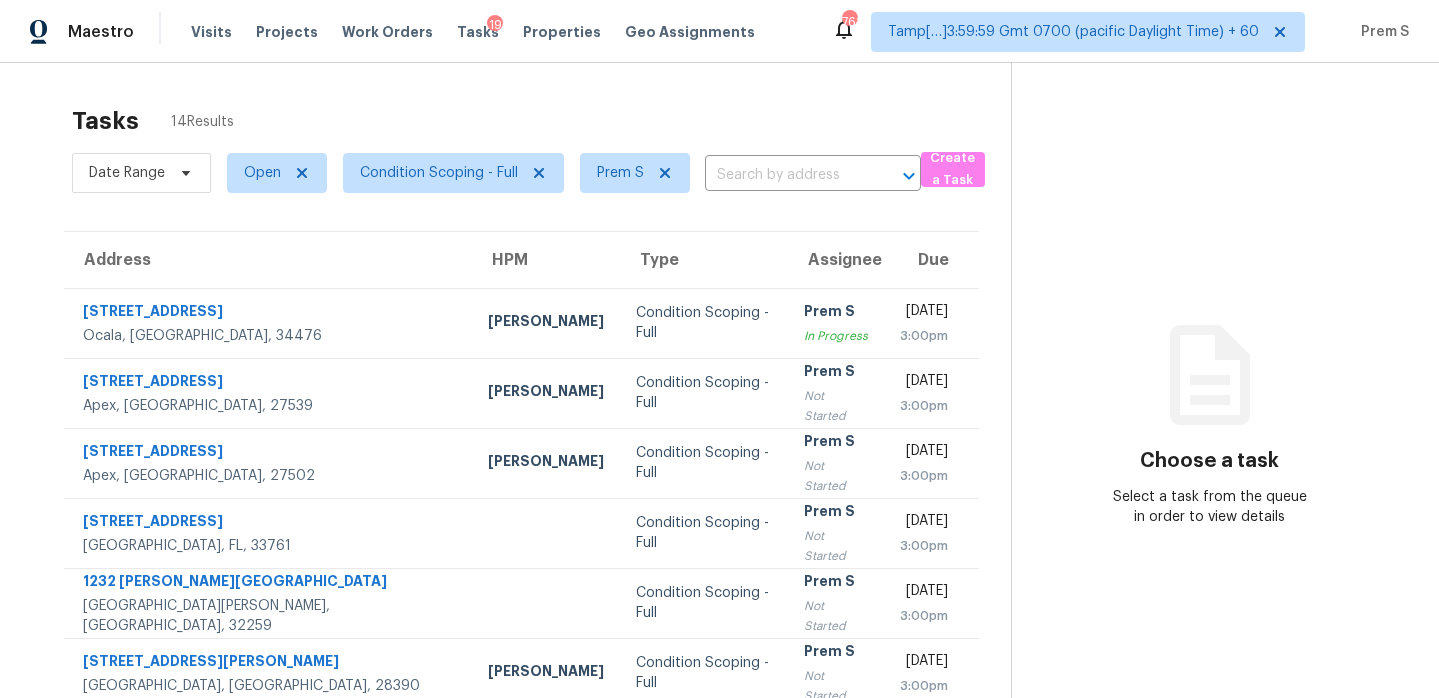 scroll, scrollTop: 0, scrollLeft: 0, axis: both 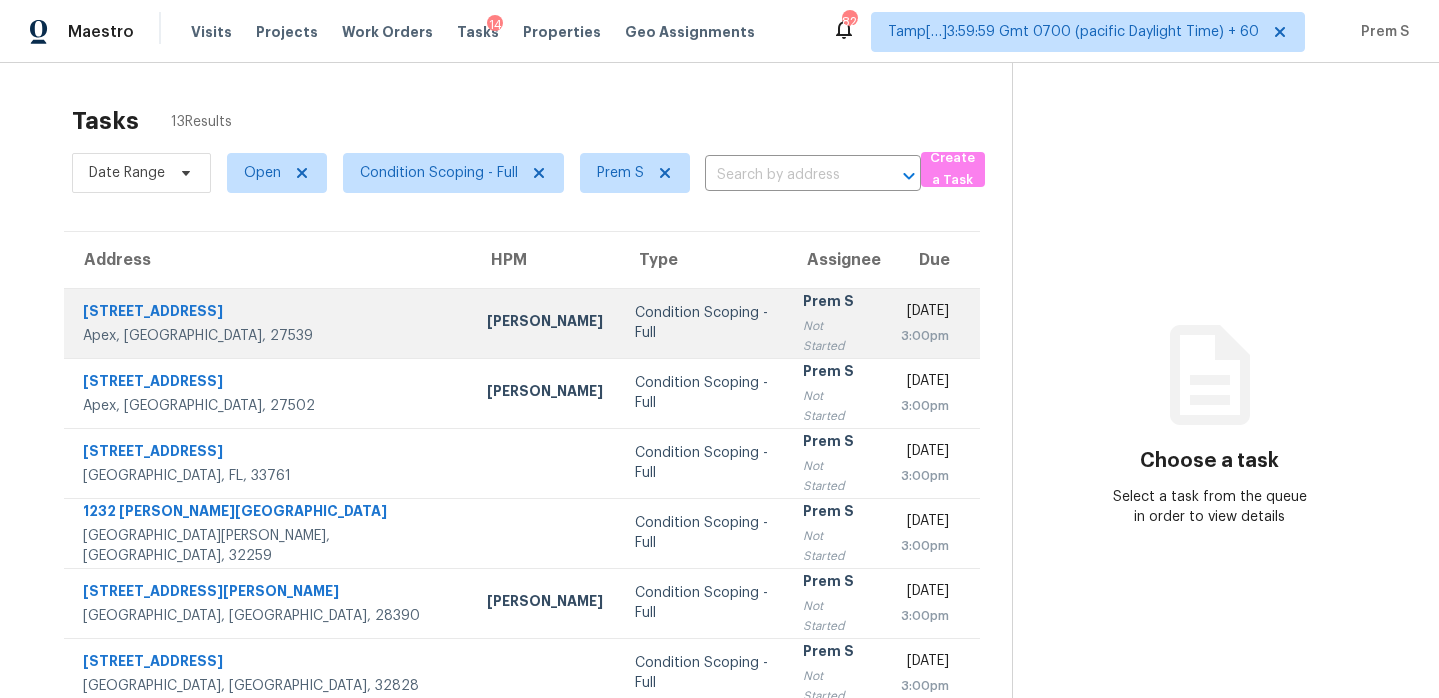 click on "Condition Scoping - Full" at bounding box center (703, 323) 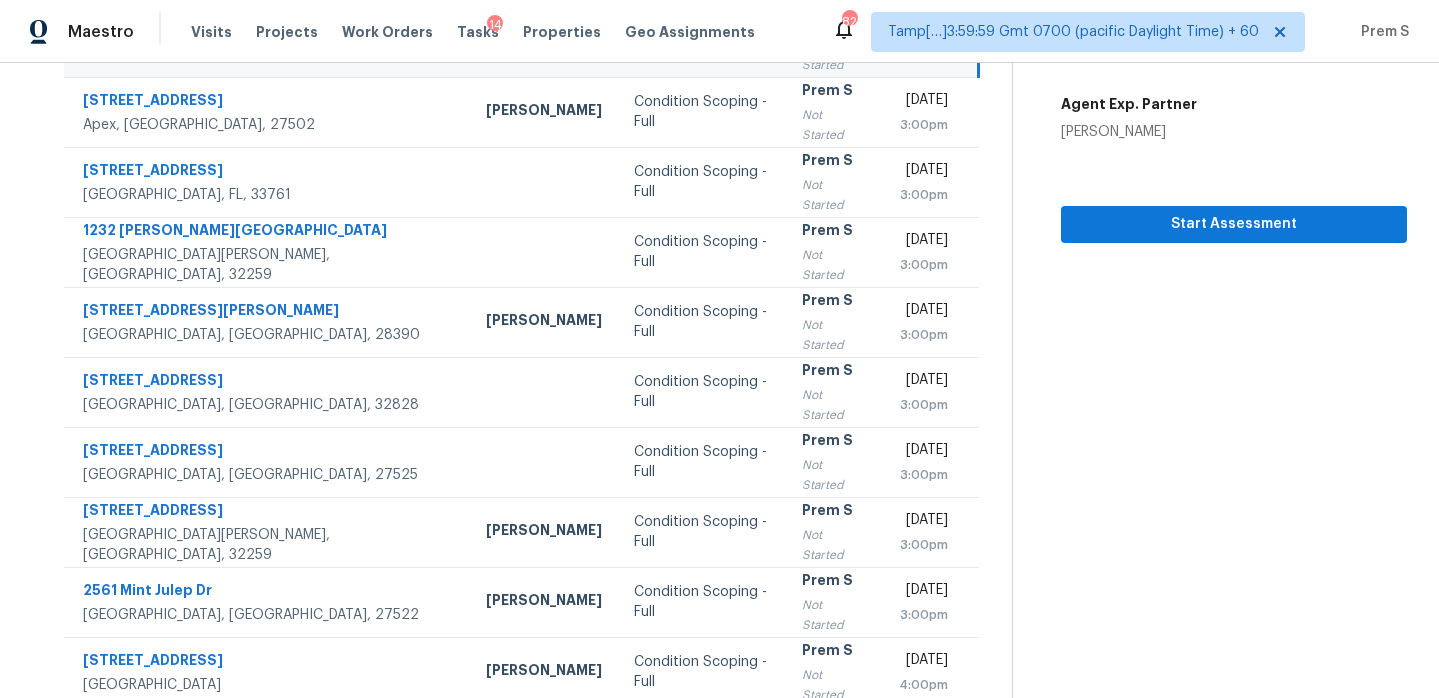 scroll, scrollTop: 273, scrollLeft: 0, axis: vertical 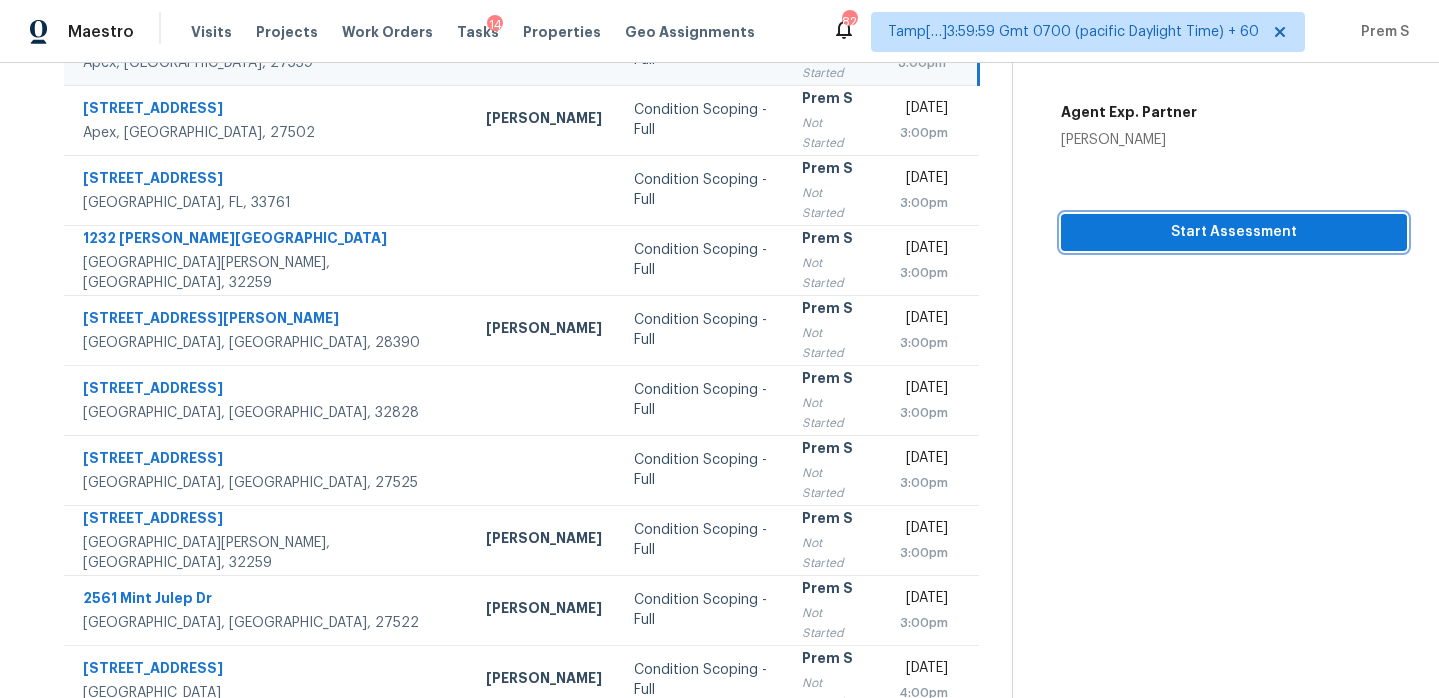 click on "Start Assessment" at bounding box center (1234, 232) 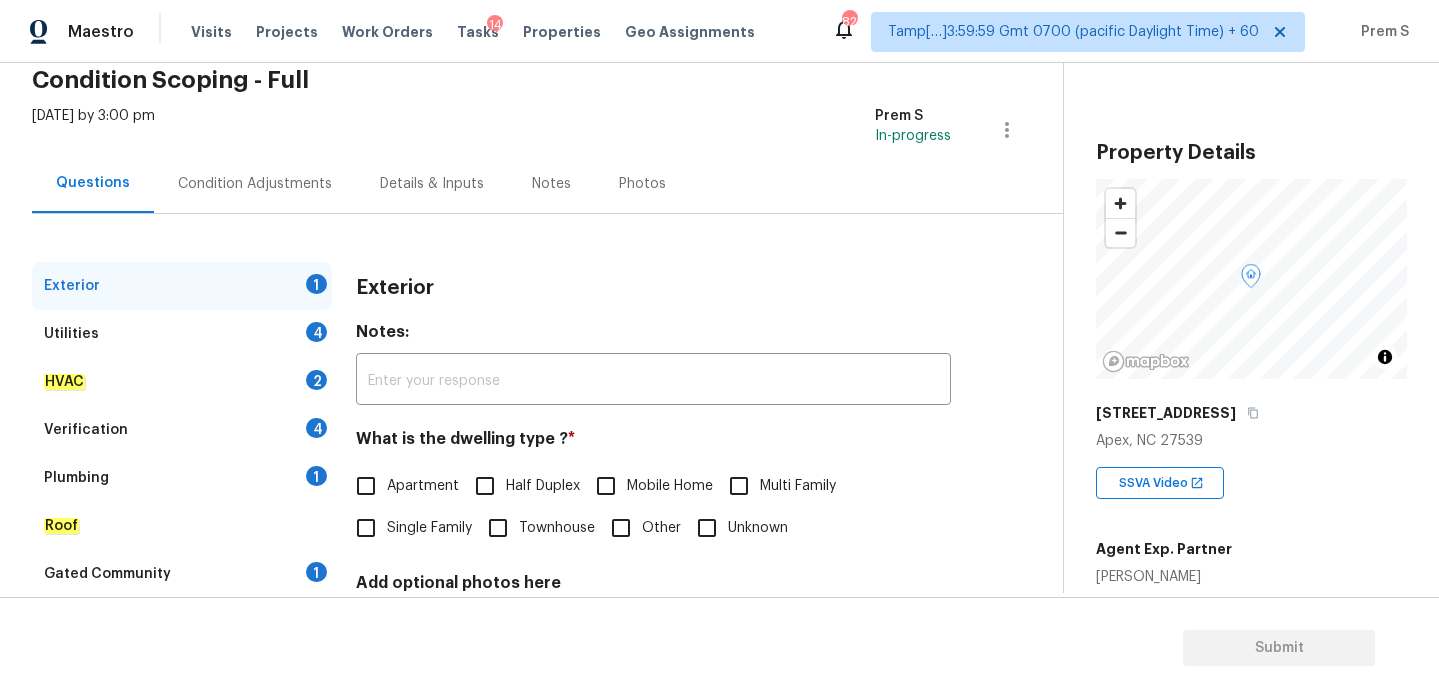 scroll, scrollTop: 232, scrollLeft: 0, axis: vertical 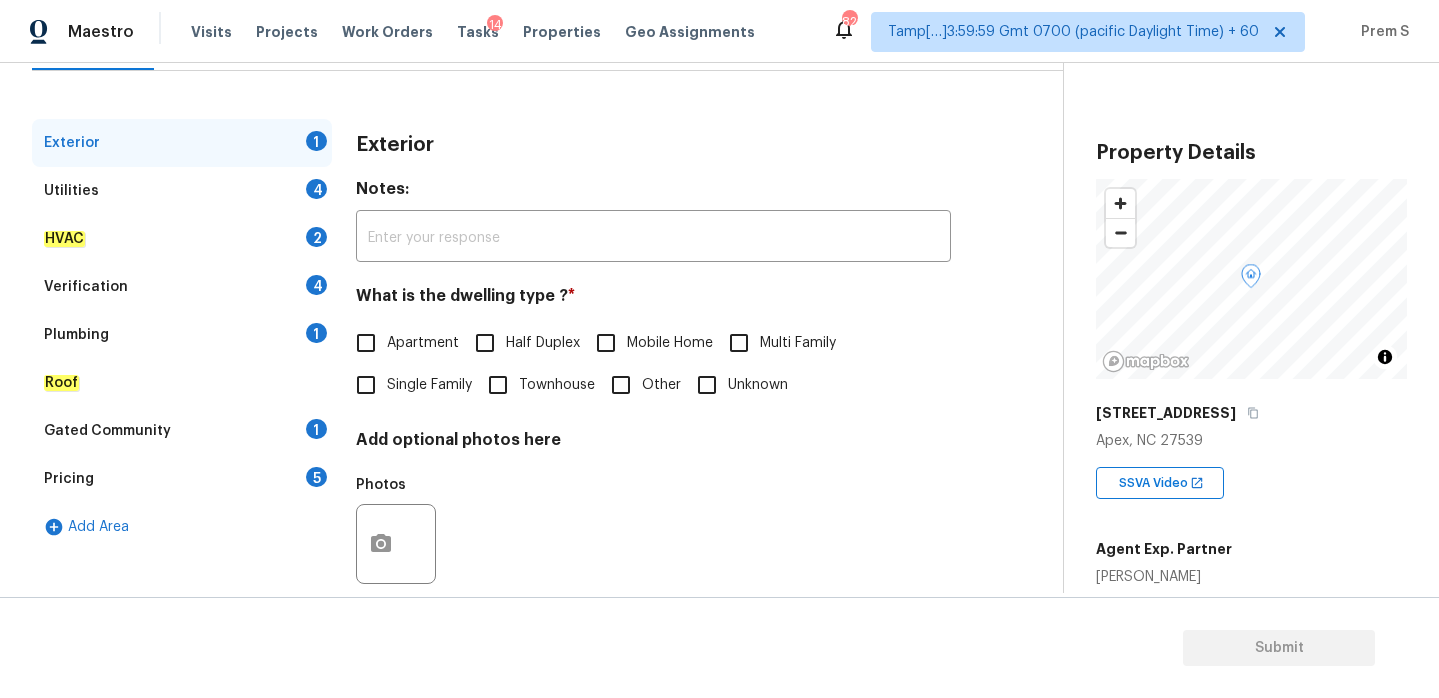 click on "Townhouse" at bounding box center (498, 385) 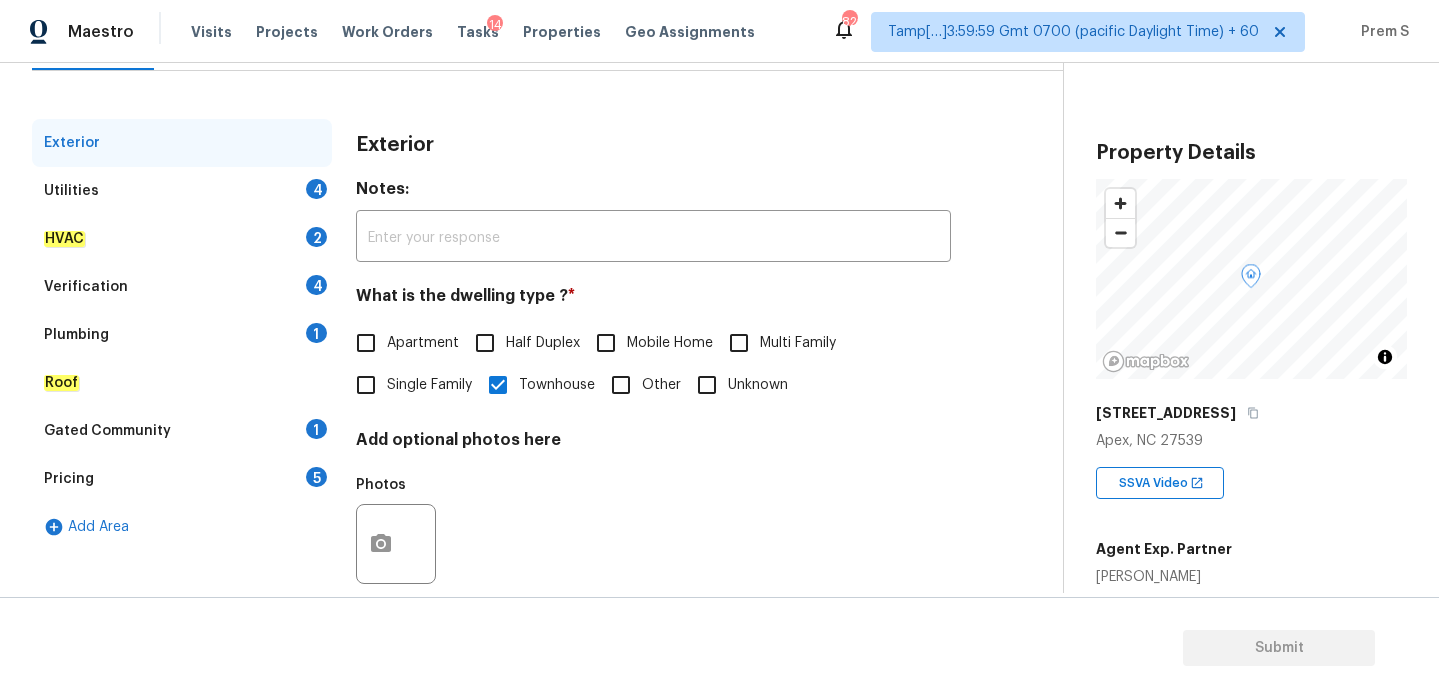 click on "Utilities 4" at bounding box center [182, 191] 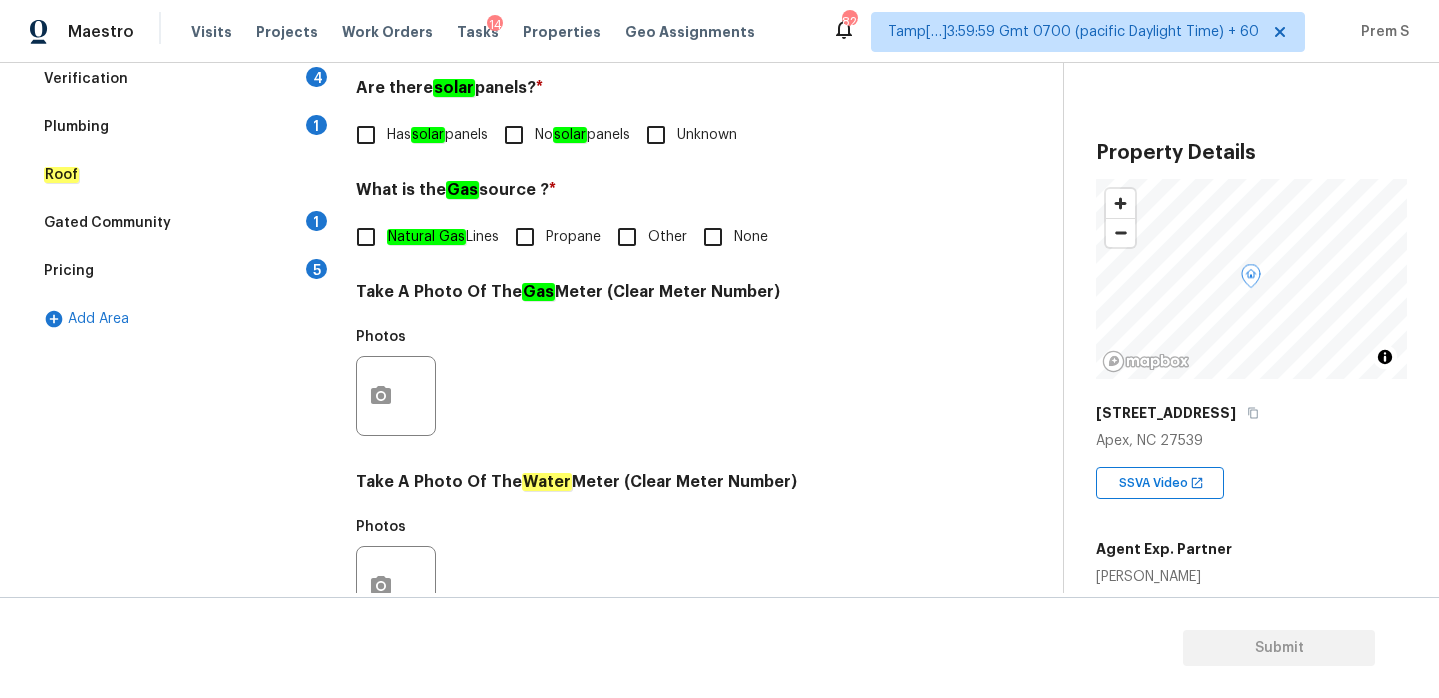 scroll, scrollTop: 501, scrollLeft: 0, axis: vertical 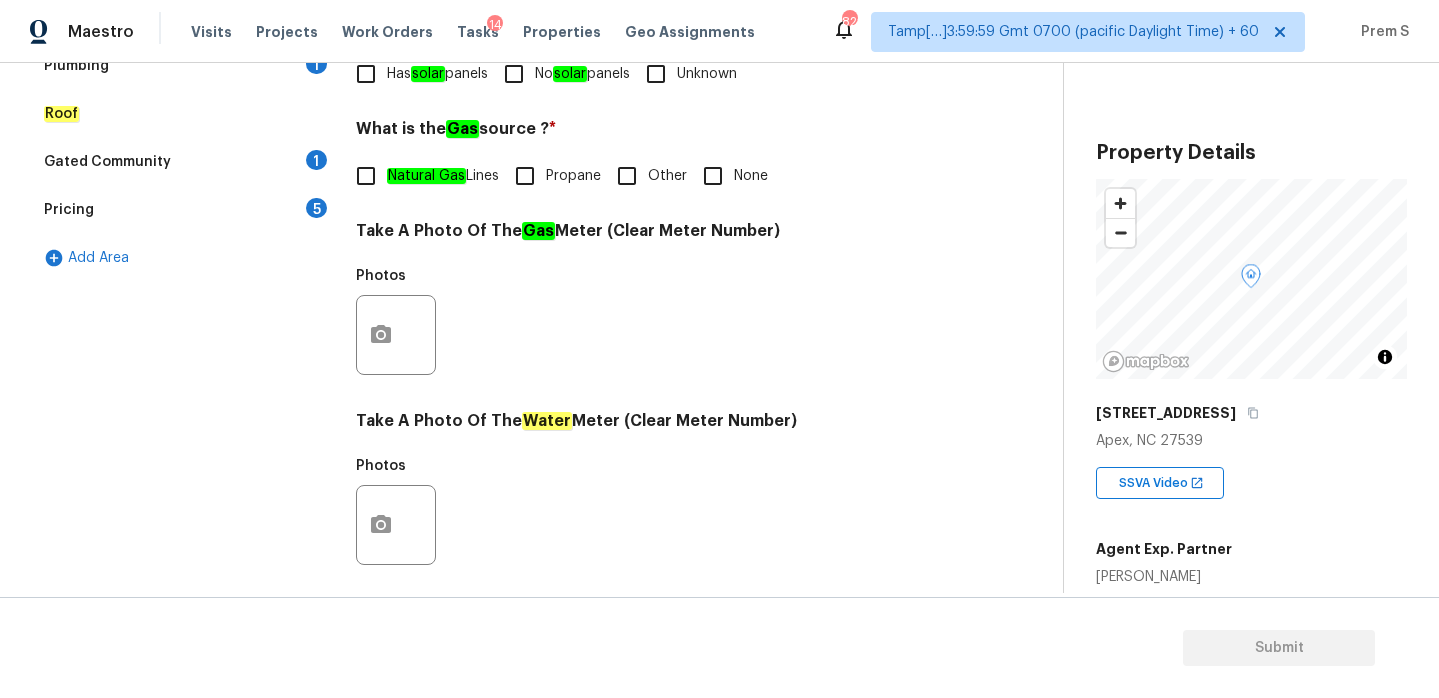 click on "No  solar  panels" at bounding box center [514, 74] 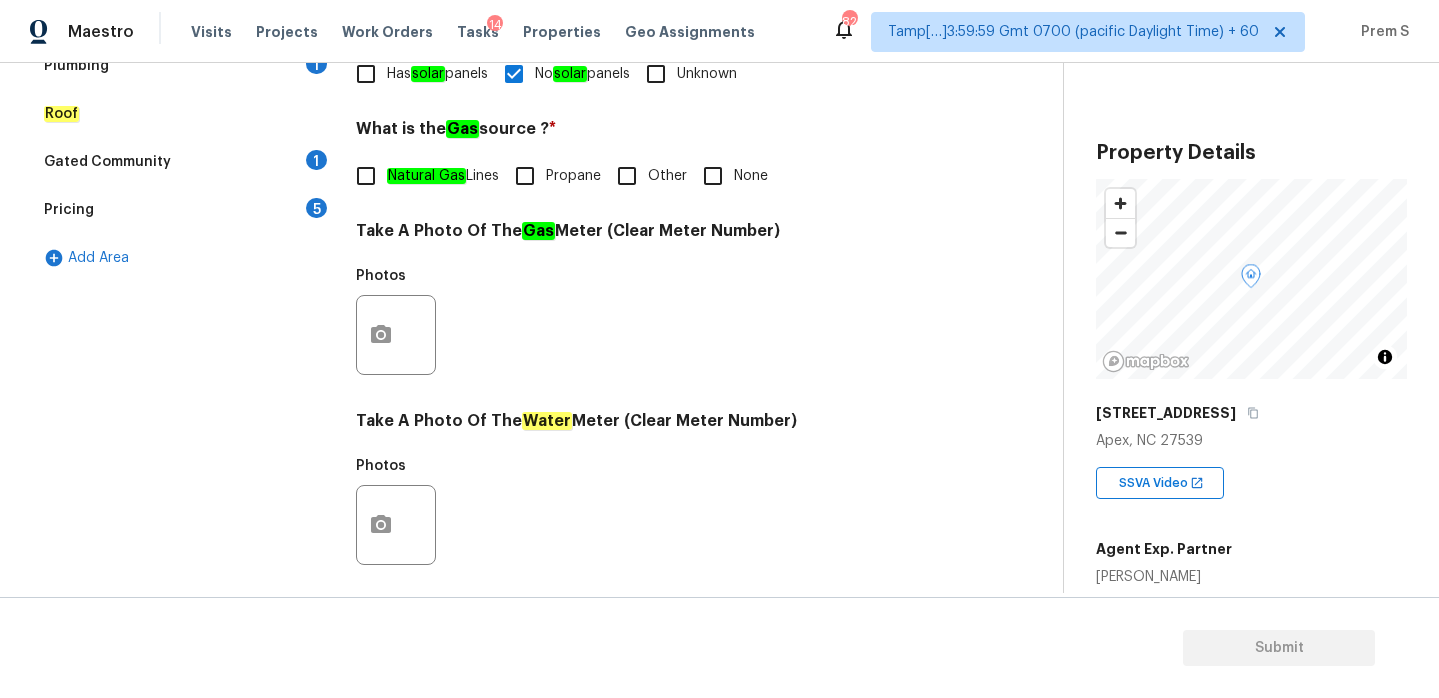 click on "Natural Gas  Lines" at bounding box center (366, 176) 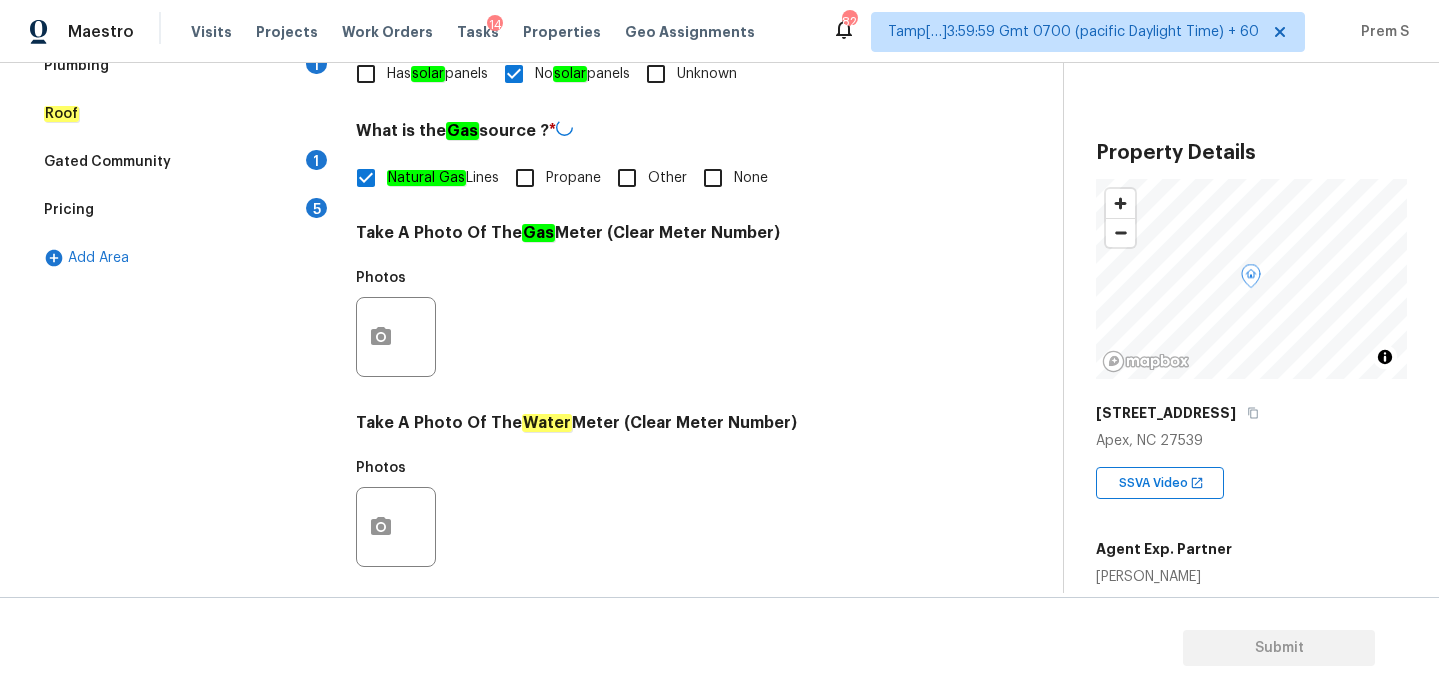 scroll, scrollTop: 807, scrollLeft: 0, axis: vertical 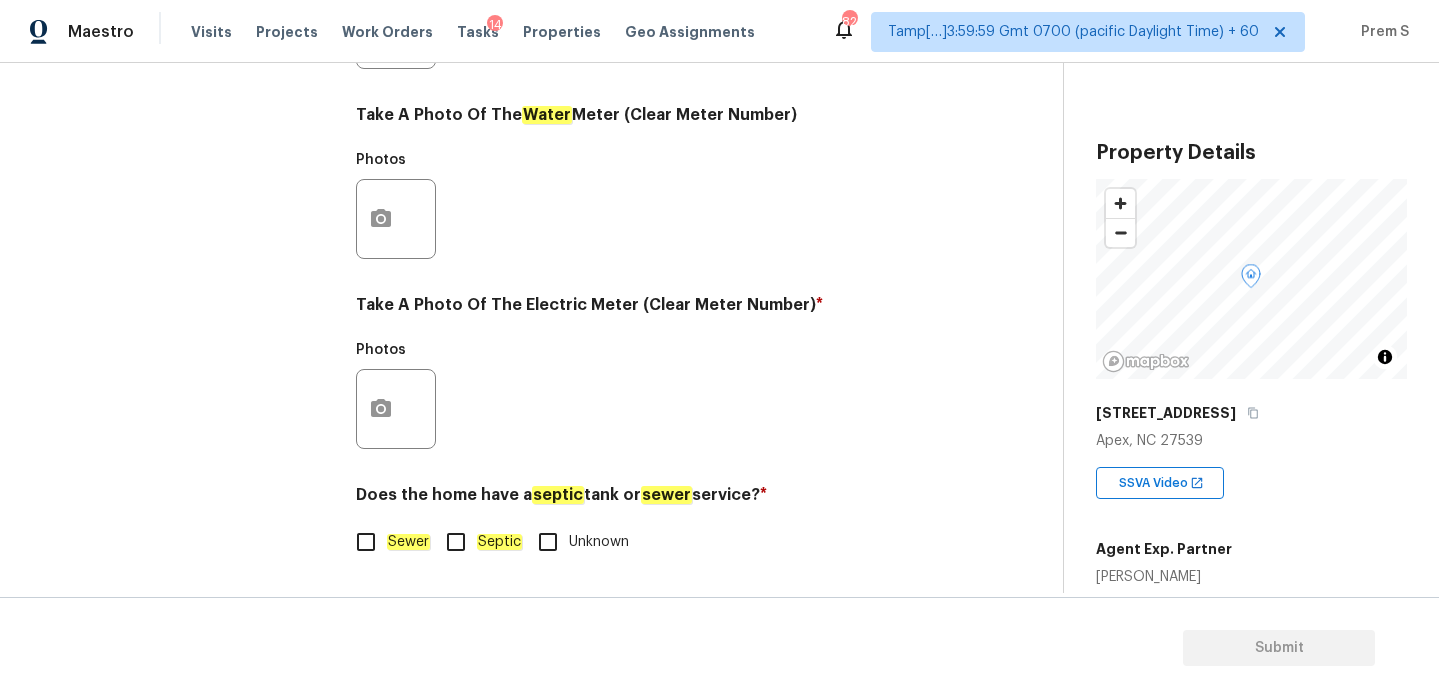 click on "Sewer" at bounding box center (366, 542) 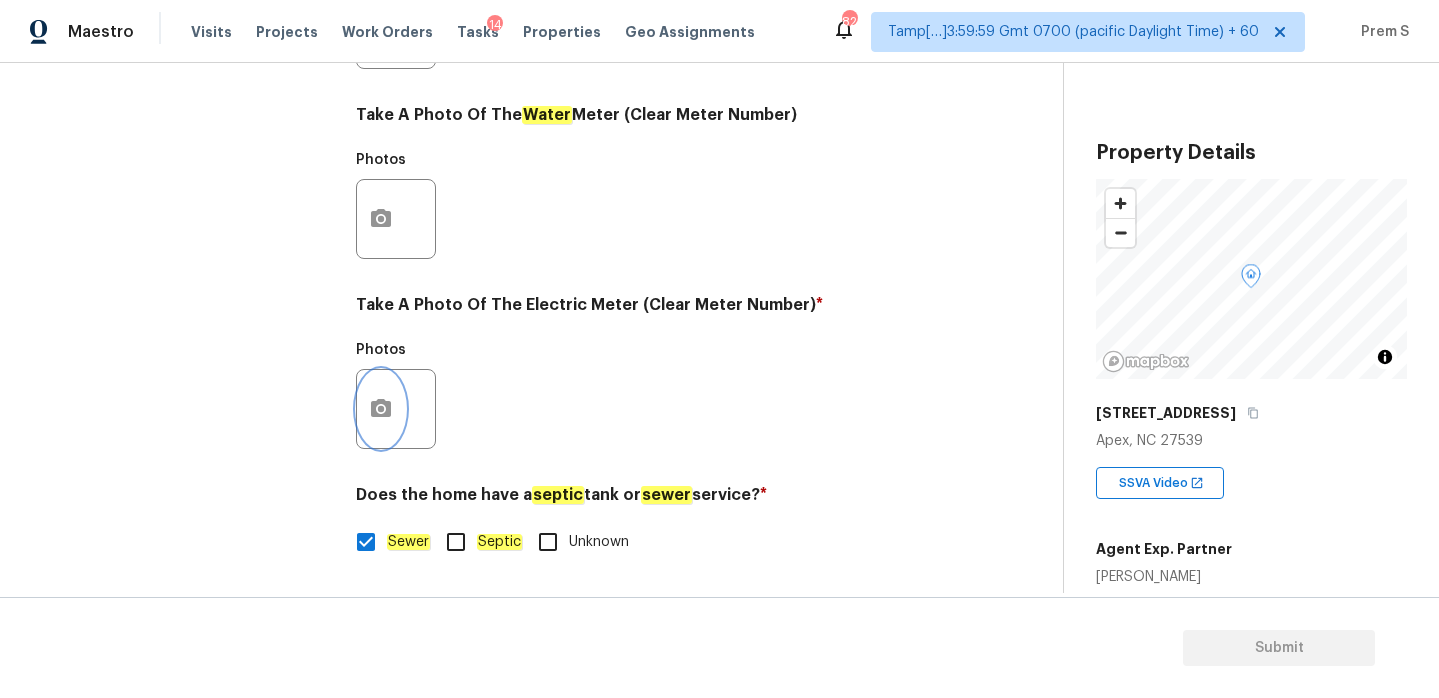 click 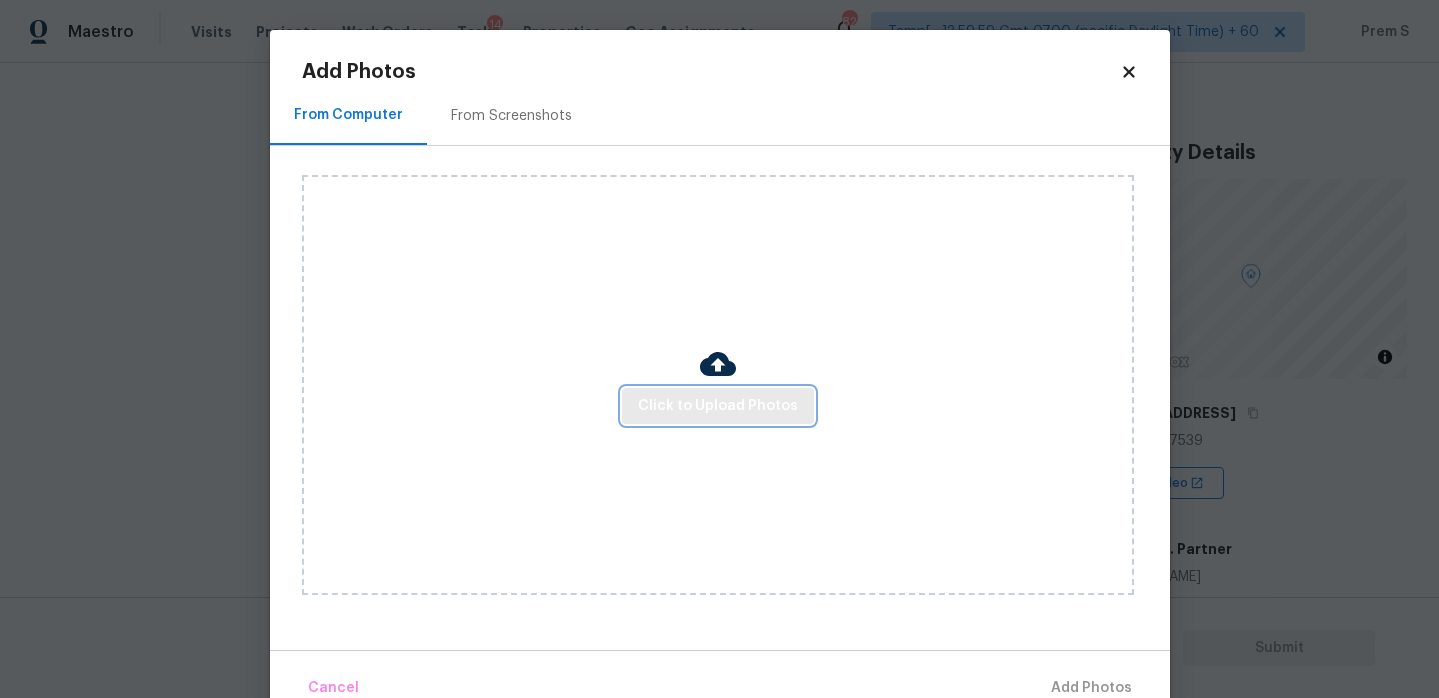 click on "Click to Upload Photos" at bounding box center [718, 406] 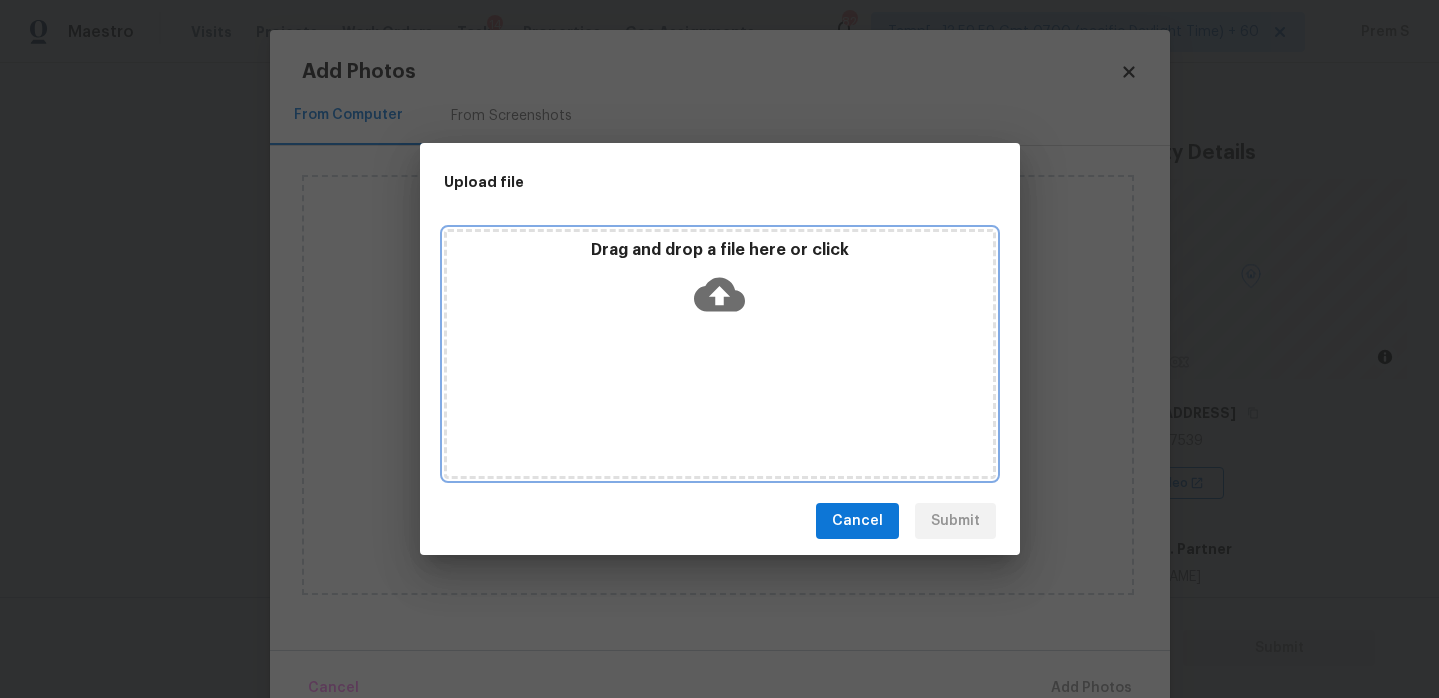 click 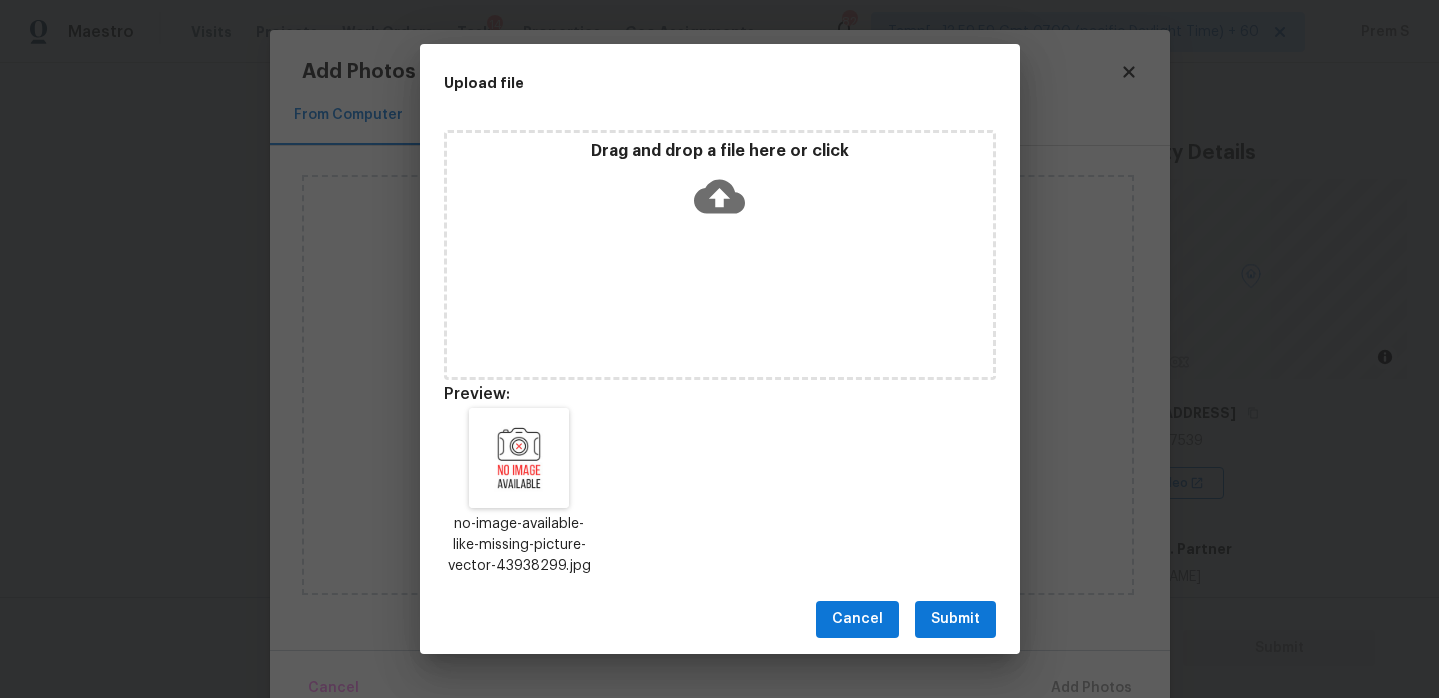 click on "Submit" at bounding box center [955, 619] 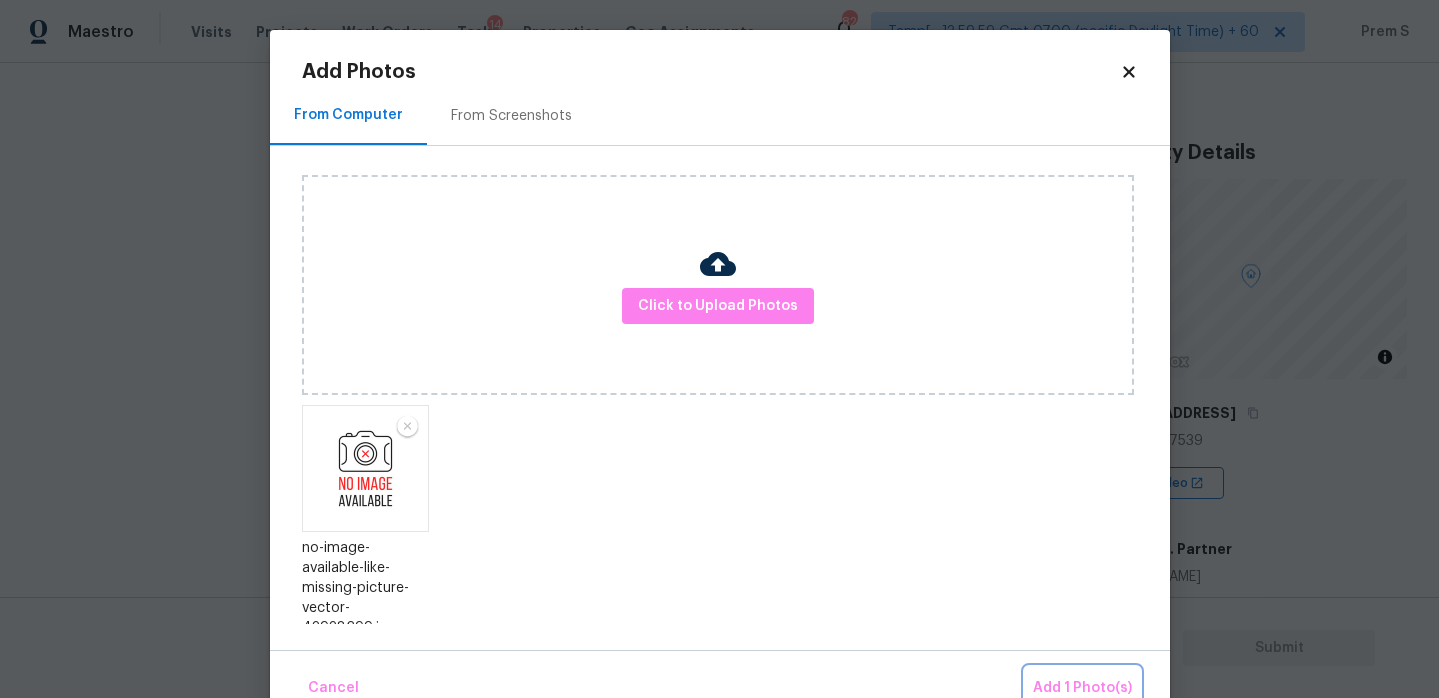 click on "Add 1 Photo(s)" at bounding box center (1082, 688) 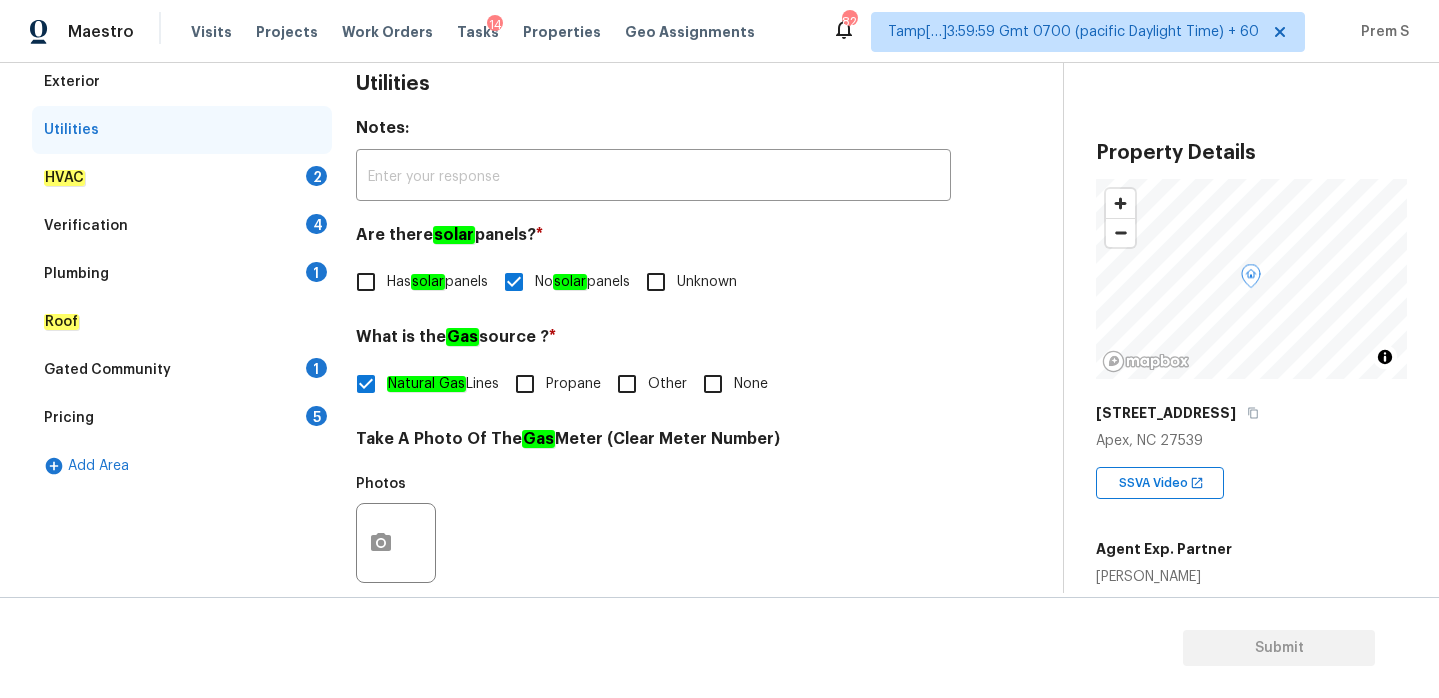 scroll, scrollTop: 300, scrollLeft: 0, axis: vertical 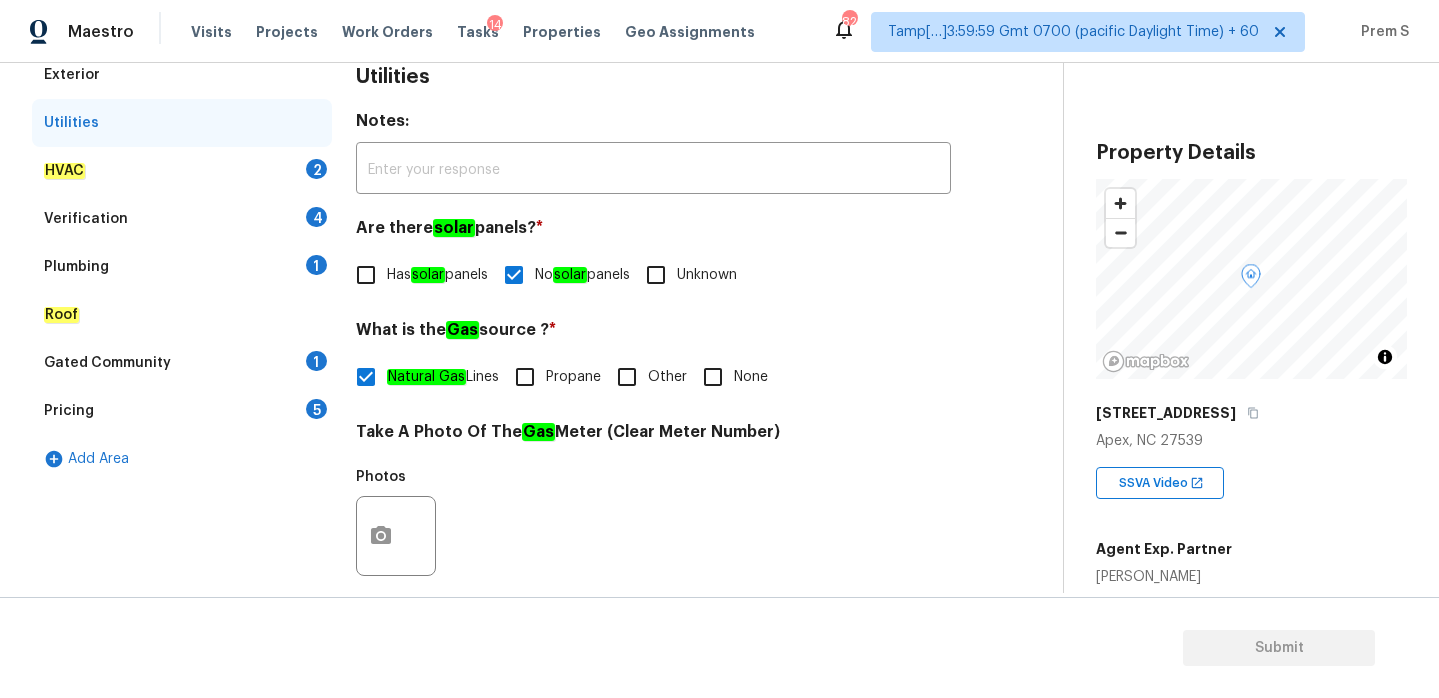 click on "2" at bounding box center (316, 169) 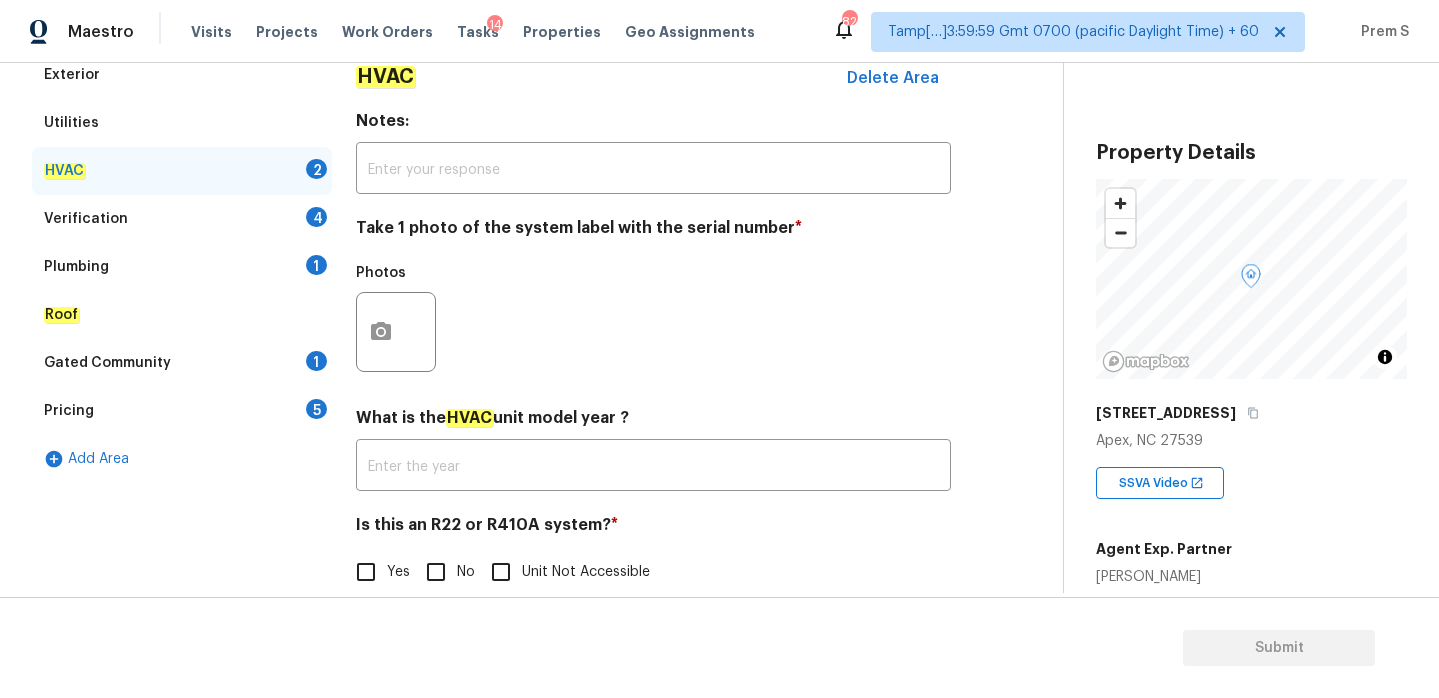 scroll, scrollTop: 331, scrollLeft: 0, axis: vertical 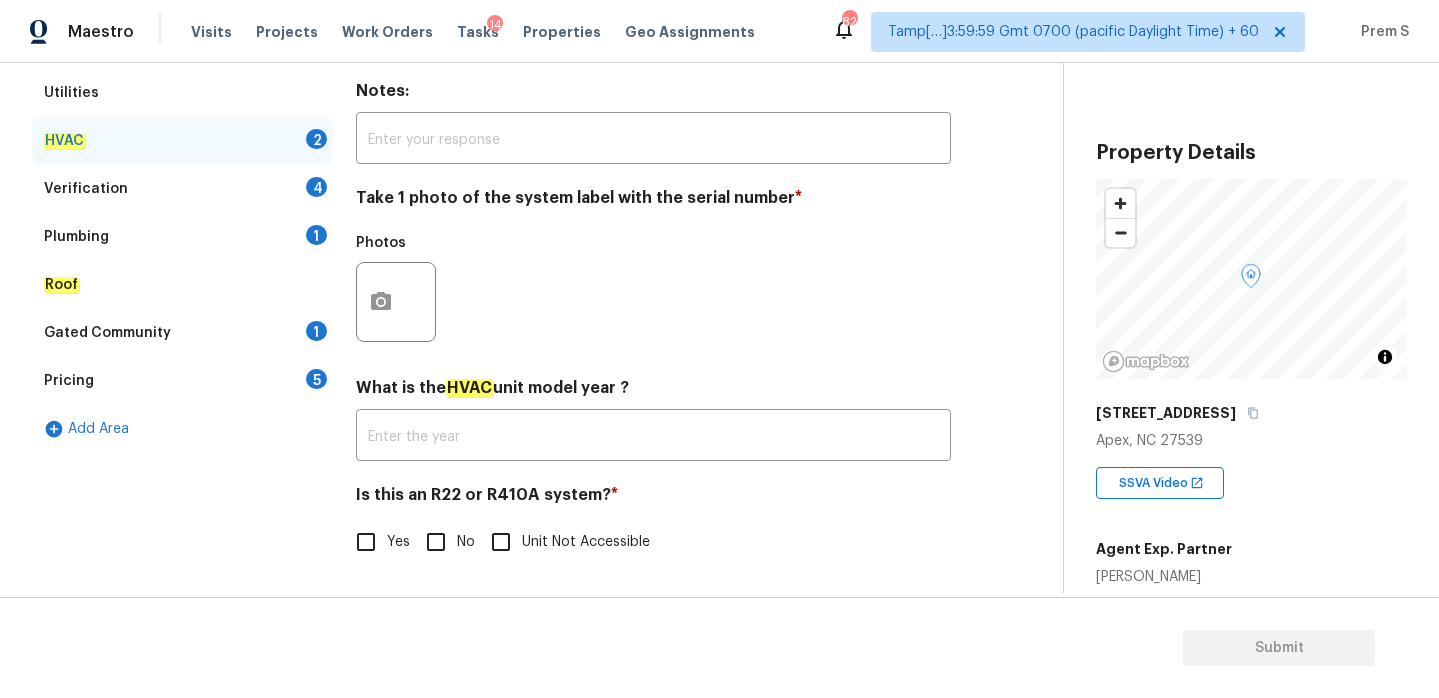 click on "No" at bounding box center [436, 542] 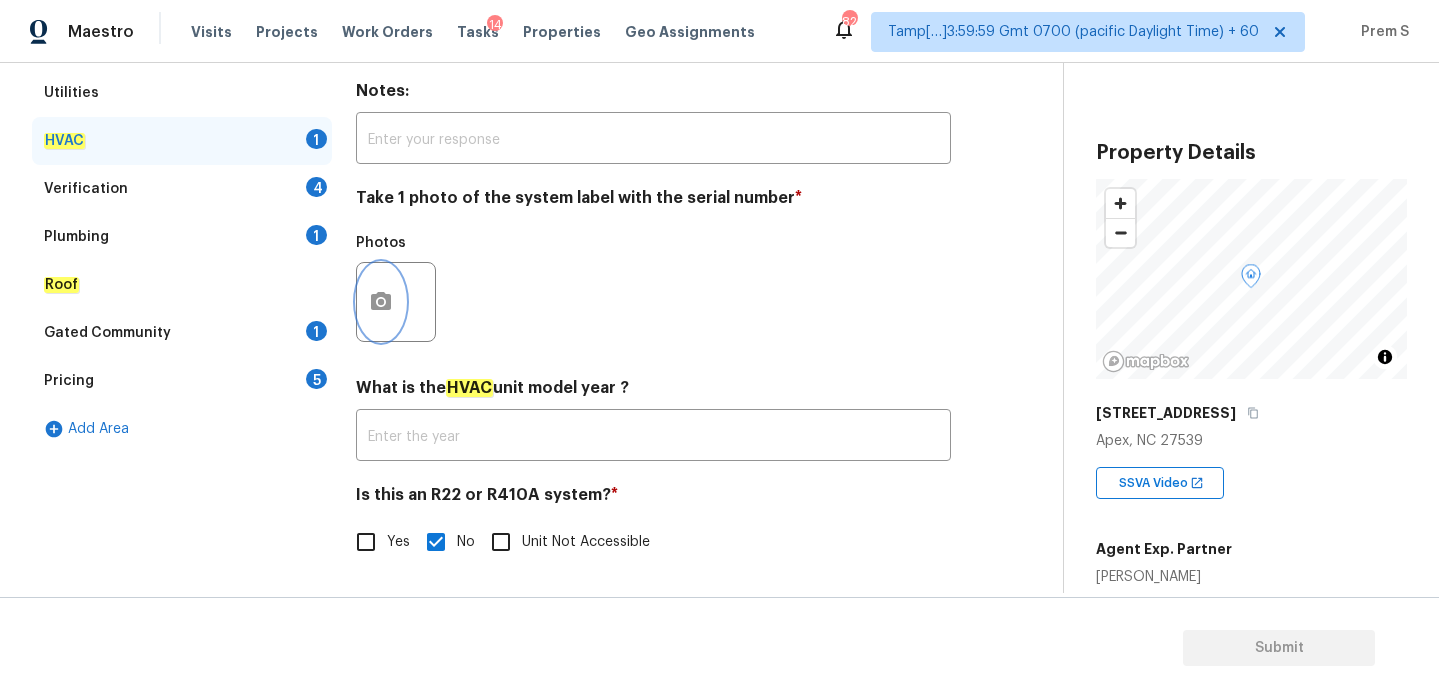 click 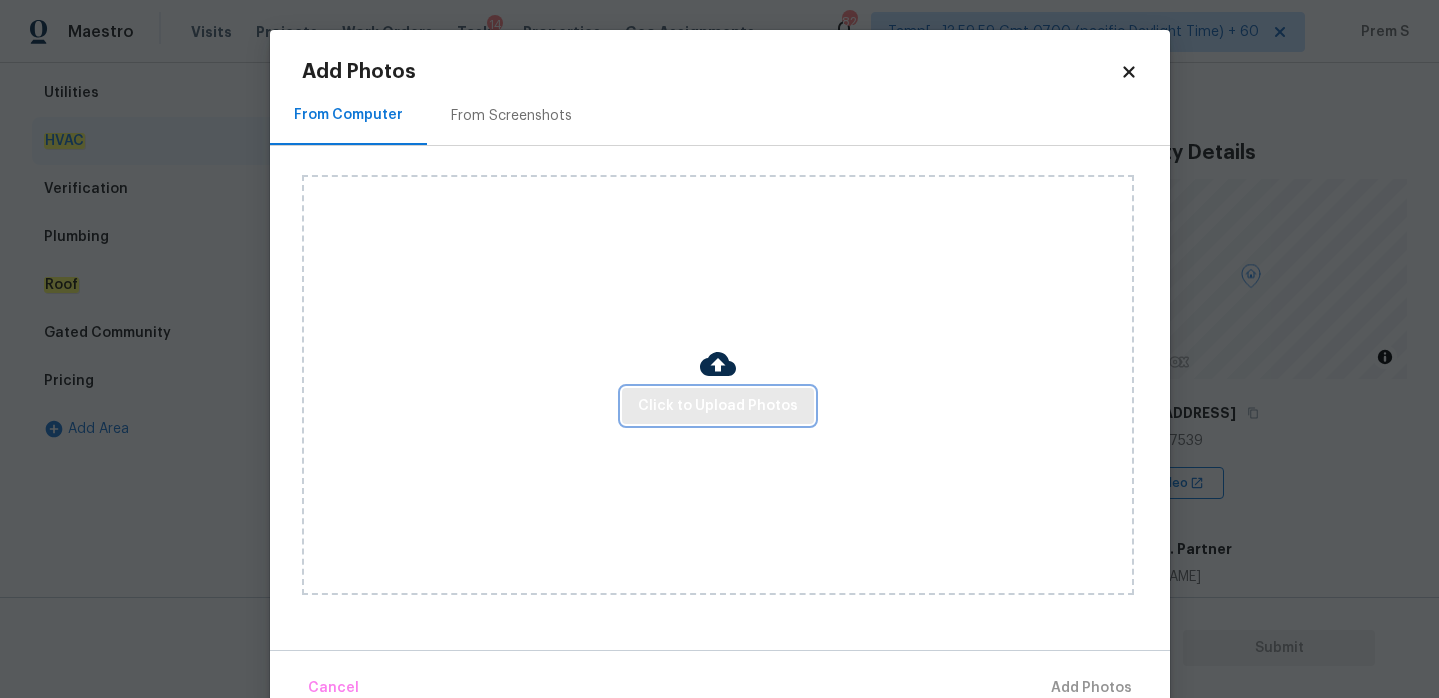 click on "Click to Upload Photos" at bounding box center [718, 406] 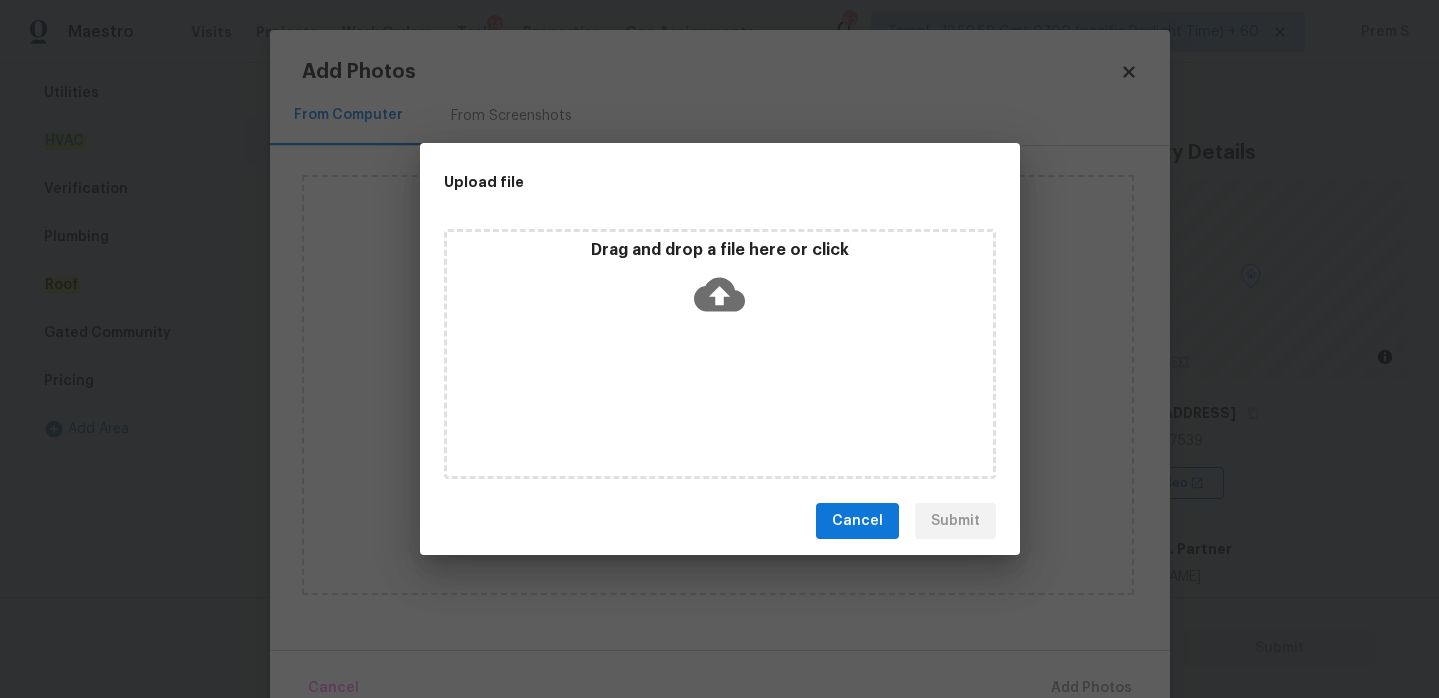 click 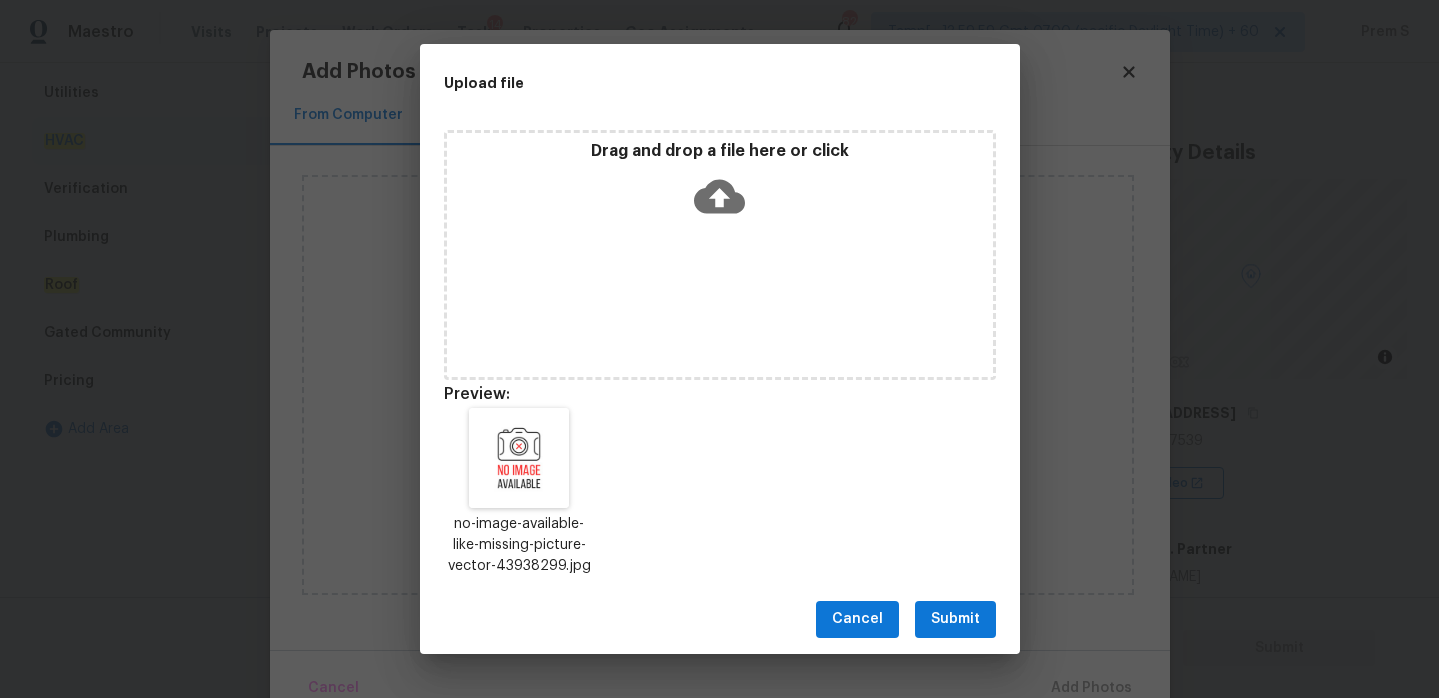 click on "Cancel Submit" at bounding box center (720, 619) 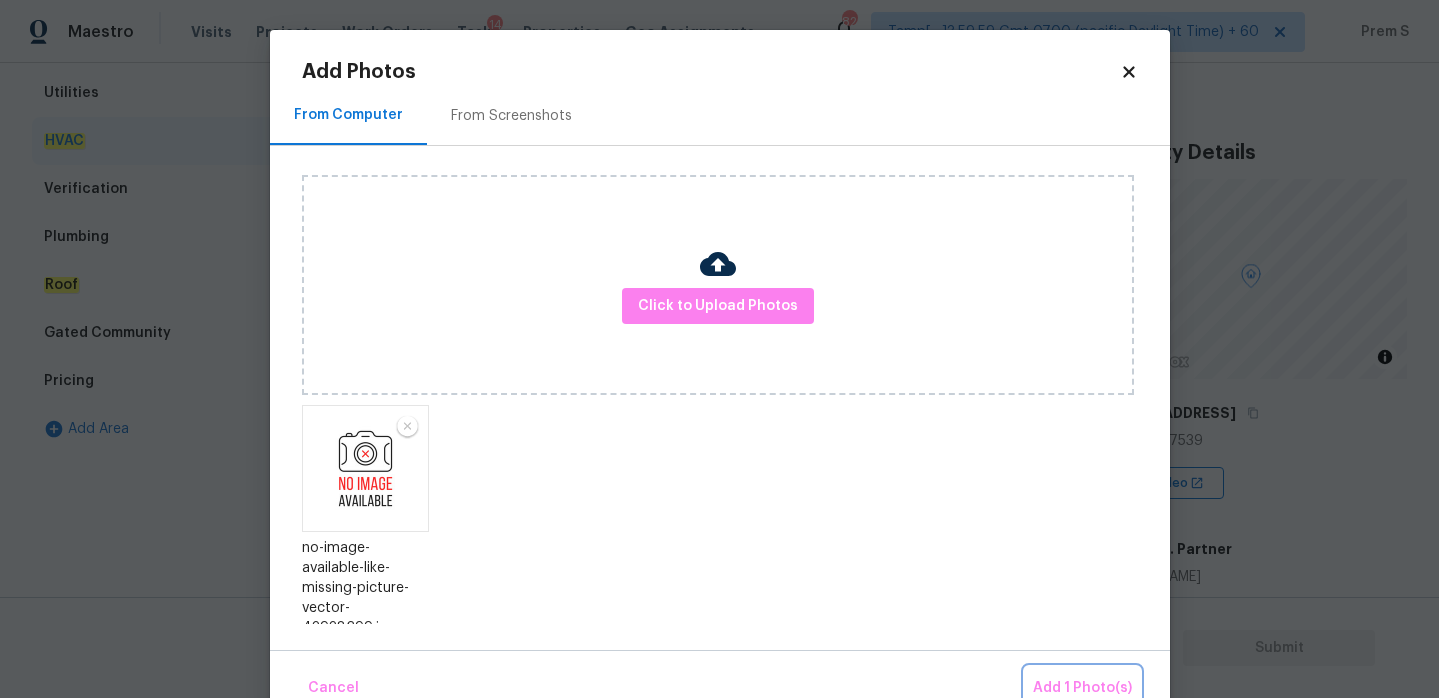 click on "Add 1 Photo(s)" at bounding box center [1082, 688] 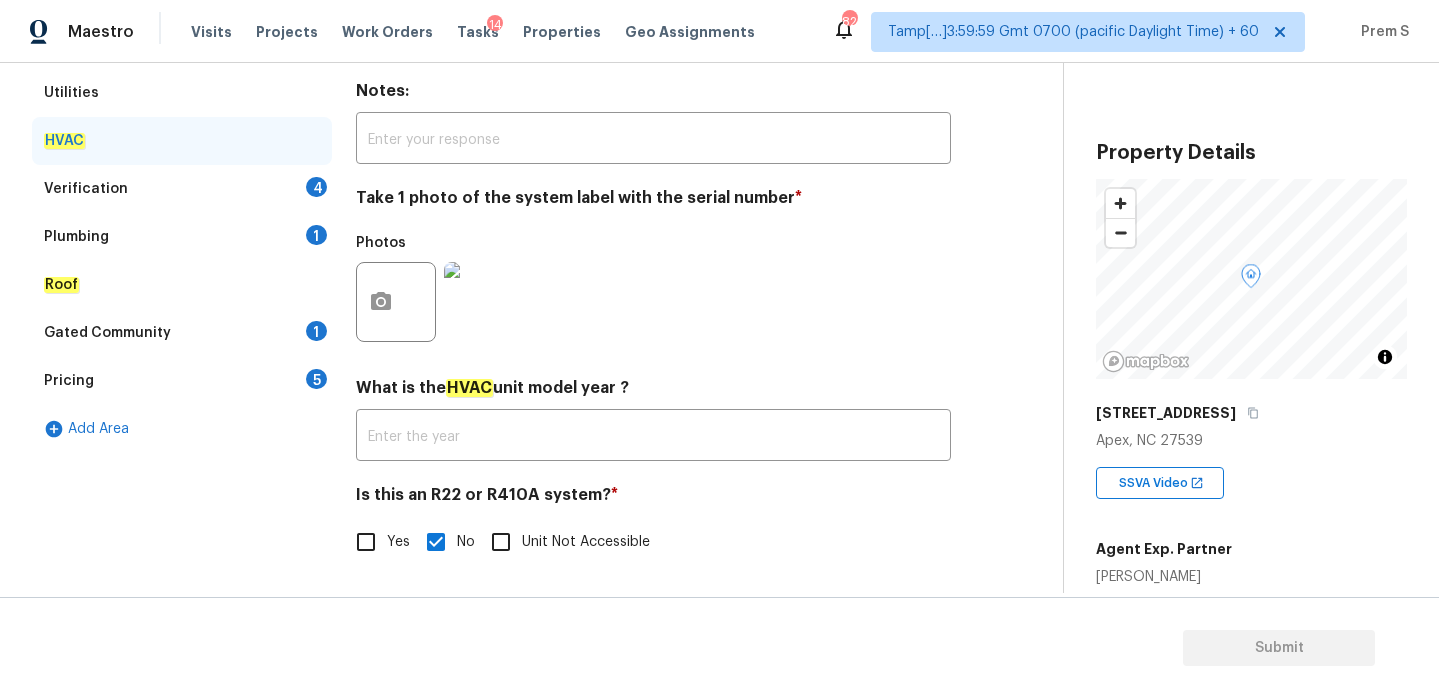 click on "4" at bounding box center [316, 187] 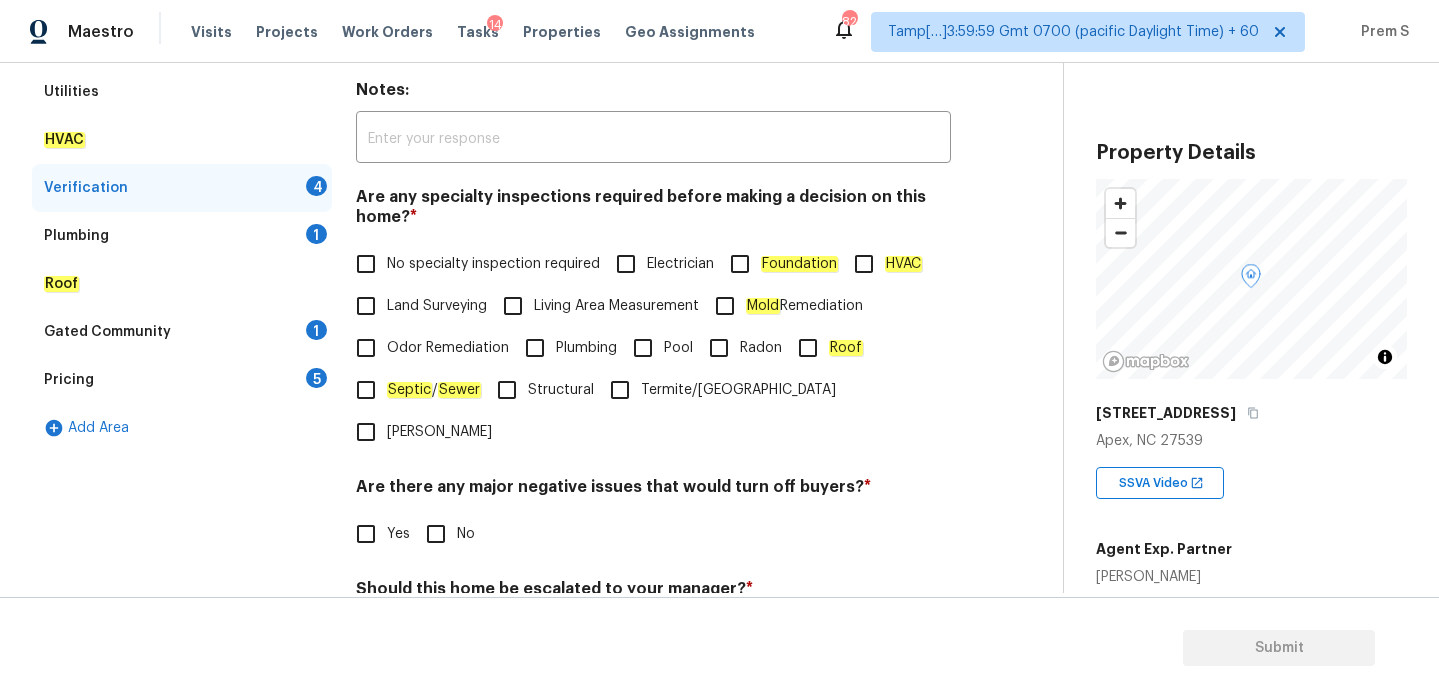 click on "No specialty inspection required" at bounding box center [472, 264] 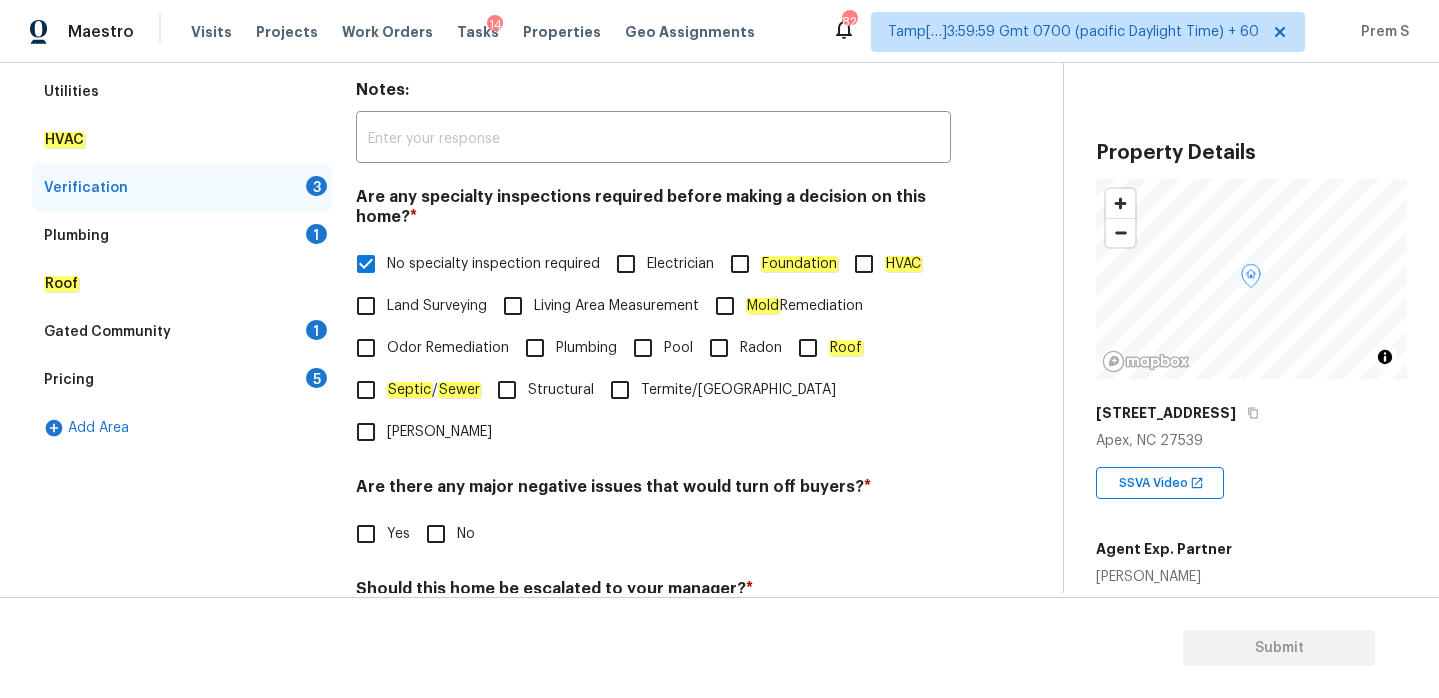 click on "No" at bounding box center [436, 534] 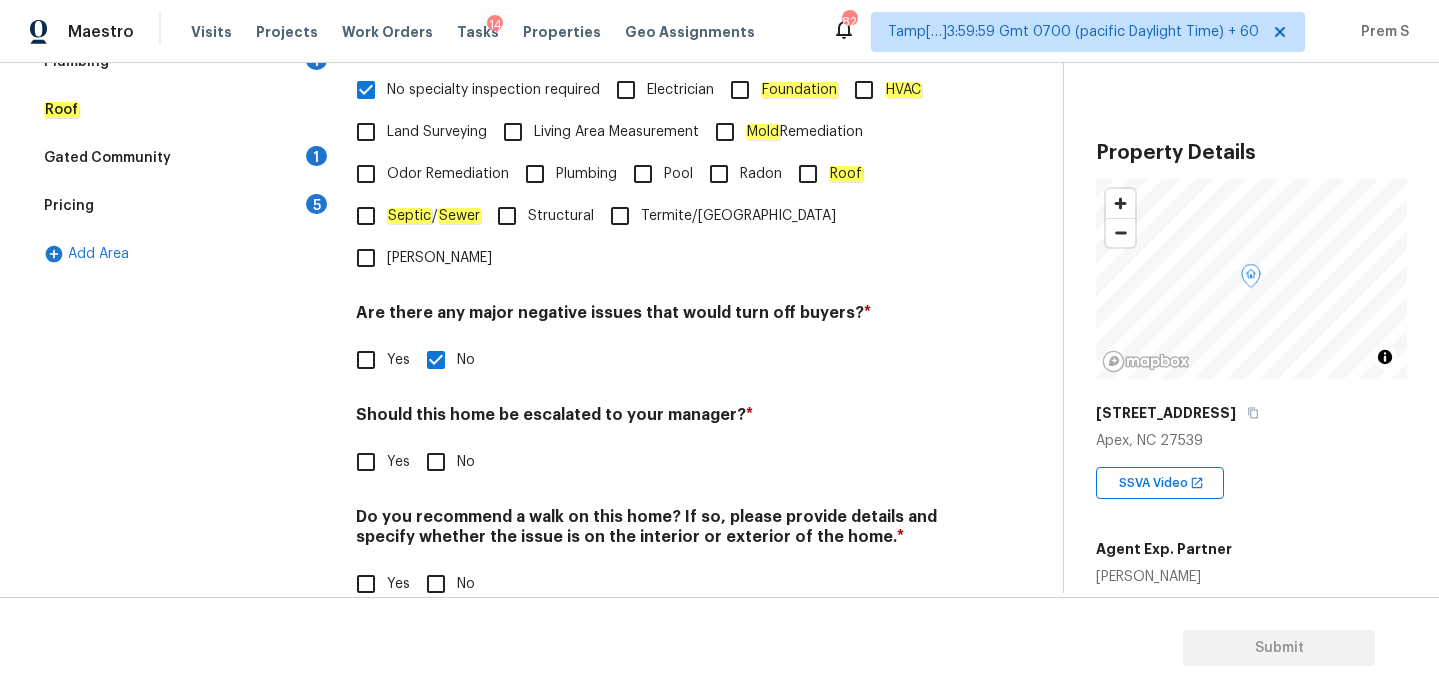 click on "Yes" at bounding box center [366, 462] 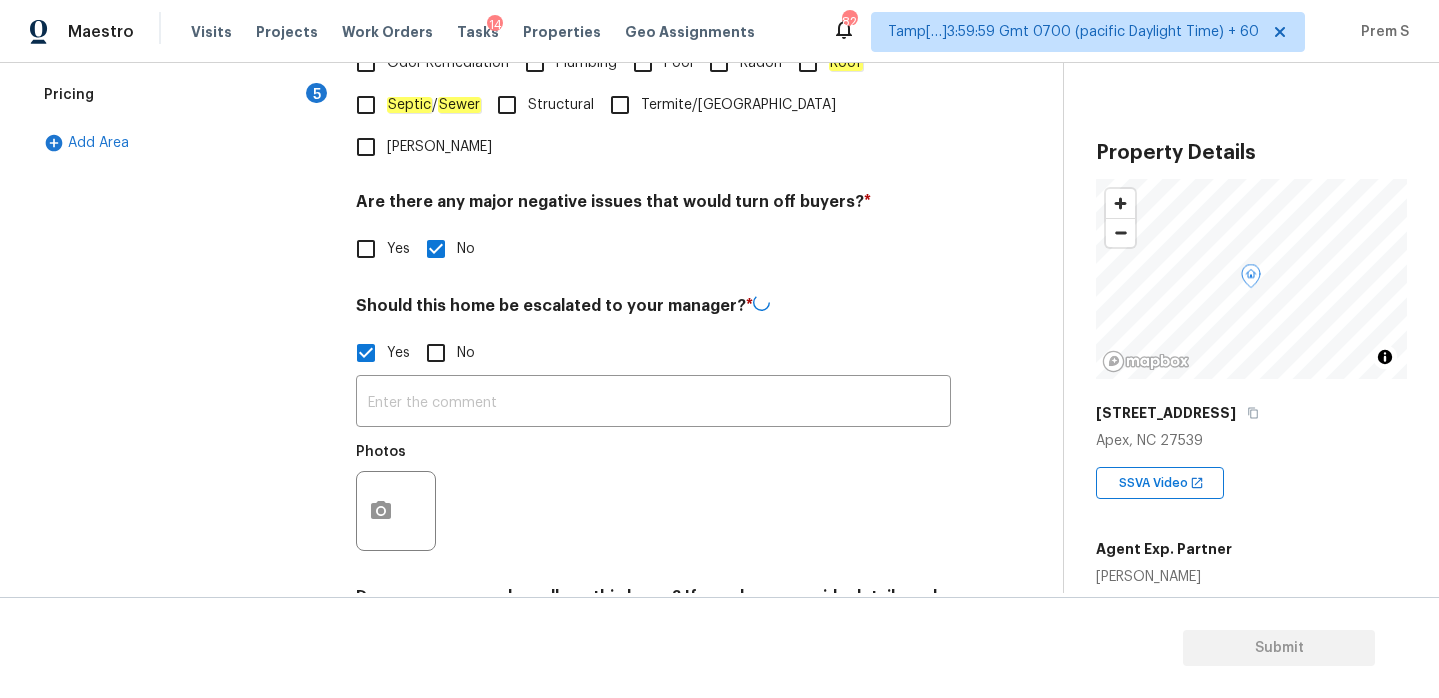 scroll, scrollTop: 687, scrollLeft: 0, axis: vertical 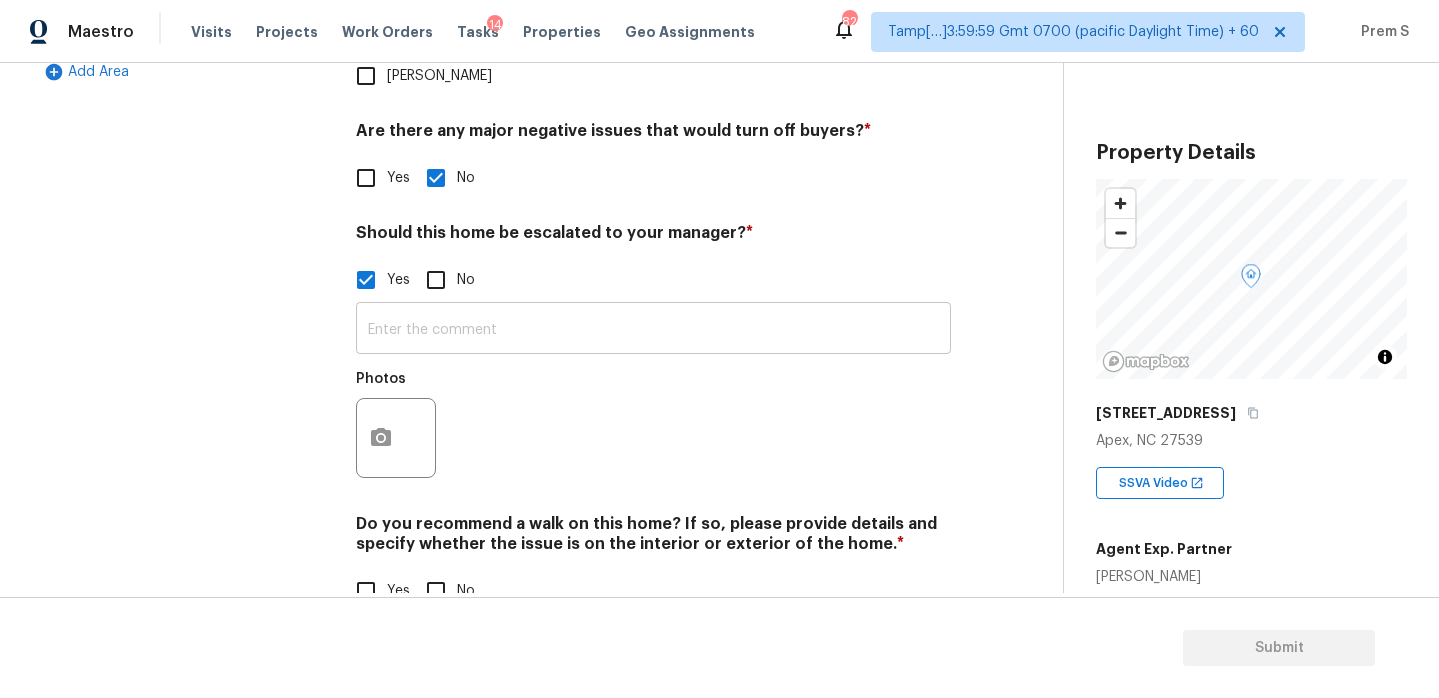 click at bounding box center (653, 330) 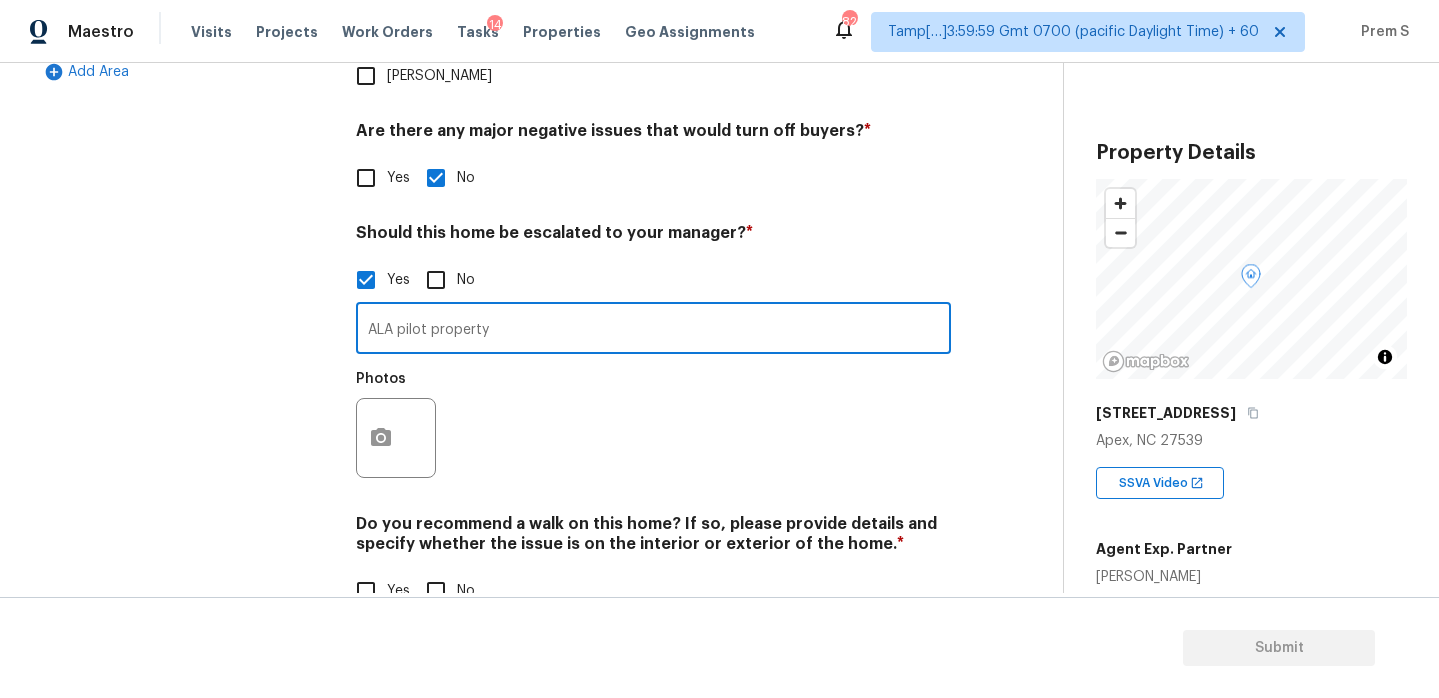 type on "ALA pilot property" 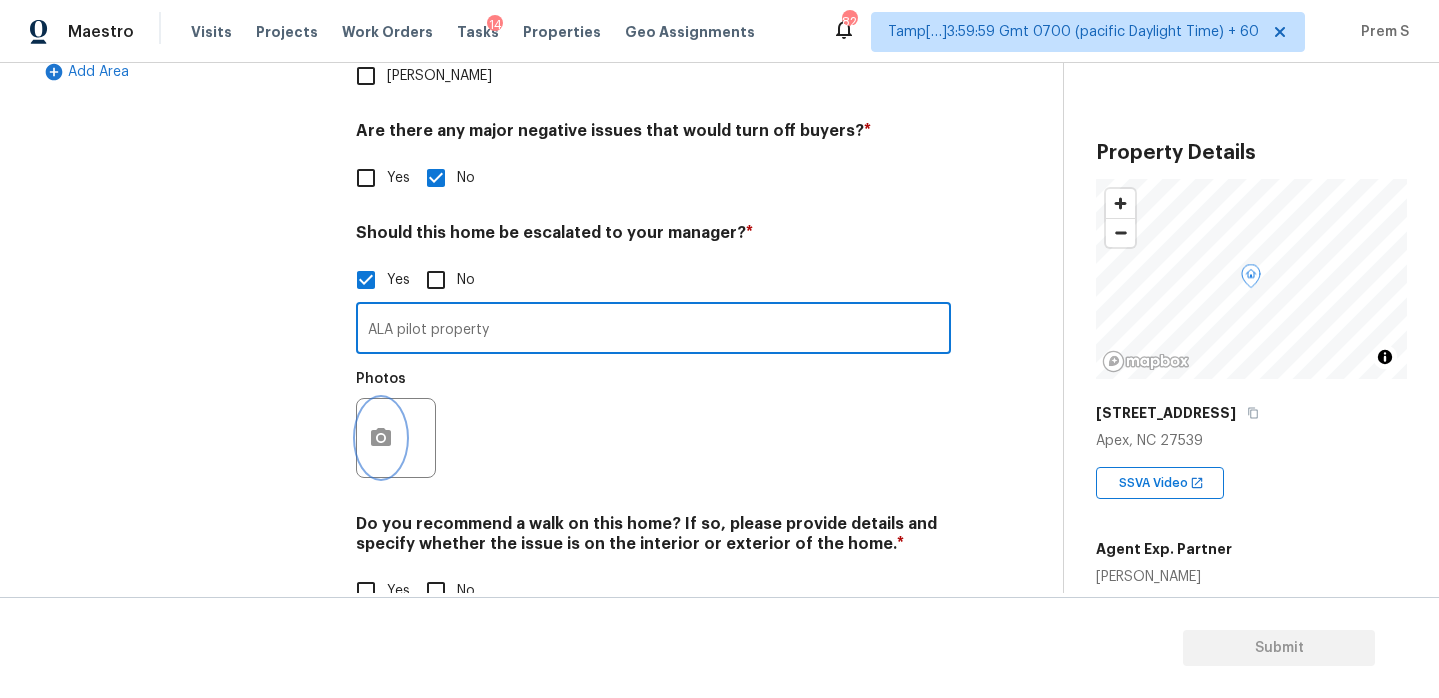 click 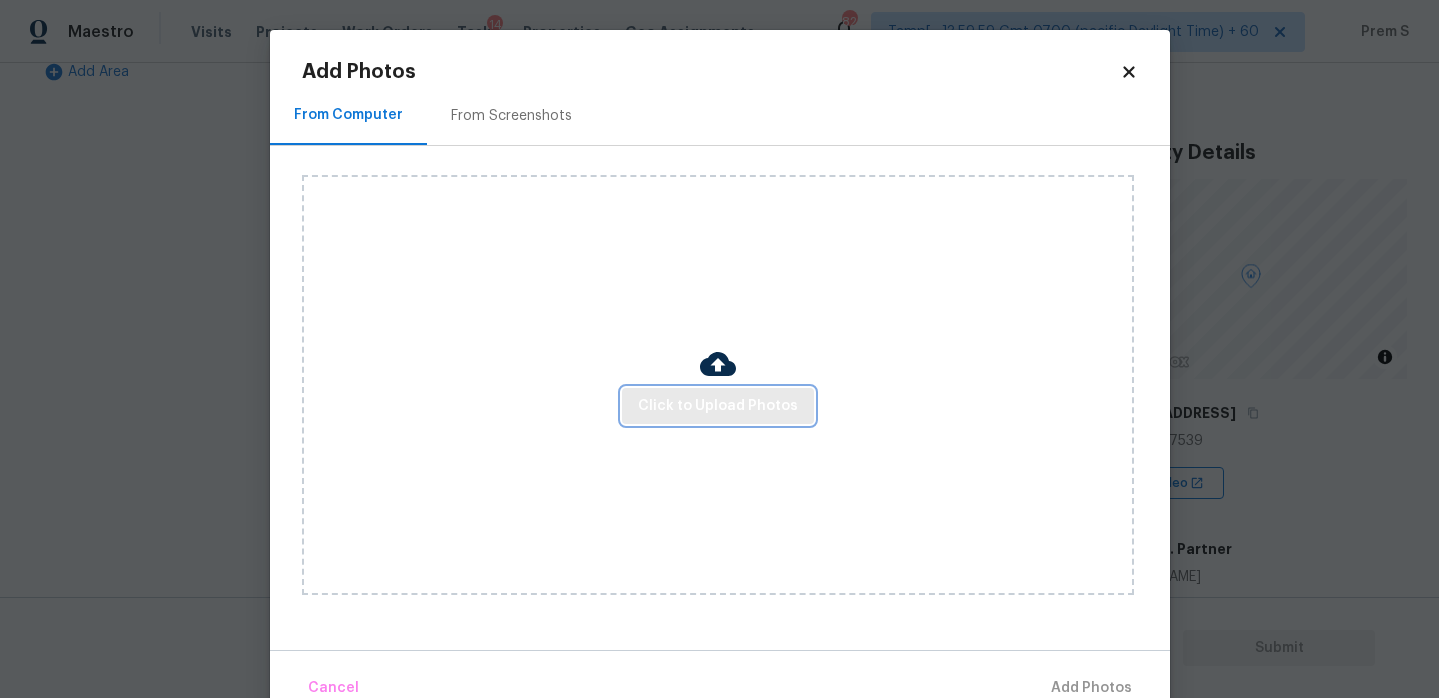click on "Click to Upload Photos" at bounding box center (718, 406) 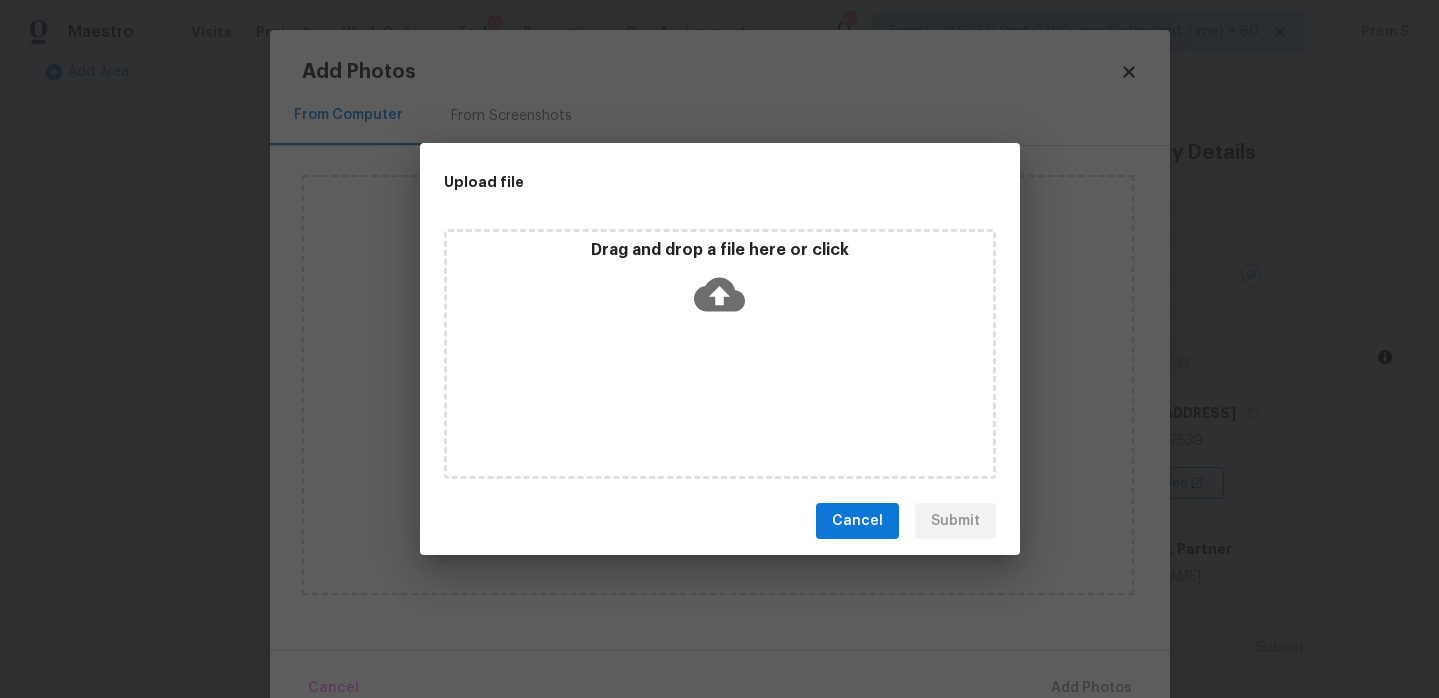 click 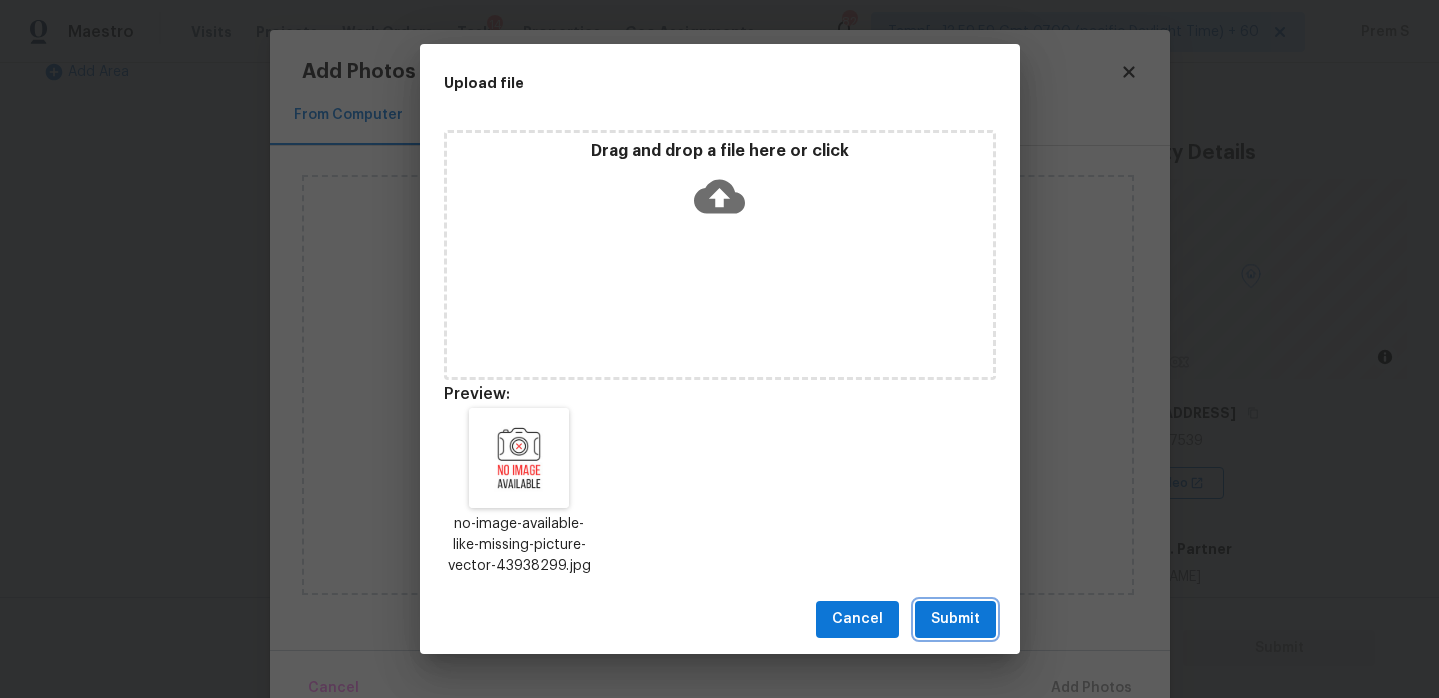 click on "Submit" at bounding box center (955, 619) 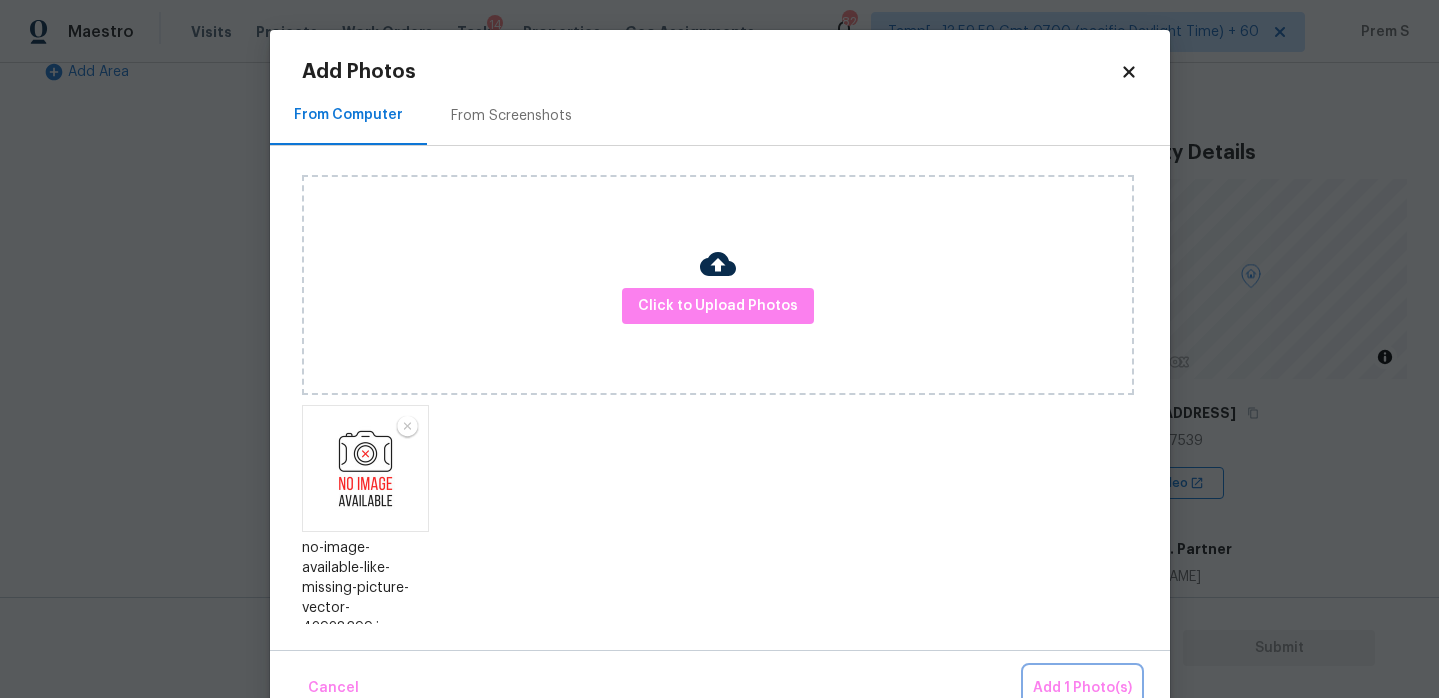 click on "Add 1 Photo(s)" at bounding box center (1082, 688) 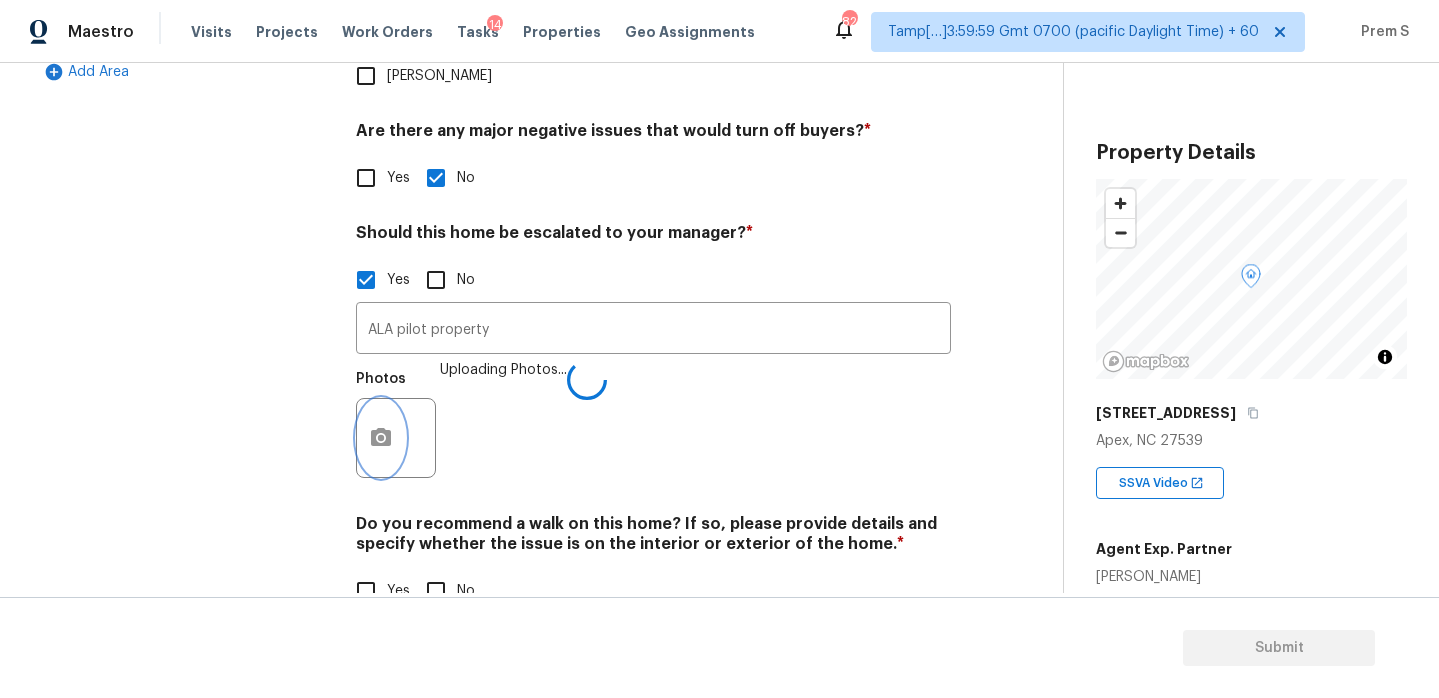 scroll, scrollTop: 695, scrollLeft: 0, axis: vertical 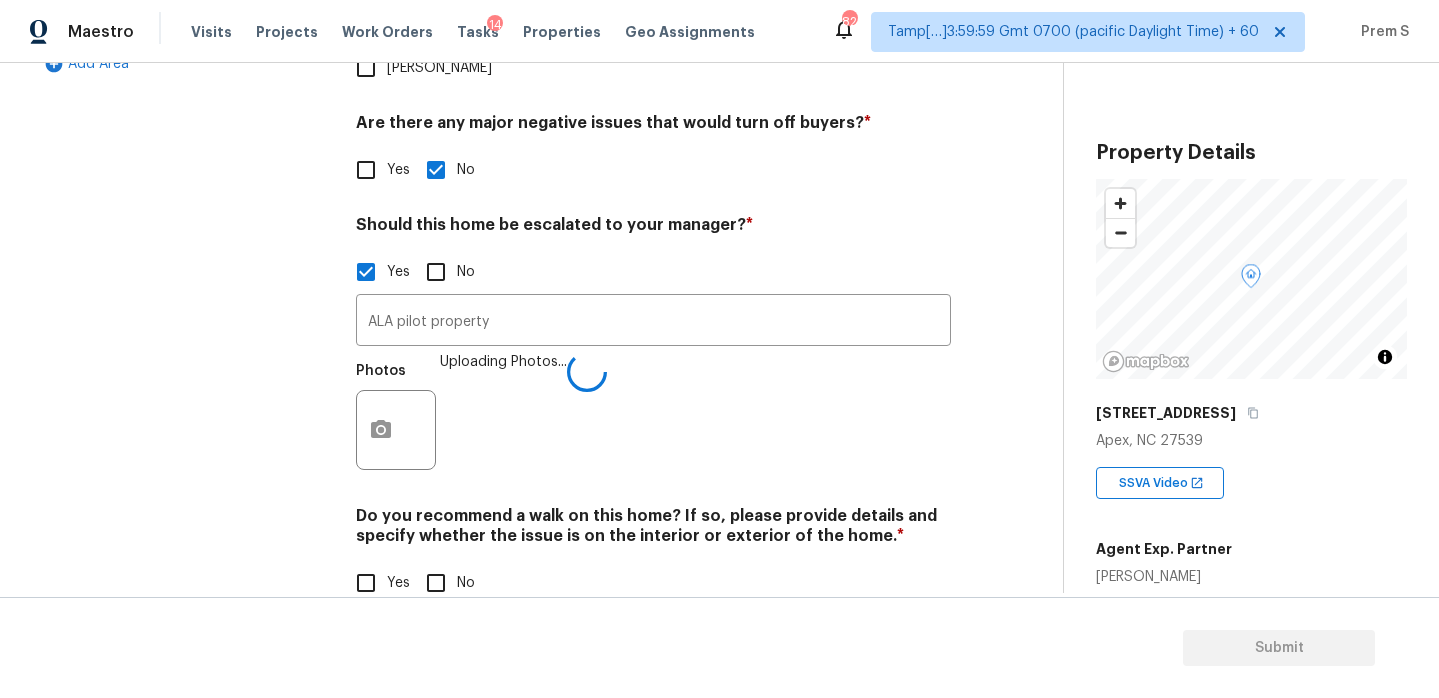 click on "No" at bounding box center [436, 583] 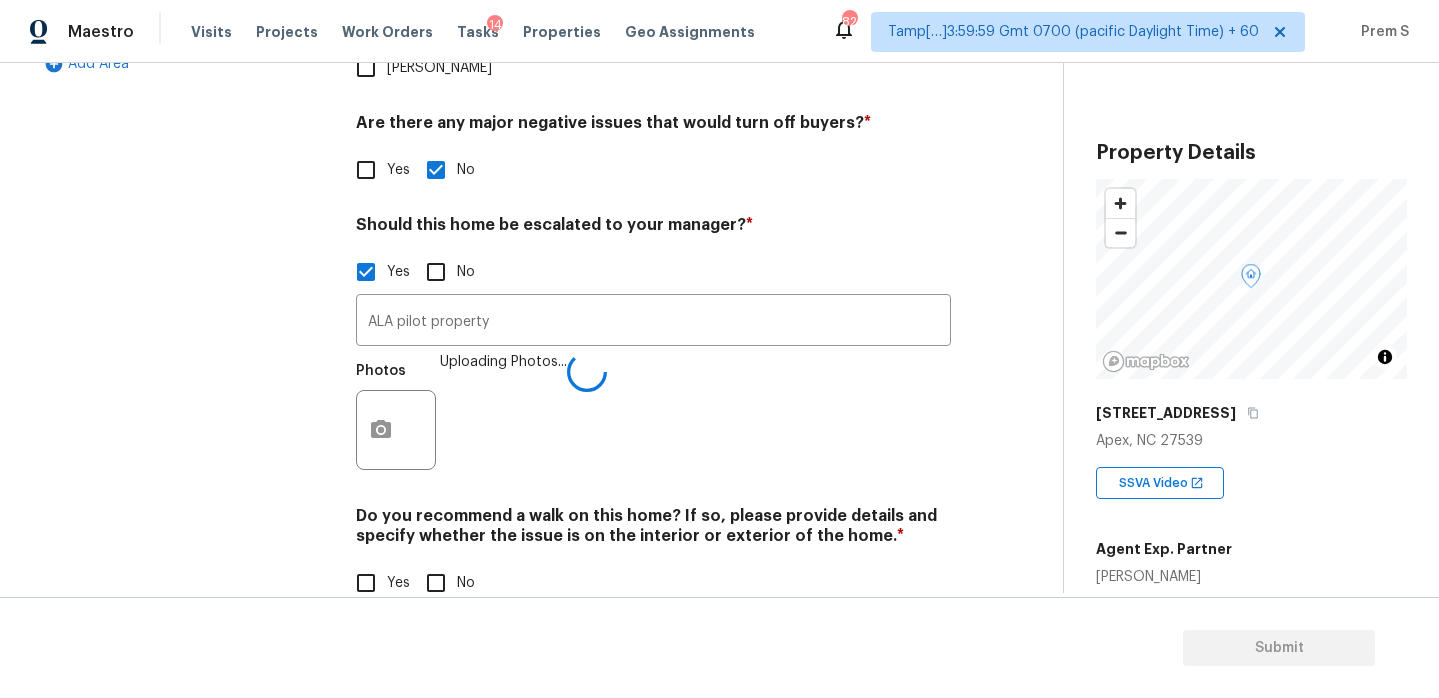 checkbox on "true" 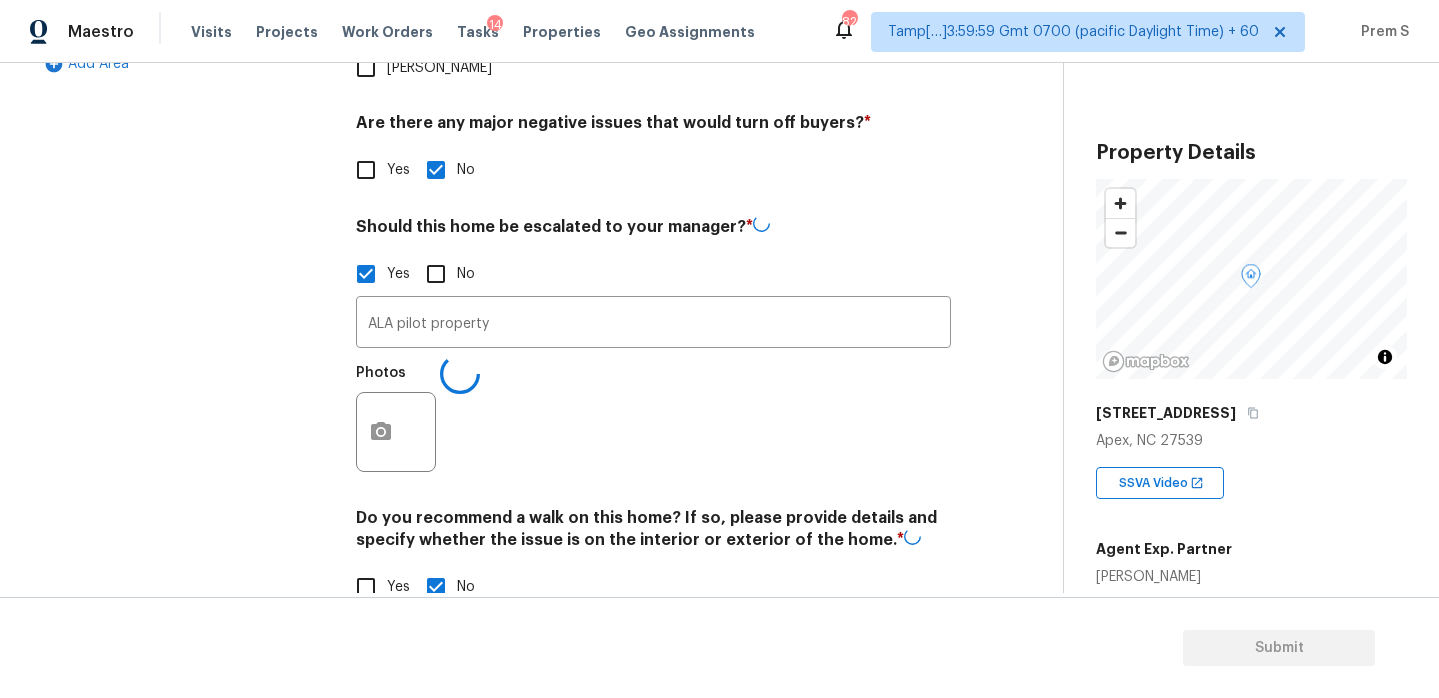 scroll, scrollTop: 390, scrollLeft: 0, axis: vertical 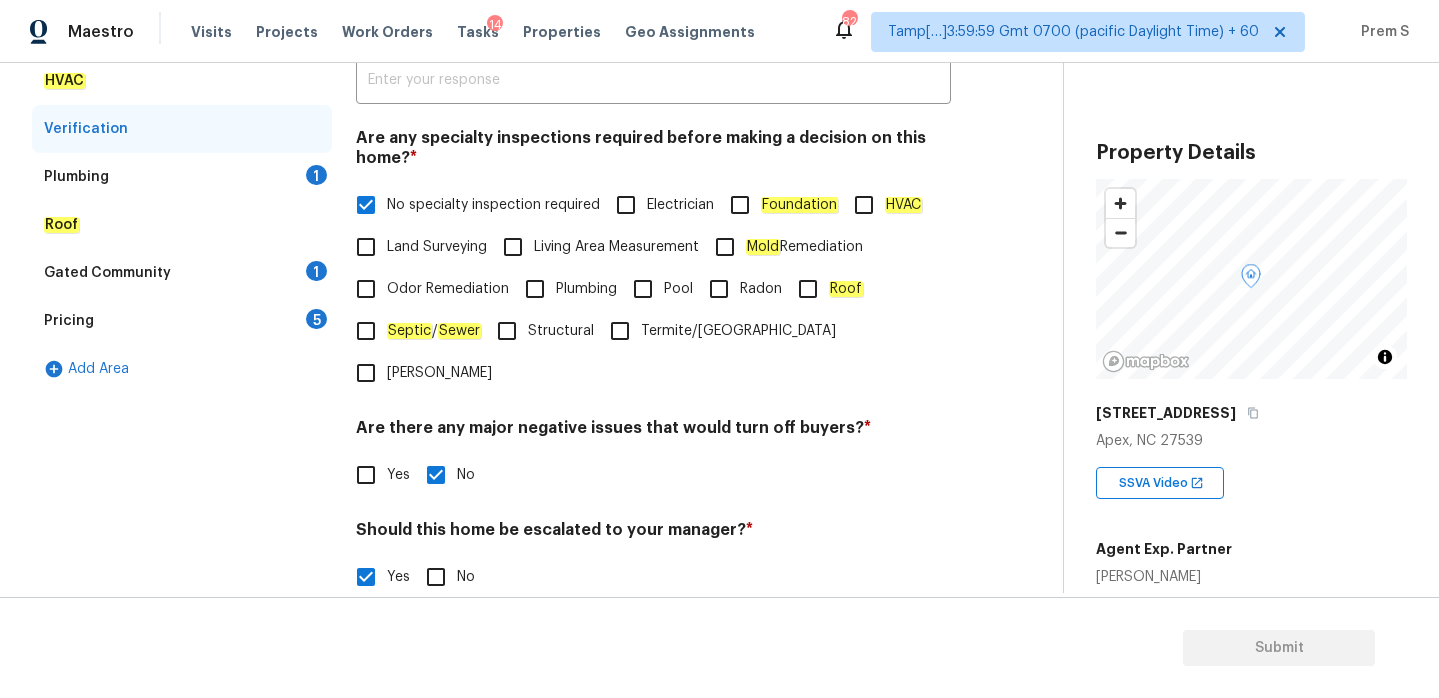 click on "1" at bounding box center [316, 175] 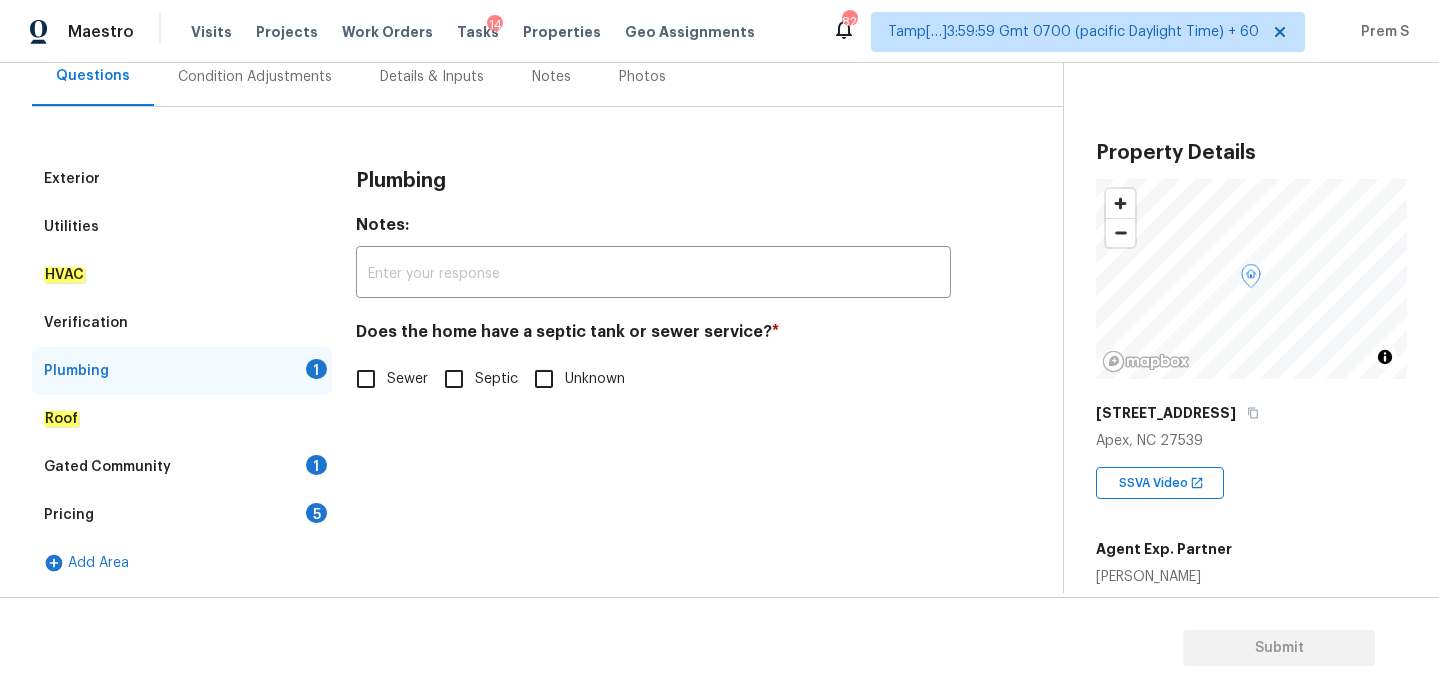 scroll, scrollTop: 196, scrollLeft: 0, axis: vertical 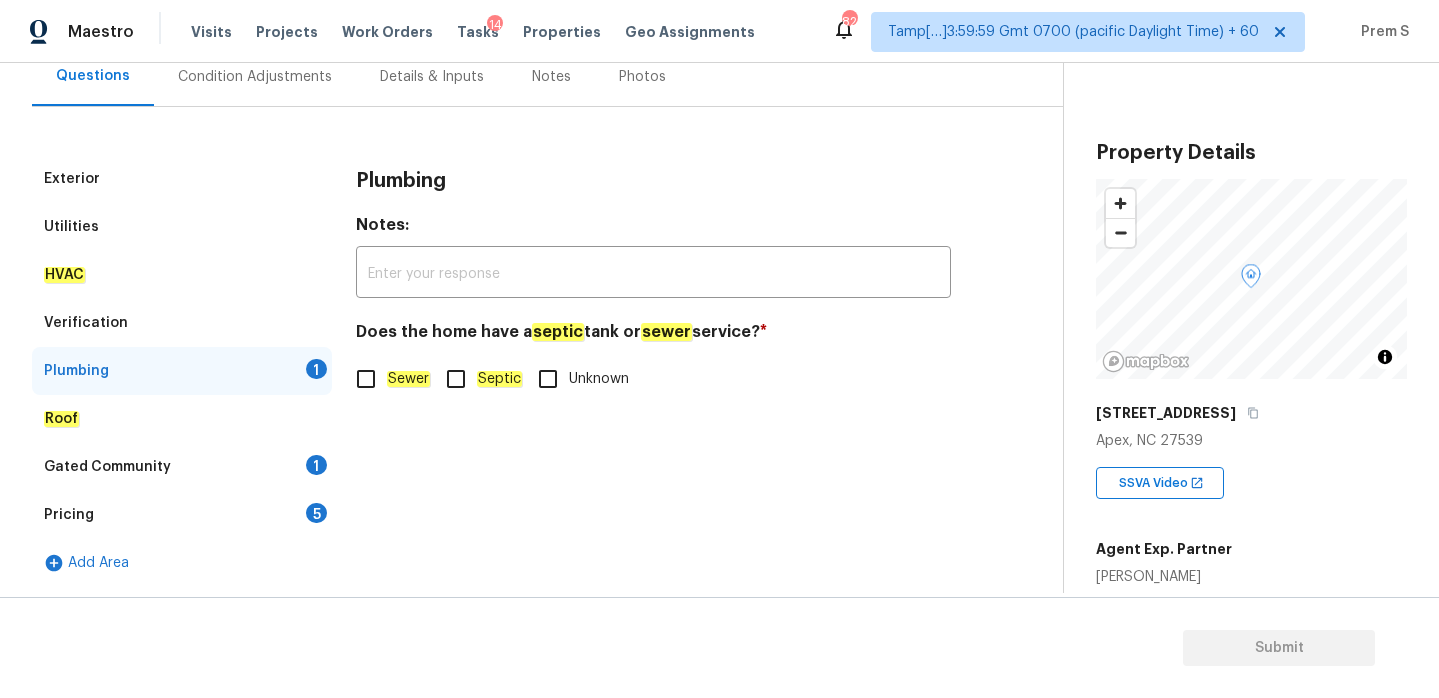 click on "Sewer" at bounding box center [366, 379] 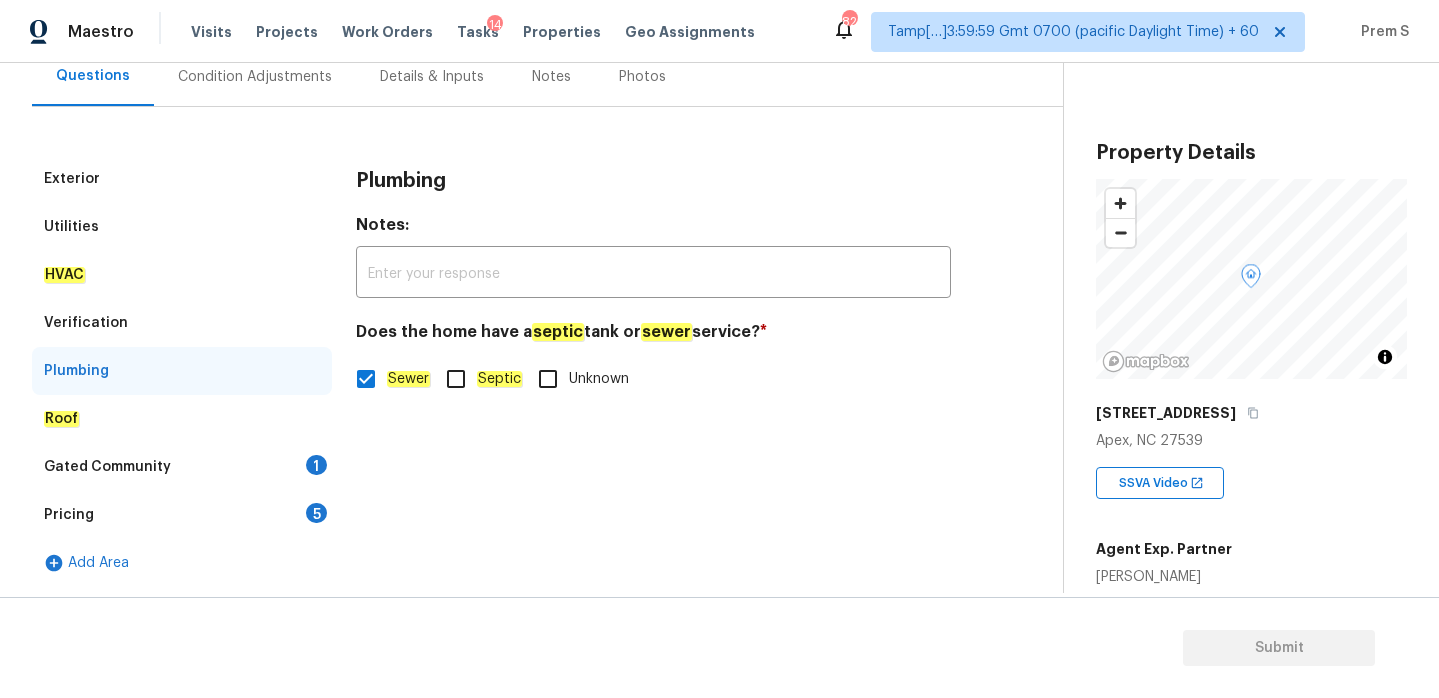 click on "1" at bounding box center [316, 465] 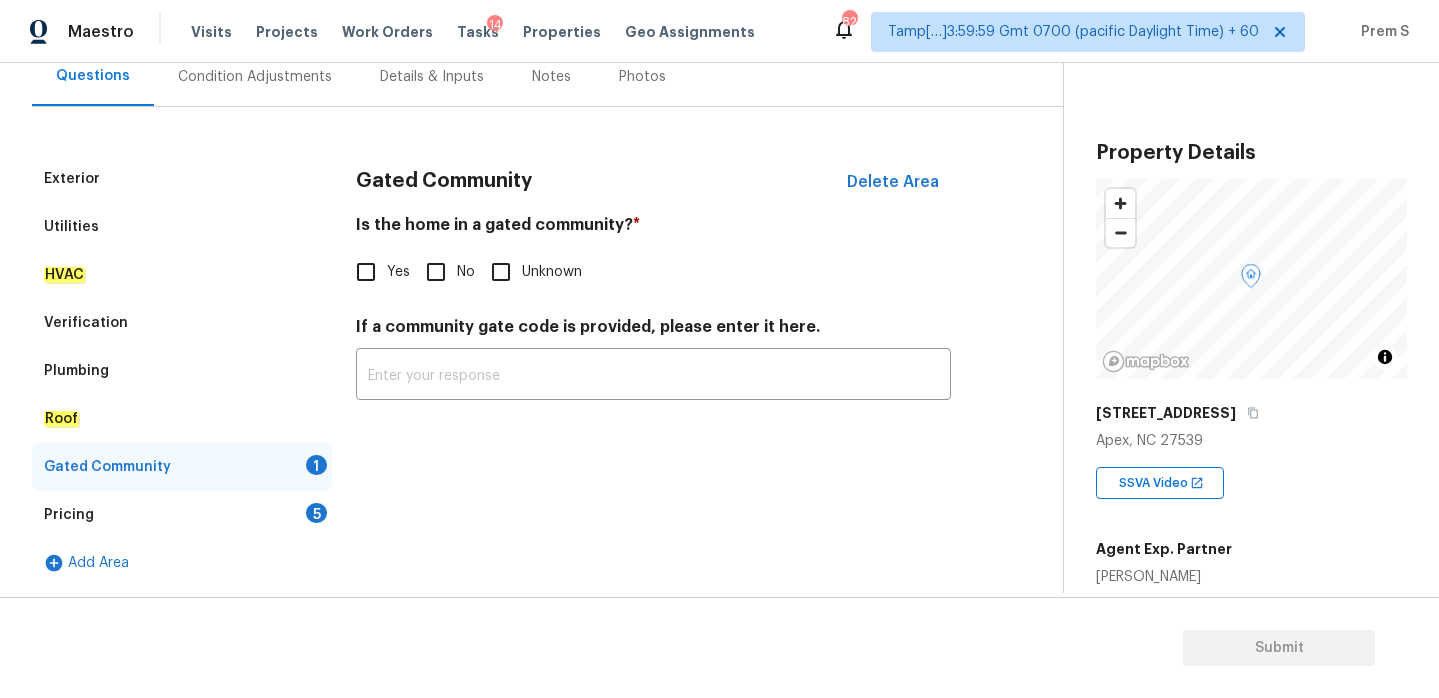 click on "No" at bounding box center [436, 272] 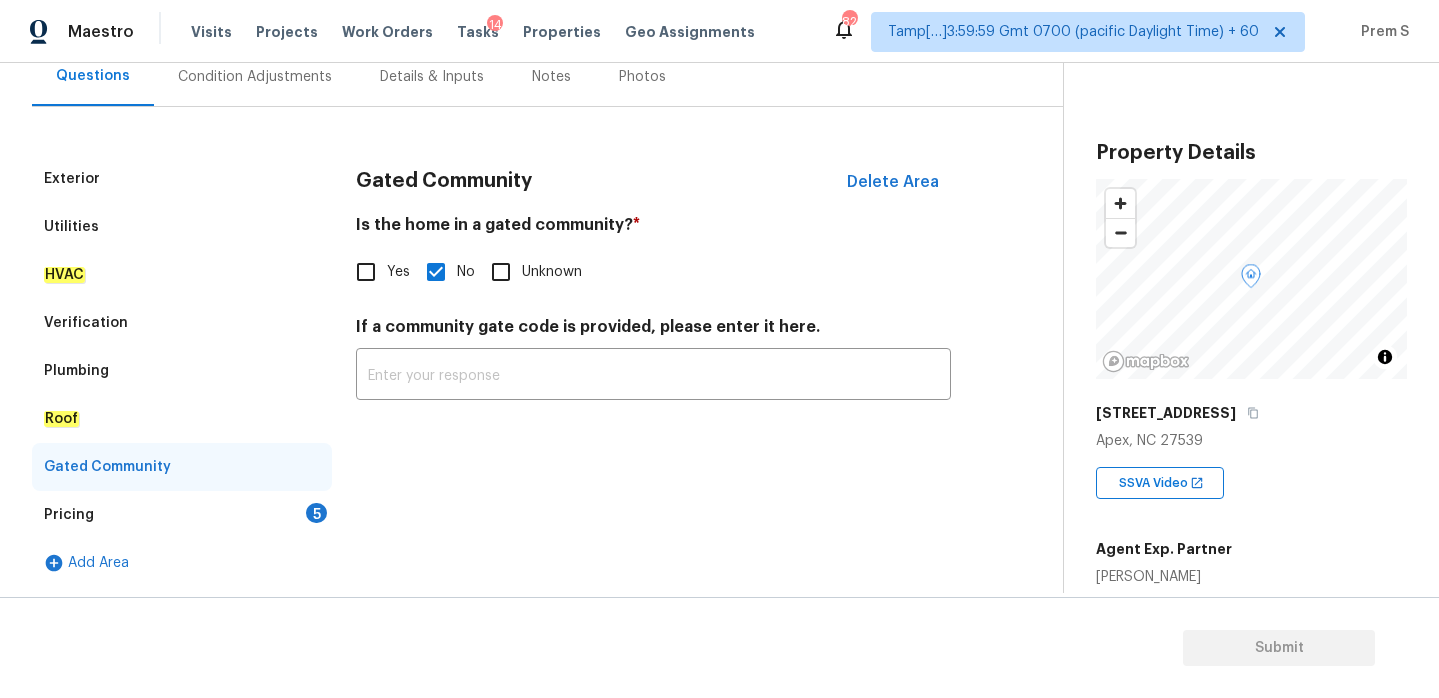 click on "Pricing 5" at bounding box center (182, 515) 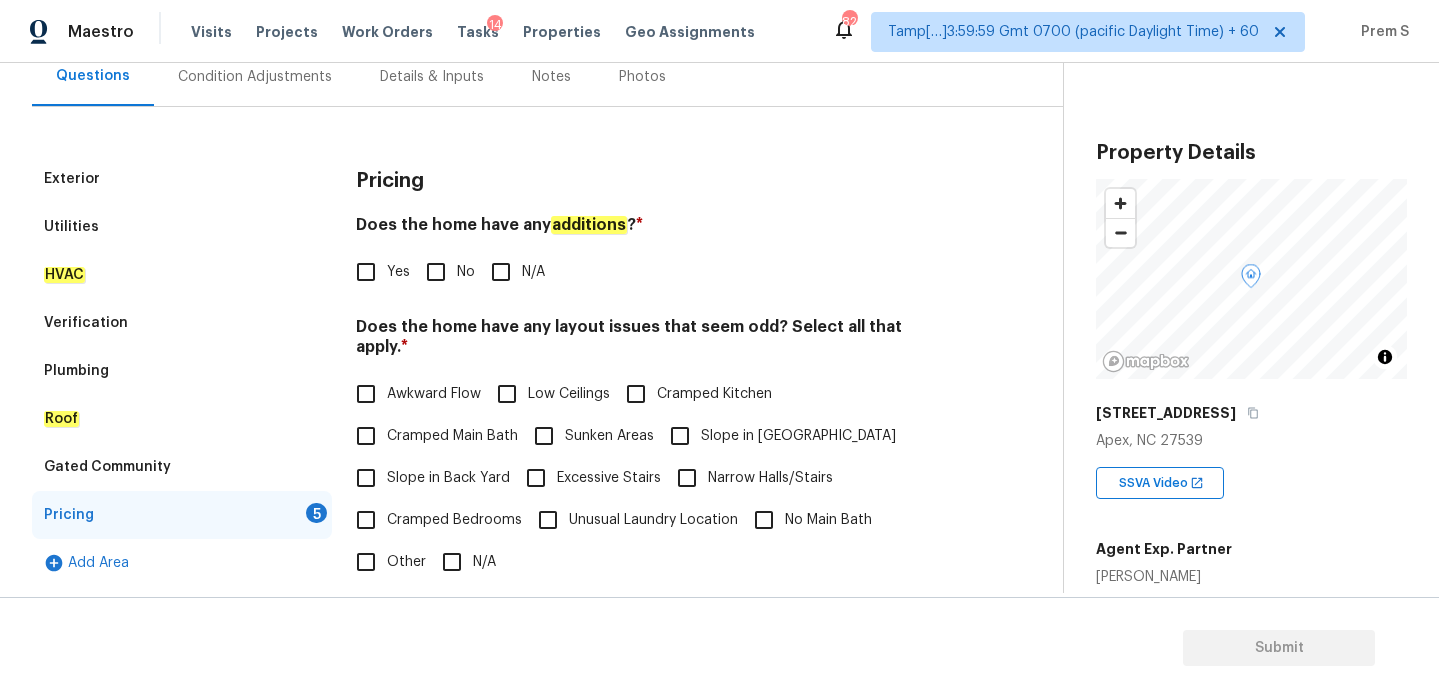 click on "Pricing Does the home have any  additions ?  * Yes No N/A Does the home have any layout issues that seem odd? Select all that apply.  * Awkward Flow Low Ceilings Cramped Kitchen Cramped Main Bath Sunken Areas Slope in Front Yard Slope in Back Yard Excessive Stairs Narrow Halls/Stairs Cramped Bedrooms Unusual Laundry Location No Main Bath Other N/A Do you have to walk through the garage to get to any rooms in the home?  * Yes No Does the kitchen seem cramped?  * Yes No Does the home appear to be very outdated?  * Yes No" at bounding box center (653, 534) 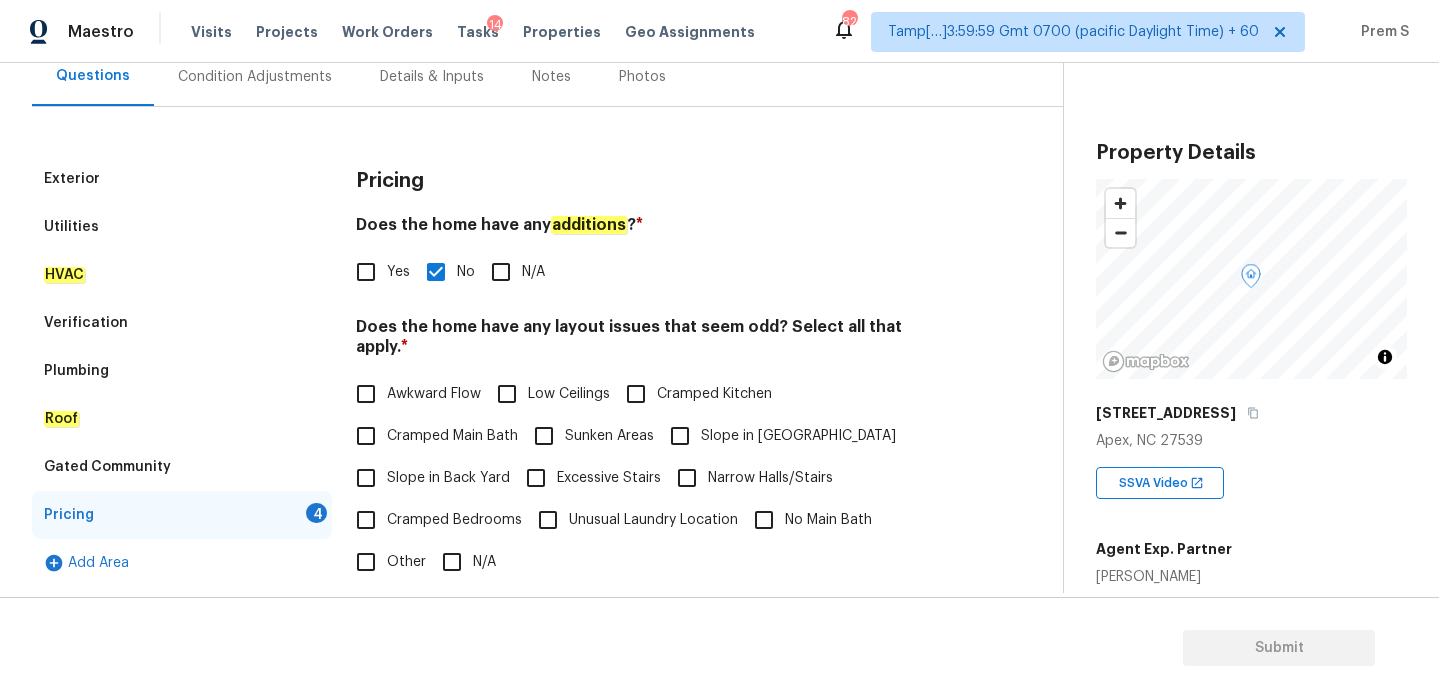 click on "N/A" at bounding box center [484, 562] 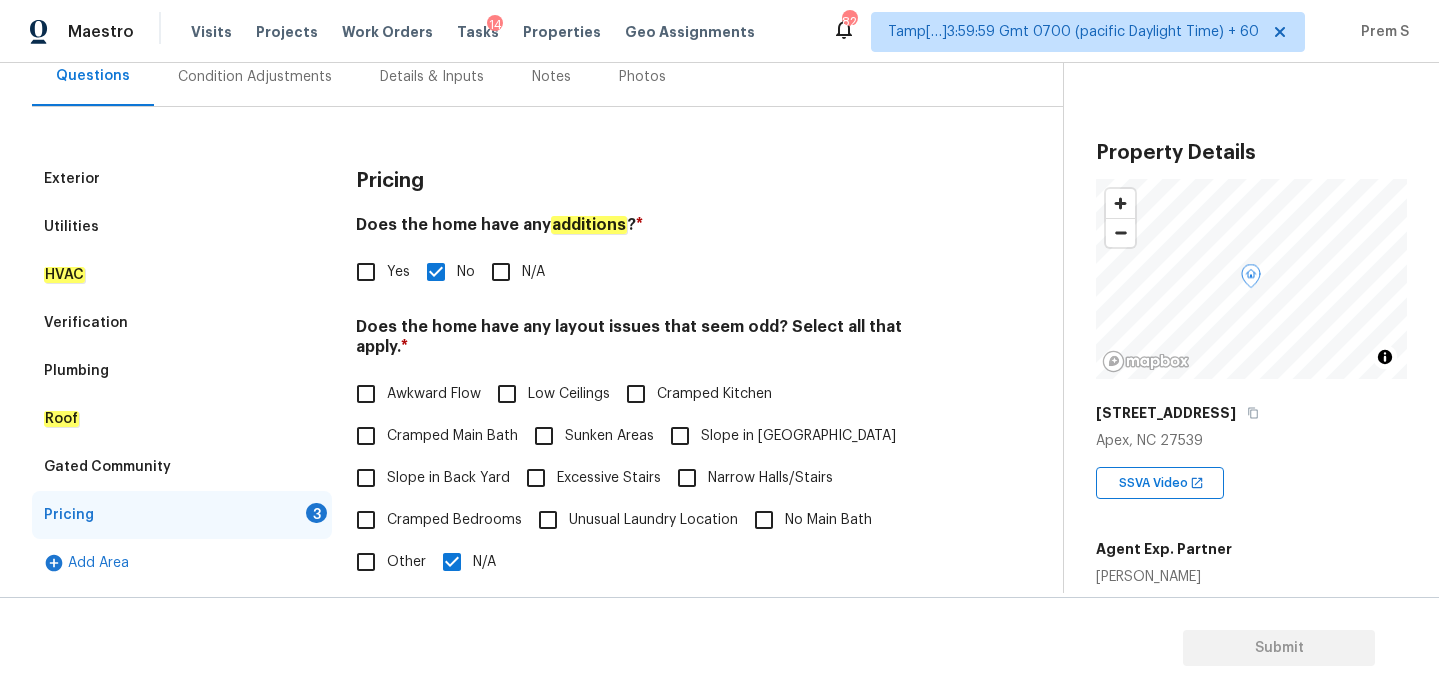 scroll, scrollTop: 502, scrollLeft: 0, axis: vertical 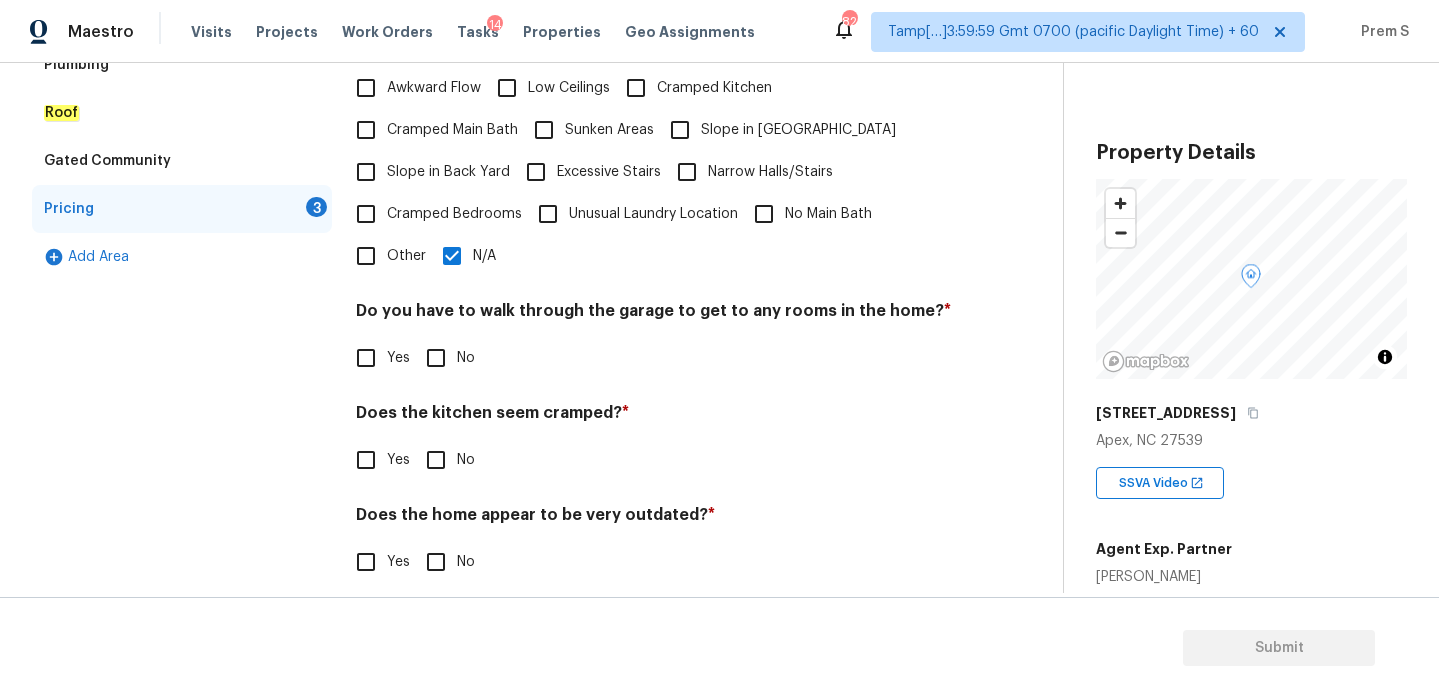 click on "No" at bounding box center [436, 358] 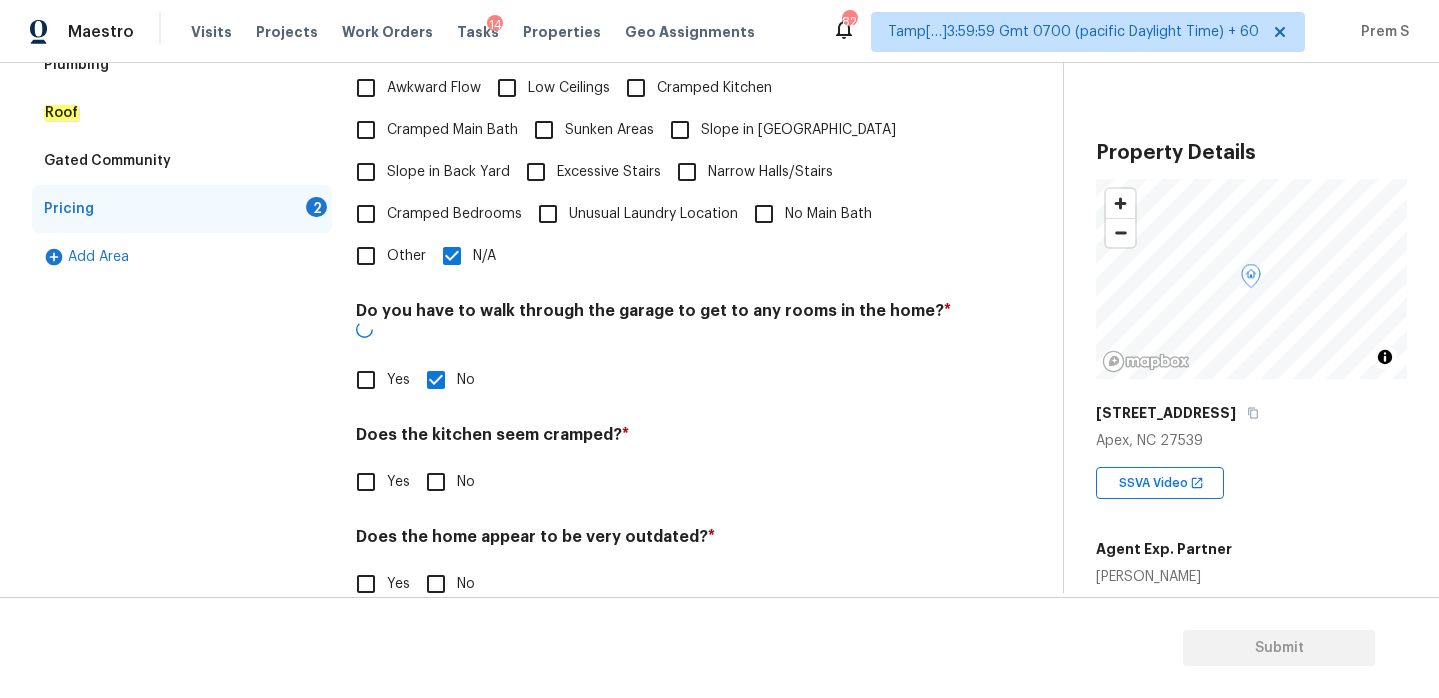 click on "No" at bounding box center (436, 482) 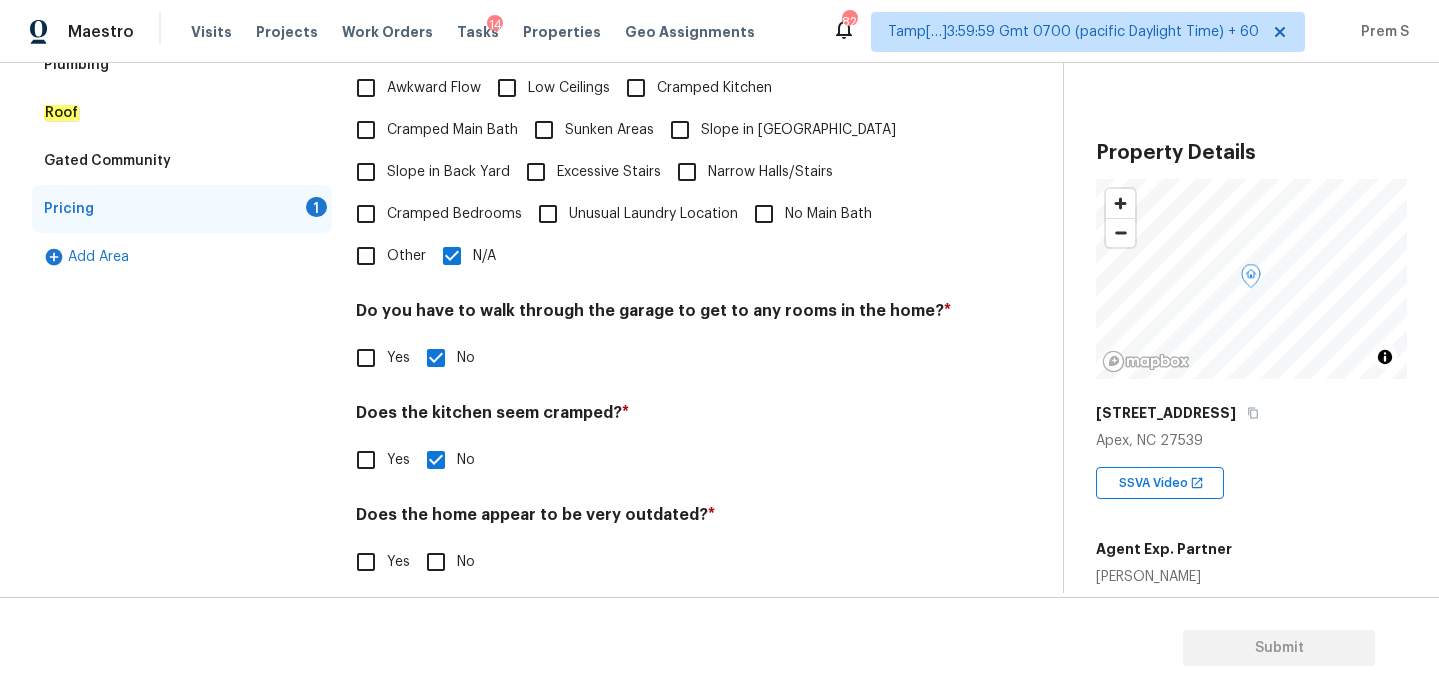 click on "No" at bounding box center (436, 562) 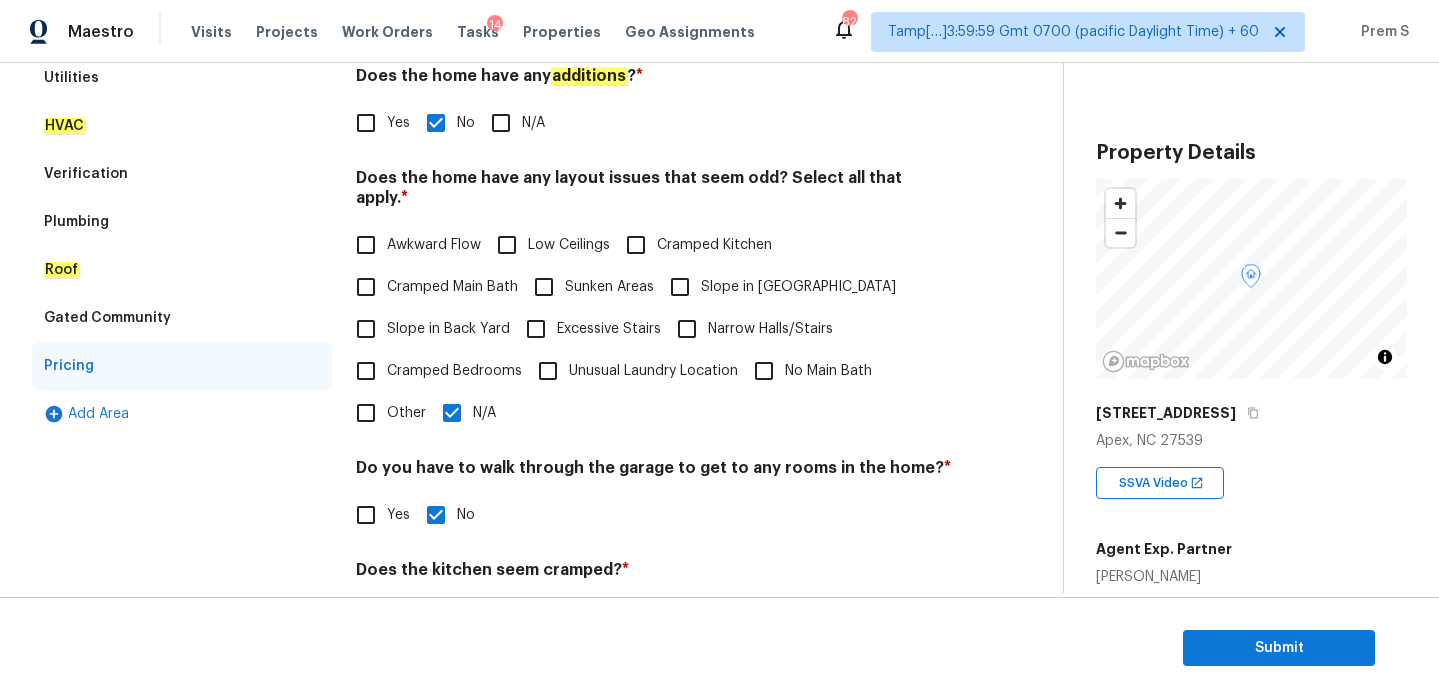 scroll, scrollTop: 0, scrollLeft: 0, axis: both 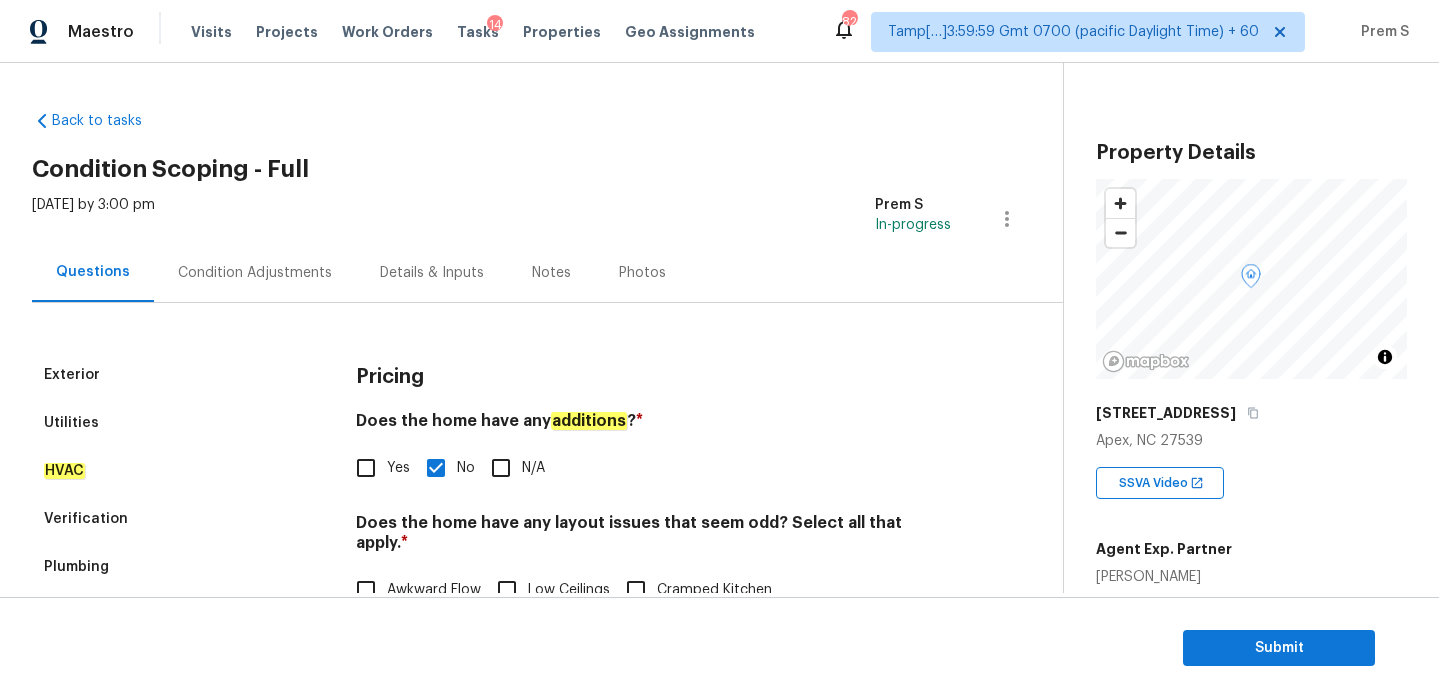 click on "Condition Adjustments" at bounding box center [255, 272] 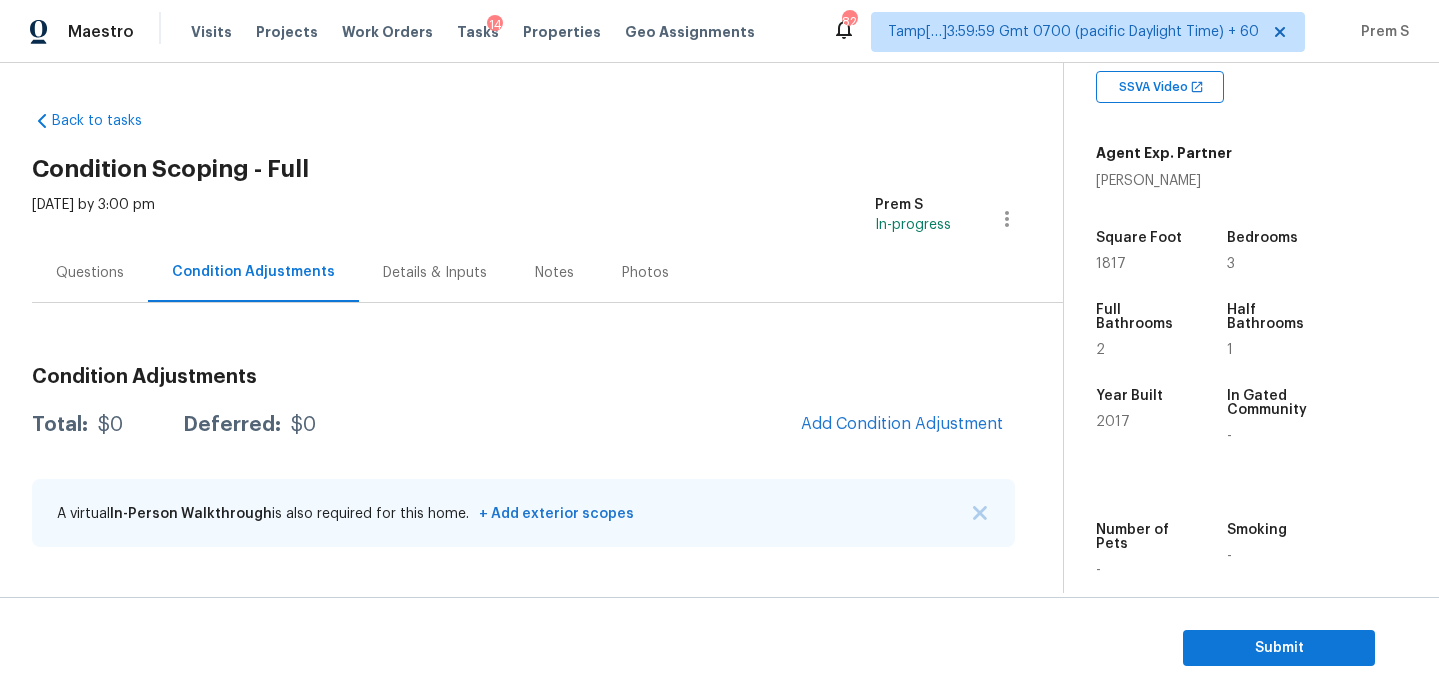 scroll, scrollTop: 506, scrollLeft: 0, axis: vertical 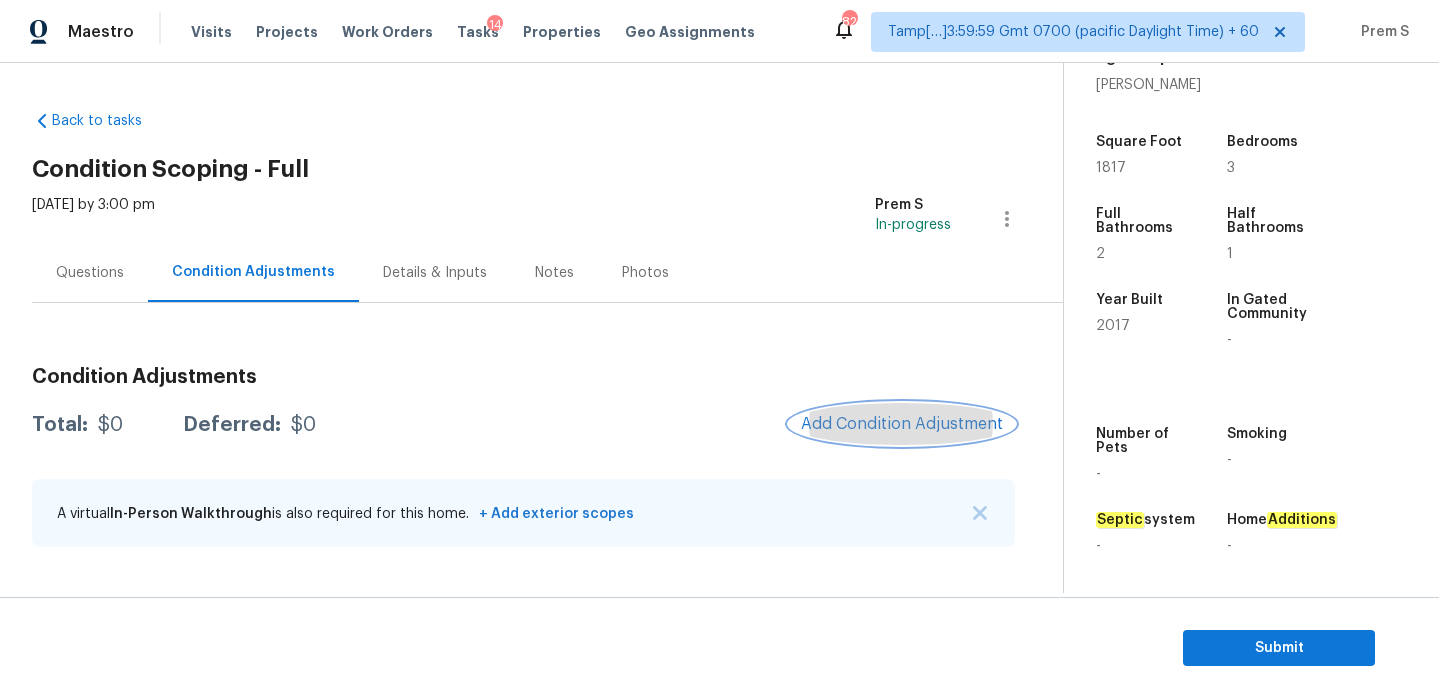 click on "Add Condition Adjustment" at bounding box center (902, 424) 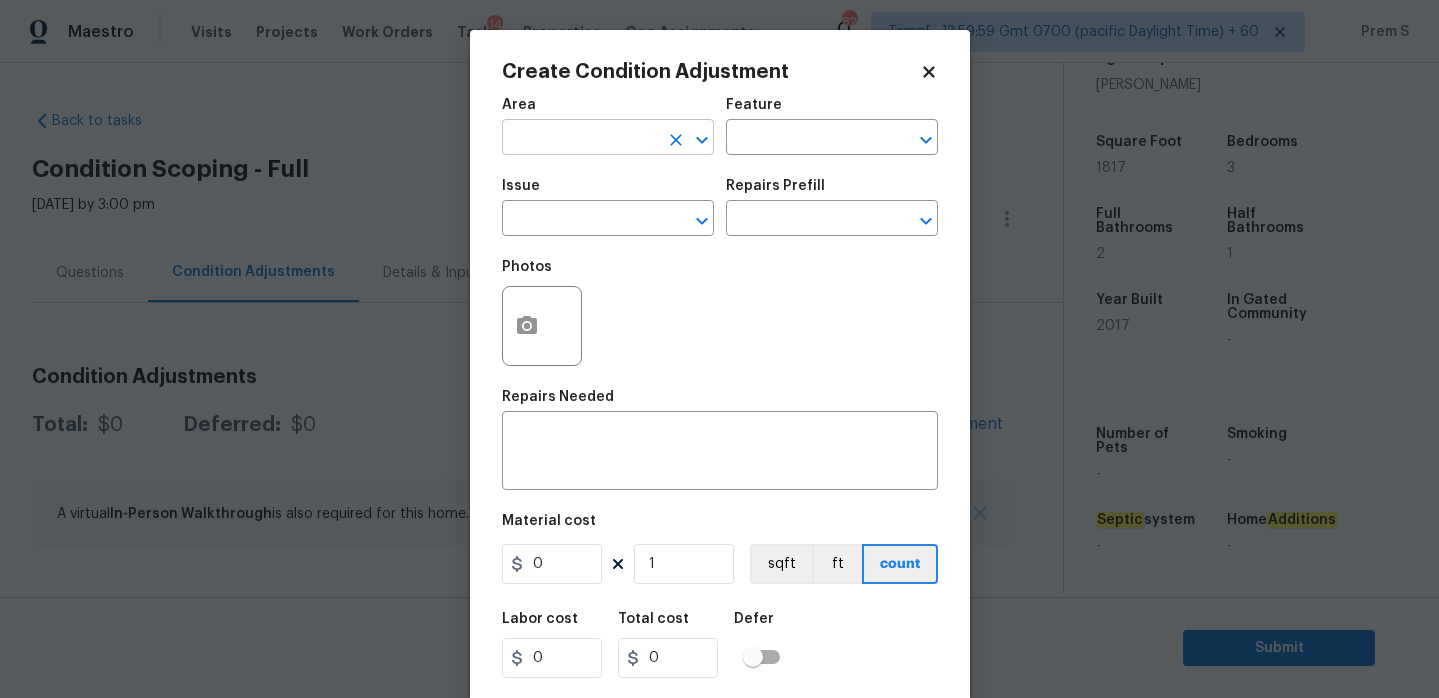 click at bounding box center (580, 139) 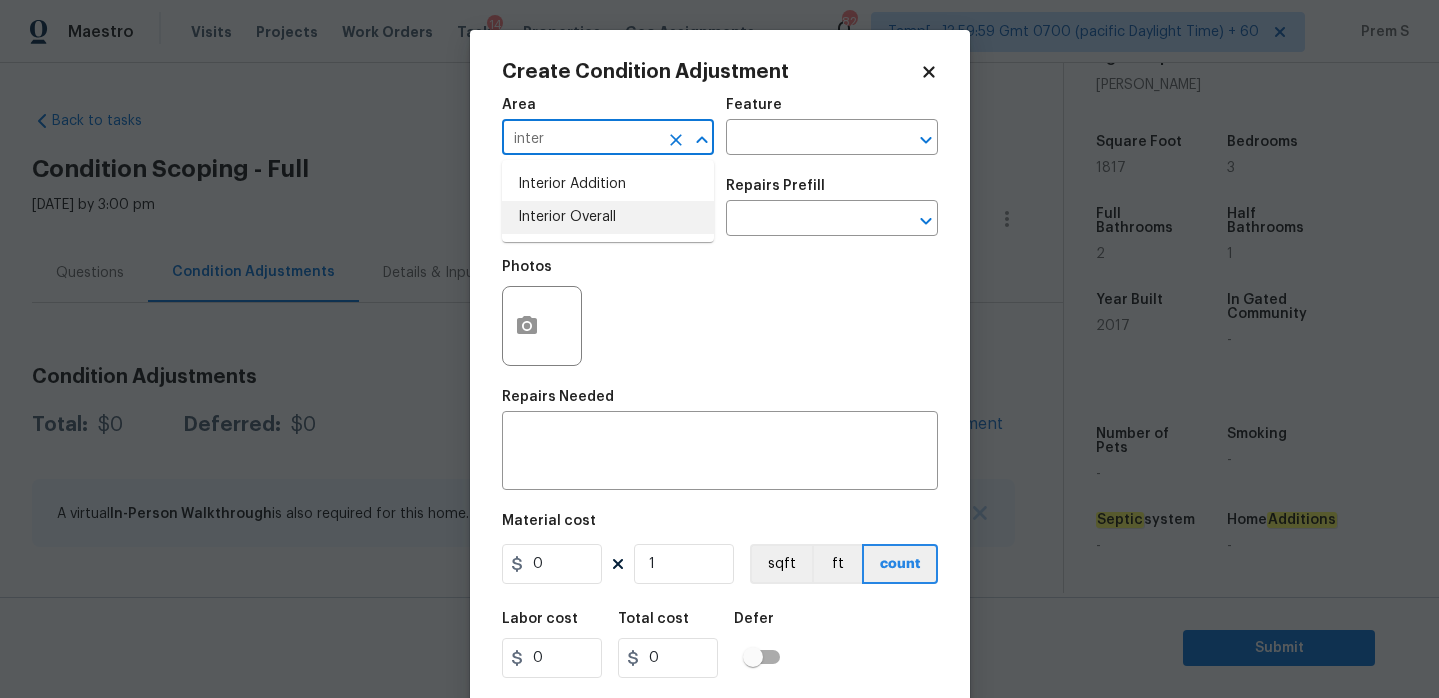 click on "Interior Overall" at bounding box center [608, 217] 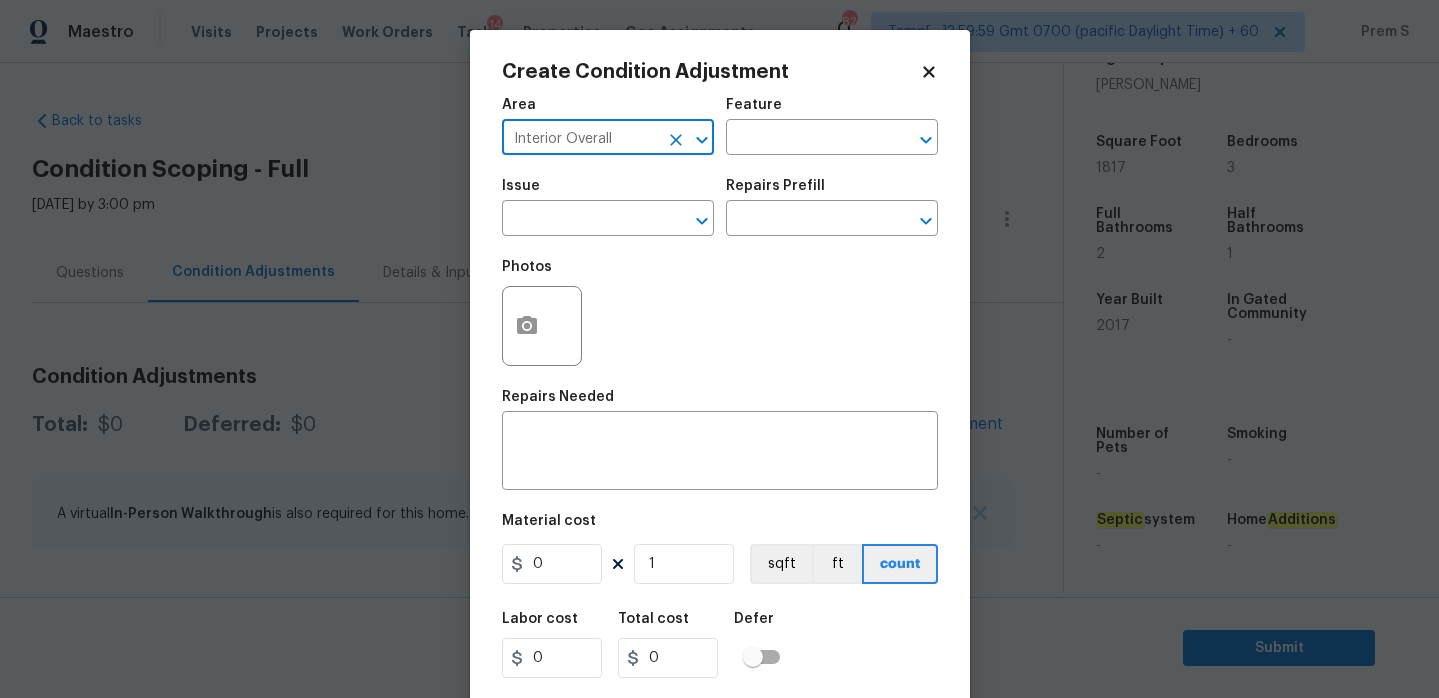 type on "Interior Overall" 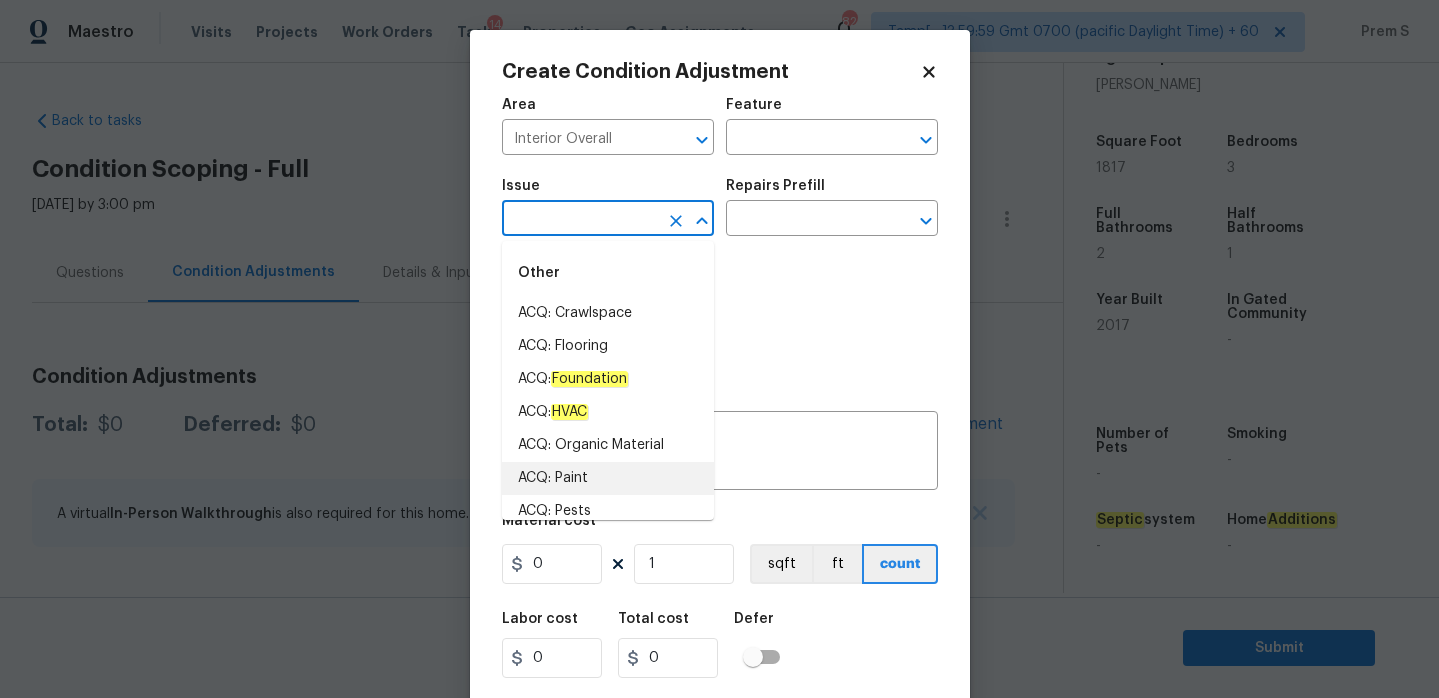 click on "ACQ: Paint" at bounding box center (608, 478) 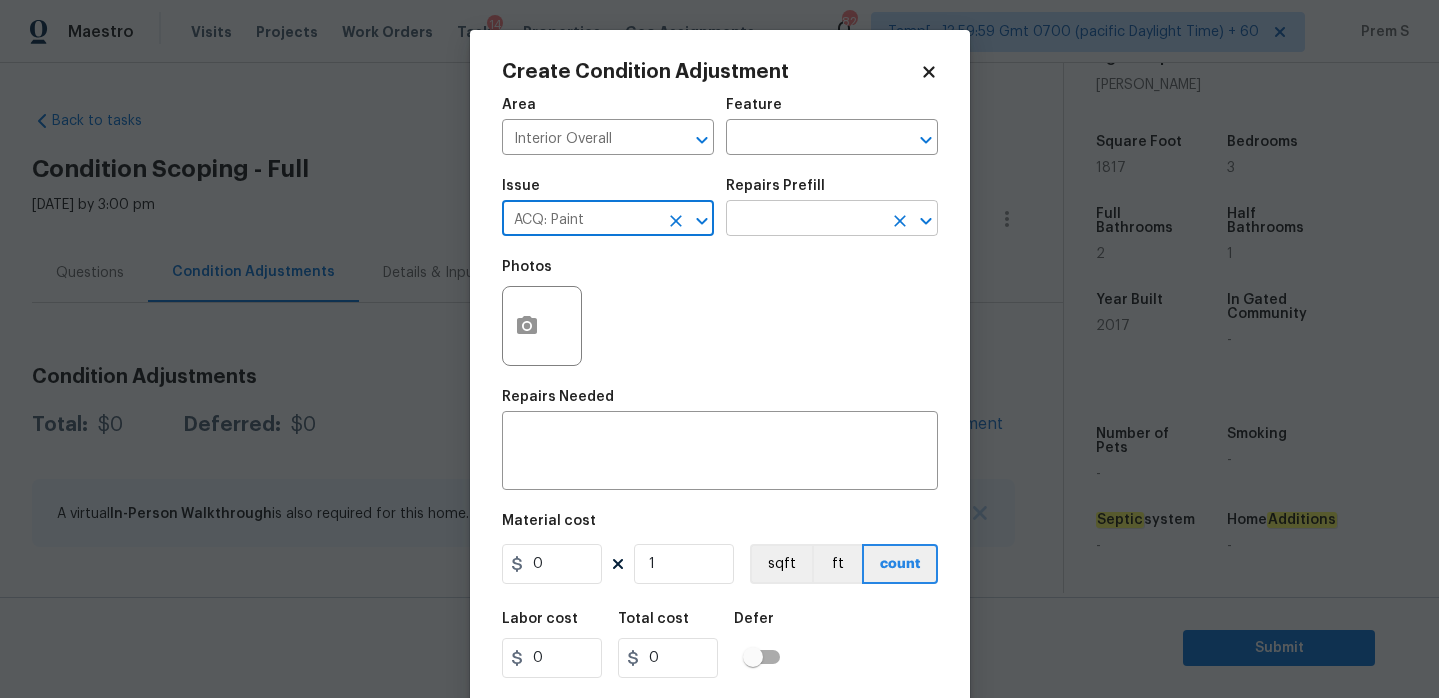 click at bounding box center [804, 220] 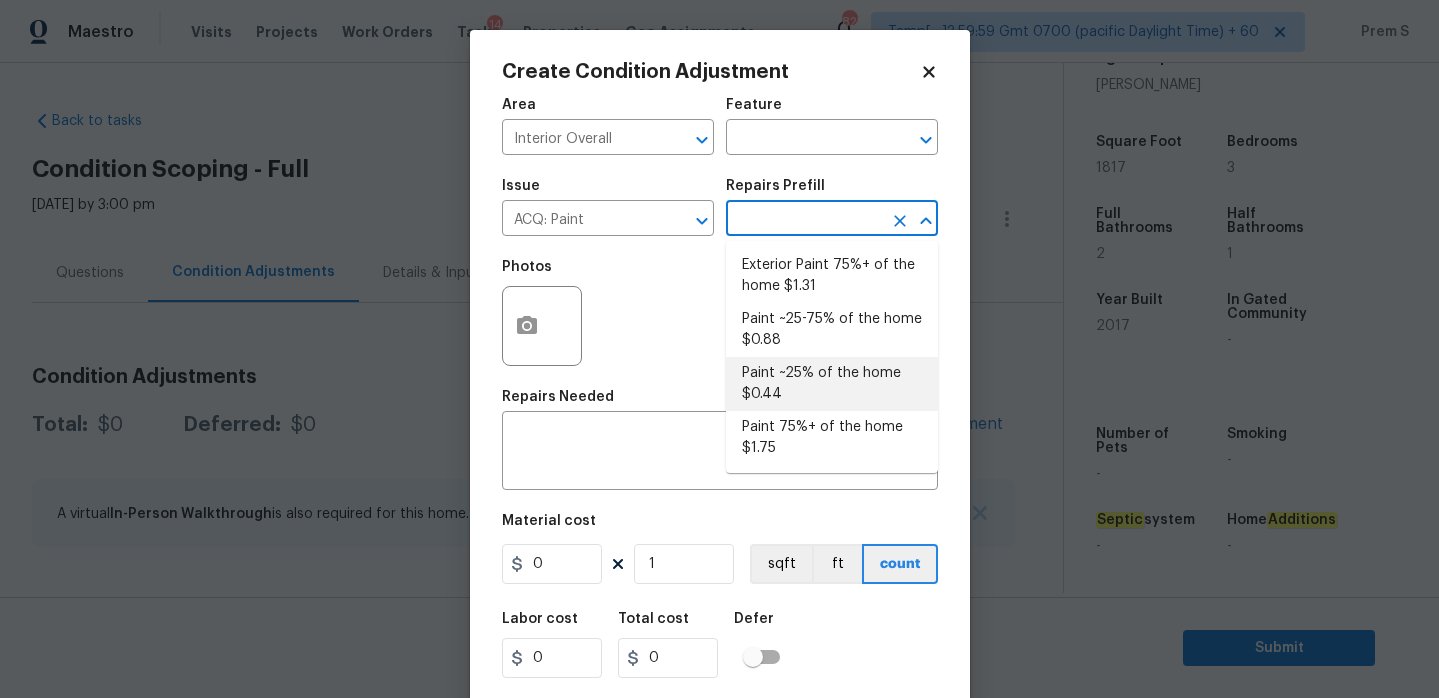 click on "Paint ~25% of the home $0.44" at bounding box center [832, 384] 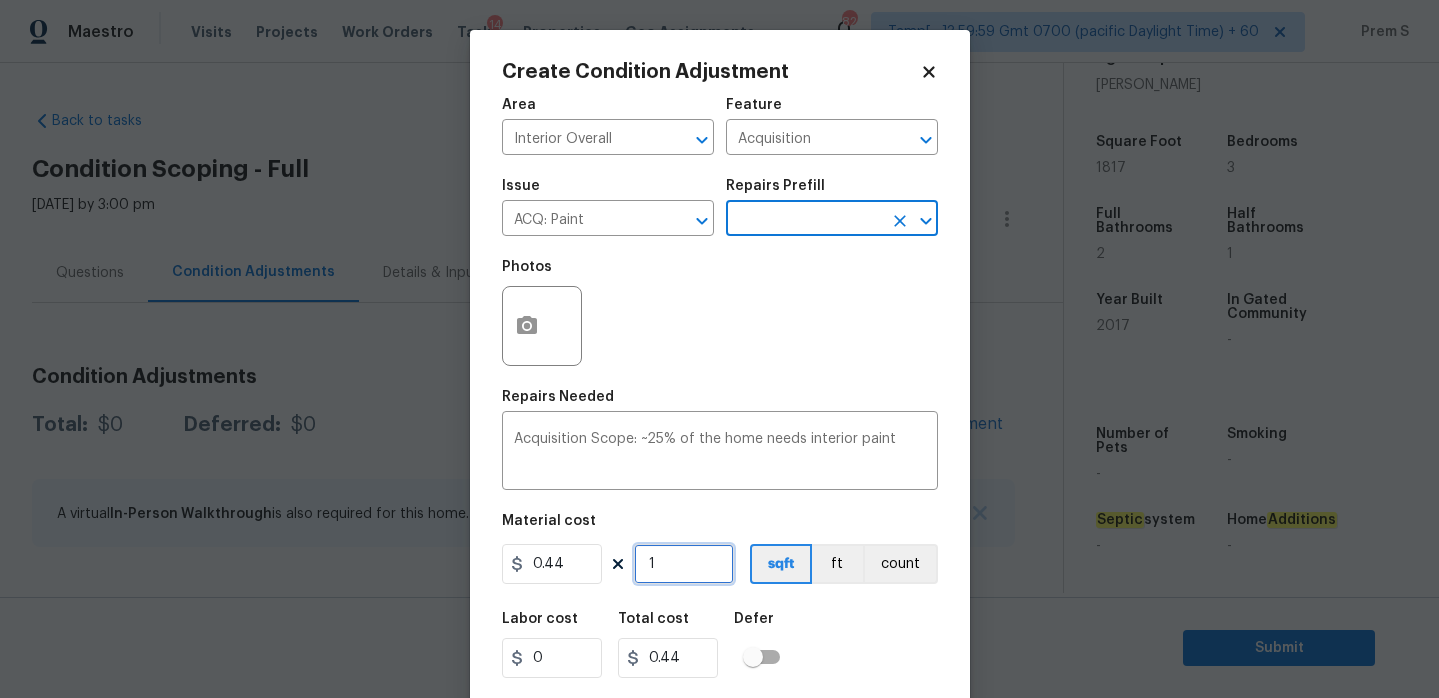 click on "1" at bounding box center (684, 564) 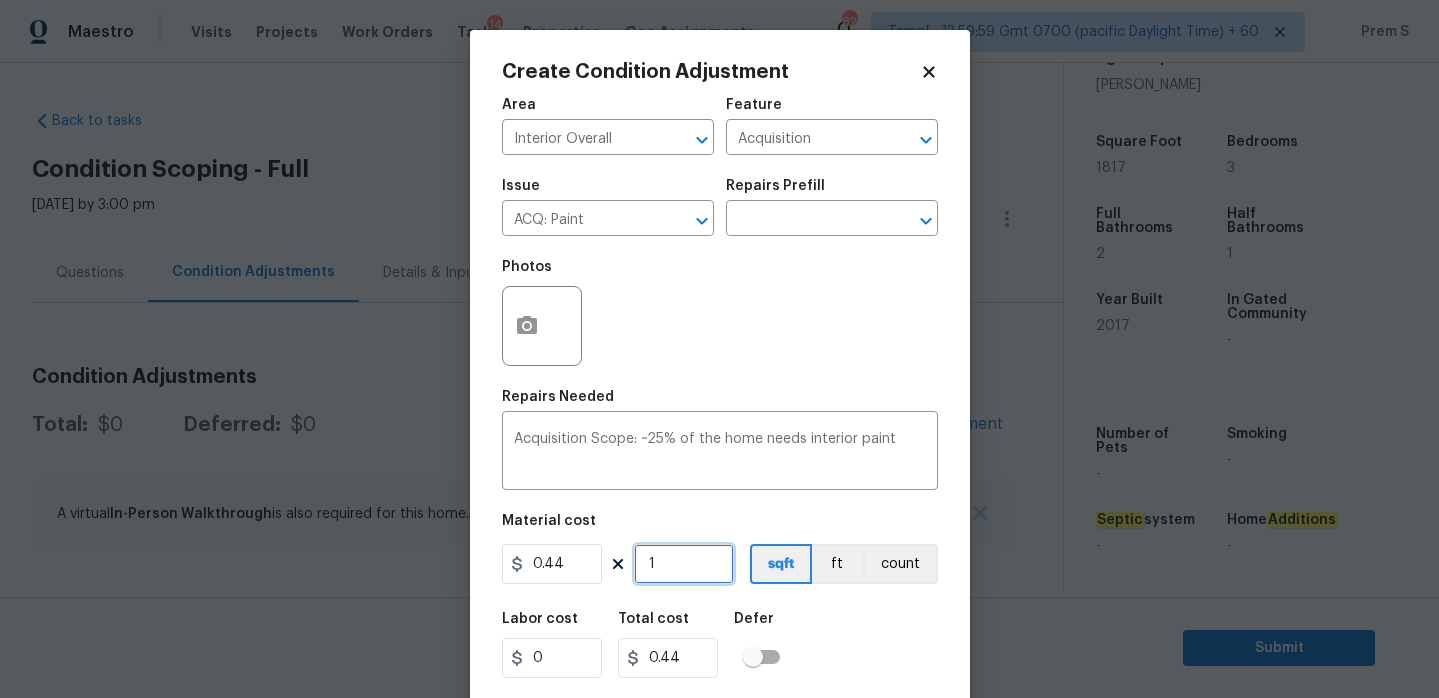 type on "18" 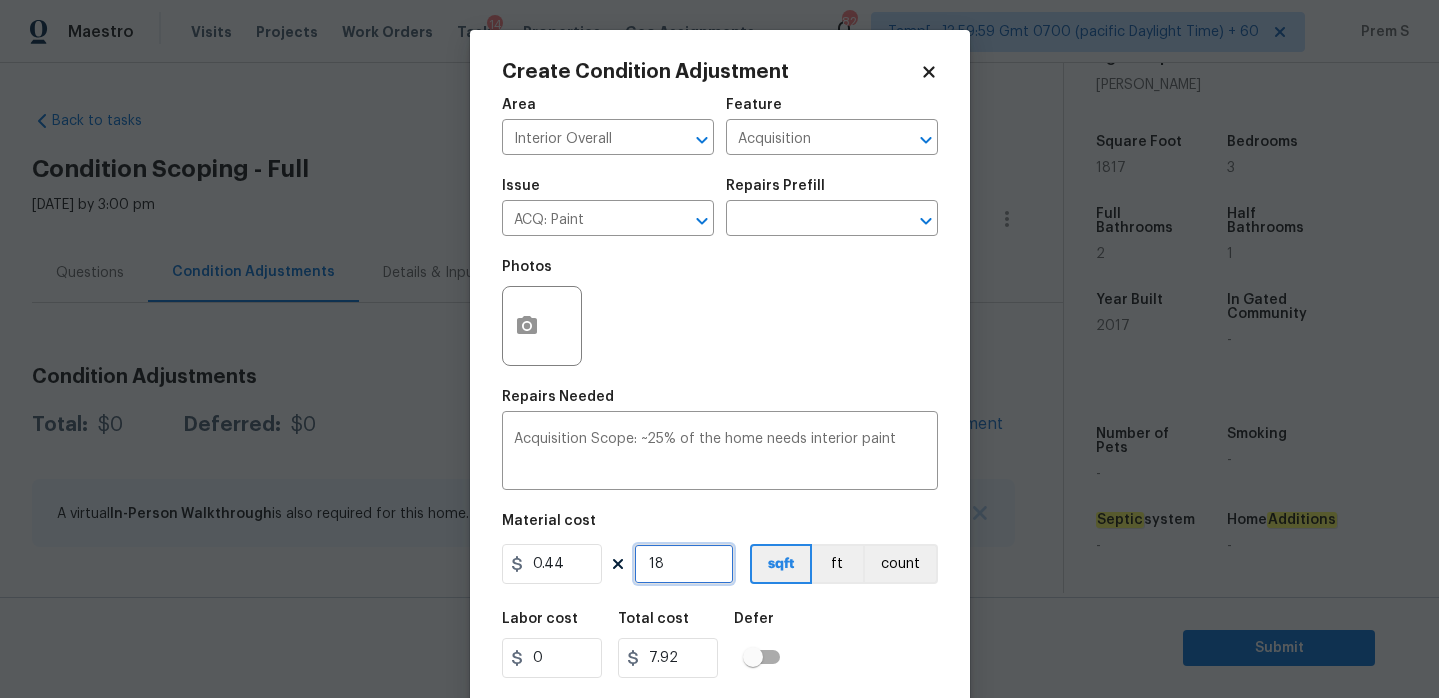 type on "181" 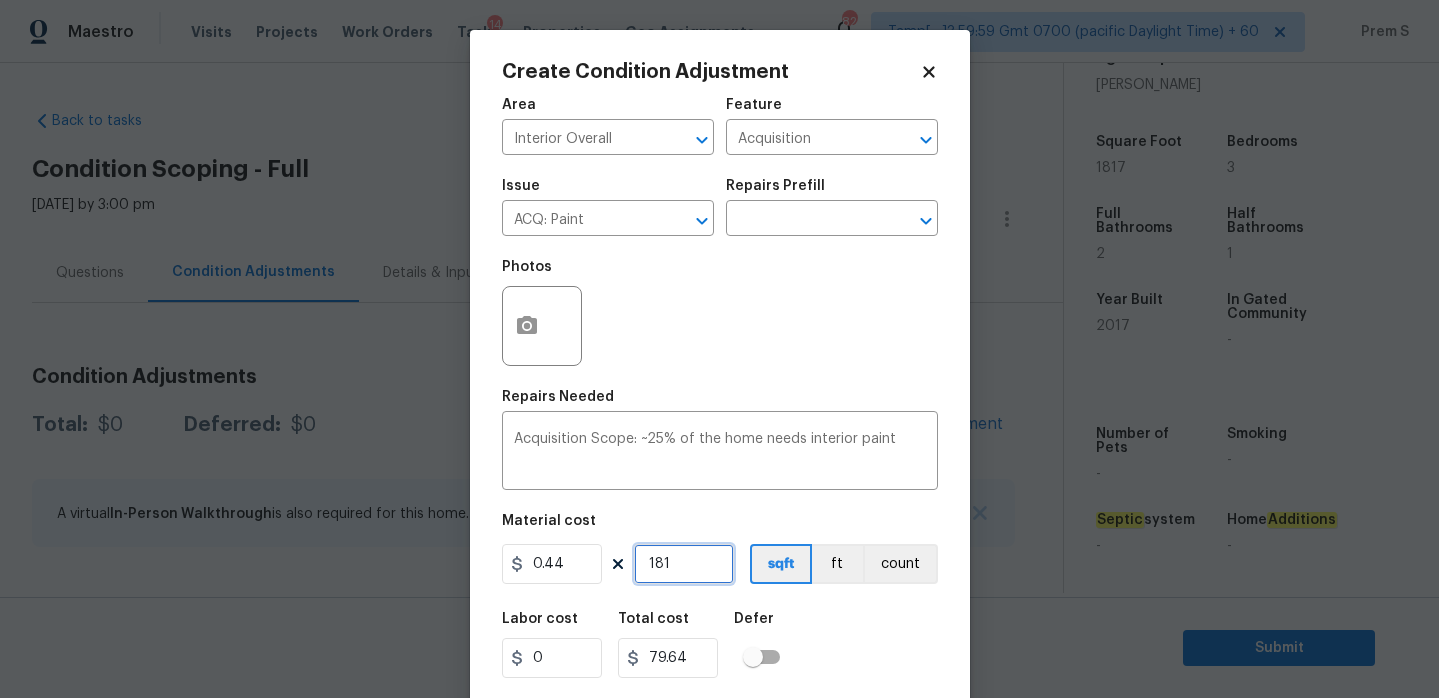 type on "1817" 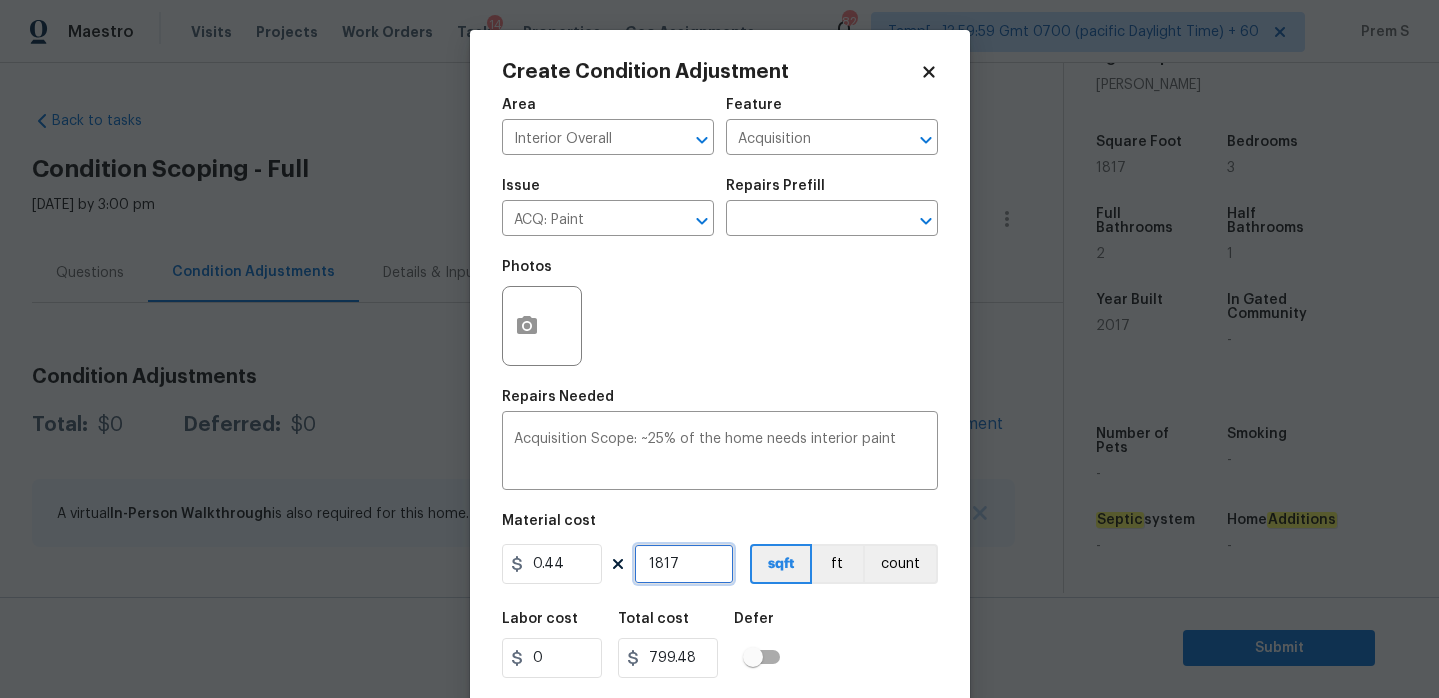 type on "1817" 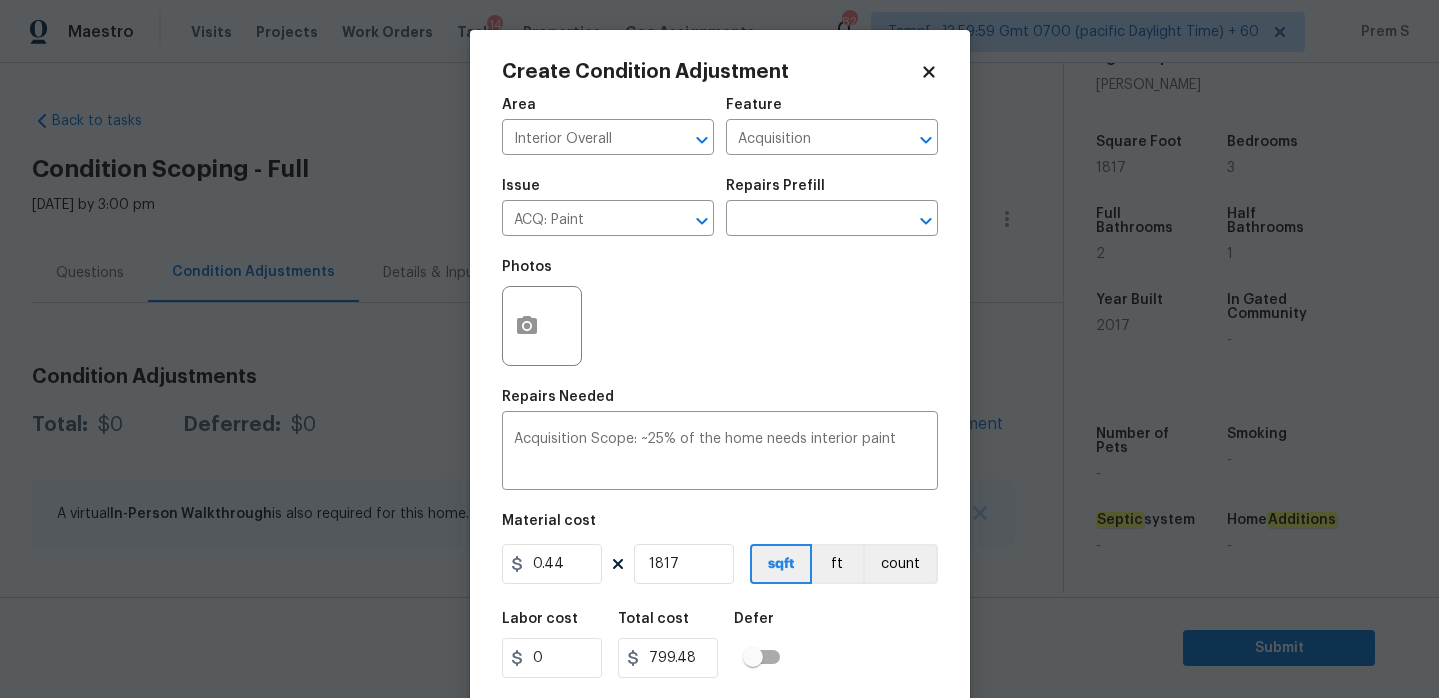 click on "Labor cost 0 Total cost 799.48 Defer" at bounding box center (720, 645) 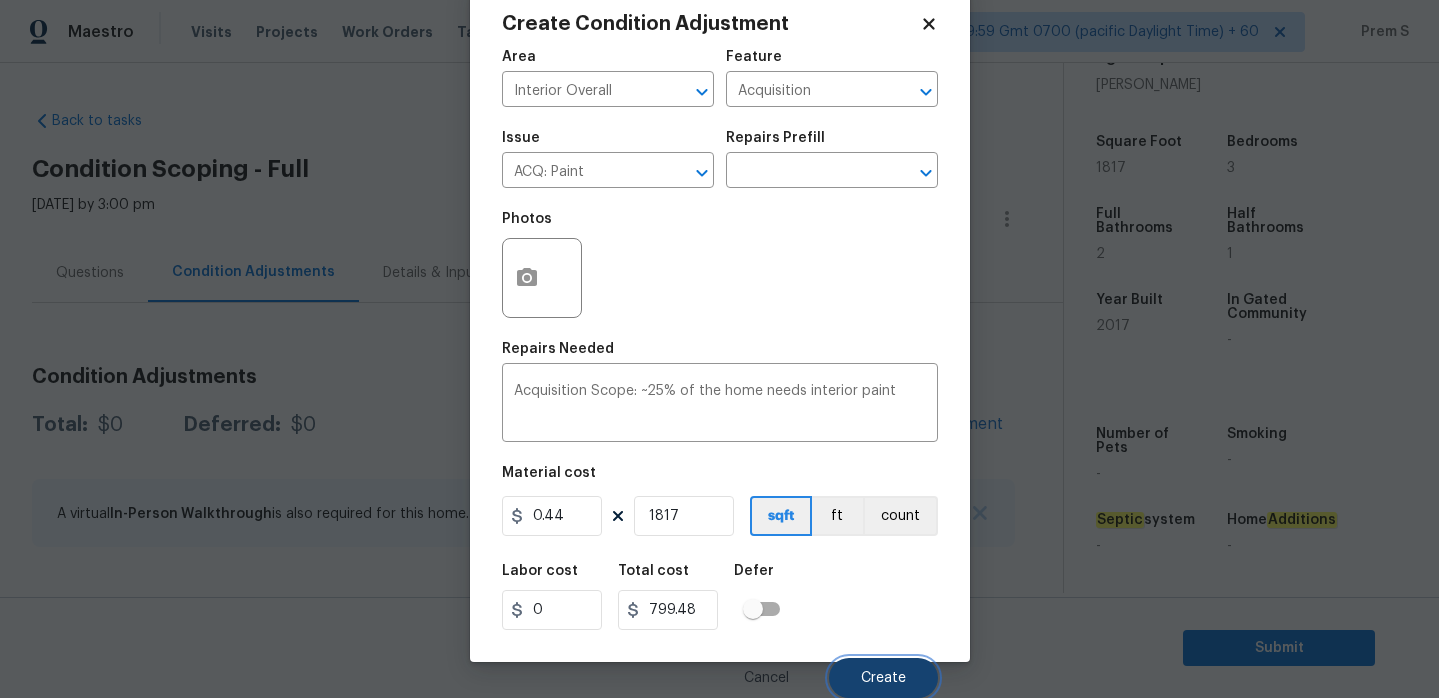 click on "Create" at bounding box center [883, 678] 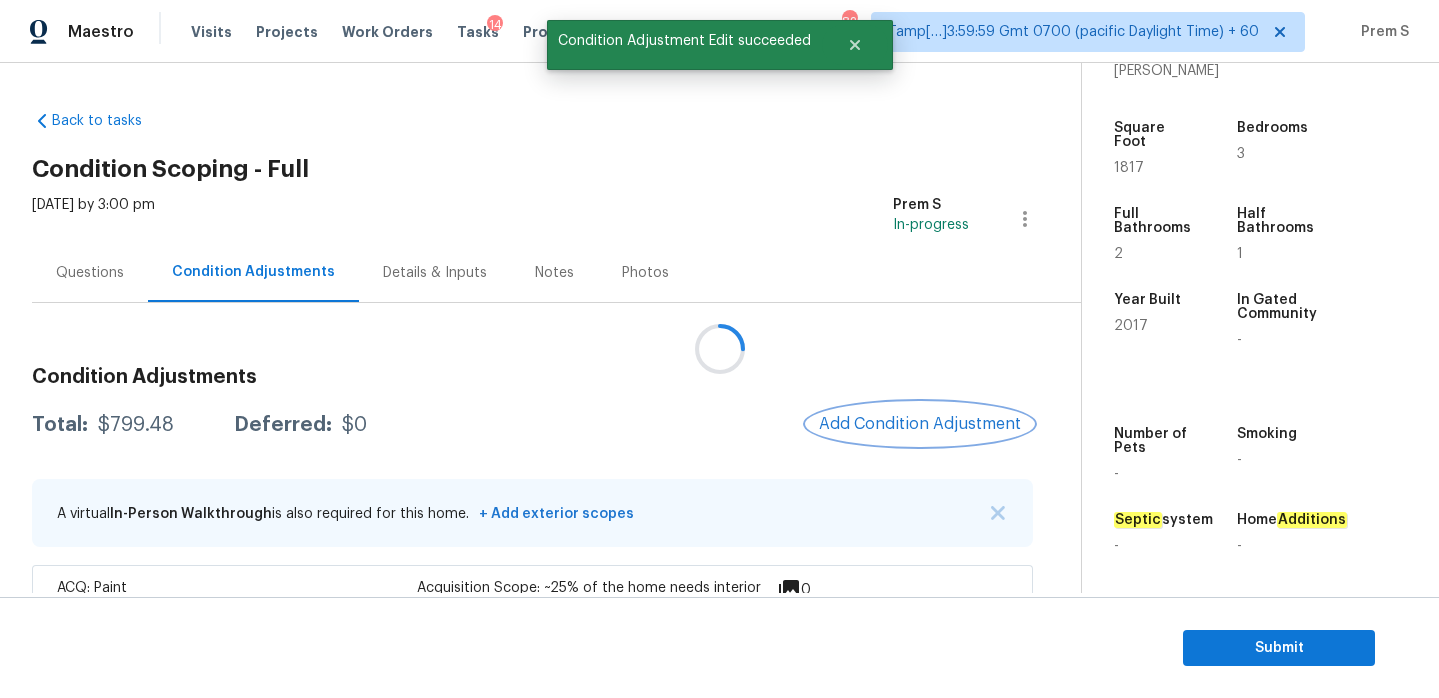 scroll, scrollTop: 0, scrollLeft: 0, axis: both 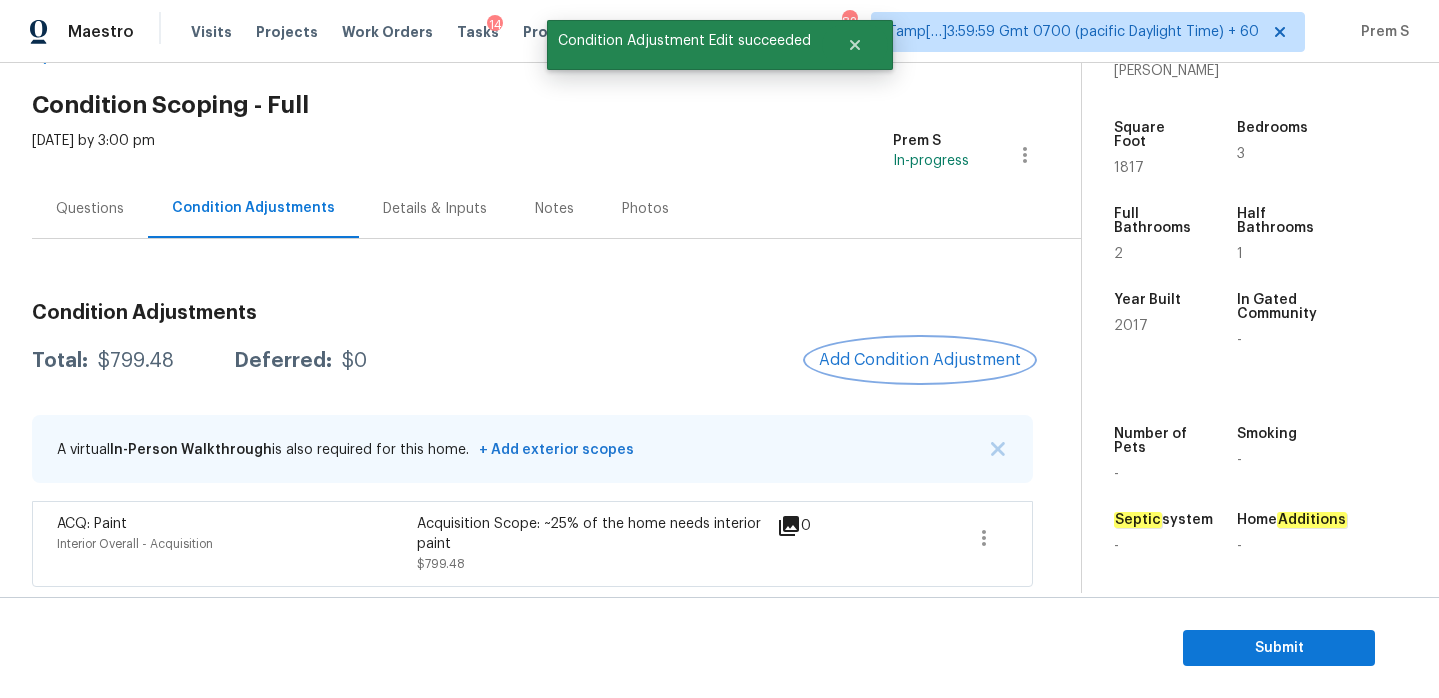 click on "Add Condition Adjustment" at bounding box center [920, 360] 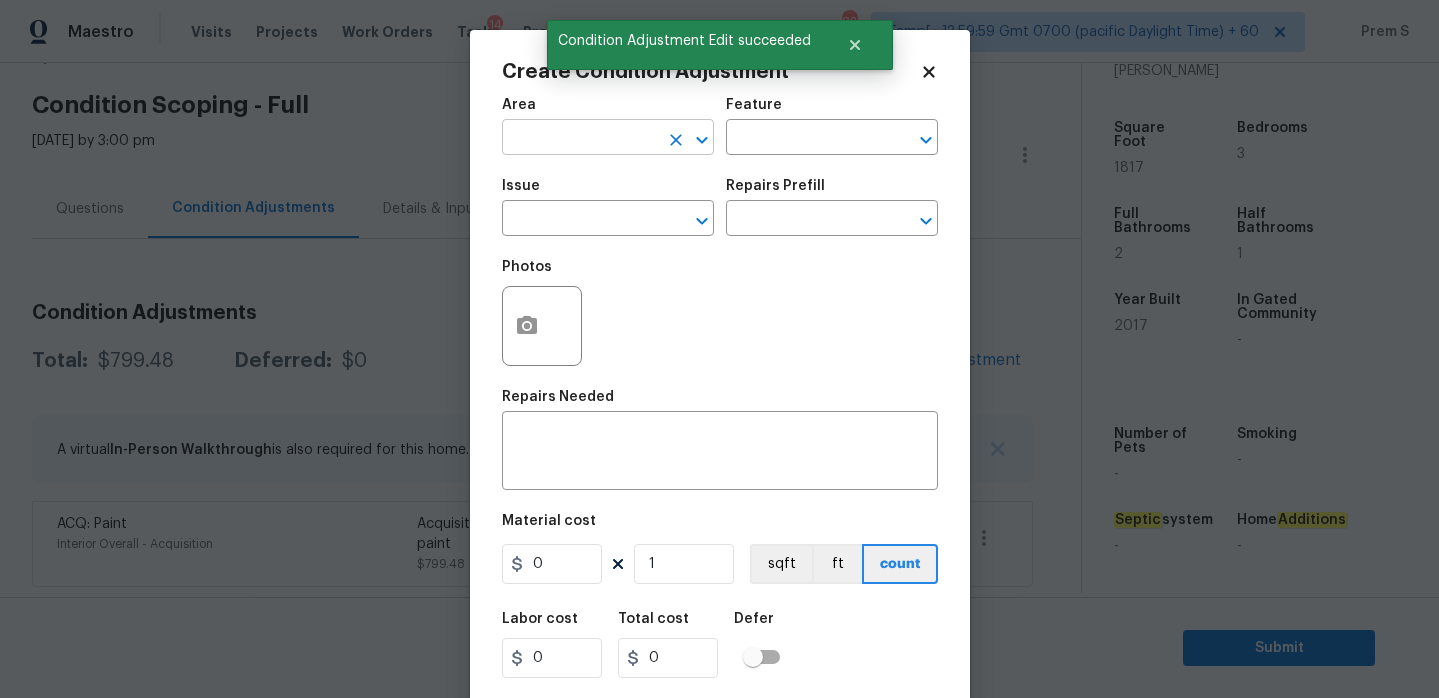 click at bounding box center [580, 139] 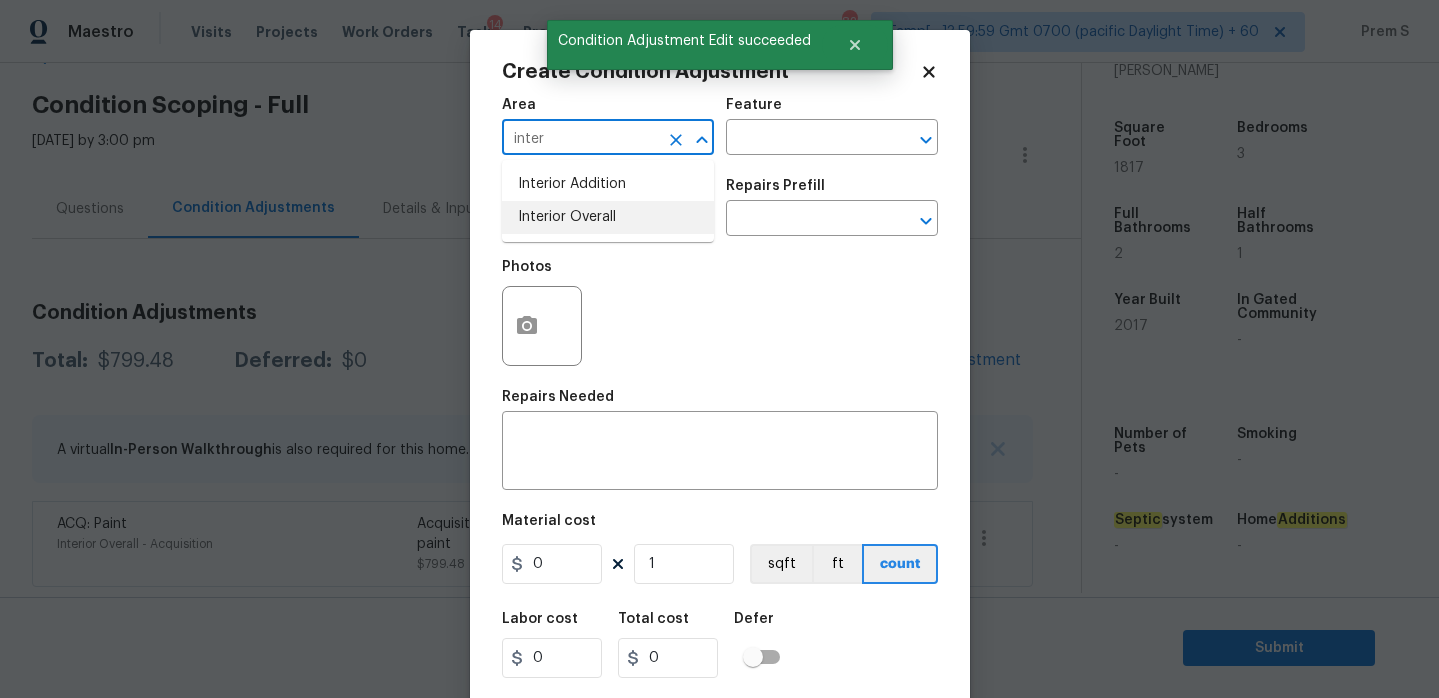click on "Interior Overall" at bounding box center [608, 217] 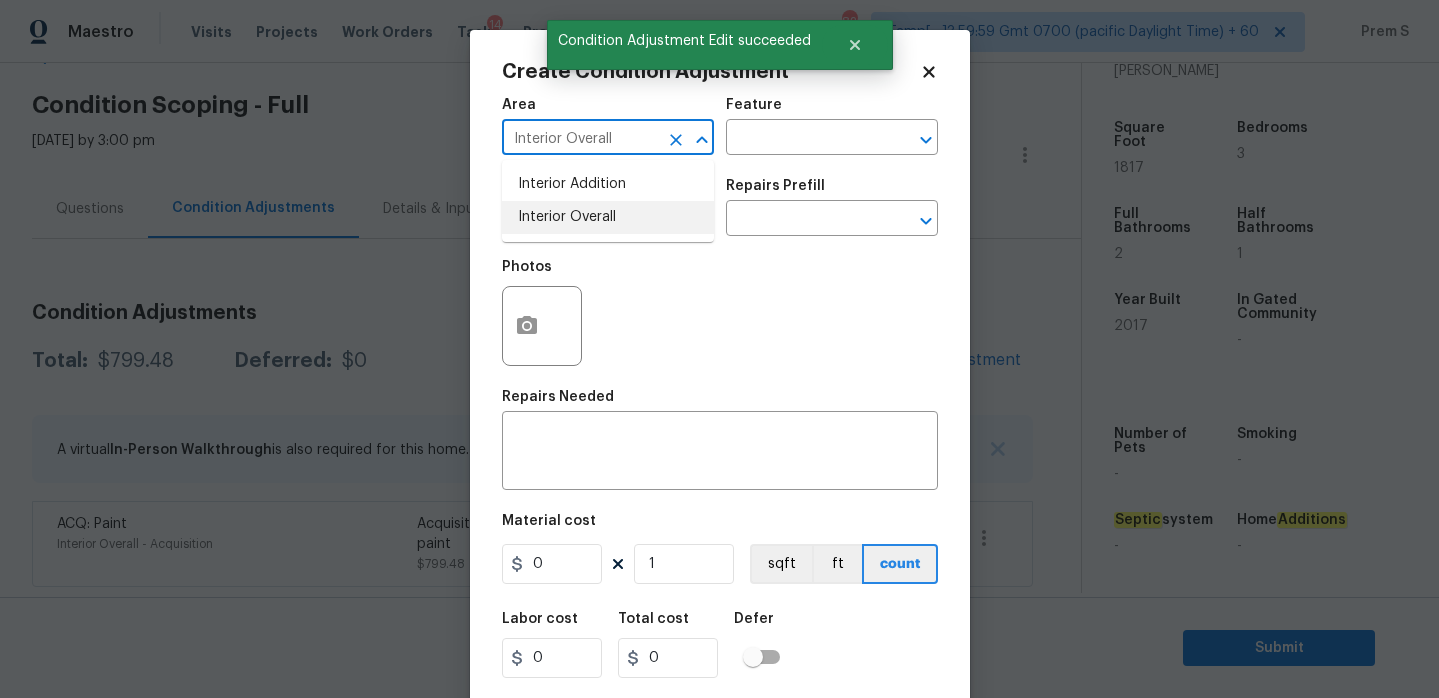 type on "Interior Overall" 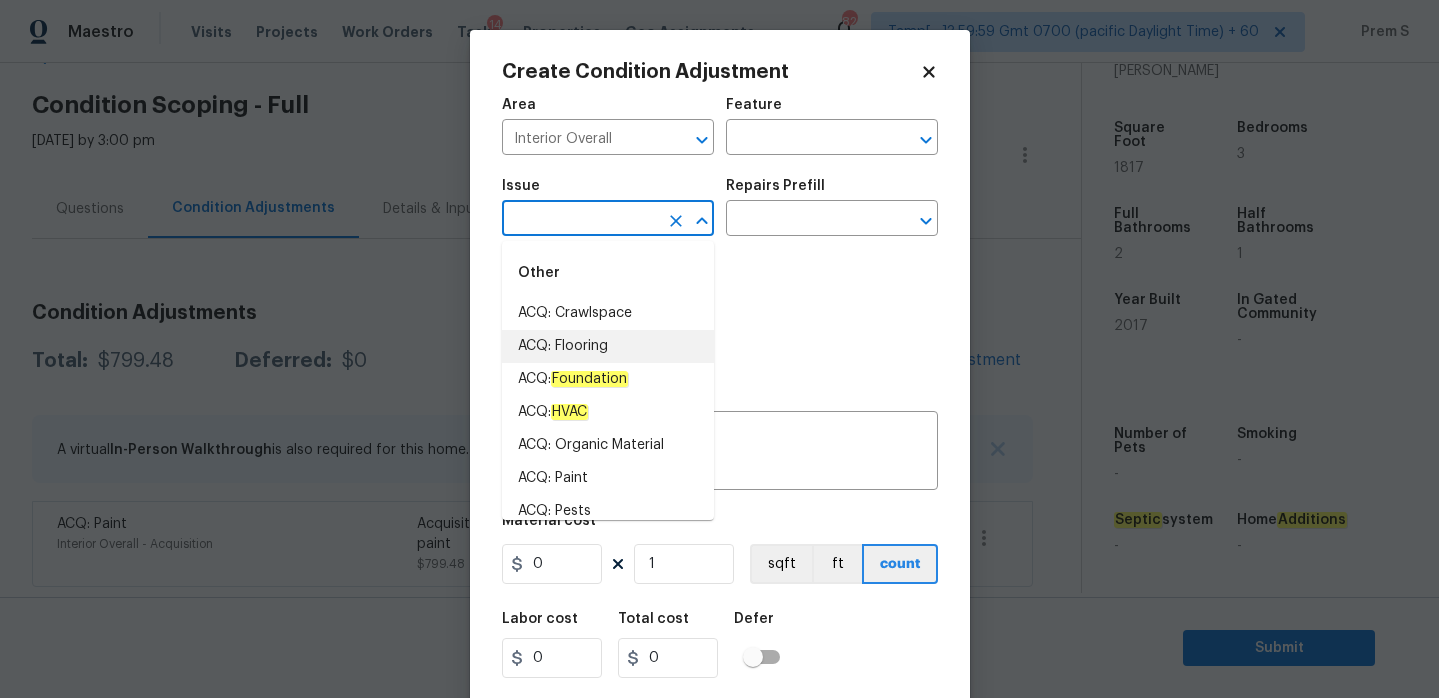 click on "ACQ: Flooring" at bounding box center [608, 346] 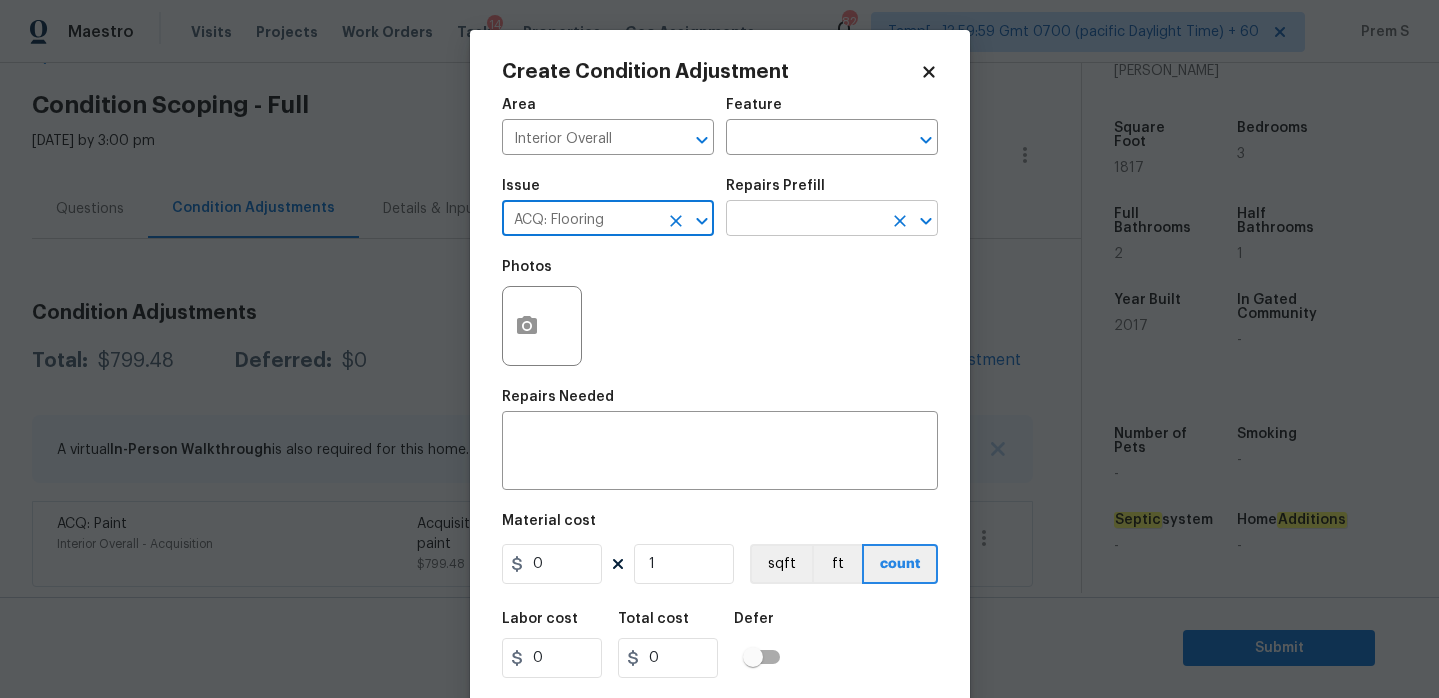 click at bounding box center [804, 220] 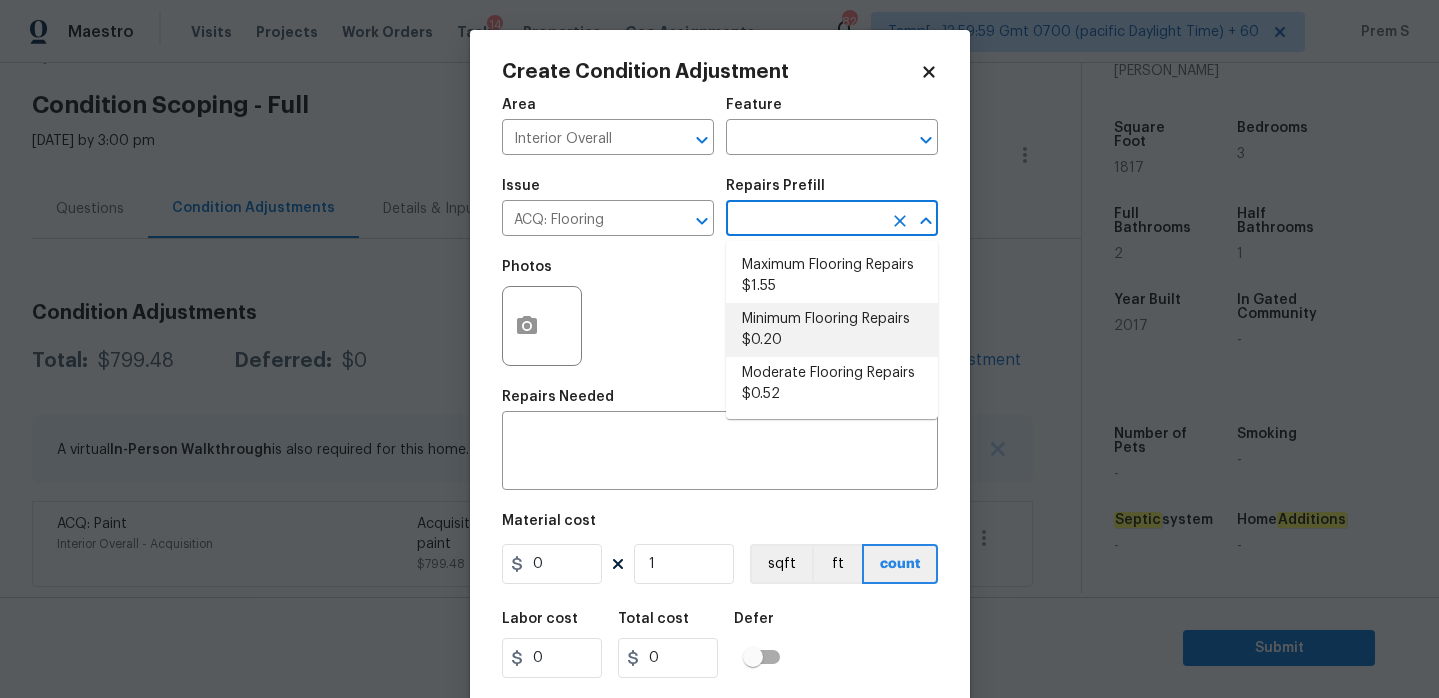 click on "Minimum Flooring Repairs $0.20" at bounding box center (832, 330) 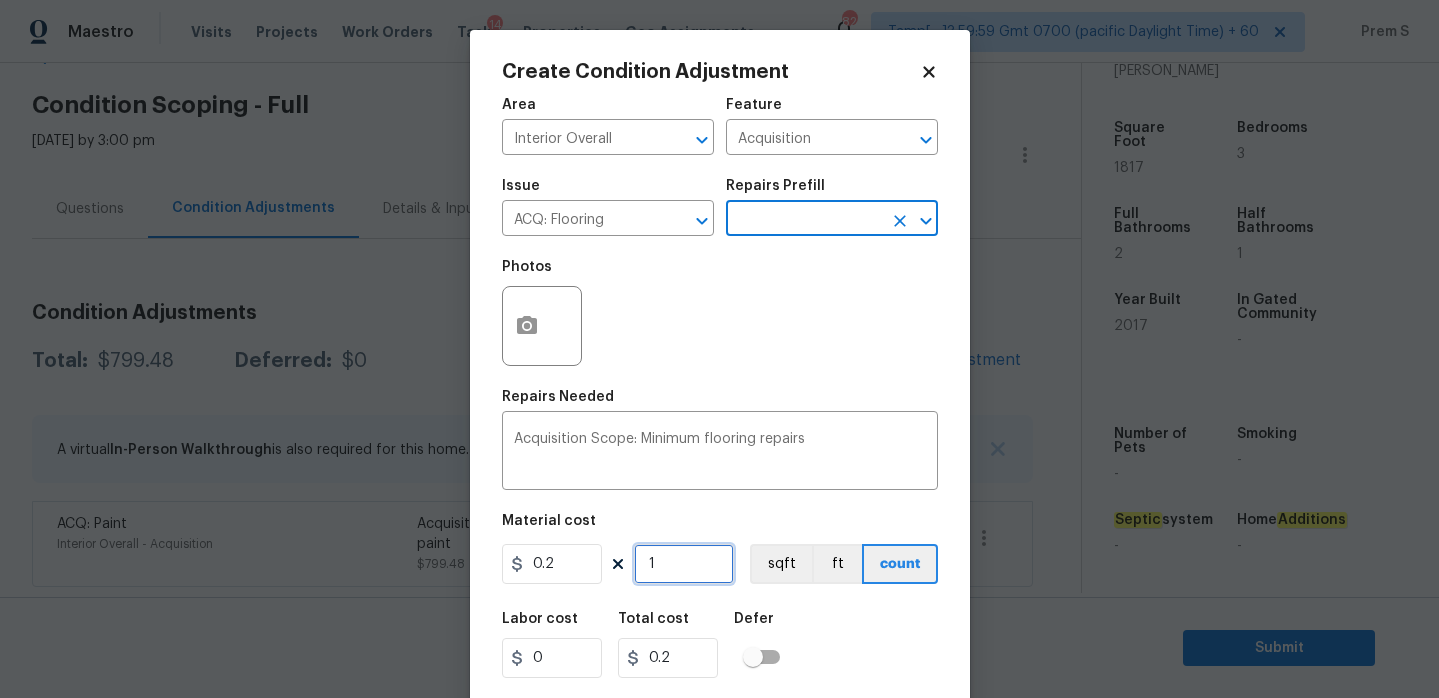 click on "1" at bounding box center (684, 564) 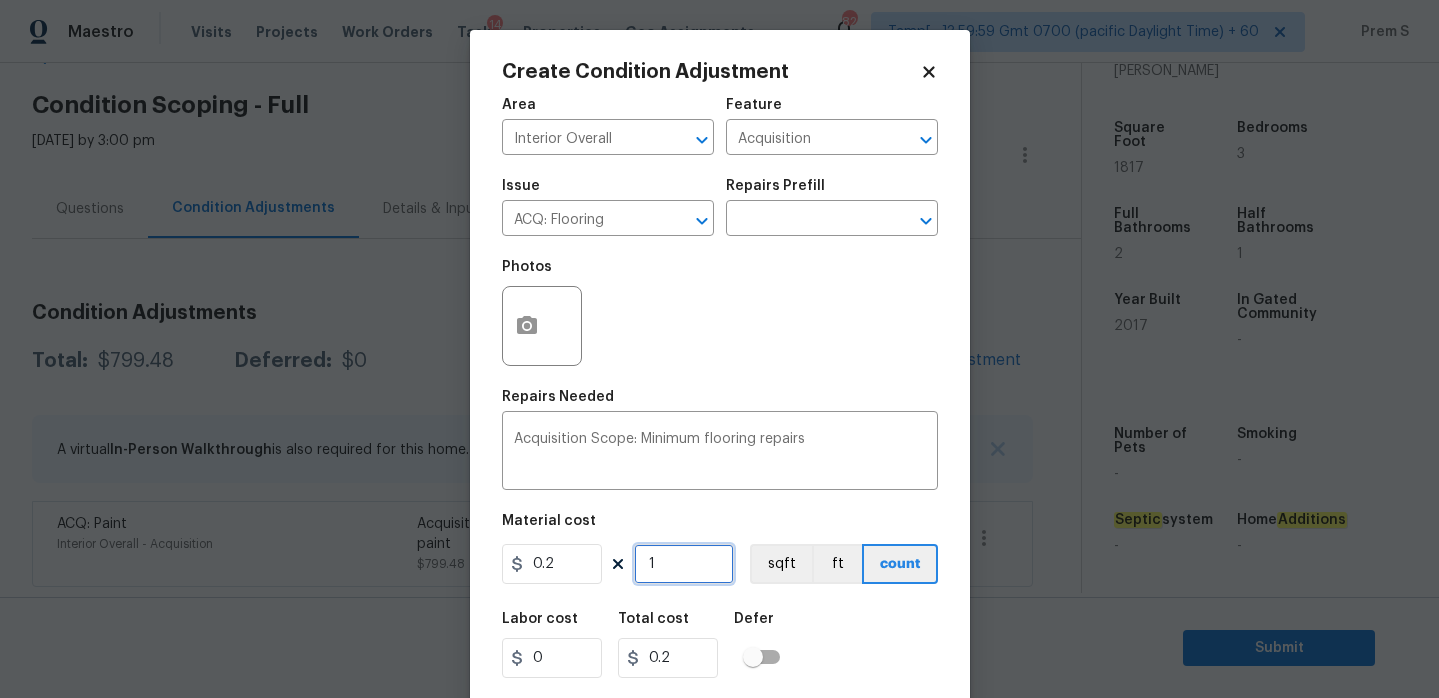 type on "18" 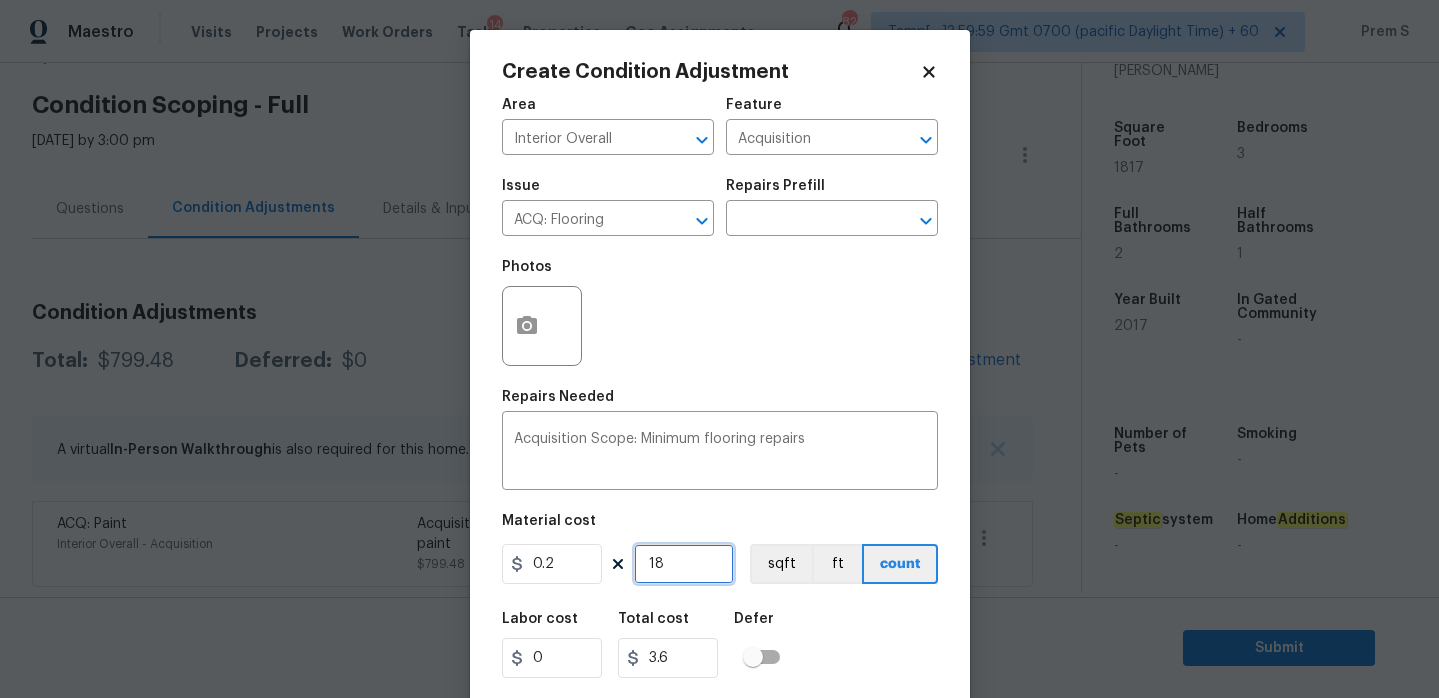type on "181" 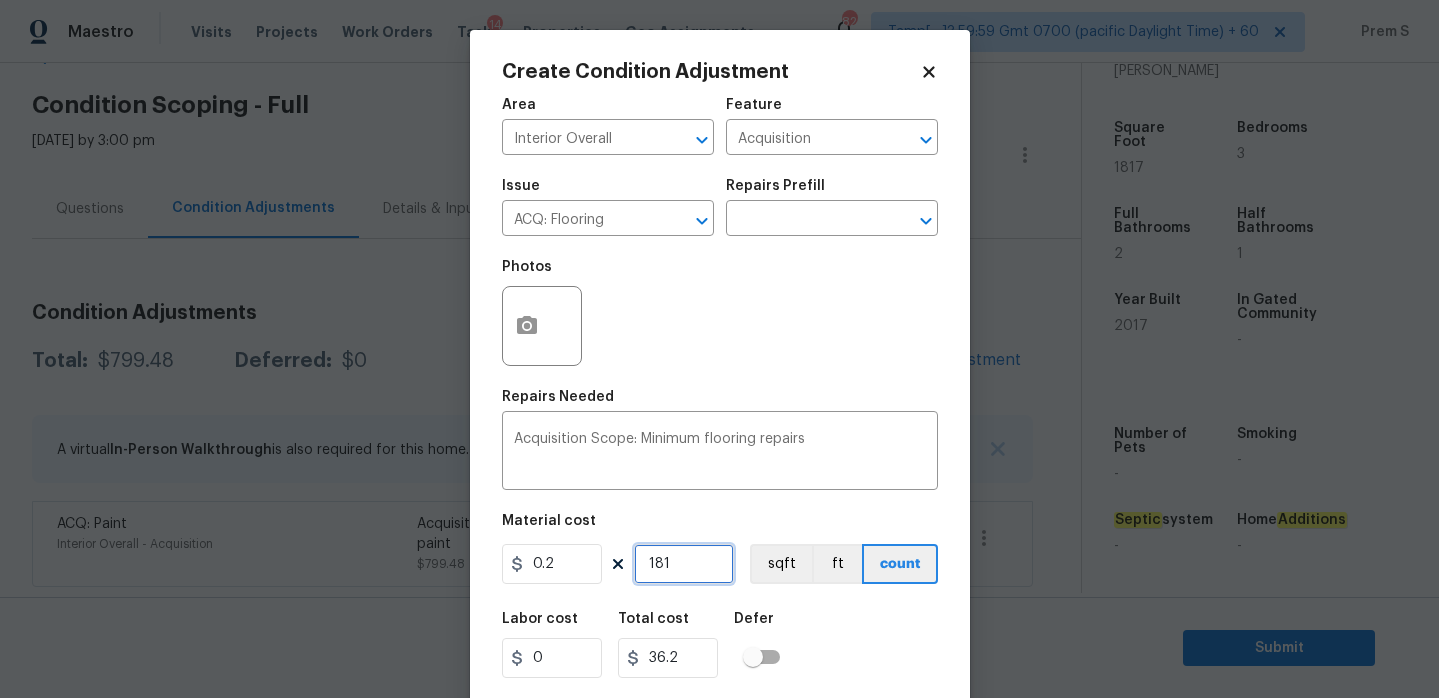 type on "1817" 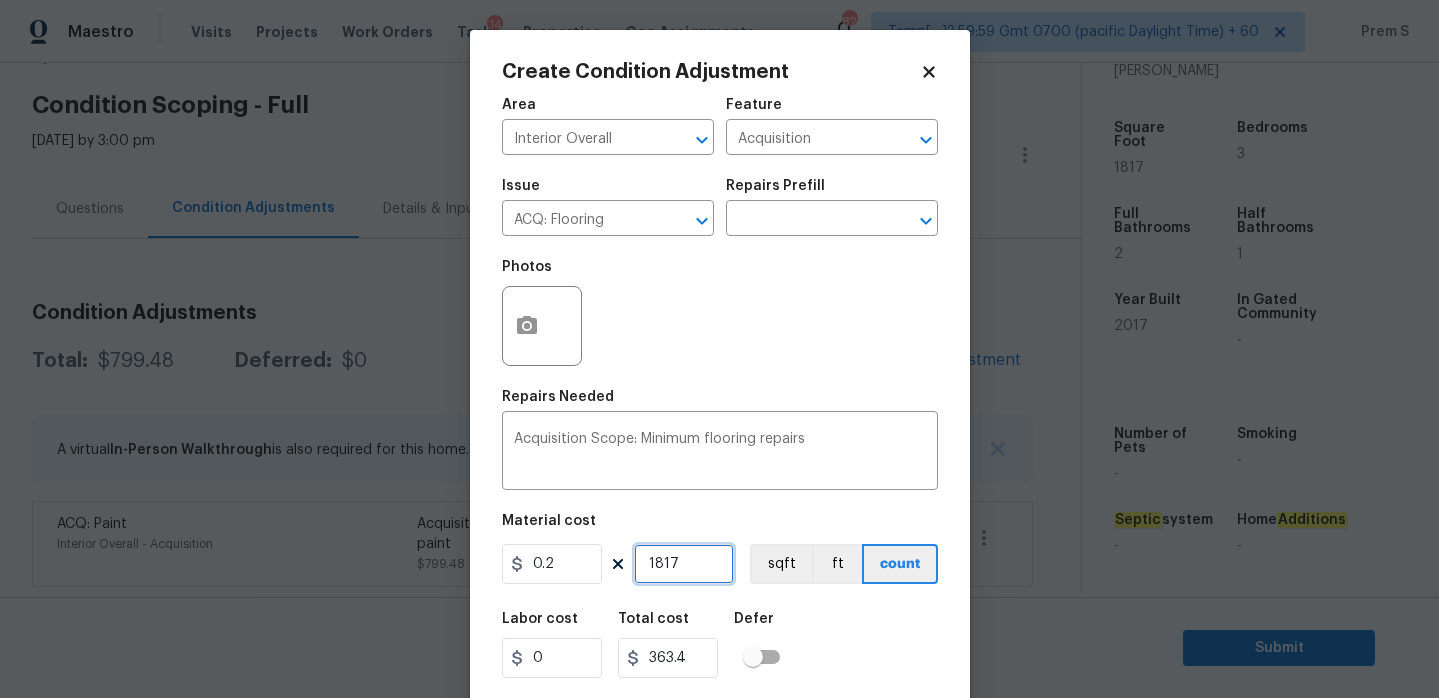 type on "1817" 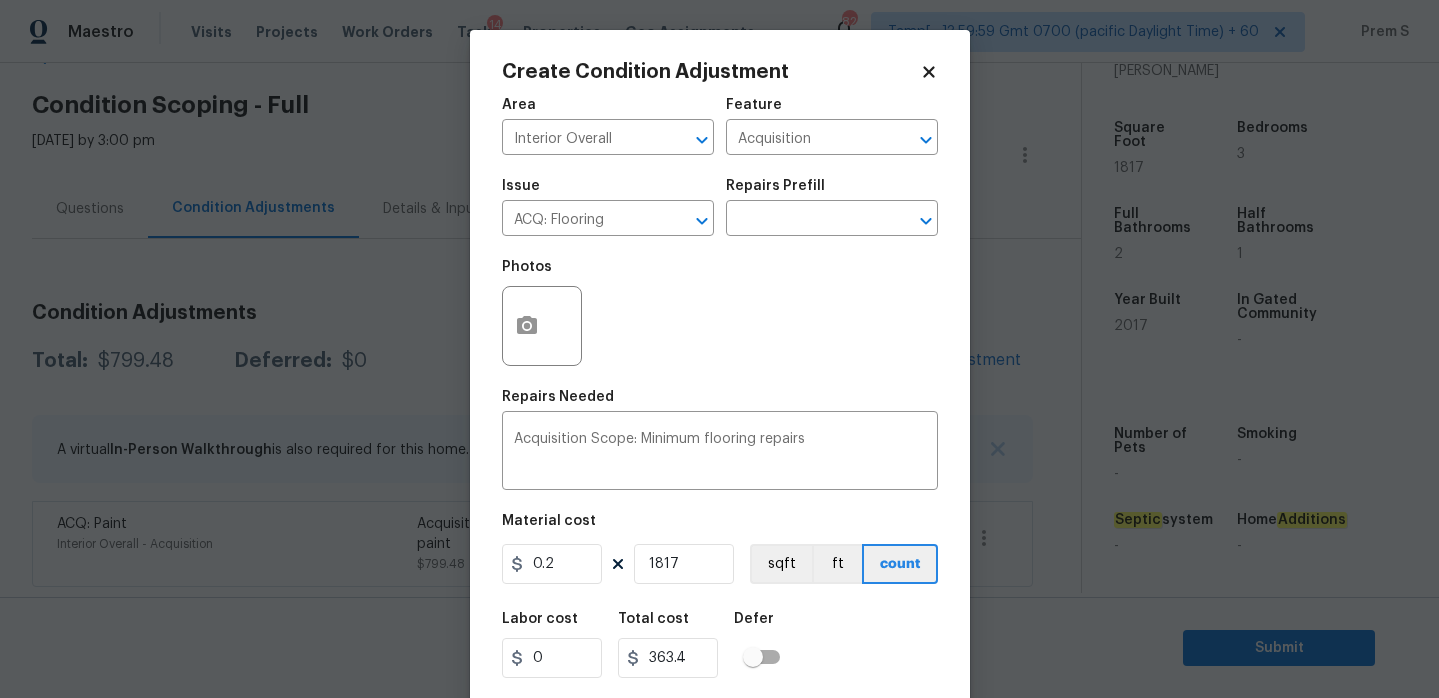 click on "Labor cost 0 Total cost 363.4 Defer" at bounding box center [720, 645] 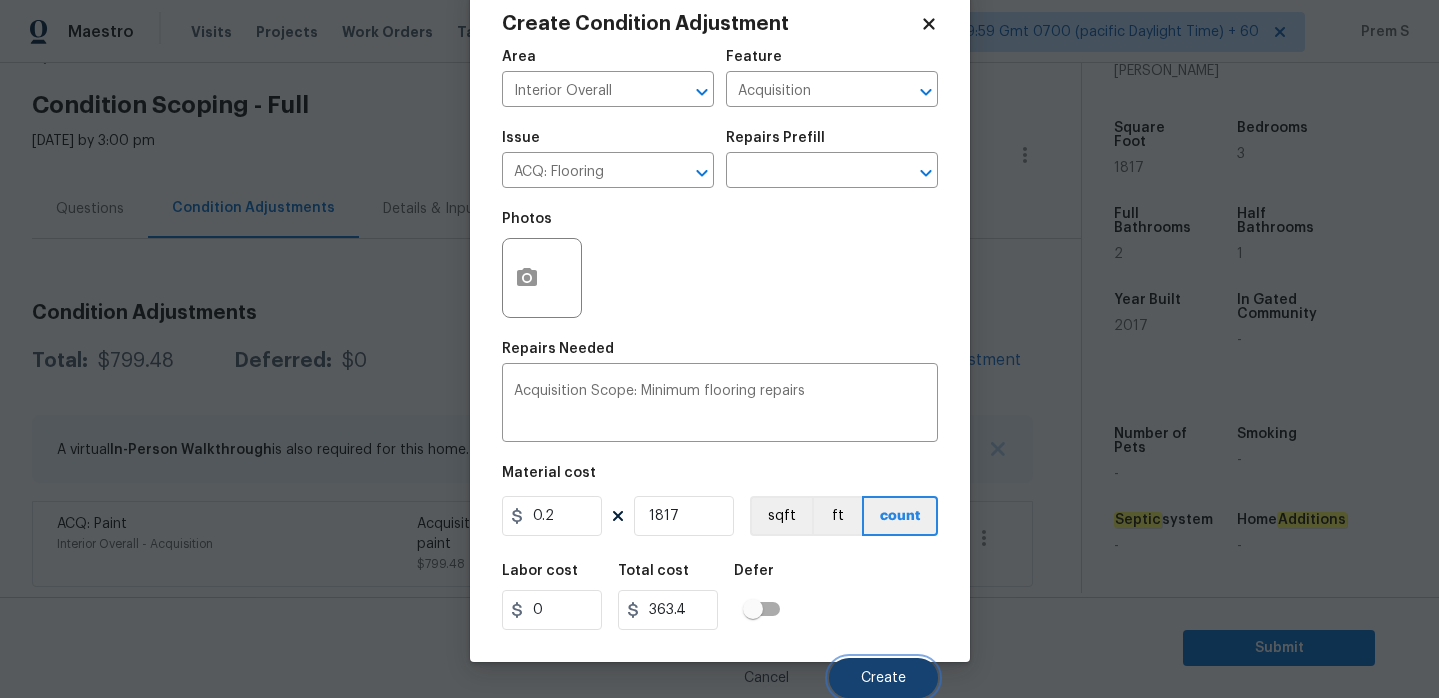 click on "Create" at bounding box center (883, 678) 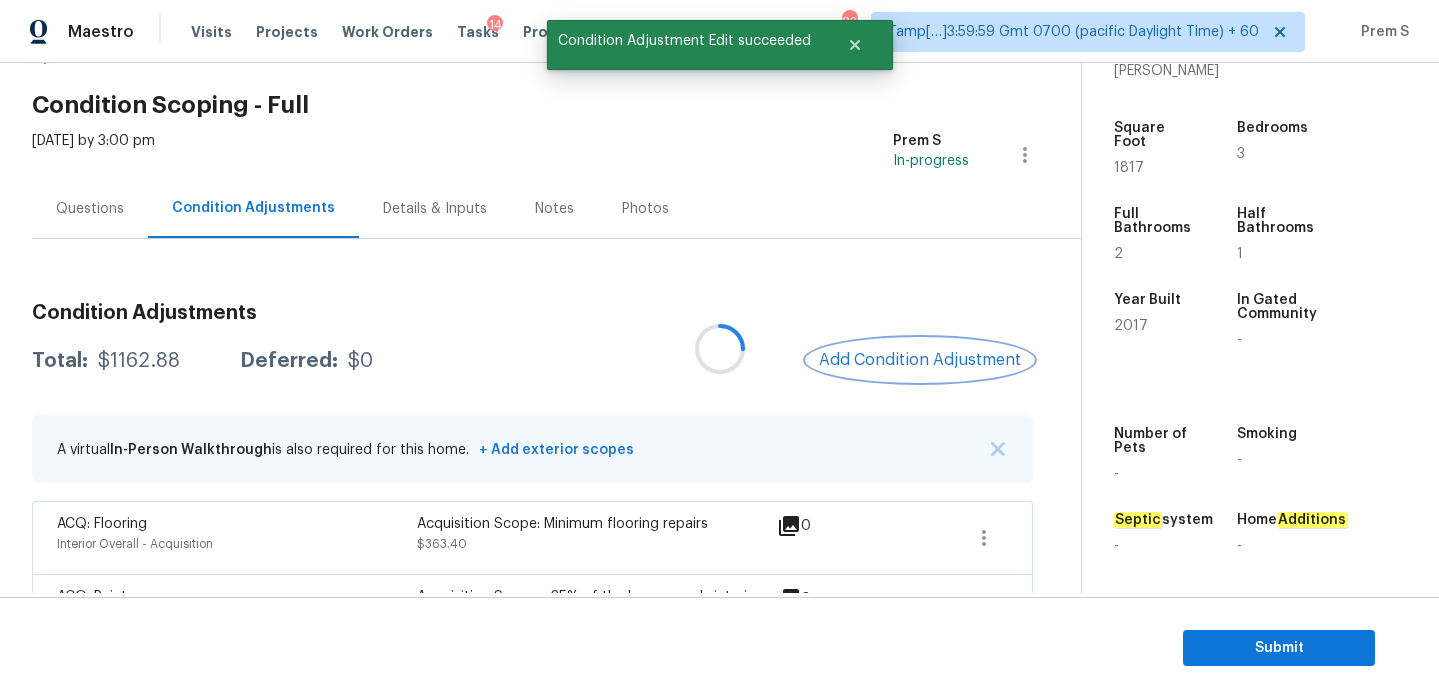 scroll, scrollTop: 0, scrollLeft: 0, axis: both 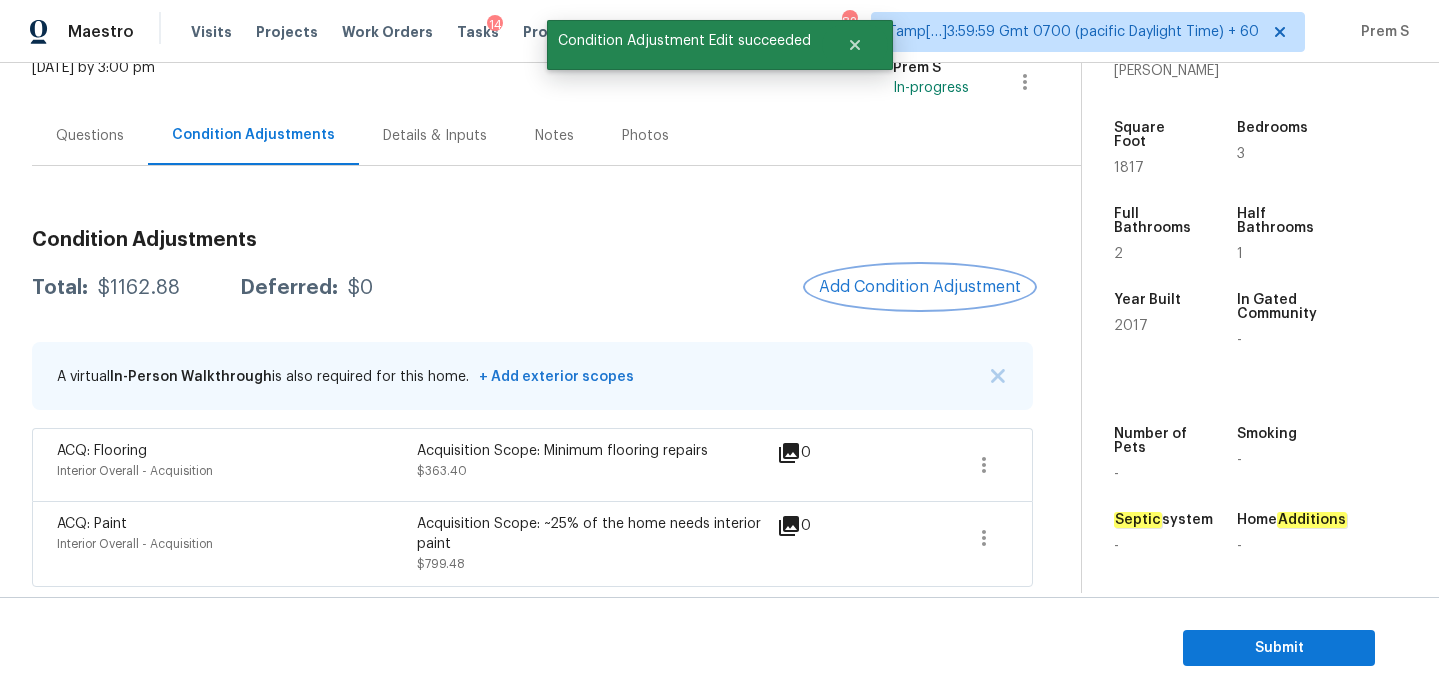 click on "Add Condition Adjustment" at bounding box center (920, 287) 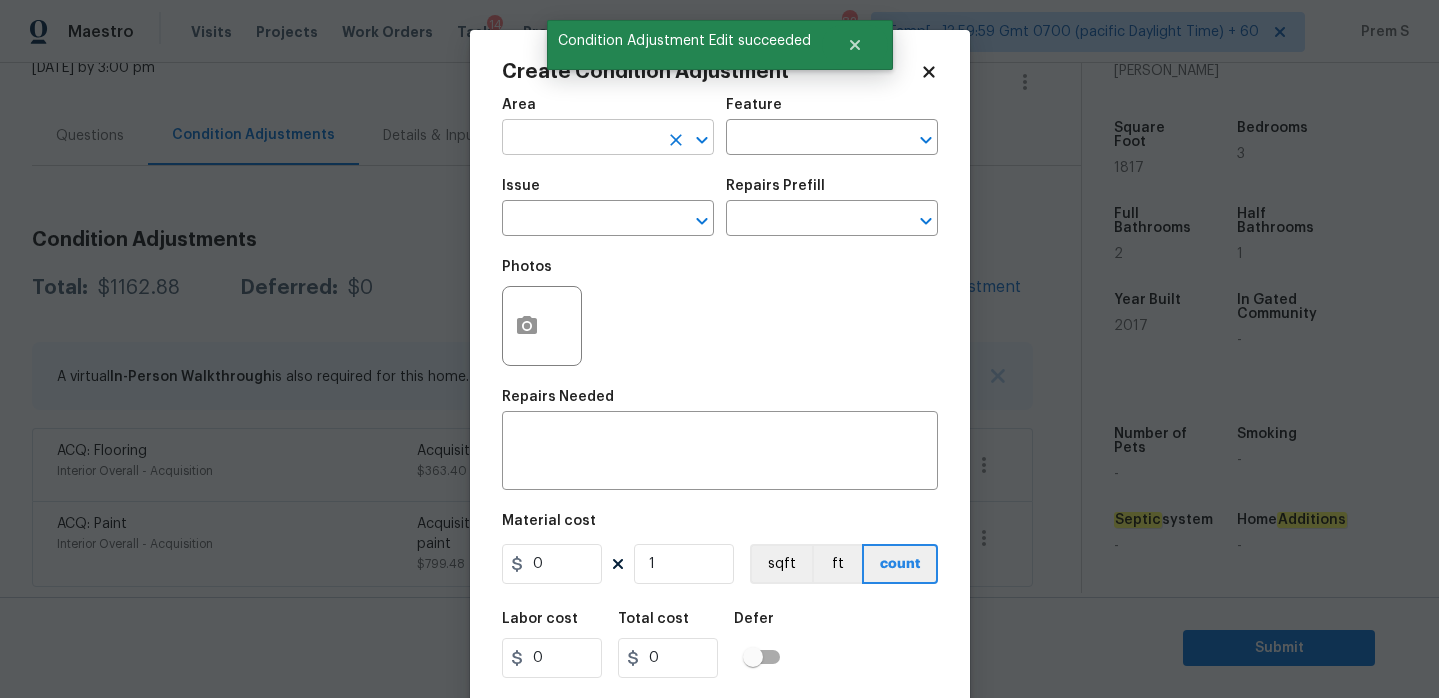 click at bounding box center [580, 139] 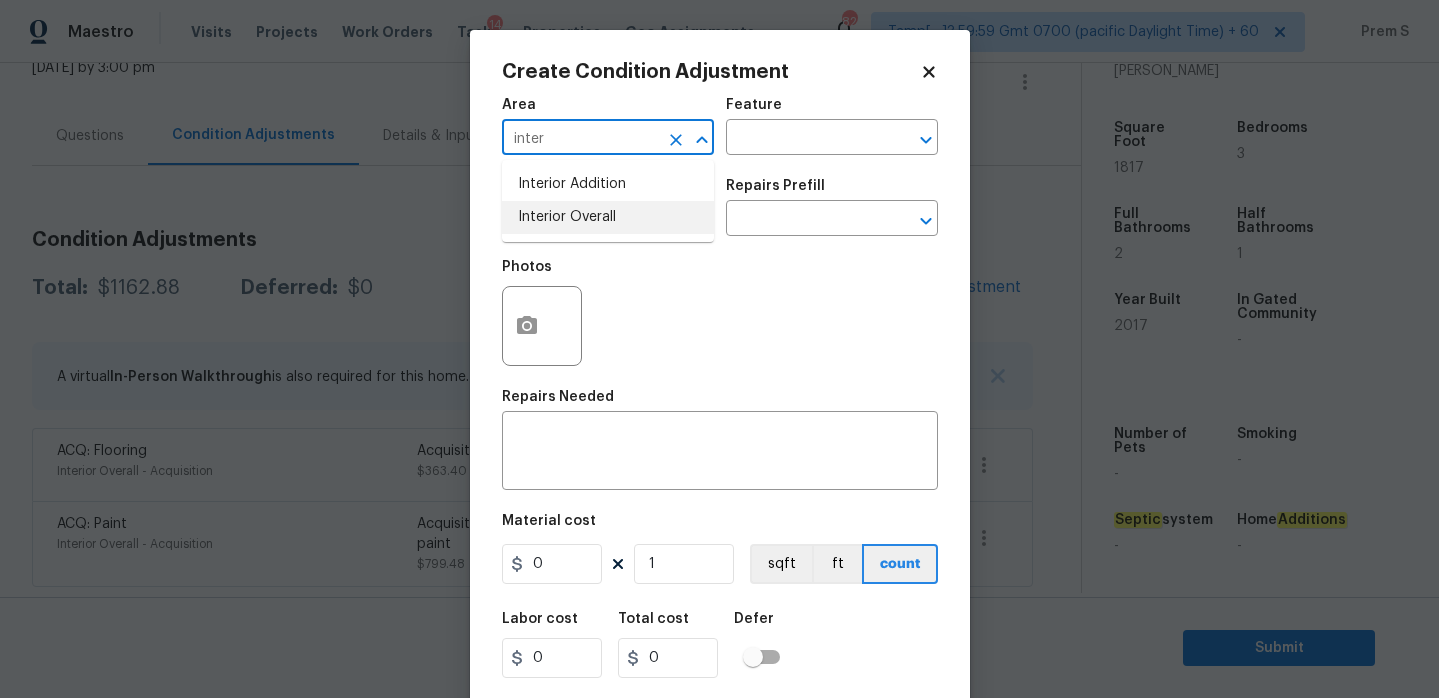 click on "Interior Overall" at bounding box center (608, 217) 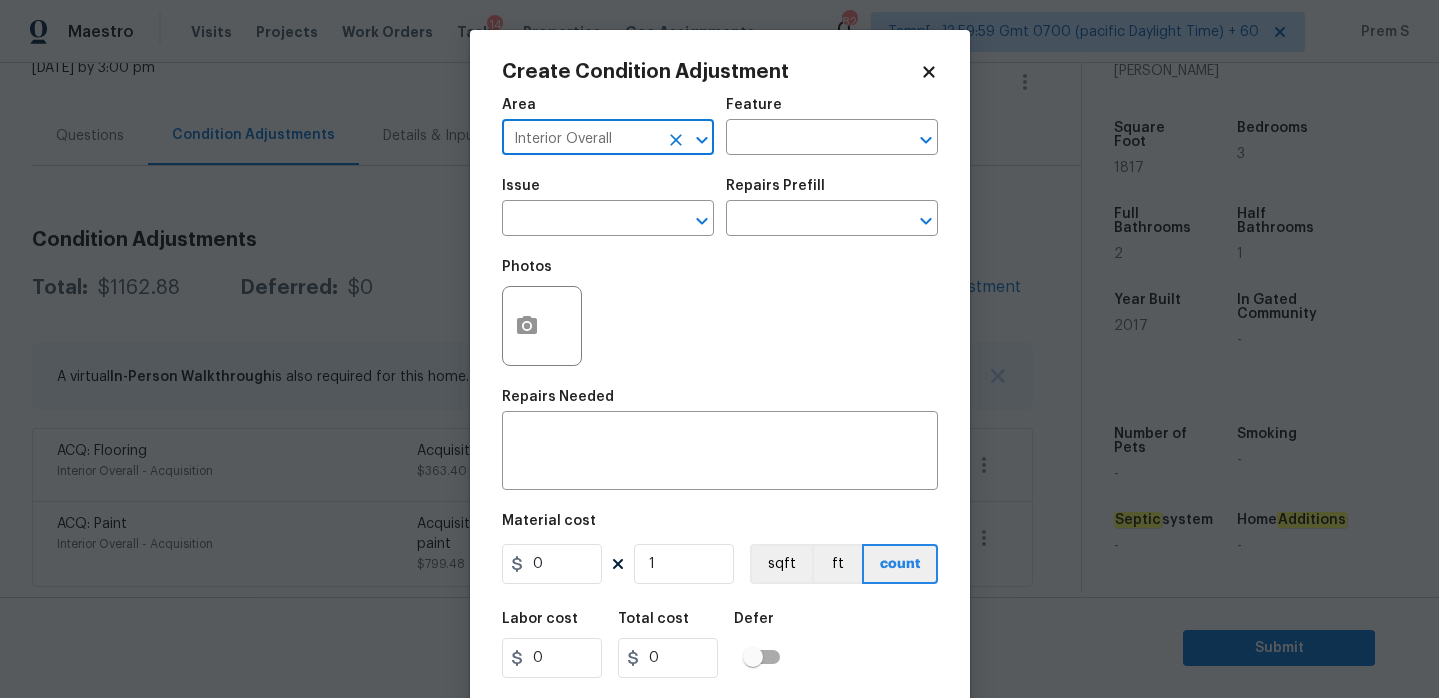 type on "Interior Overall" 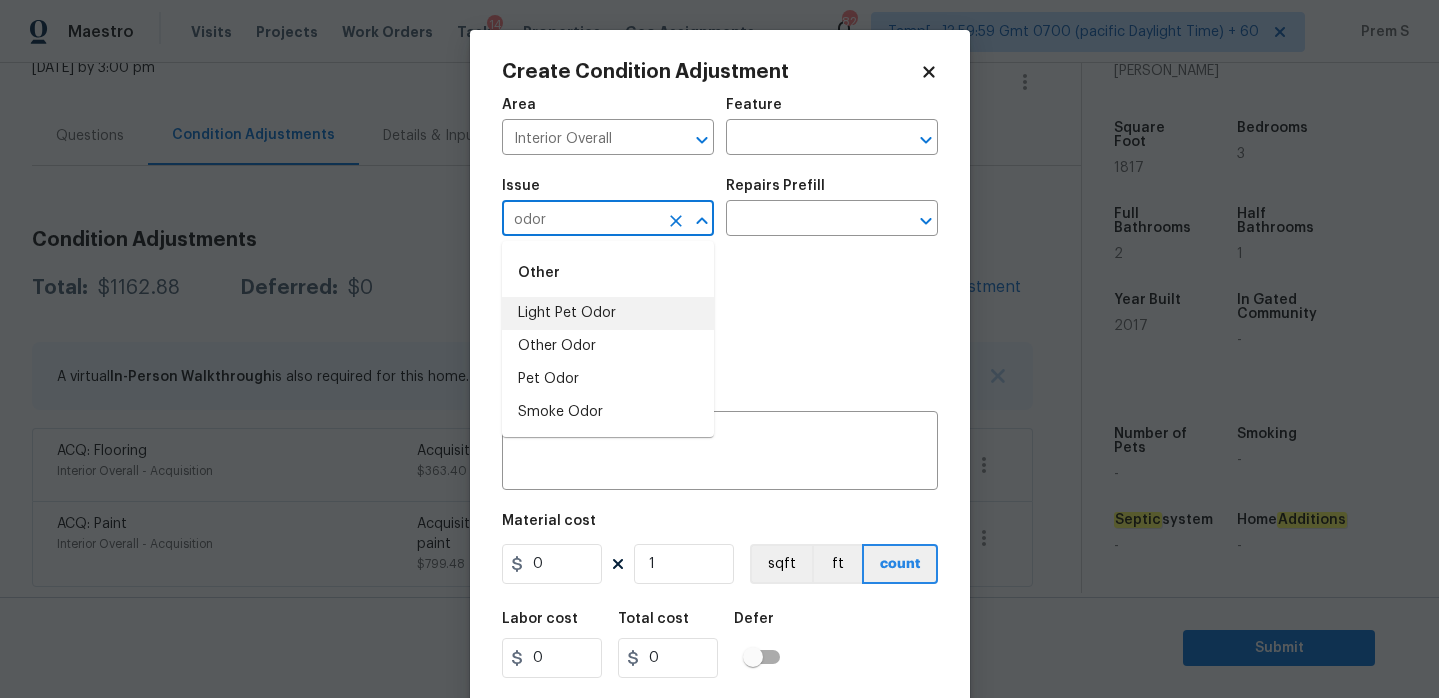 click on "Light Pet Odor" at bounding box center [608, 313] 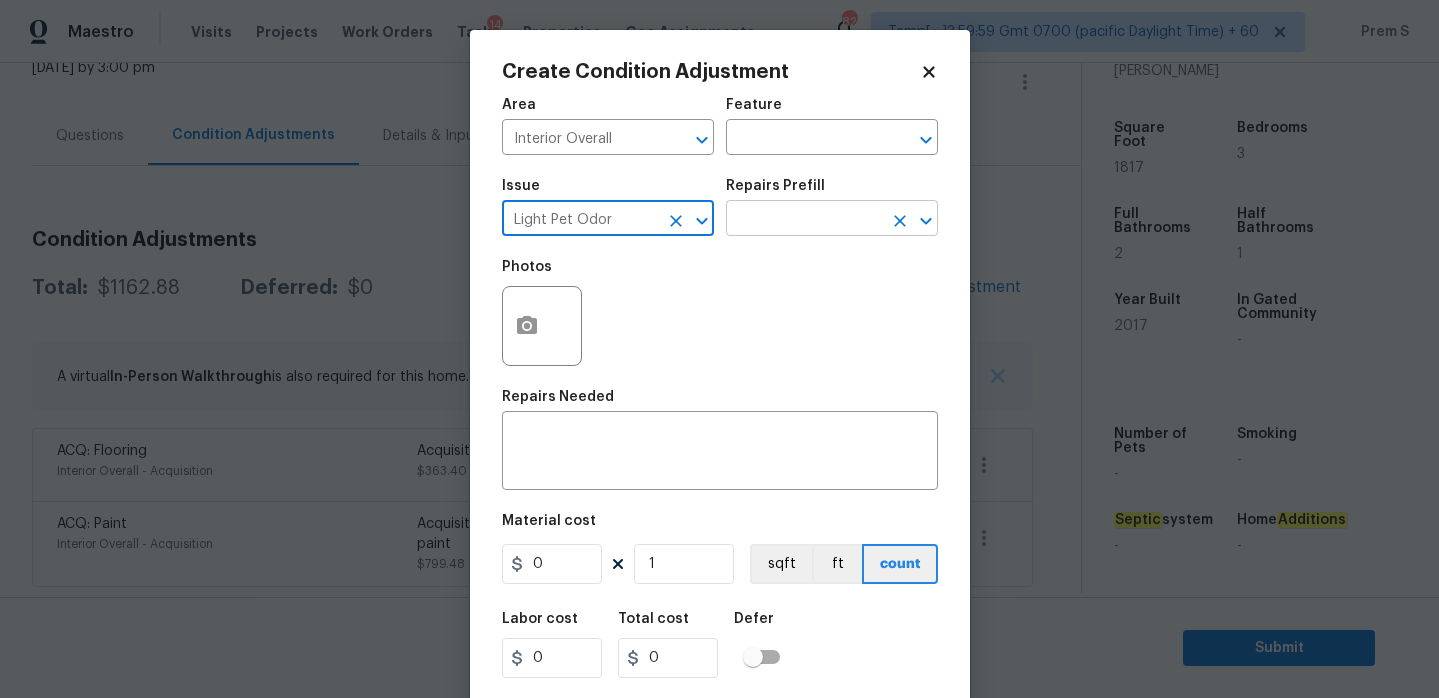 type on "Light Pet Odor" 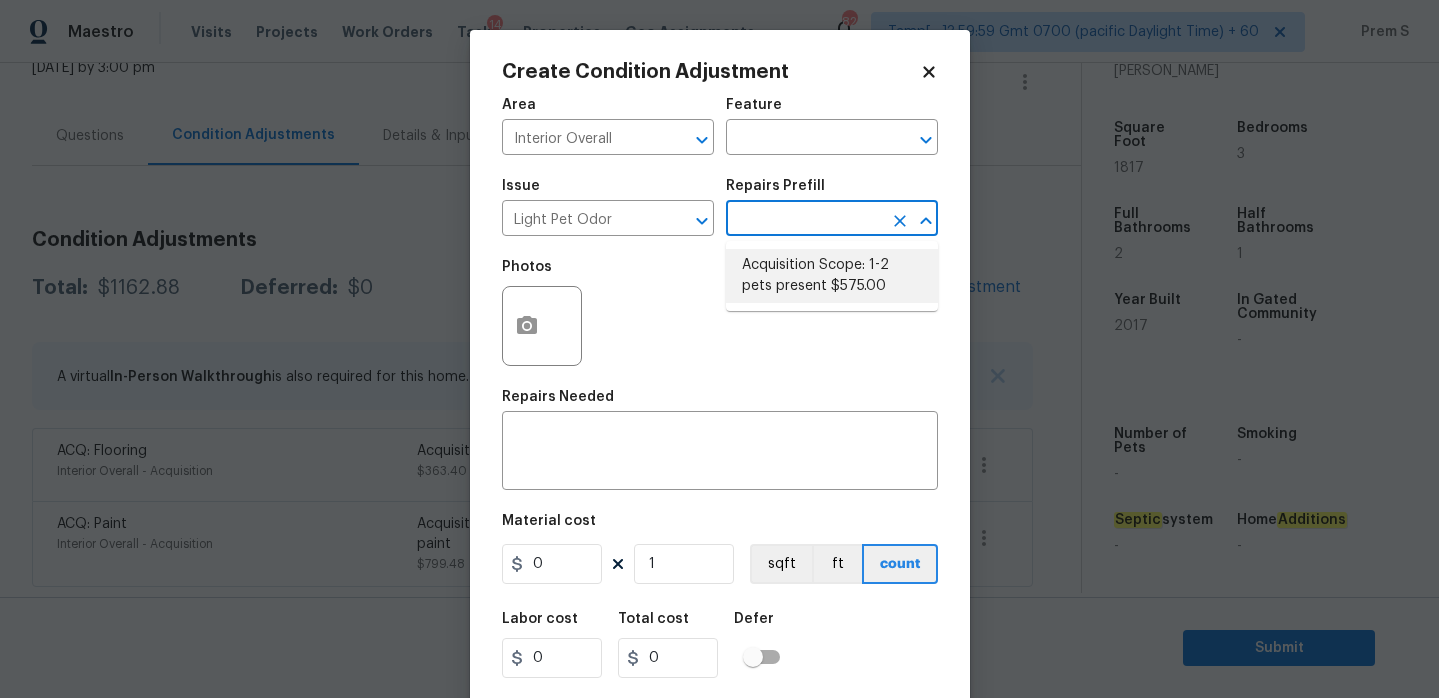 click on "Acquisition Scope: 1-2 pets present $575.00" at bounding box center (832, 276) 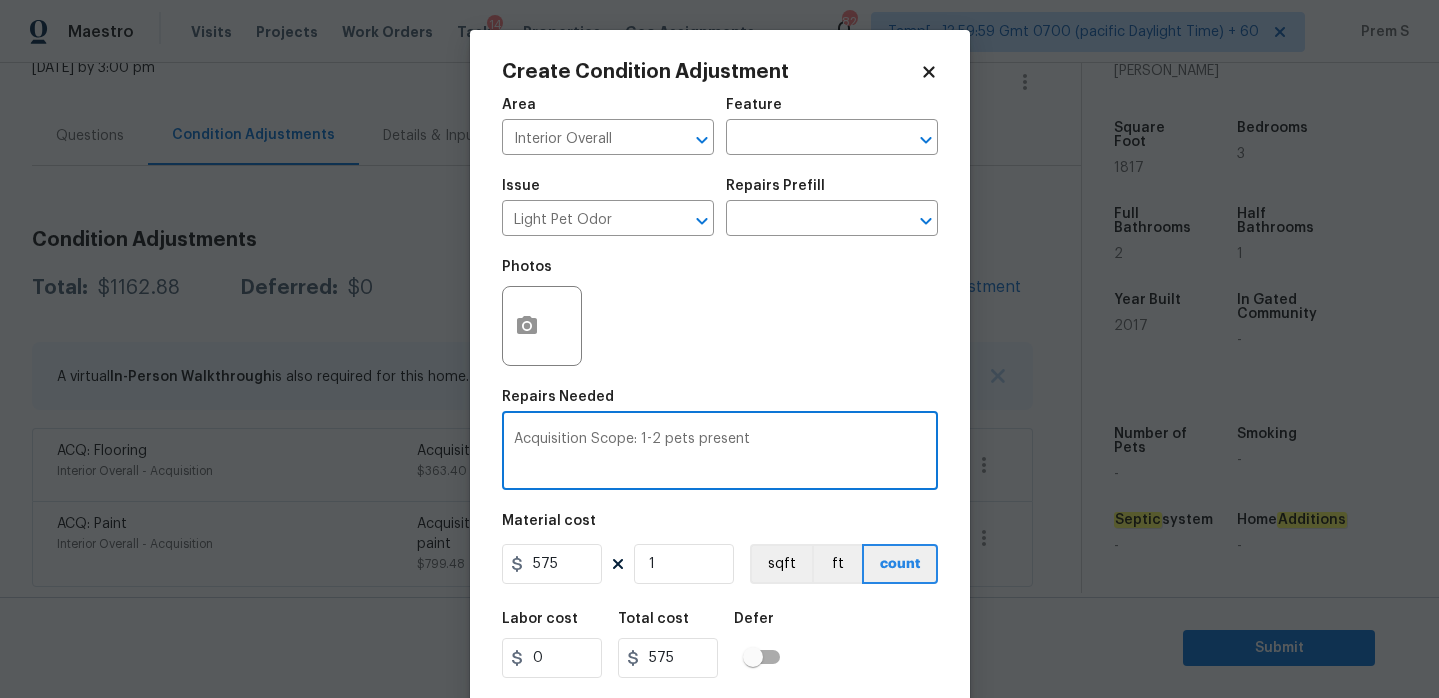 click on "Acquisition Scope: 1-2 pets present" at bounding box center [720, 453] 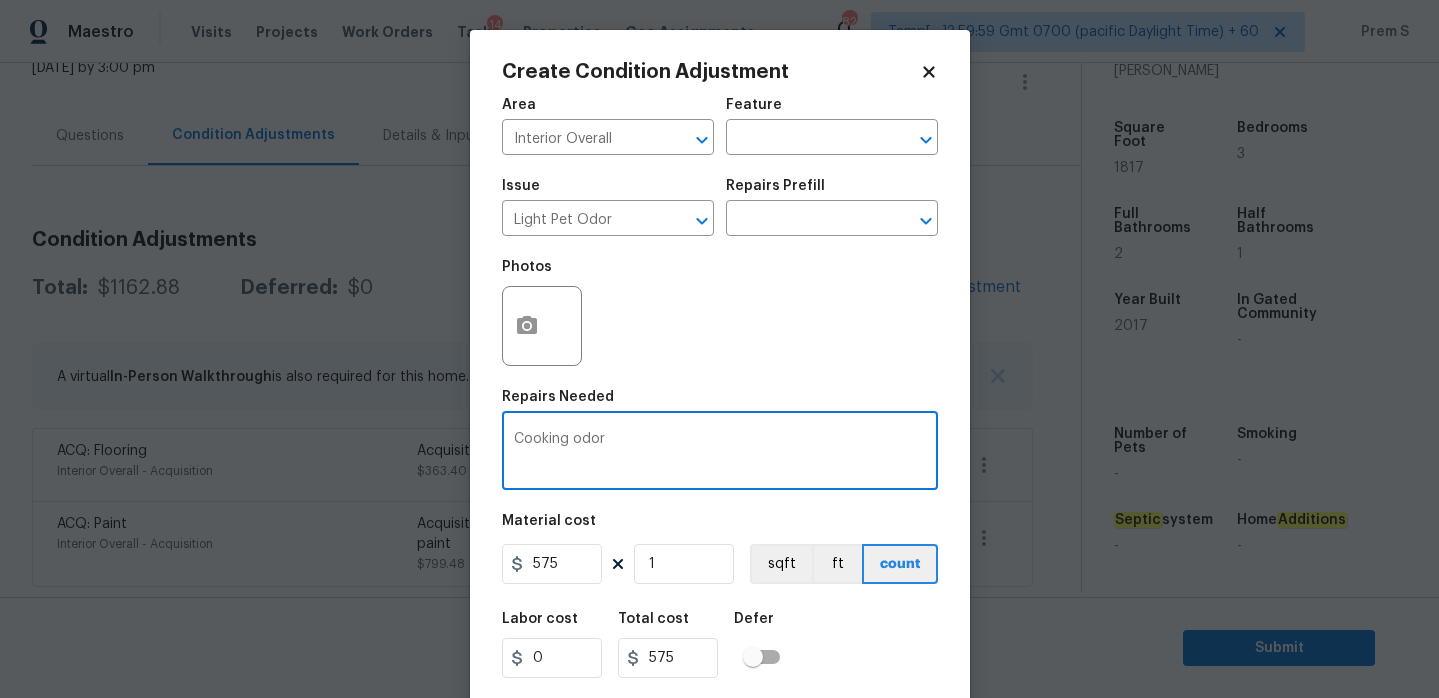 scroll, scrollTop: 49, scrollLeft: 0, axis: vertical 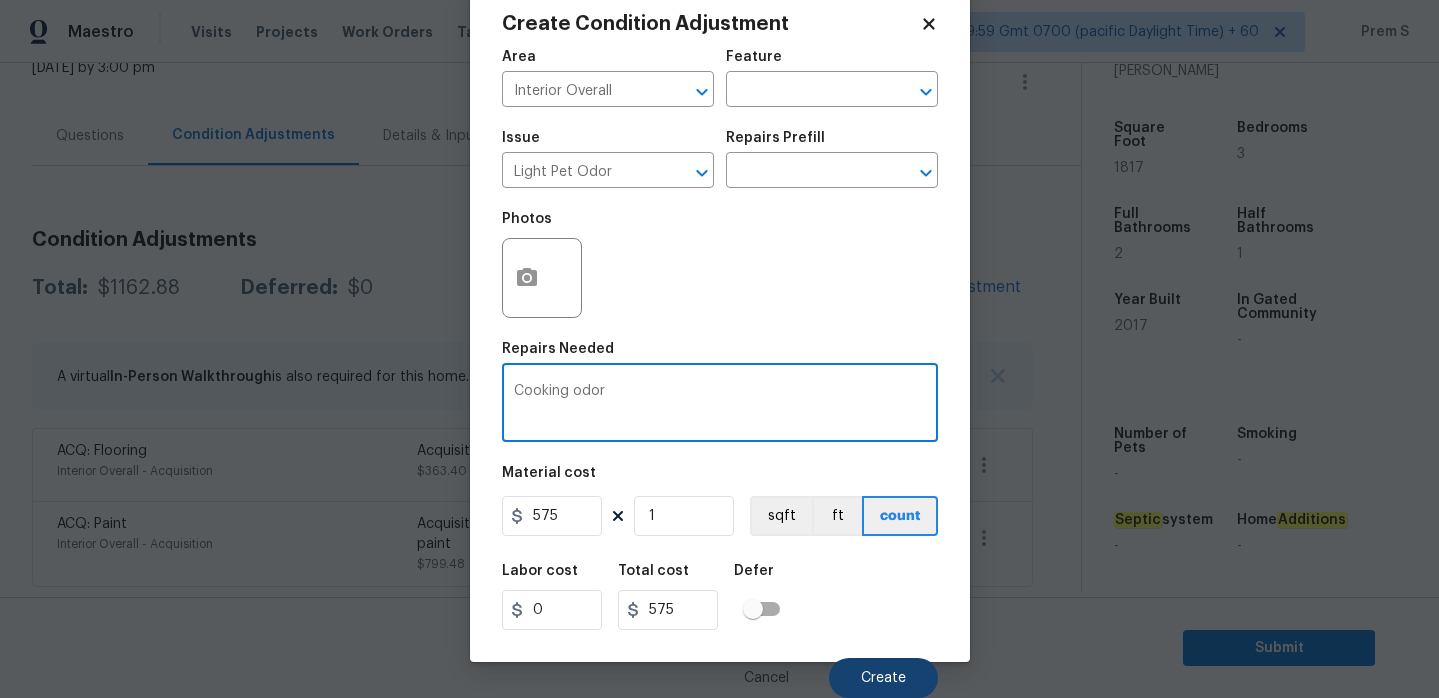 type on "Cooking odor" 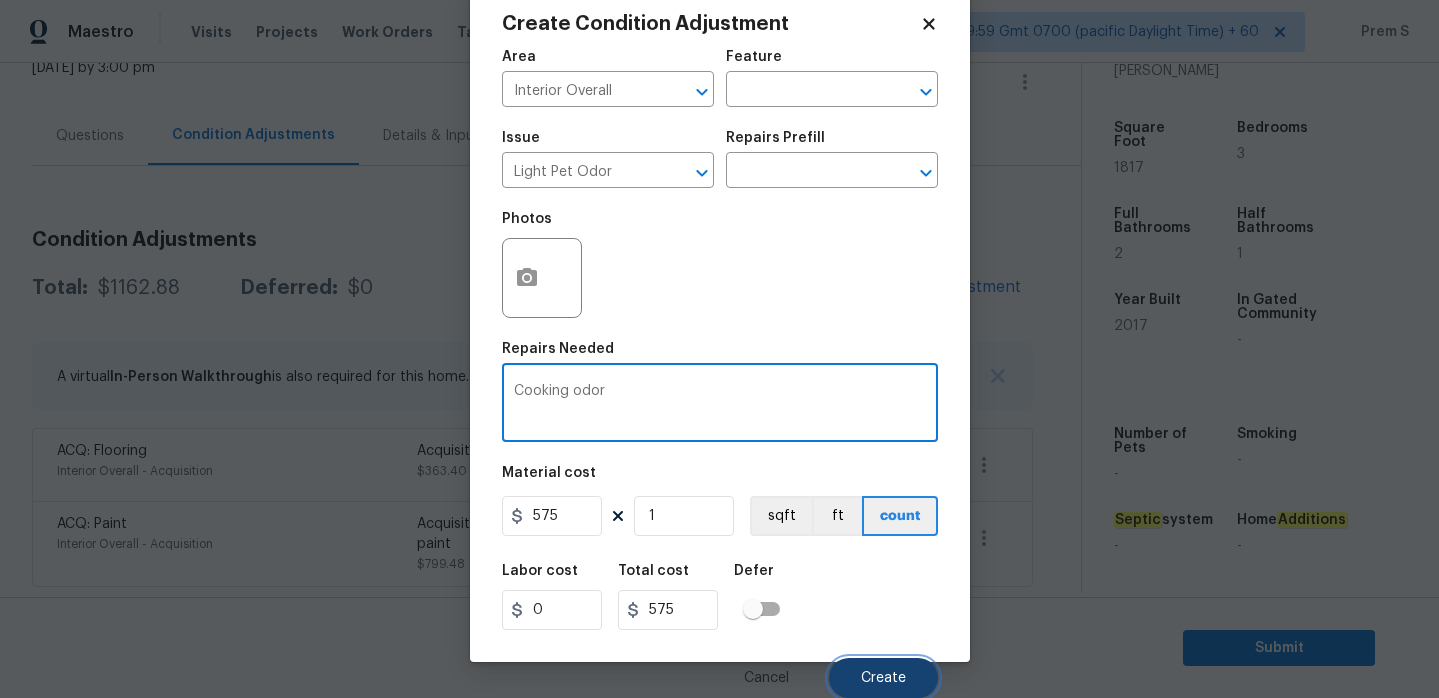 click on "Create" at bounding box center (883, 678) 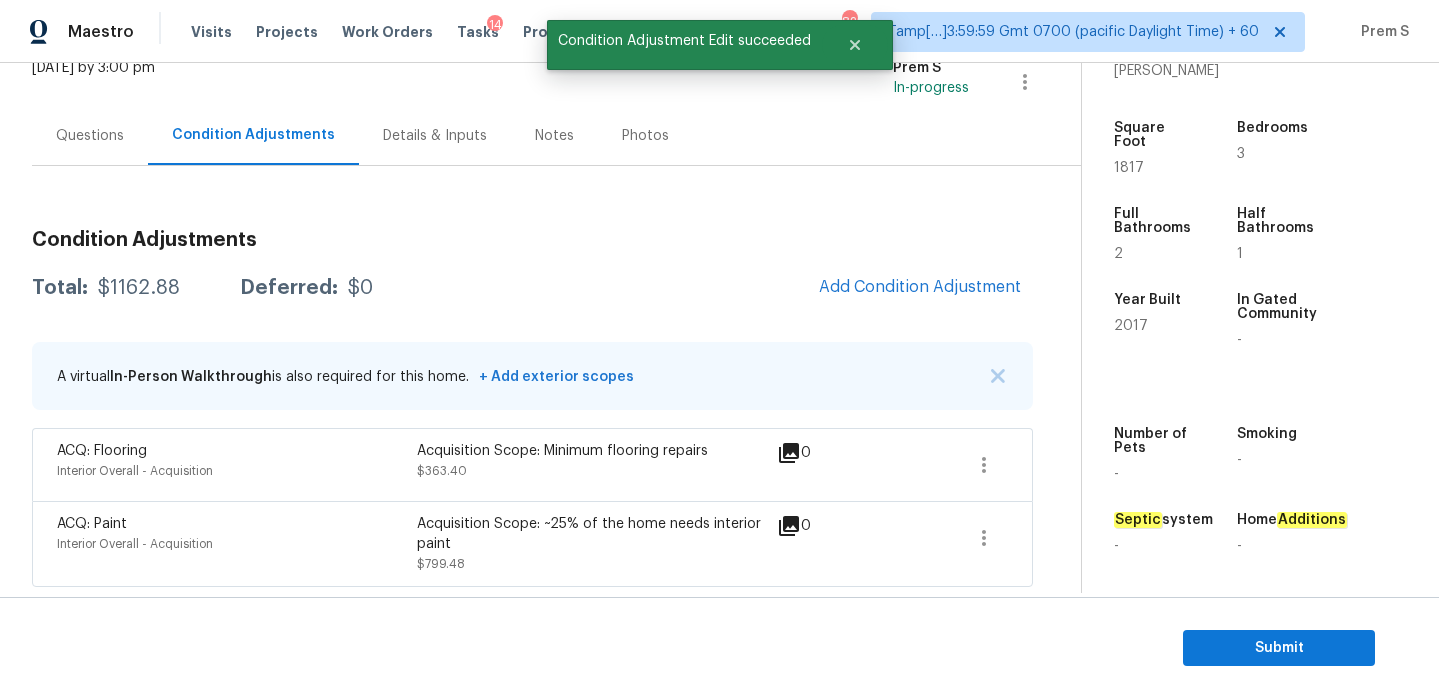 scroll, scrollTop: 42, scrollLeft: 0, axis: vertical 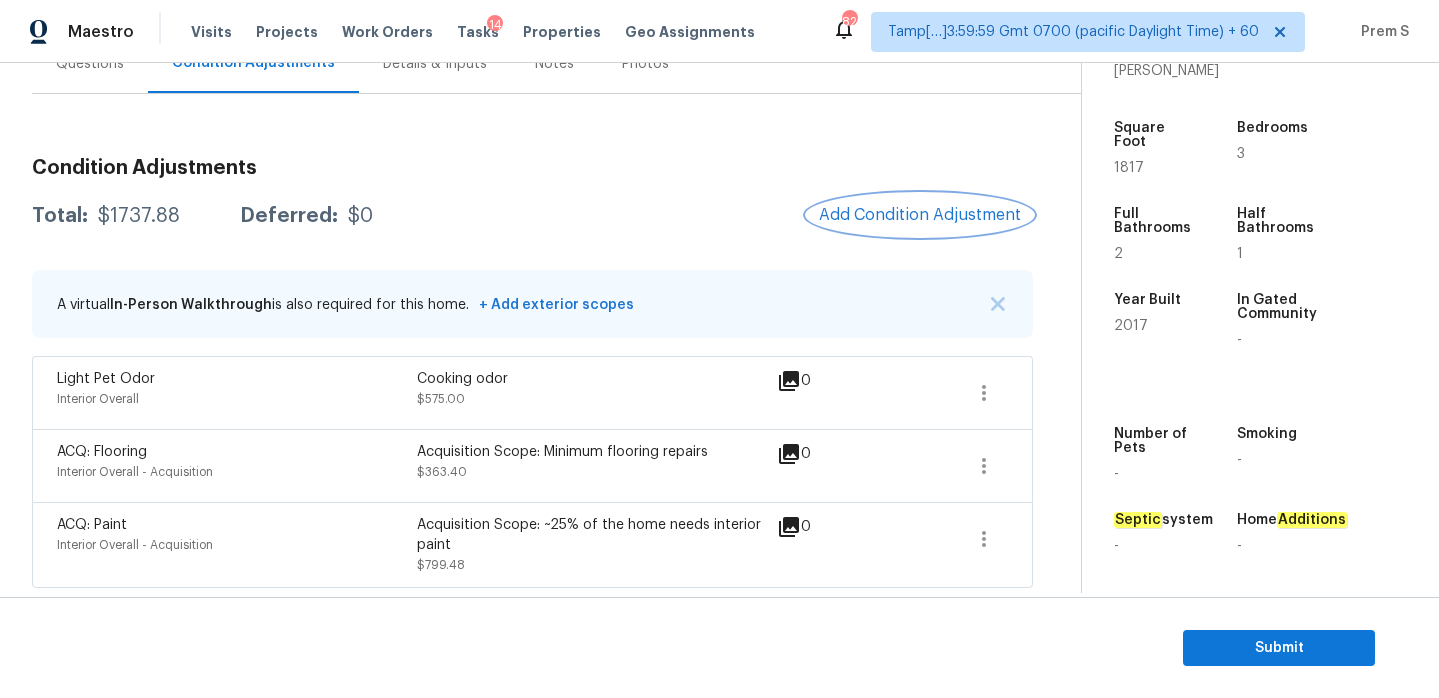 click on "Add Condition Adjustment" at bounding box center (920, 215) 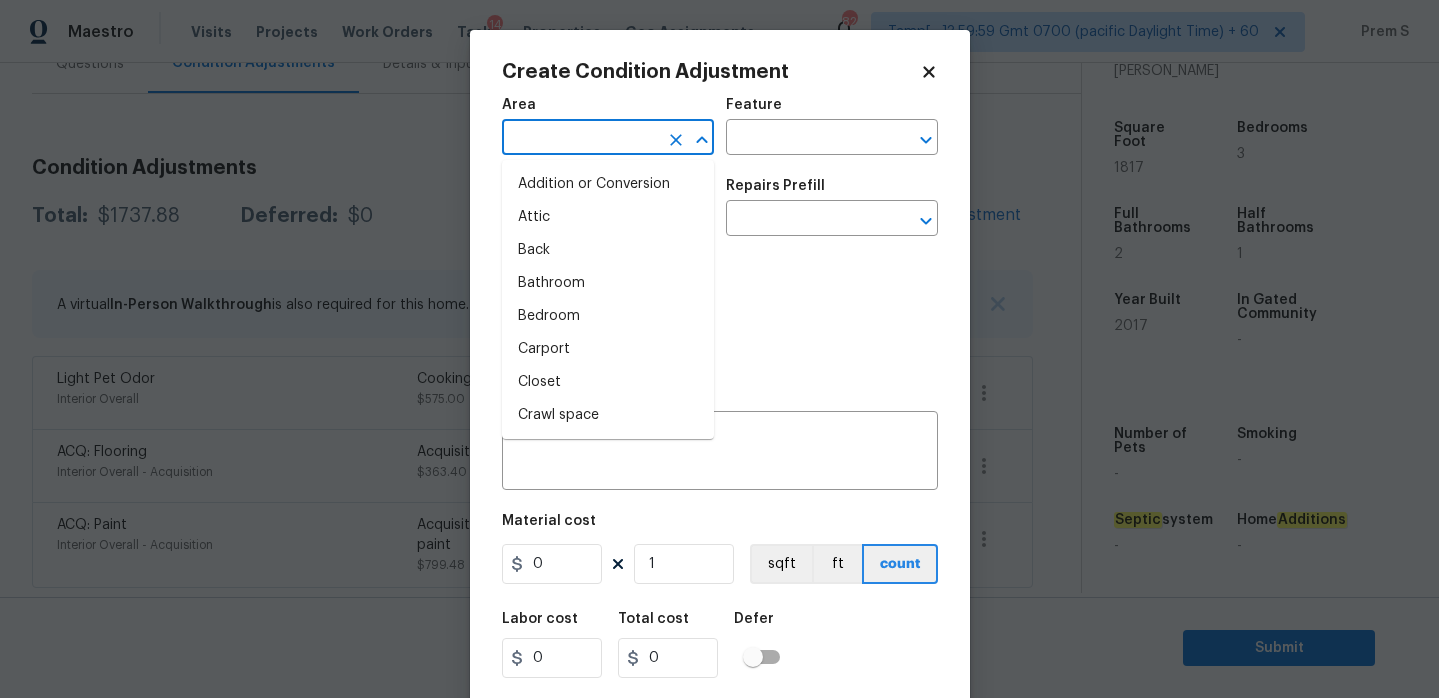 click at bounding box center (580, 139) 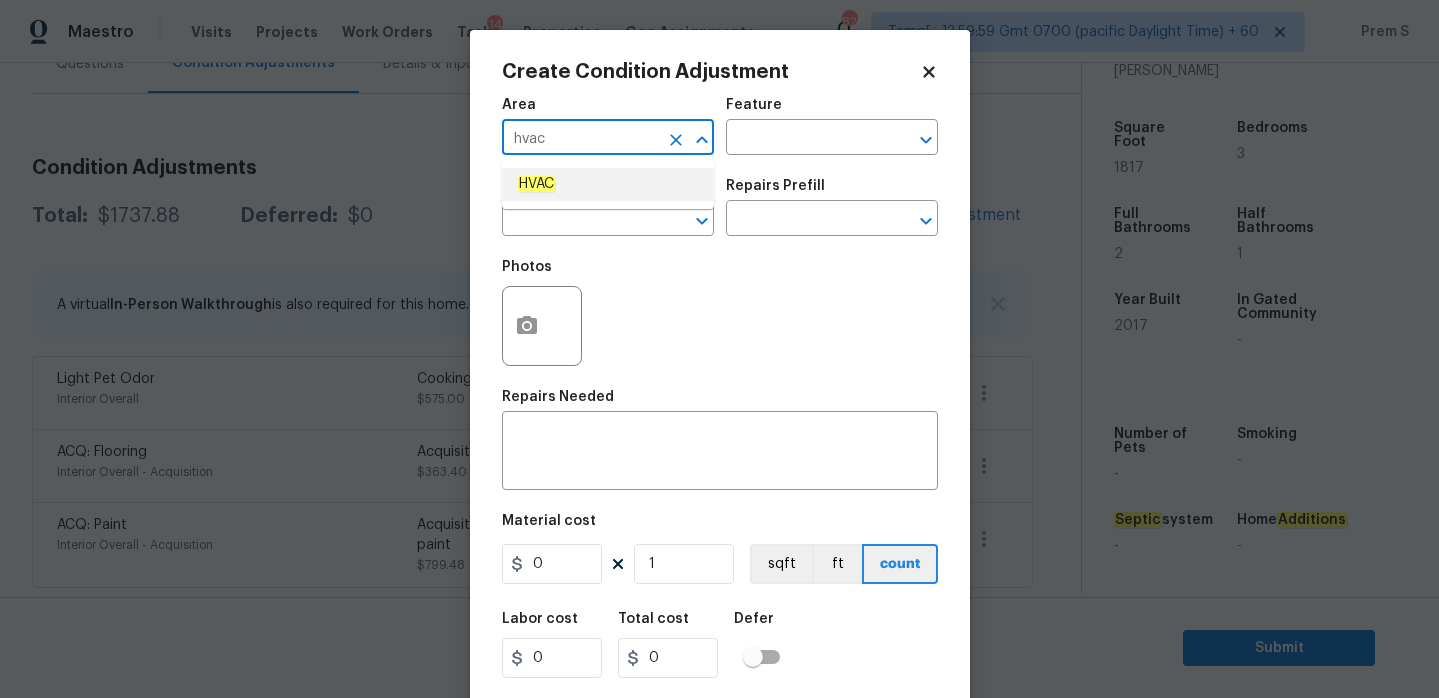 click on "HVAC" at bounding box center [608, 184] 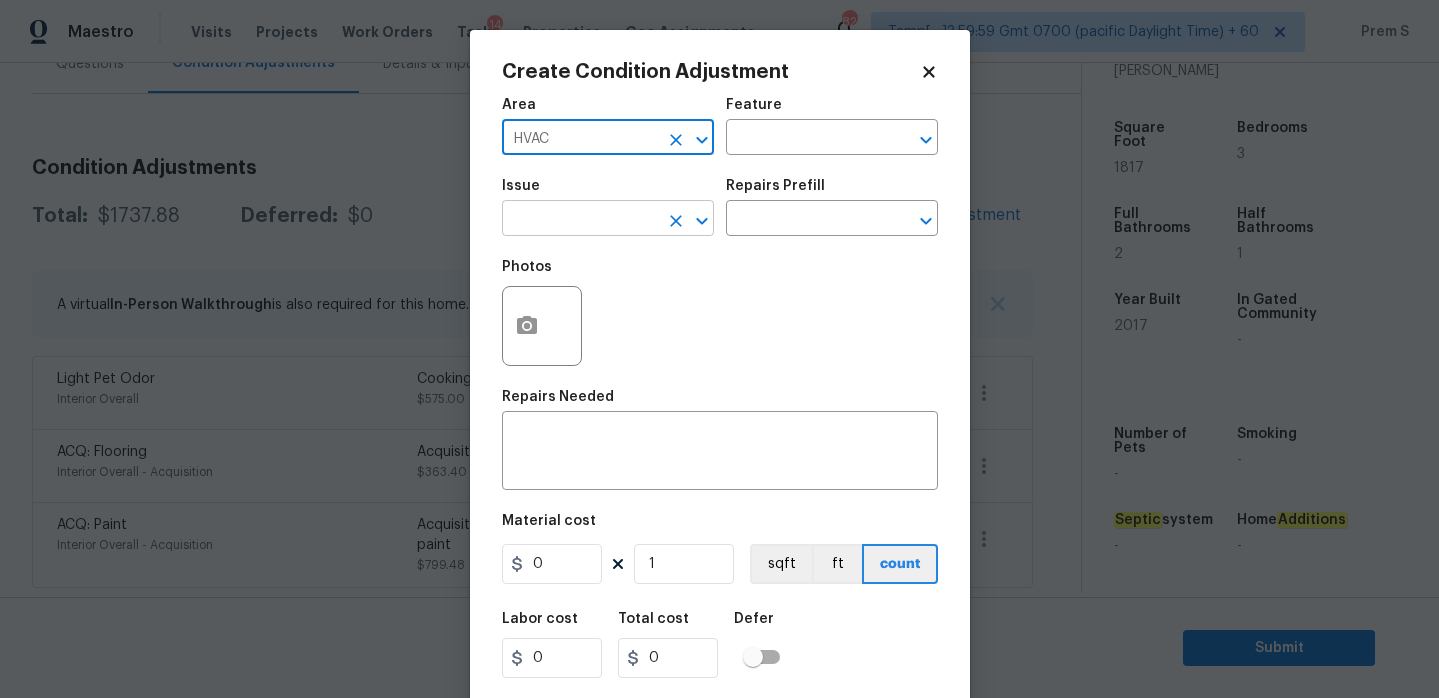 type on "HVAC" 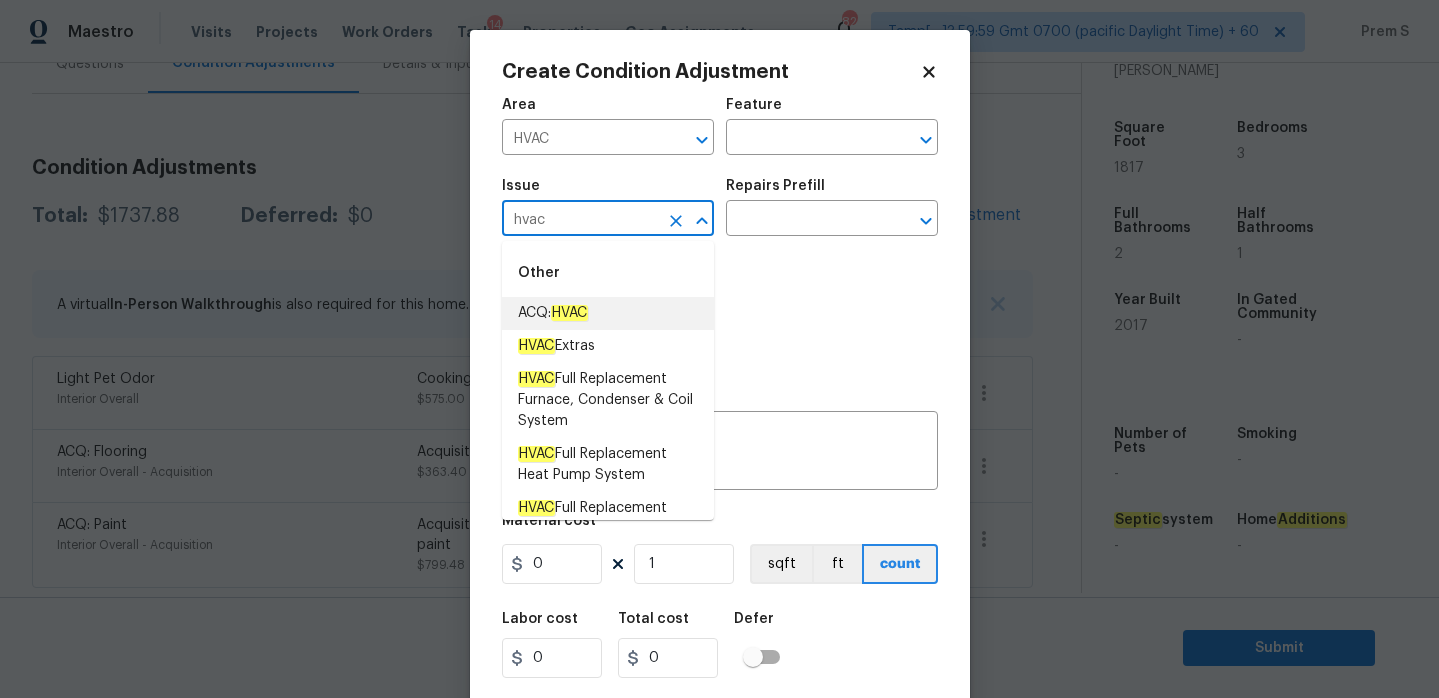 click on "HVAC" at bounding box center [569, 313] 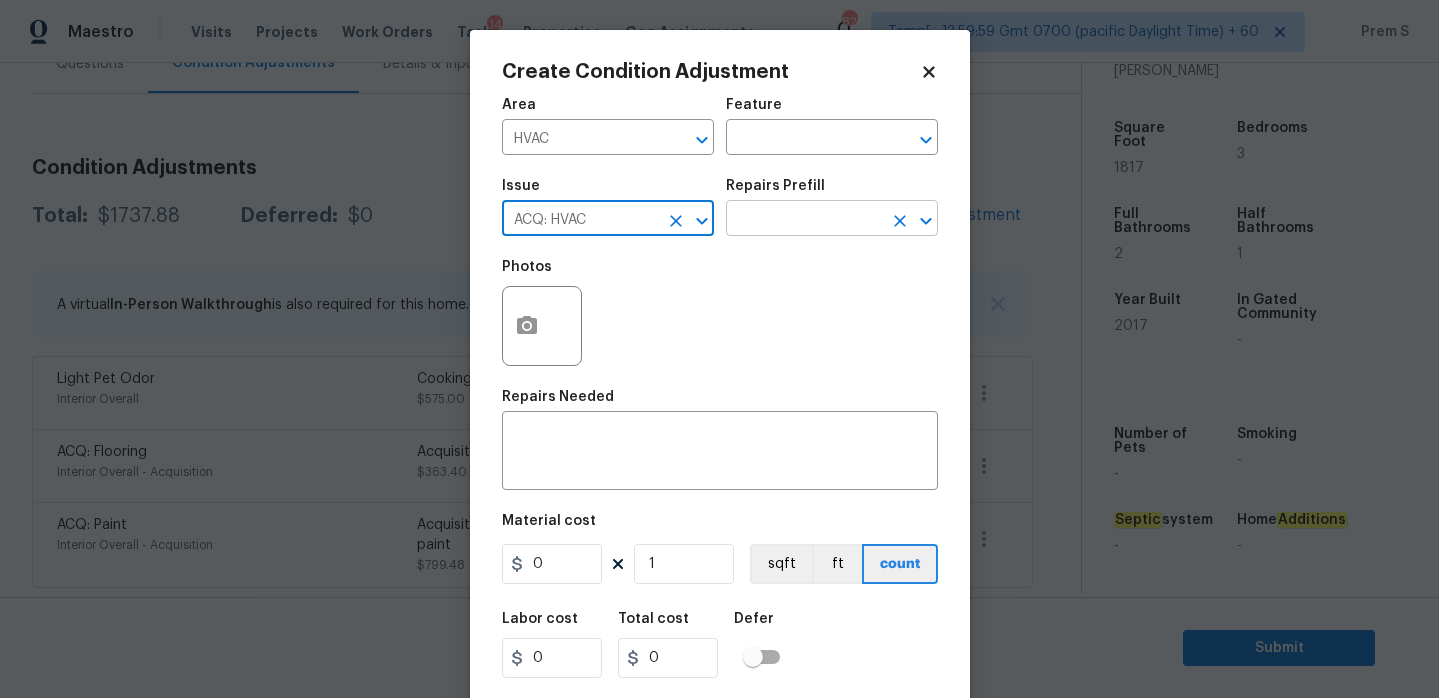 type on "ACQ: HVAC" 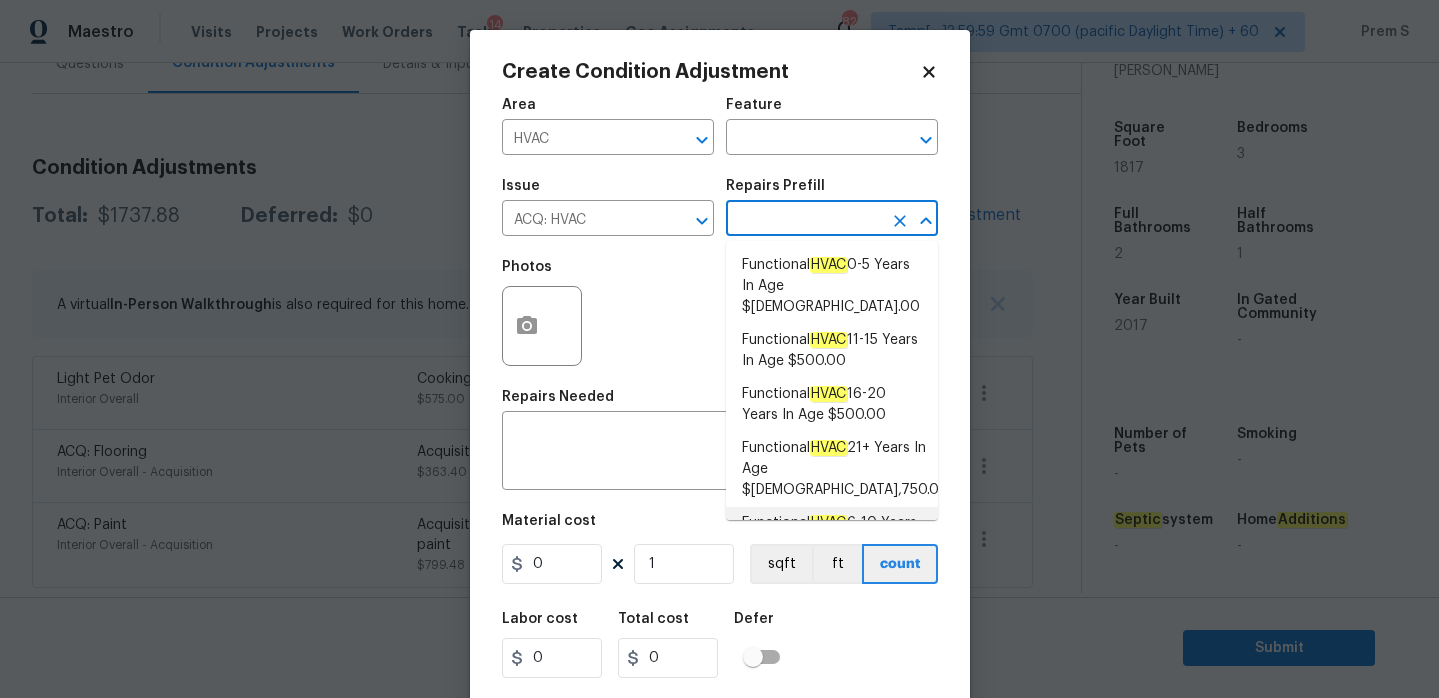 click on "Functional  HVAC  6-10 Years In Age $402.00" at bounding box center [832, 534] 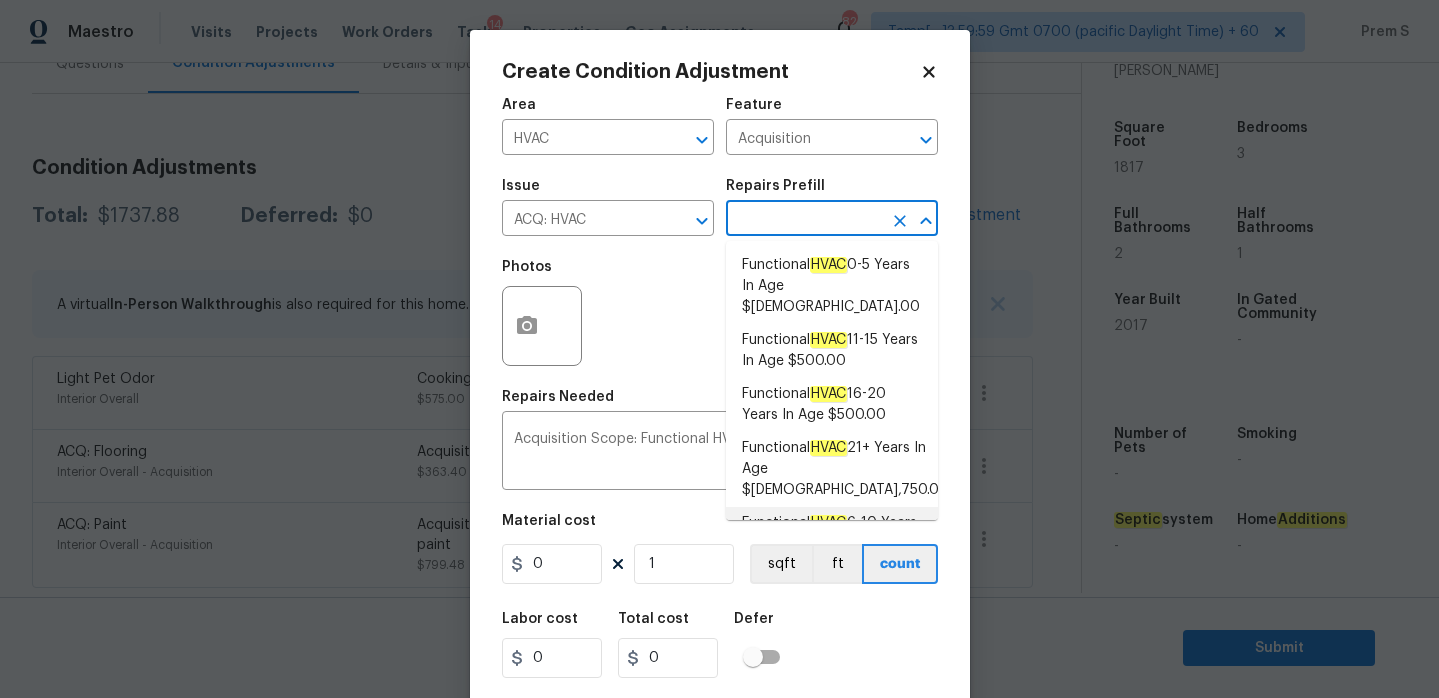 type on "402" 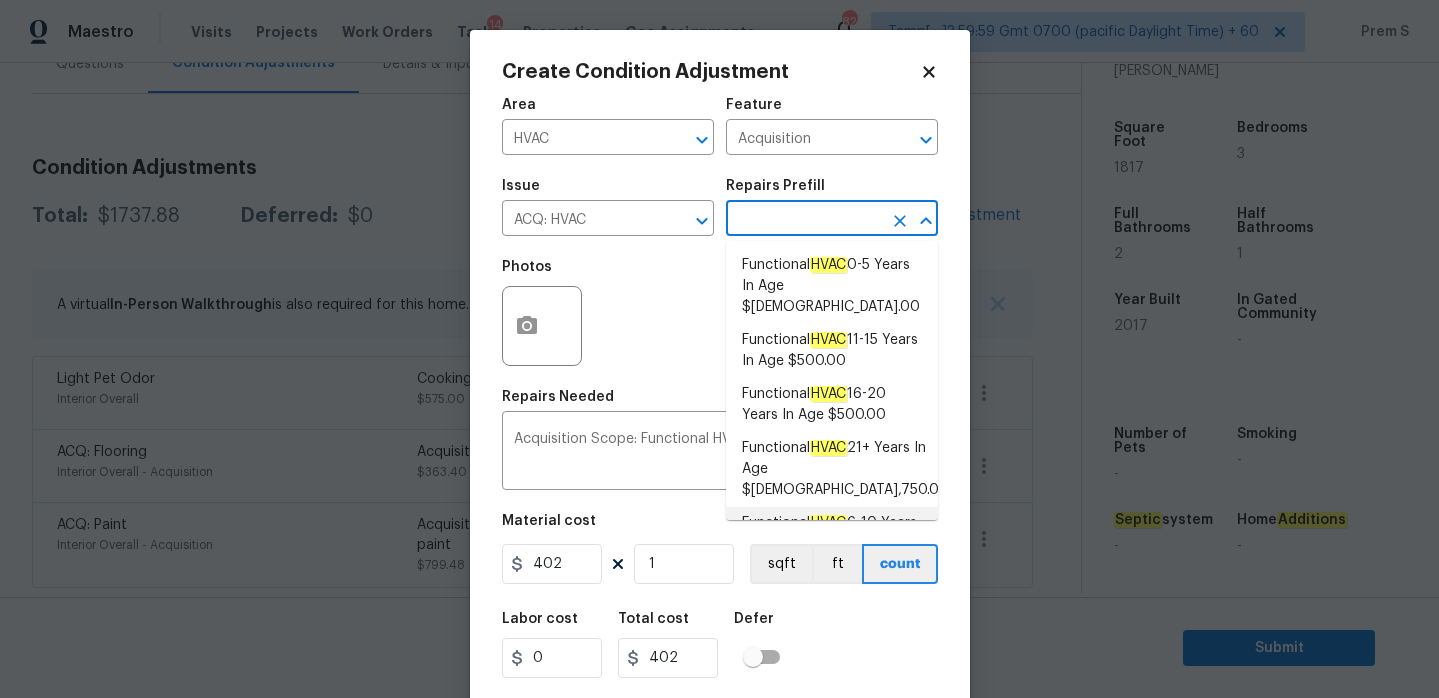 click on "Functional  HVAC  6-10 Years In Age $402.00" at bounding box center (832, 534) 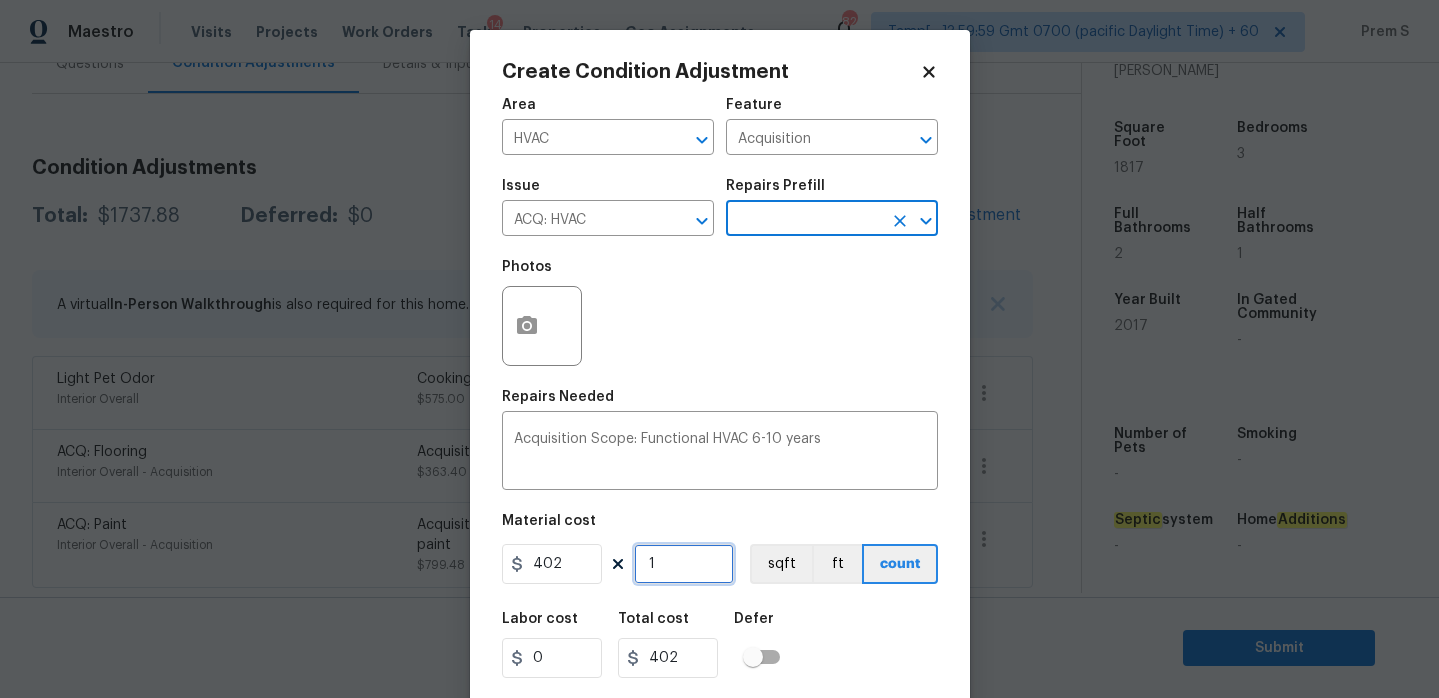 click on "1" at bounding box center [684, 564] 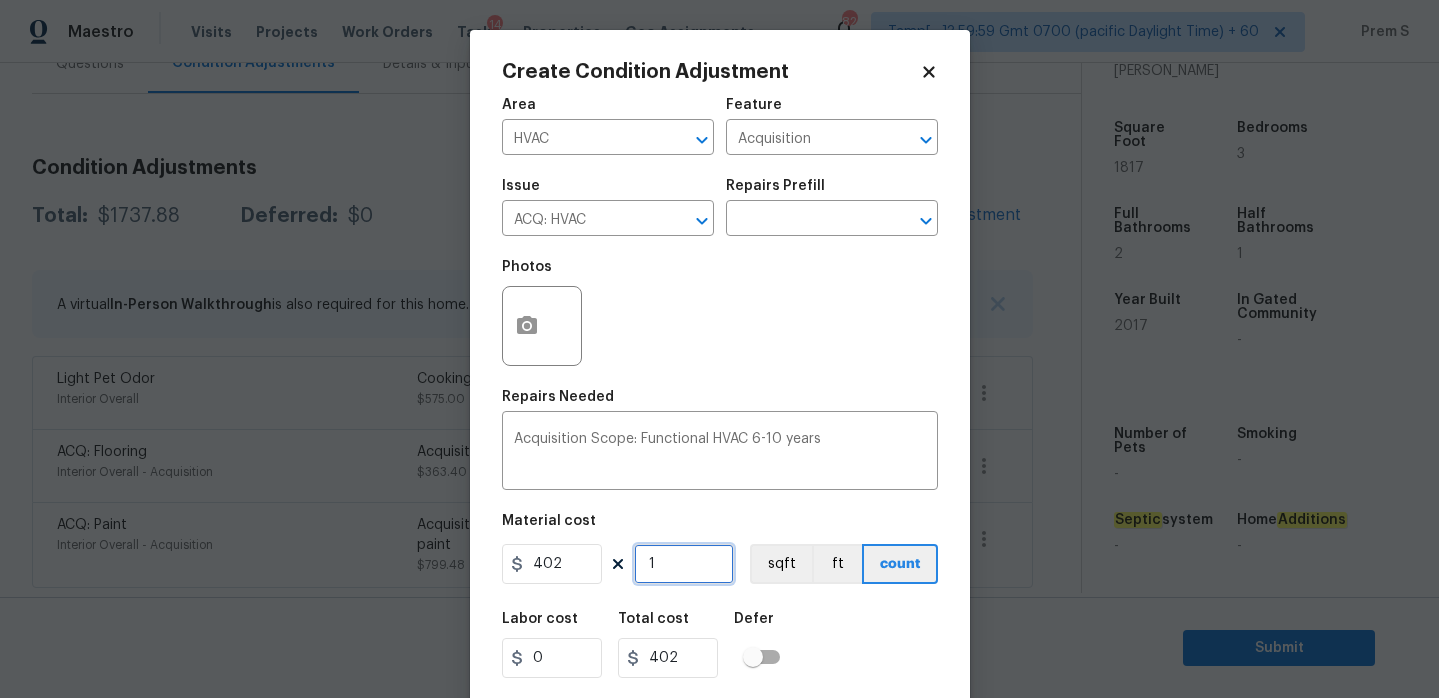 click on "1" at bounding box center (684, 564) 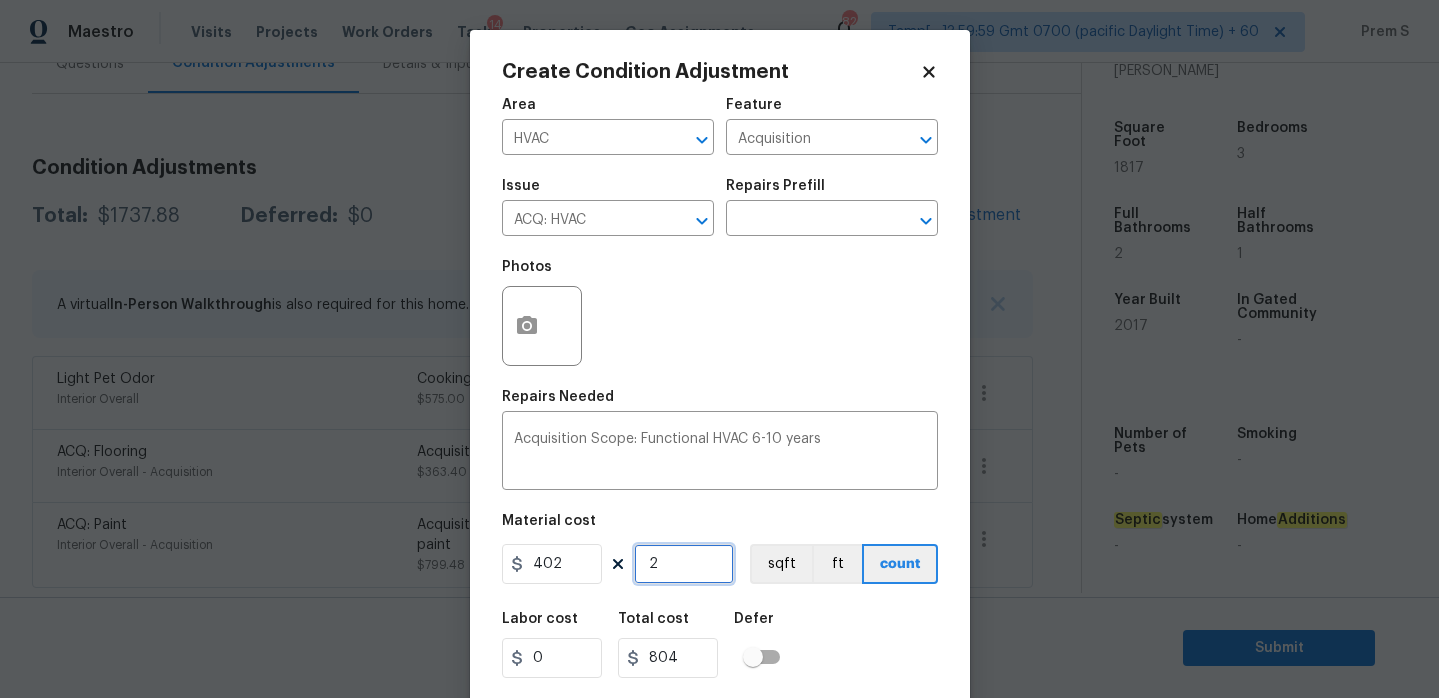 type on "2" 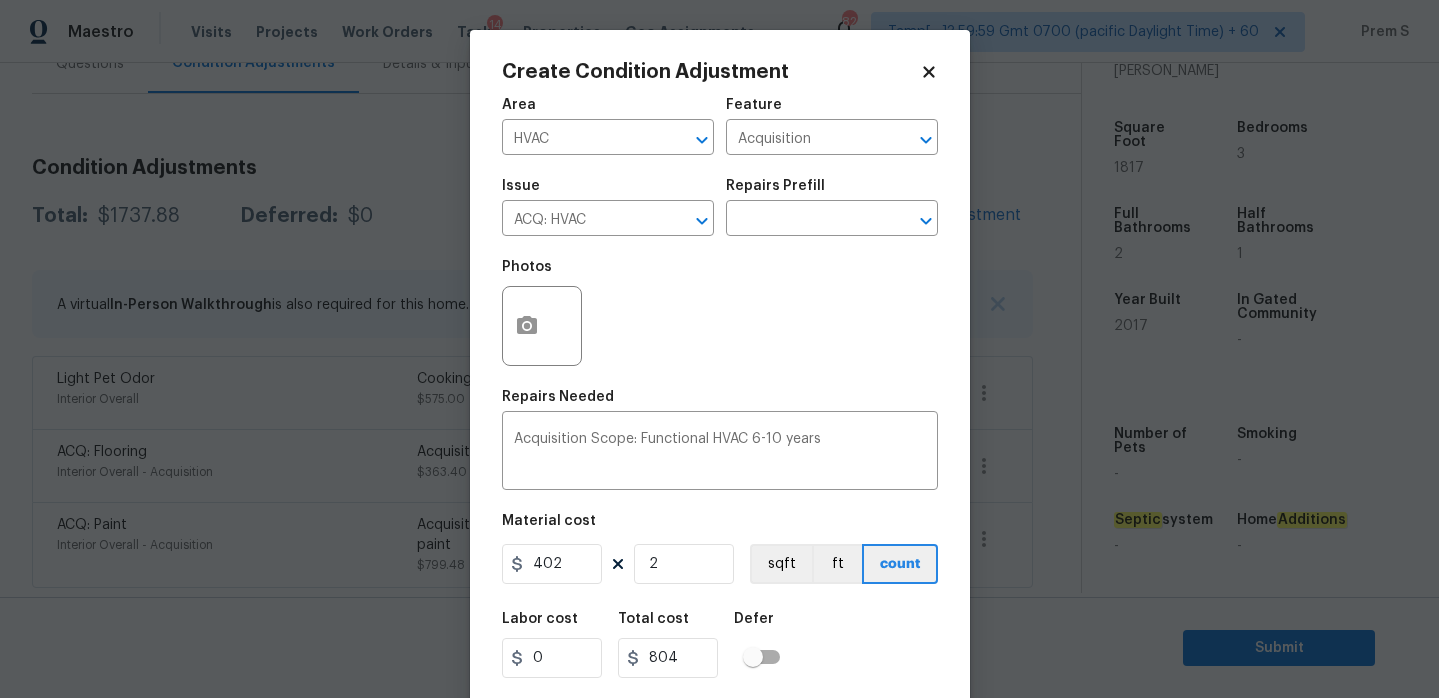 click on "Labor cost 0 Total cost 804 Defer" at bounding box center [720, 645] 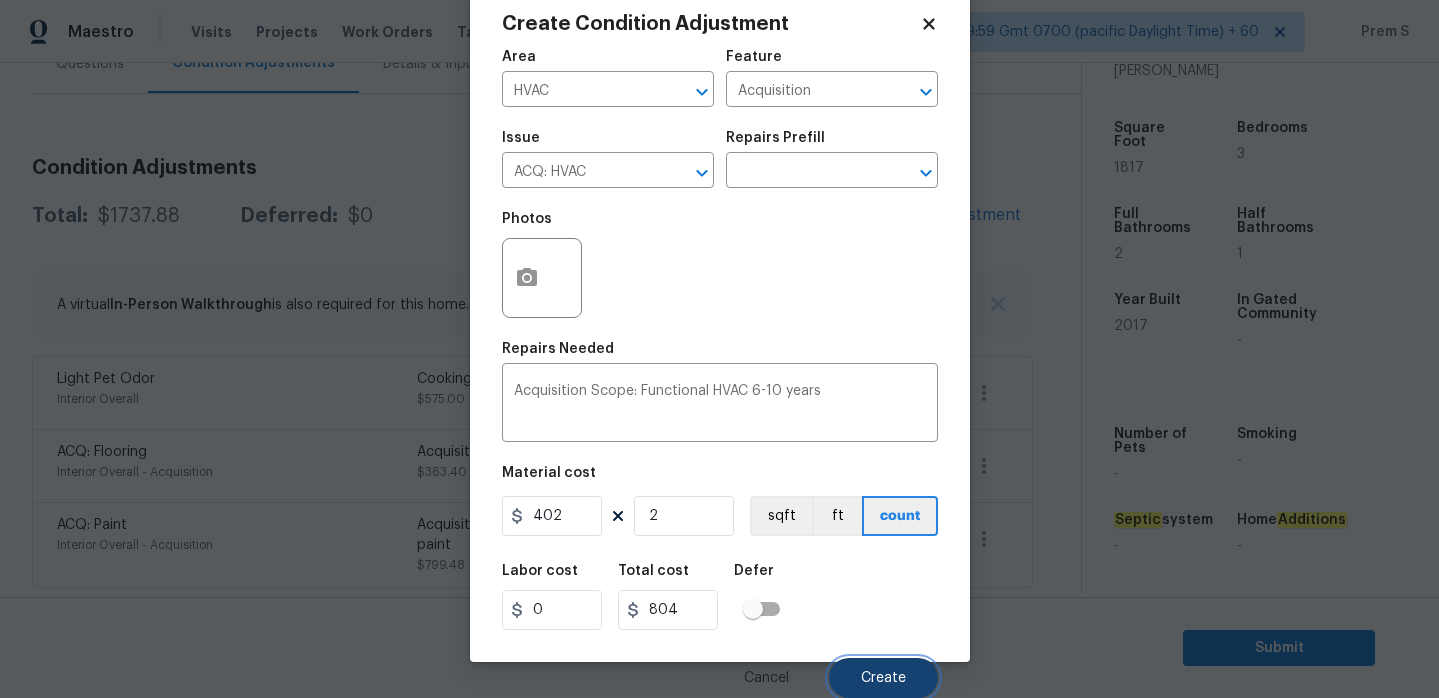 click on "Create" at bounding box center [883, 678] 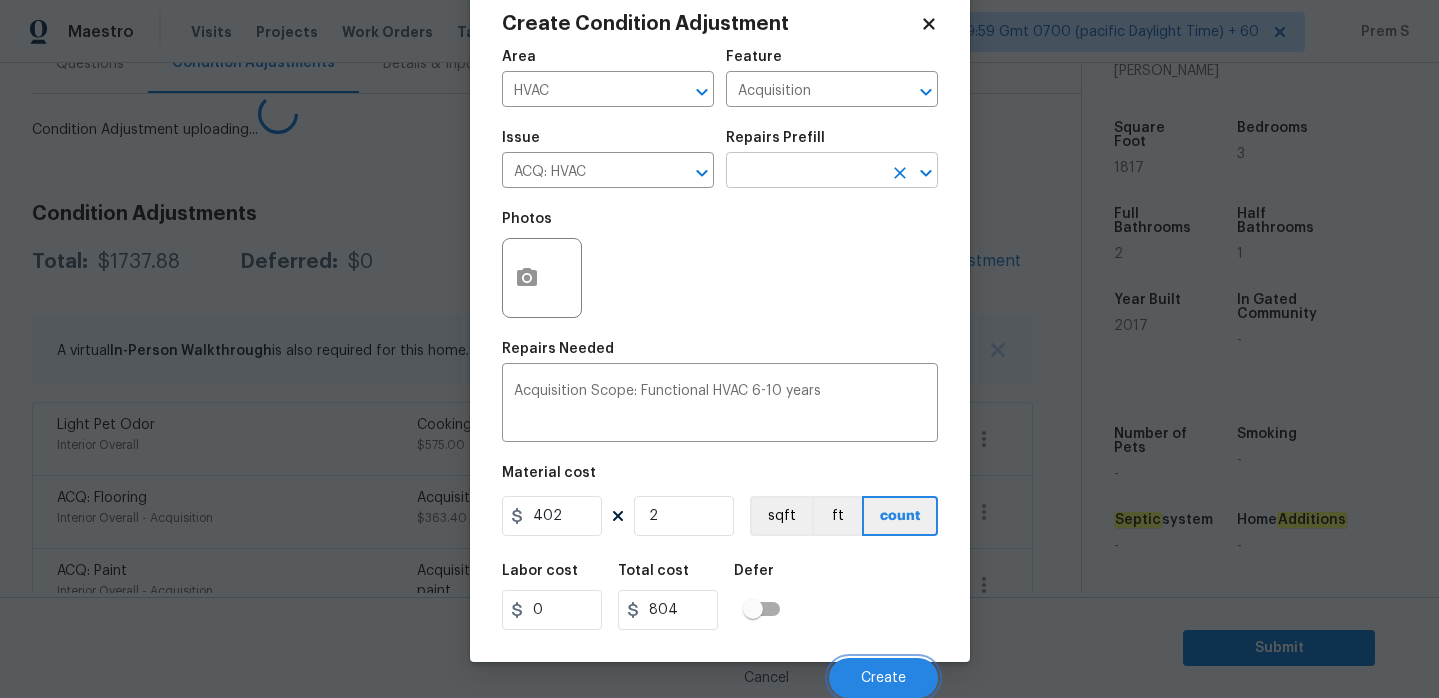 scroll, scrollTop: 42, scrollLeft: 0, axis: vertical 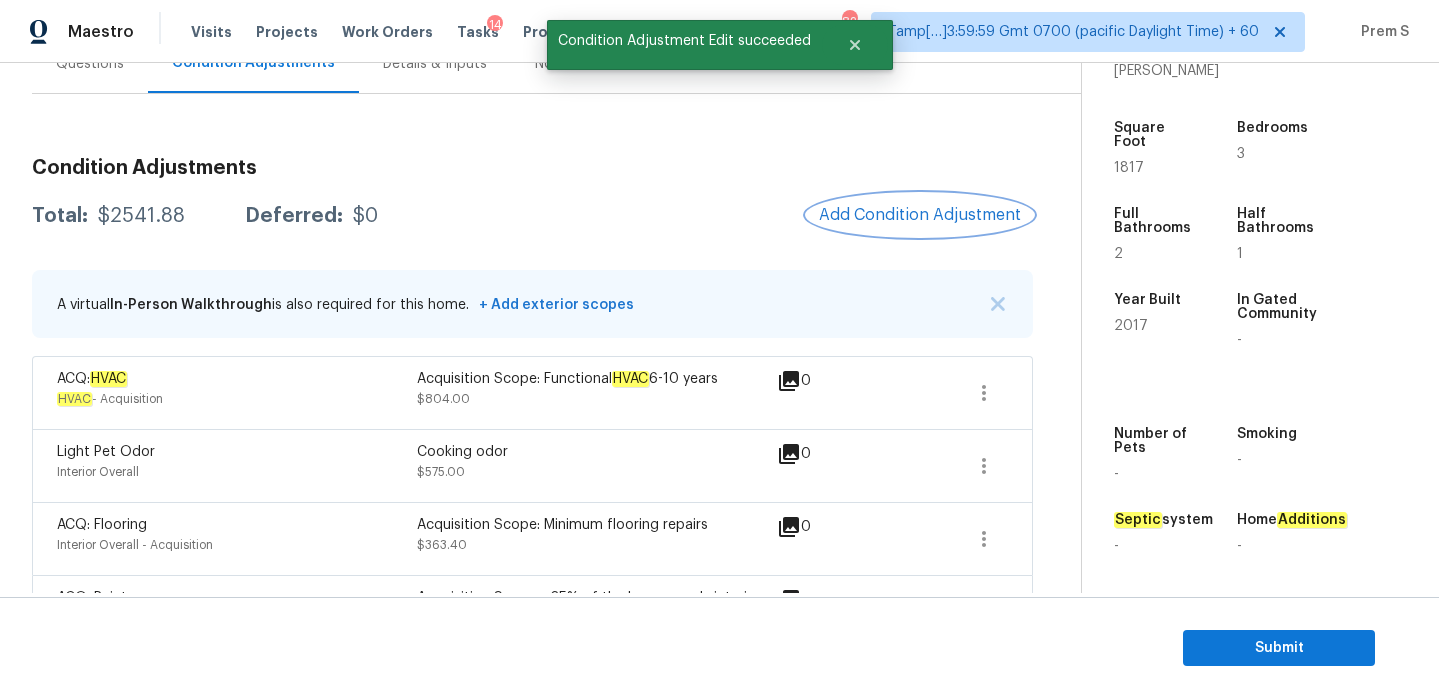 click on "Add Condition Adjustment" at bounding box center (920, 215) 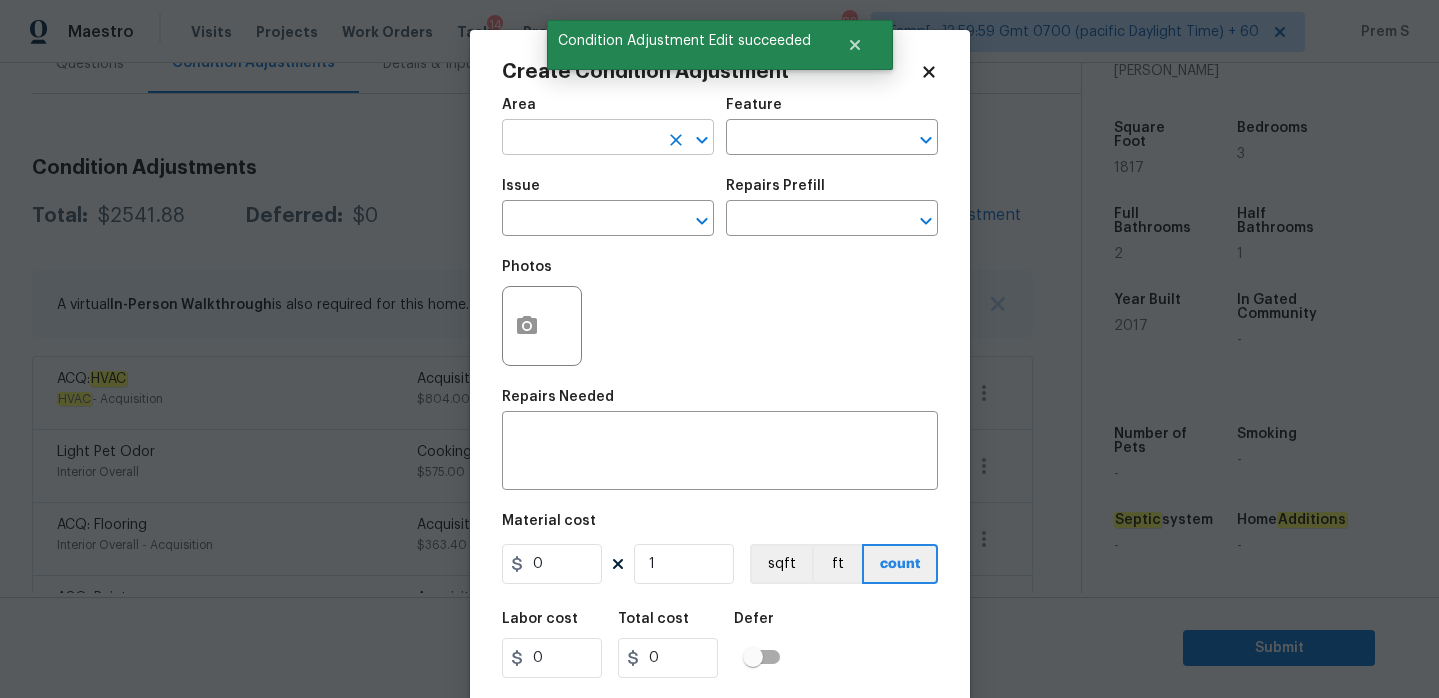 click at bounding box center (580, 139) 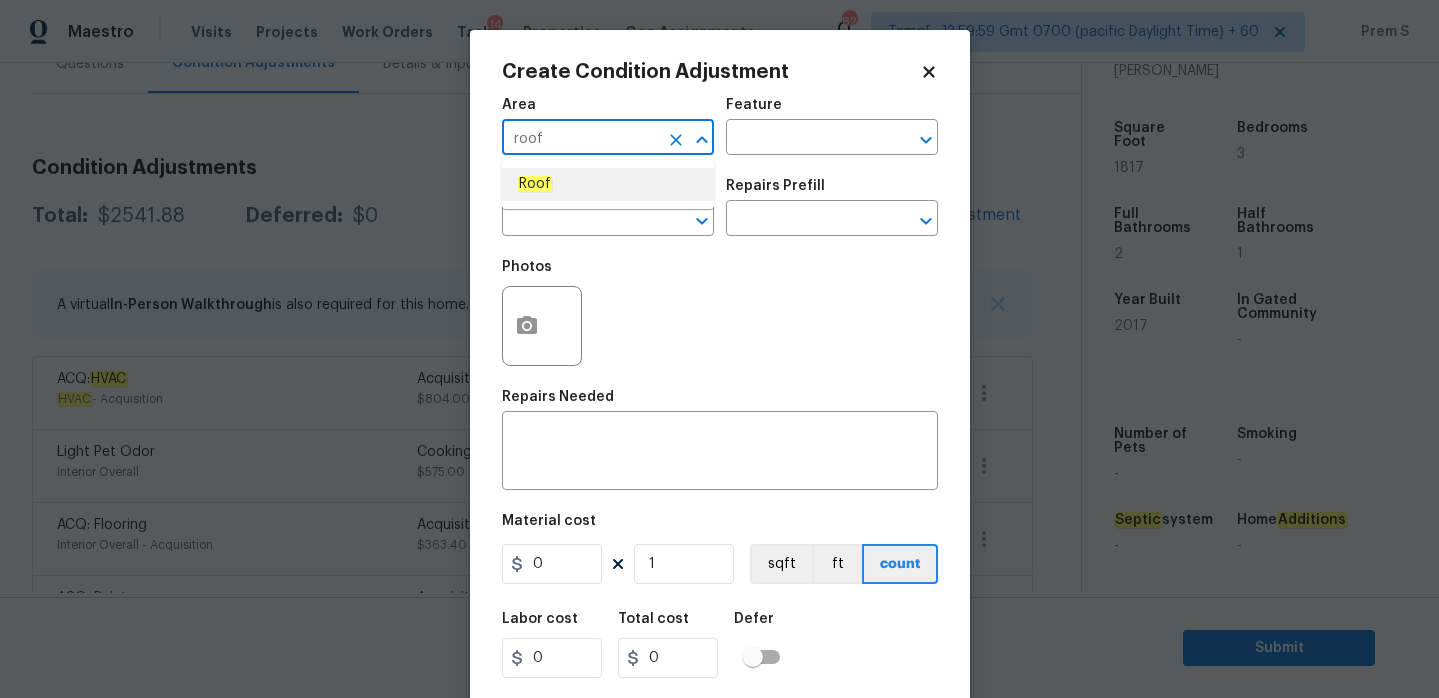 click on "Roof" 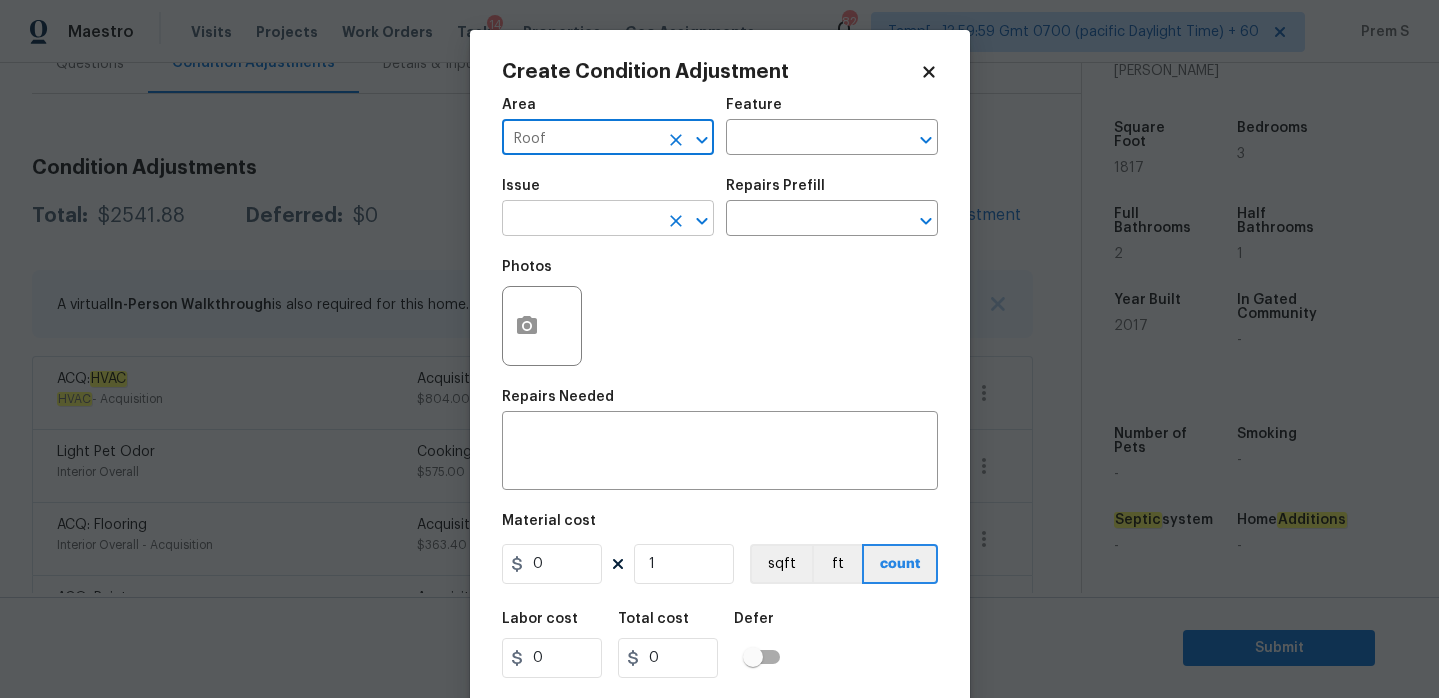 type on "Roof" 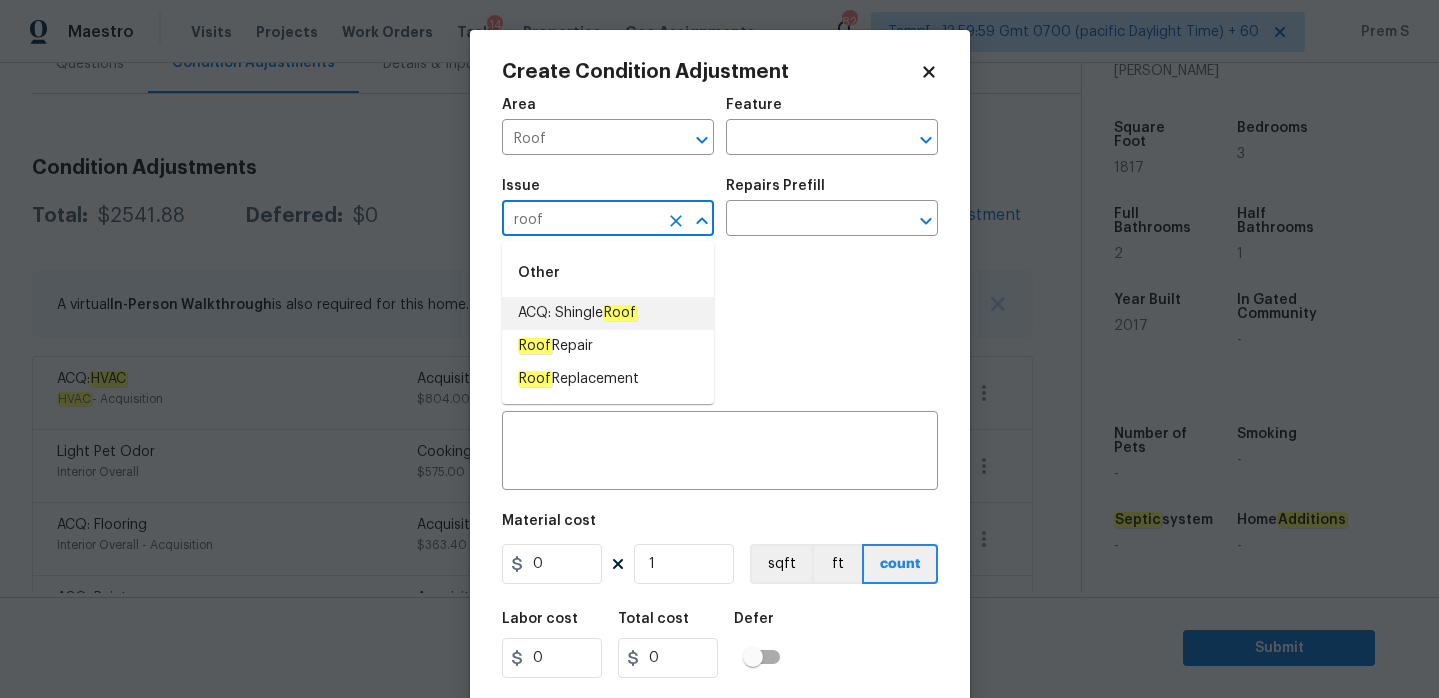 click on "ACQ: Shingle  Roof" at bounding box center [577, 313] 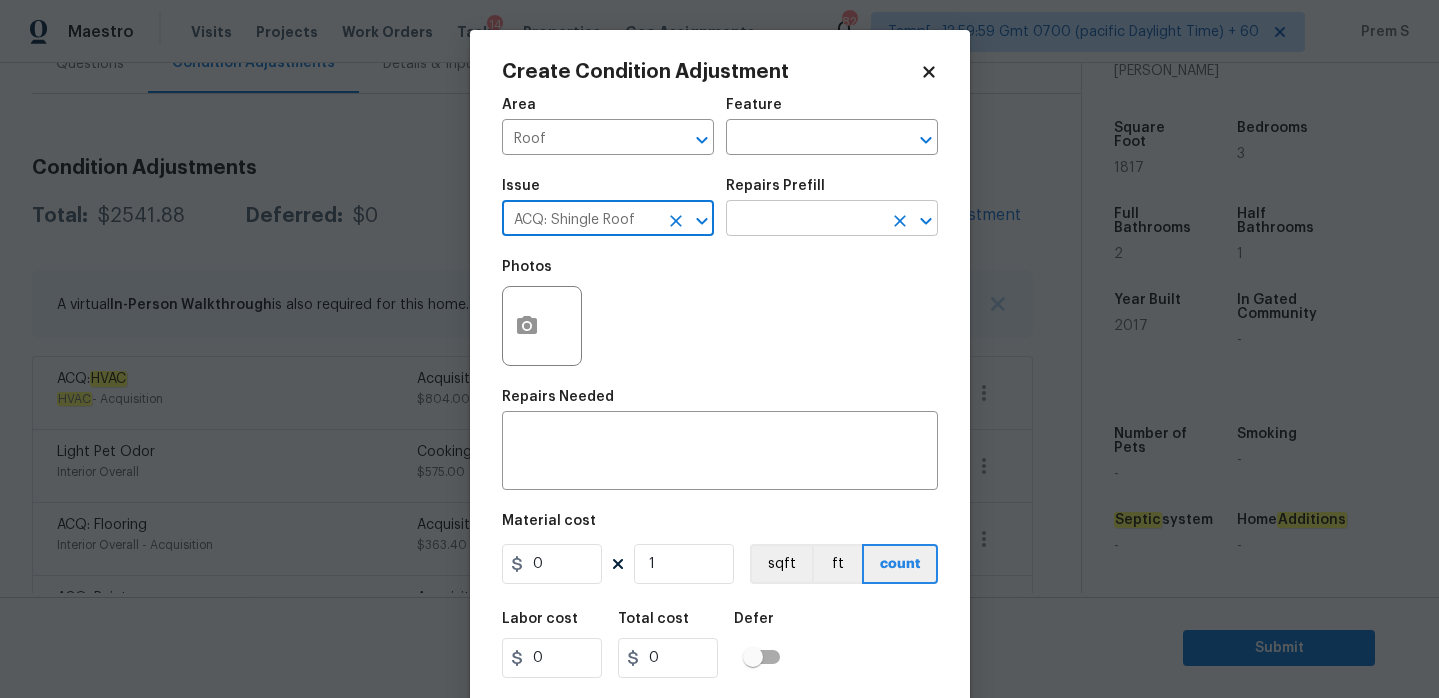 type on "ACQ: Shingle Roof" 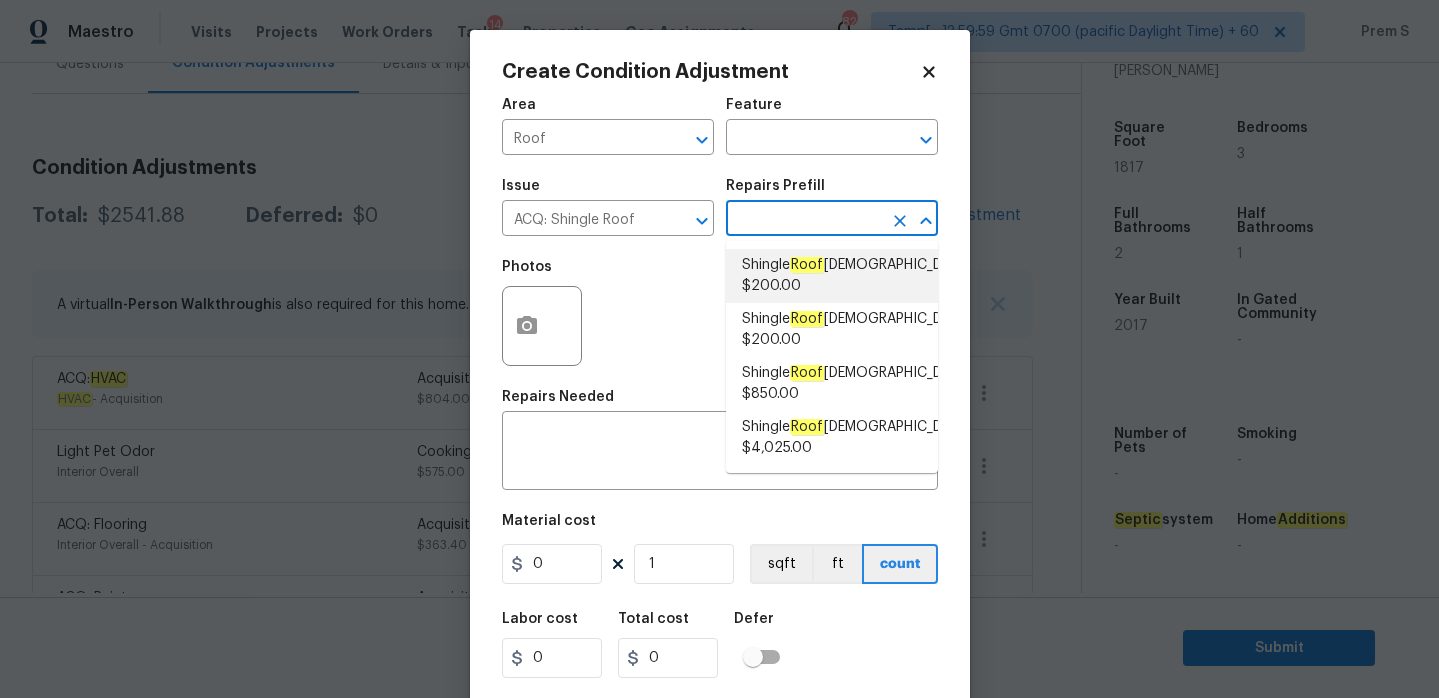 click on "Shingle  Roof  0-10 Years Old $200.00" at bounding box center (856, 276) 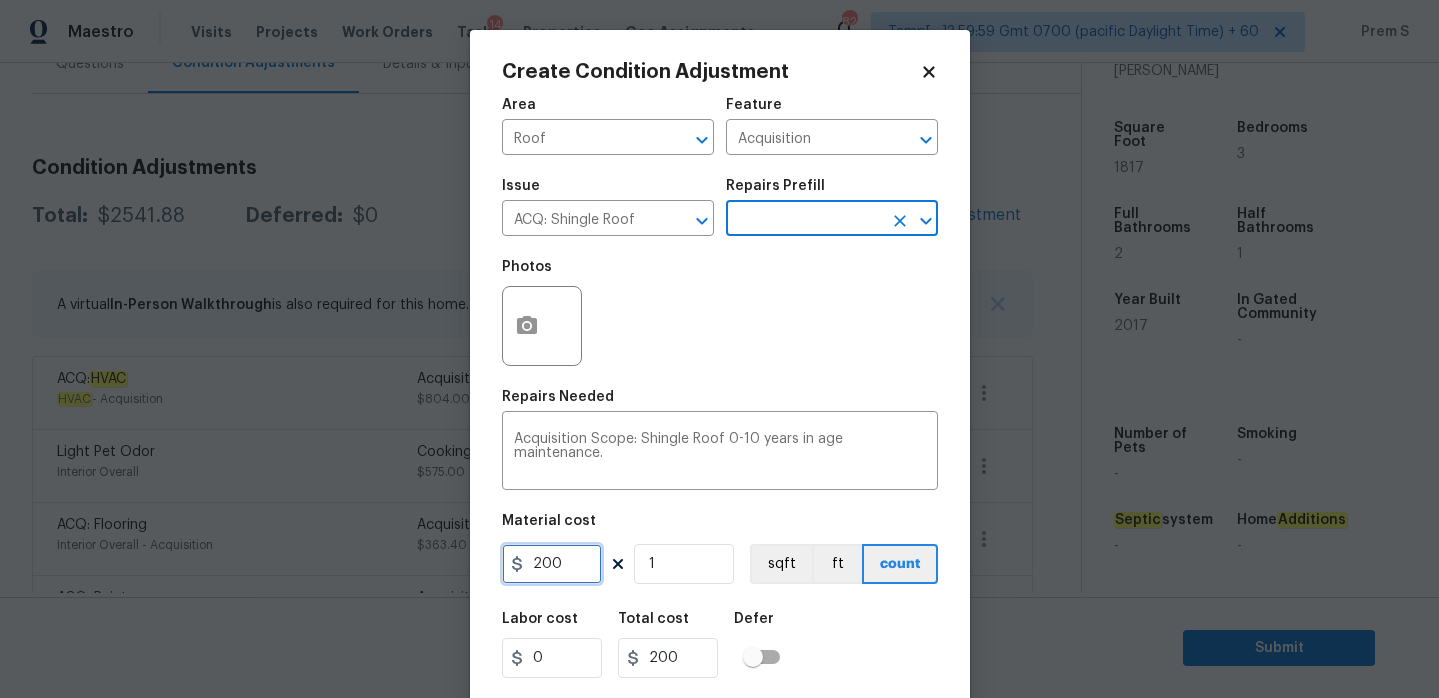 click on "200" at bounding box center [552, 564] 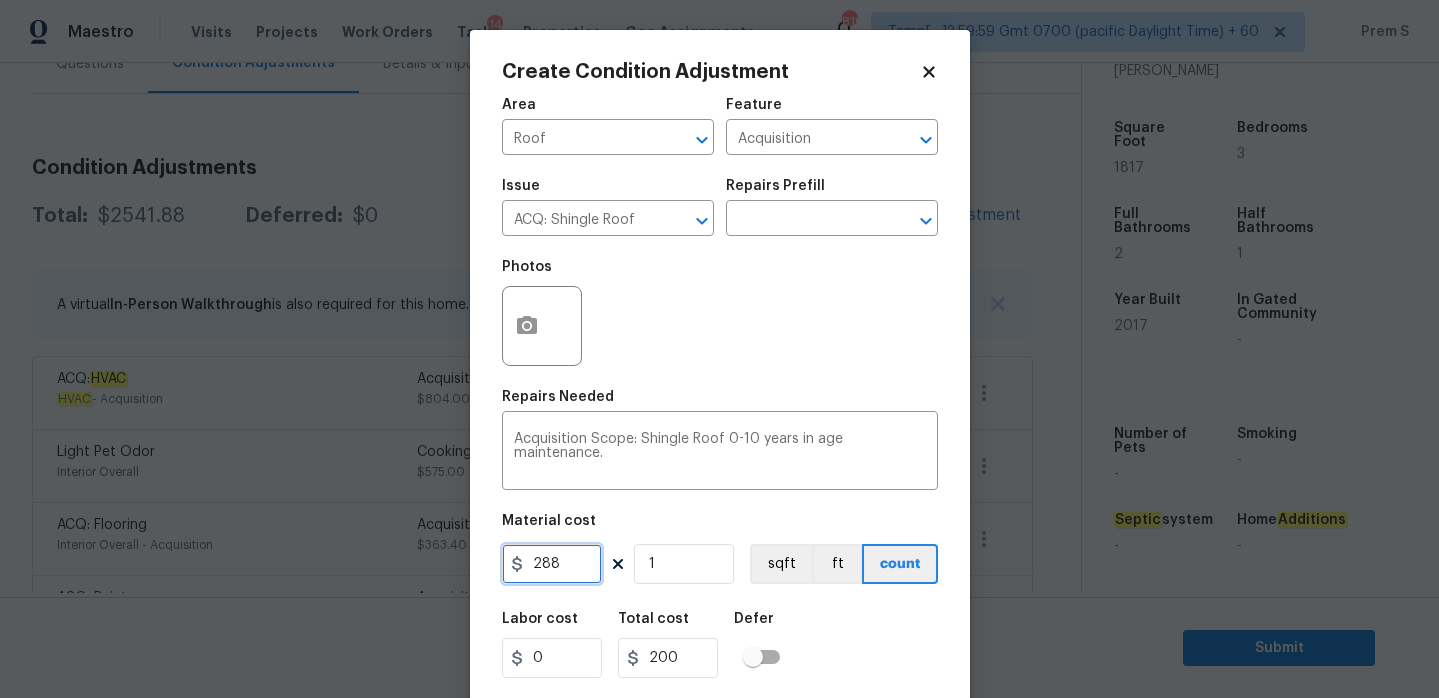 scroll, scrollTop: 49, scrollLeft: 0, axis: vertical 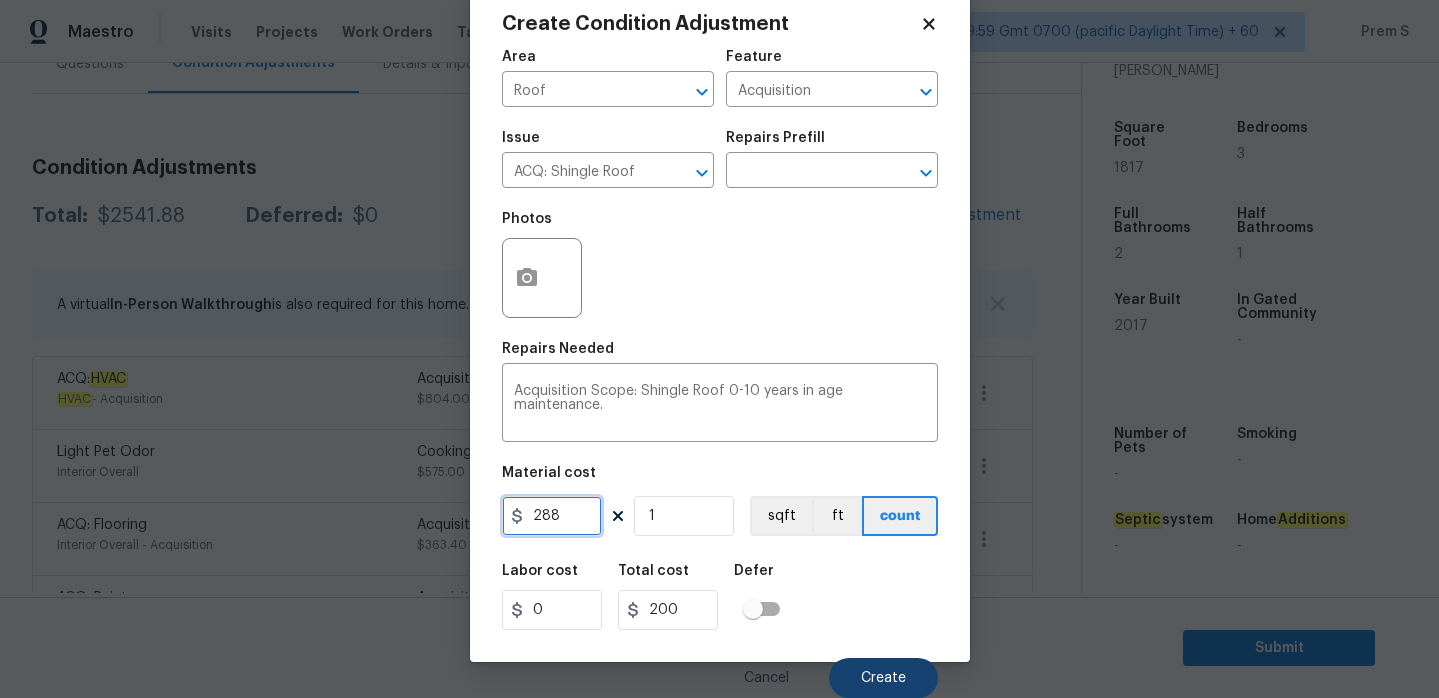 type on "288" 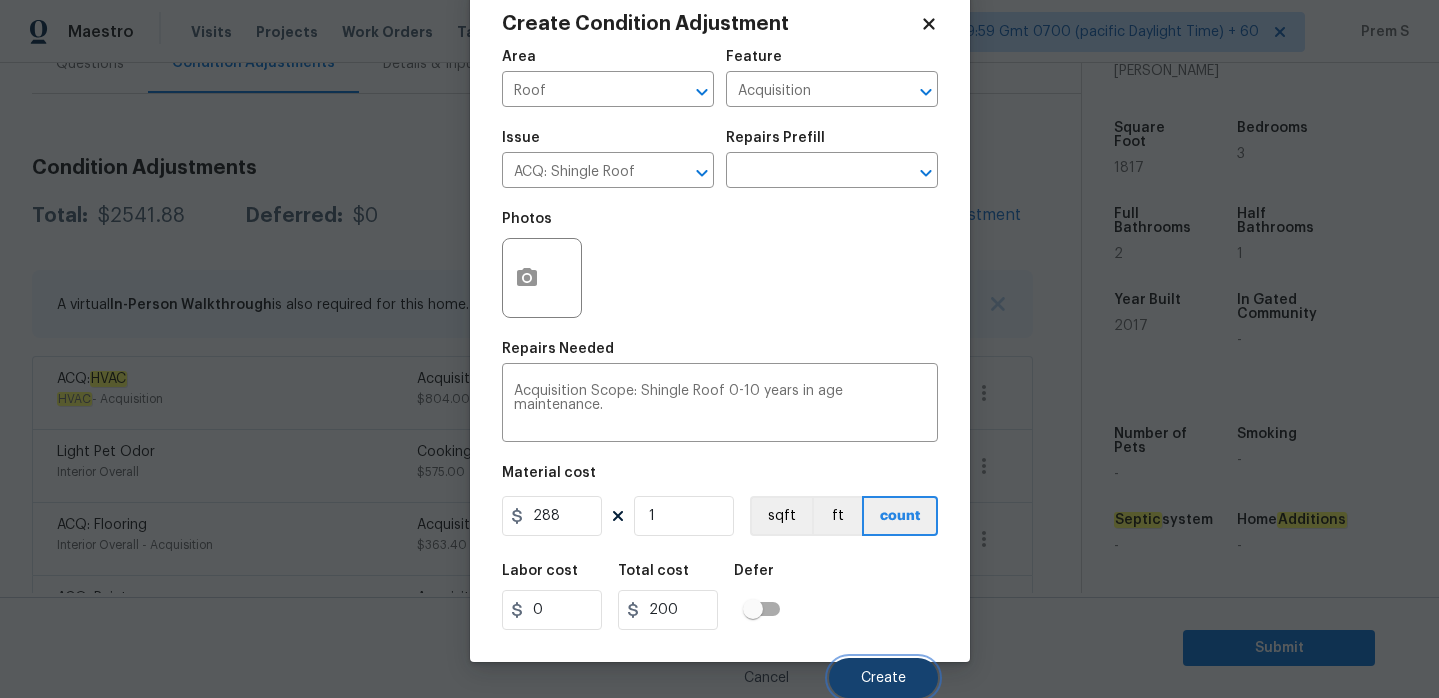 click on "Create" at bounding box center (883, 678) 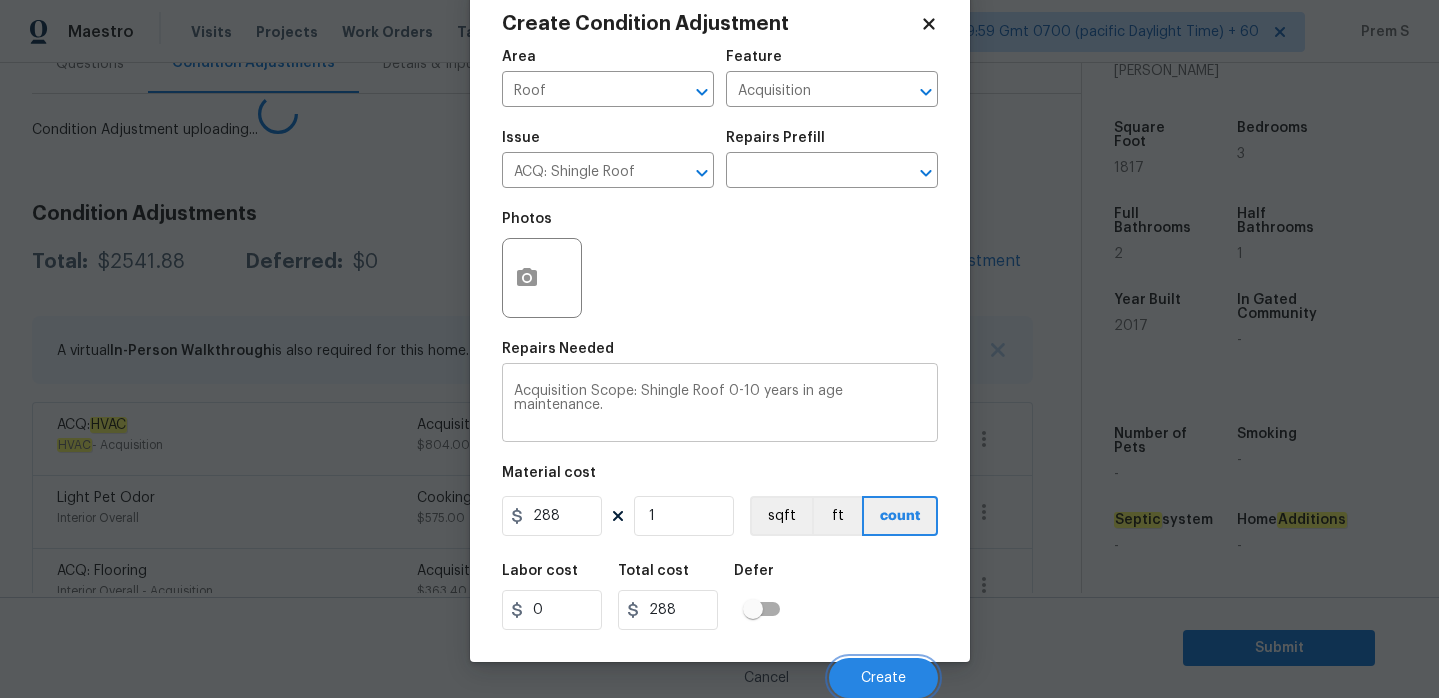 scroll, scrollTop: 42, scrollLeft: 0, axis: vertical 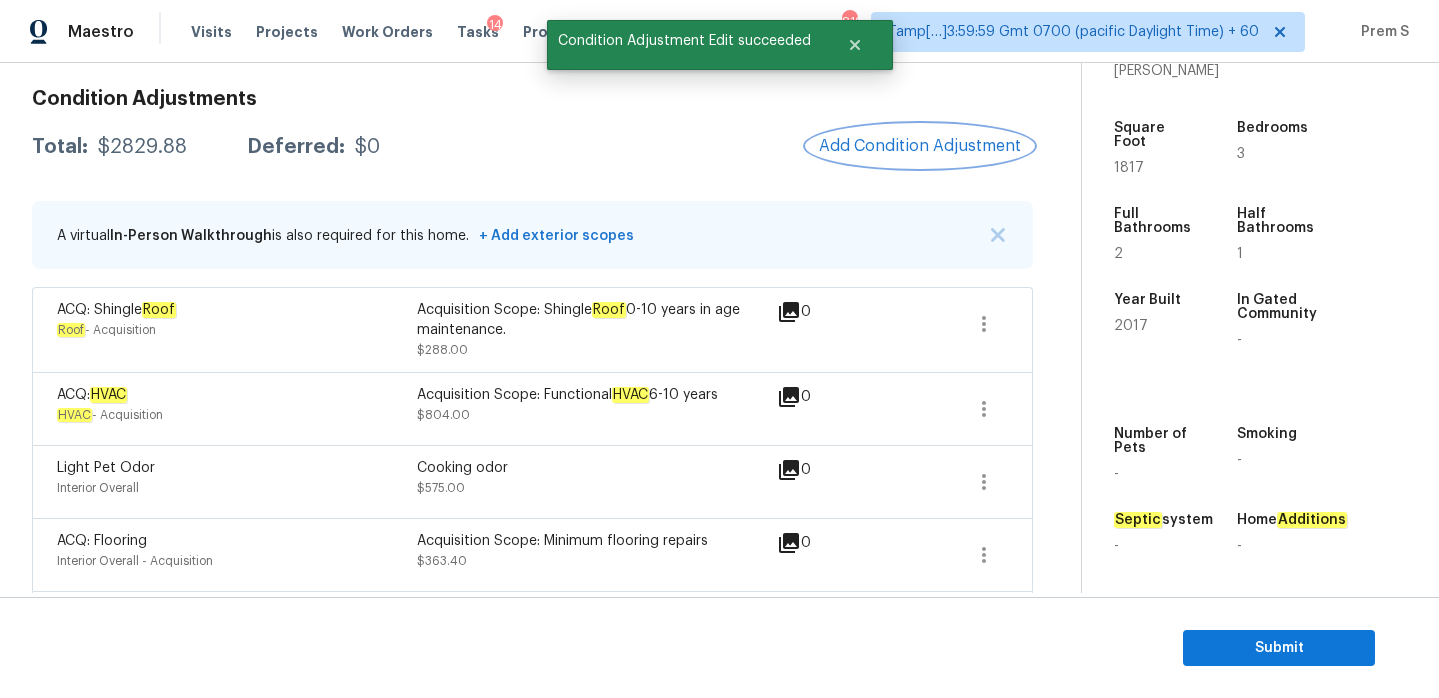 click on "Add Condition Adjustment" at bounding box center [920, 146] 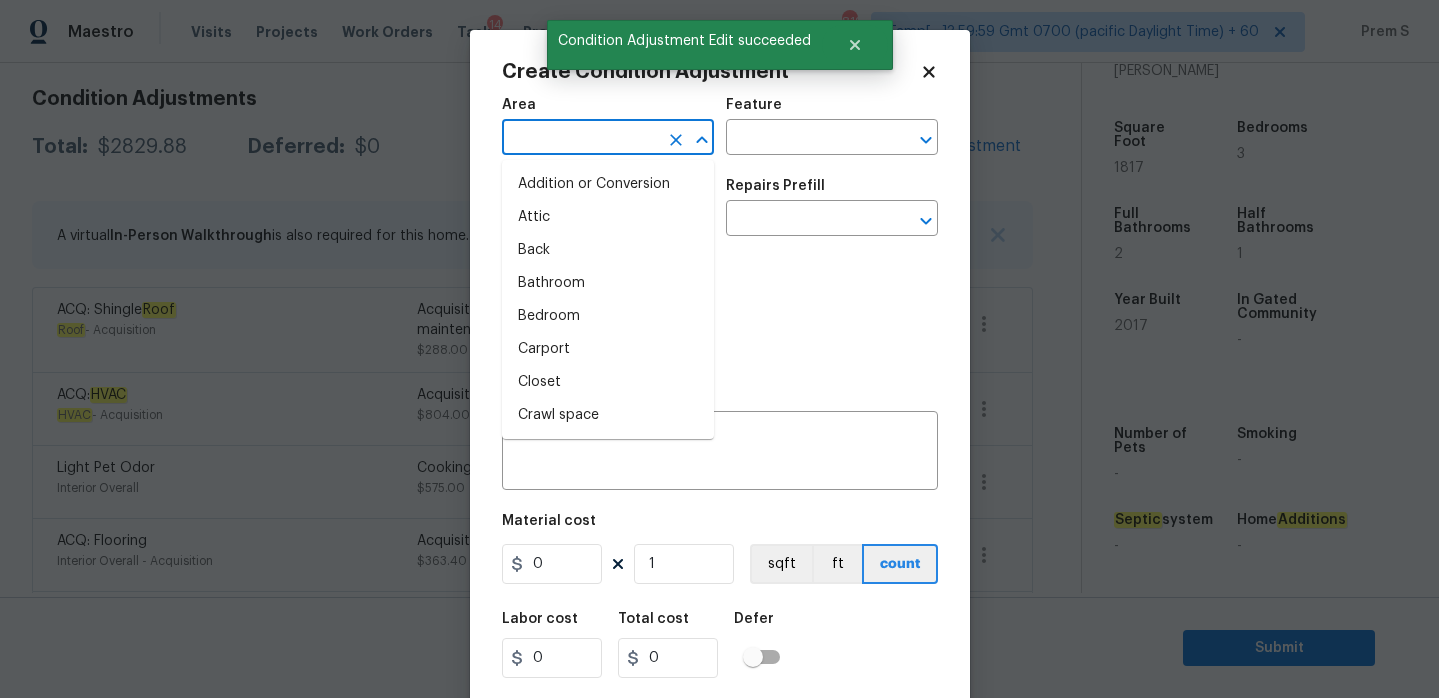 click at bounding box center (580, 139) 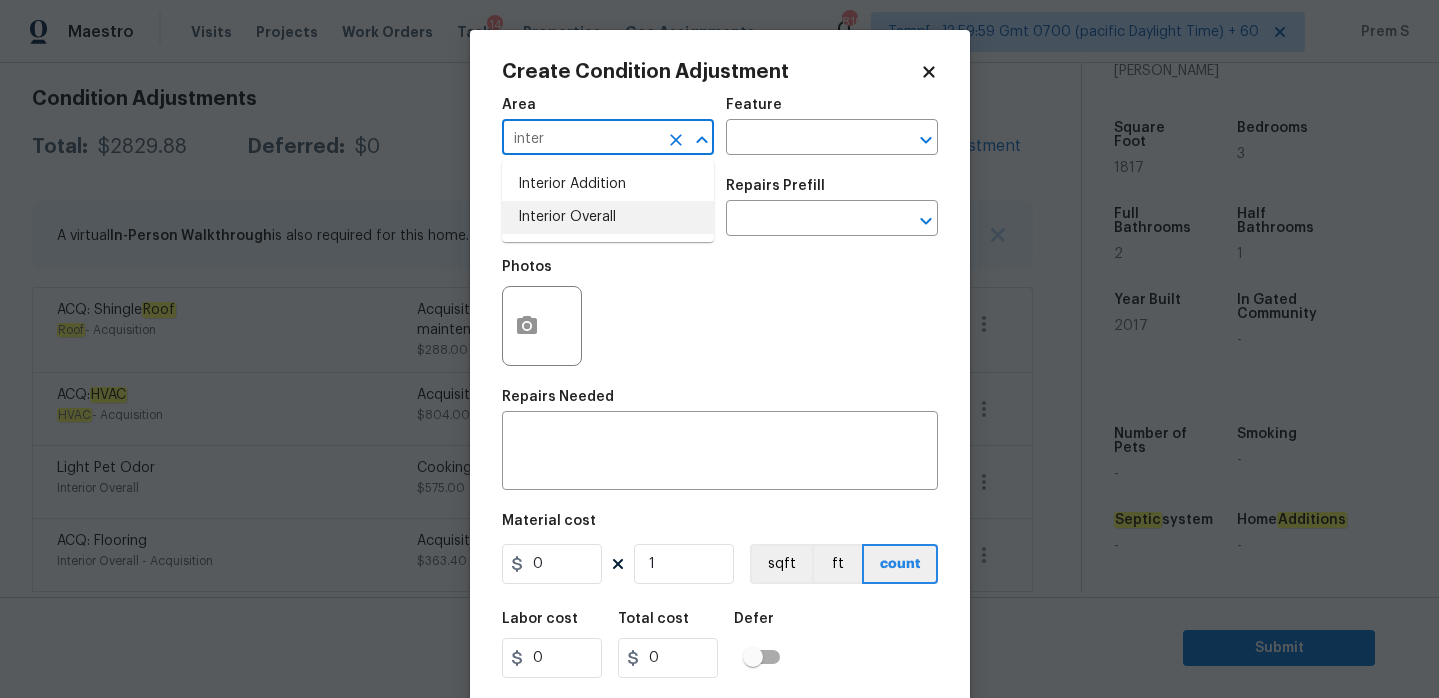 click on "Interior Overall" at bounding box center (608, 217) 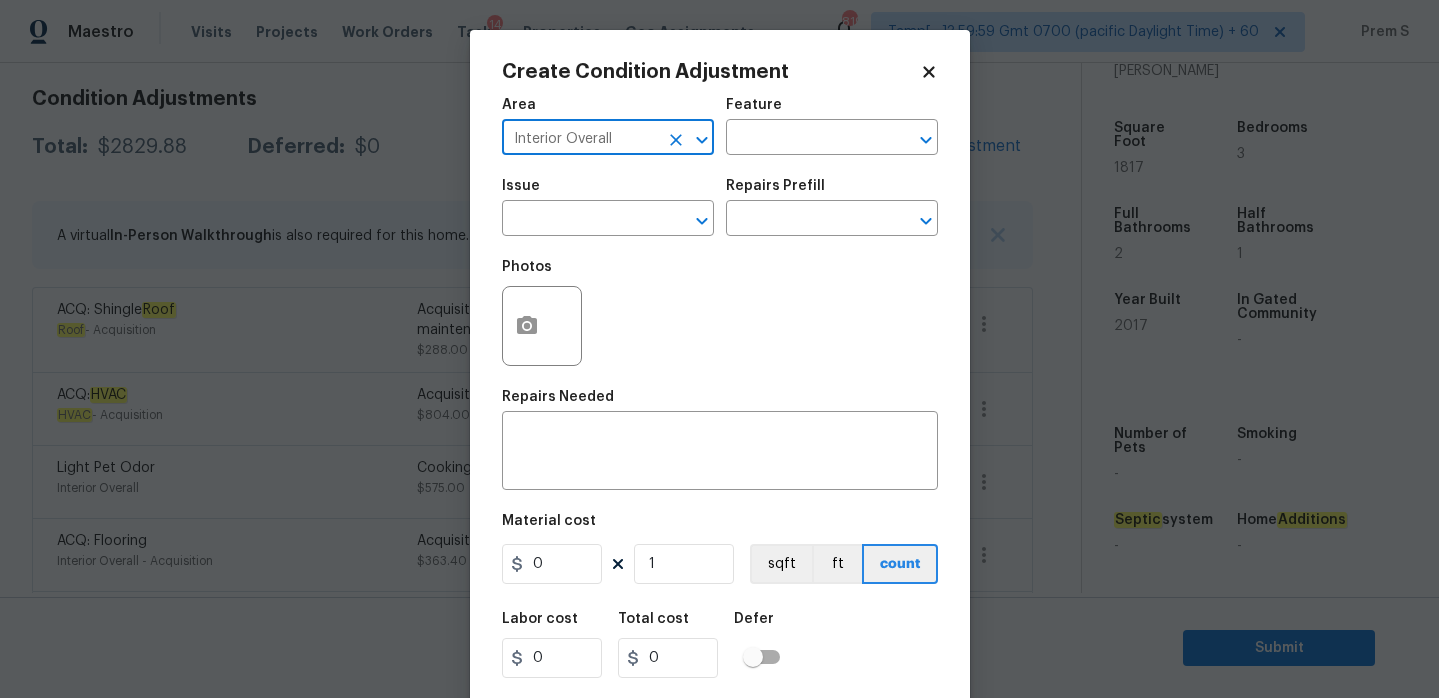 type on "Interior Overall" 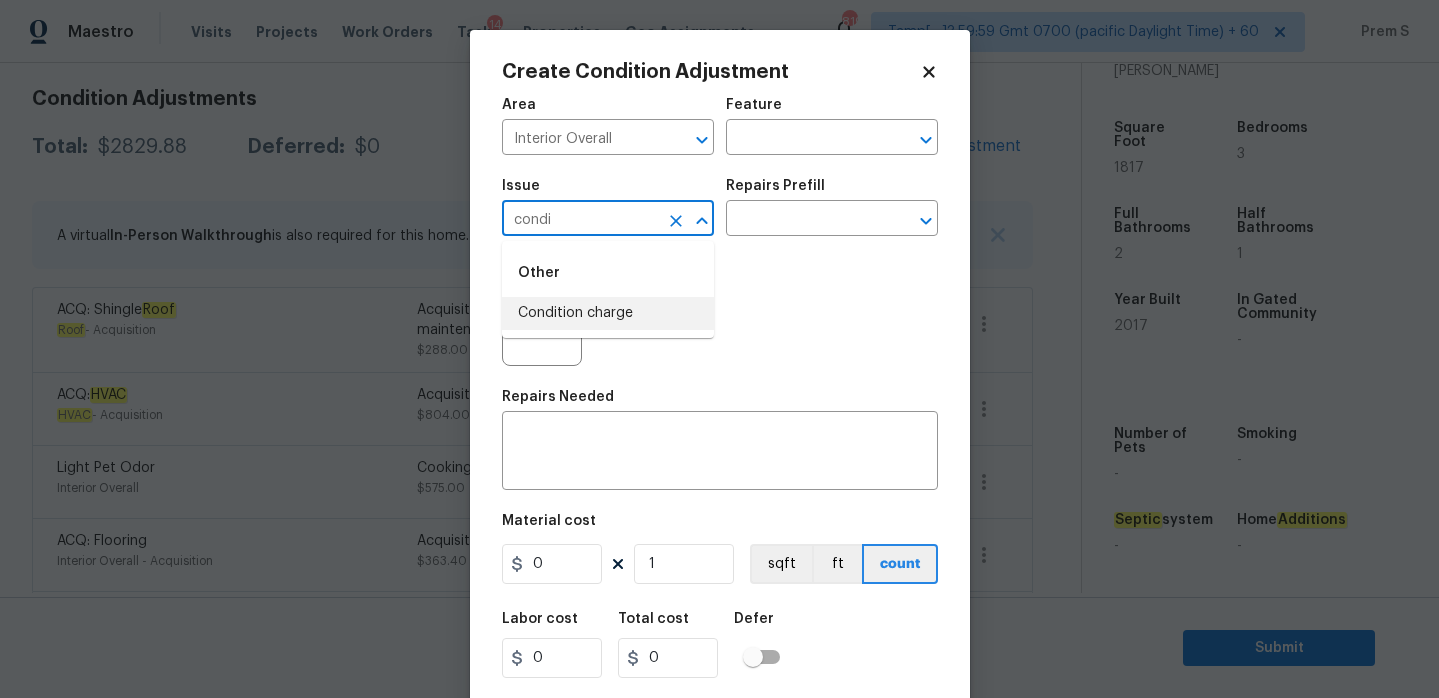 click on "Condition charge" at bounding box center (608, 313) 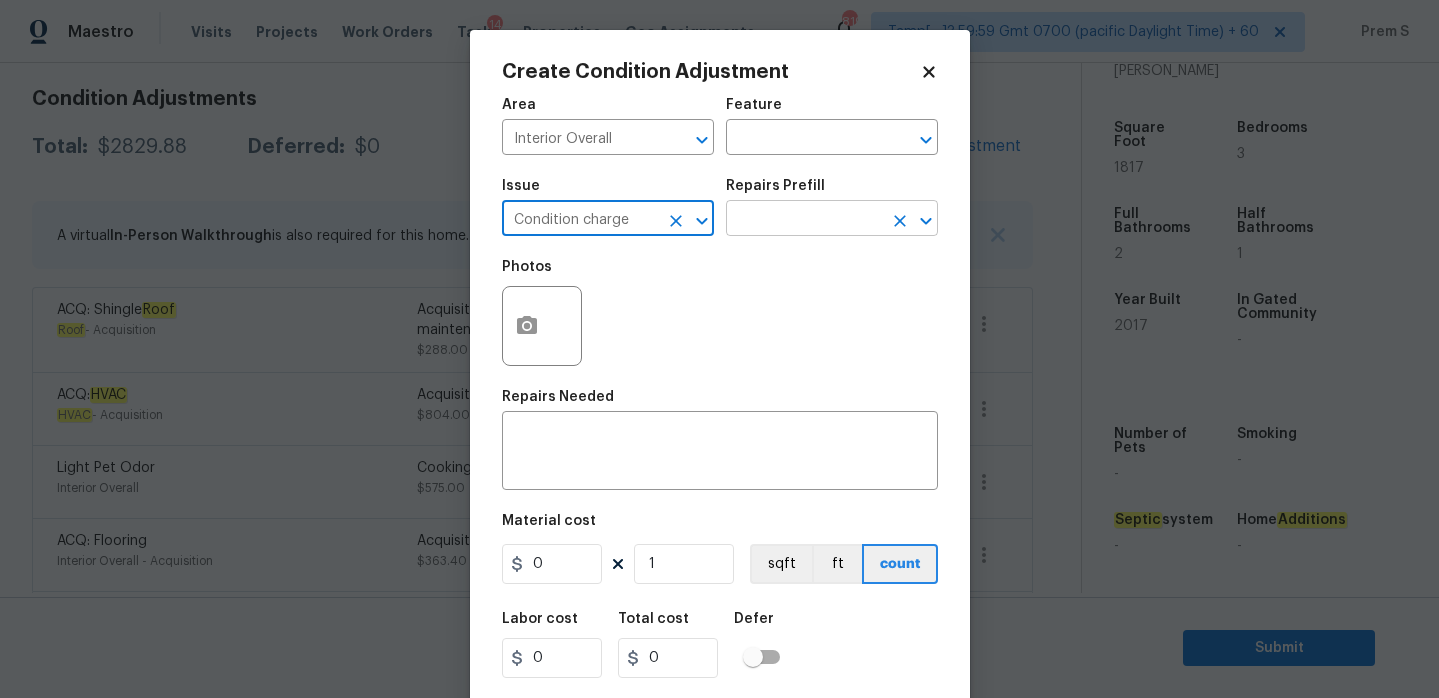 type on "Condition charge" 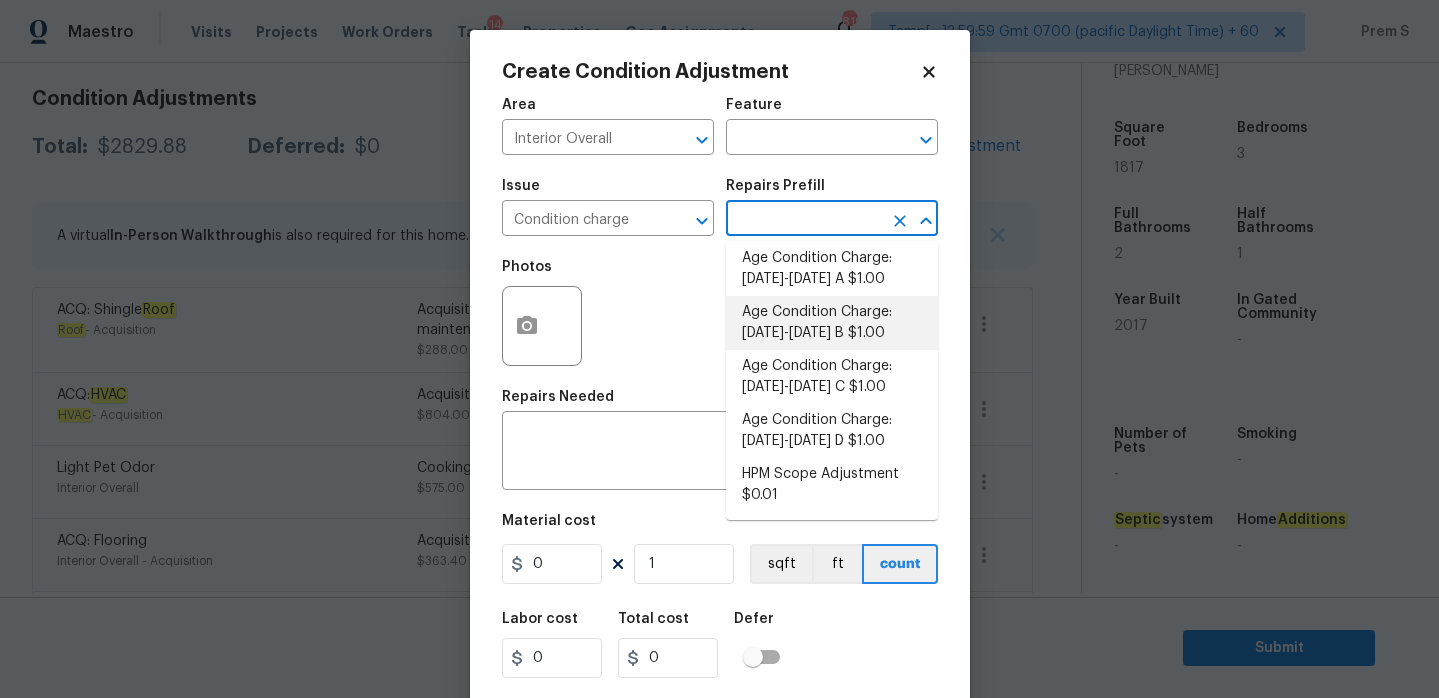 scroll, scrollTop: 656, scrollLeft: 0, axis: vertical 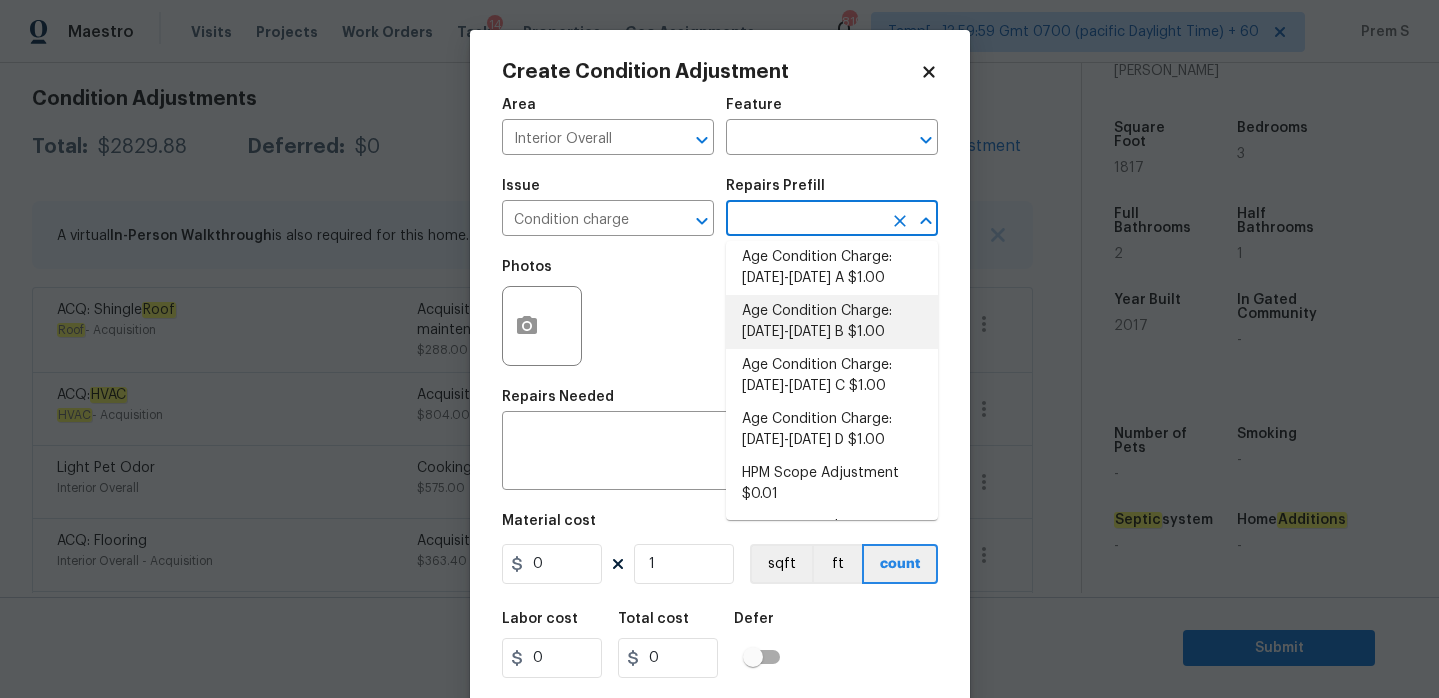 click on "Age Condition Charge: 2009-2023 B	 $1.00" at bounding box center [832, 322] 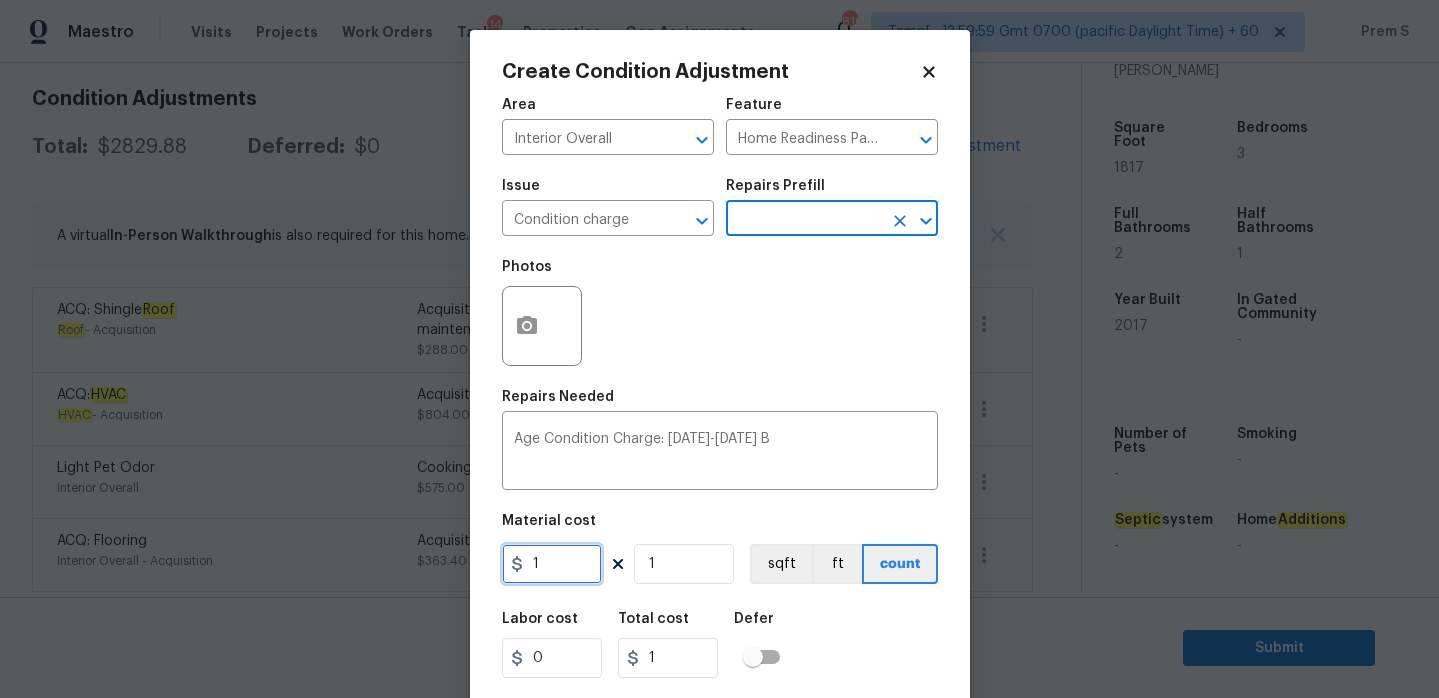 click on "1" at bounding box center (552, 564) 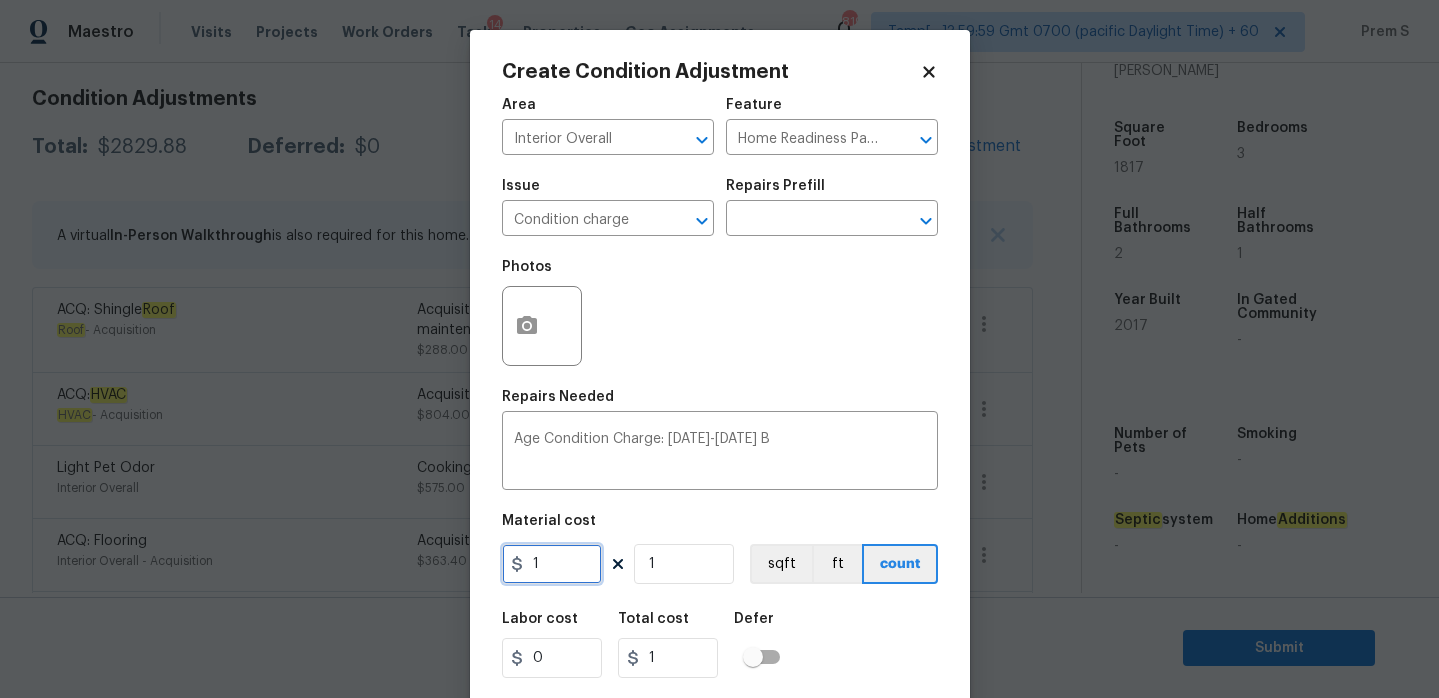click on "1" at bounding box center [552, 564] 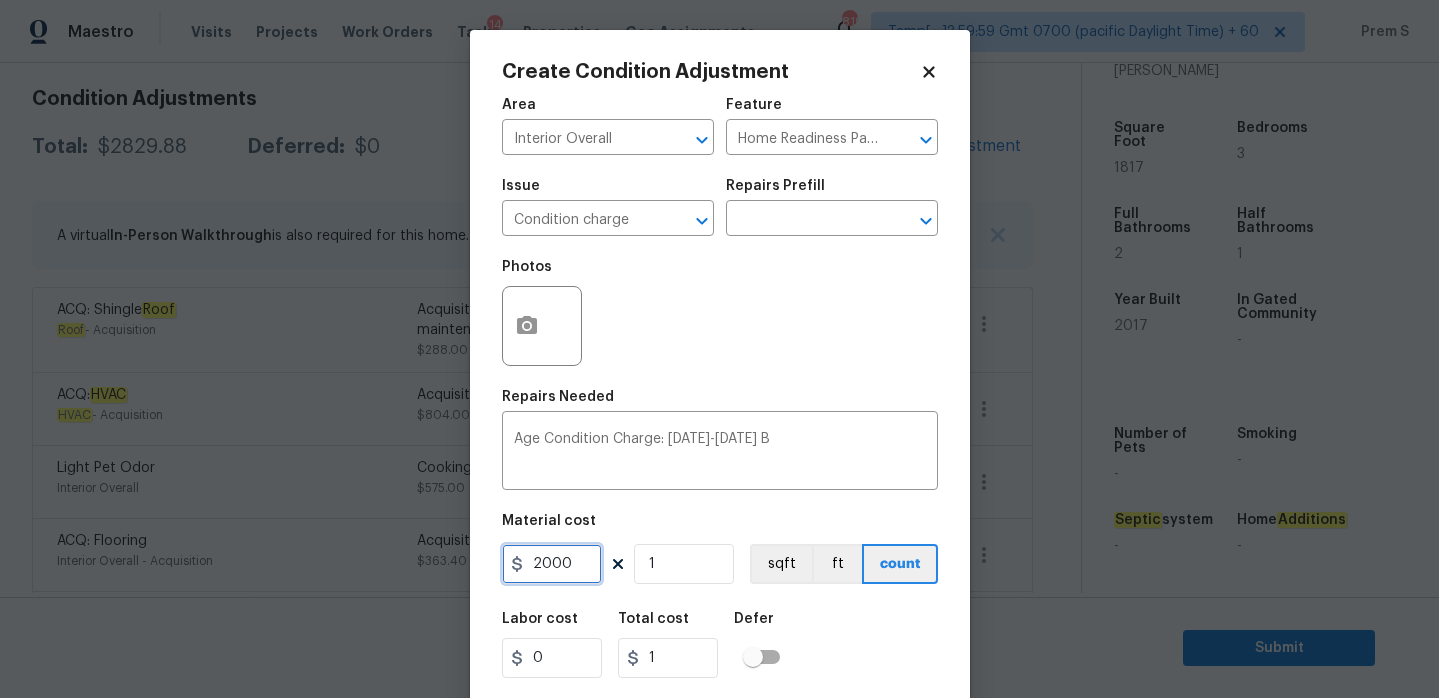 type on "2000" 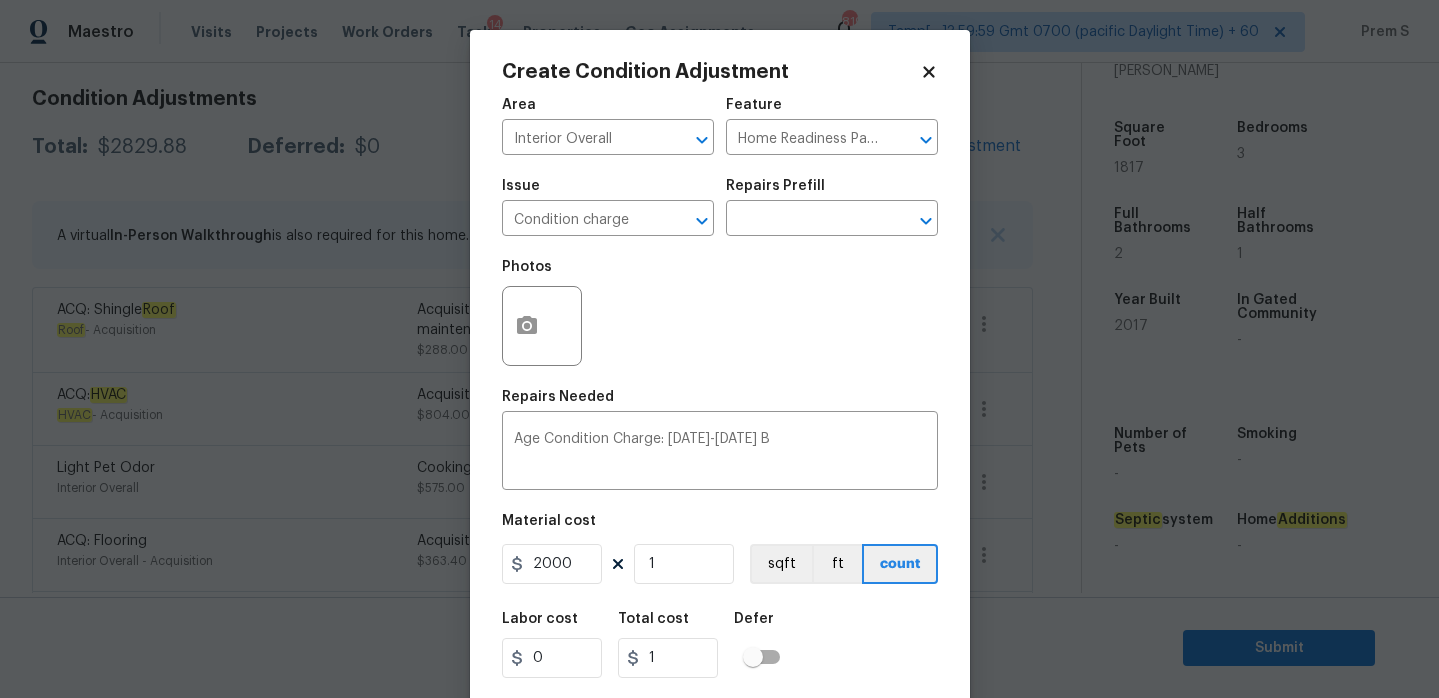 type on "2000" 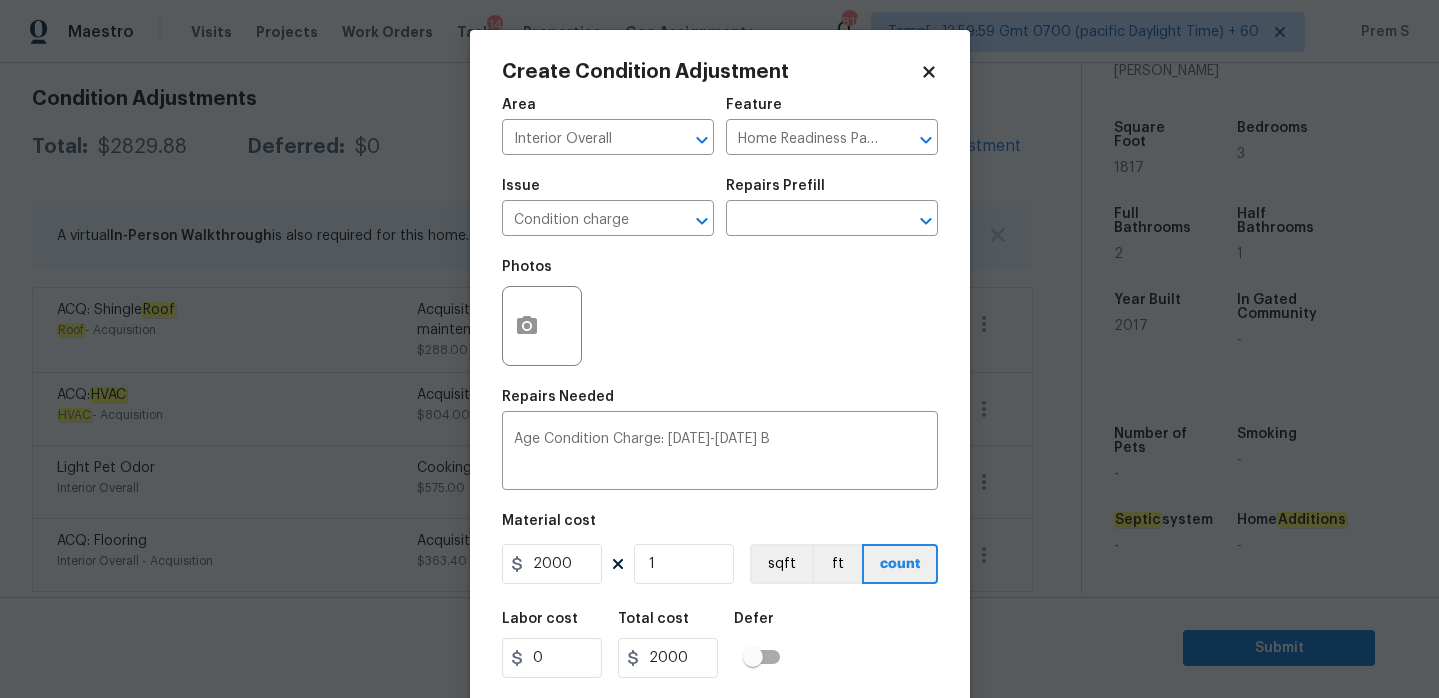 click on "Labor cost 0 Total cost 2000 Defer" at bounding box center (720, 645) 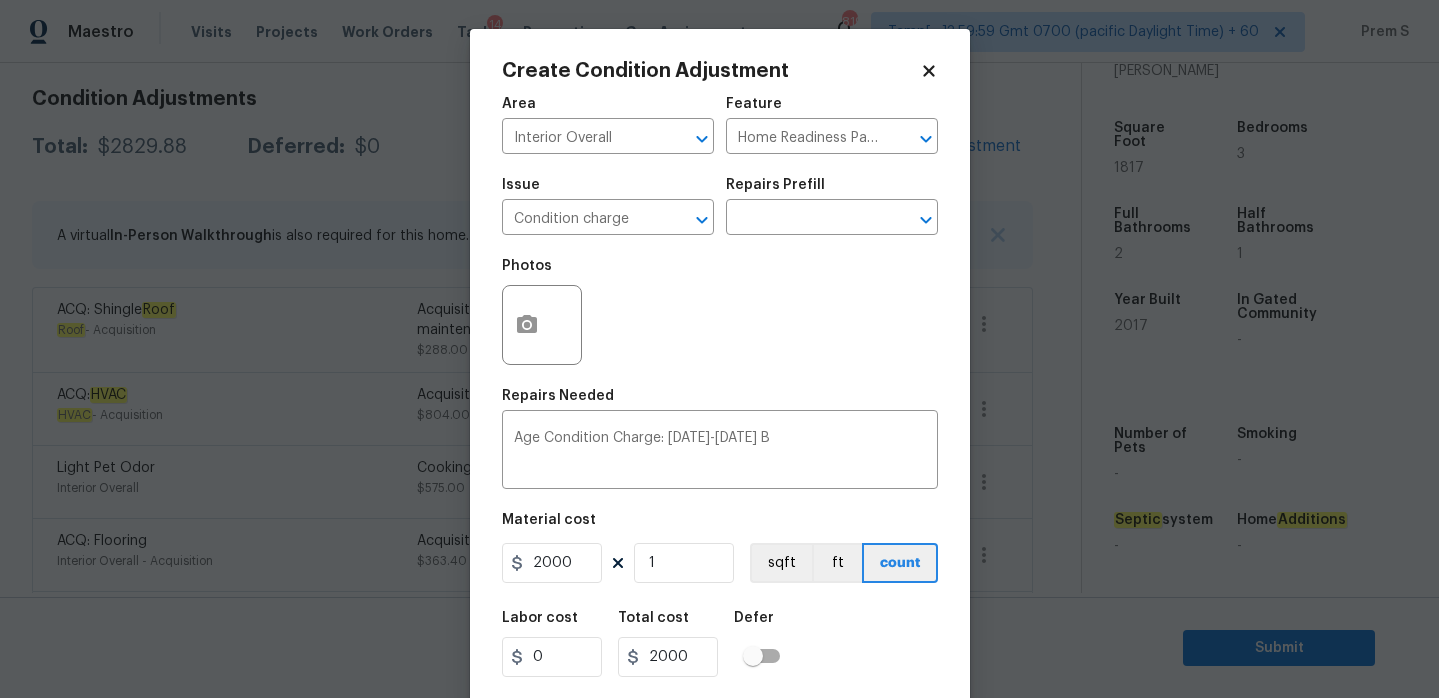 scroll, scrollTop: 49, scrollLeft: 0, axis: vertical 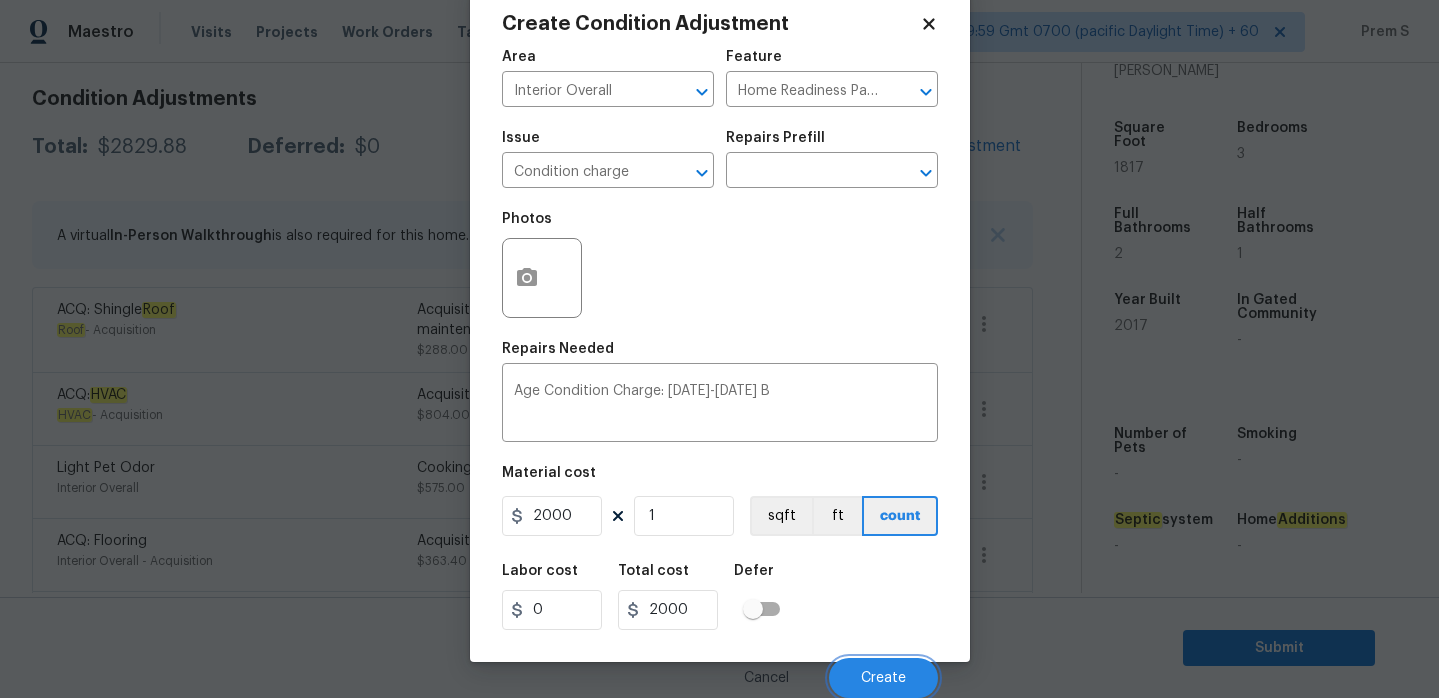 click on "Create" at bounding box center (883, 678) 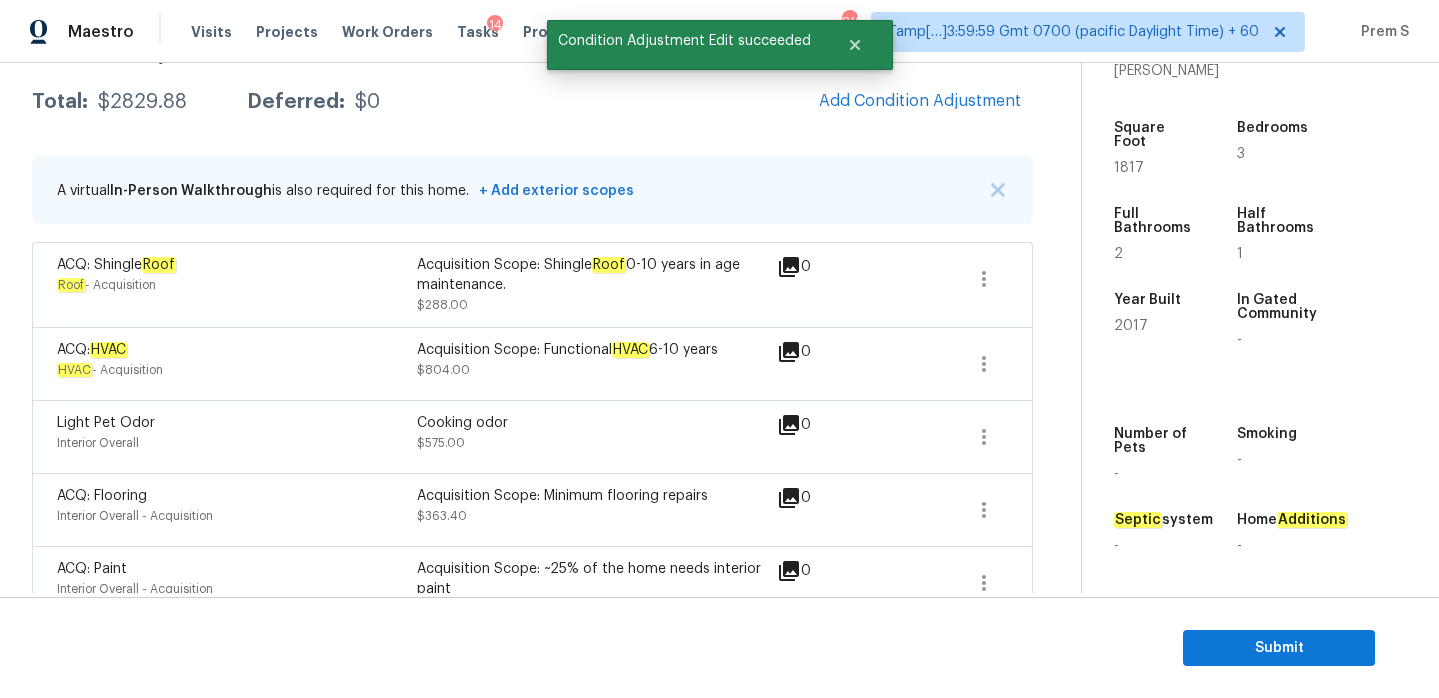 scroll, scrollTop: 278, scrollLeft: 0, axis: vertical 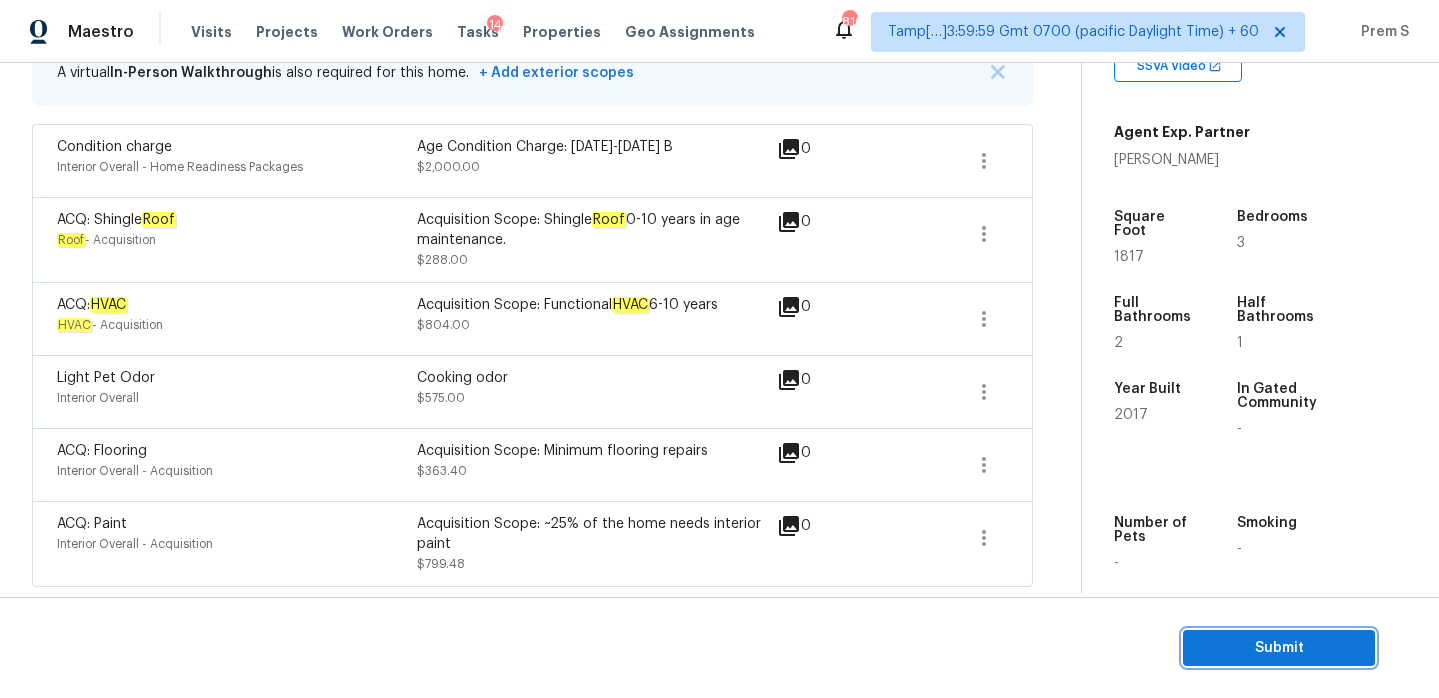click on "Submit" at bounding box center [1279, 648] 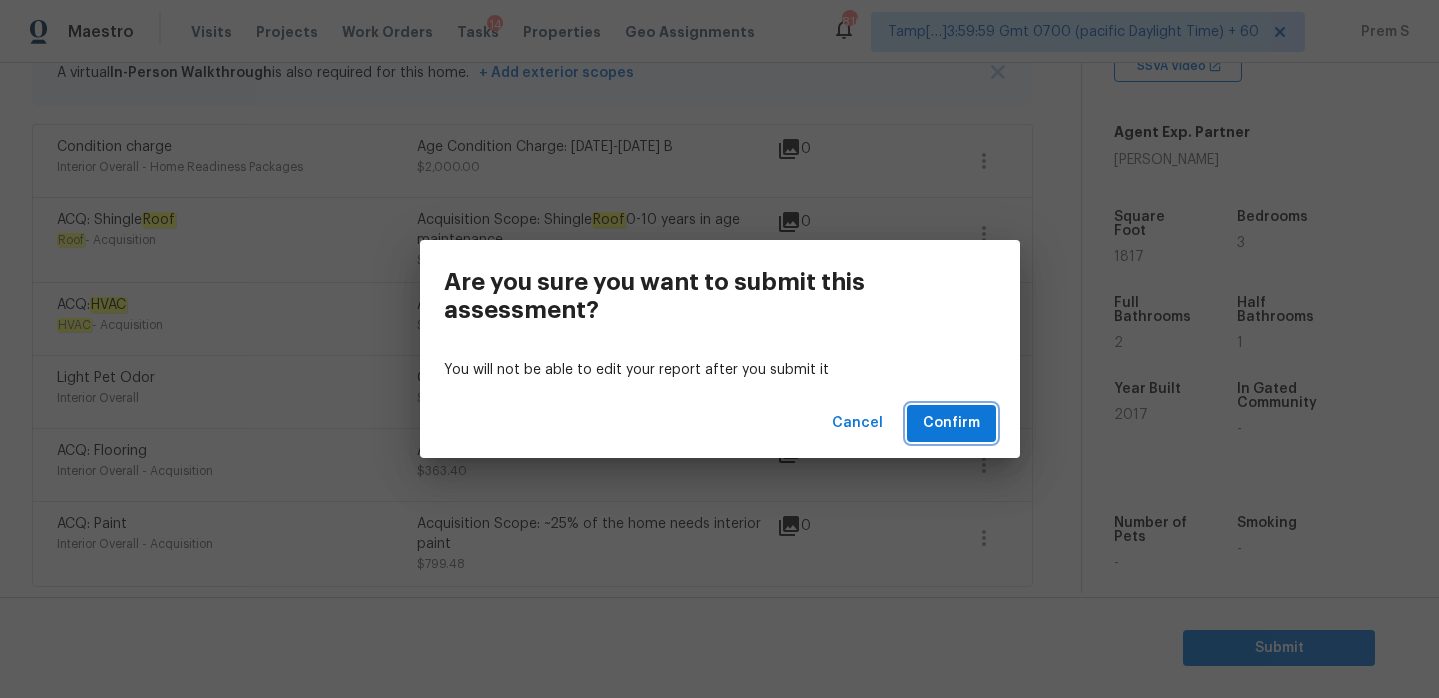 click on "Confirm" at bounding box center (951, 423) 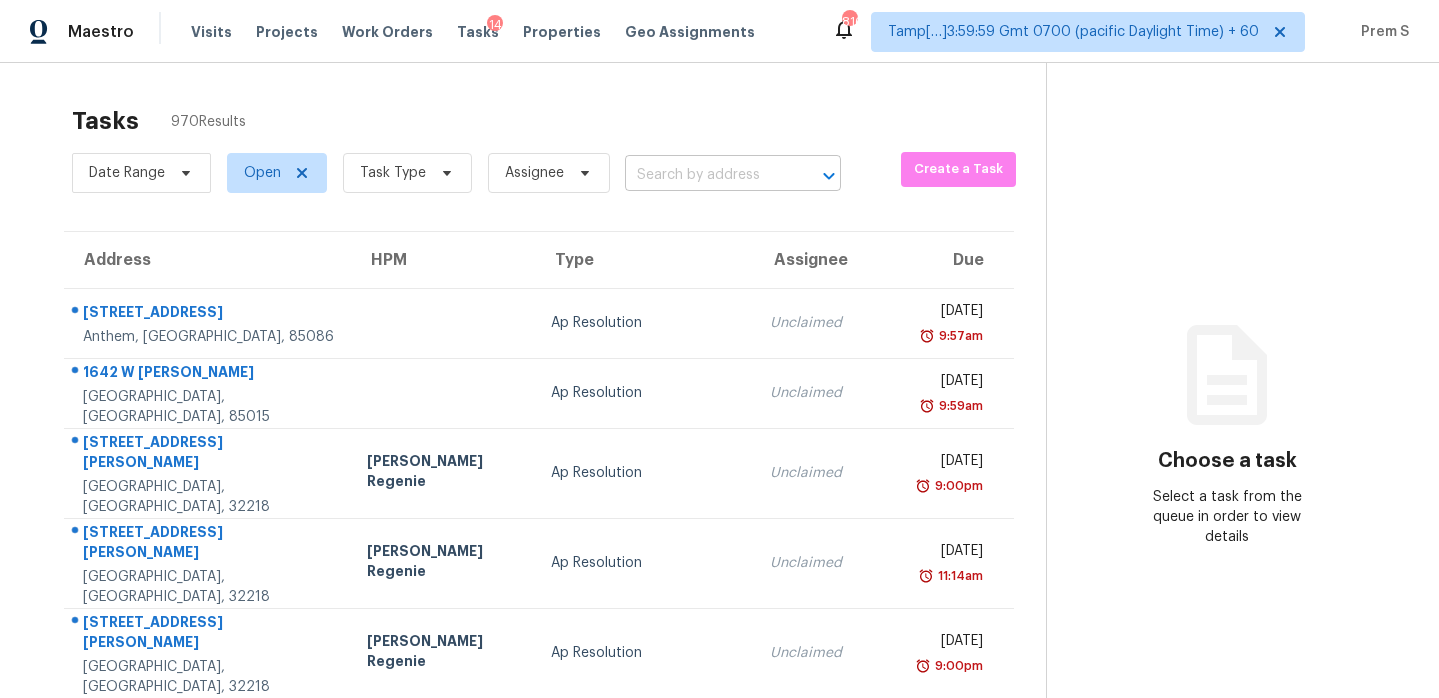 click at bounding box center [705, 175] 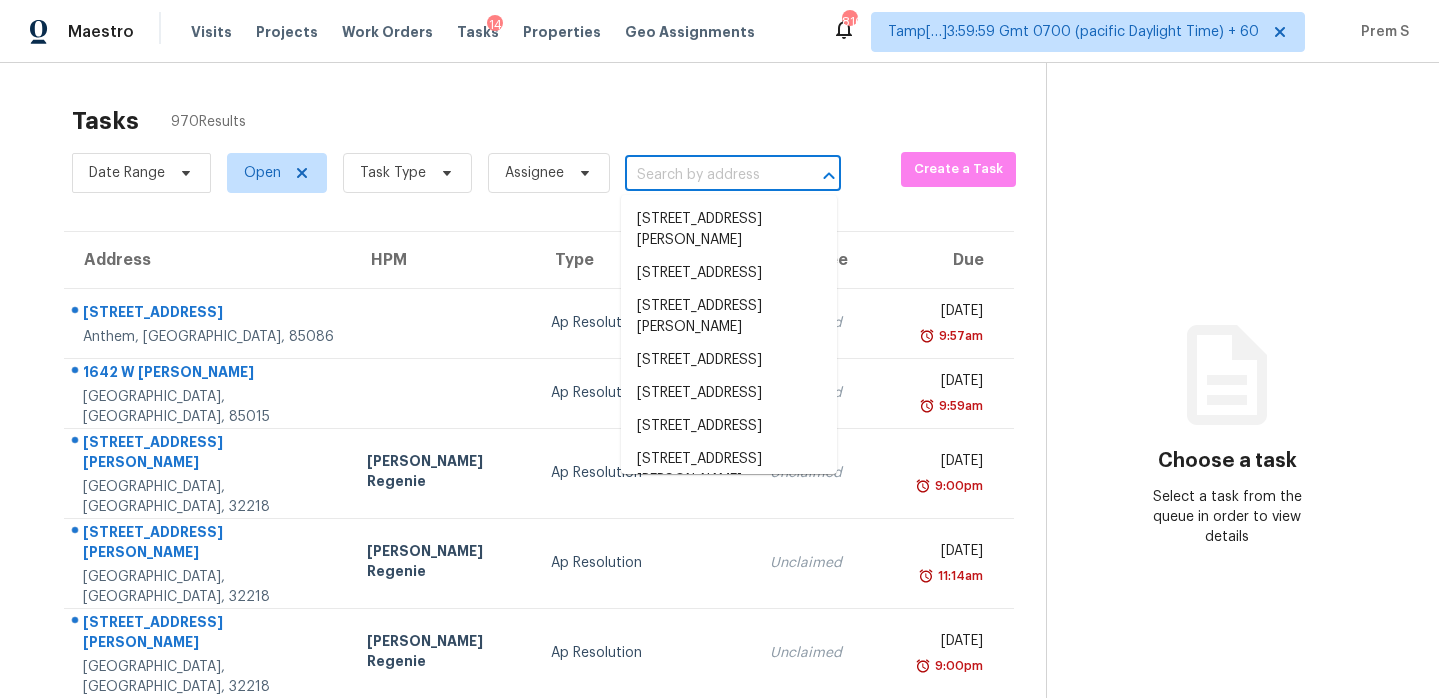 paste on "2764 Rogue River Cir, West Sacramento, CA 95691" 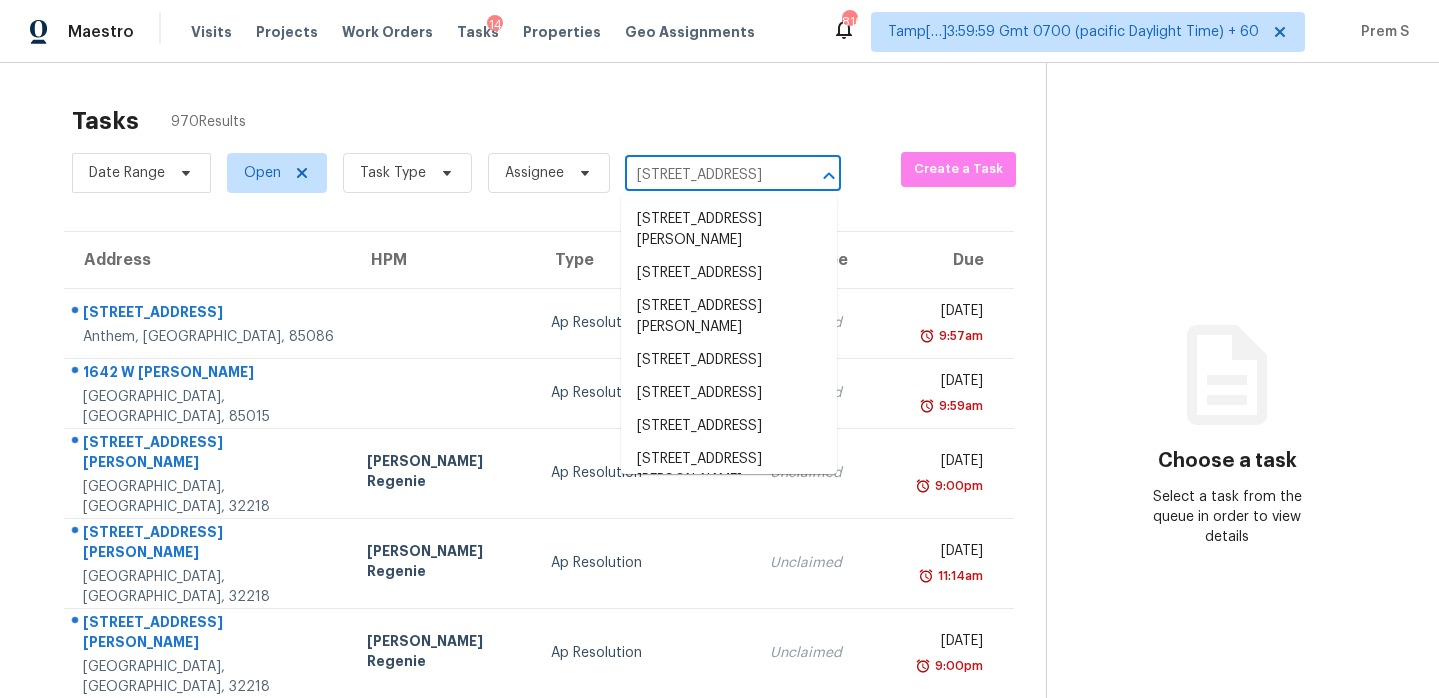 scroll, scrollTop: 0, scrollLeft: 181, axis: horizontal 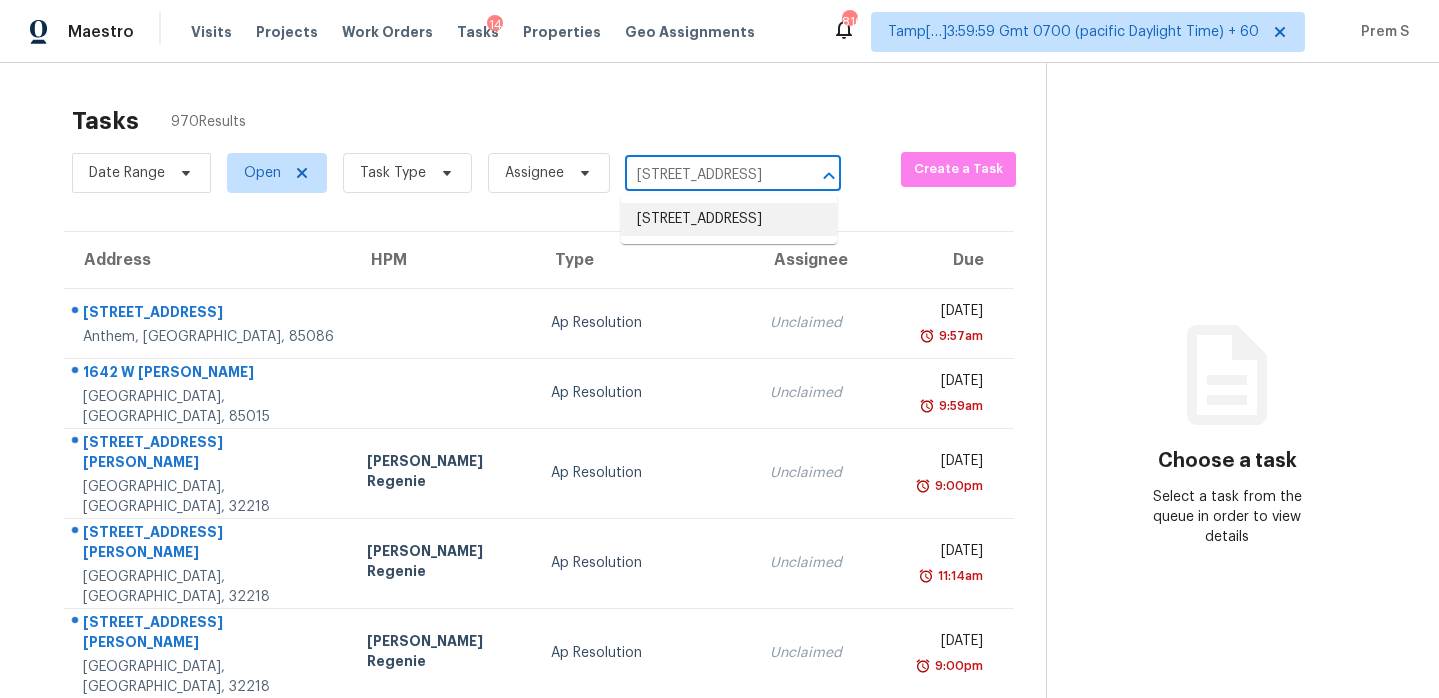 click on "2764 Rogue River Cir, West Sacramento, CA 95691" at bounding box center (729, 219) 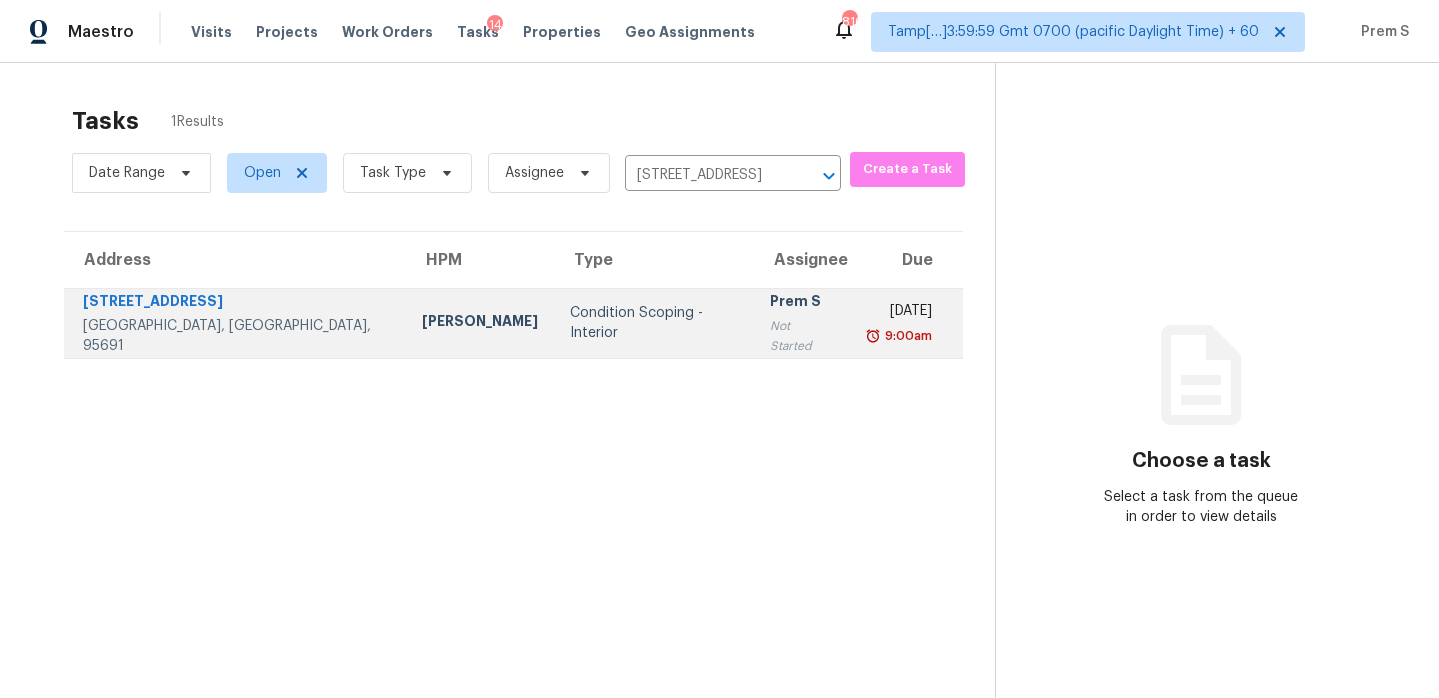 click on "Prem S Not Started" at bounding box center (802, 323) 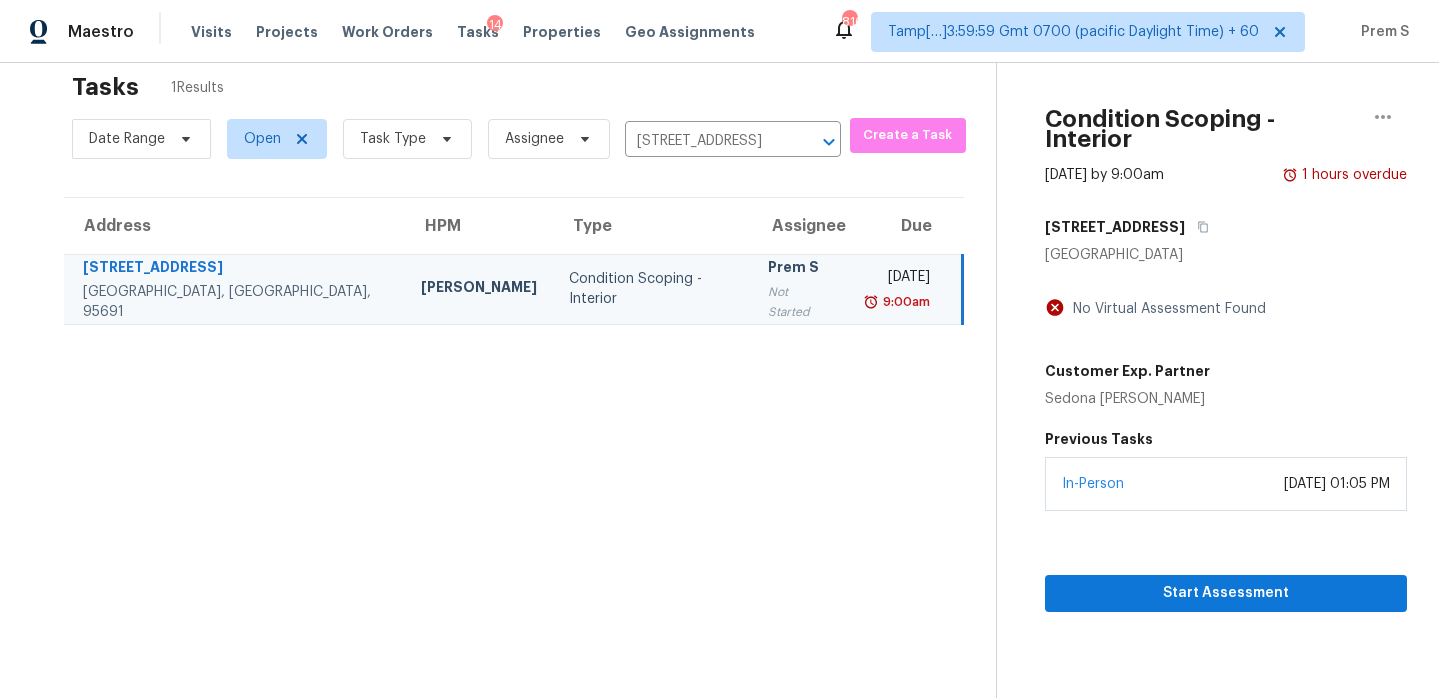 scroll, scrollTop: 63, scrollLeft: 0, axis: vertical 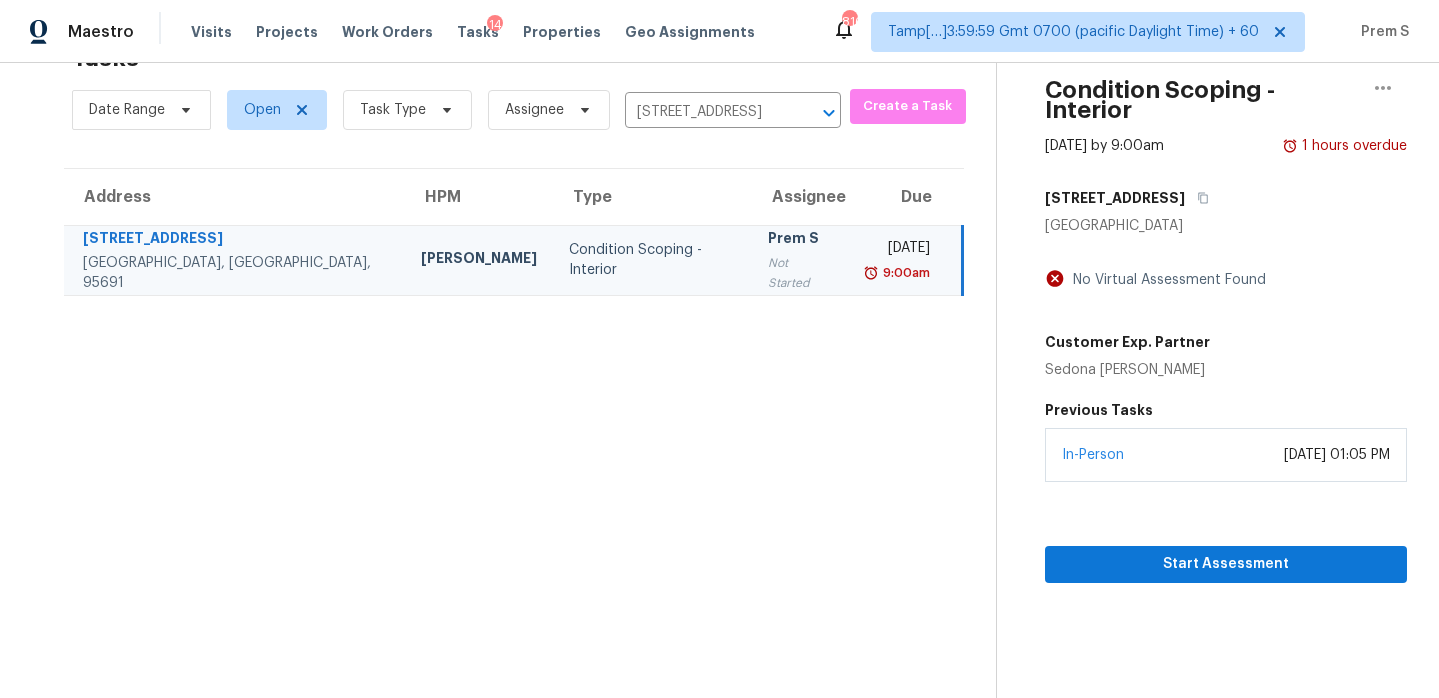 click on "2764 Rogue River Cir" at bounding box center [1226, 198] 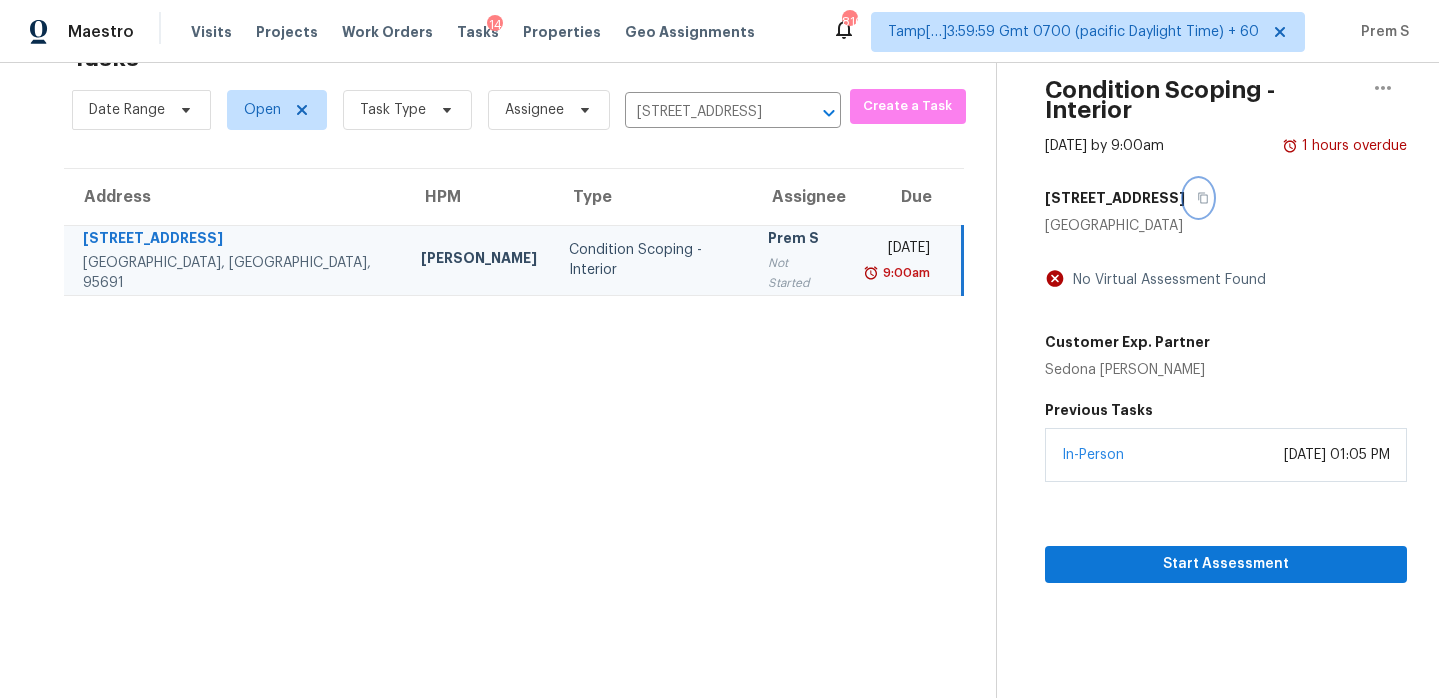 click 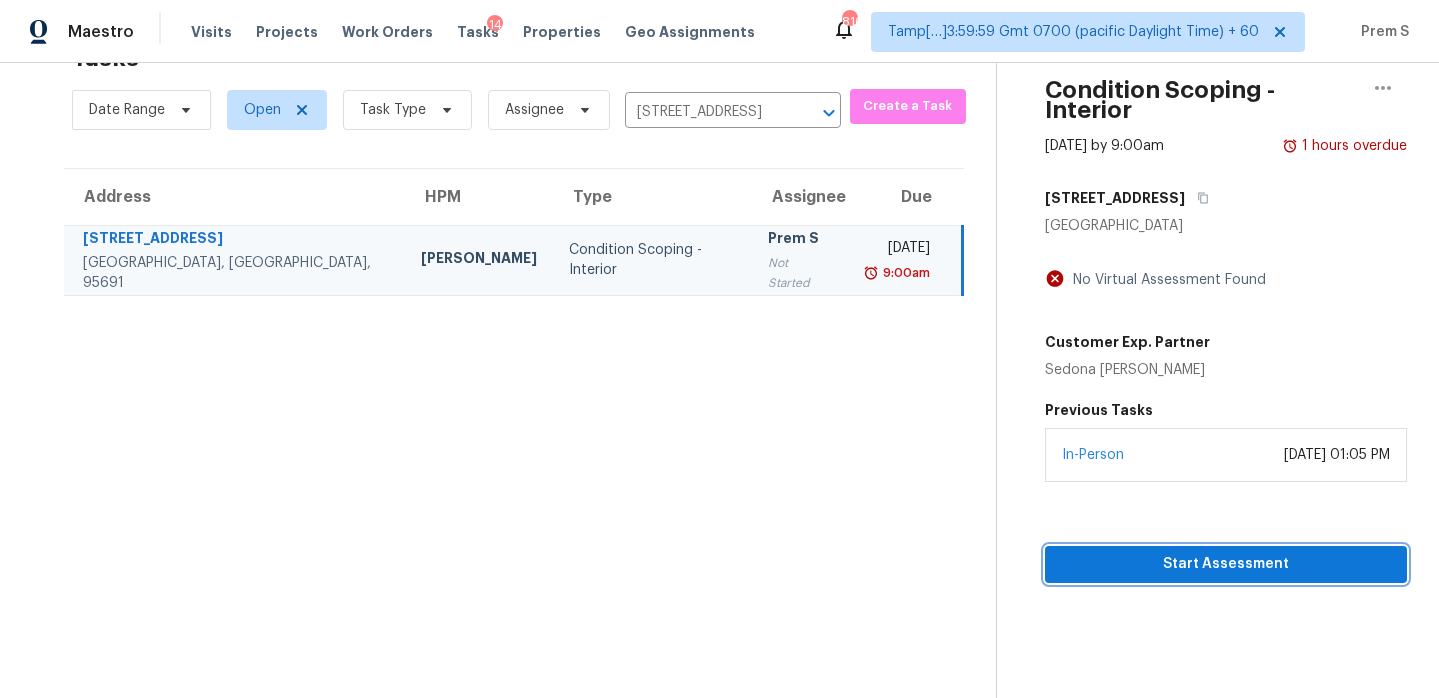 click on "Start Assessment" at bounding box center [1226, 564] 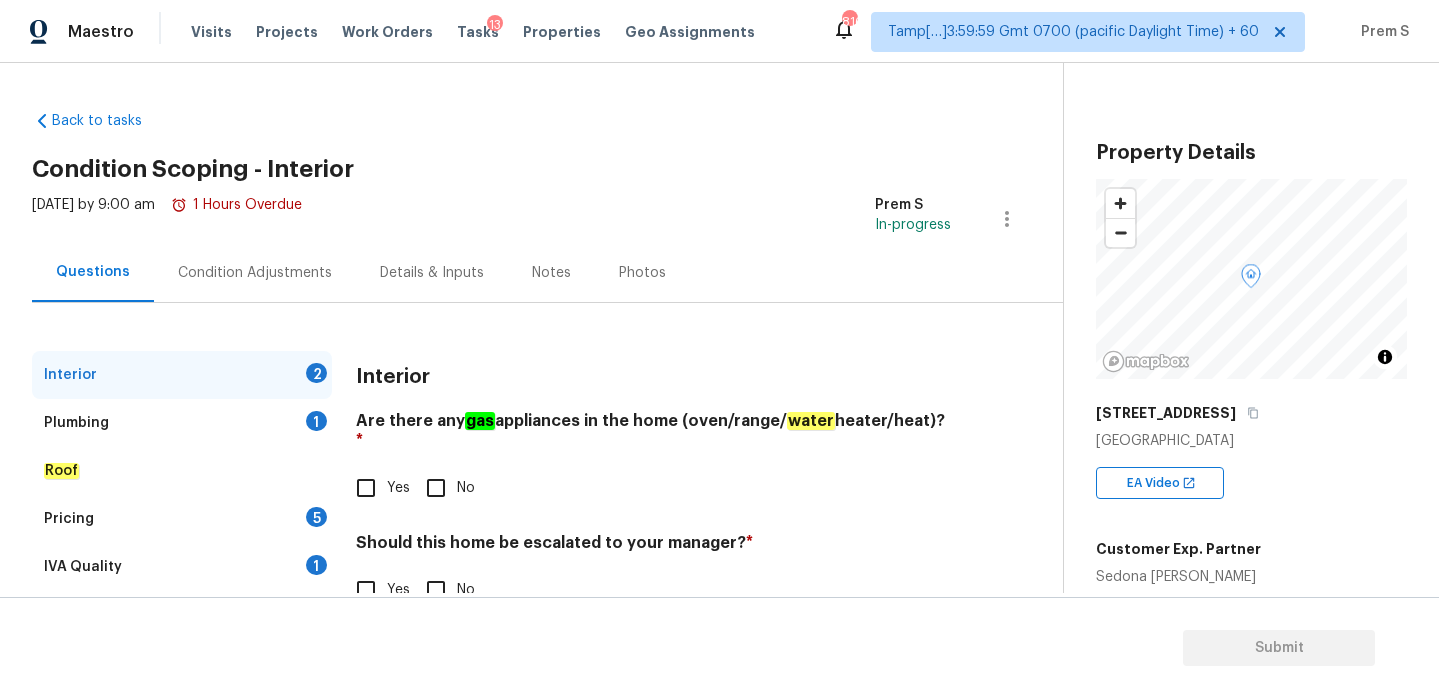 click on "Yes" at bounding box center (366, 488) 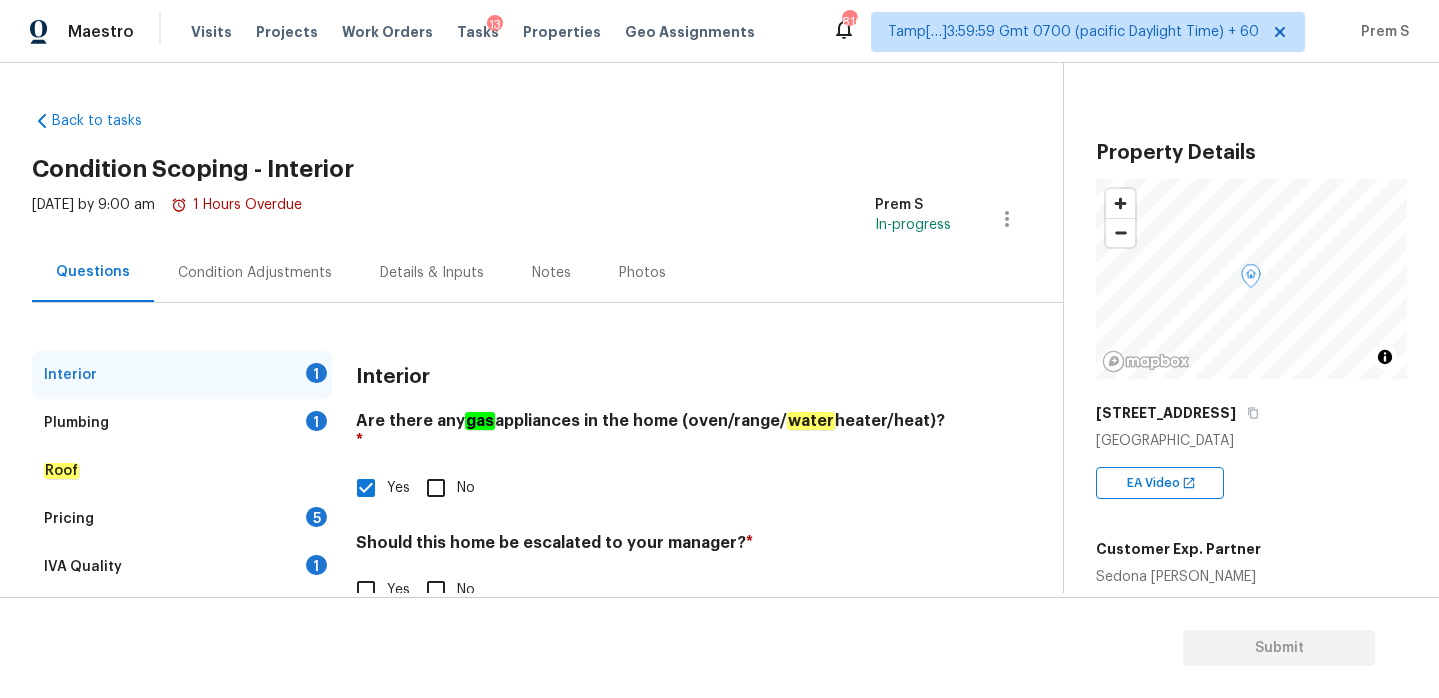 scroll, scrollTop: 52, scrollLeft: 0, axis: vertical 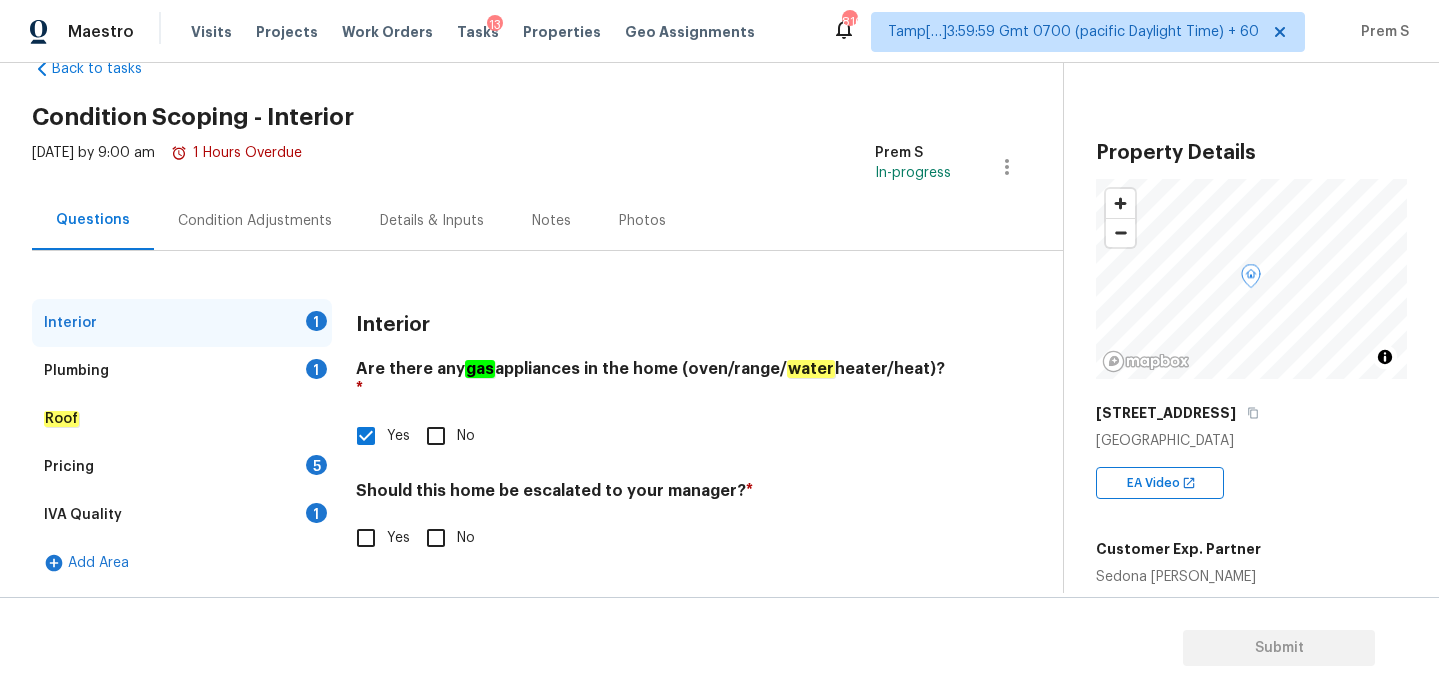 click on "No" at bounding box center (436, 538) 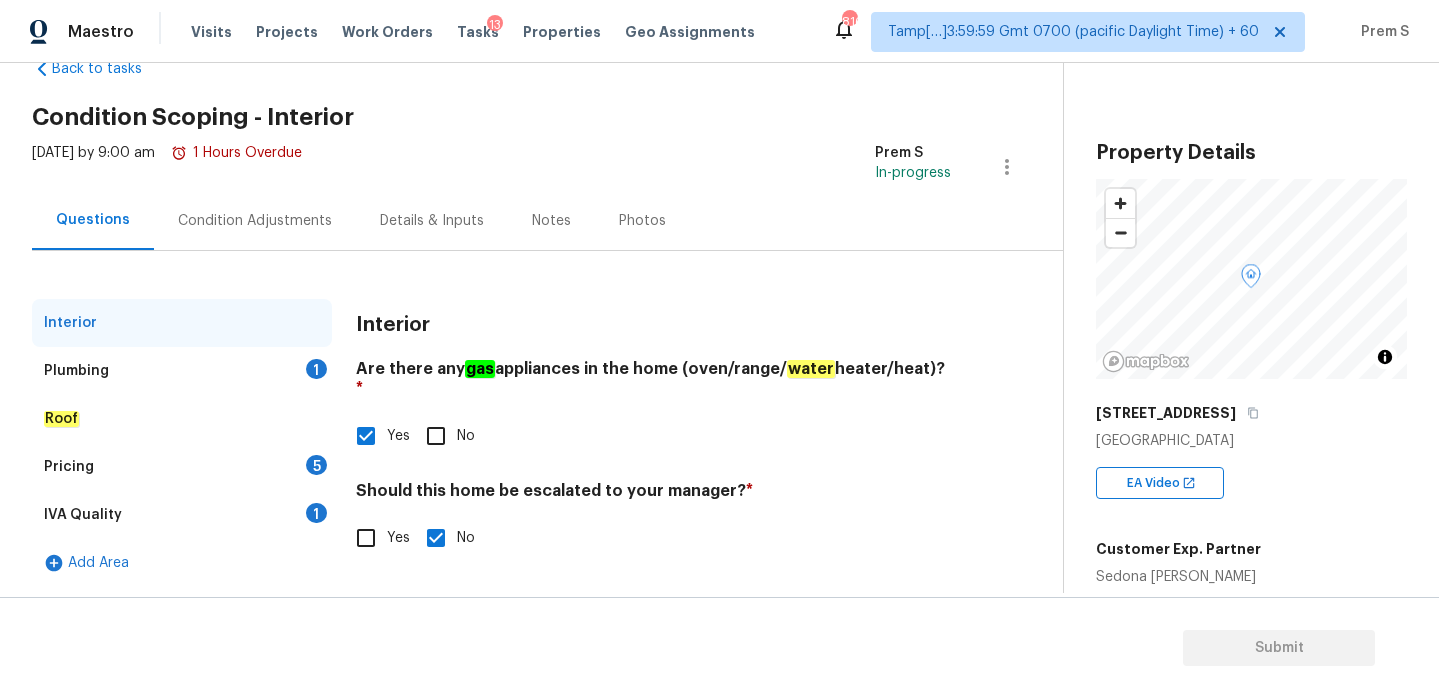 click on "1" at bounding box center [316, 369] 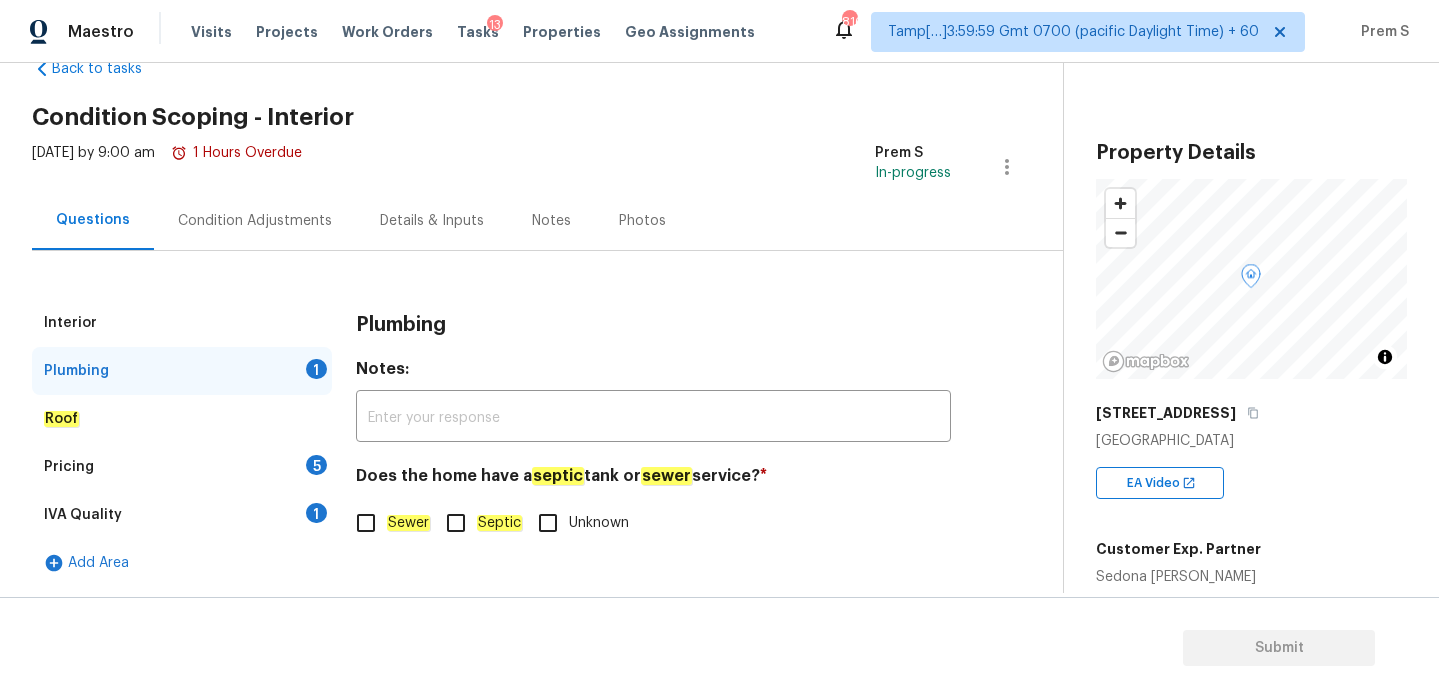 click on "Sewer" 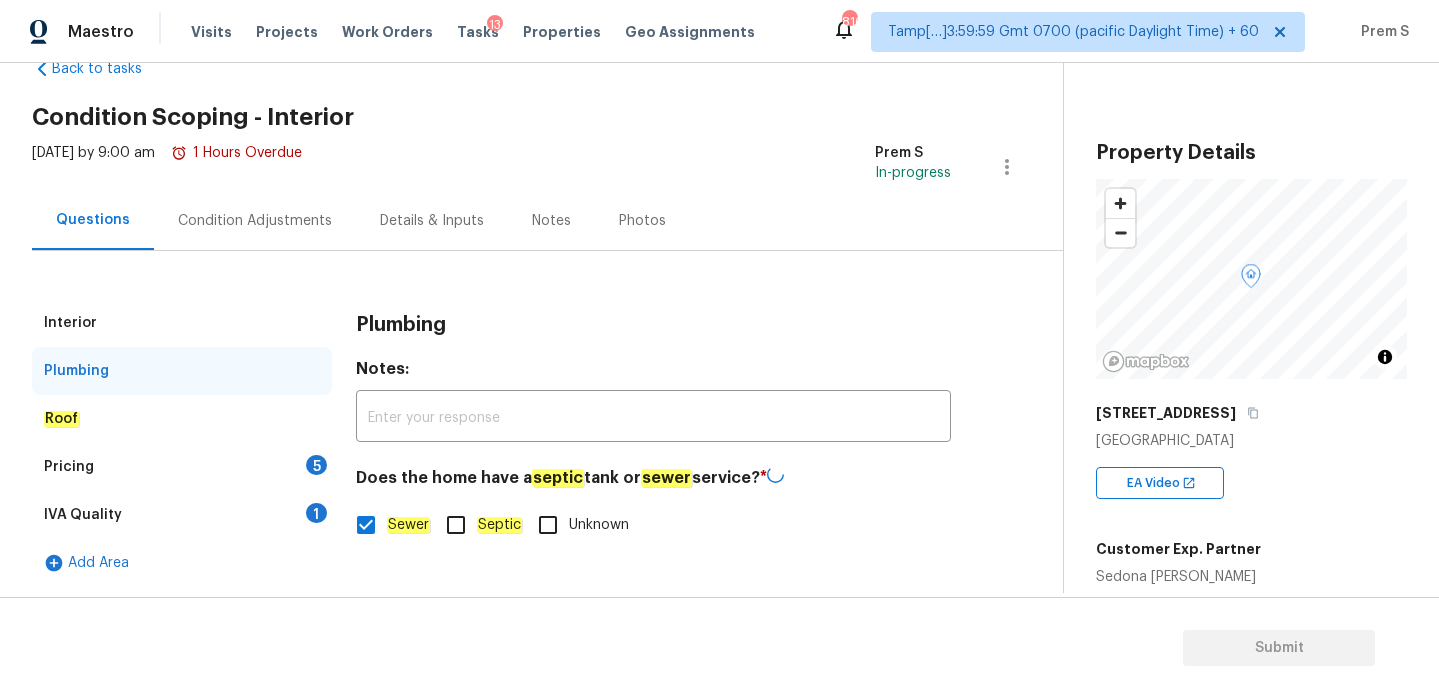 click on "Pricing 5" at bounding box center (182, 467) 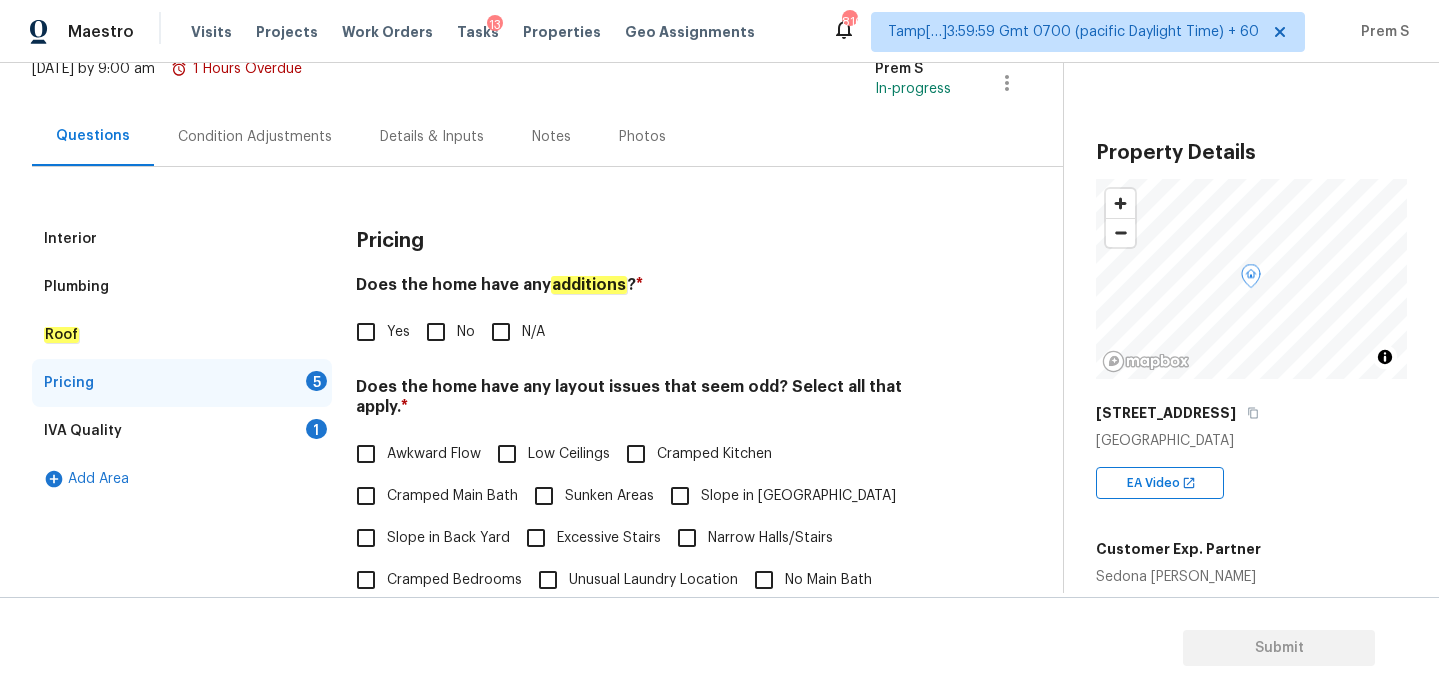 scroll, scrollTop: 175, scrollLeft: 0, axis: vertical 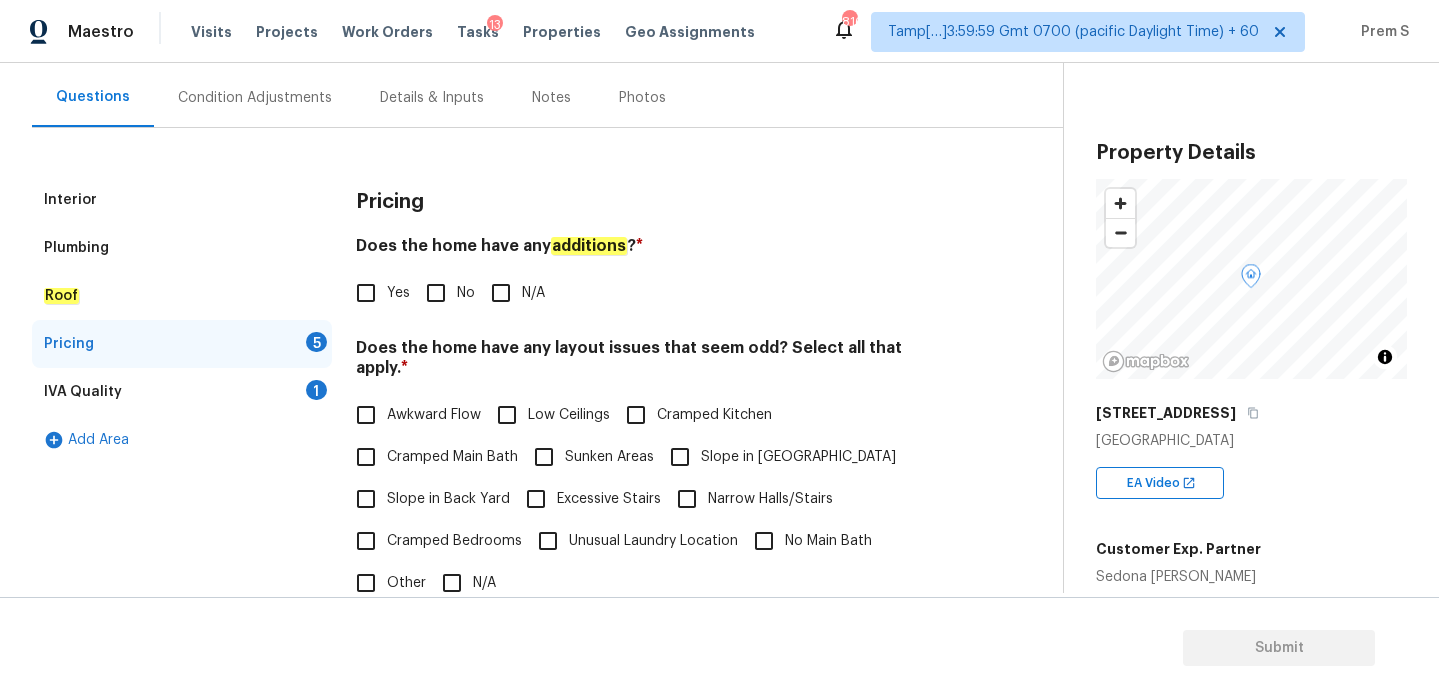 click on "No" at bounding box center [436, 293] 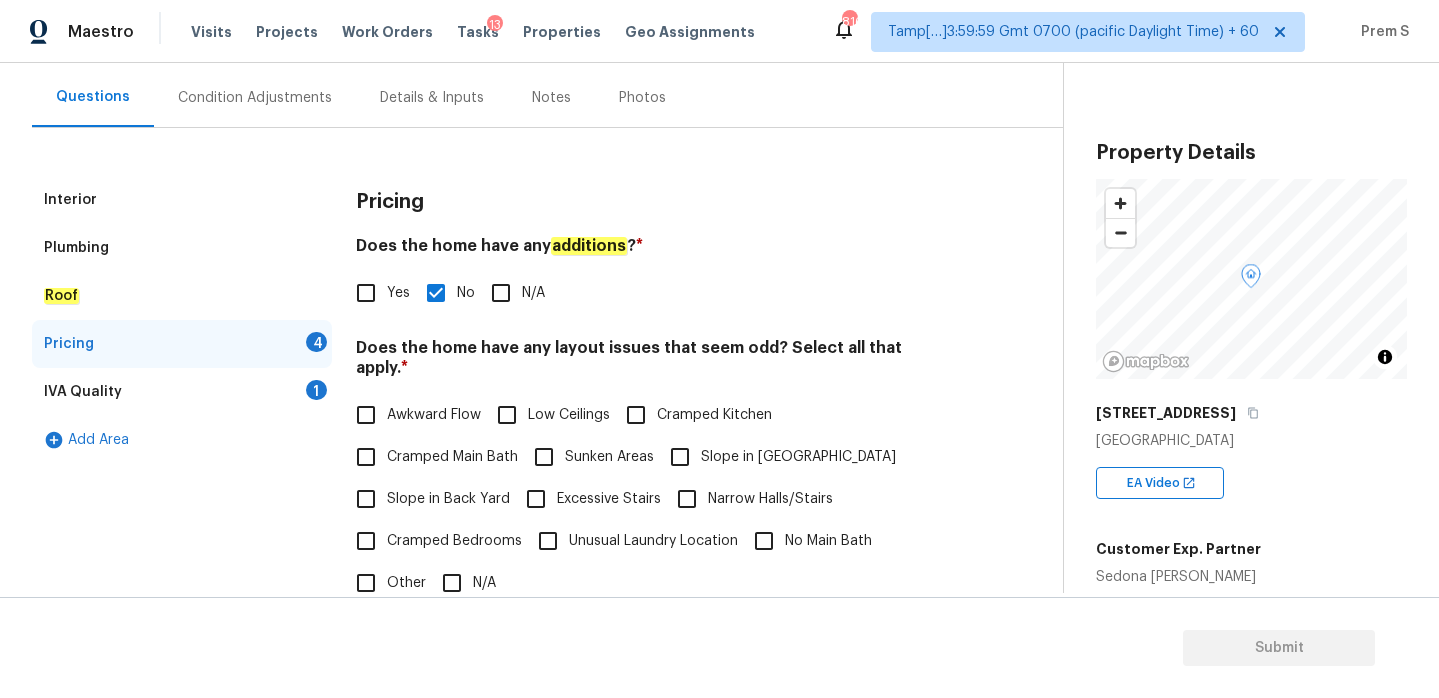click on "N/A" at bounding box center (452, 583) 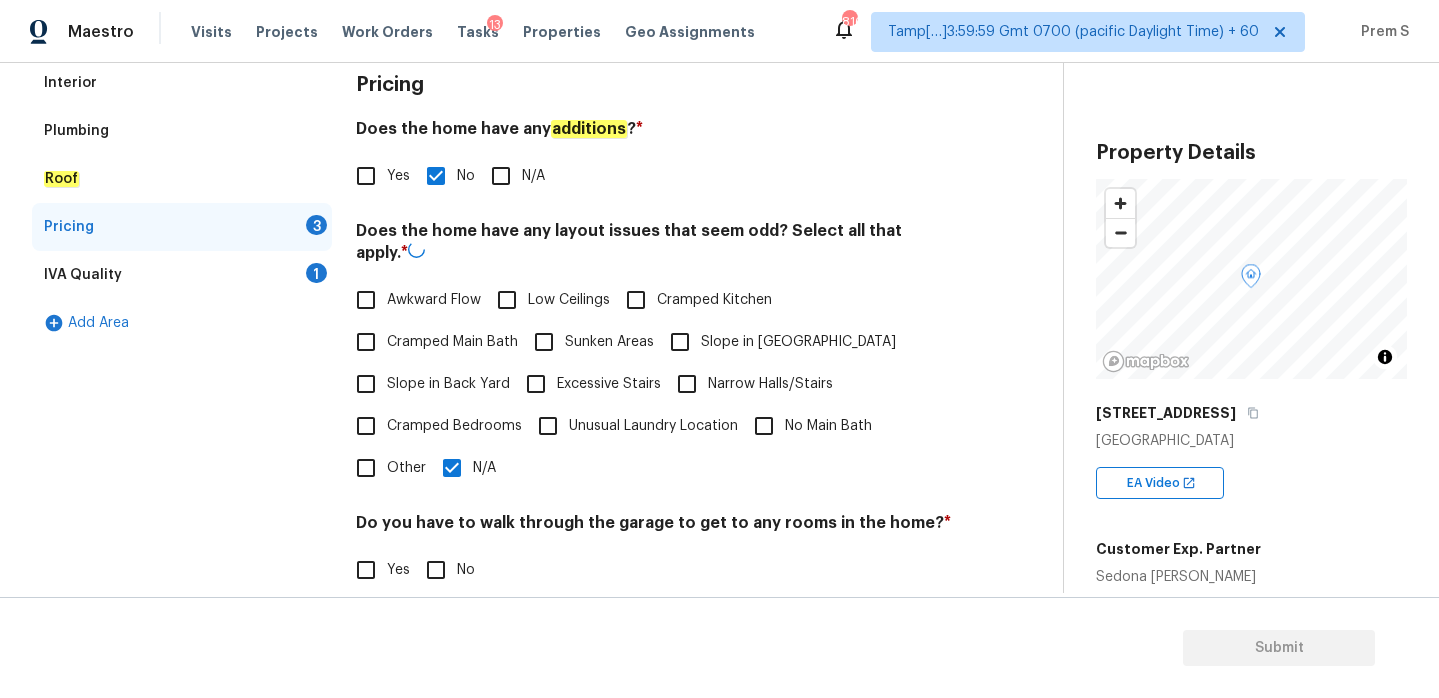 scroll, scrollTop: 480, scrollLeft: 0, axis: vertical 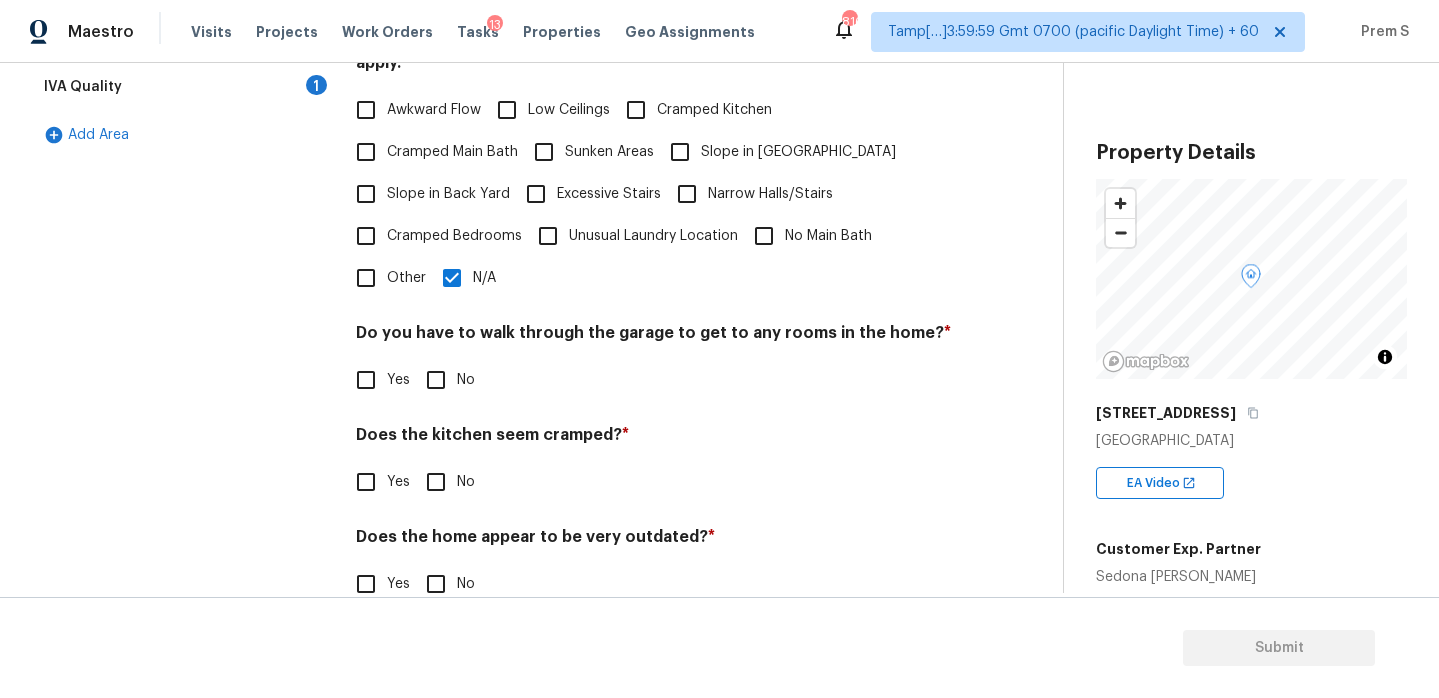 click on "No" at bounding box center [436, 380] 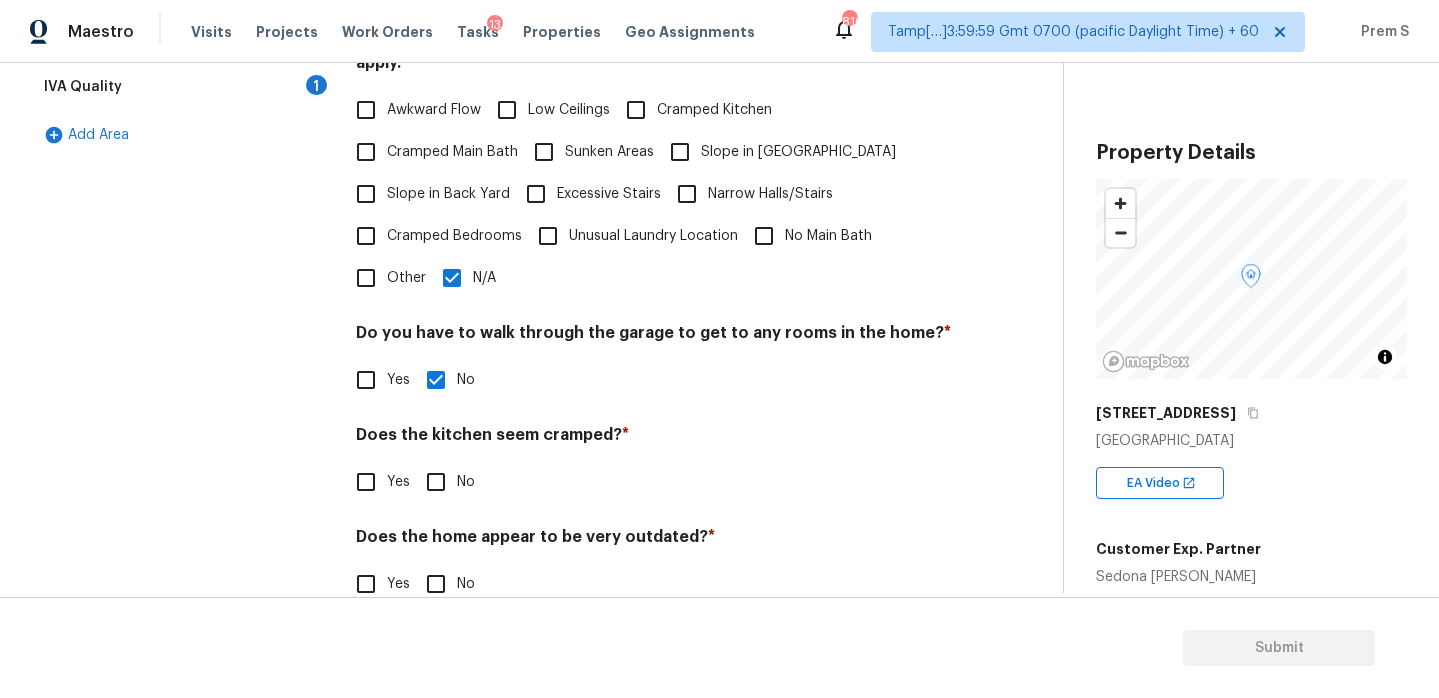 click on "No" at bounding box center [436, 482] 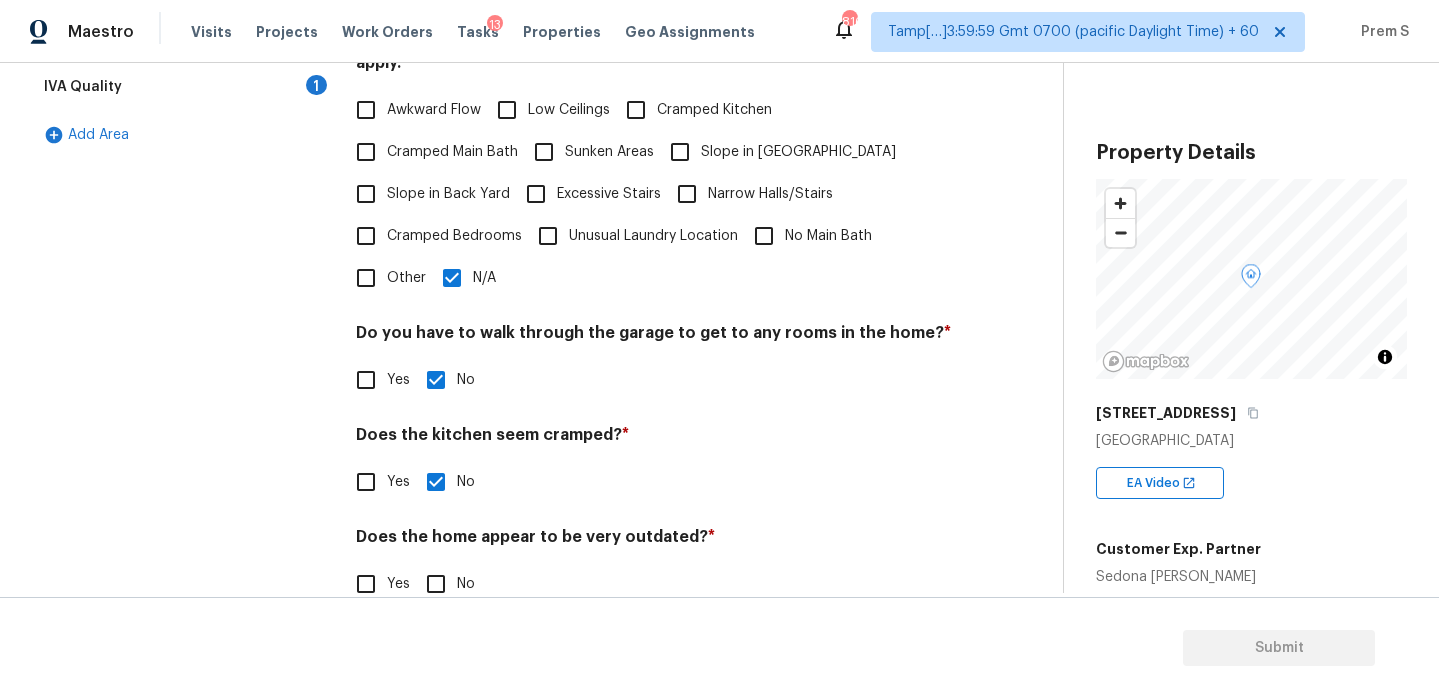 click on "No" at bounding box center (436, 584) 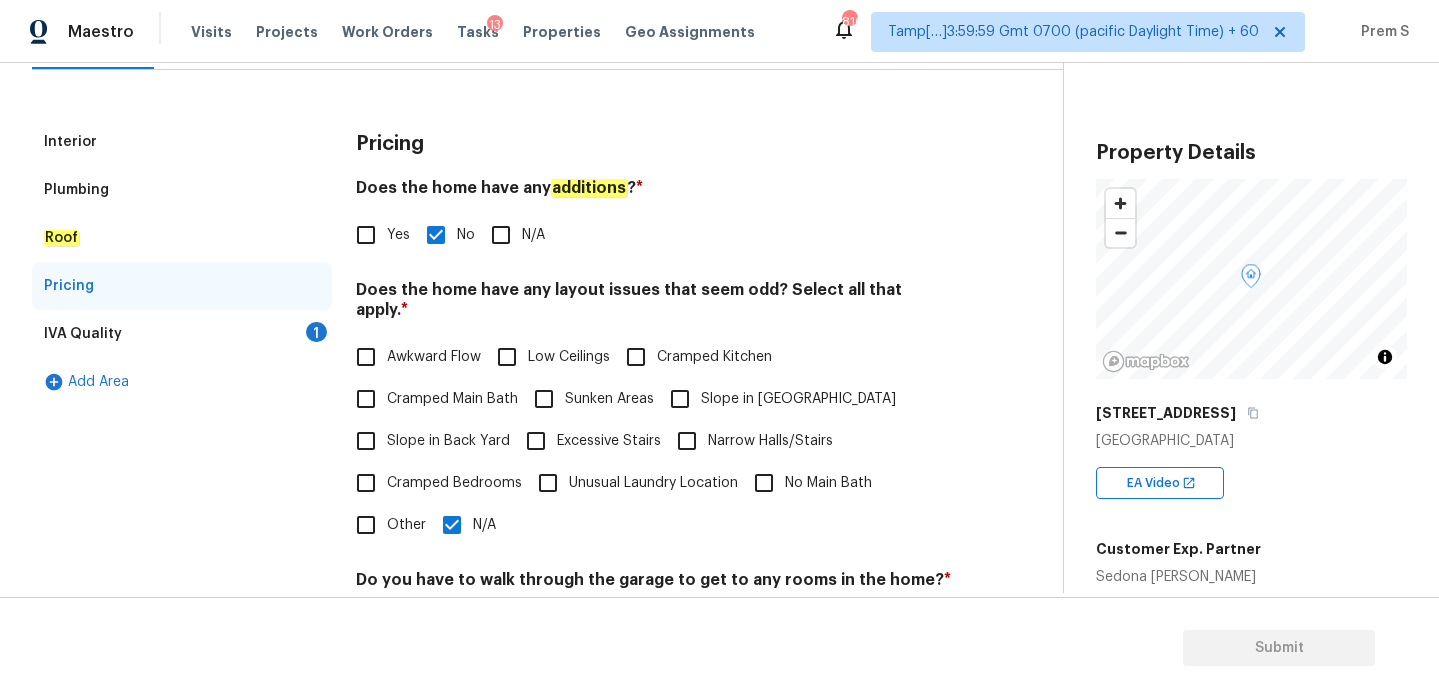 click on "1" at bounding box center [316, 332] 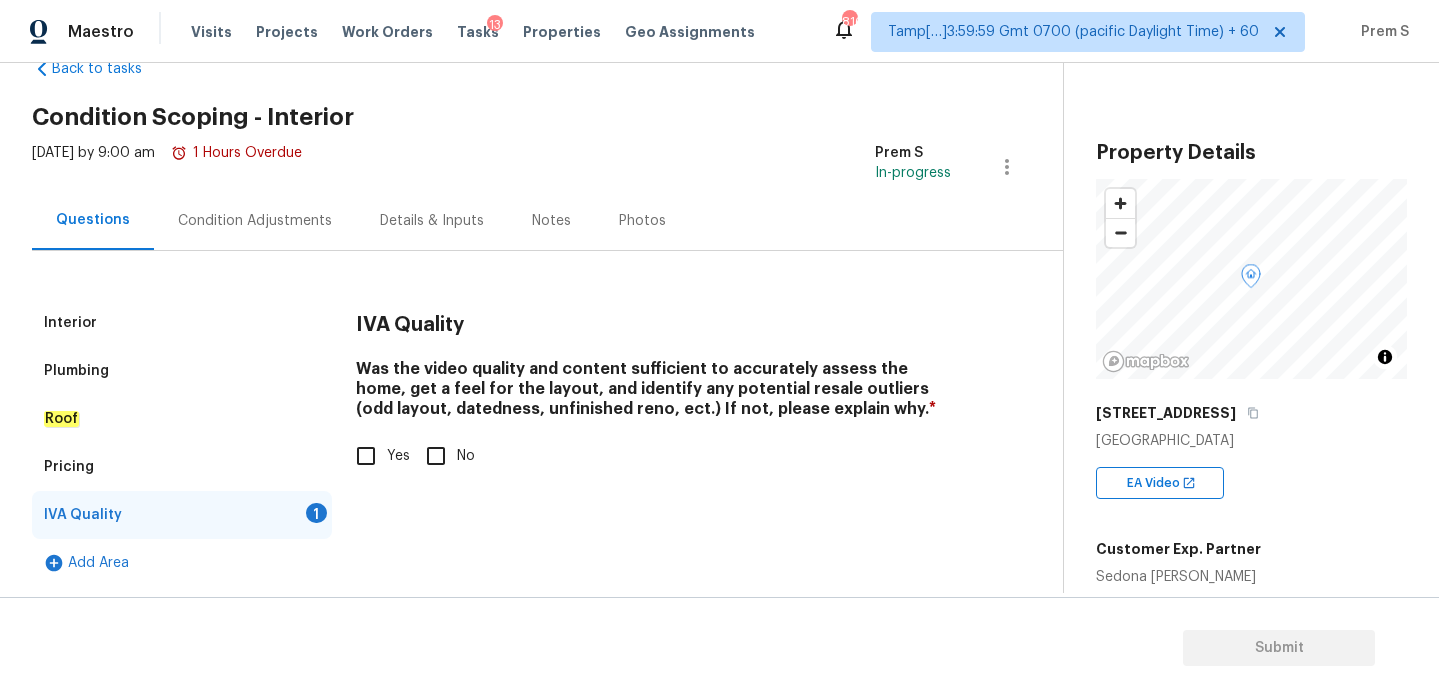 scroll, scrollTop: 52, scrollLeft: 0, axis: vertical 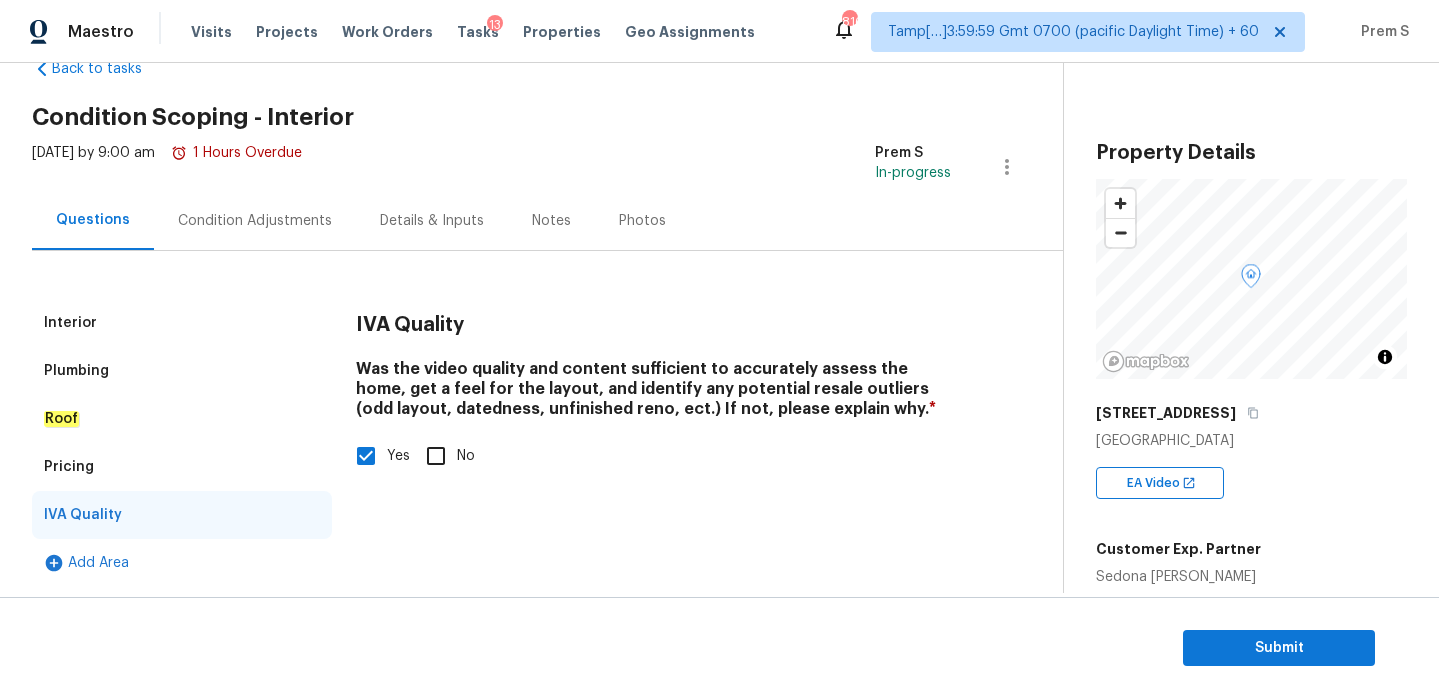 click on "Condition Adjustments" at bounding box center (255, 221) 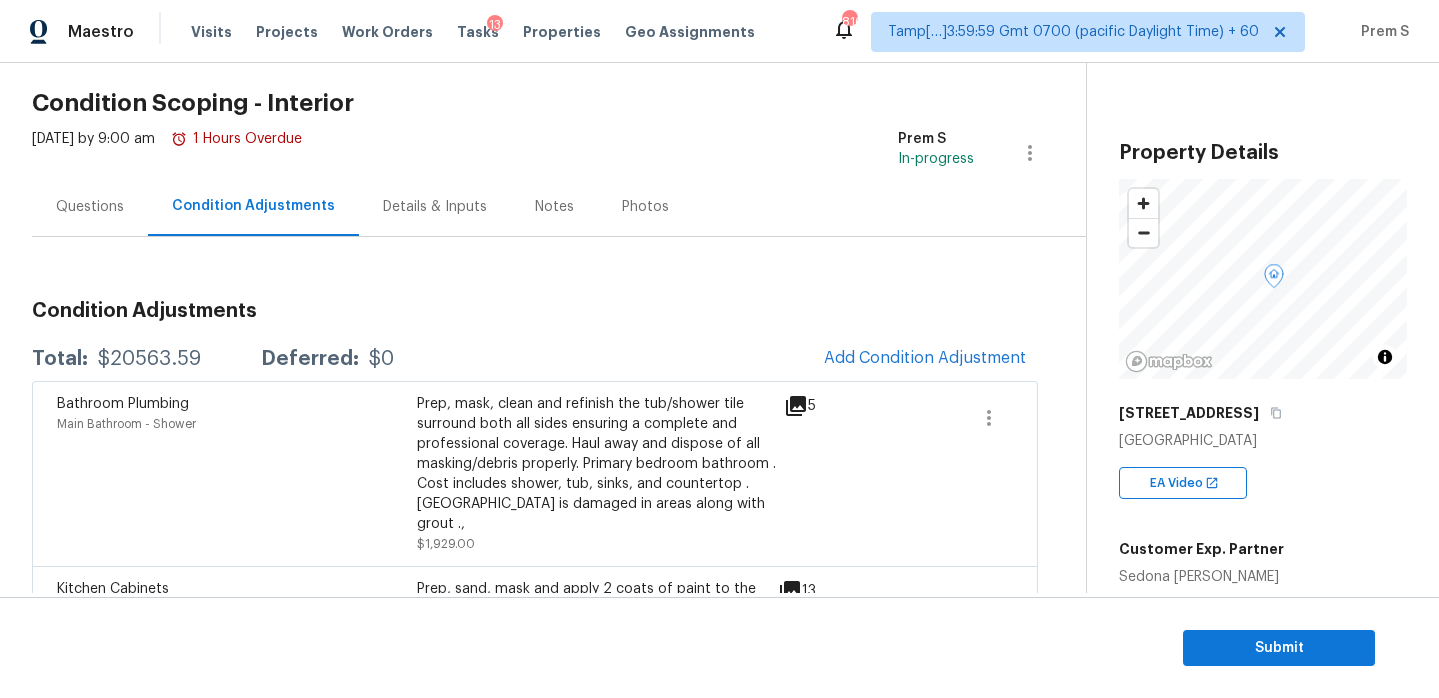 scroll, scrollTop: 144, scrollLeft: 0, axis: vertical 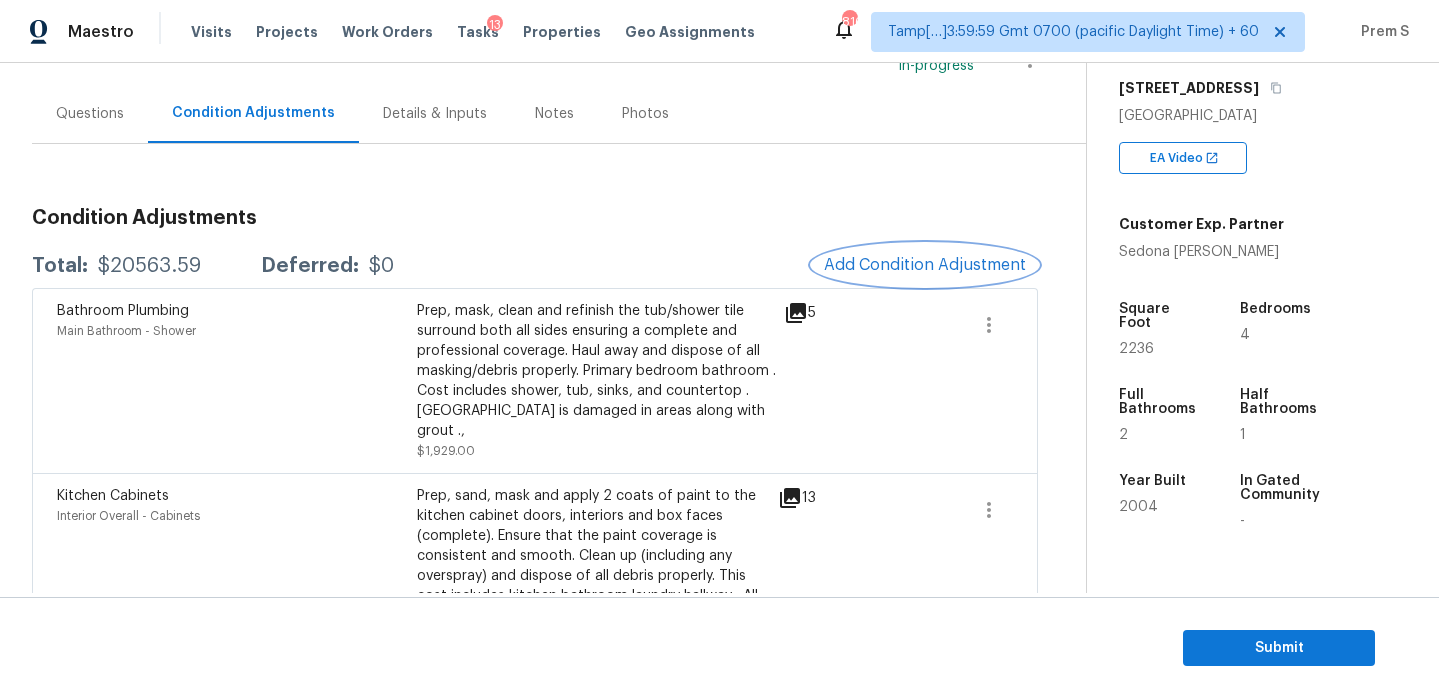 click on "Add Condition Adjustment" at bounding box center [925, 265] 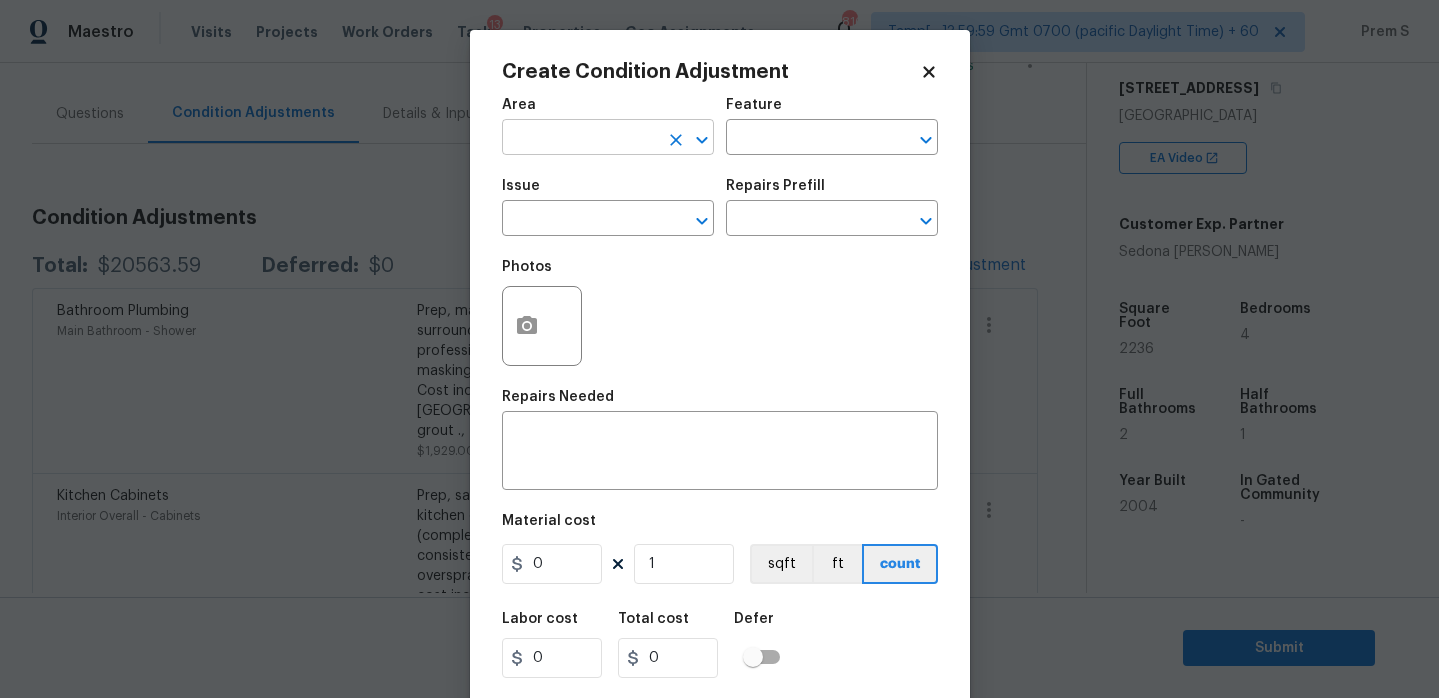 click at bounding box center [580, 139] 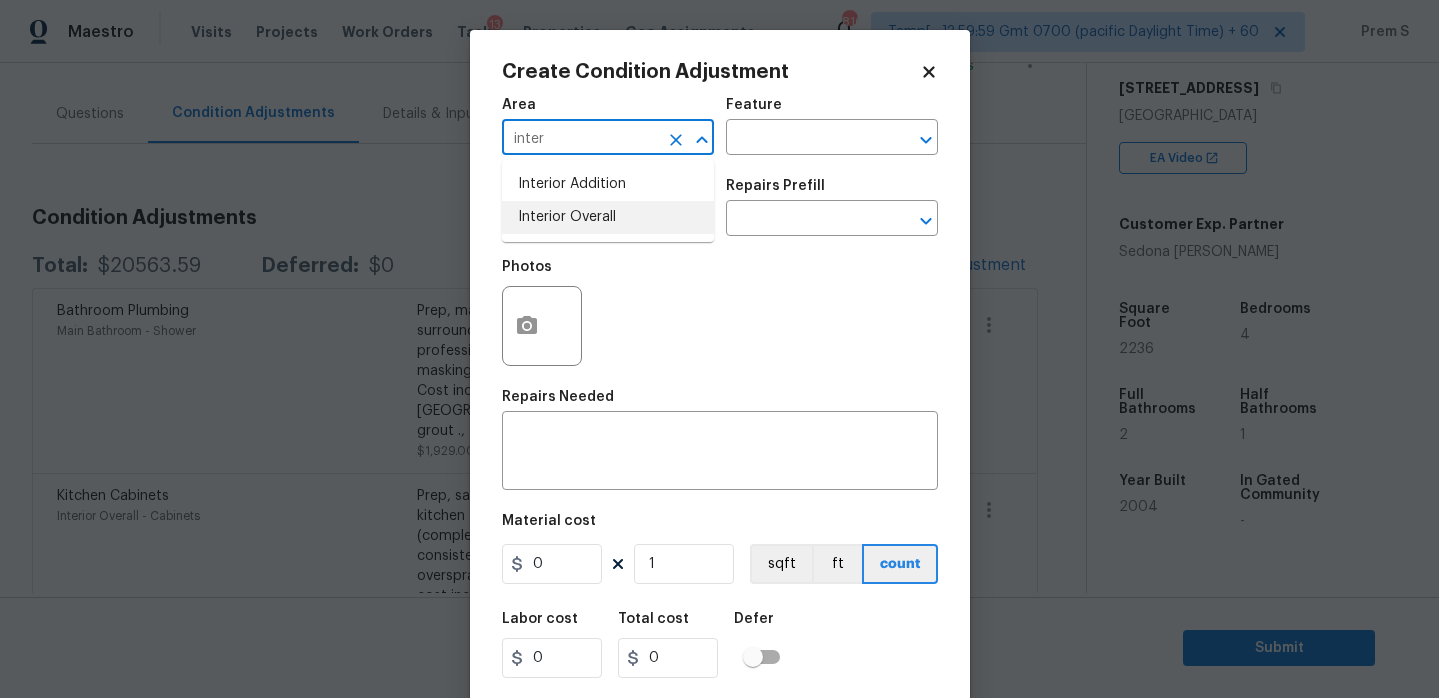 click on "Interior Overall" at bounding box center [608, 217] 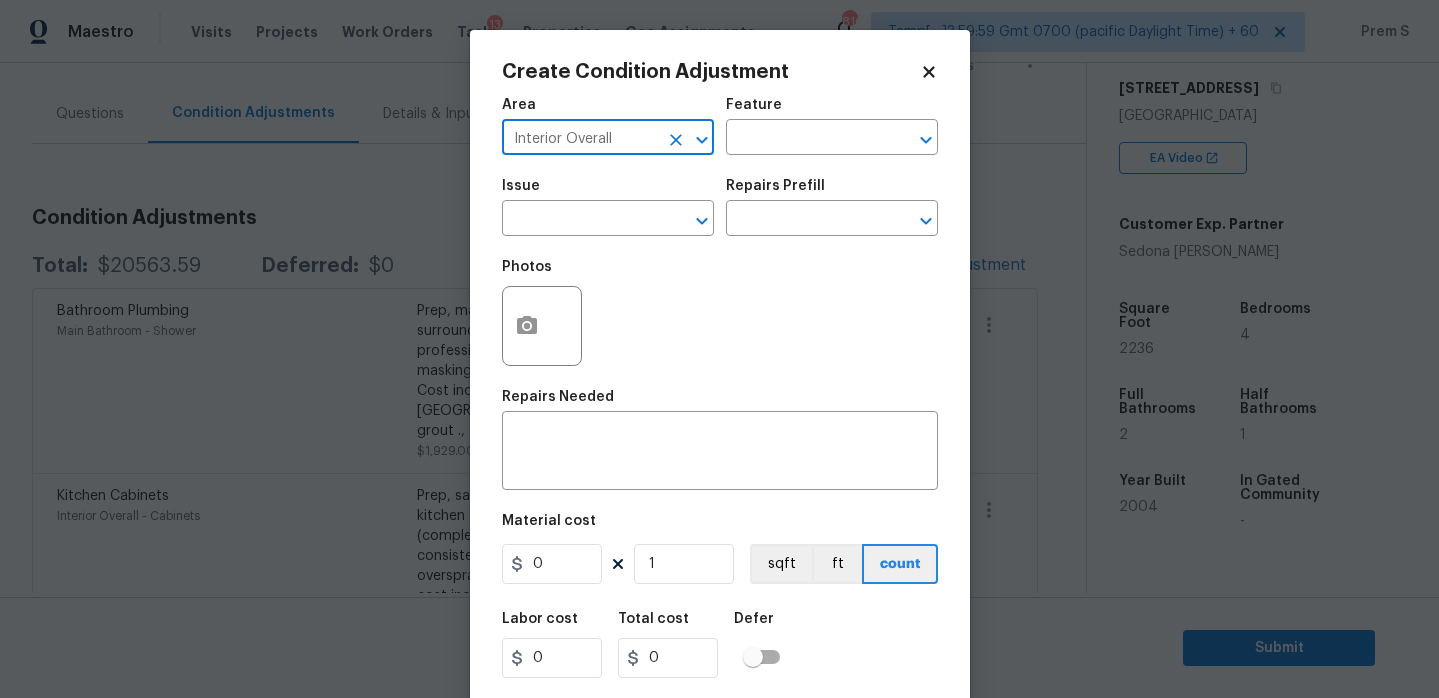 type on "Interior Overall" 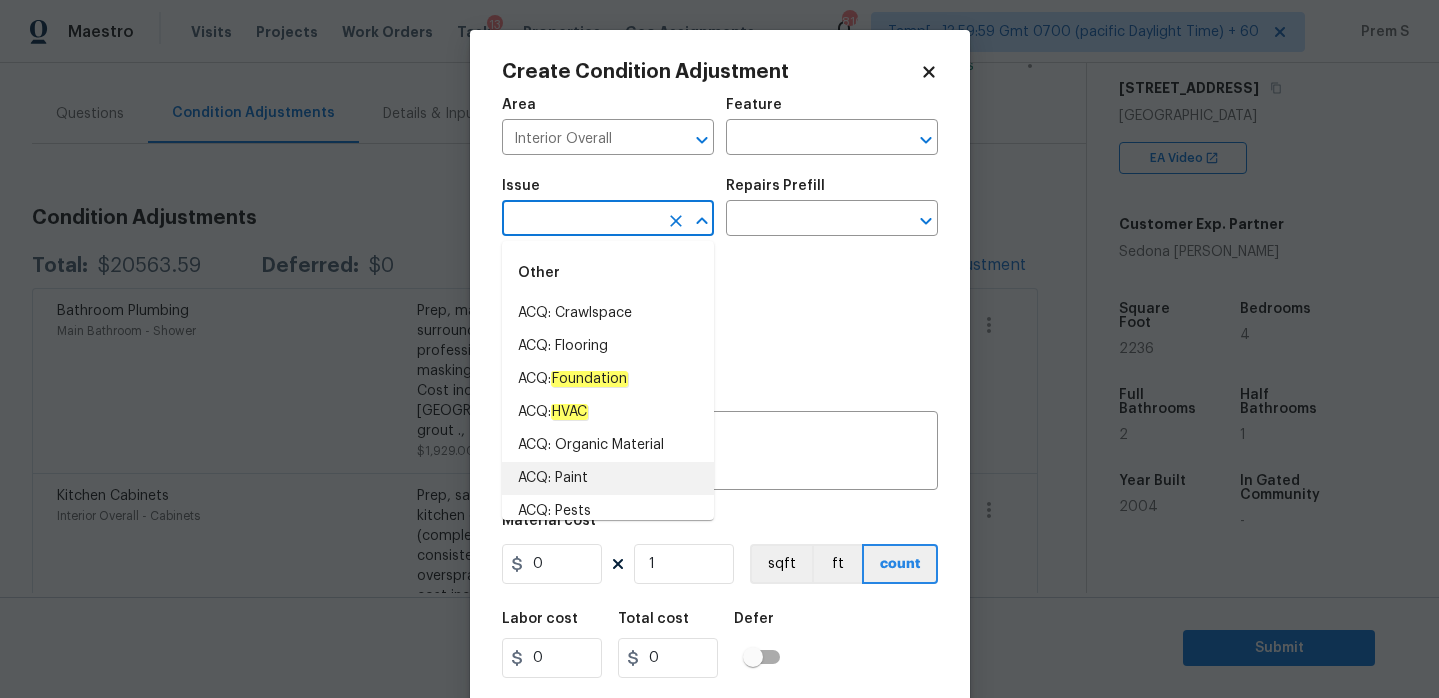 click on "ACQ: Paint" at bounding box center (608, 478) 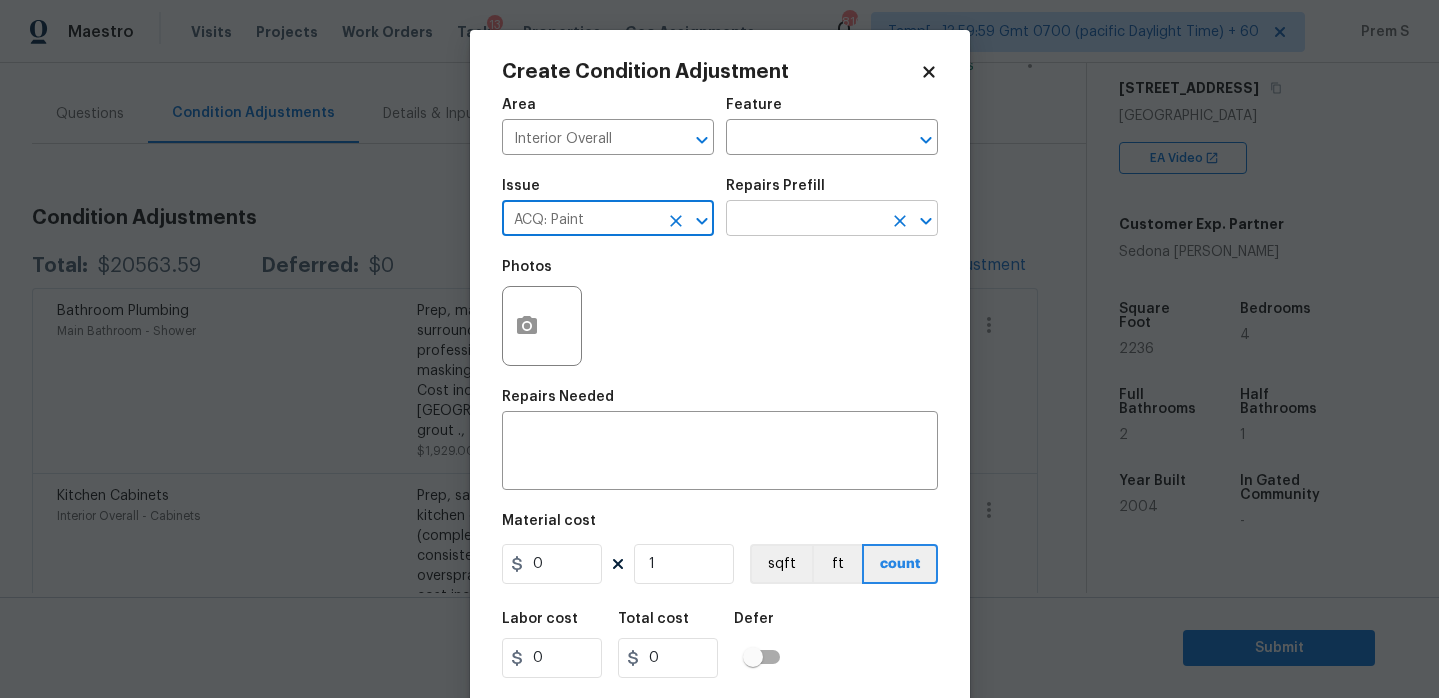 click at bounding box center (804, 220) 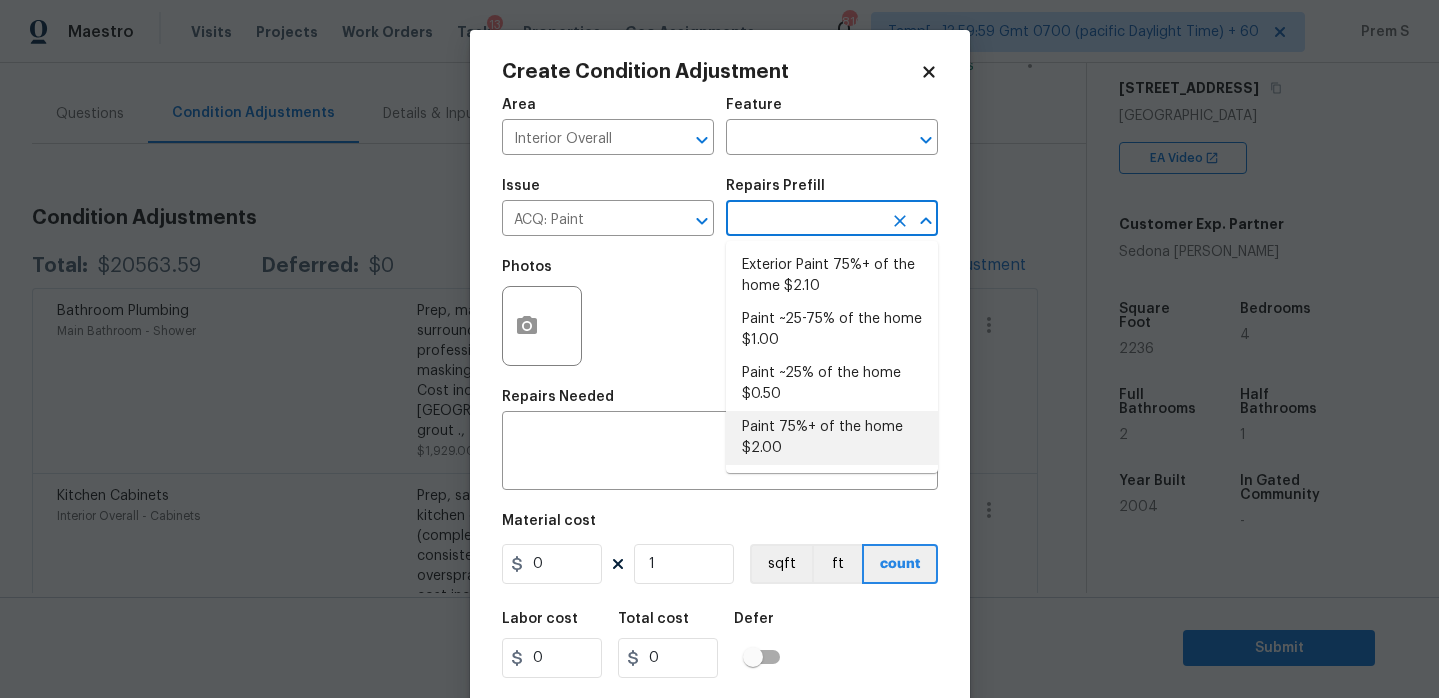 click on "Paint 75%+ of the home $2.00" at bounding box center (832, 438) 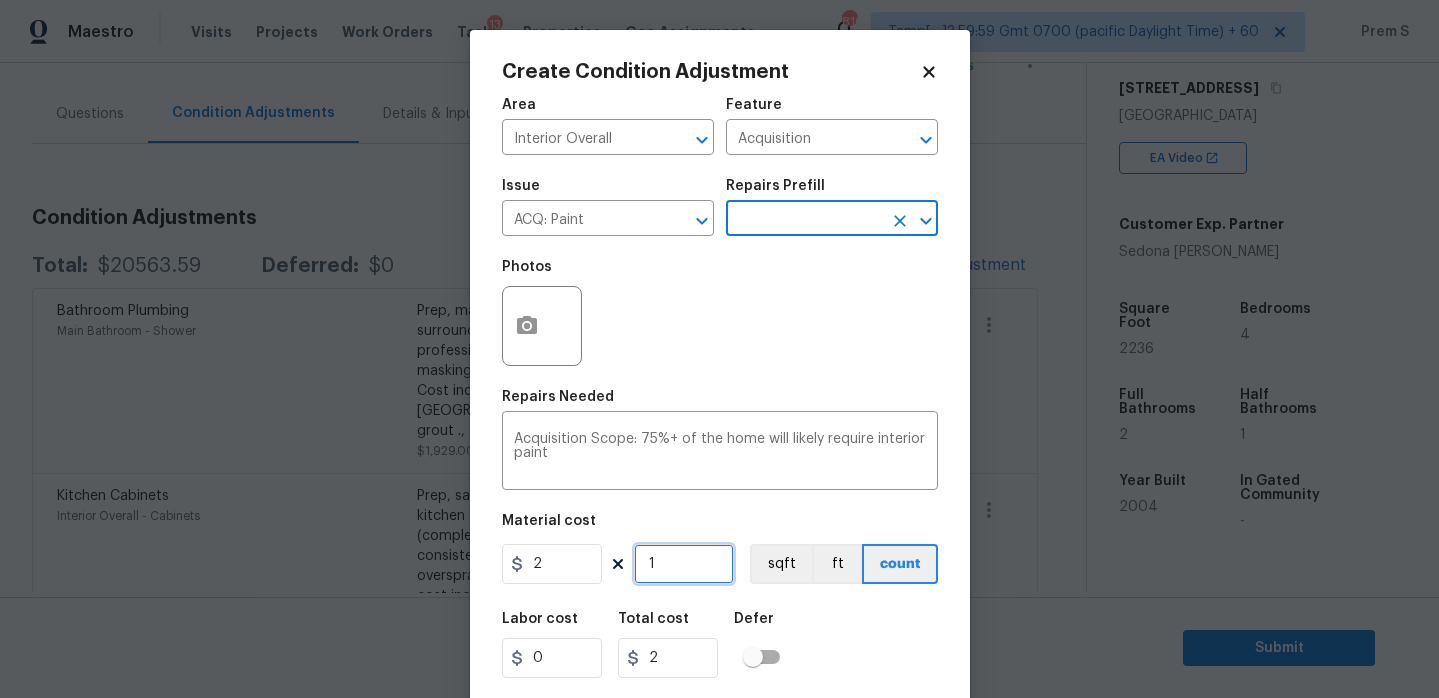 click on "1" at bounding box center [684, 564] 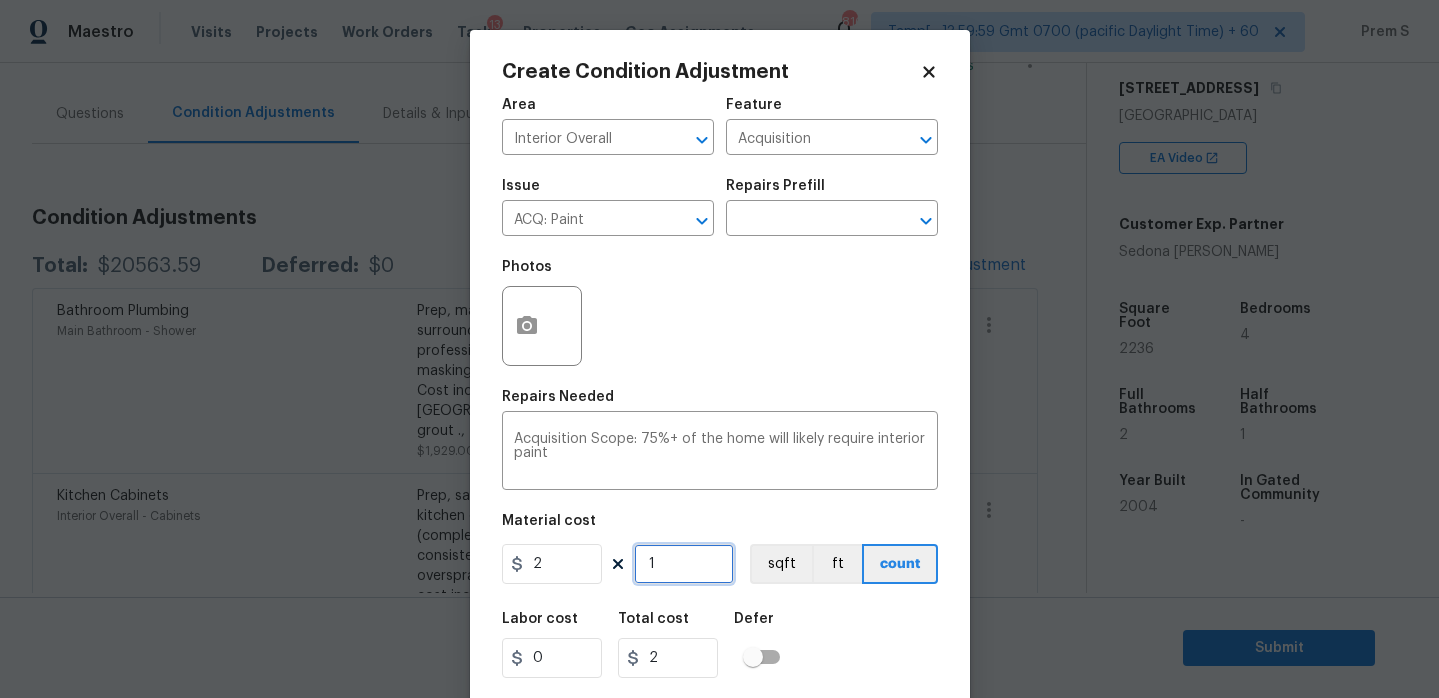 click on "1" at bounding box center [684, 564] 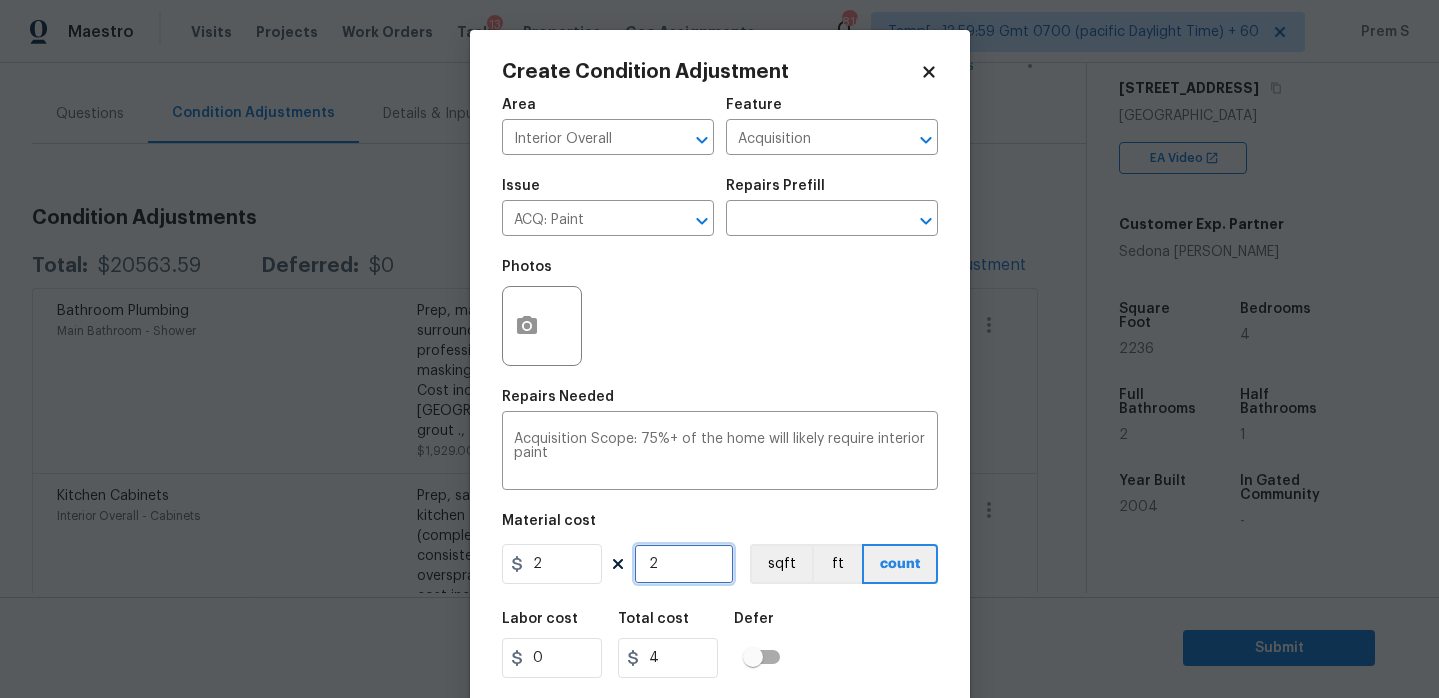 type on "22" 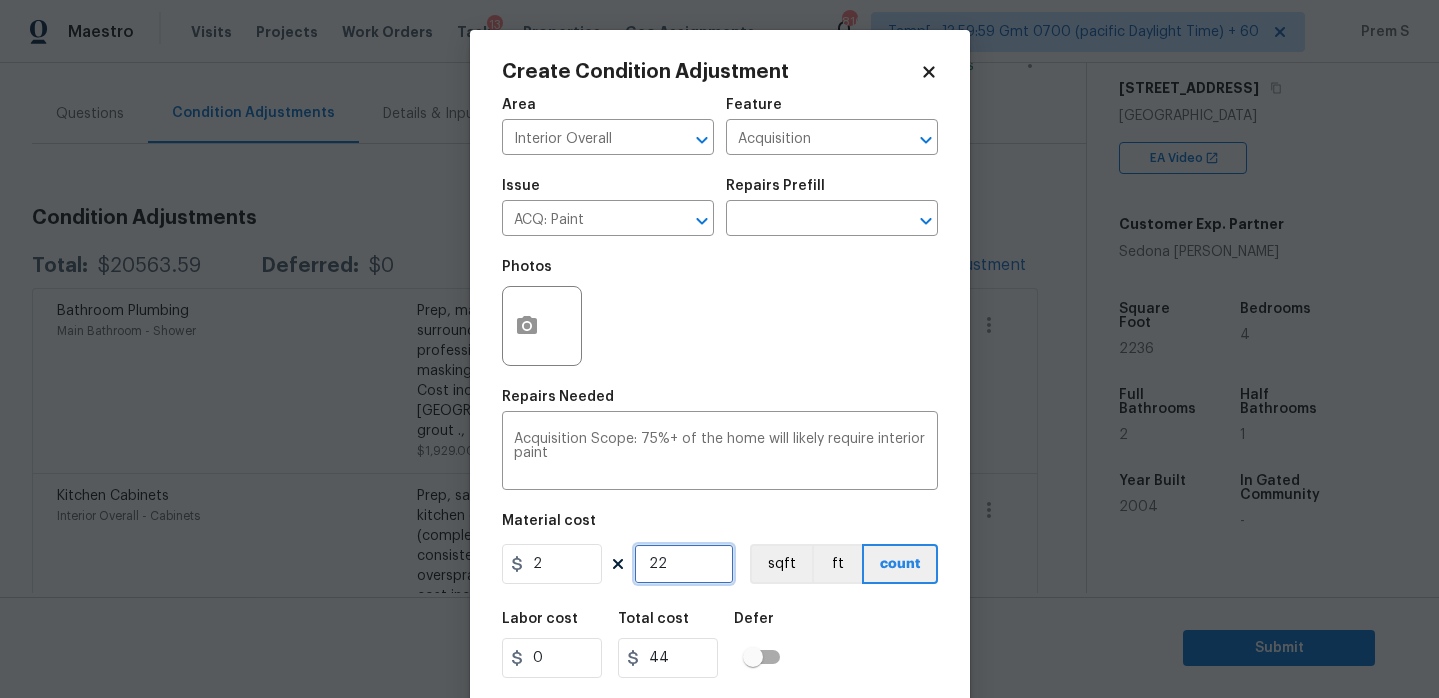 type on "223" 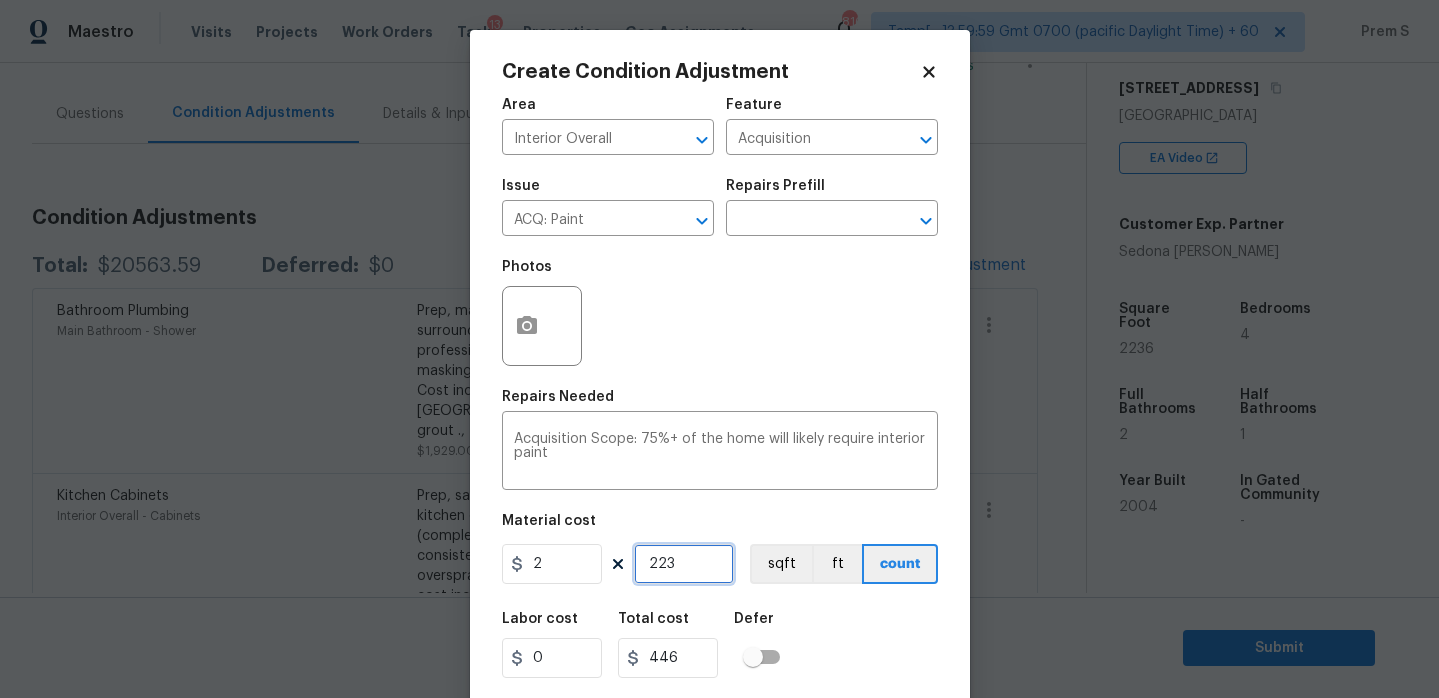 type on "2236" 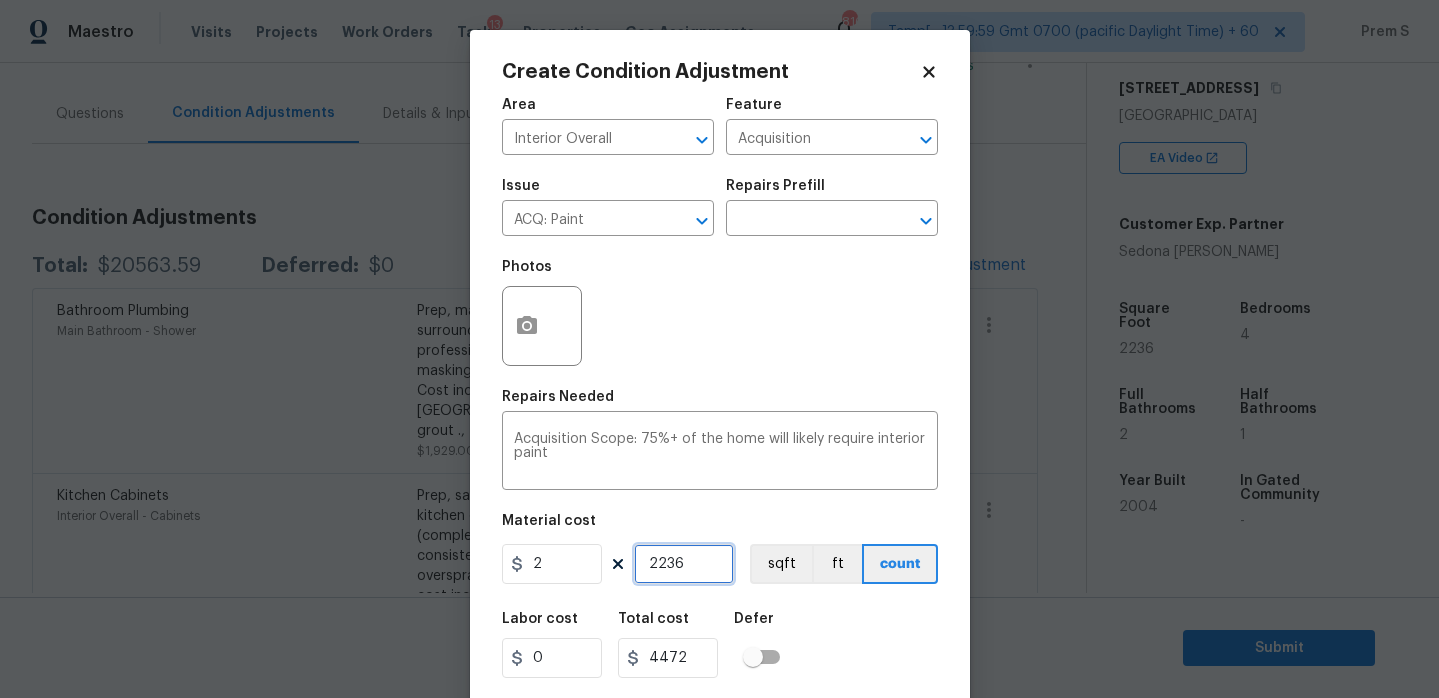 type on "2236" 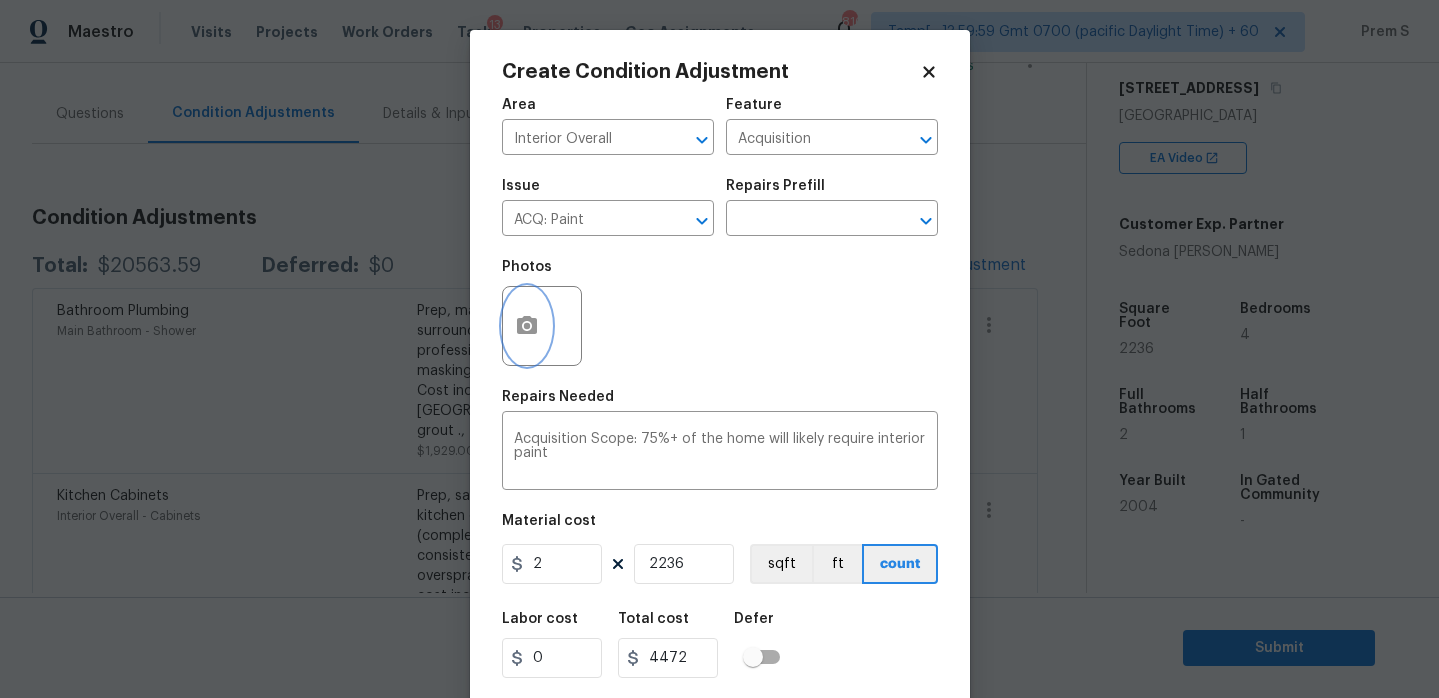 click at bounding box center [527, 326] 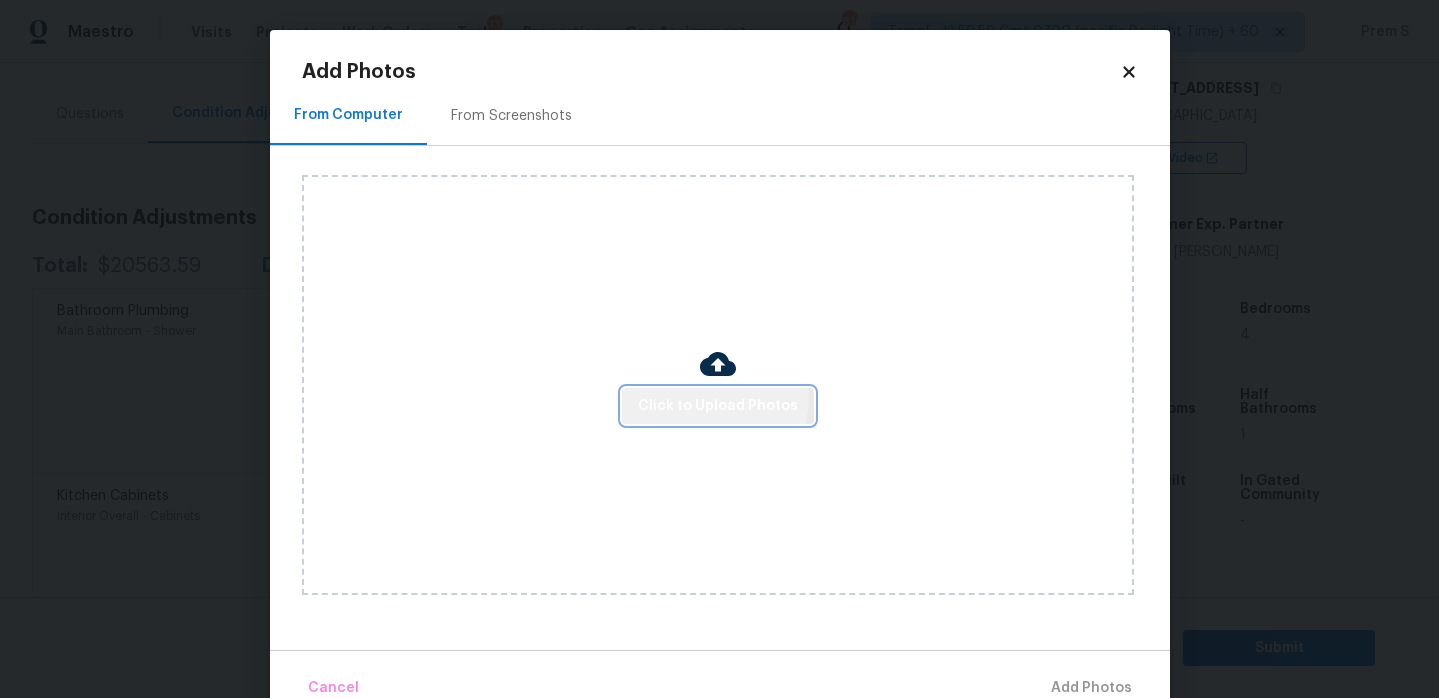click on "Click to Upload Photos" at bounding box center [718, 406] 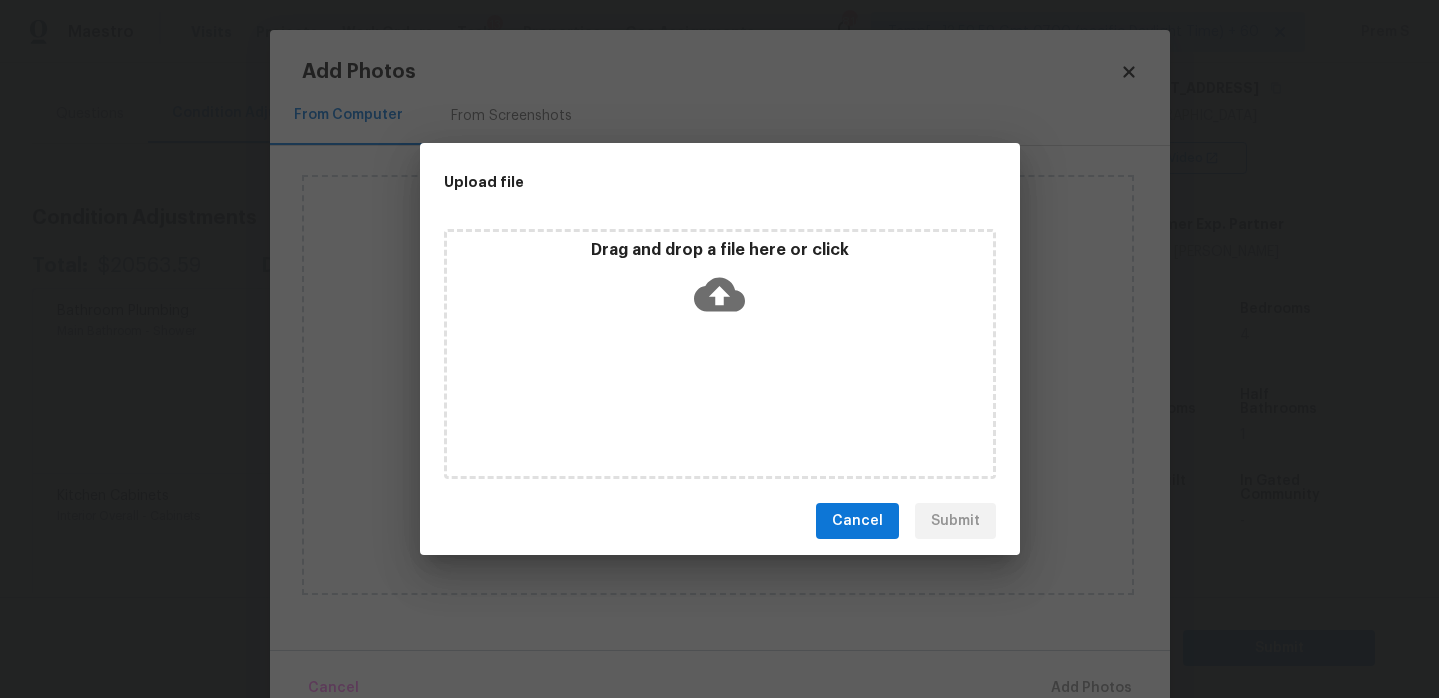 click 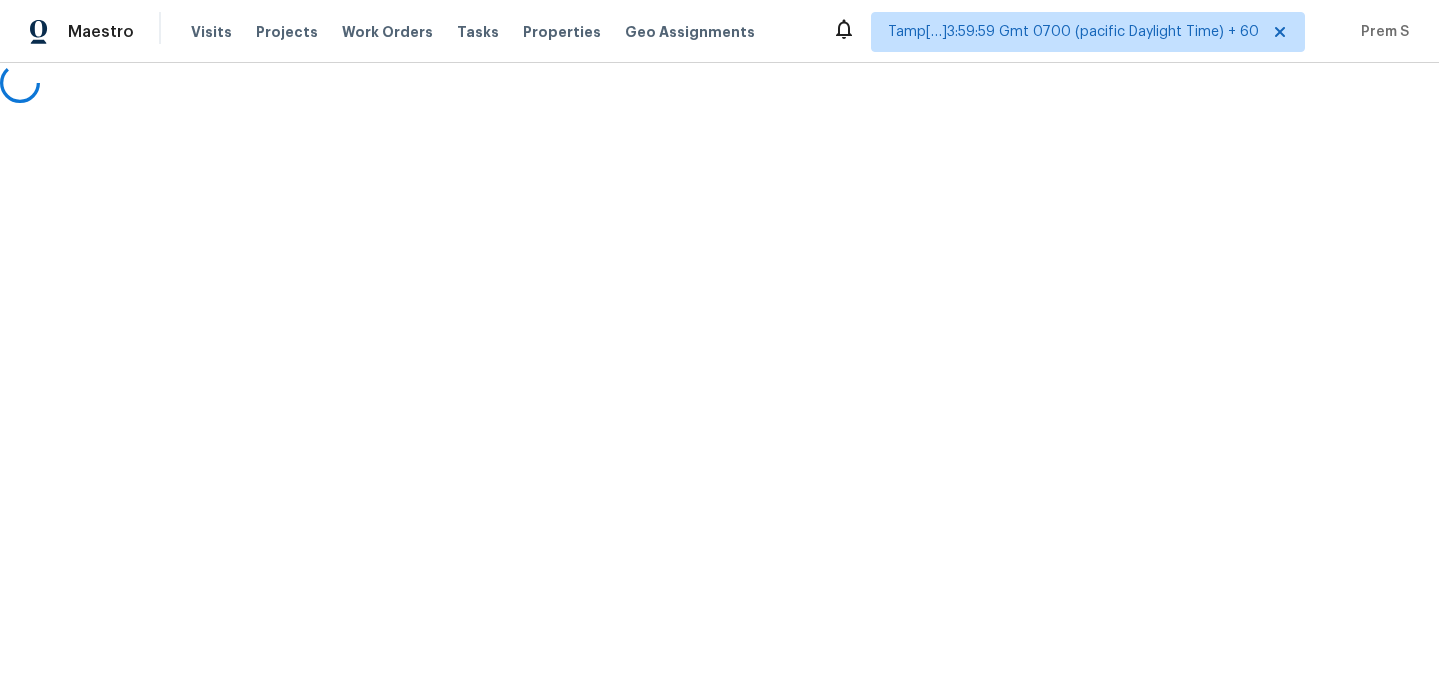 scroll, scrollTop: 0, scrollLeft: 0, axis: both 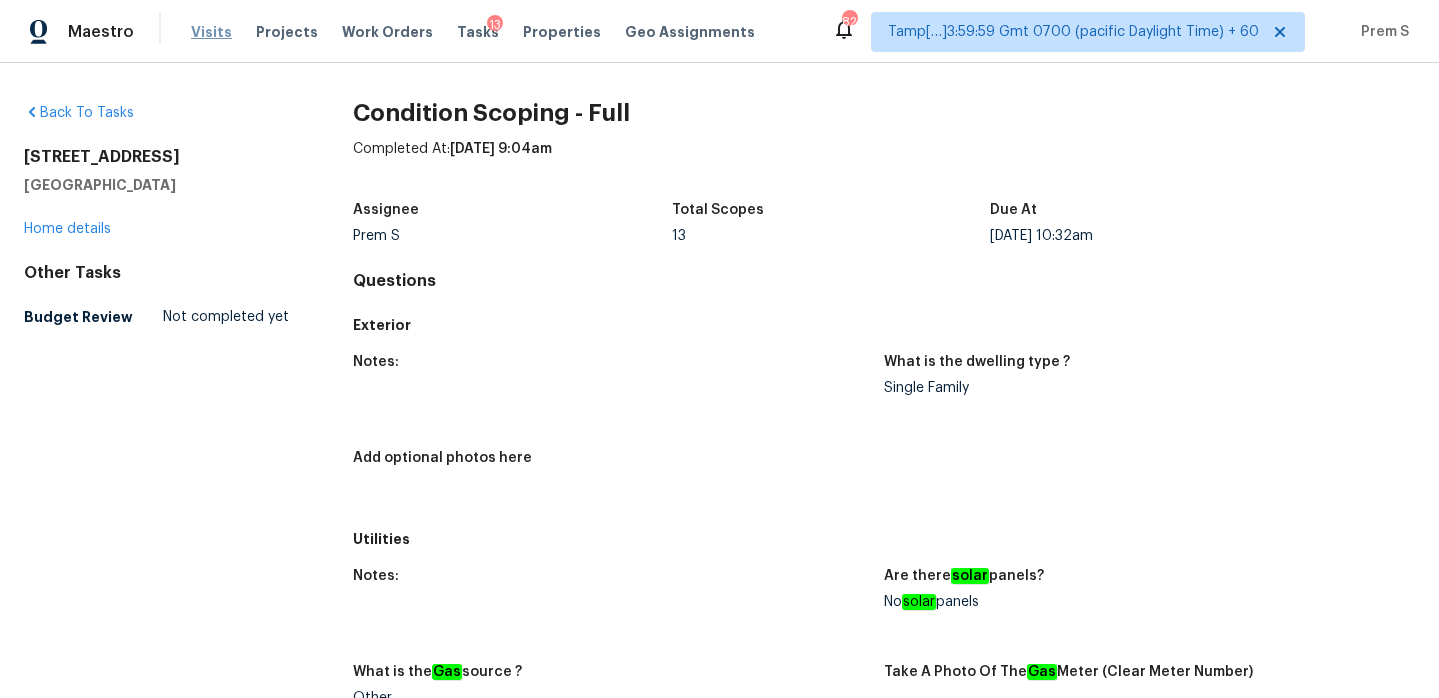 click on "Visits" at bounding box center [211, 32] 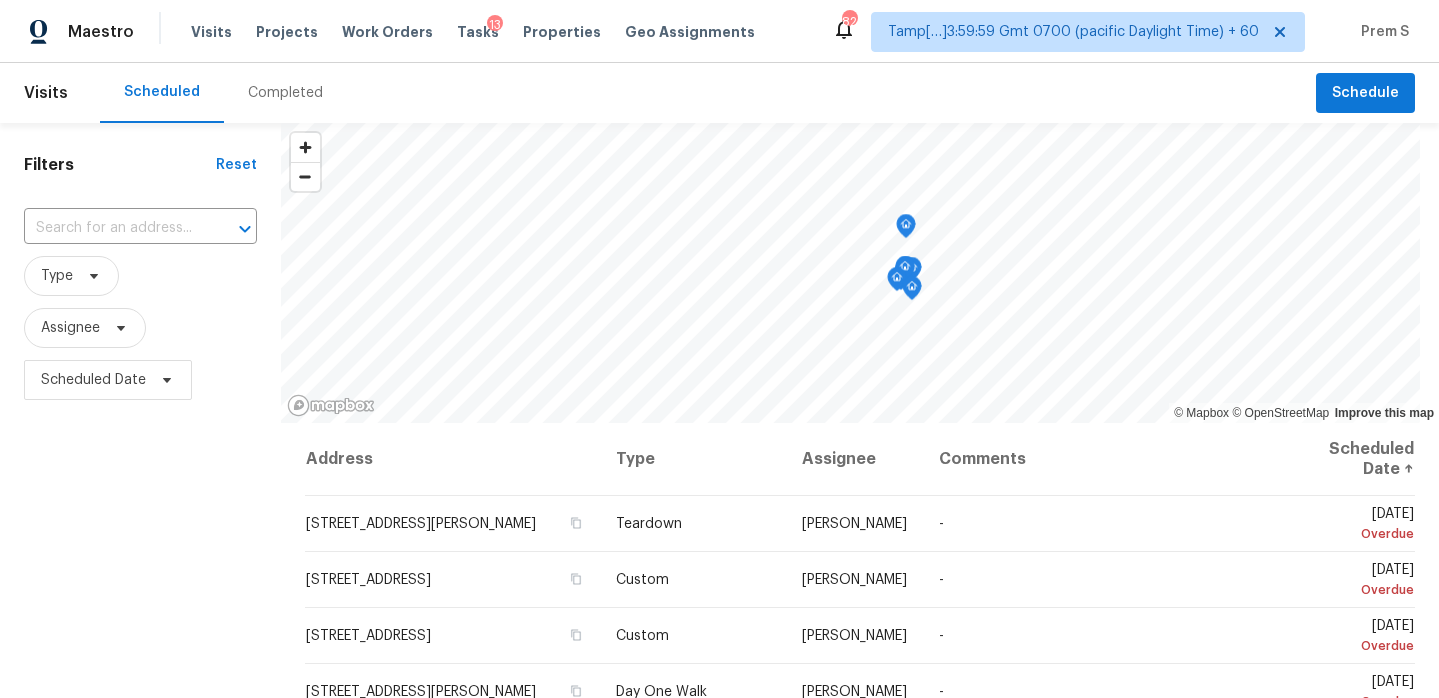 click on "Completed" at bounding box center (285, 93) 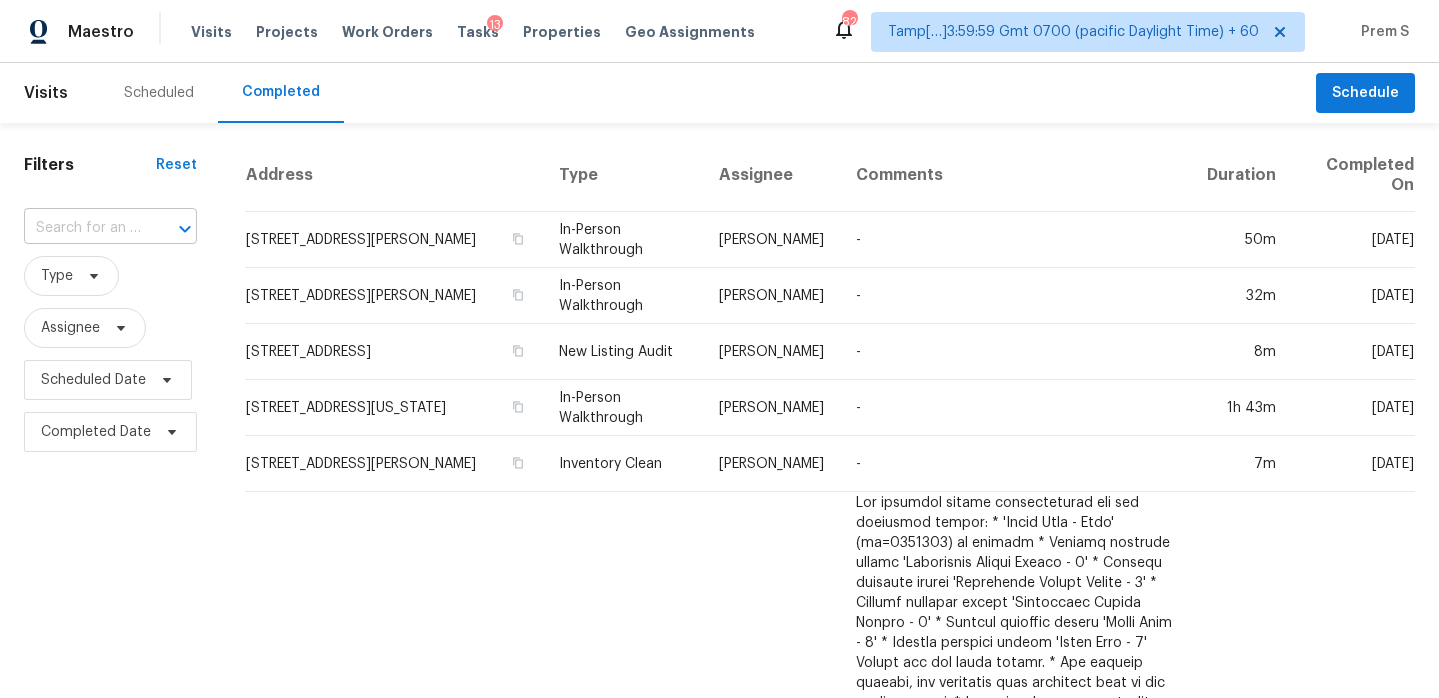 click at bounding box center [171, 229] 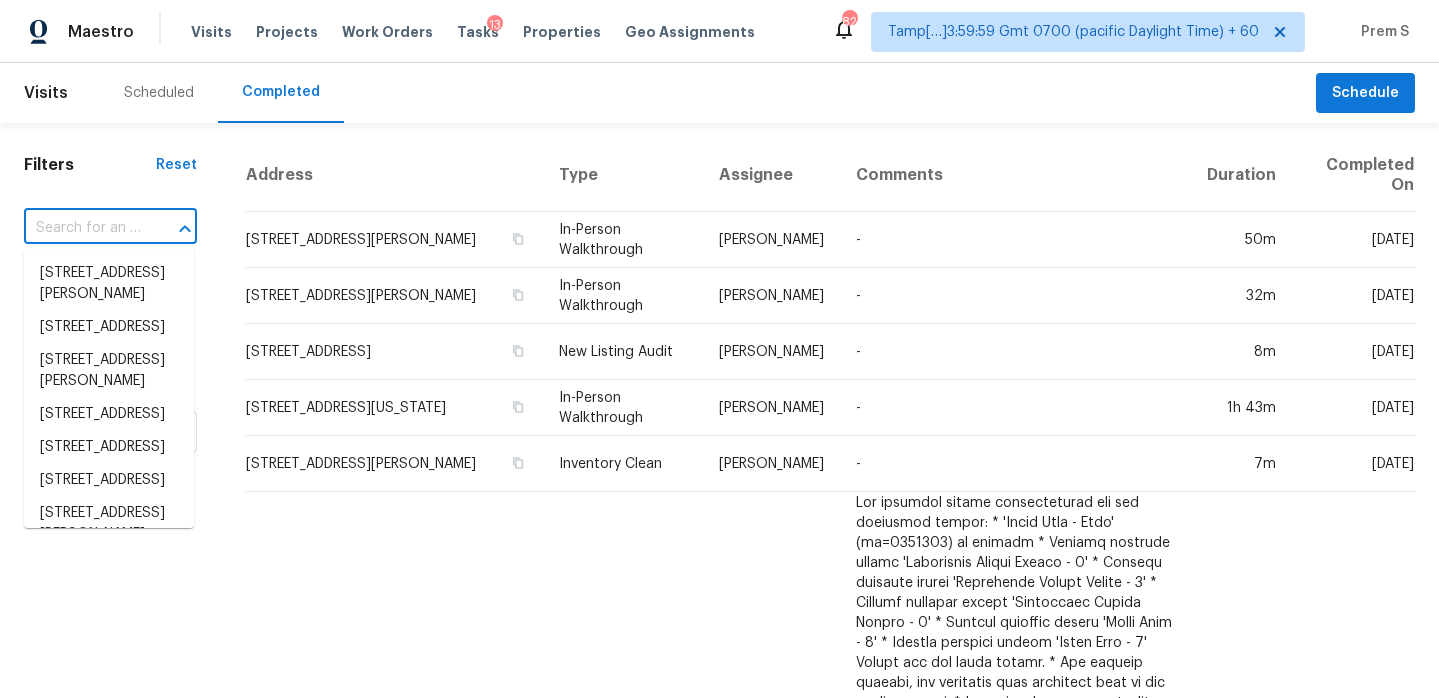paste on "2764 Rogue River Cir, West Sacramento, CA 95691" 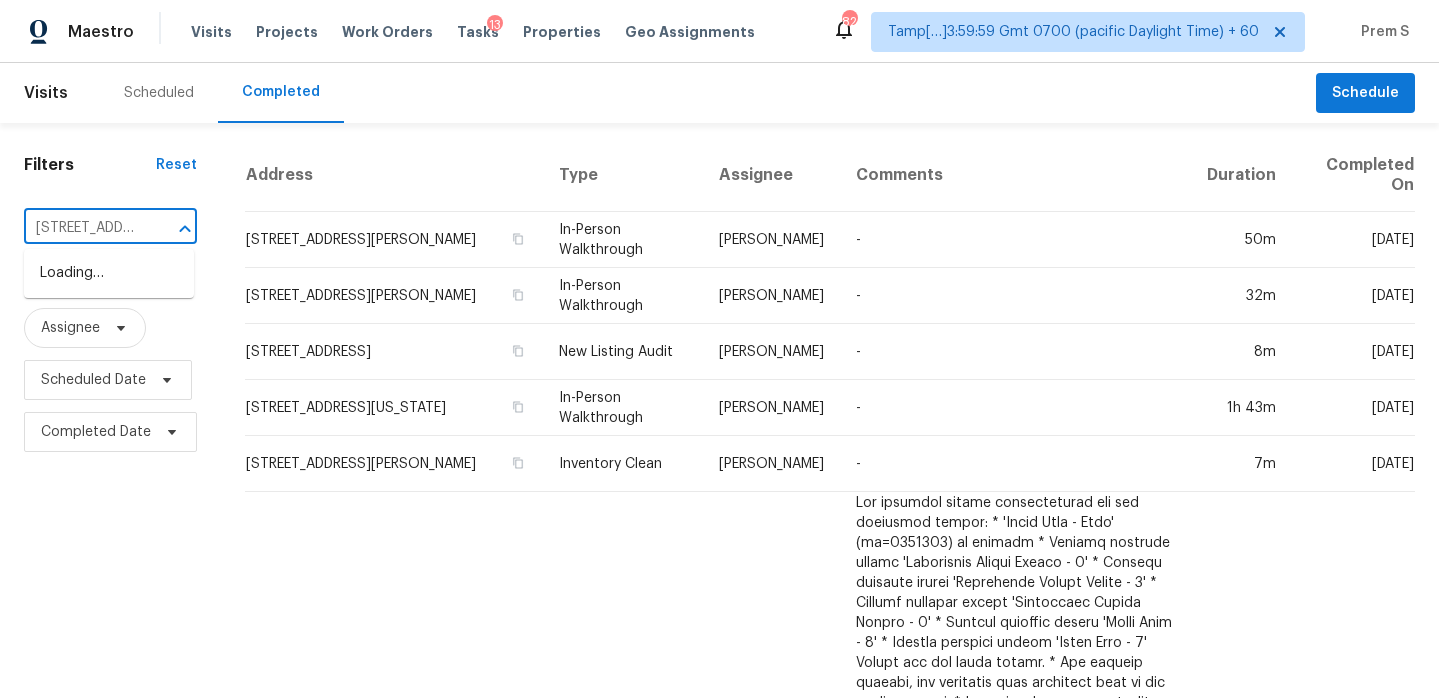scroll, scrollTop: 0, scrollLeft: 226, axis: horizontal 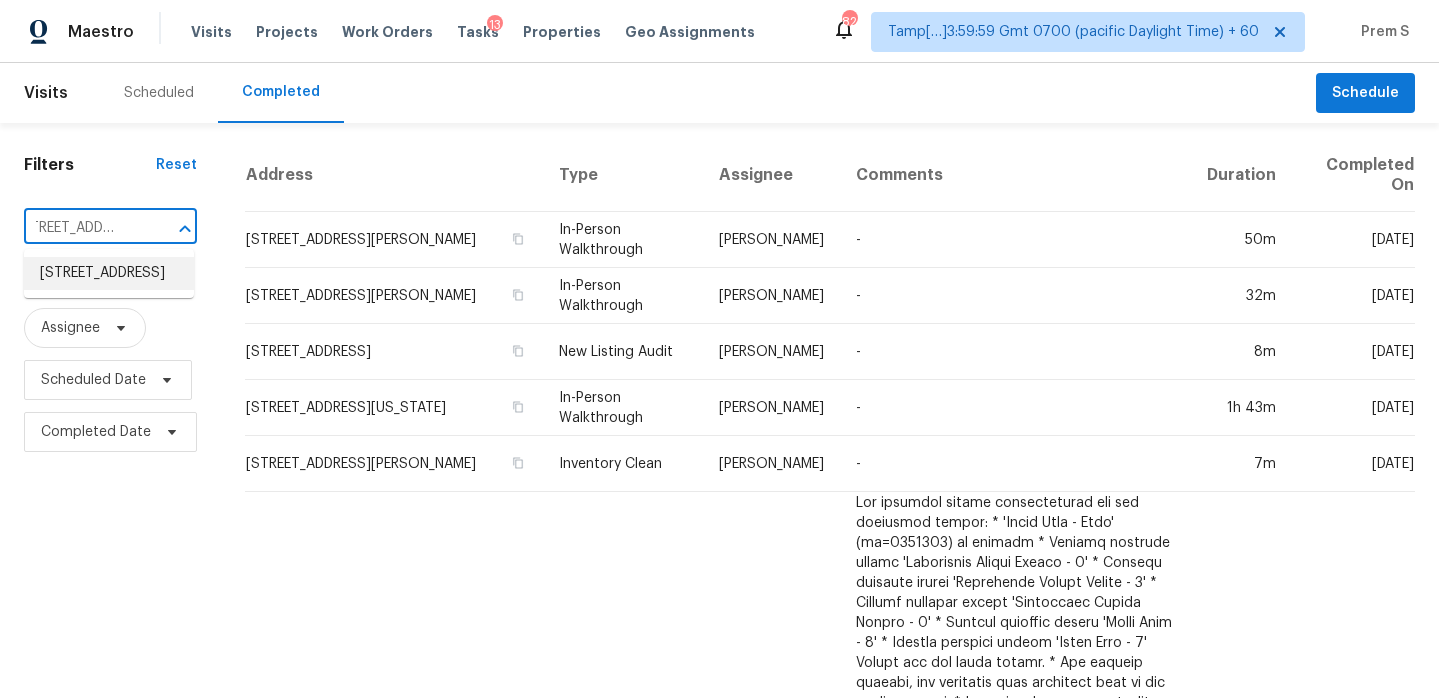 click on "2764 Rogue River Cir, West Sacramento, CA 95691" at bounding box center [109, 273] 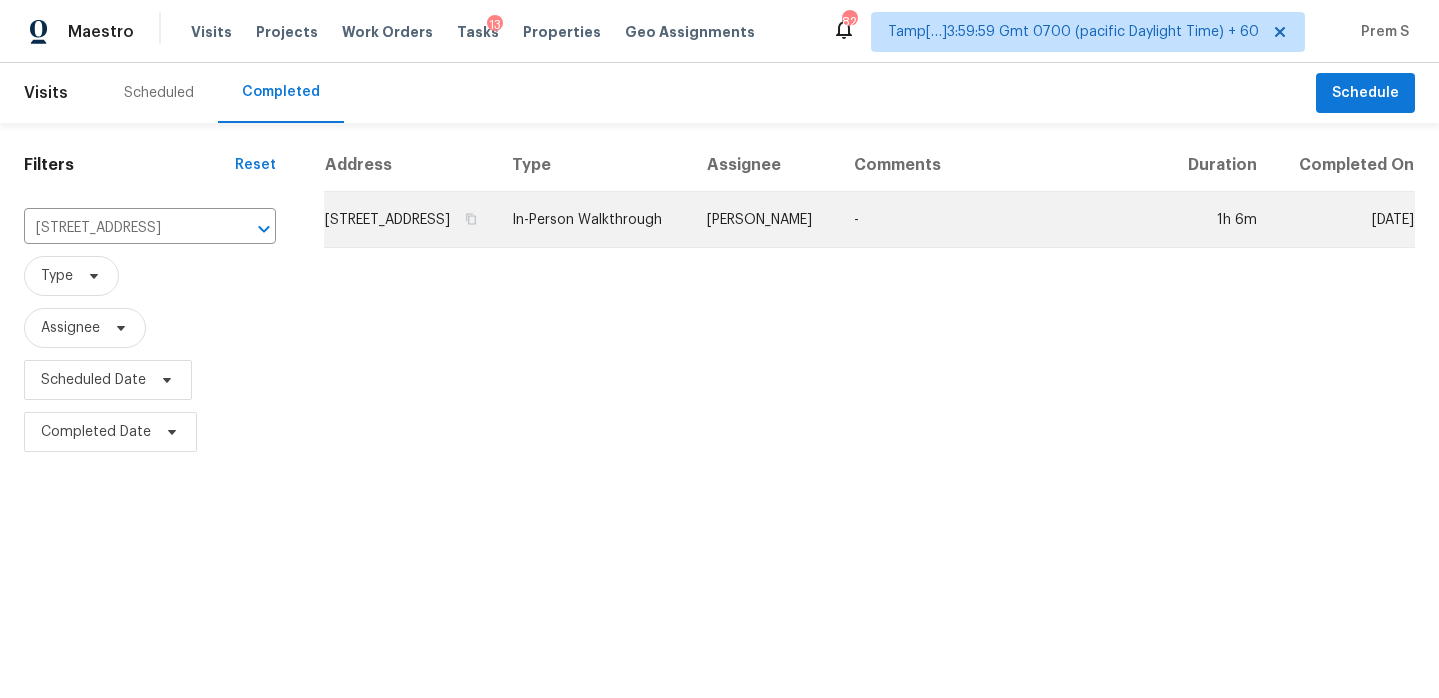 click on "2764 Rogue River Cir, West Sacramento, CA 95691" at bounding box center [410, 220] 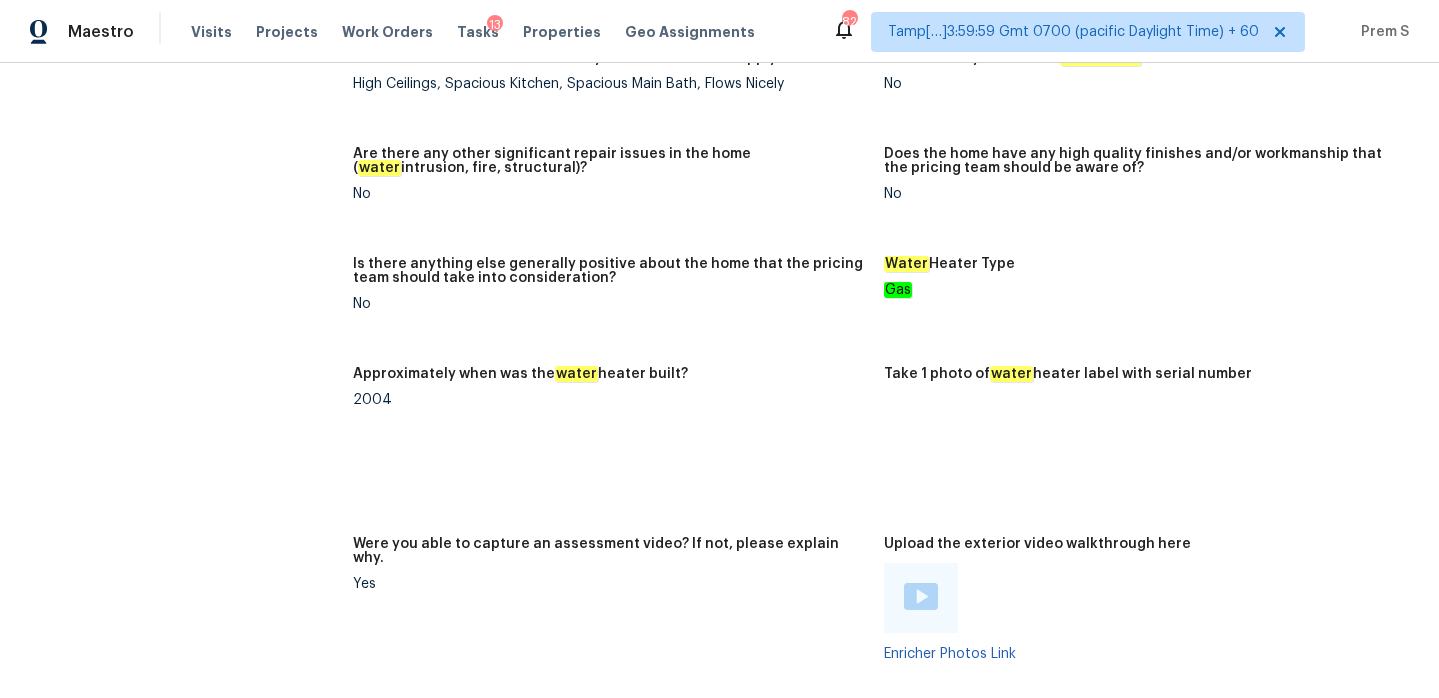 scroll, scrollTop: 3928, scrollLeft: 0, axis: vertical 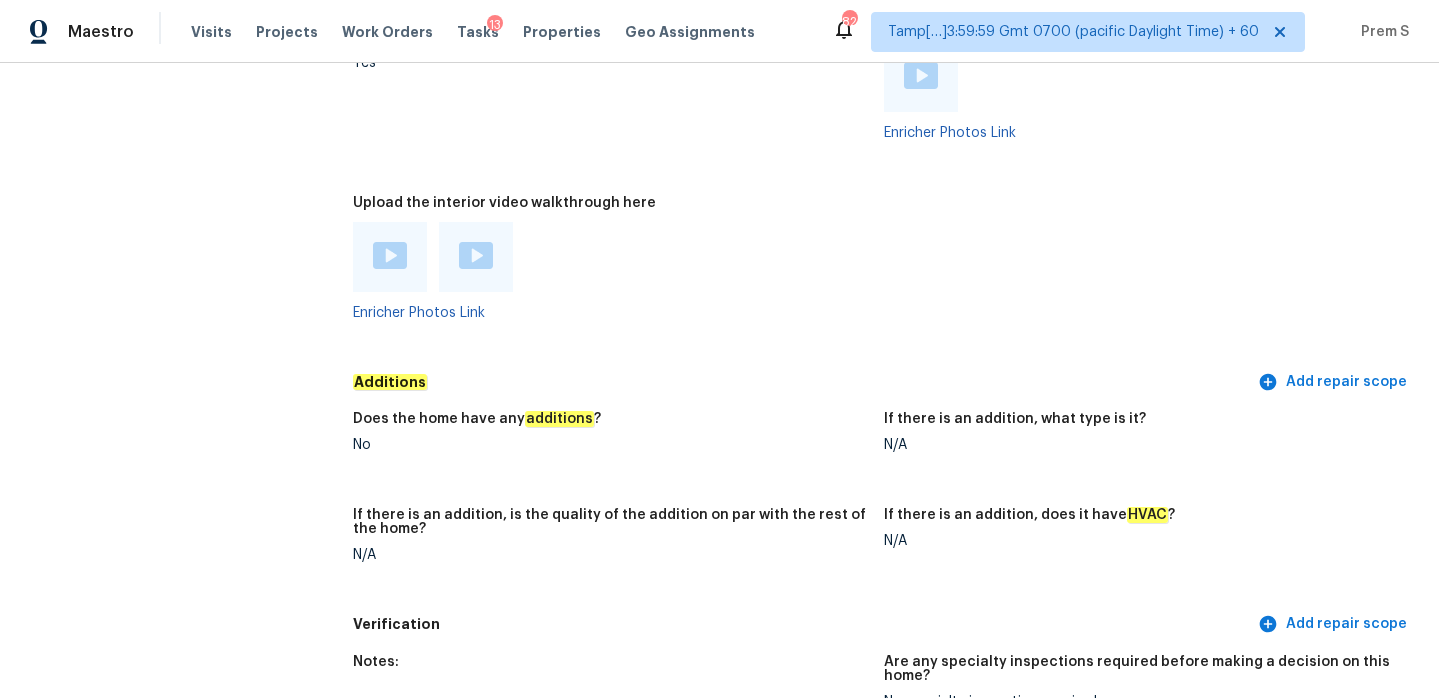 click at bounding box center (390, 255) 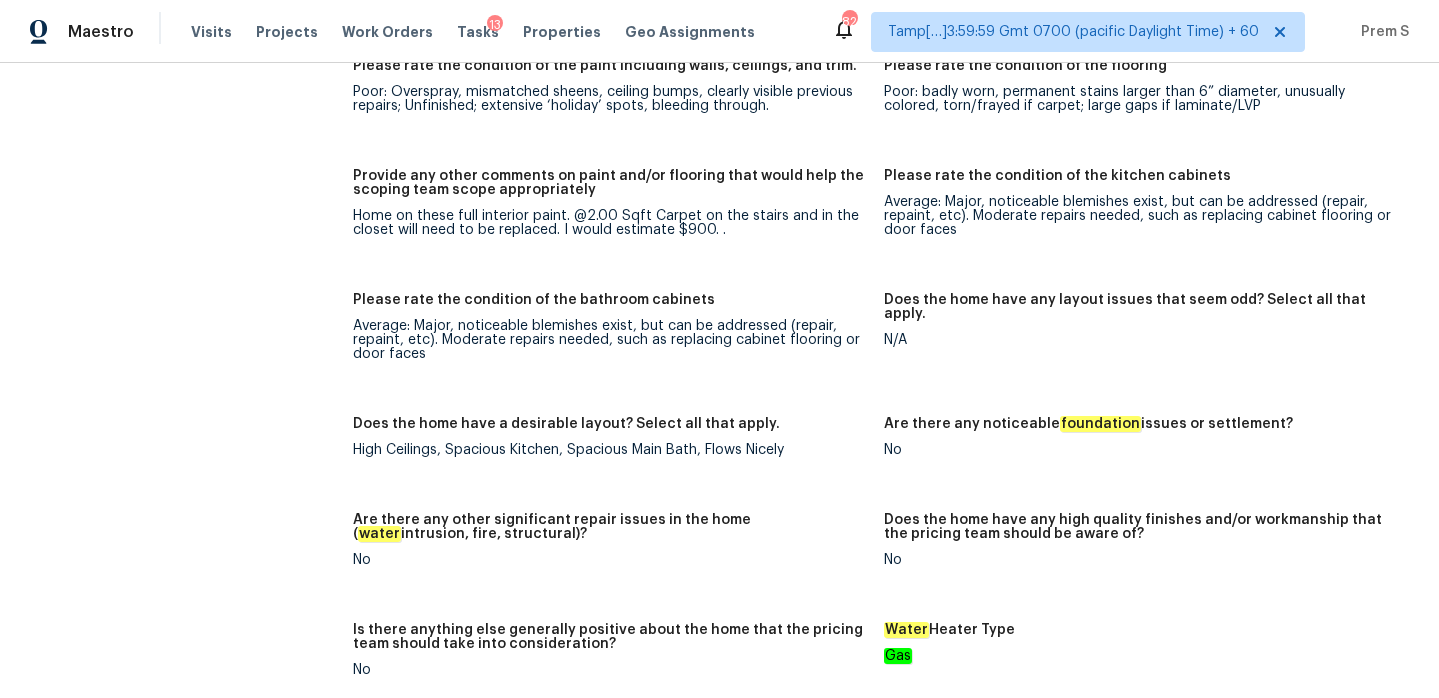 scroll, scrollTop: 2277, scrollLeft: 0, axis: vertical 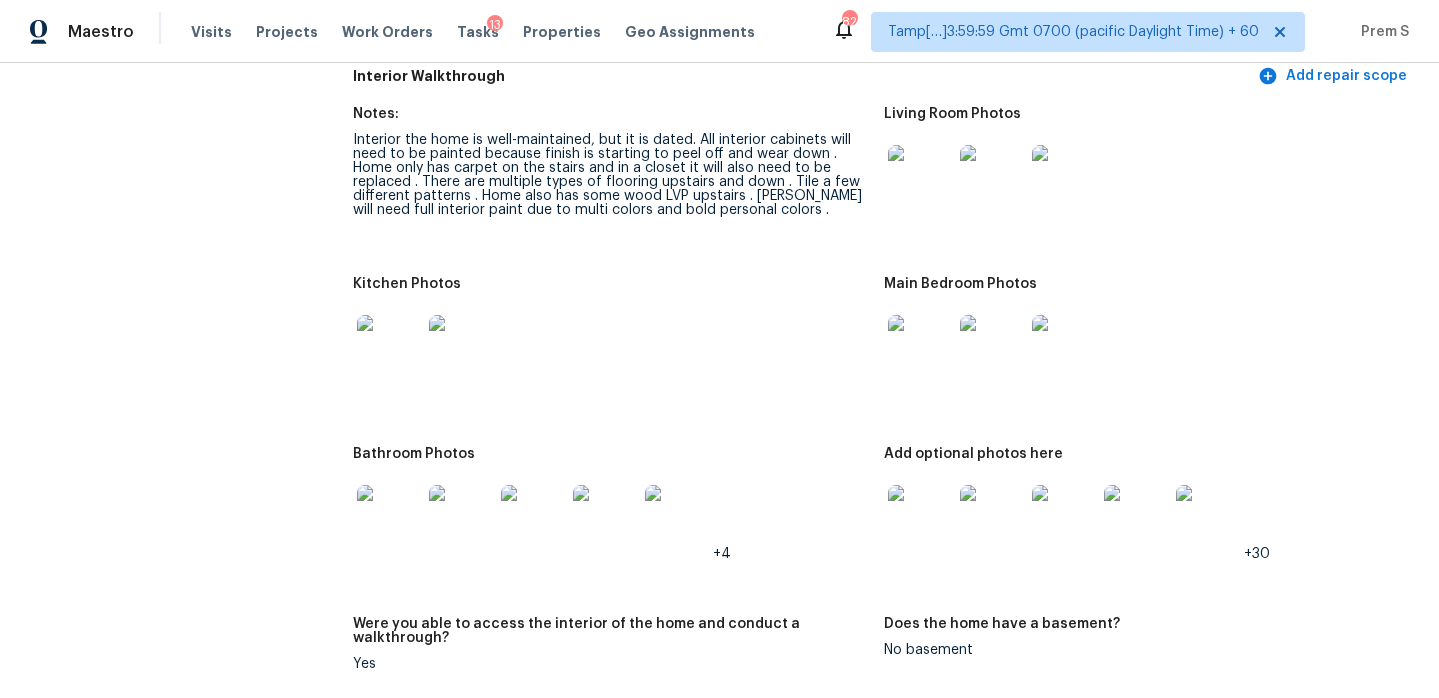 click at bounding box center [920, 177] 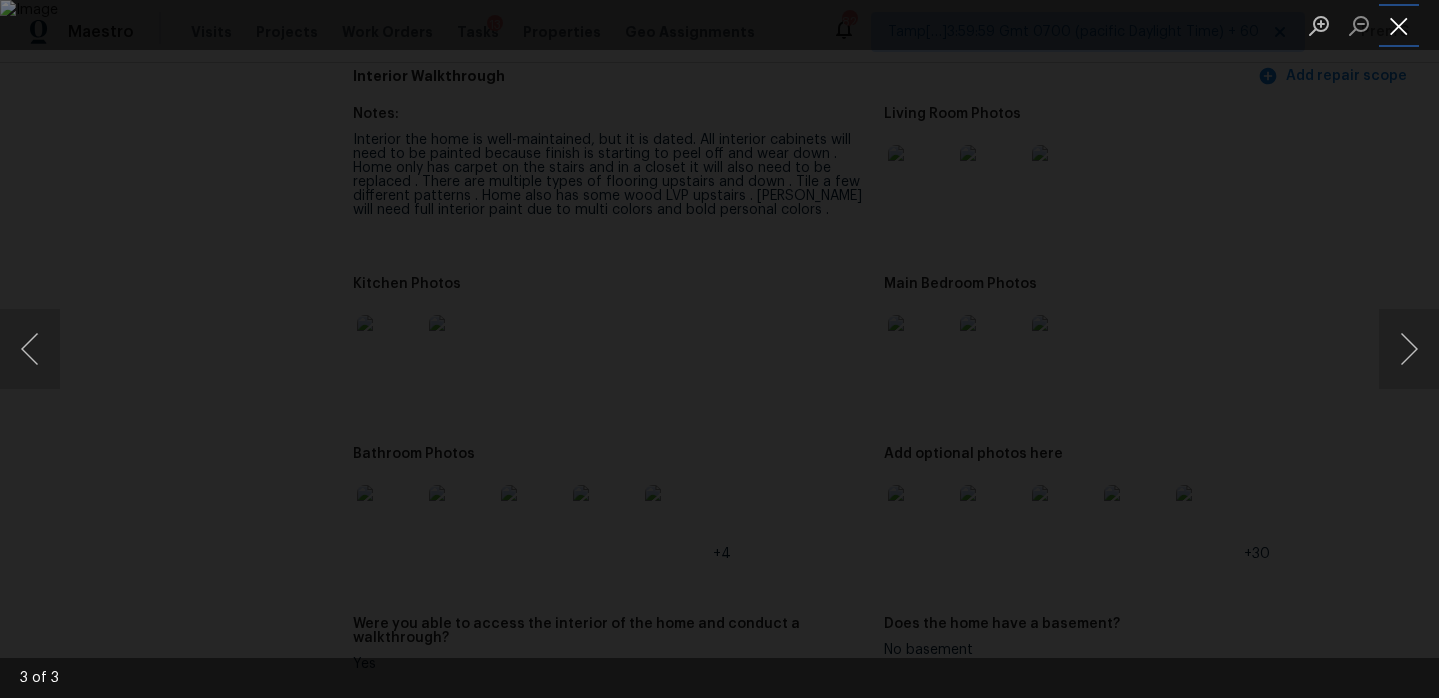 click at bounding box center [1399, 25] 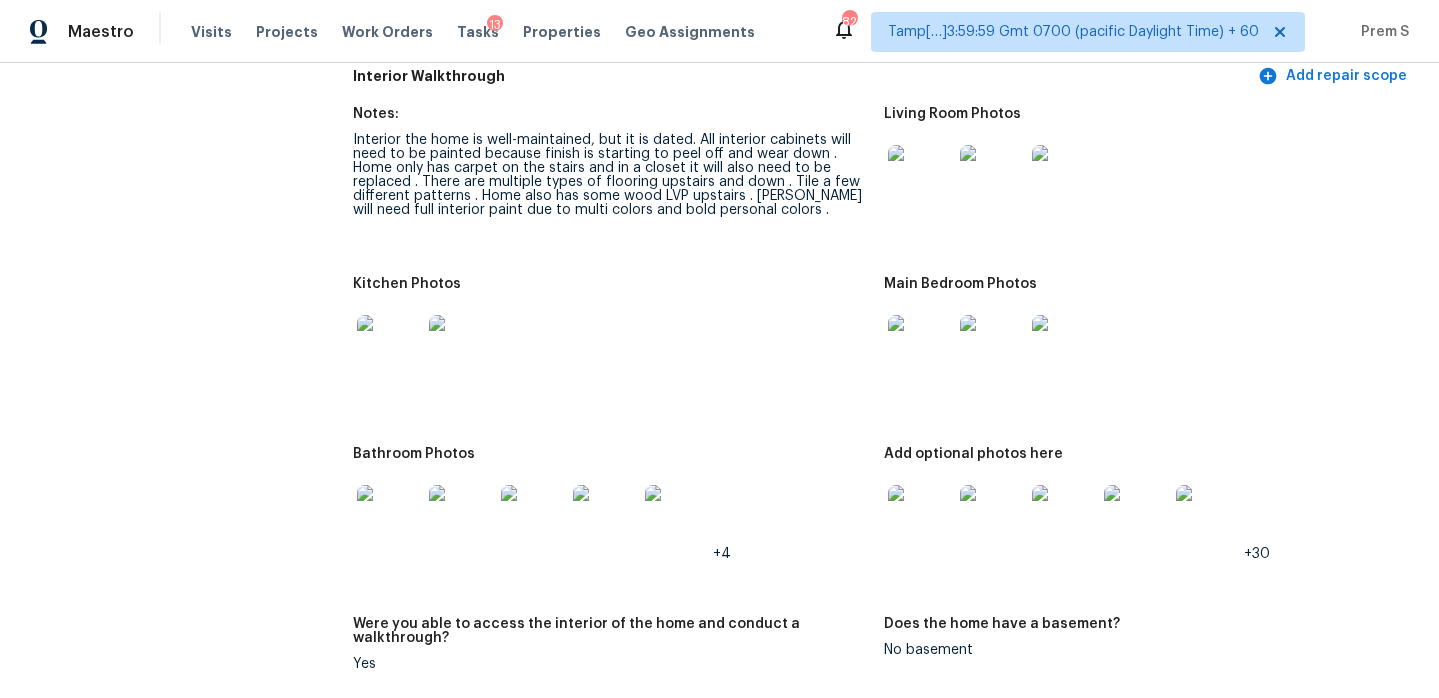 click at bounding box center (920, 347) 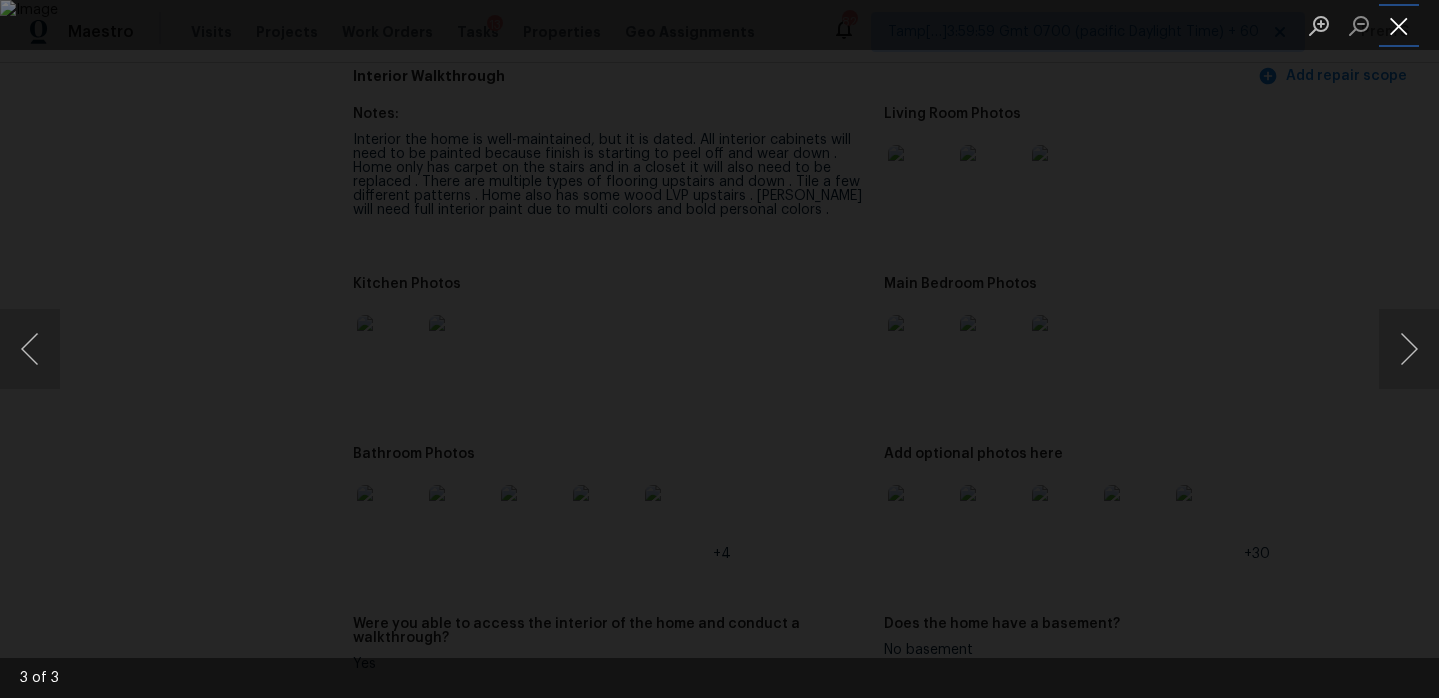 click at bounding box center (1399, 25) 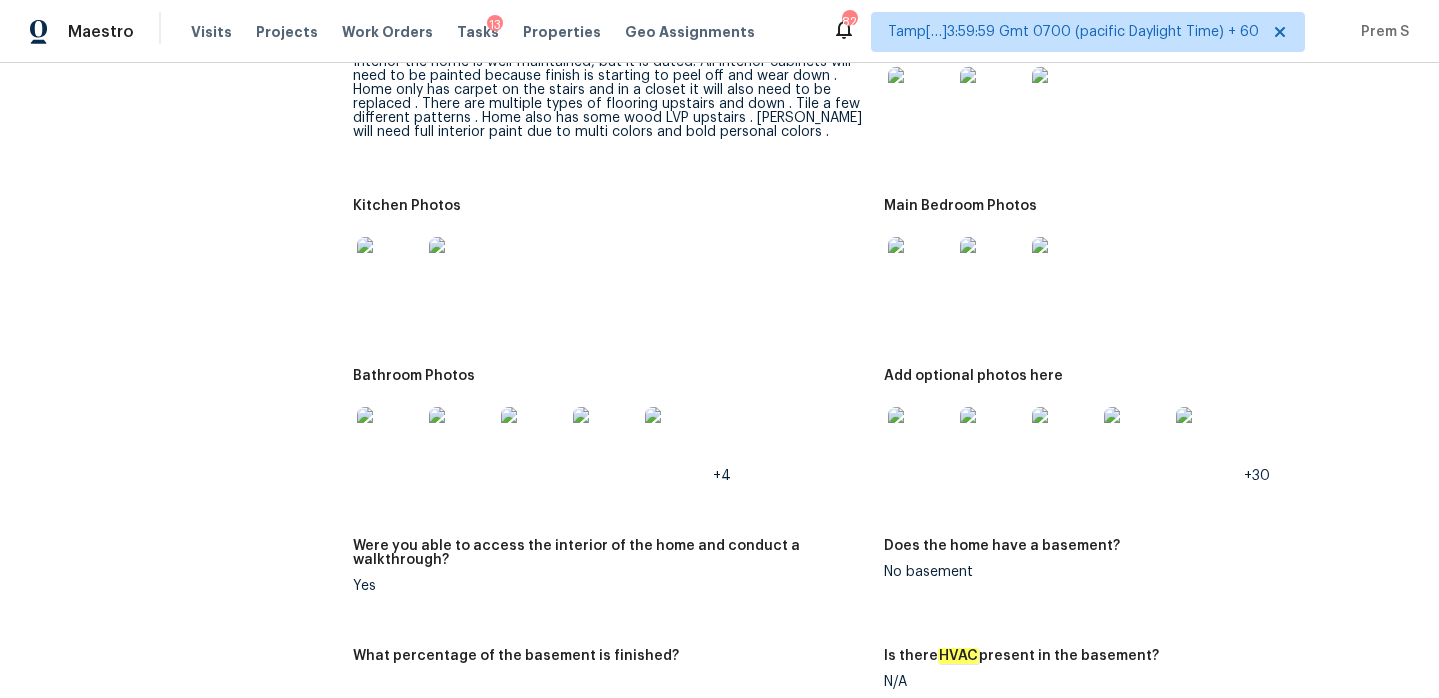 scroll, scrollTop: 2432, scrollLeft: 0, axis: vertical 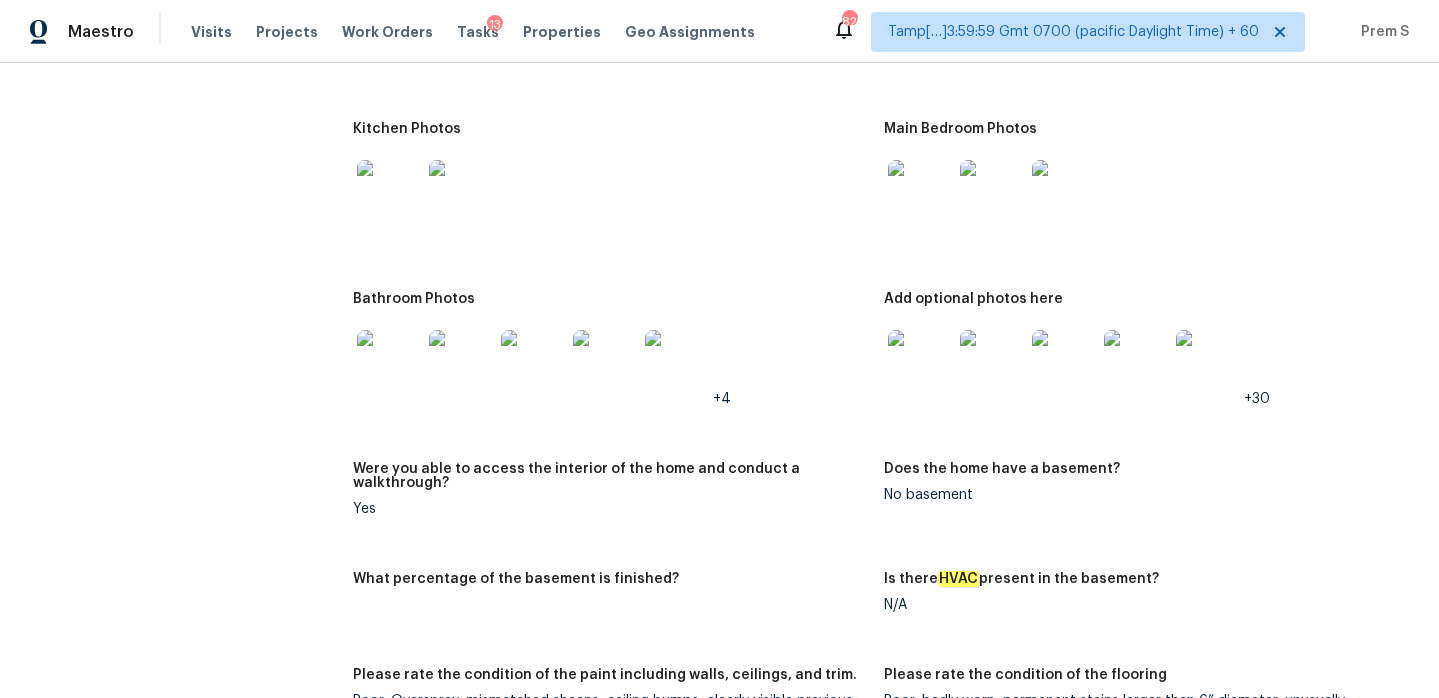 click at bounding box center [920, 362] 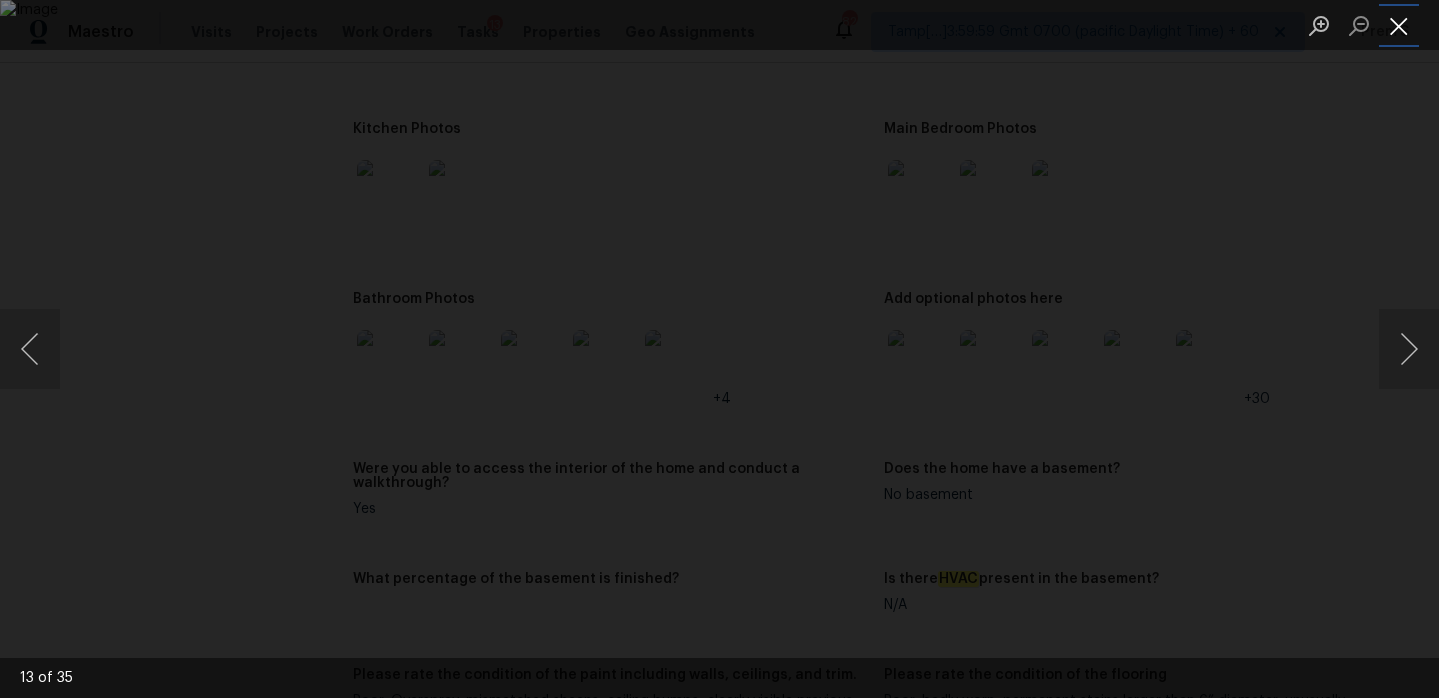 click at bounding box center (1399, 25) 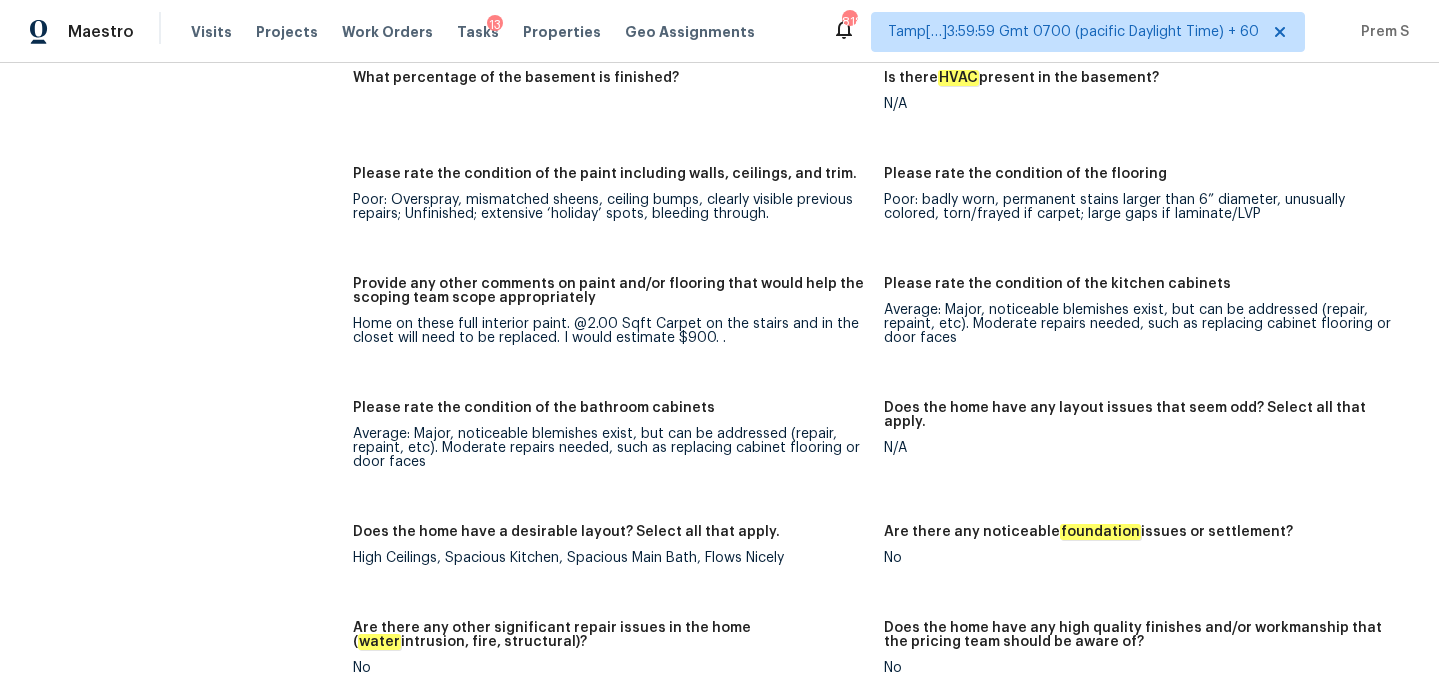 scroll, scrollTop: 230, scrollLeft: 0, axis: vertical 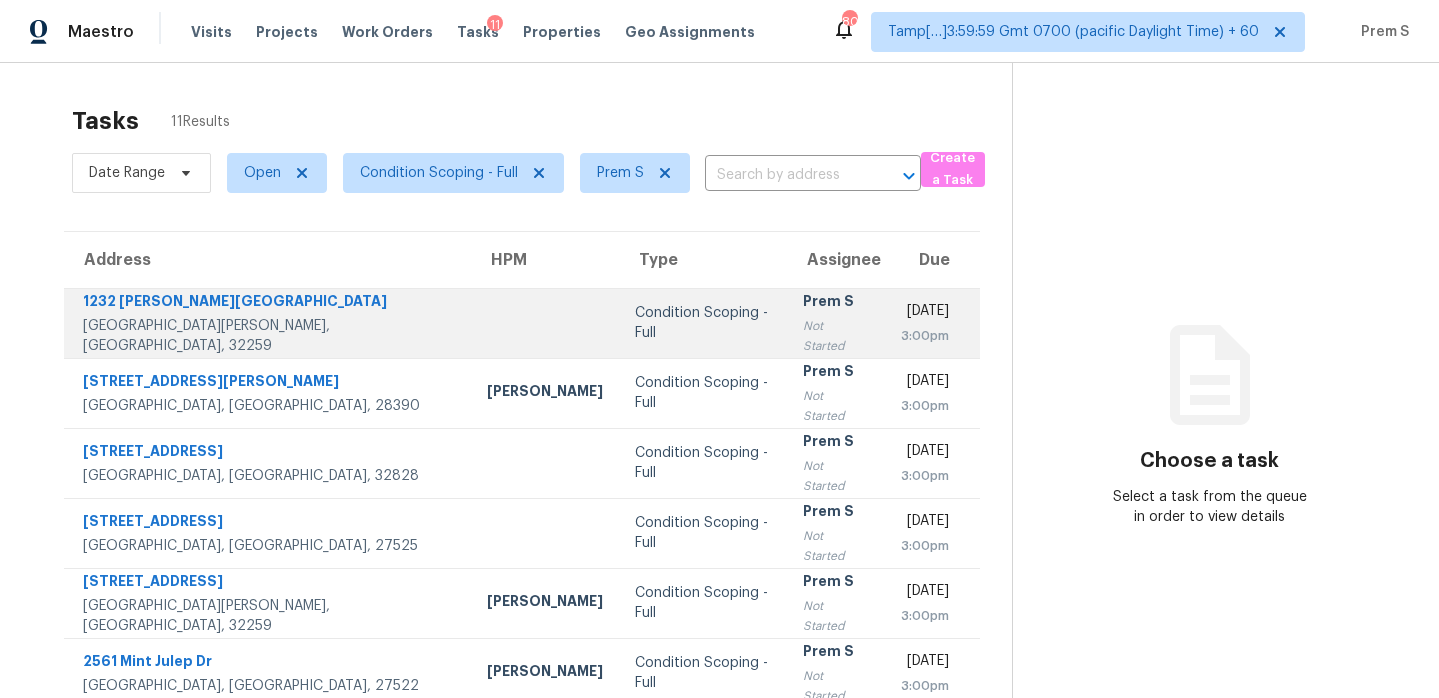 click on "Not Started" at bounding box center (835, 336) 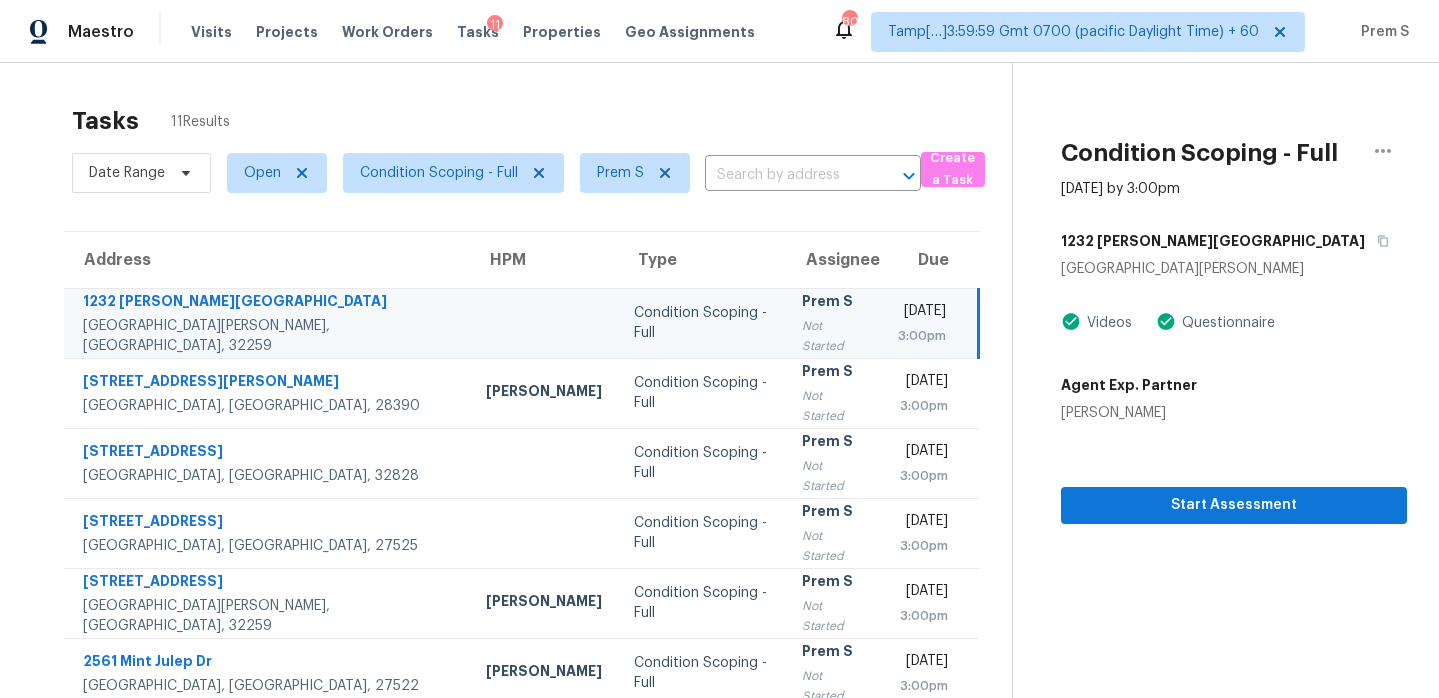 click on "Mon, Jul 21st 2025 3:00pm" at bounding box center (930, 323) 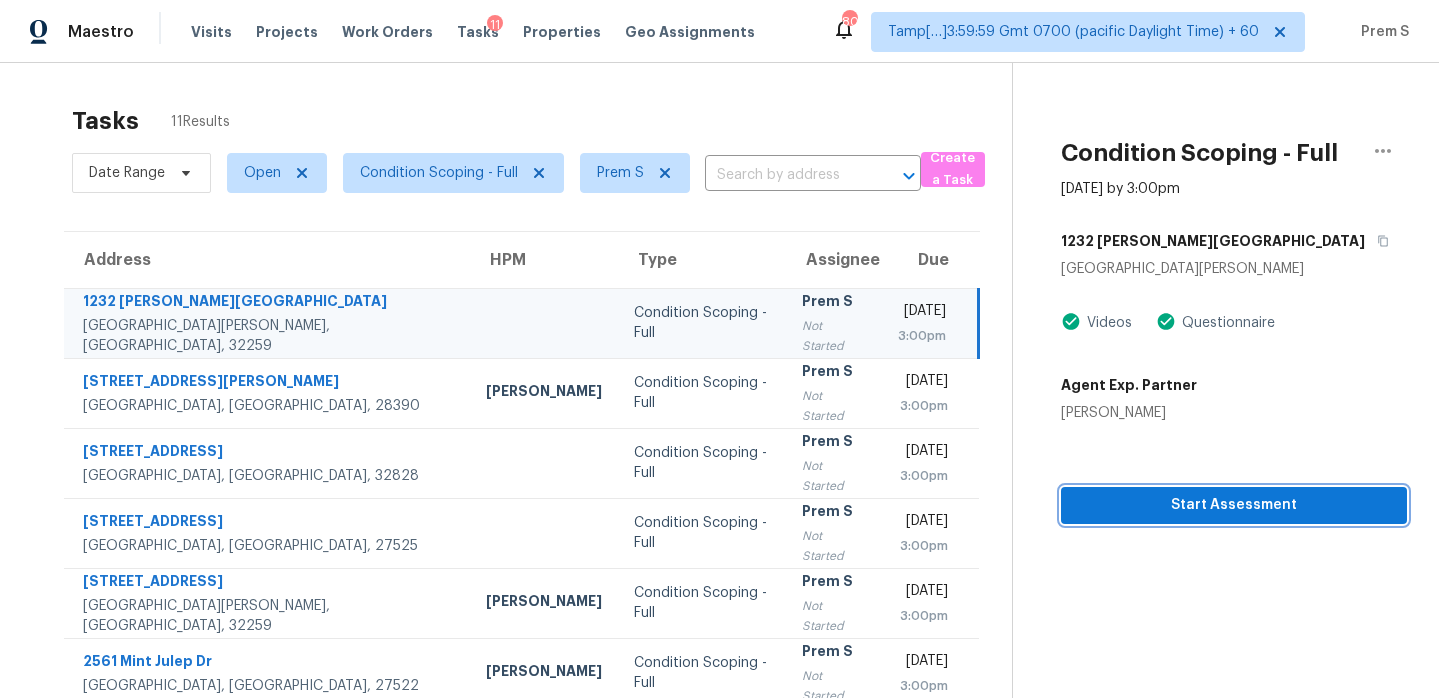 click on "Start Assessment" at bounding box center (1234, 505) 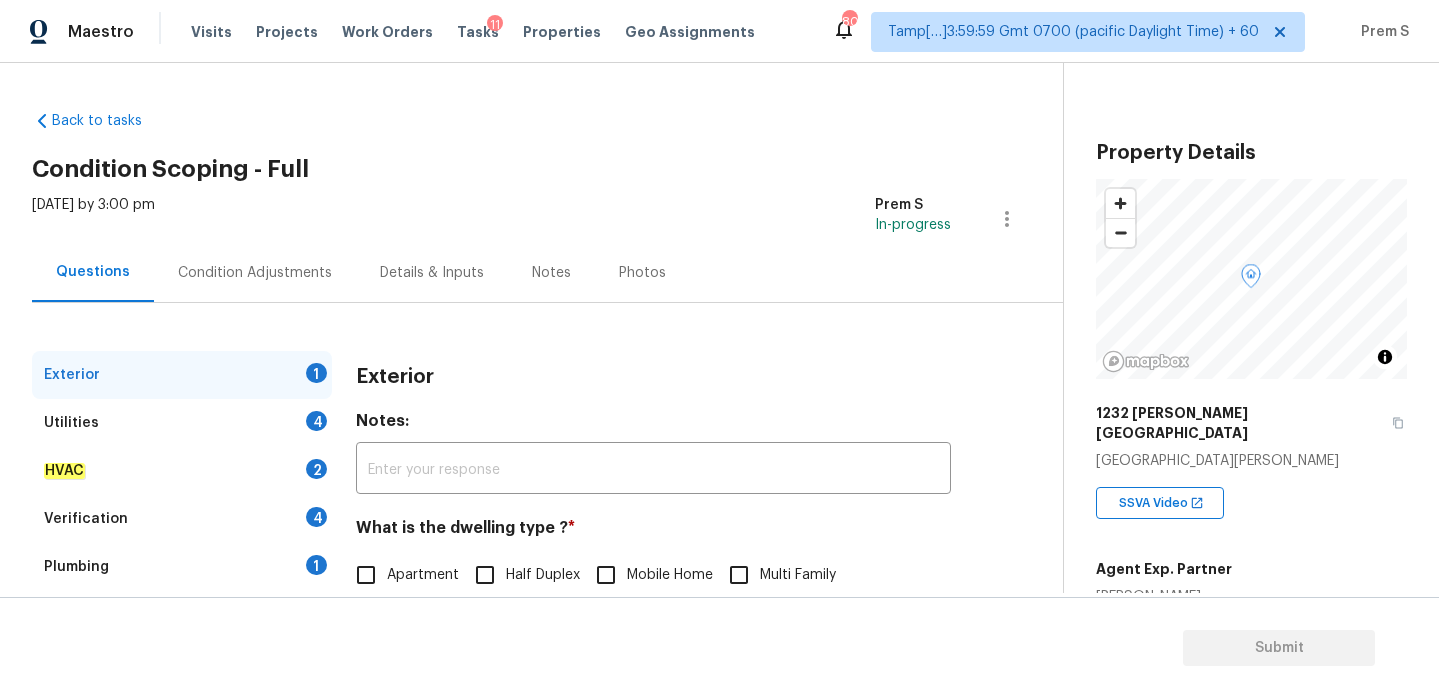 scroll, scrollTop: 265, scrollLeft: 0, axis: vertical 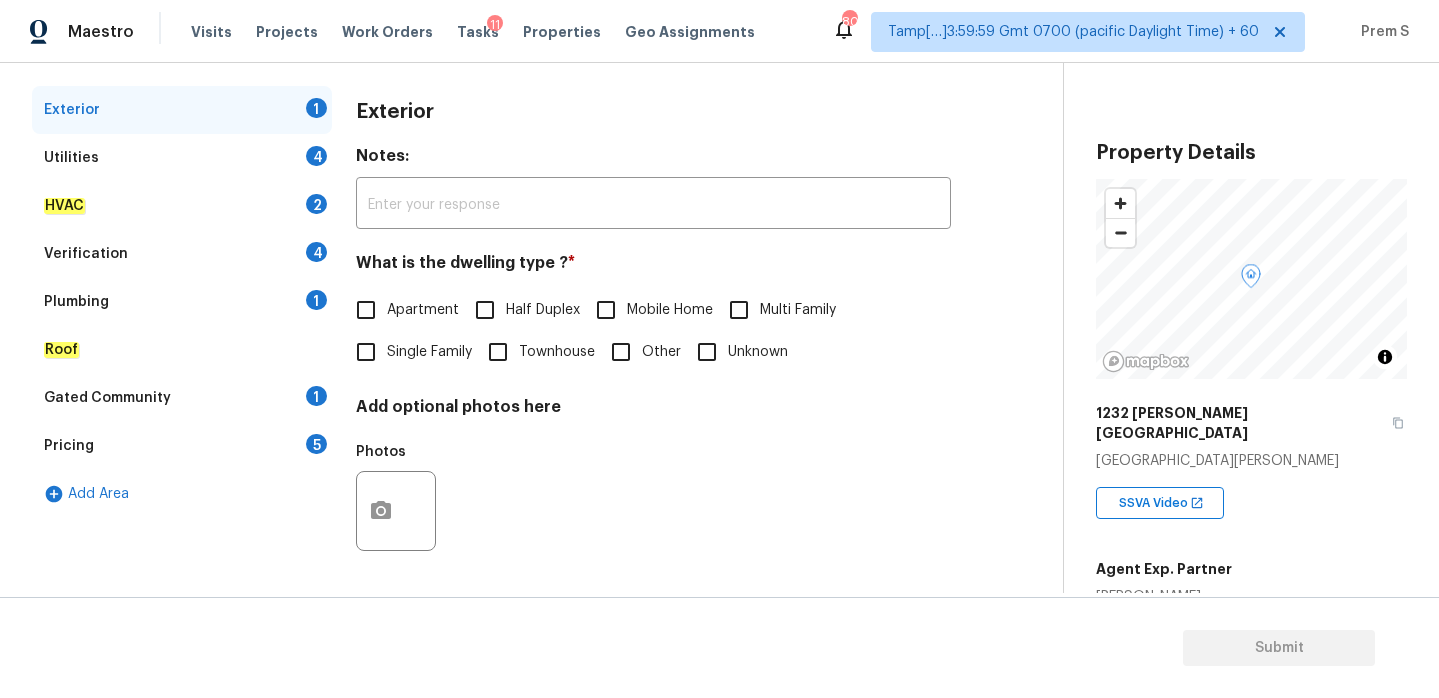 click on "Single Family" at bounding box center [366, 352] 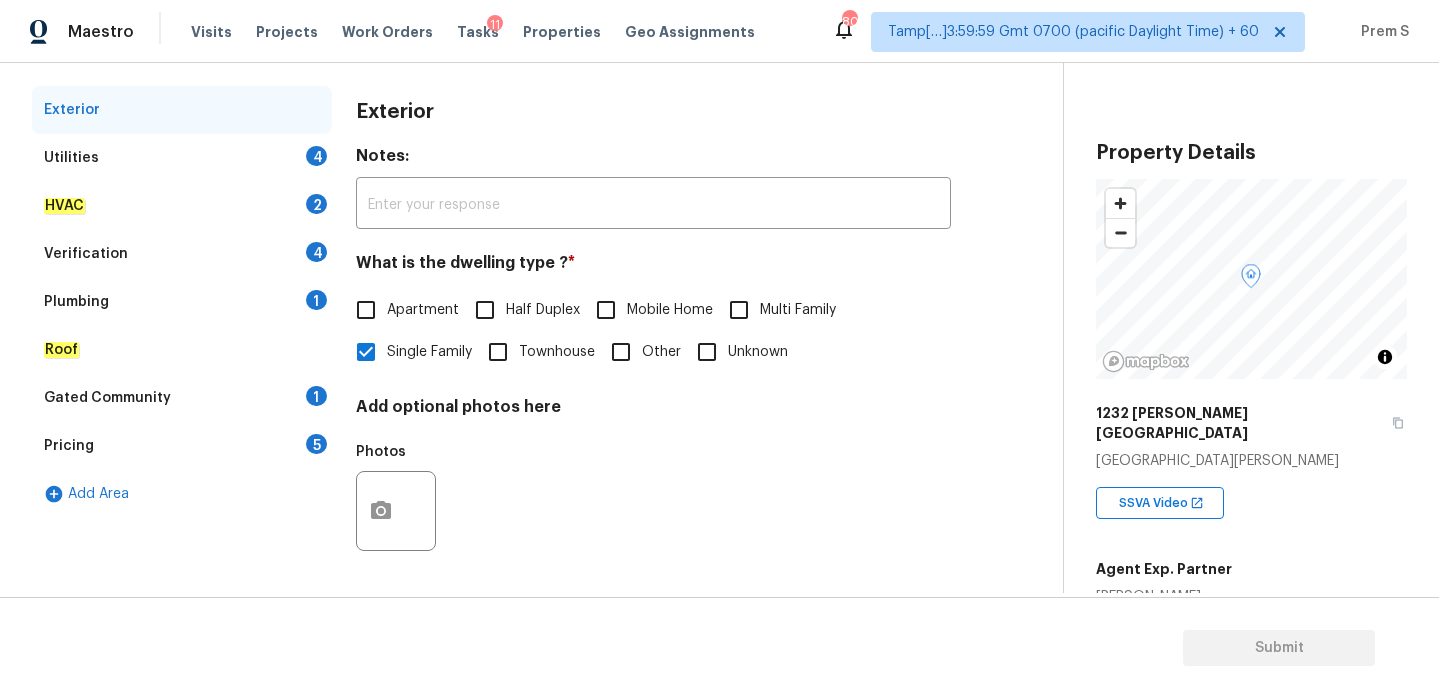 click on "Utilities 4" at bounding box center (182, 158) 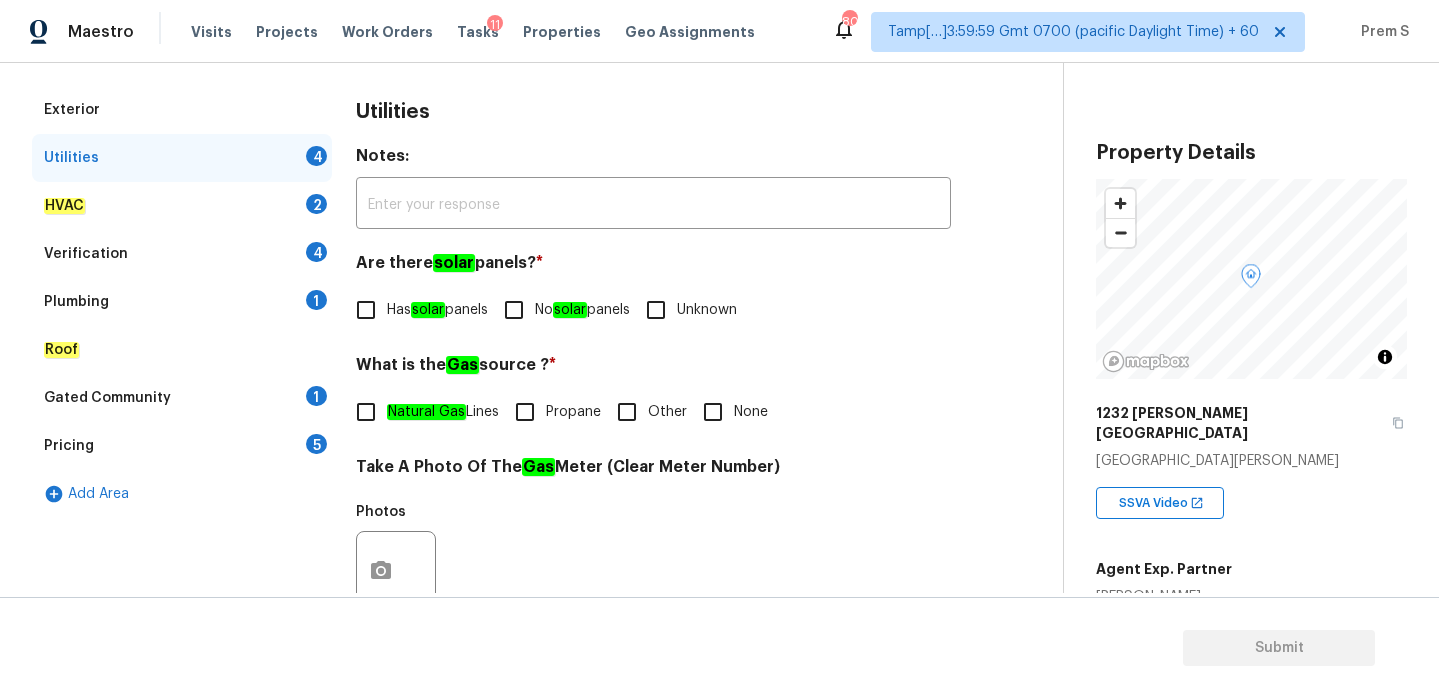 click on "No  solar  panels" at bounding box center [582, 310] 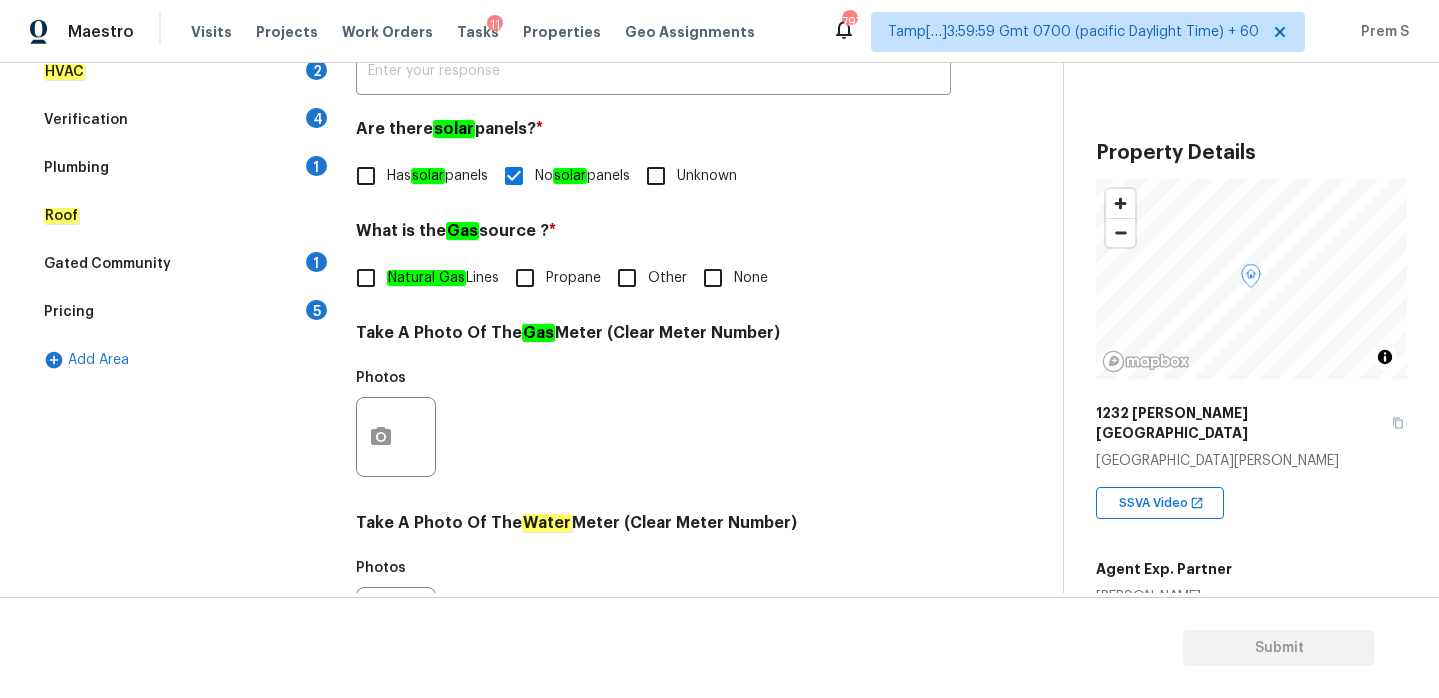 scroll, scrollTop: 470, scrollLeft: 0, axis: vertical 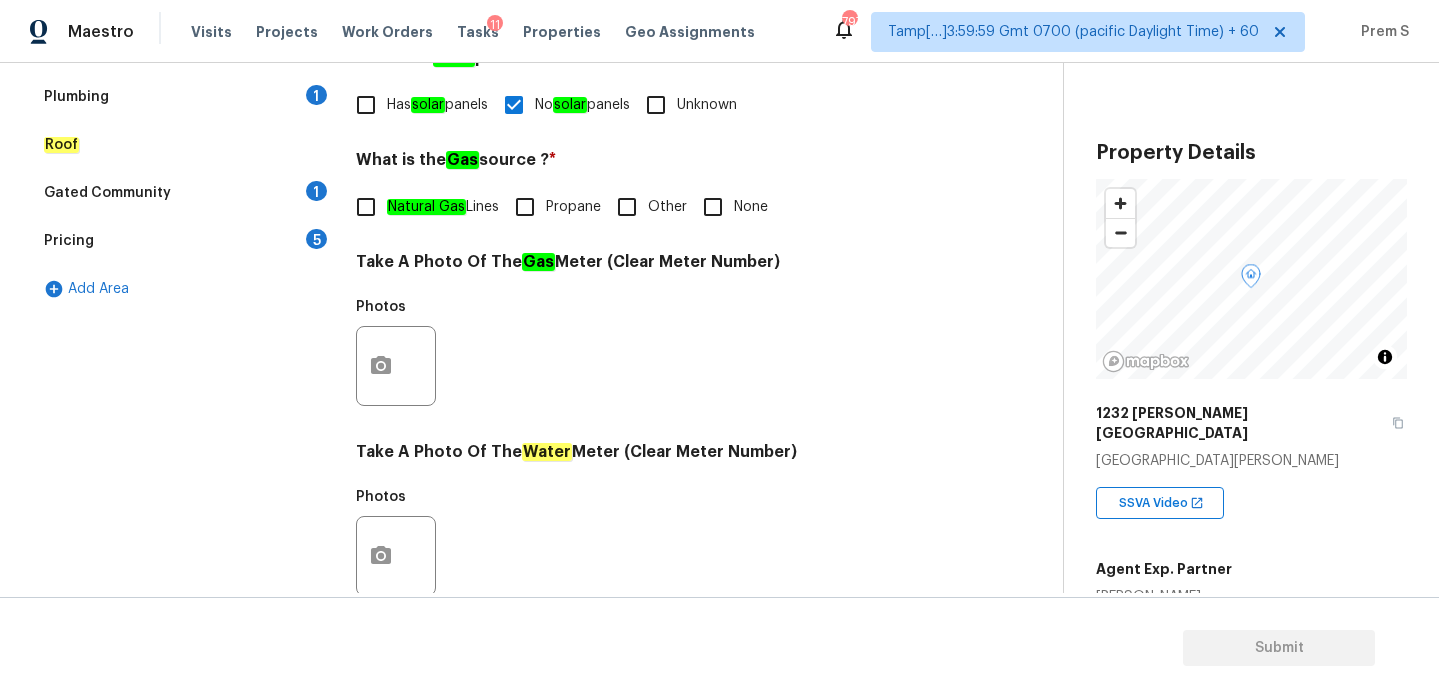 click on "Other" at bounding box center [627, 207] 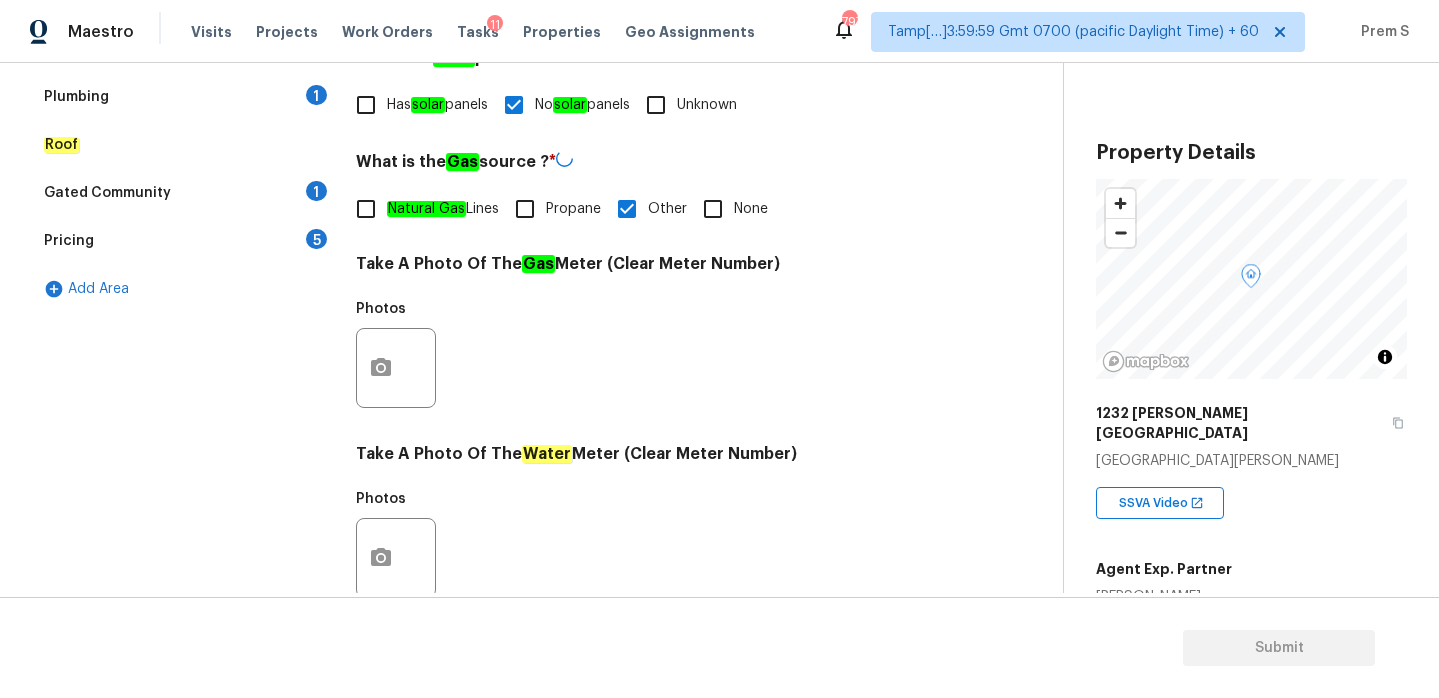 scroll, scrollTop: 807, scrollLeft: 0, axis: vertical 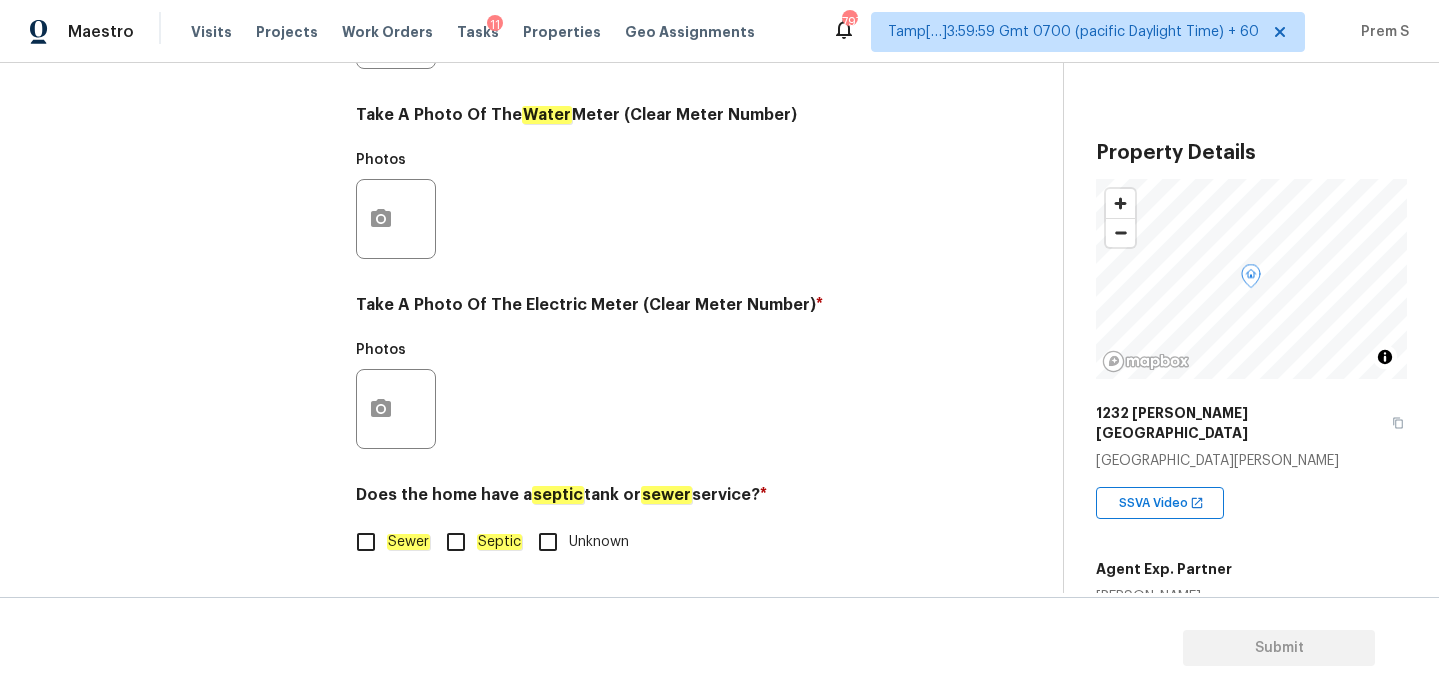click on "Sewer" at bounding box center [366, 542] 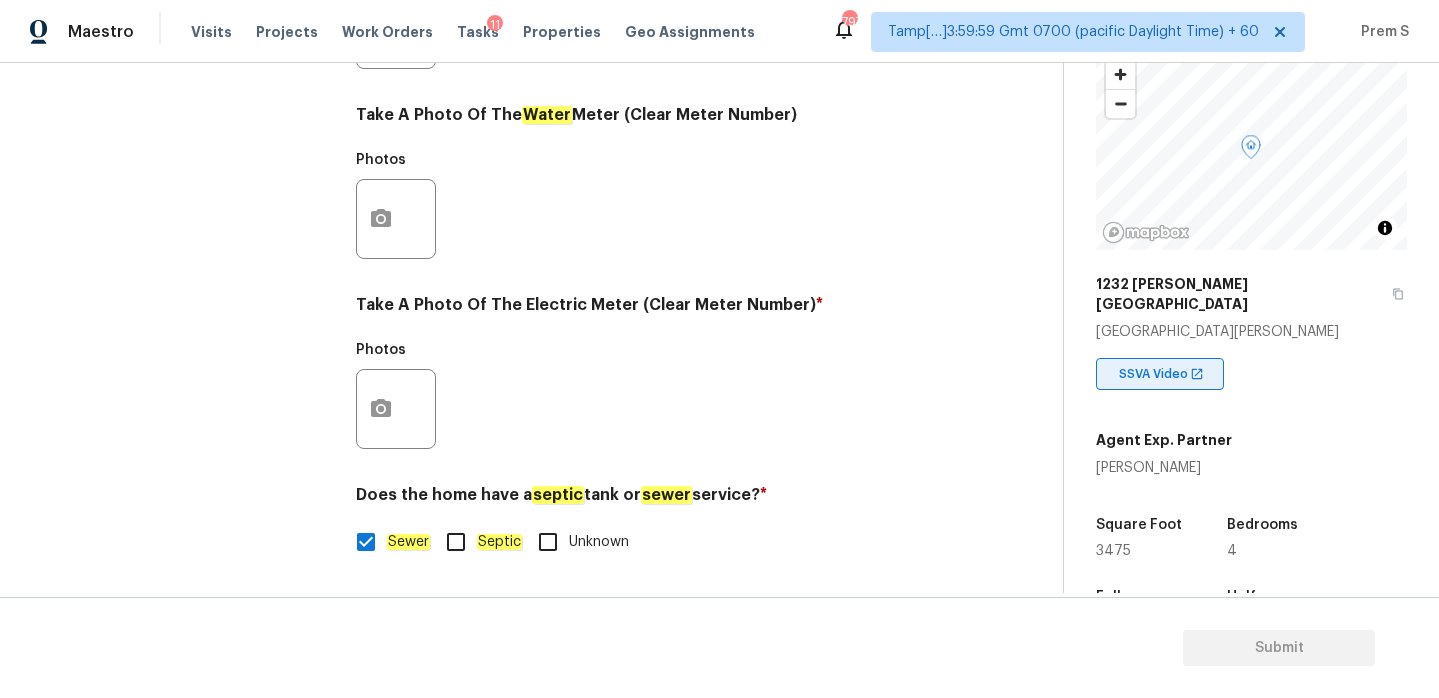 scroll, scrollTop: 188, scrollLeft: 0, axis: vertical 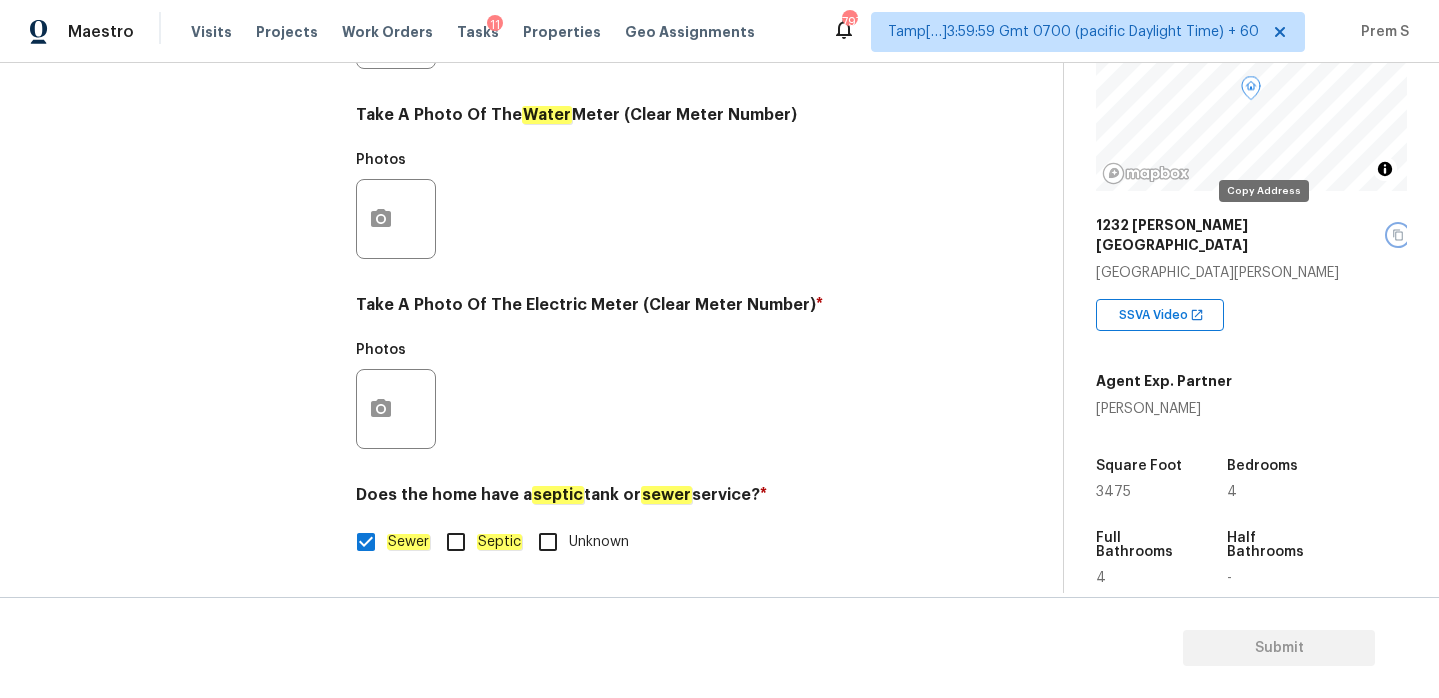 click 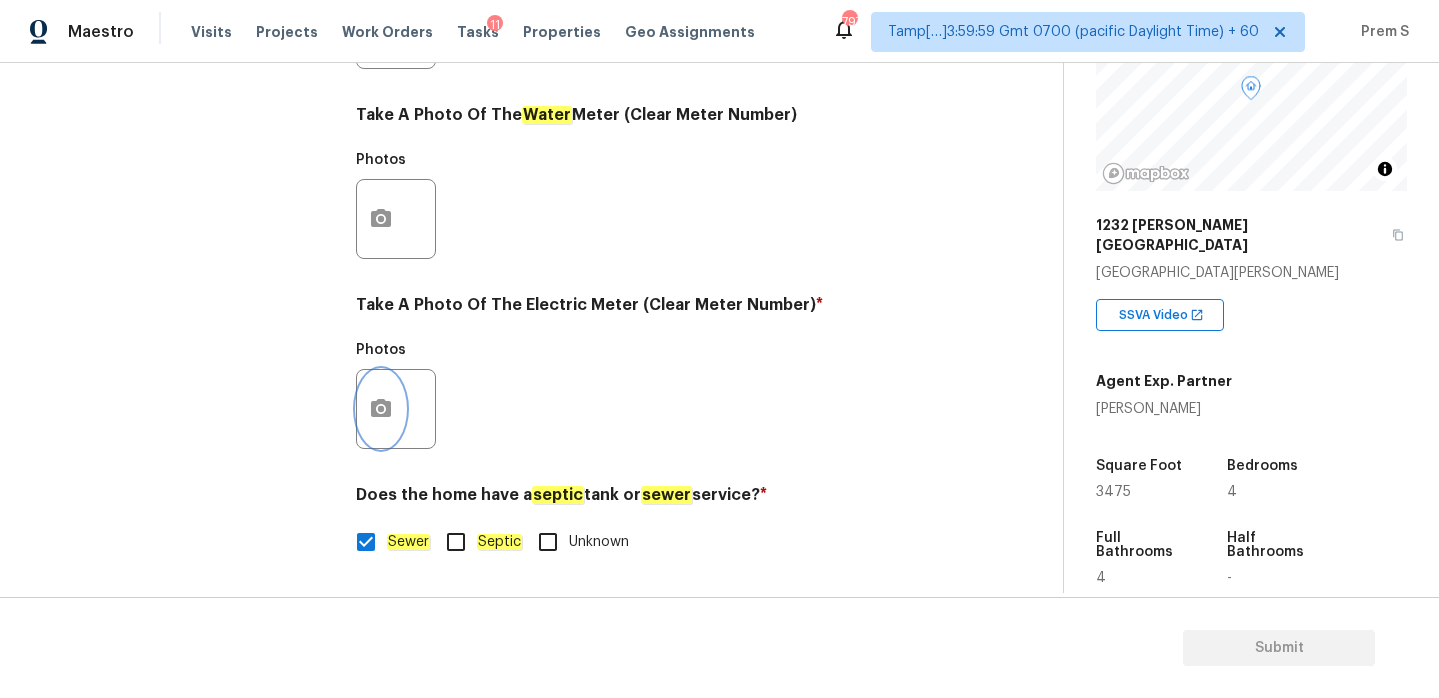 click 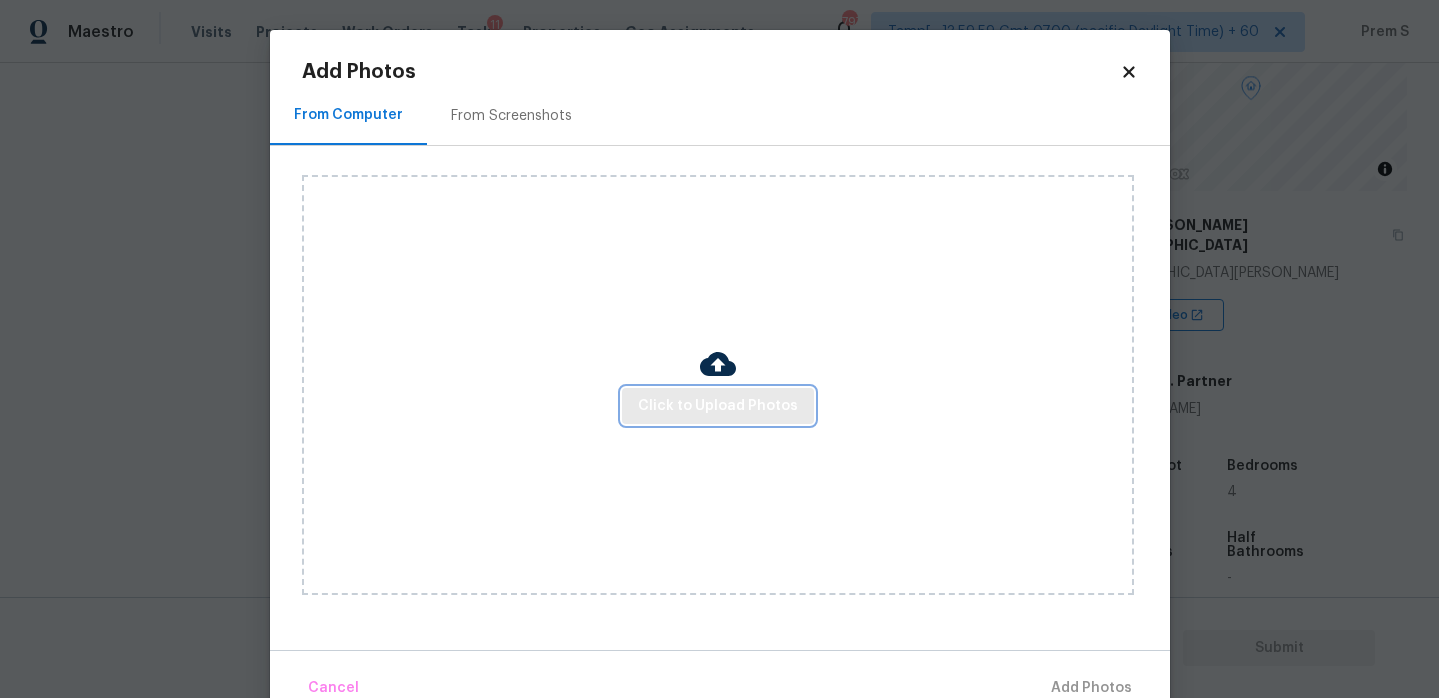click on "Click to Upload Photos" at bounding box center (718, 406) 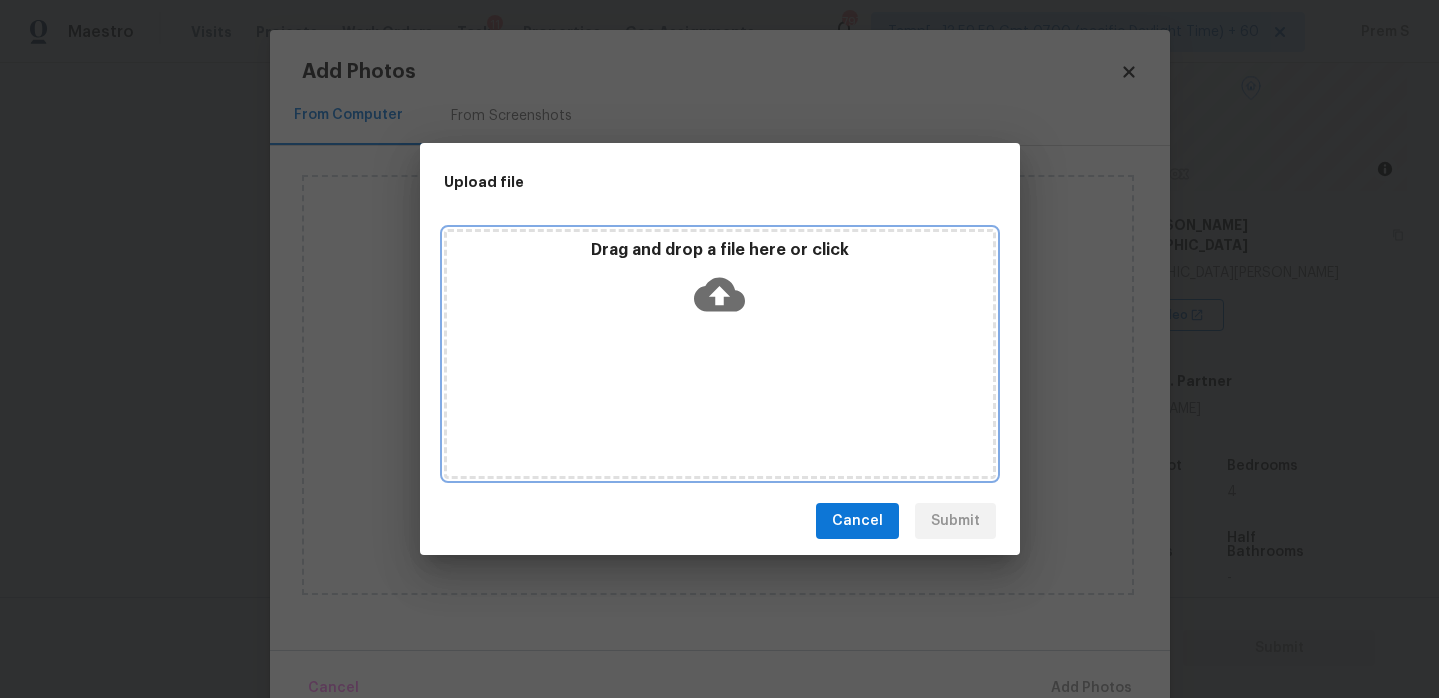 click 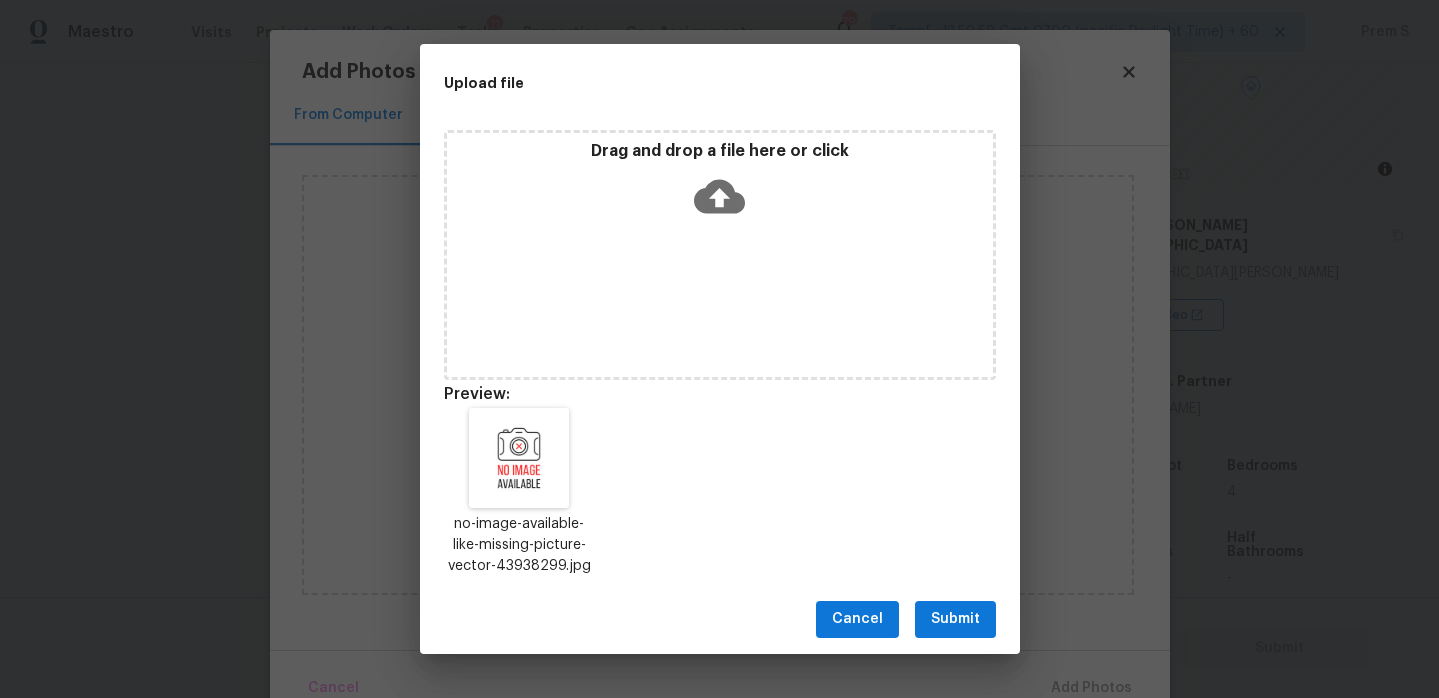 click on "Submit" at bounding box center [955, 619] 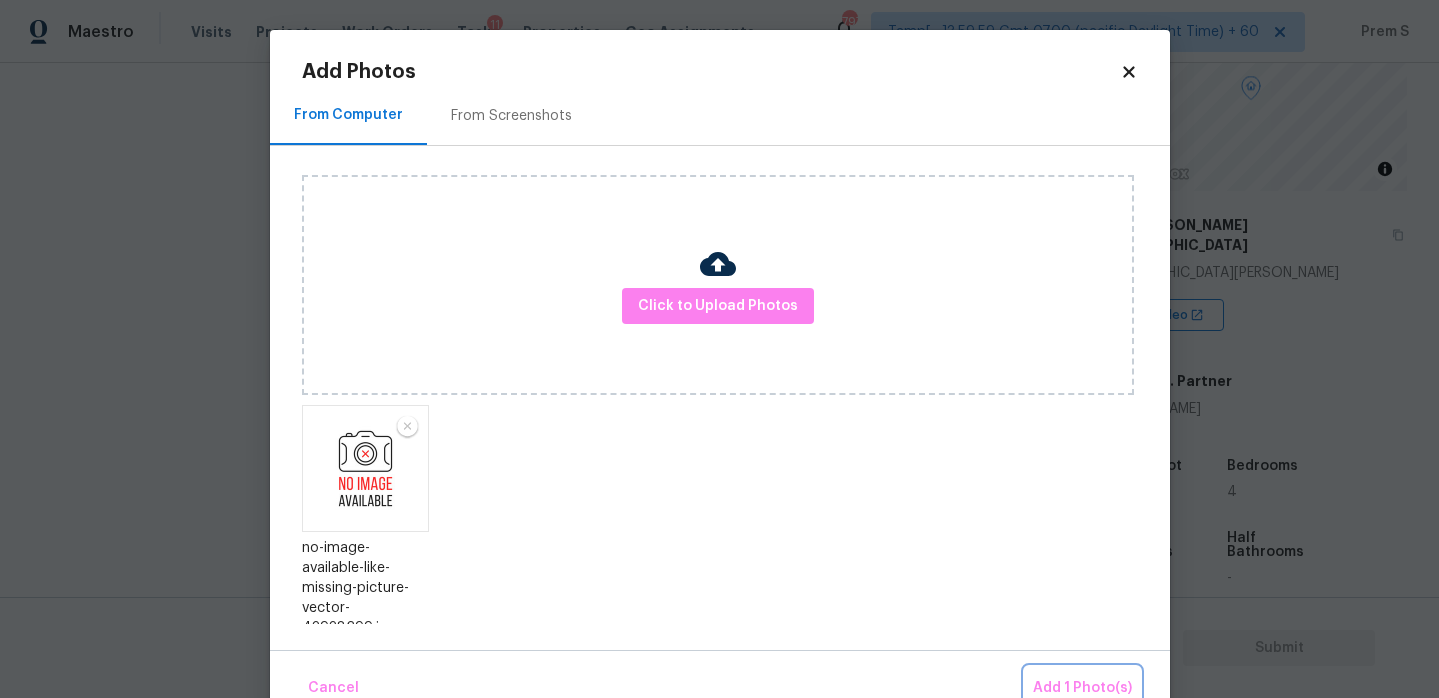 click on "Add 1 Photo(s)" at bounding box center [1082, 688] 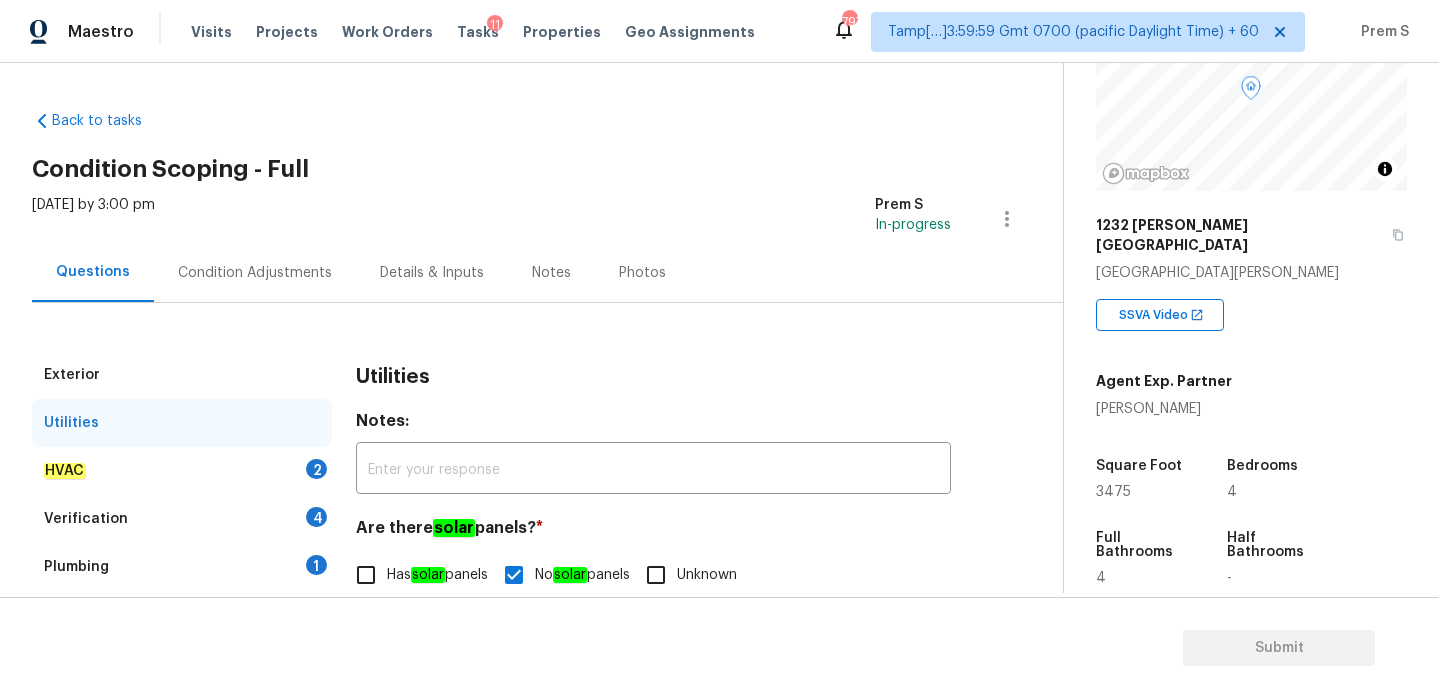 scroll, scrollTop: 300, scrollLeft: 0, axis: vertical 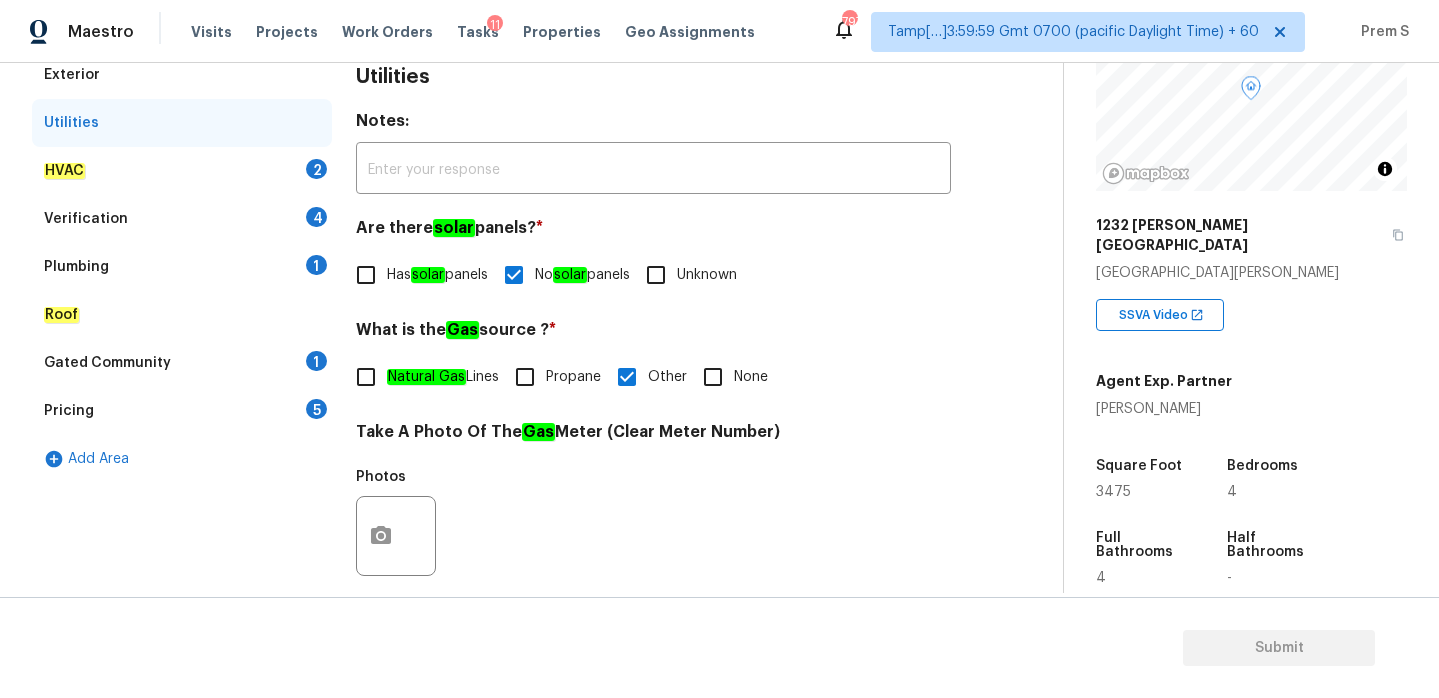click on "2" at bounding box center (316, 169) 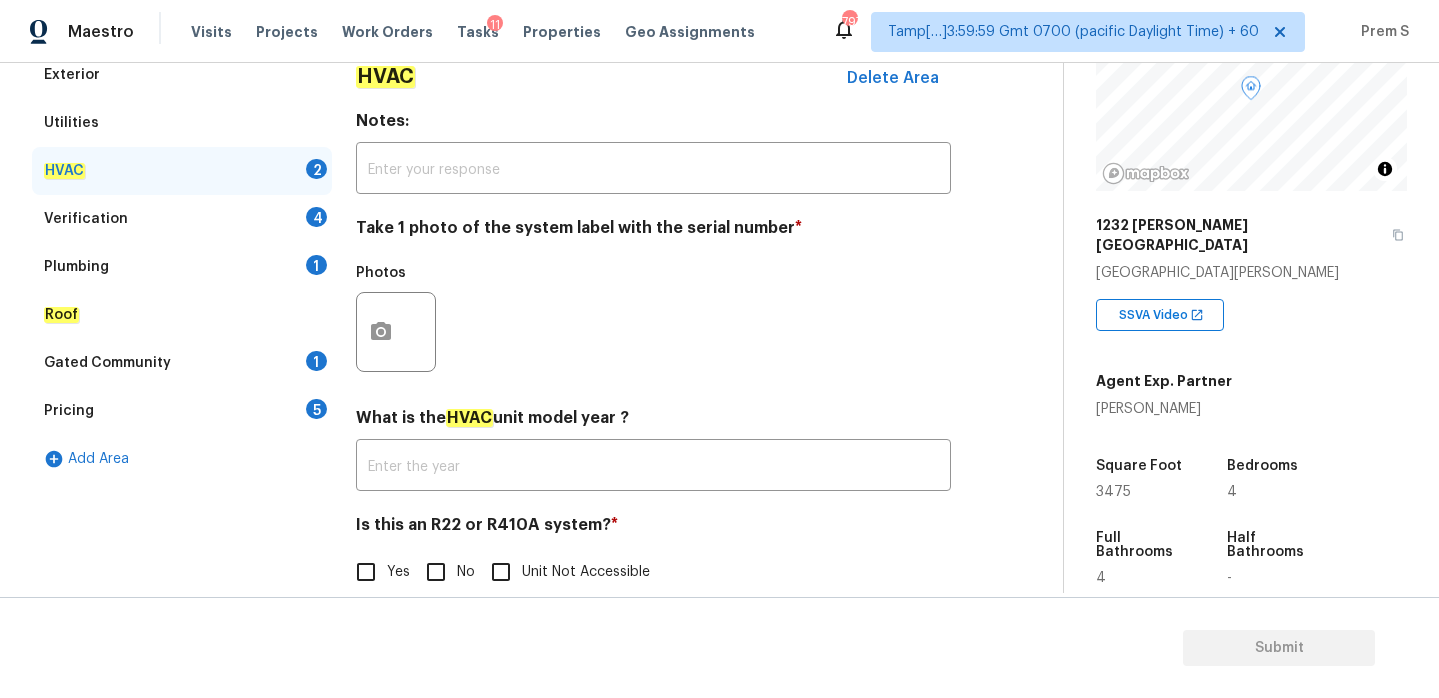 click on "No" at bounding box center (436, 572) 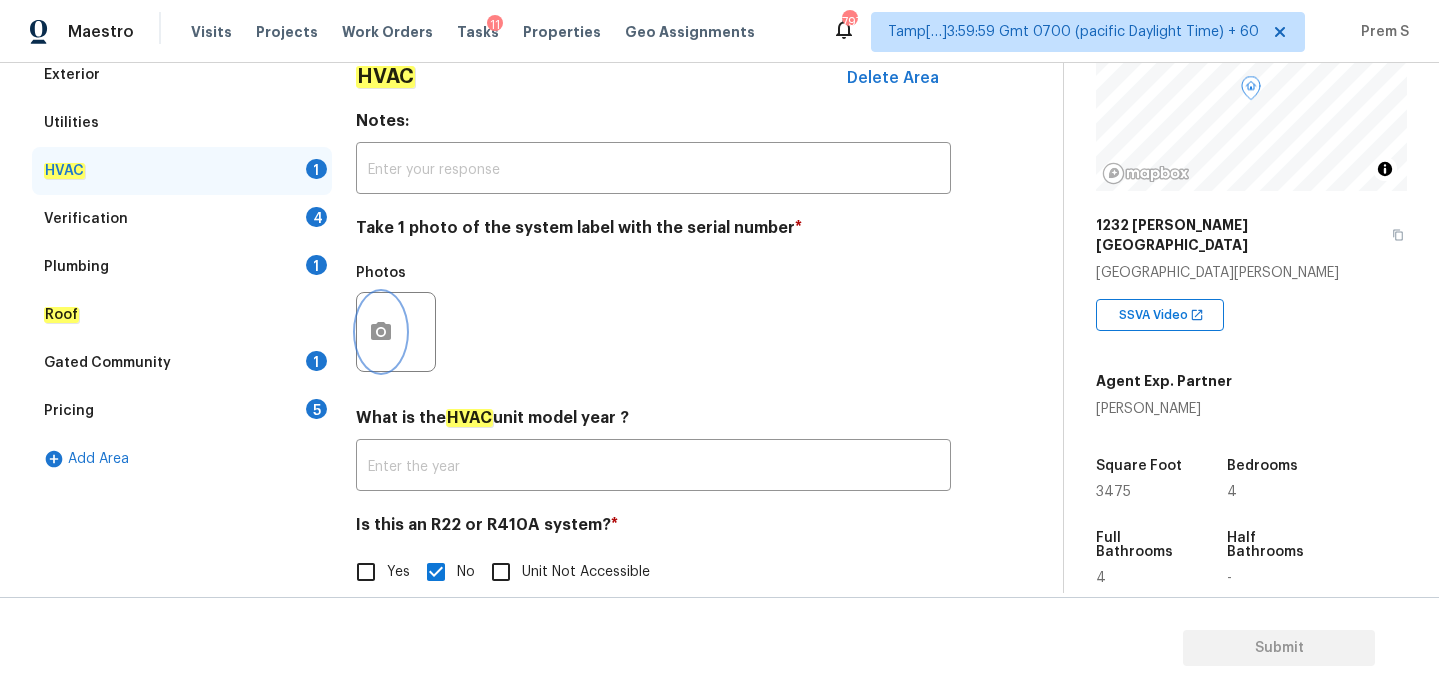 click 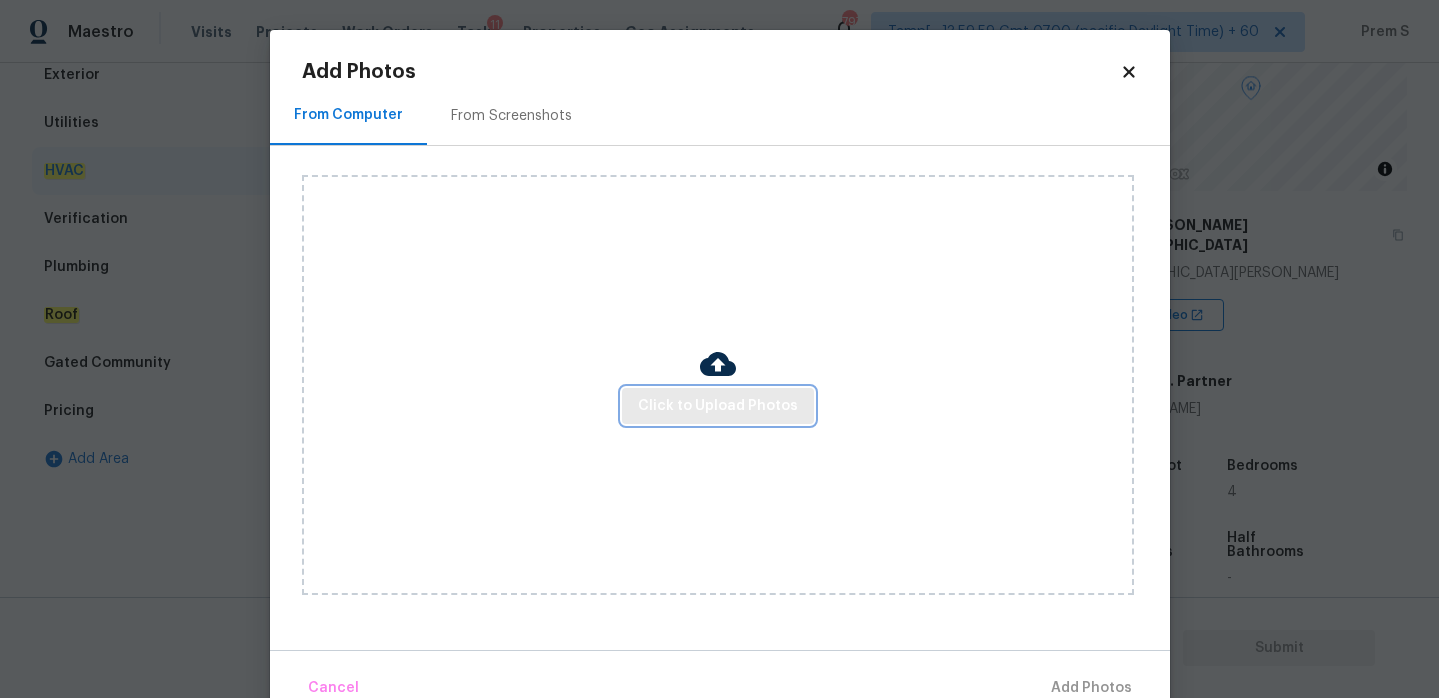 click on "Click to Upload Photos" at bounding box center [718, 406] 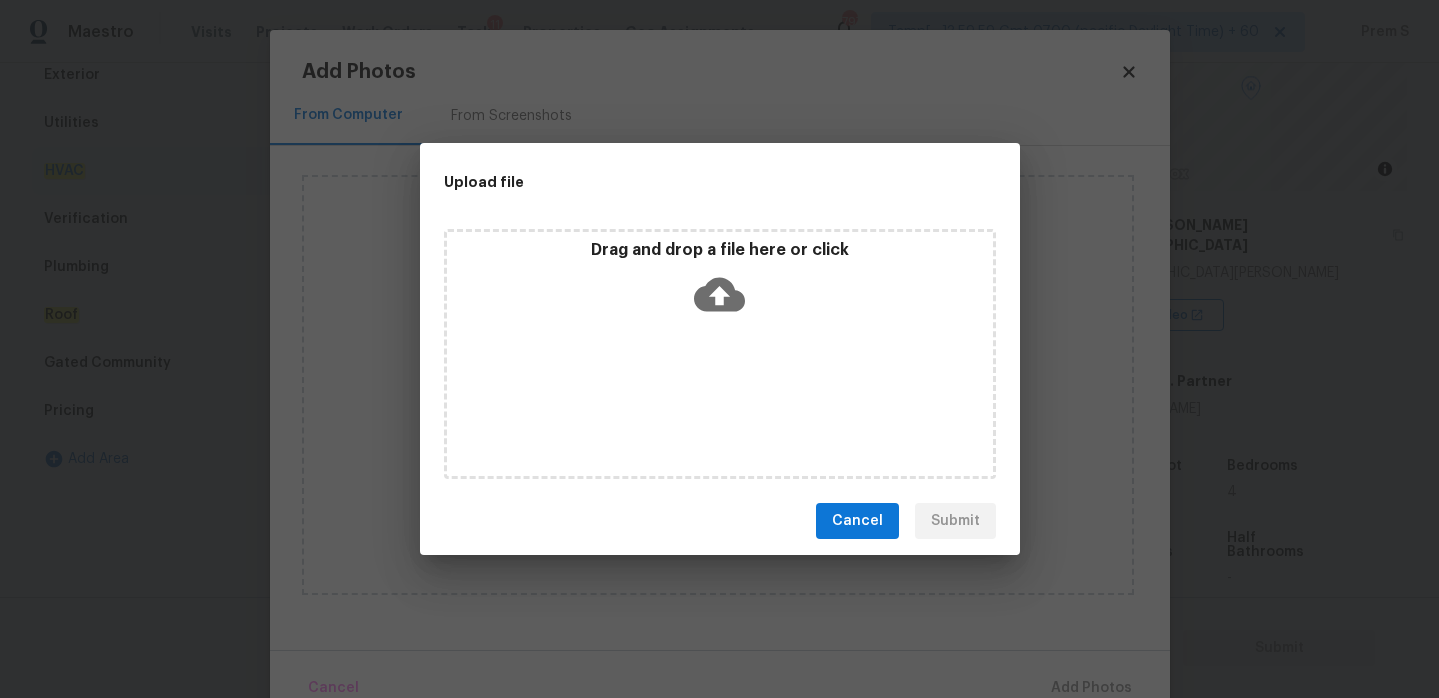 click 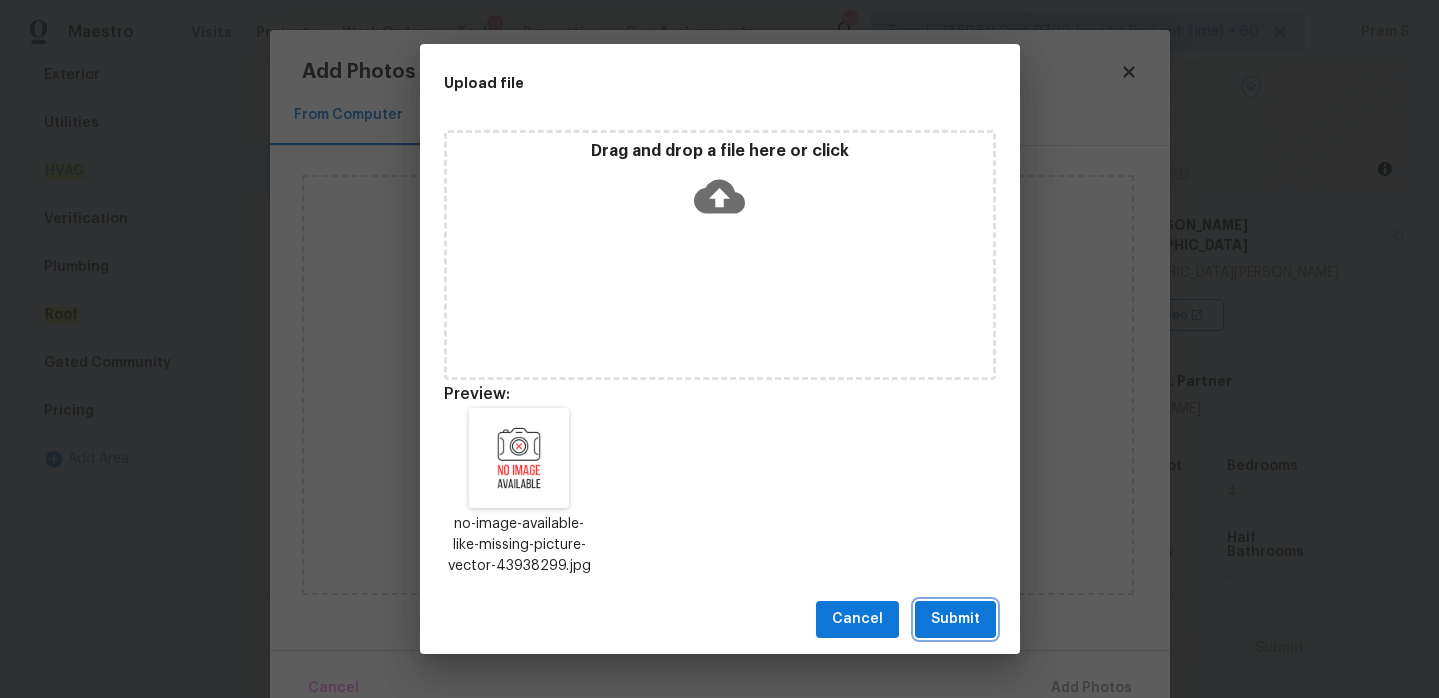 click on "Submit" at bounding box center (955, 619) 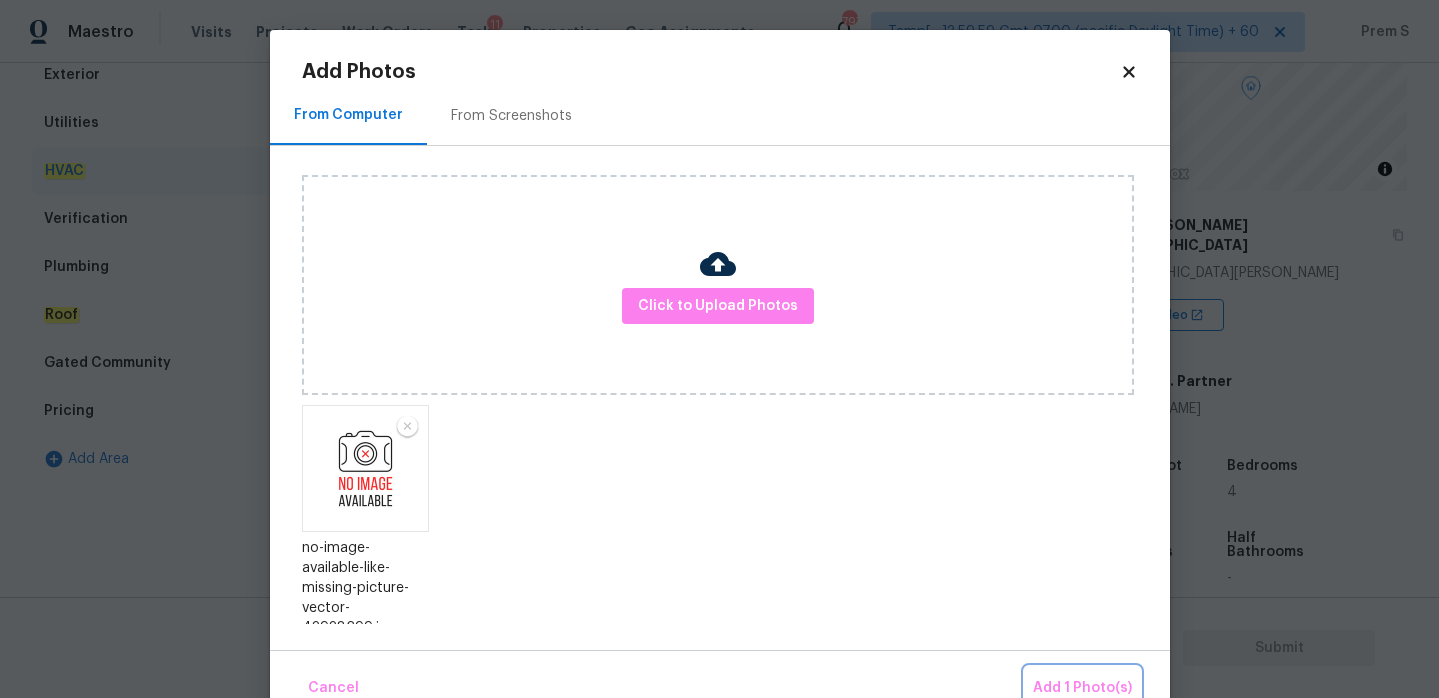 click on "Add 1 Photo(s)" at bounding box center [1082, 688] 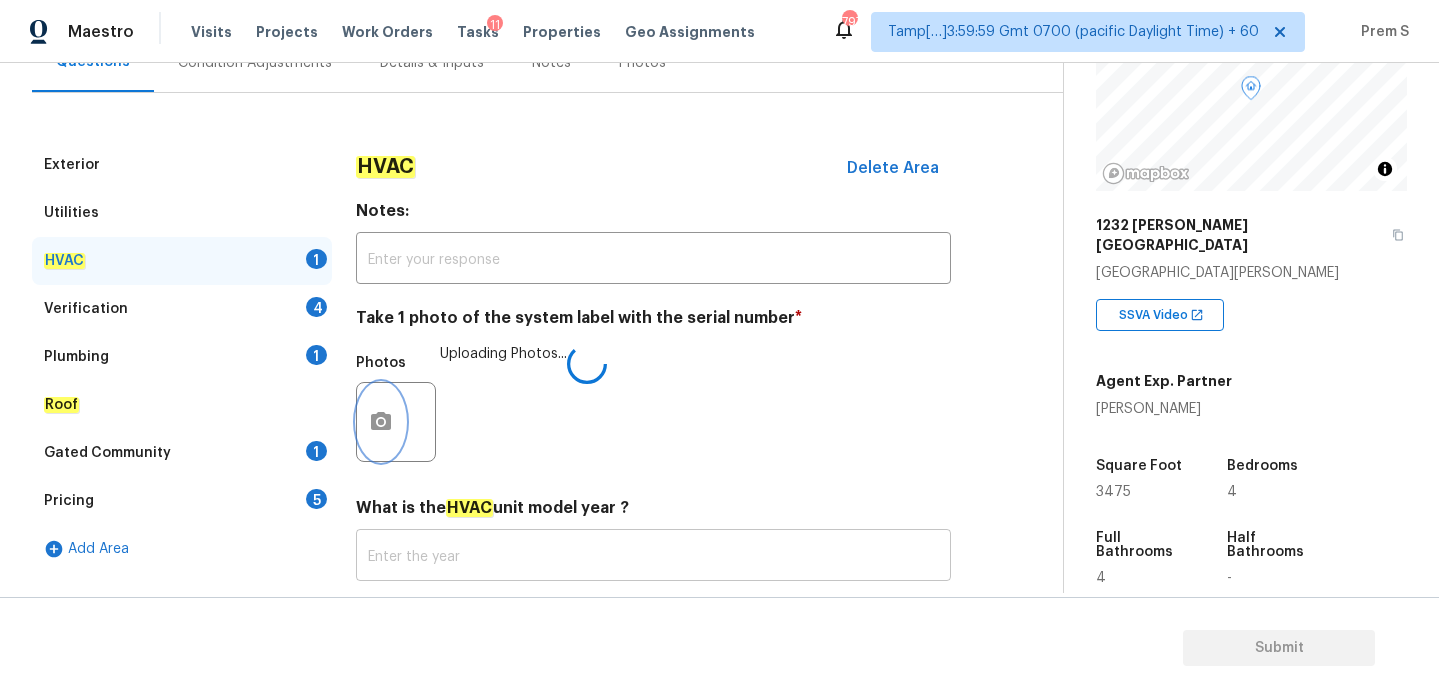 scroll, scrollTop: 196, scrollLeft: 0, axis: vertical 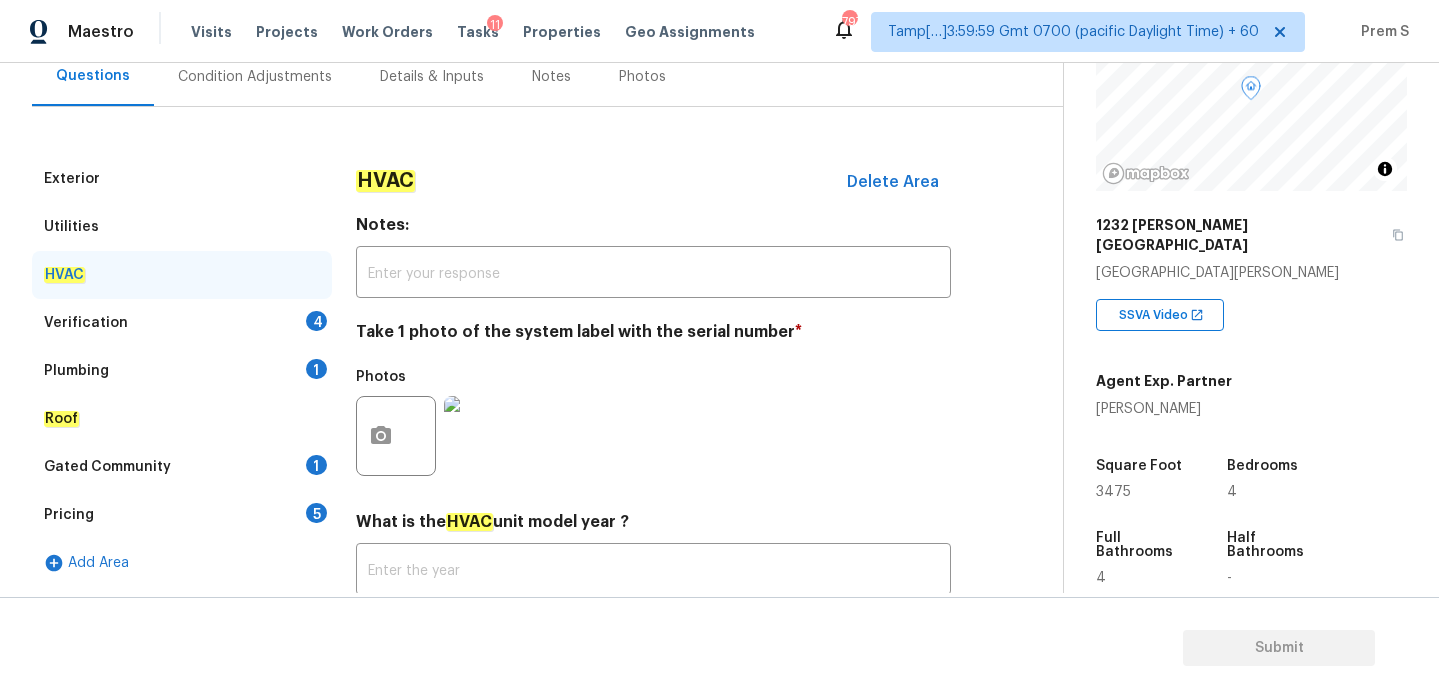 click on "Verification 4" at bounding box center [182, 323] 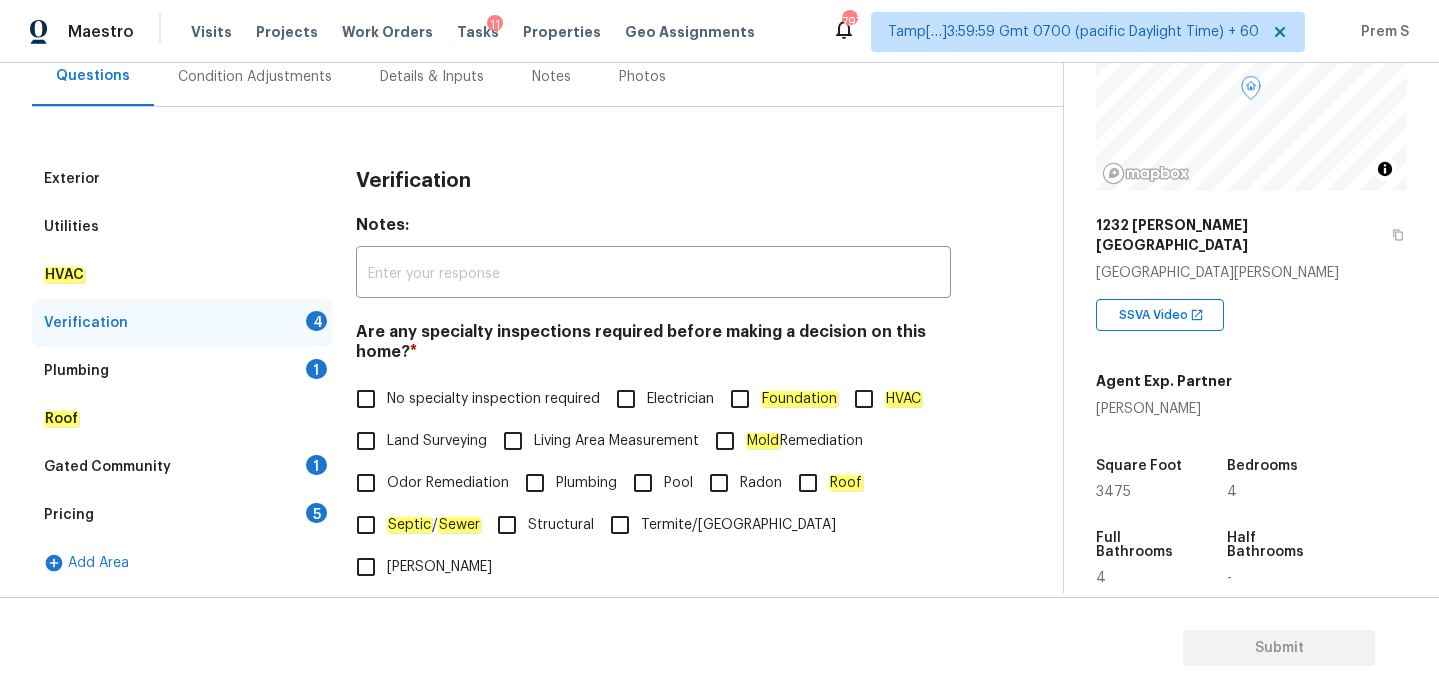 scroll, scrollTop: 505, scrollLeft: 0, axis: vertical 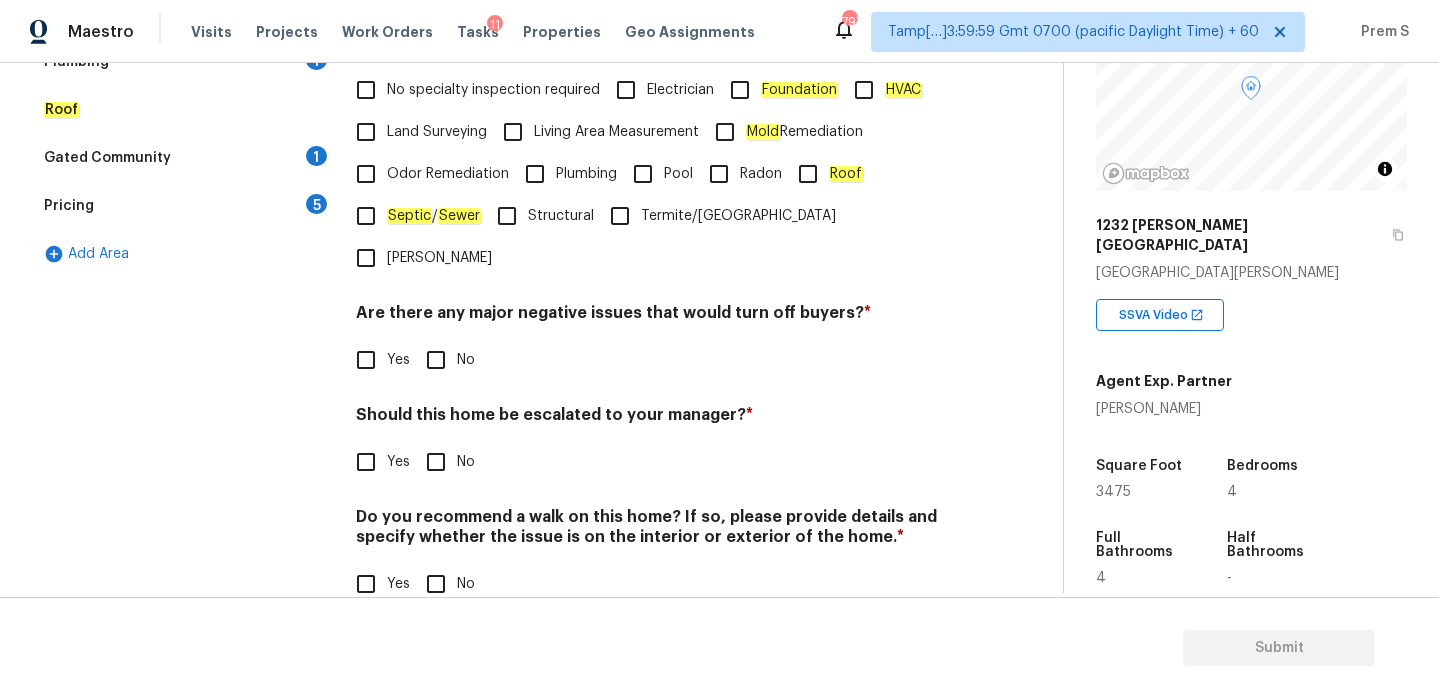 click on "No specialty inspection required" at bounding box center [472, 90] 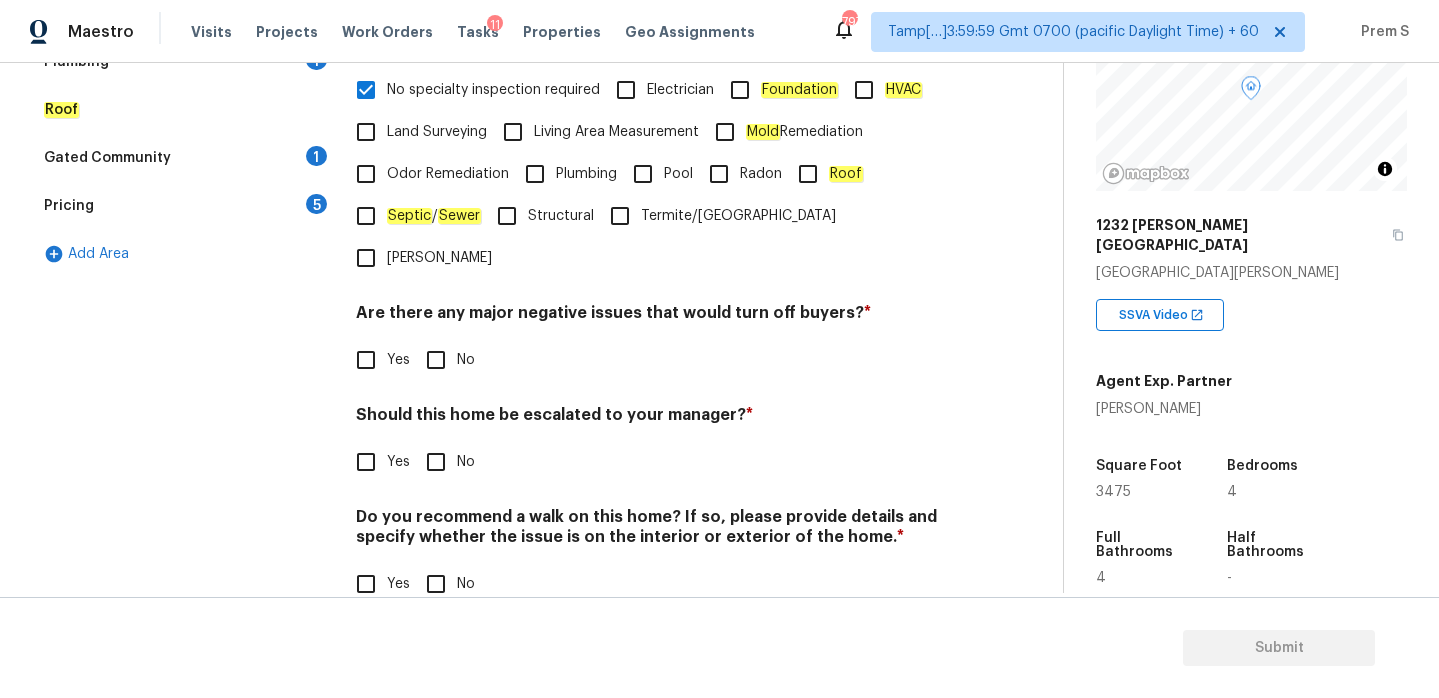 click on "No" at bounding box center [436, 360] 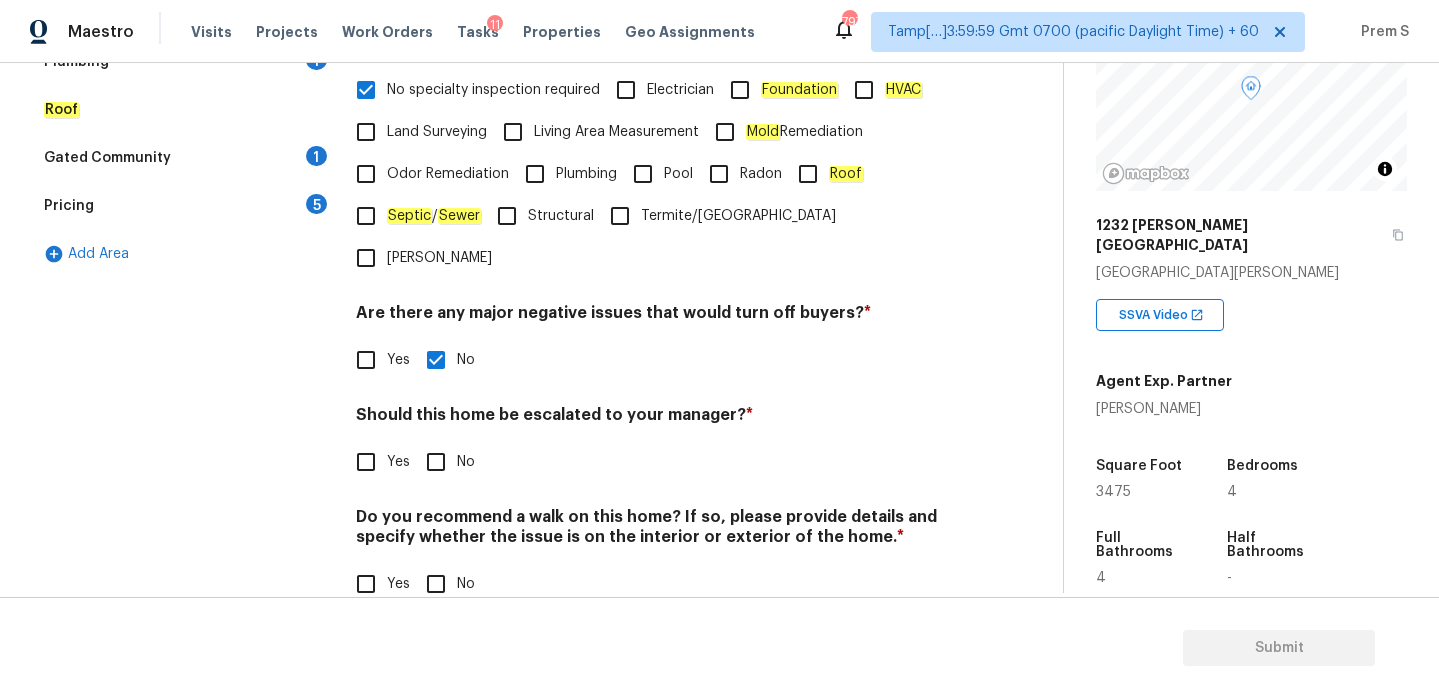 click on "Yes" at bounding box center (366, 462) 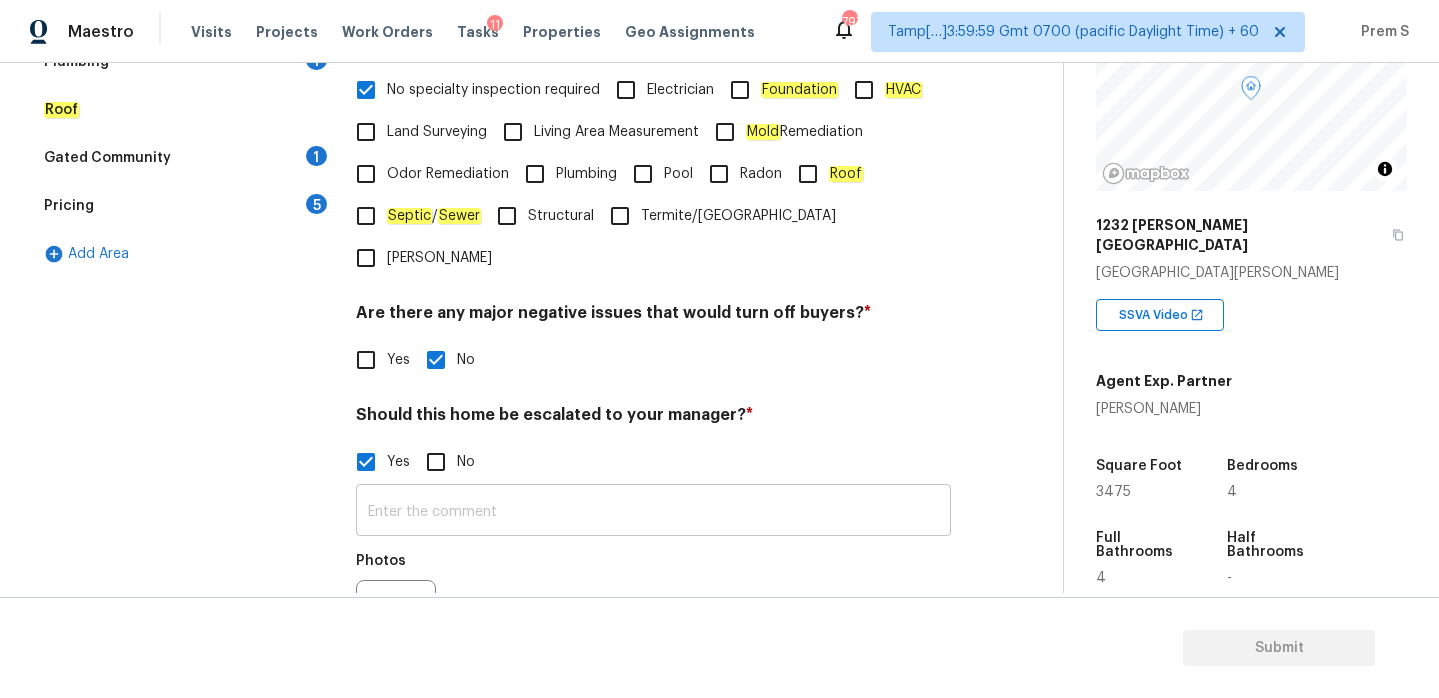 click at bounding box center (653, 512) 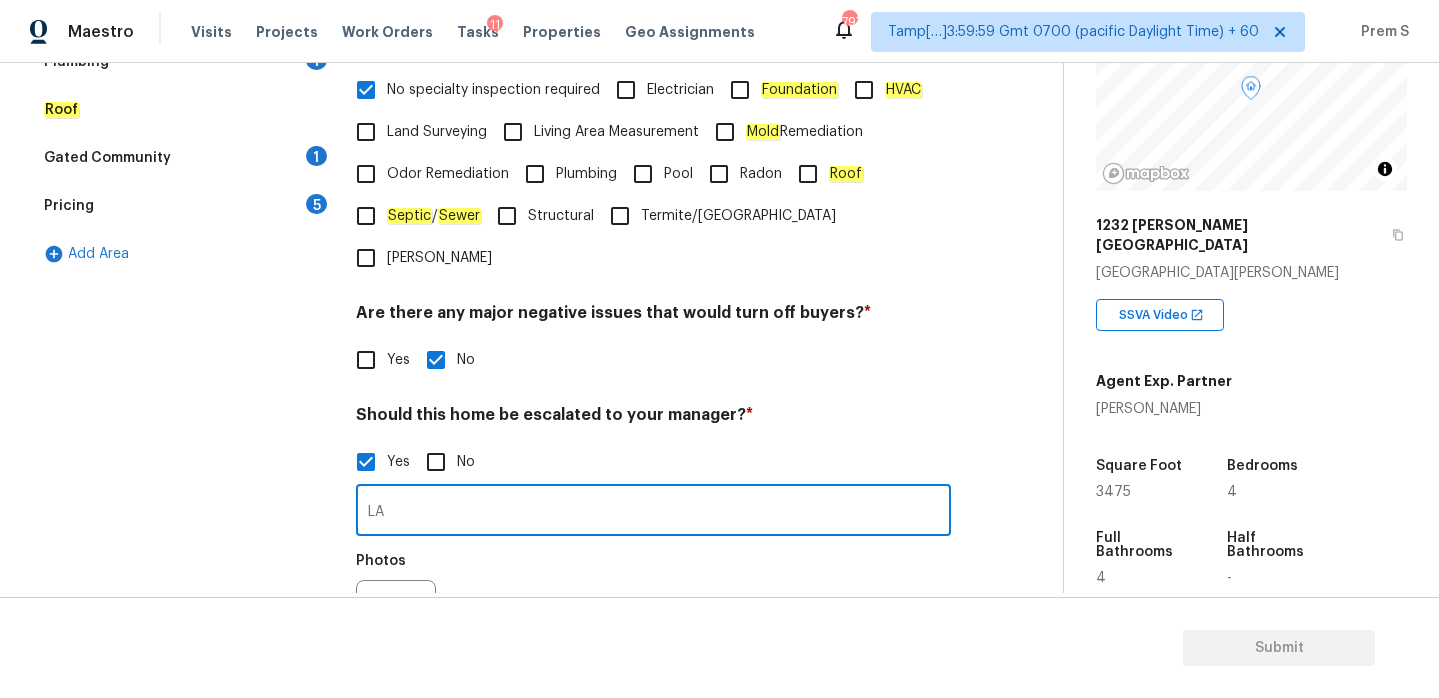 type on "L" 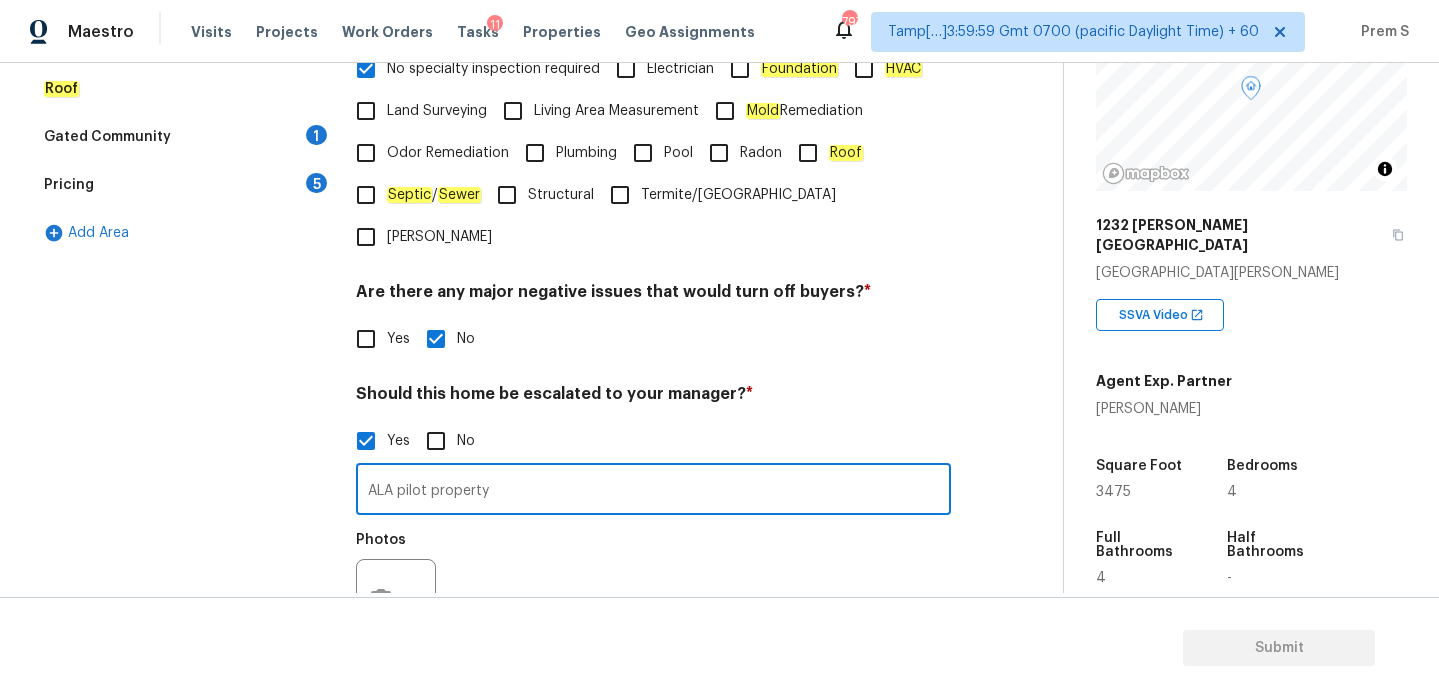 scroll, scrollTop: 695, scrollLeft: 0, axis: vertical 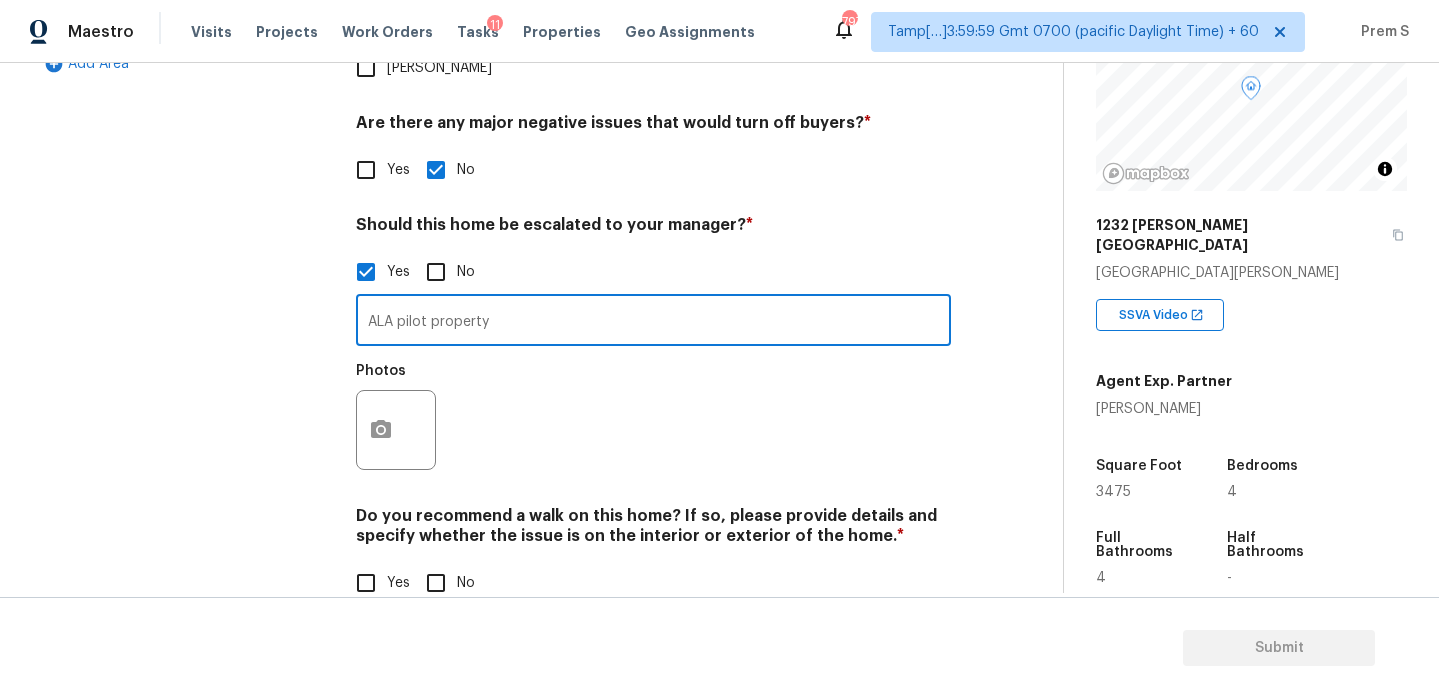 type on "ALA pilot property" 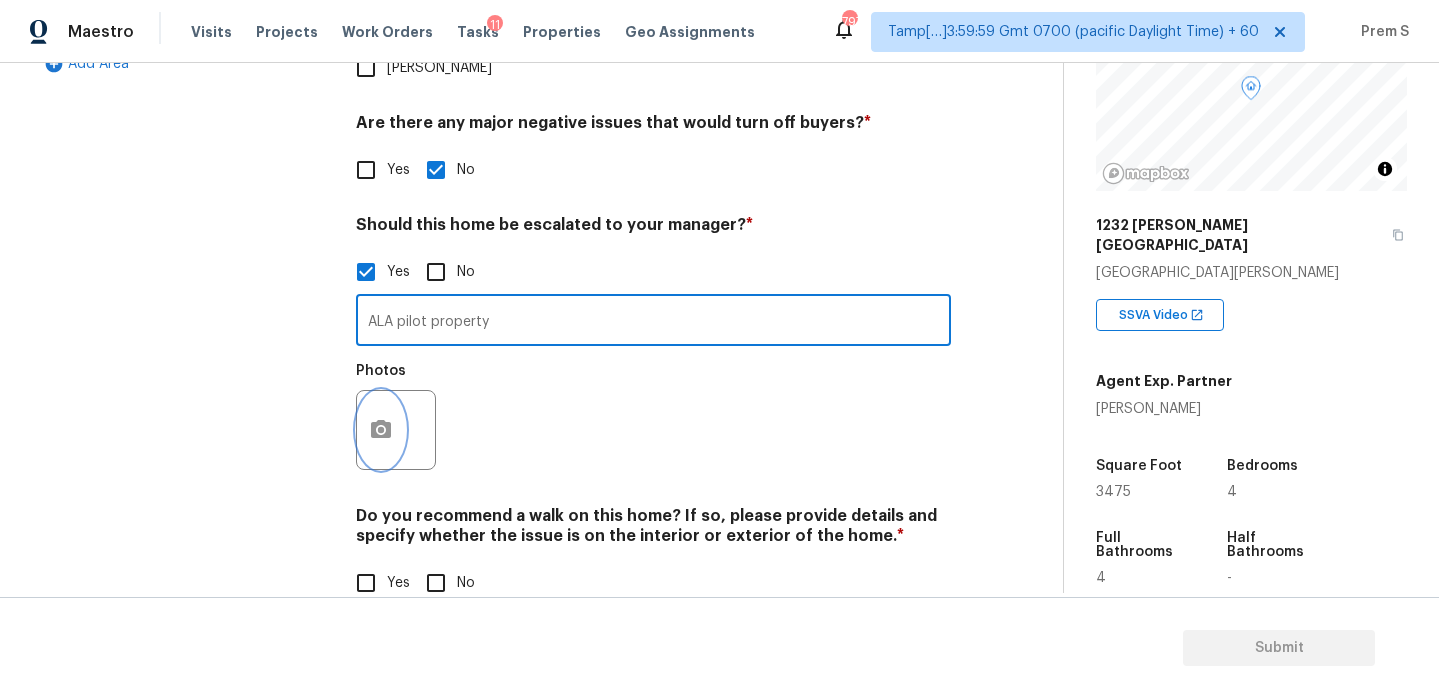 click at bounding box center (381, 430) 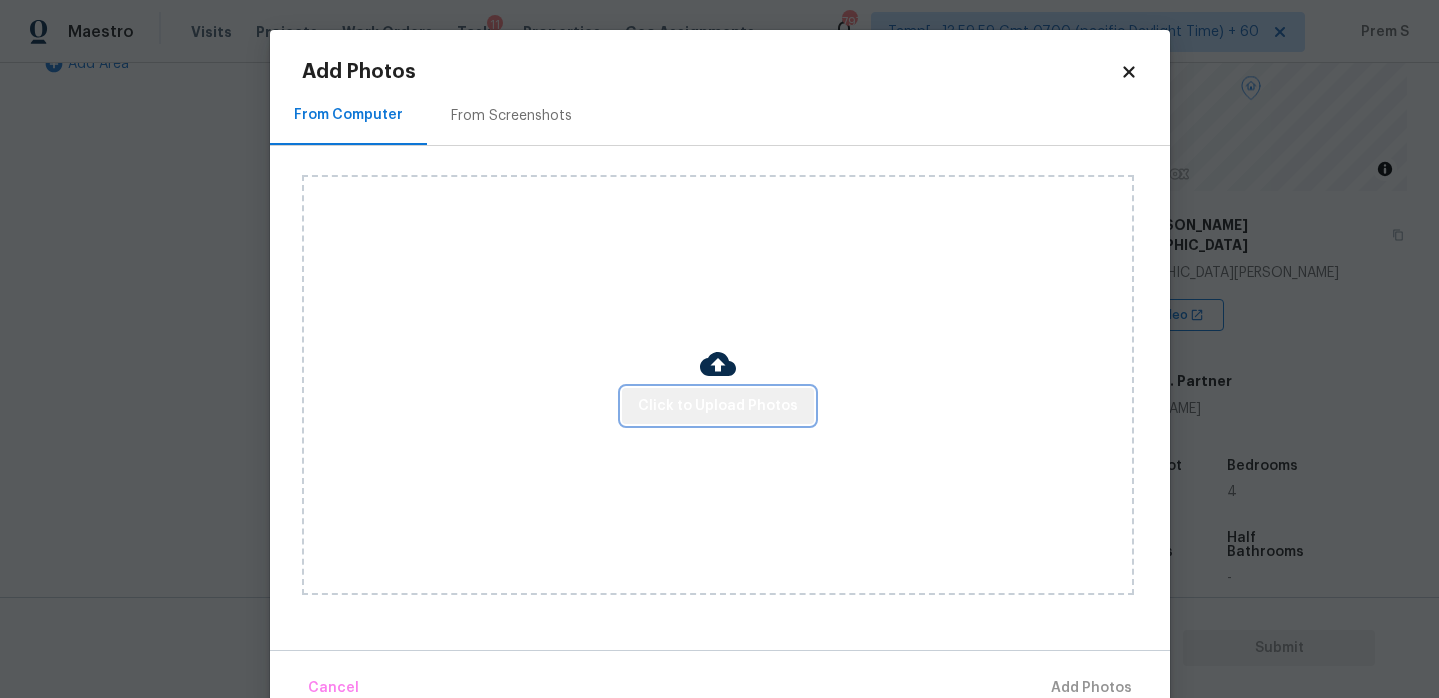 click on "Click to Upload Photos" at bounding box center [718, 406] 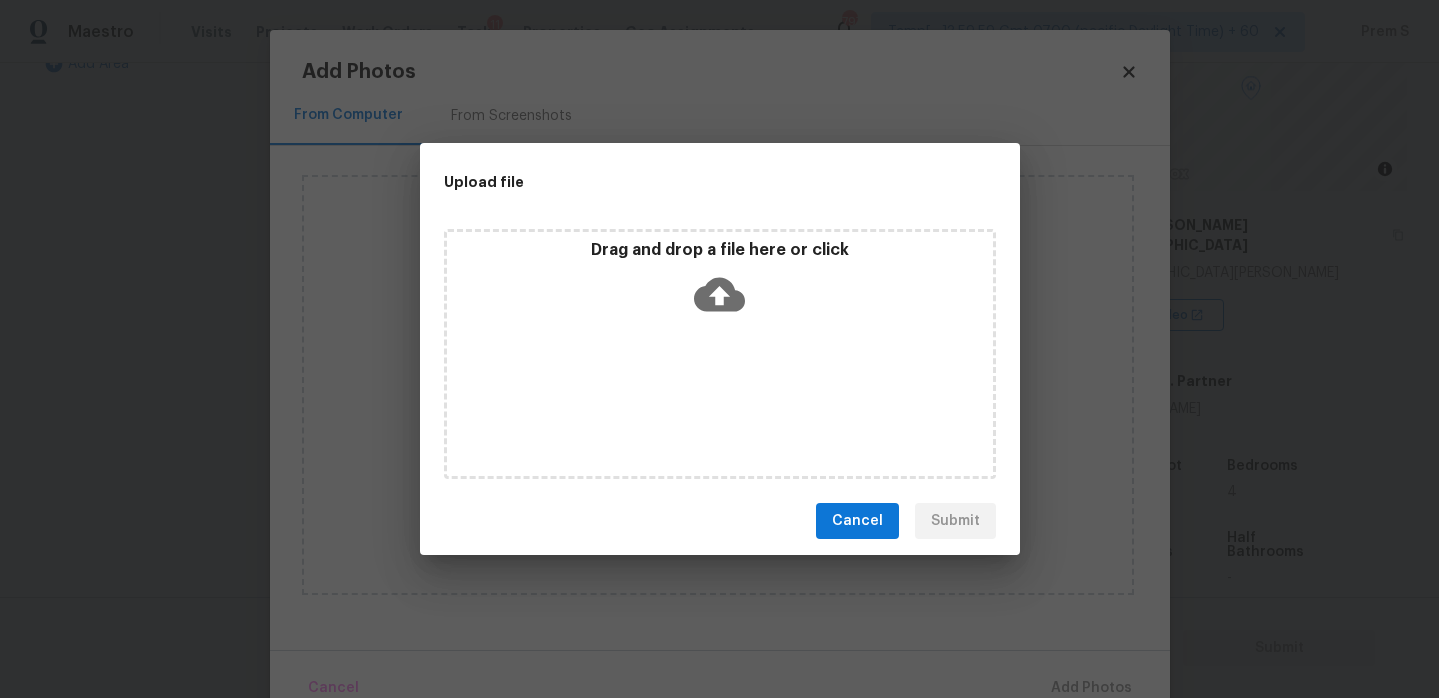 click 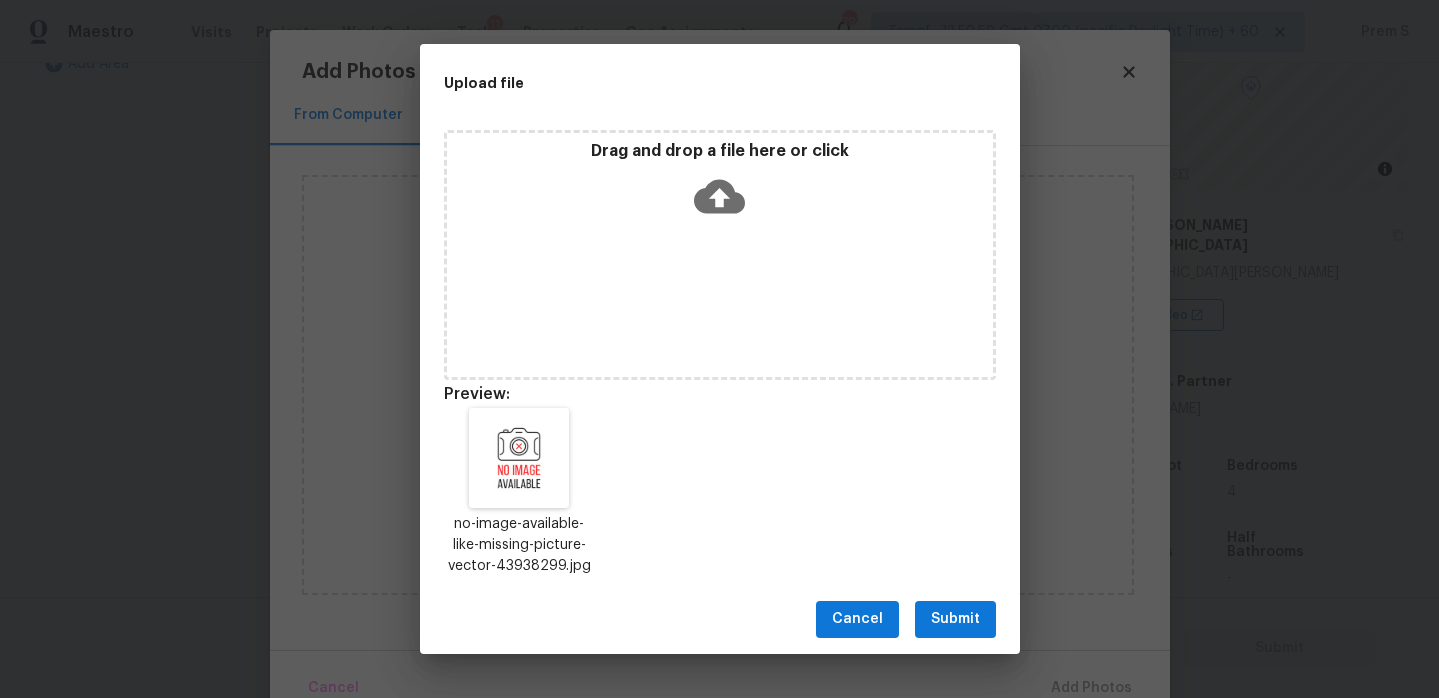 click on "Submit" at bounding box center (955, 619) 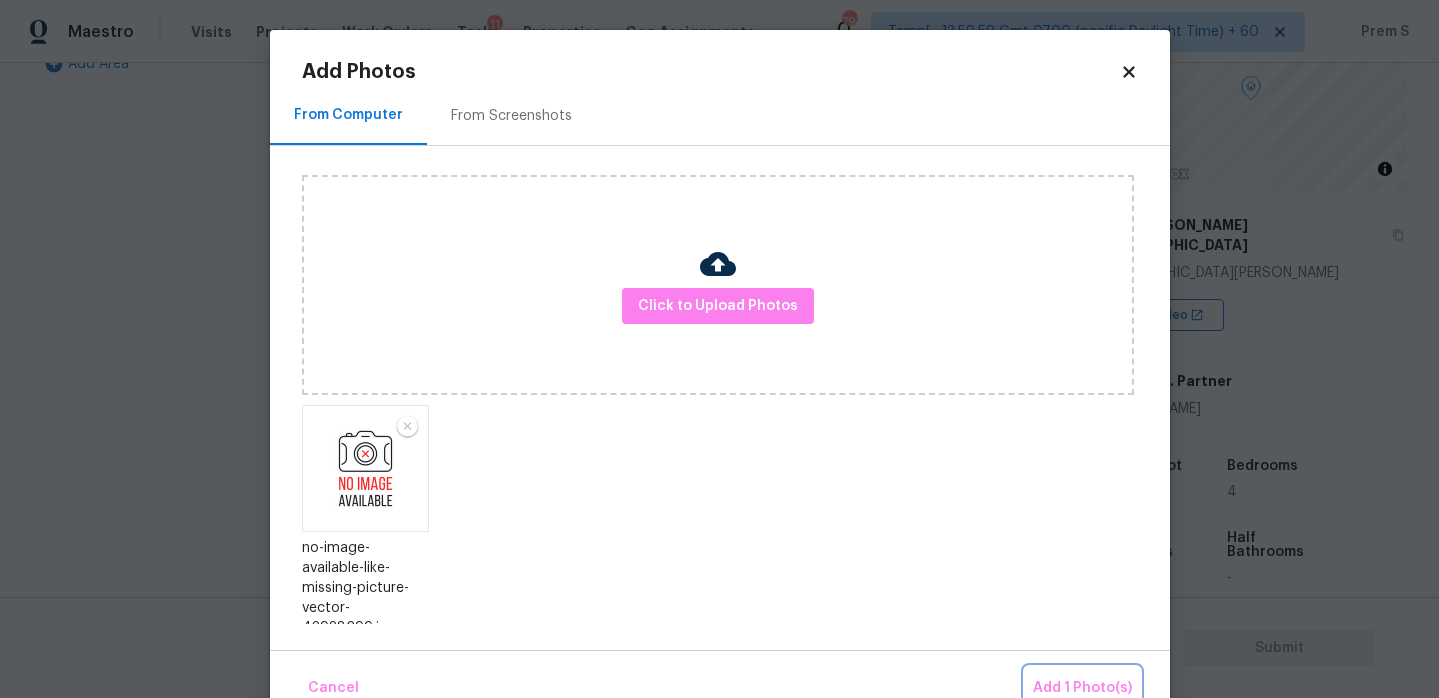 click on "Add 1 Photo(s)" at bounding box center [1082, 688] 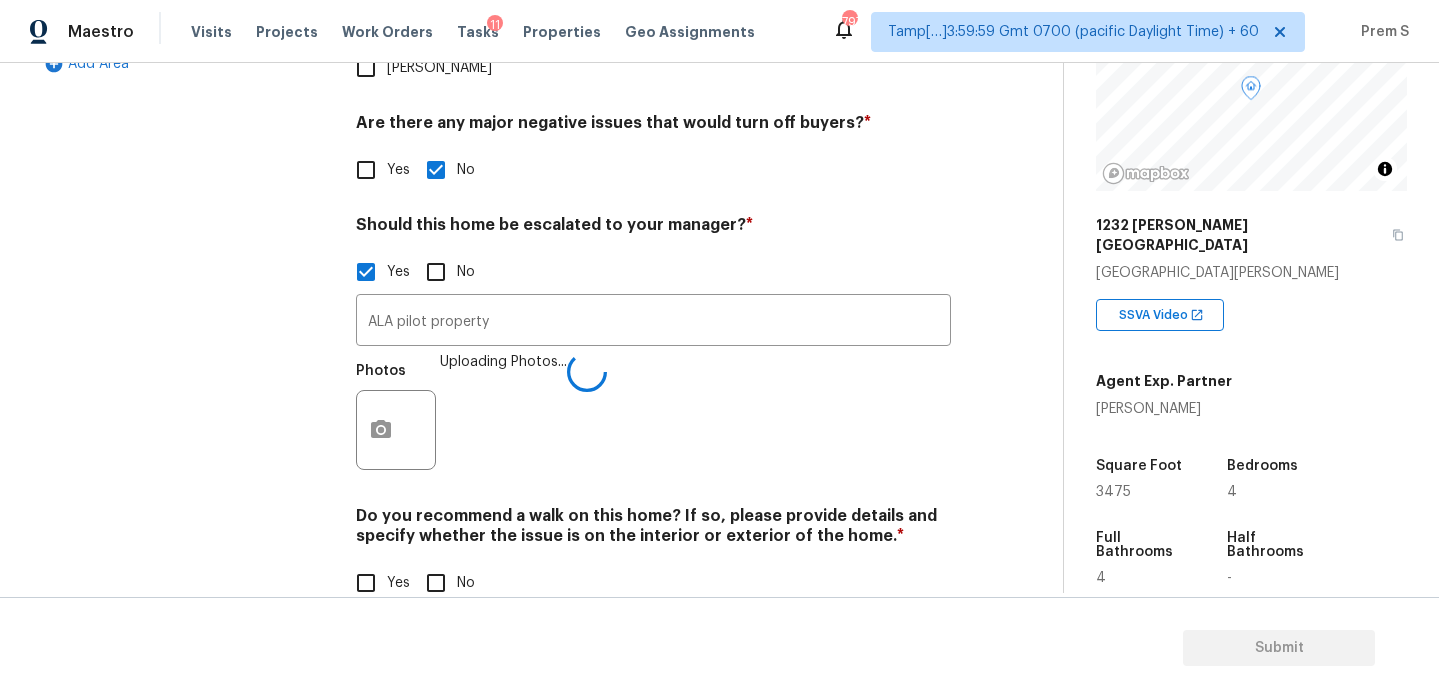 click on "No" at bounding box center (436, 583) 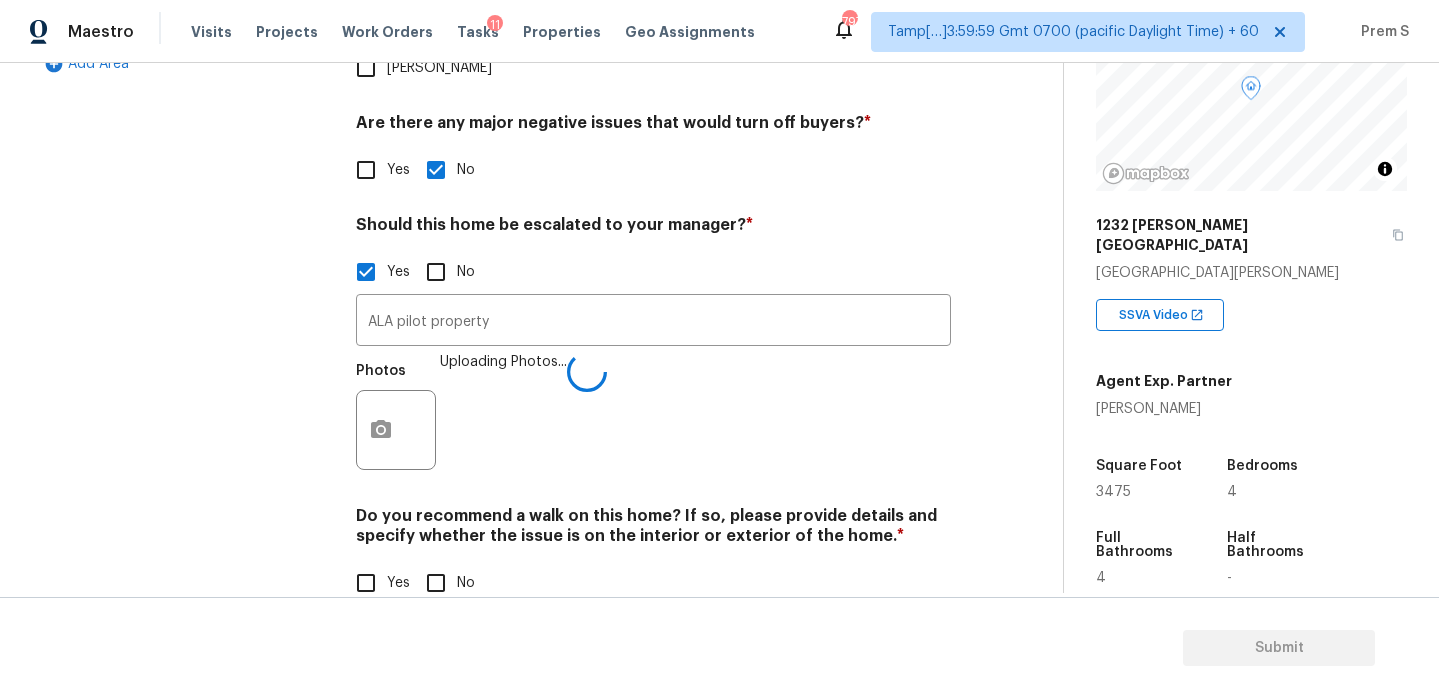 checkbox on "true" 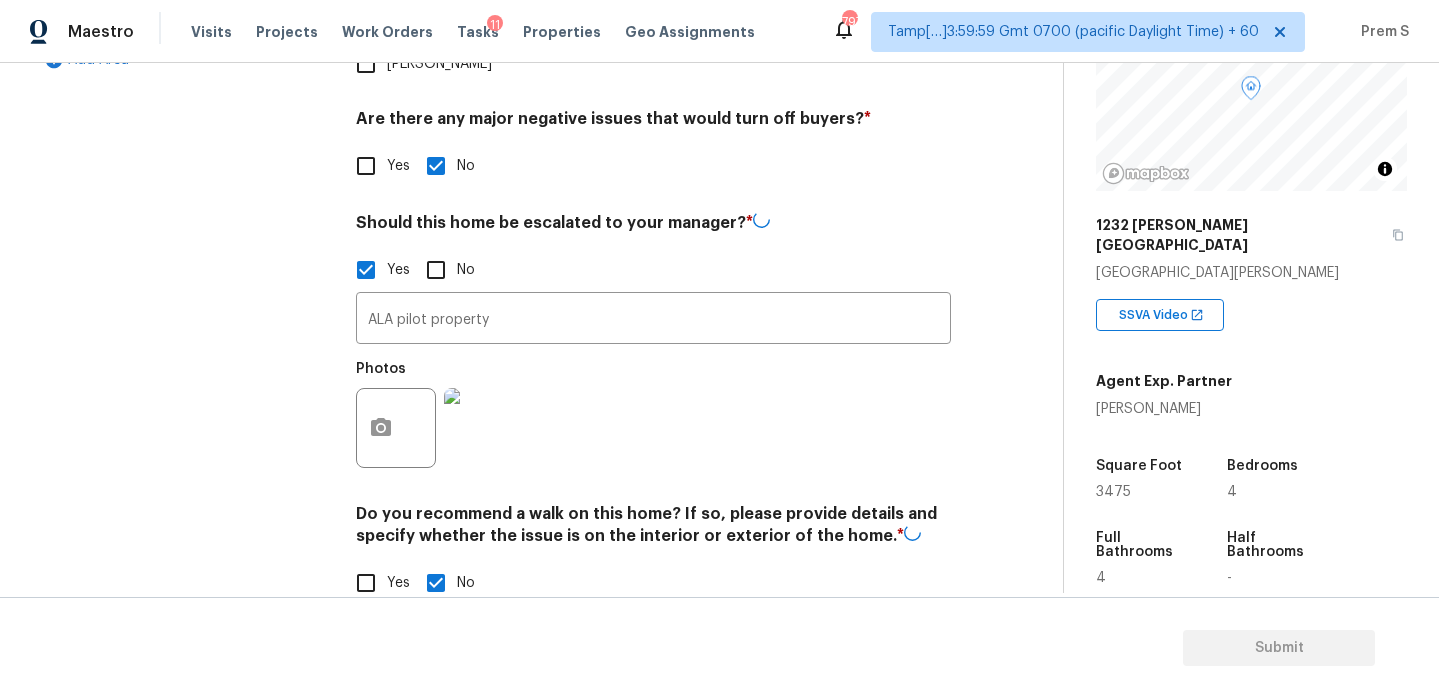 scroll, scrollTop: 223, scrollLeft: 0, axis: vertical 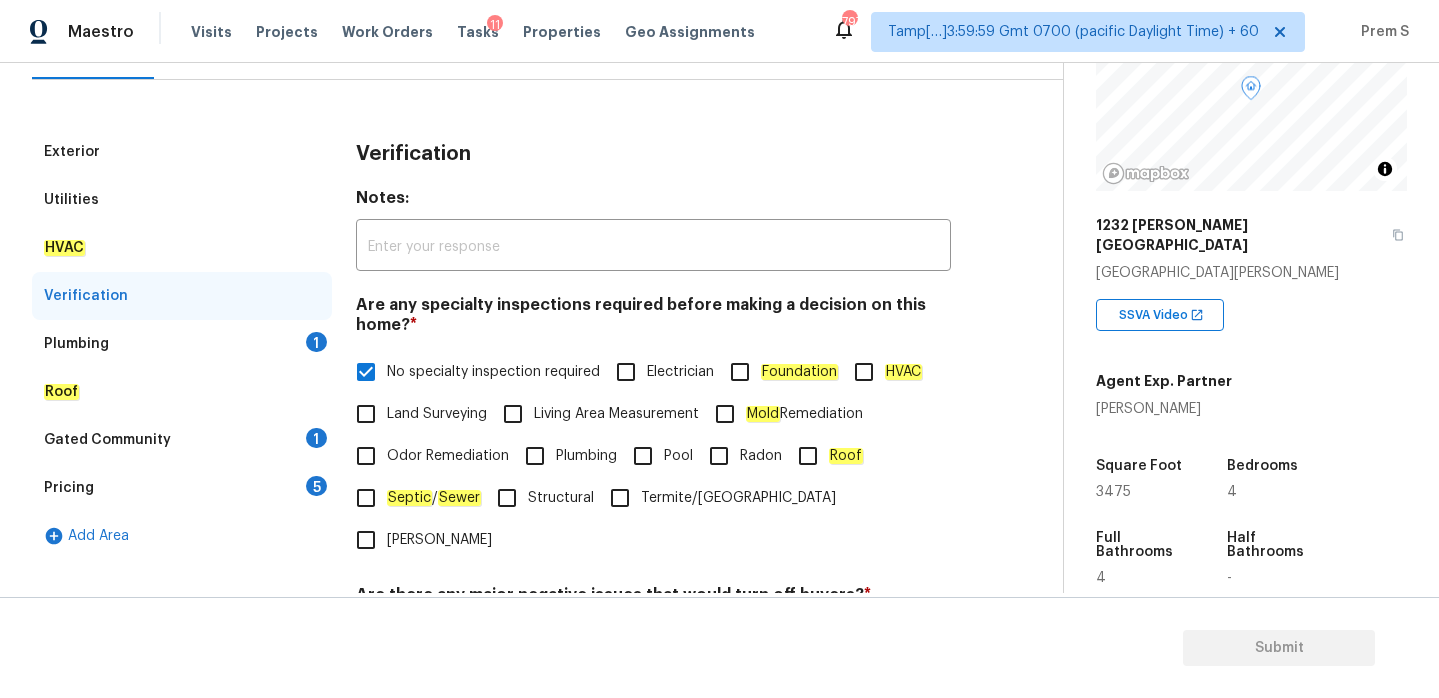 click on "1" at bounding box center [316, 342] 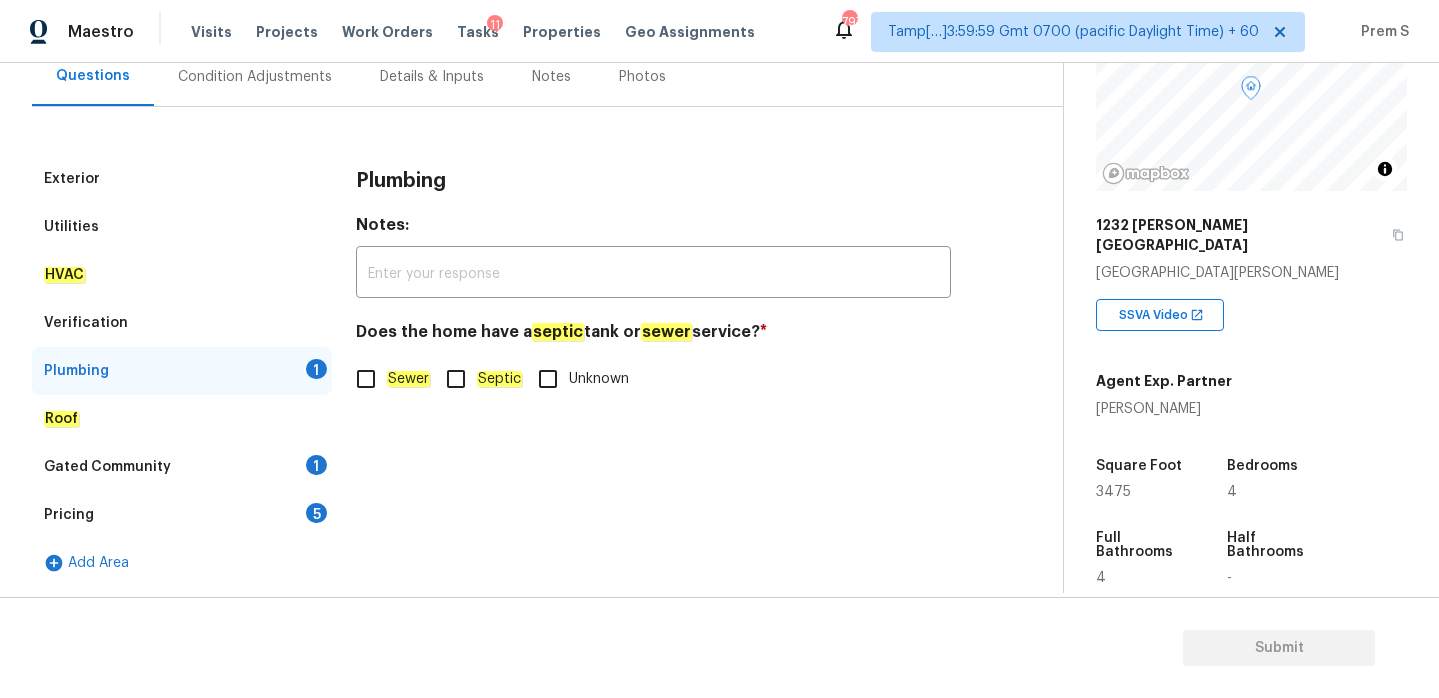 click on "Sewer" 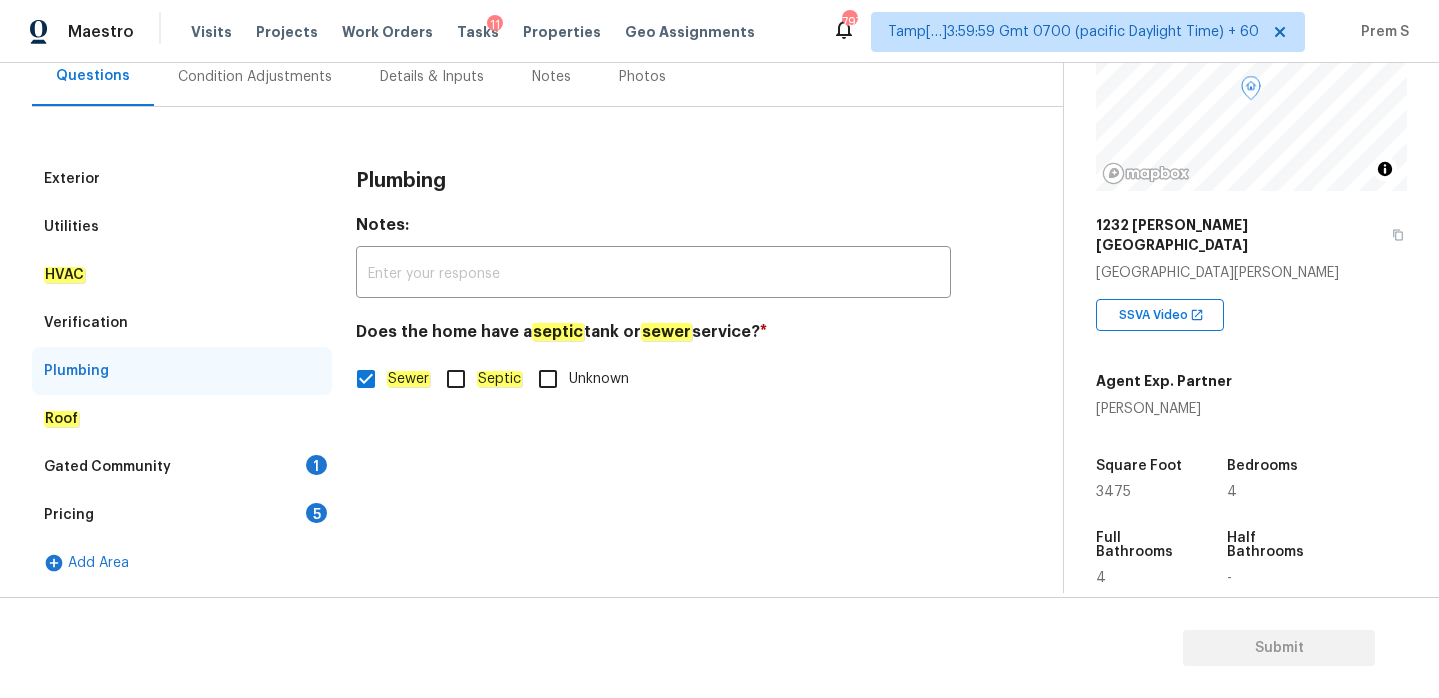 click on "1" at bounding box center [316, 465] 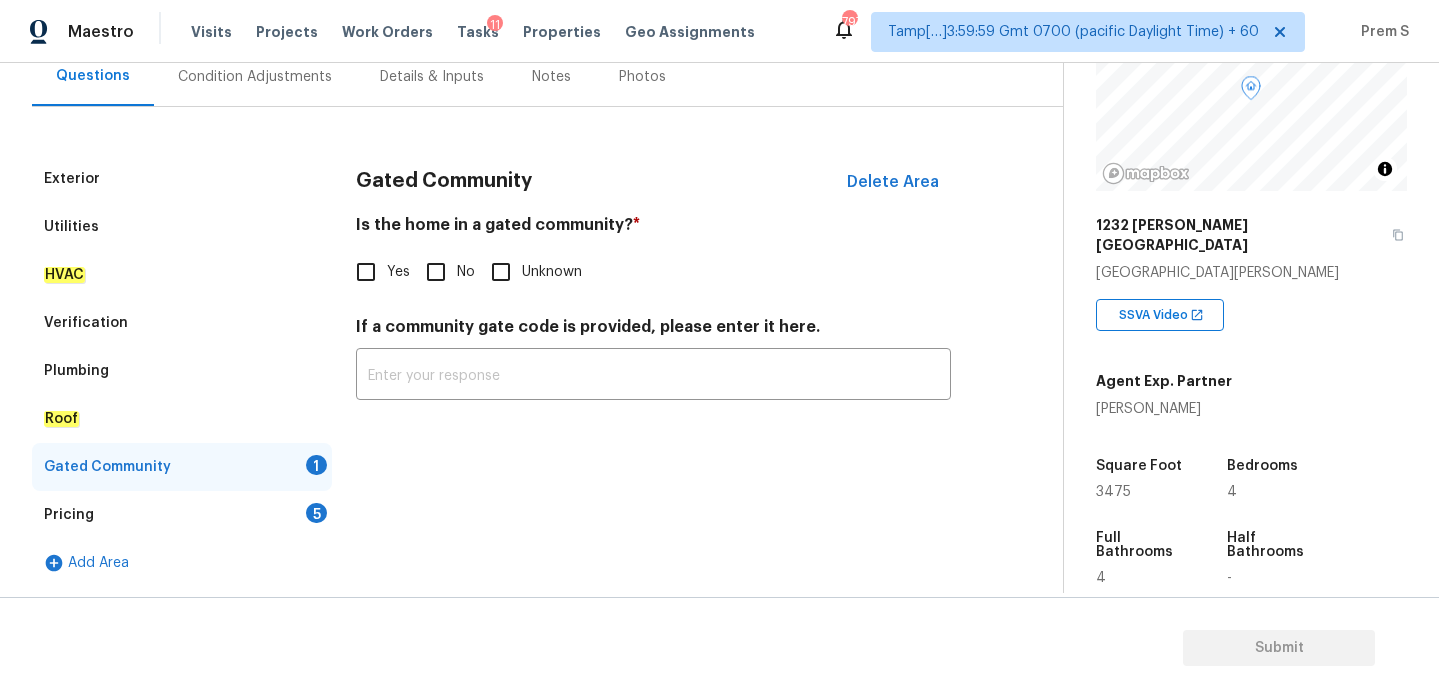 click on "No" at bounding box center [436, 272] 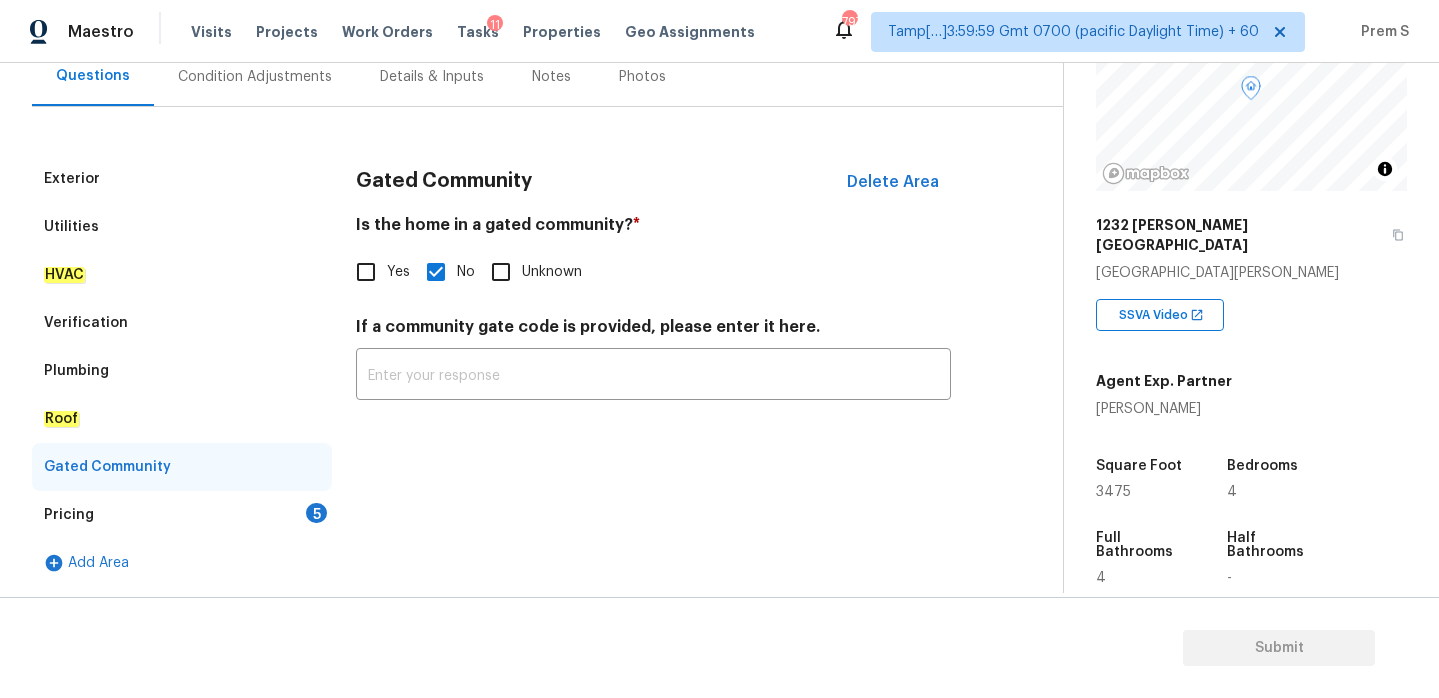 click on "5" at bounding box center [316, 513] 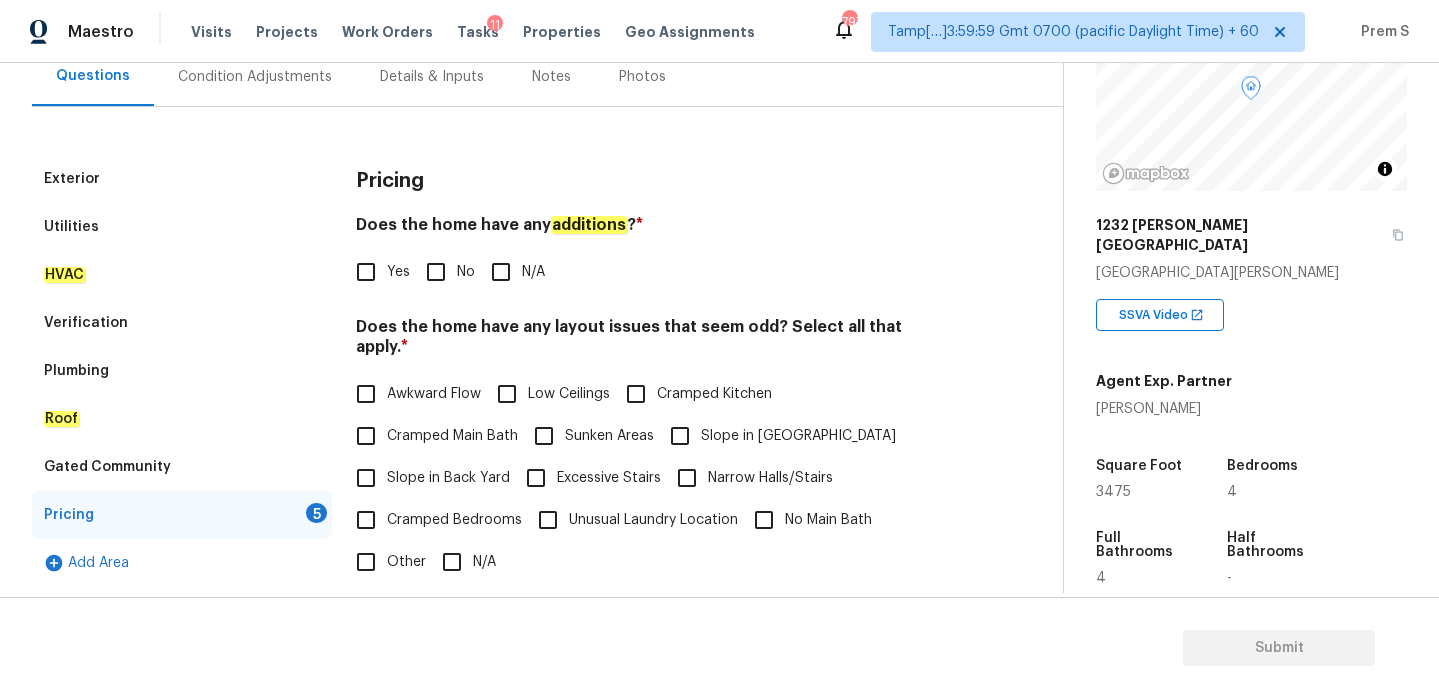 click on "No" at bounding box center (436, 272) 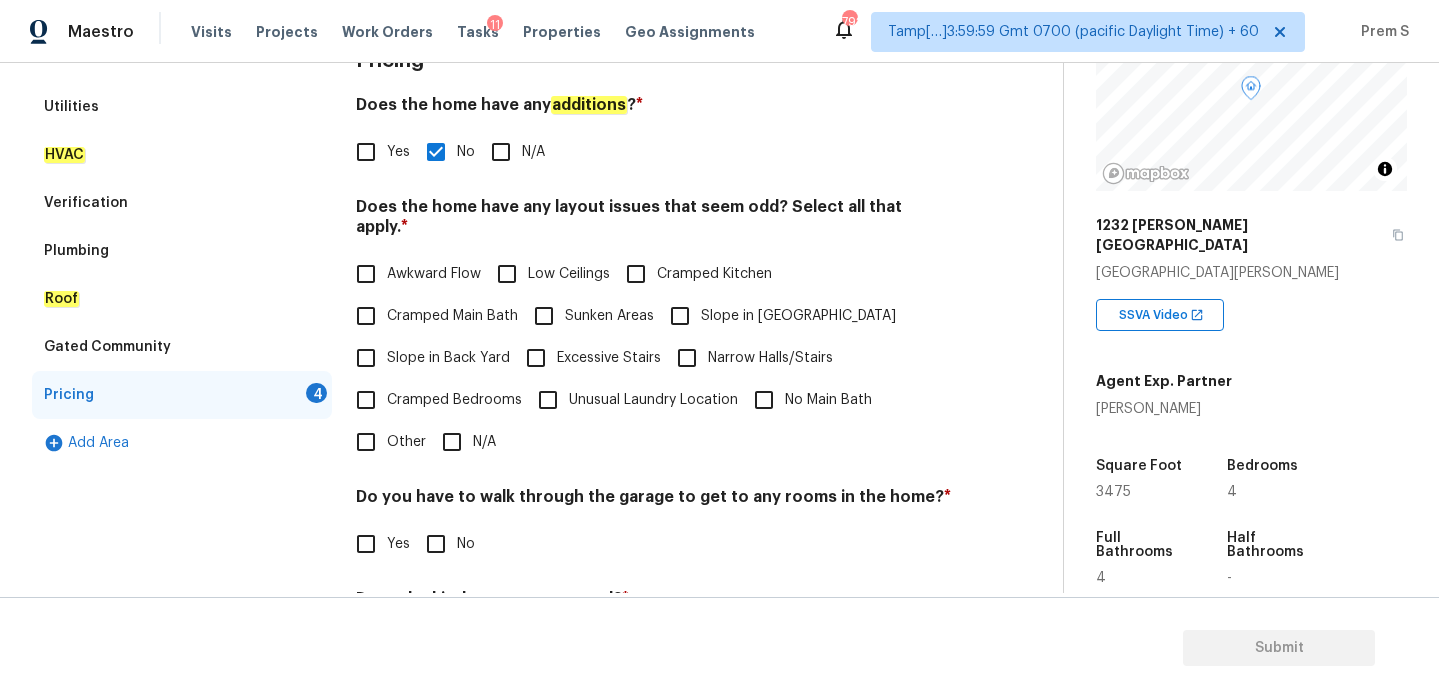 scroll, scrollTop: 334, scrollLeft: 0, axis: vertical 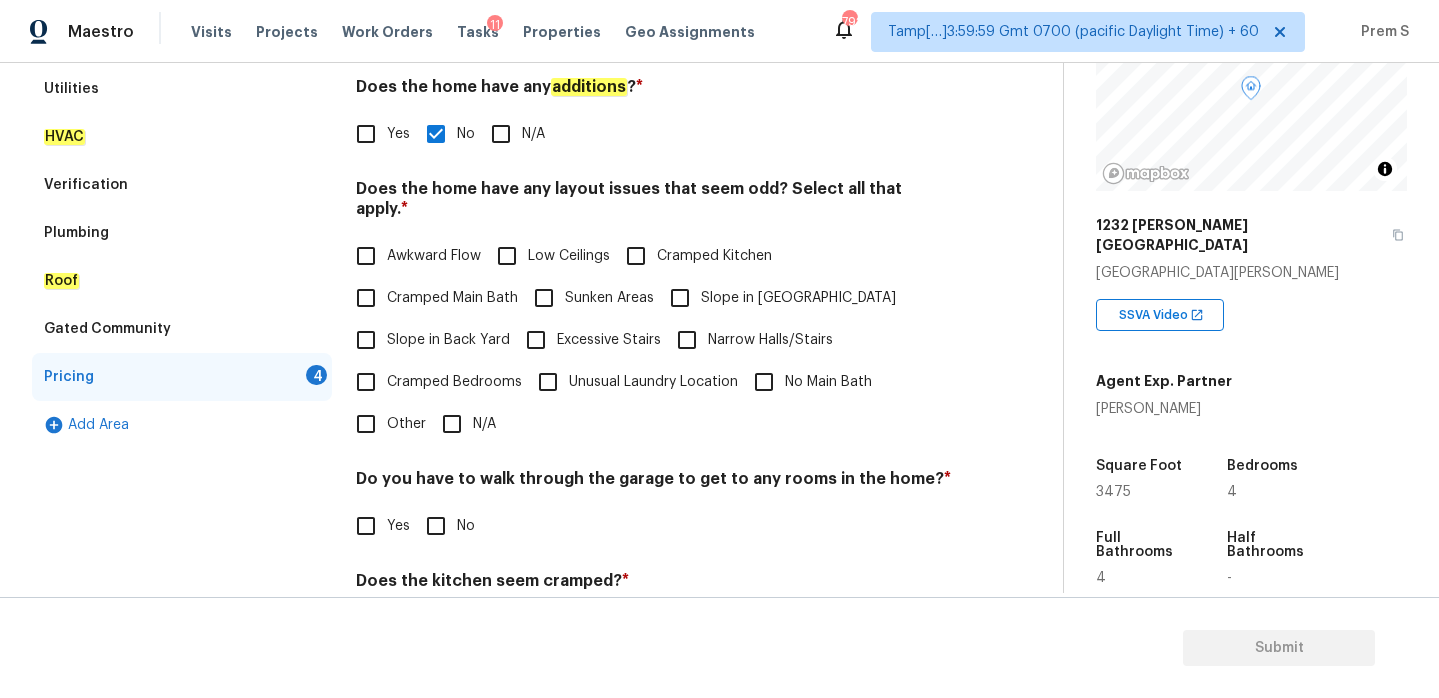 click on "N/A" at bounding box center [452, 424] 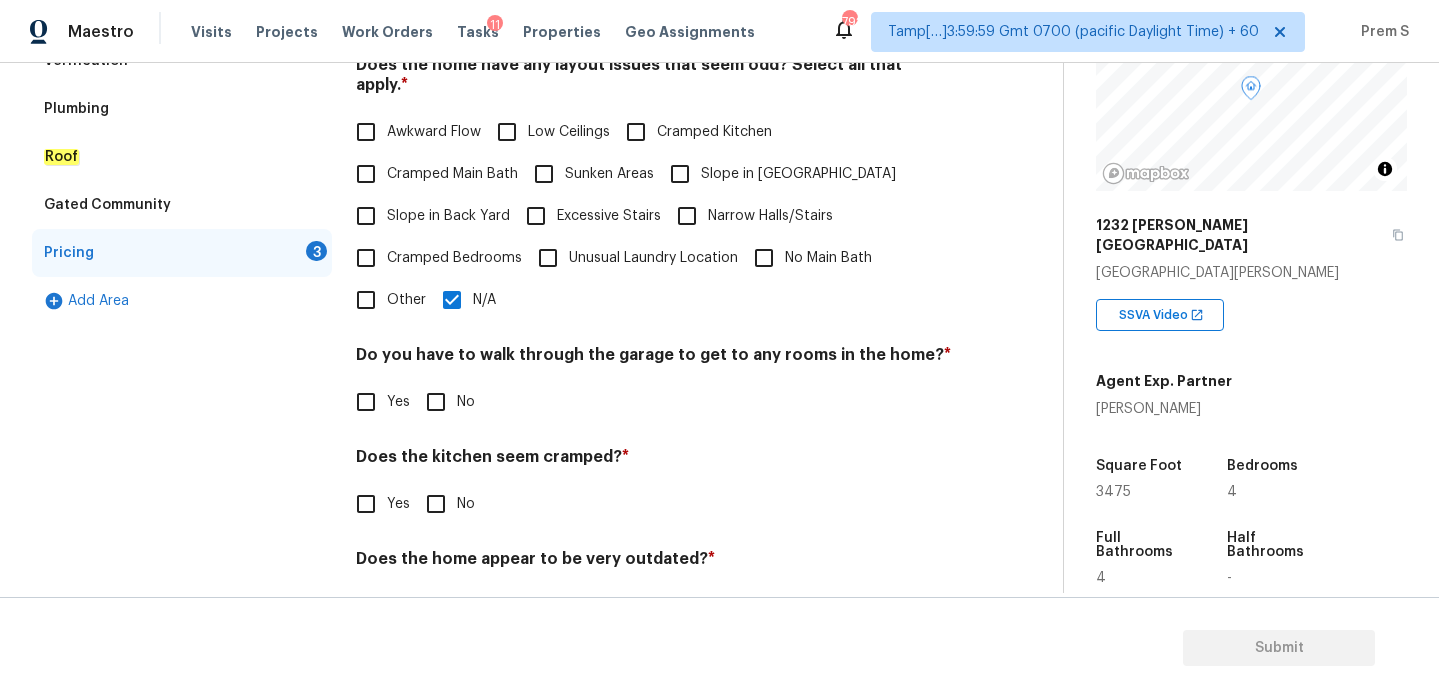 scroll, scrollTop: 502, scrollLeft: 0, axis: vertical 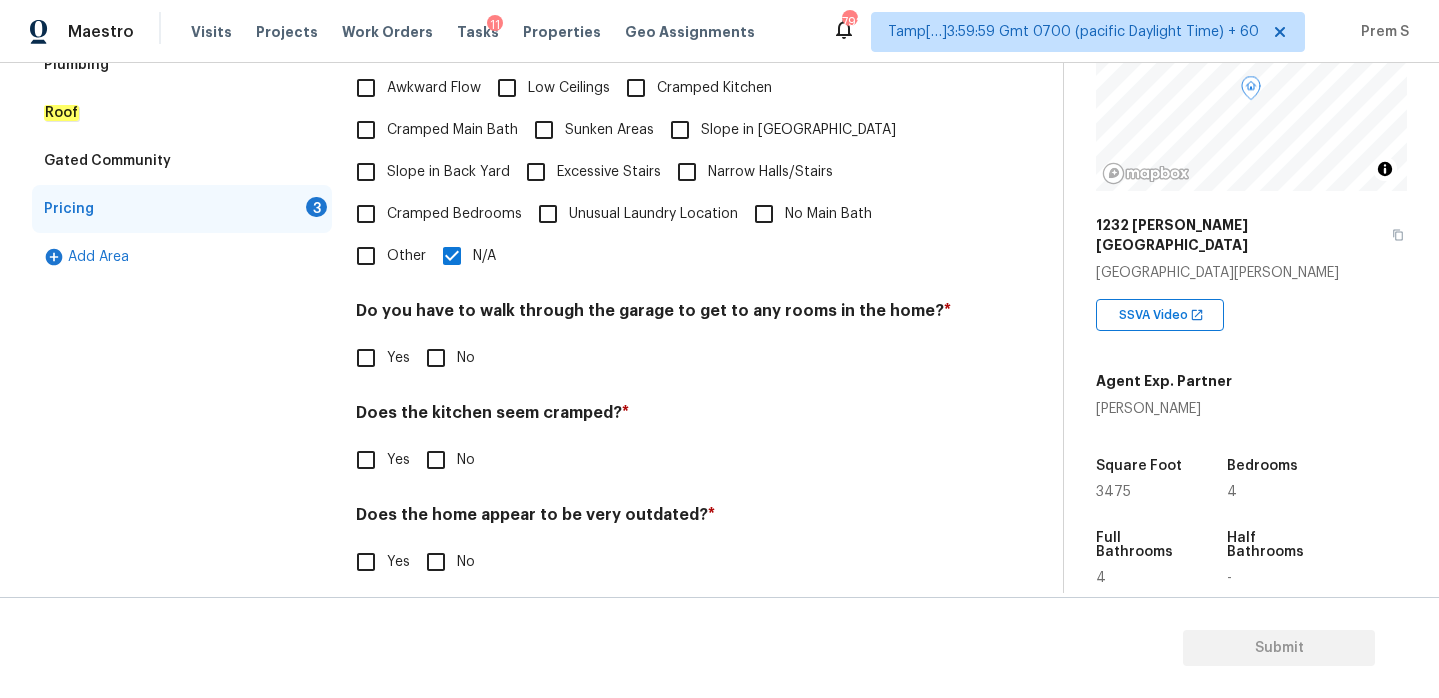 click on "No" at bounding box center (436, 358) 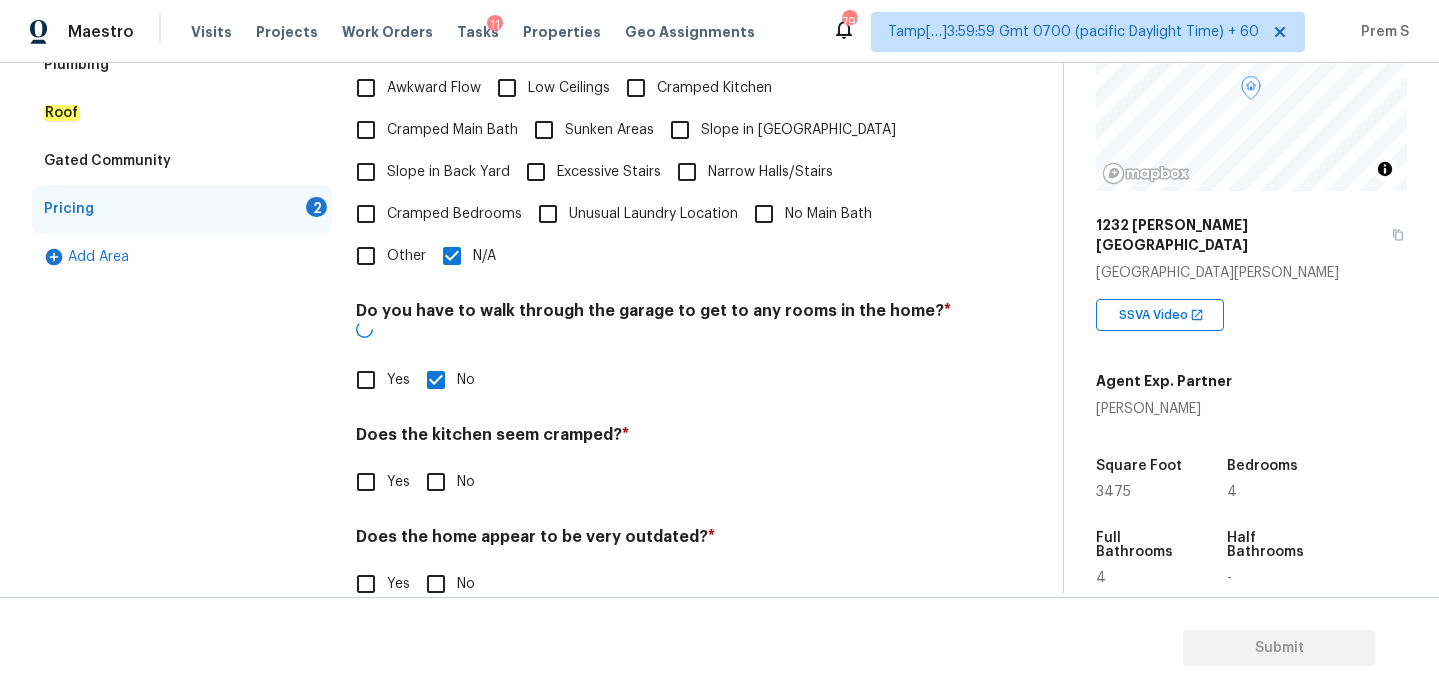 click on "No" at bounding box center [436, 482] 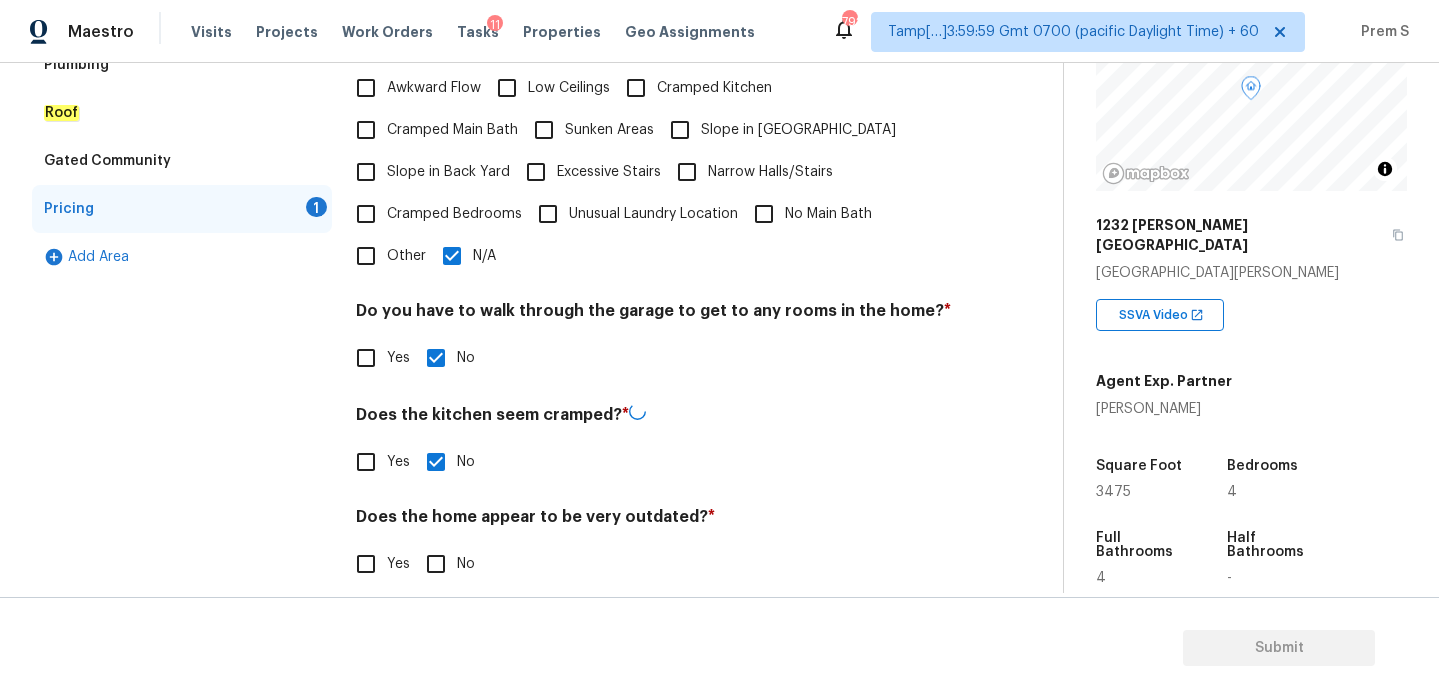 click on "No" at bounding box center (436, 564) 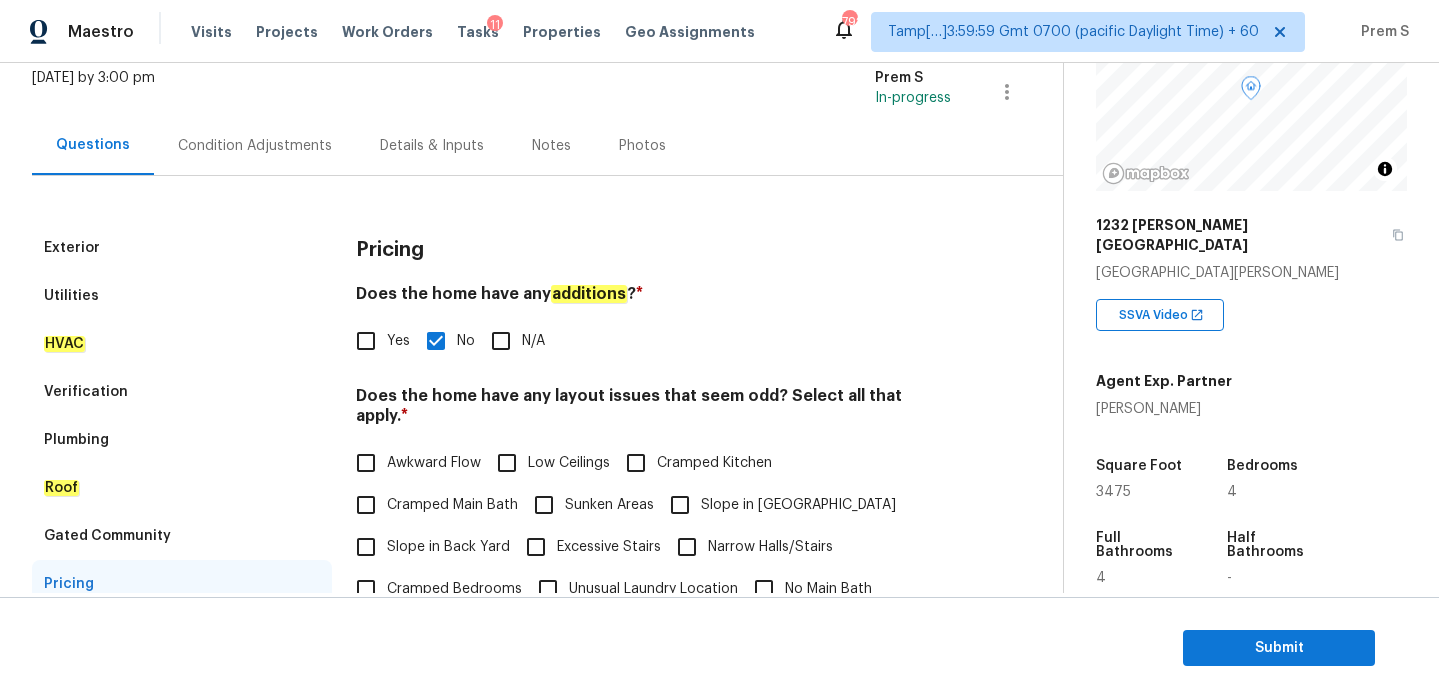 scroll, scrollTop: 95, scrollLeft: 0, axis: vertical 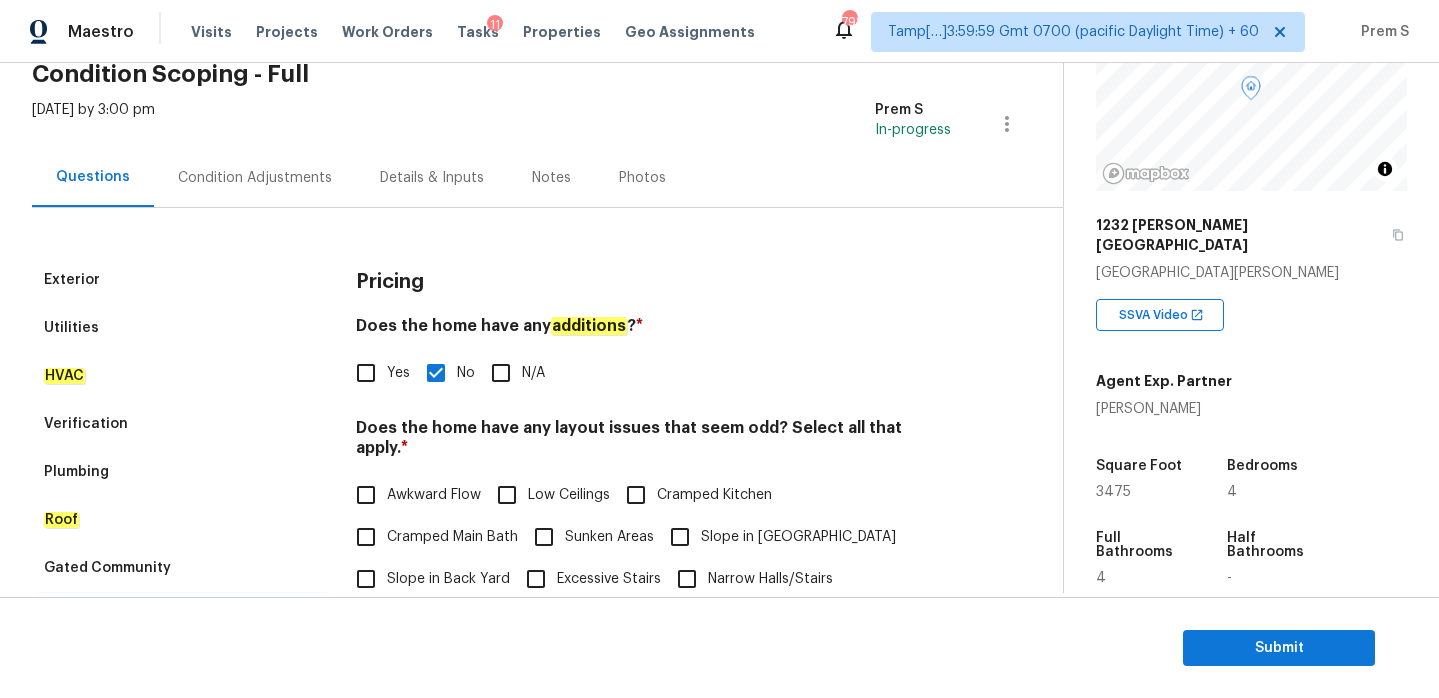 click on "Condition Adjustments" at bounding box center (255, 178) 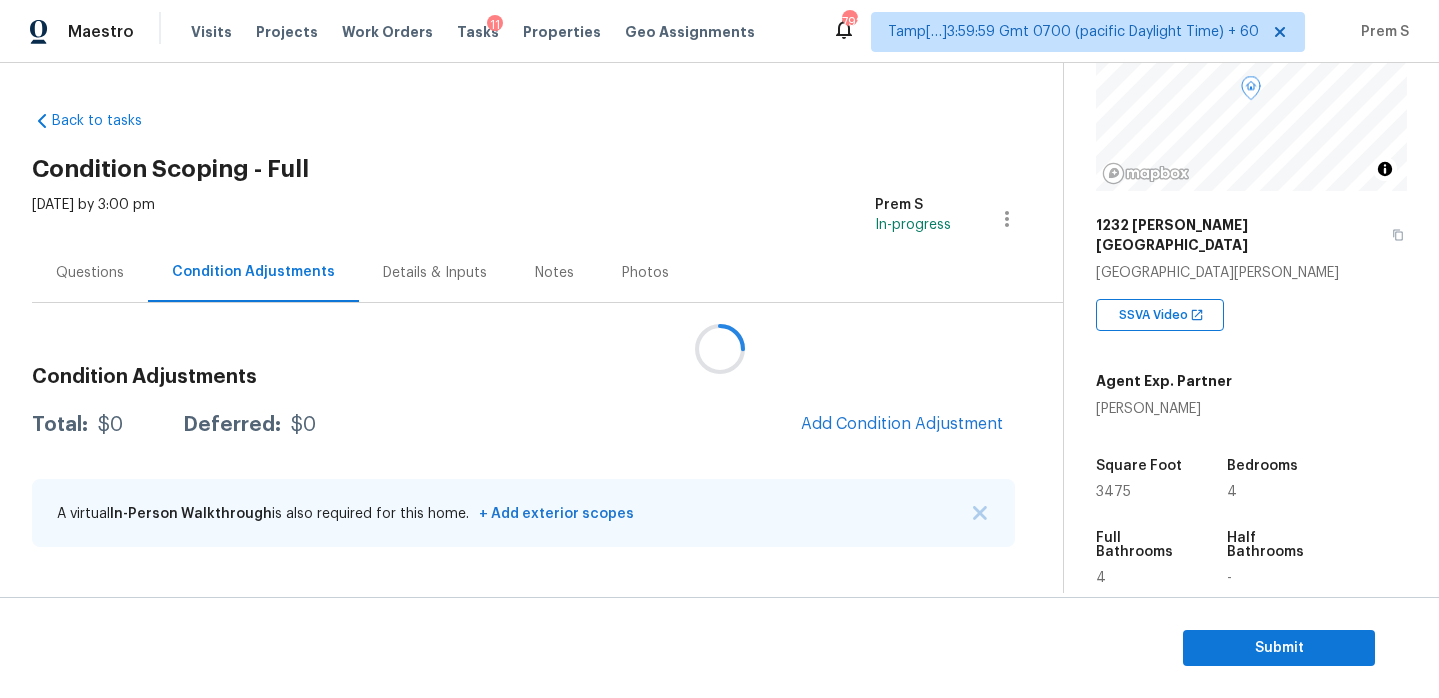 scroll, scrollTop: 0, scrollLeft: 0, axis: both 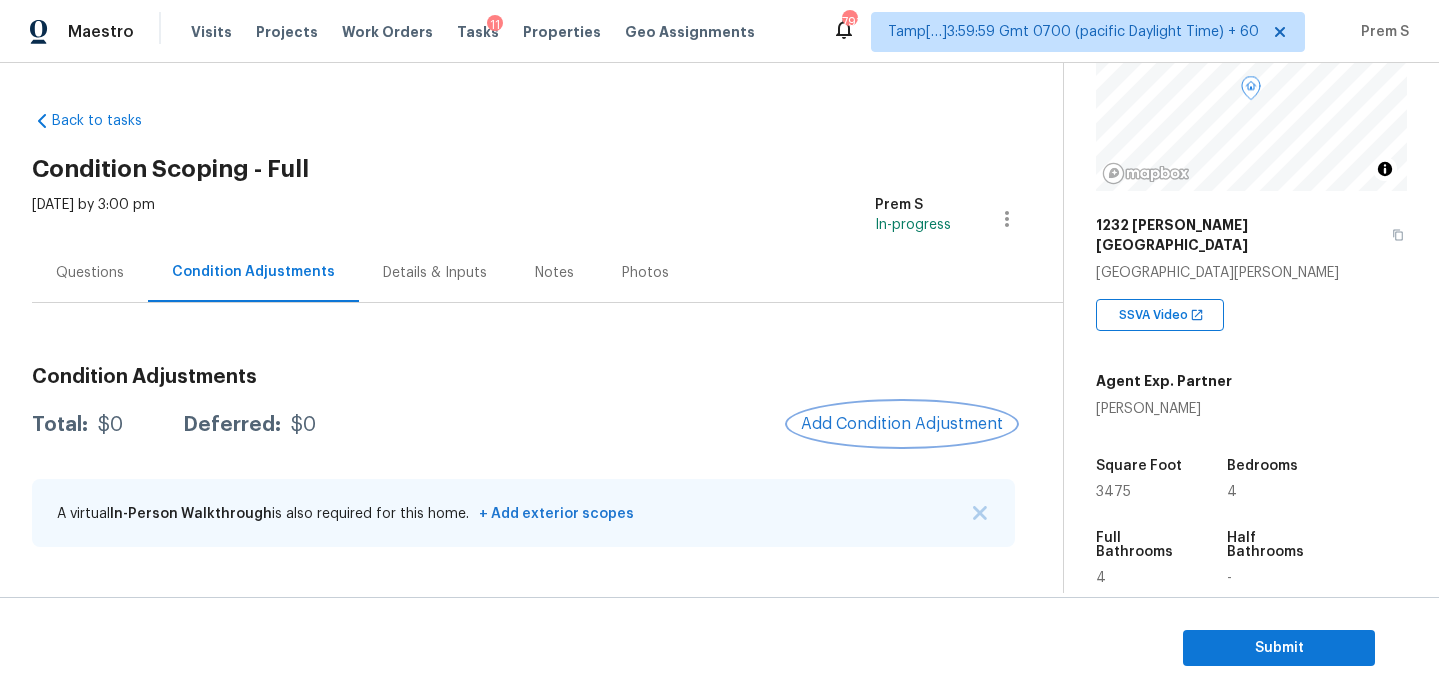 click on "Add Condition Adjustment" at bounding box center [902, 424] 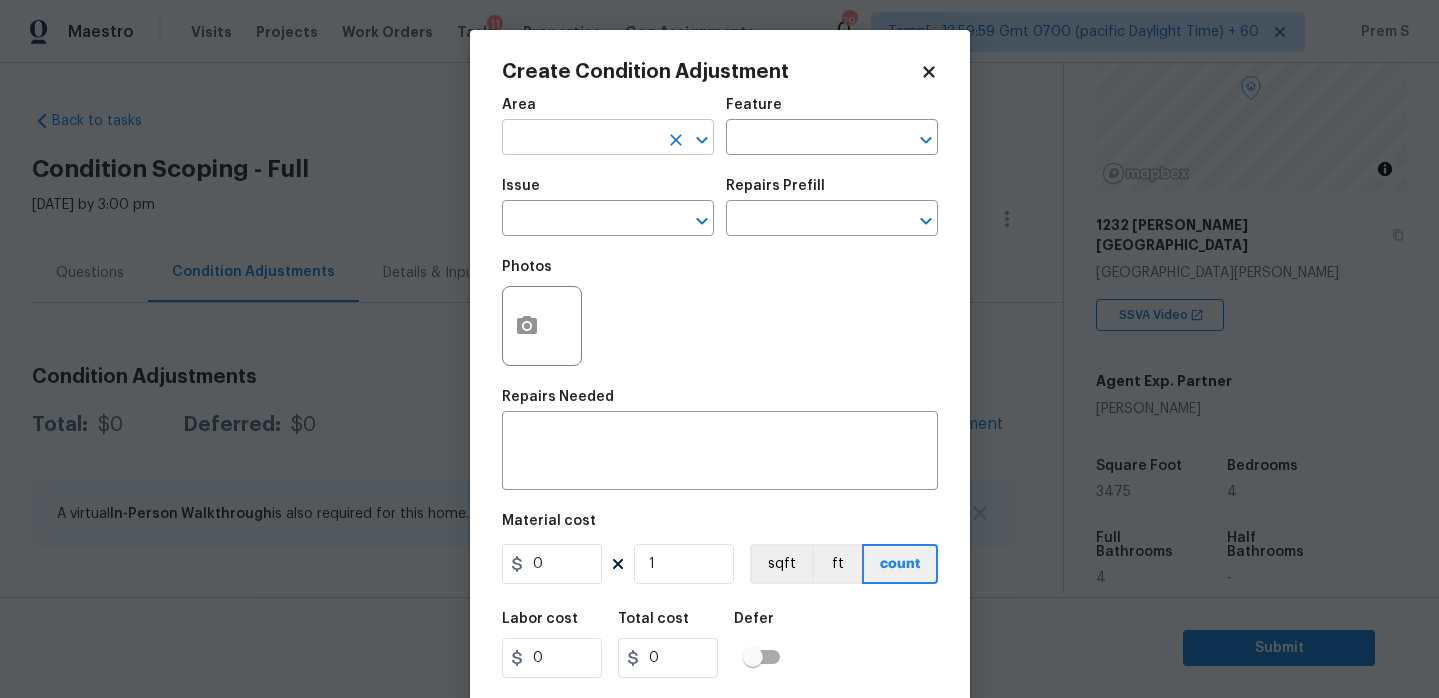 click at bounding box center (580, 139) 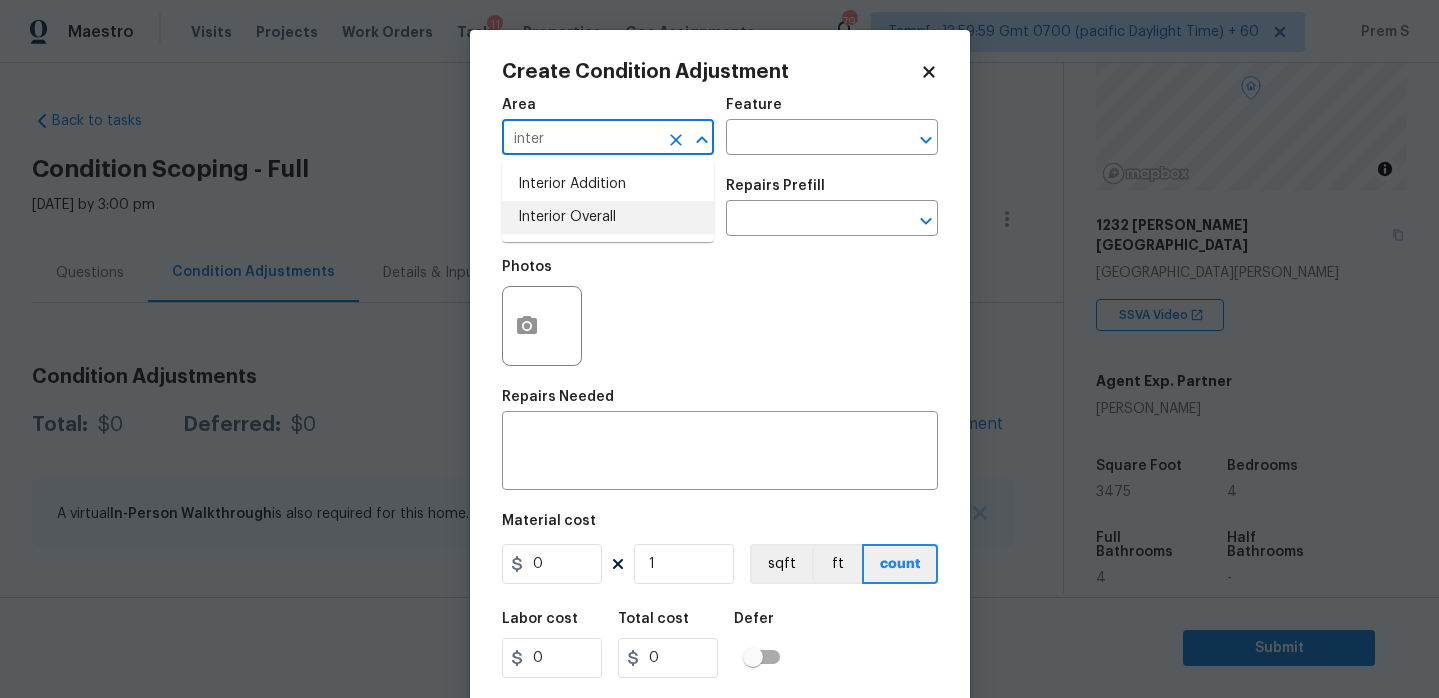 click on "Interior Overall" at bounding box center (608, 217) 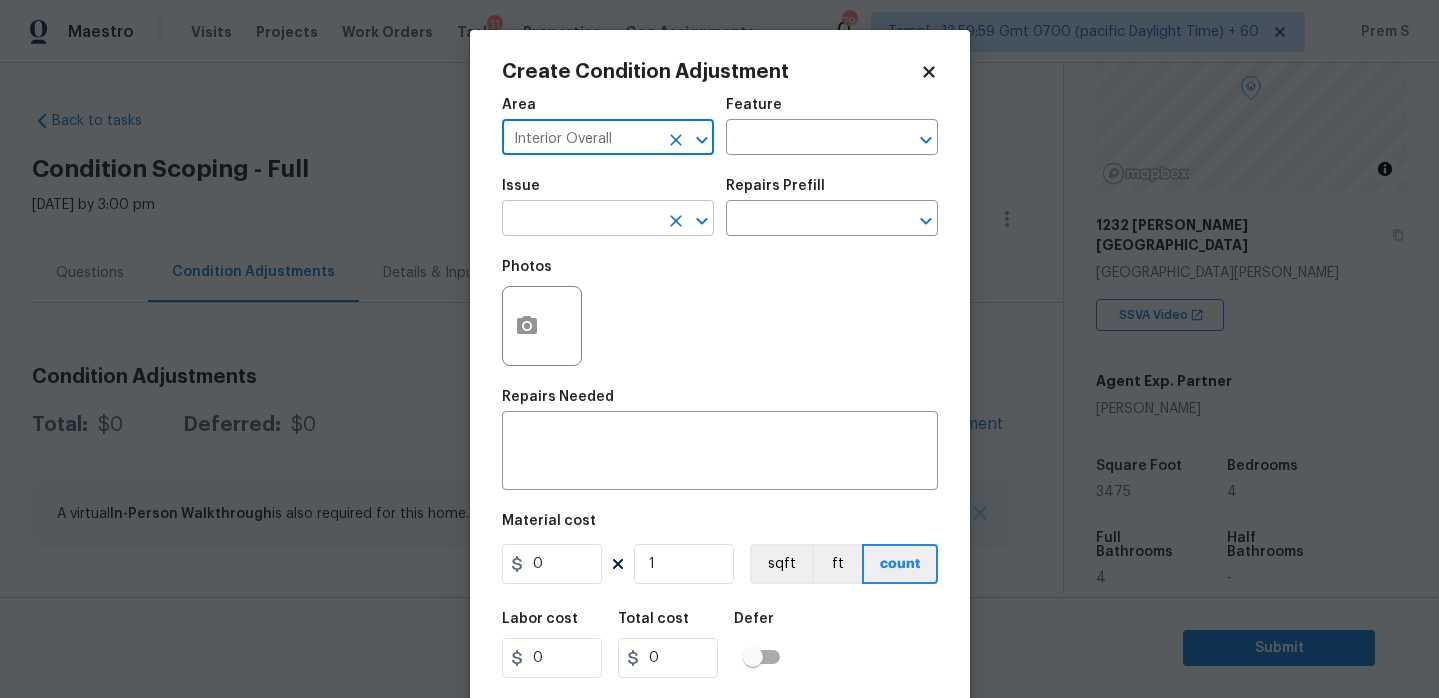 type on "Interior Overall" 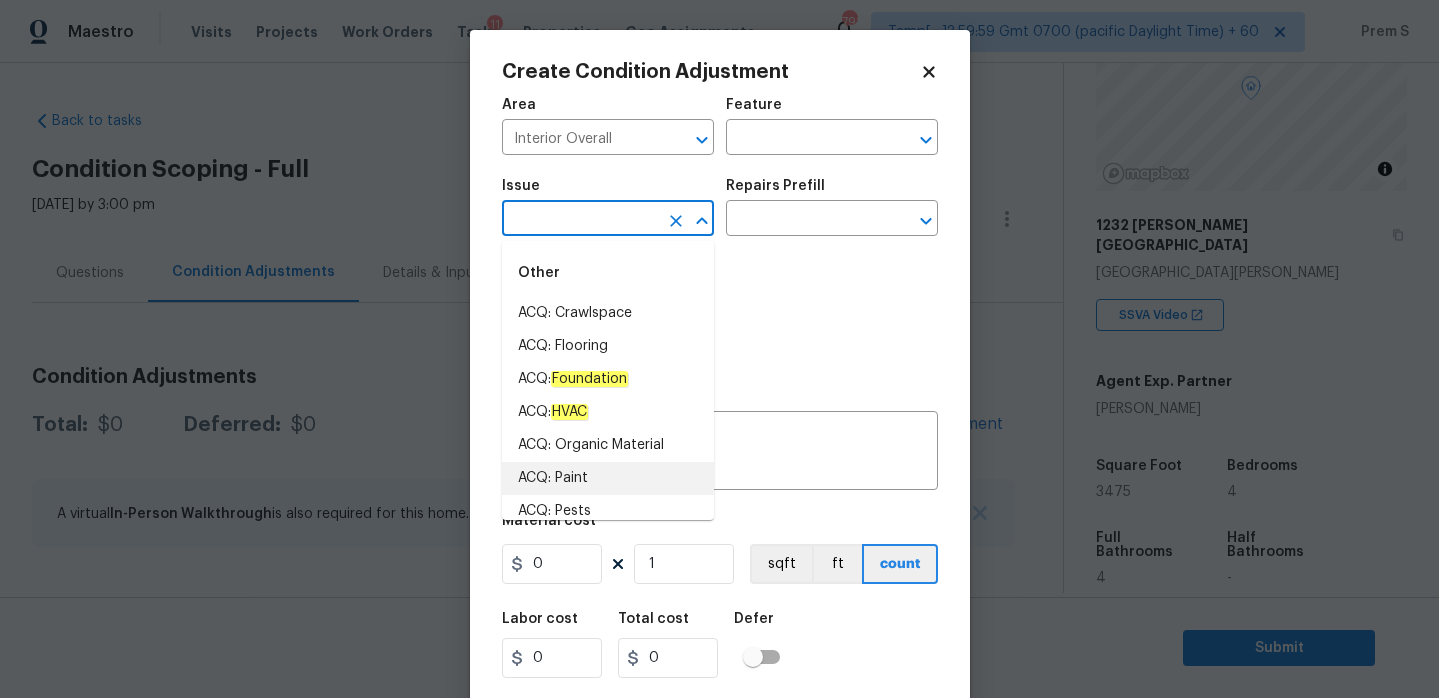 click on "ACQ: Paint" at bounding box center [608, 478] 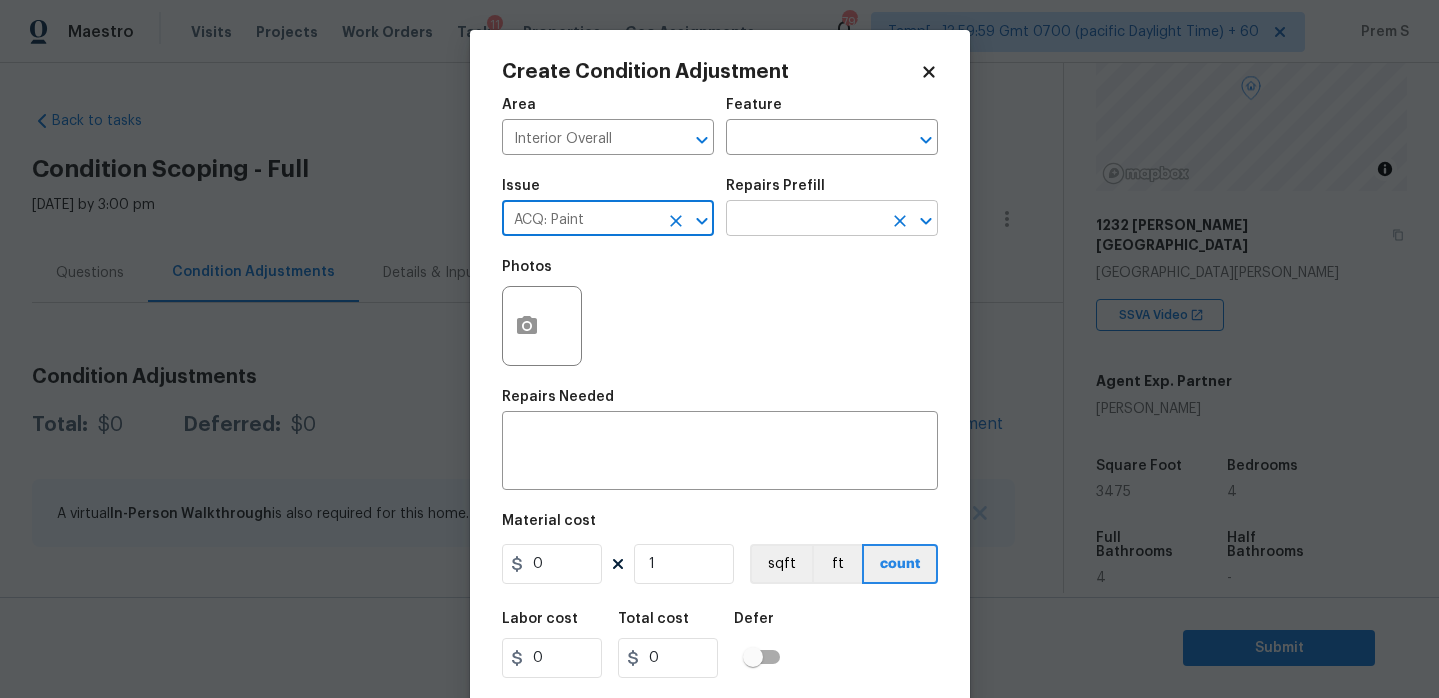 click at bounding box center (804, 220) 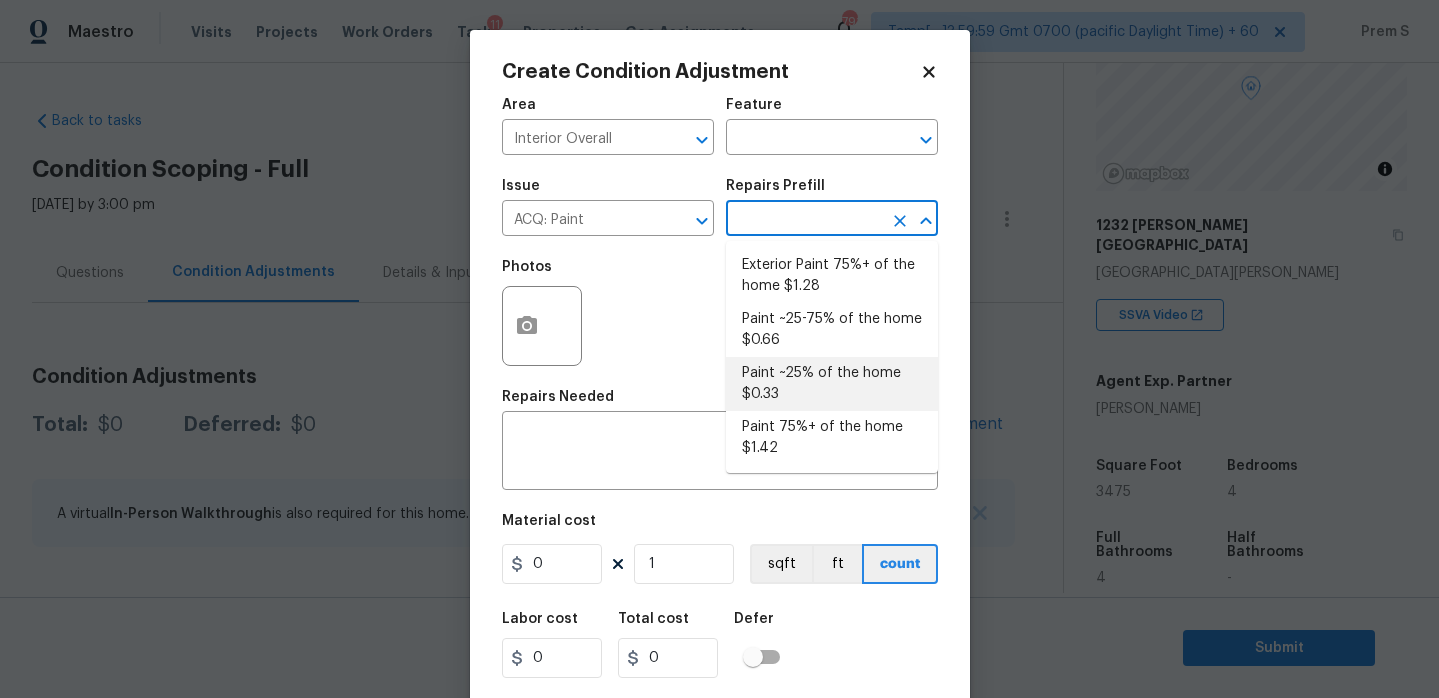 click on "Paint ~25% of the home $0.33" at bounding box center (832, 384) 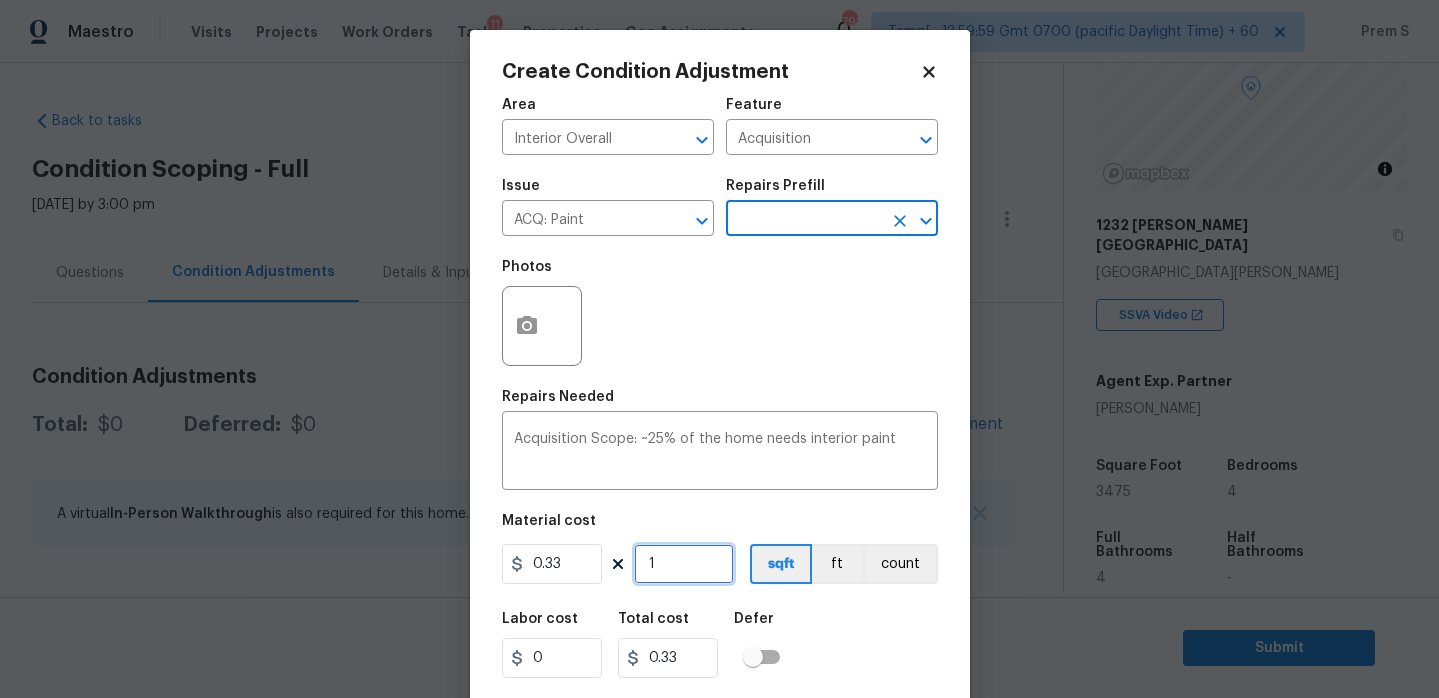 click on "1" at bounding box center [684, 564] 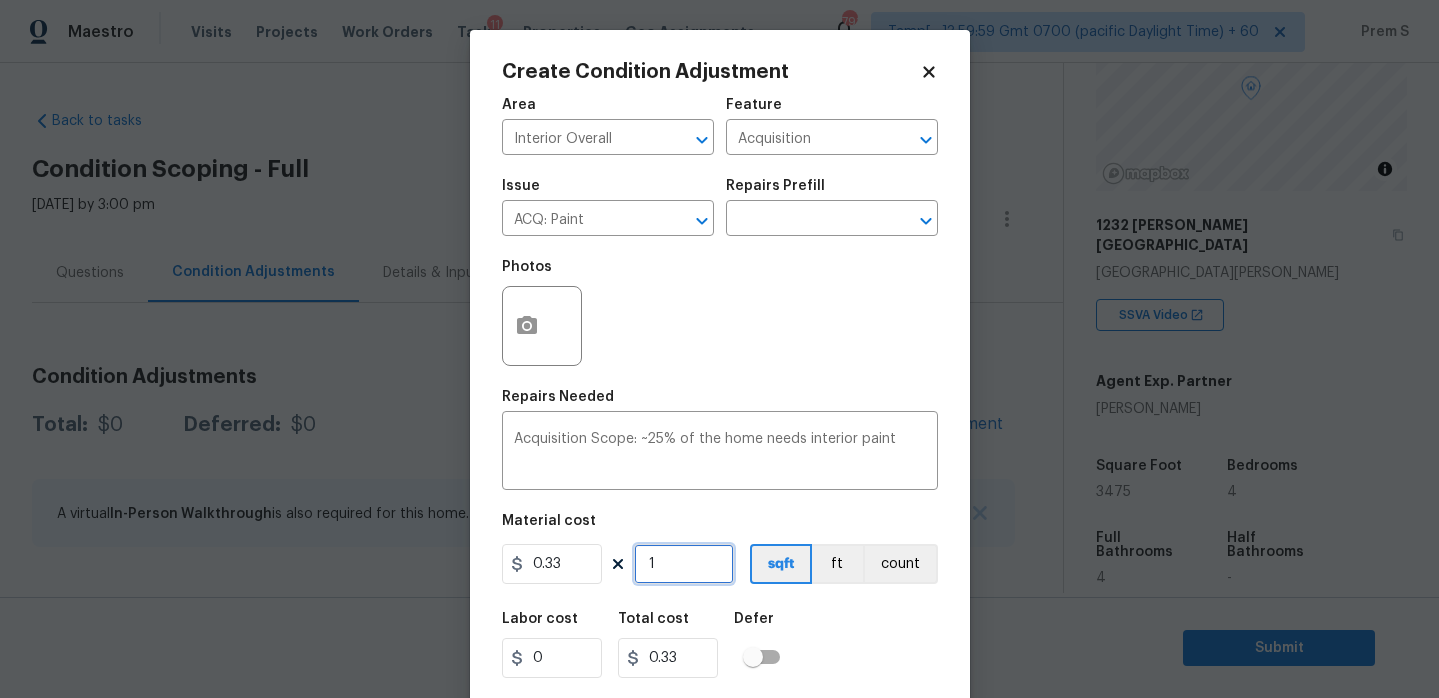type on "3" 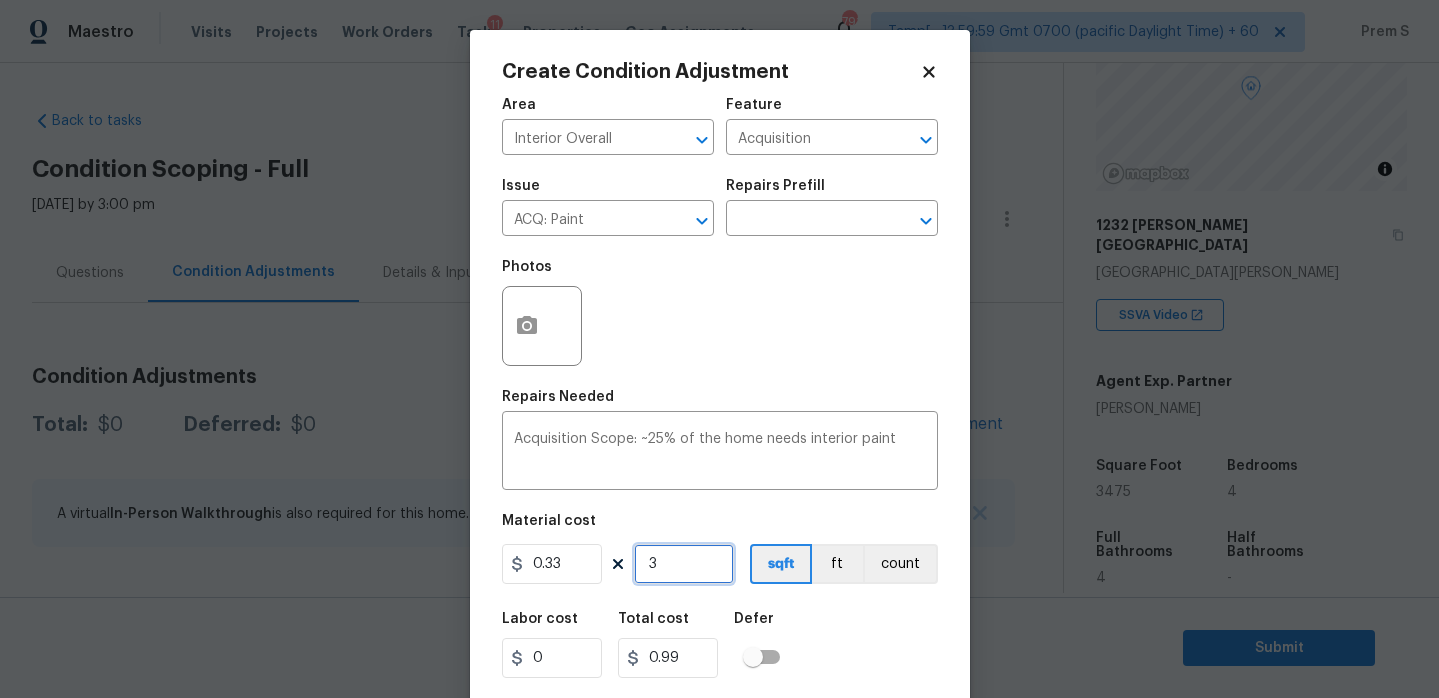 type on "34" 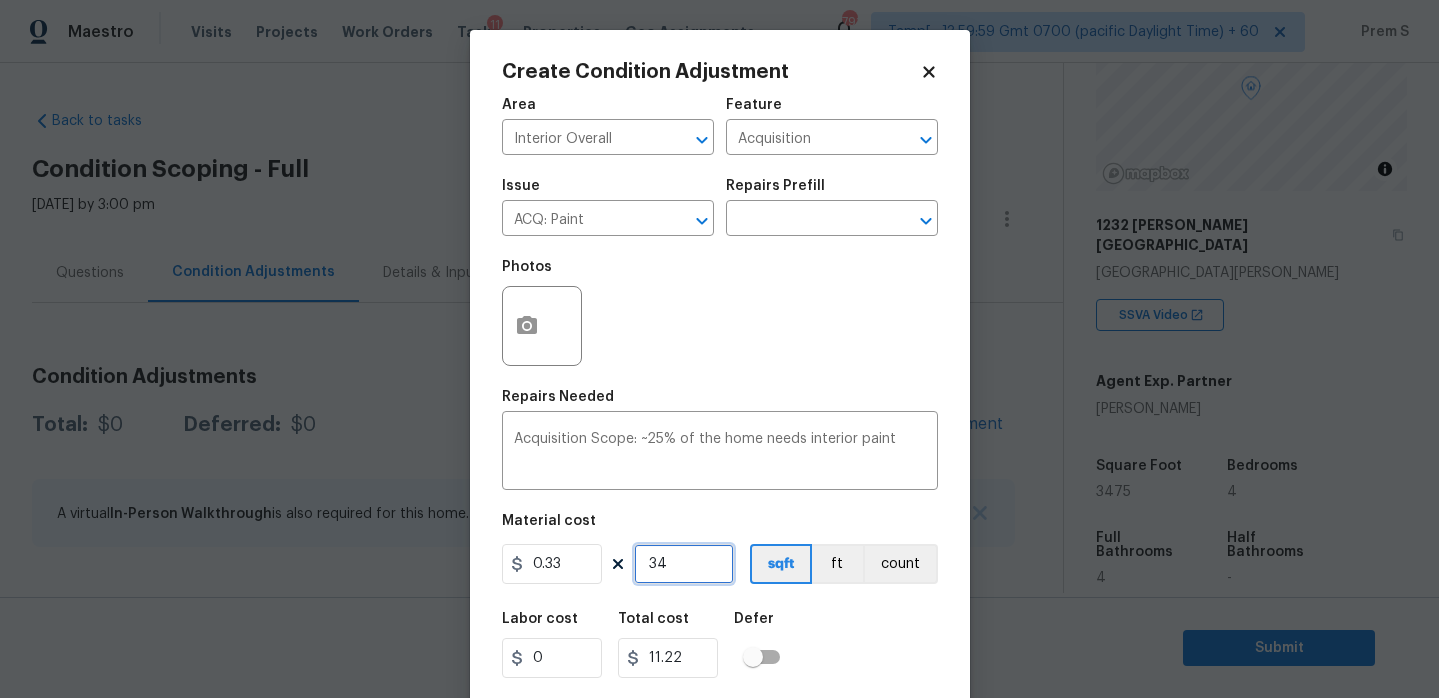 type on "347" 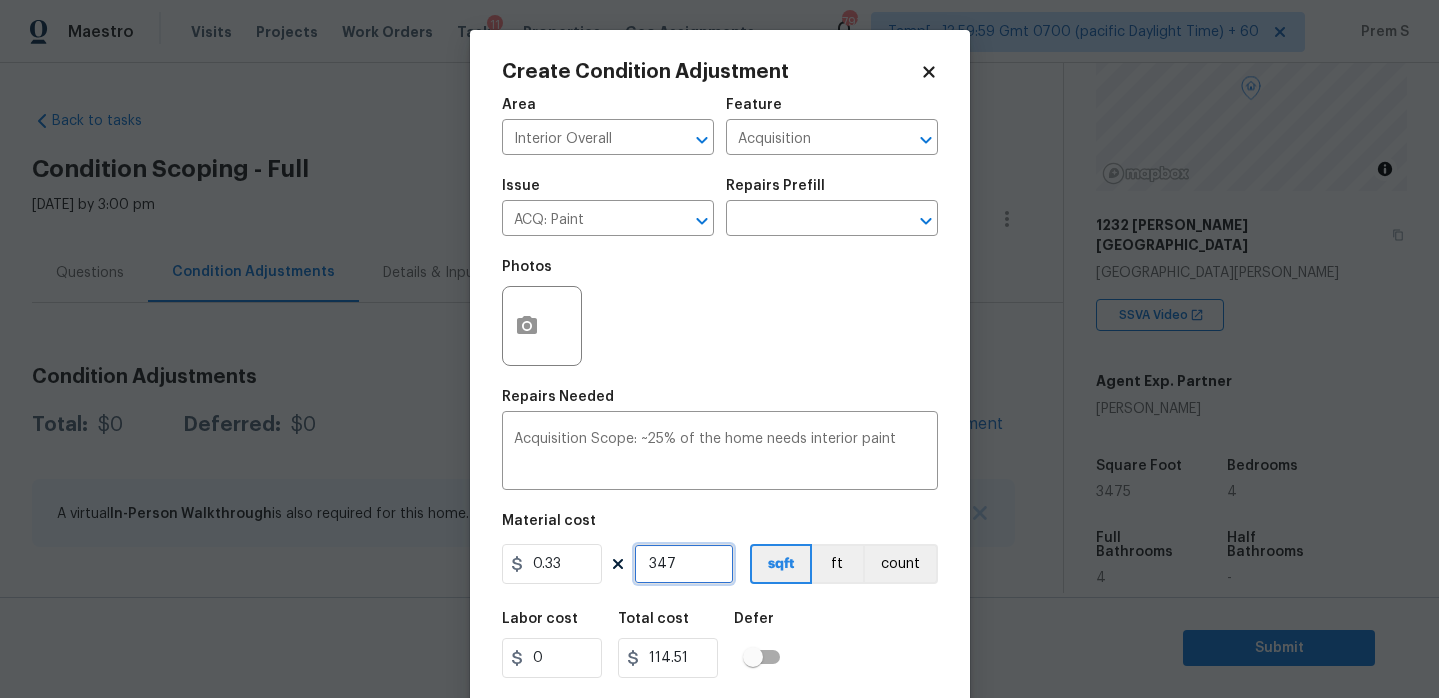 type on "3475" 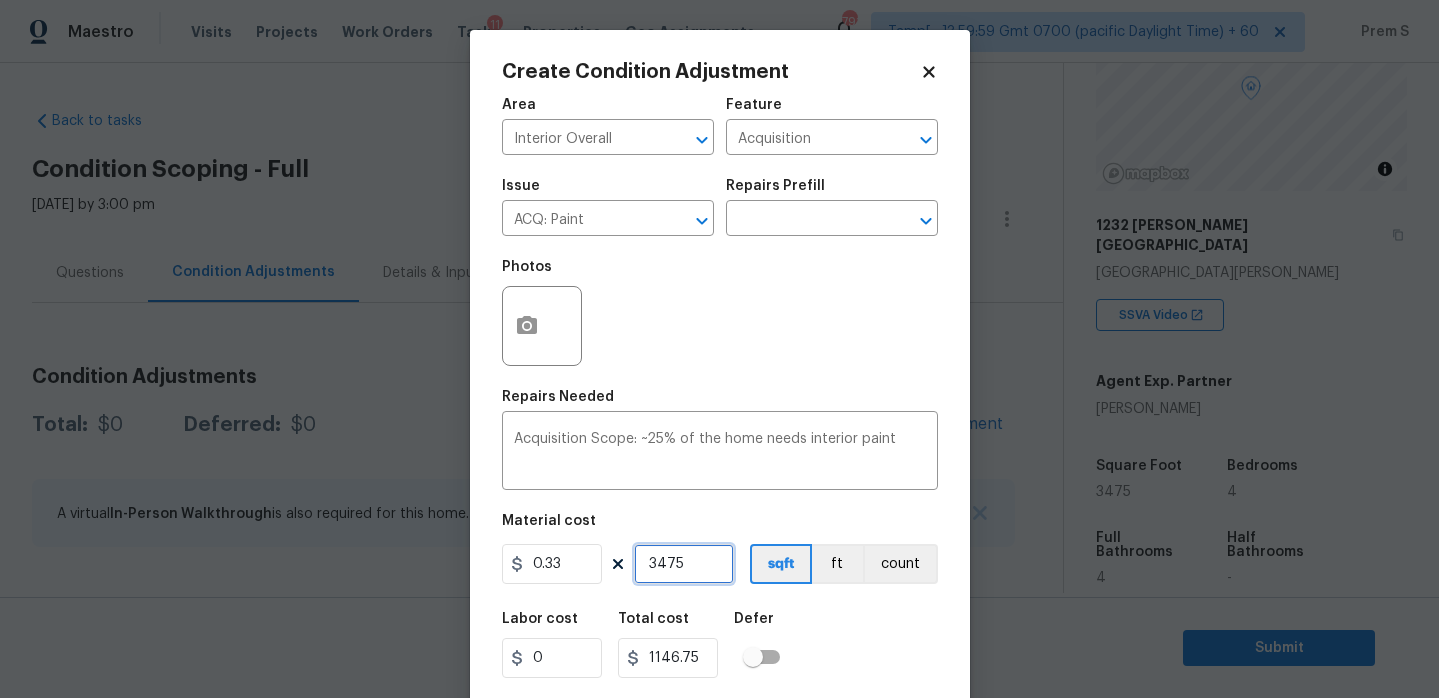 type on "3475" 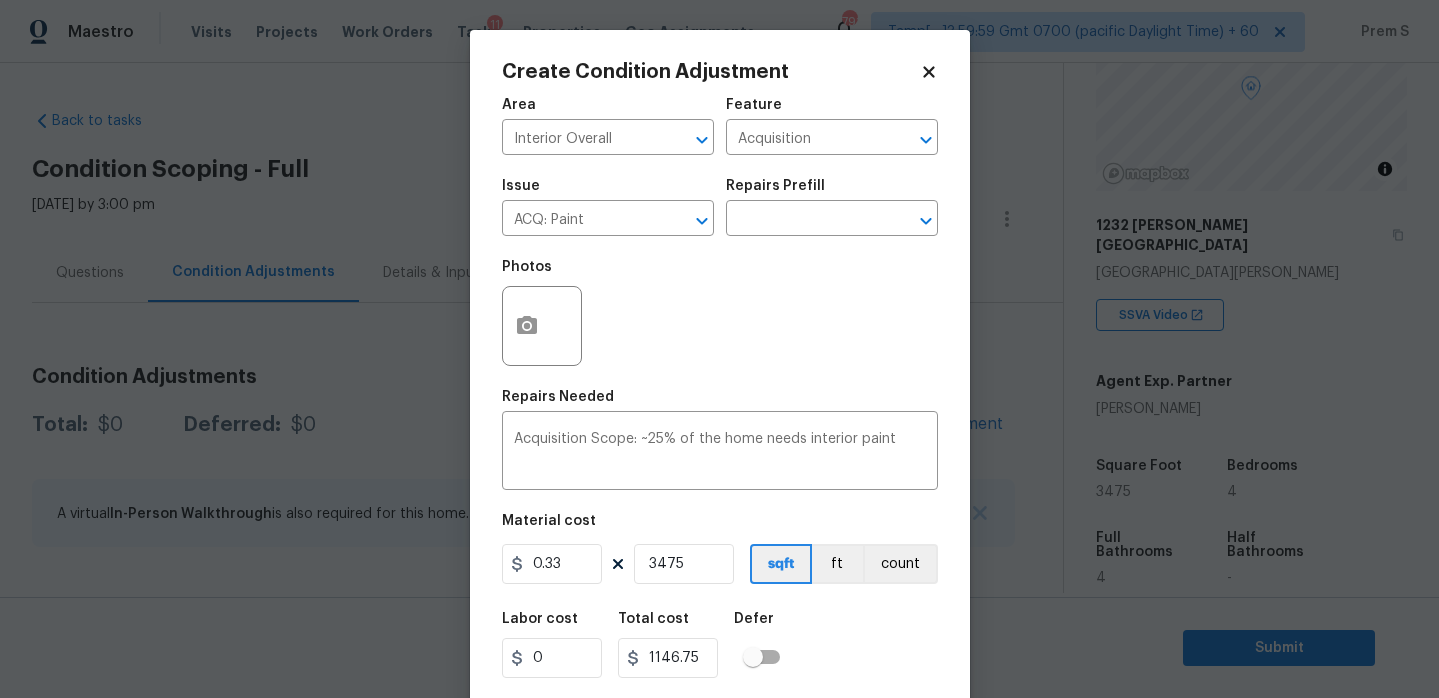 click on "Labor cost 0 Total cost 1146.75 Defer" at bounding box center (720, 645) 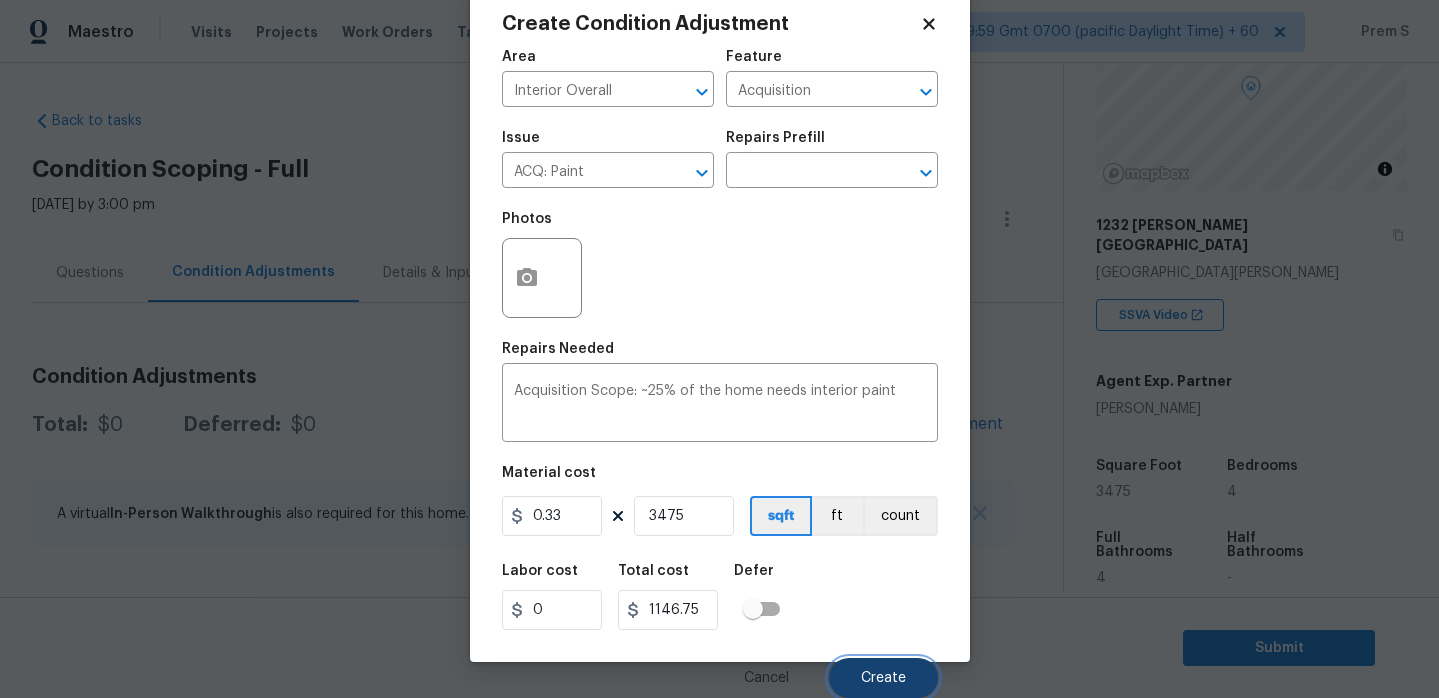 click on "Create" at bounding box center (883, 678) 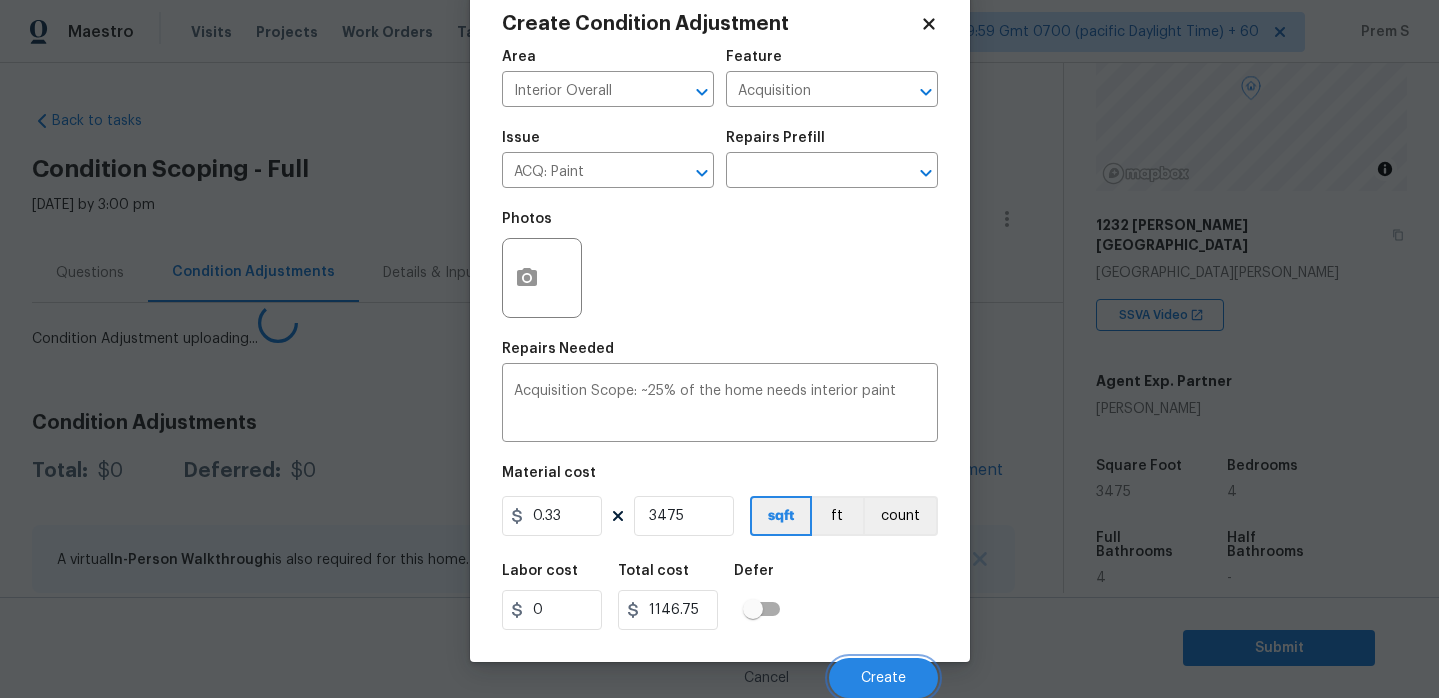 scroll, scrollTop: 42, scrollLeft: 0, axis: vertical 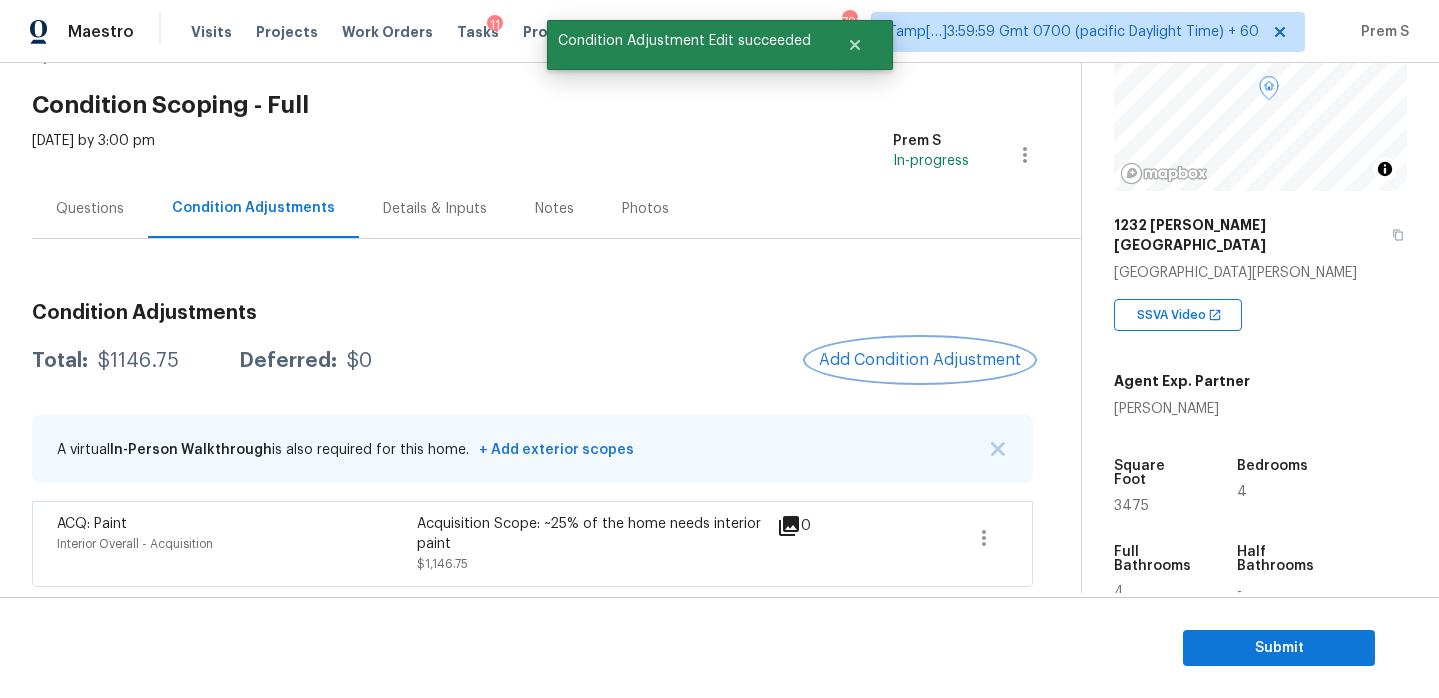 click on "Add Condition Adjustment" at bounding box center (920, 360) 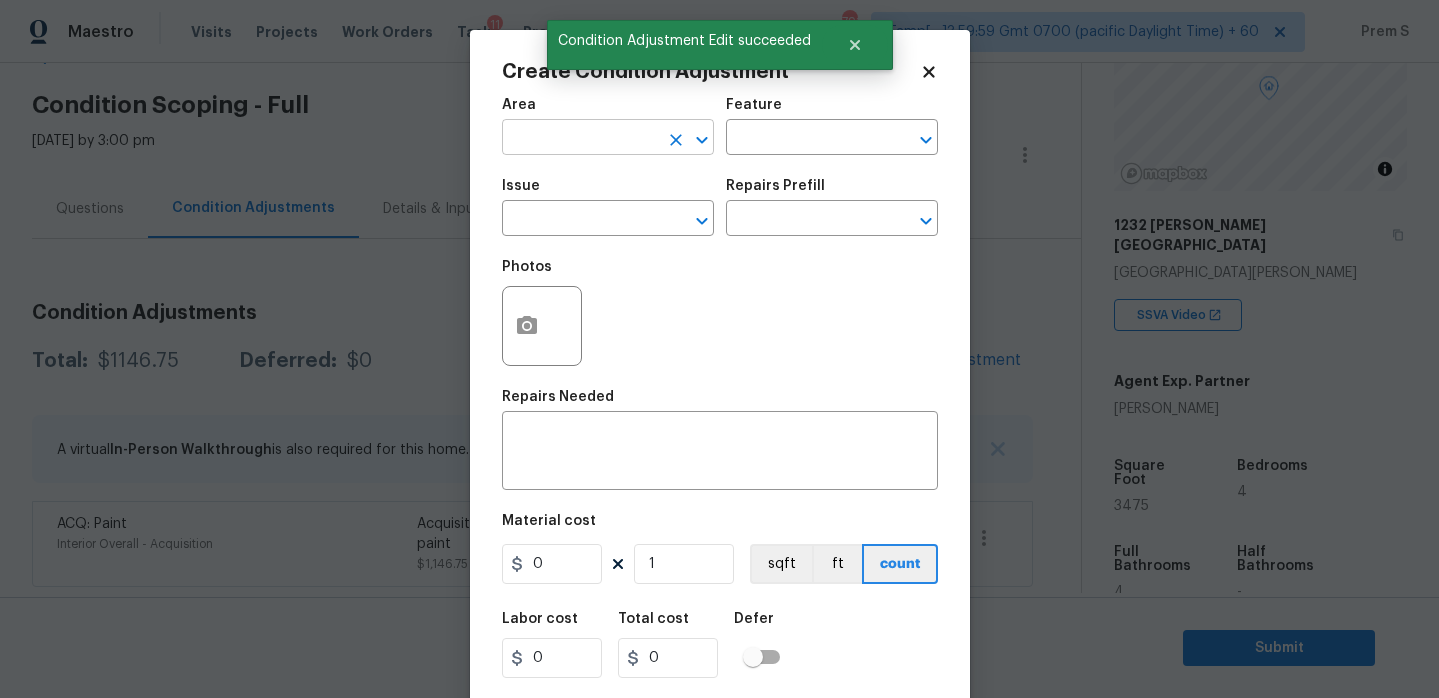 click at bounding box center (580, 139) 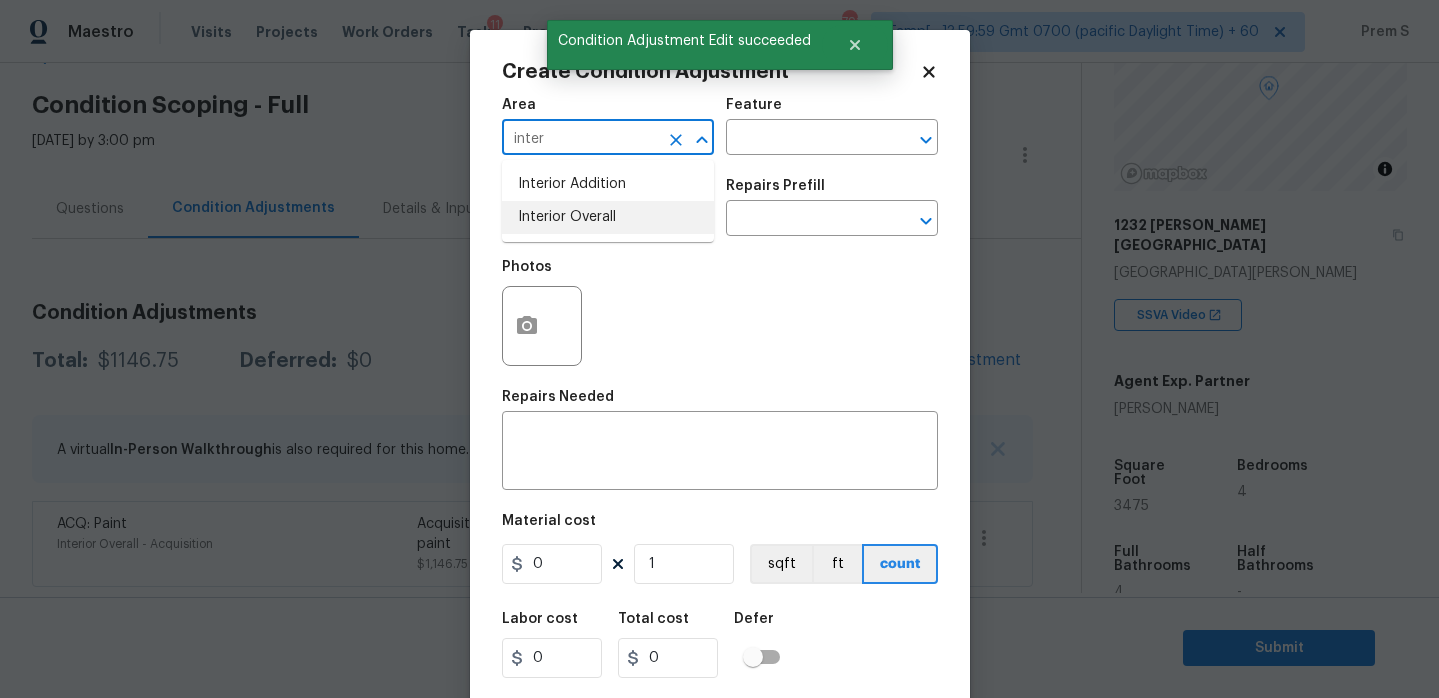 click on "Interior Overall" at bounding box center (608, 217) 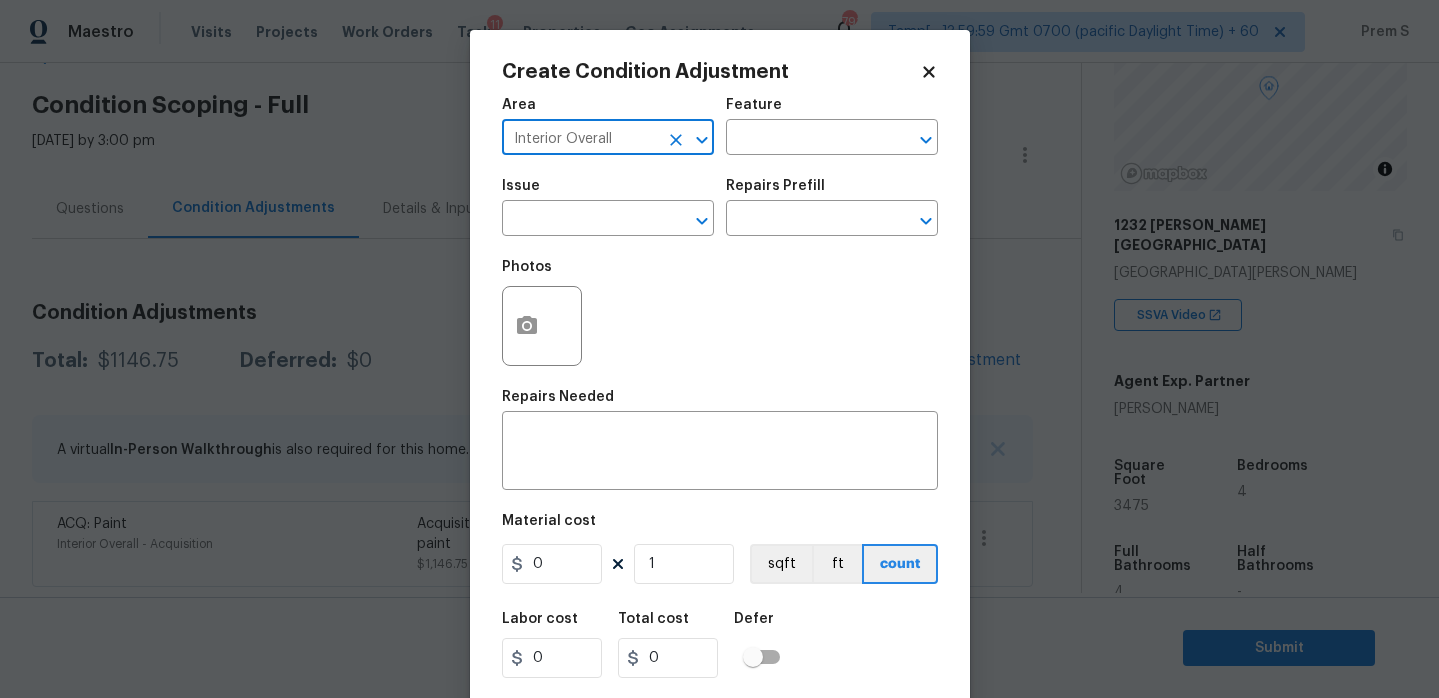 type on "Interior Overall" 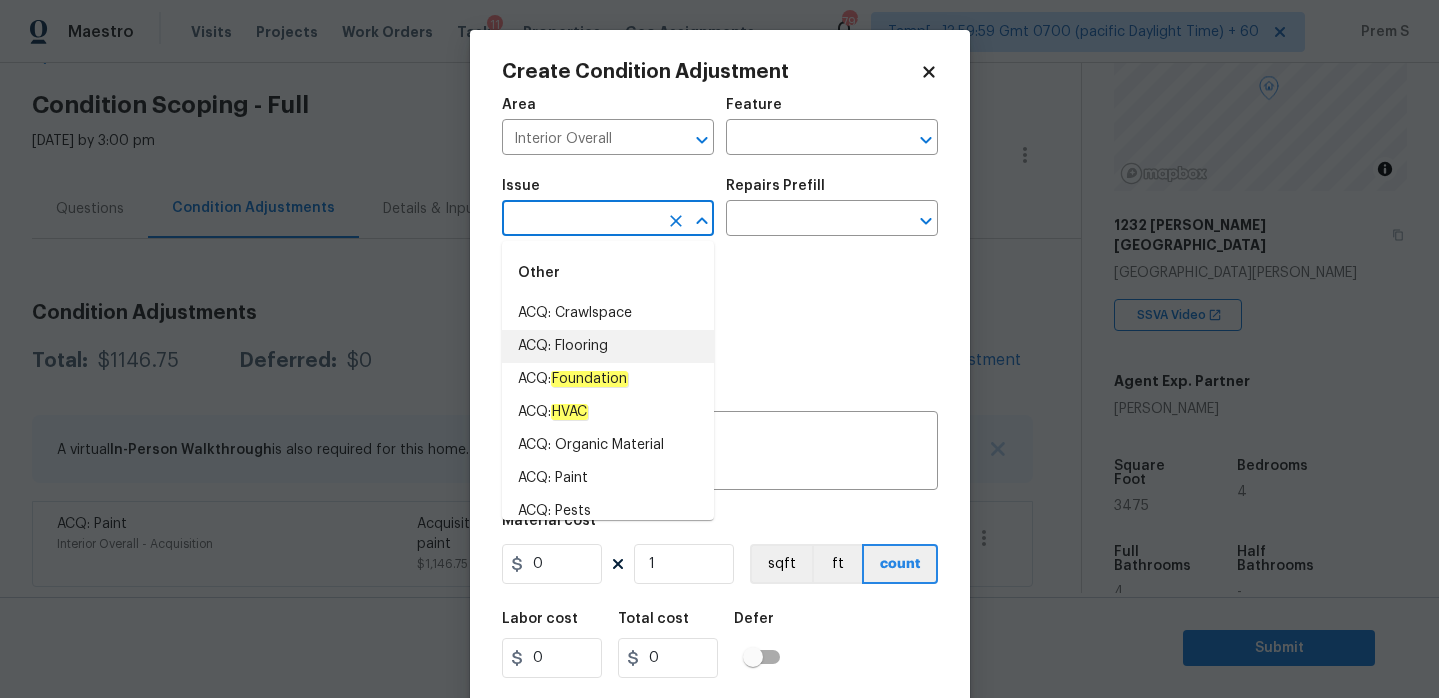 click on "ACQ: Flooring" at bounding box center [608, 346] 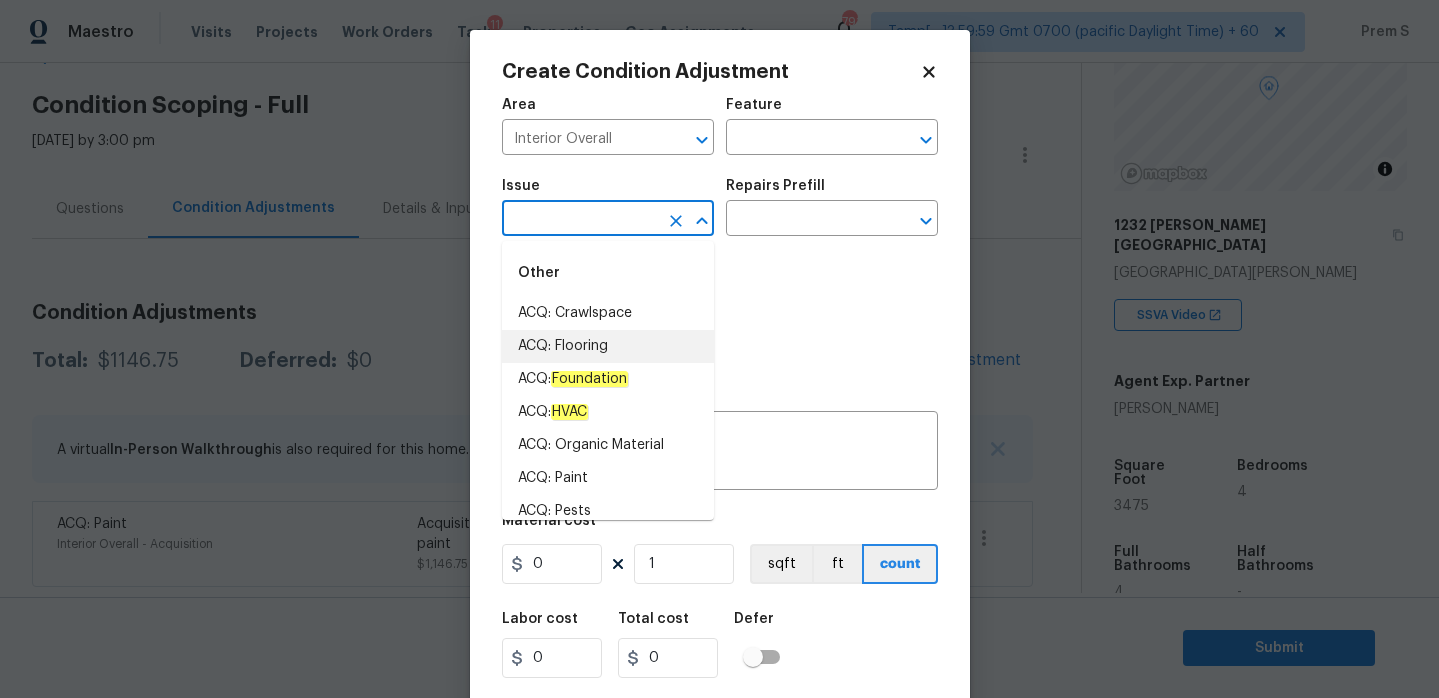 type on "ACQ: Flooring" 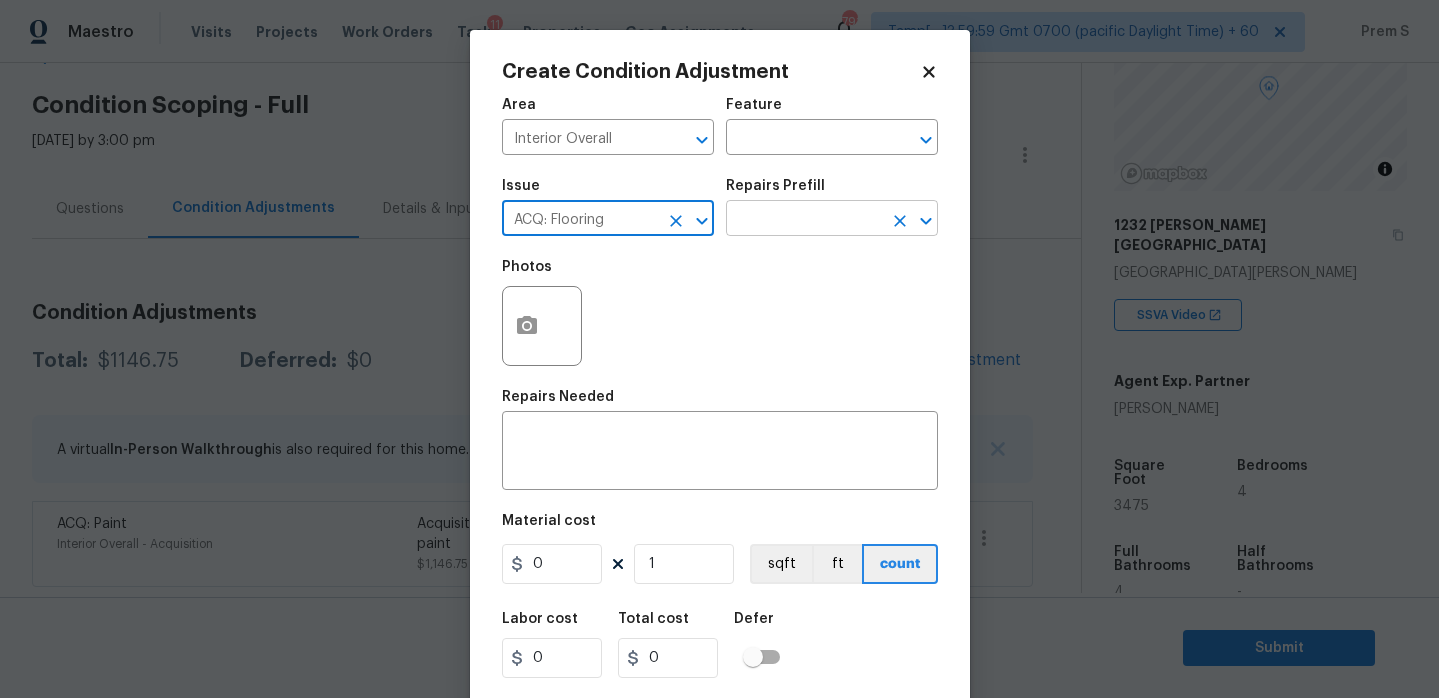 click at bounding box center (804, 220) 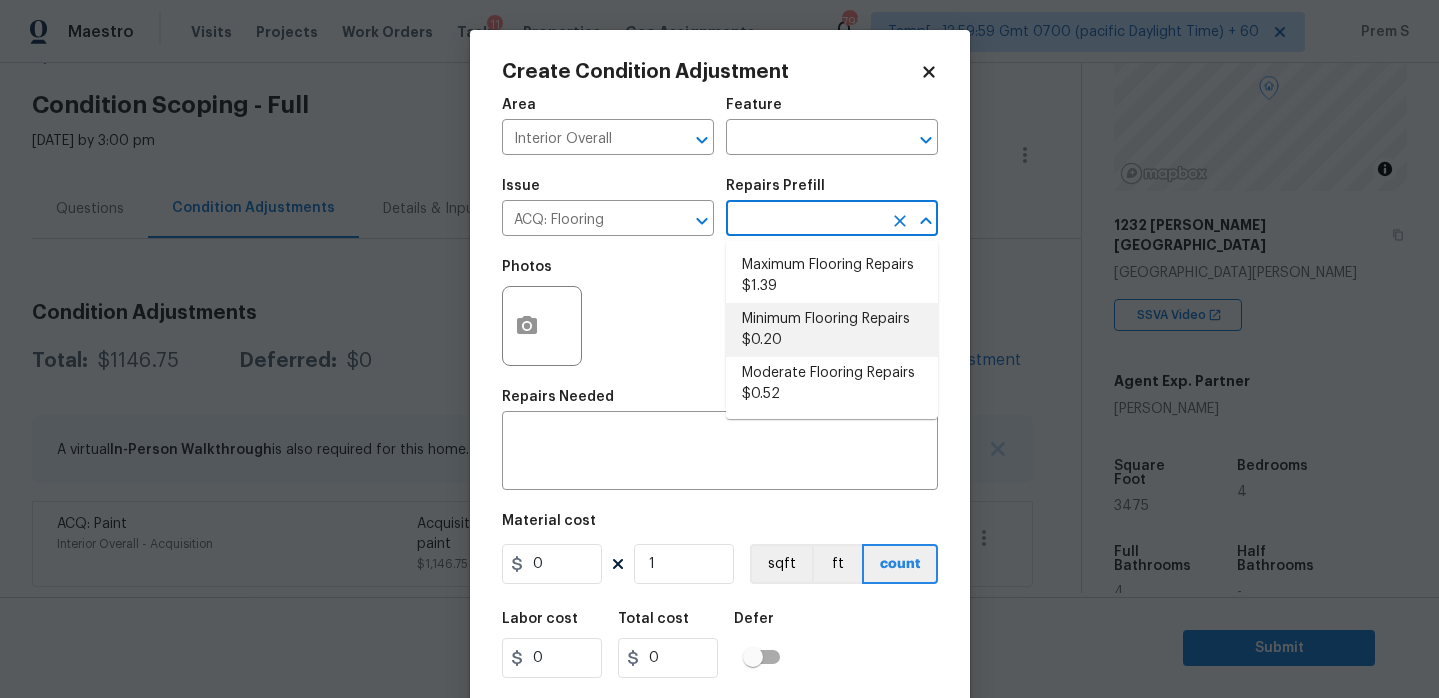 click on "Minimum Flooring Repairs $0.20" at bounding box center [832, 330] 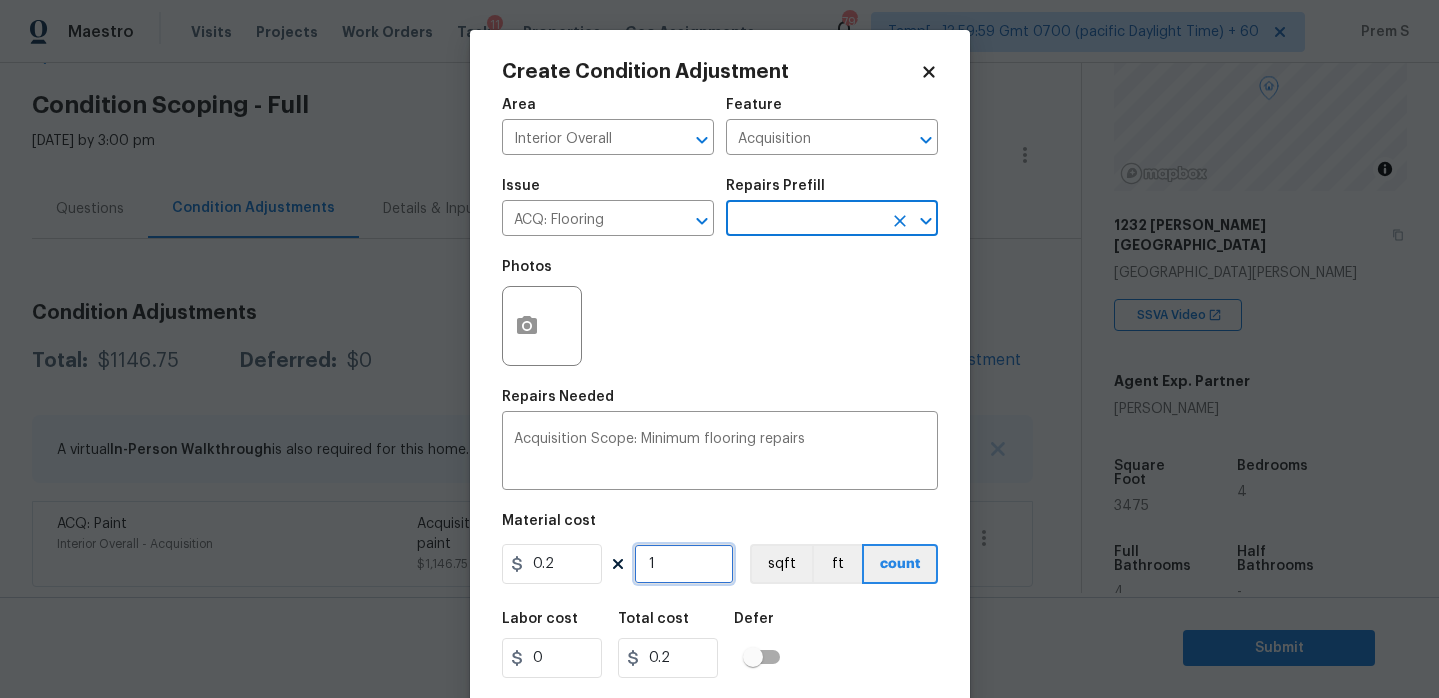 click on "1" at bounding box center [684, 564] 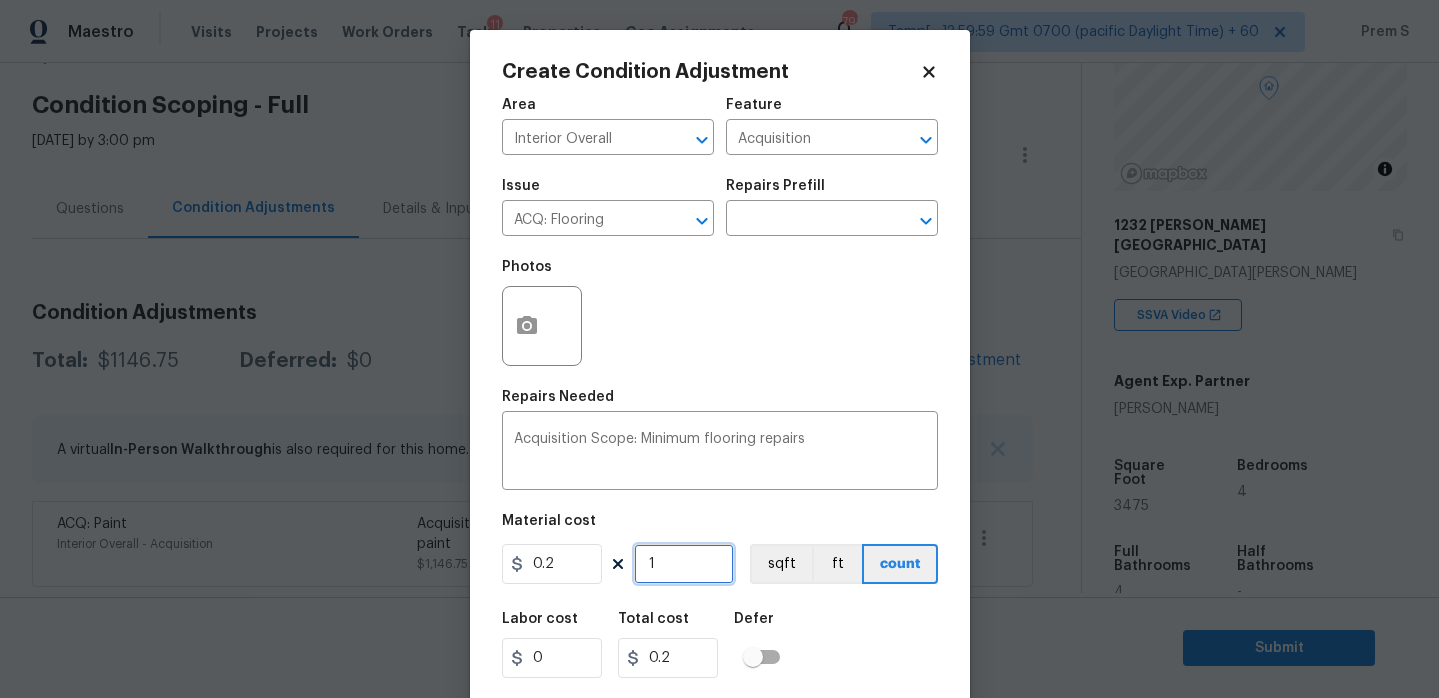 click on "1" at bounding box center [684, 564] 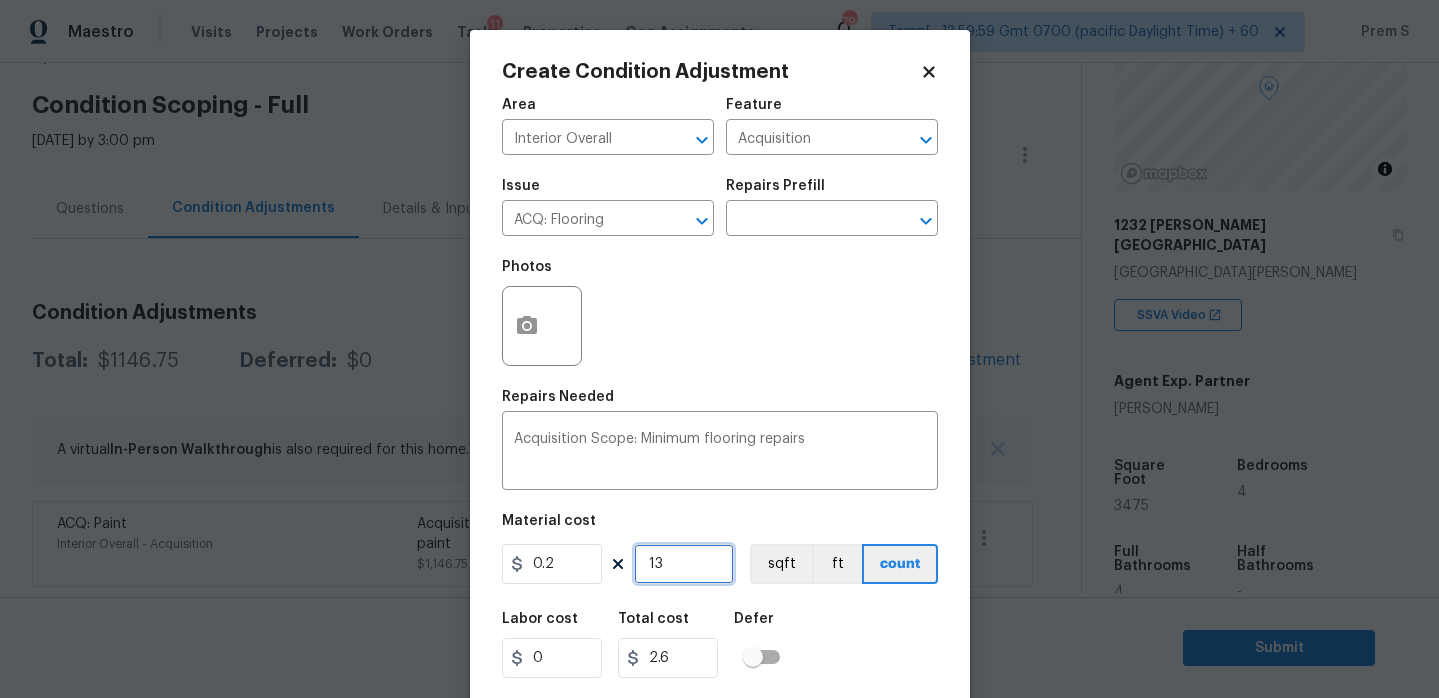 type on "134" 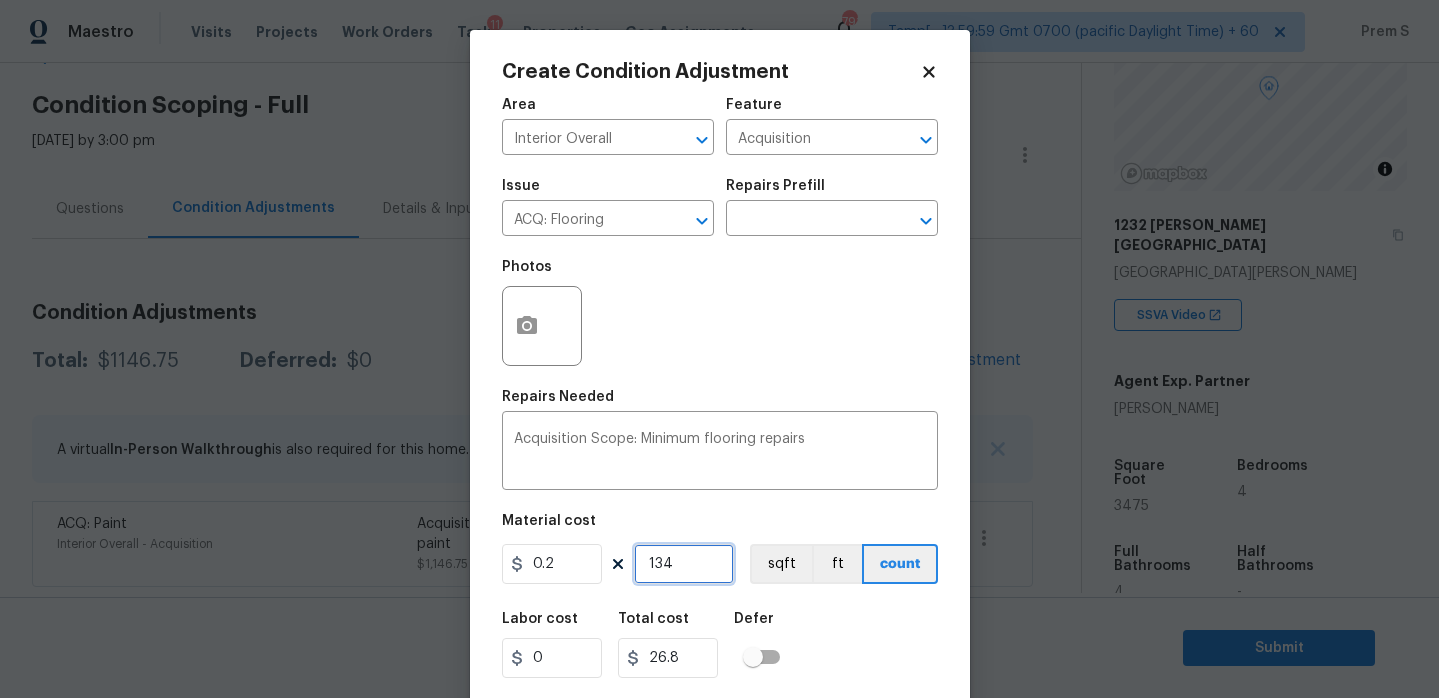 type on "1347" 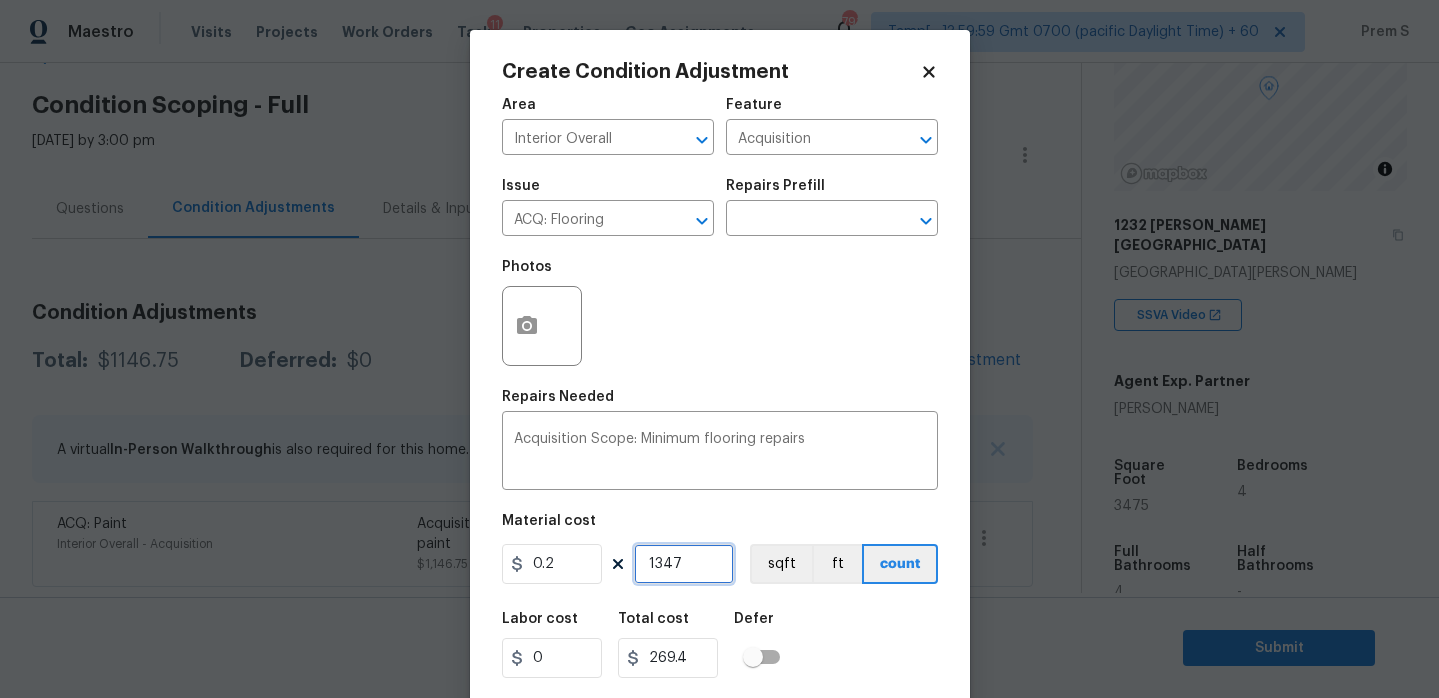 type on "13475" 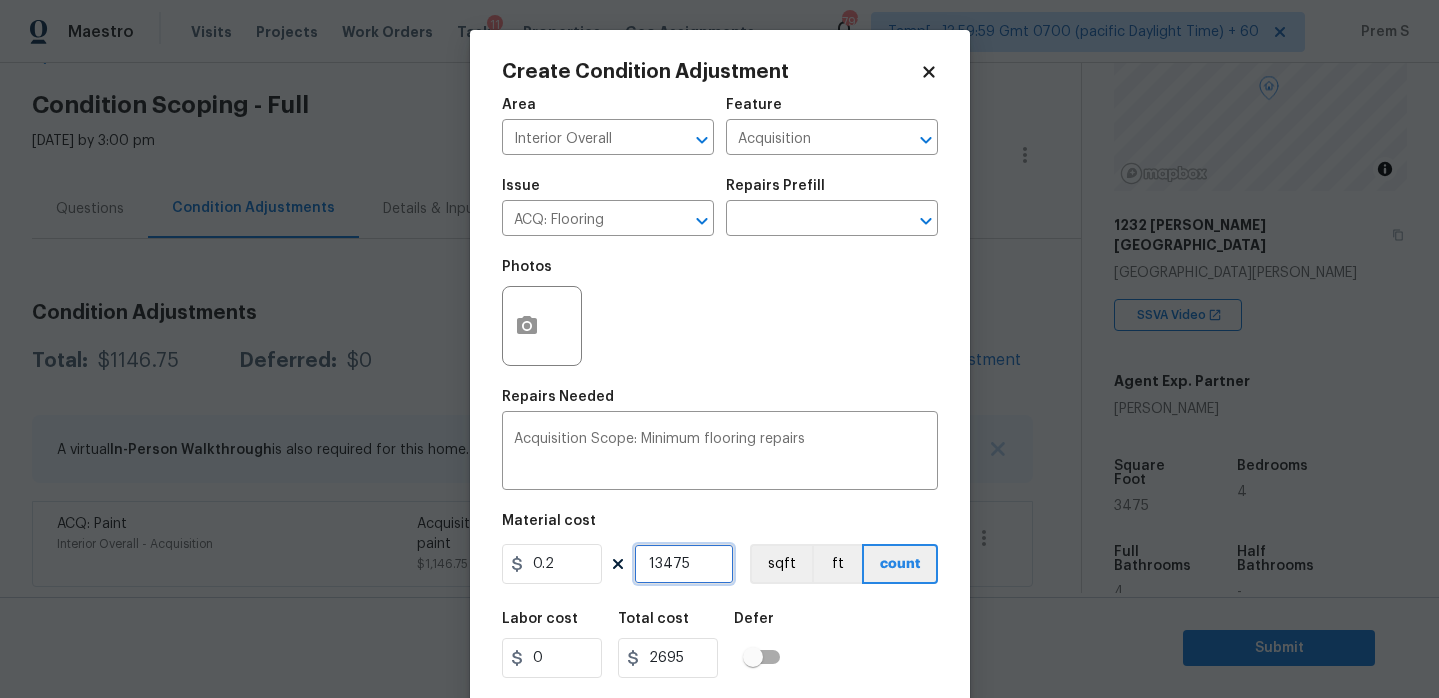 click on "13475" at bounding box center (684, 564) 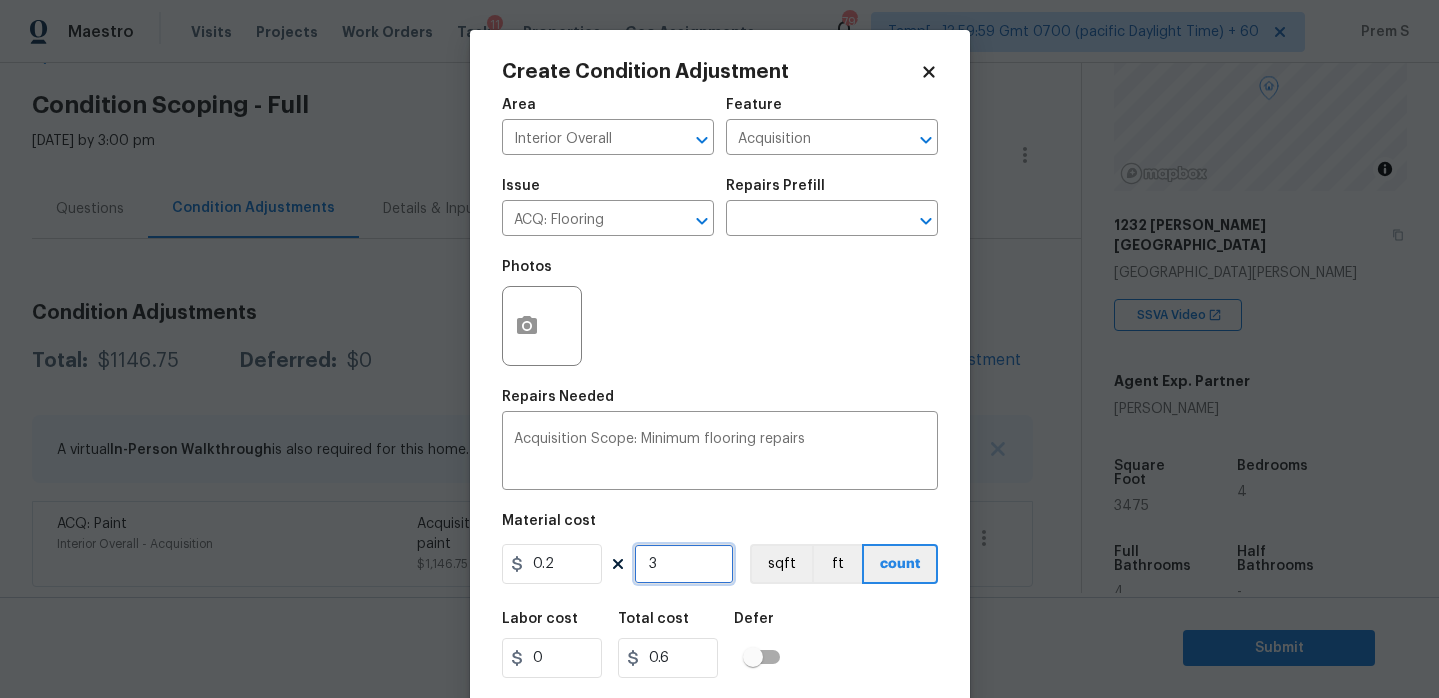 type on "34" 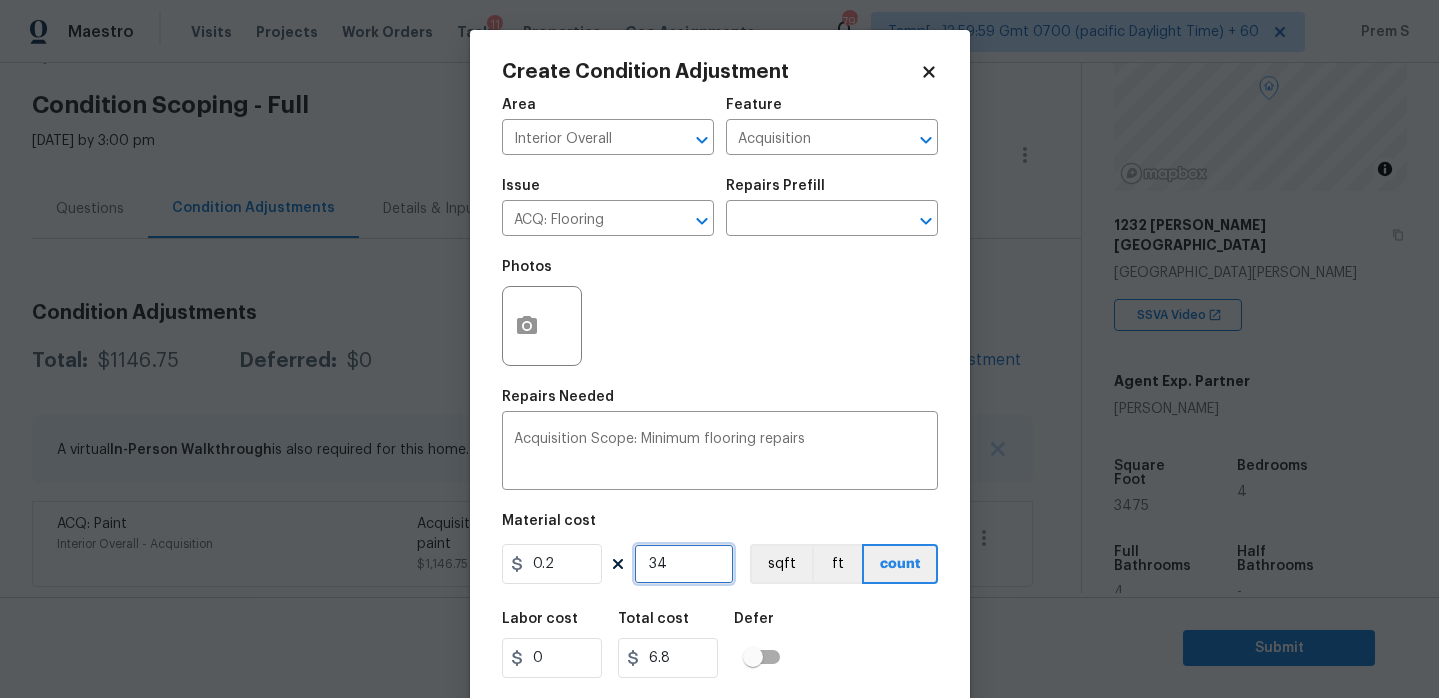 type on "347" 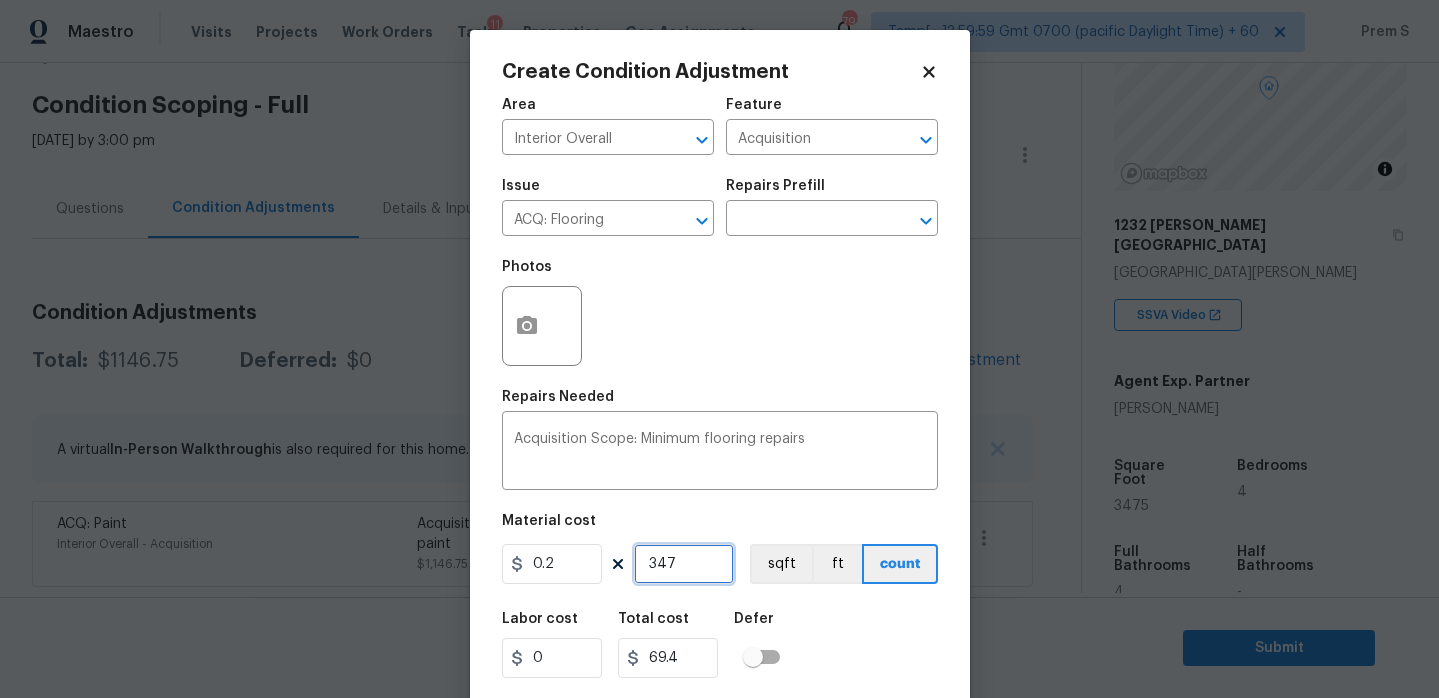 type on "3475" 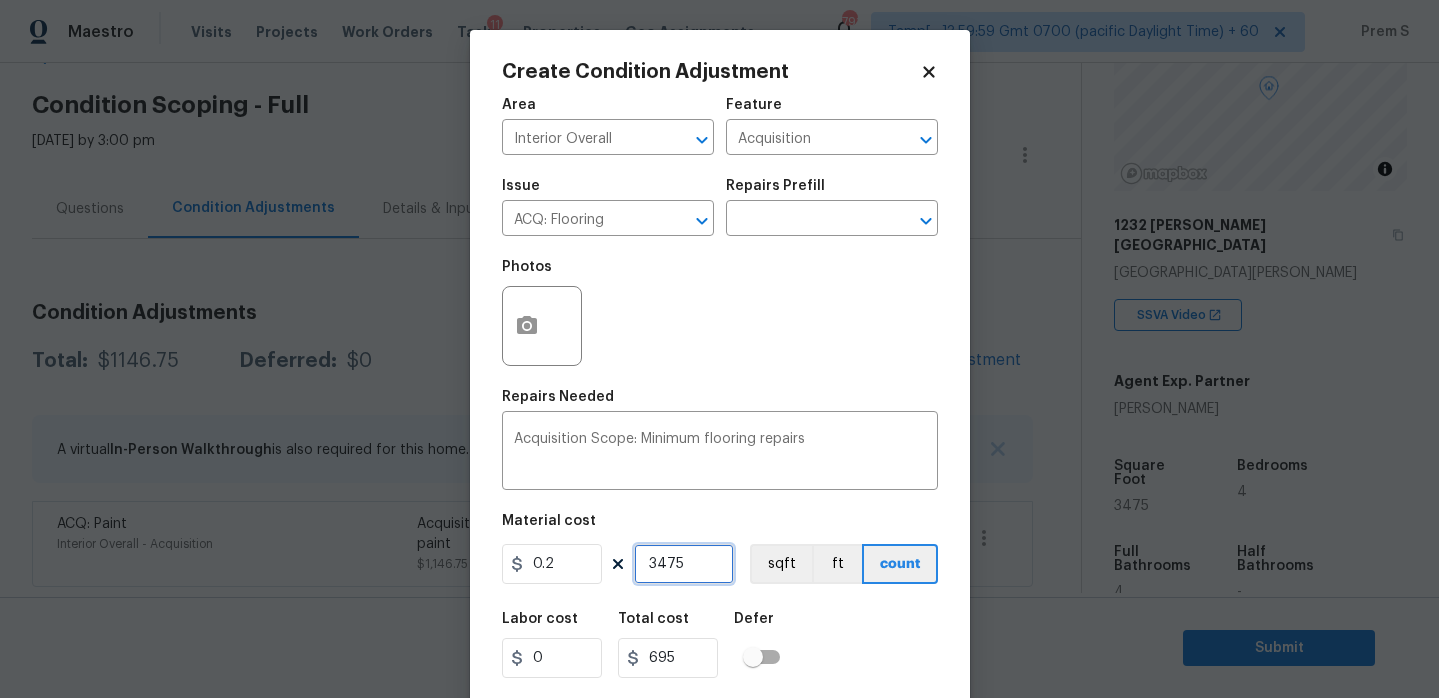 type on "3475" 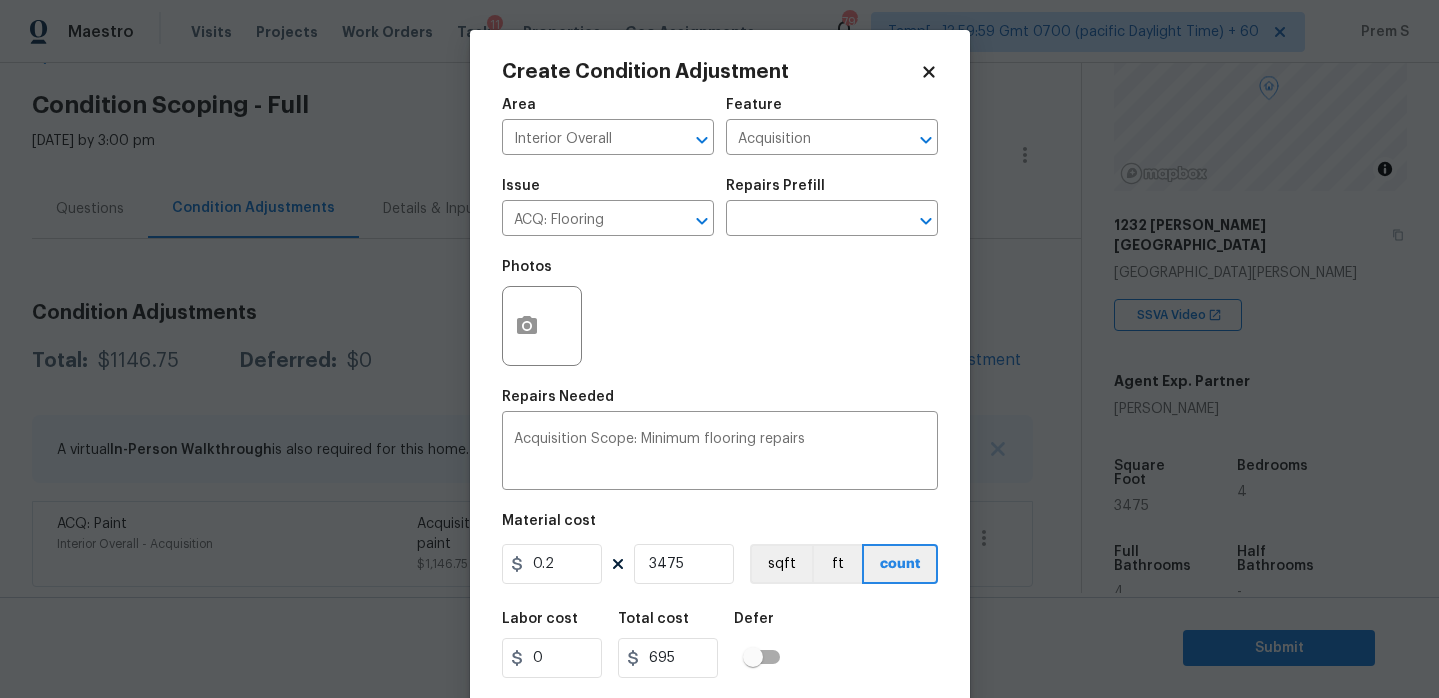 click on "Labor cost 0 Total cost 695 Defer" at bounding box center (720, 645) 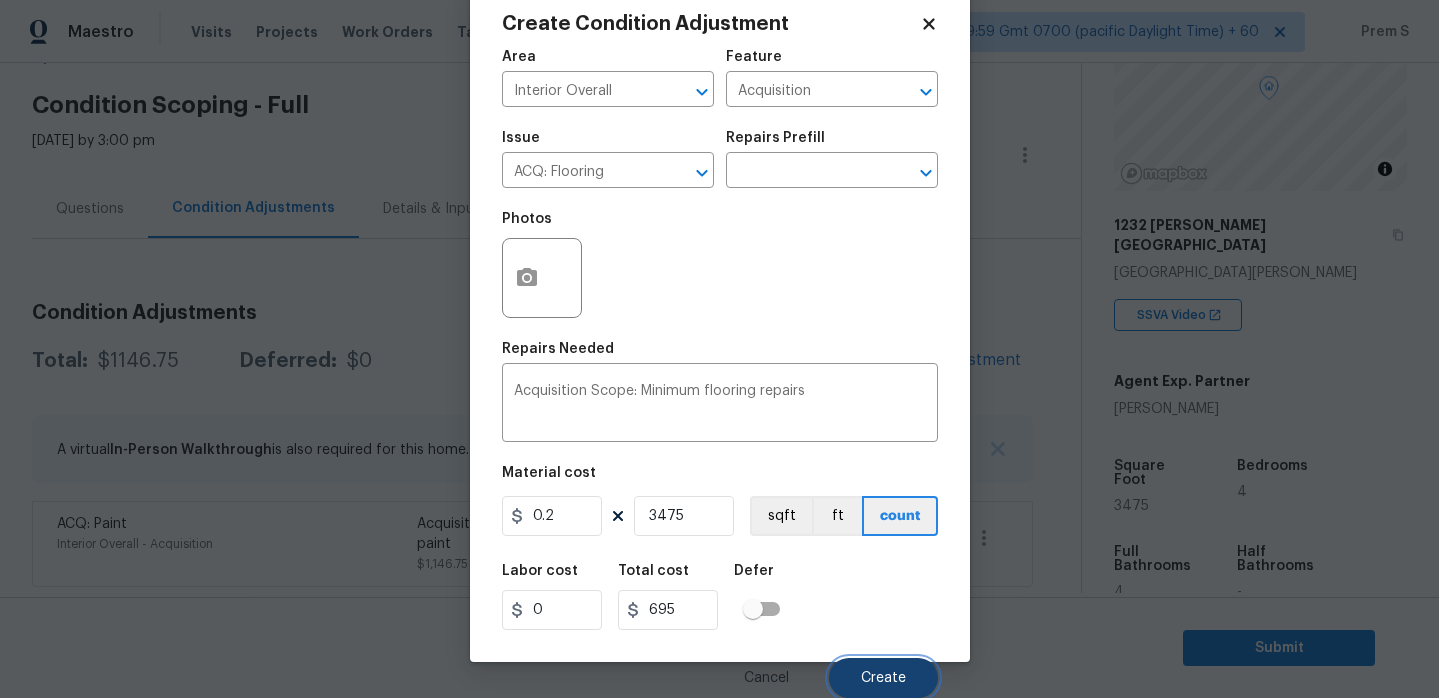 click on "Create" at bounding box center (883, 678) 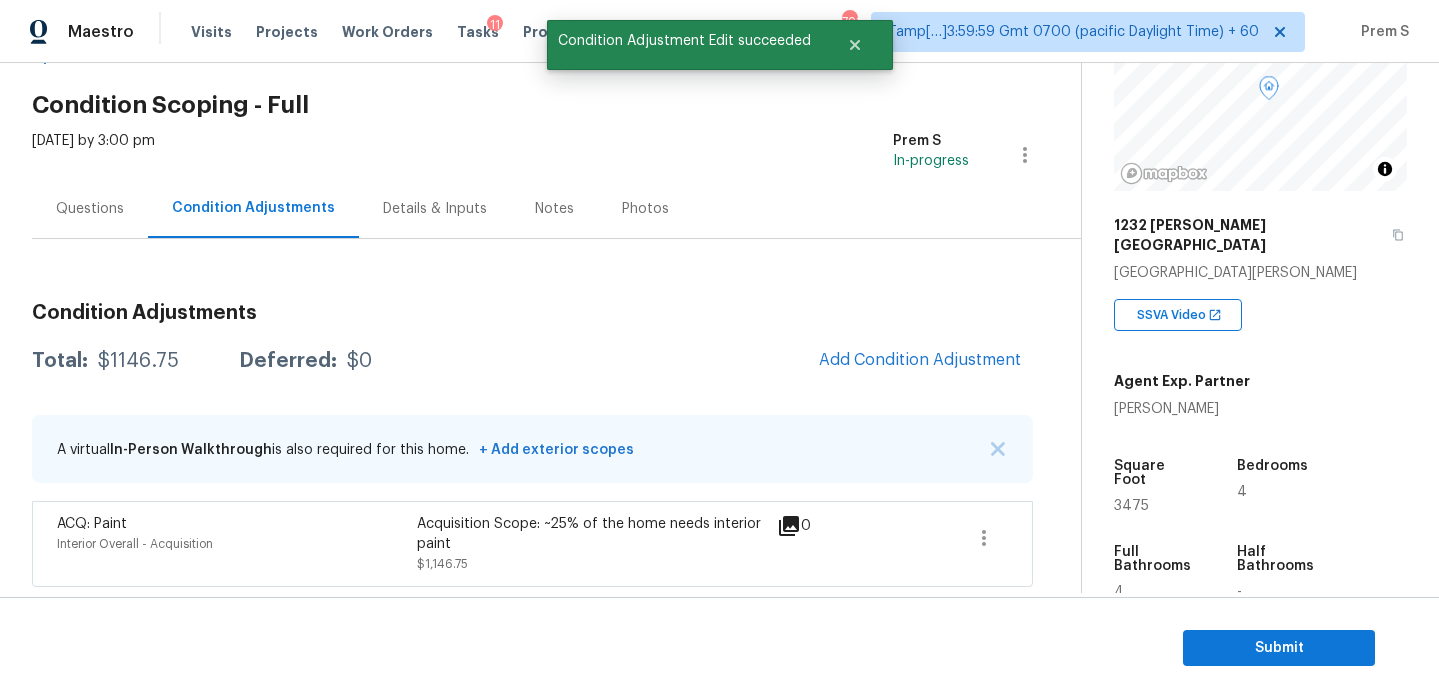 scroll, scrollTop: 42, scrollLeft: 0, axis: vertical 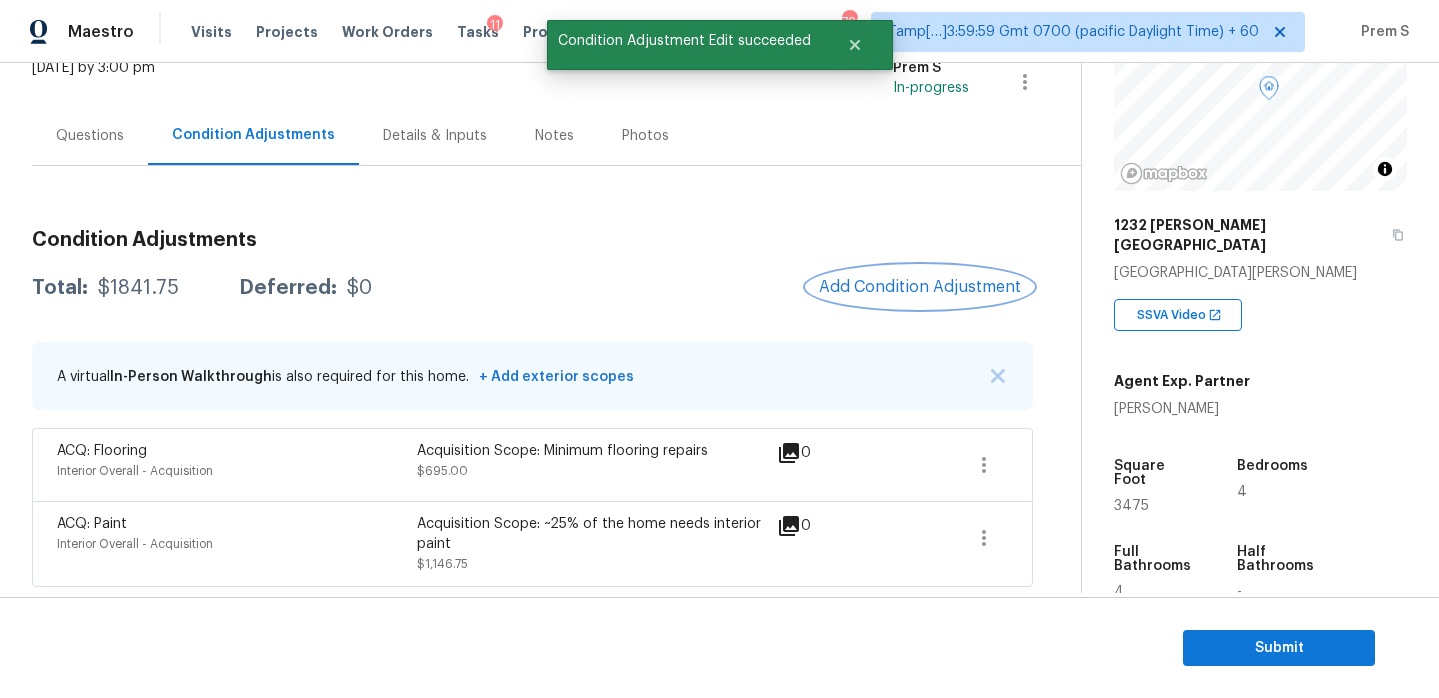 click on "Add Condition Adjustment" at bounding box center [920, 287] 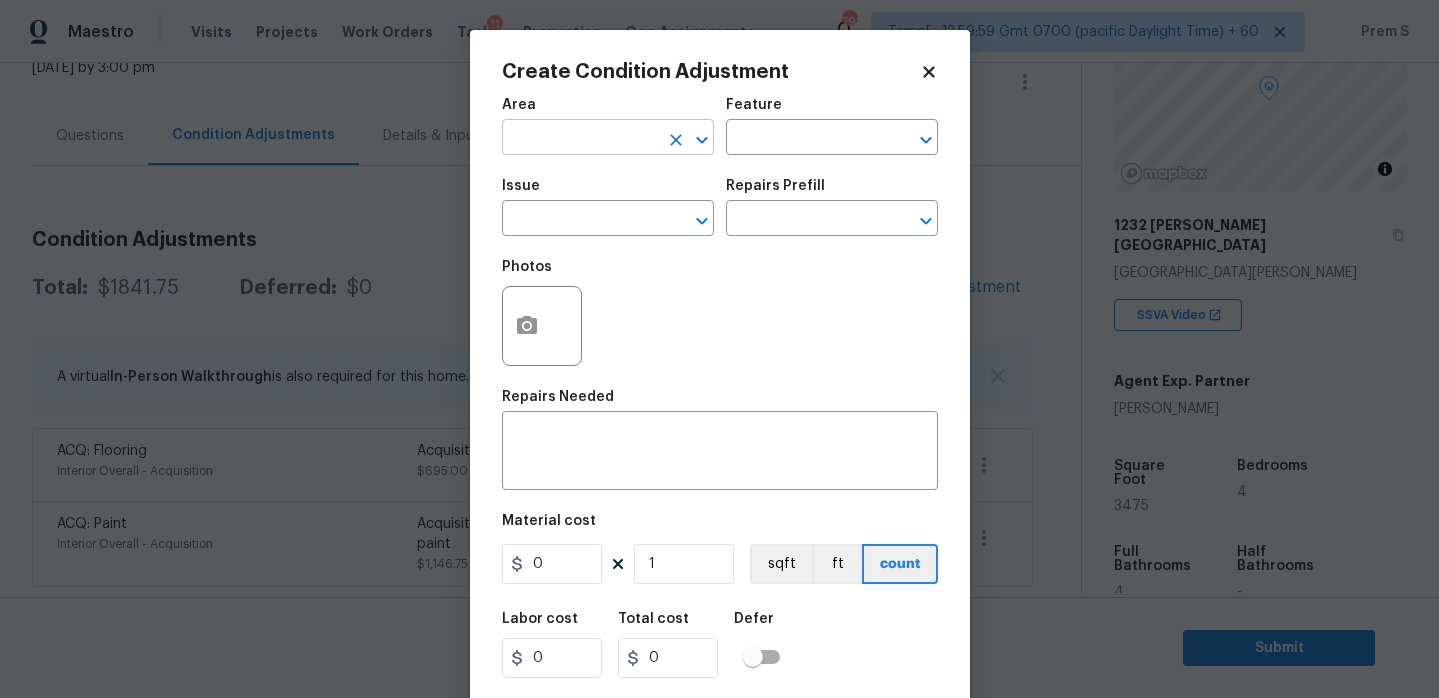 click at bounding box center (580, 139) 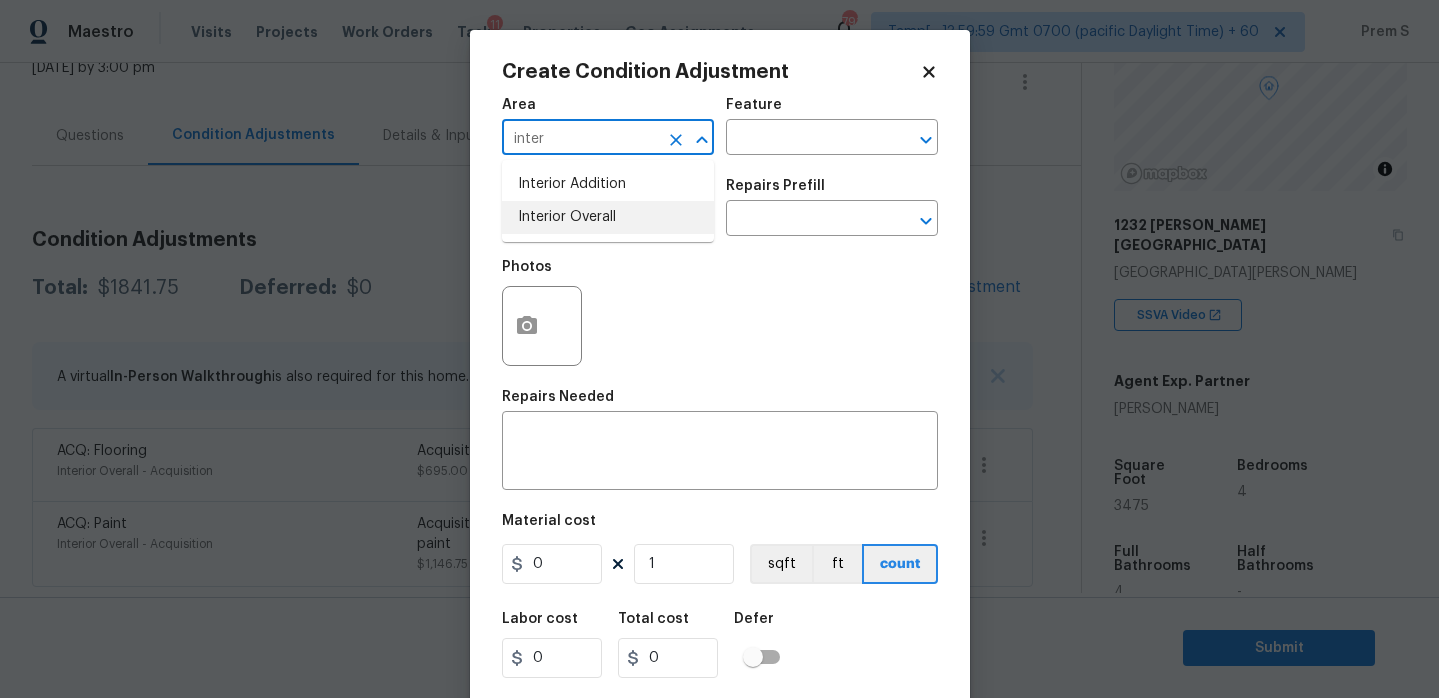click on "Interior Overall" at bounding box center (608, 217) 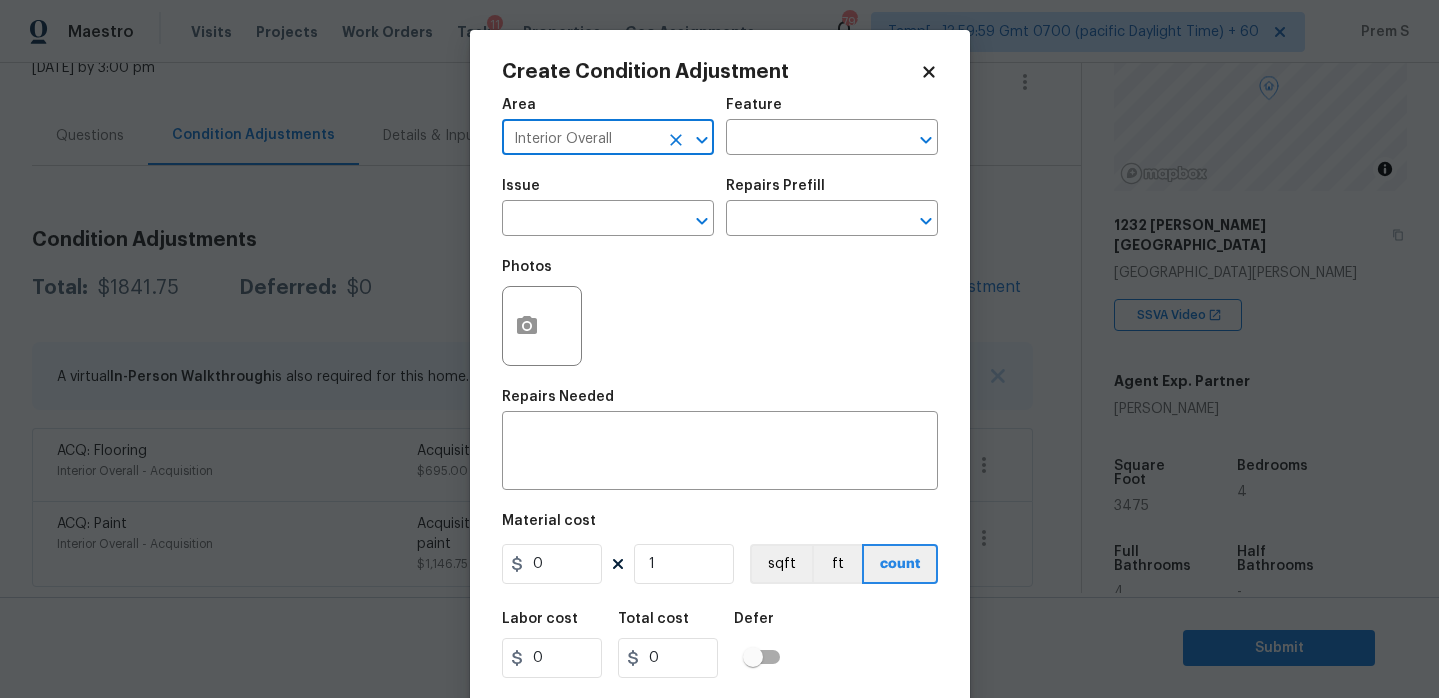 type on "Interior Overall" 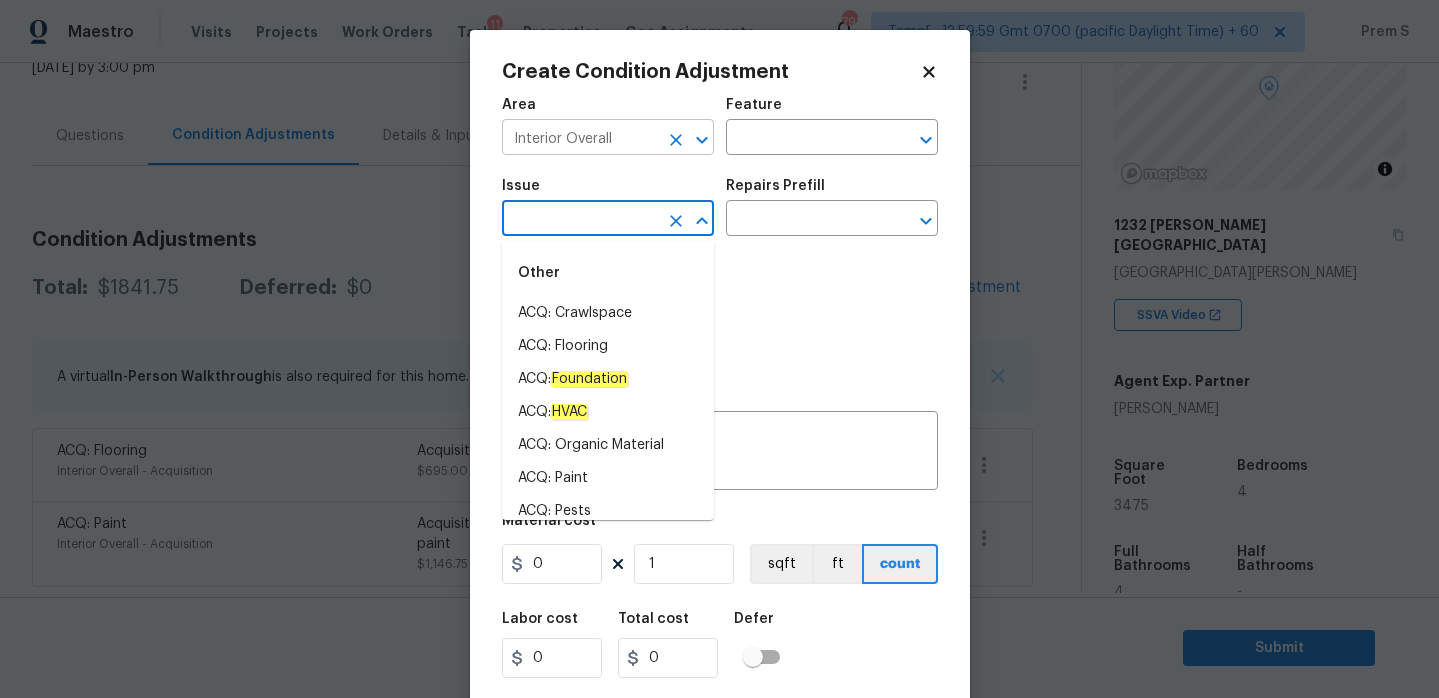 click 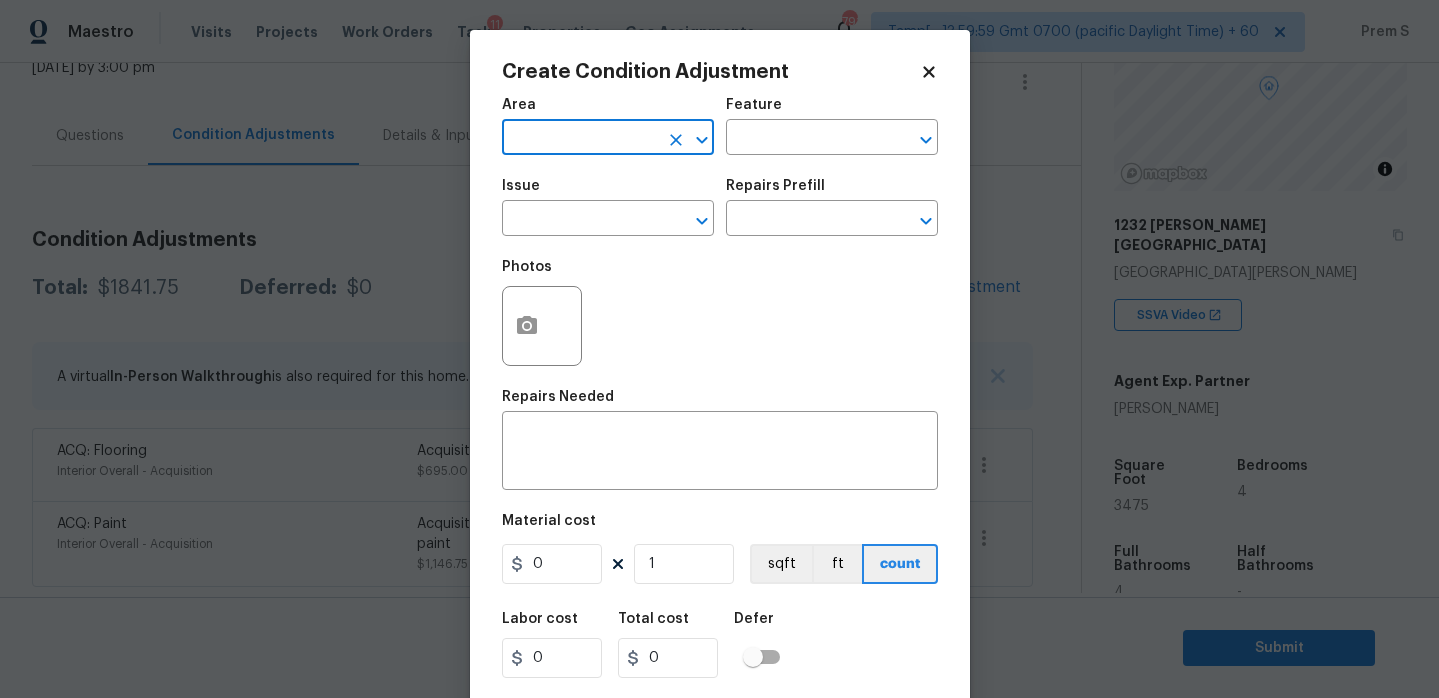 click at bounding box center [580, 139] 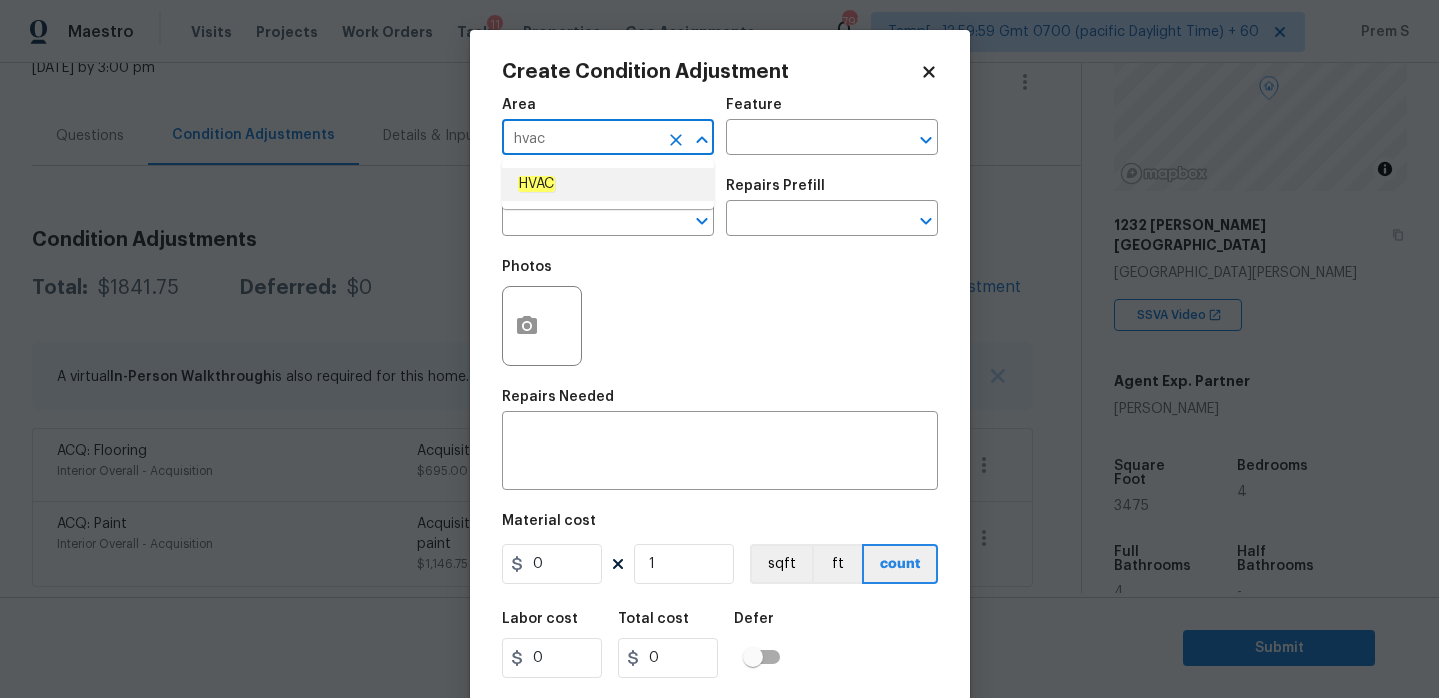 click on "HVAC" 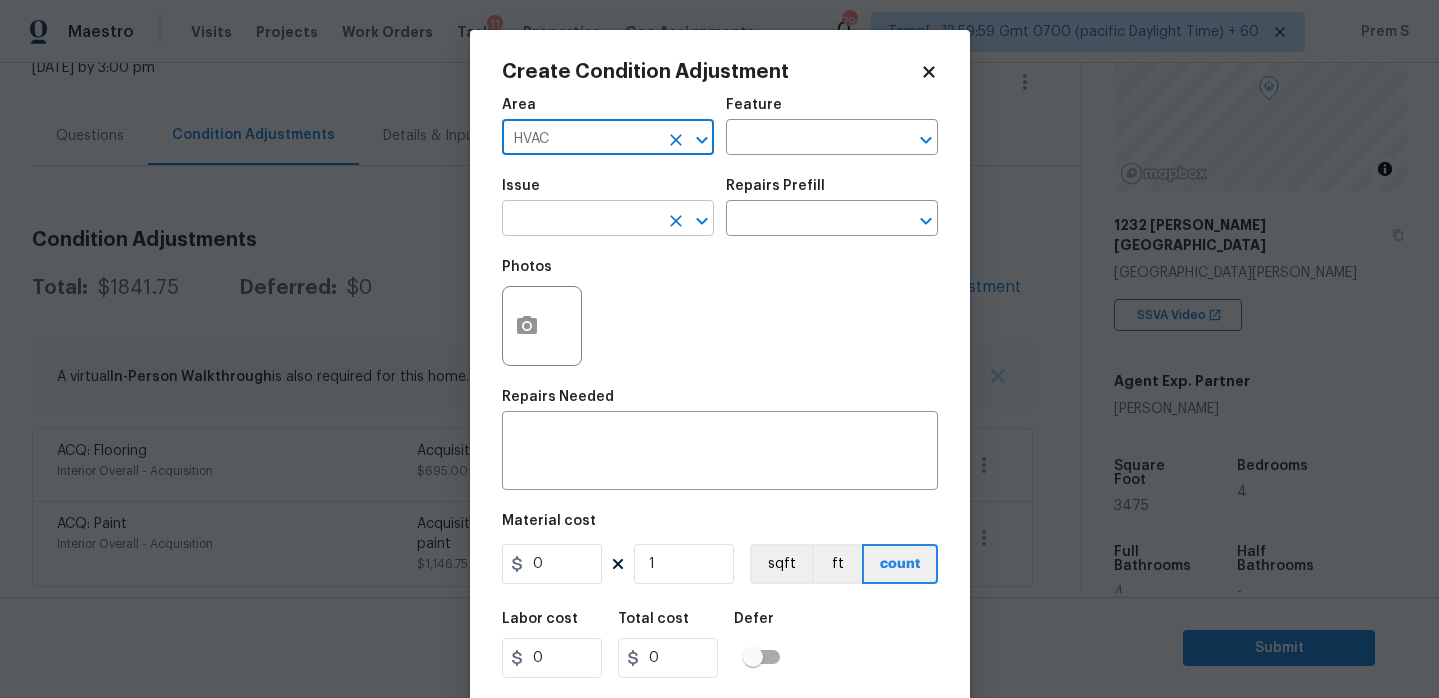 type on "HVAC" 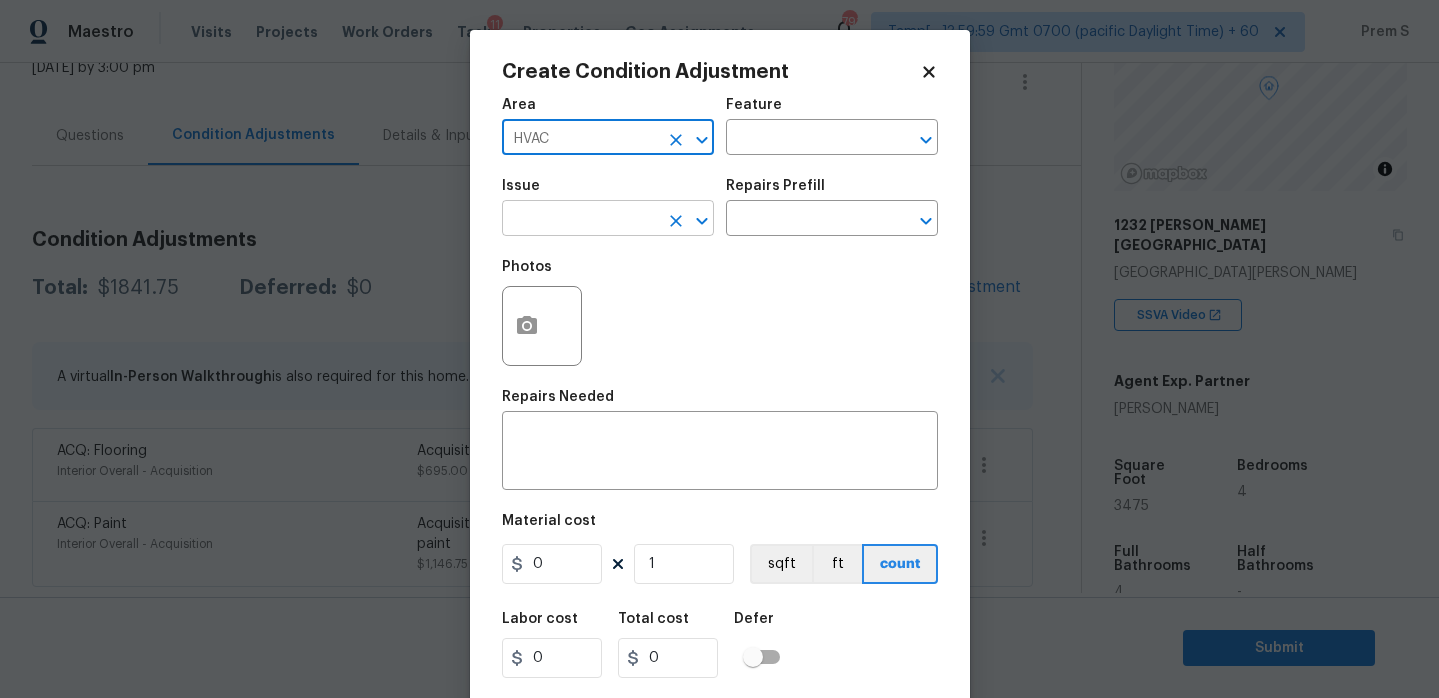 click at bounding box center (580, 220) 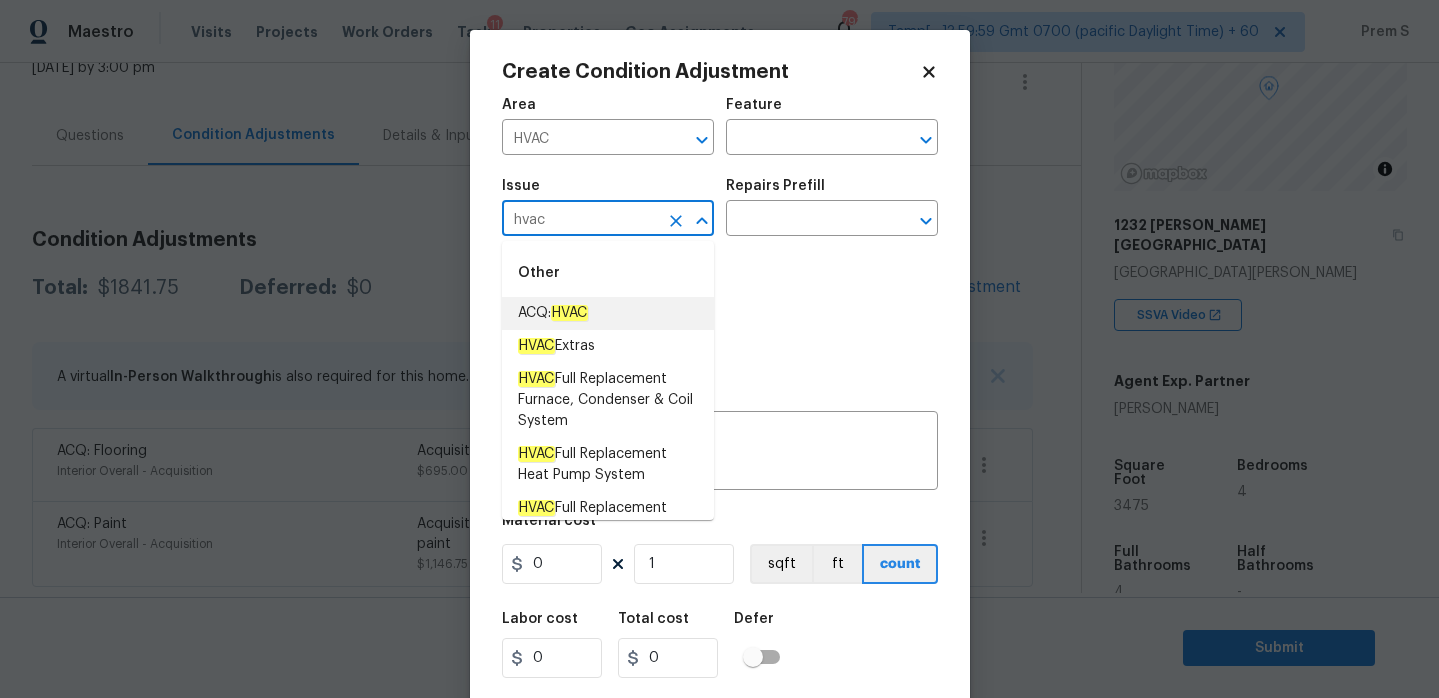 click on "HVAC" at bounding box center [569, 313] 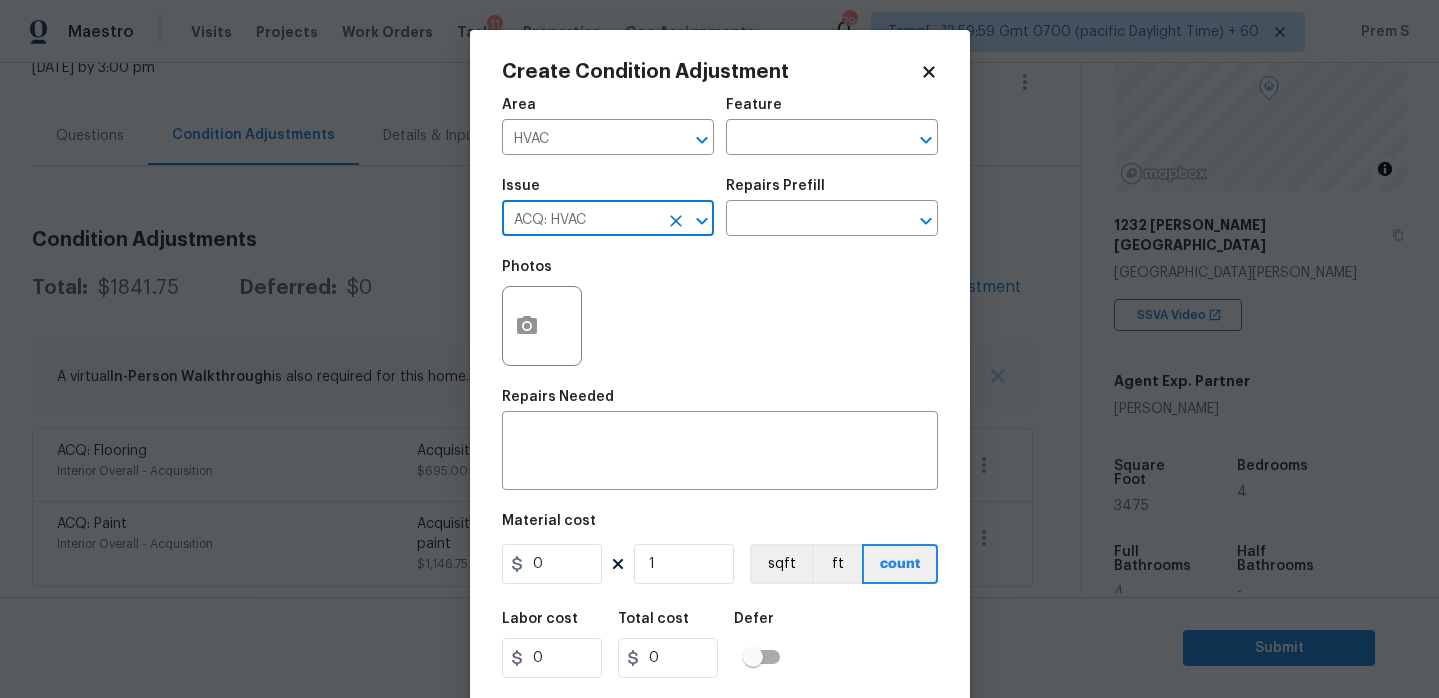 type on "ACQ: HVAC" 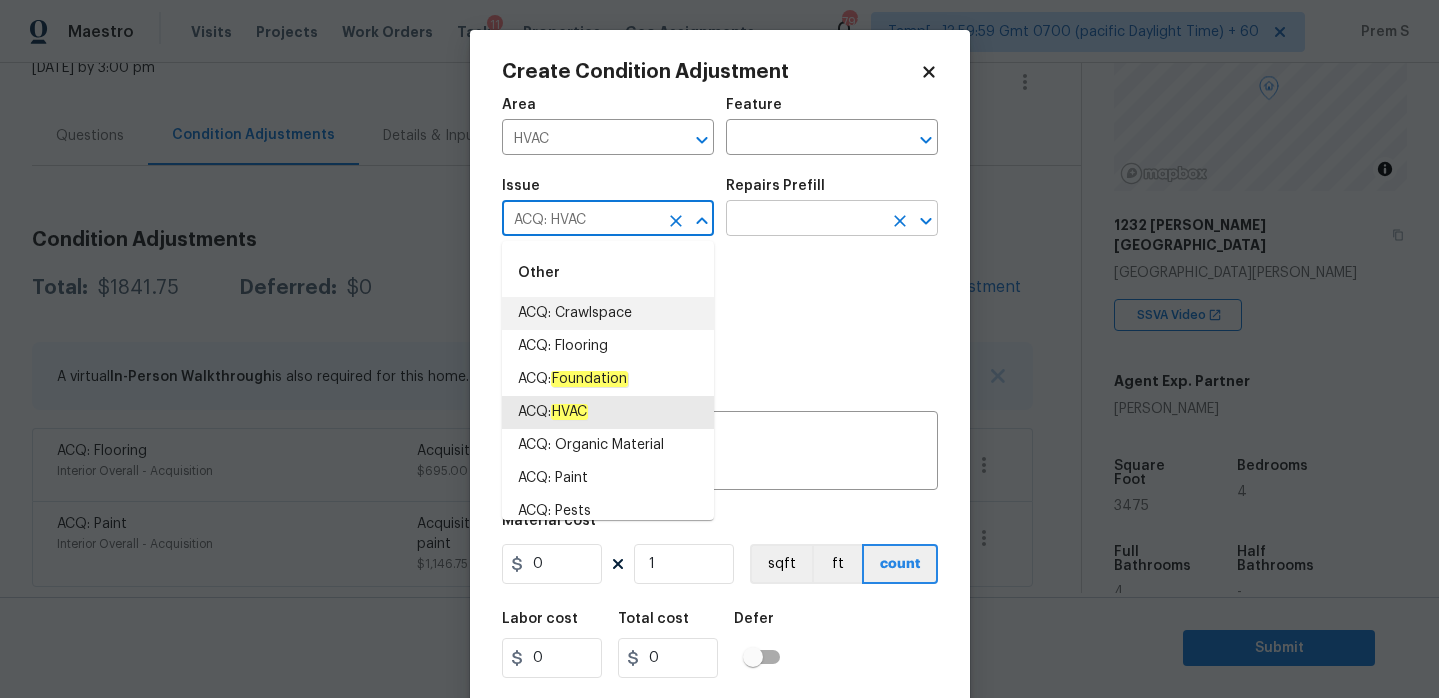click at bounding box center [804, 220] 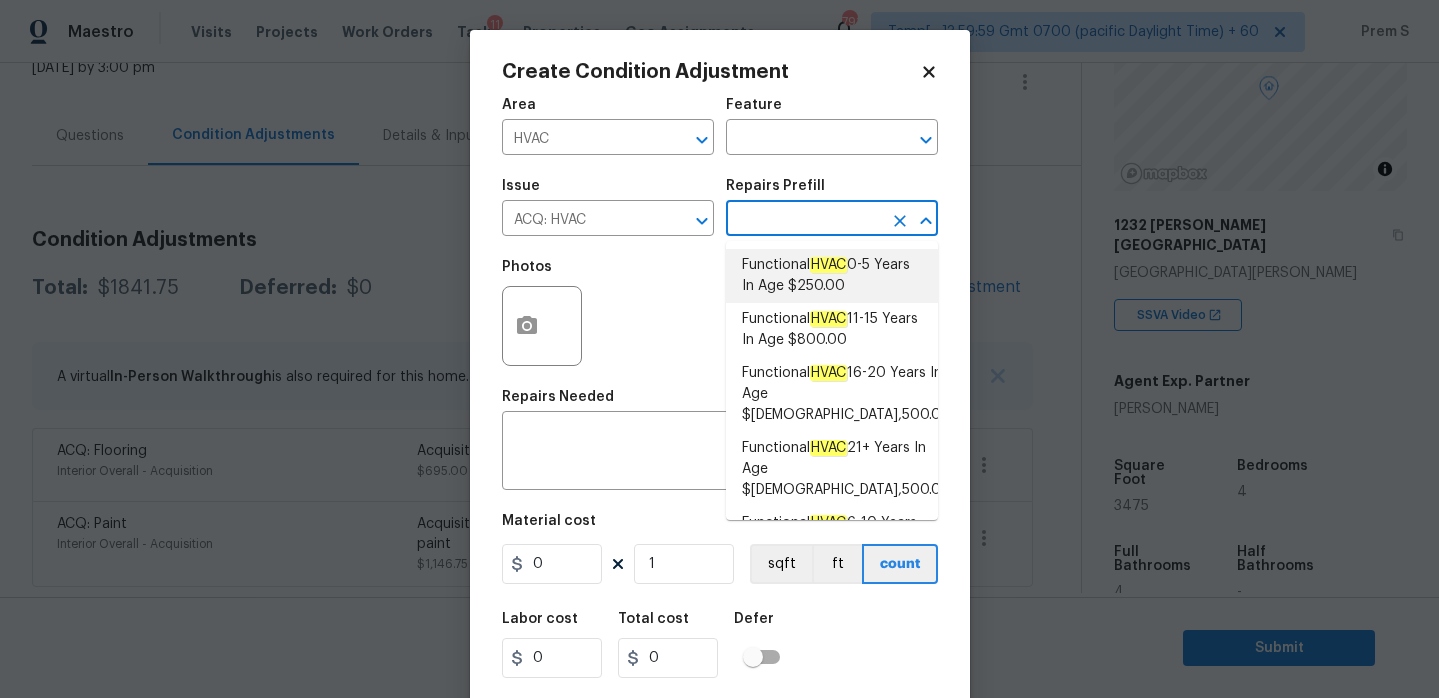 click on "Functional  HVAC  0-5 Years In Age $250.00" at bounding box center [832, 276] 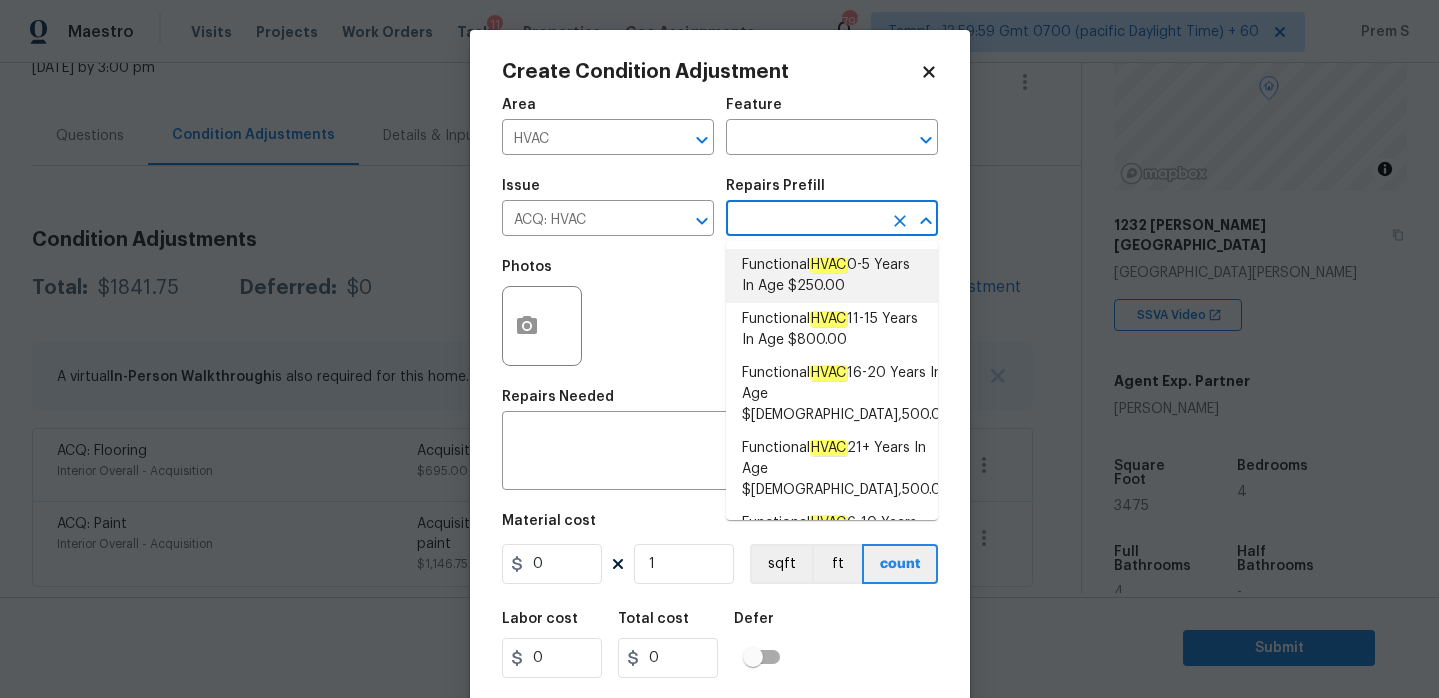 type on "250" 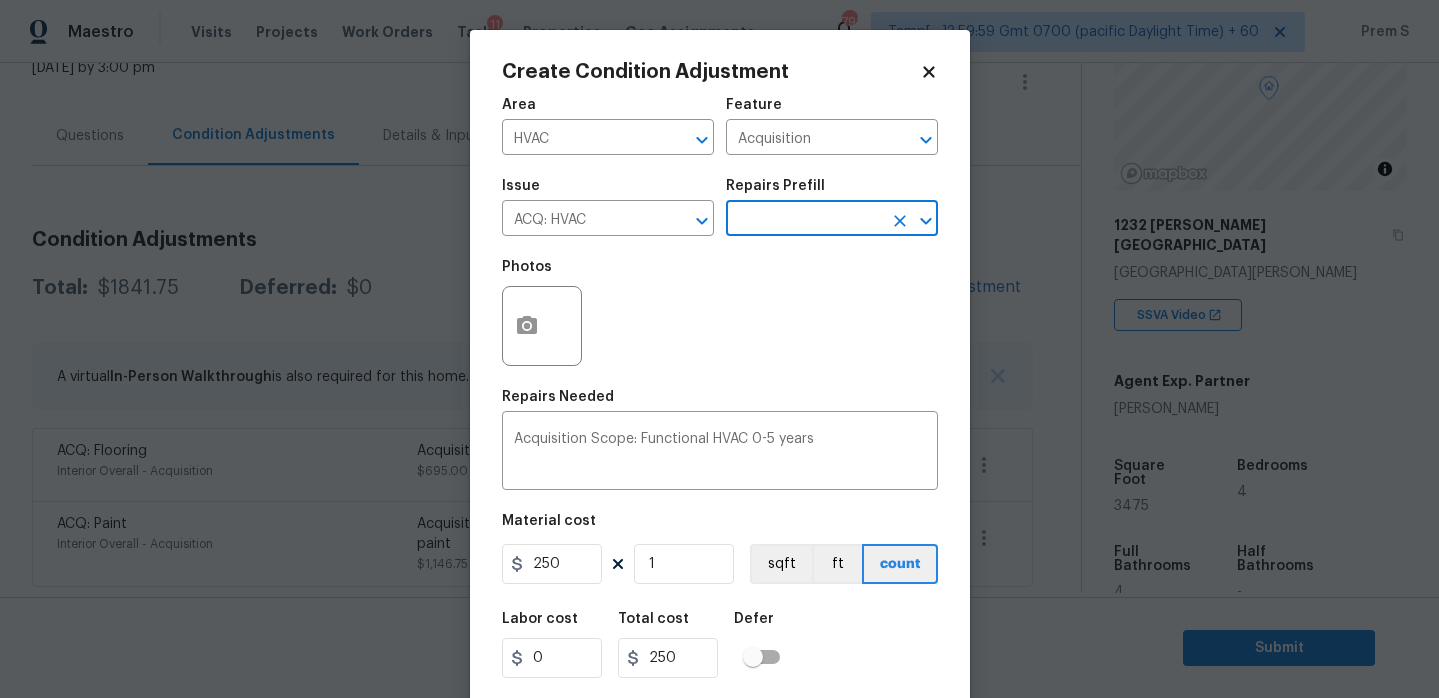 scroll, scrollTop: 49, scrollLeft: 0, axis: vertical 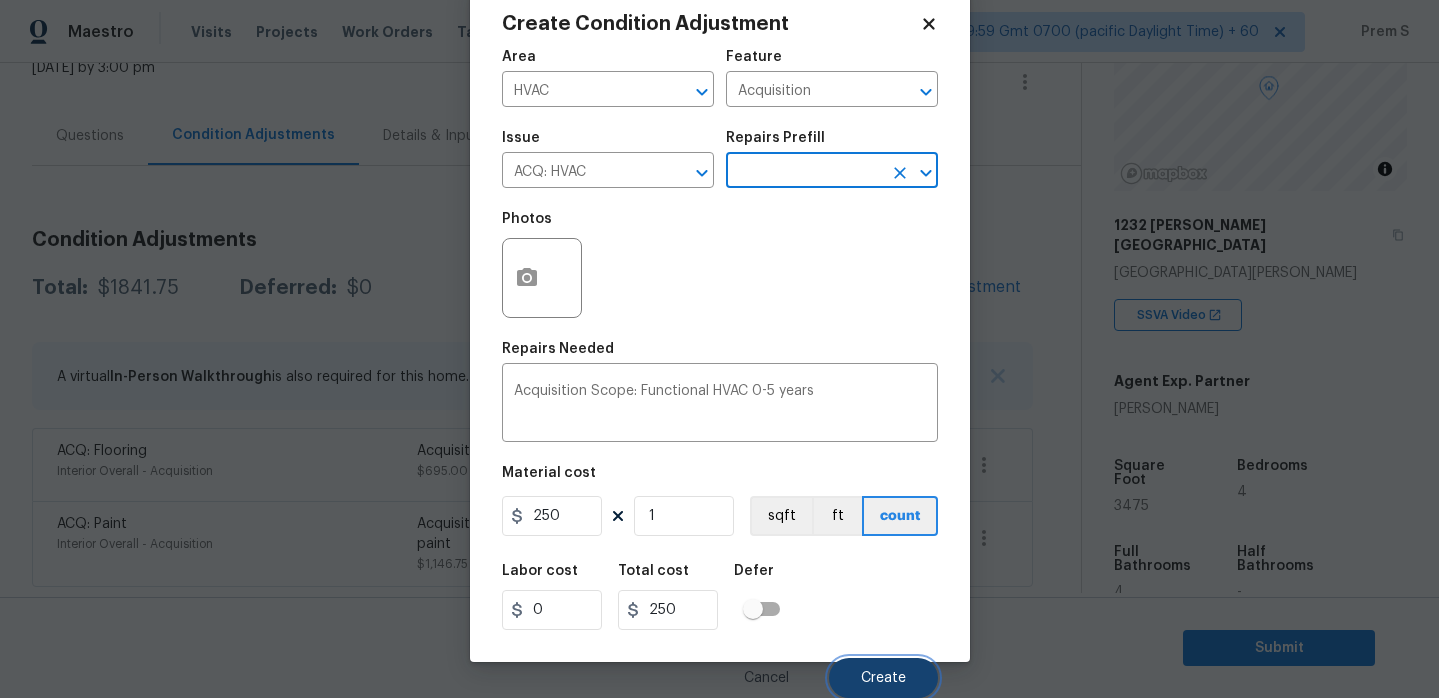 click on "Create" at bounding box center [883, 678] 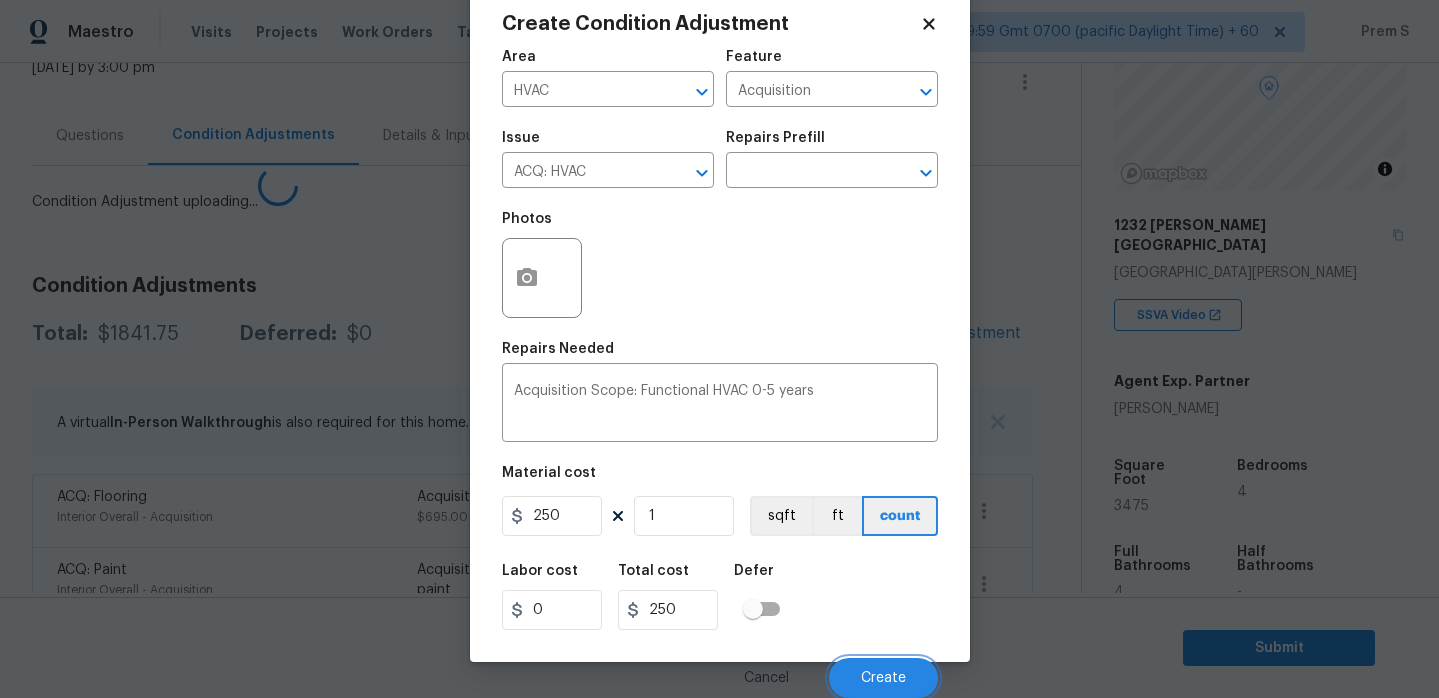 scroll, scrollTop: 42, scrollLeft: 0, axis: vertical 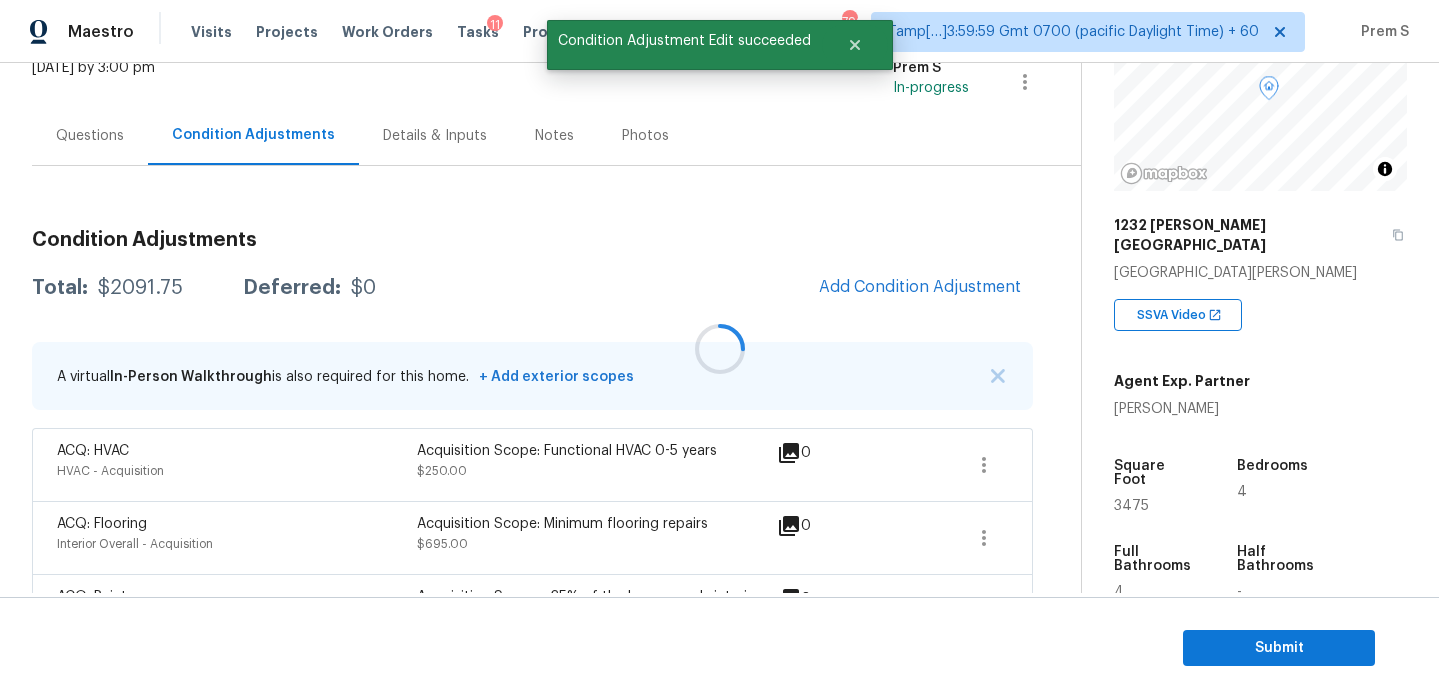 click at bounding box center [719, 349] 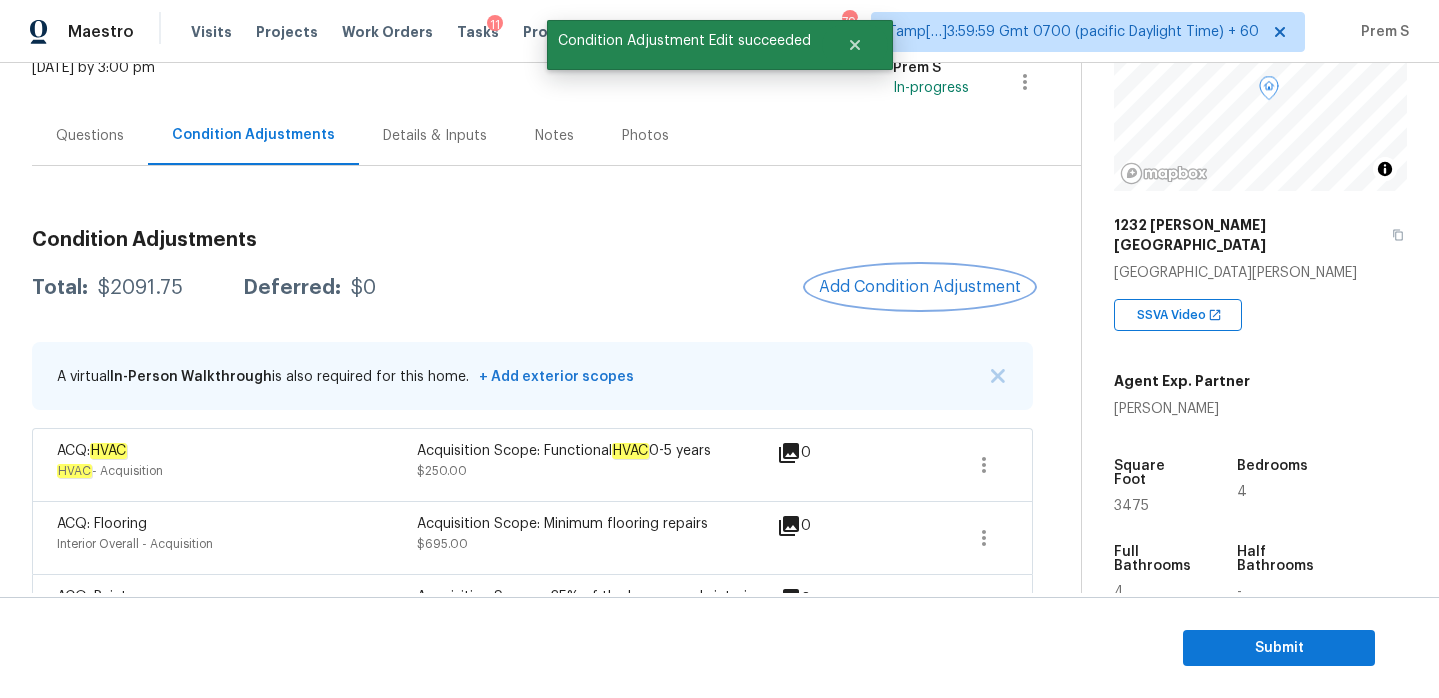 click on "Add Condition Adjustment" at bounding box center (920, 287) 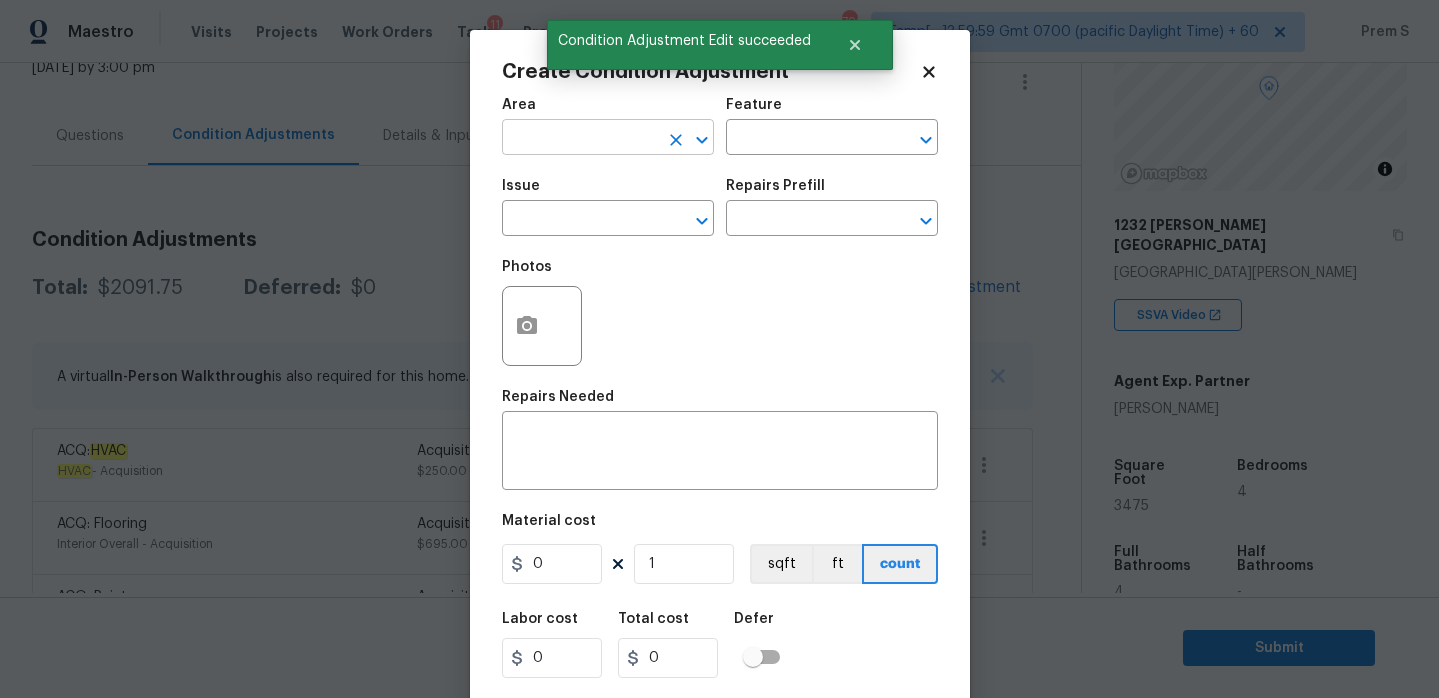 click at bounding box center [580, 139] 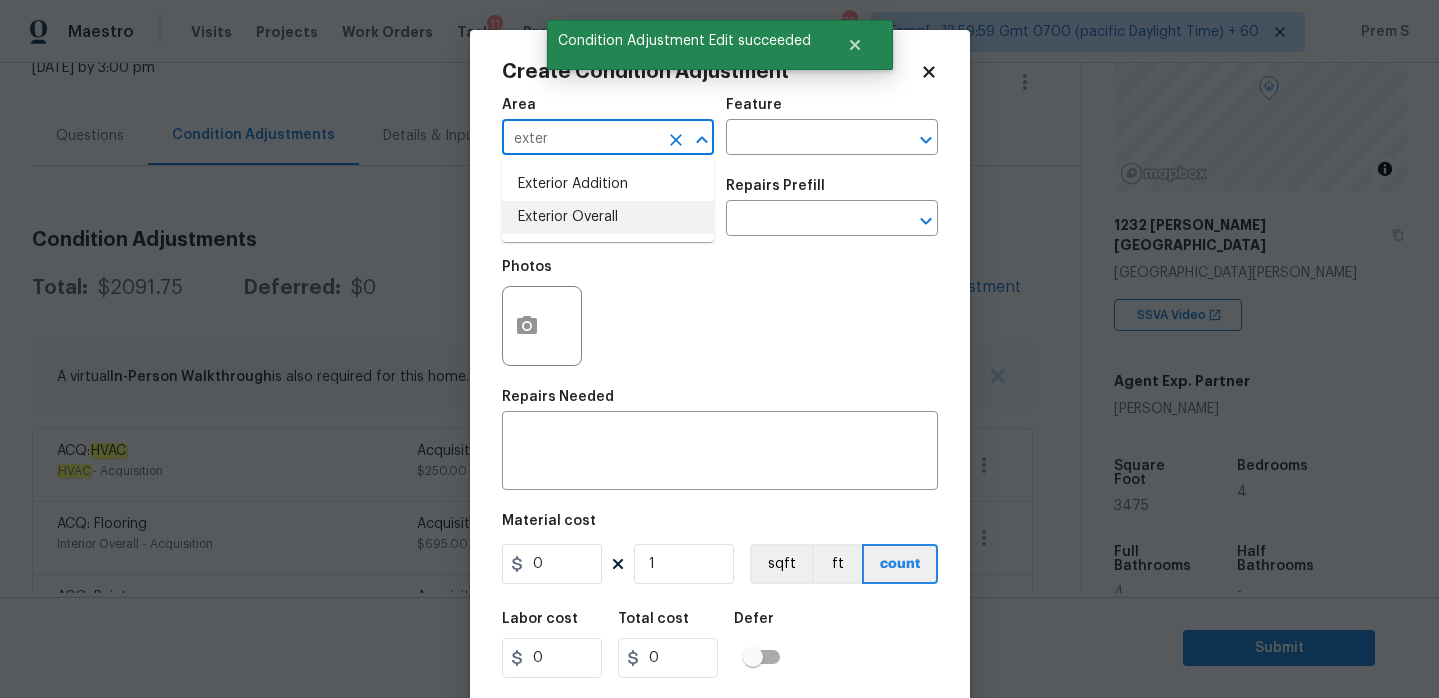click on "Exterior Overall" at bounding box center (608, 217) 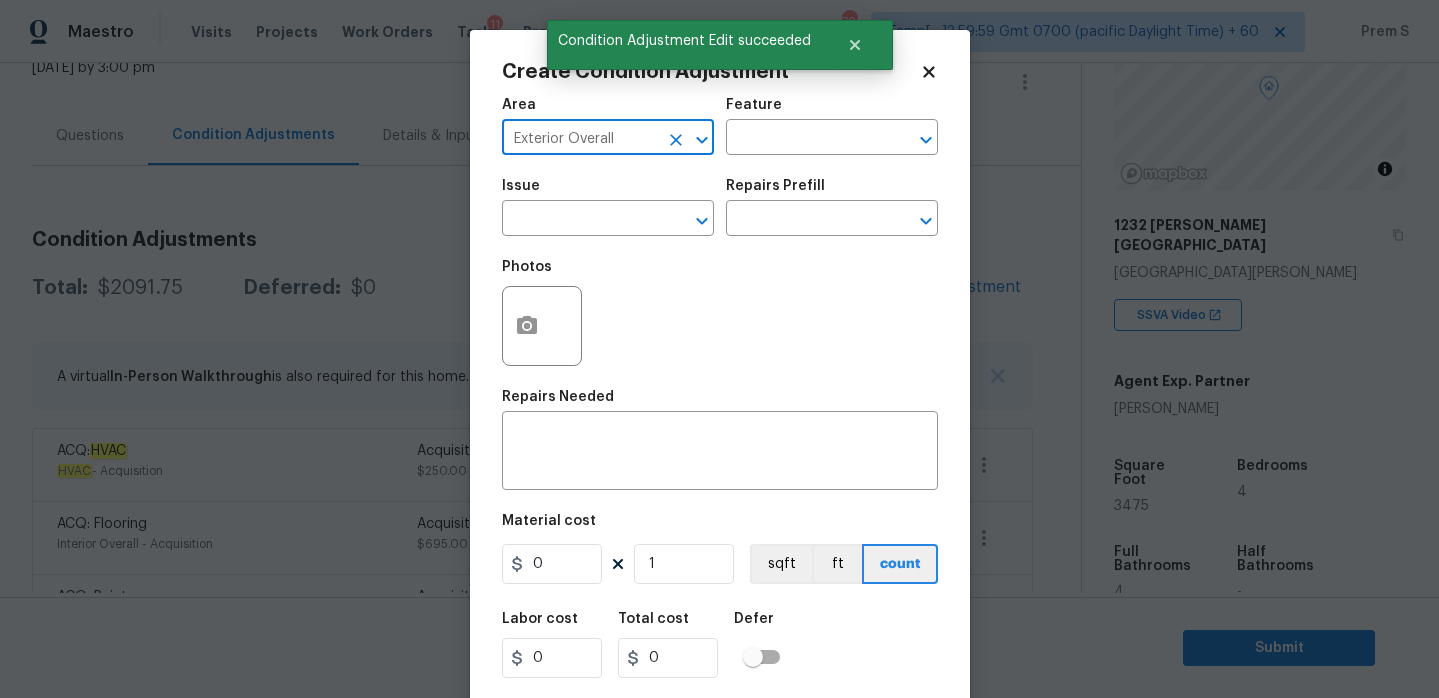 type on "Exterior Overall" 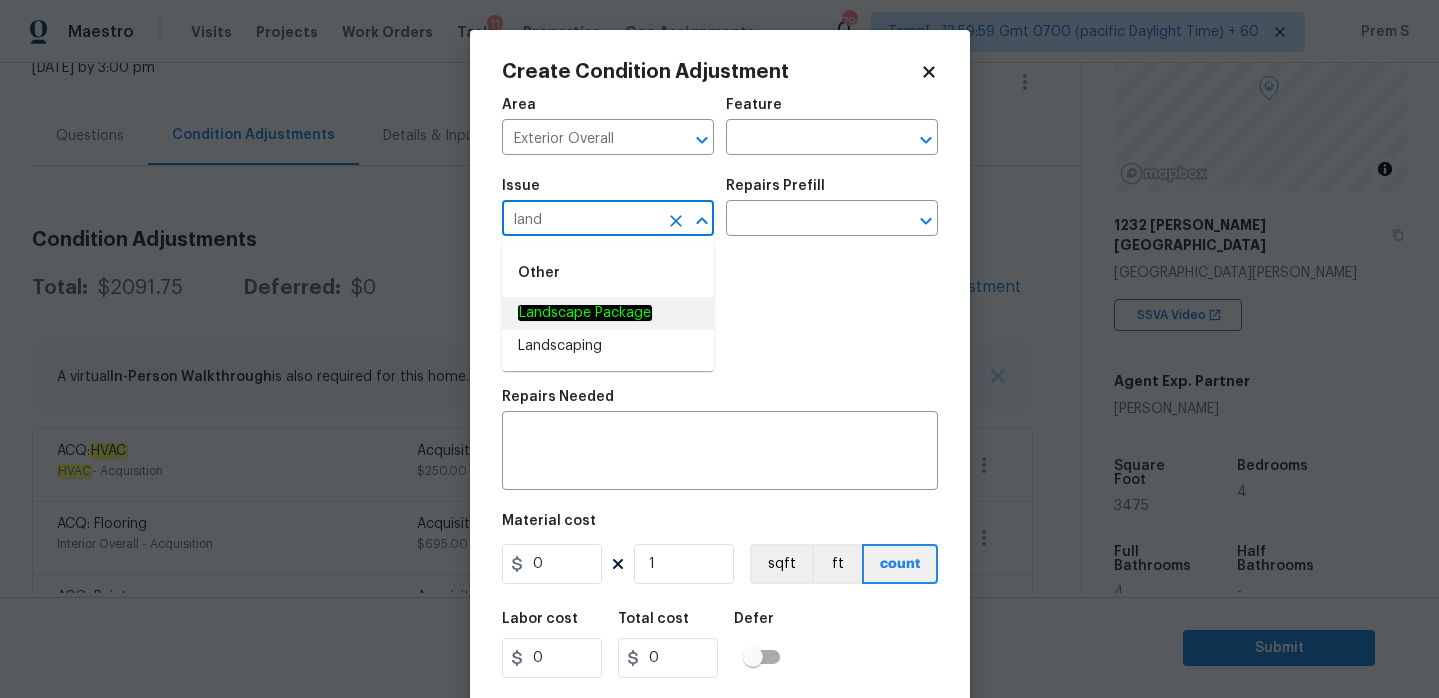 click on "Landscape Package" 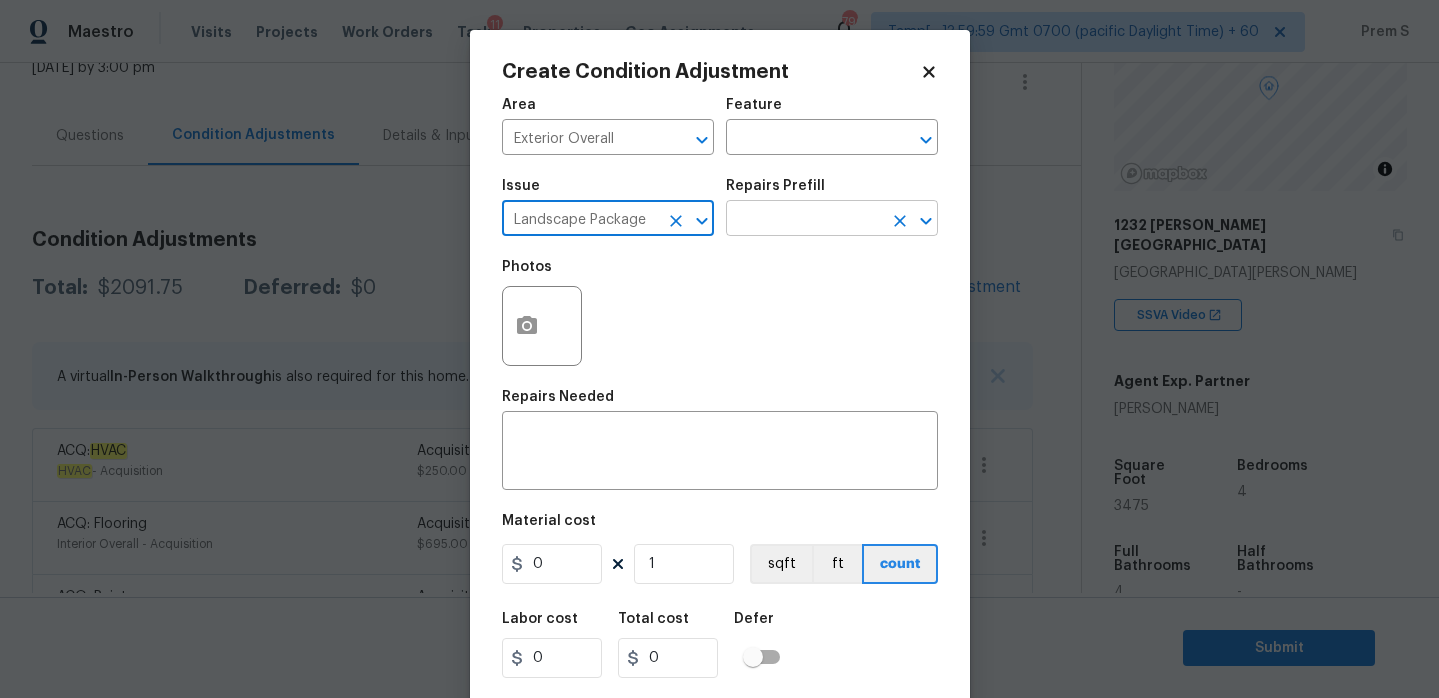 type on "Landscape Package" 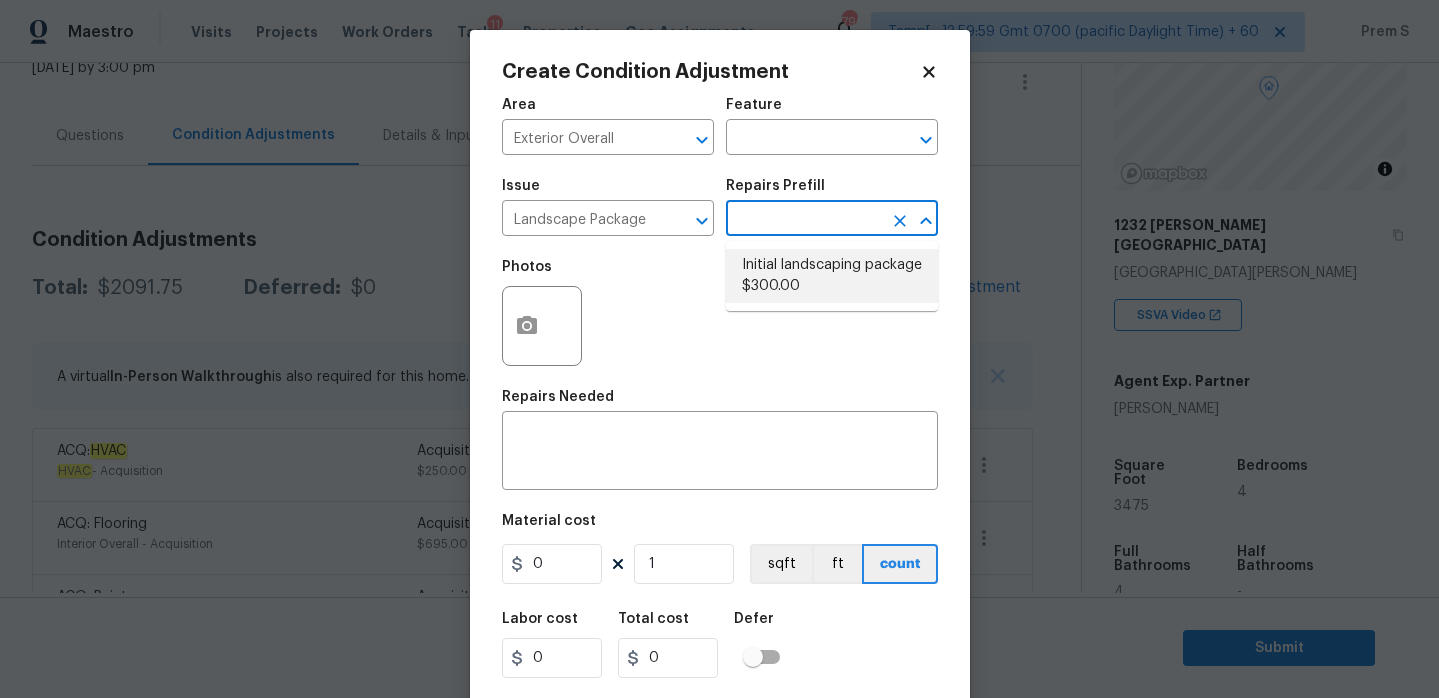 click on "Initial landscaping package $300.00" at bounding box center [832, 276] 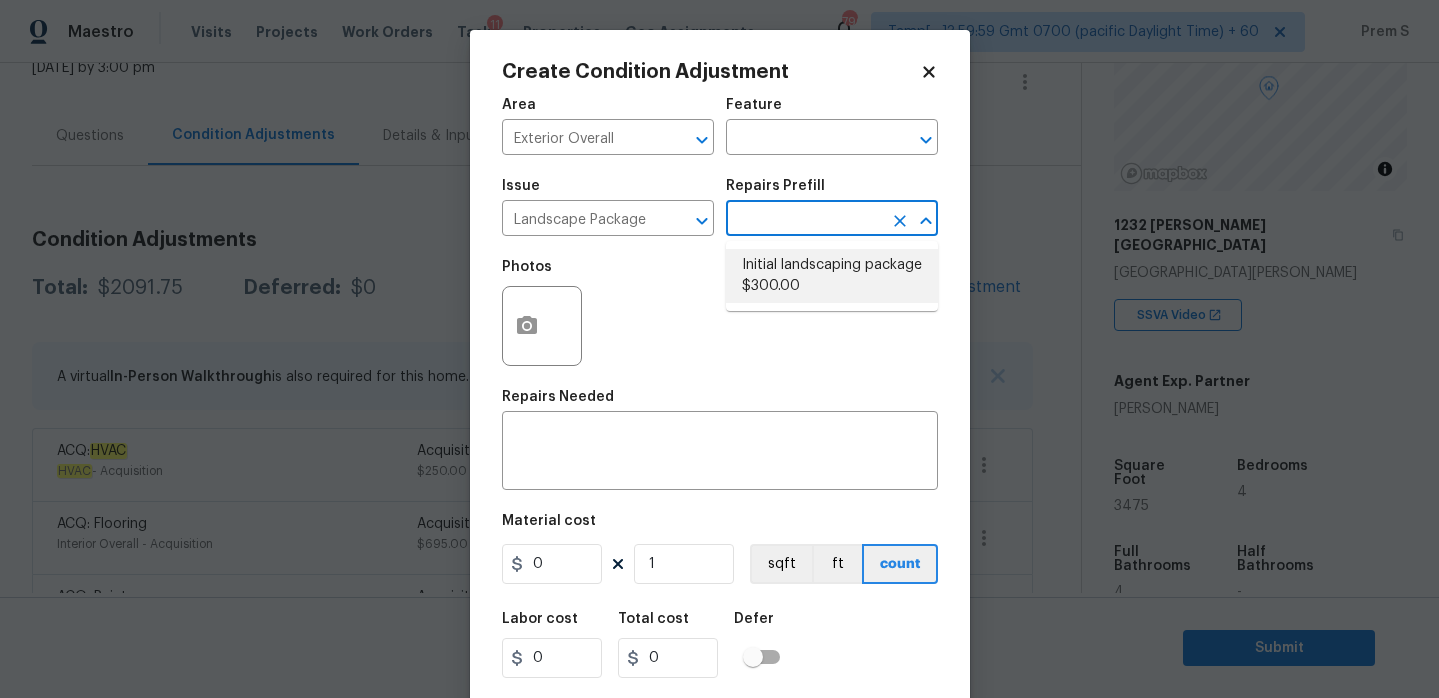 type 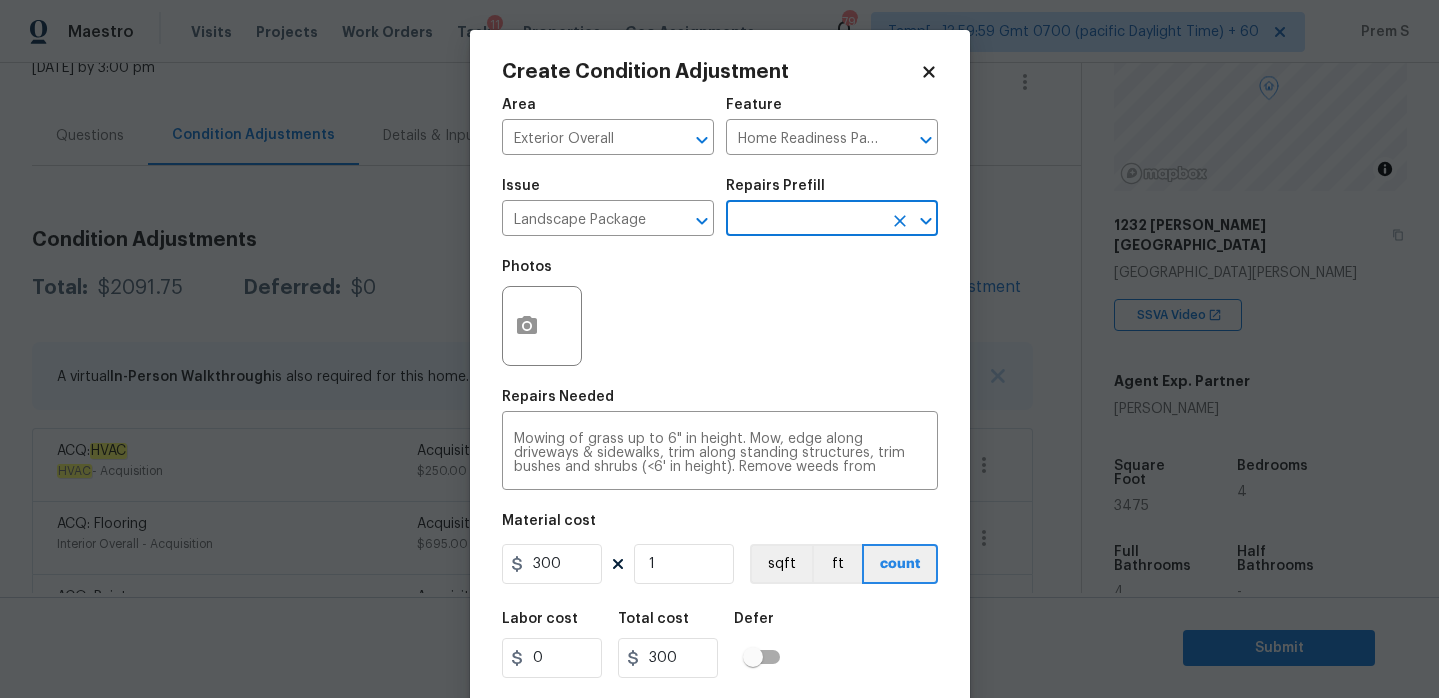 scroll, scrollTop: 49, scrollLeft: 0, axis: vertical 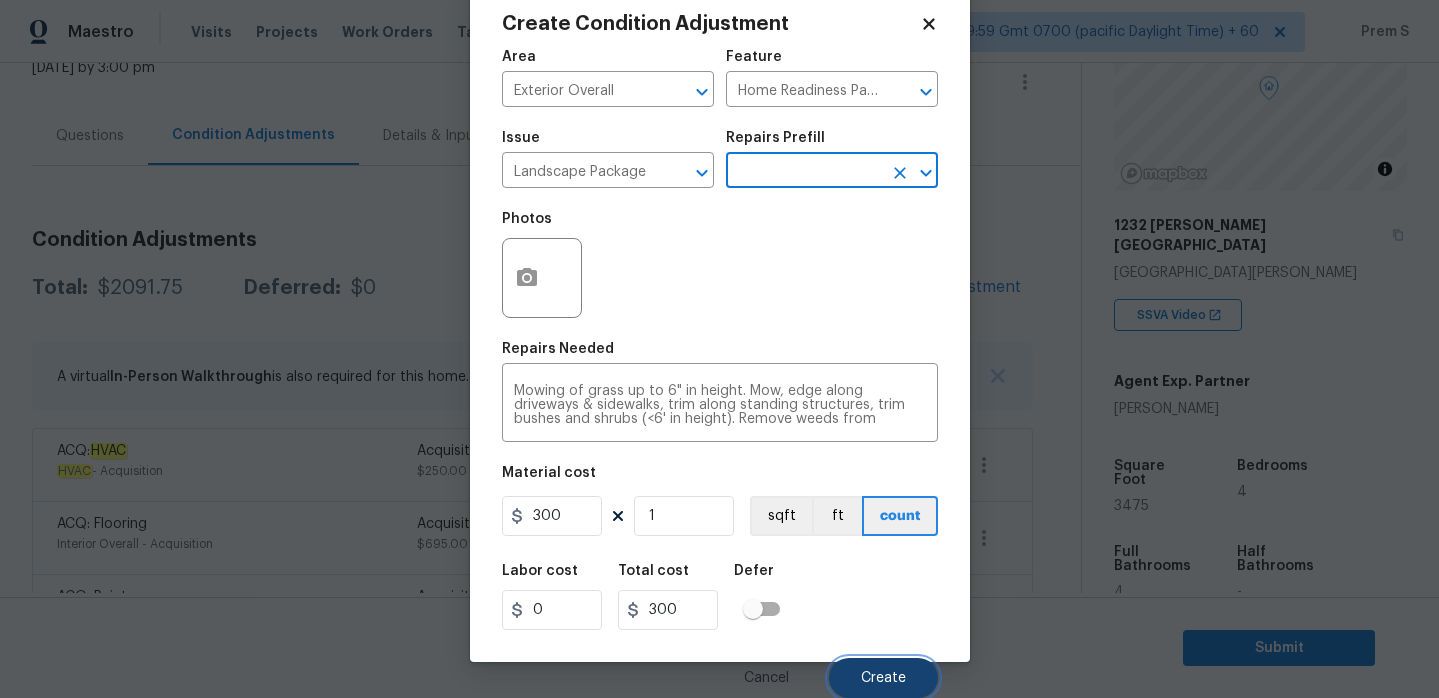 click on "Create" at bounding box center (883, 678) 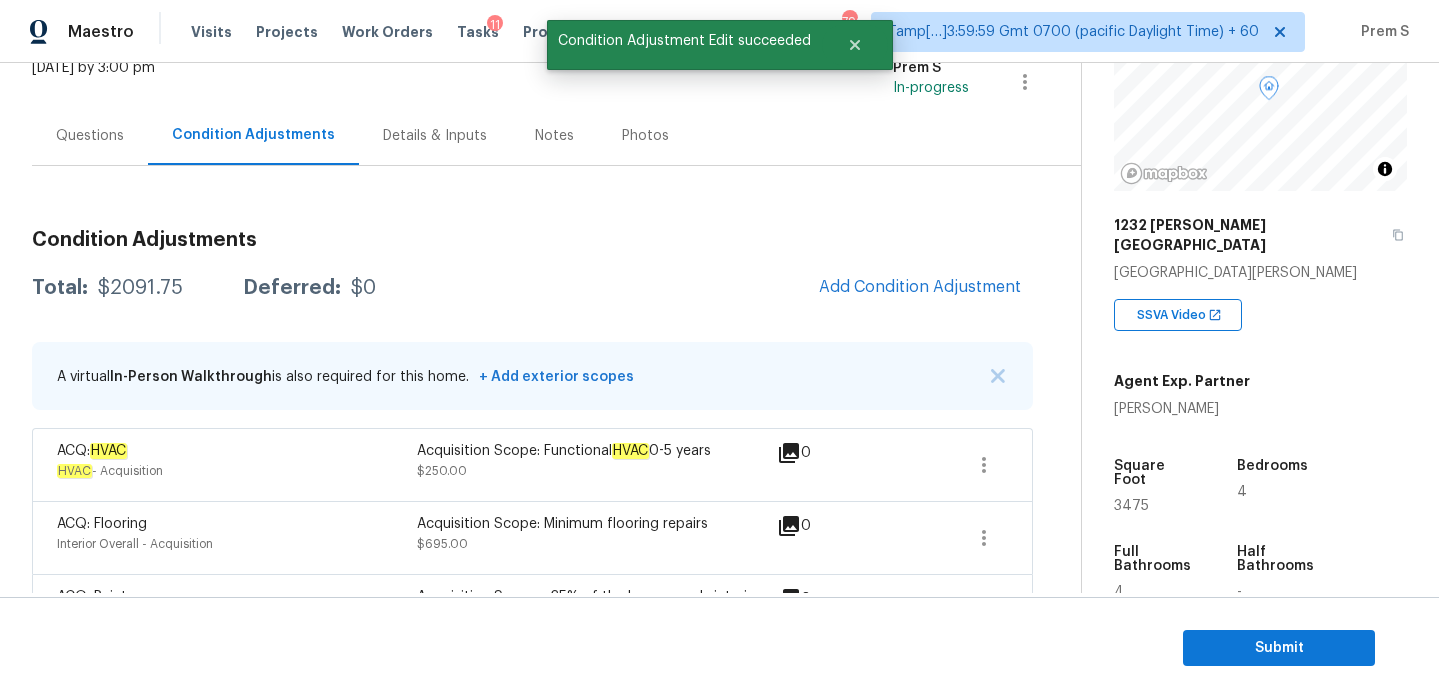 scroll, scrollTop: 42, scrollLeft: 0, axis: vertical 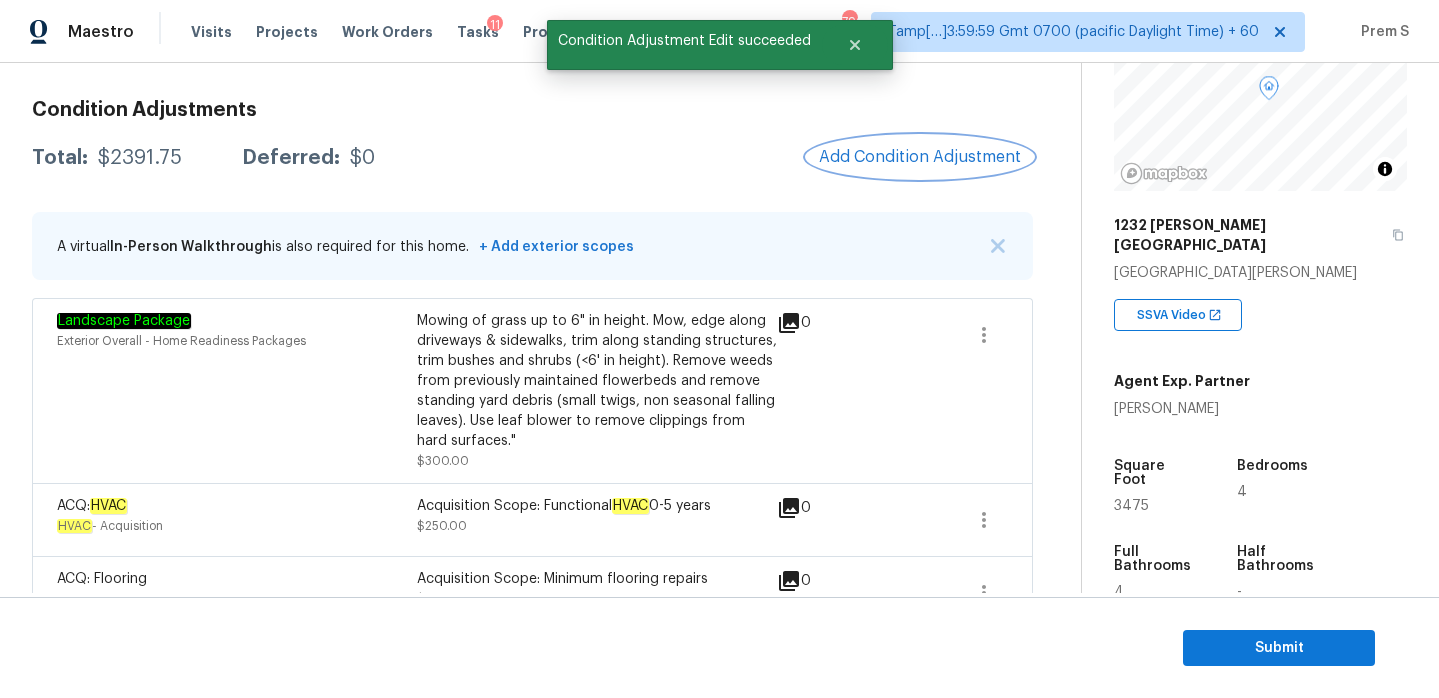 click on "Add Condition Adjustment" at bounding box center (920, 157) 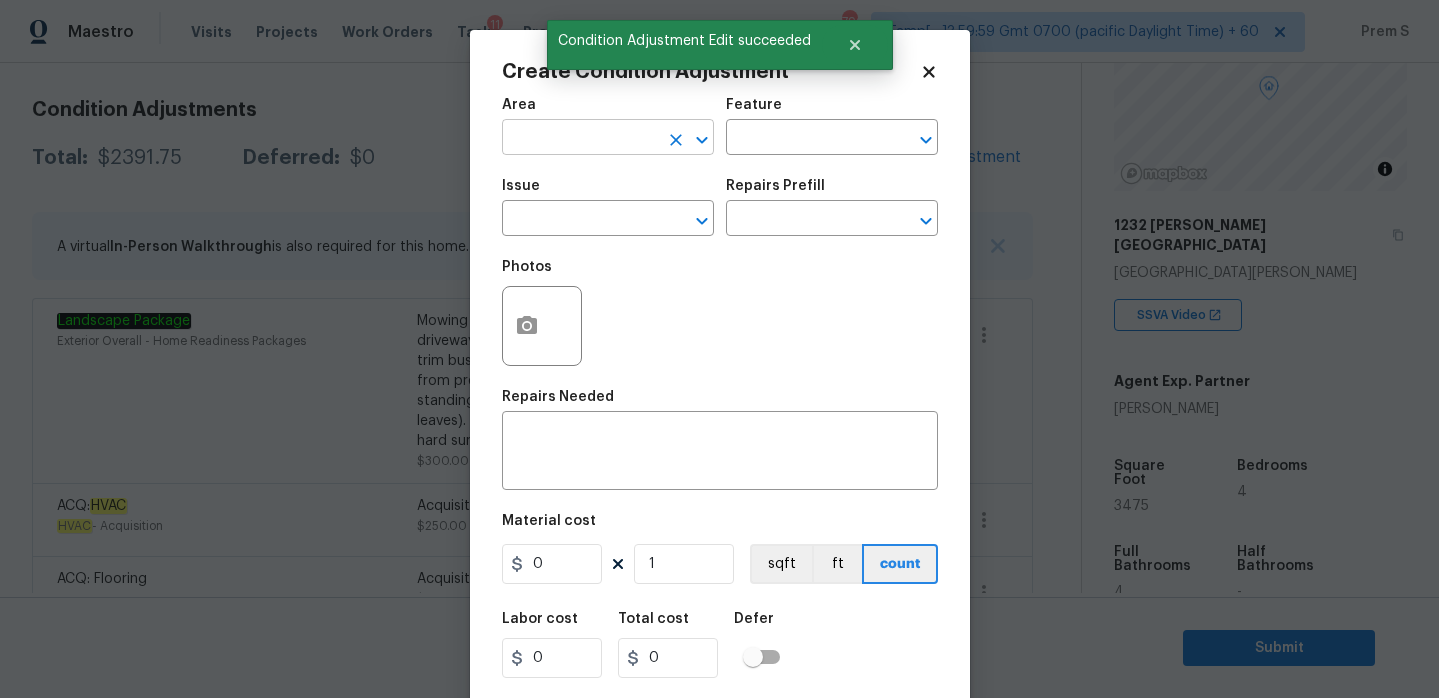 click at bounding box center (580, 139) 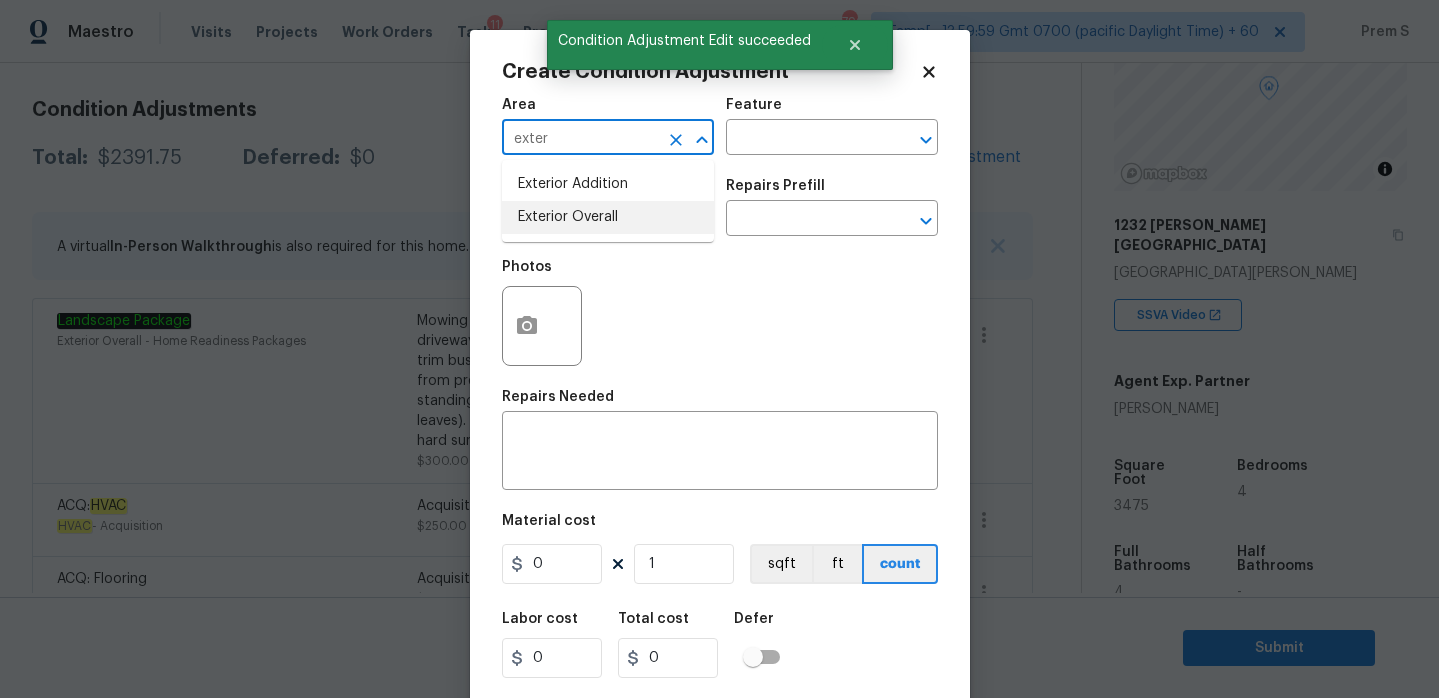 click on "Exterior Overall" at bounding box center (608, 217) 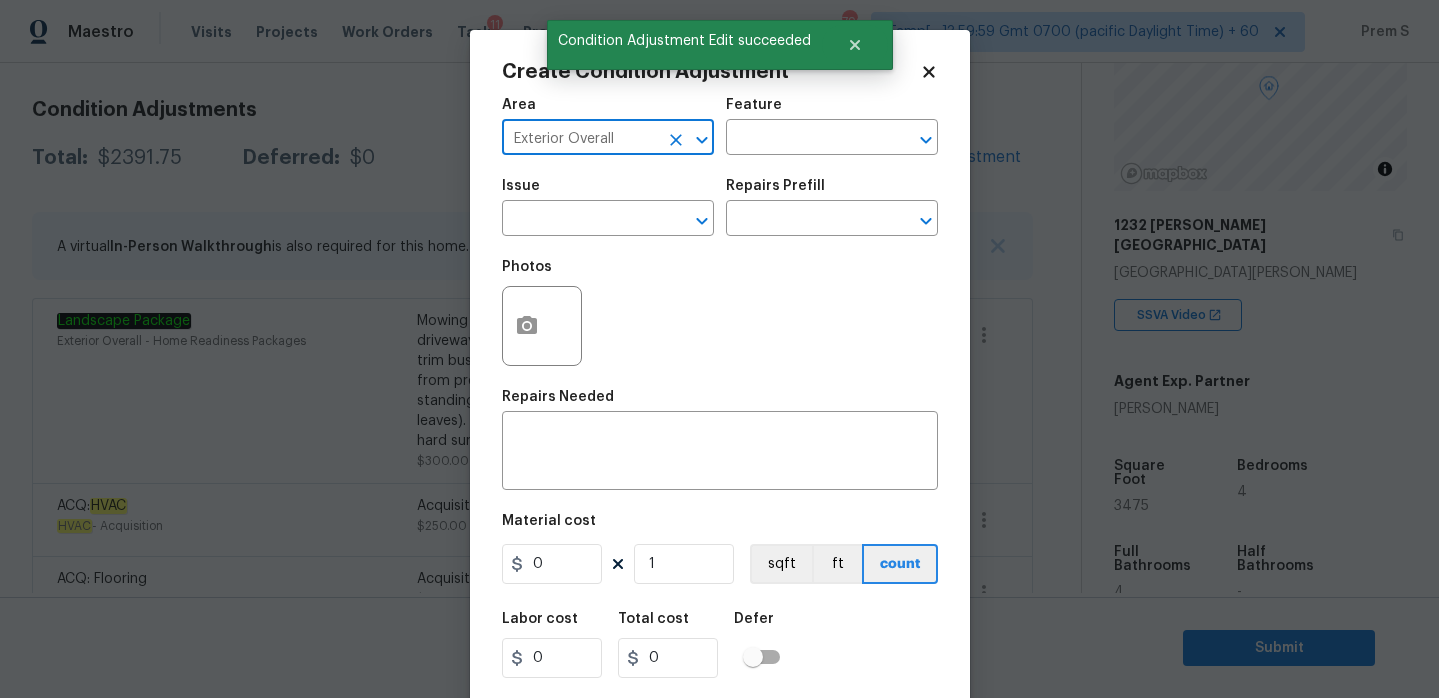type on "Exterior Overall" 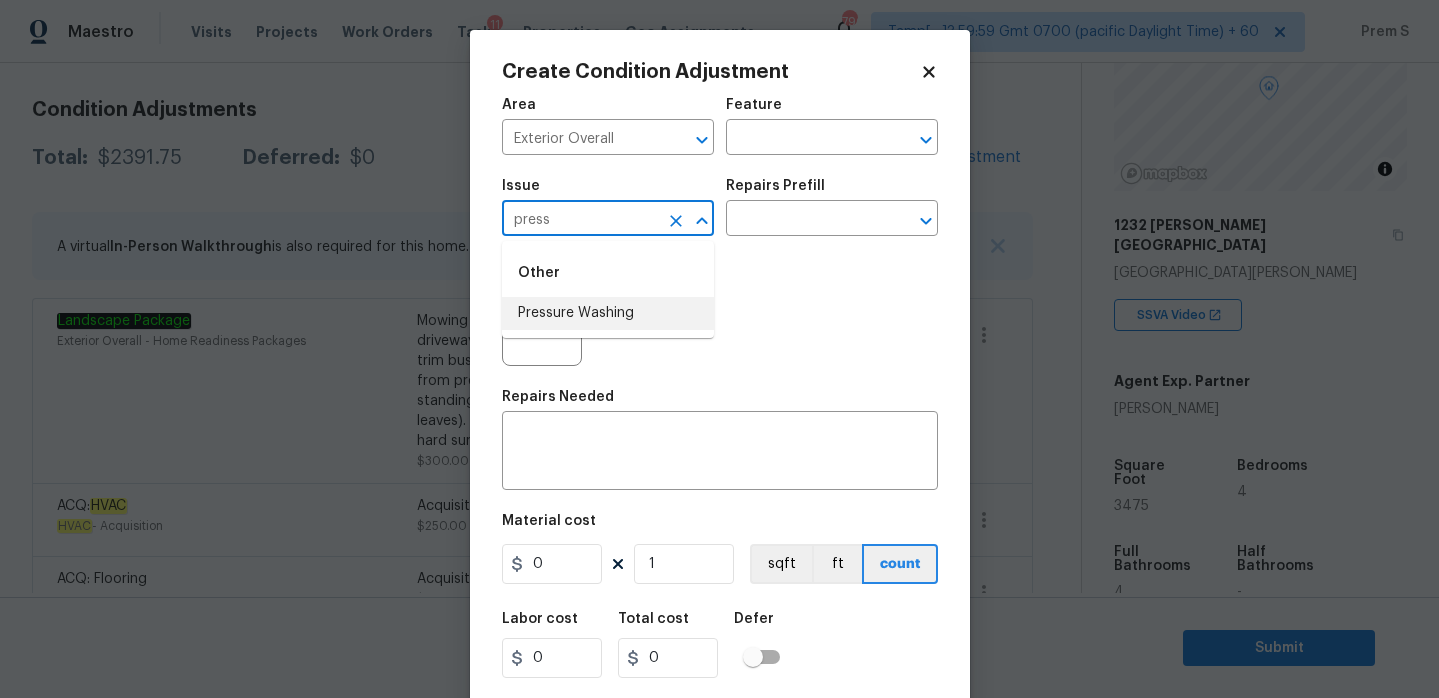 click on "Pressure Washing" at bounding box center (608, 313) 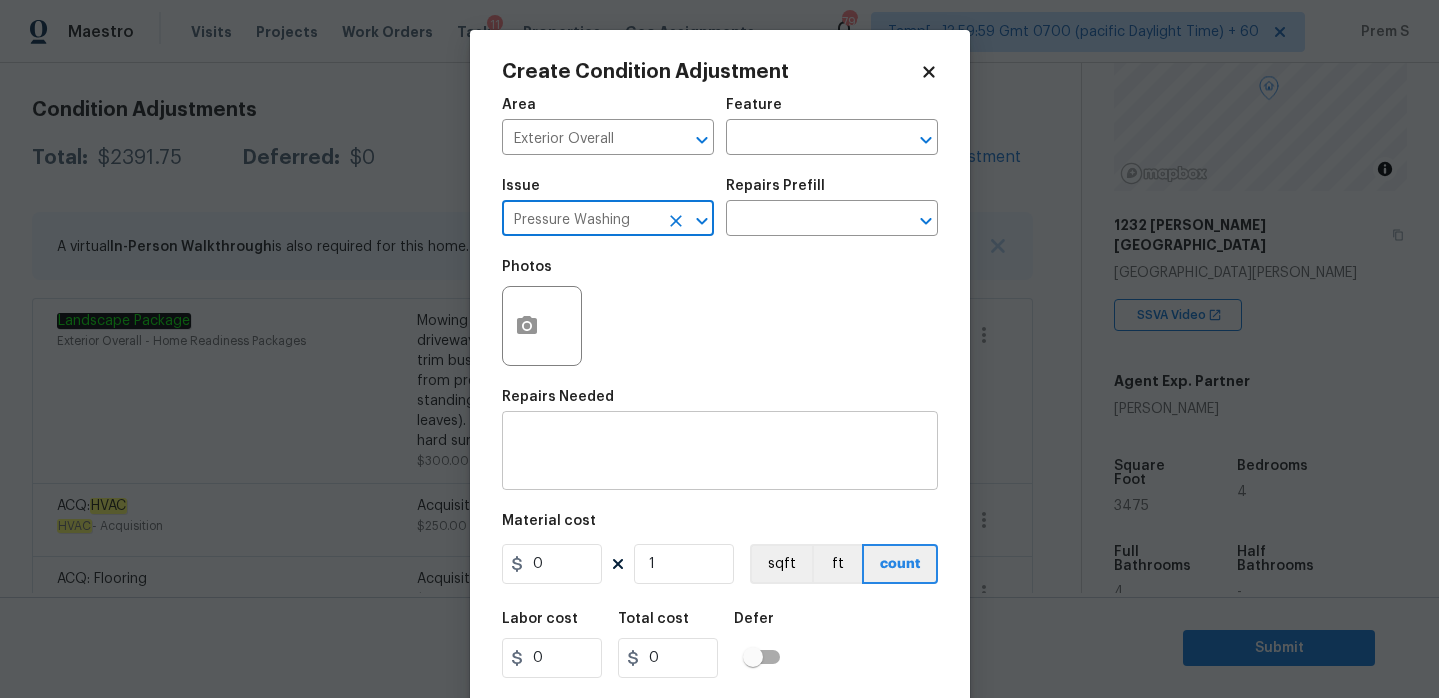 type on "Pressure Washing" 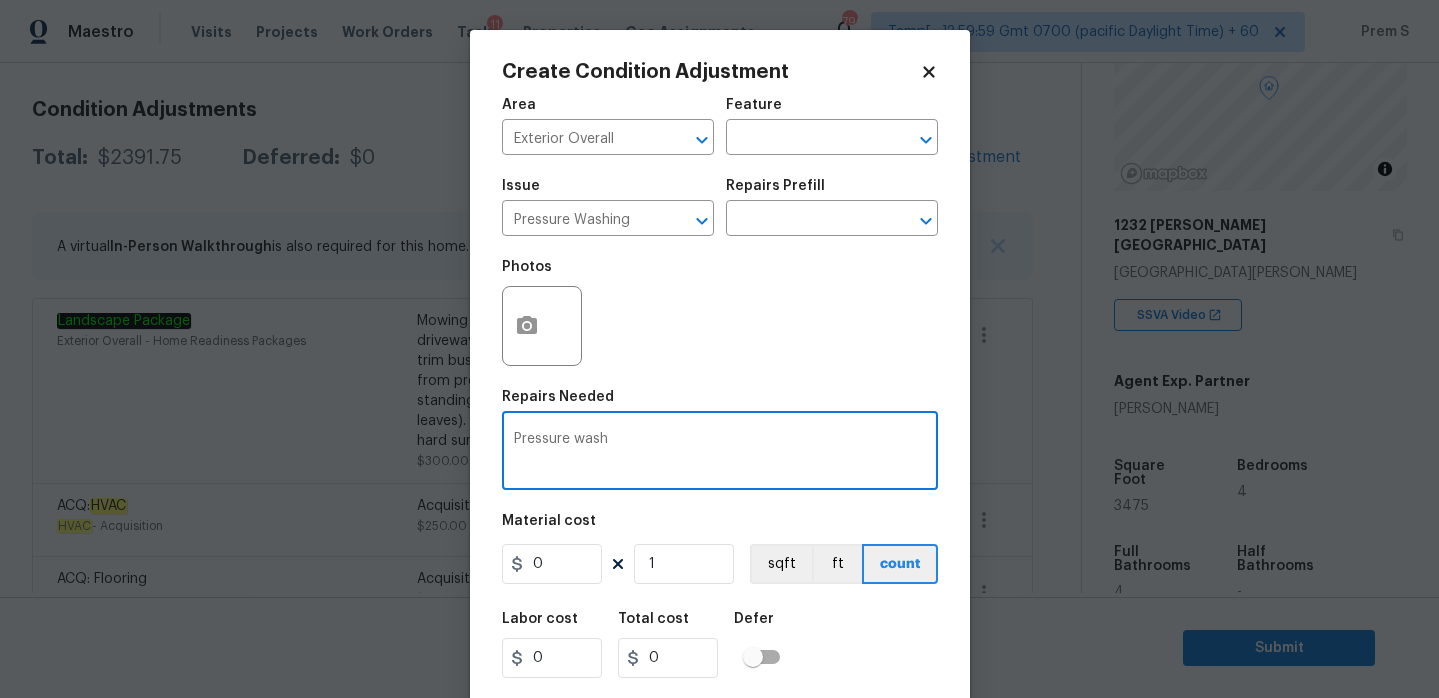 type on "Pressure wash" 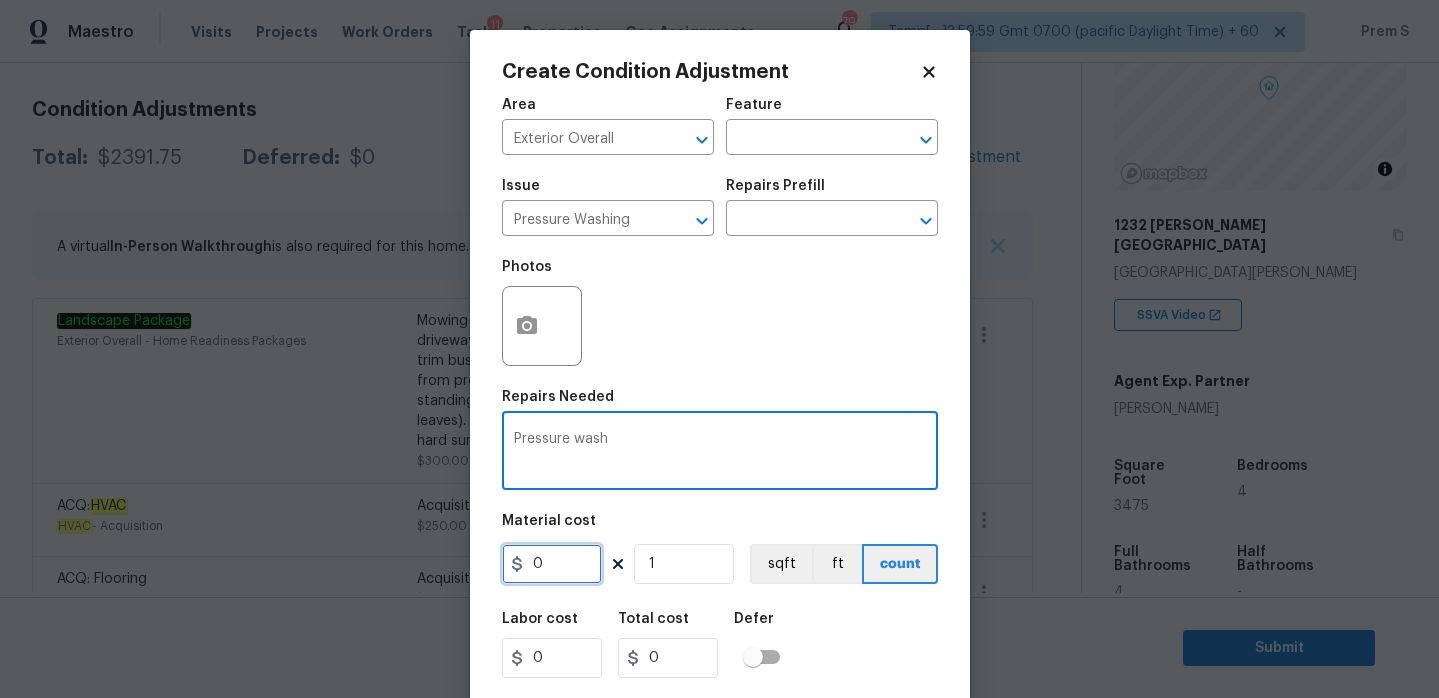 click on "0" at bounding box center (552, 564) 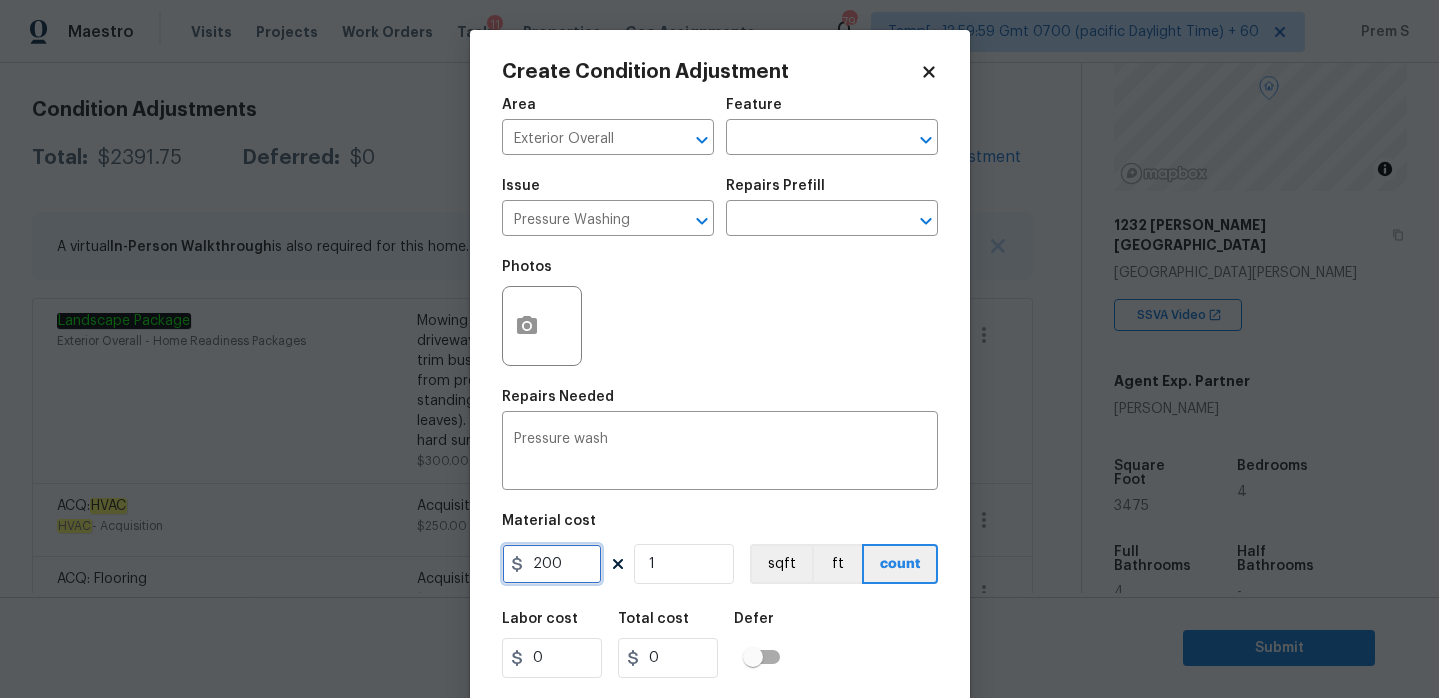 type on "200" 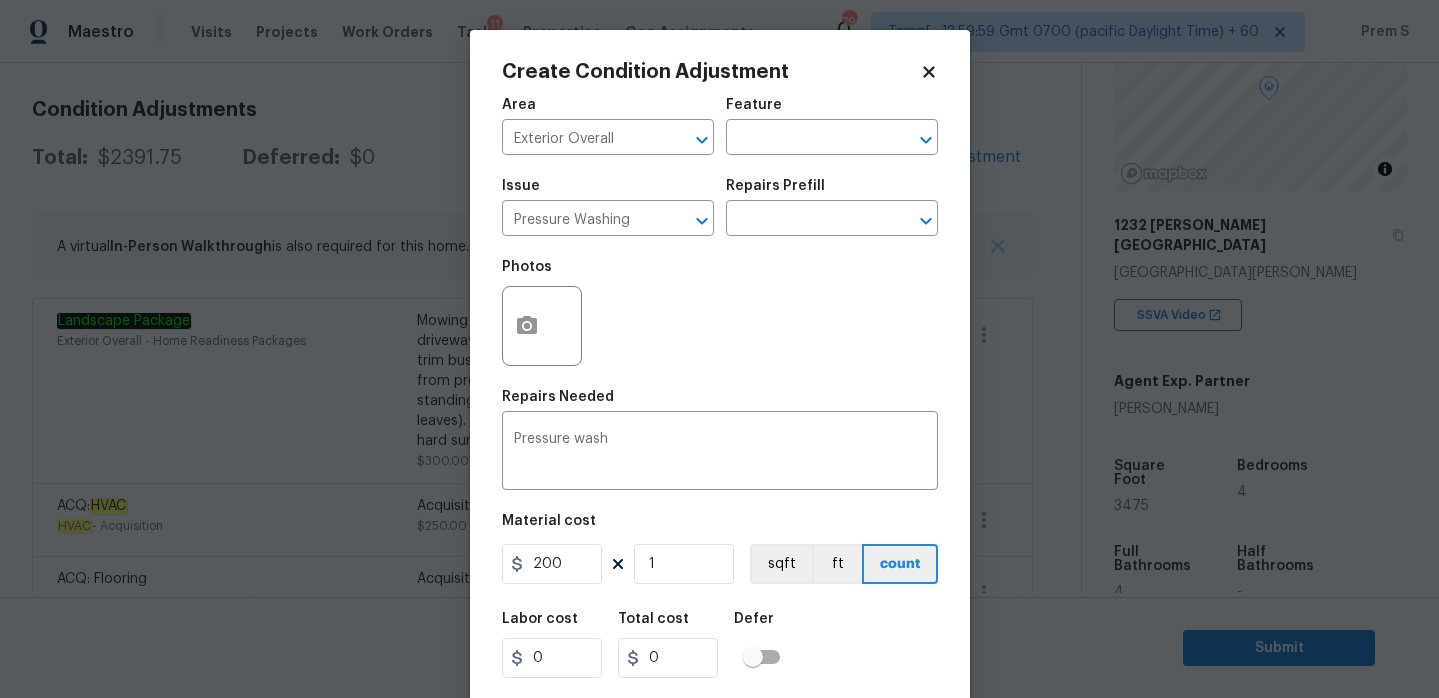 type on "200" 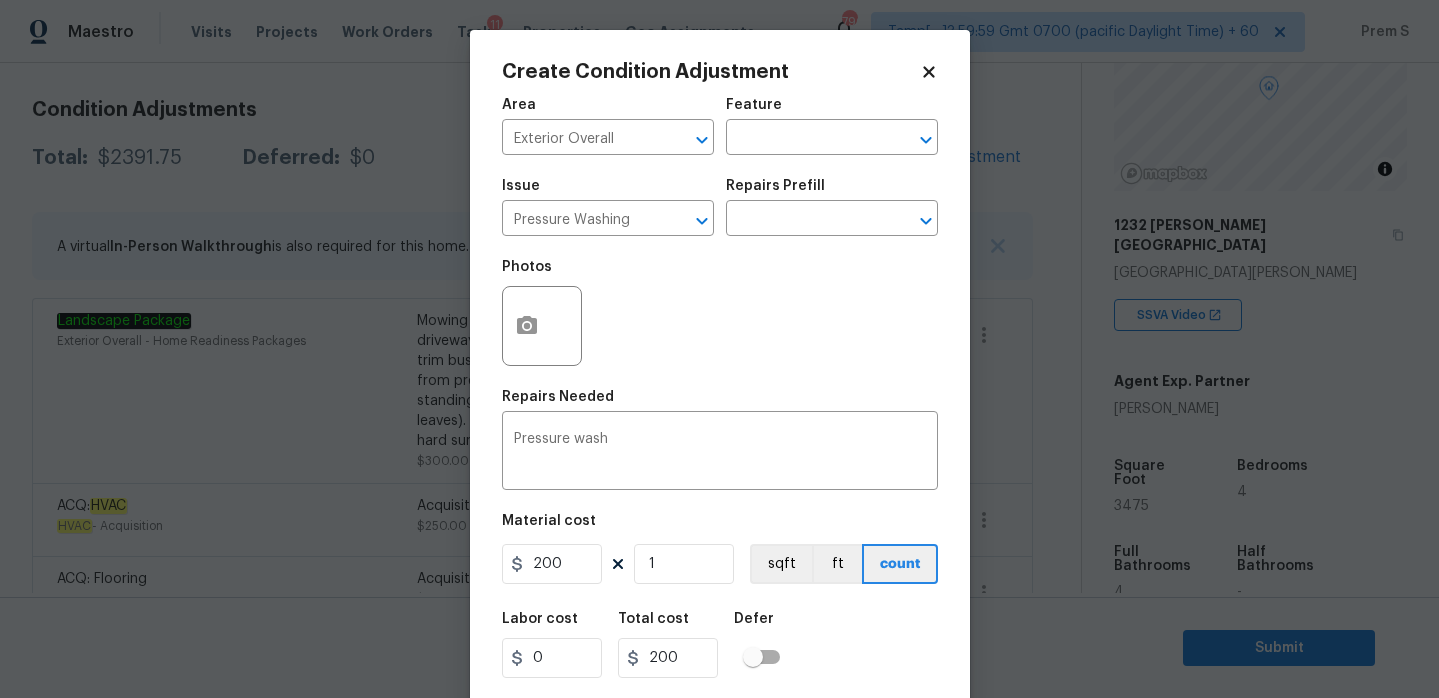 click on "Labor cost 0 Total cost 200 Defer" at bounding box center [720, 645] 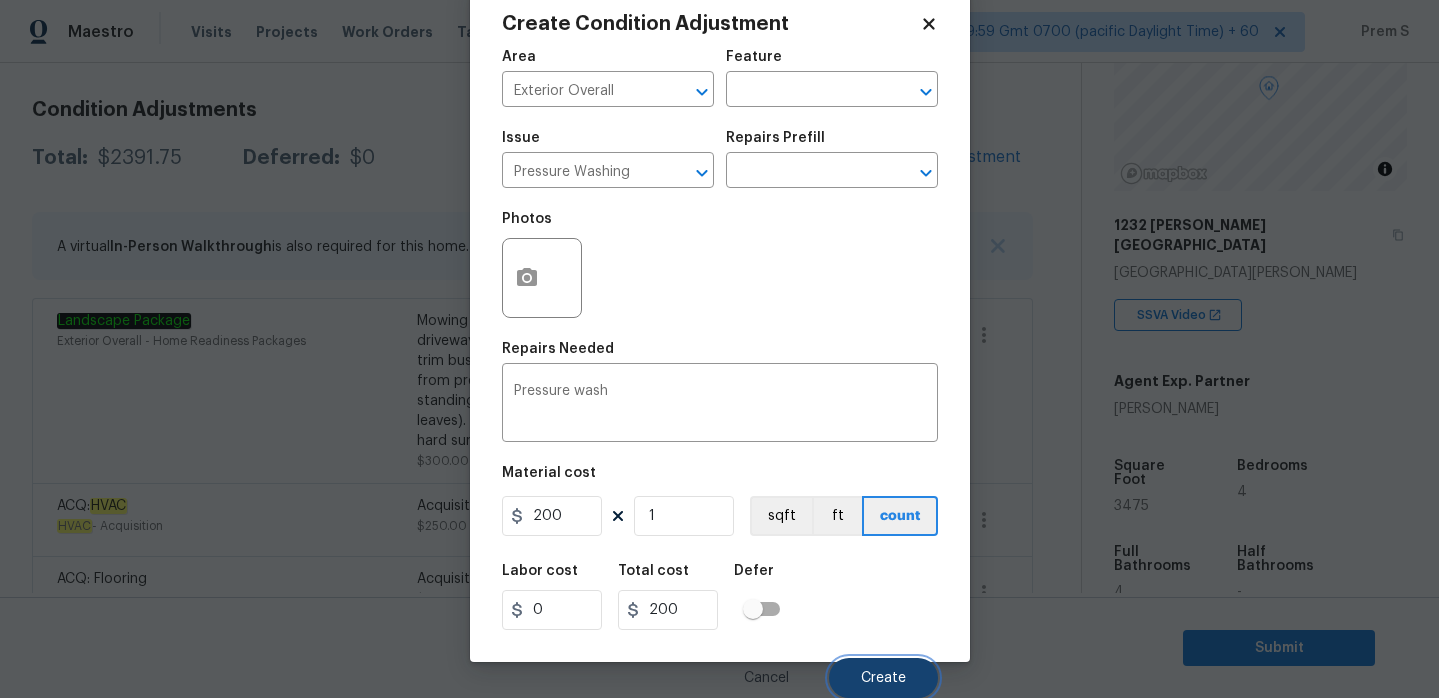 click on "Create" at bounding box center [883, 678] 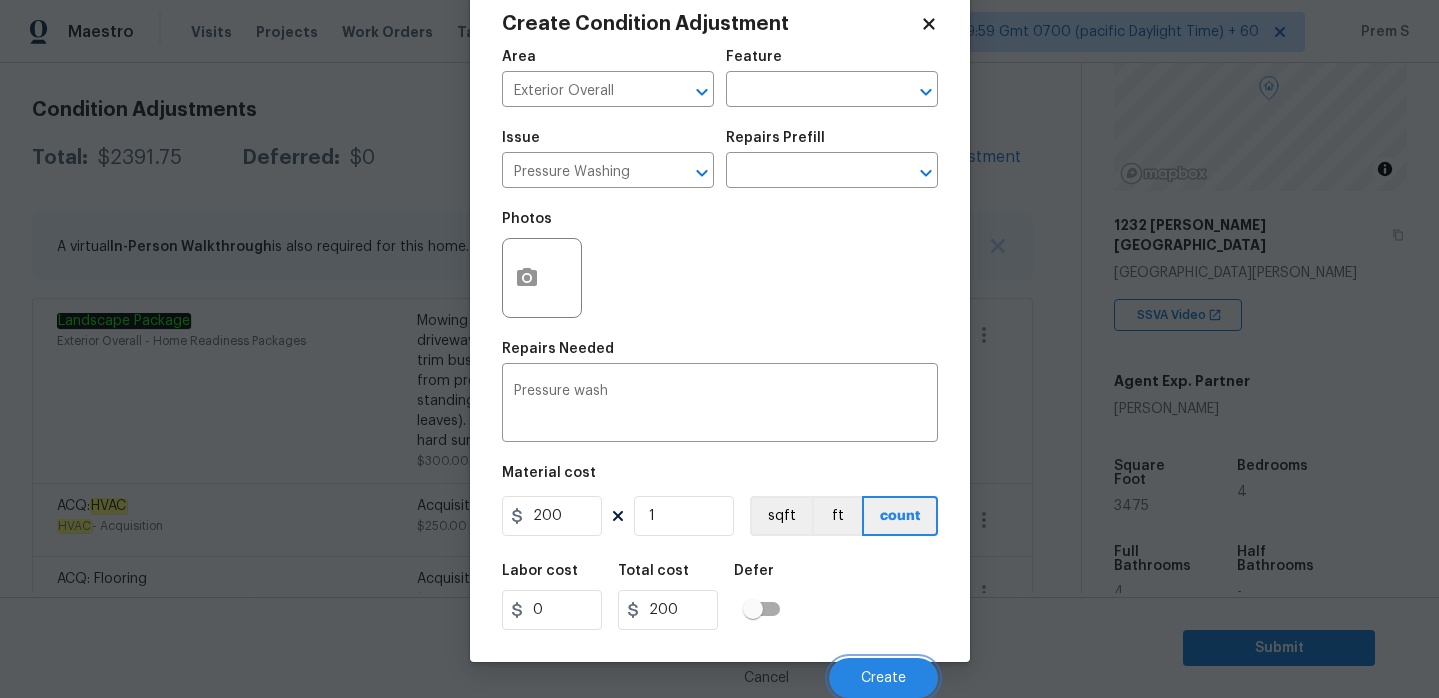 scroll, scrollTop: 267, scrollLeft: 0, axis: vertical 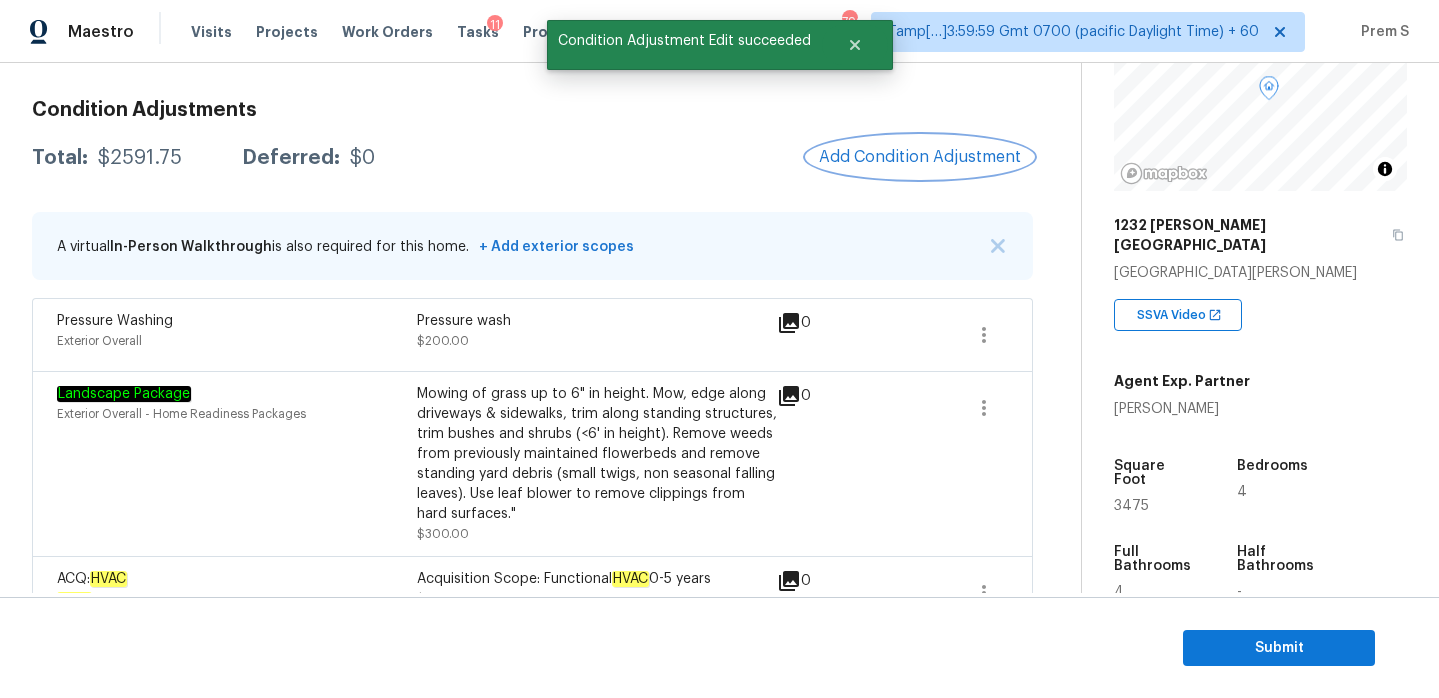click on "Add Condition Adjustment" at bounding box center [920, 157] 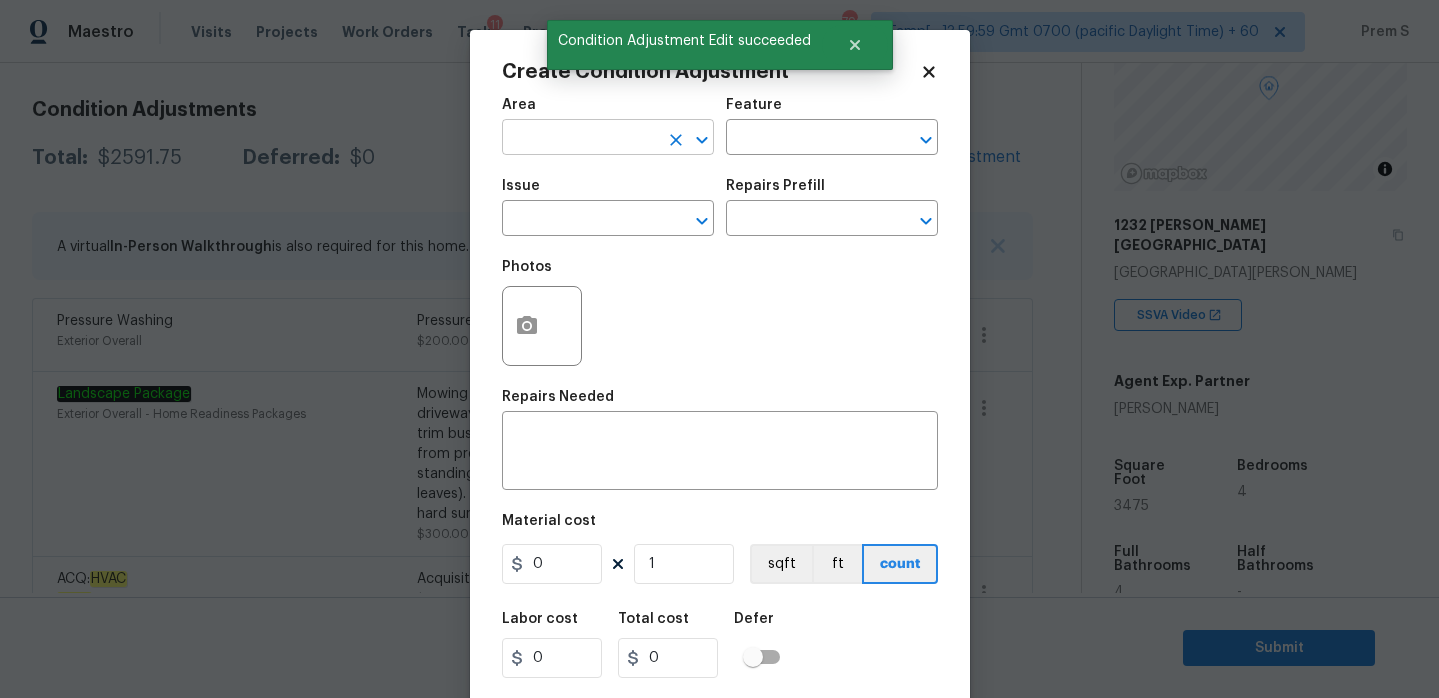 click at bounding box center (580, 139) 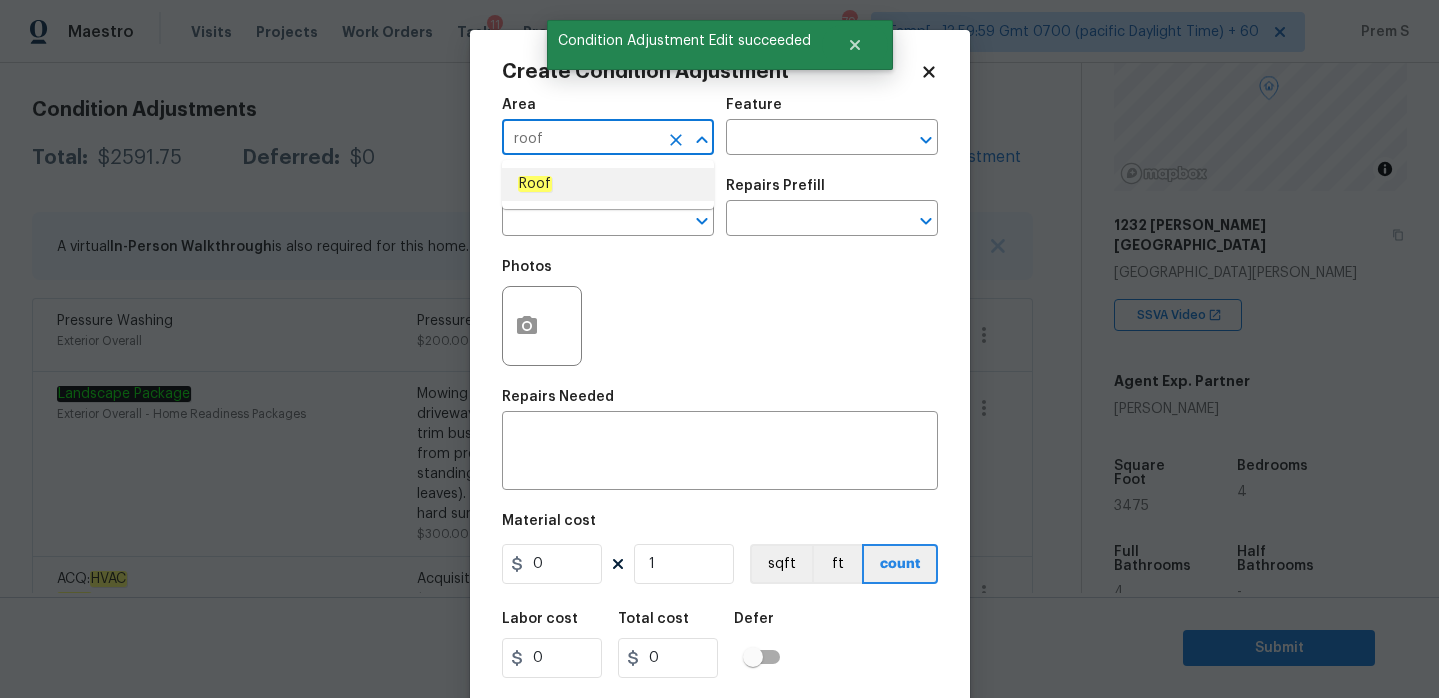 click on "Roof" at bounding box center (608, 184) 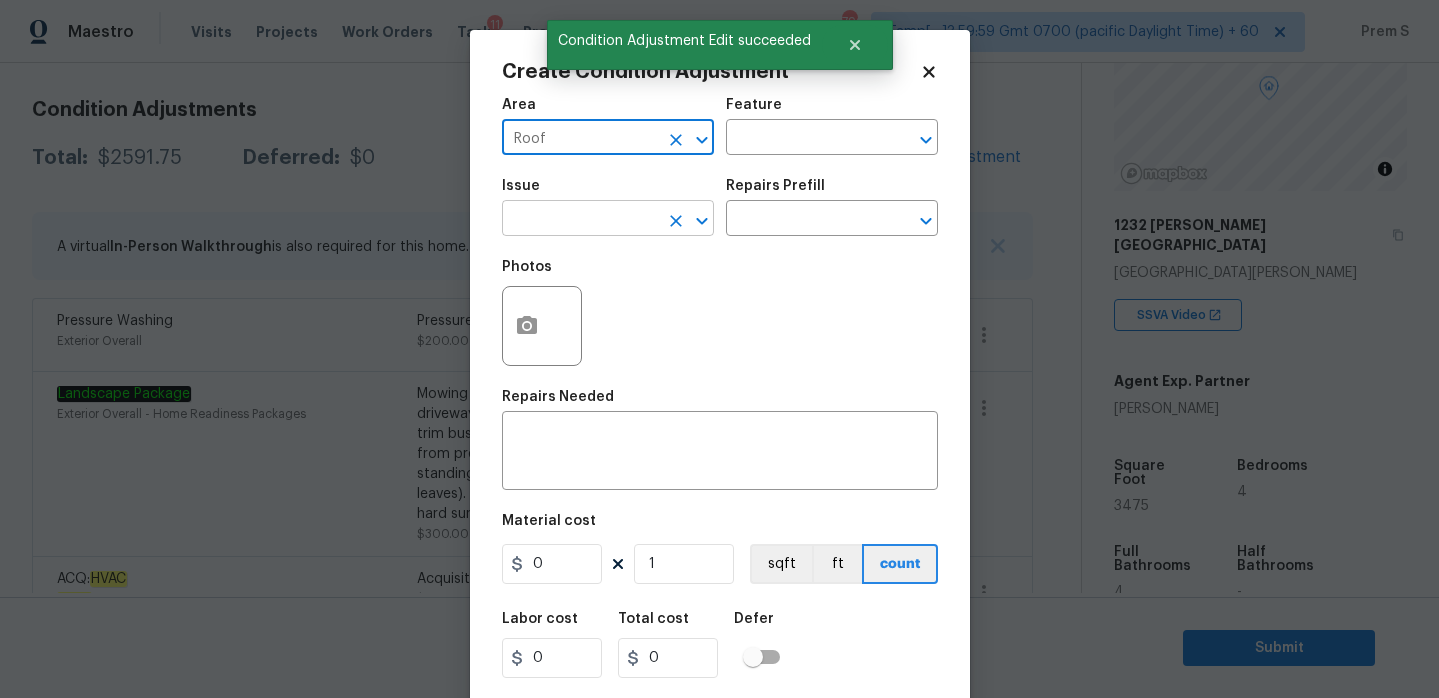 type on "Roof" 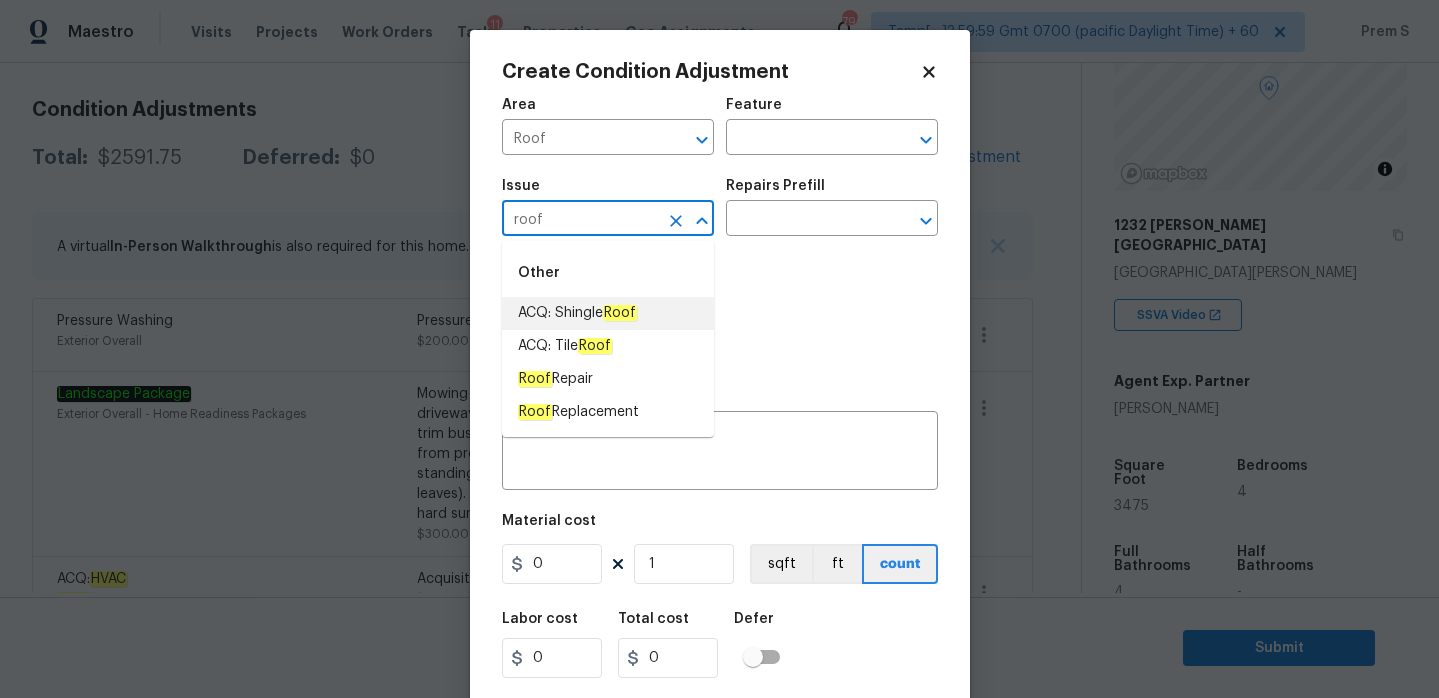 click on "ACQ: Shingle  Roof" at bounding box center (577, 313) 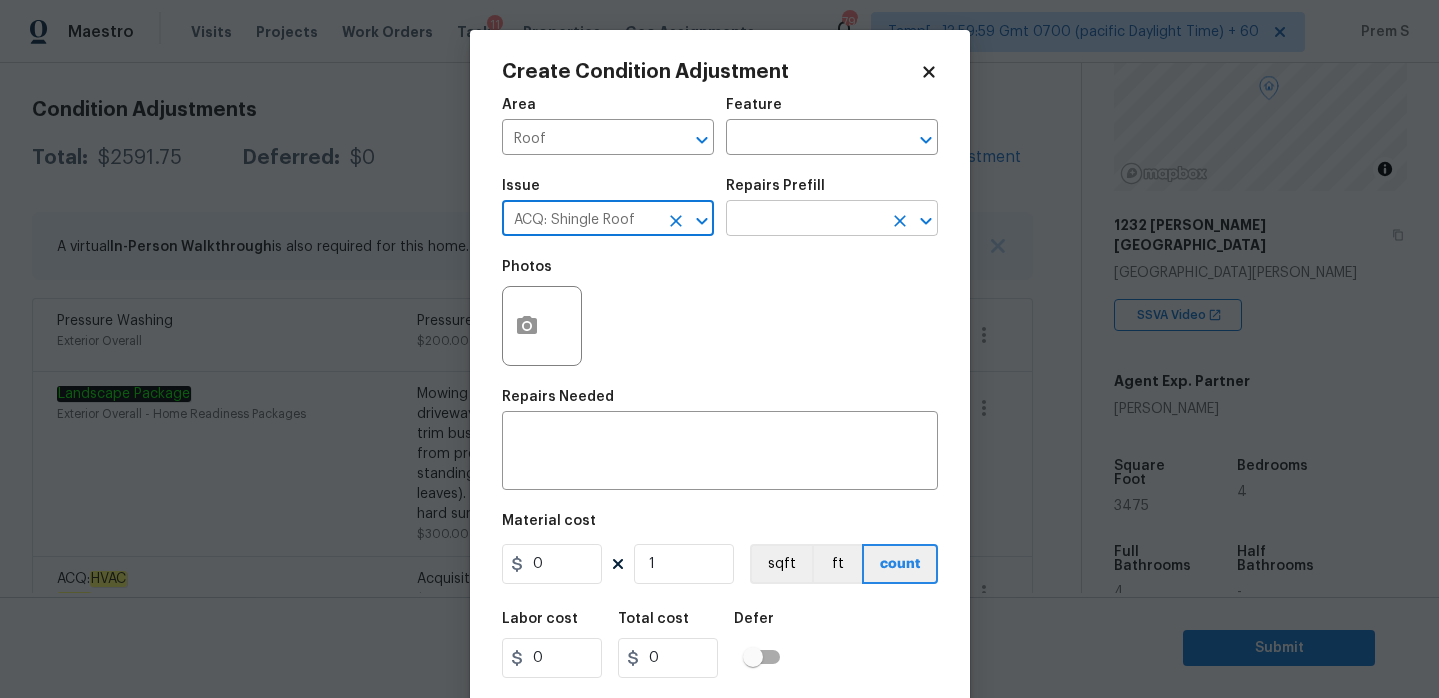 type on "ACQ: Shingle Roof" 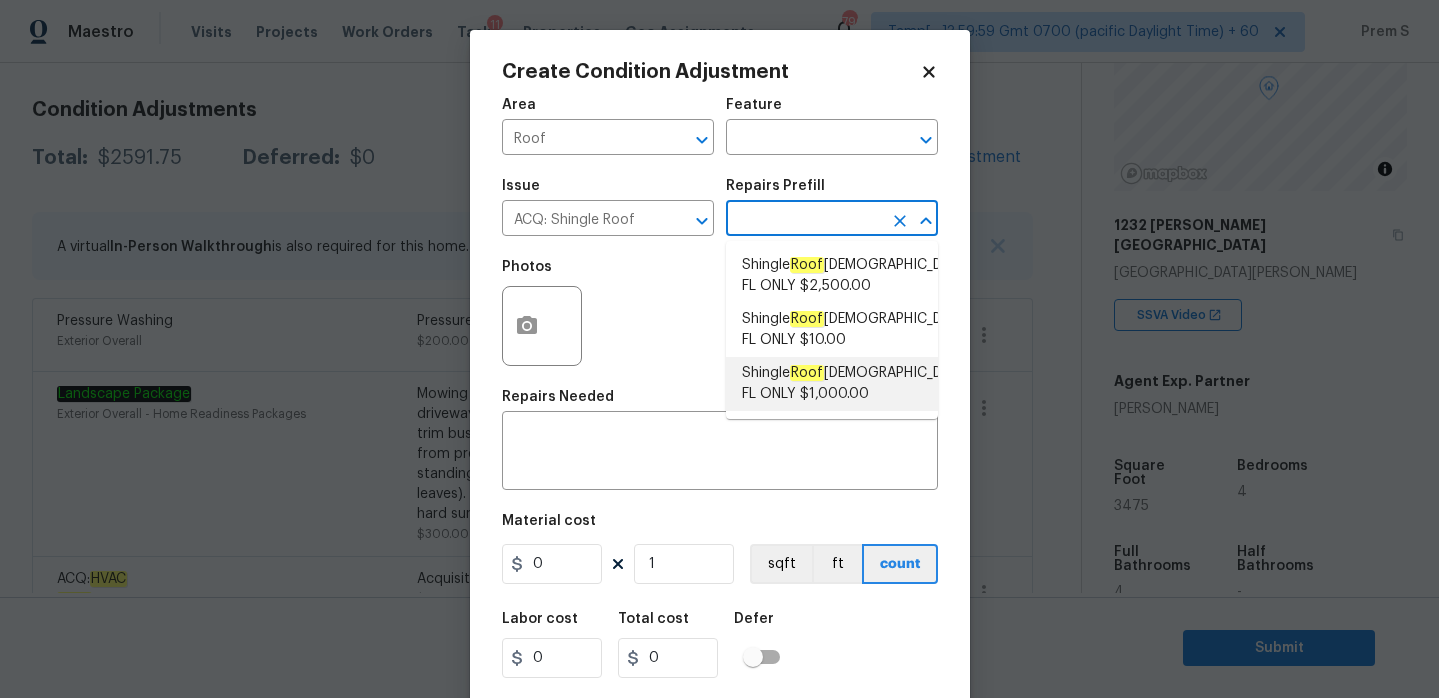 click on "Shingle  Roof  5-9 Years Old FL ONLY $1,000.00" at bounding box center (856, 384) 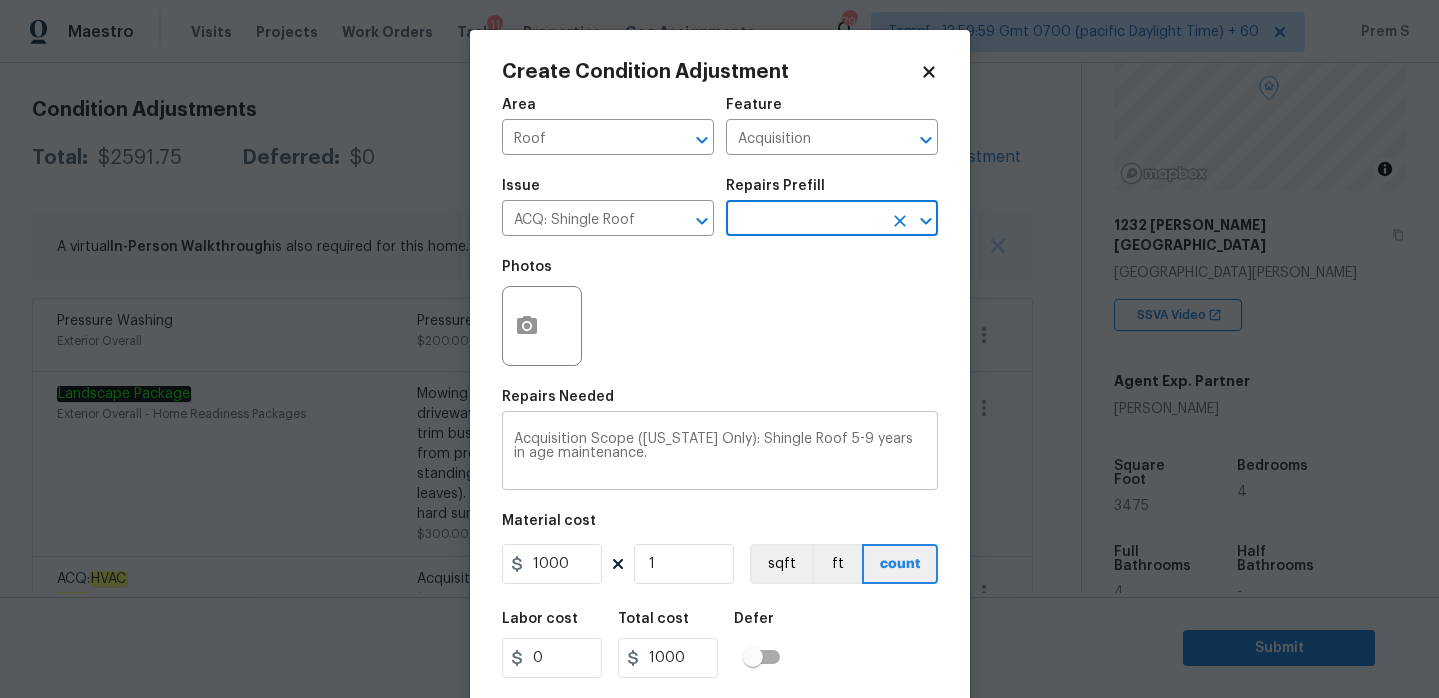 click on "Acquisition Scope (Florida Only): Shingle Roof 5-9 years in age maintenance." at bounding box center [720, 453] 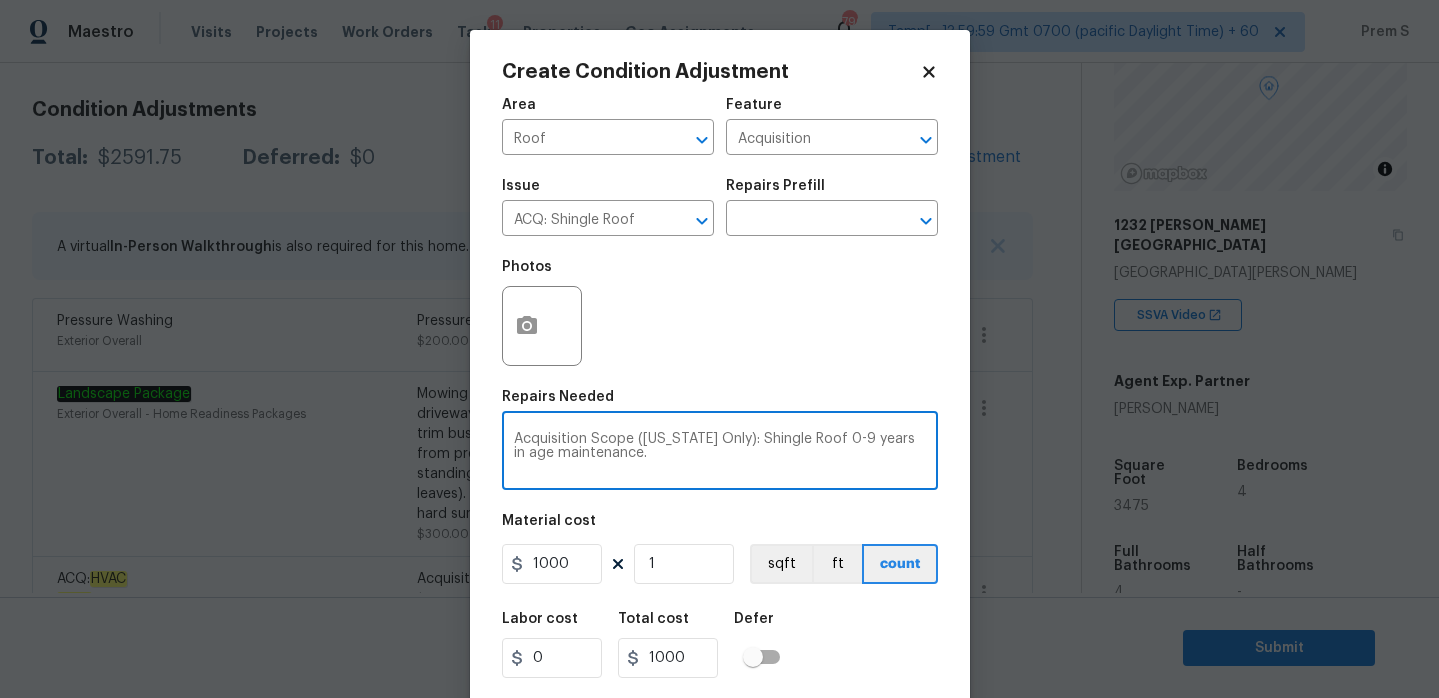 type on "Acquisition Scope (Florida Only): Shingle Roof 0-9 years in age maintenance." 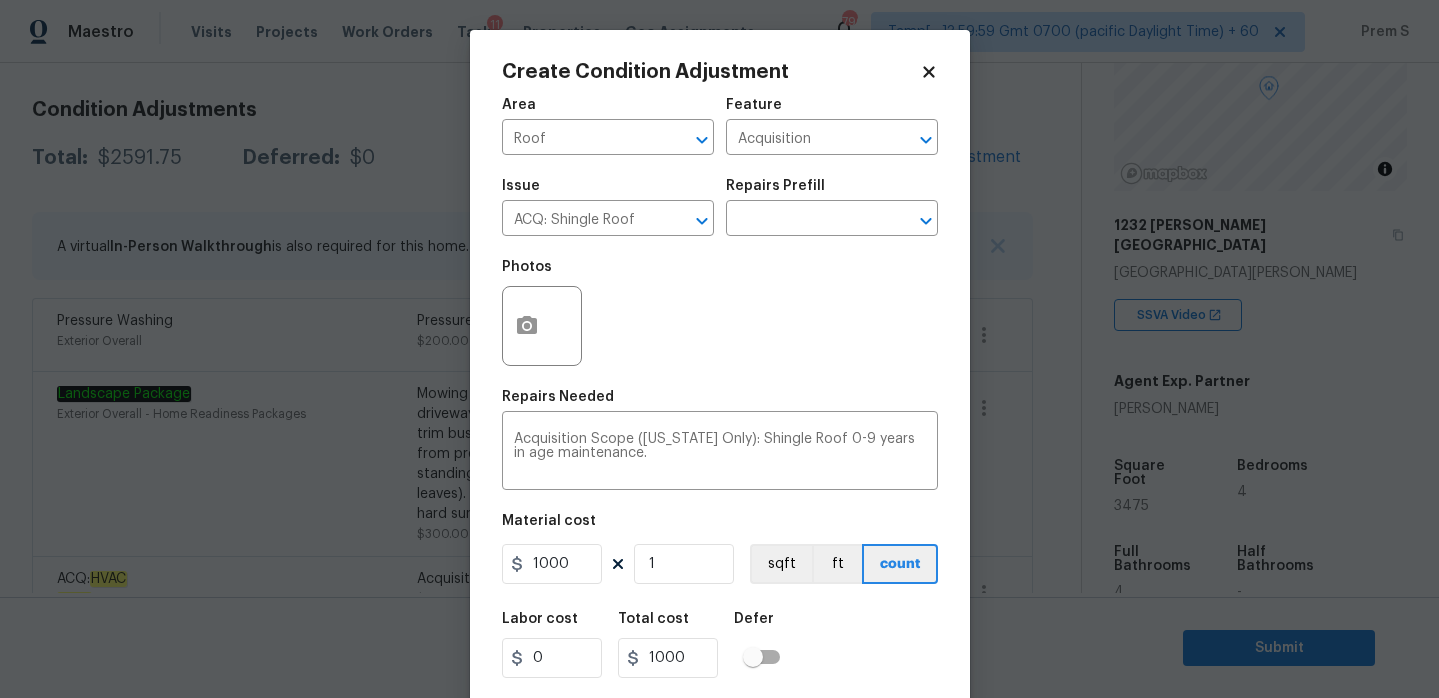 scroll, scrollTop: 49, scrollLeft: 0, axis: vertical 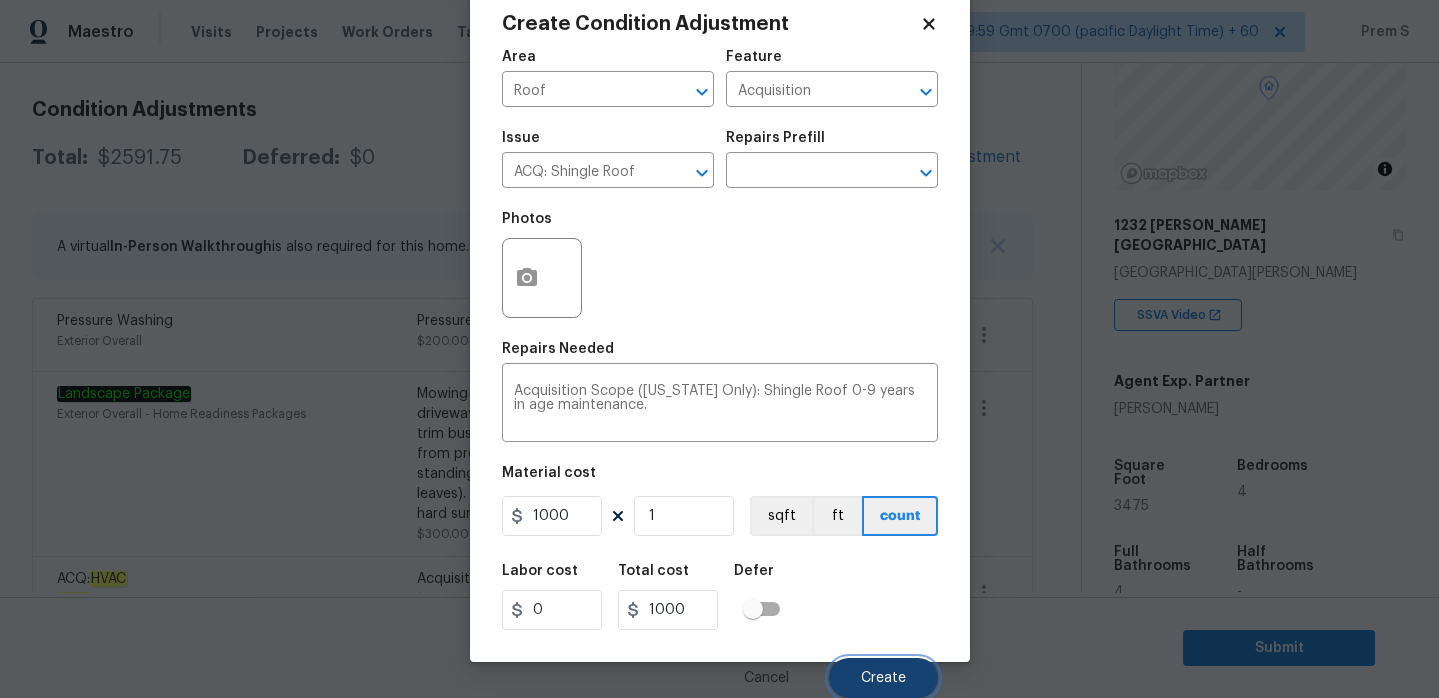 click on "Create" at bounding box center [883, 678] 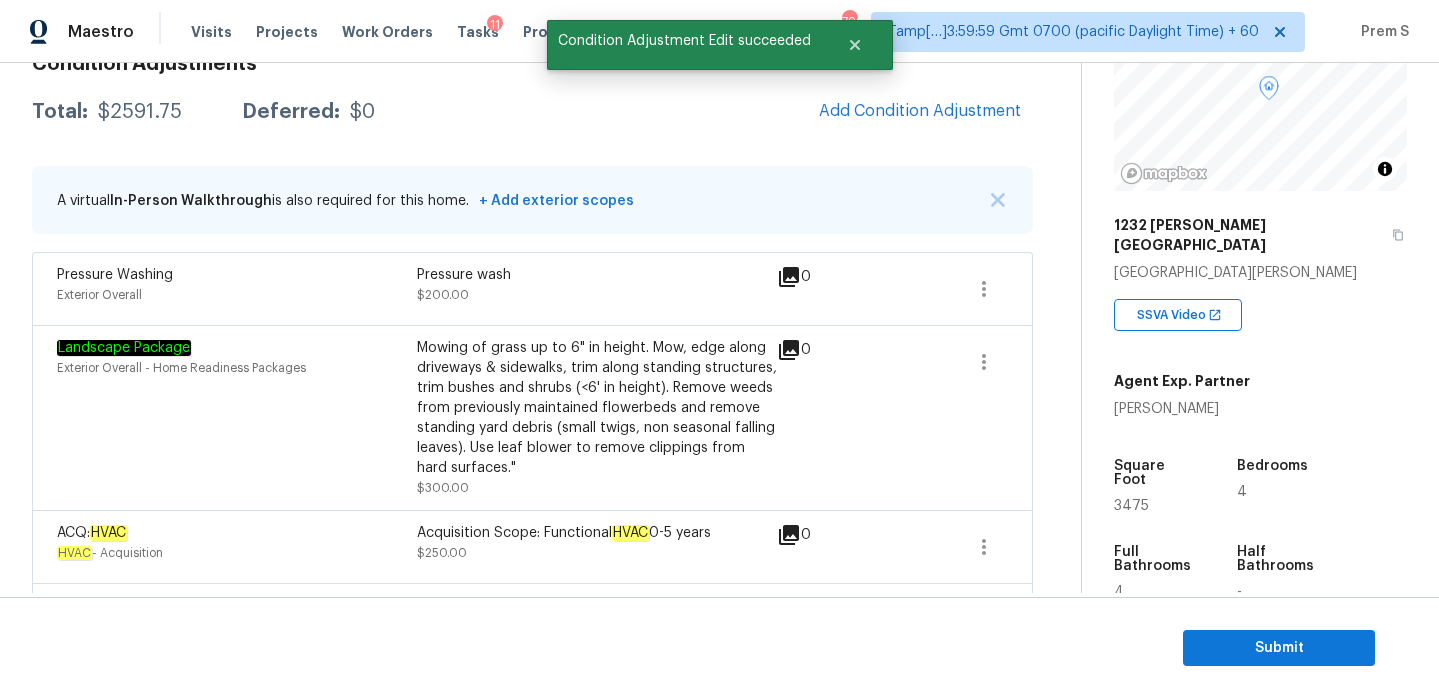 scroll, scrollTop: 267, scrollLeft: 0, axis: vertical 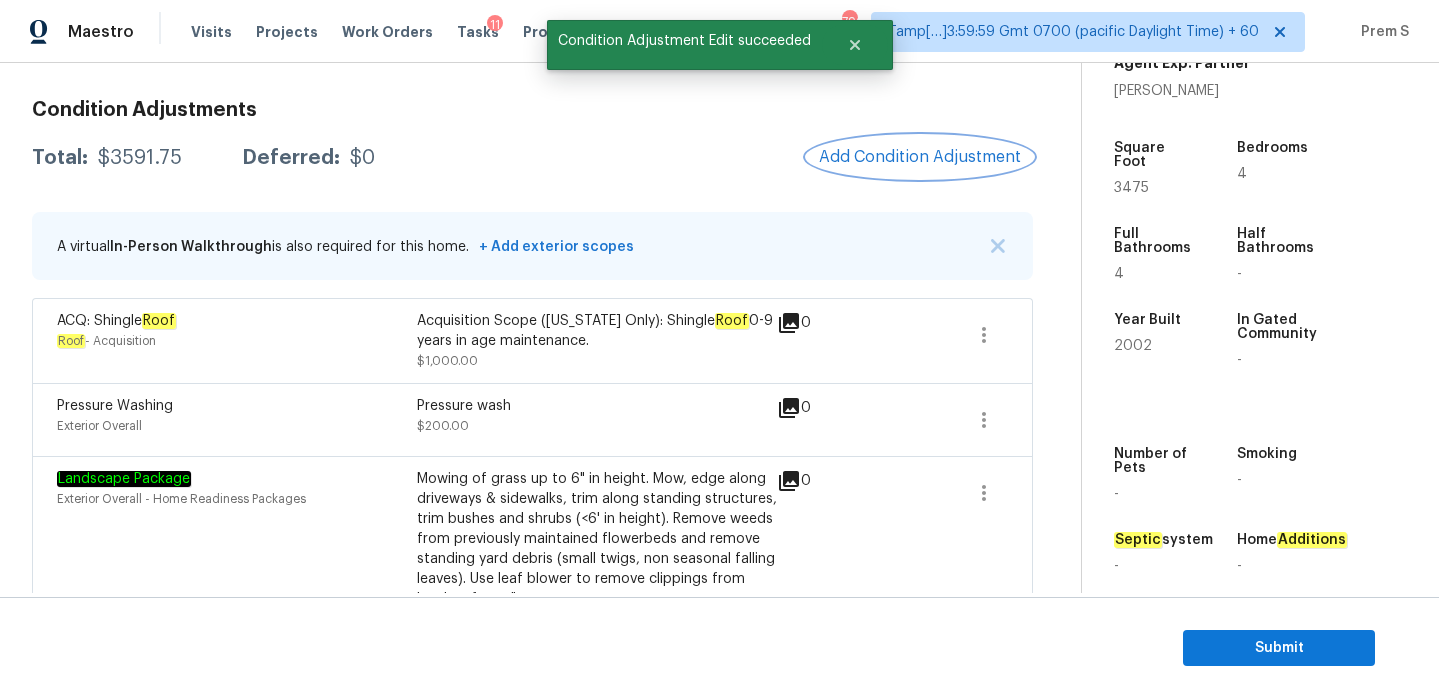 click on "Add Condition Adjustment" at bounding box center [920, 157] 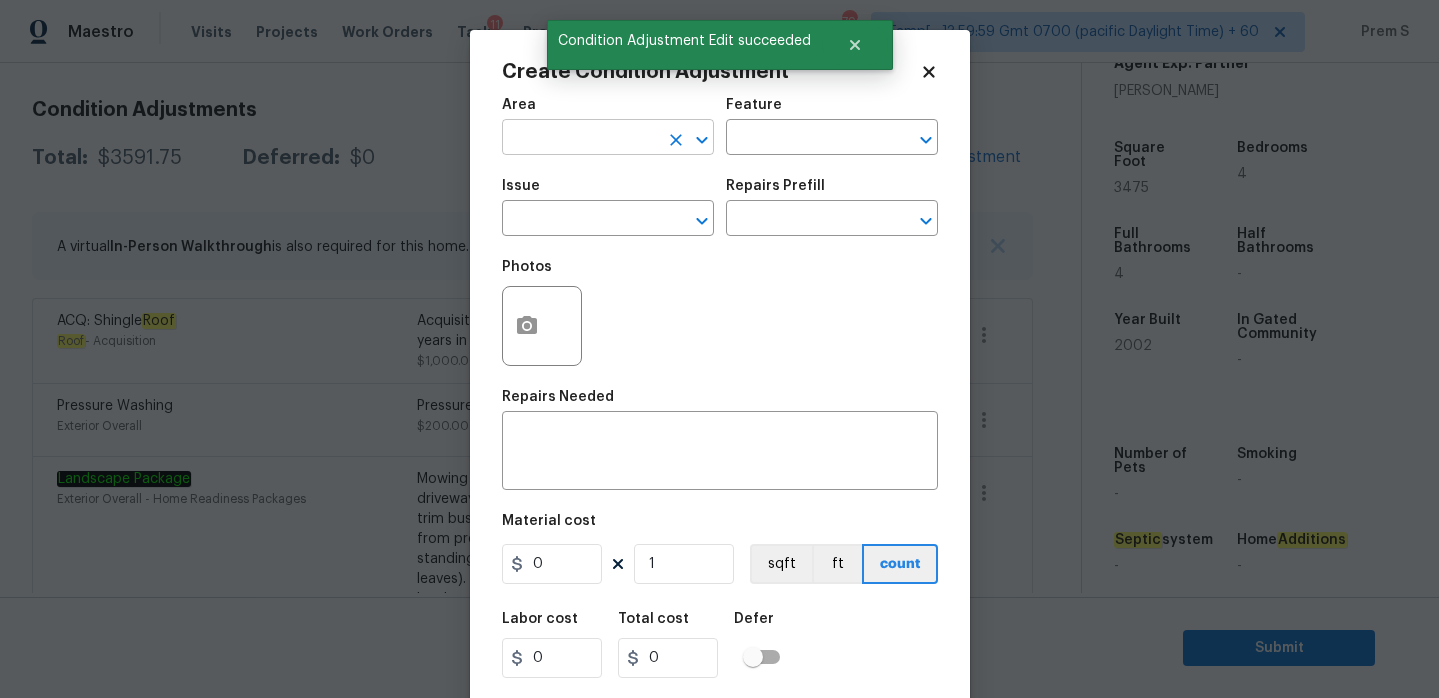 click at bounding box center [580, 139] 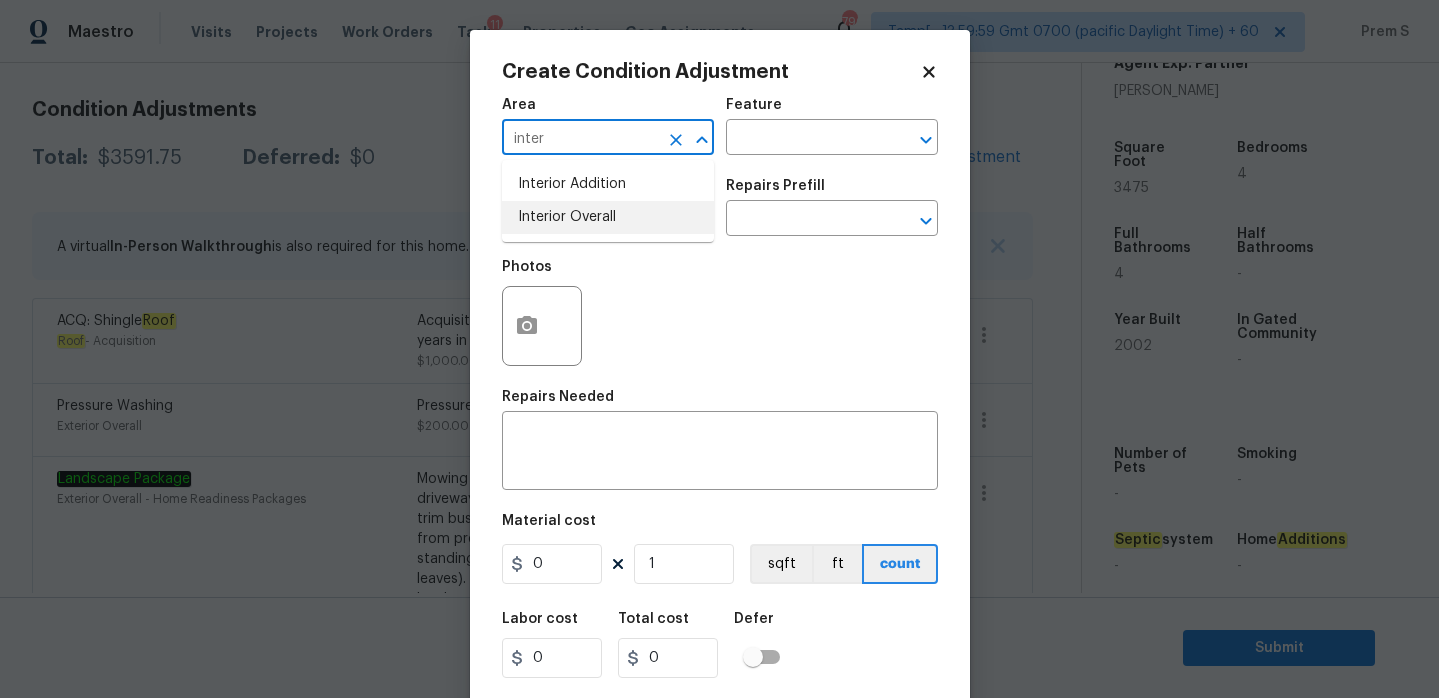 click on "Interior Overall" at bounding box center [608, 217] 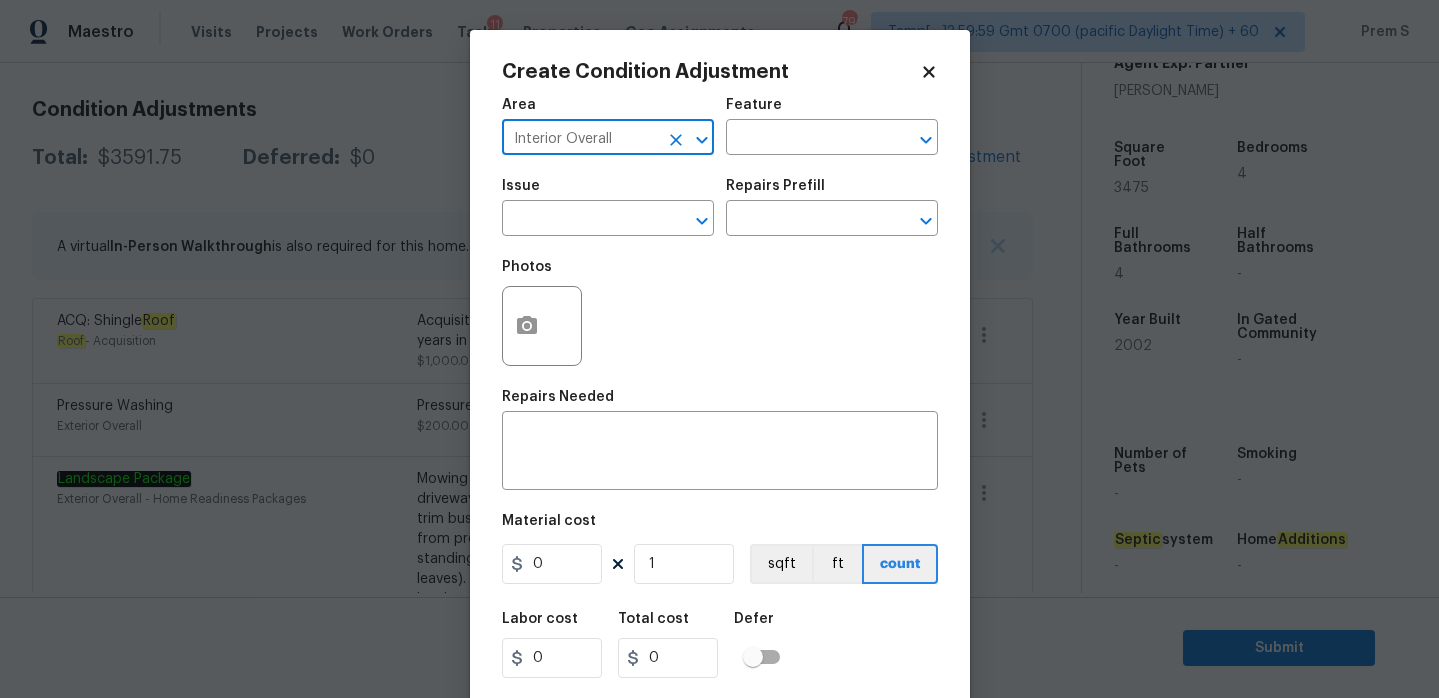 type on "Interior Overall" 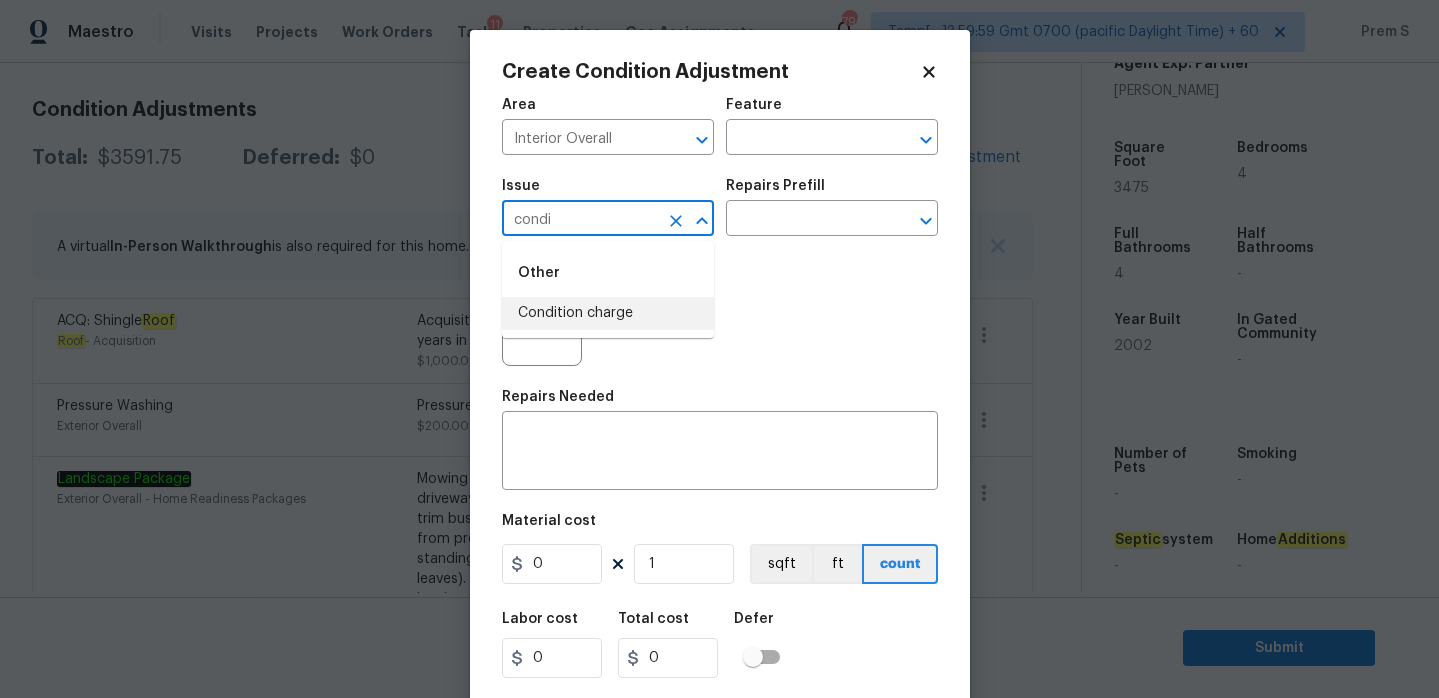click on "Condition charge" at bounding box center [608, 313] 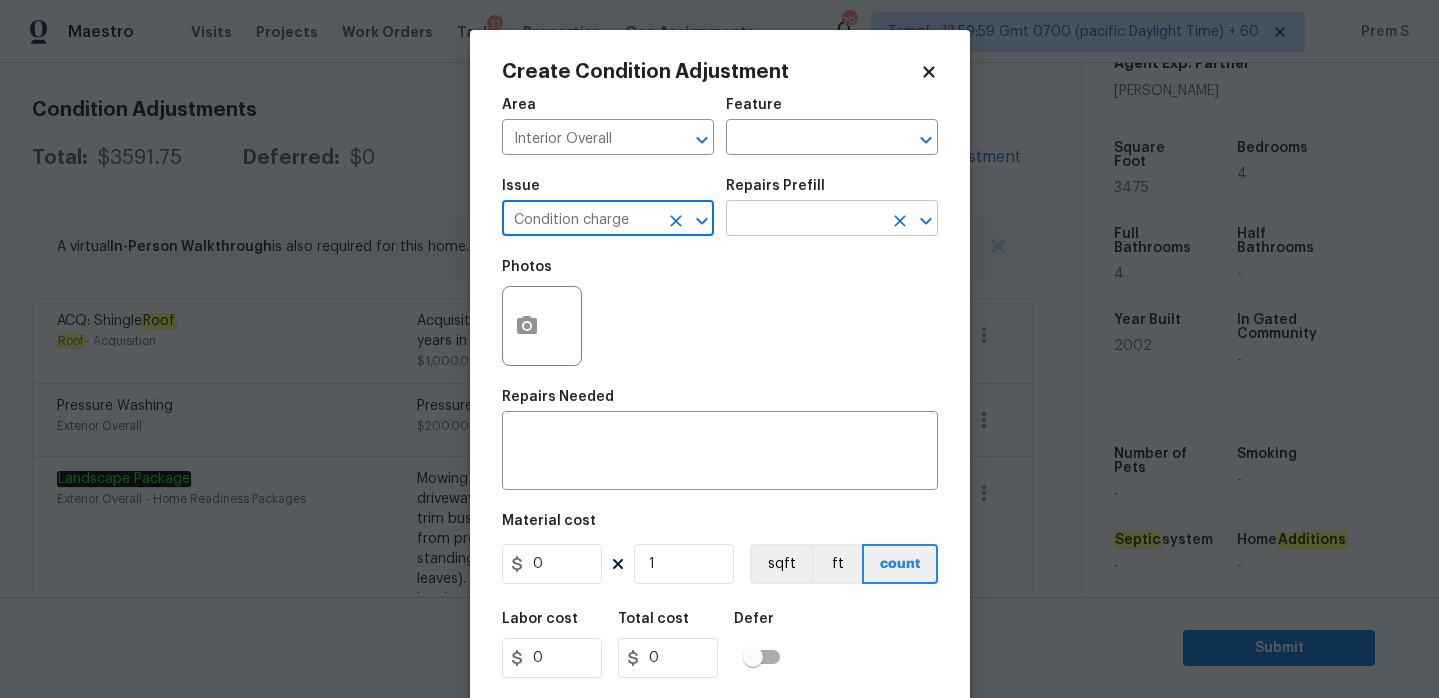 type on "Condition charge" 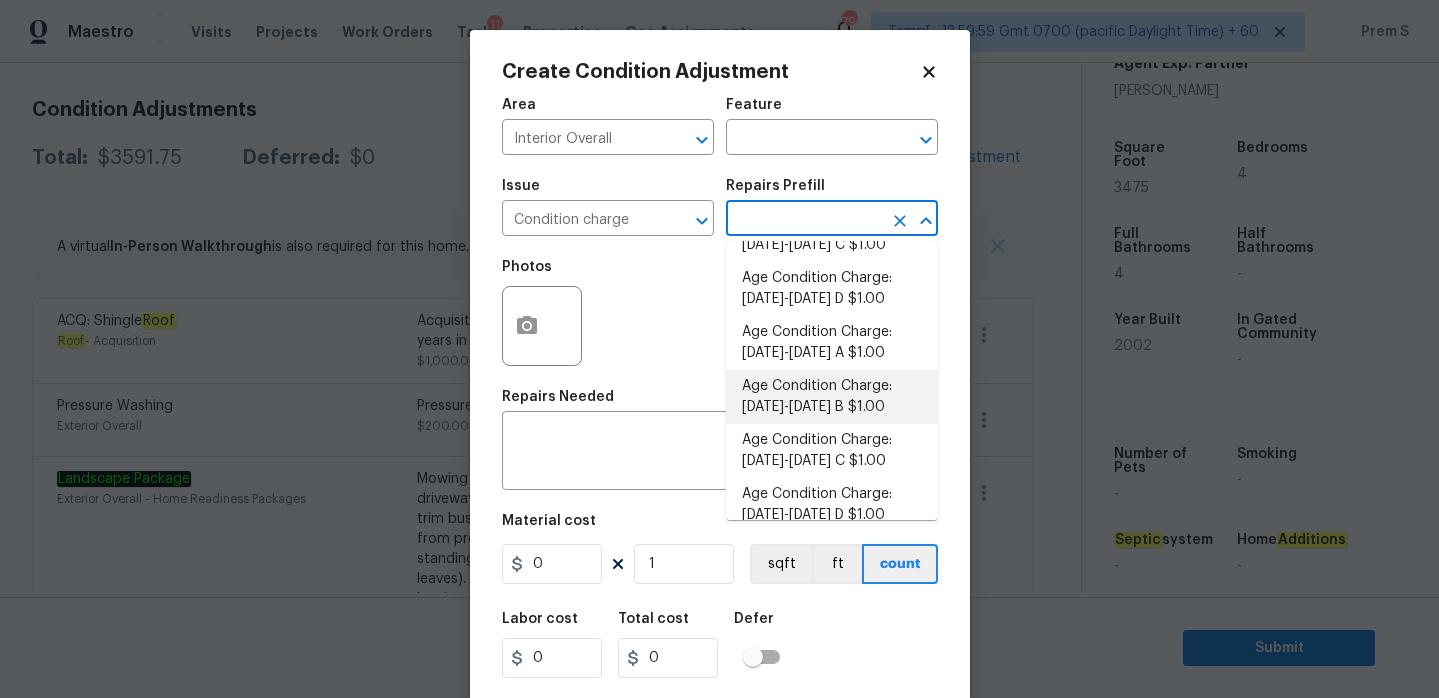 scroll, scrollTop: 313, scrollLeft: 0, axis: vertical 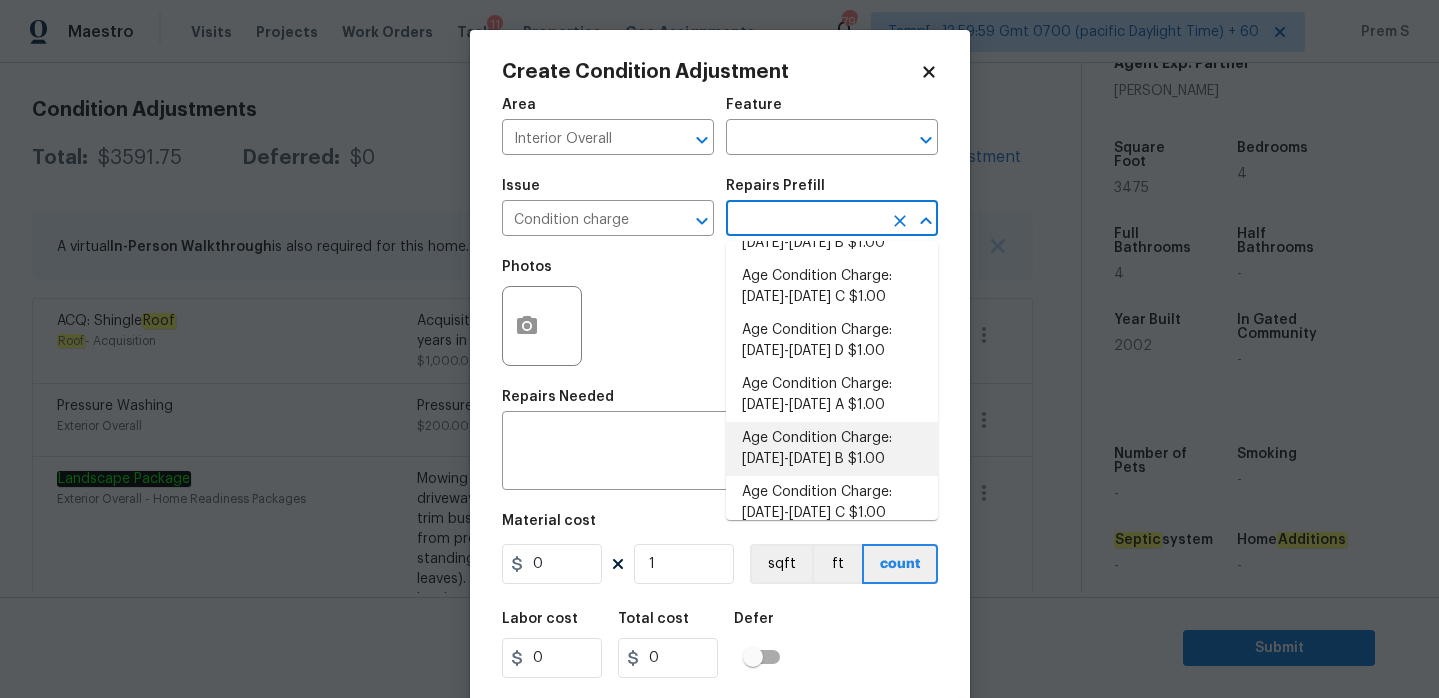 click on "Age Condition Charge: 1993-2008 B	 $1.00" at bounding box center (832, 449) 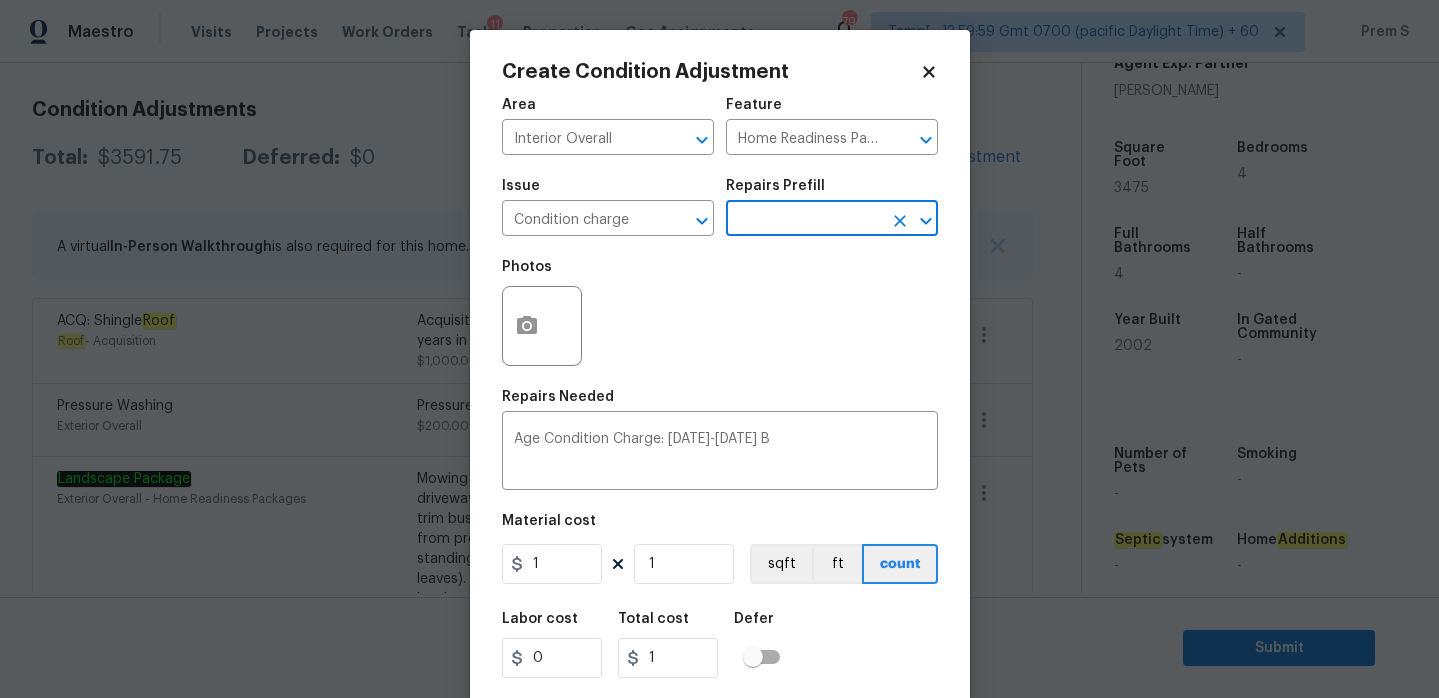 scroll, scrollTop: 49, scrollLeft: 0, axis: vertical 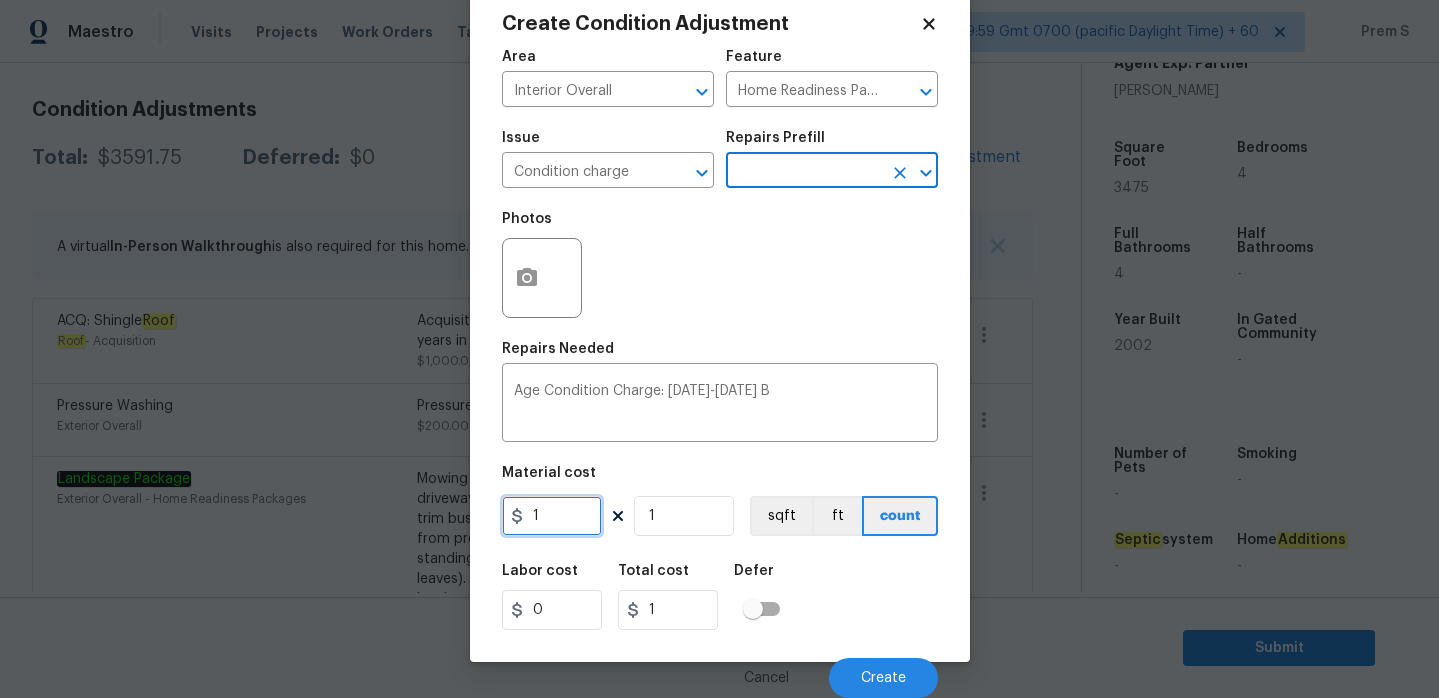 click on "1" at bounding box center [552, 516] 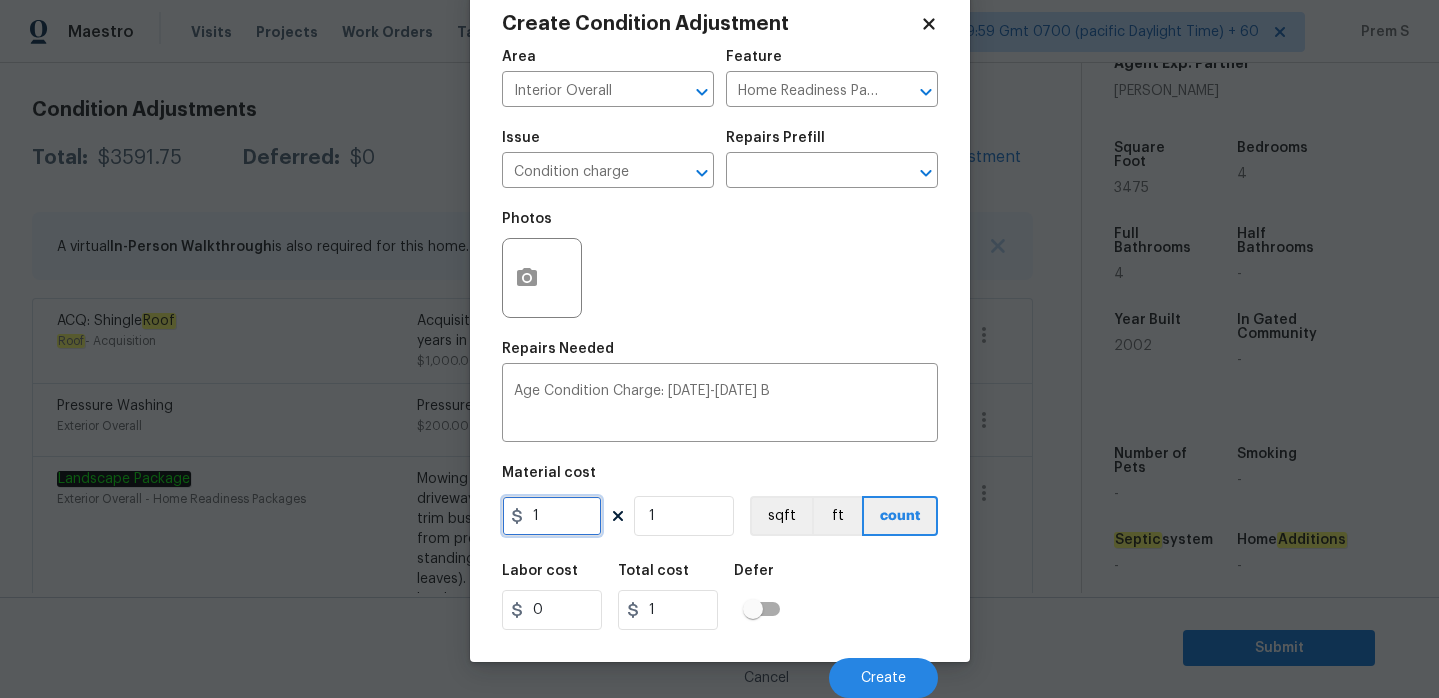 click on "1" at bounding box center [552, 516] 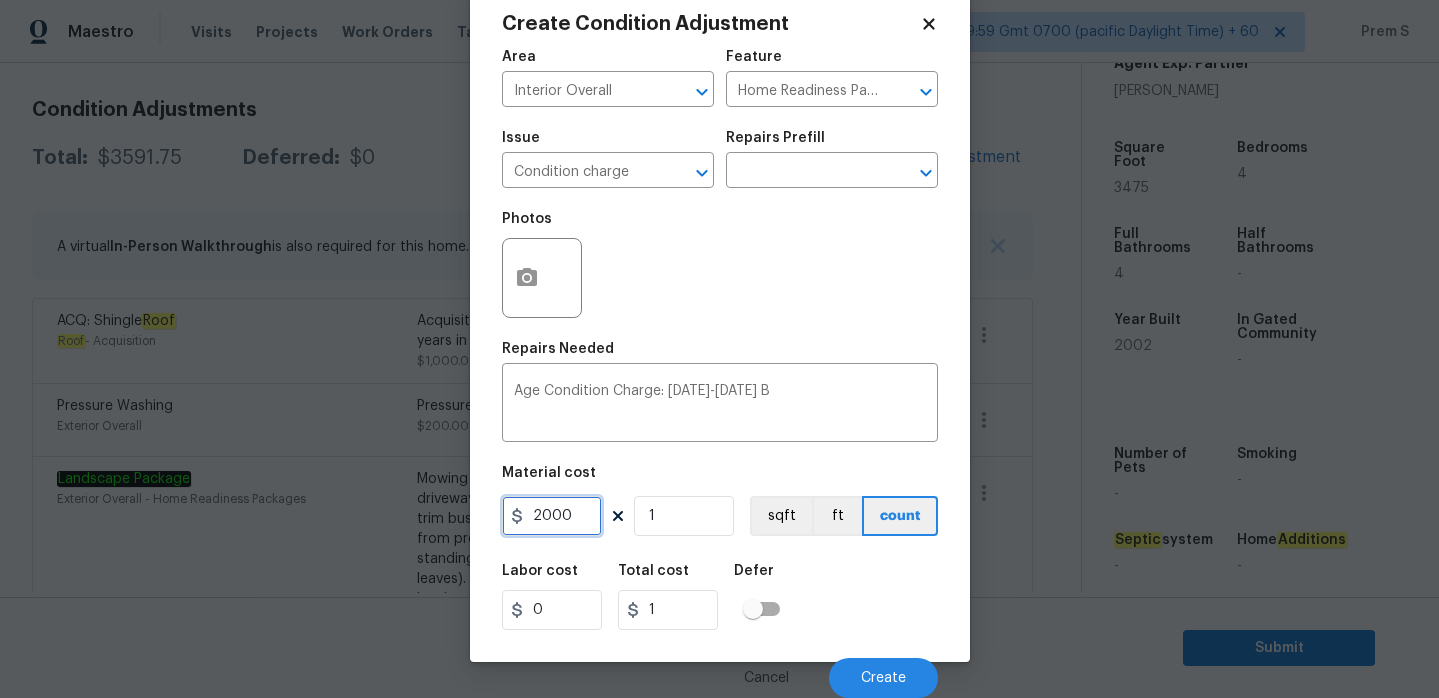type on "2000" 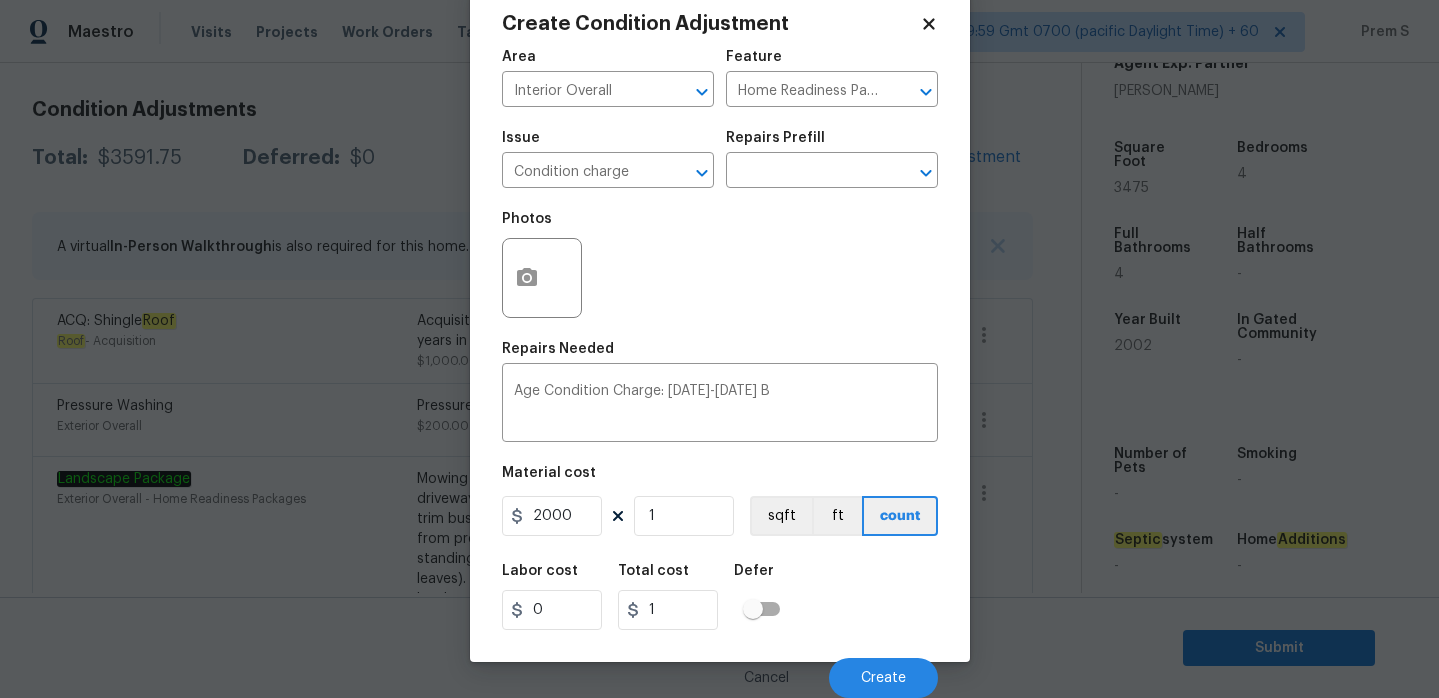 type on "2000" 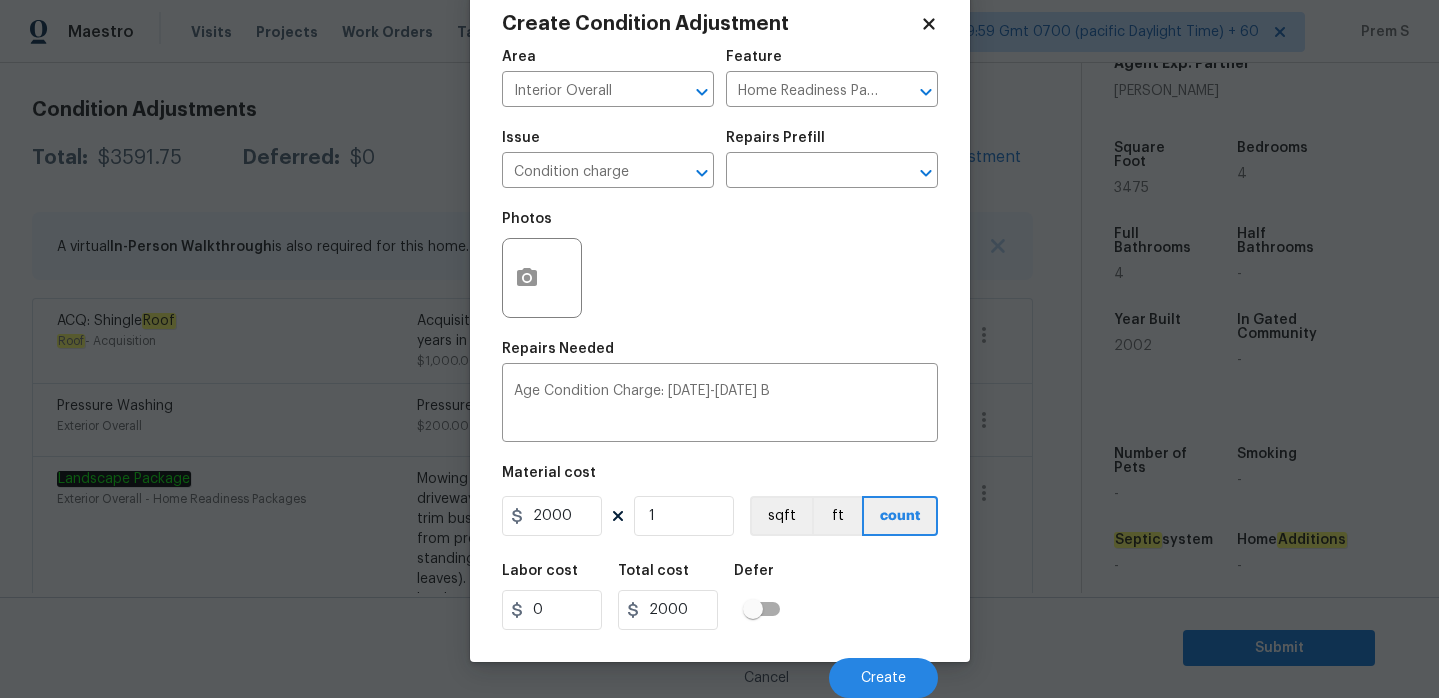click on "Labor cost 0 Total cost 2000 Defer" at bounding box center [720, 597] 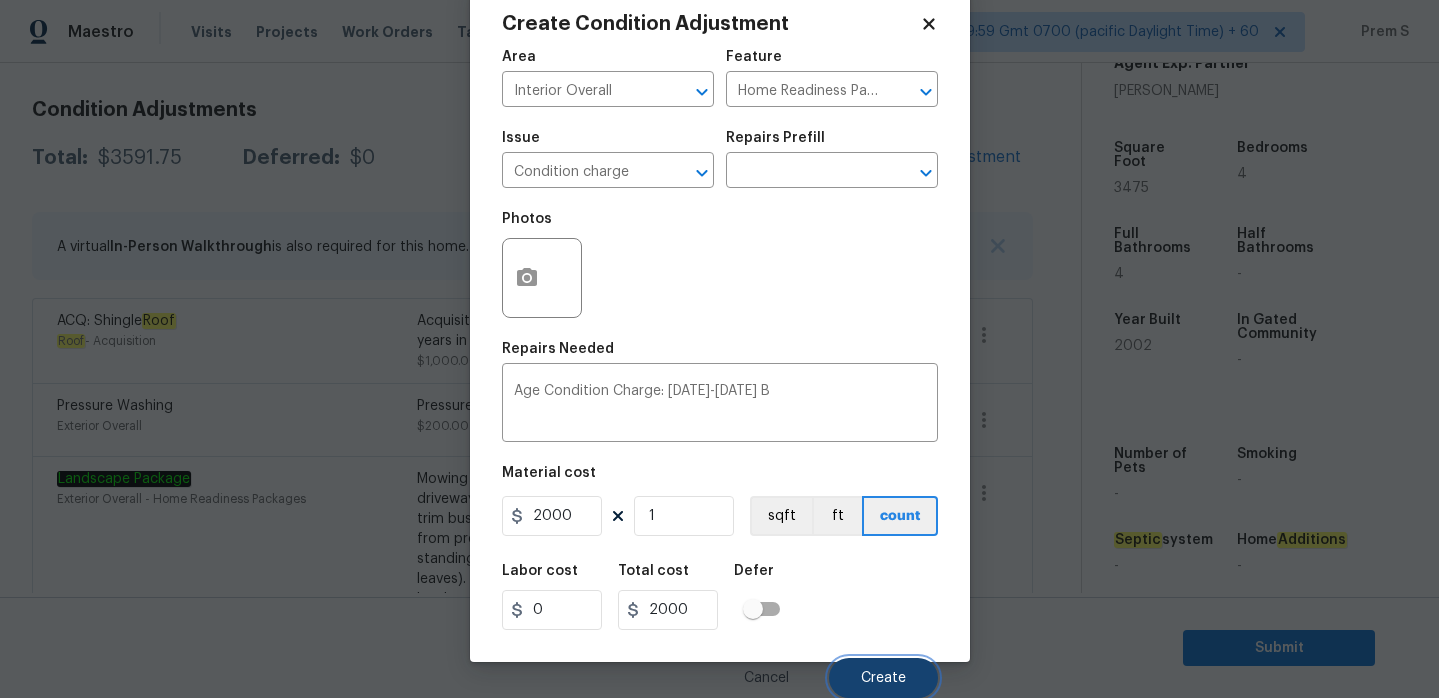 click on "Create" at bounding box center [883, 678] 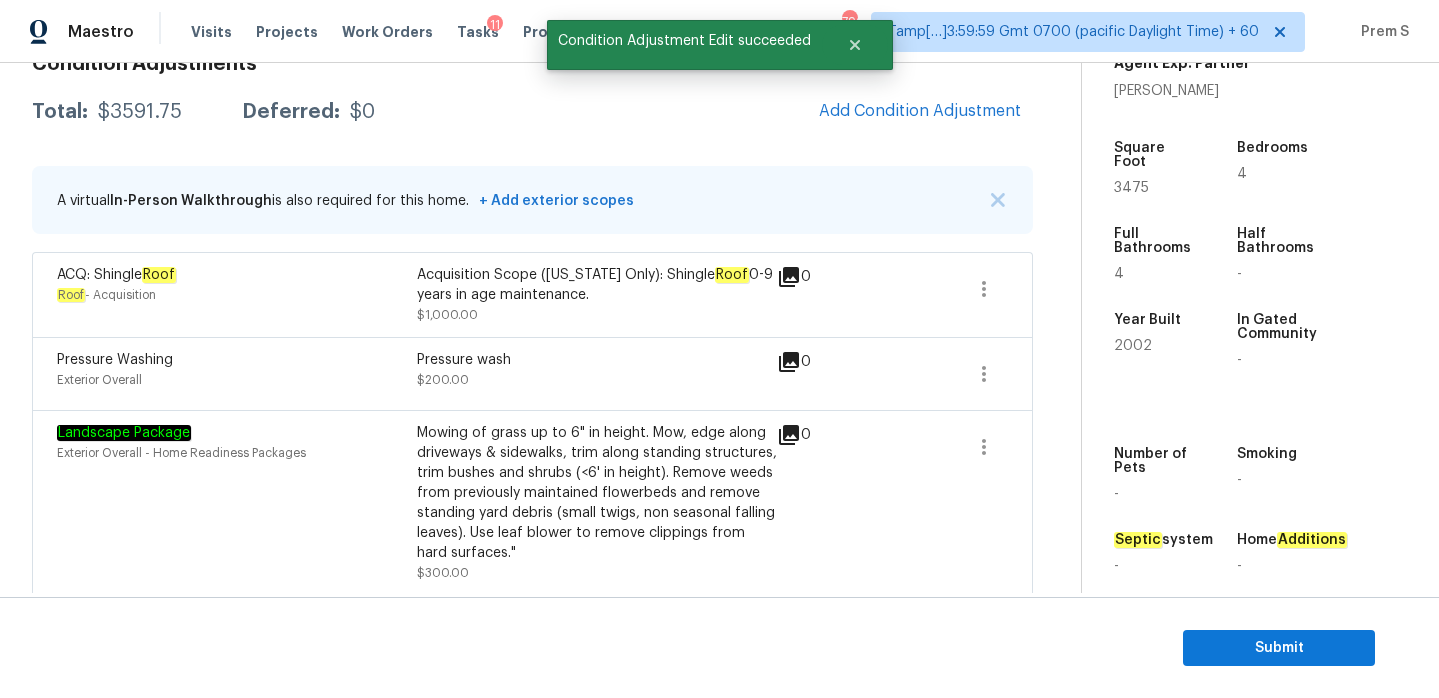 scroll, scrollTop: 267, scrollLeft: 0, axis: vertical 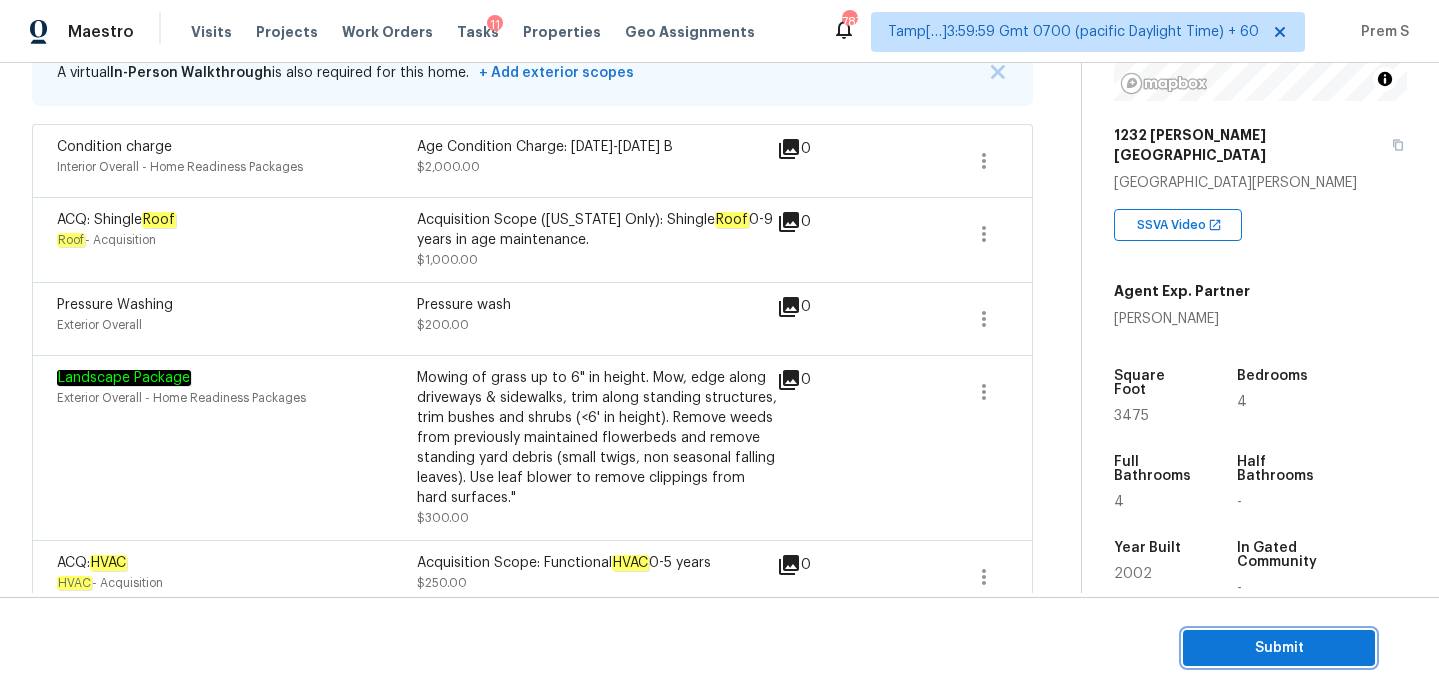 click on "Submit" at bounding box center (1279, 648) 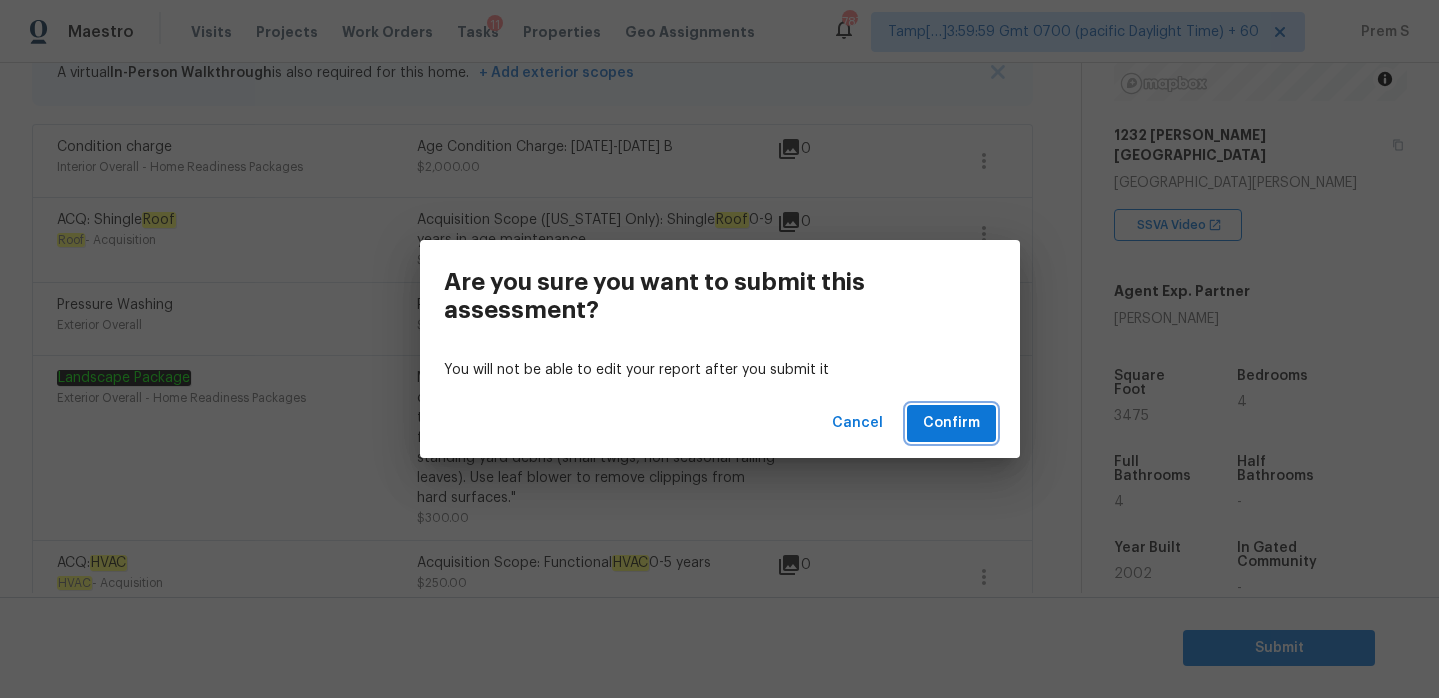 click on "Confirm" at bounding box center (951, 423) 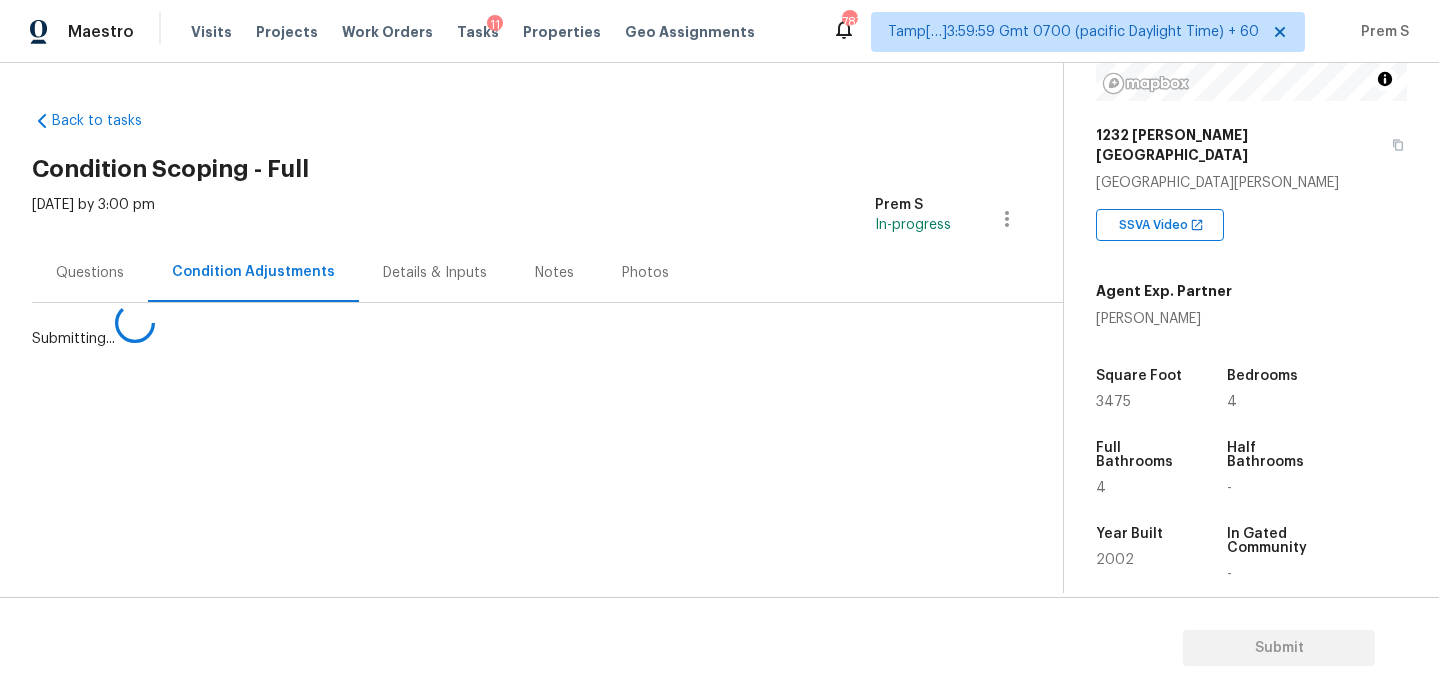 scroll, scrollTop: 0, scrollLeft: 0, axis: both 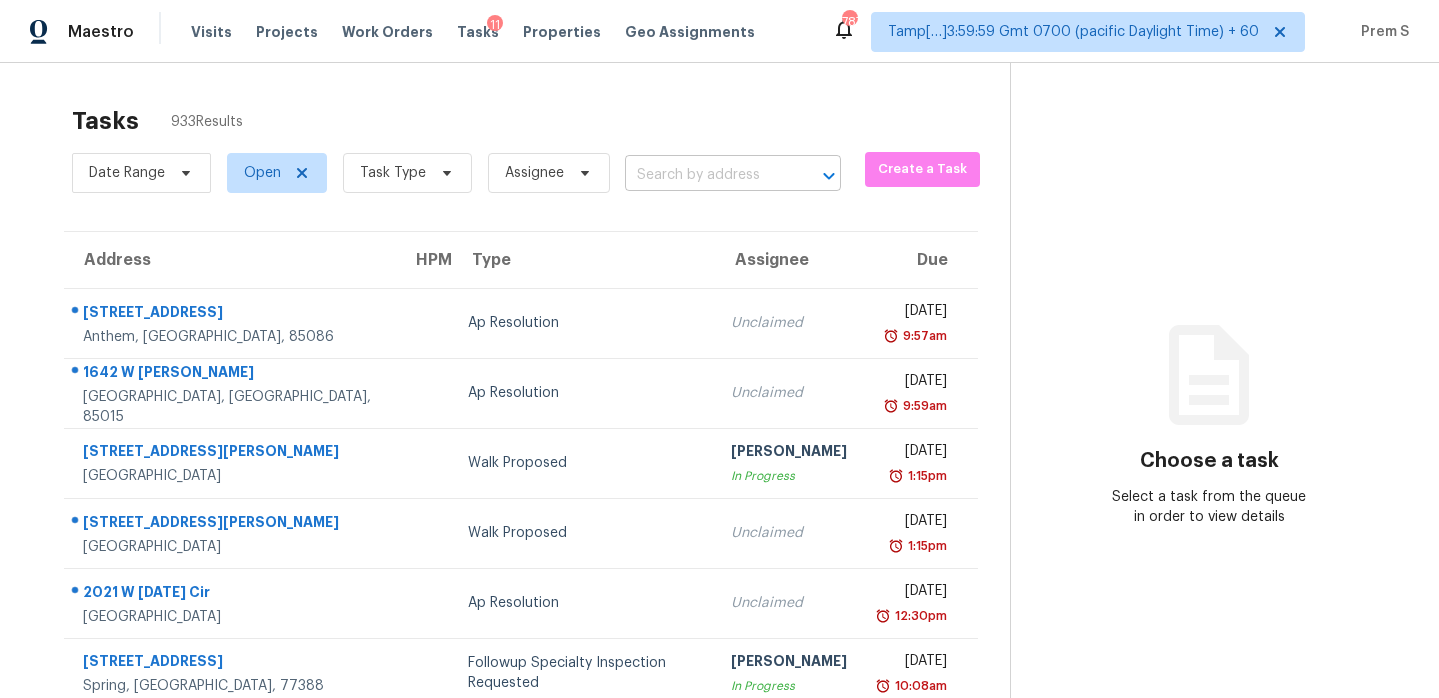 click at bounding box center (705, 175) 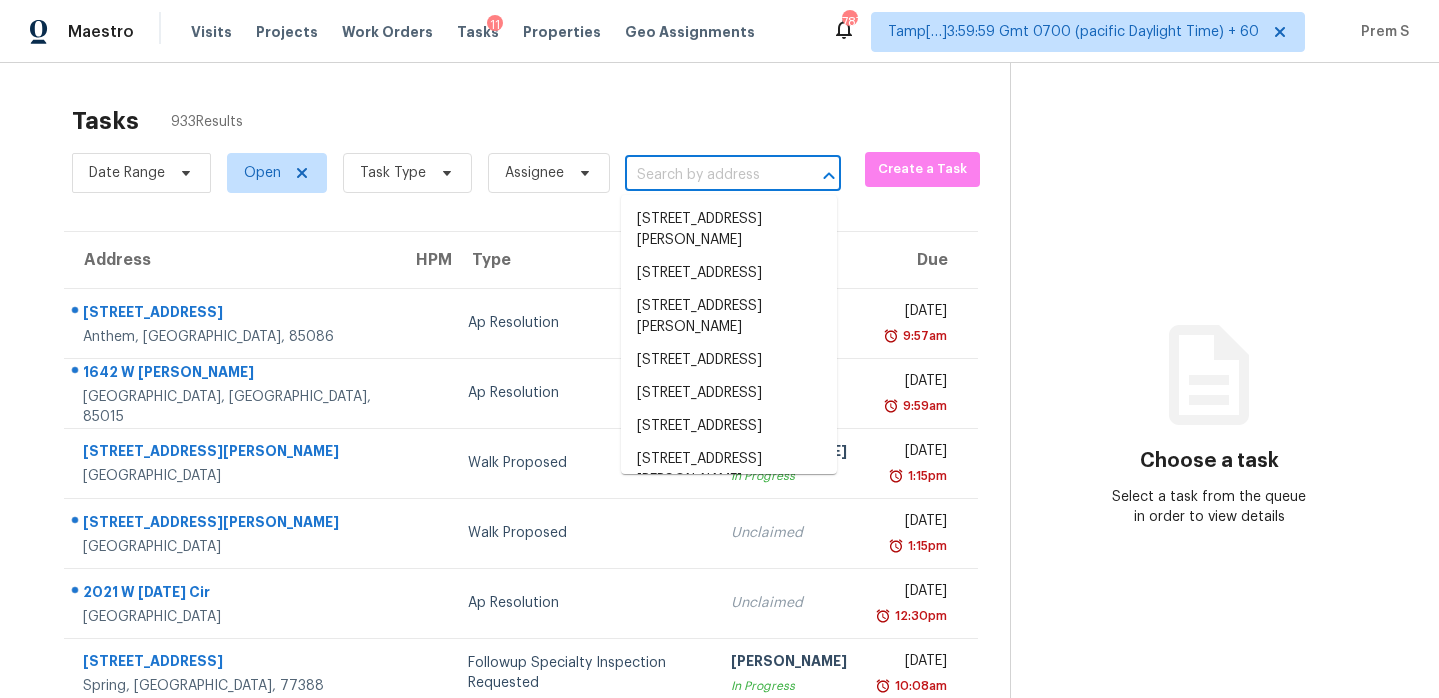 paste on "1007 Vass Rd Spring Lake, NC, 28390" 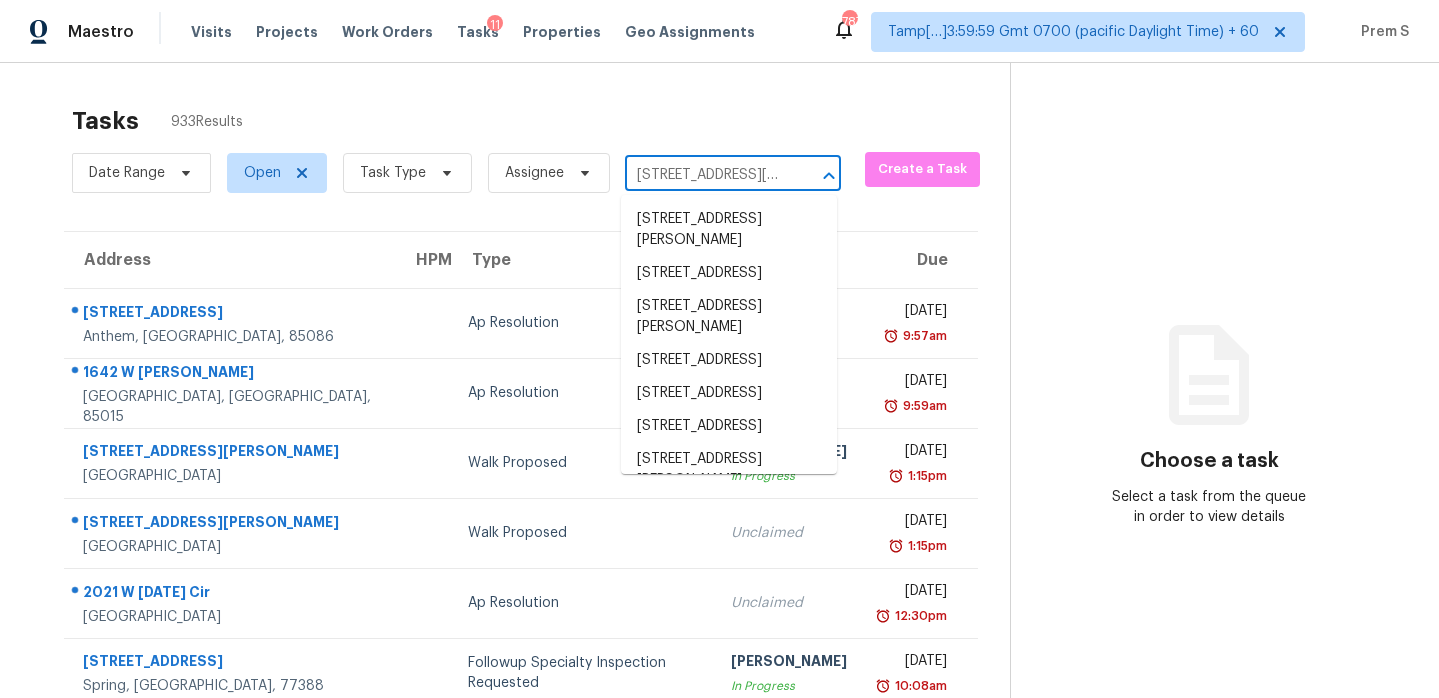 scroll, scrollTop: 0, scrollLeft: 97, axis: horizontal 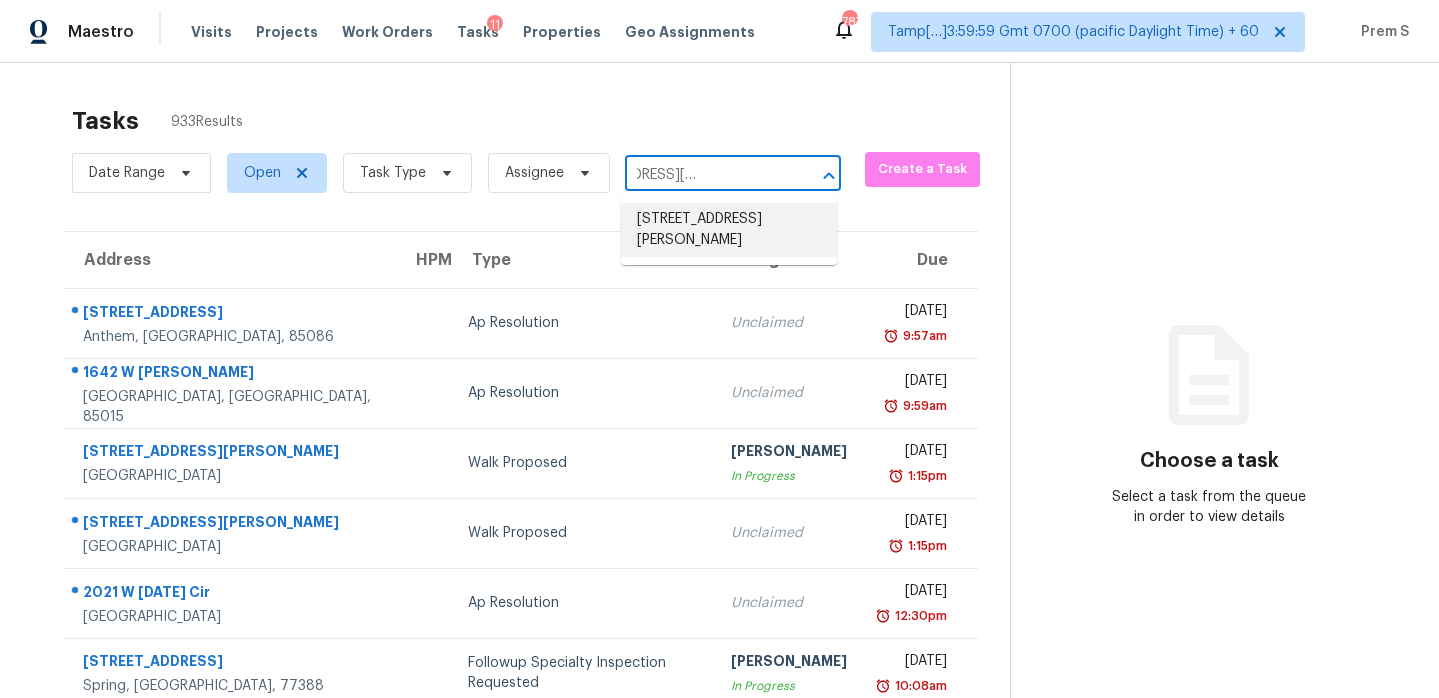 click on "1007 Vass Rd, Spring Lake, NC 28390" at bounding box center (729, 230) 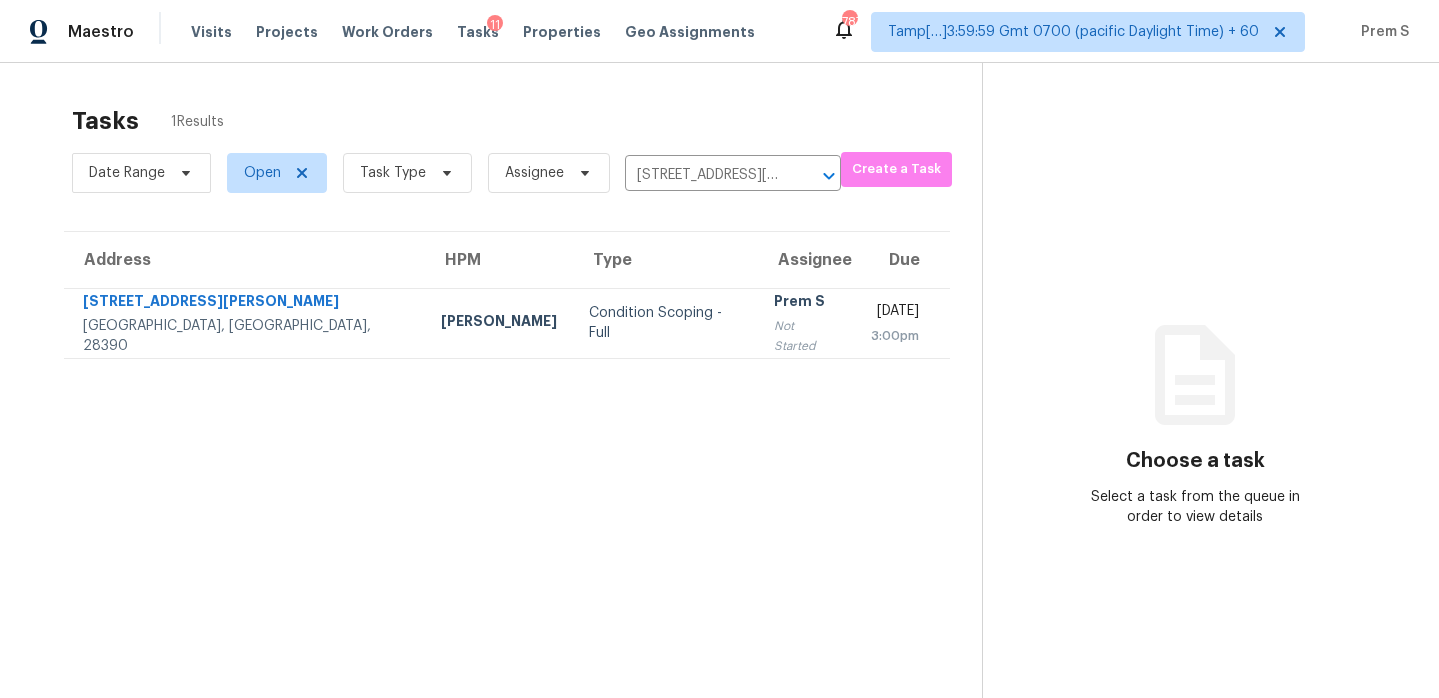 click on "Prem S" at bounding box center [806, 303] 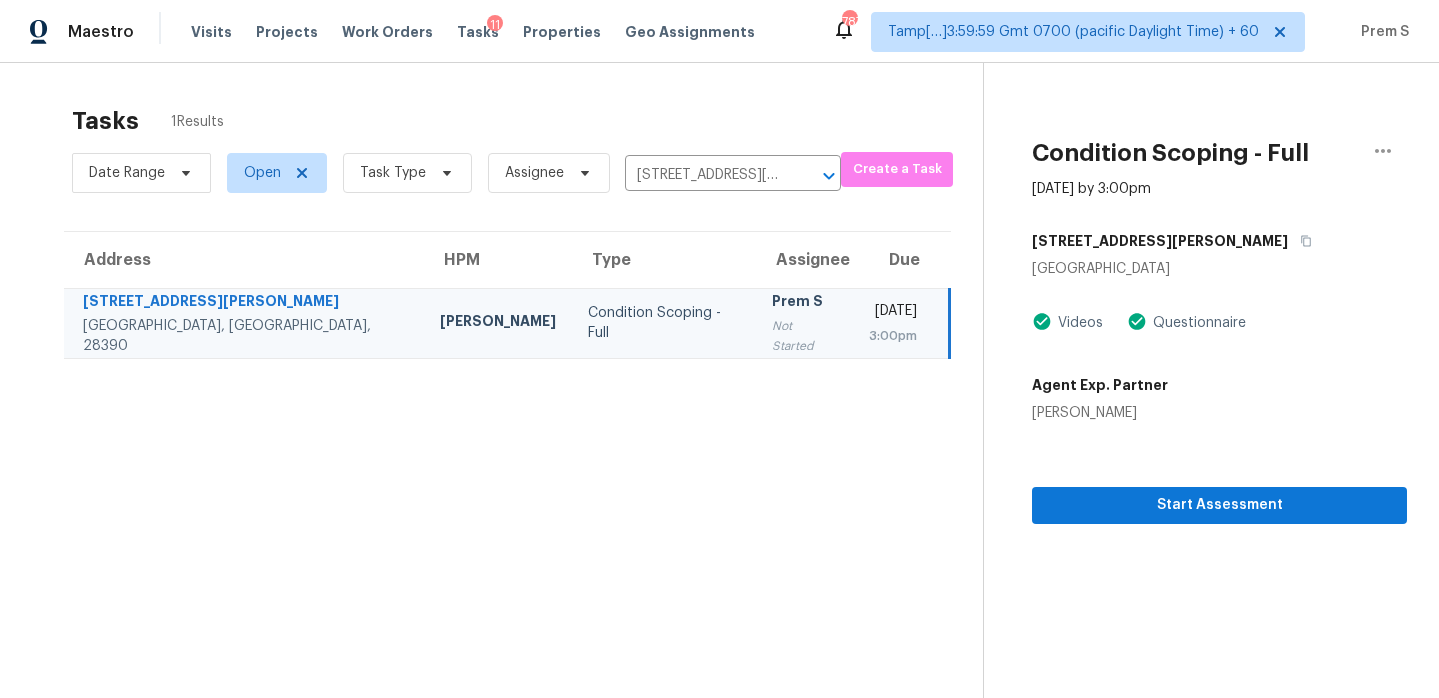 scroll, scrollTop: 63, scrollLeft: 0, axis: vertical 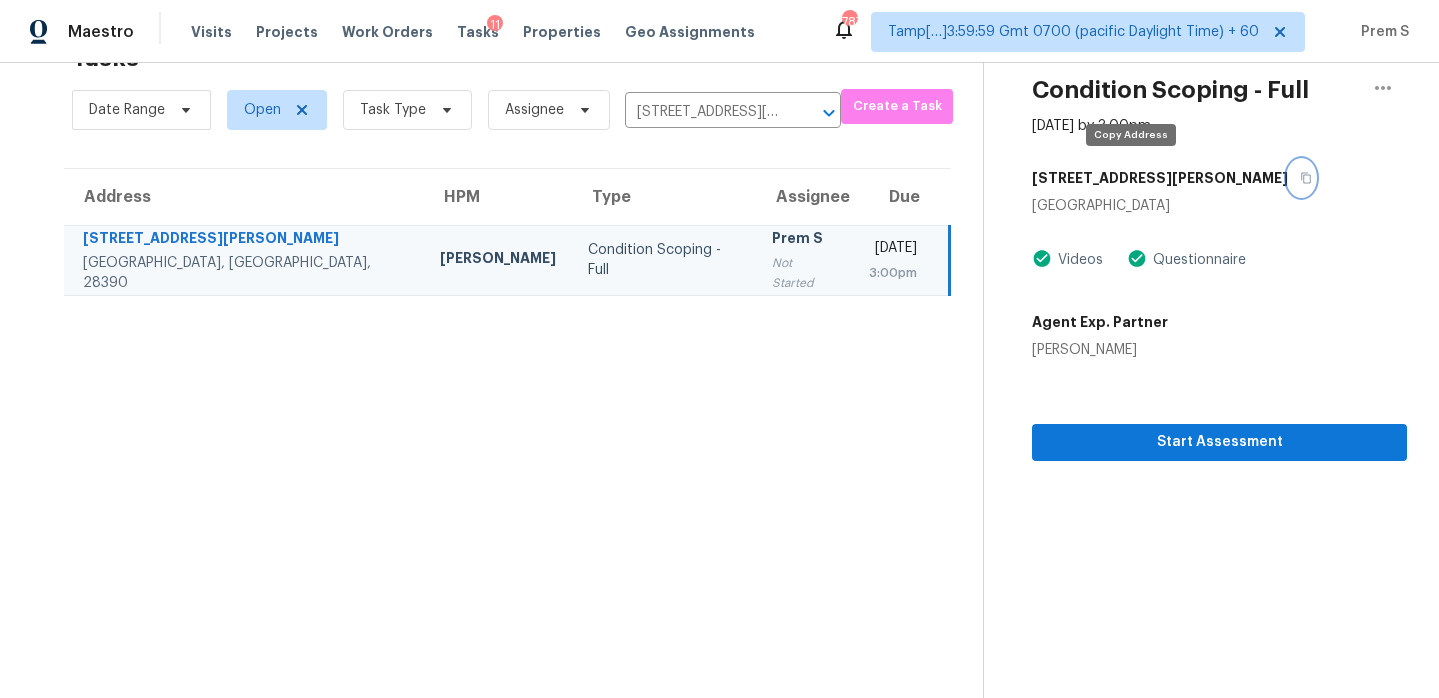 click 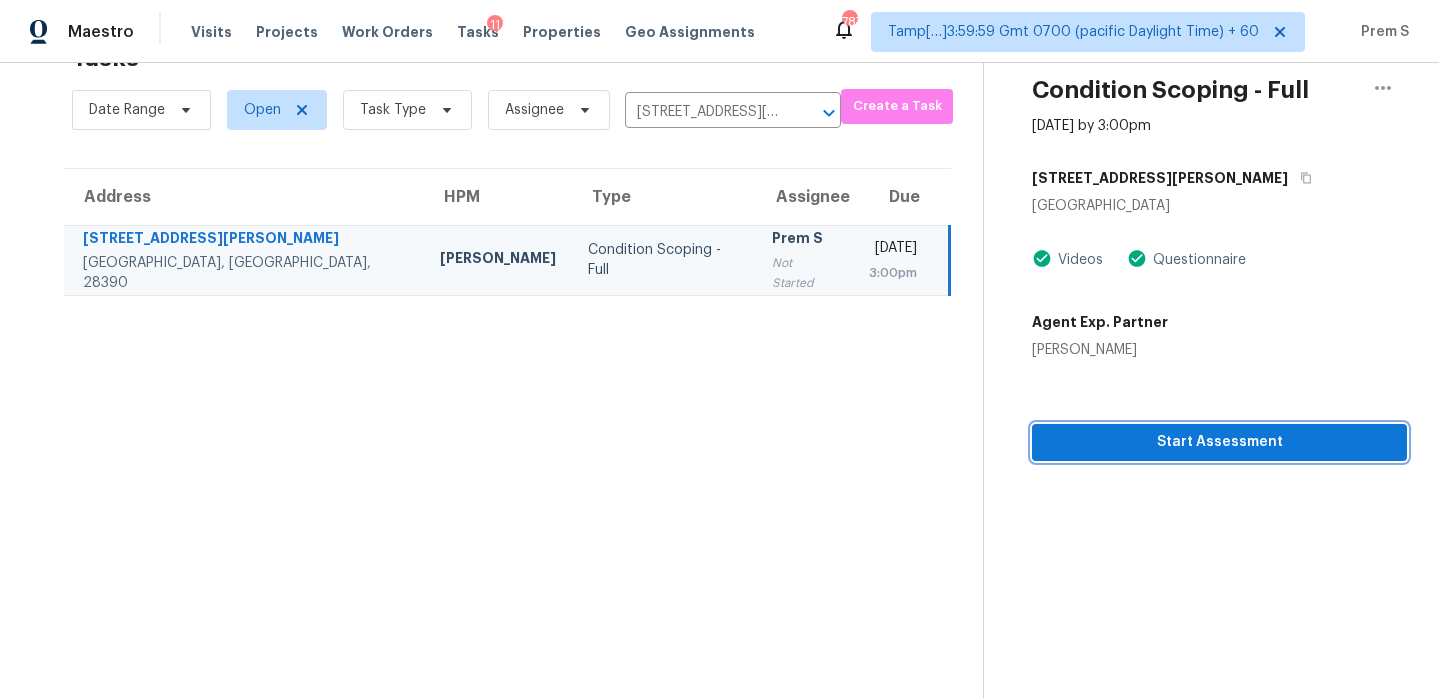 click on "Start Assessment" at bounding box center [1219, 442] 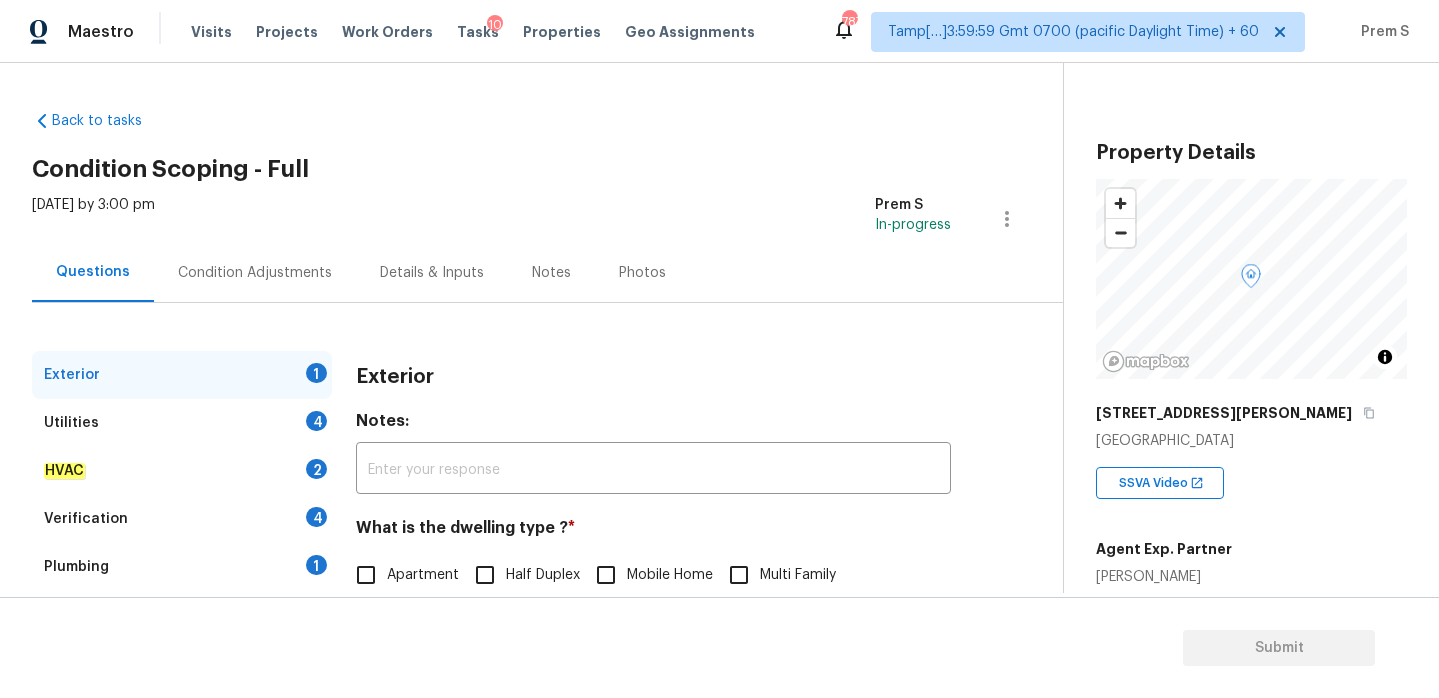 scroll, scrollTop: 265, scrollLeft: 0, axis: vertical 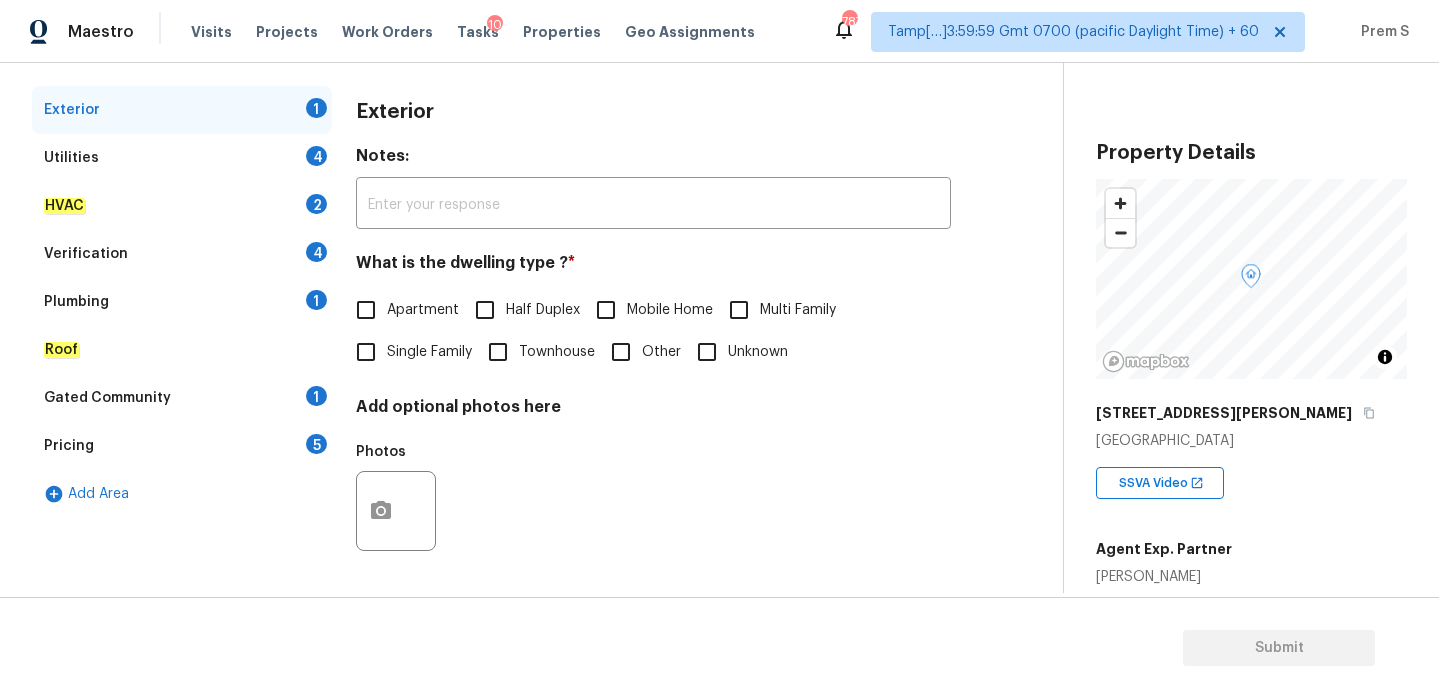click on "Single Family" at bounding box center [408, 352] 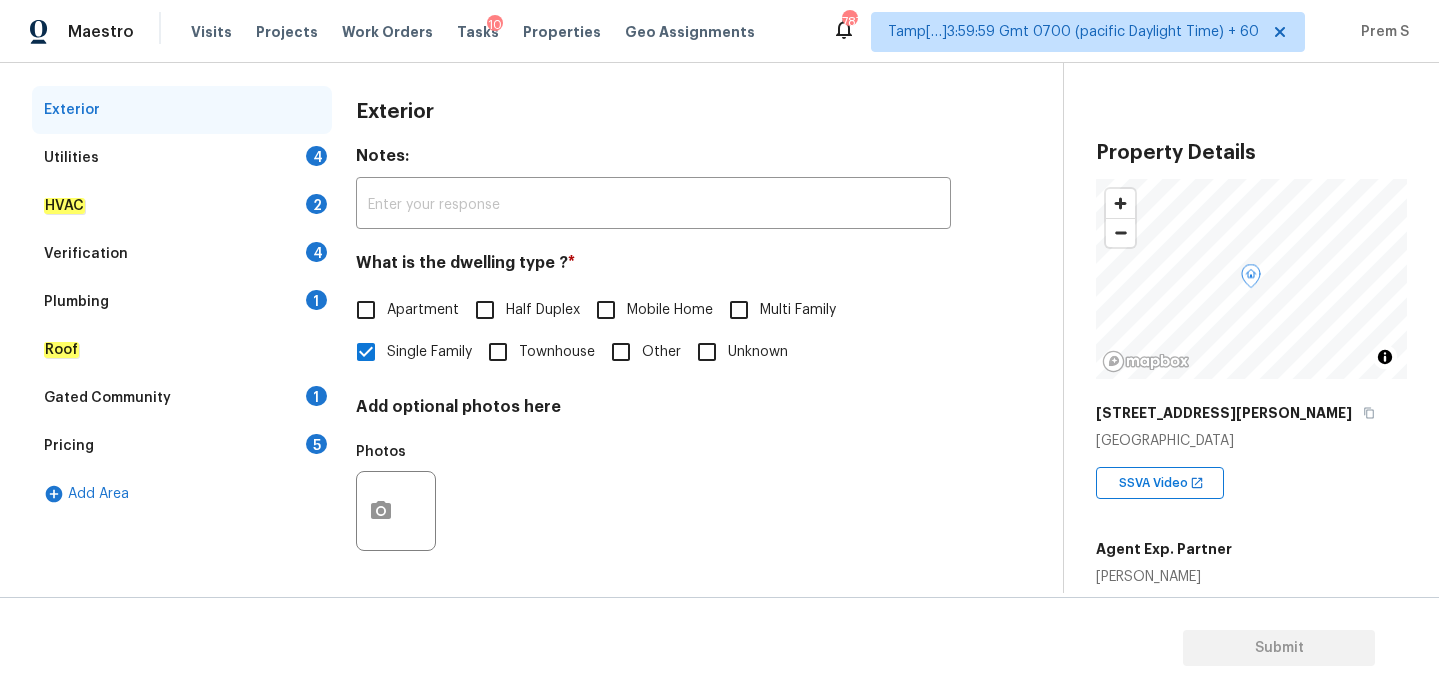 click on "Utilities 4" at bounding box center (182, 158) 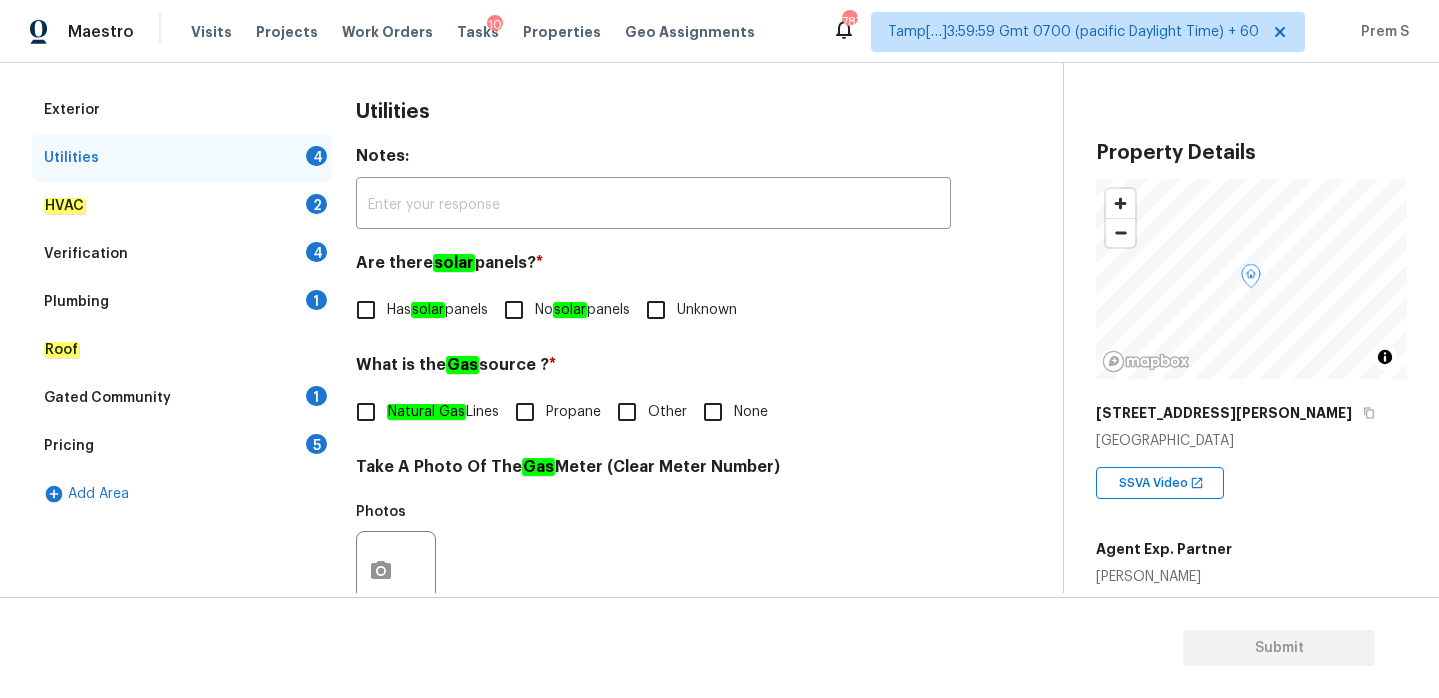 click on "No  solar  panels" at bounding box center [582, 310] 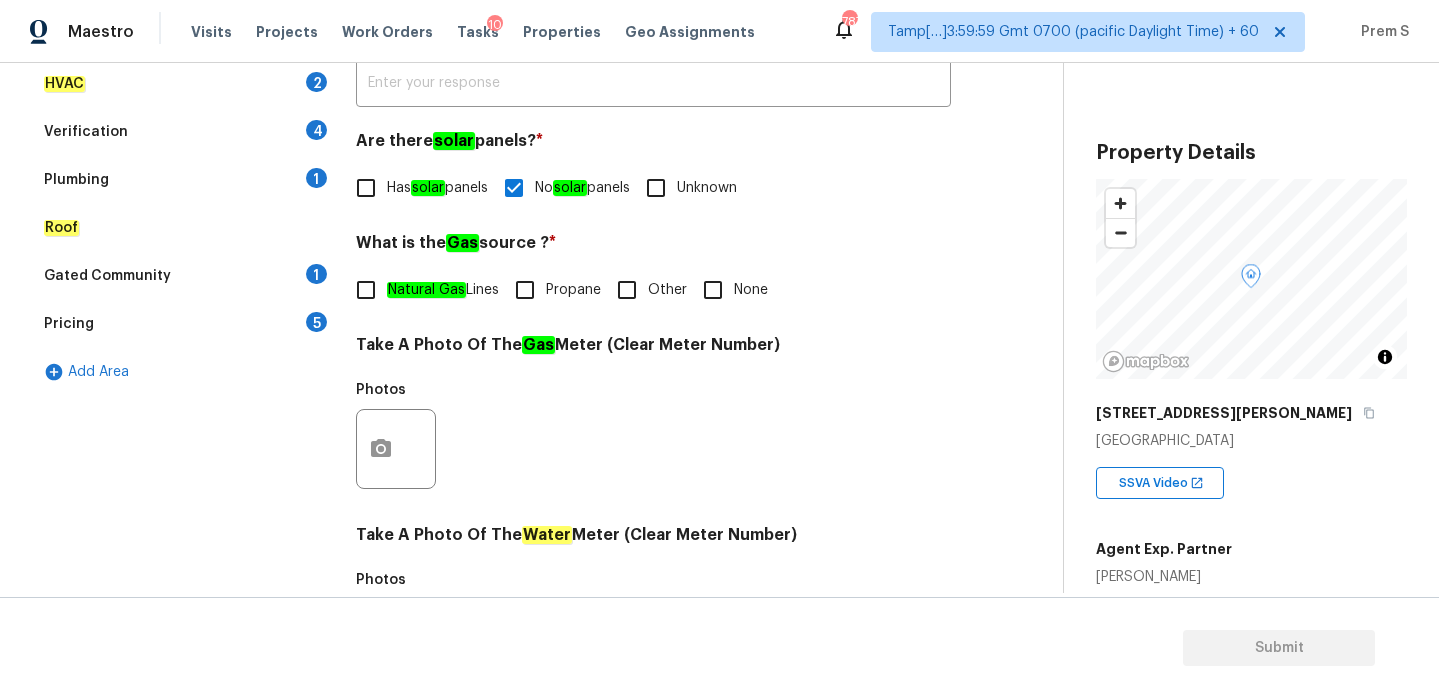 scroll, scrollTop: 428, scrollLeft: 0, axis: vertical 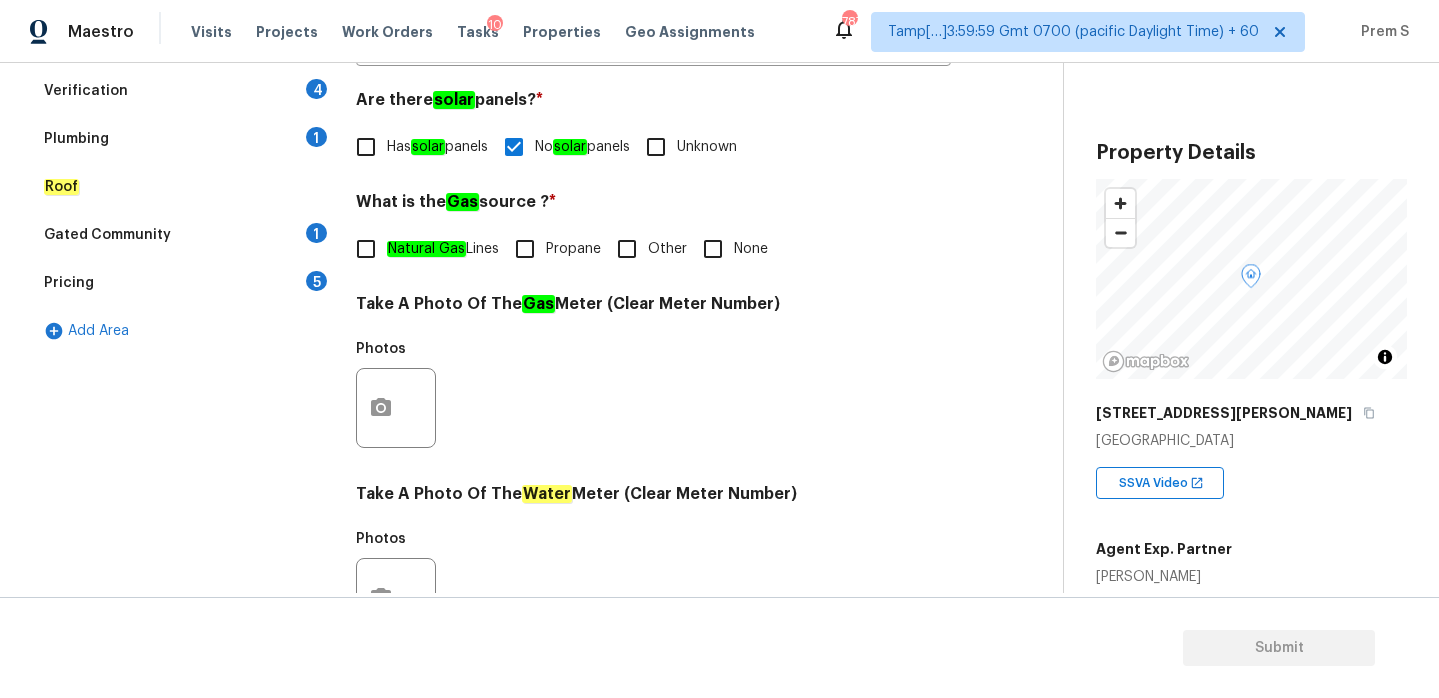 click on "Other" at bounding box center [627, 249] 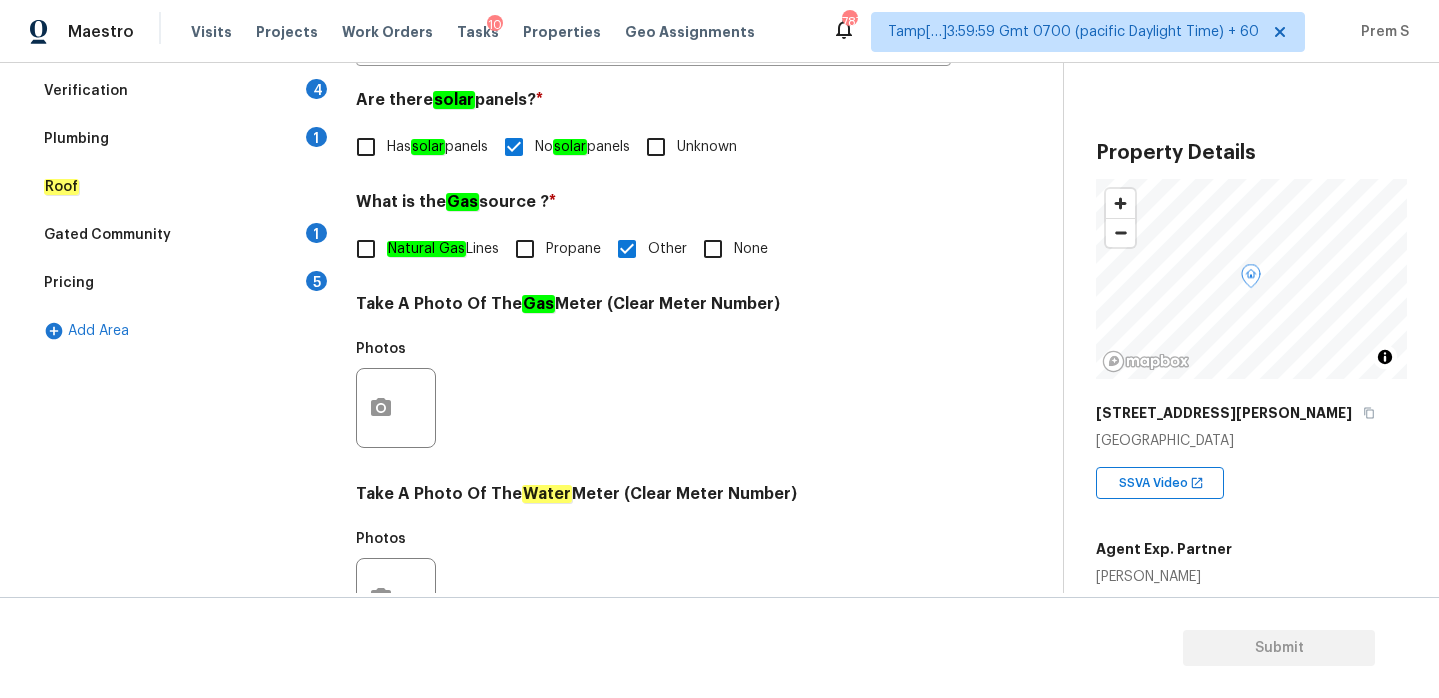 scroll, scrollTop: 807, scrollLeft: 0, axis: vertical 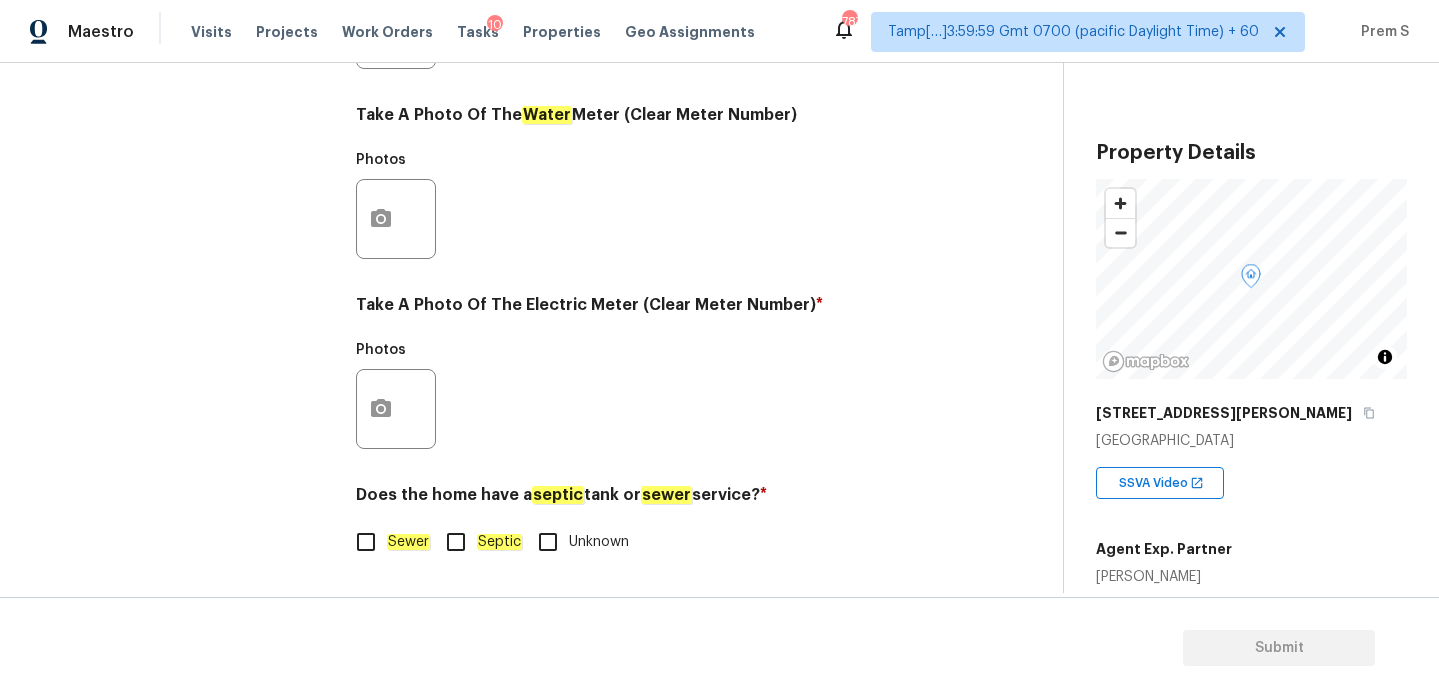 click on "Septic" at bounding box center [456, 542] 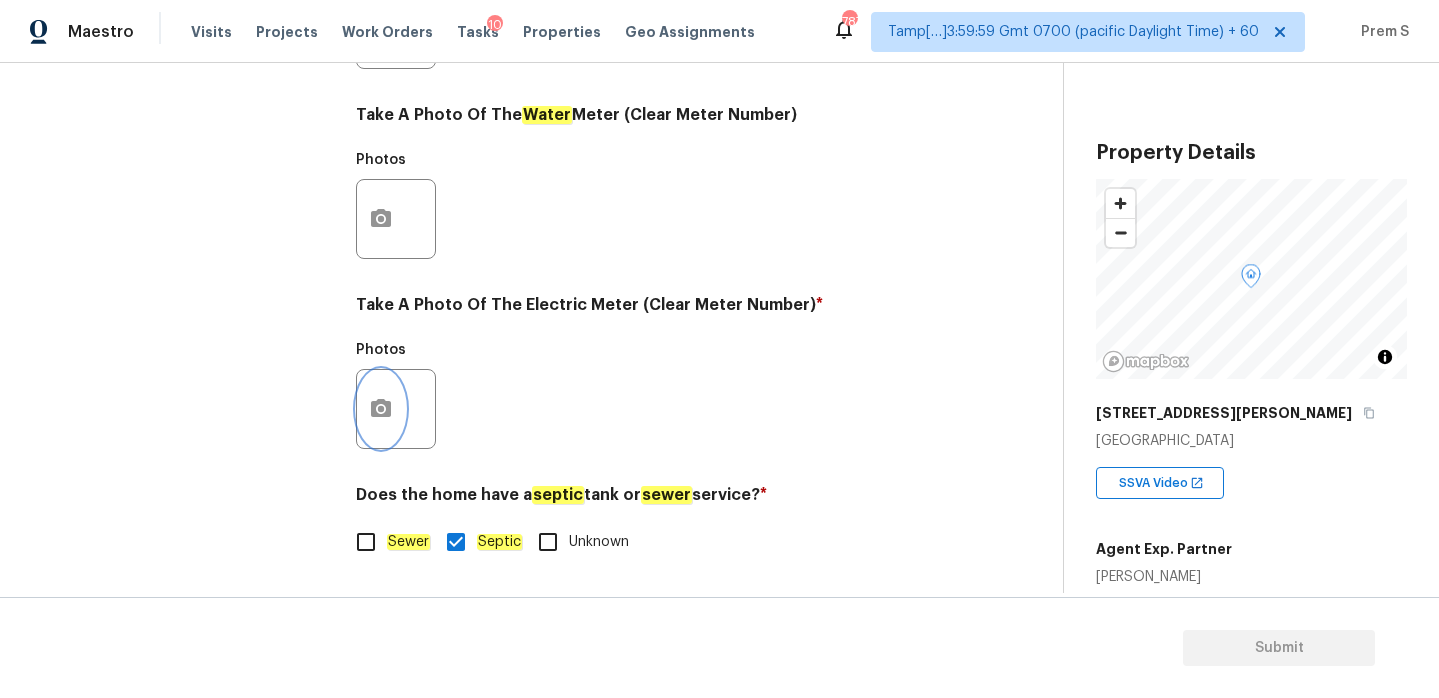click 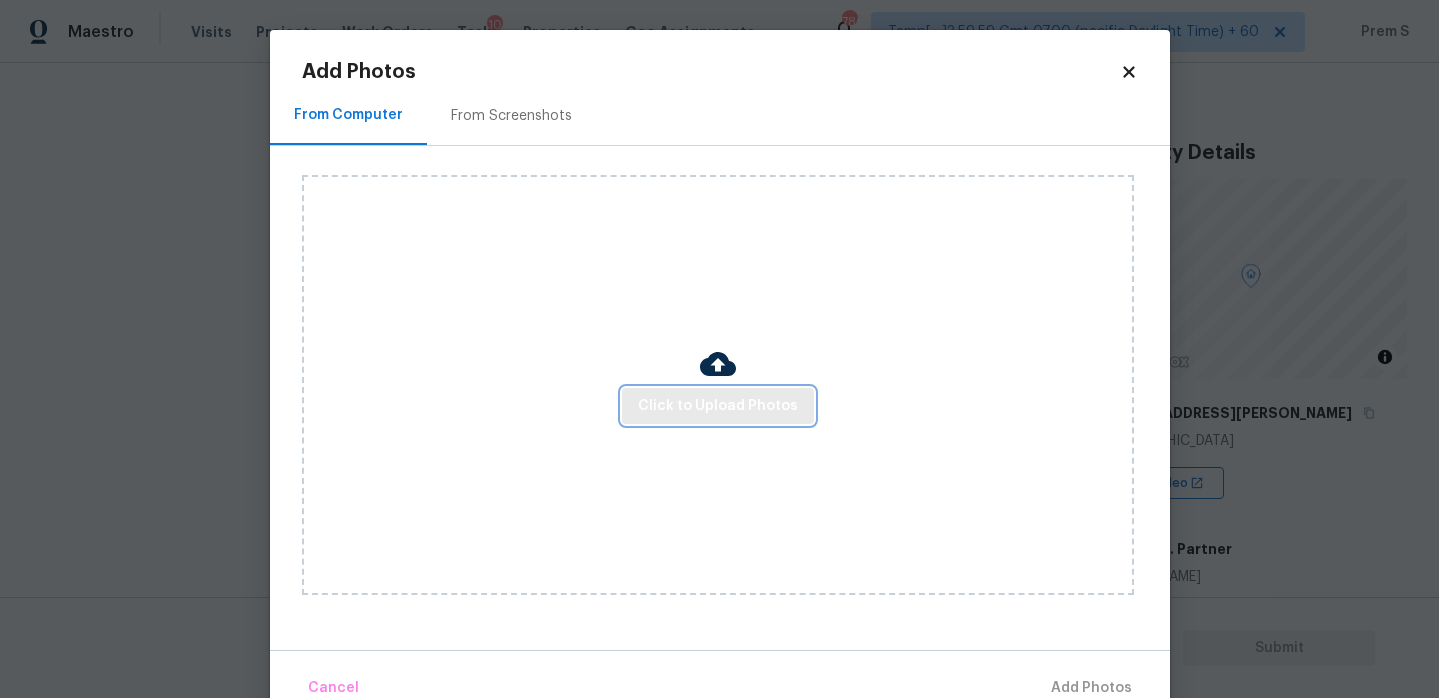 click on "Click to Upload Photos" at bounding box center (718, 406) 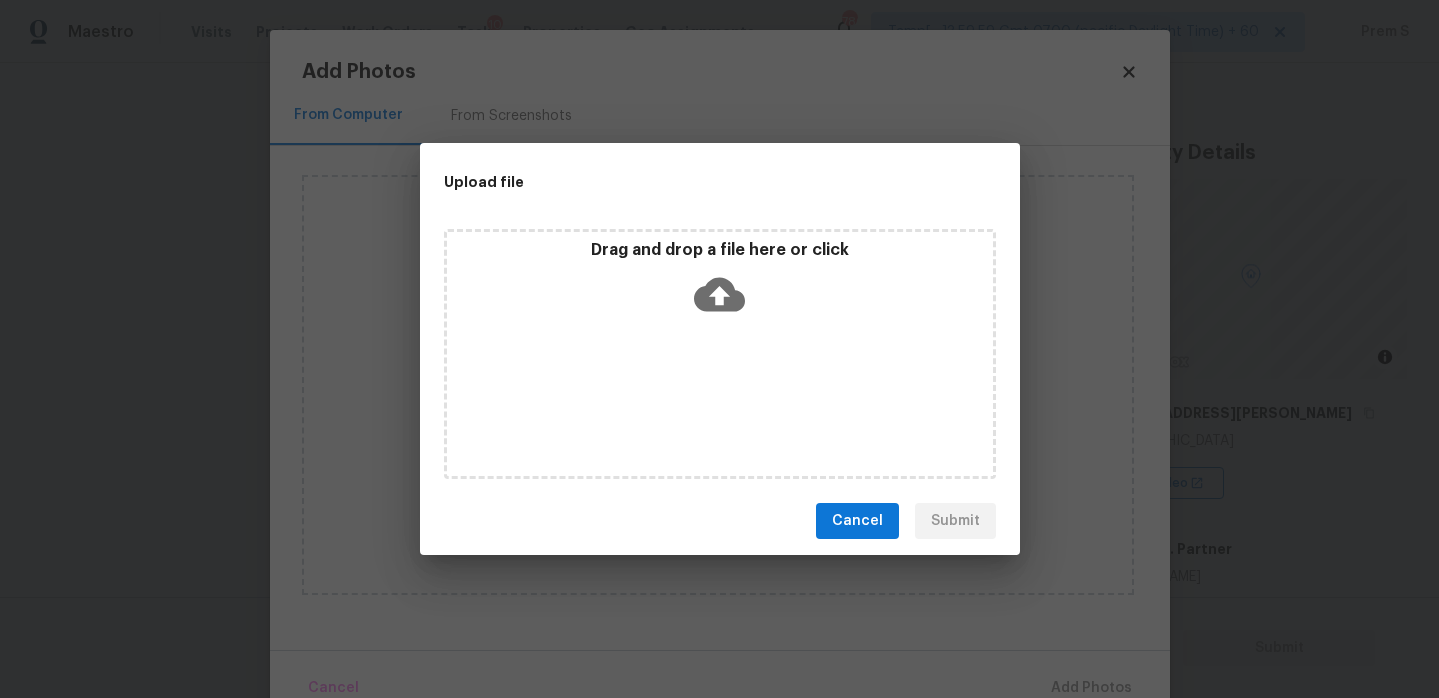 click 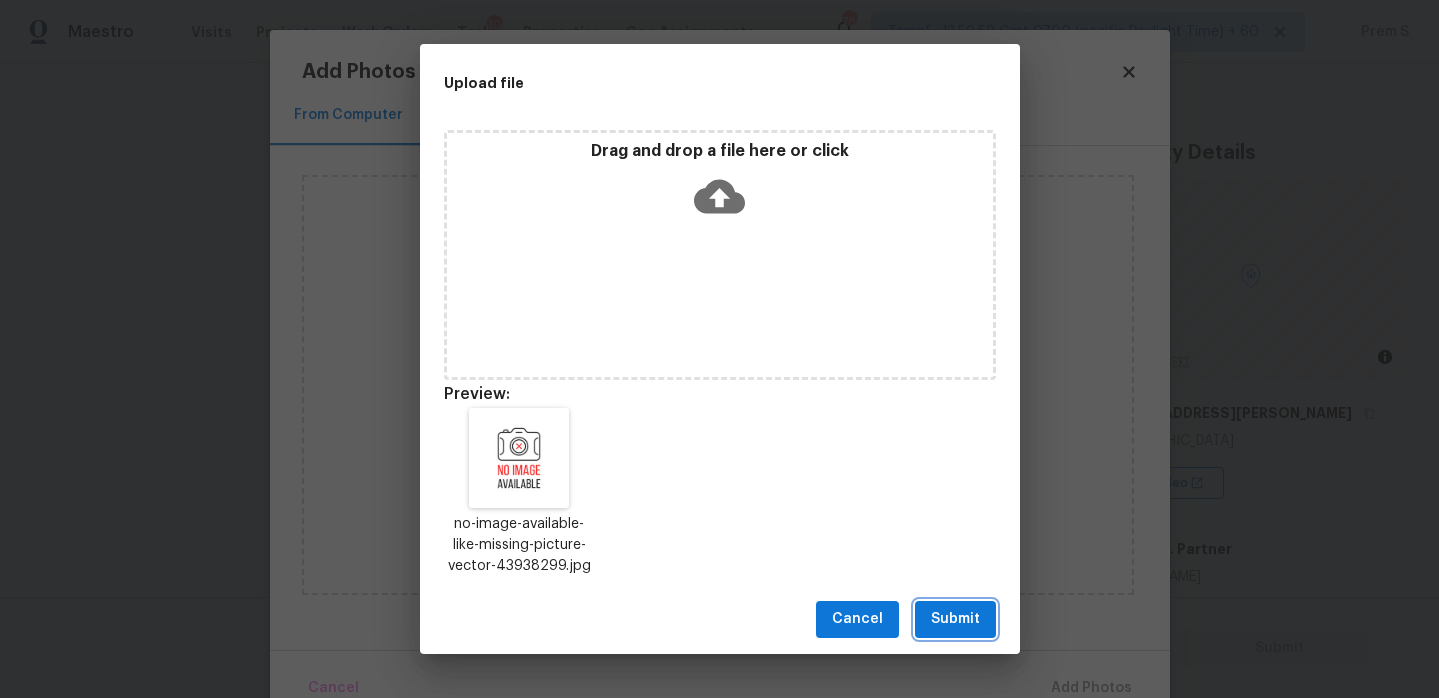 click on "Submit" at bounding box center [955, 619] 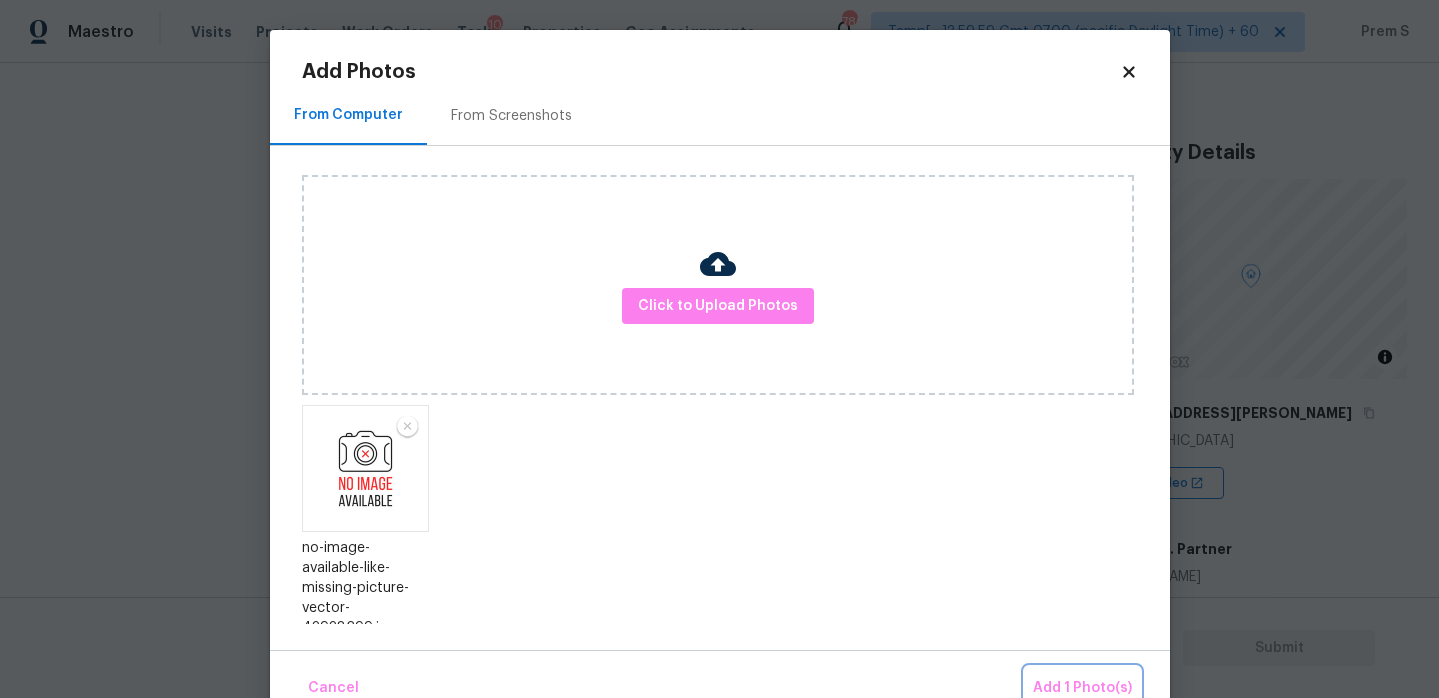 click on "Add 1 Photo(s)" at bounding box center (1082, 688) 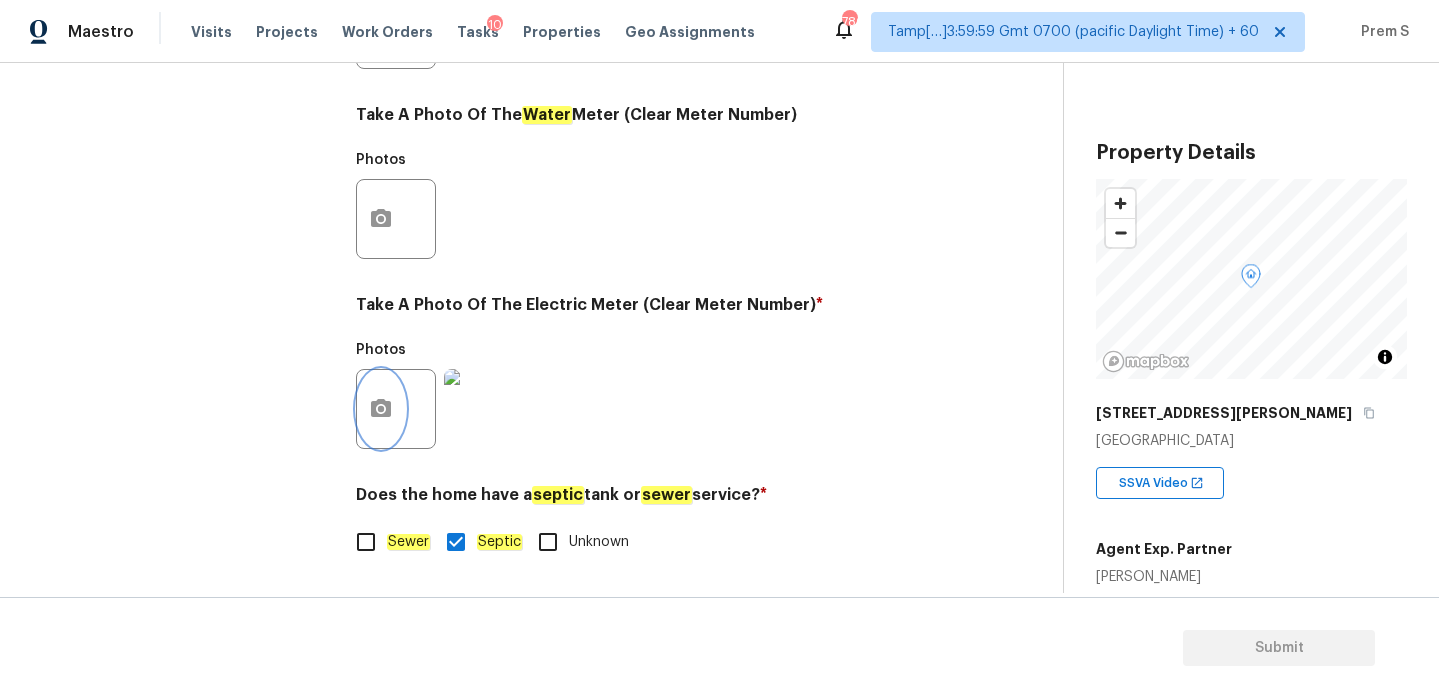 scroll, scrollTop: 247, scrollLeft: 0, axis: vertical 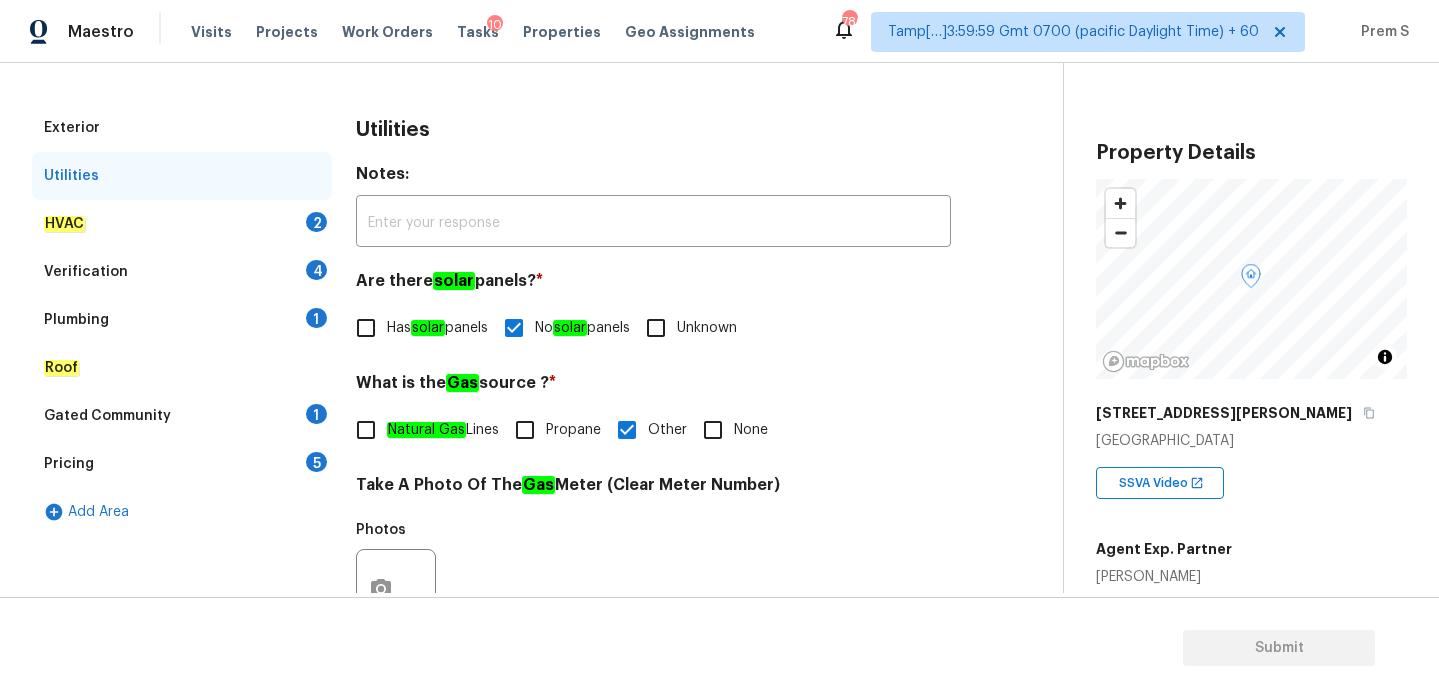click on "HVAC 2" at bounding box center (182, 224) 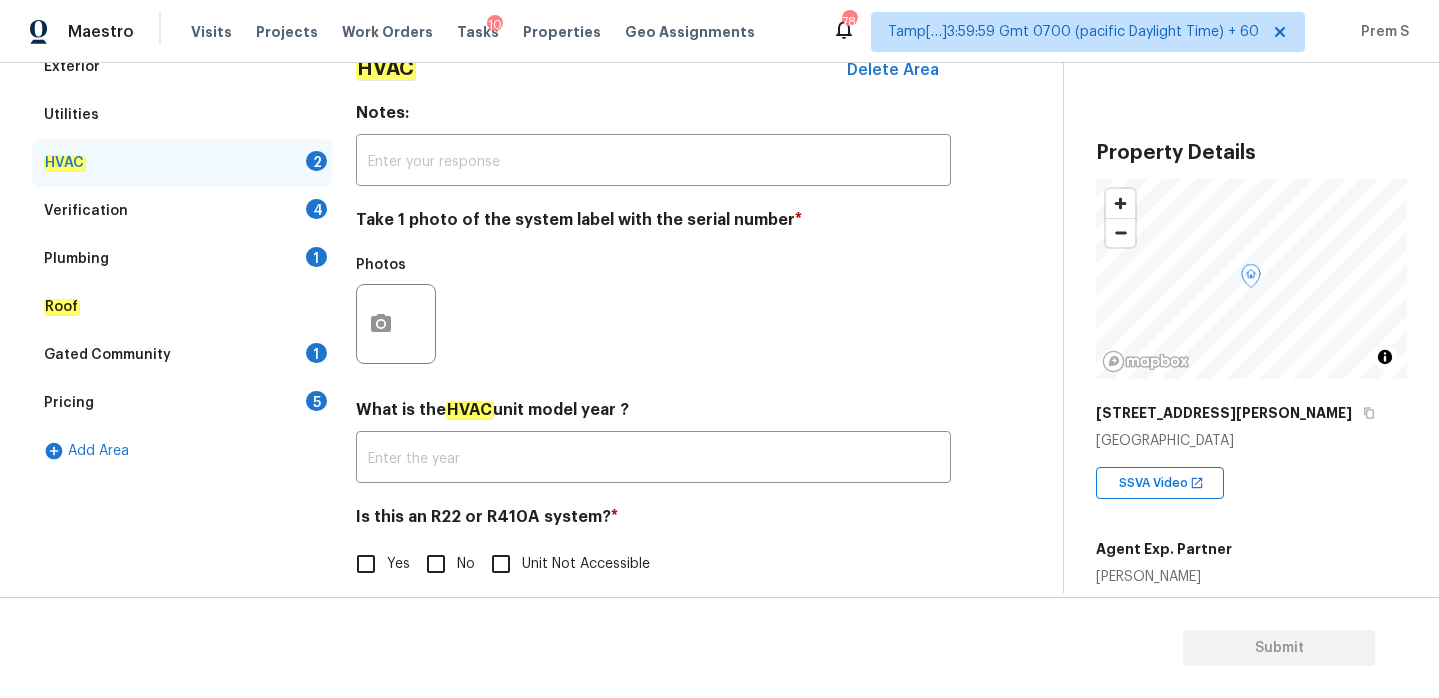 scroll, scrollTop: 331, scrollLeft: 0, axis: vertical 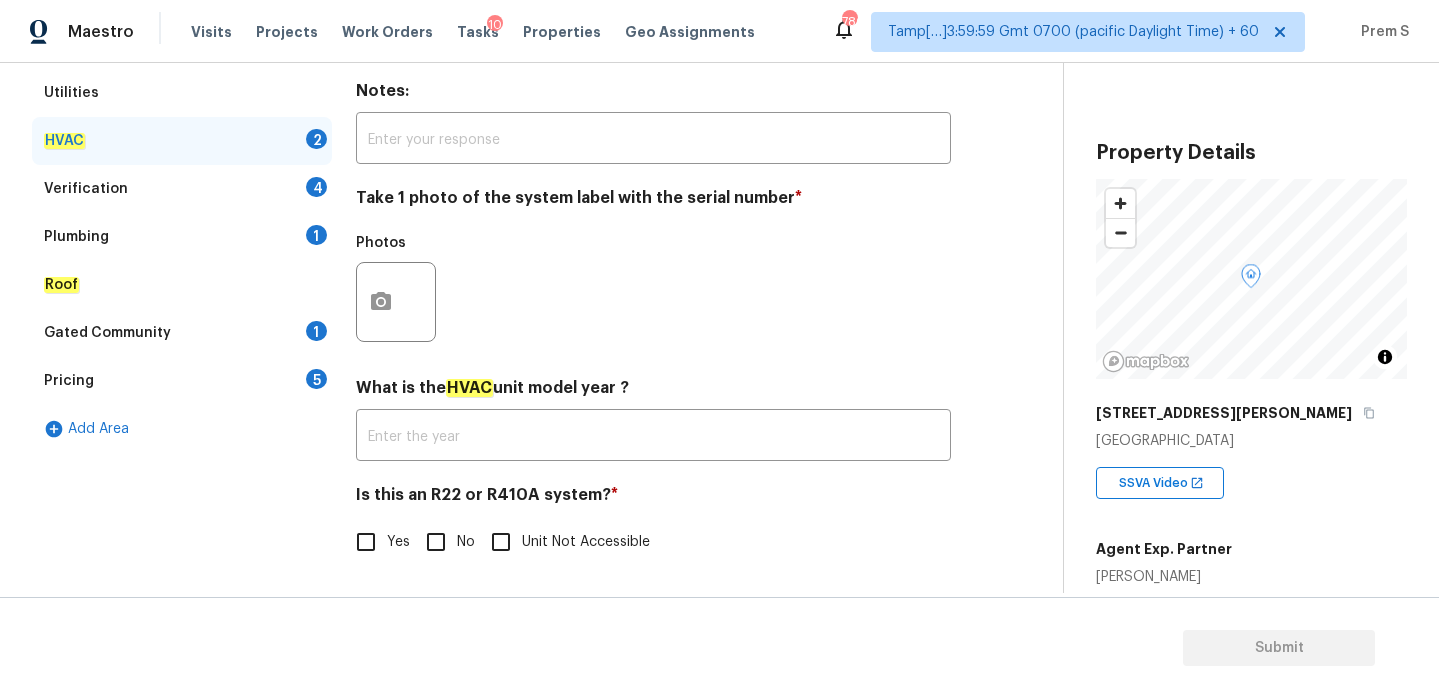 click on "Is this an R22 or R410A system?  * Yes No Unit Not Accessible" at bounding box center (653, 524) 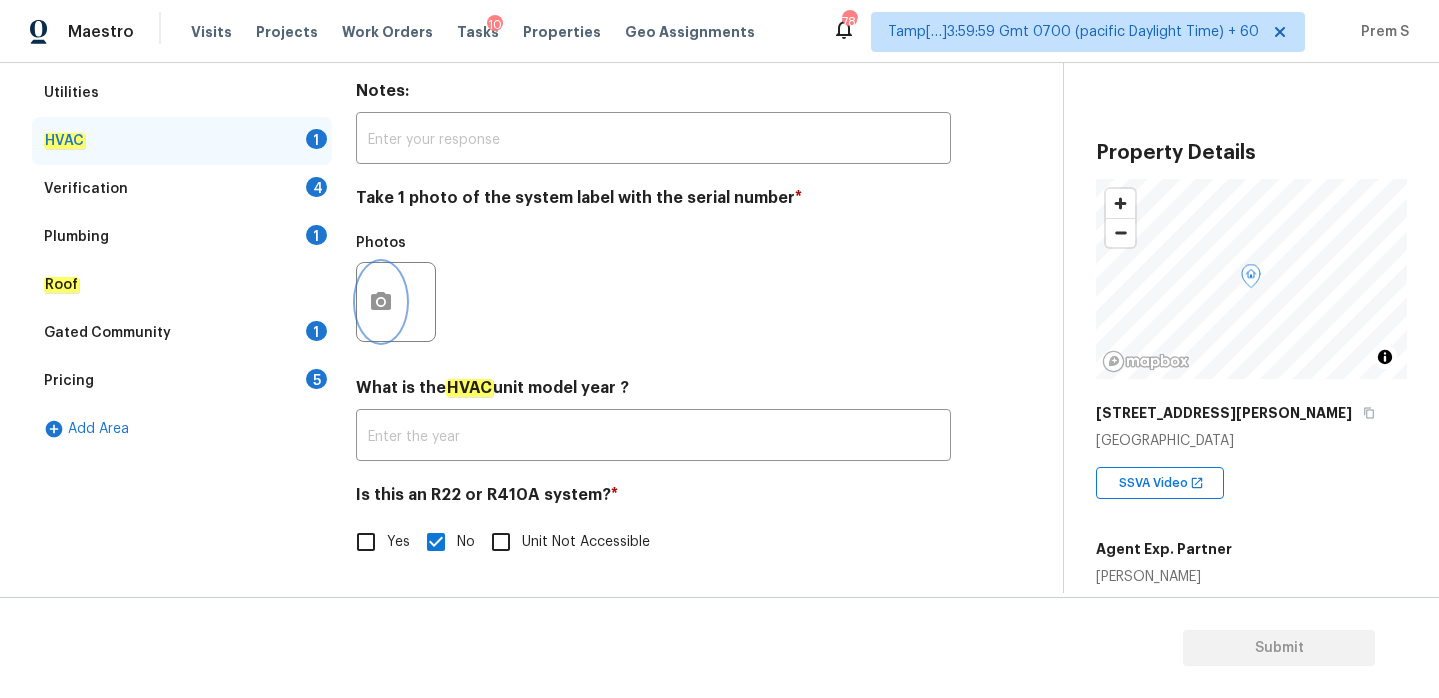 click at bounding box center [381, 302] 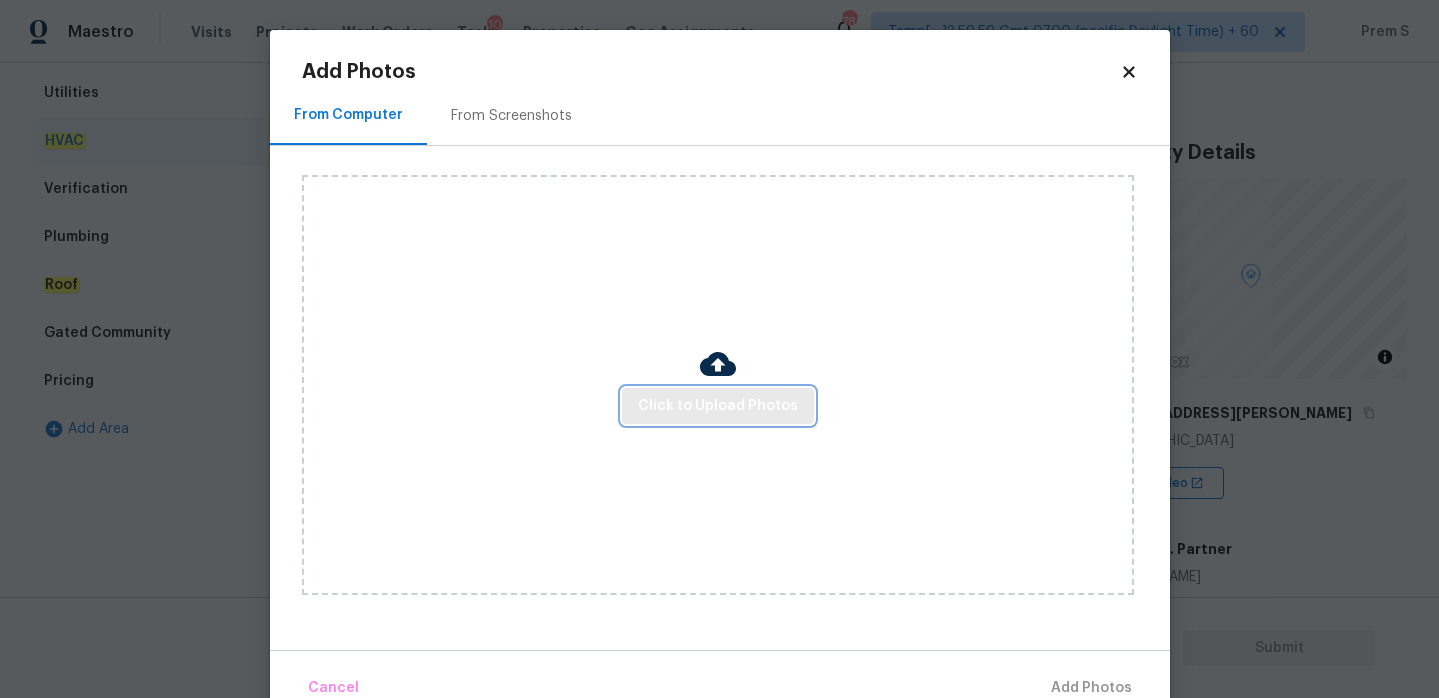 click on "Click to Upload Photos" at bounding box center (718, 406) 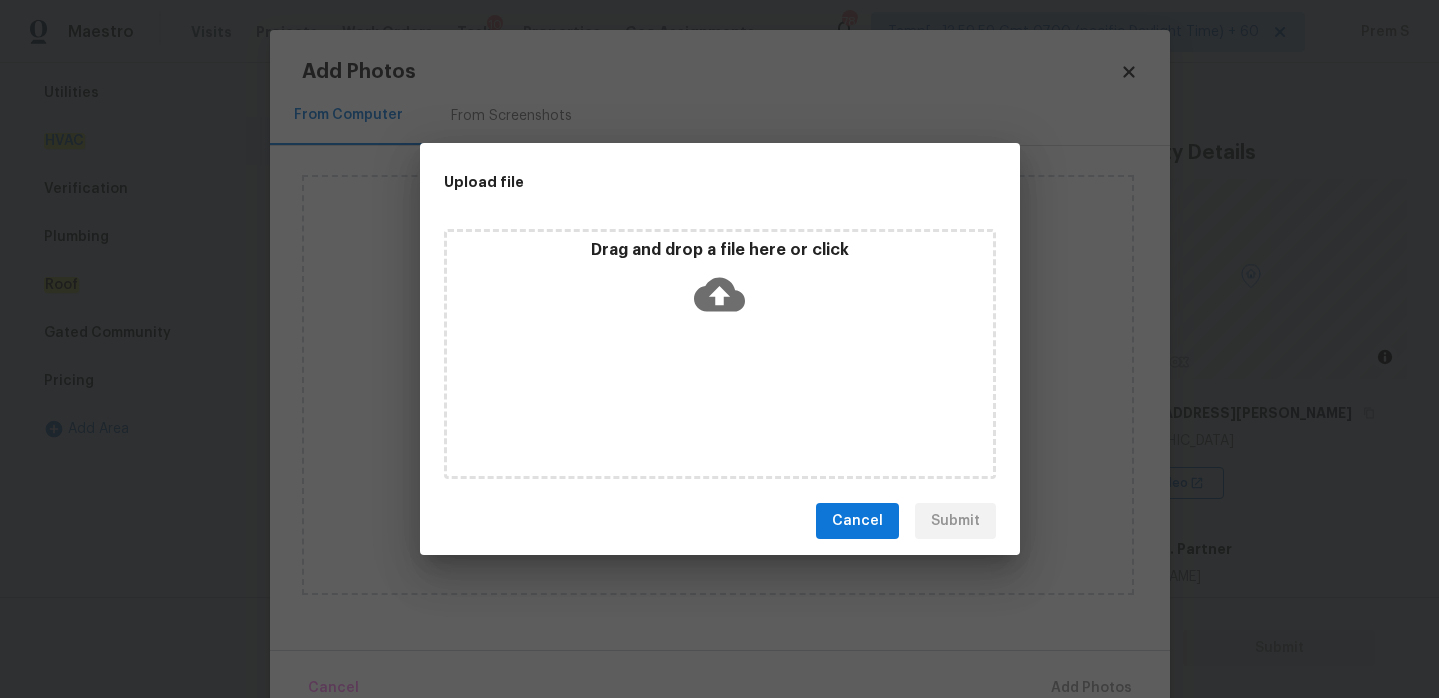 click 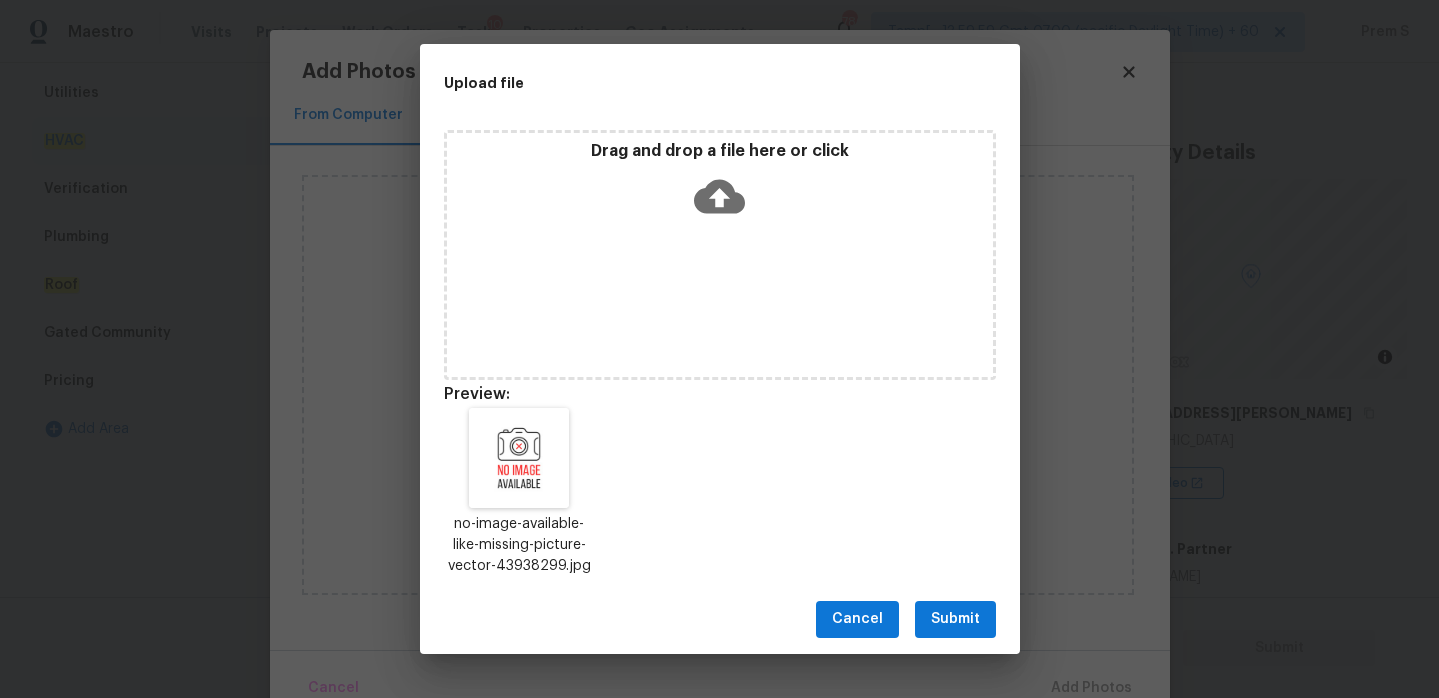 click on "Submit" at bounding box center (955, 619) 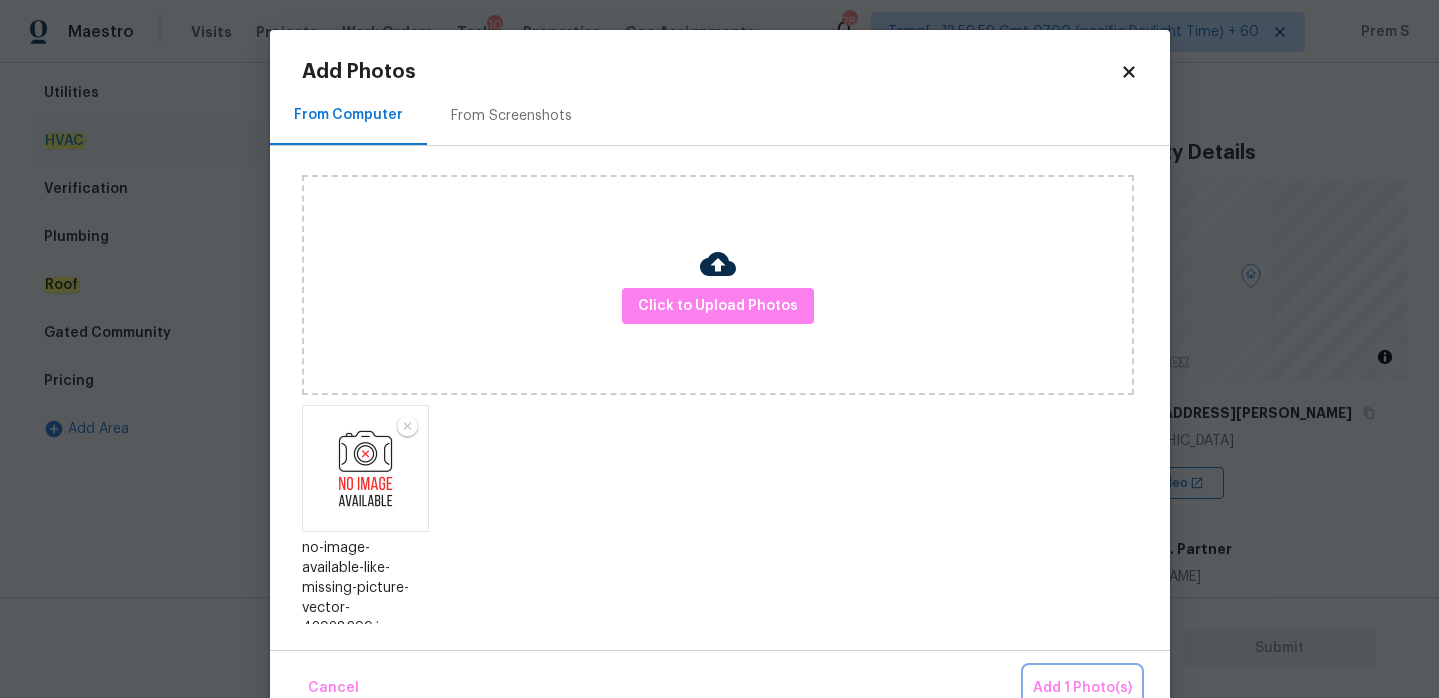 click on "Add 1 Photo(s)" at bounding box center [1082, 688] 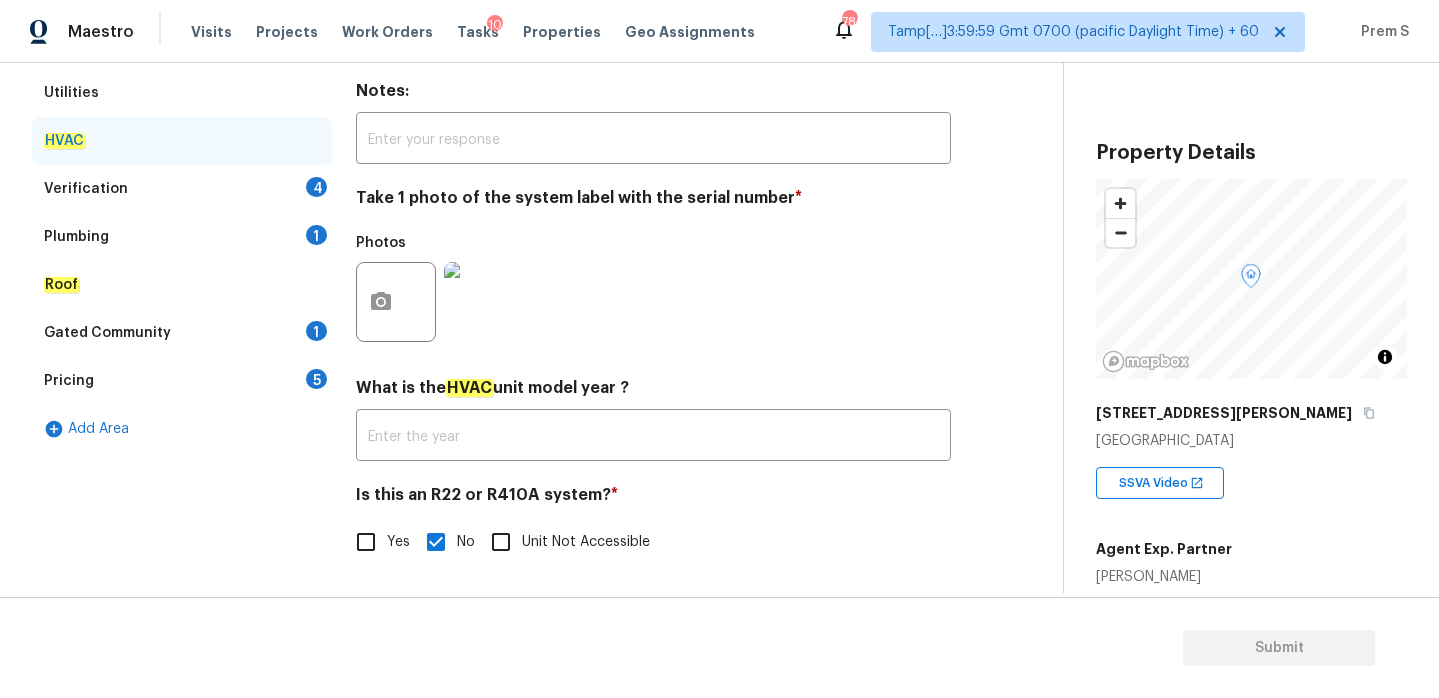 click on "Verification 4" at bounding box center (182, 189) 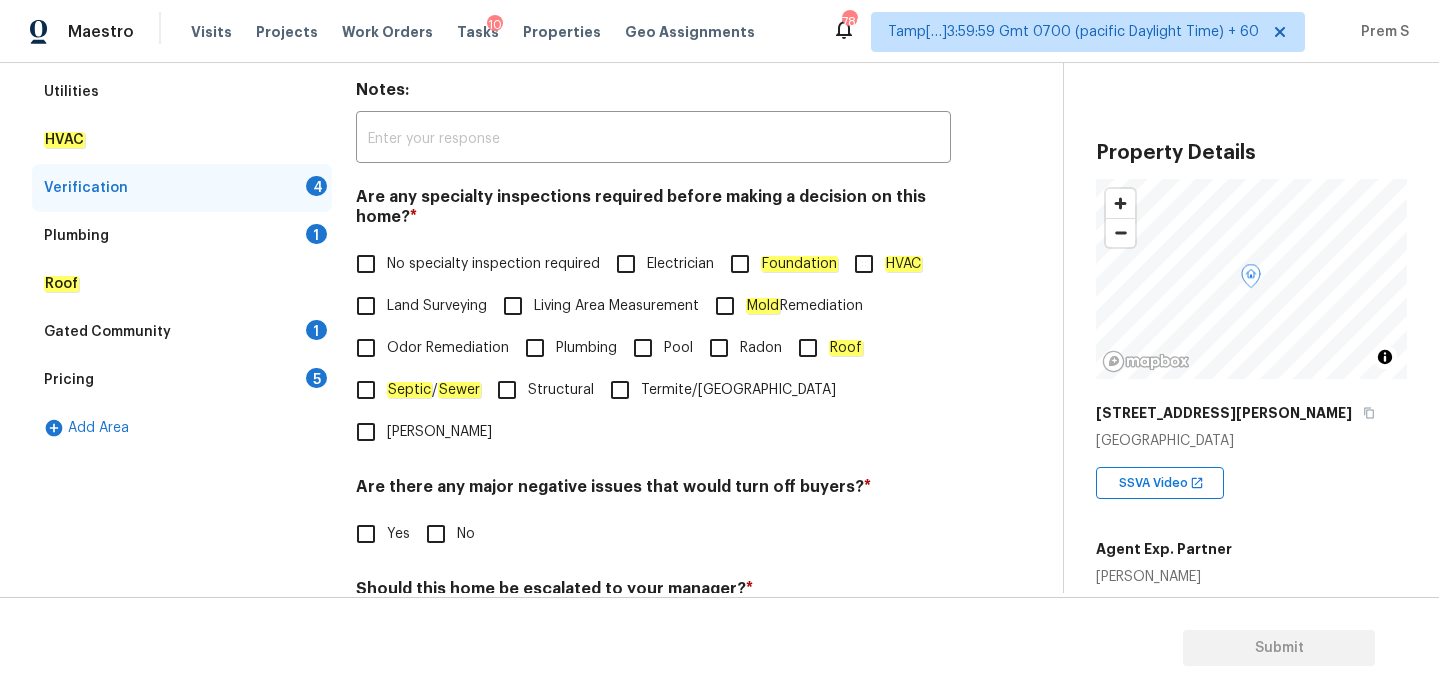 click on "No specialty inspection required" at bounding box center [493, 264] 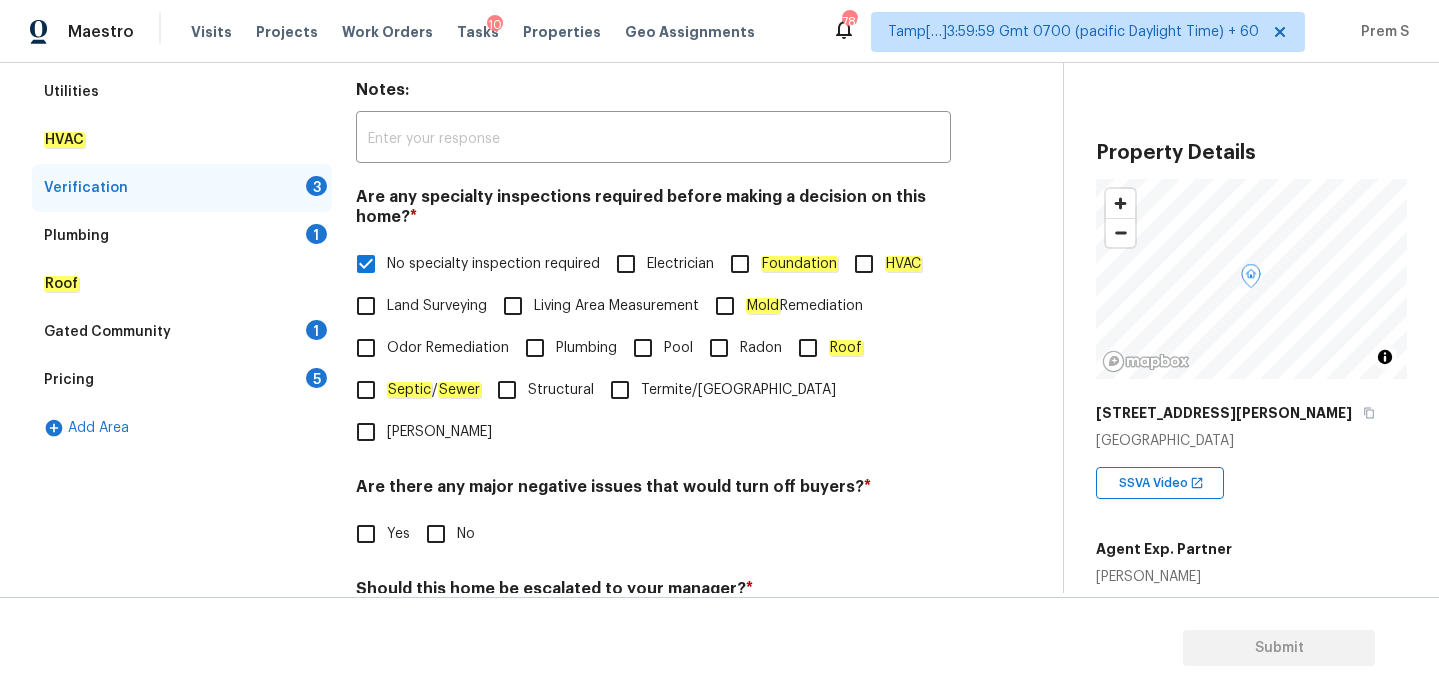 scroll, scrollTop: 505, scrollLeft: 0, axis: vertical 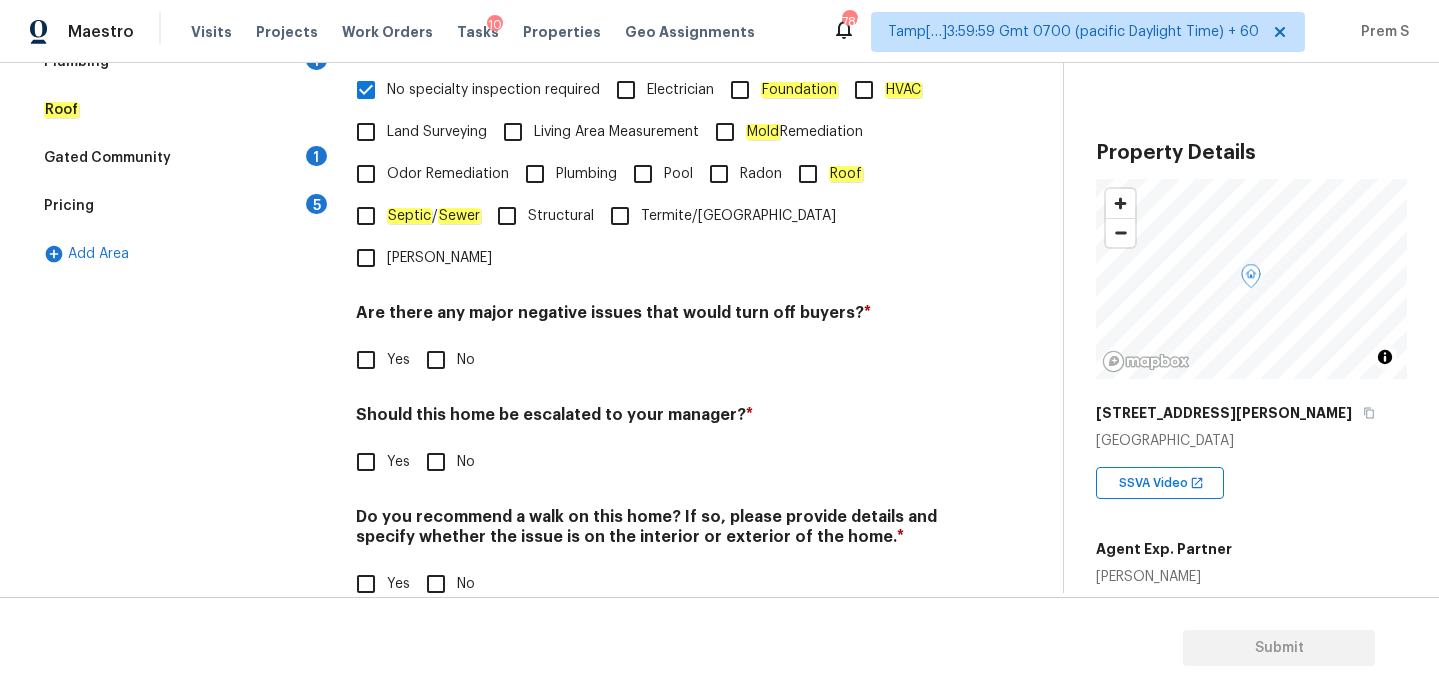 click on "No" at bounding box center [436, 360] 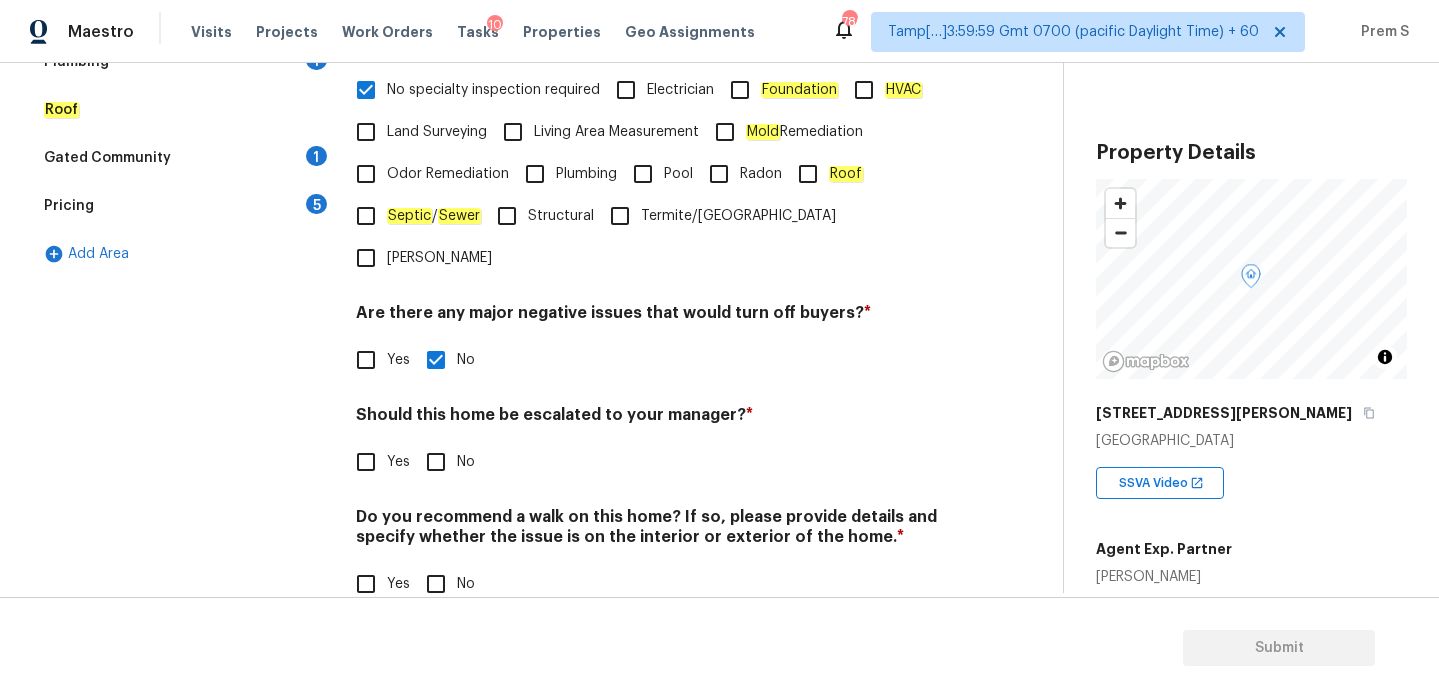 click on "Yes" at bounding box center [366, 462] 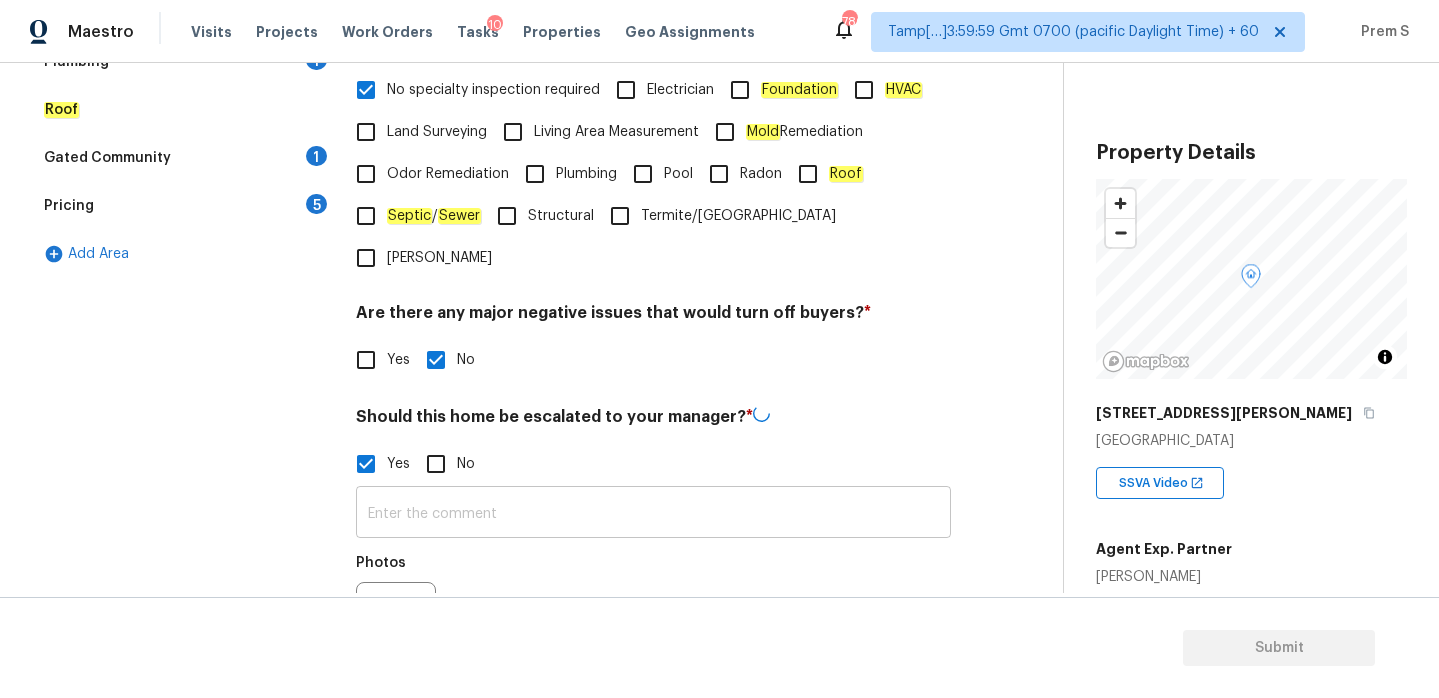 click at bounding box center (653, 514) 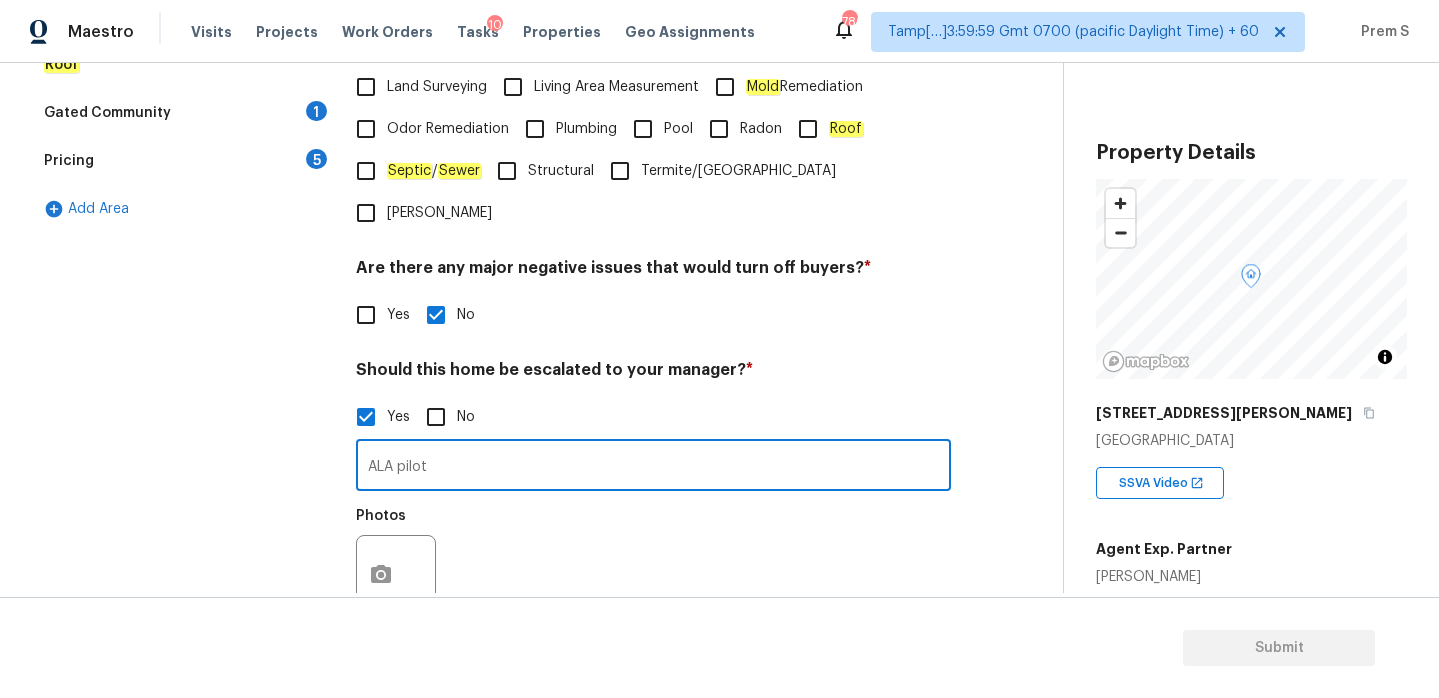 scroll, scrollTop: 581, scrollLeft: 0, axis: vertical 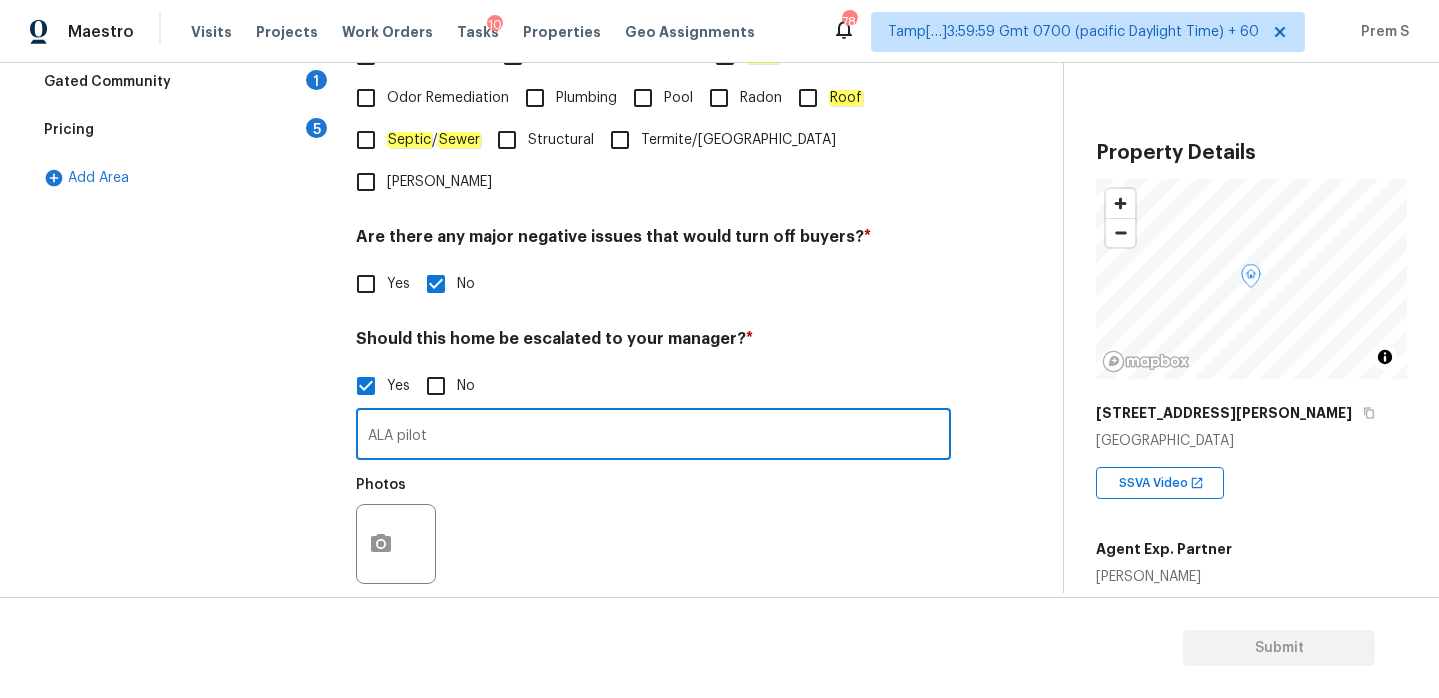 type on "ALA pilot" 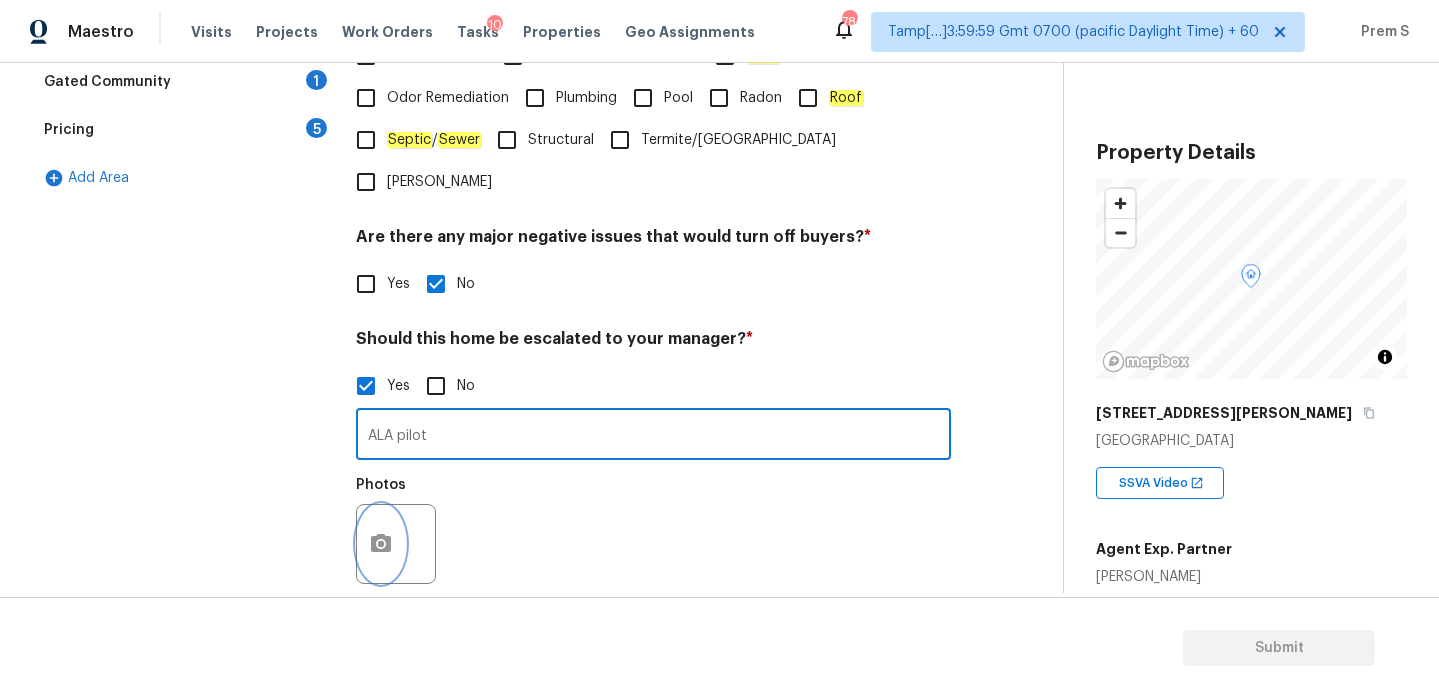 click at bounding box center (381, 544) 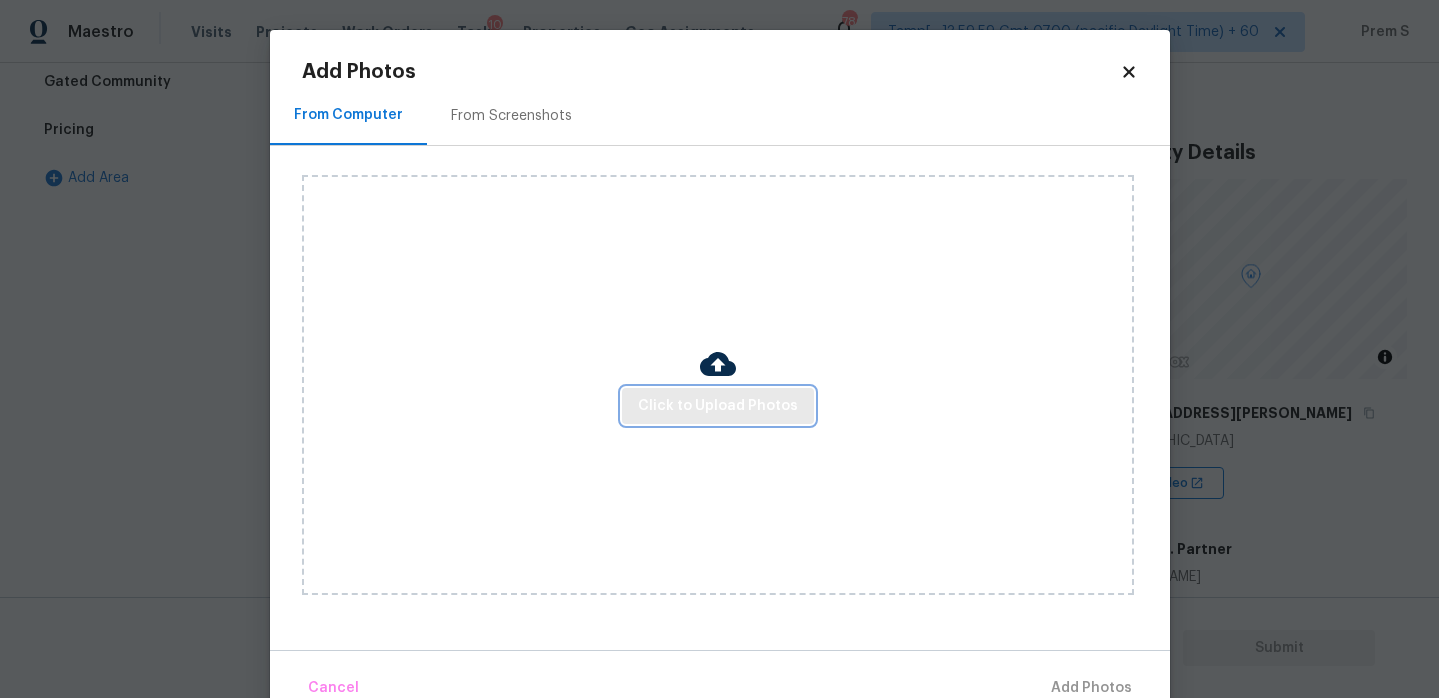 click on "Click to Upload Photos" at bounding box center (718, 406) 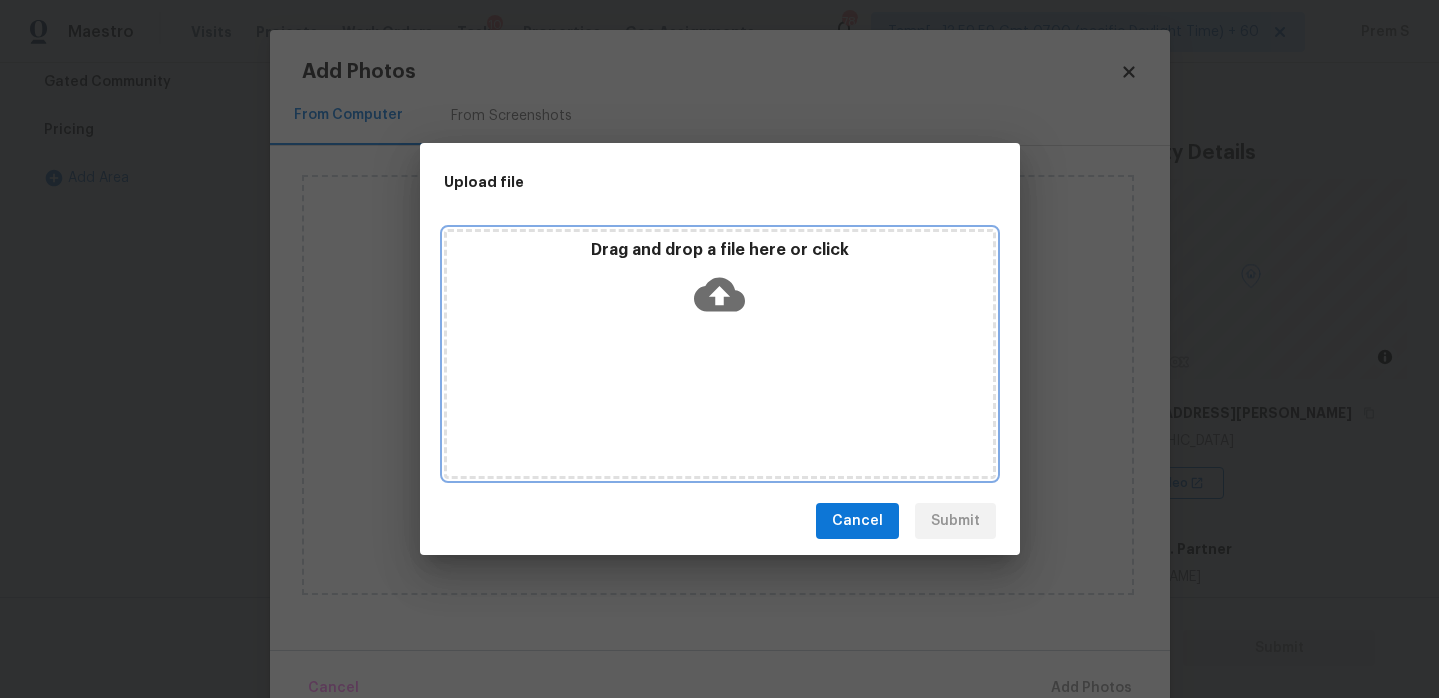 click 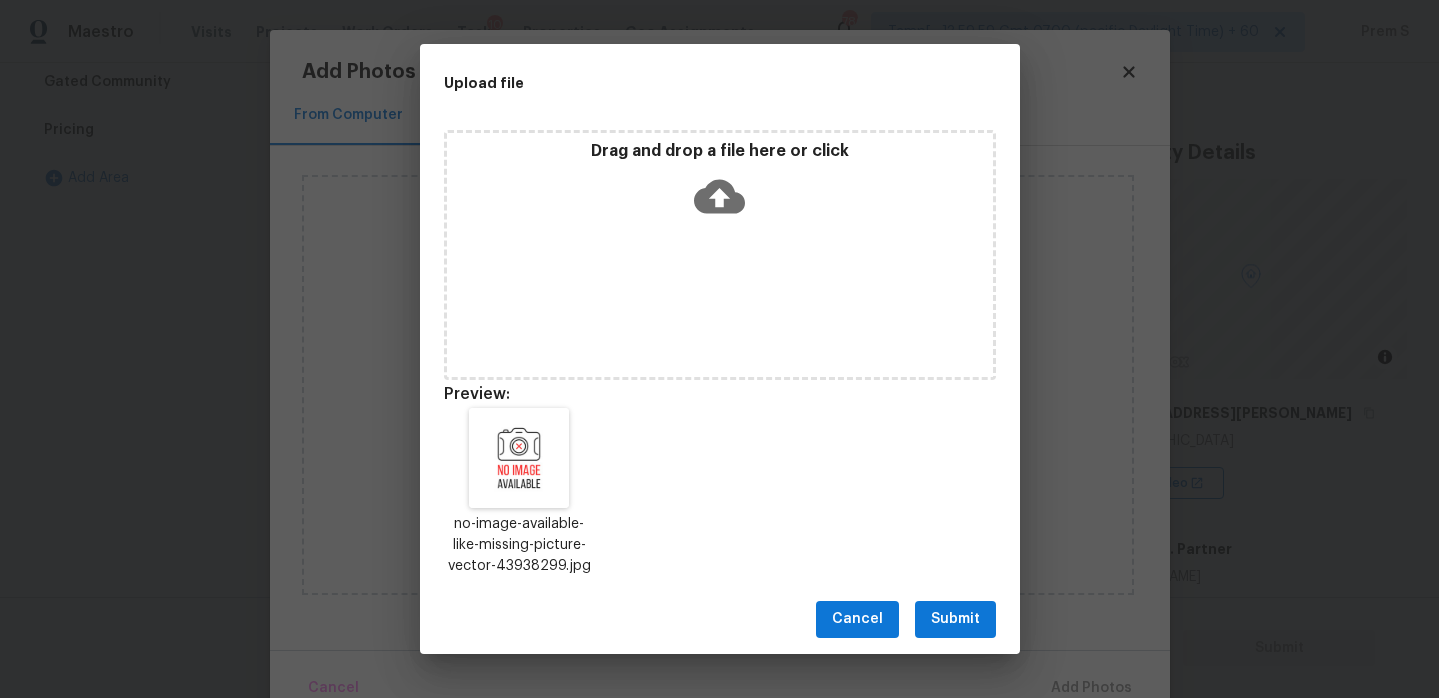 click on "Submit" at bounding box center (955, 619) 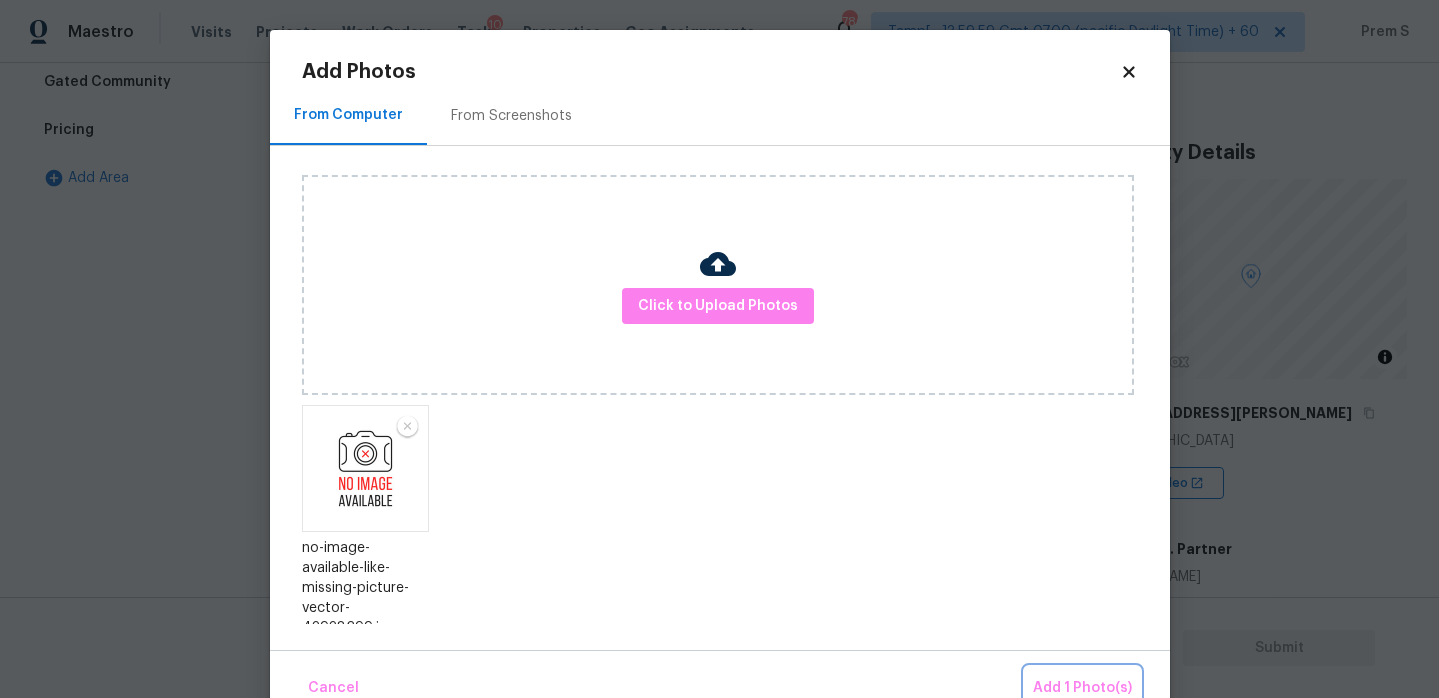 click on "Add 1 Photo(s)" at bounding box center (1082, 688) 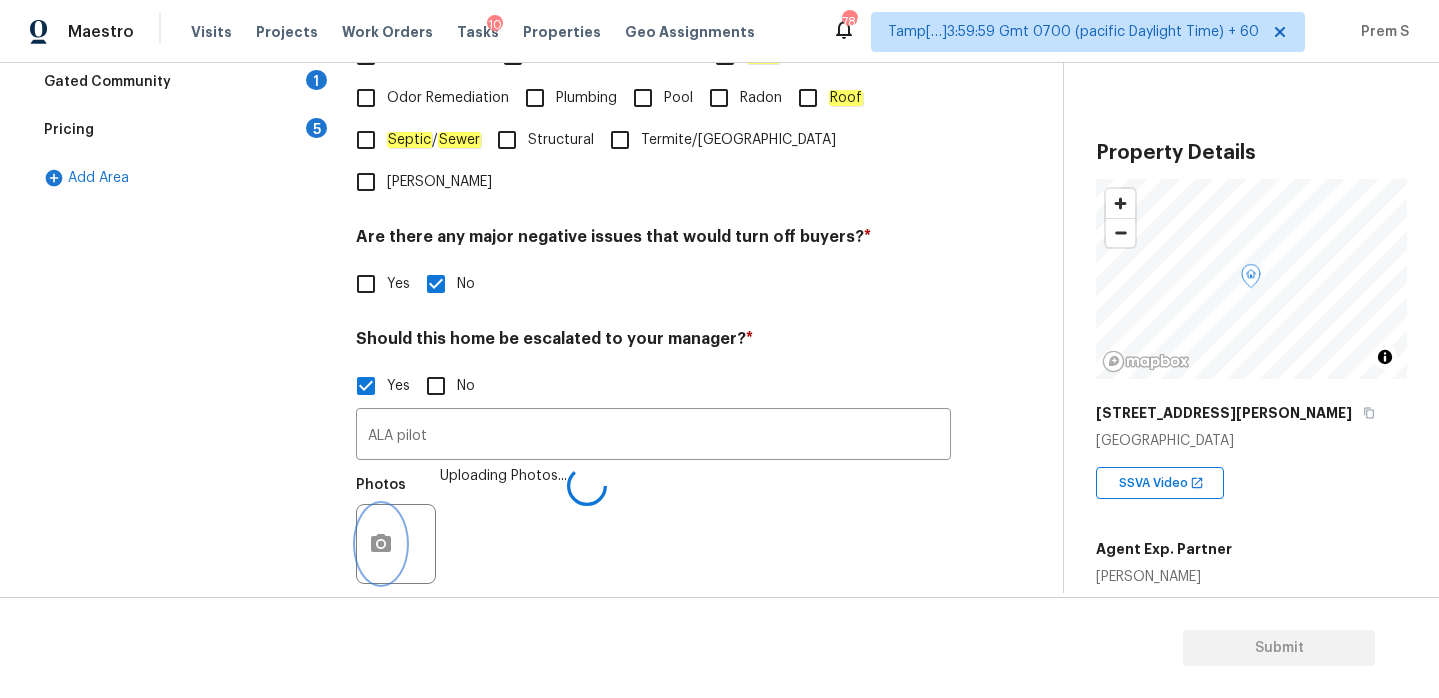 scroll, scrollTop: 695, scrollLeft: 0, axis: vertical 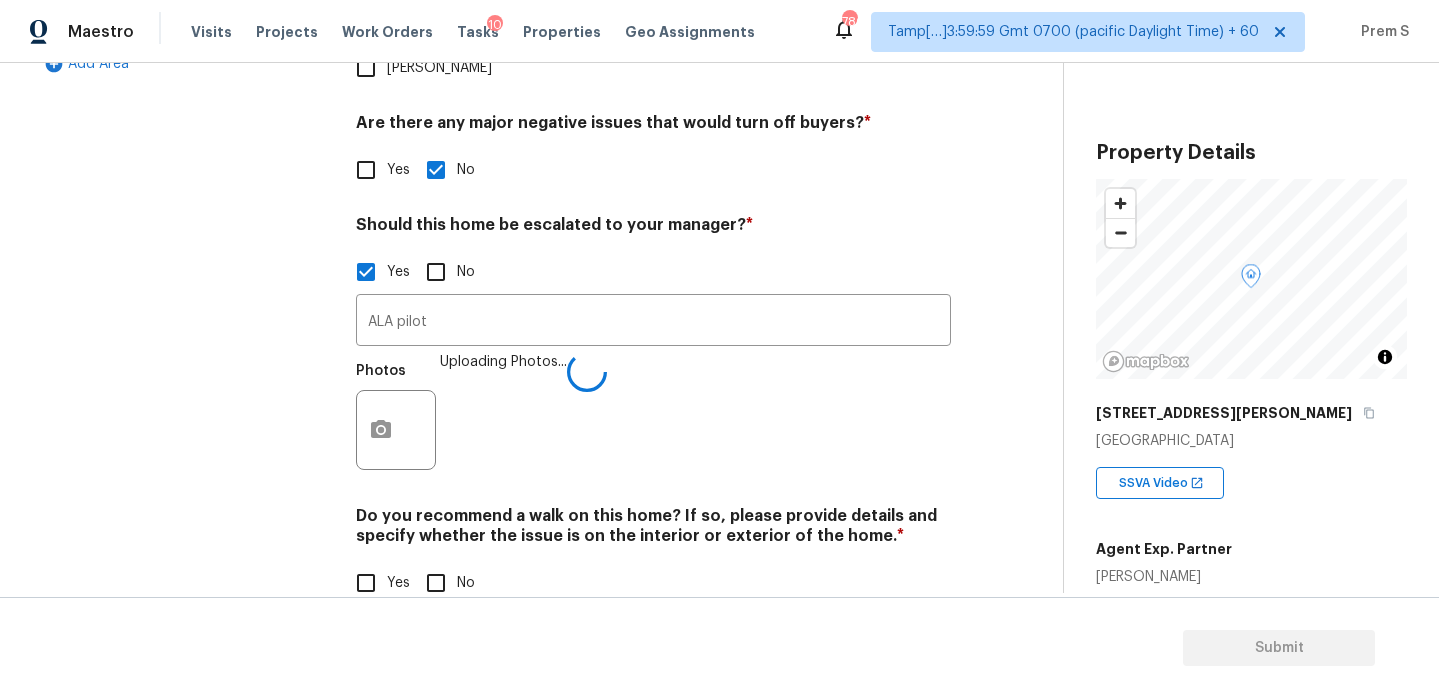 click on "No" at bounding box center [436, 583] 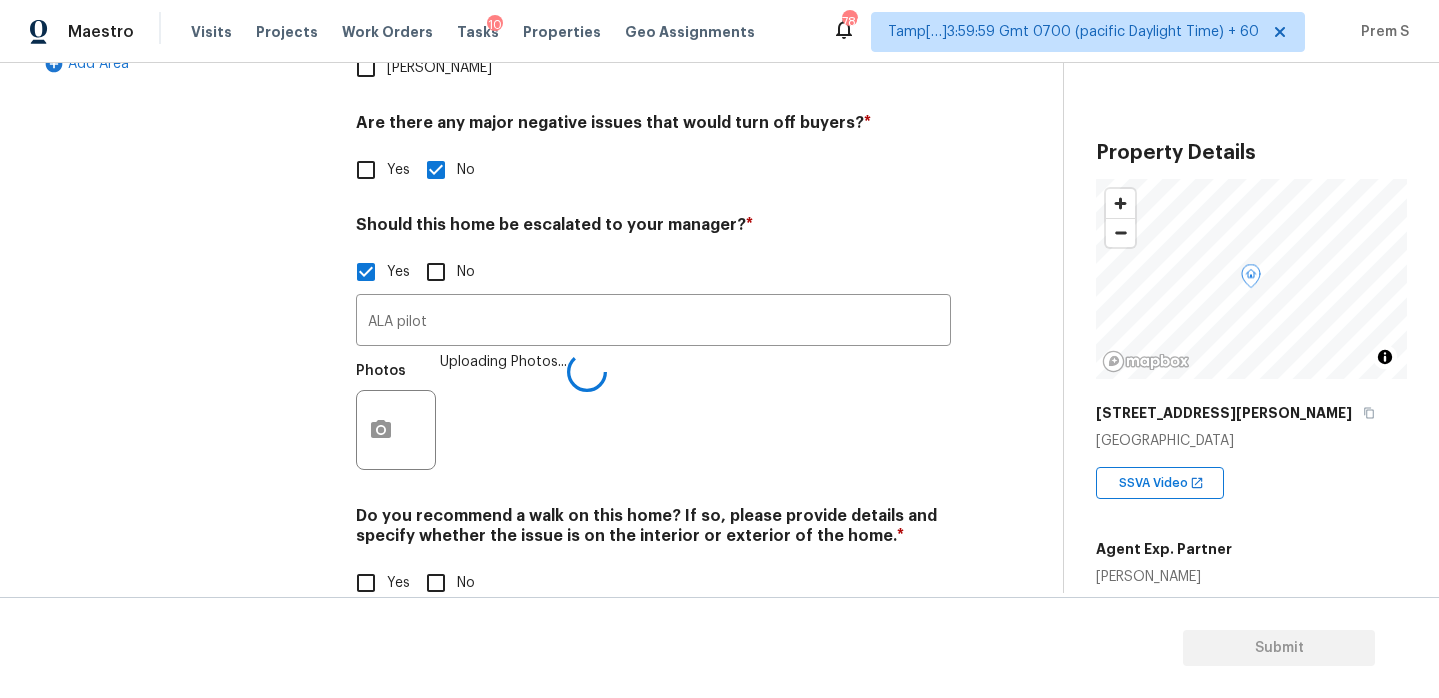 checkbox on "true" 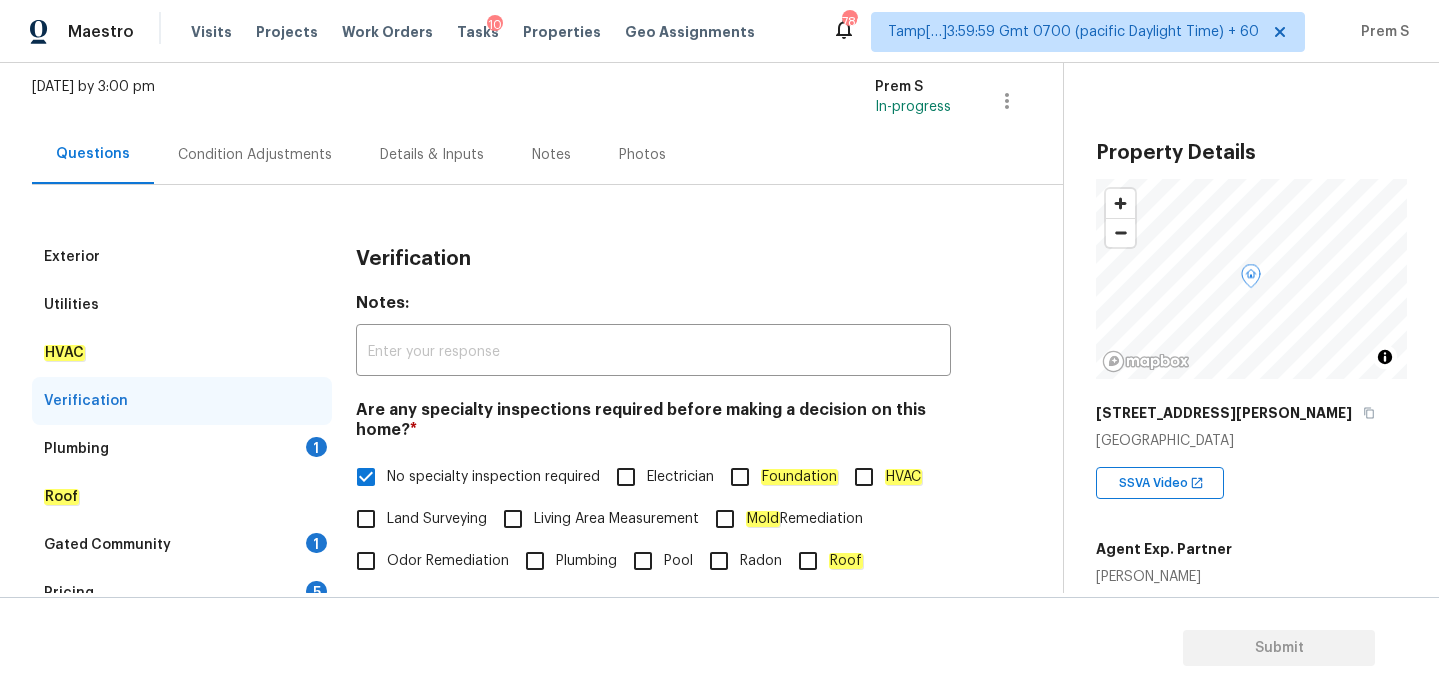 scroll, scrollTop: 264, scrollLeft: 0, axis: vertical 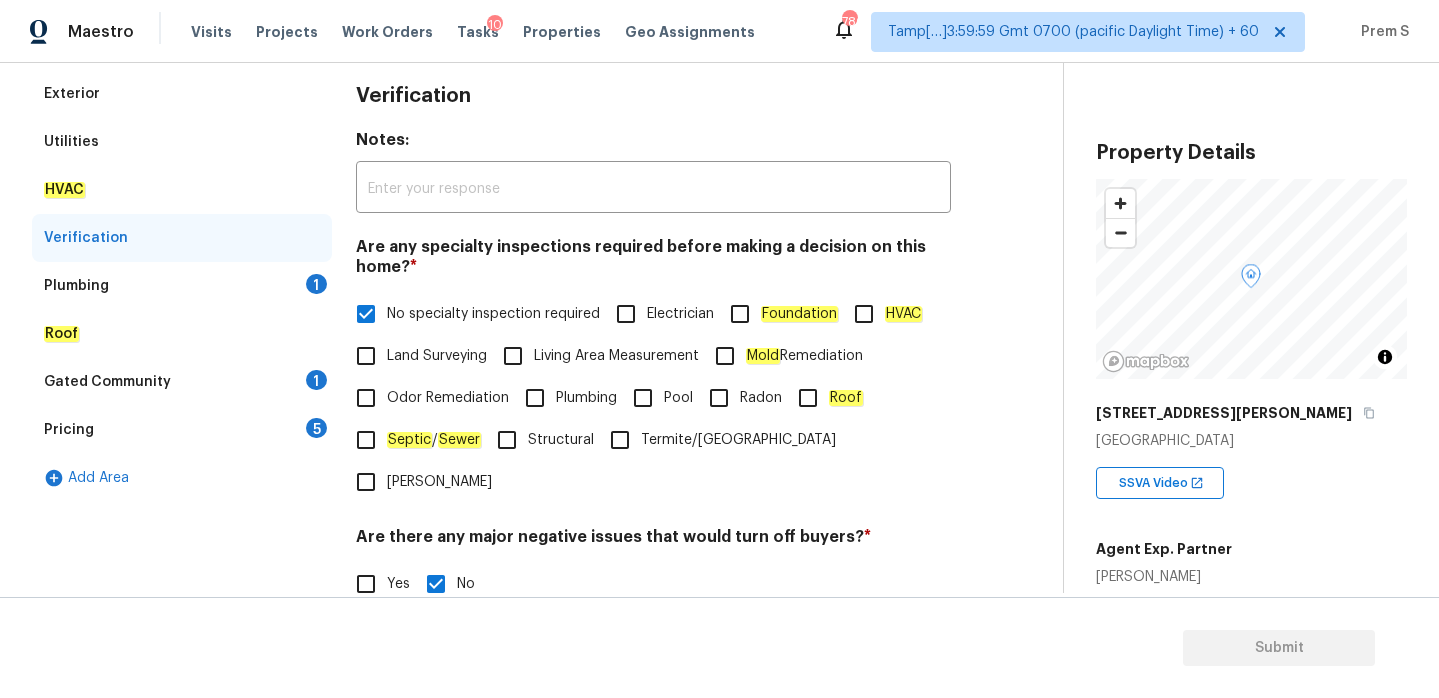 click on "Plumbing 1" at bounding box center (182, 286) 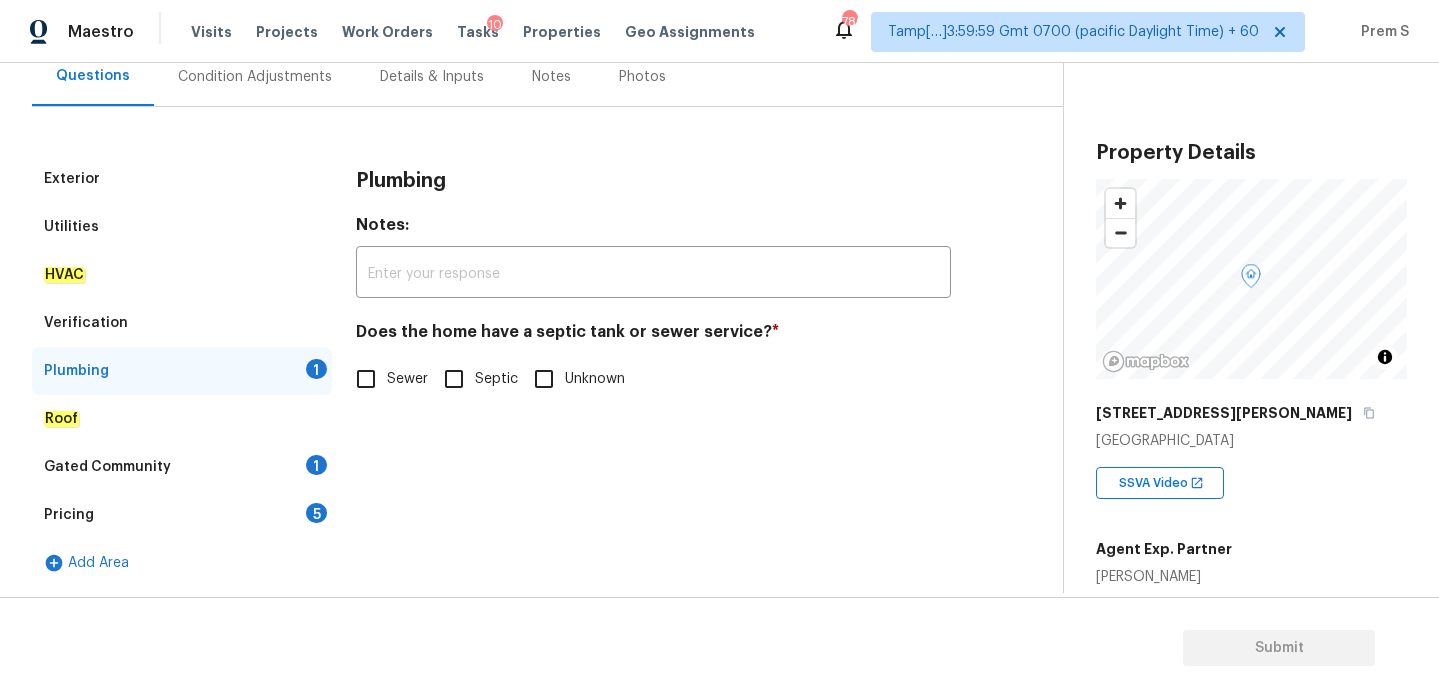 scroll, scrollTop: 196, scrollLeft: 0, axis: vertical 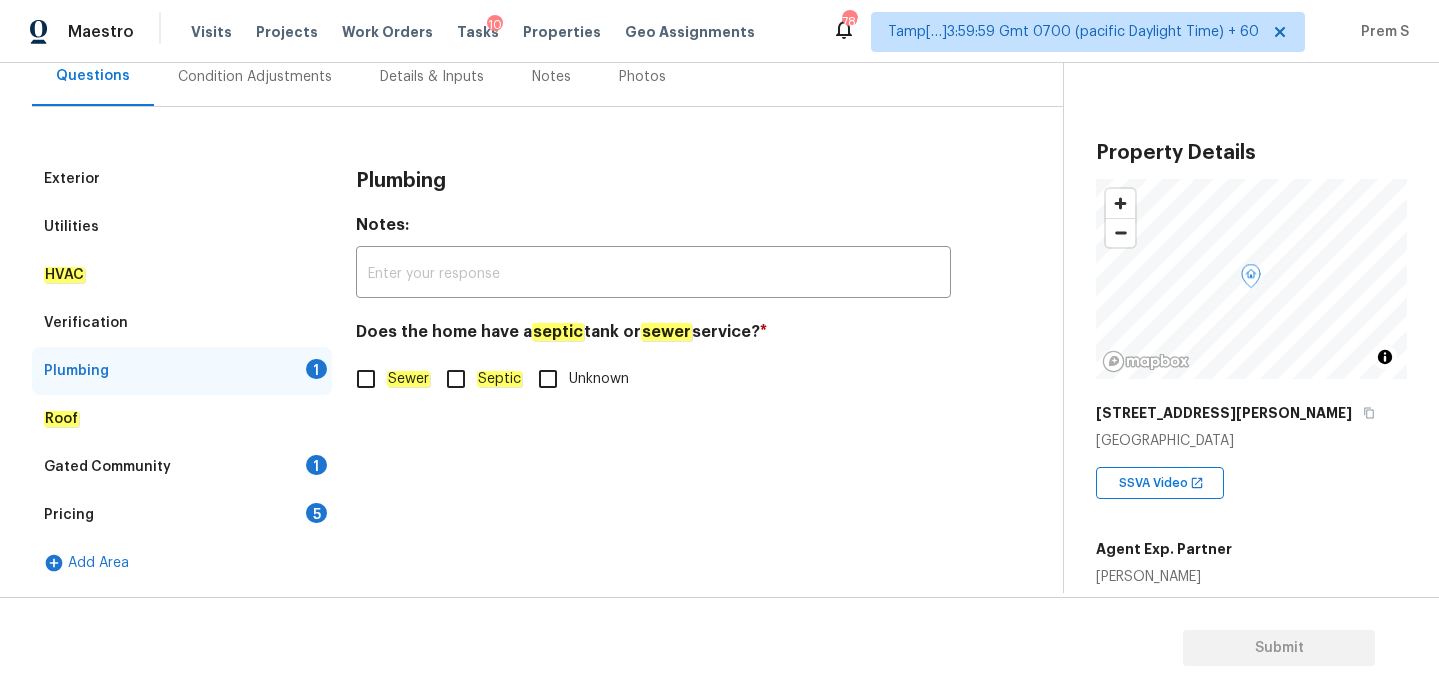 click on "Sewer" at bounding box center [366, 379] 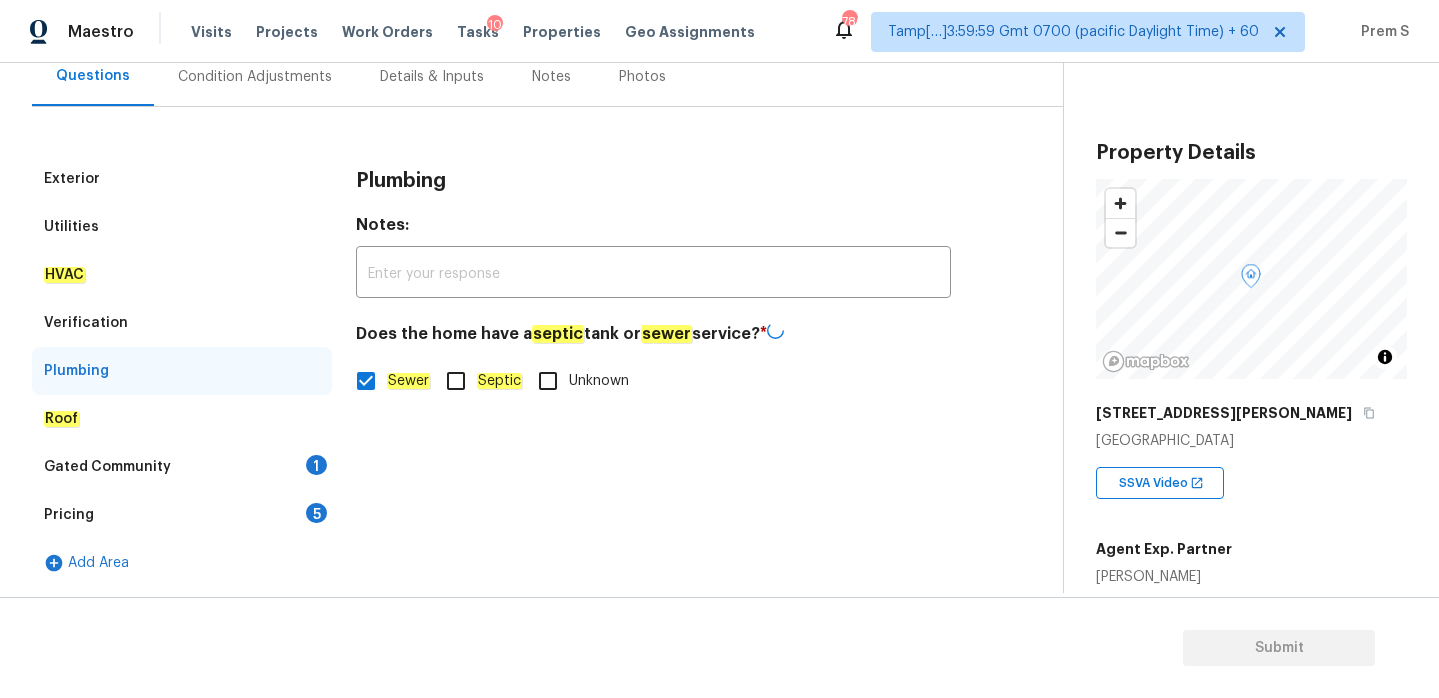 click on "Septic" 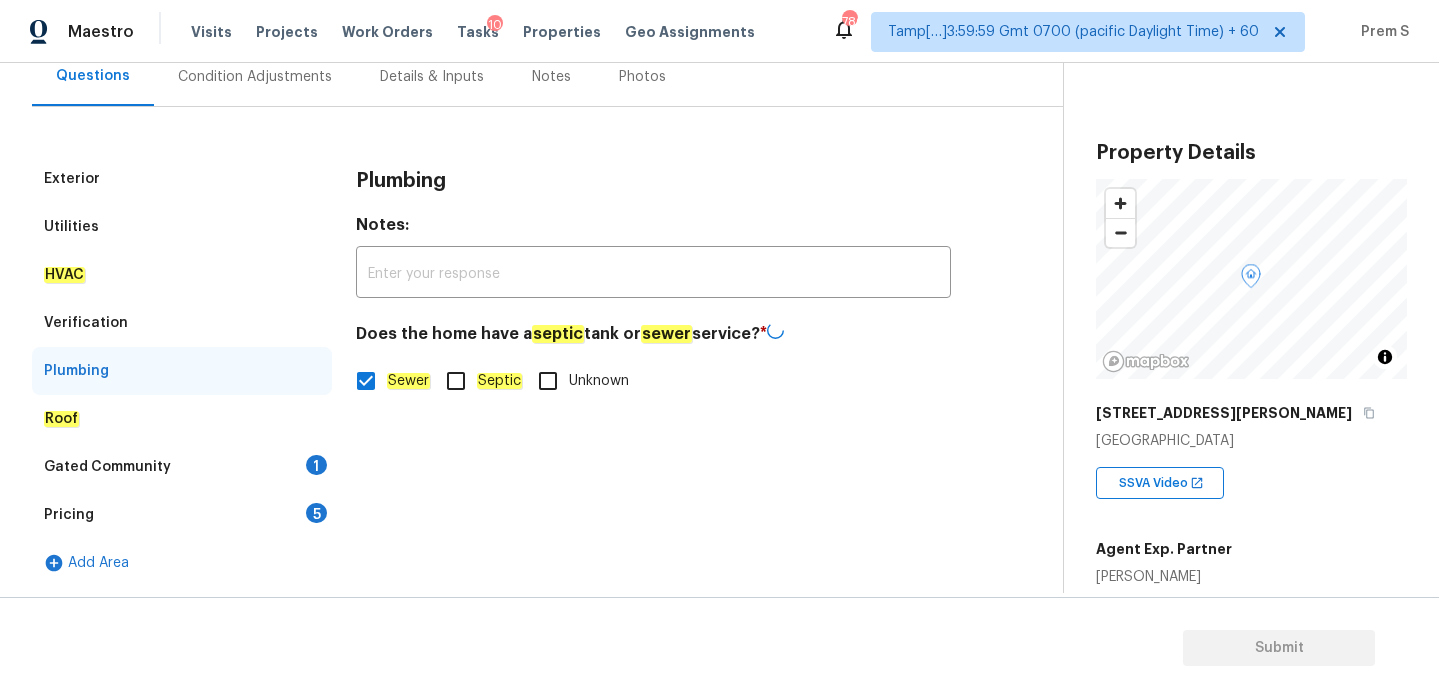 click on "Septic" at bounding box center (456, 381) 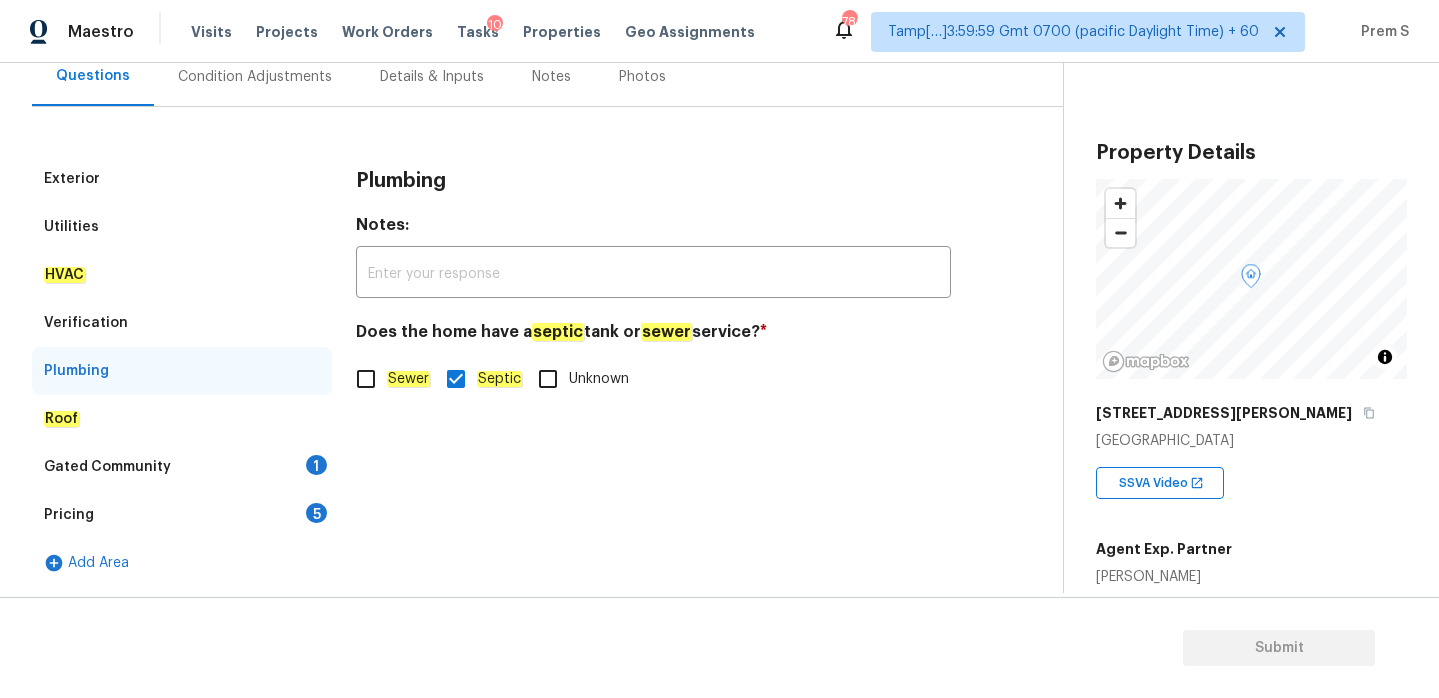 click on "1" at bounding box center [316, 465] 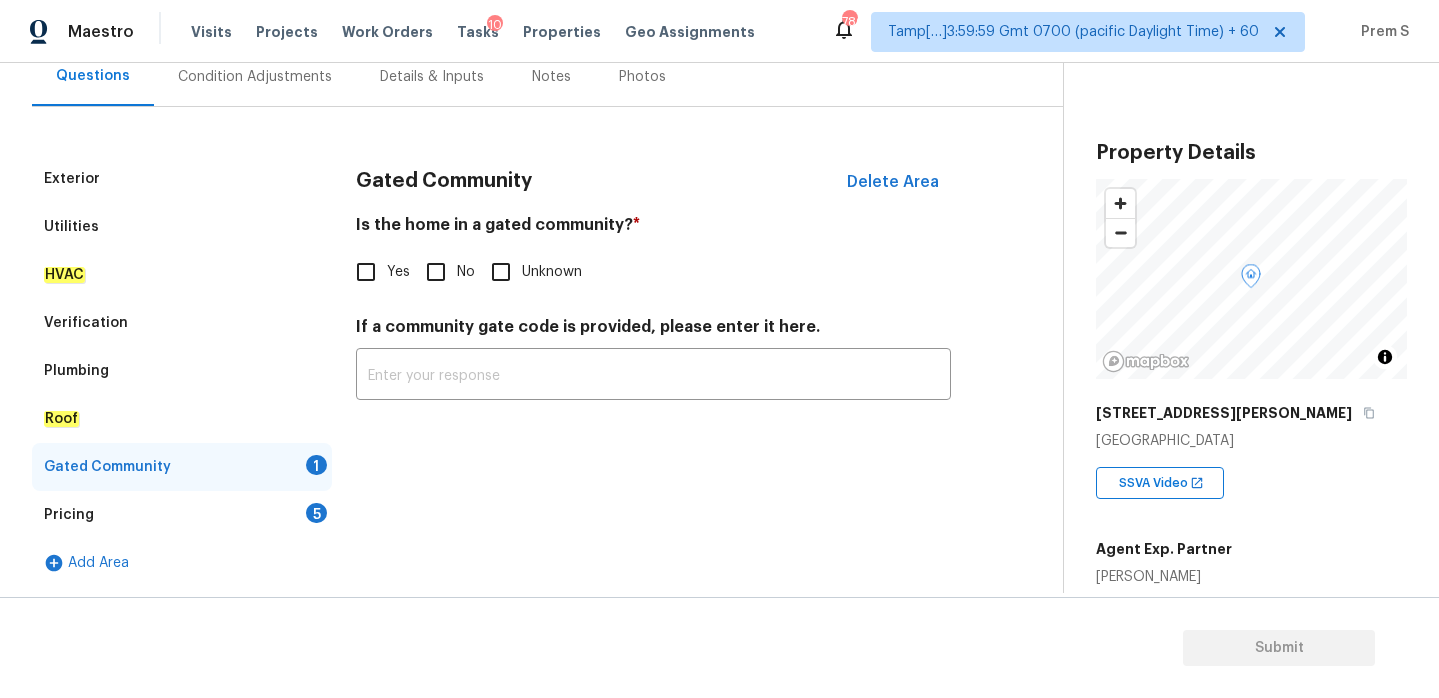 click on "No" at bounding box center (436, 272) 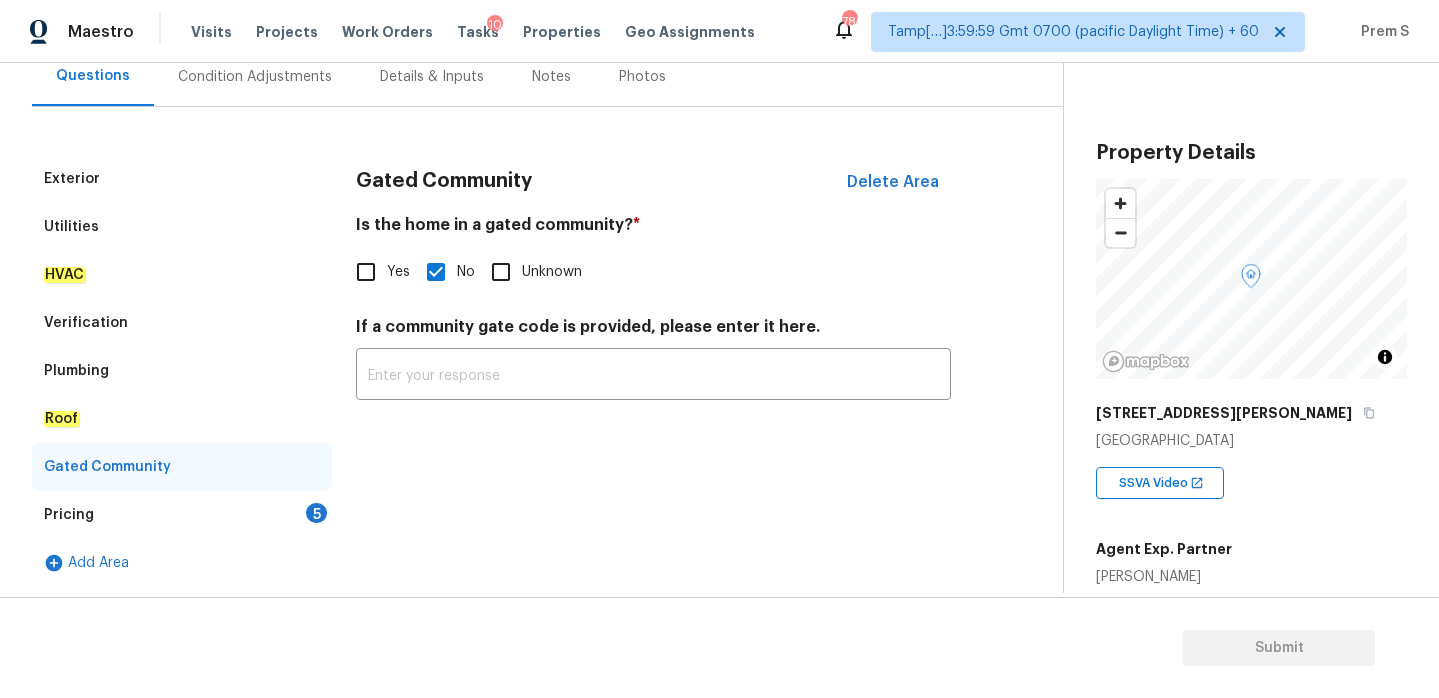 click on "5" at bounding box center [316, 513] 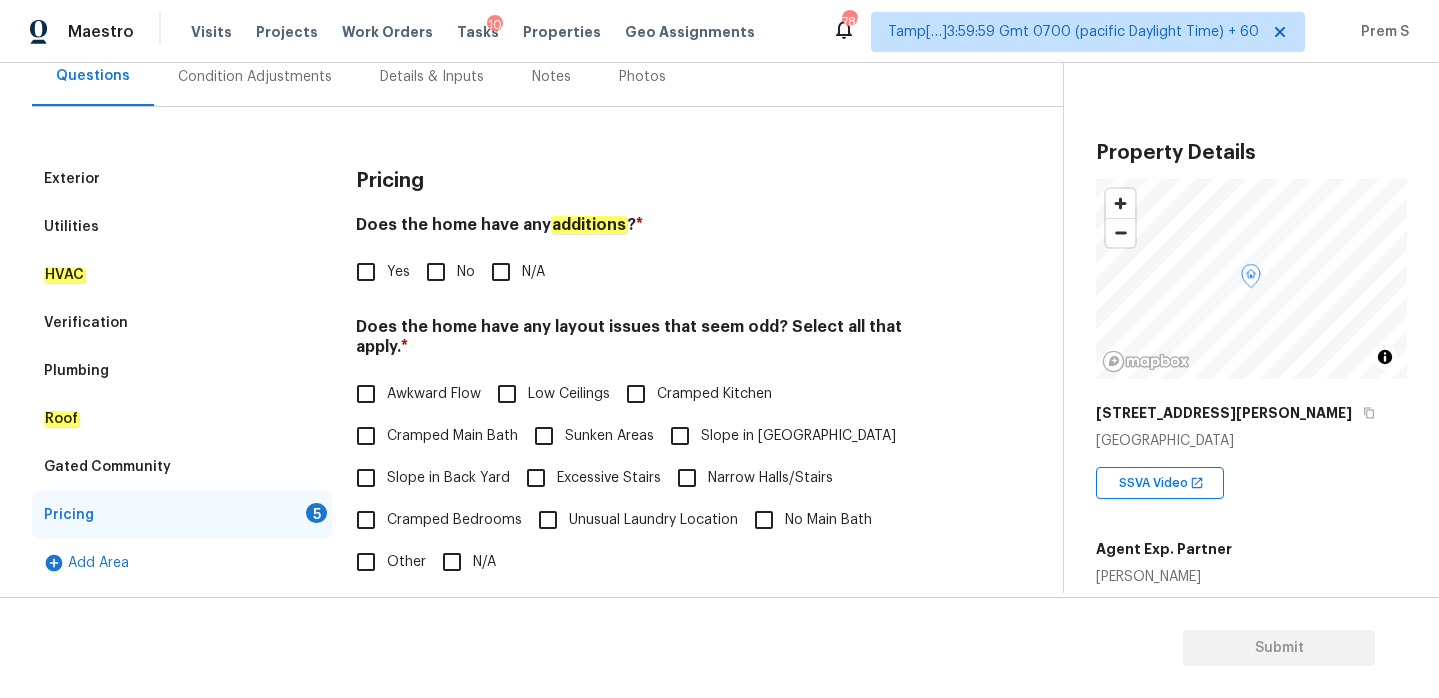 click on "No" at bounding box center [436, 272] 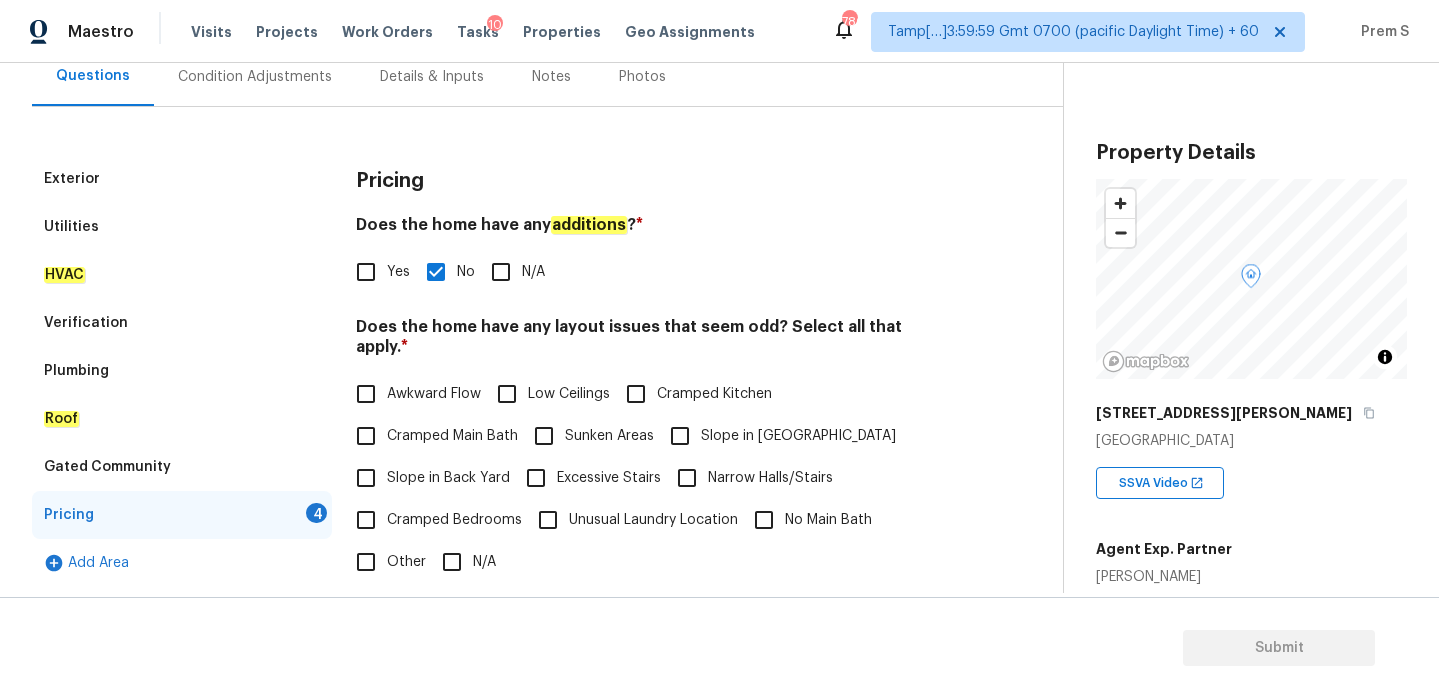 click on "Slope in Front Yard" at bounding box center (680, 436) 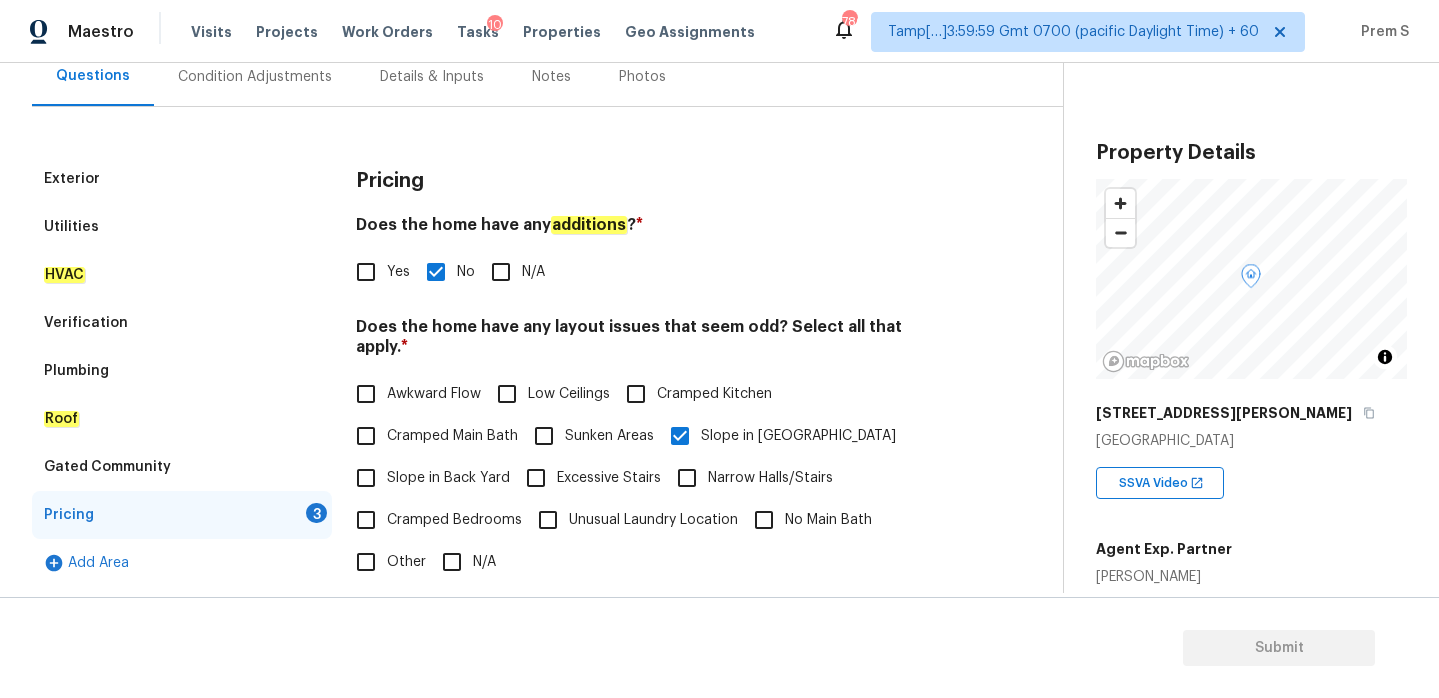 click on "Slope in Back Yard" at bounding box center [427, 478] 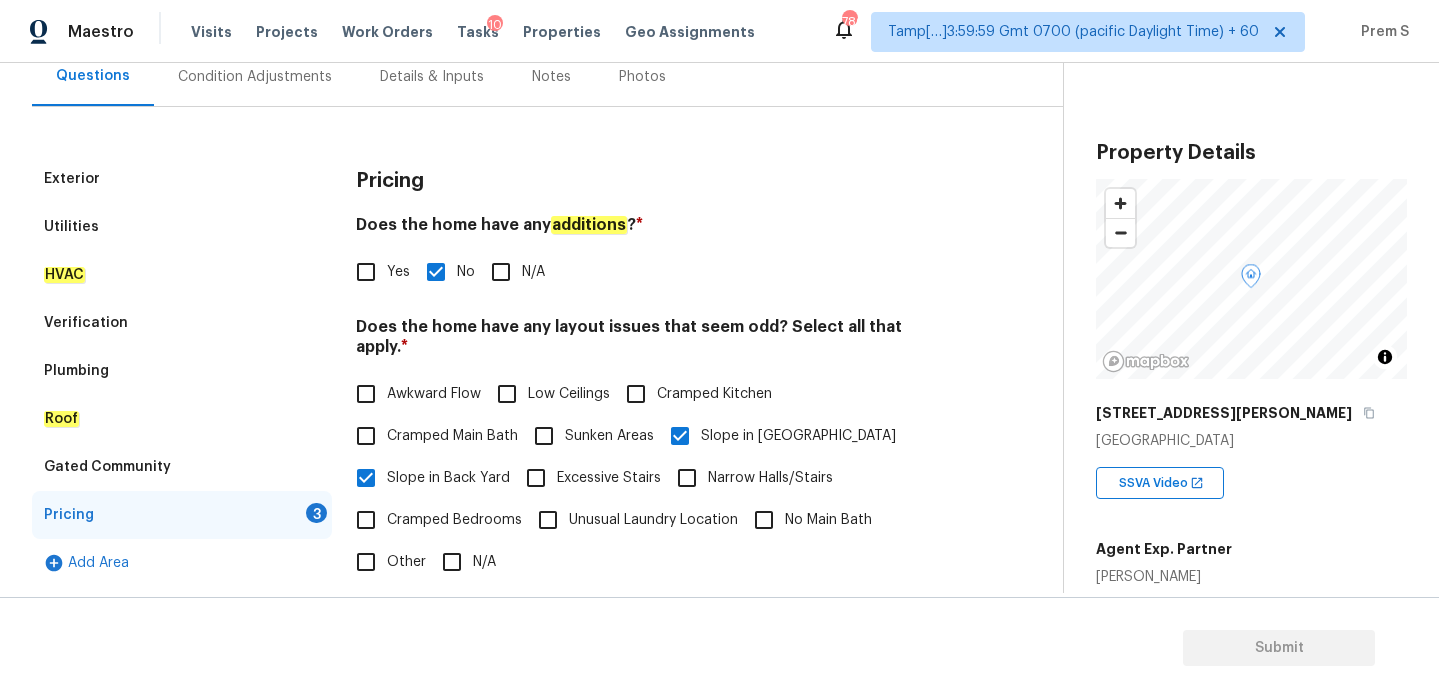 scroll, scrollTop: 502, scrollLeft: 0, axis: vertical 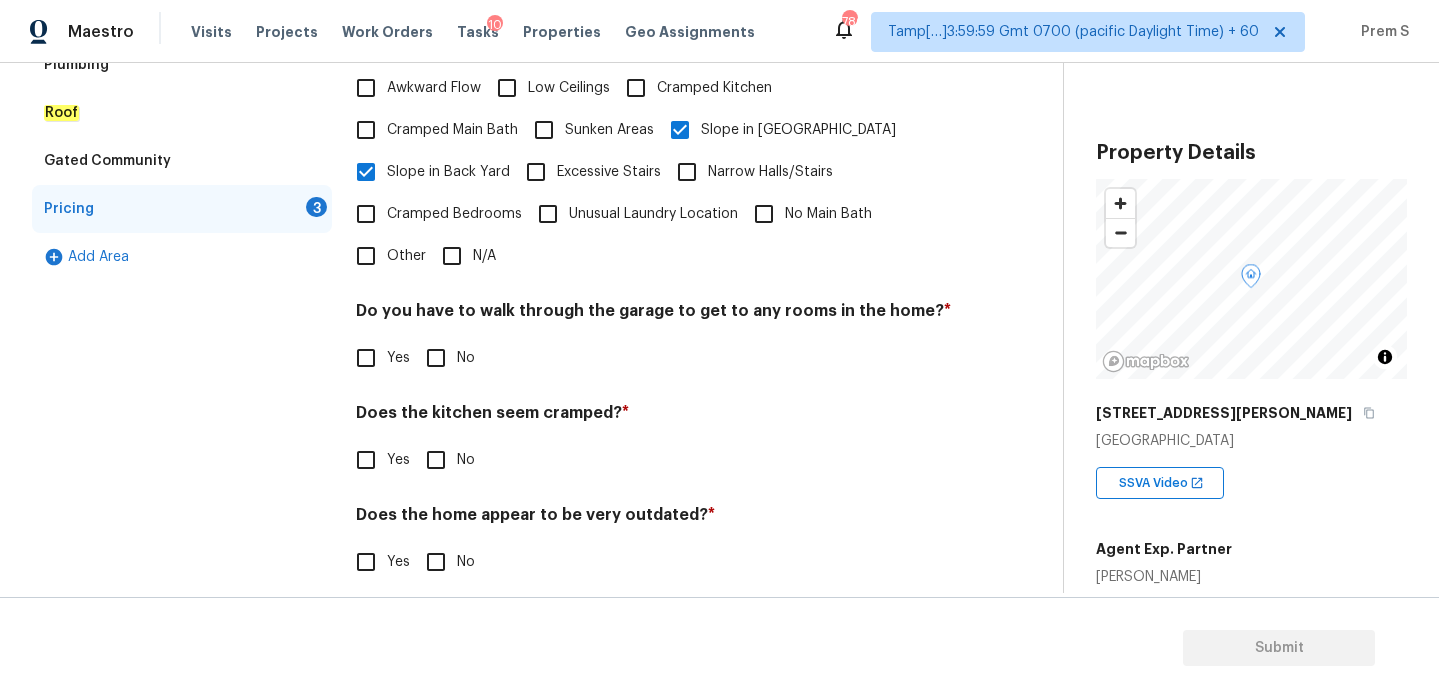 click on "No" at bounding box center [436, 358] 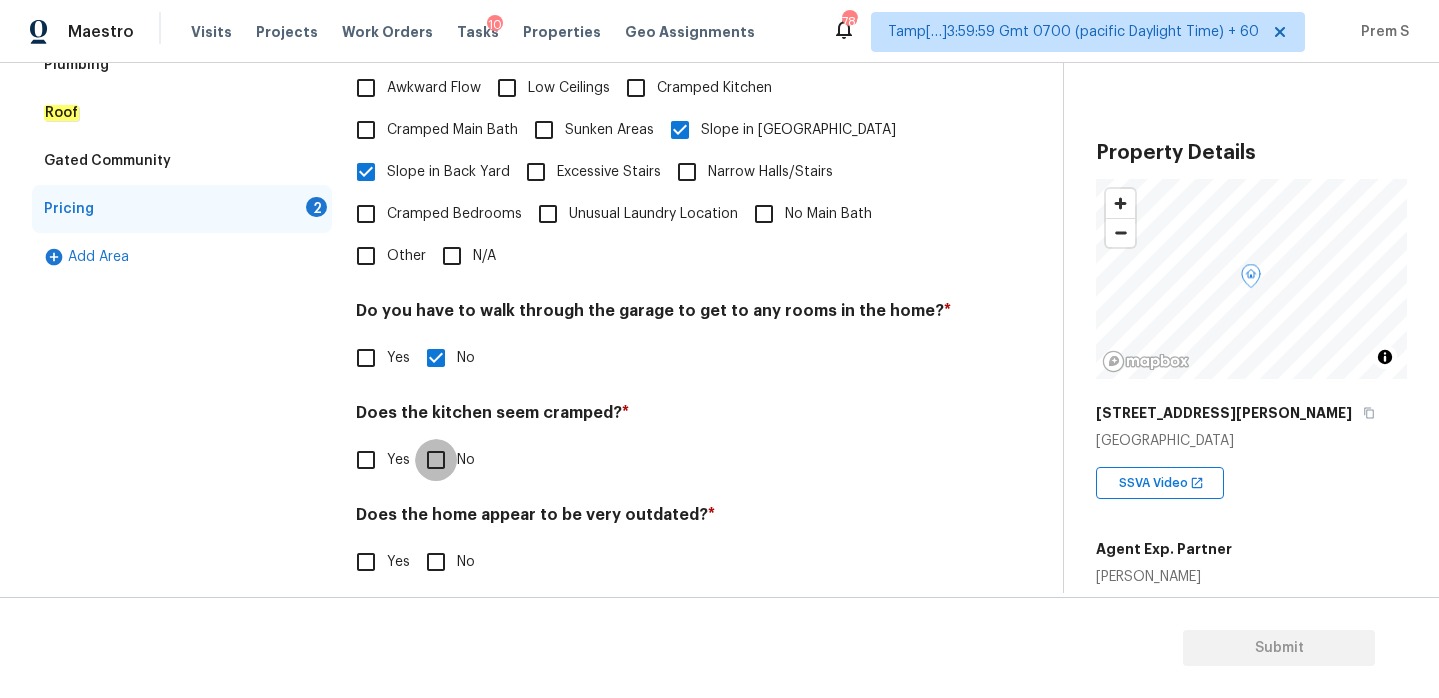 click on "No" at bounding box center (436, 460) 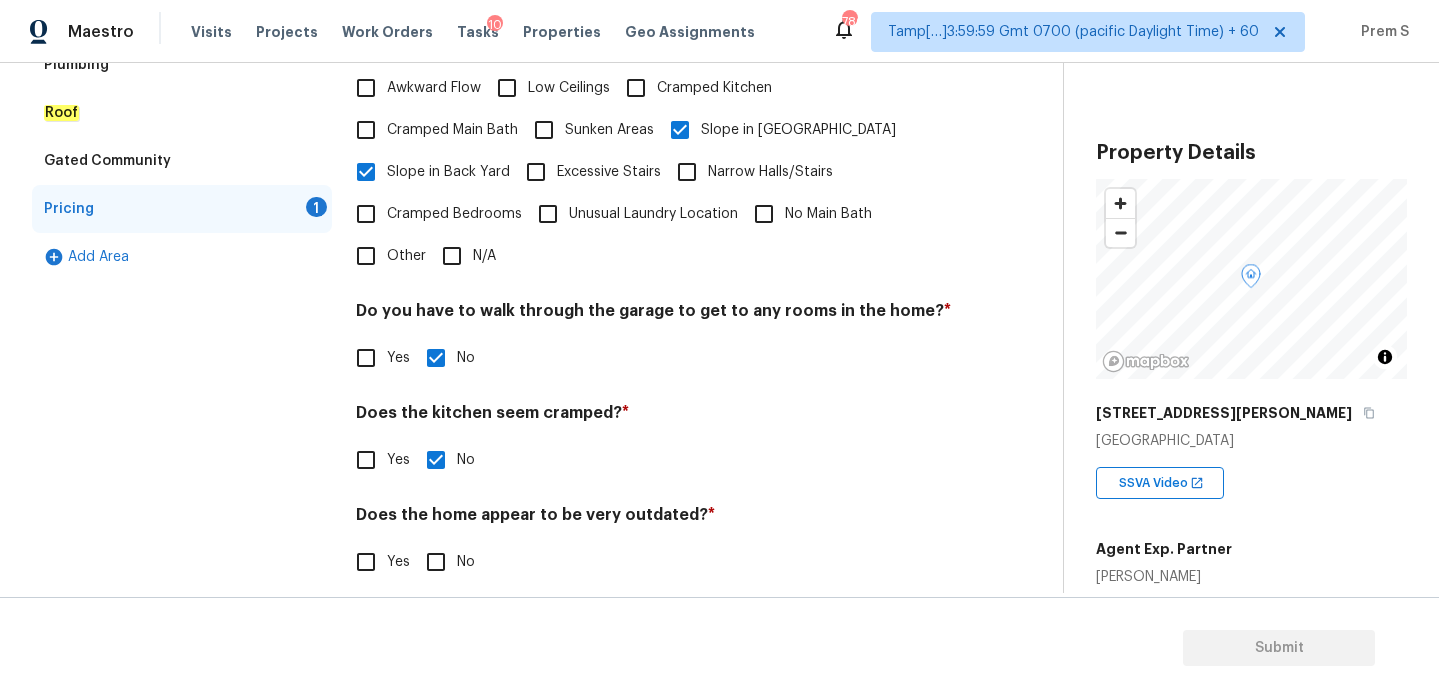 click on "No" at bounding box center [436, 562] 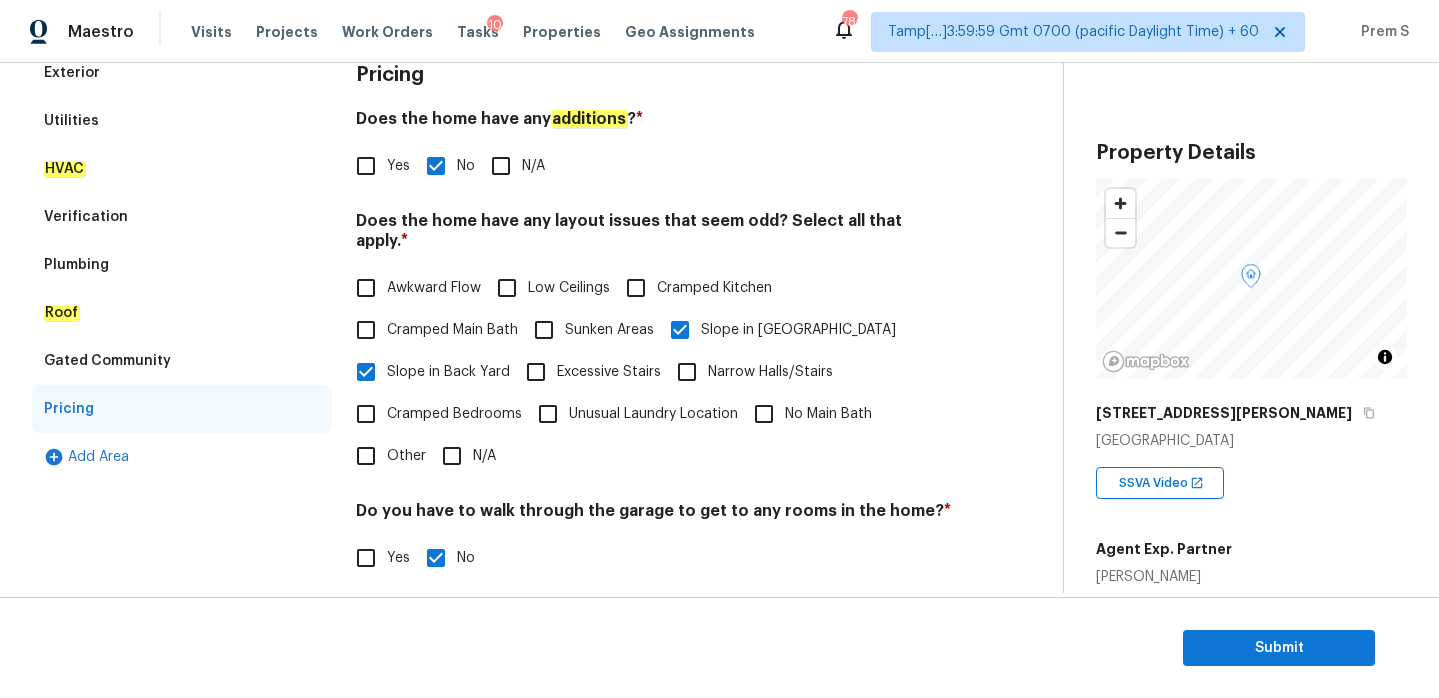 scroll, scrollTop: 87, scrollLeft: 0, axis: vertical 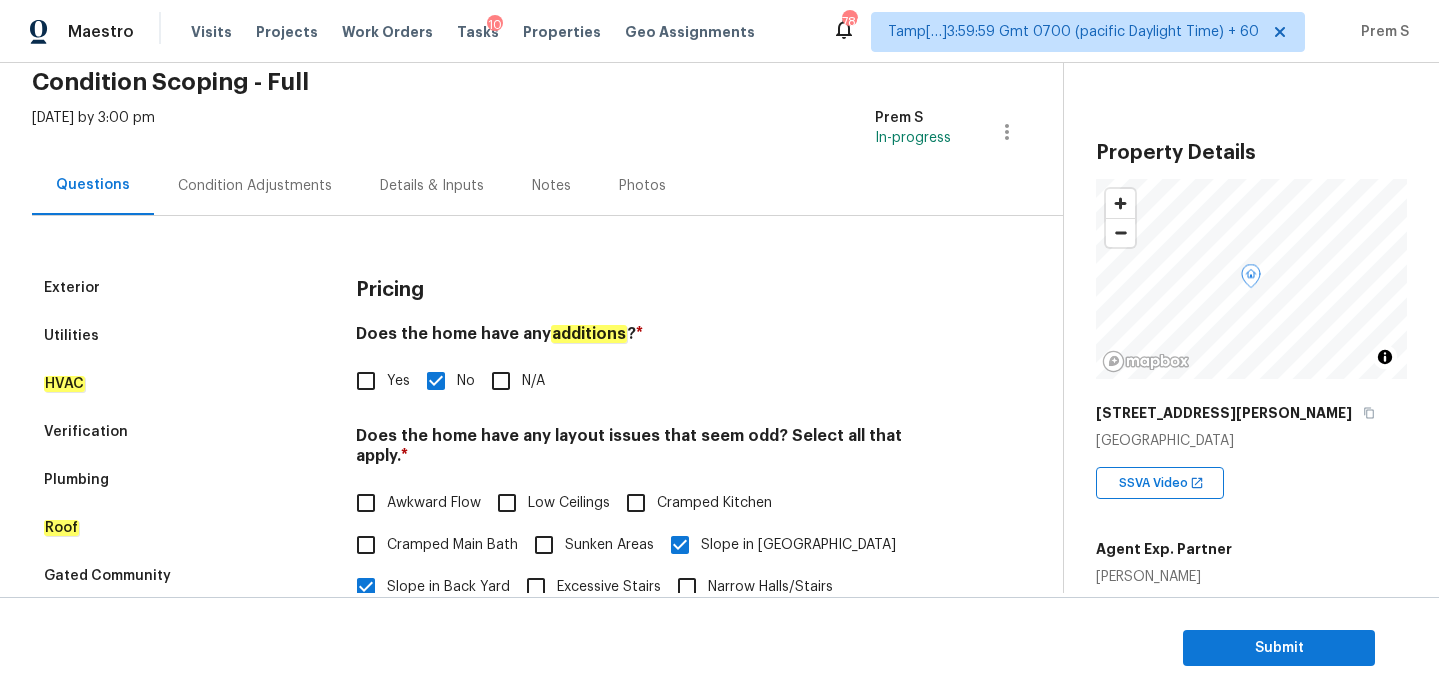click on "Condition Adjustments" at bounding box center [255, 186] 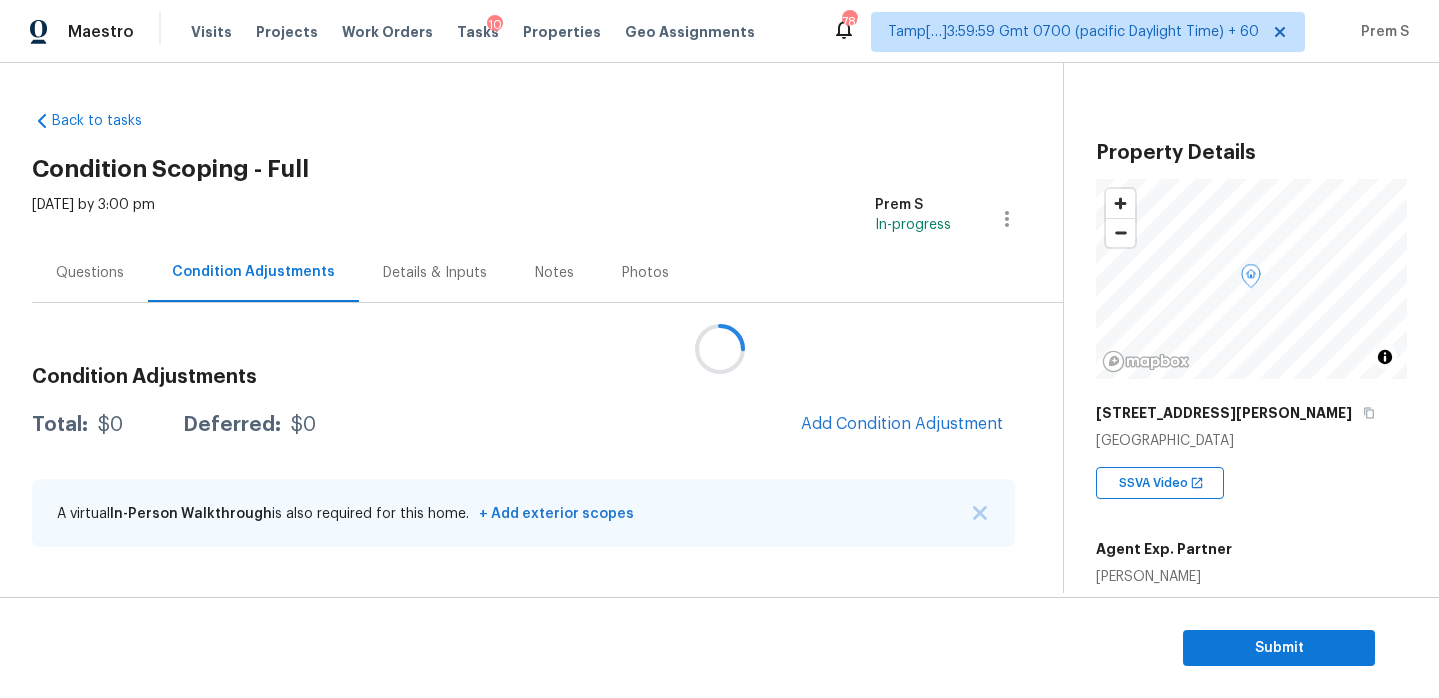 scroll, scrollTop: 0, scrollLeft: 0, axis: both 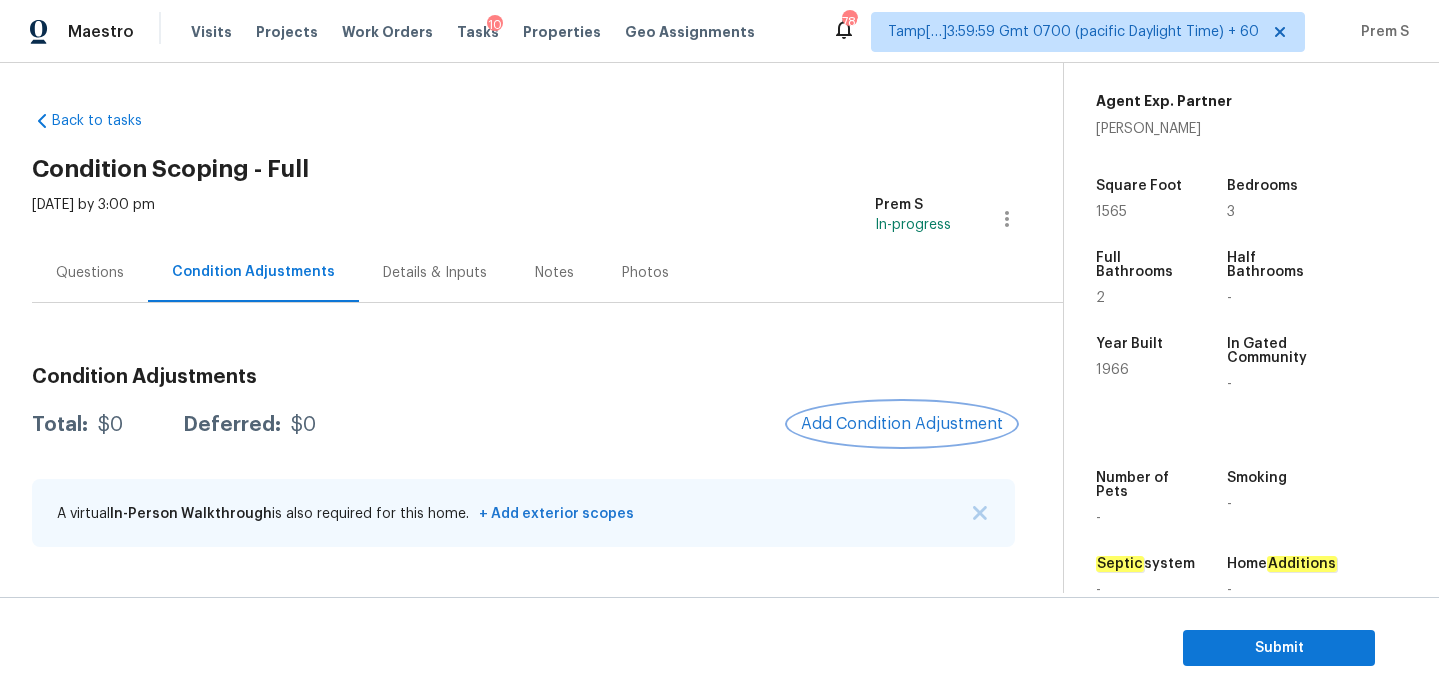 click on "Add Condition Adjustment" at bounding box center [902, 424] 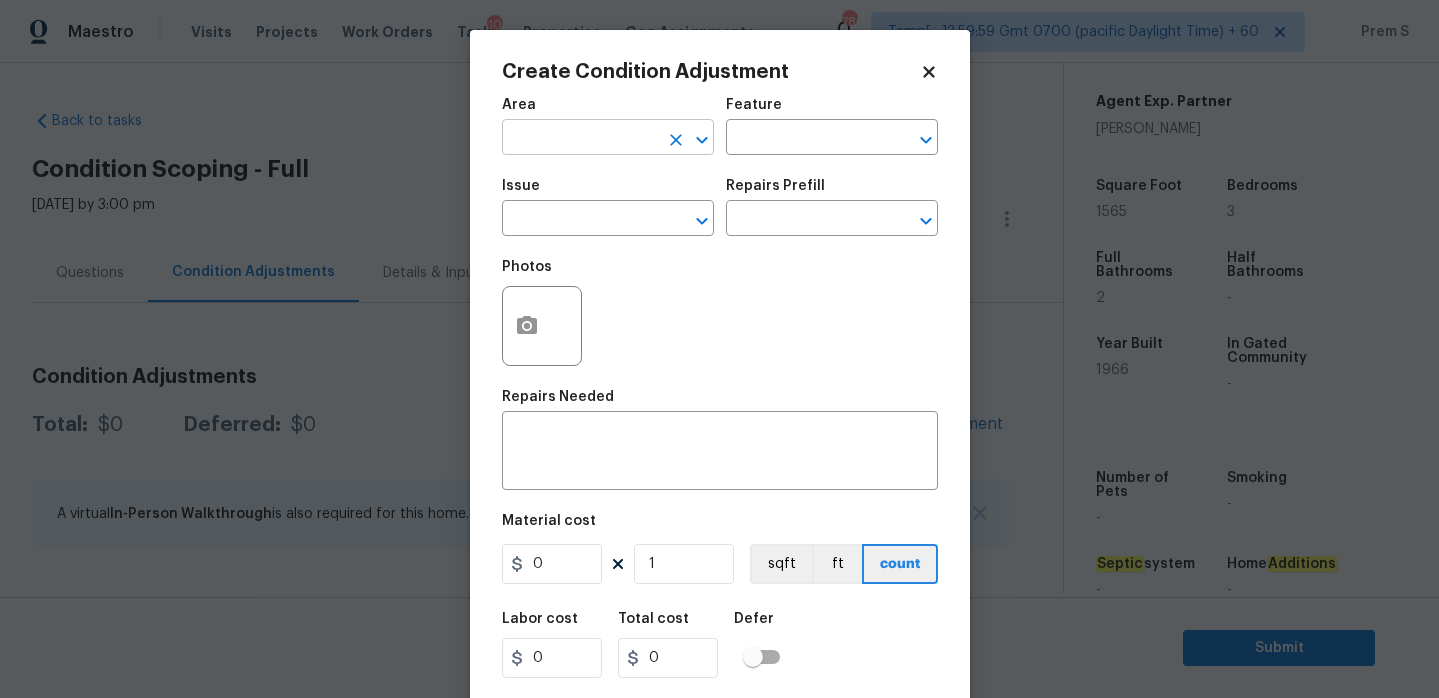 click at bounding box center (580, 139) 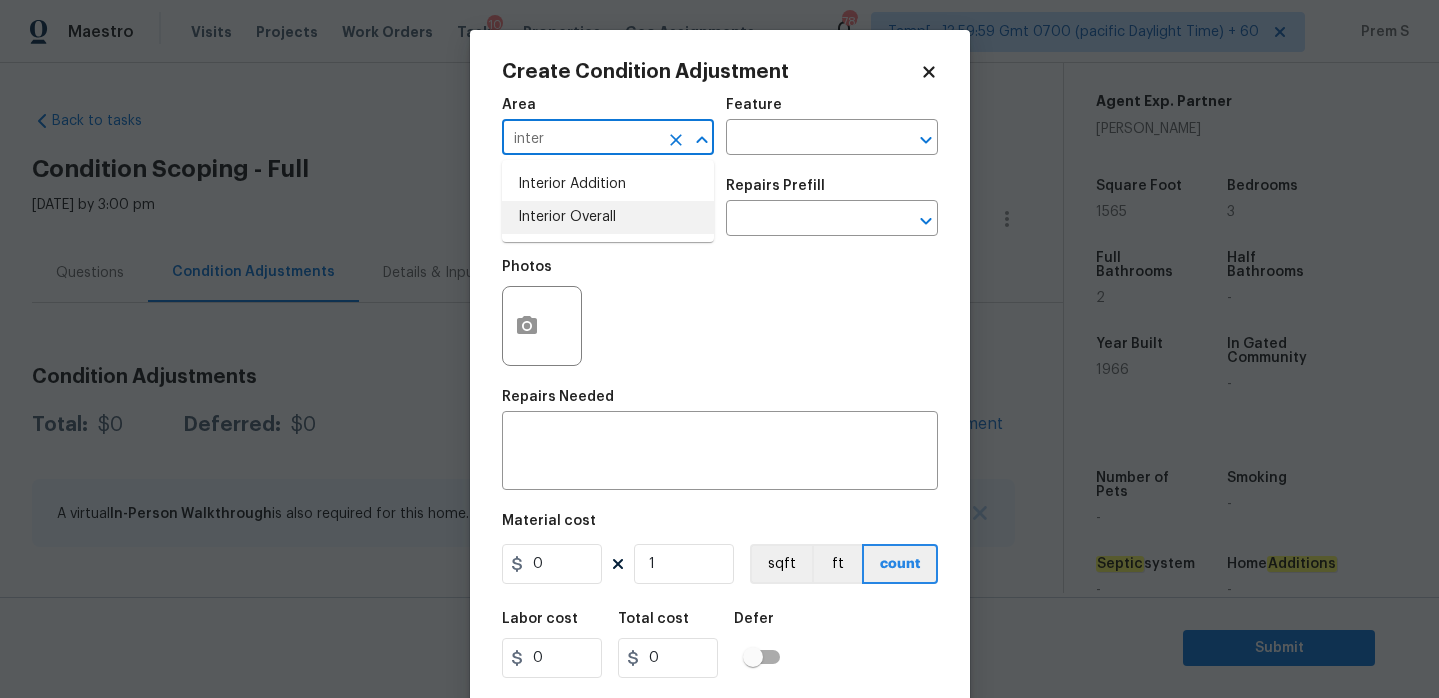 click on "Interior Overall" at bounding box center (608, 217) 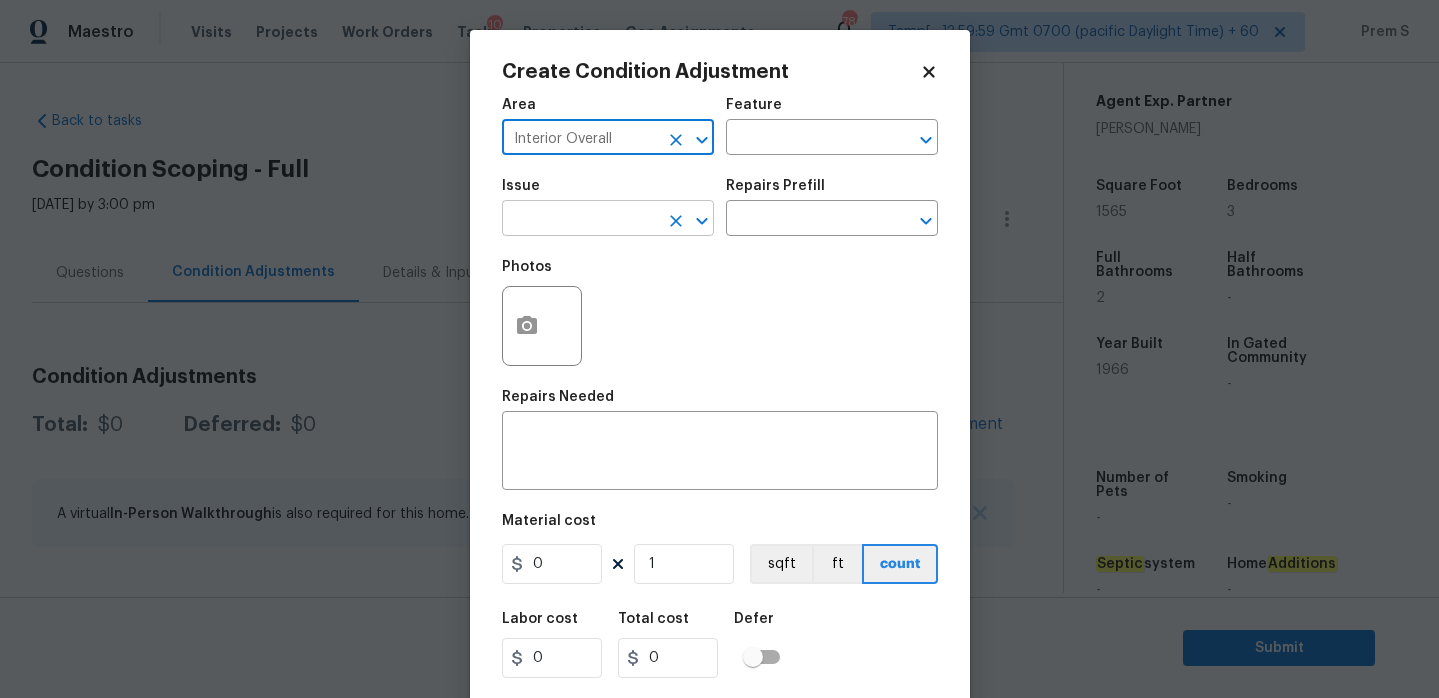 type on "Interior Overall" 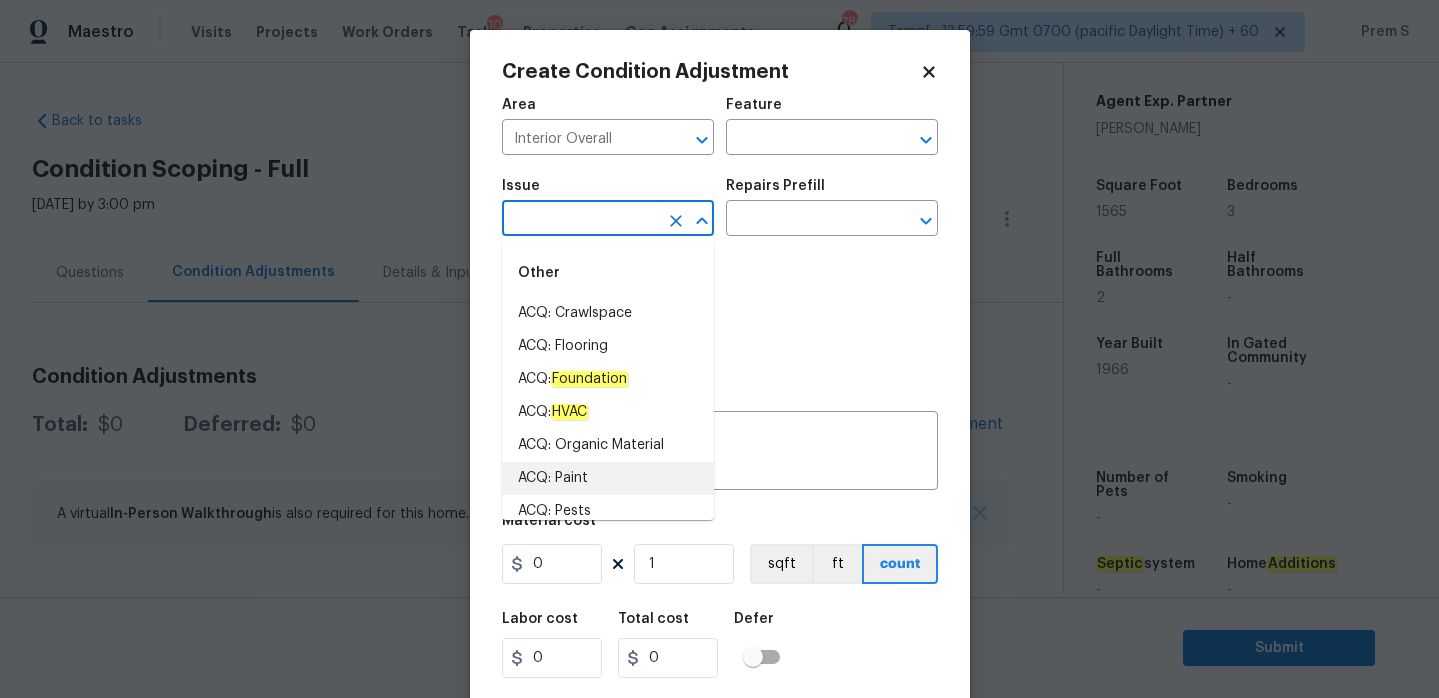 click on "ACQ: Paint" at bounding box center (608, 478) 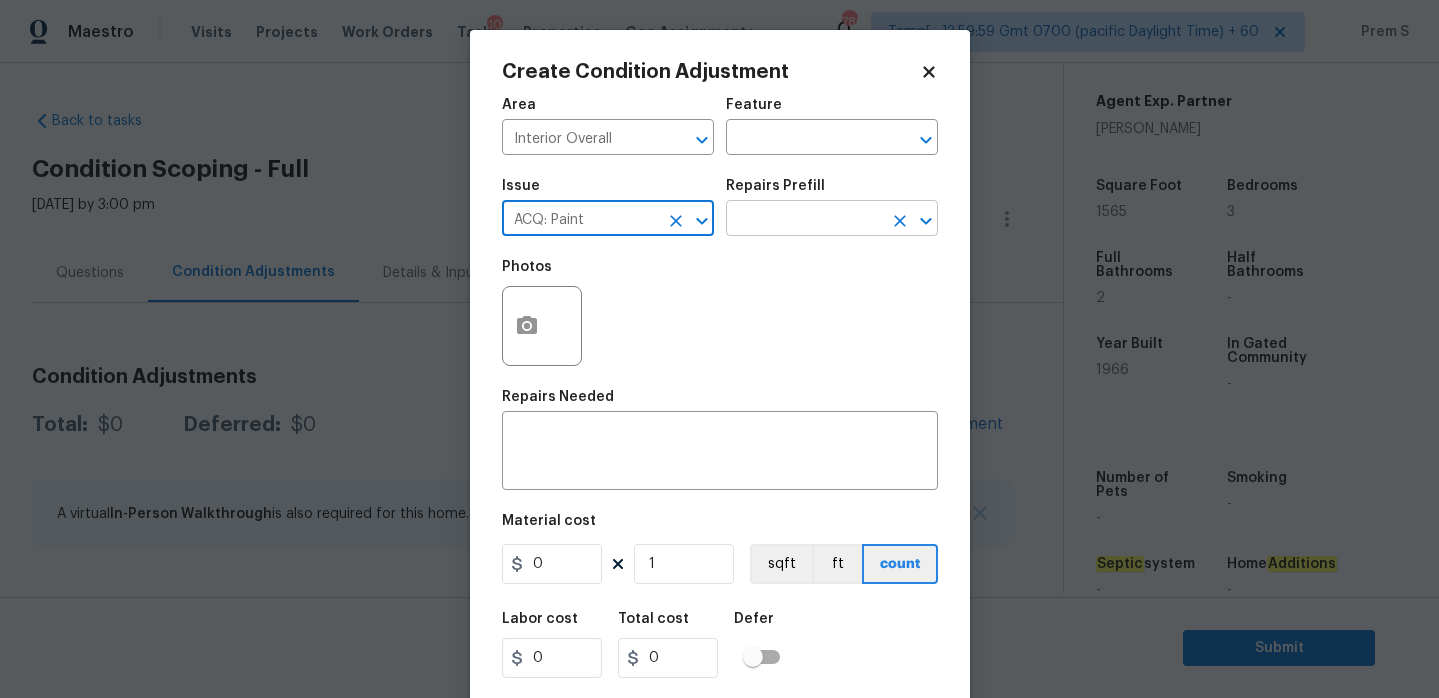 click at bounding box center (804, 220) 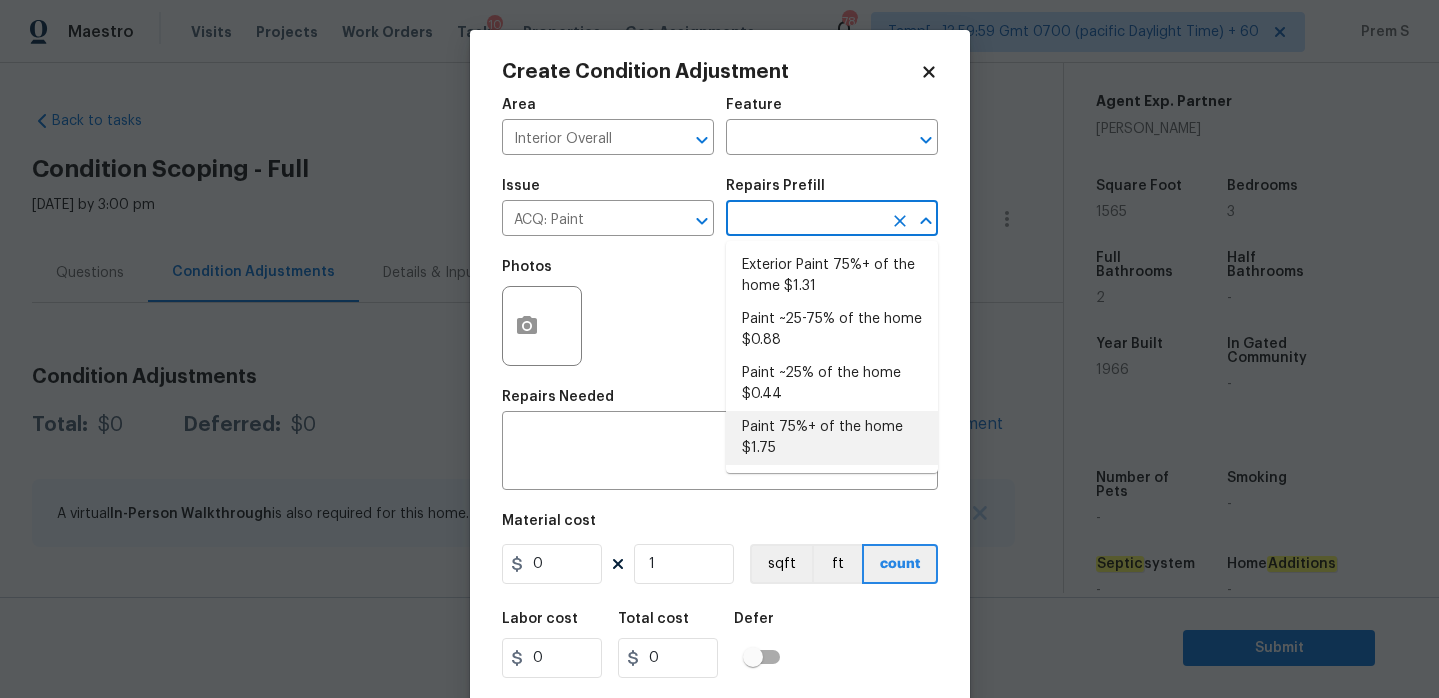 click on "Paint 75%+ of the home $1.75" at bounding box center [832, 438] 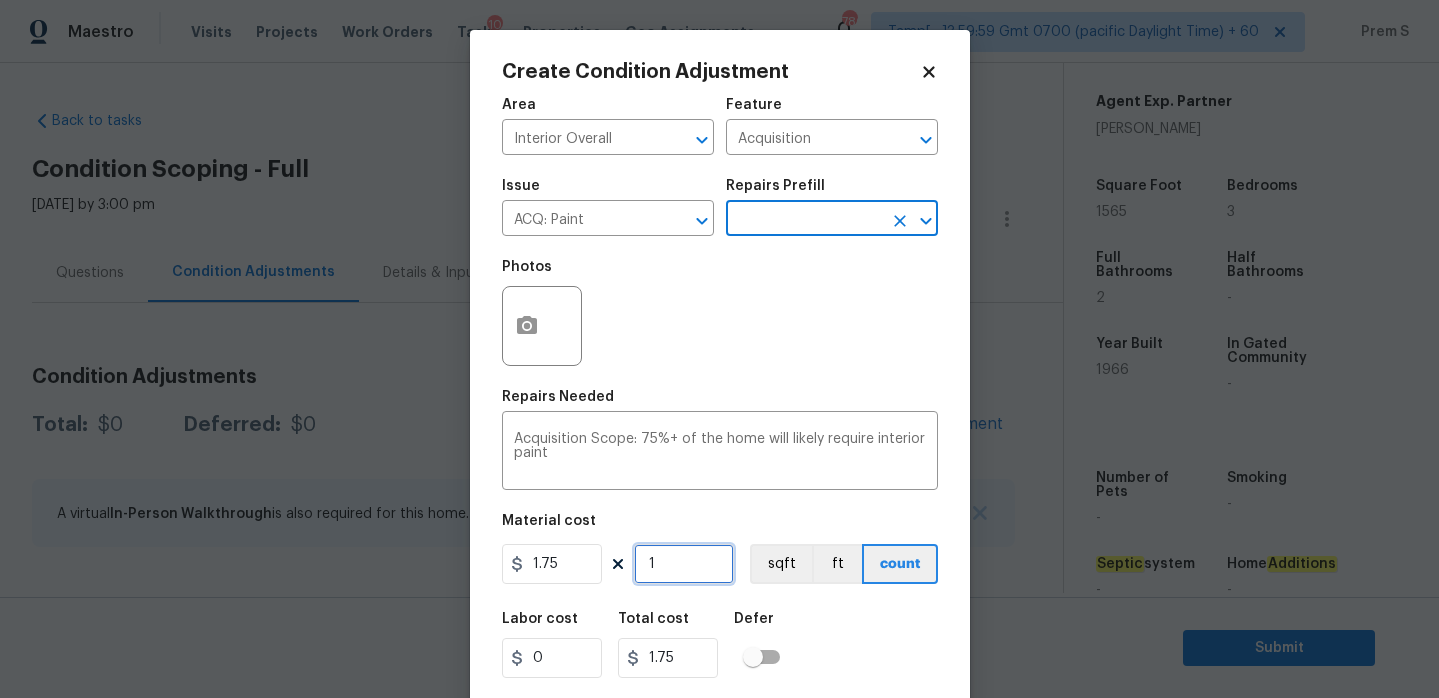 click on "1" at bounding box center (684, 564) 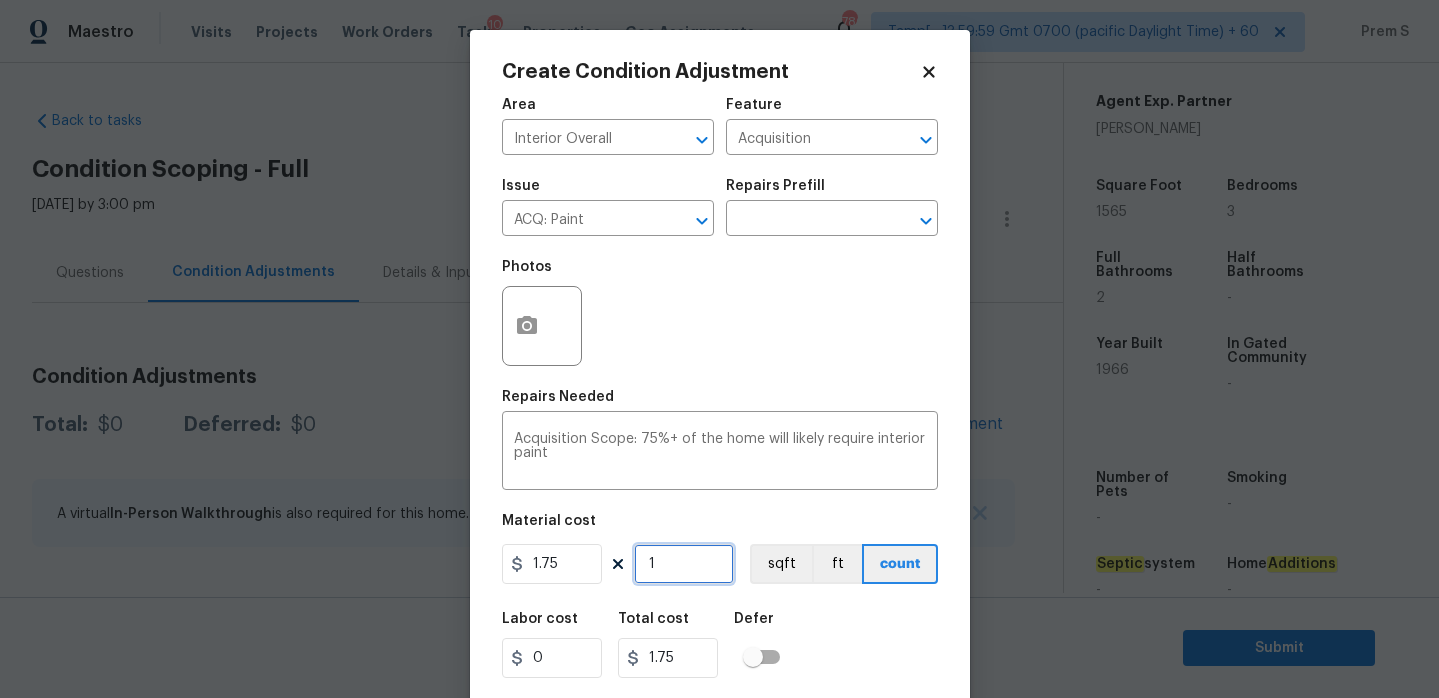 type on "15" 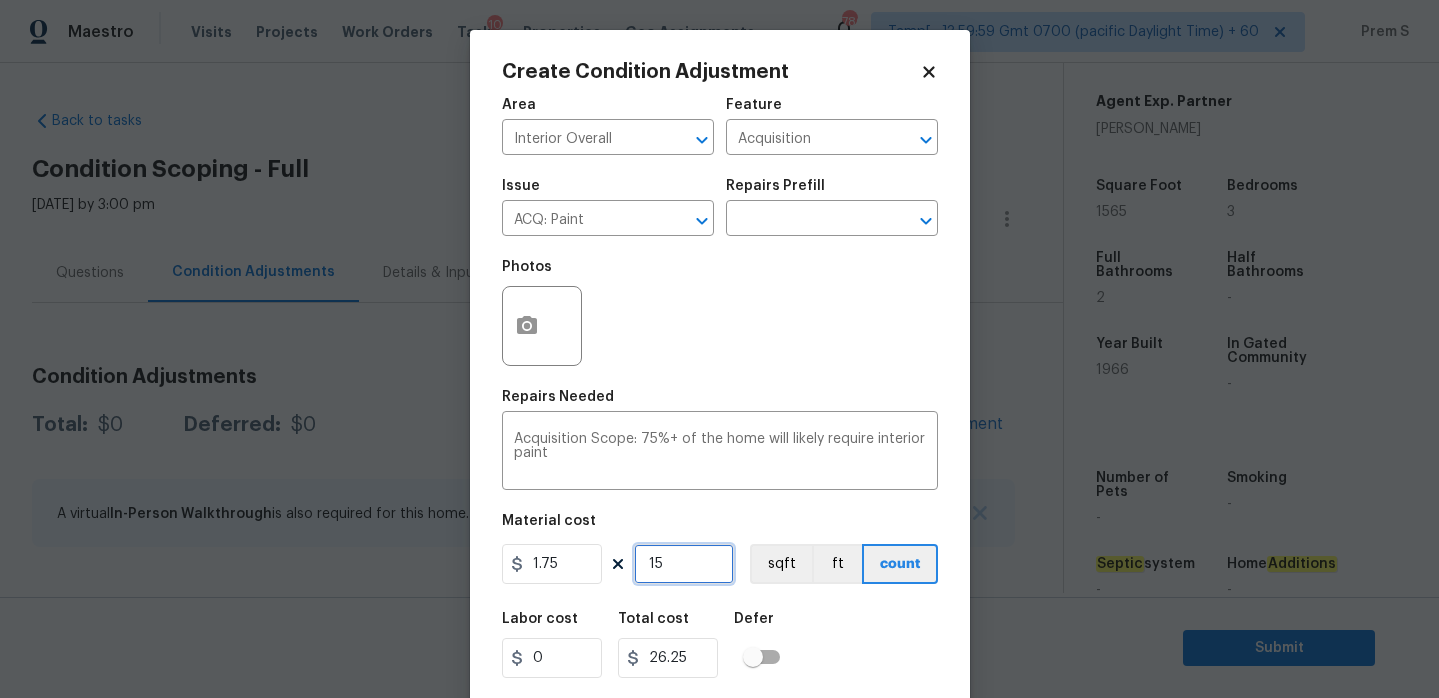 type on "156" 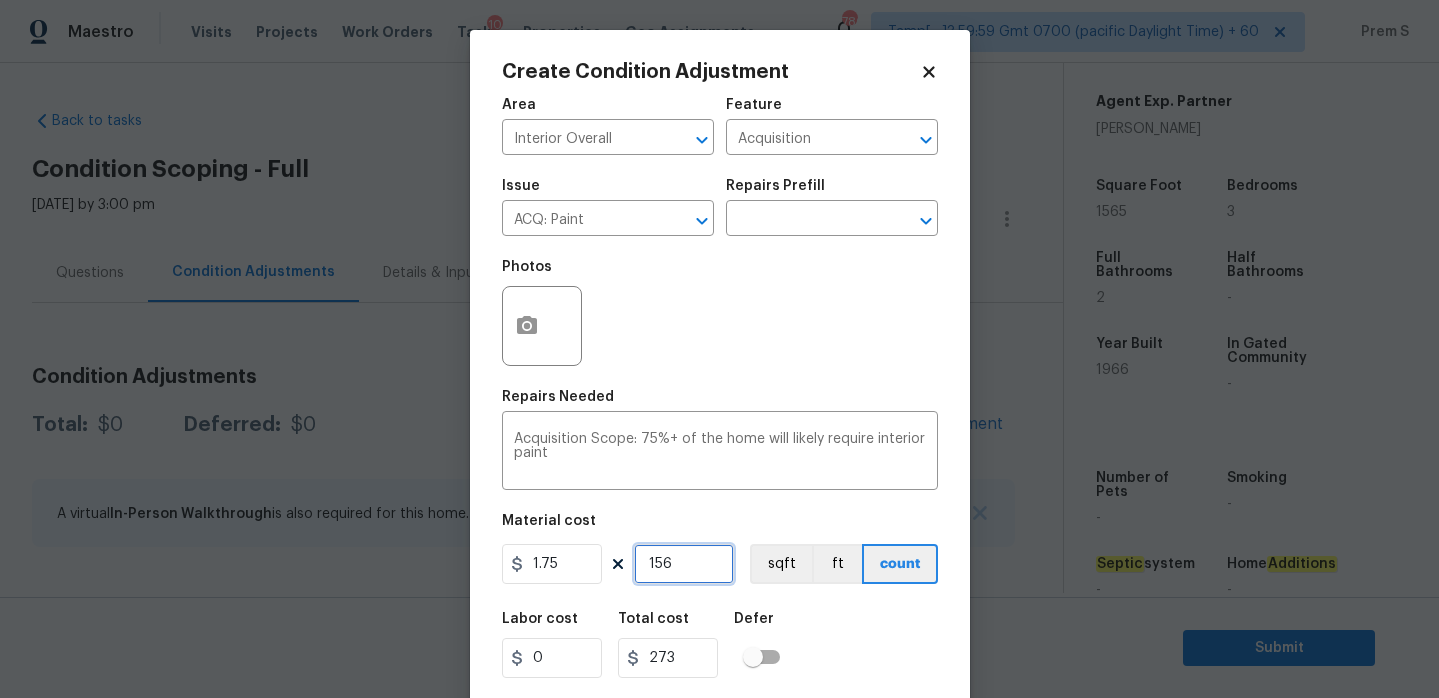 type on "1565" 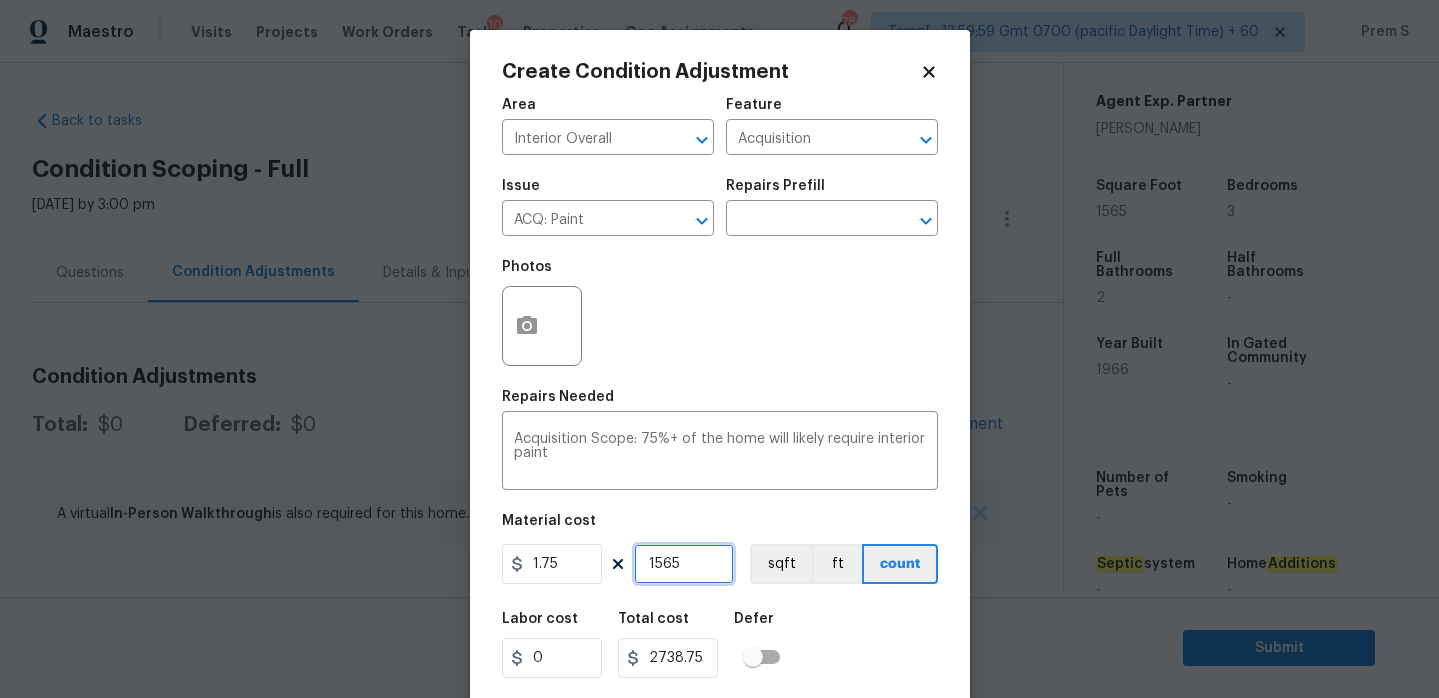 type on "1565" 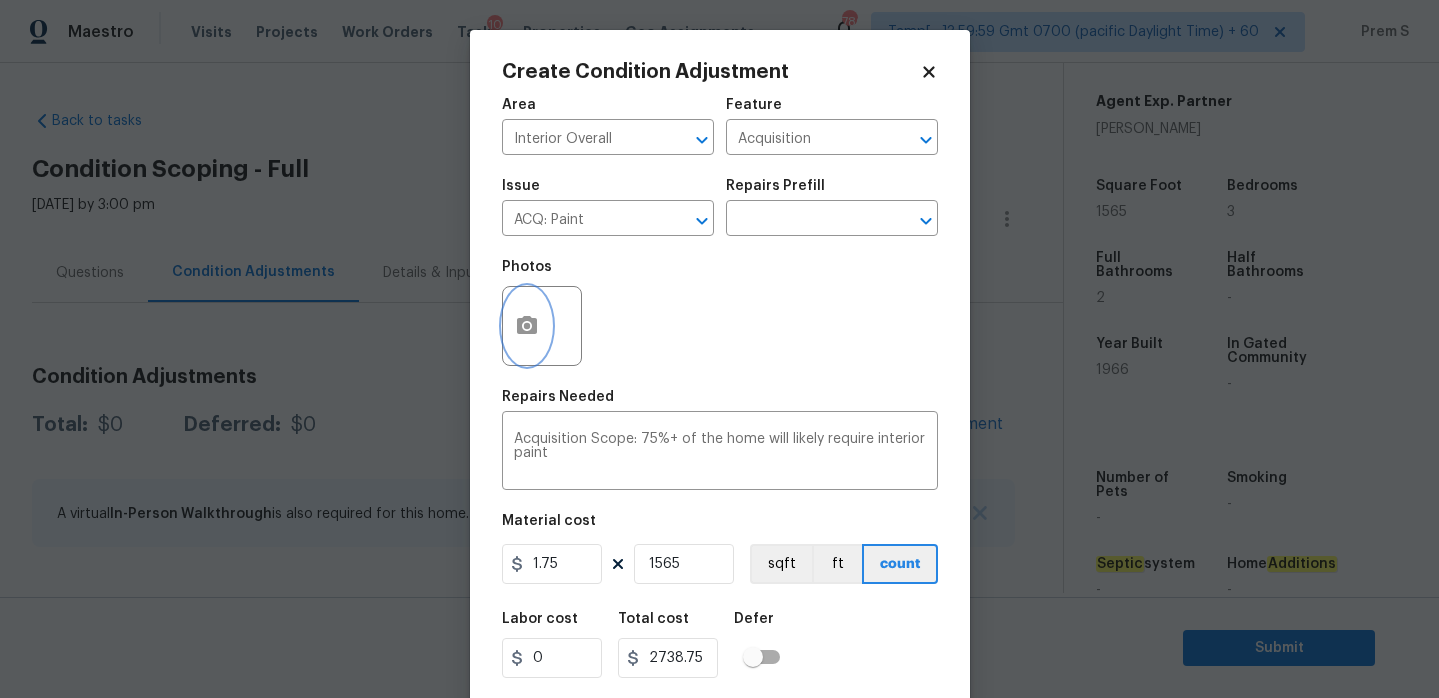 click 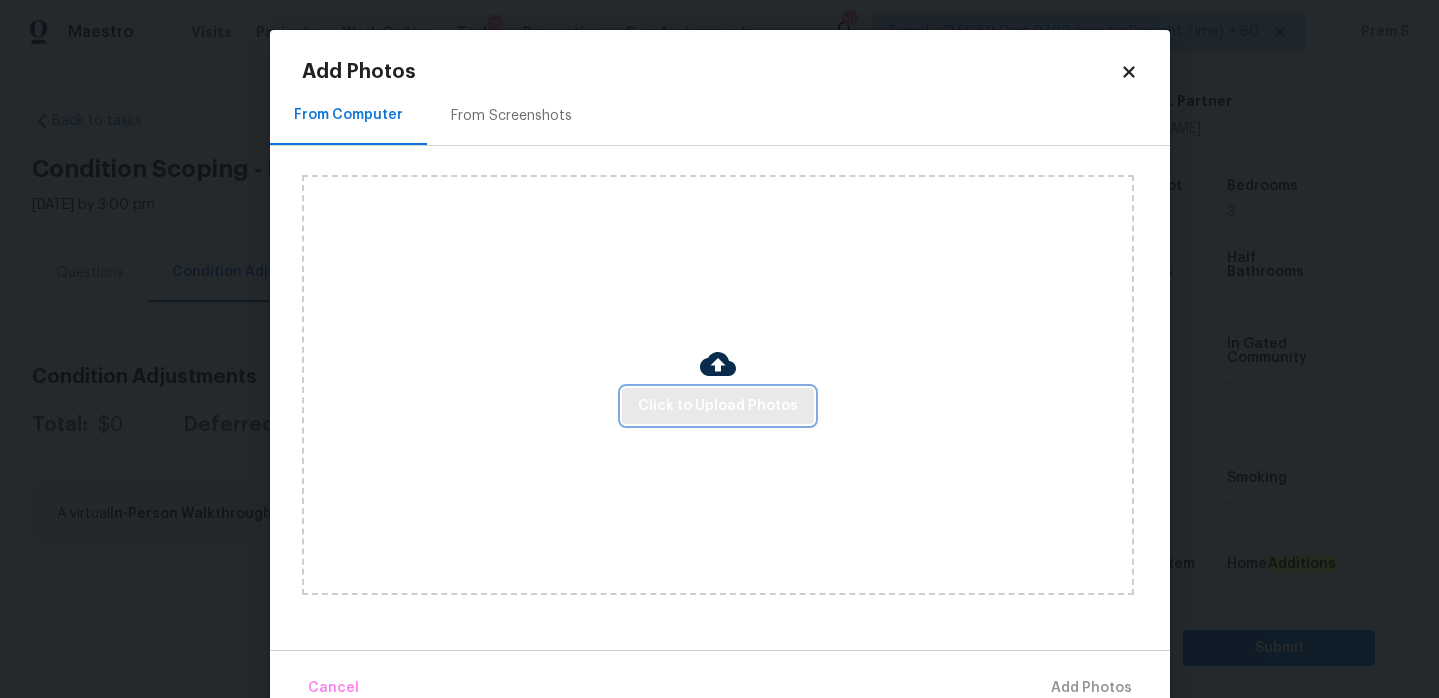 click on "Click to Upload Photos" at bounding box center (718, 406) 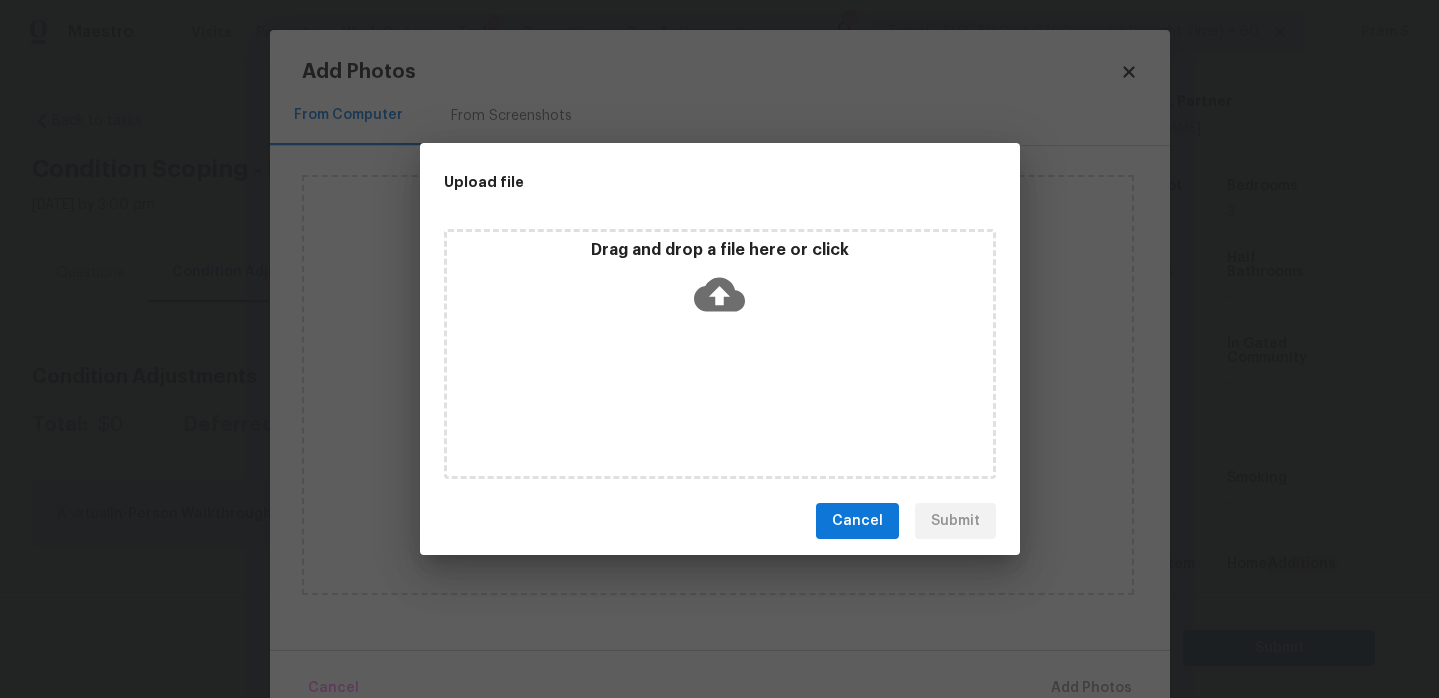 click 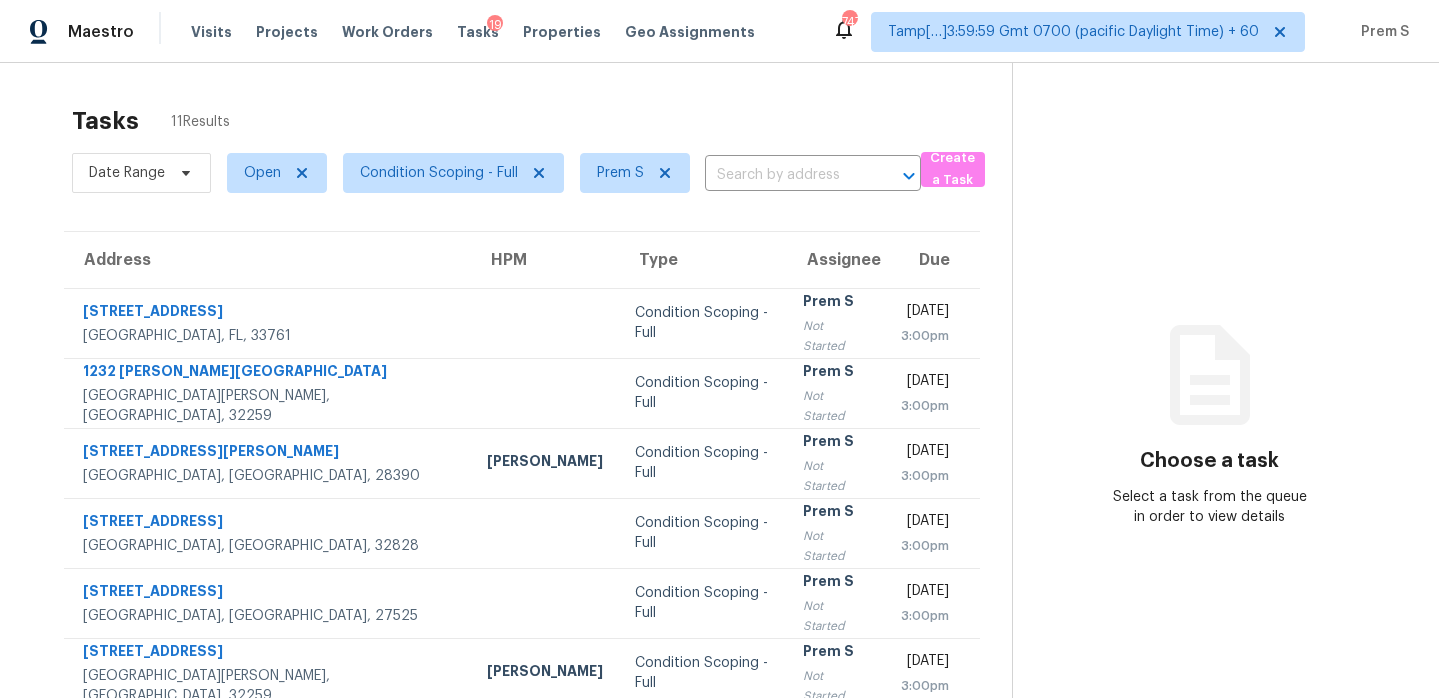 scroll, scrollTop: 0, scrollLeft: 0, axis: both 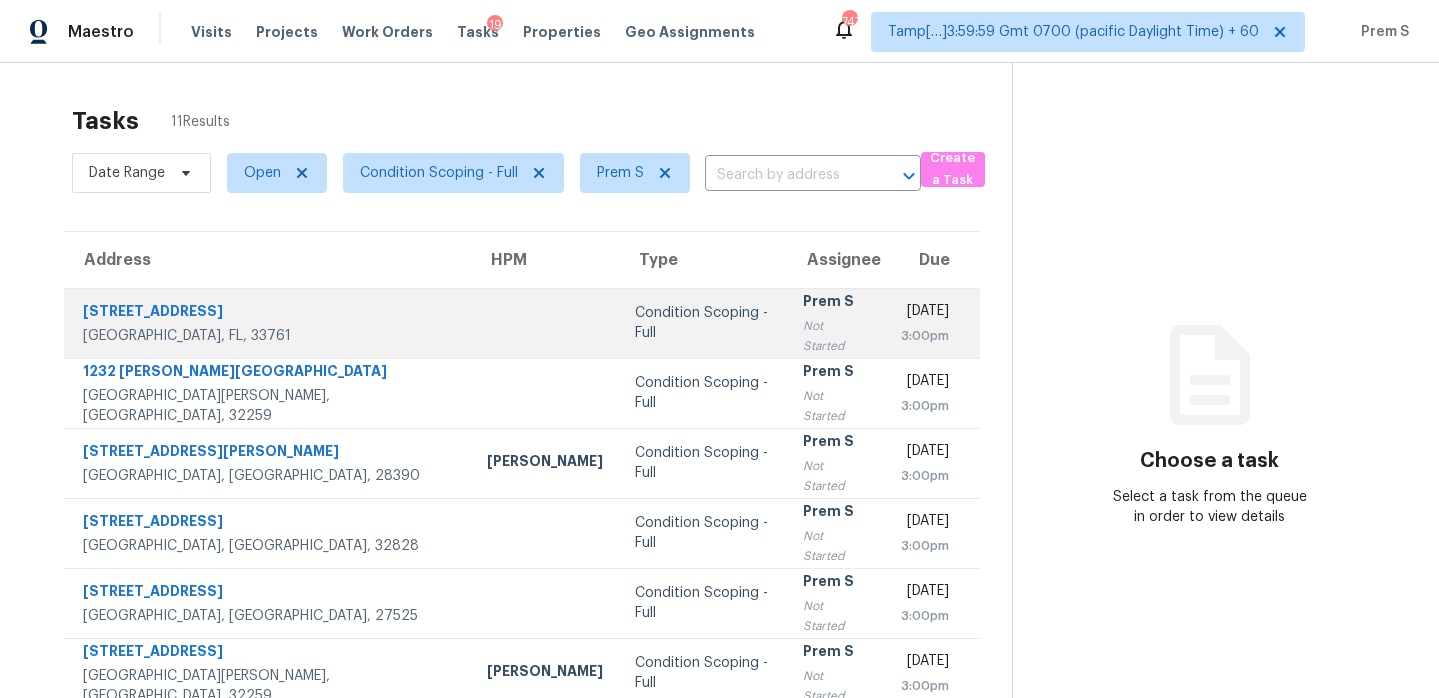 click on "Prem S Not Started" at bounding box center (835, 323) 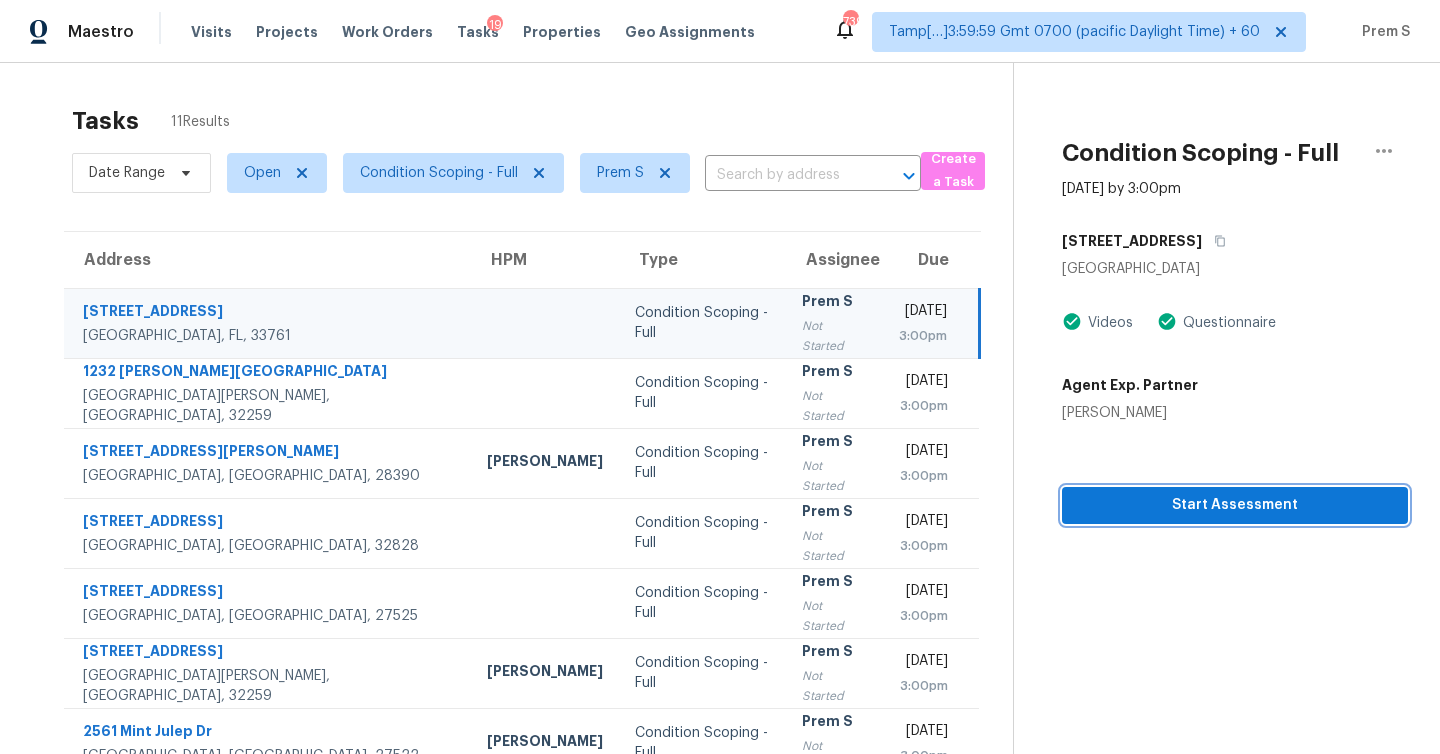 click on "Start Assessment" at bounding box center (1235, 505) 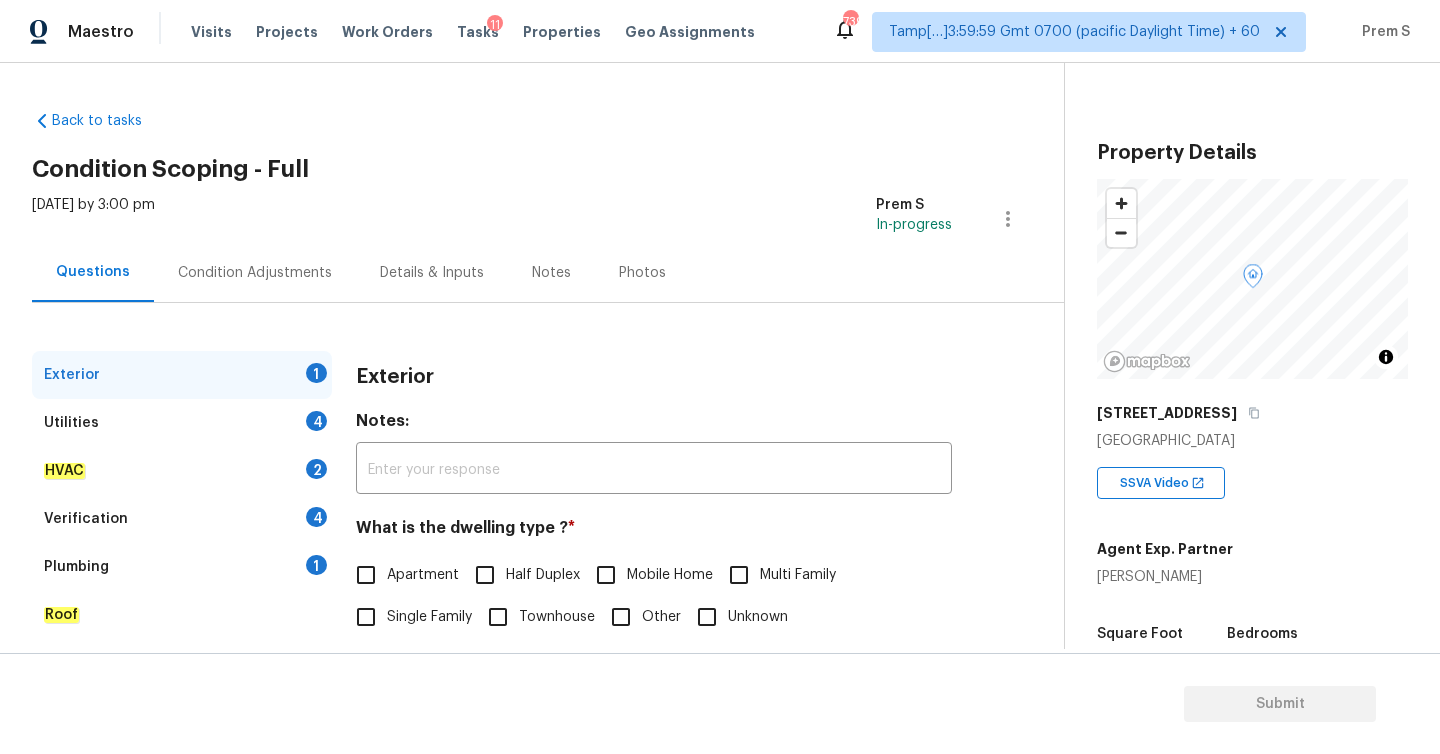 scroll, scrollTop: 209, scrollLeft: 0, axis: vertical 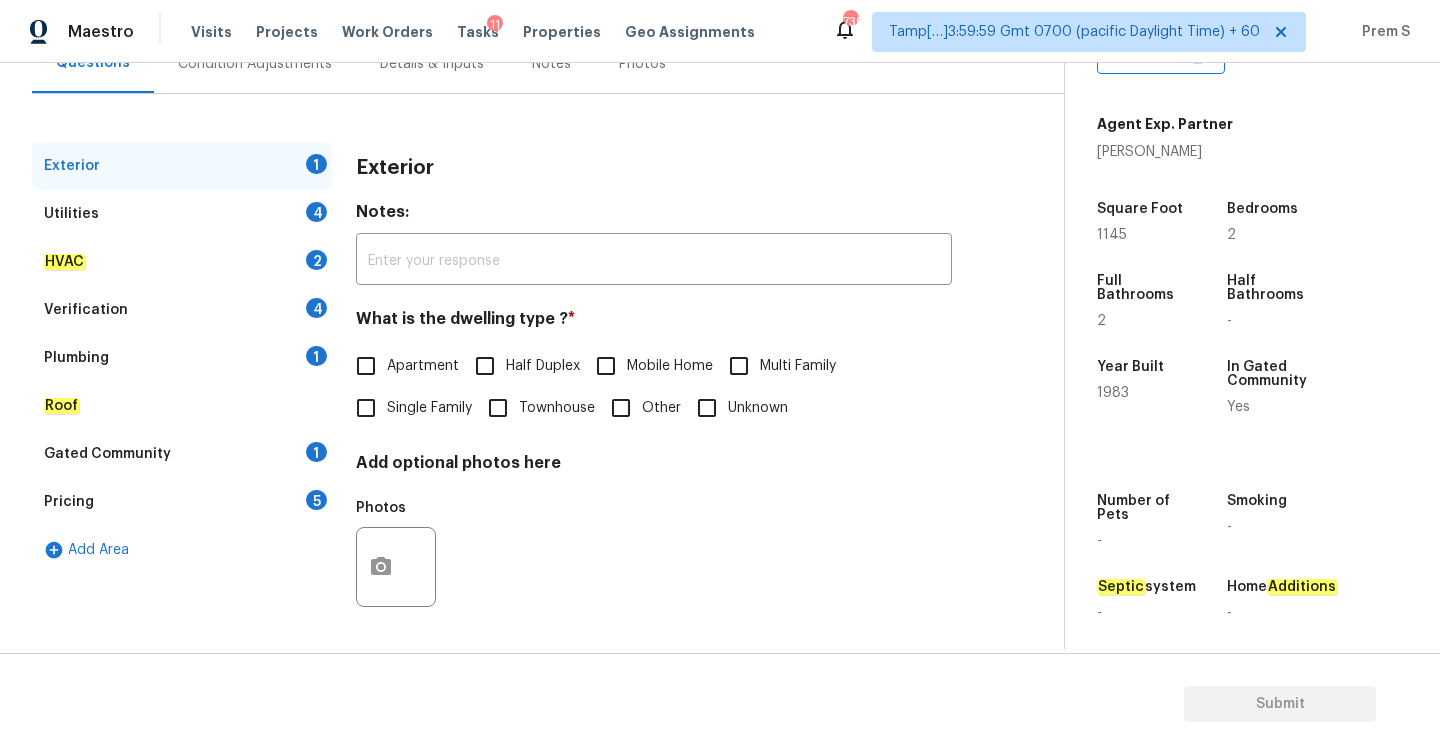 click on "Single Family" at bounding box center (366, 408) 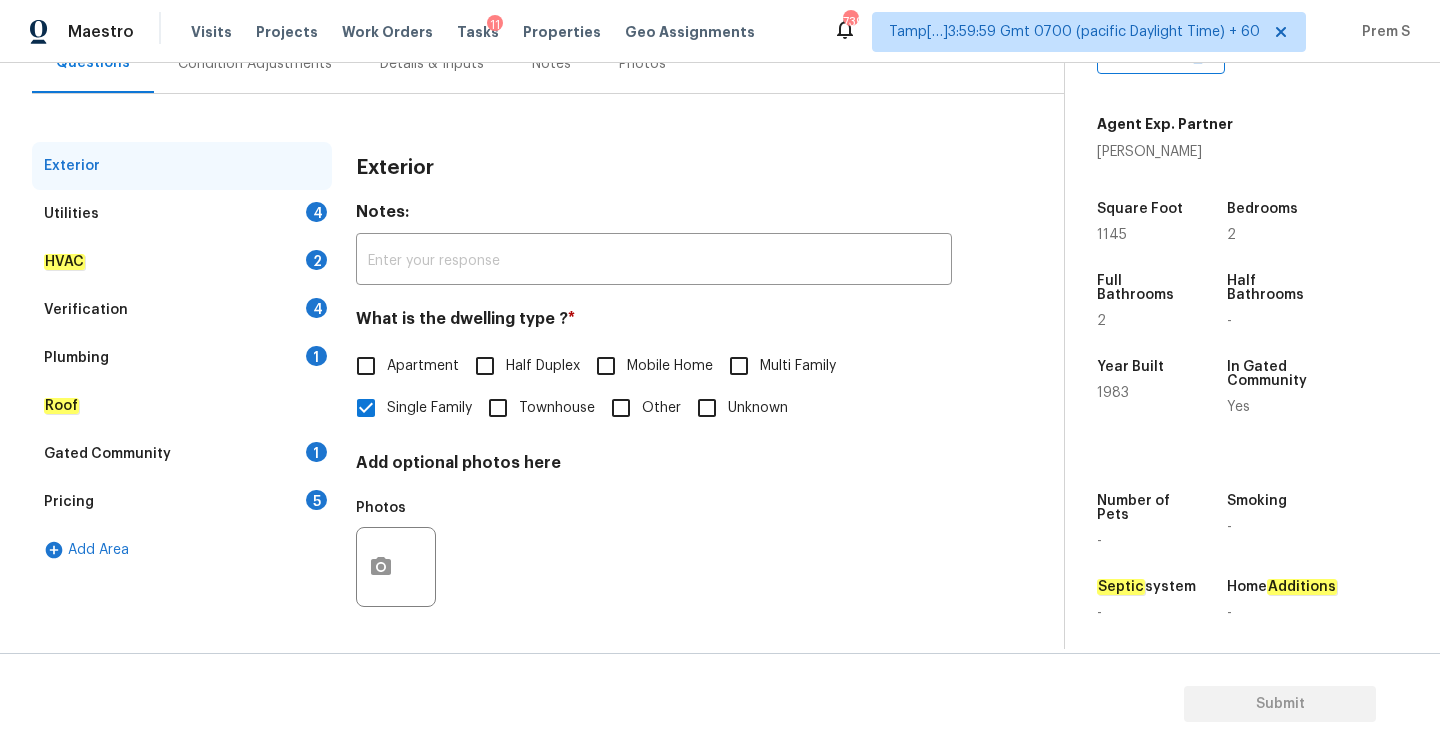 click on "Apartment" at bounding box center [423, 366] 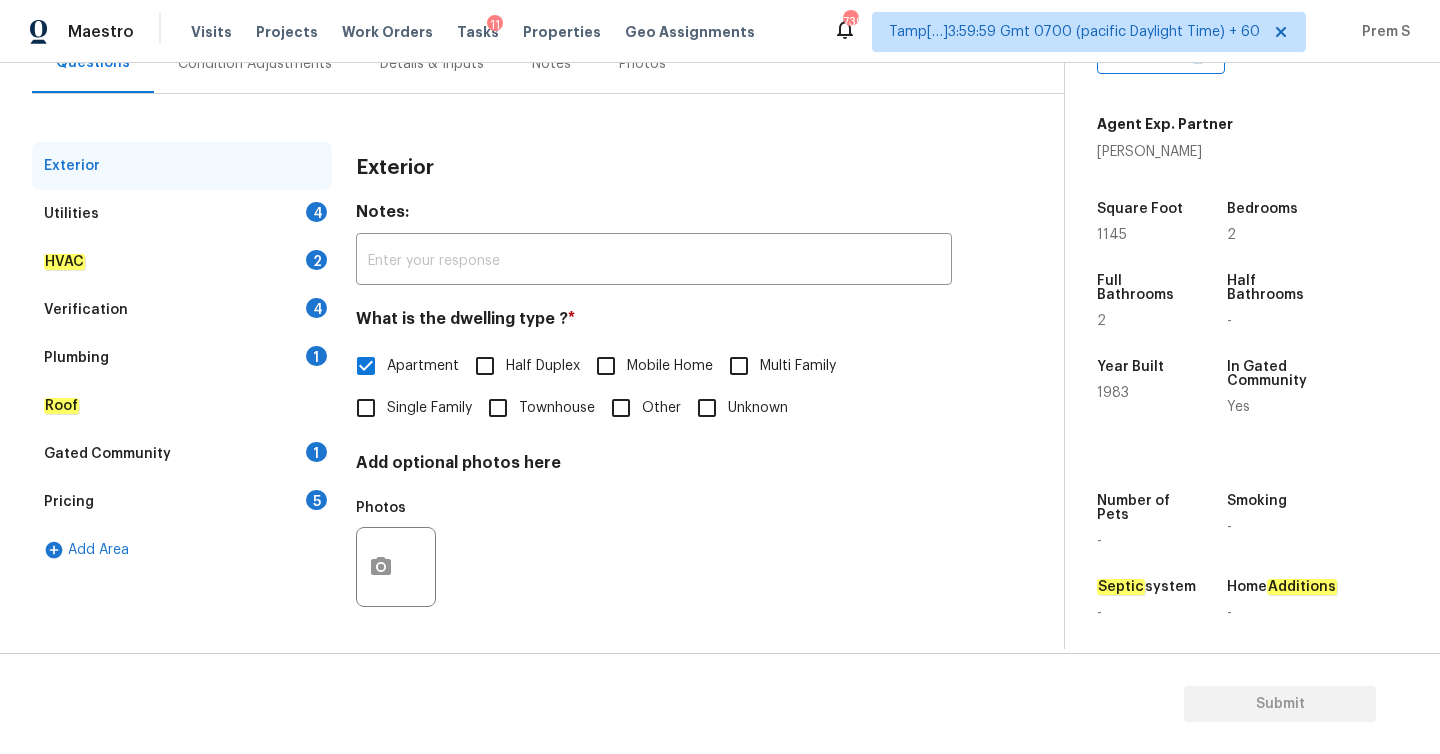 click on "4" at bounding box center [316, 212] 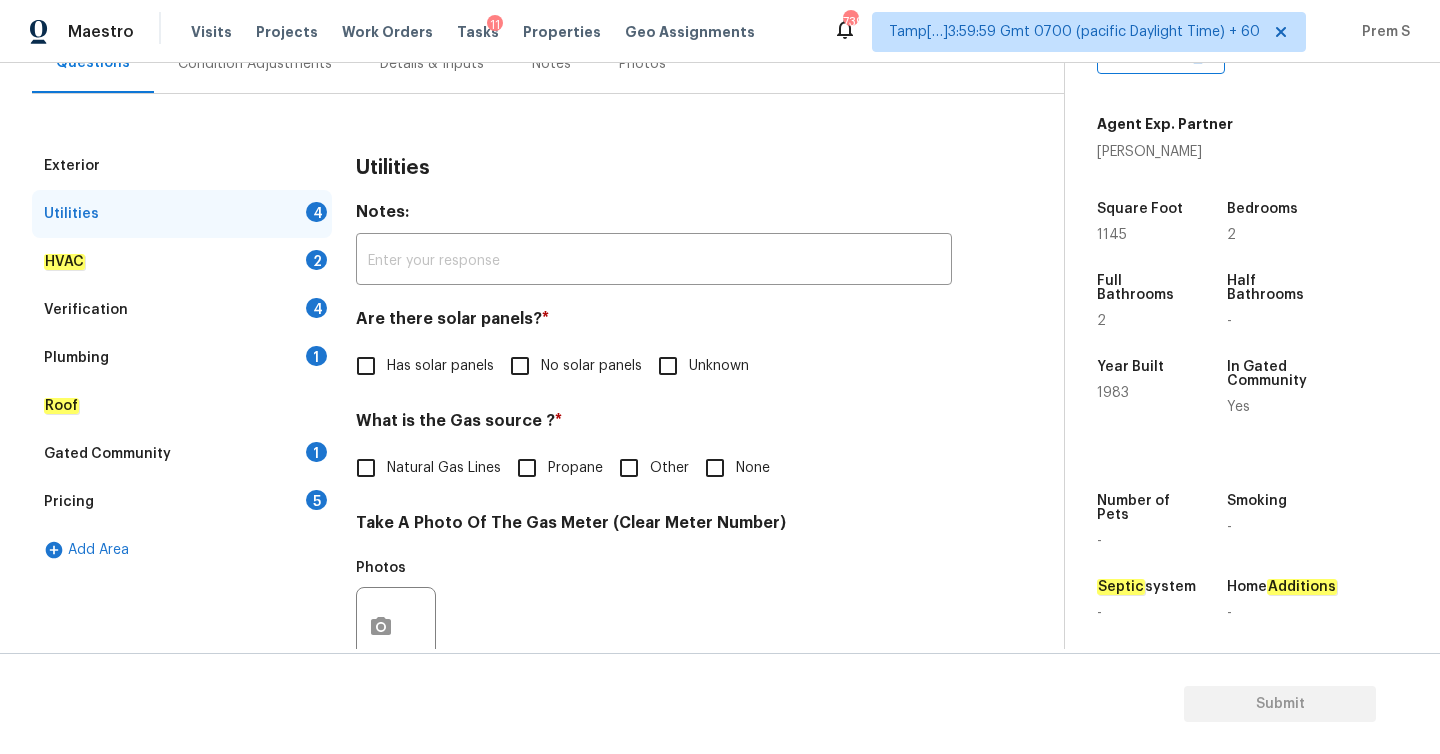 scroll, scrollTop: 228, scrollLeft: 0, axis: vertical 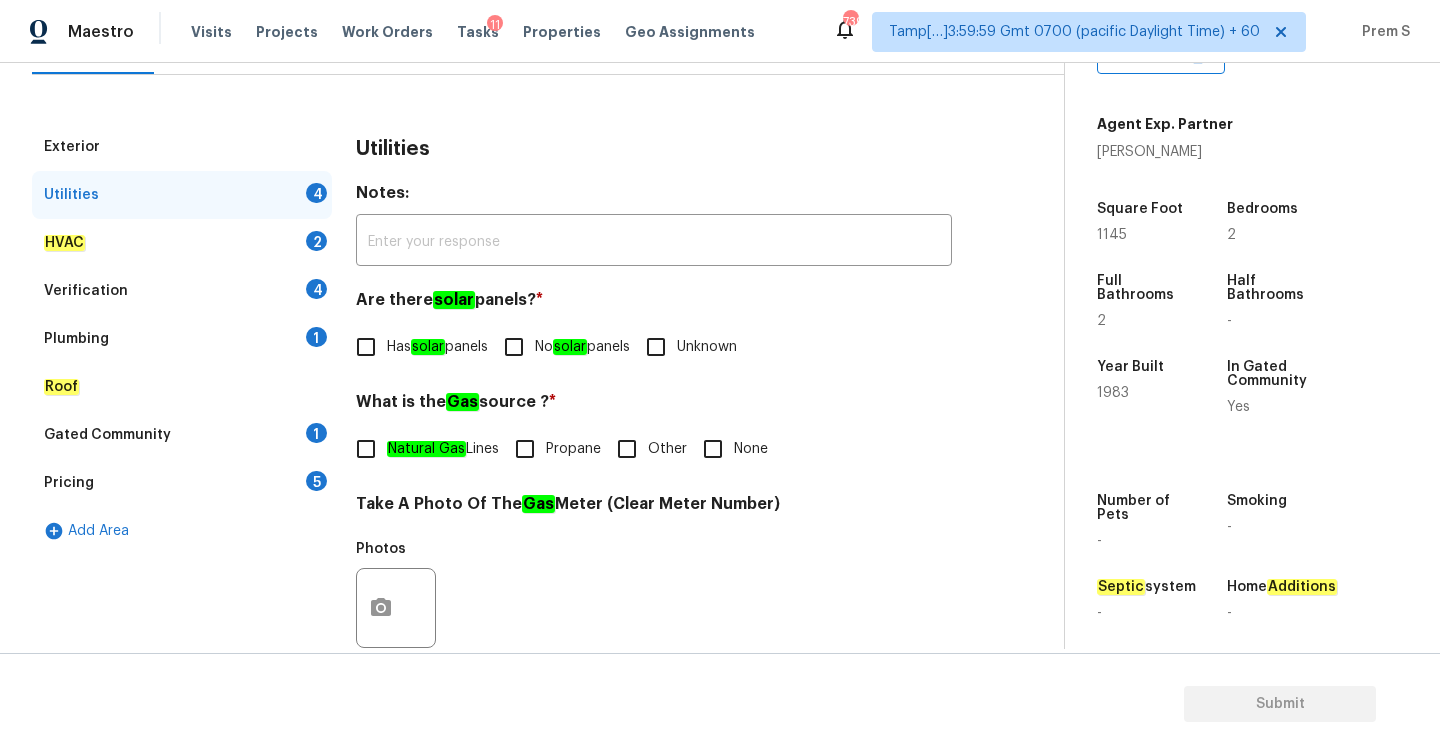 click on "No  solar  panels" at bounding box center [514, 347] 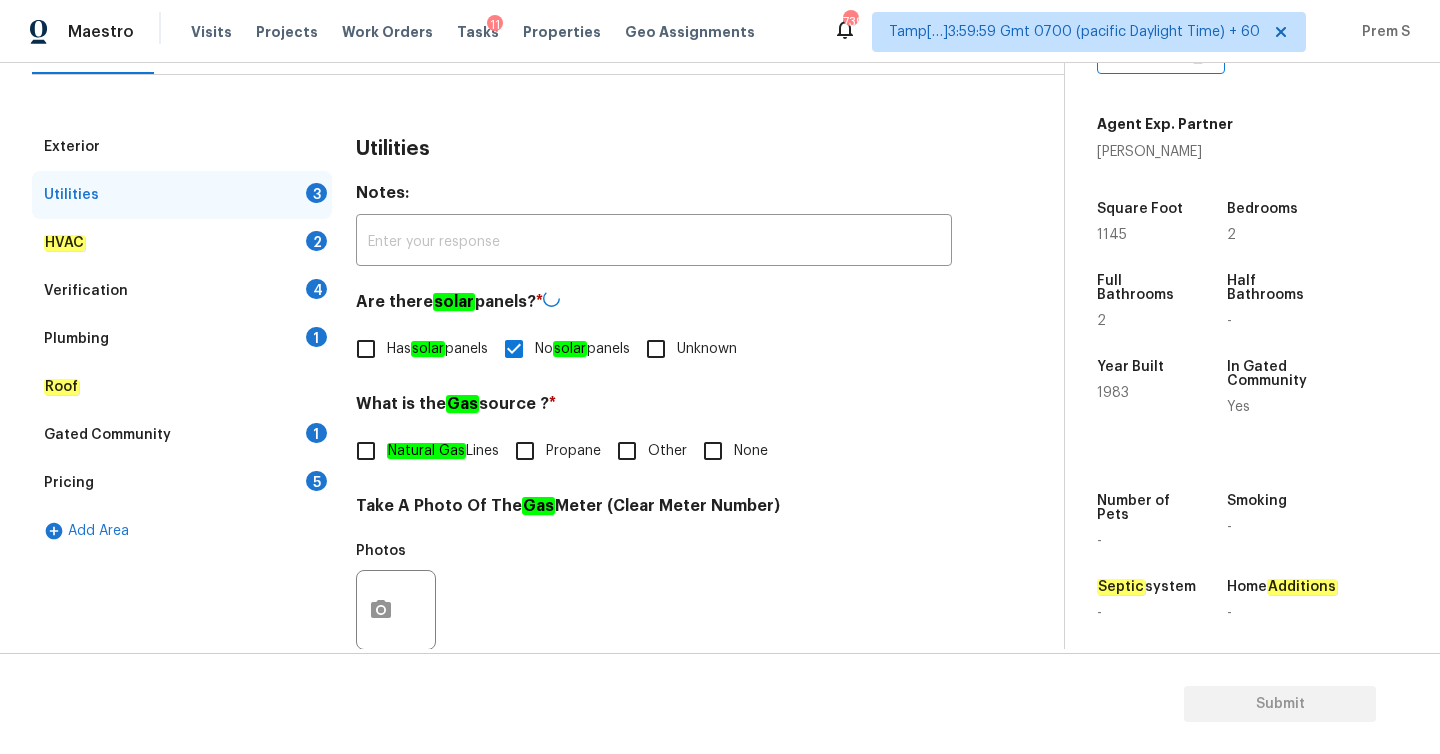 click on "Other" at bounding box center [627, 451] 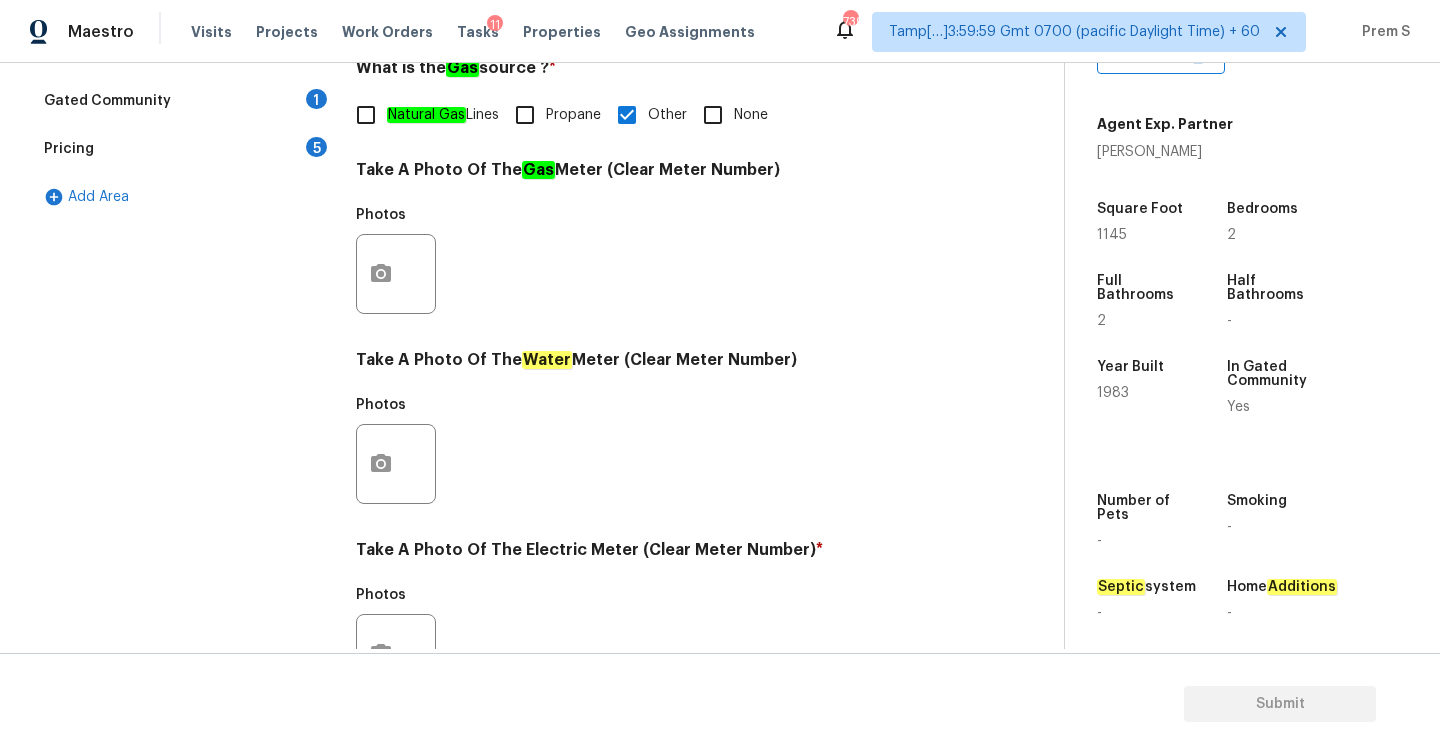 scroll, scrollTop: 751, scrollLeft: 0, axis: vertical 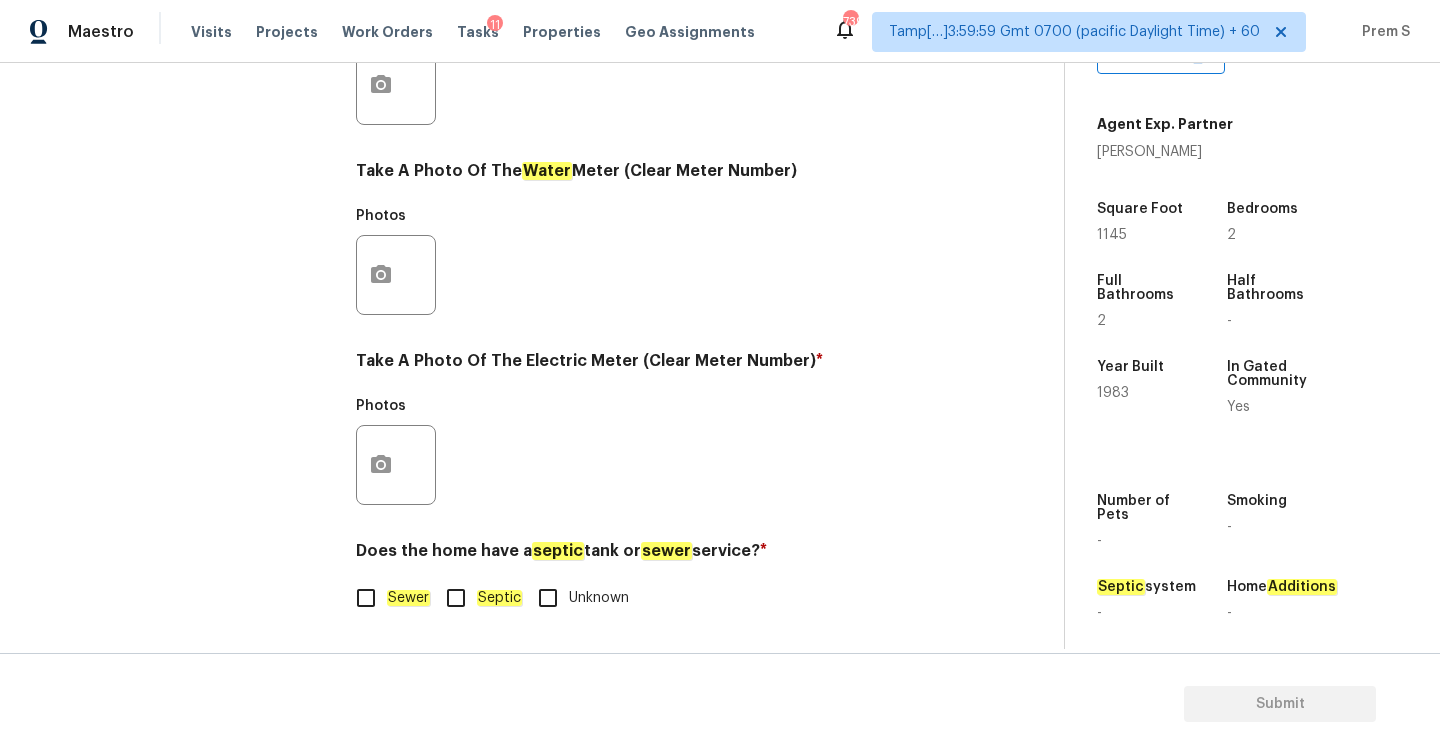 click on "Sewer" at bounding box center (366, 598) 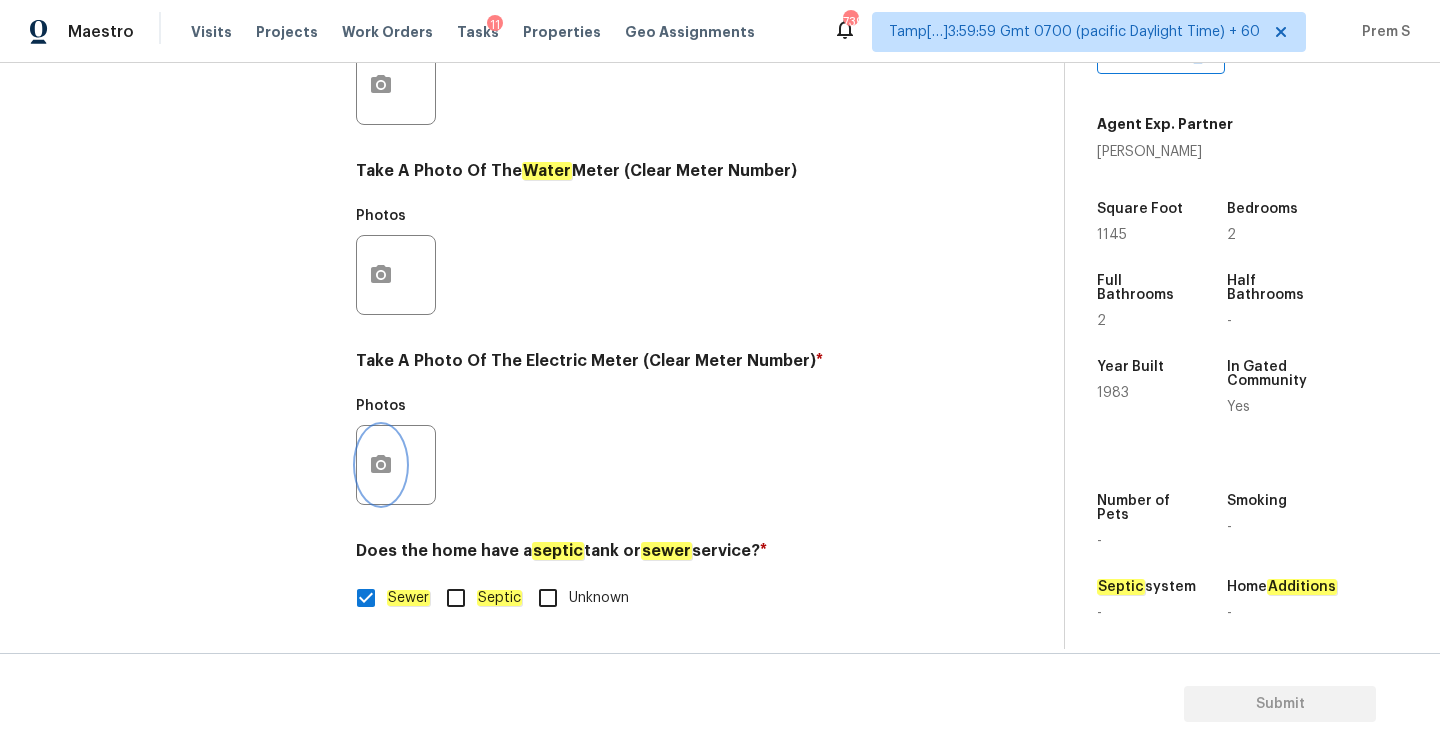 click at bounding box center [381, 465] 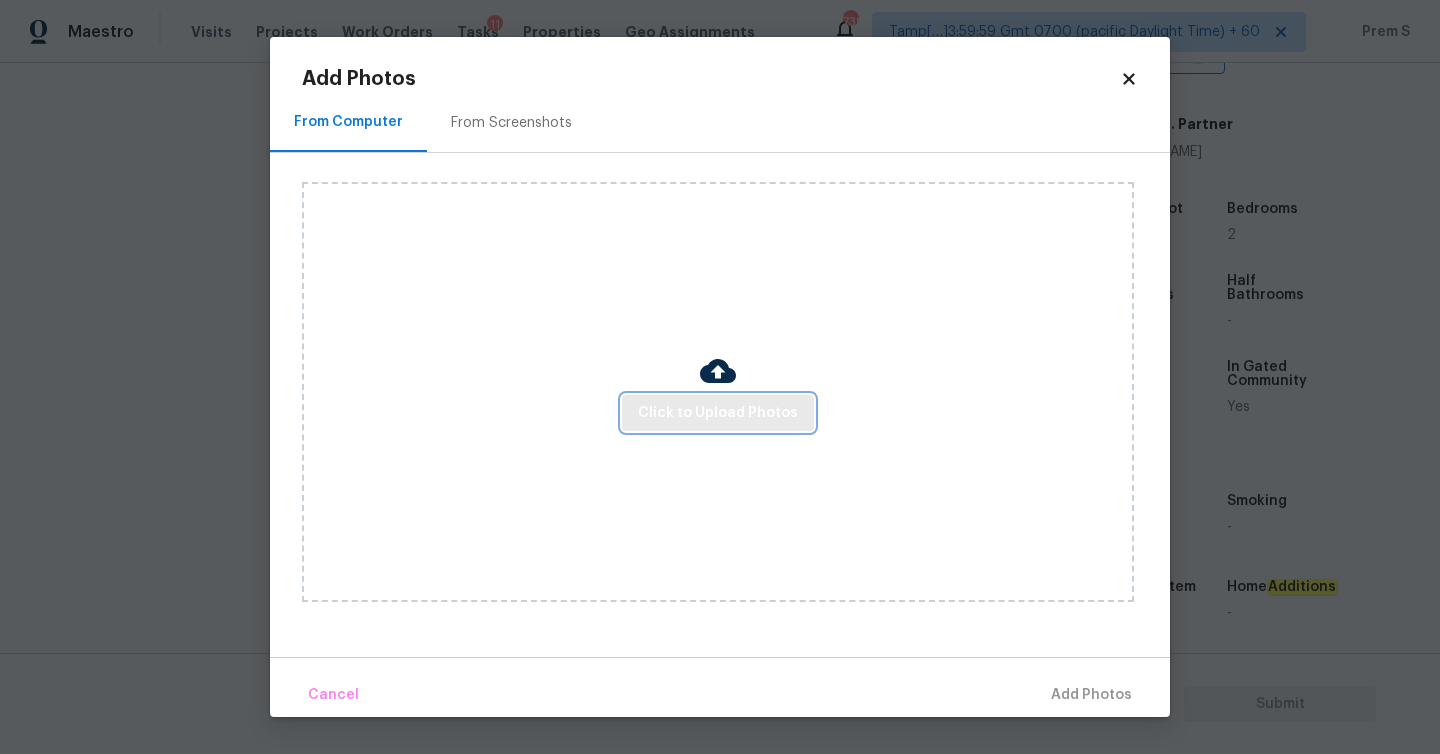 click on "Click to Upload Photos" at bounding box center (718, 413) 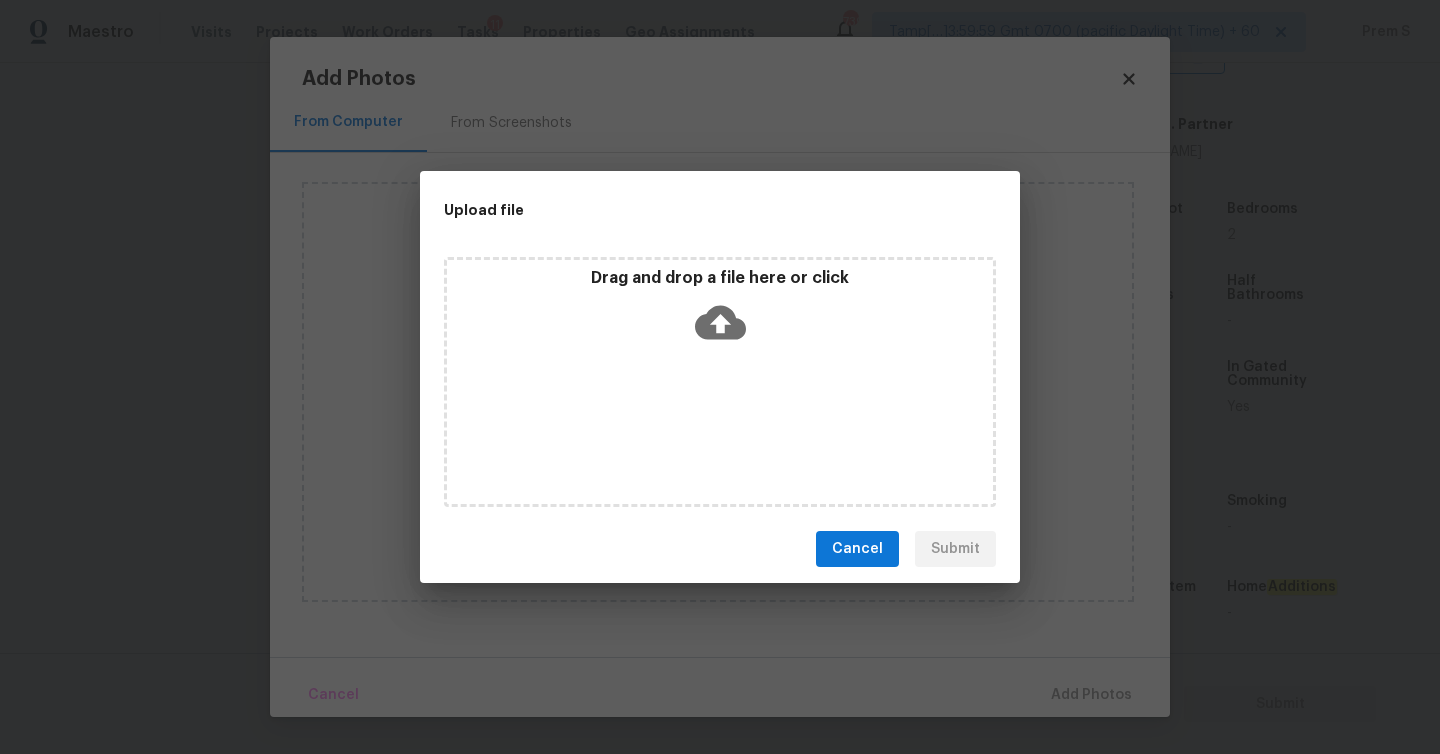 click 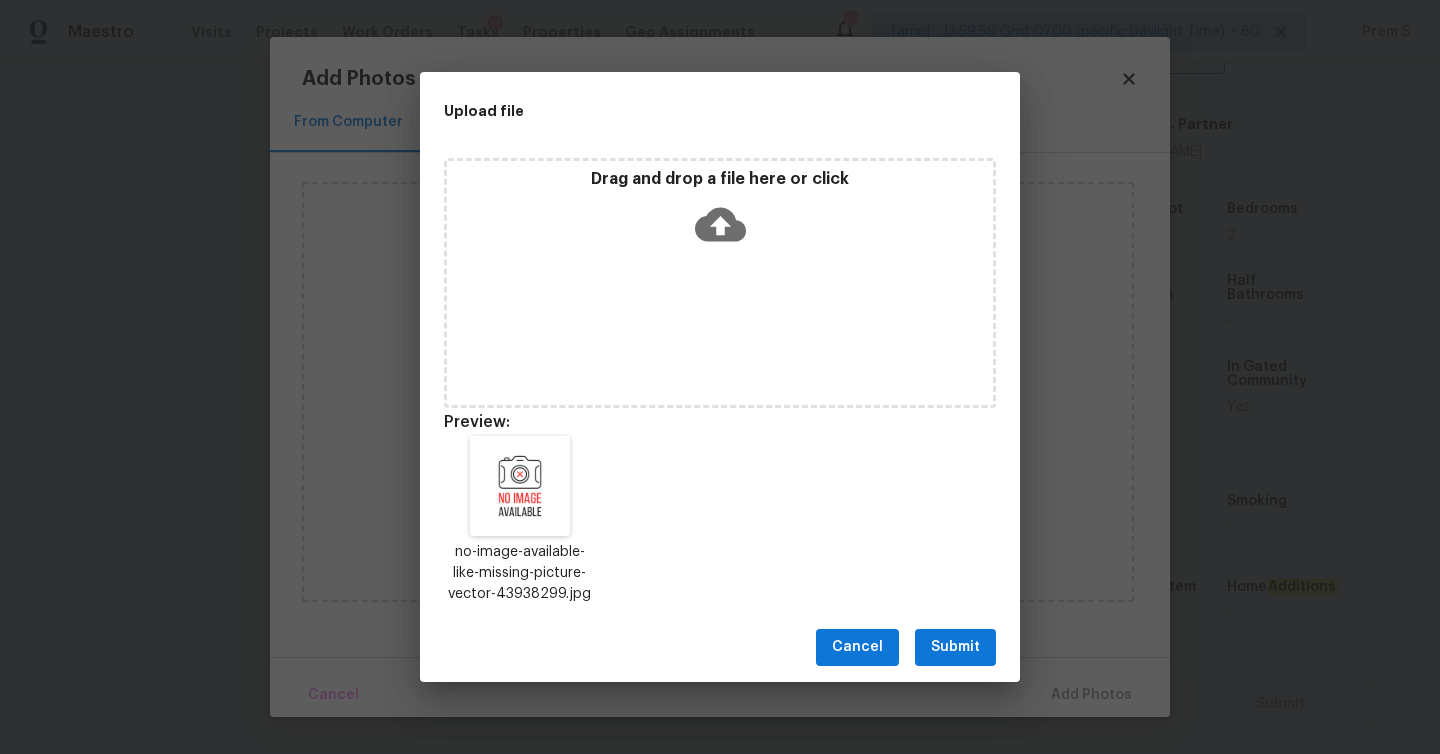 click on "Submit" at bounding box center [955, 647] 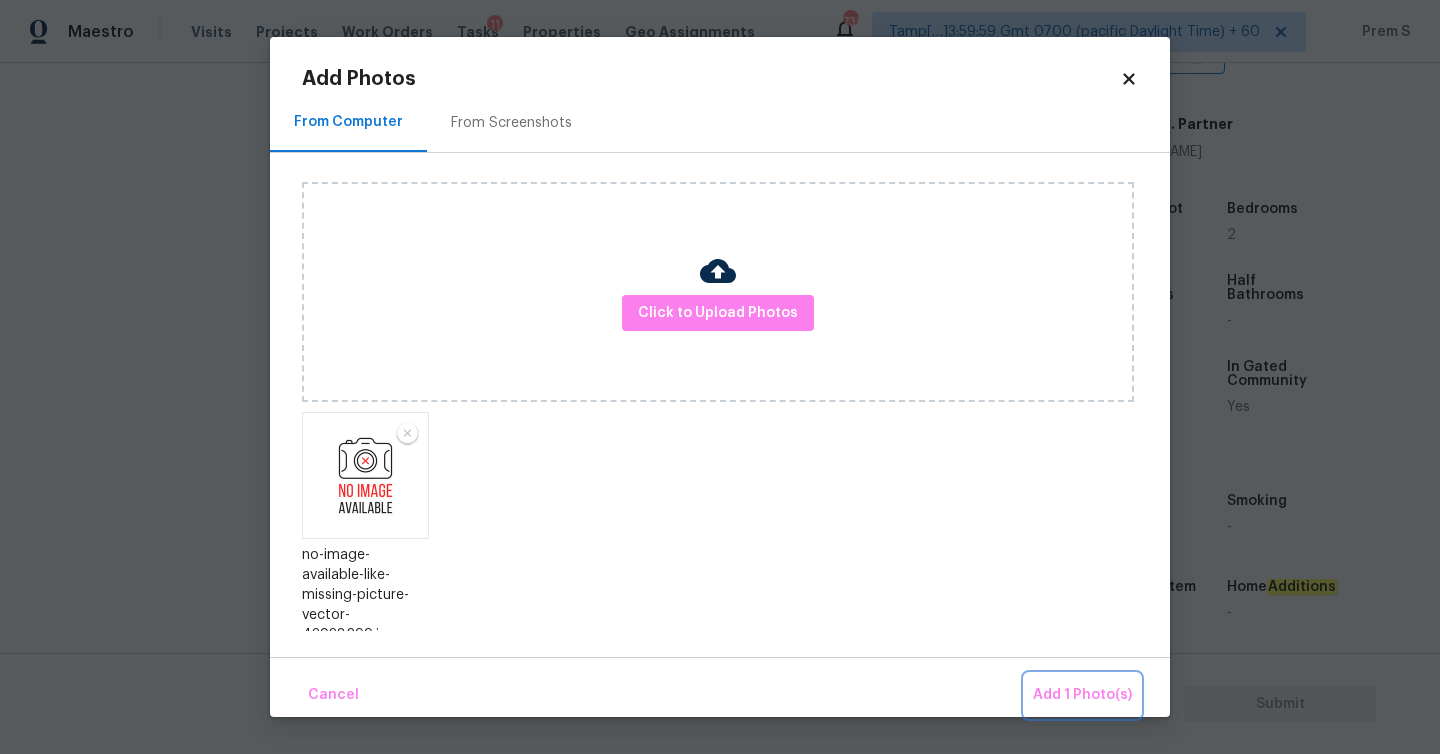 click on "Add 1 Photo(s)" at bounding box center [1082, 695] 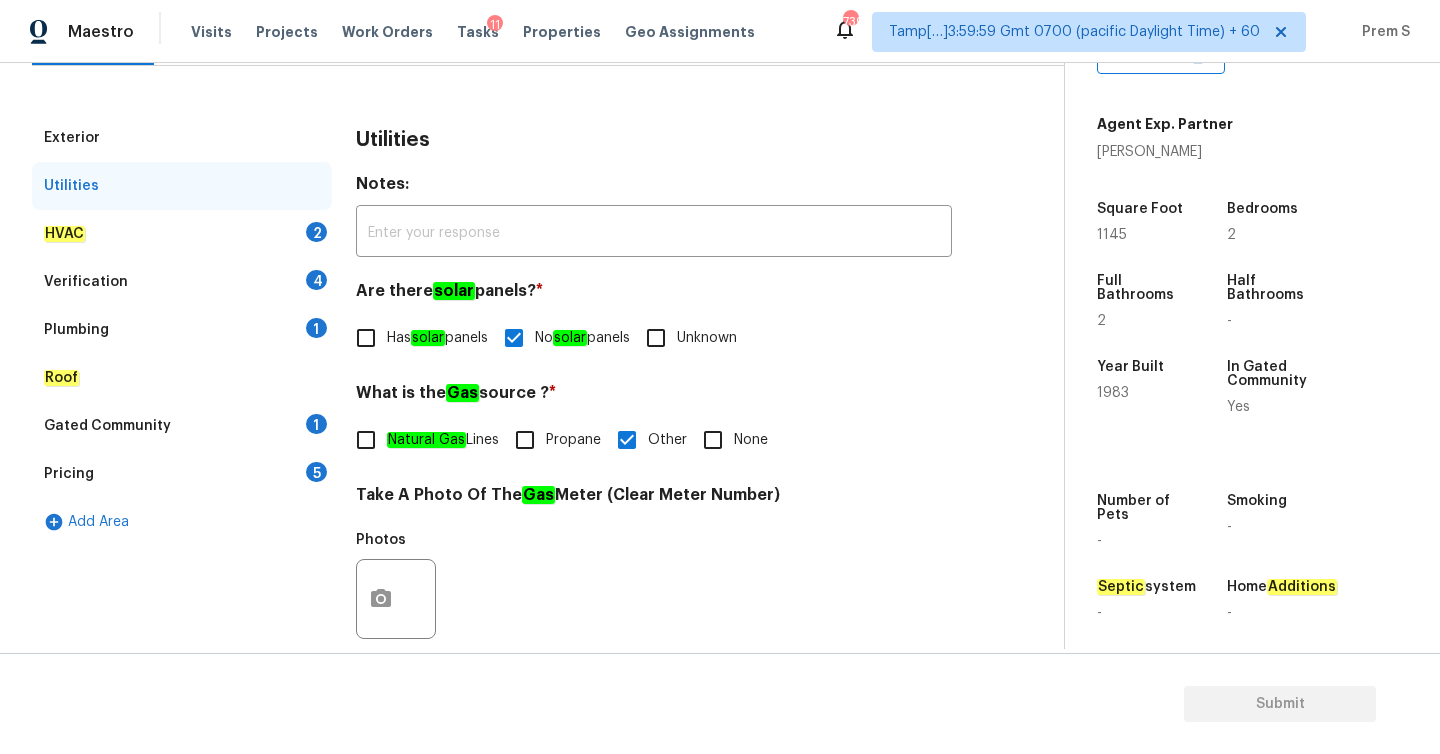 scroll, scrollTop: 204, scrollLeft: 0, axis: vertical 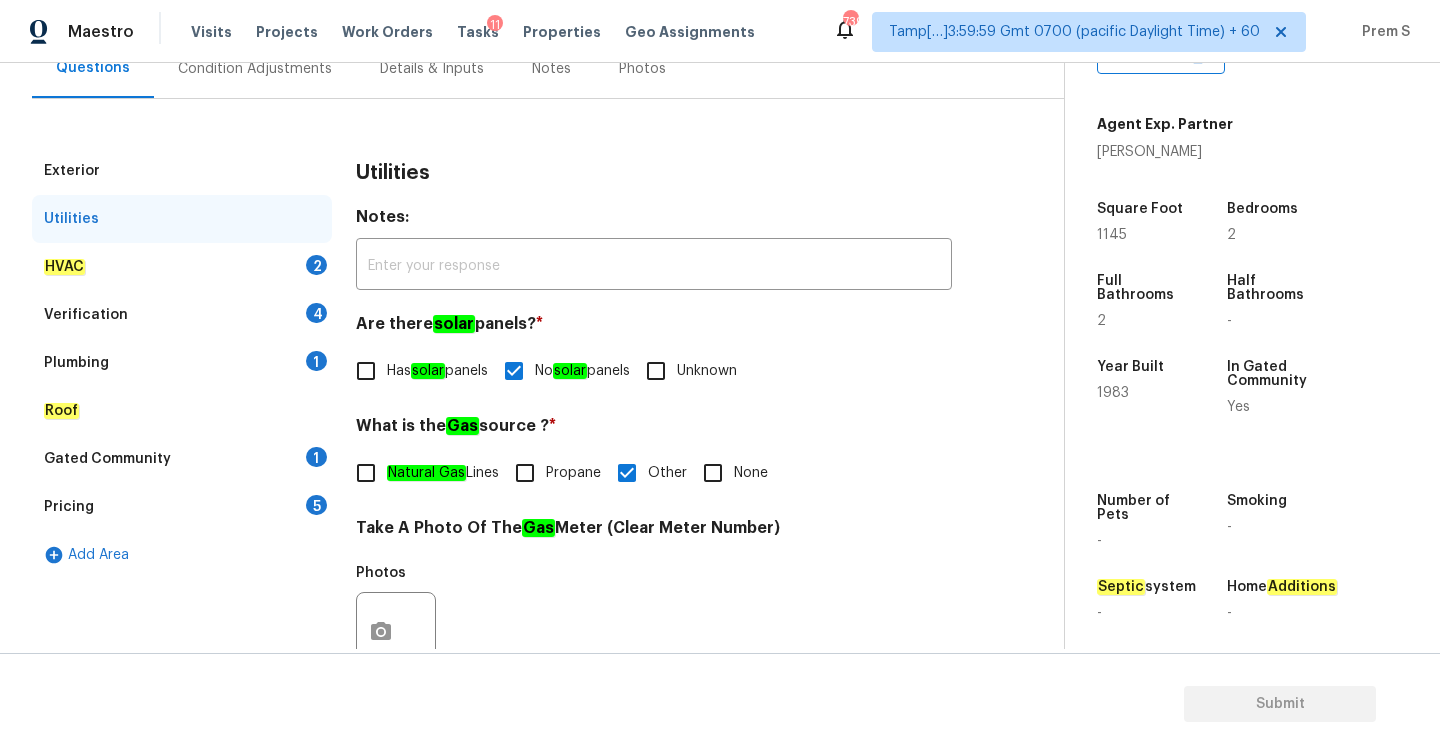 click on "2" at bounding box center (316, 265) 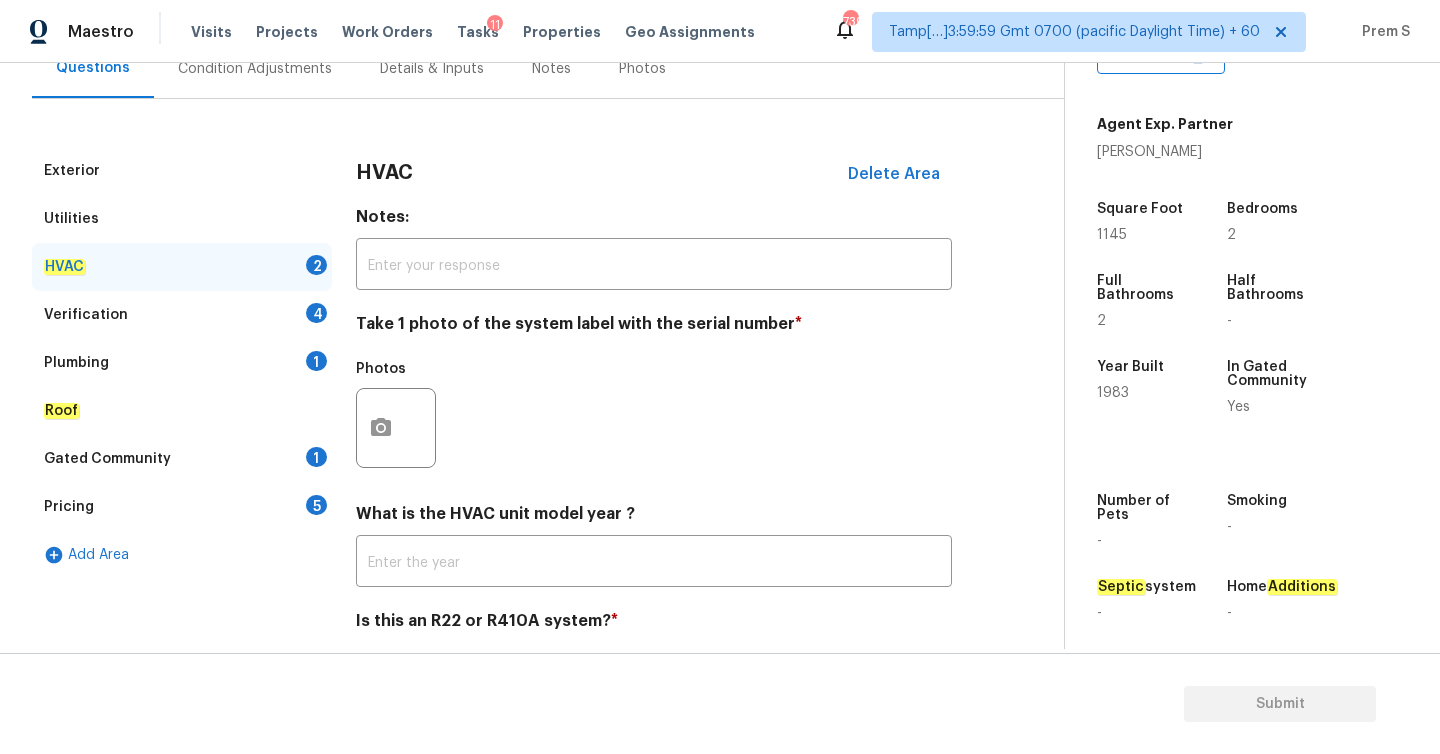 scroll, scrollTop: 275, scrollLeft: 0, axis: vertical 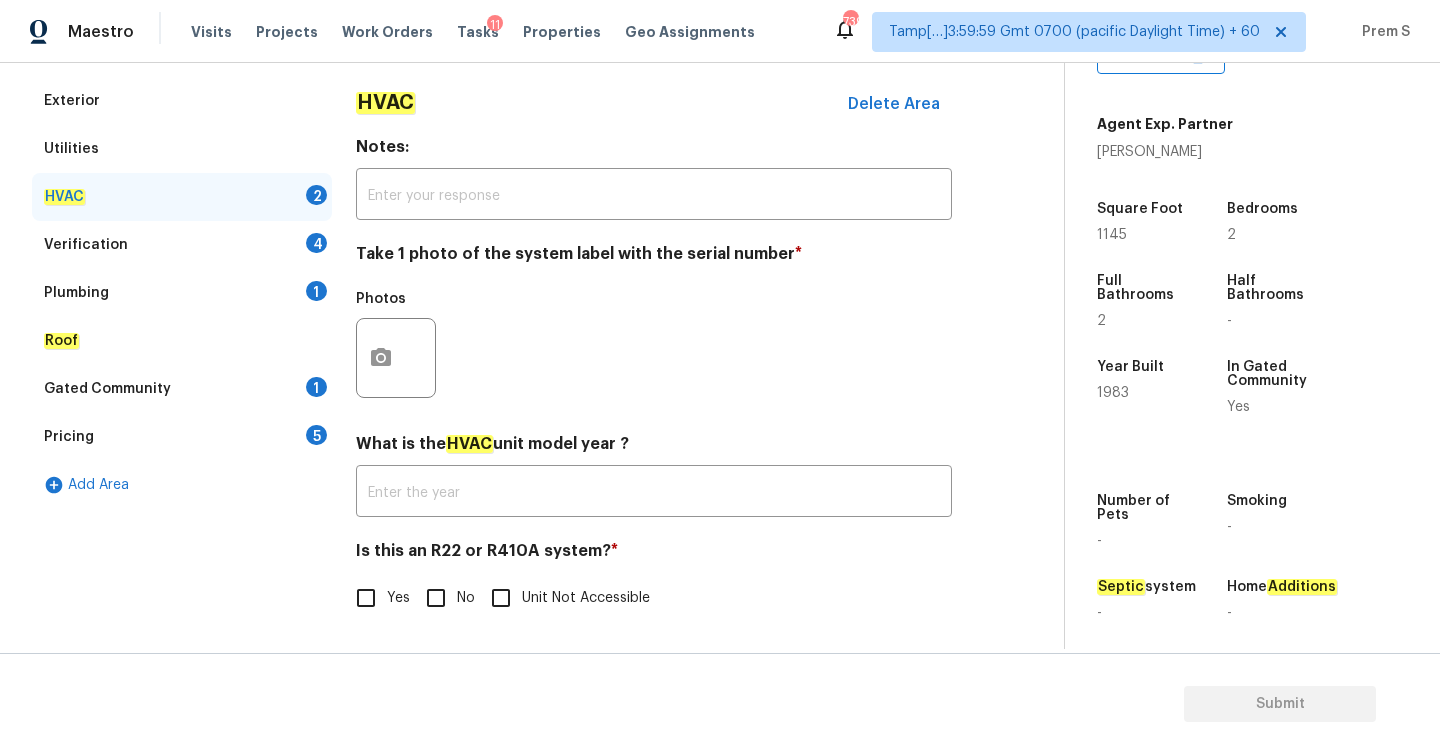 click on "No" at bounding box center (436, 598) 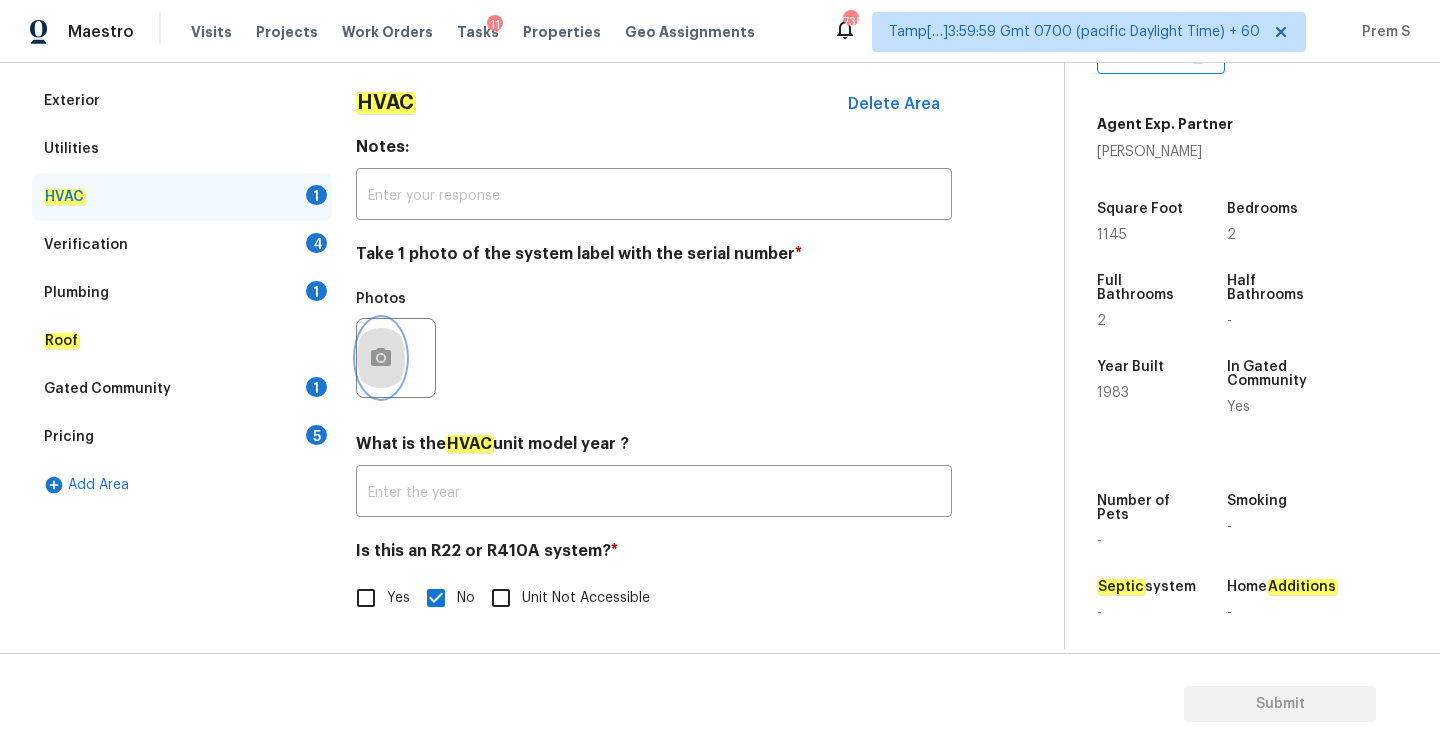 click 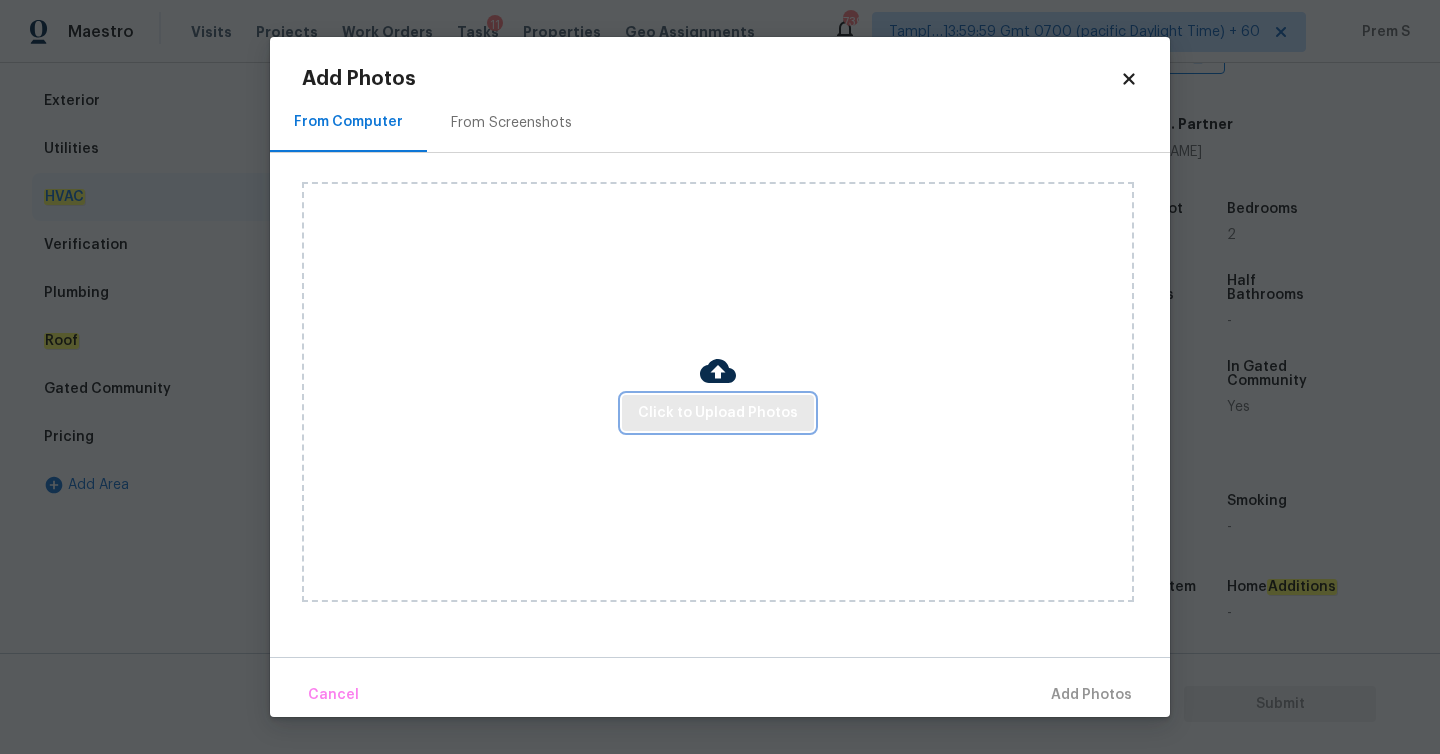 click on "Click to Upload Photos" at bounding box center [718, 413] 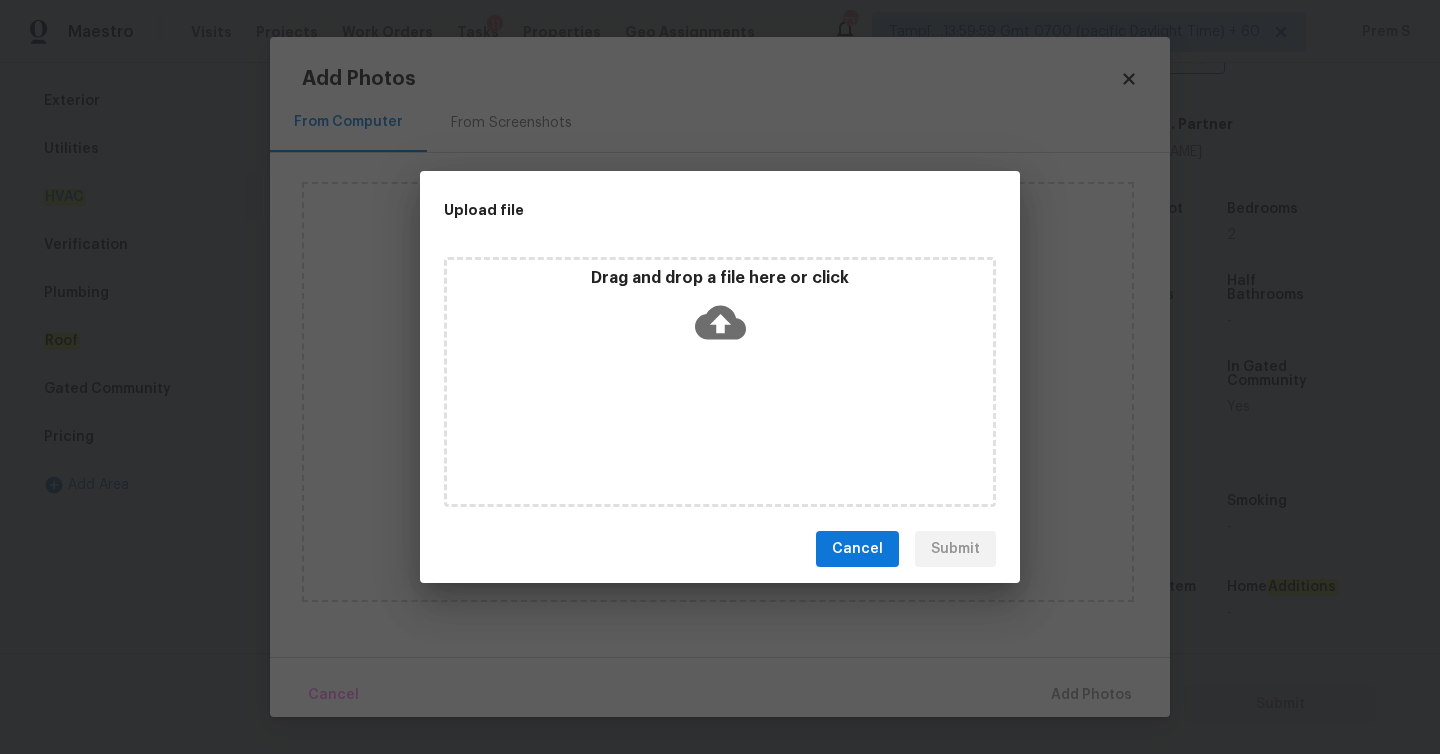 click 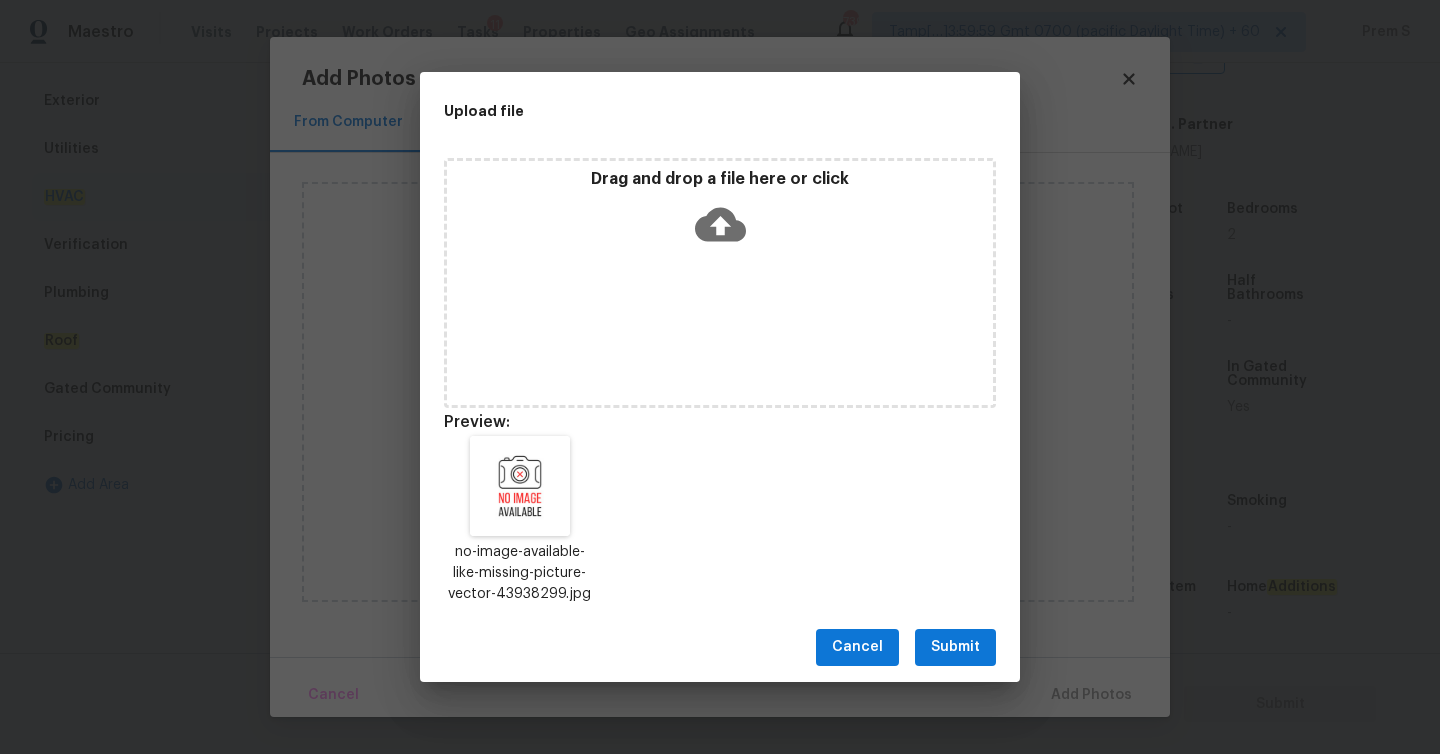 click on "Submit" at bounding box center [955, 647] 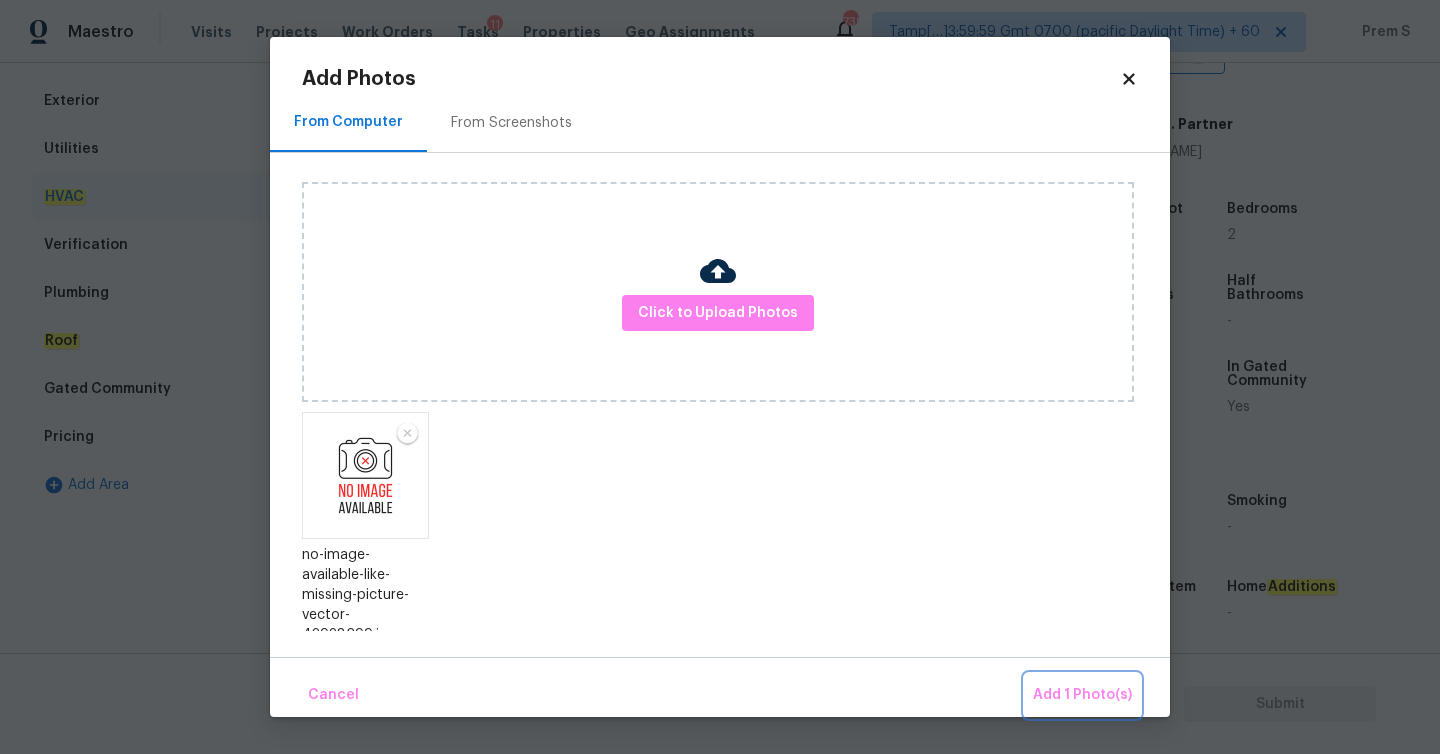 click on "Add 1 Photo(s)" at bounding box center (1082, 695) 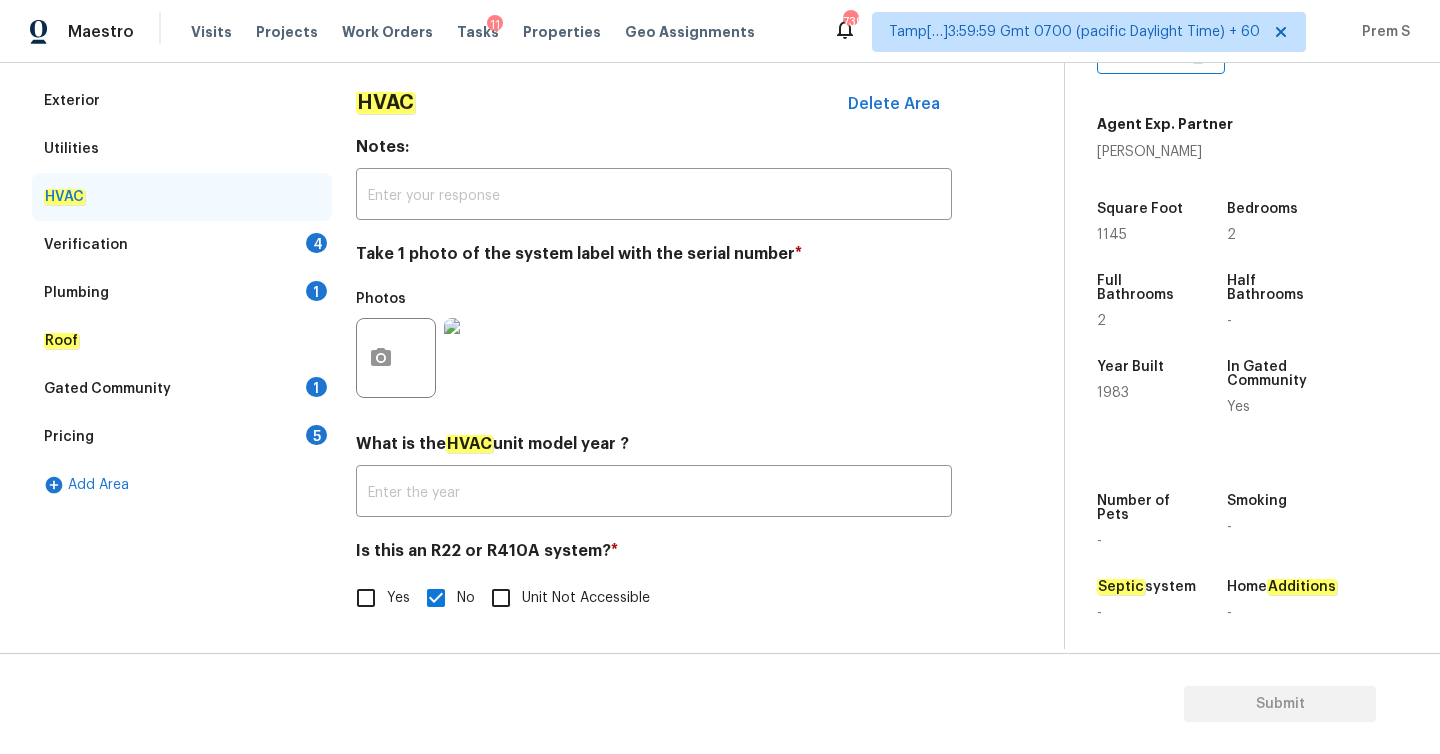 click on "Verification 4" at bounding box center (182, 245) 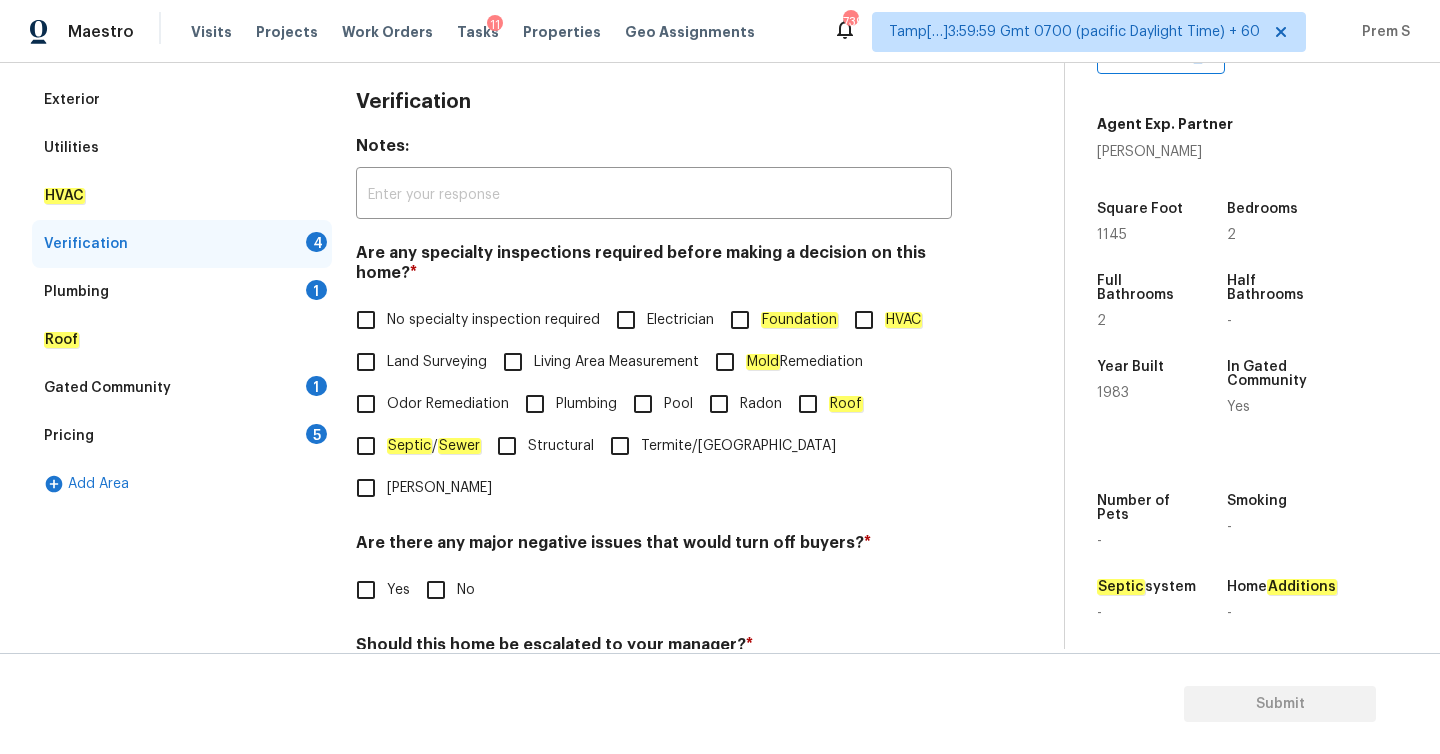 click on "No specialty inspection required" at bounding box center (472, 320) 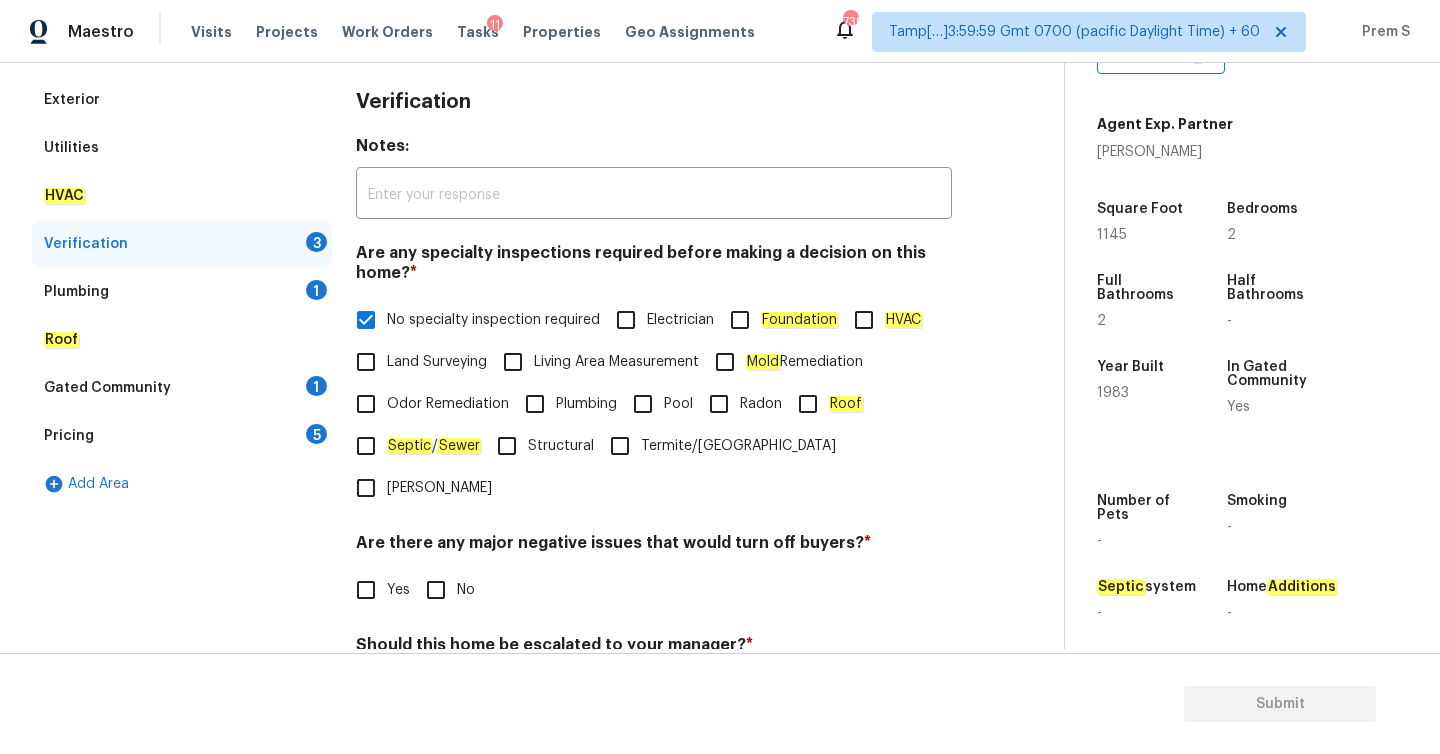 click on "No" at bounding box center (436, 590) 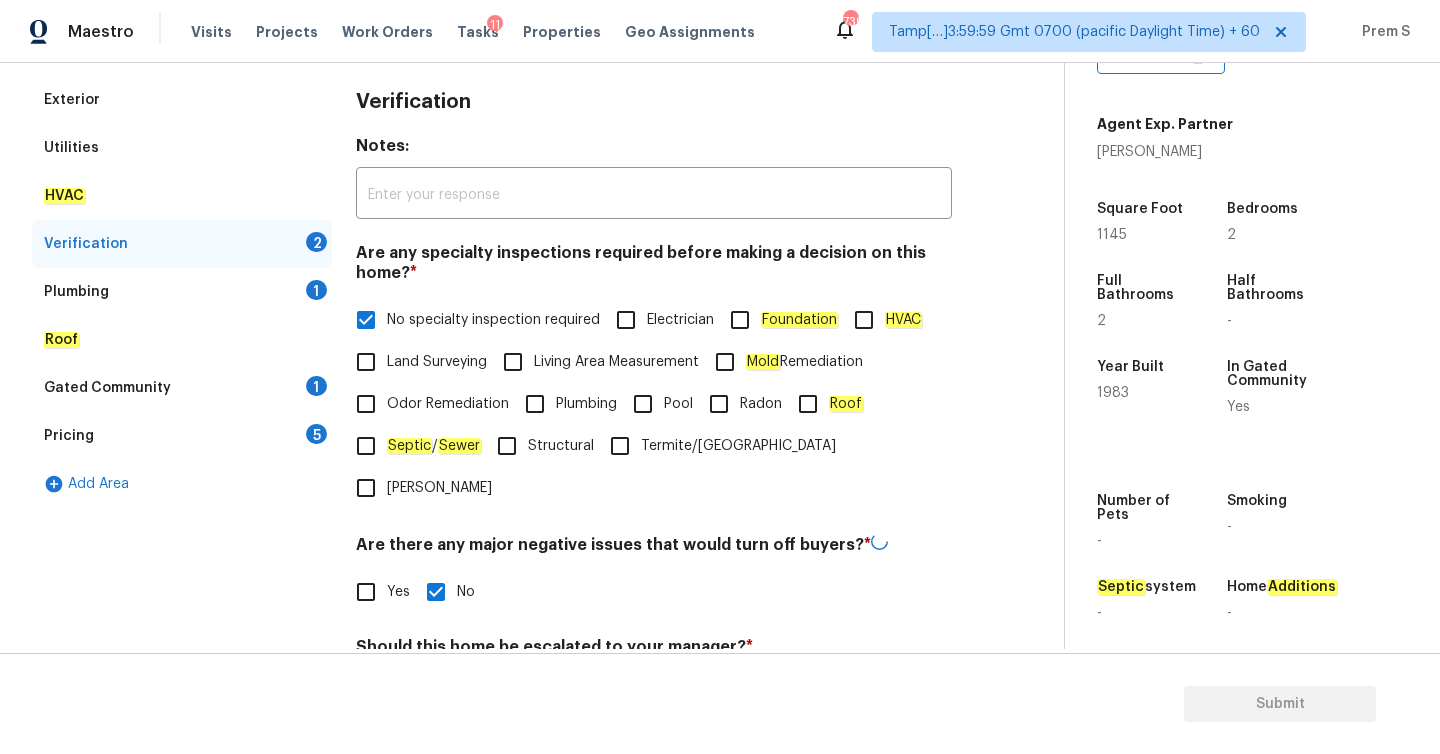 scroll, scrollTop: 449, scrollLeft: 0, axis: vertical 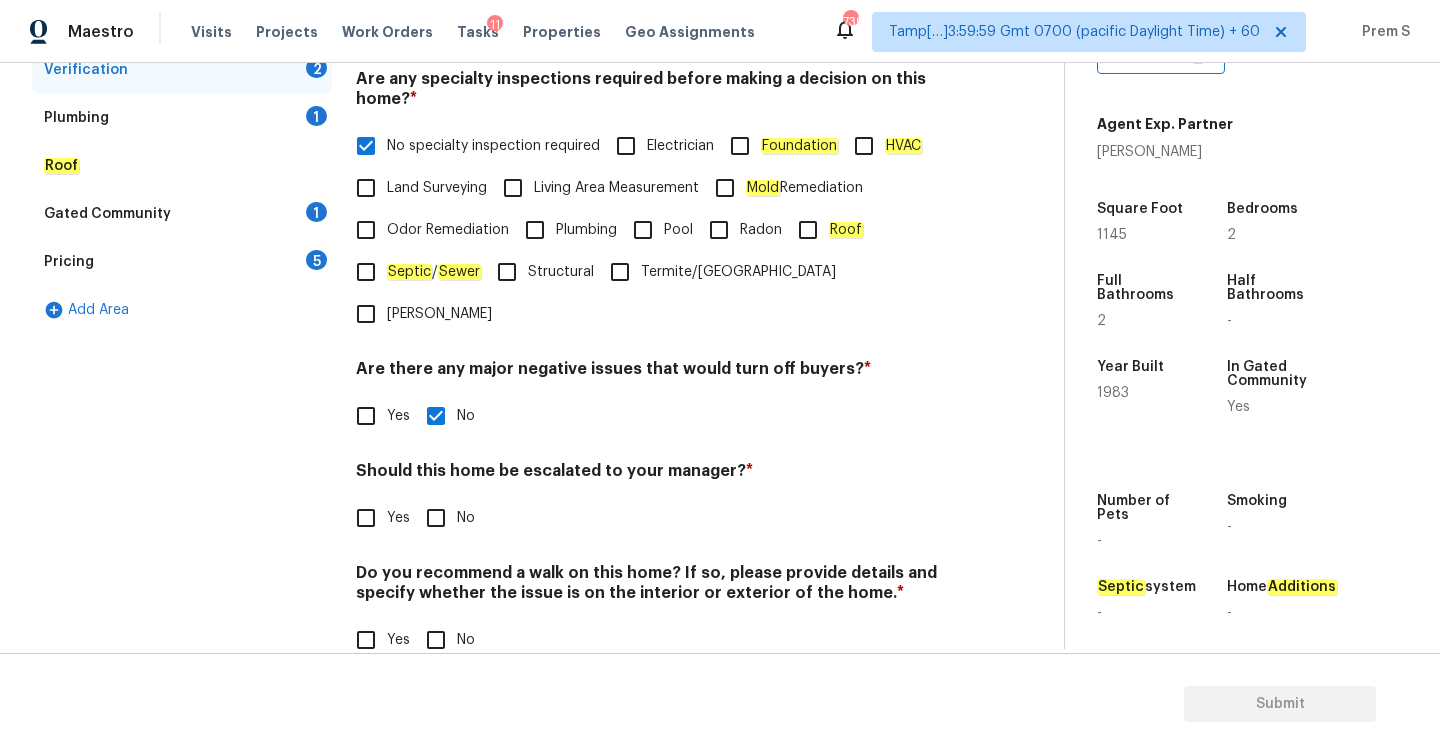 click on "Yes" at bounding box center [366, 518] 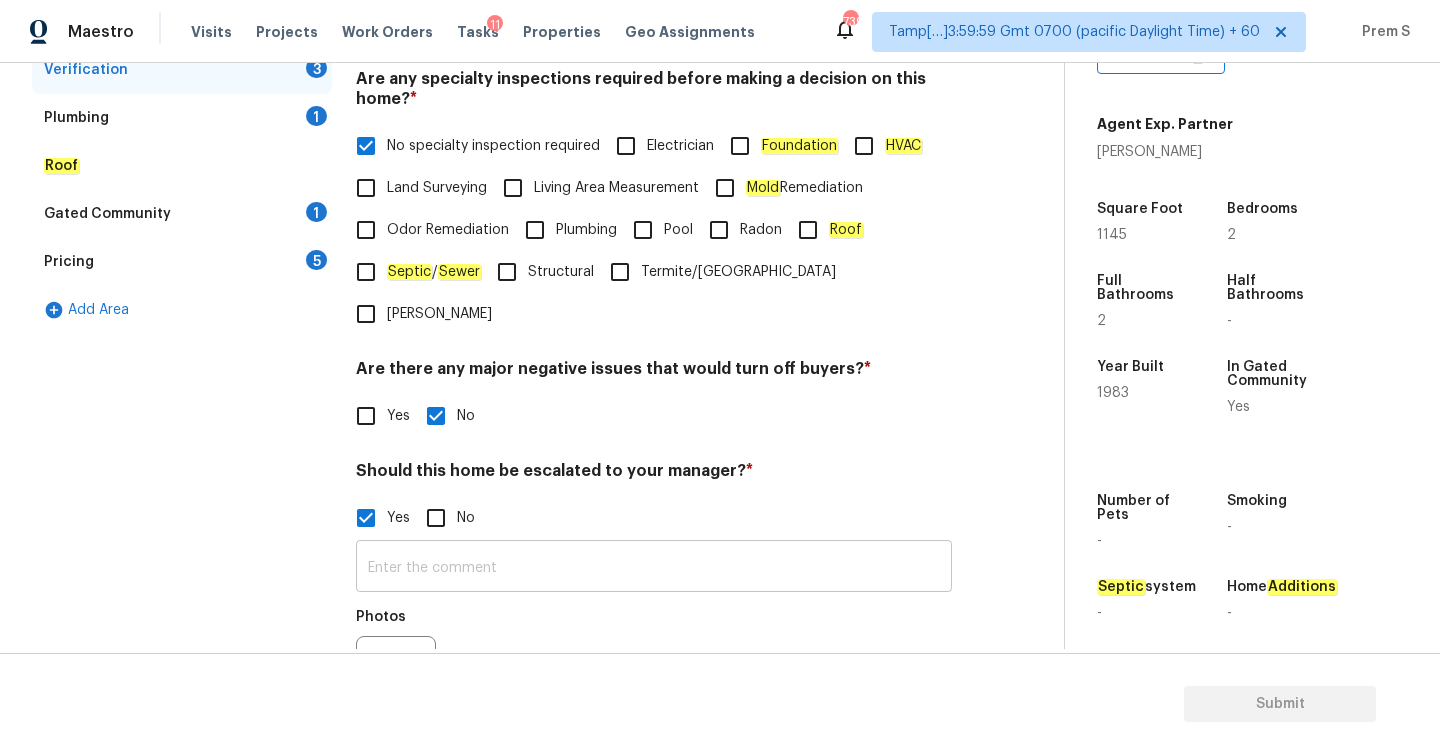 click at bounding box center [654, 568] 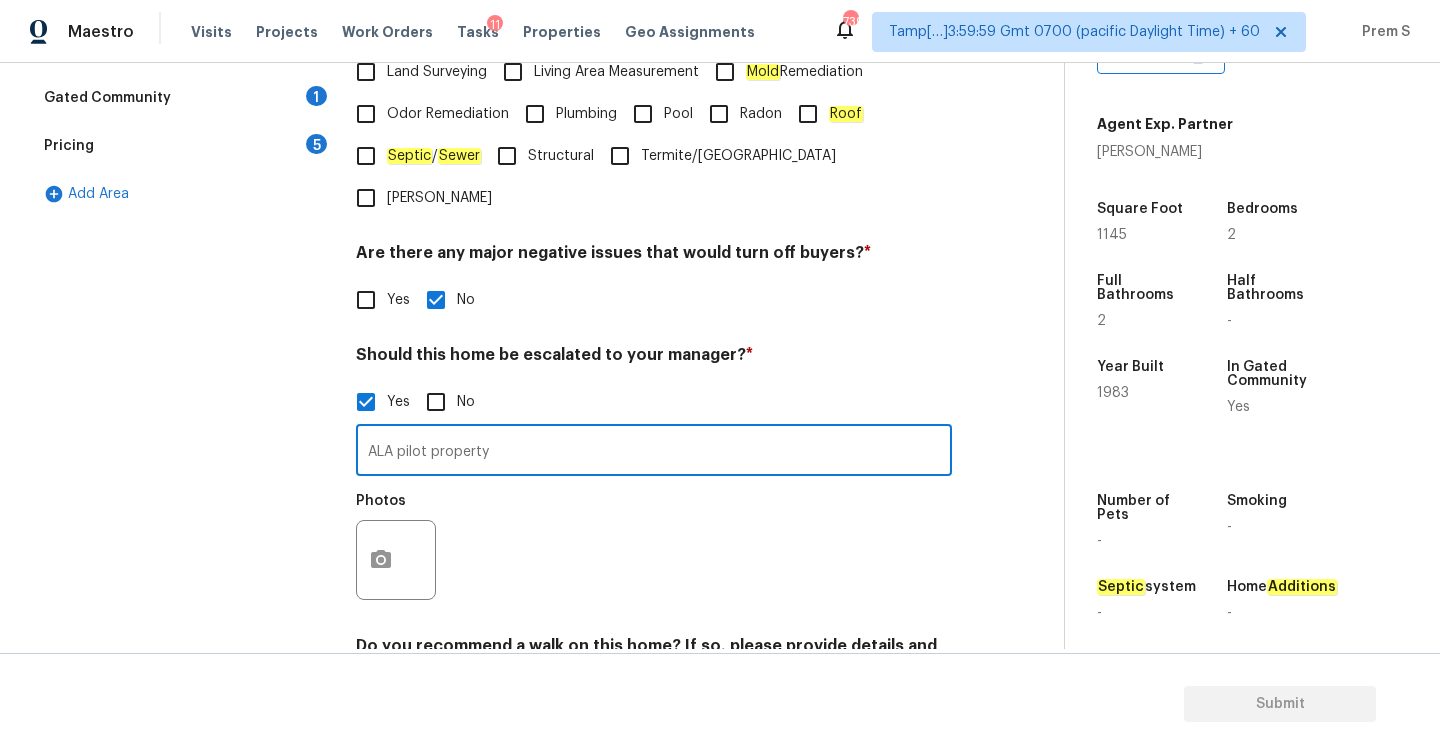 scroll, scrollTop: 639, scrollLeft: 0, axis: vertical 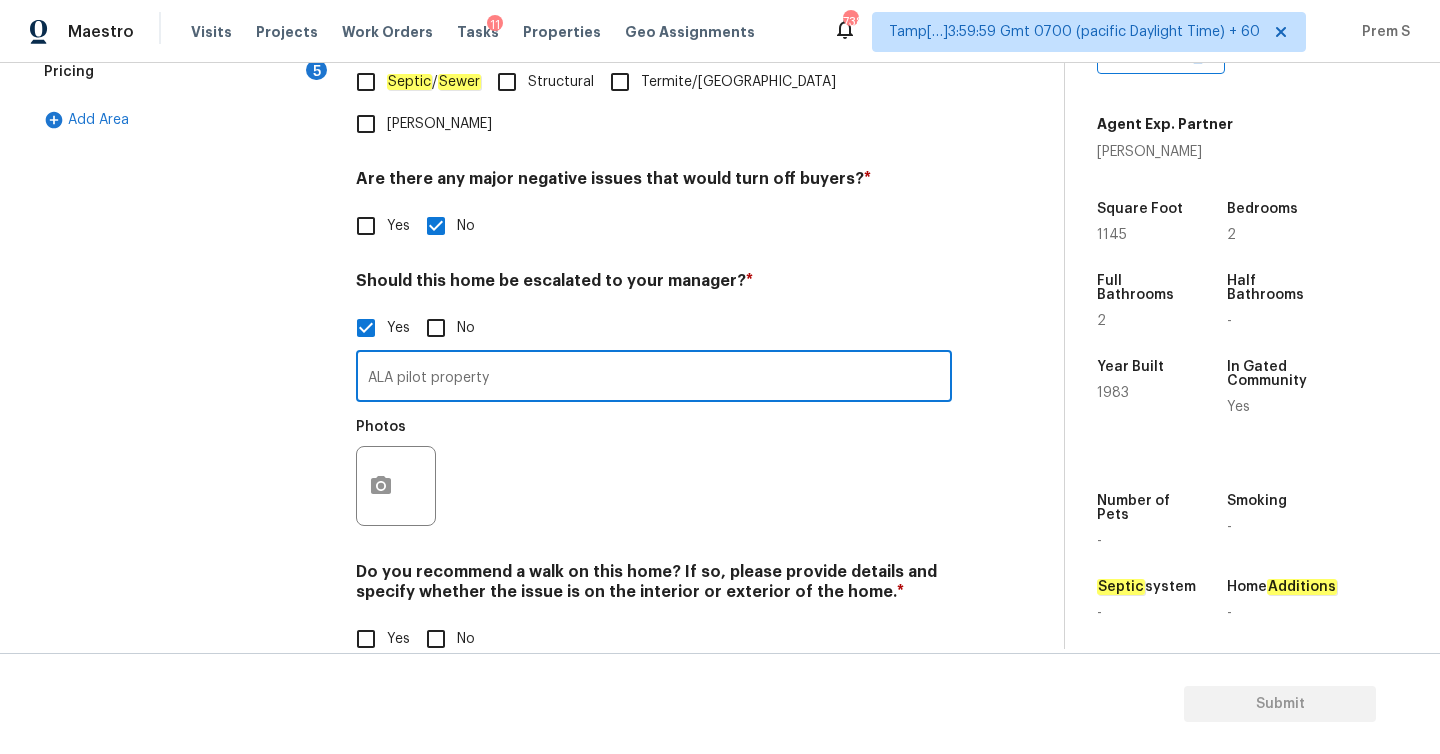 type on "ALA pilot property" 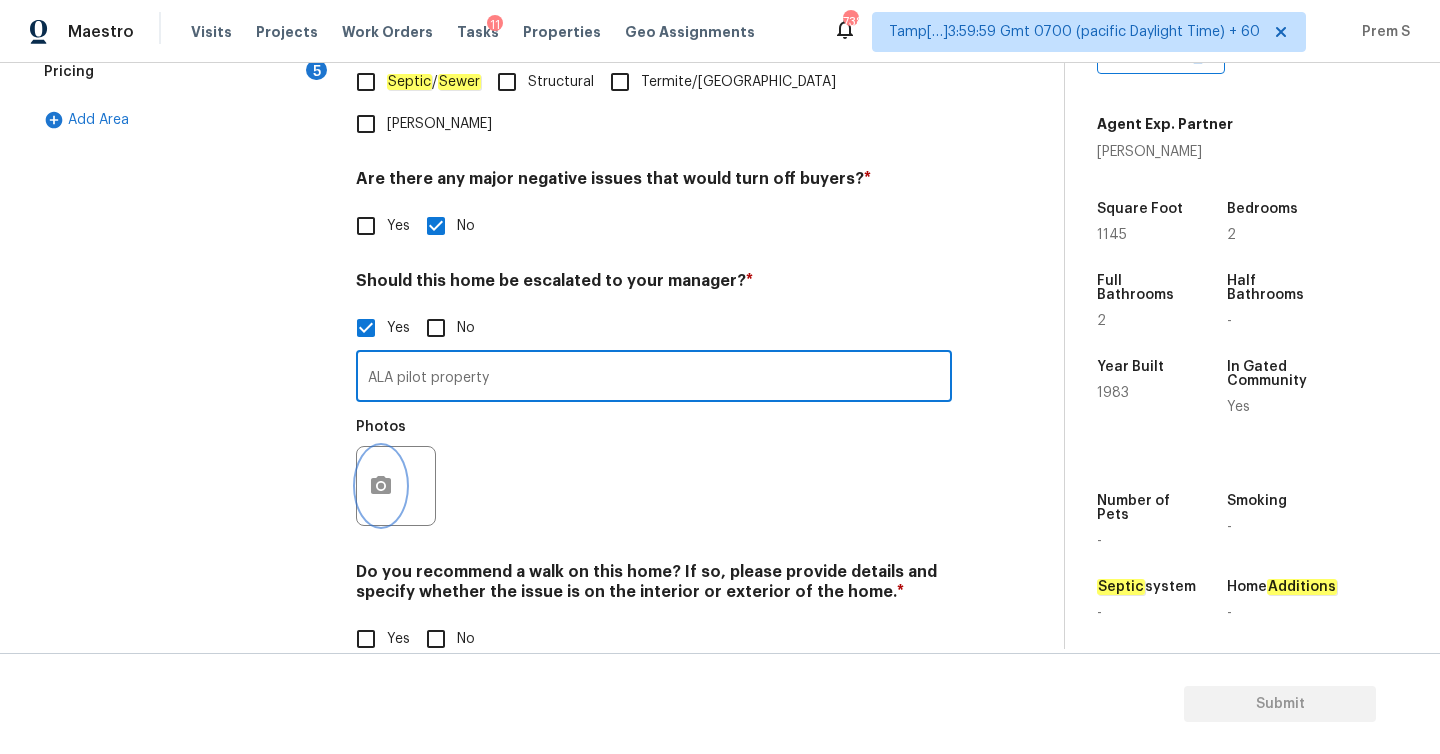 click at bounding box center (381, 486) 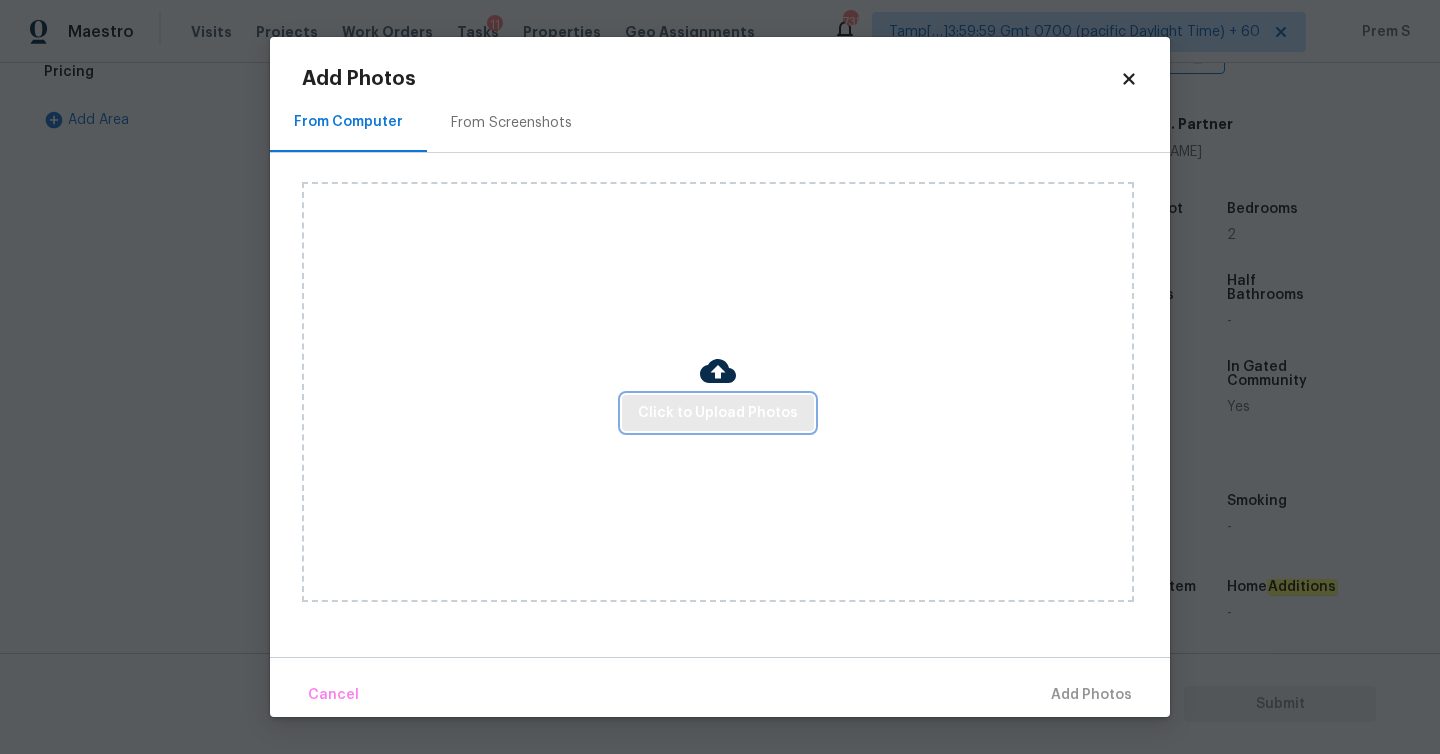 click on "Click to Upload Photos" at bounding box center (718, 413) 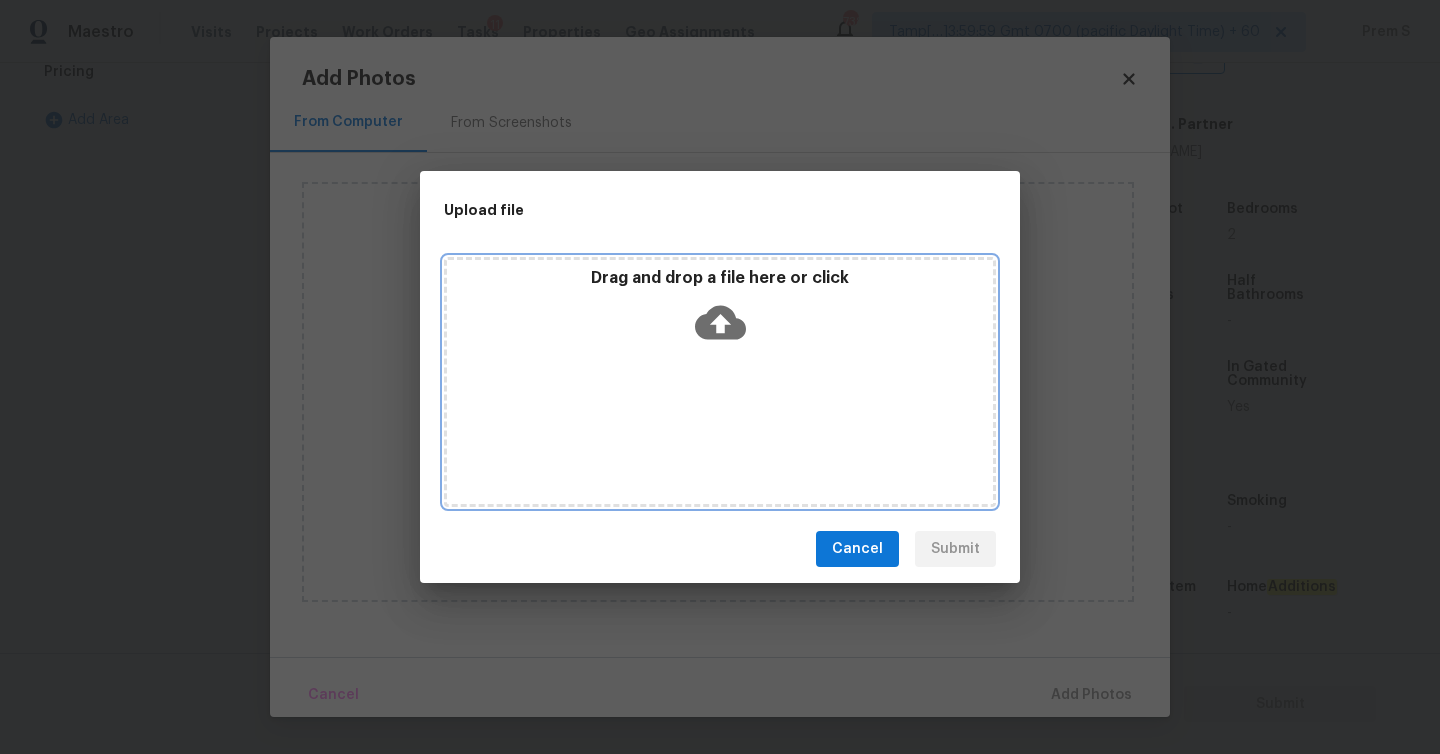 click 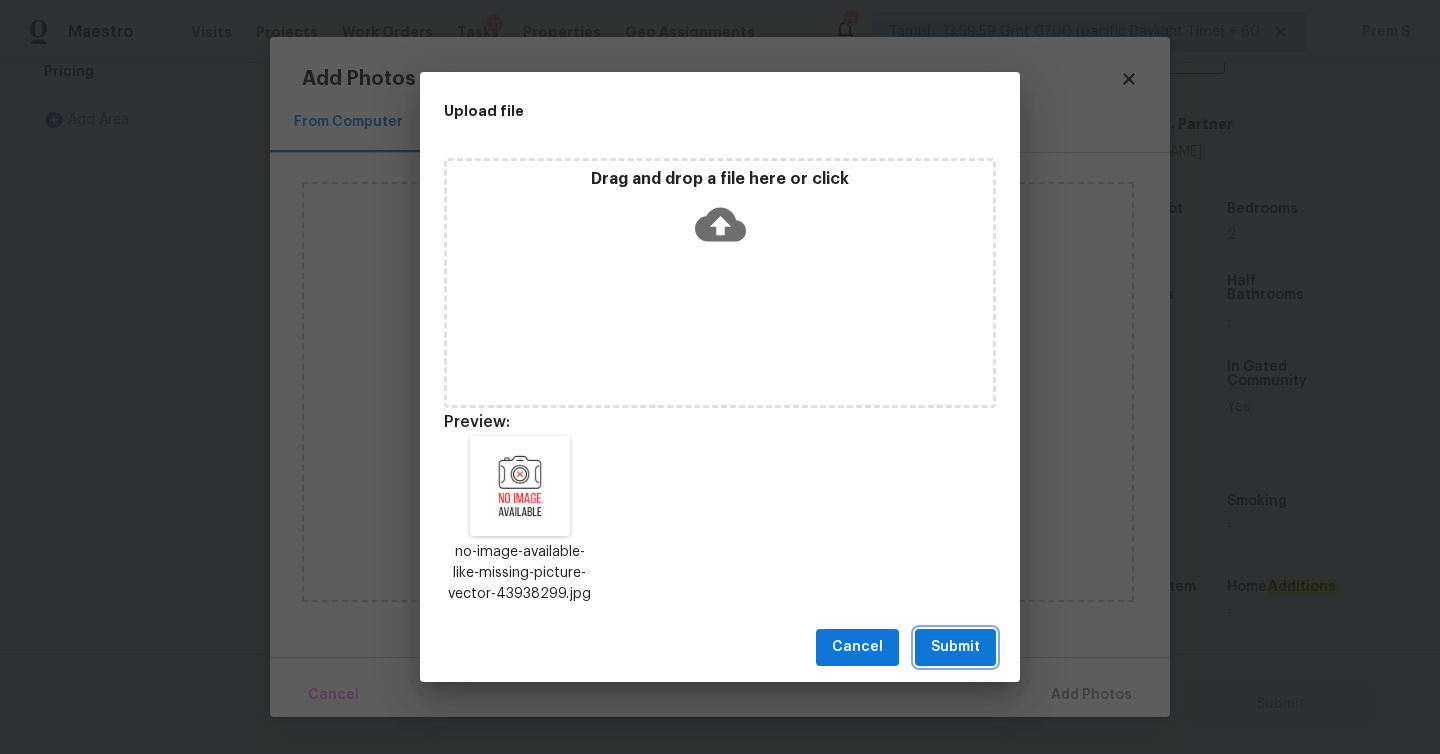 click on "Submit" at bounding box center [955, 647] 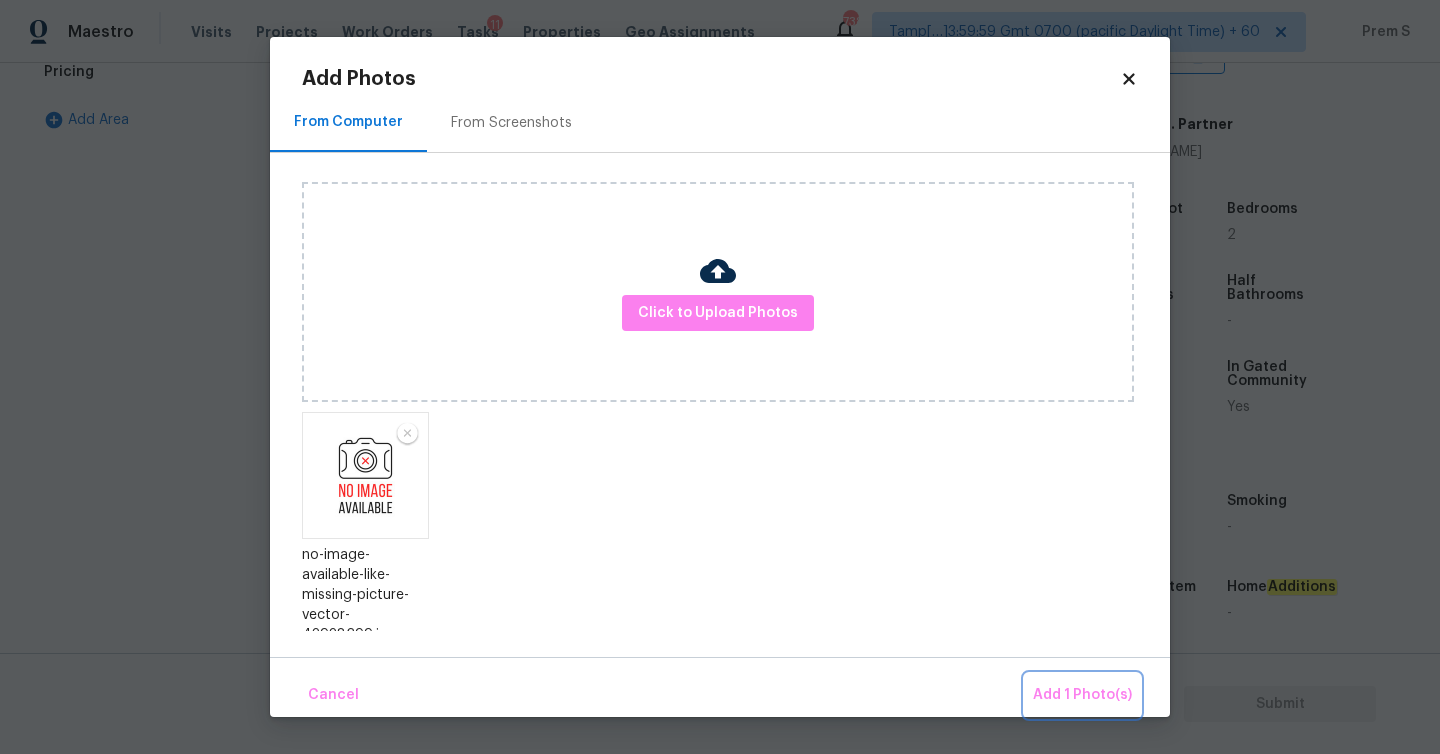 click on "Add 1 Photo(s)" at bounding box center (1082, 695) 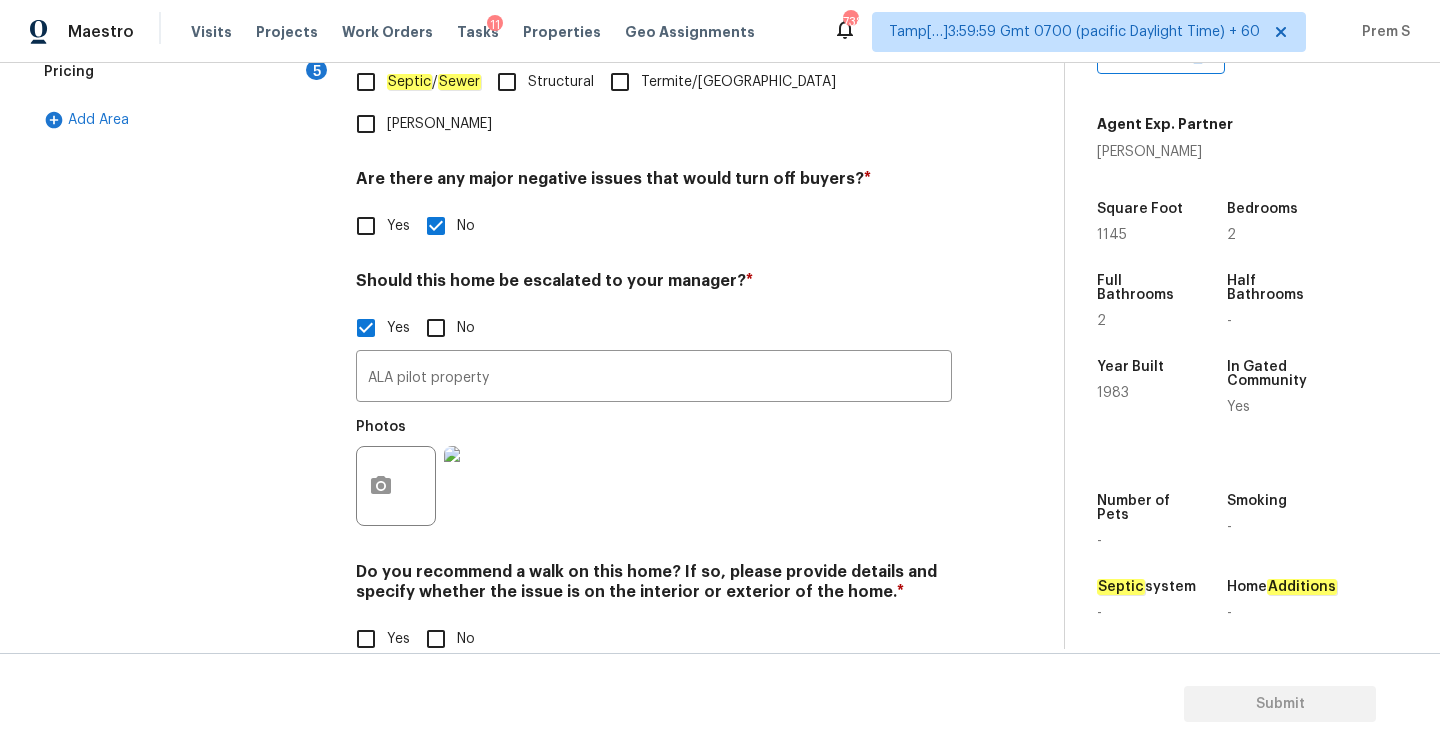 click on "No" at bounding box center [436, 639] 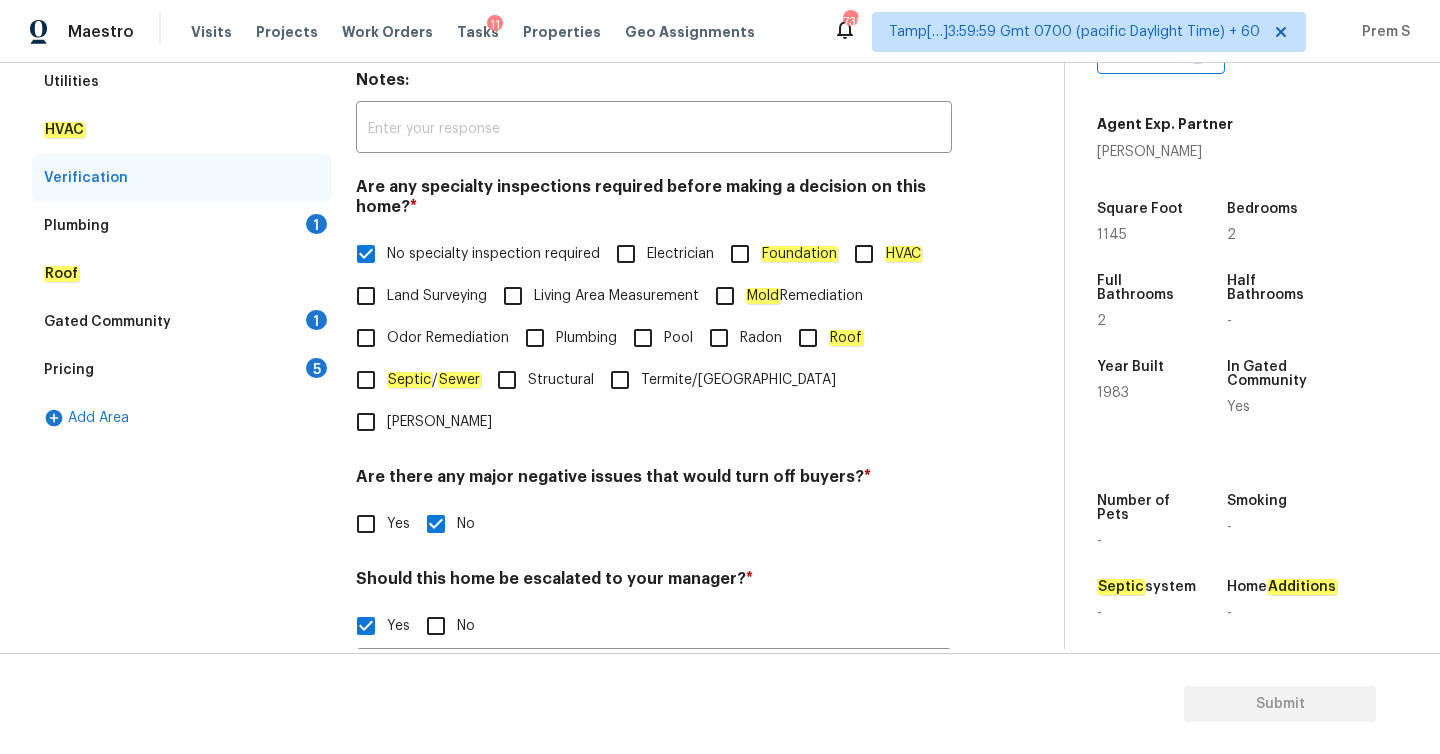 click on "Plumbing 1" at bounding box center [182, 226] 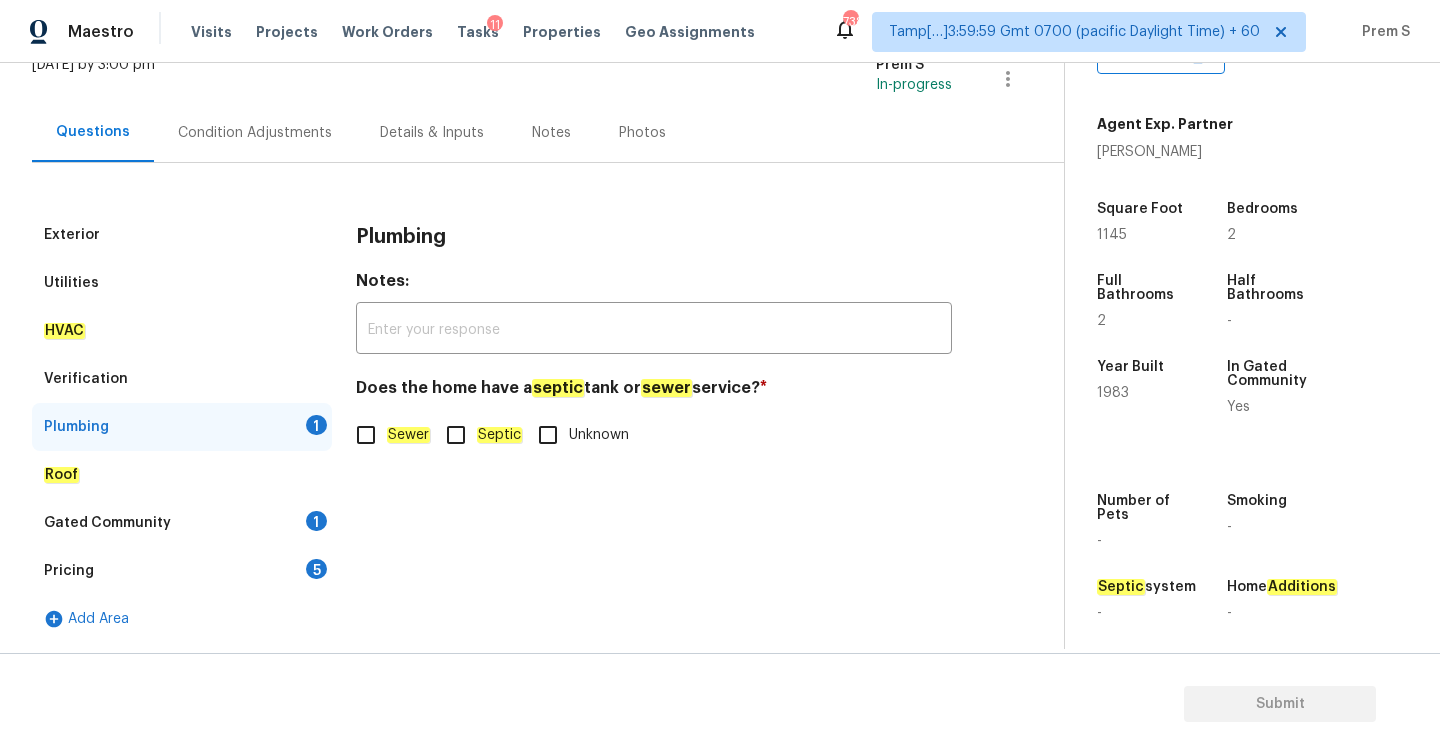 click on "Sewer" 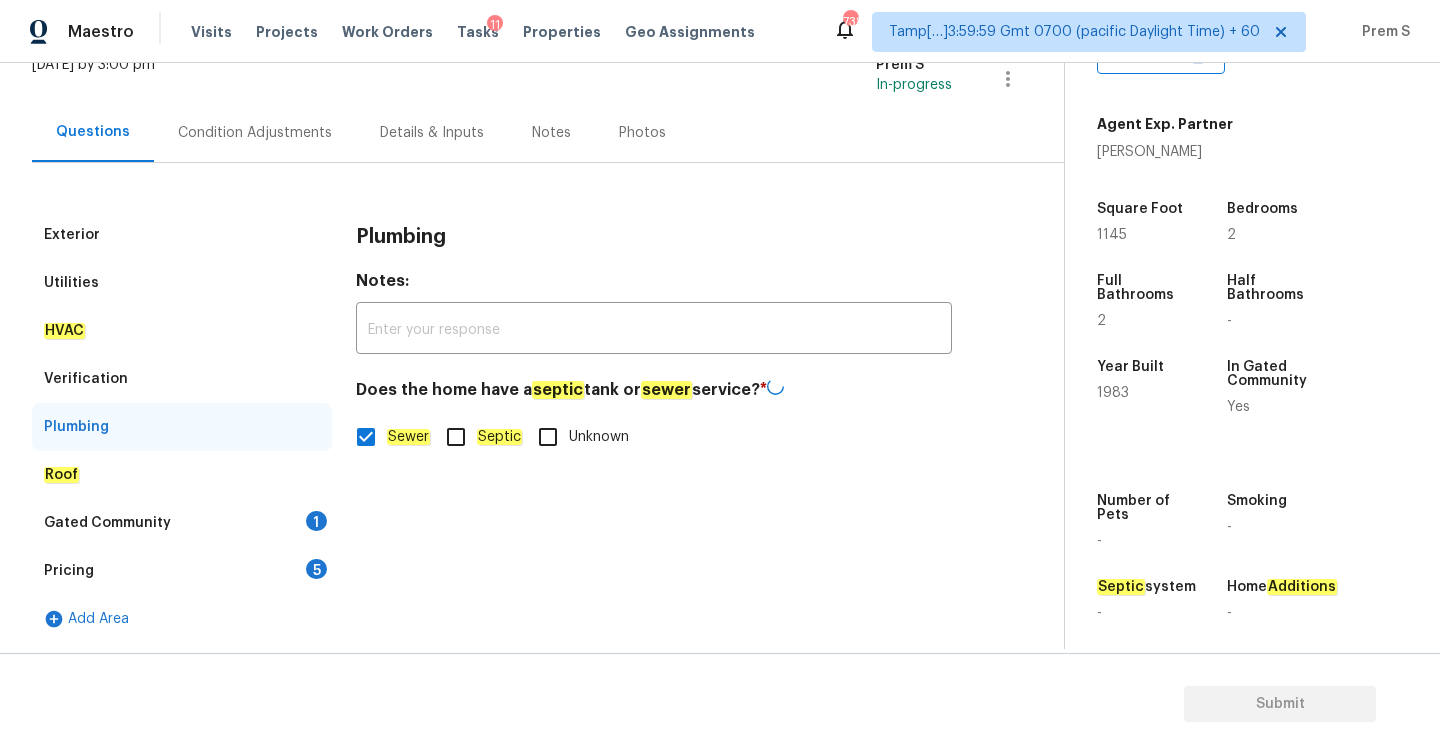click on "Gated Community 1" at bounding box center (182, 523) 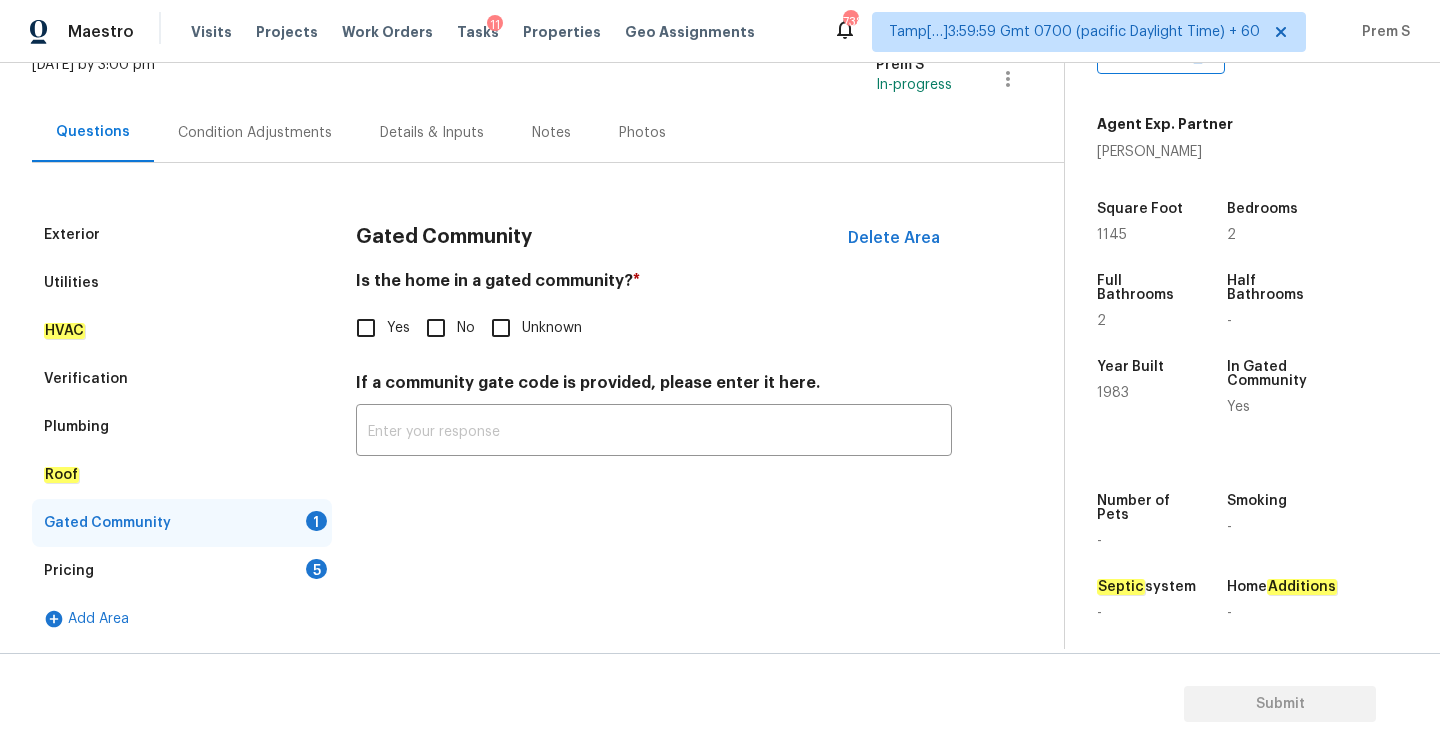 click on "No" at bounding box center (466, 328) 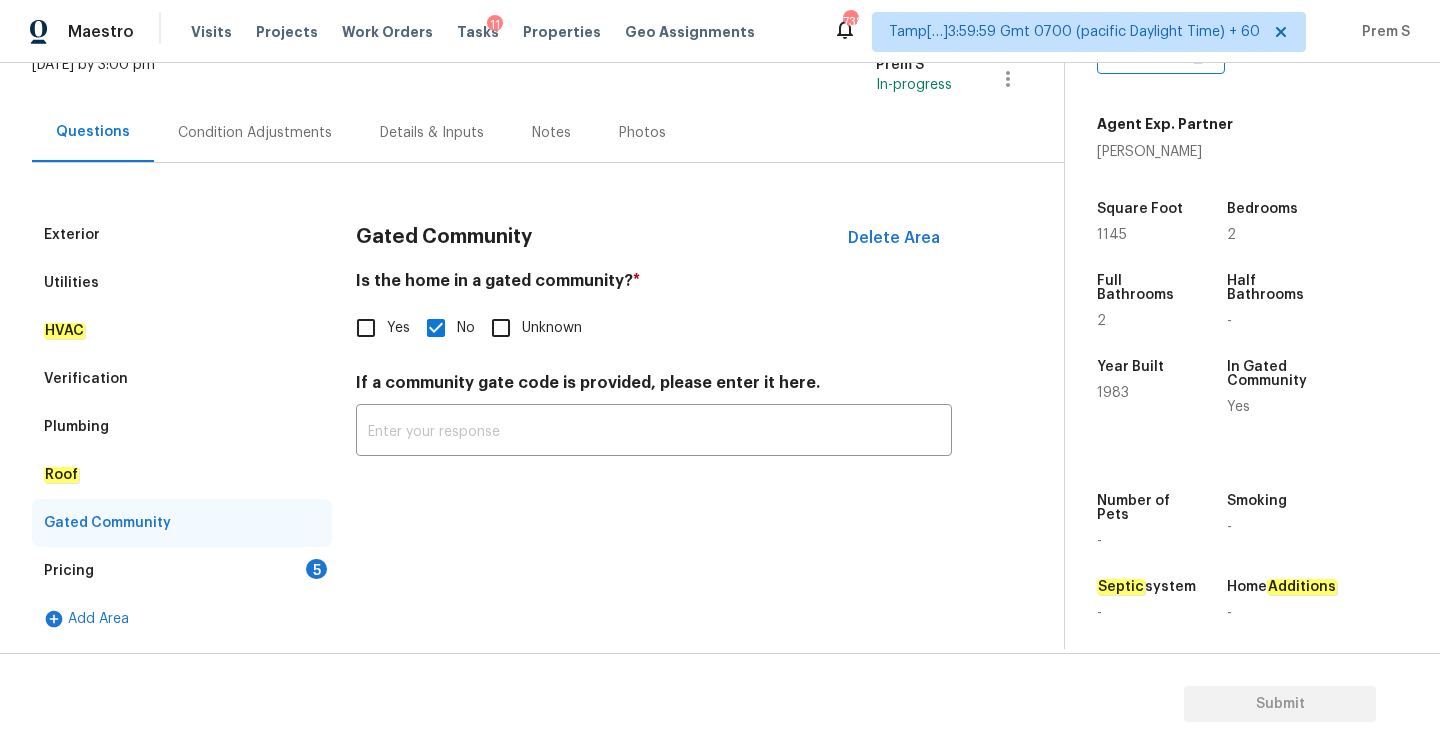 click on "Pricing 5" at bounding box center [182, 571] 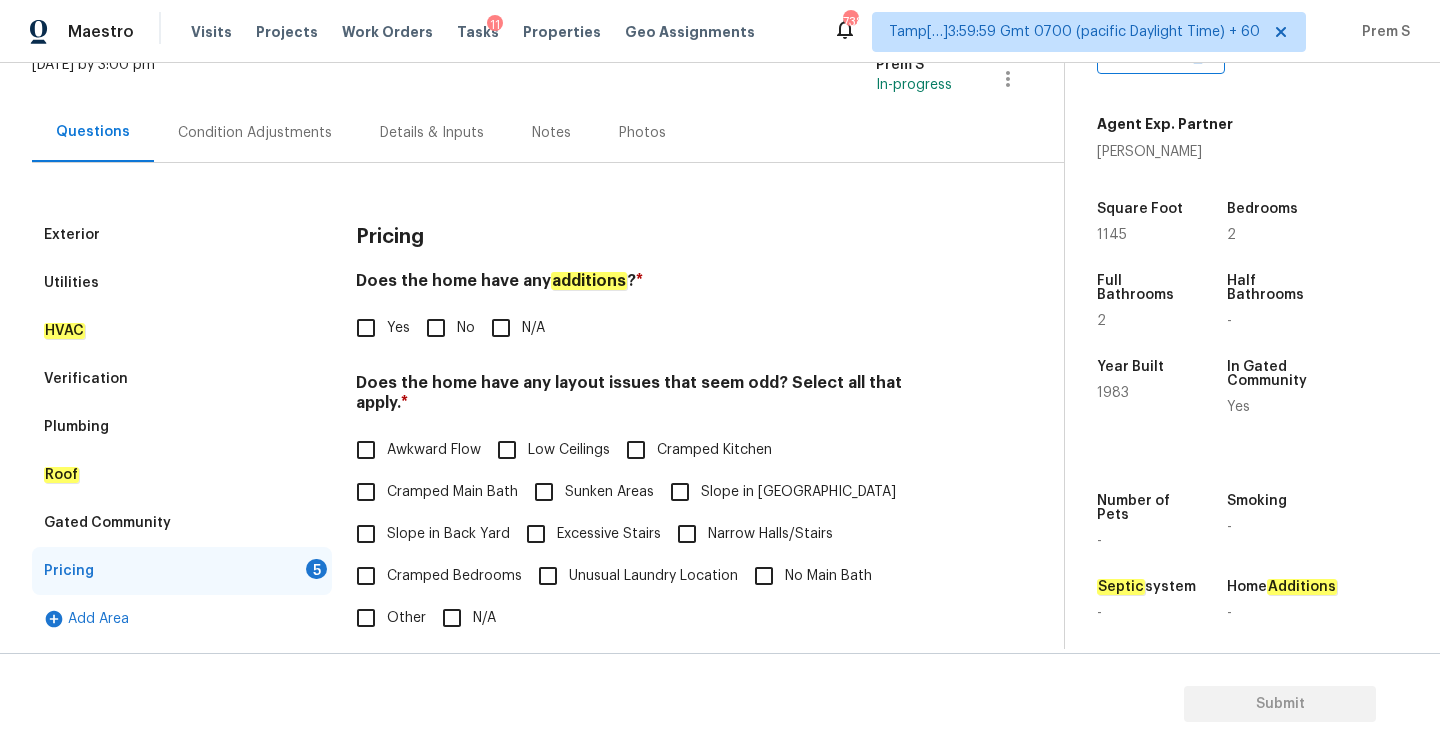 click on "No" at bounding box center (436, 328) 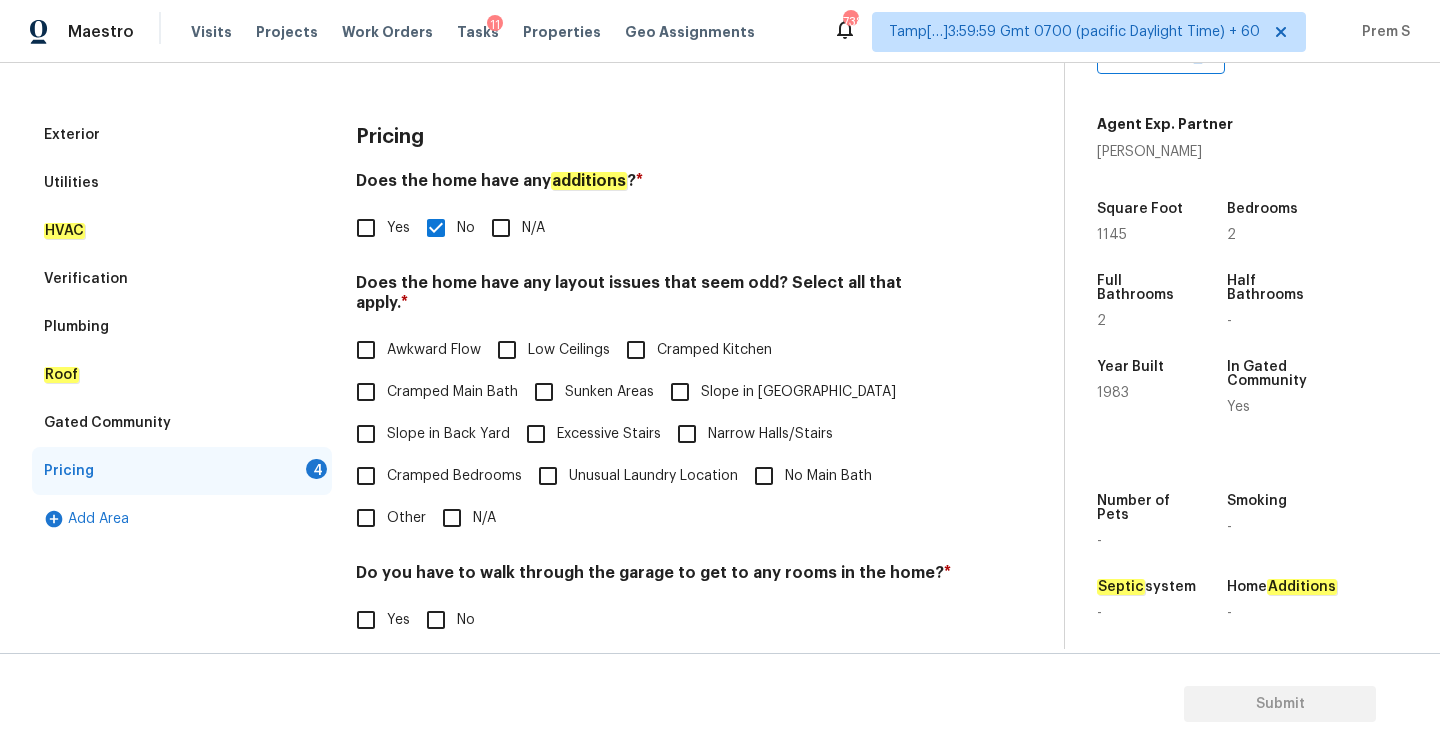 scroll, scrollTop: 339, scrollLeft: 0, axis: vertical 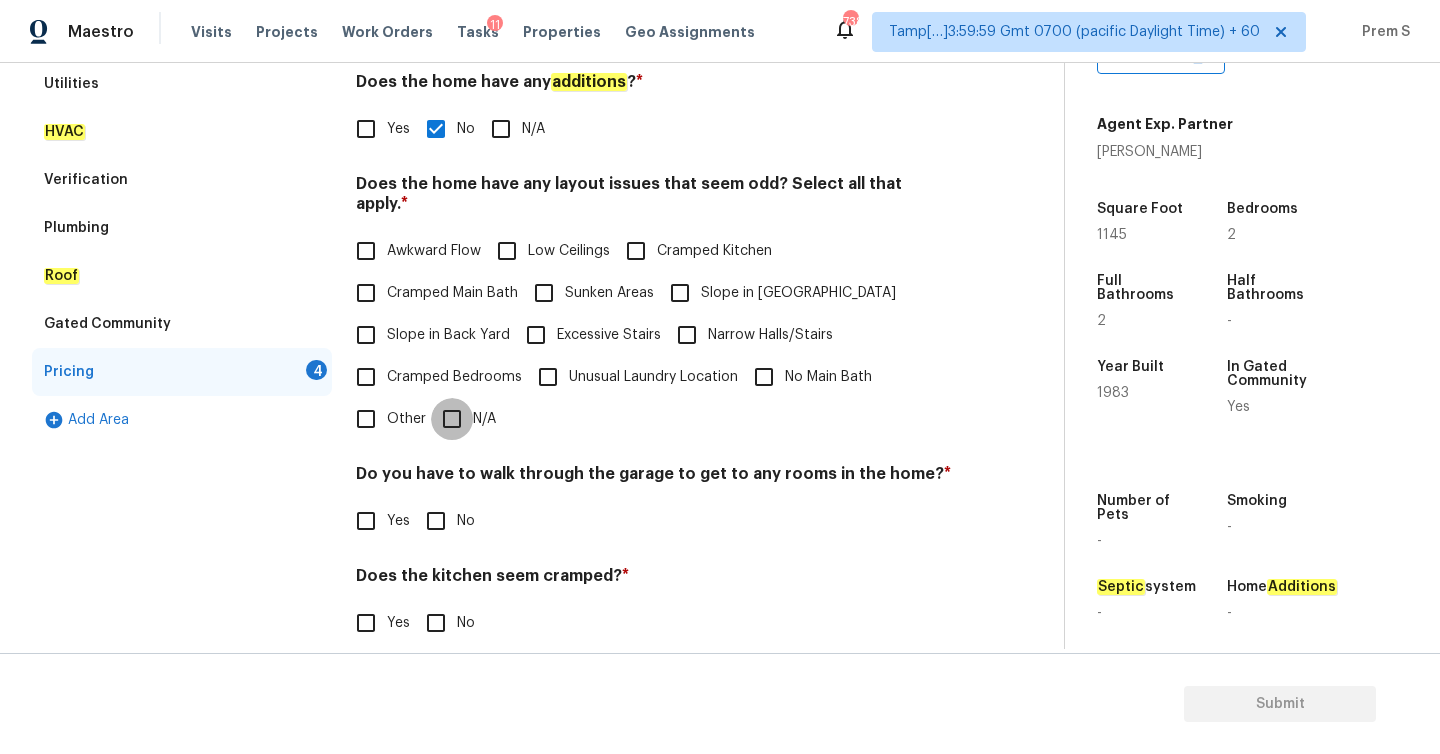 click on "N/A" at bounding box center (452, 419) 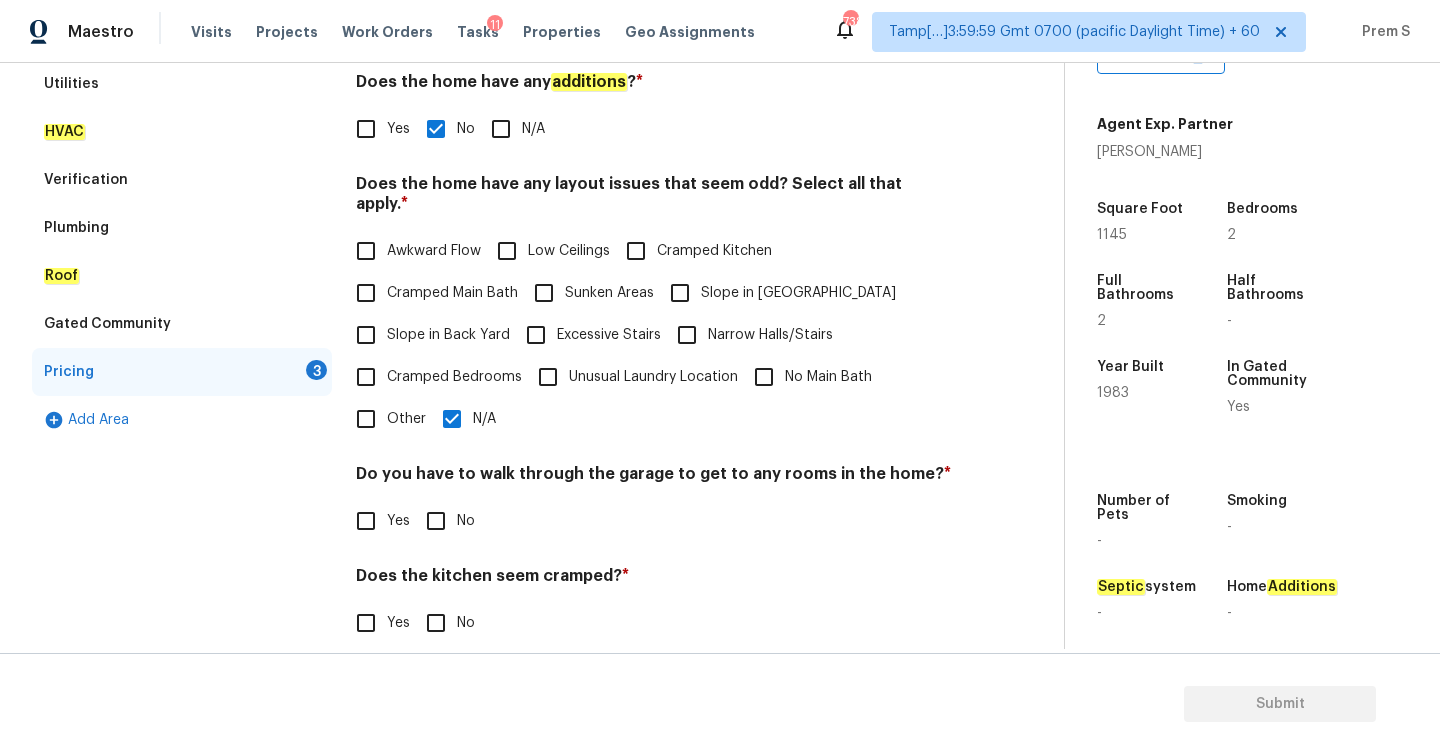 click on "No" at bounding box center [436, 521] 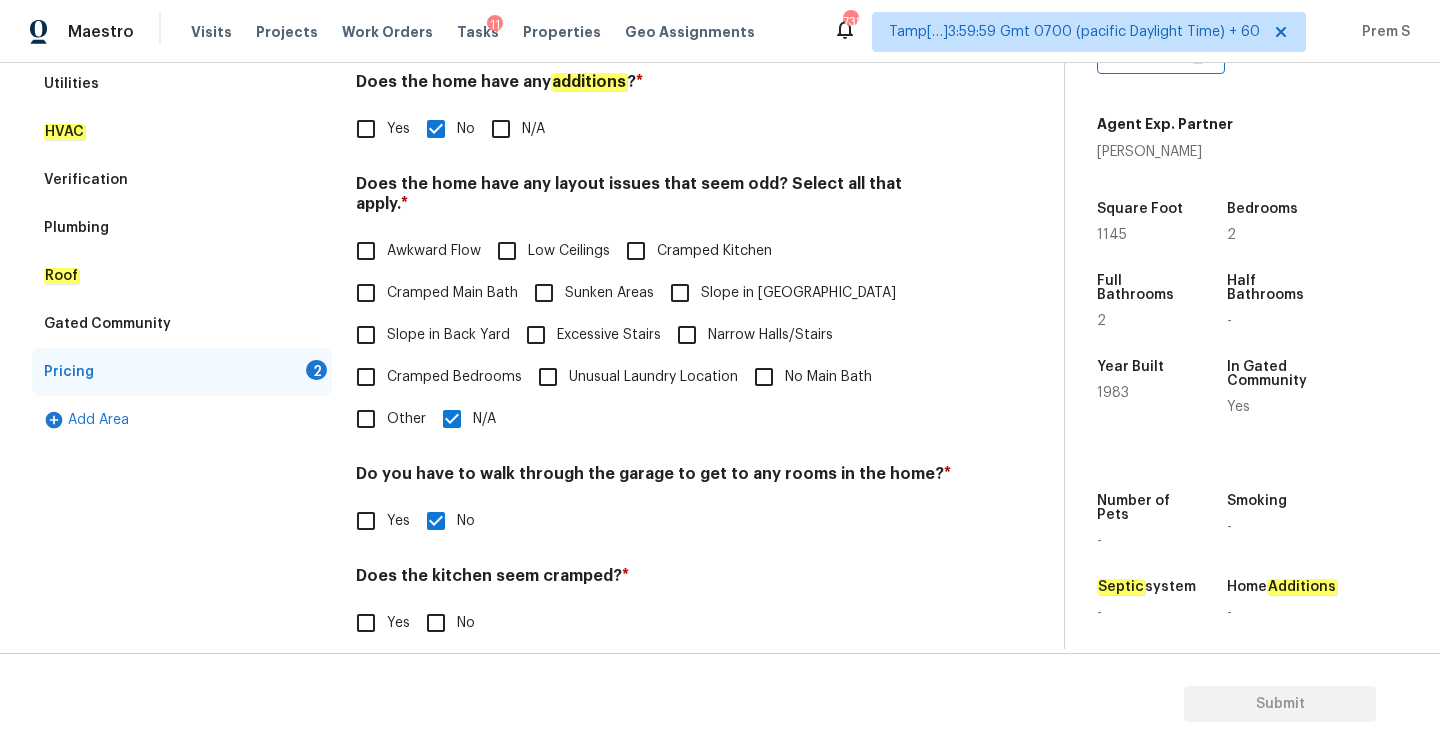 click on "Pricing Does the home have any  additions ?  * Yes No N/A Does the home have any layout issues that seem odd? Select all that apply.  * Awkward Flow Low Ceilings Cramped Kitchen Cramped Main Bath Sunken Areas Slope in Front Yard Slope in Back Yard Excessive Stairs Narrow Halls/Stairs Cramped Bedrooms Unusual Laundry Location No Main Bath Other N/A Do you have to walk through the garage to get to any rooms in the home?  * Yes No Does the kitchen seem cramped?  * Yes No Does the home appear to be very outdated?  * Yes No" at bounding box center (654, 391) 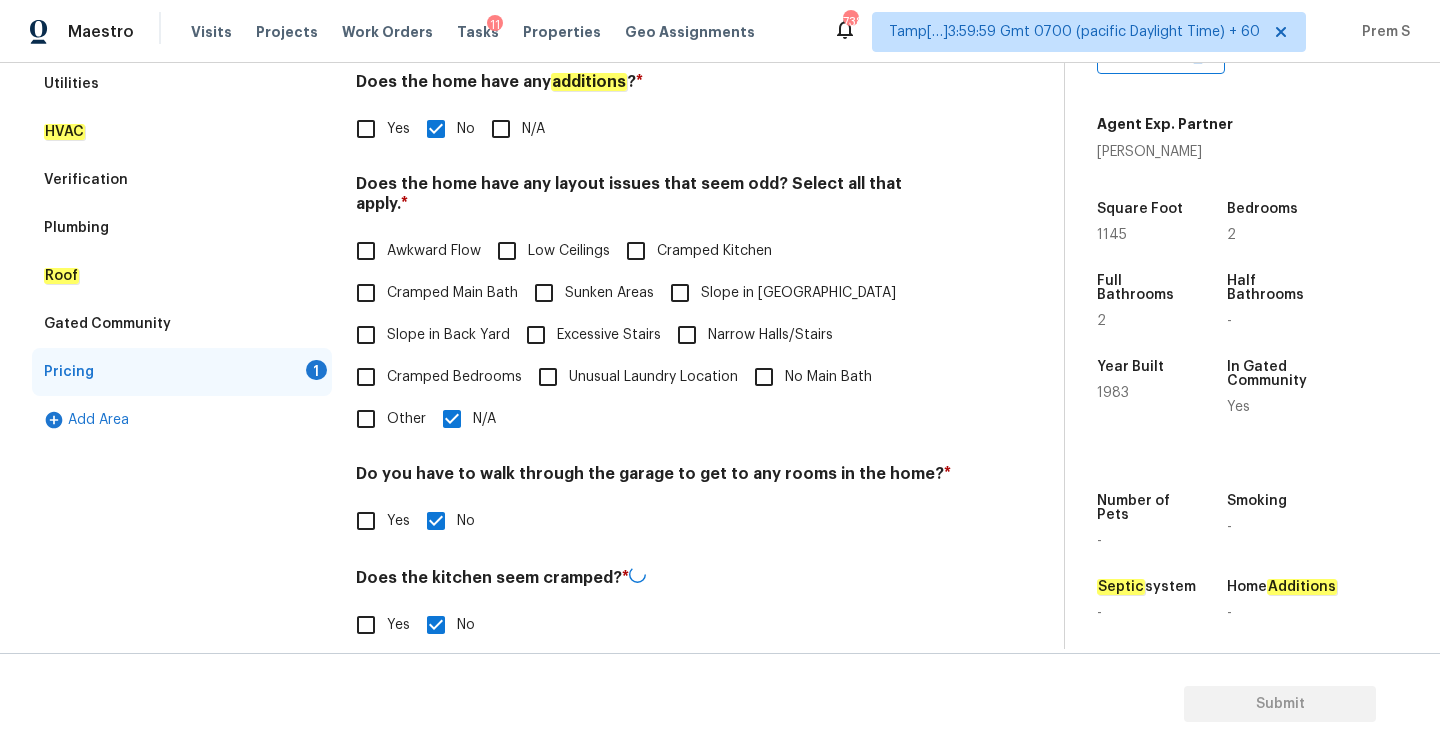 scroll, scrollTop: 446, scrollLeft: 0, axis: vertical 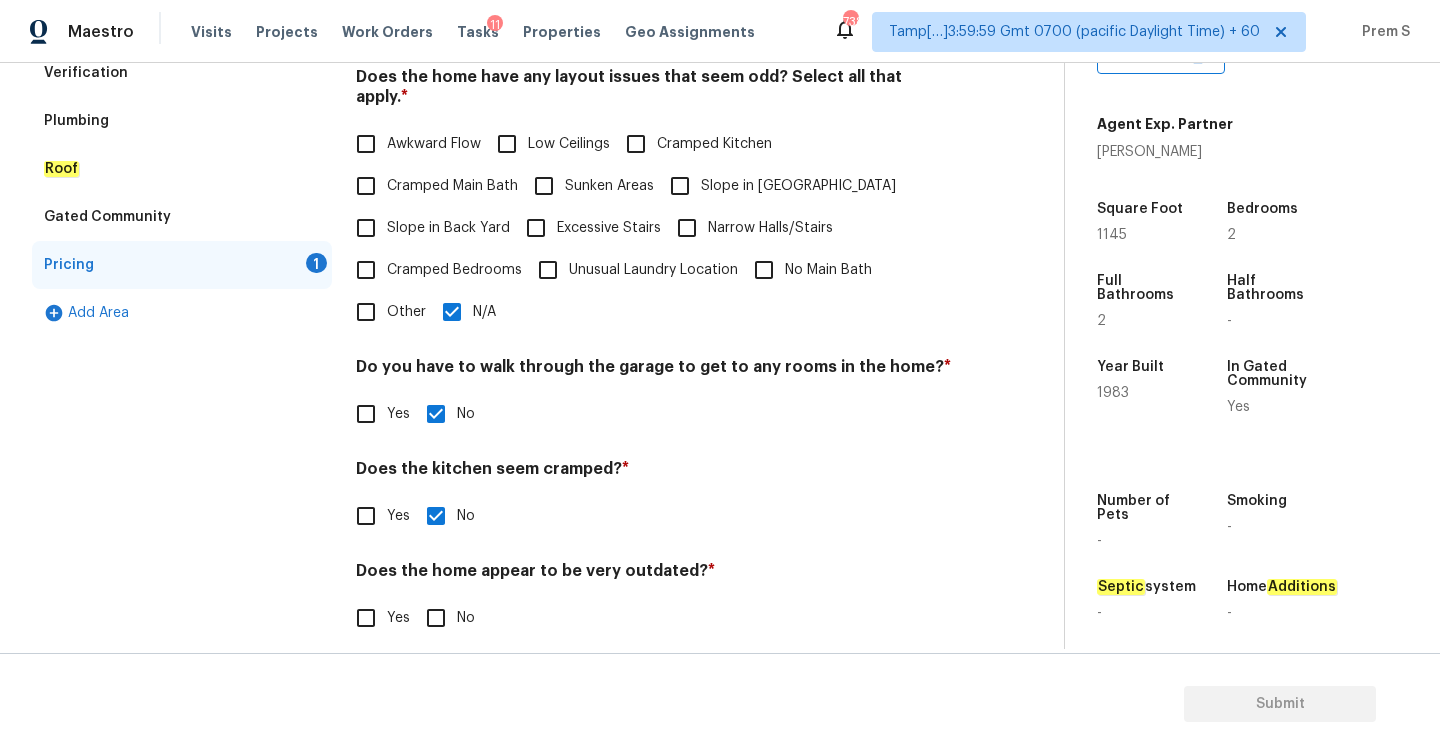 click on "No" at bounding box center (436, 618) 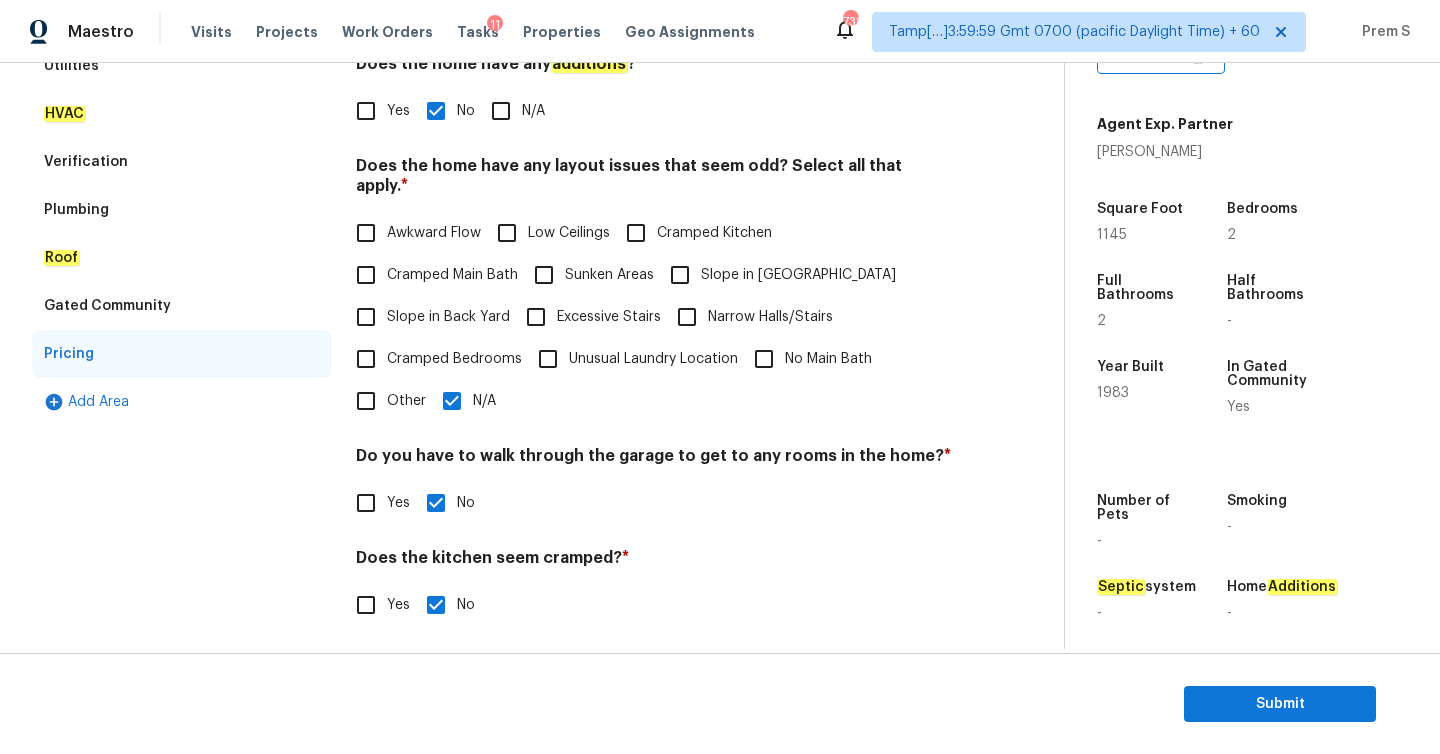 scroll, scrollTop: 66, scrollLeft: 0, axis: vertical 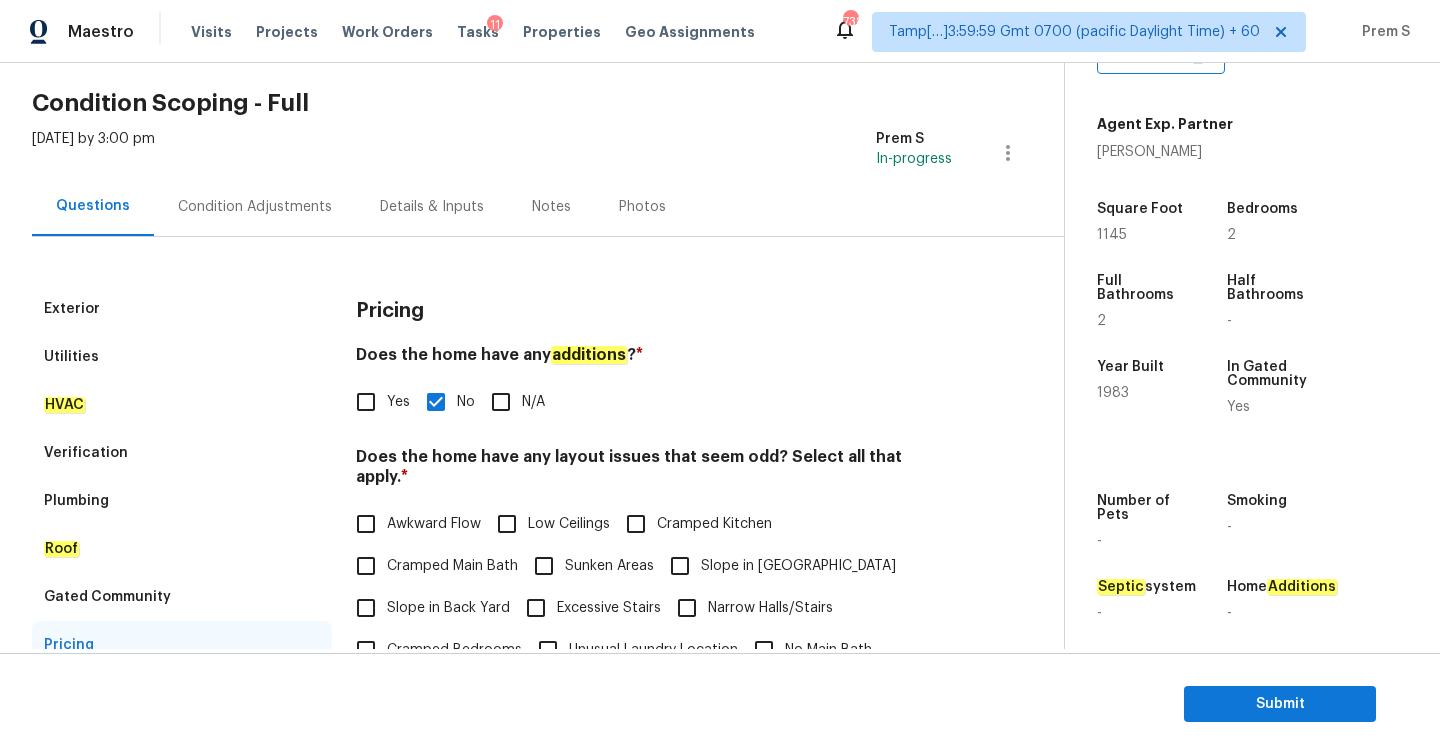click on "Condition Adjustments" at bounding box center [255, 206] 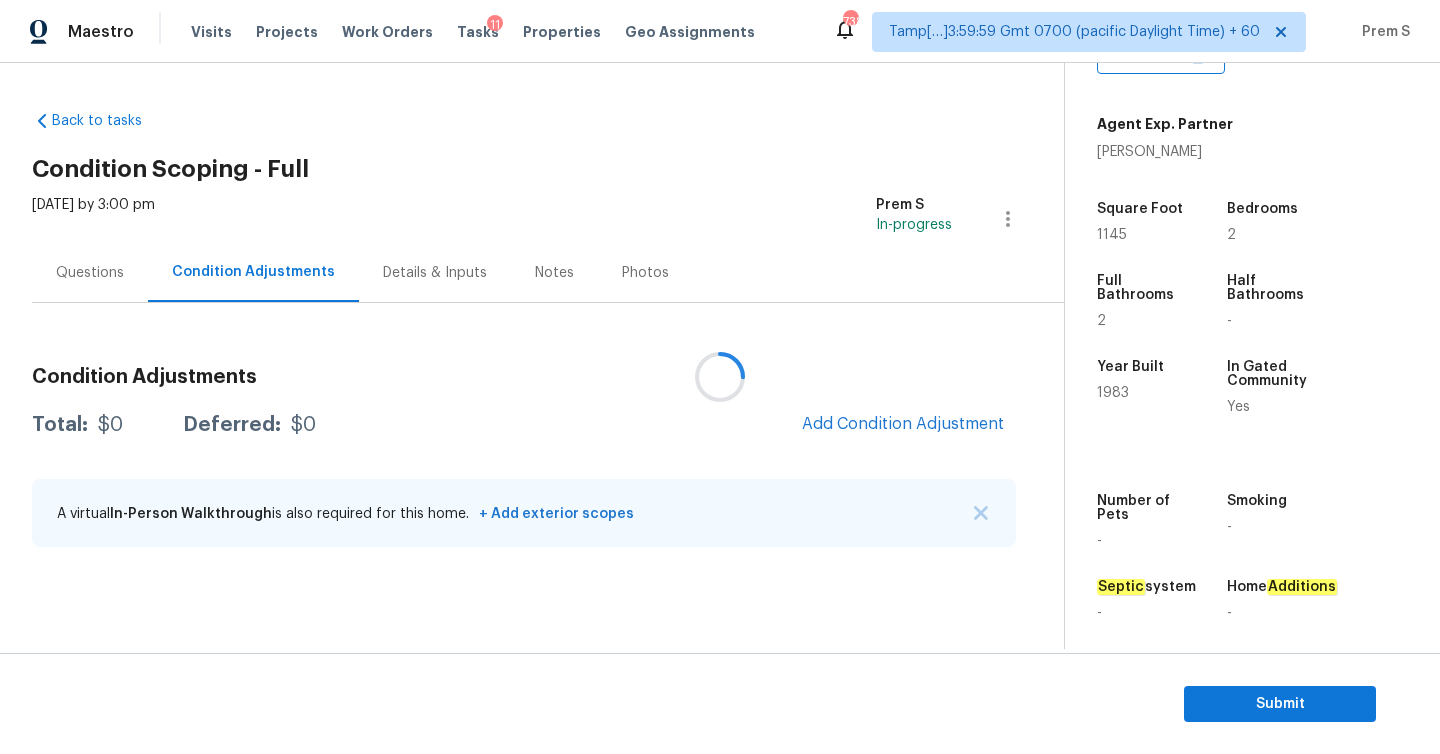 scroll, scrollTop: 0, scrollLeft: 0, axis: both 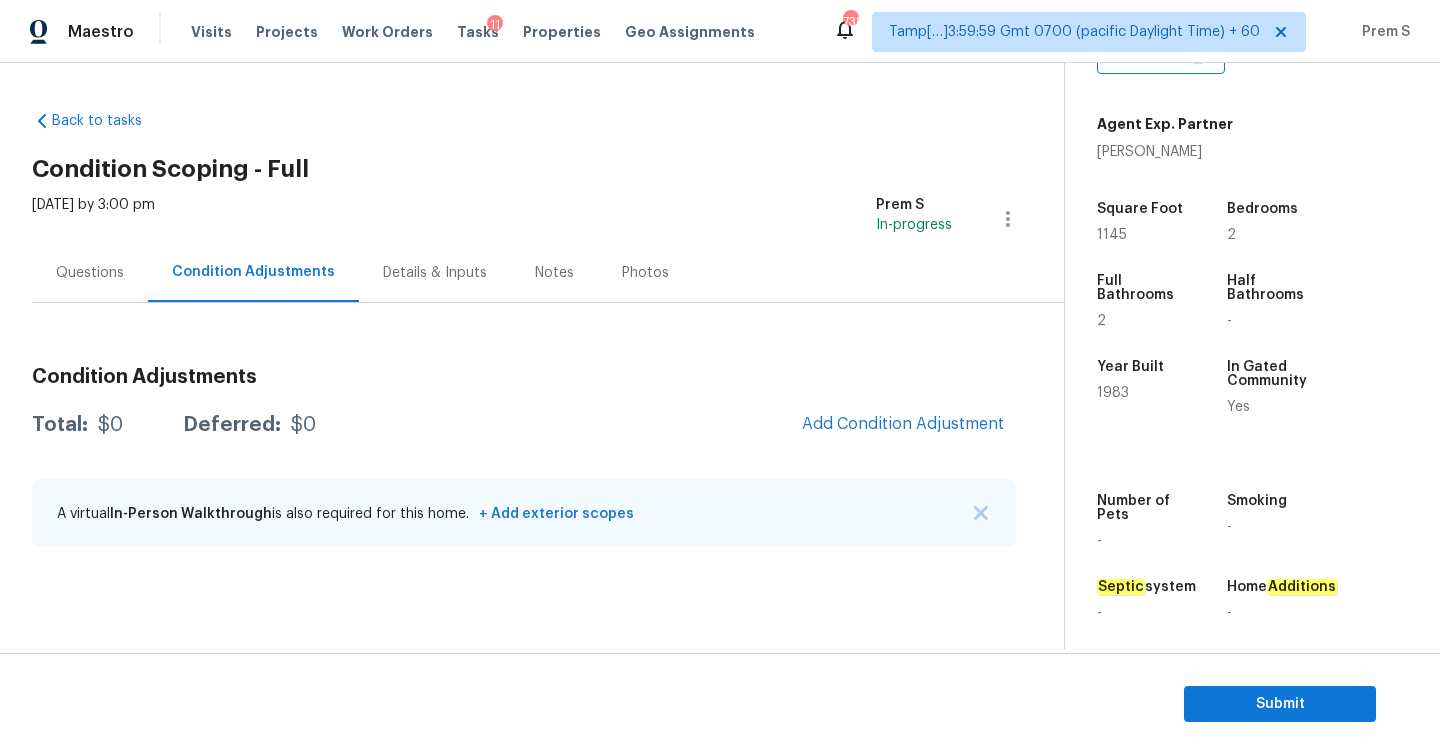 click on "Add Condition Adjustment" at bounding box center (903, 425) 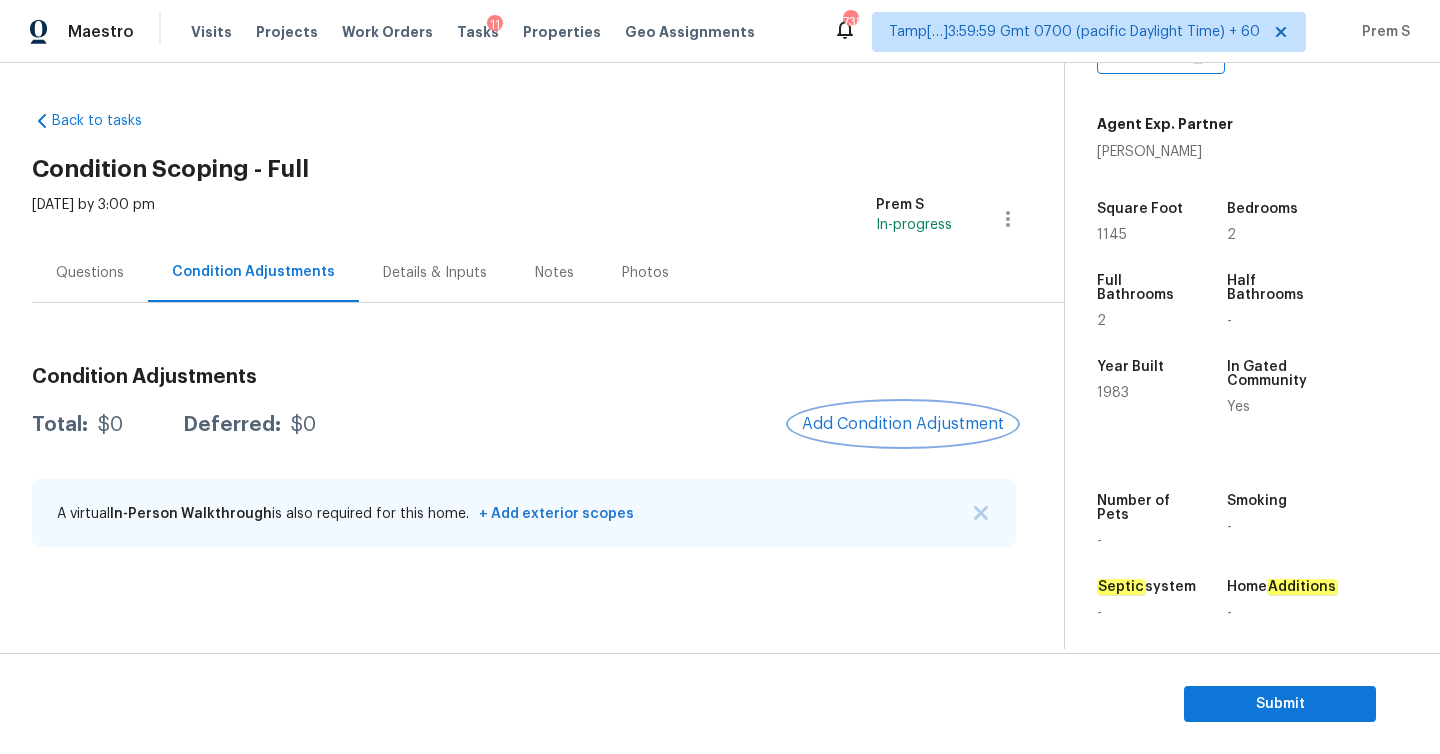 click on "Add Condition Adjustment" at bounding box center (903, 424) 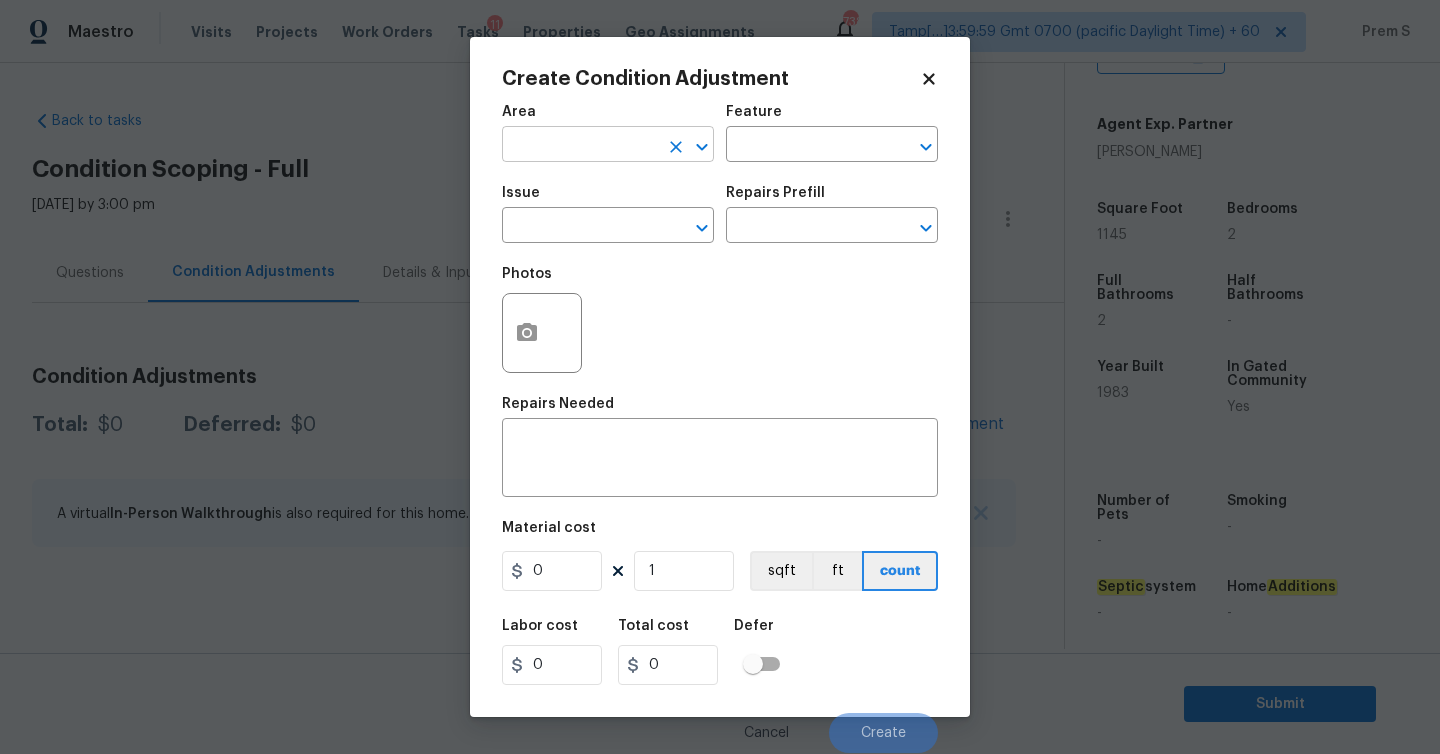click at bounding box center [580, 146] 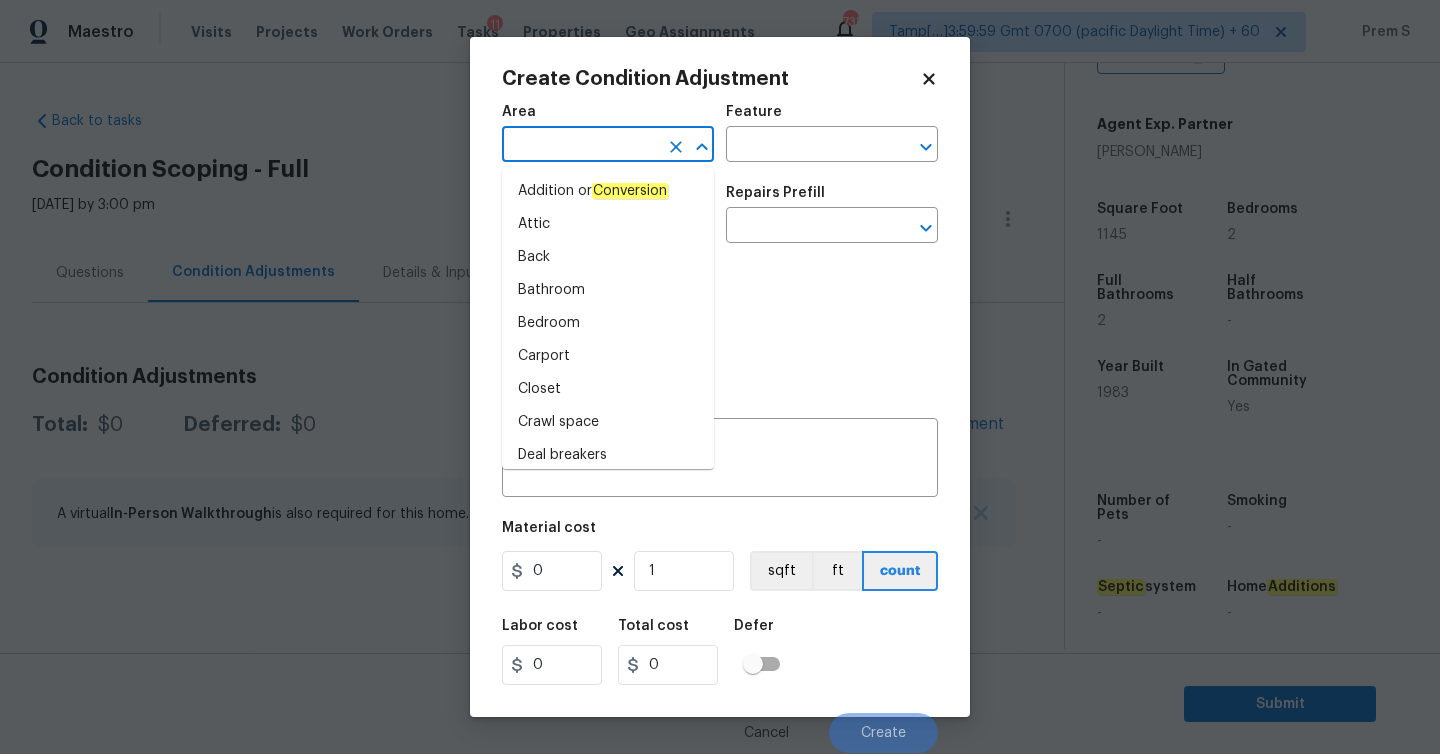 type on "i" 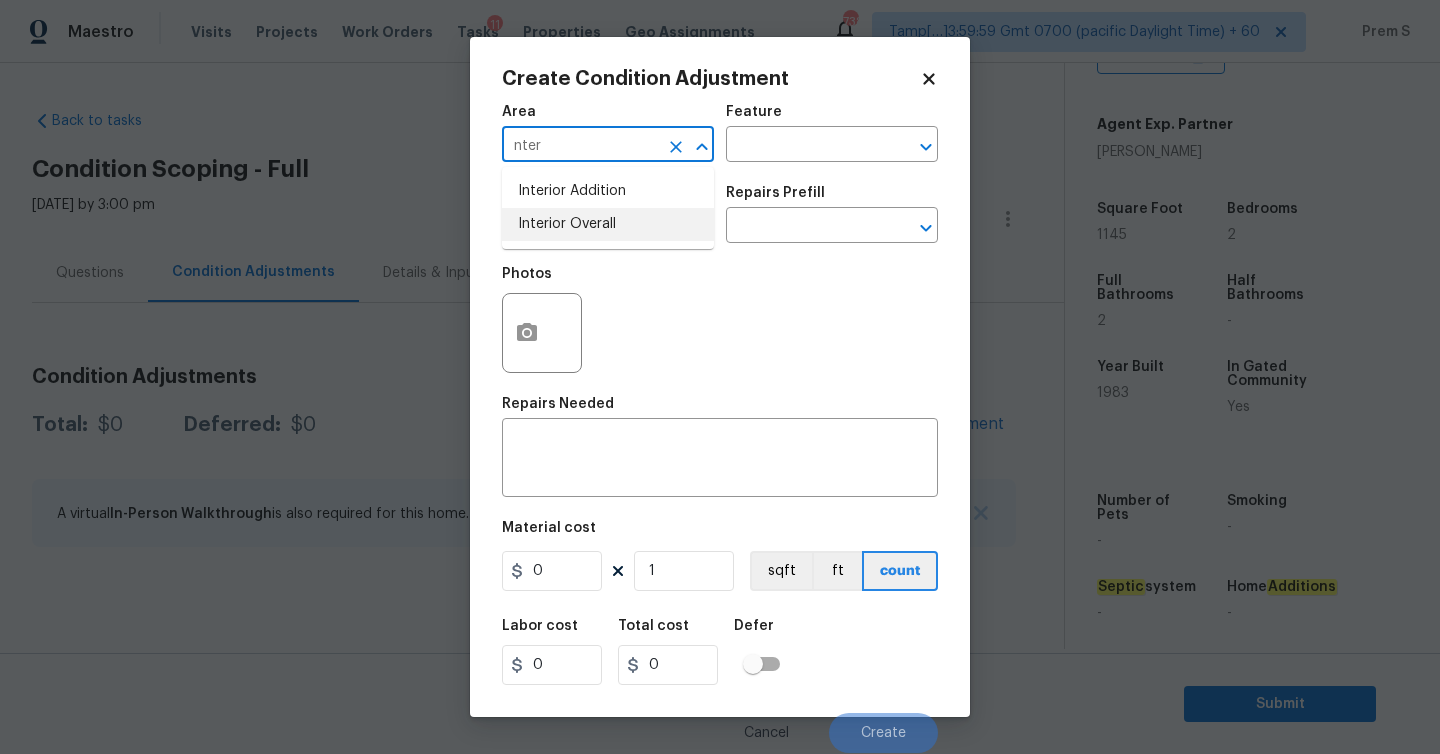 click on "Interior Overall" at bounding box center (608, 224) 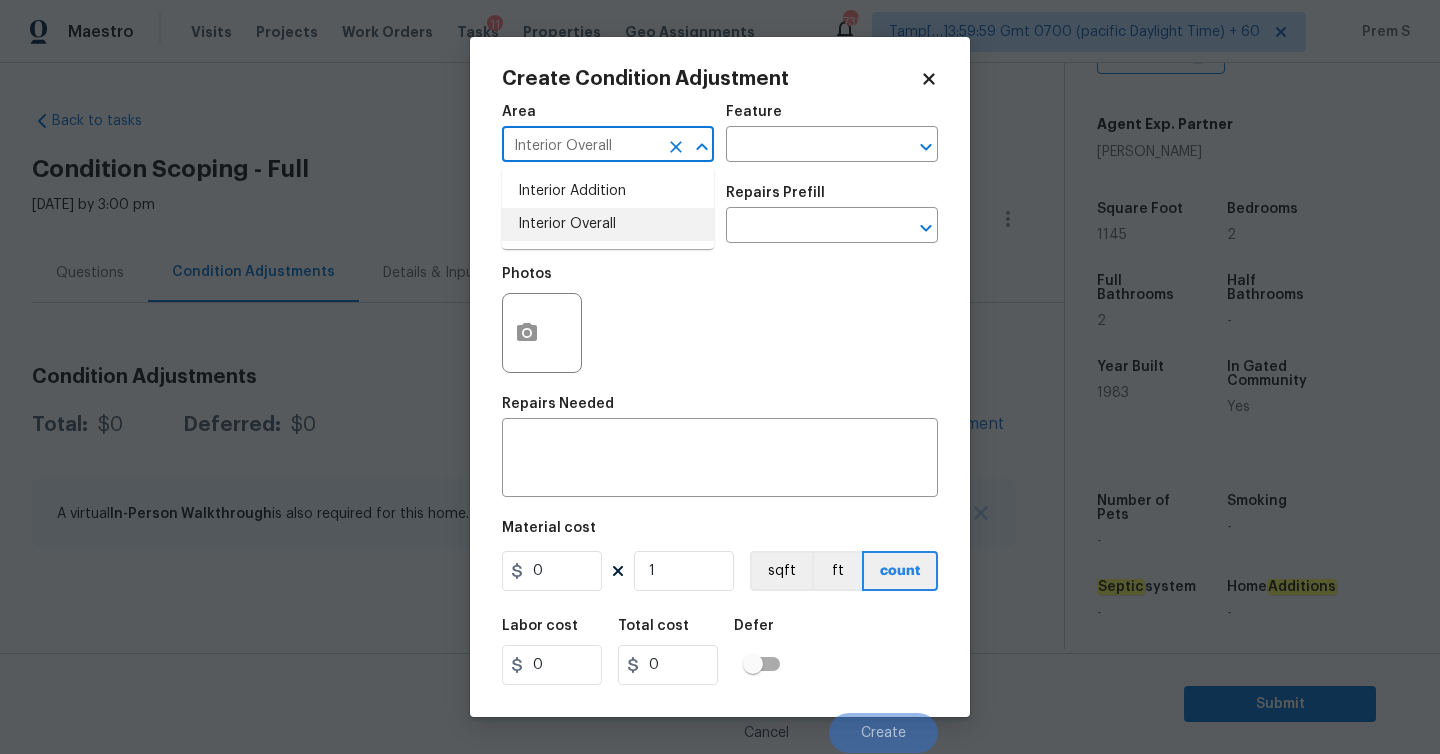 type on "Interior Overall" 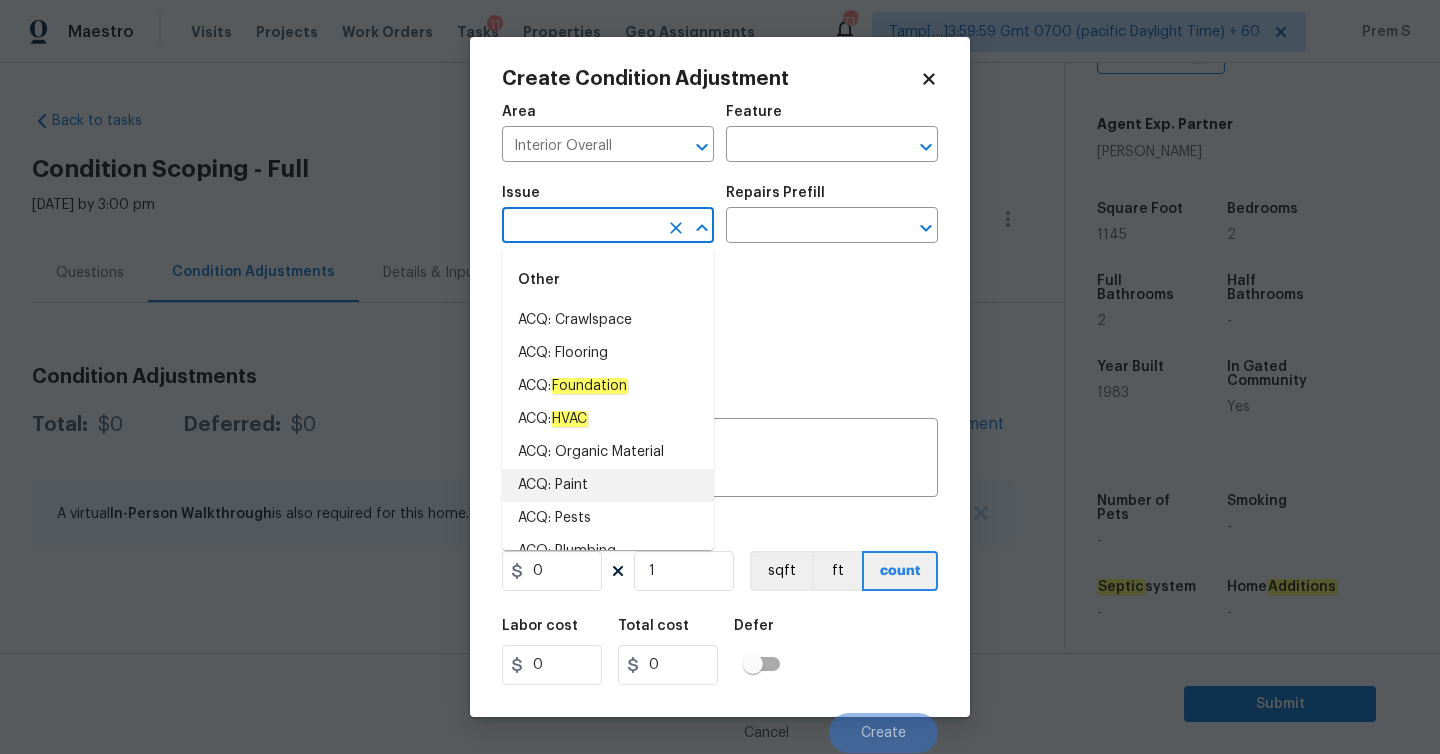 click on "ACQ: Paint" at bounding box center [608, 485] 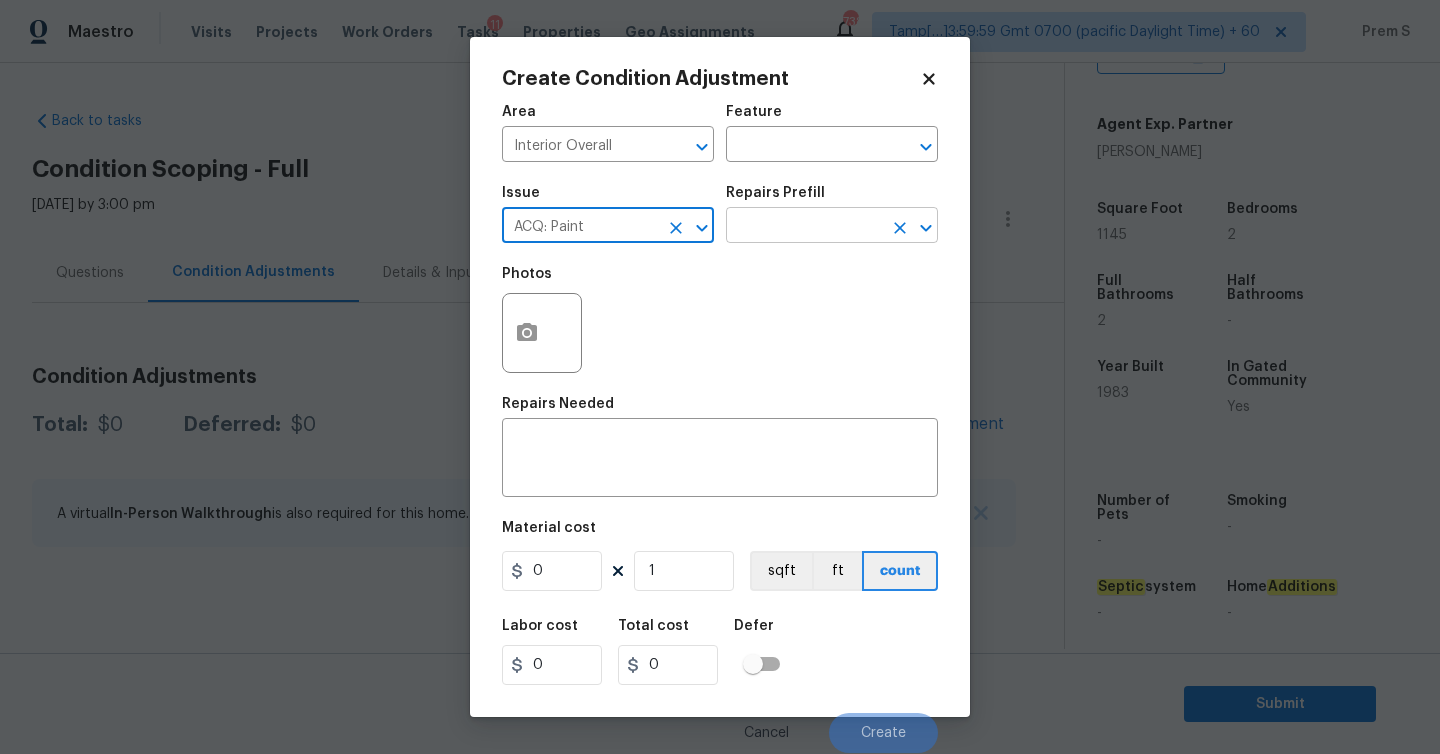 click at bounding box center (804, 227) 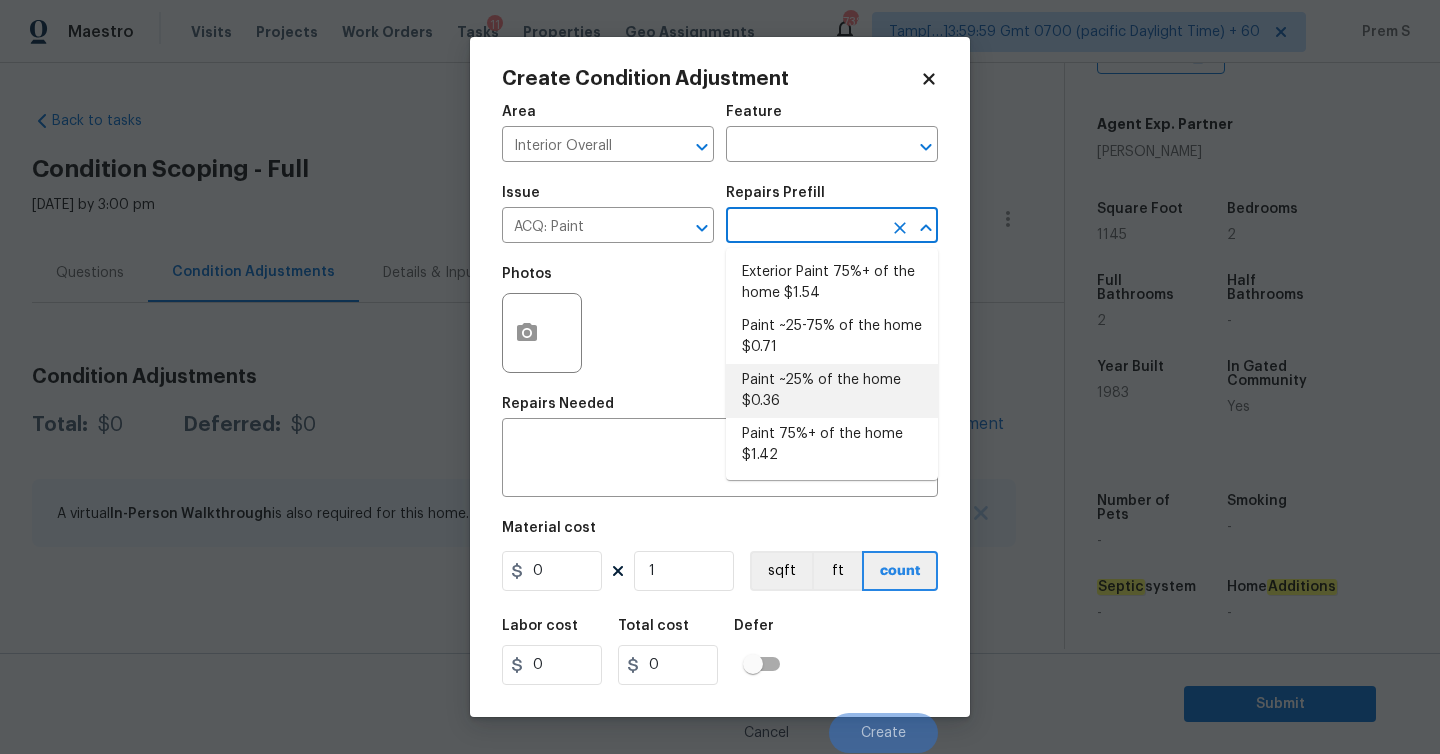 click on "Paint ~25% of the home $0.36" at bounding box center (832, 391) 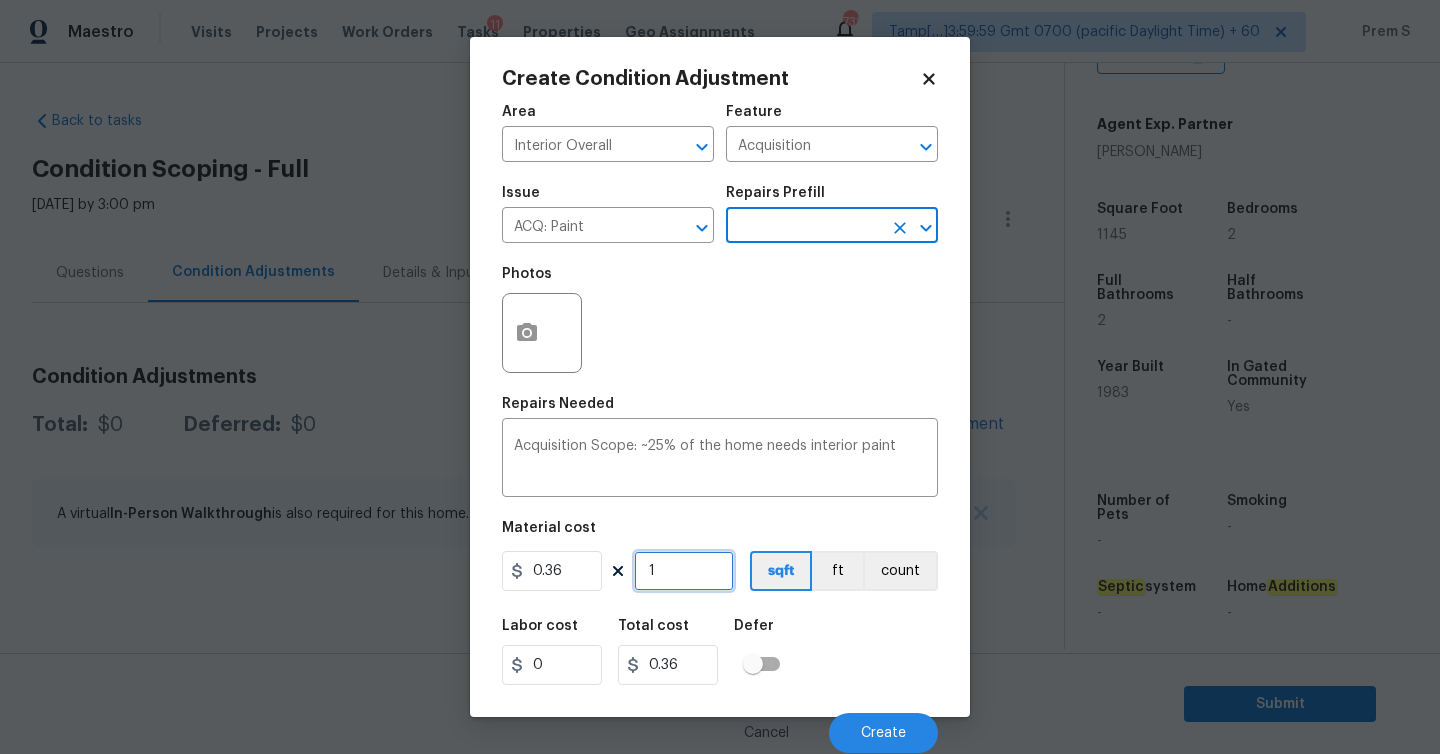 click on "1" at bounding box center [684, 571] 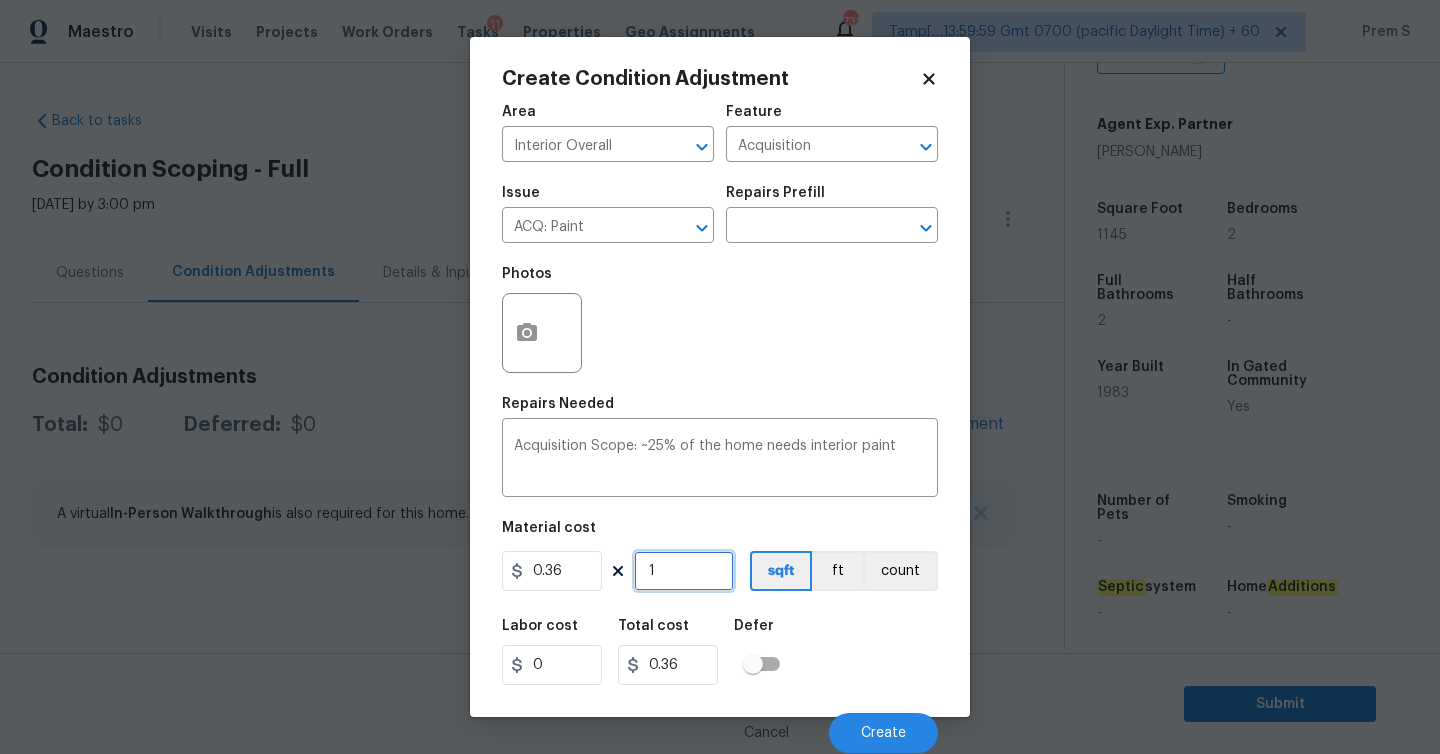 type on "11" 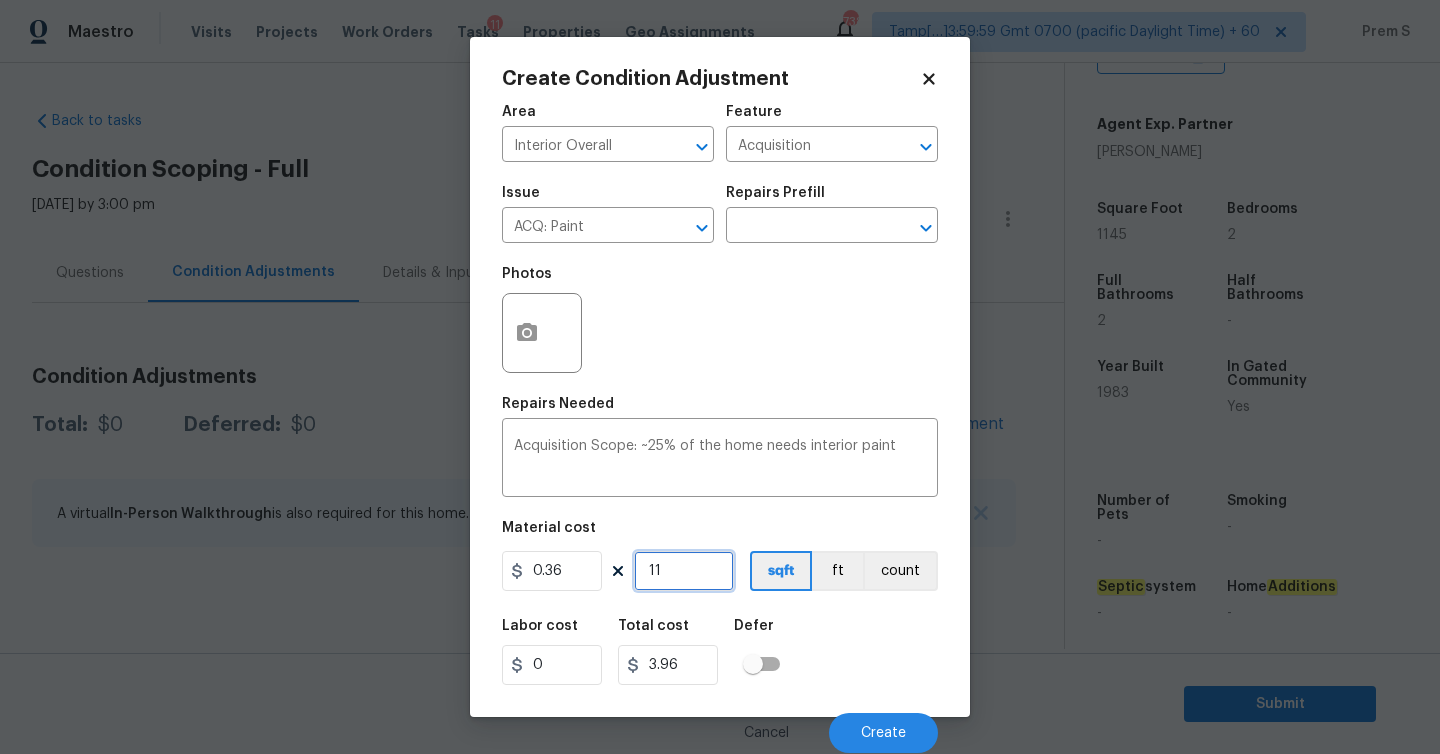 type on "114" 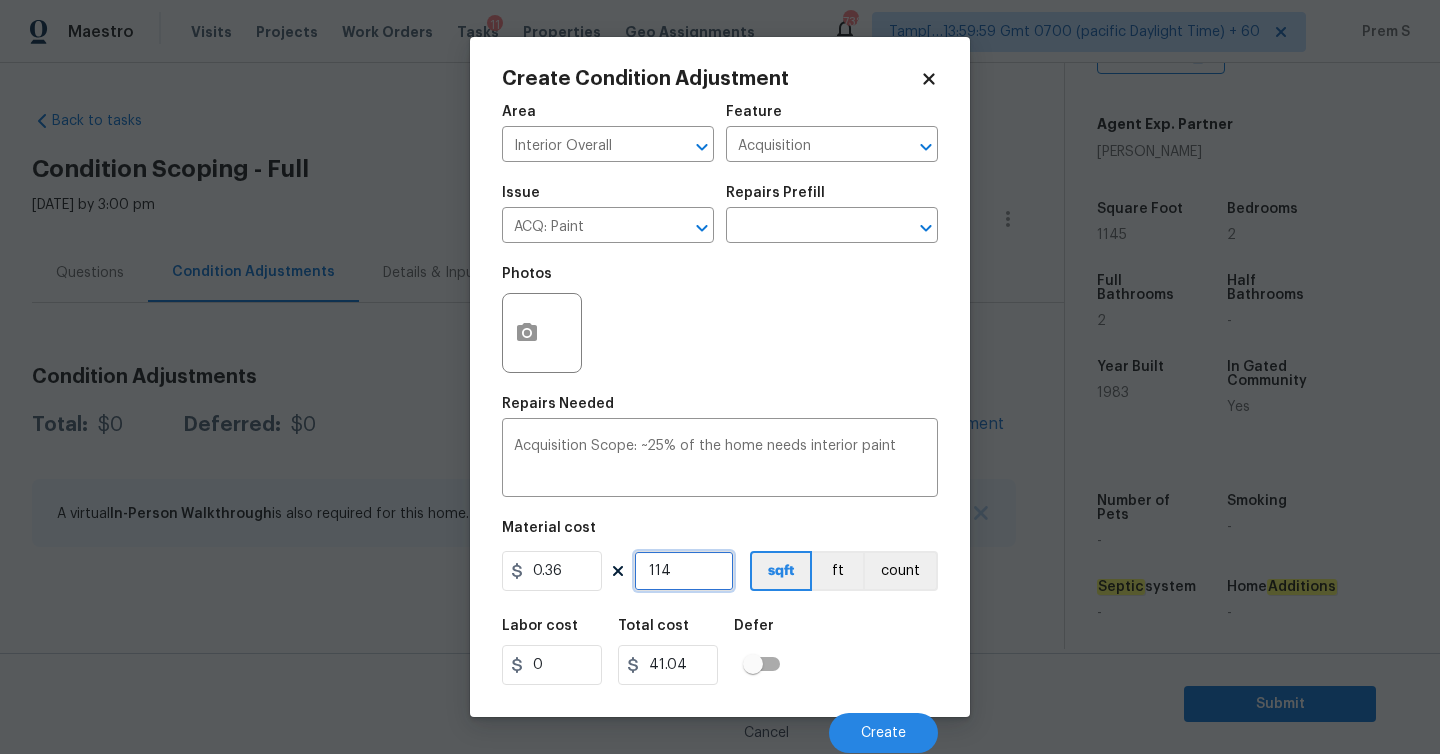 type on "1145" 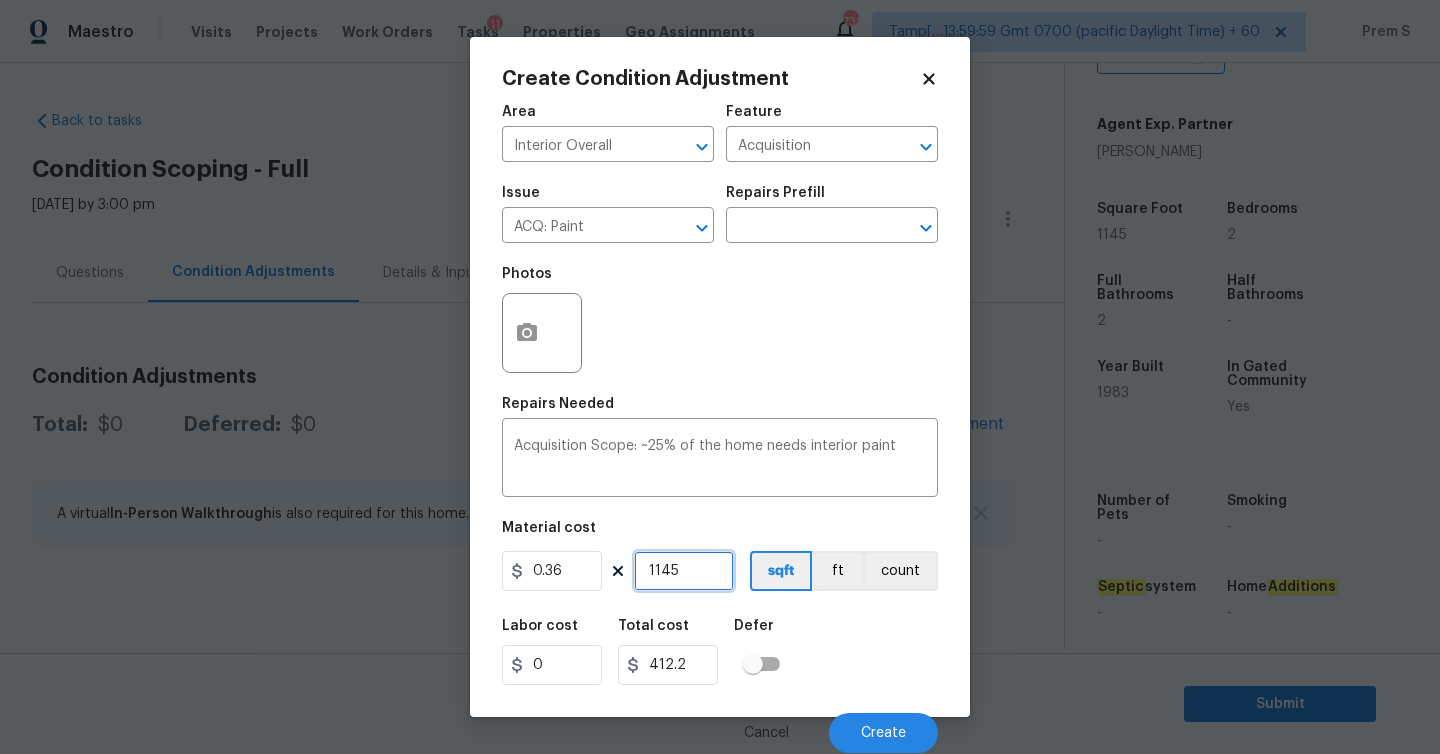 type on "1145" 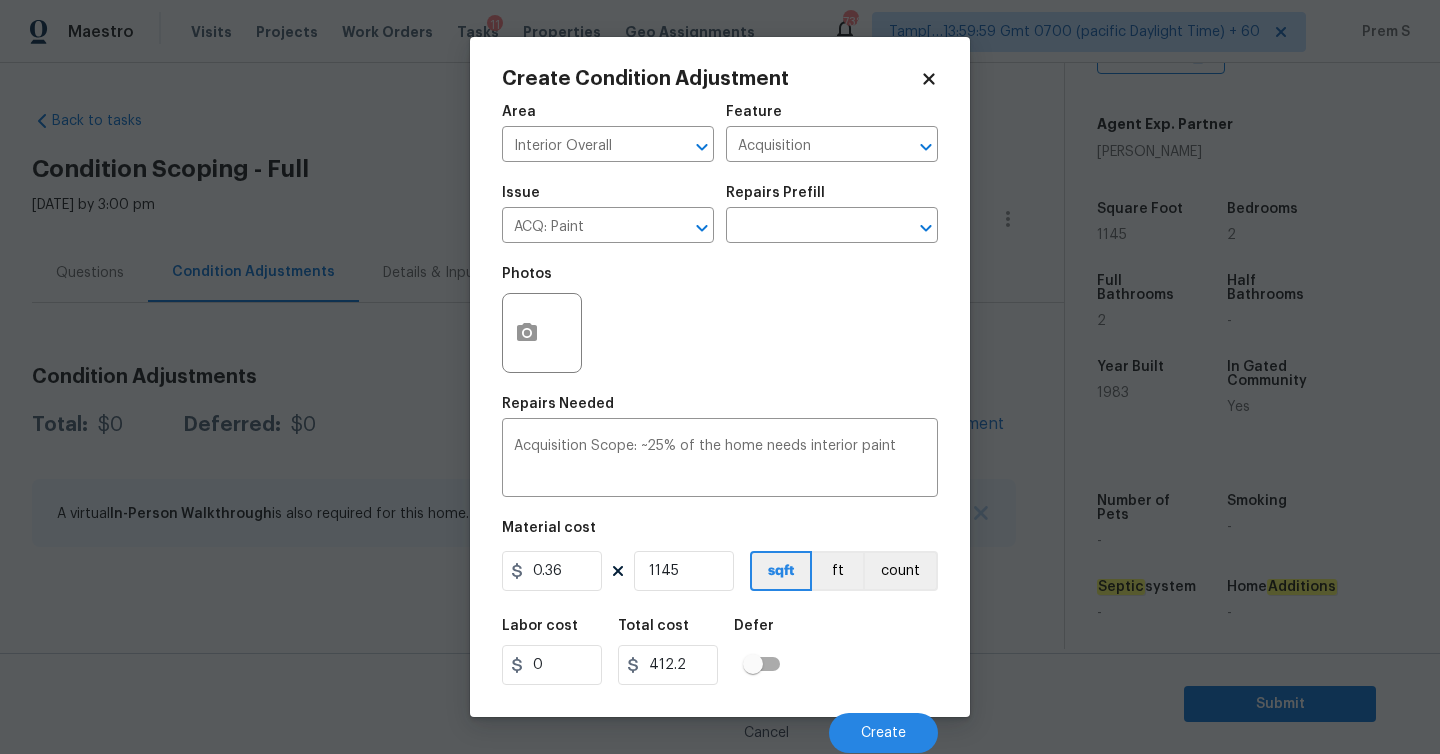 click on "Labor cost 0 Total cost 412.2 Defer" at bounding box center [720, 652] 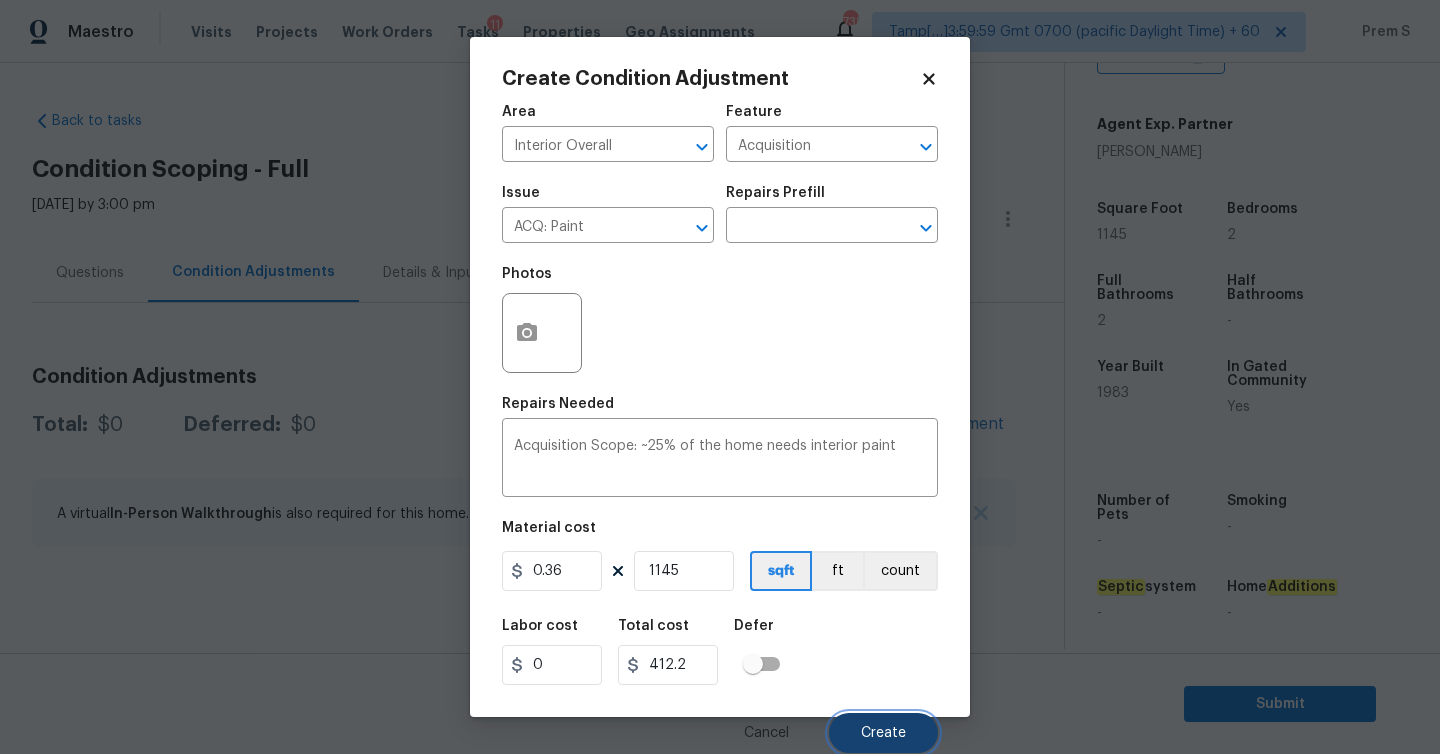 click on "Create" at bounding box center (883, 733) 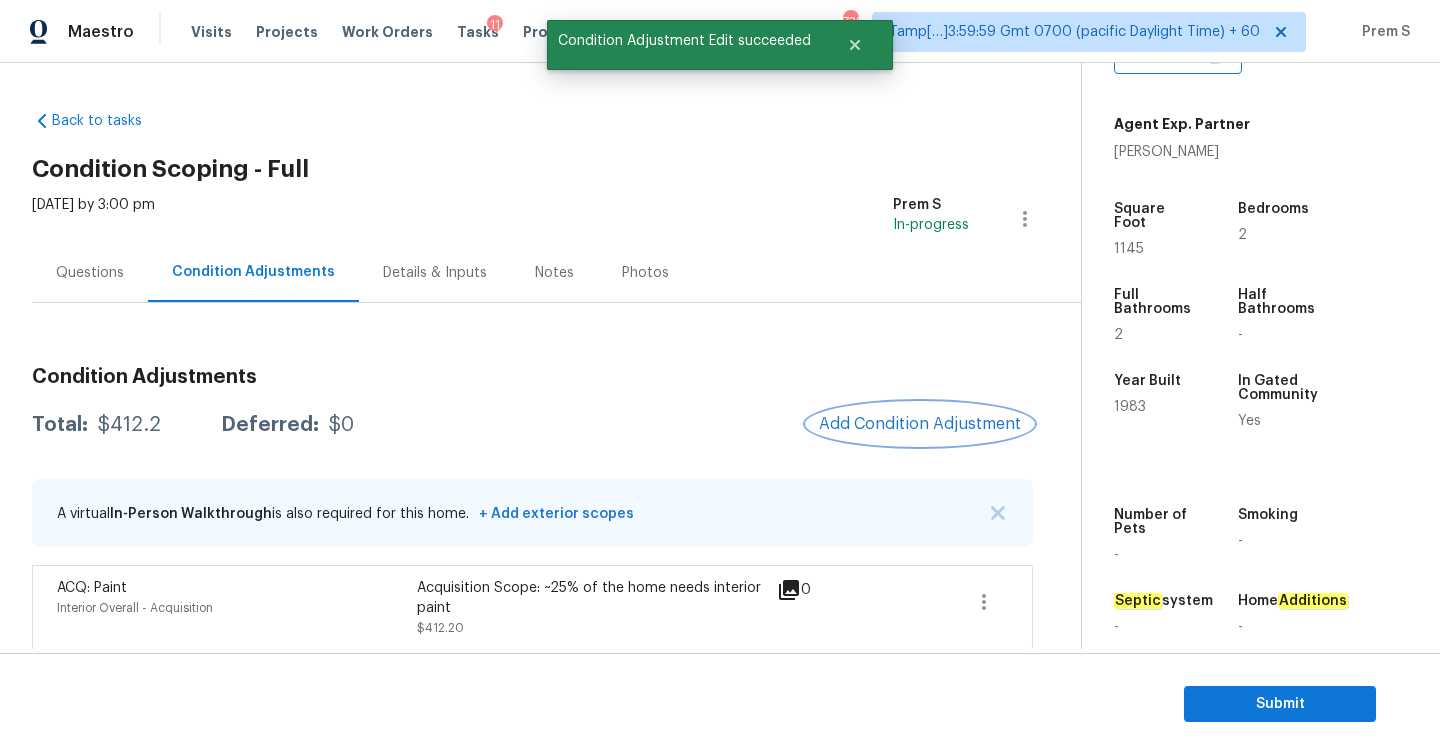 click on "Add Condition Adjustment" at bounding box center (920, 424) 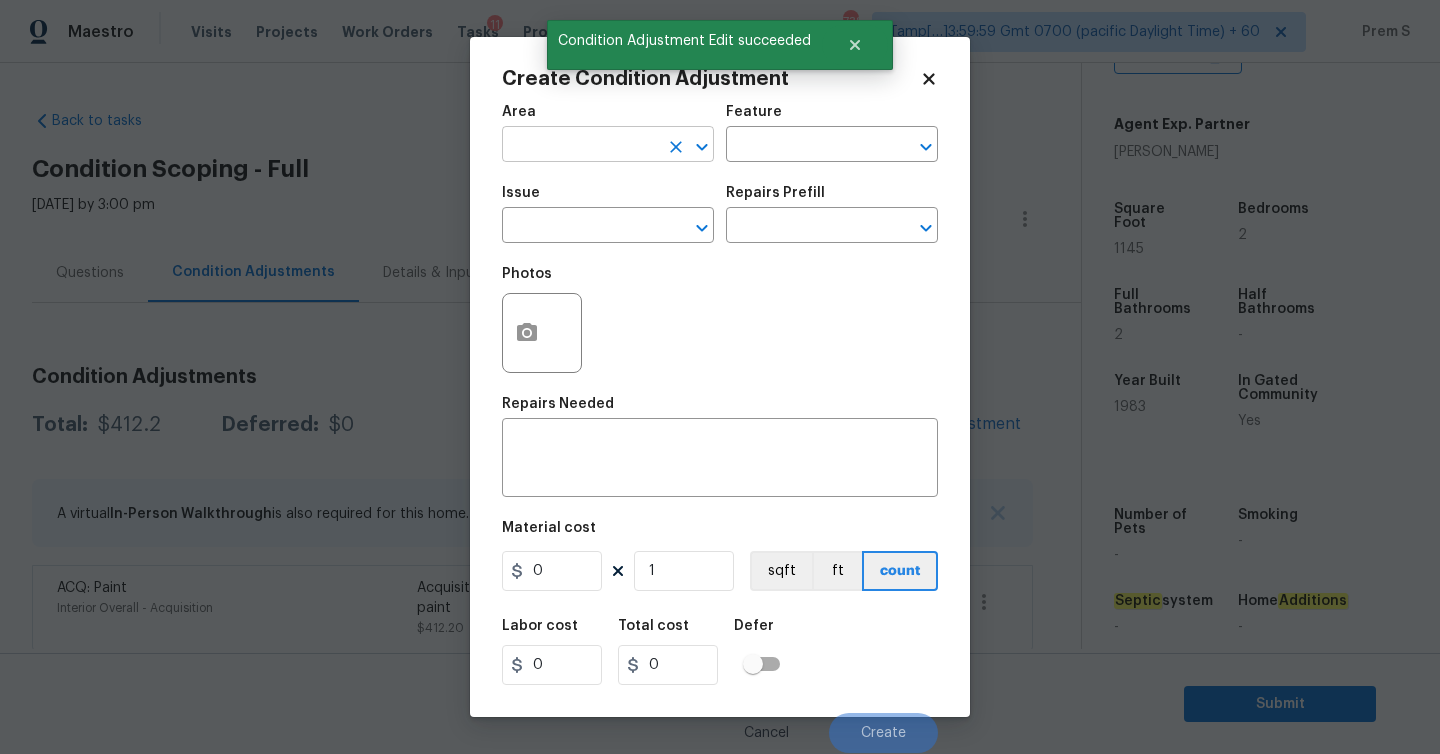 click at bounding box center (580, 146) 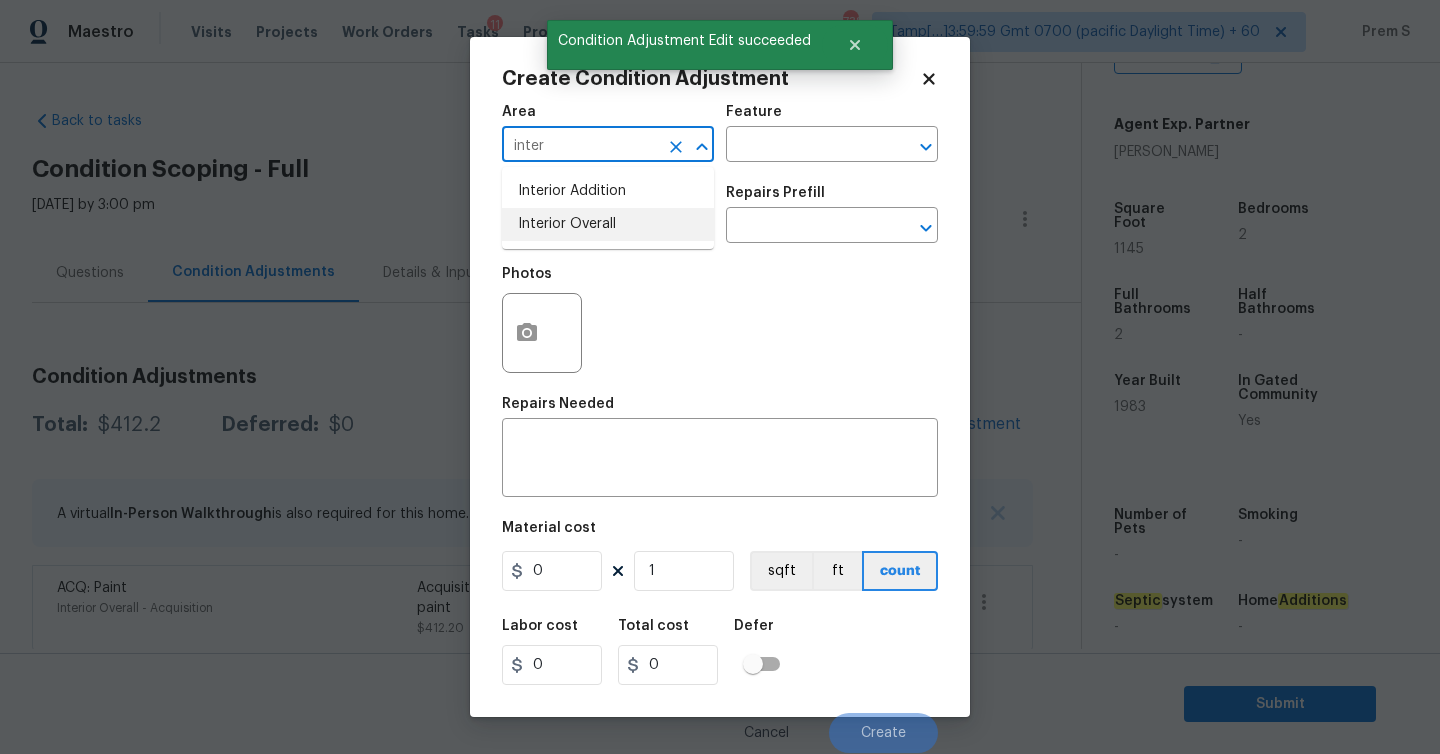 click on "Interior Overall" at bounding box center (608, 224) 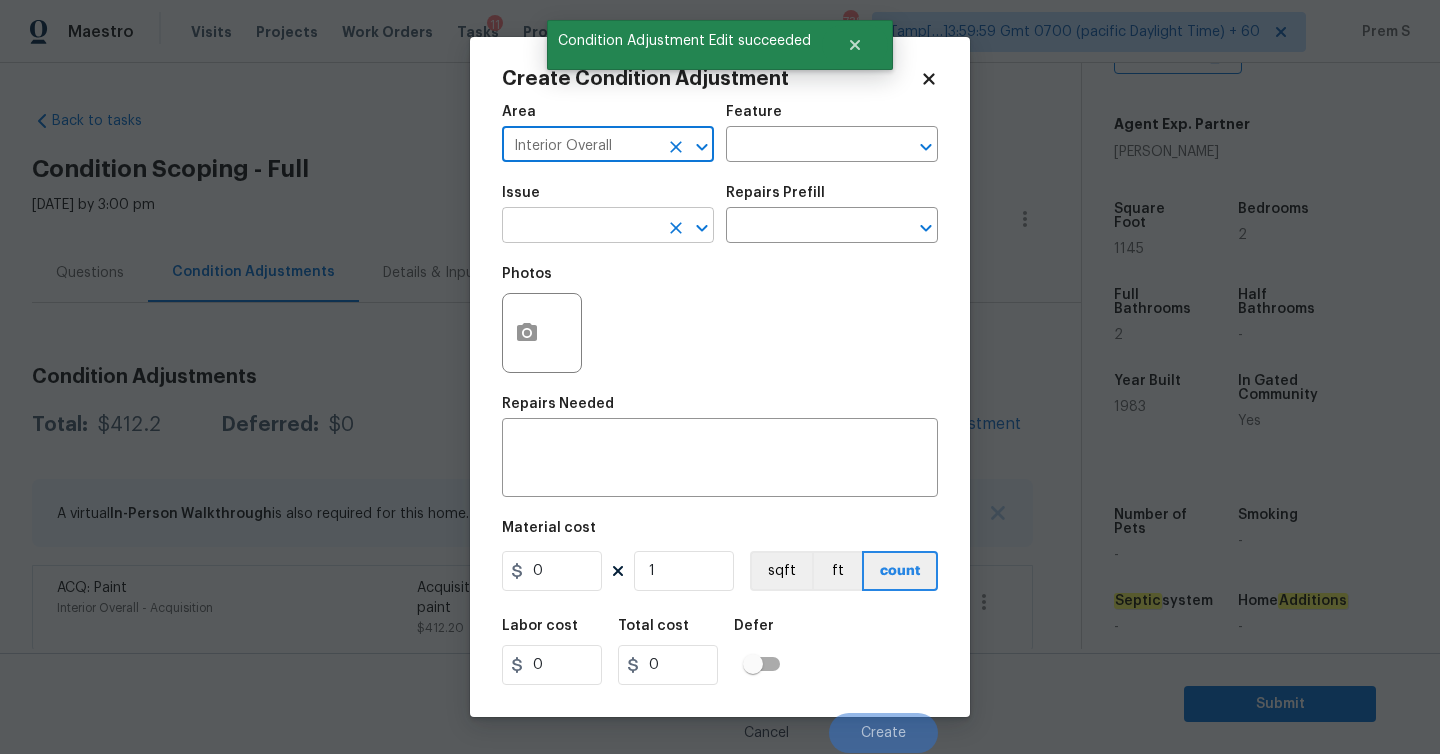 type on "Interior Overall" 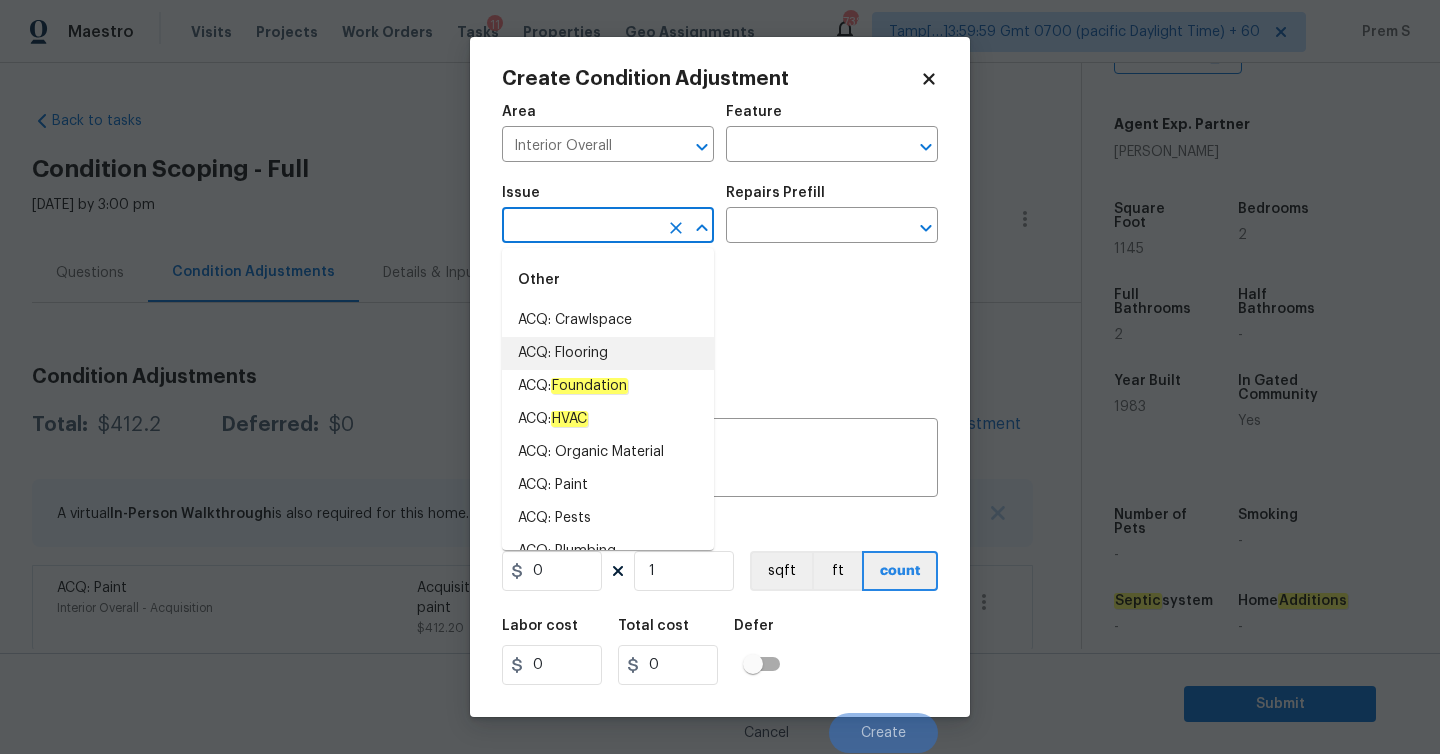 click on "ACQ: Flooring" at bounding box center [608, 353] 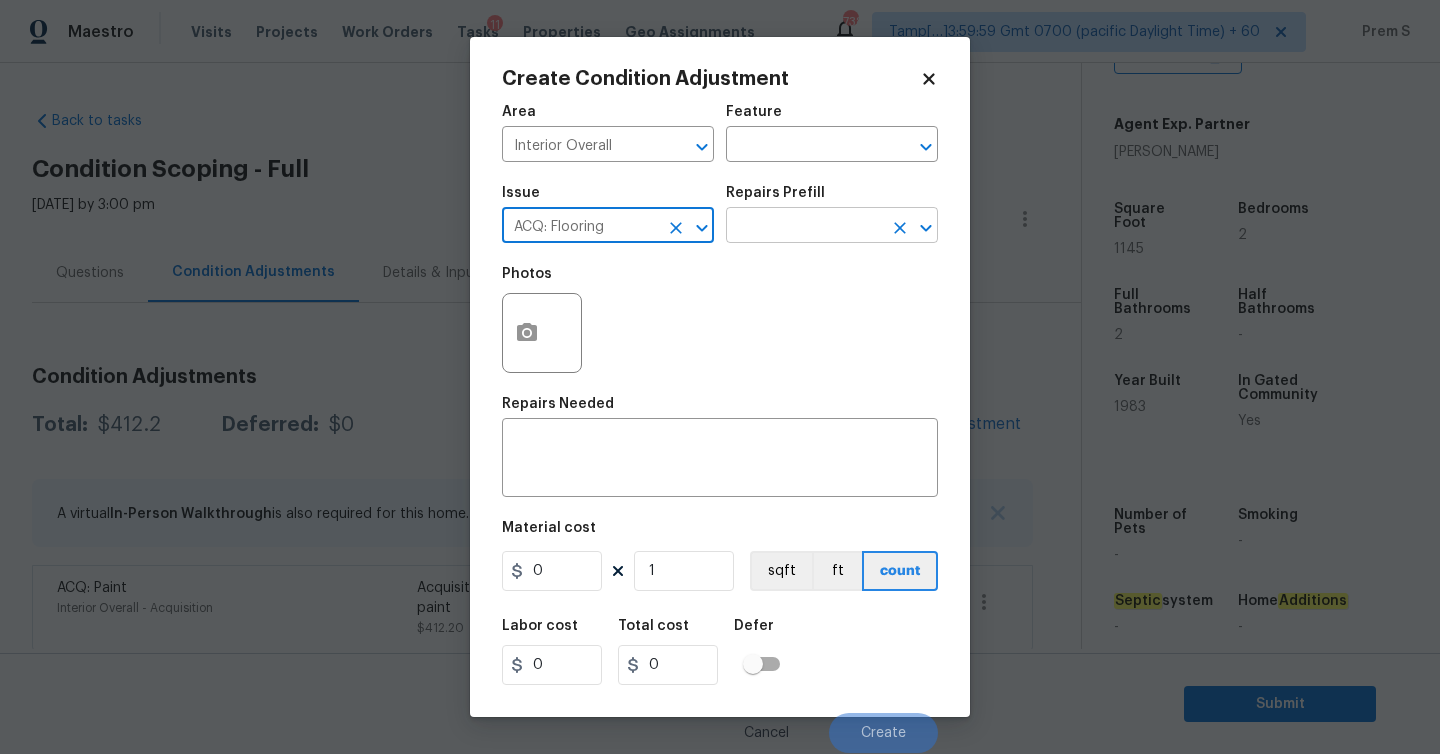 click at bounding box center [804, 227] 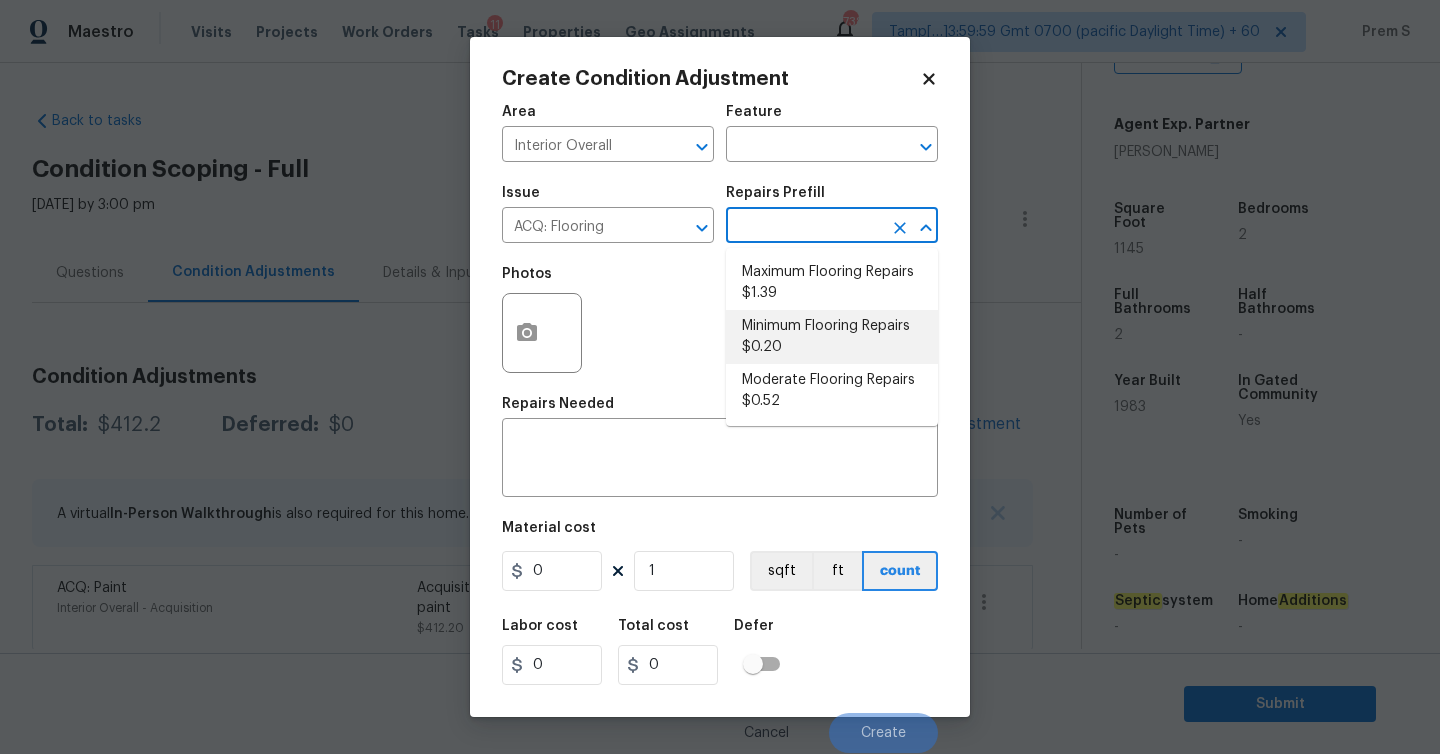click on "Minimum Flooring Repairs $0.20" at bounding box center [832, 337] 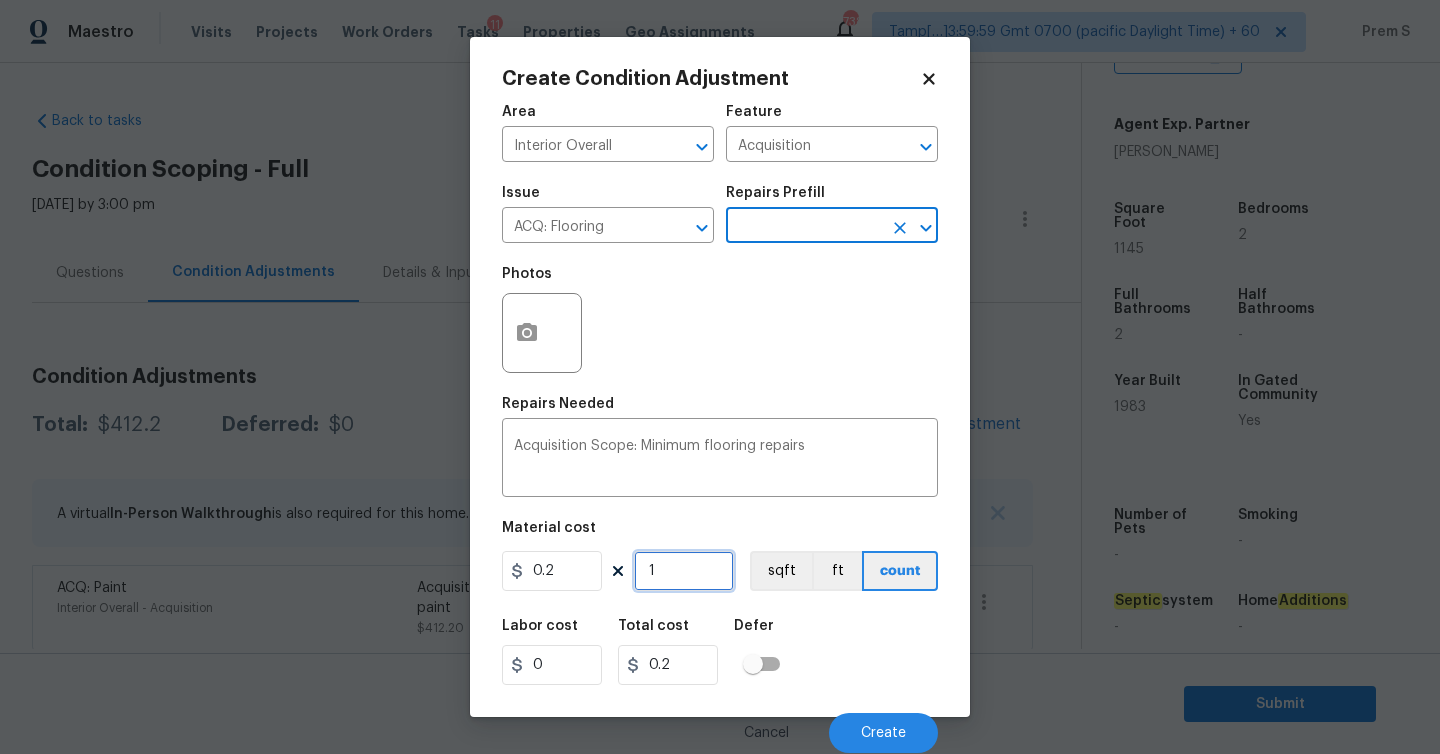 click on "1" at bounding box center [684, 571] 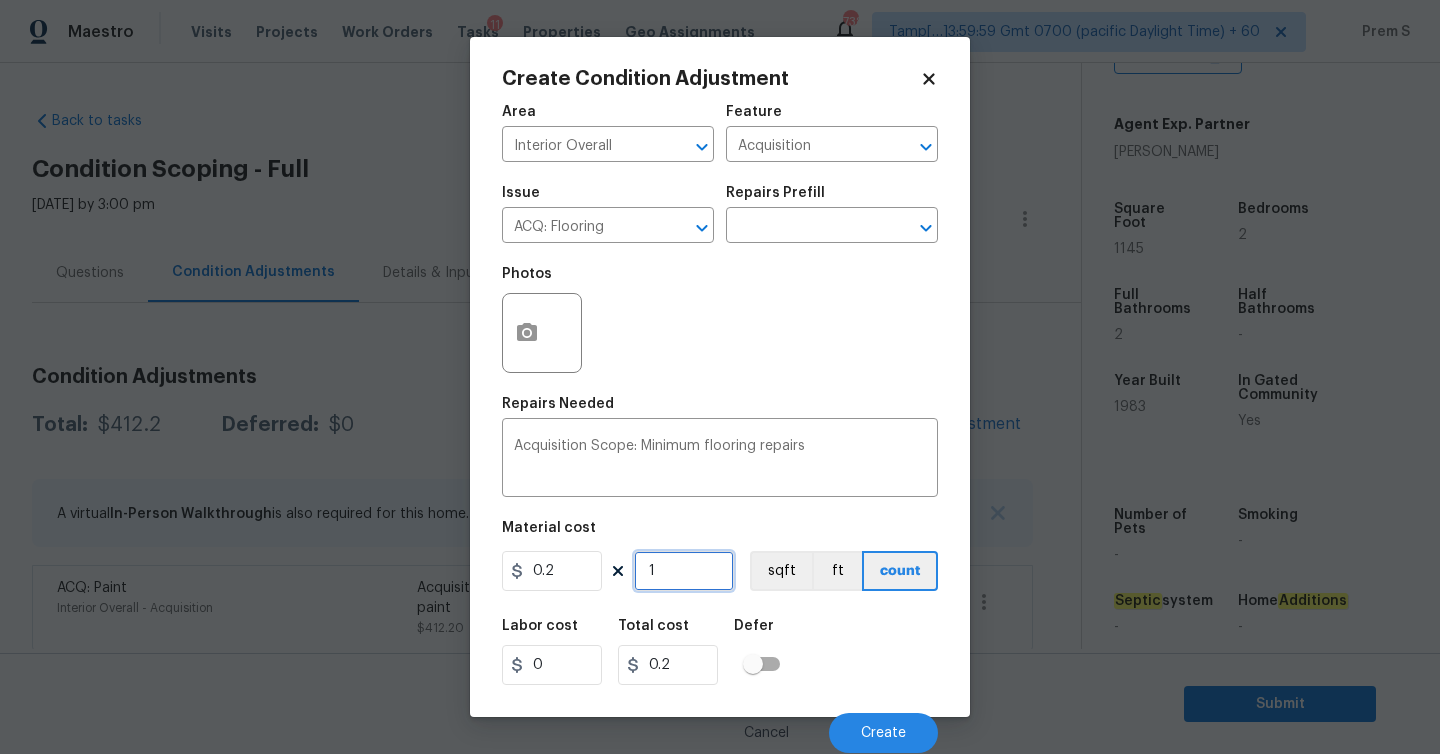 type on "11" 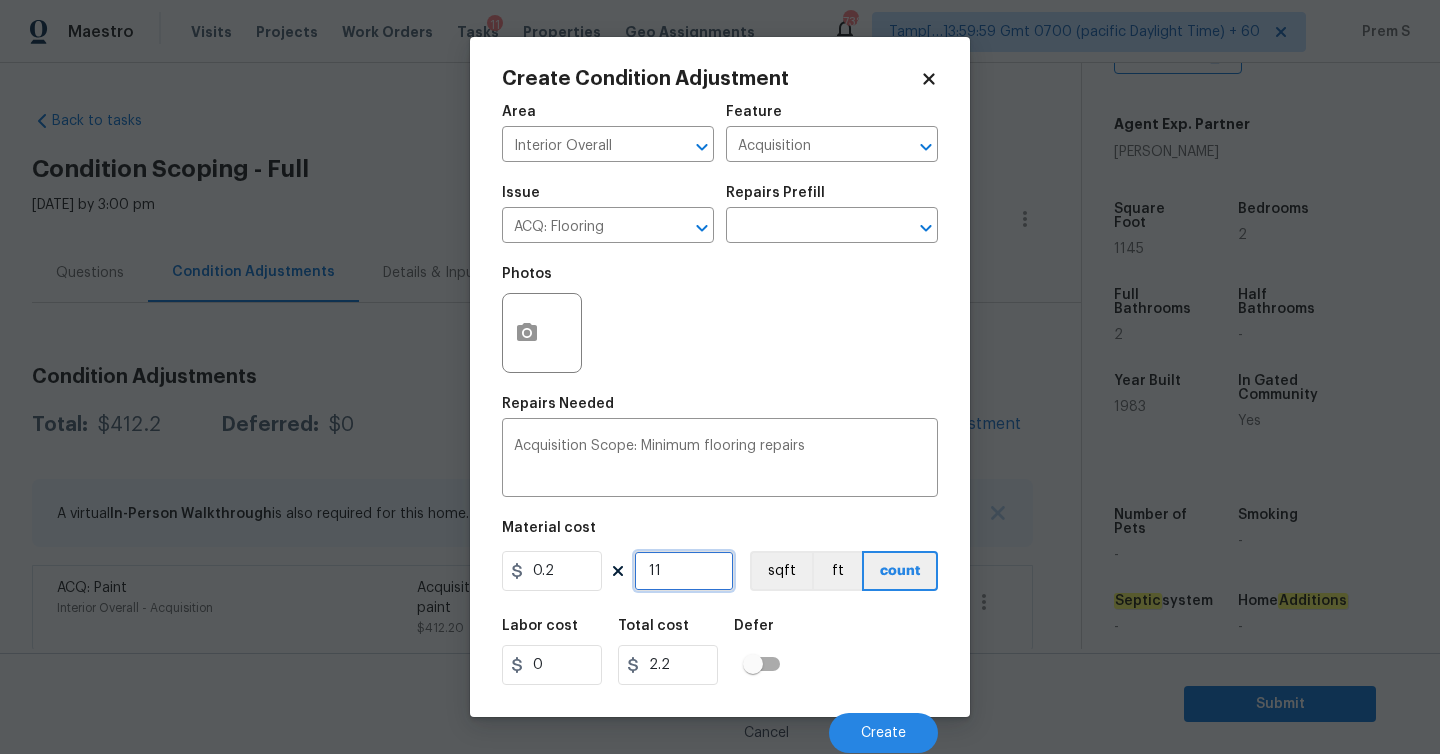 type on "114" 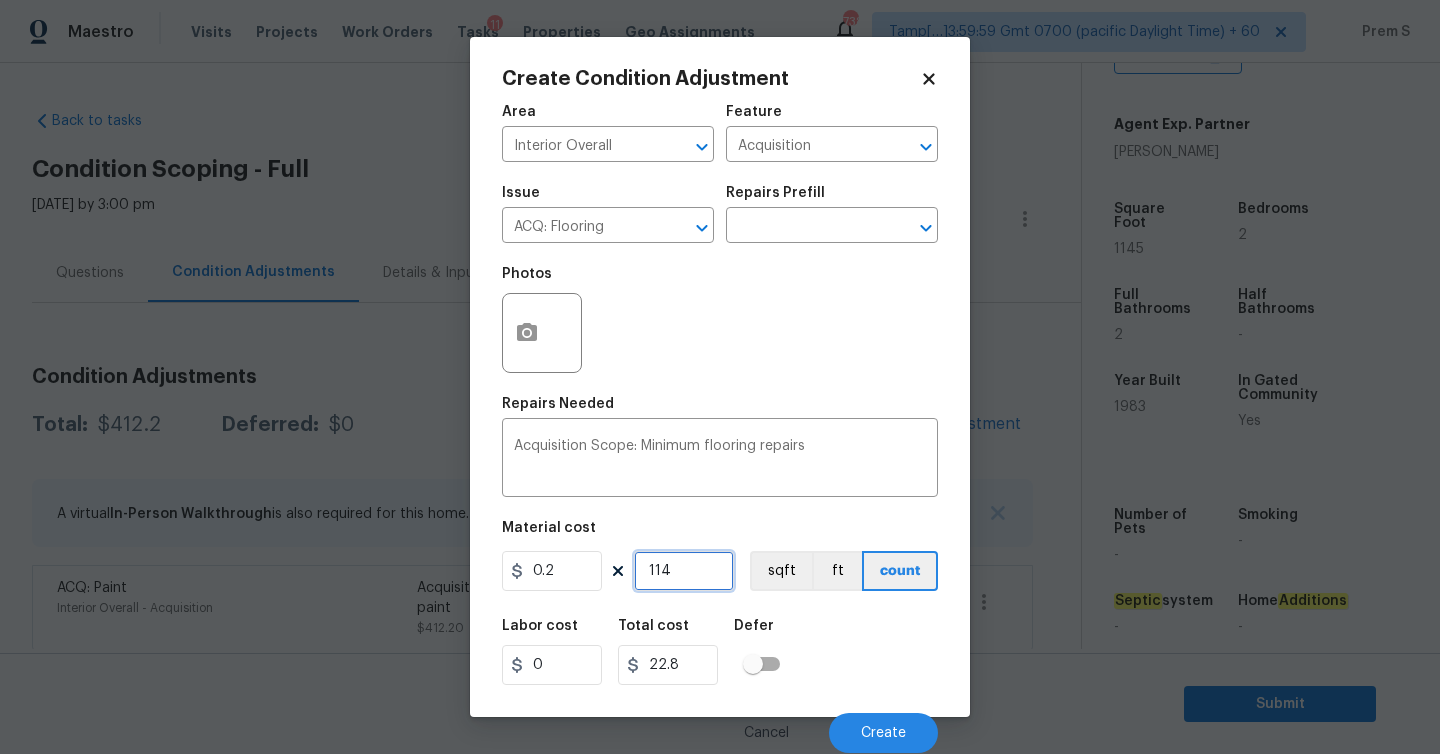 type on "1145" 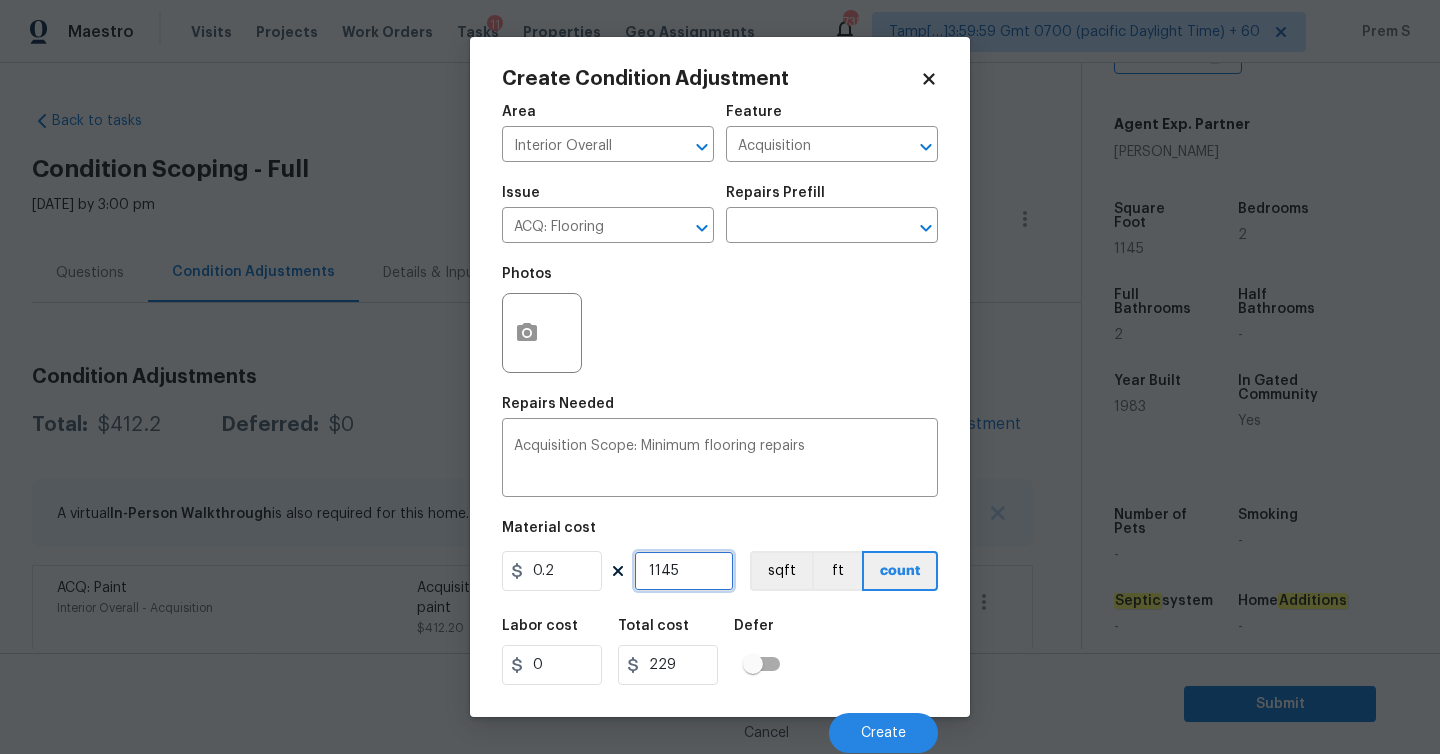 type on "1145" 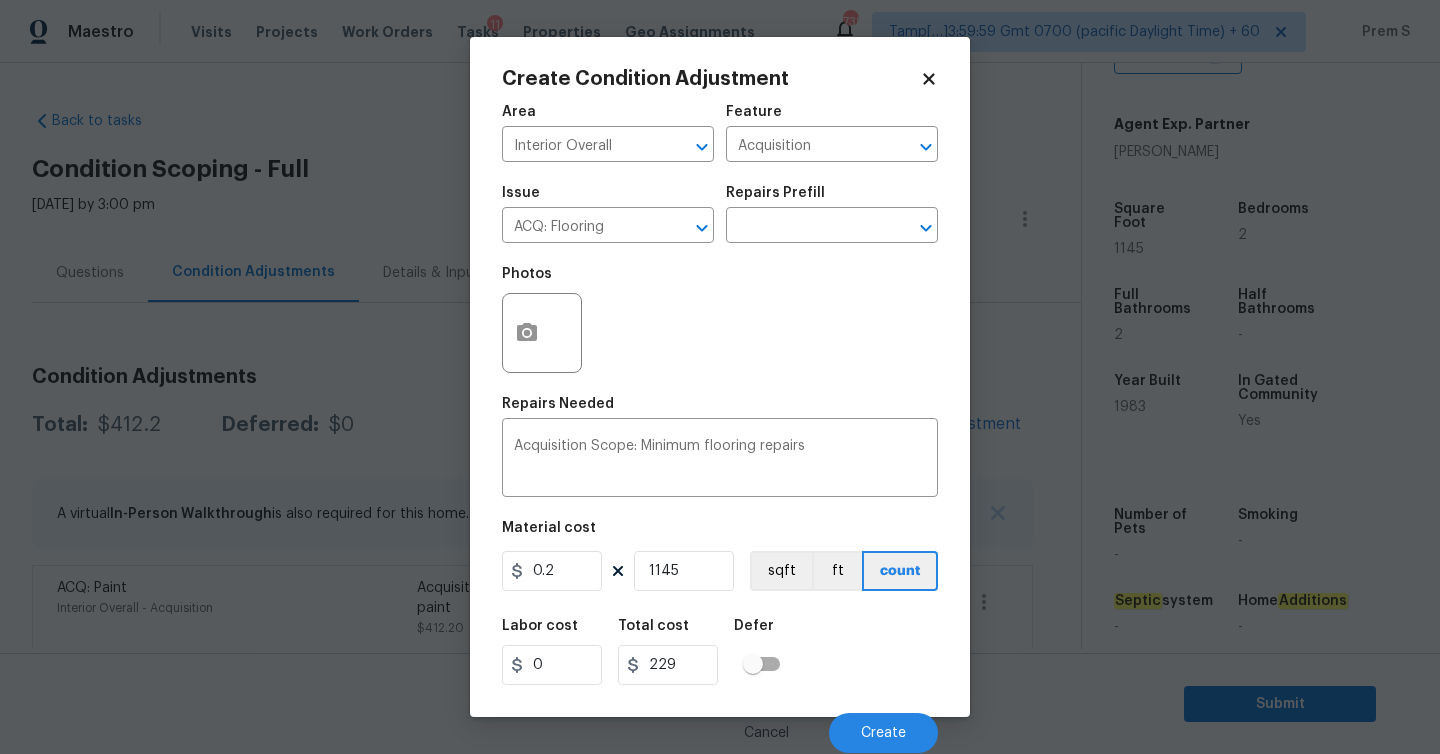 click on "Labor cost 0 Total cost 229 Defer" at bounding box center [720, 652] 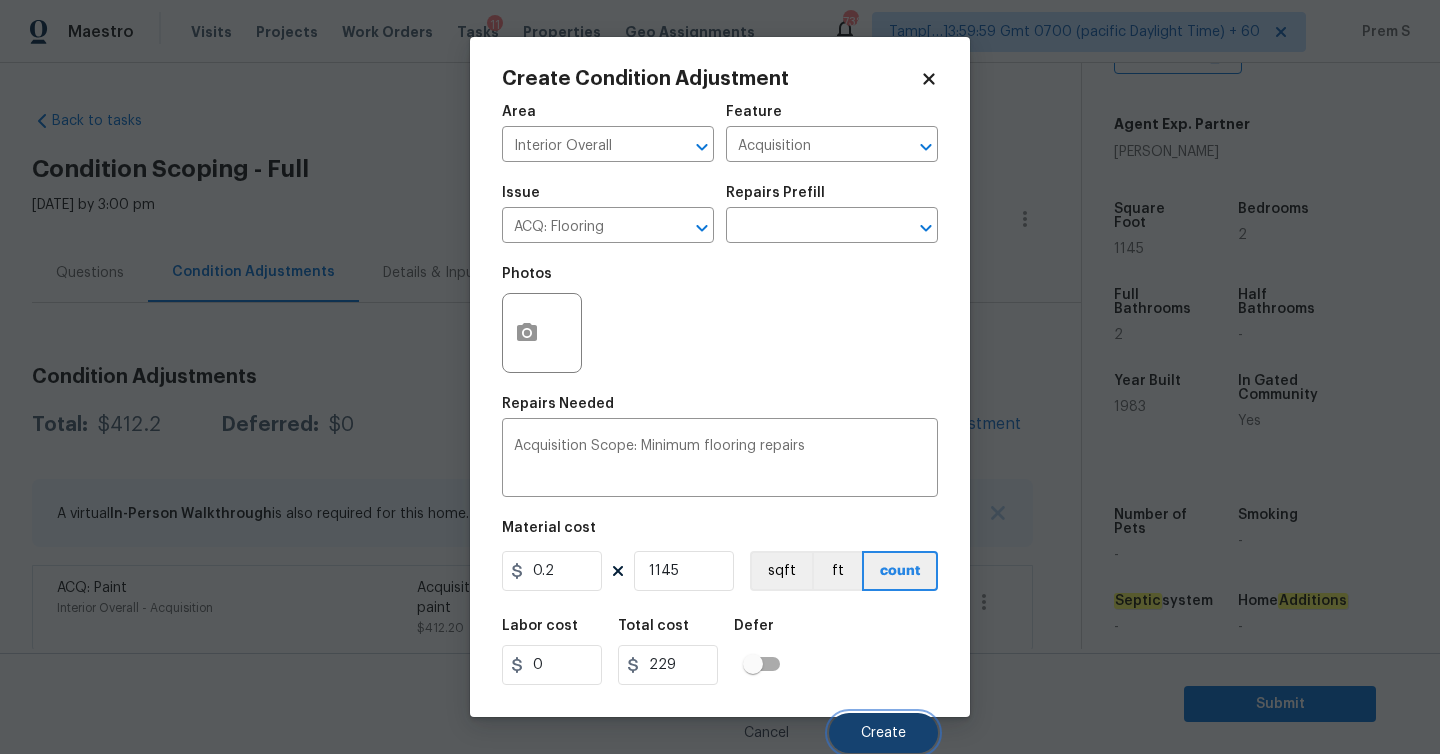 click on "Create" at bounding box center [883, 733] 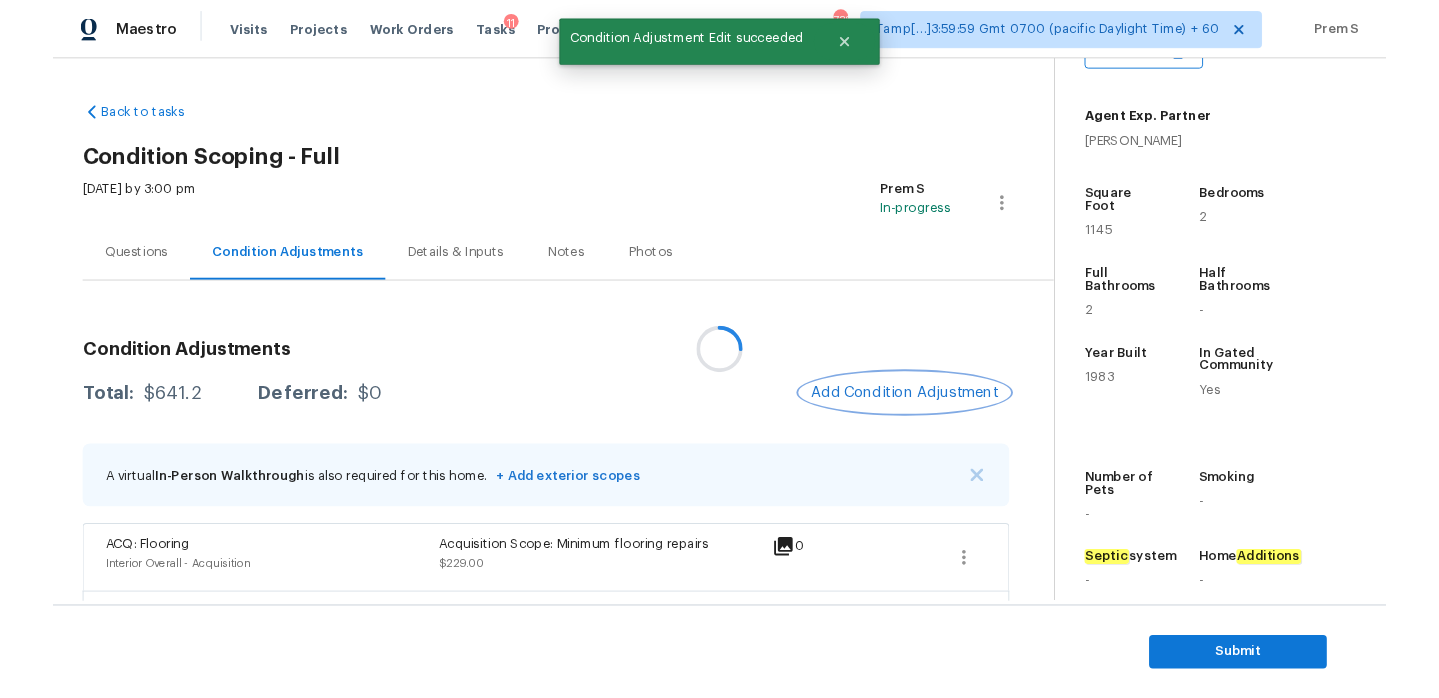 scroll, scrollTop: 81, scrollLeft: 0, axis: vertical 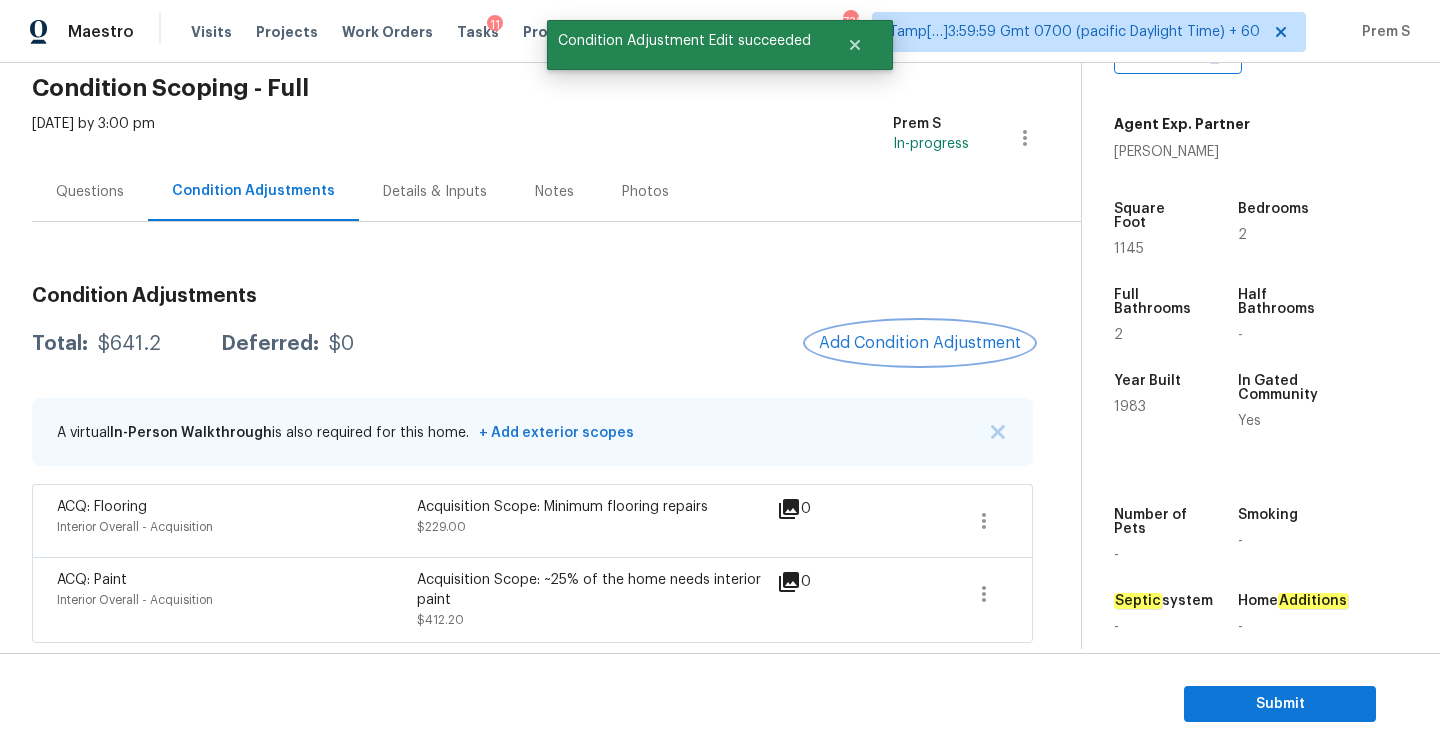 click on "Add Condition Adjustment" at bounding box center (920, 343) 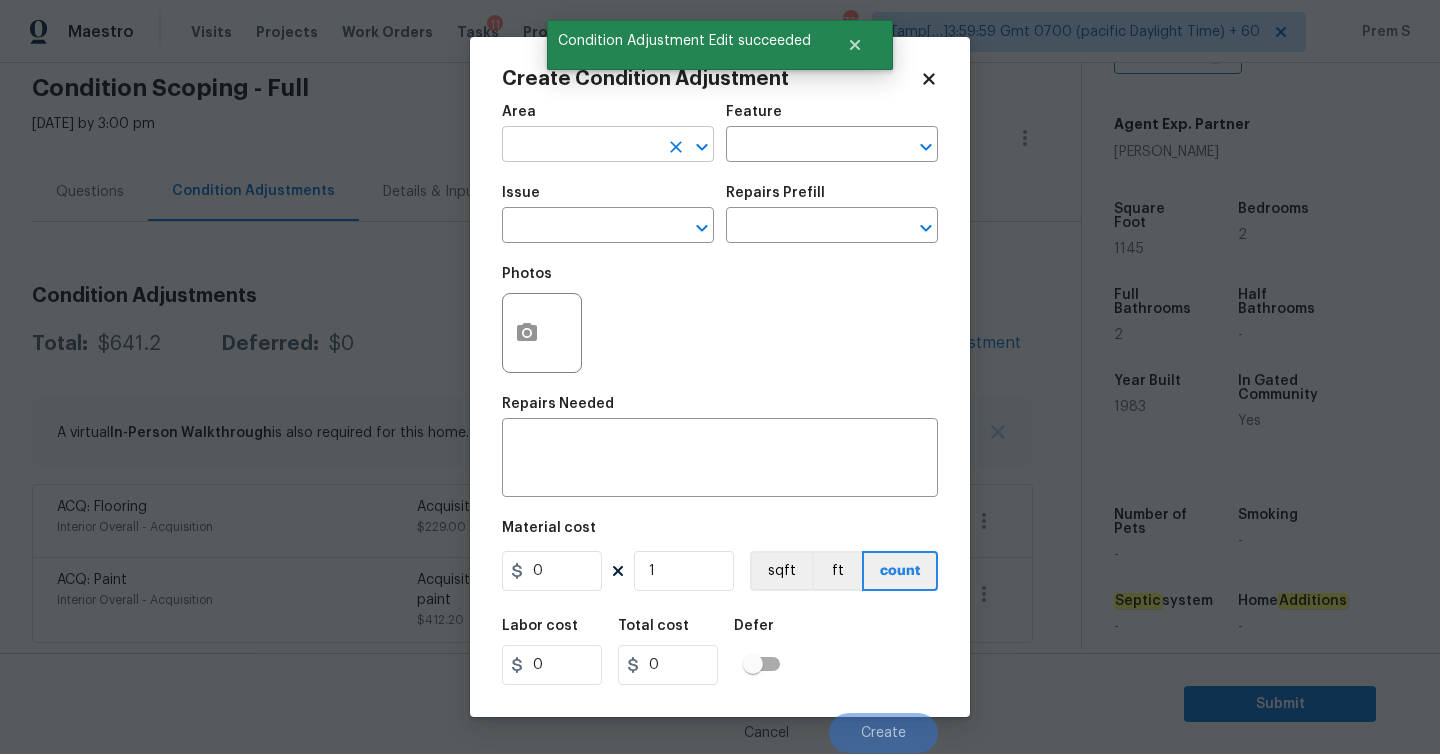 click at bounding box center [580, 146] 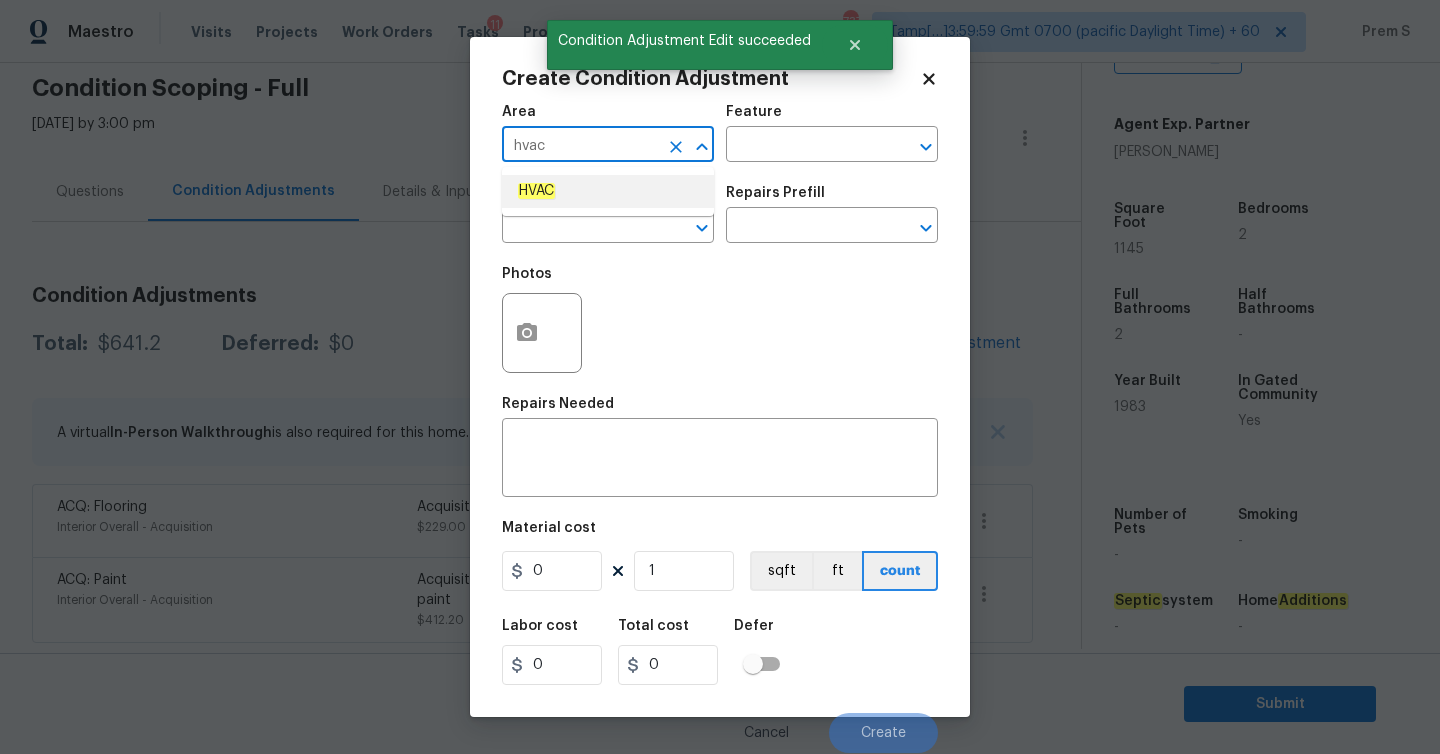 click on "HVAC" 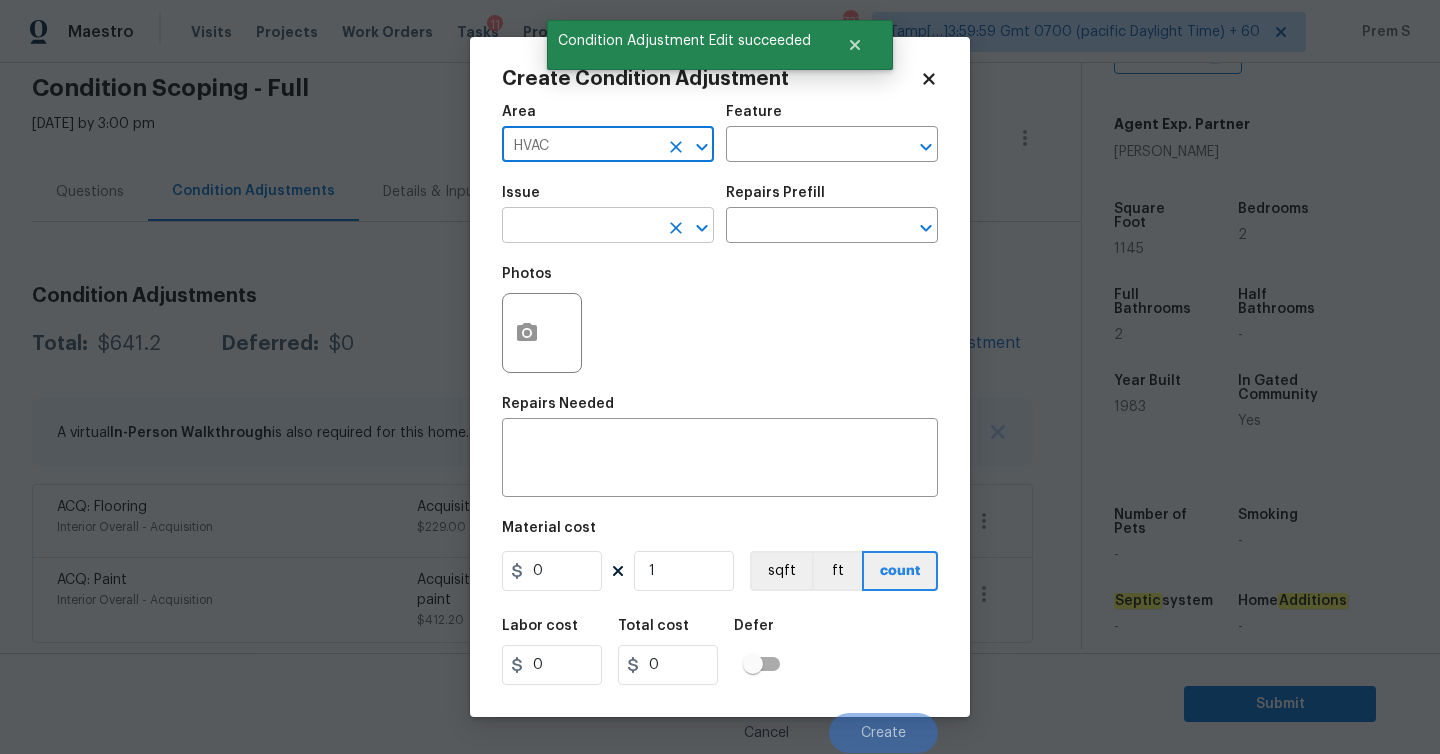 type on "HVAC" 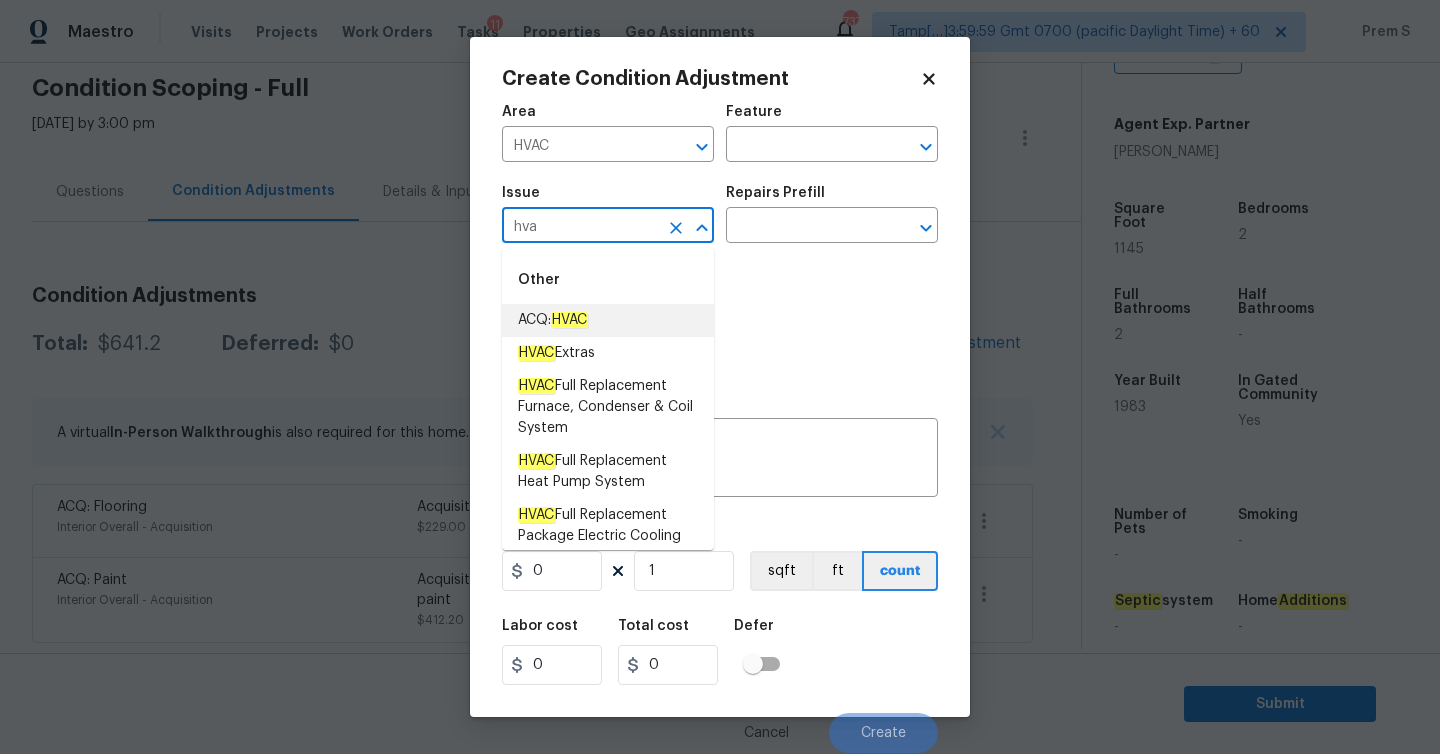 type on "hva" 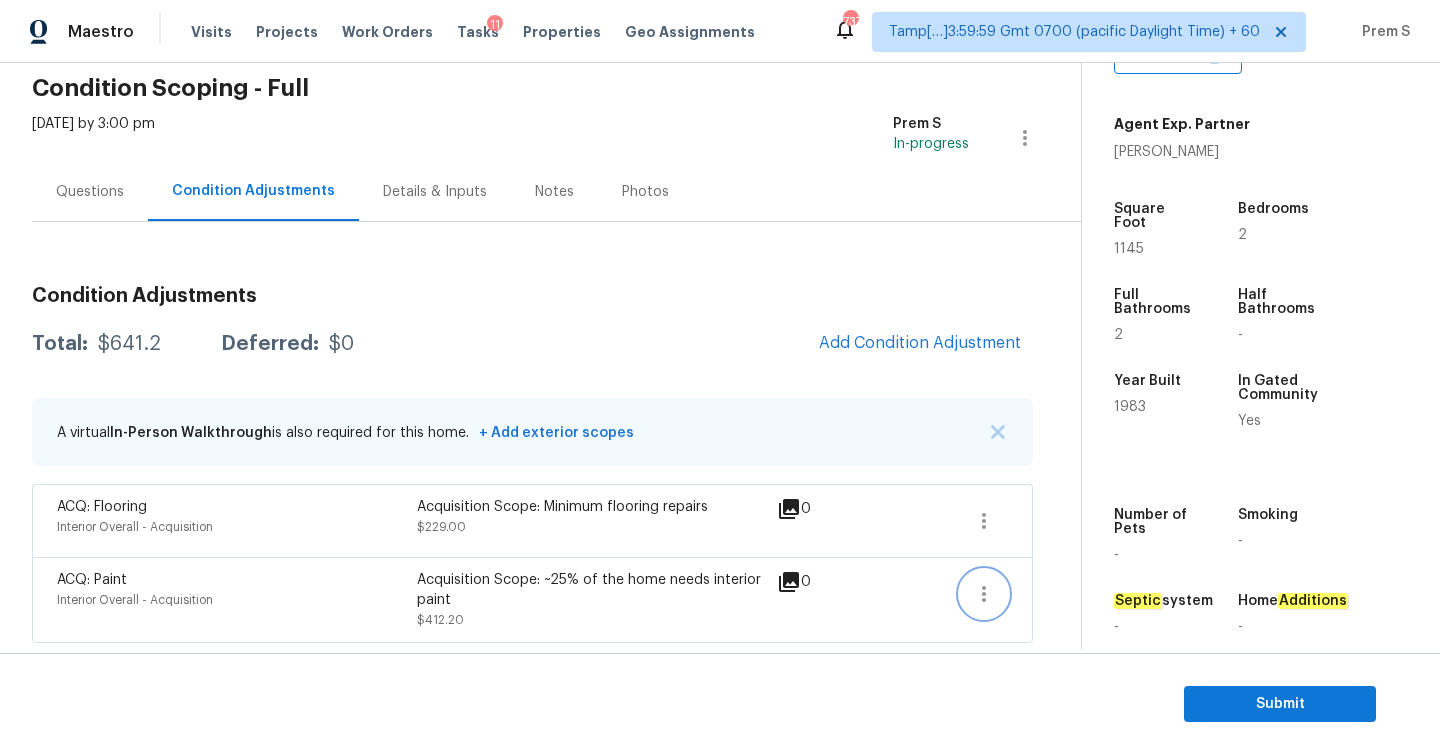 click 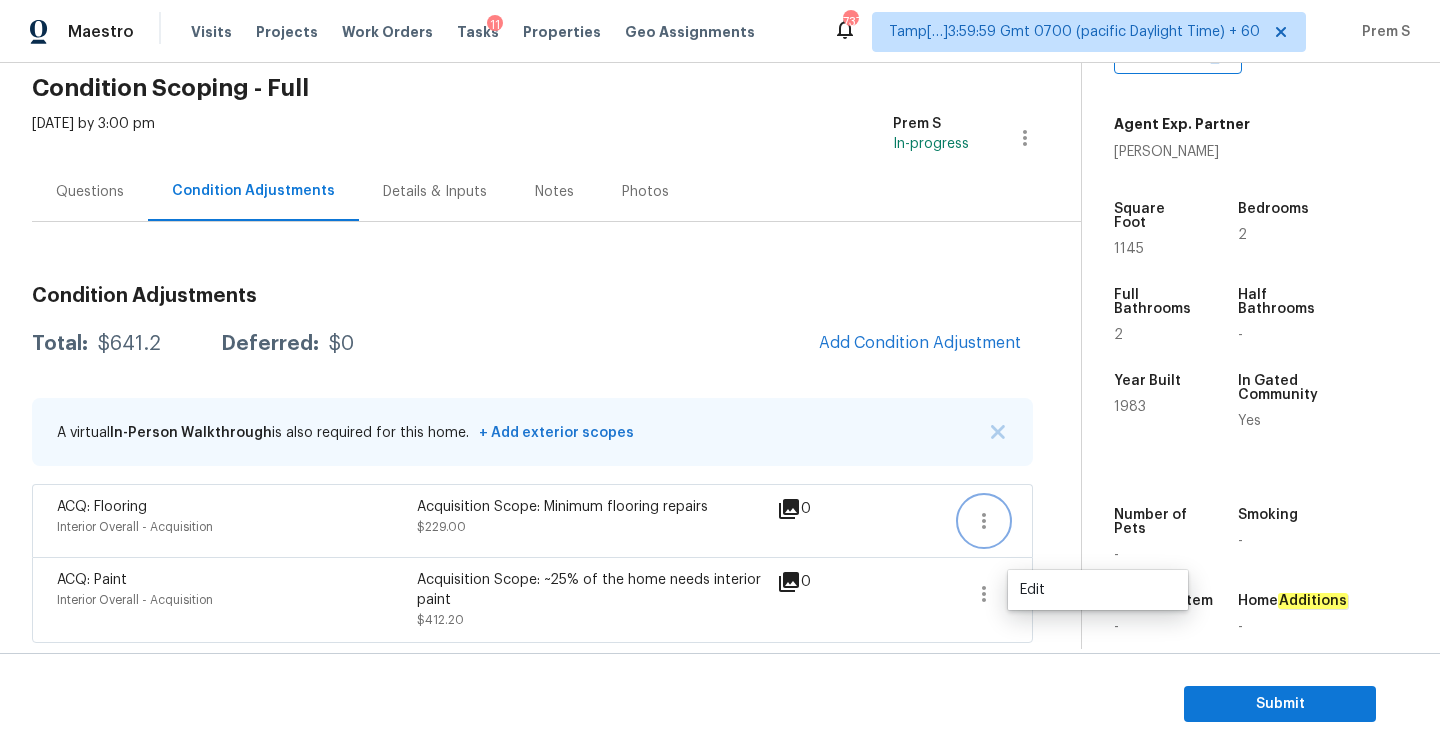 click 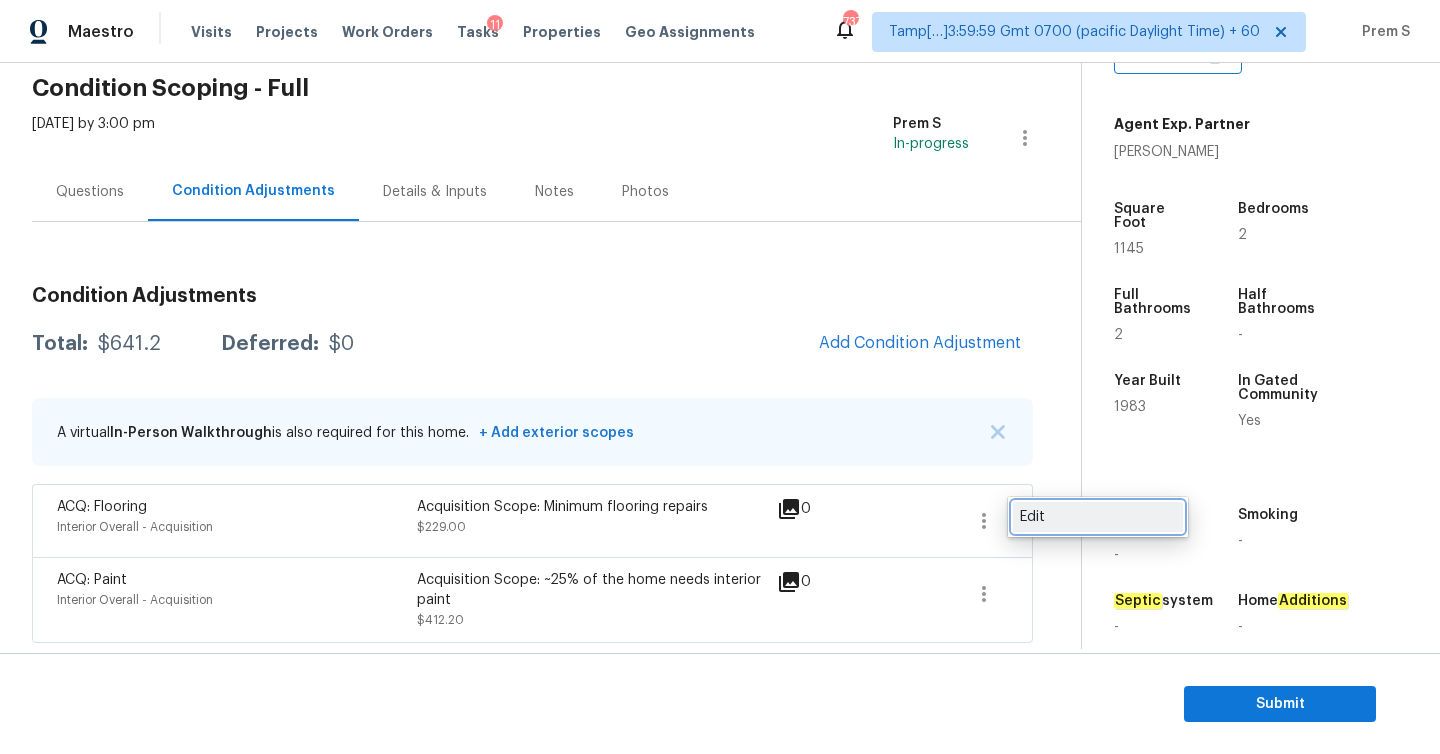click on "Edit" at bounding box center (1098, 517) 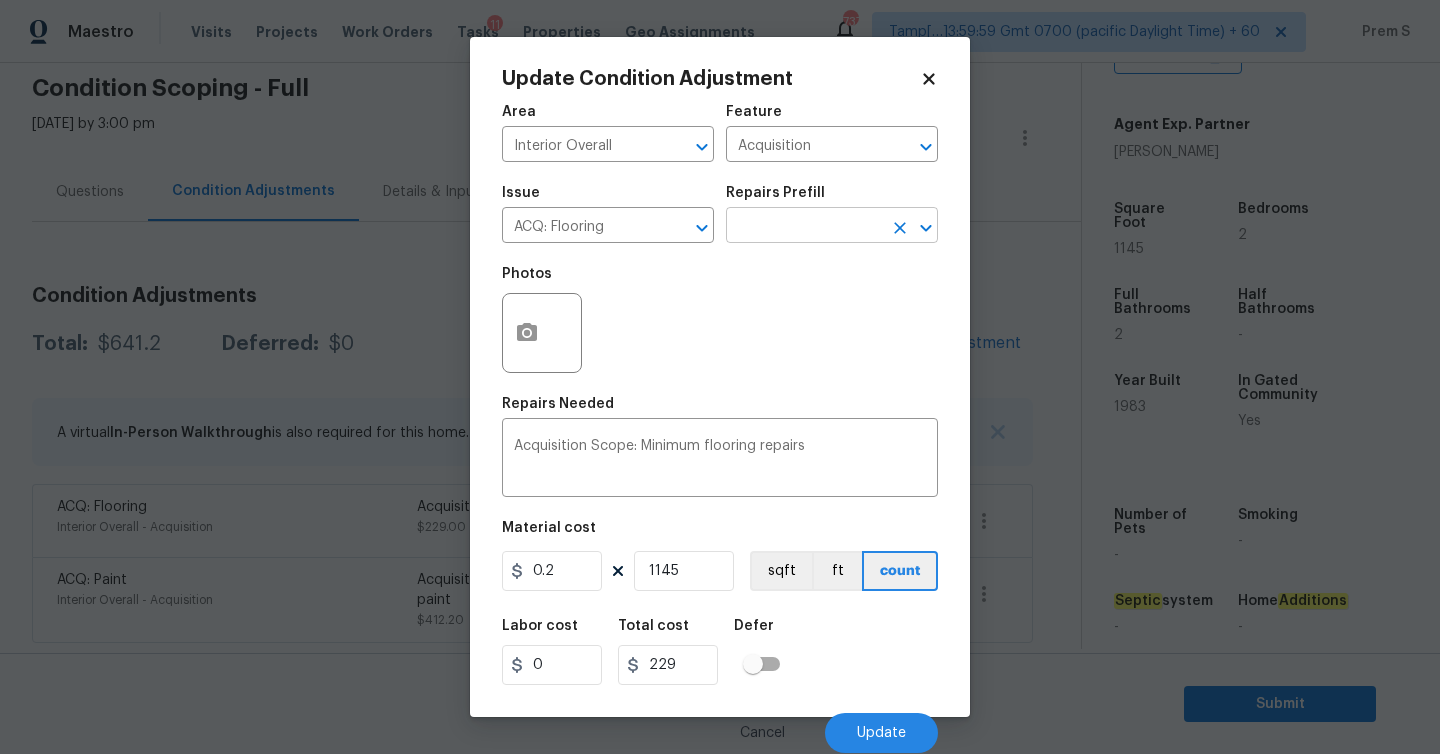 click at bounding box center (804, 227) 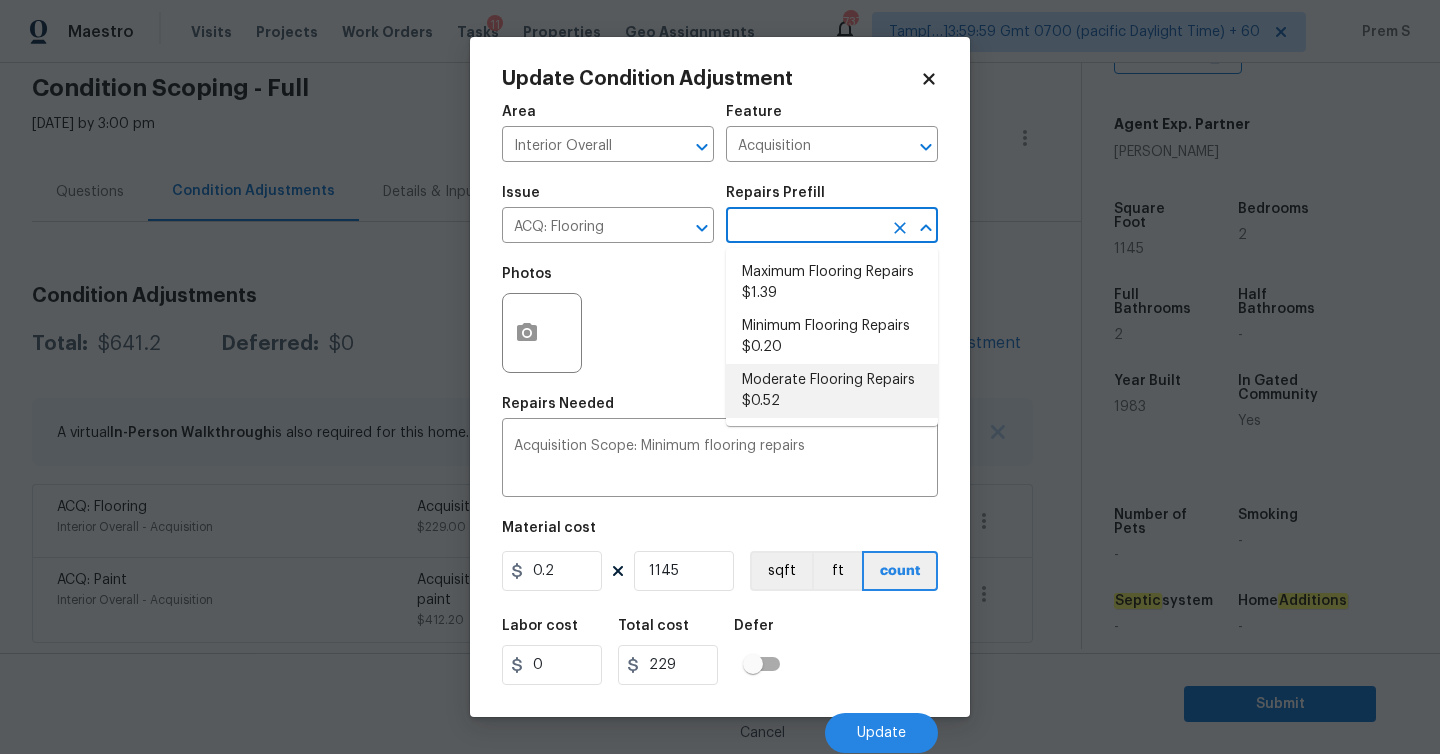click on "Moderate Flooring Repairs $0.52" at bounding box center [832, 391] 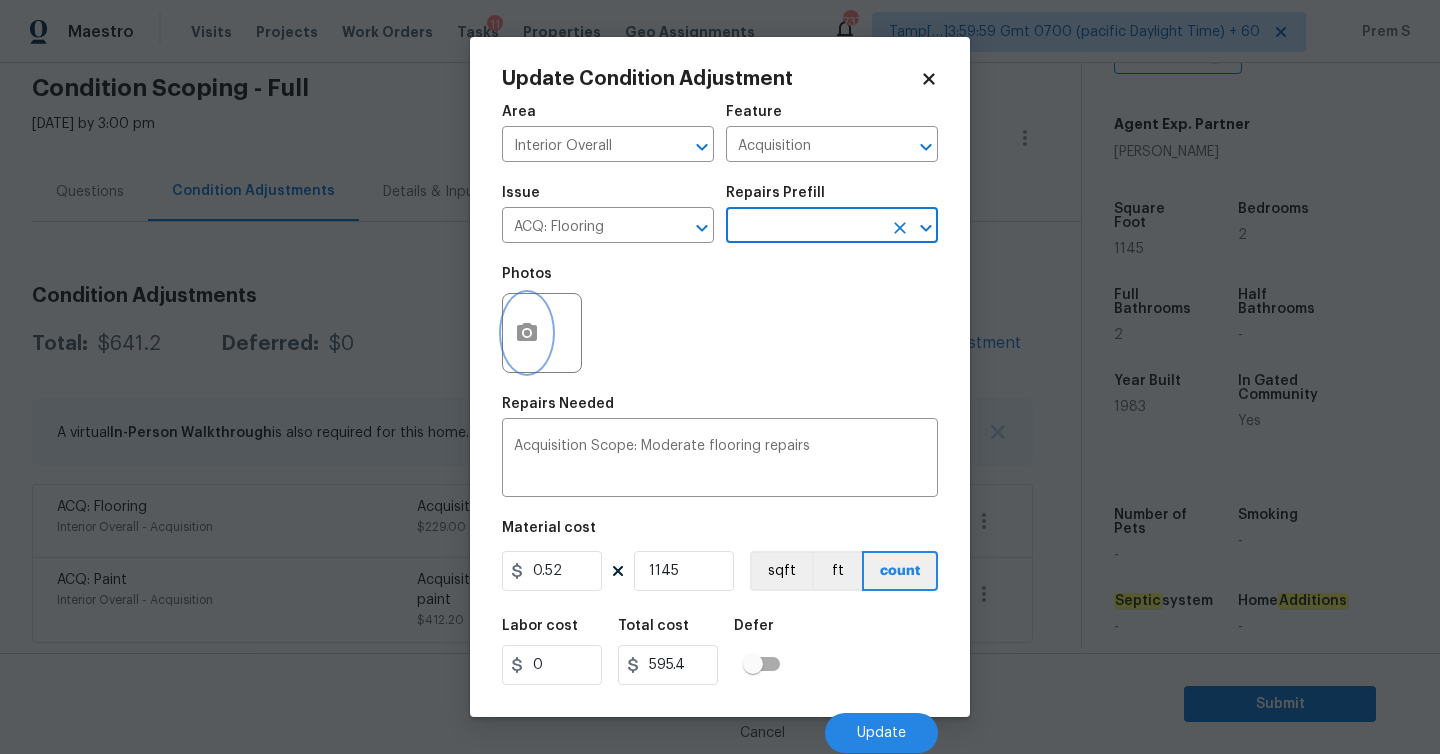 click 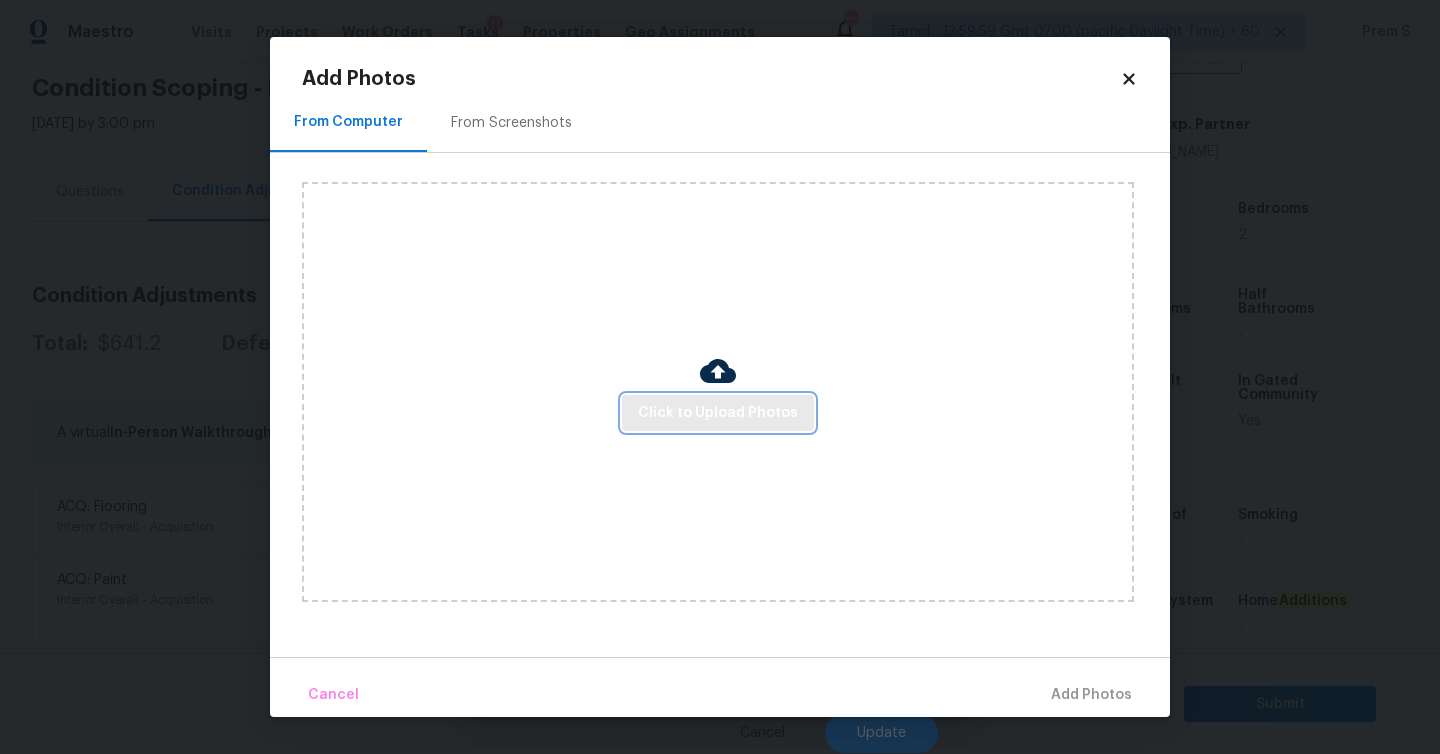 click on "Click to Upload Photos" at bounding box center (718, 413) 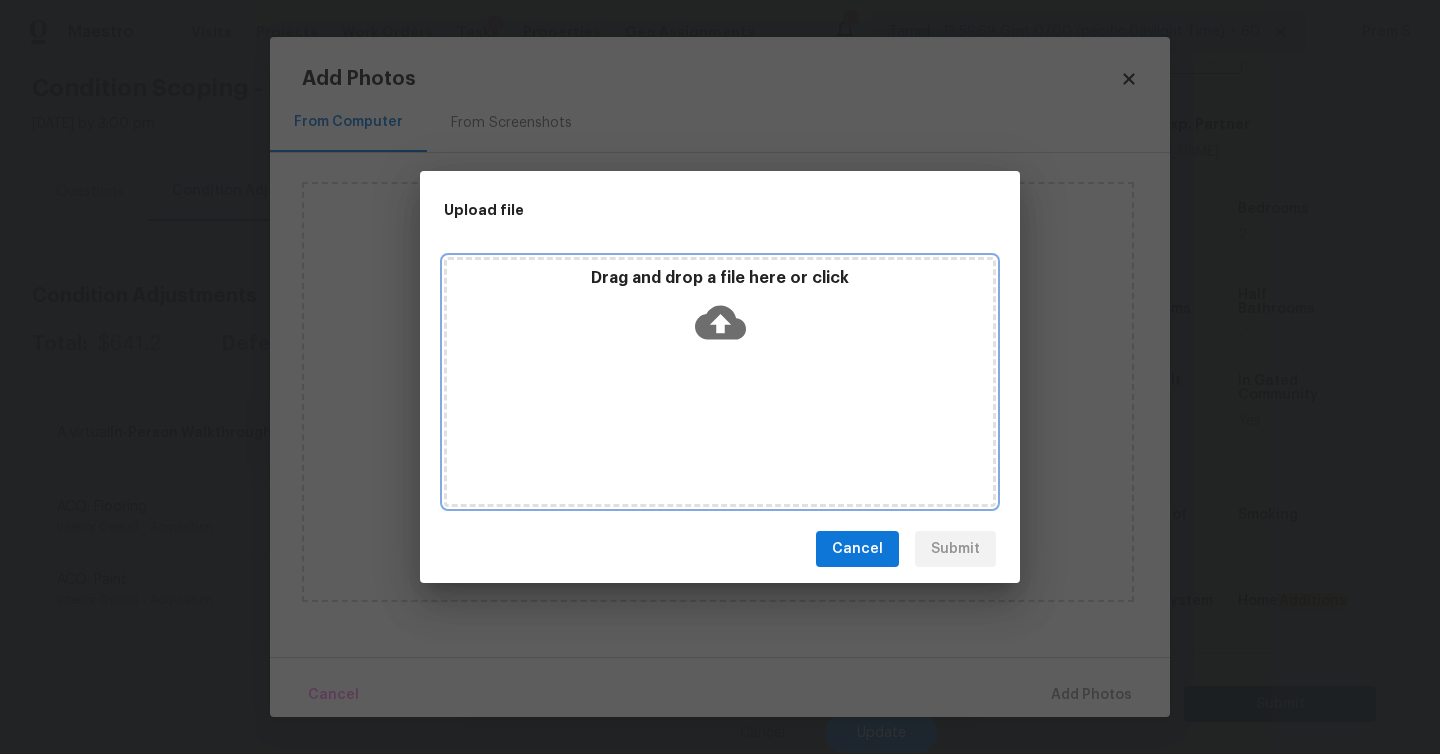 click 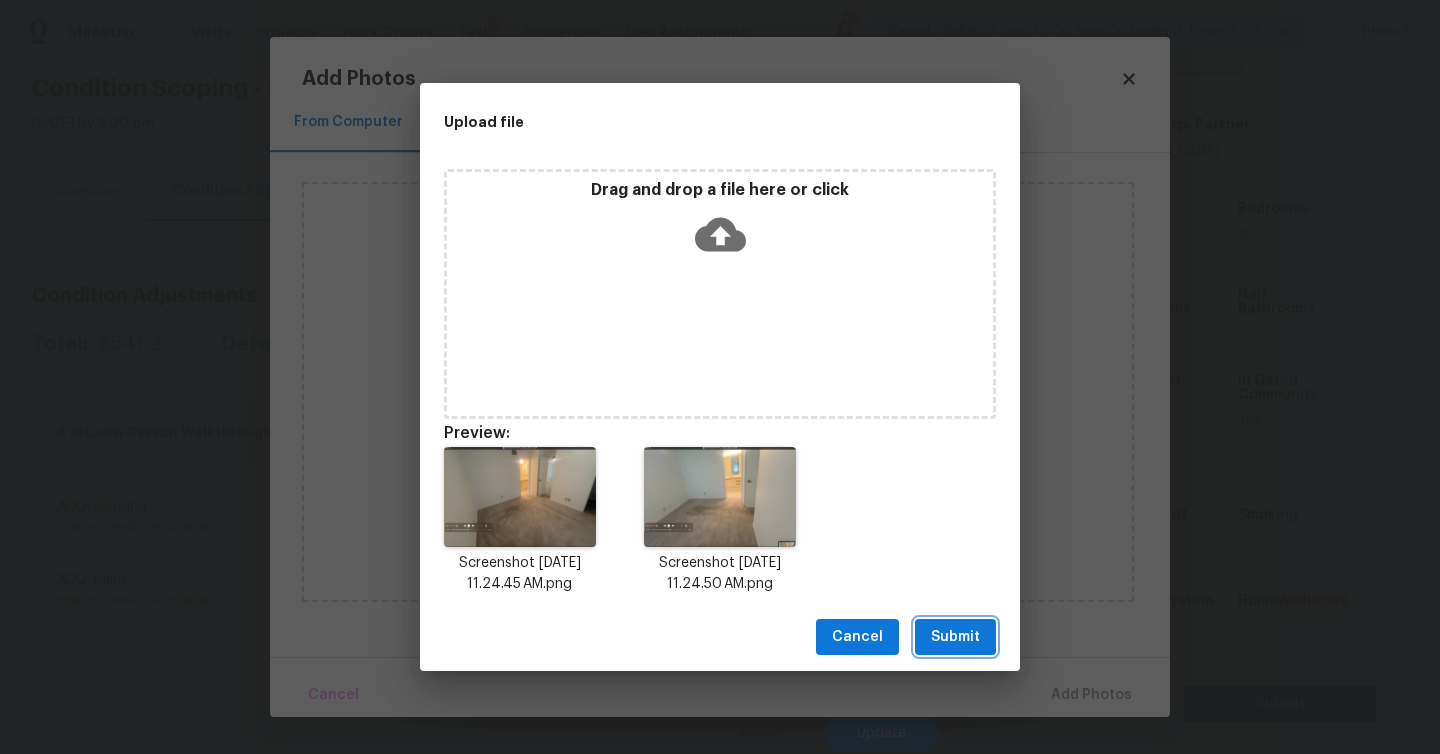 click on "Submit" at bounding box center [955, 637] 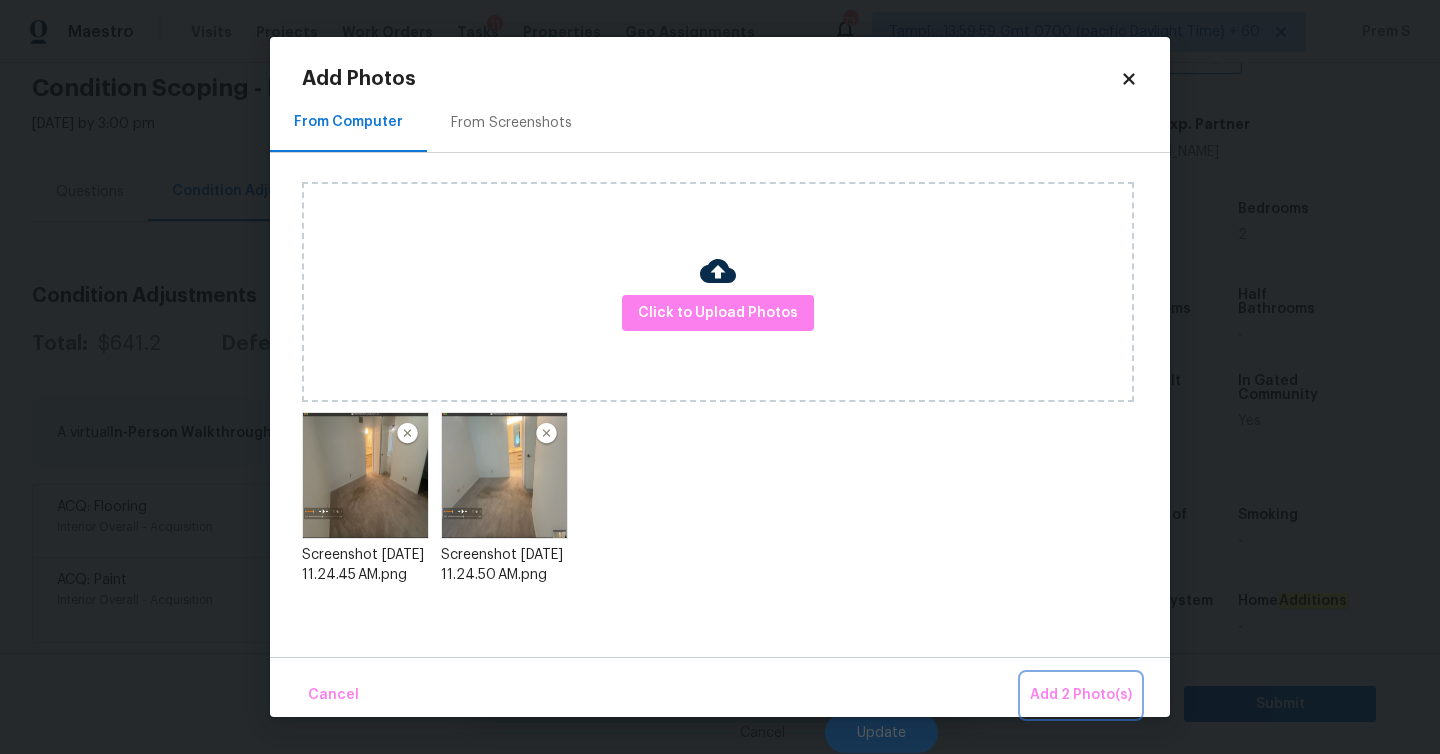 click on "Add 2 Photo(s)" at bounding box center (1081, 695) 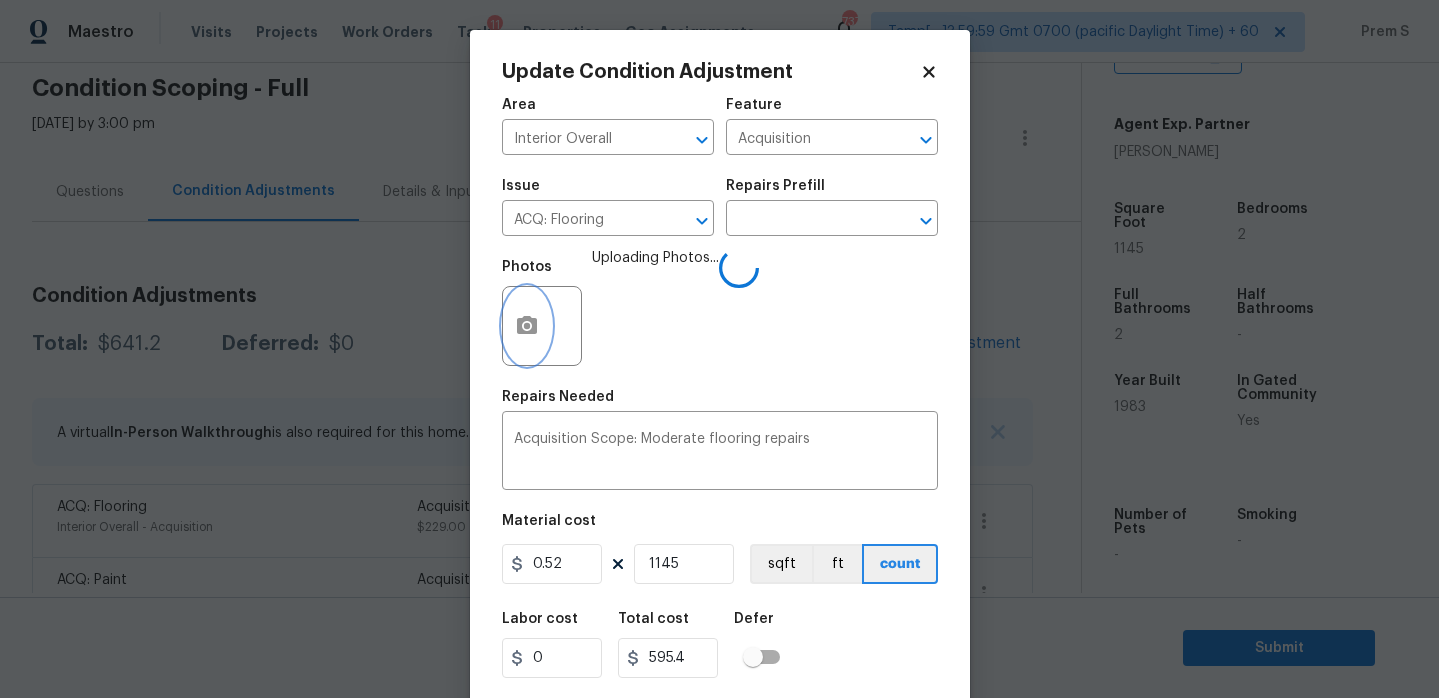 scroll, scrollTop: 80, scrollLeft: 0, axis: vertical 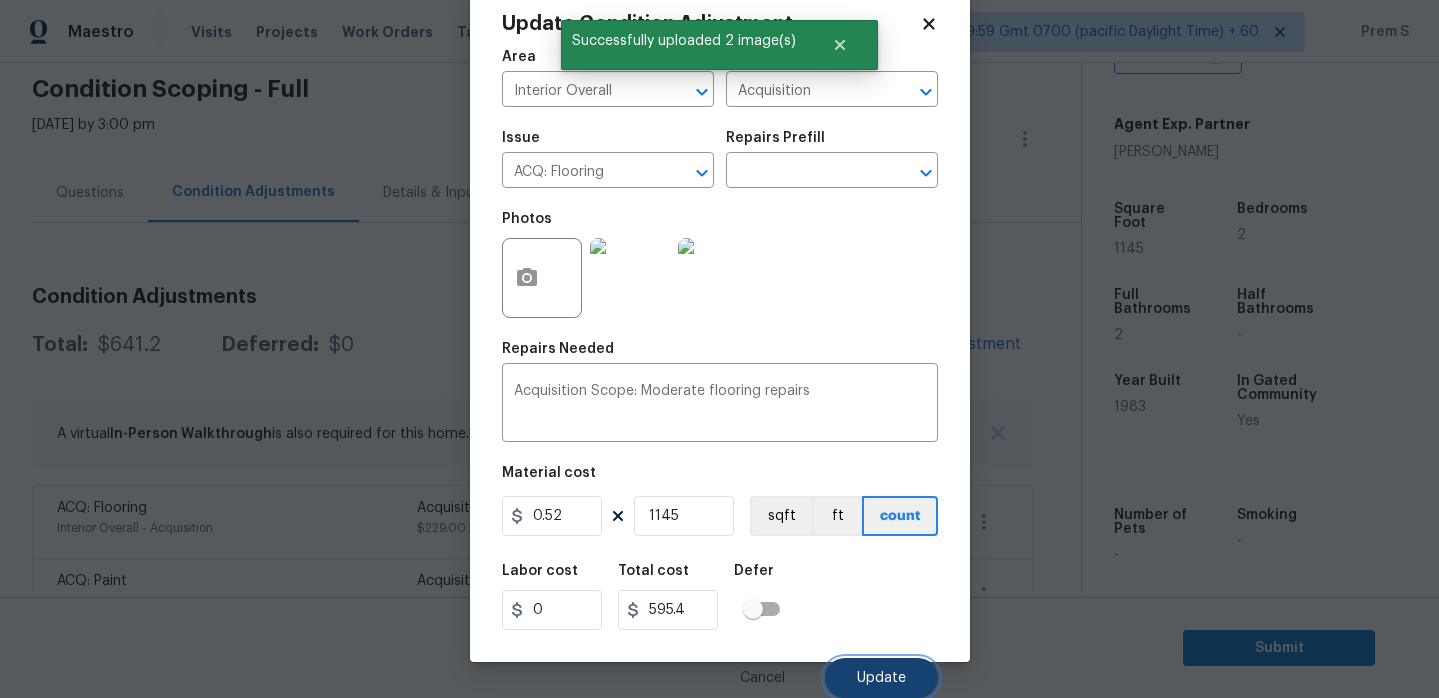 click on "Update" at bounding box center [881, 678] 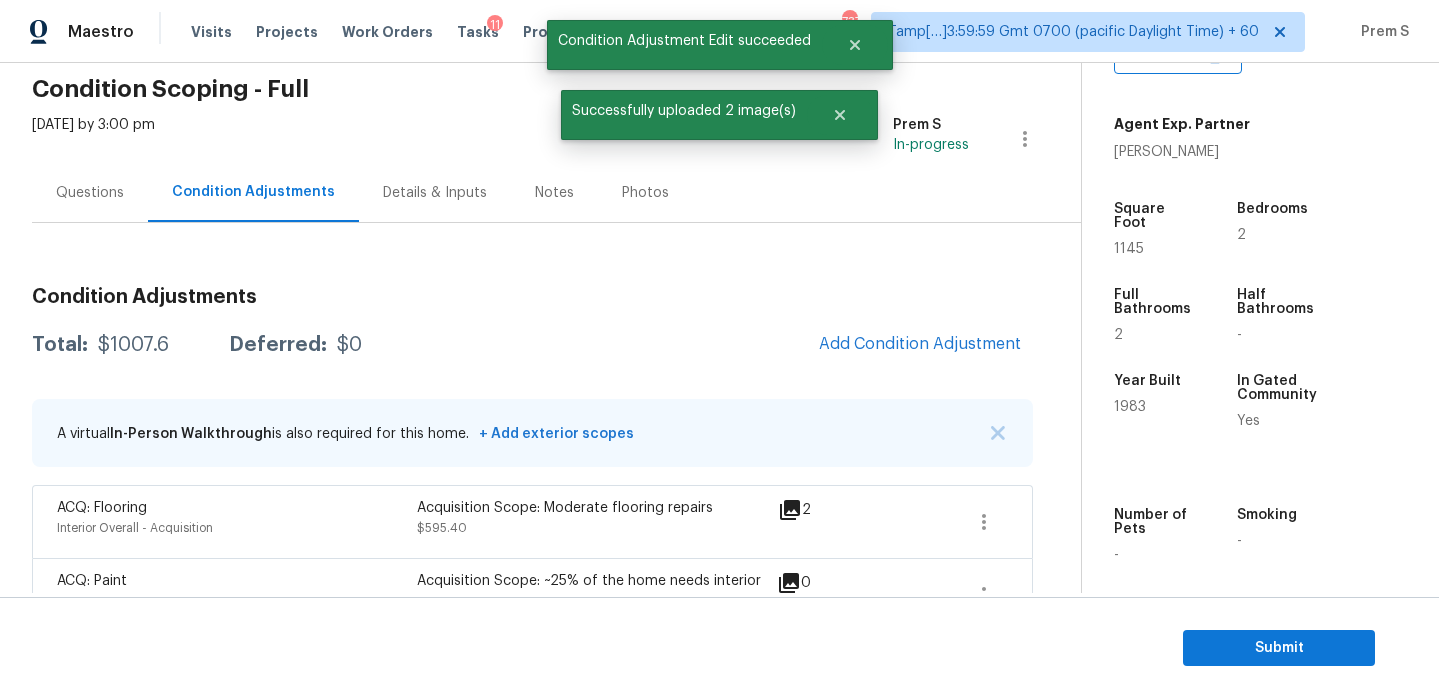 scroll, scrollTop: 0, scrollLeft: 0, axis: both 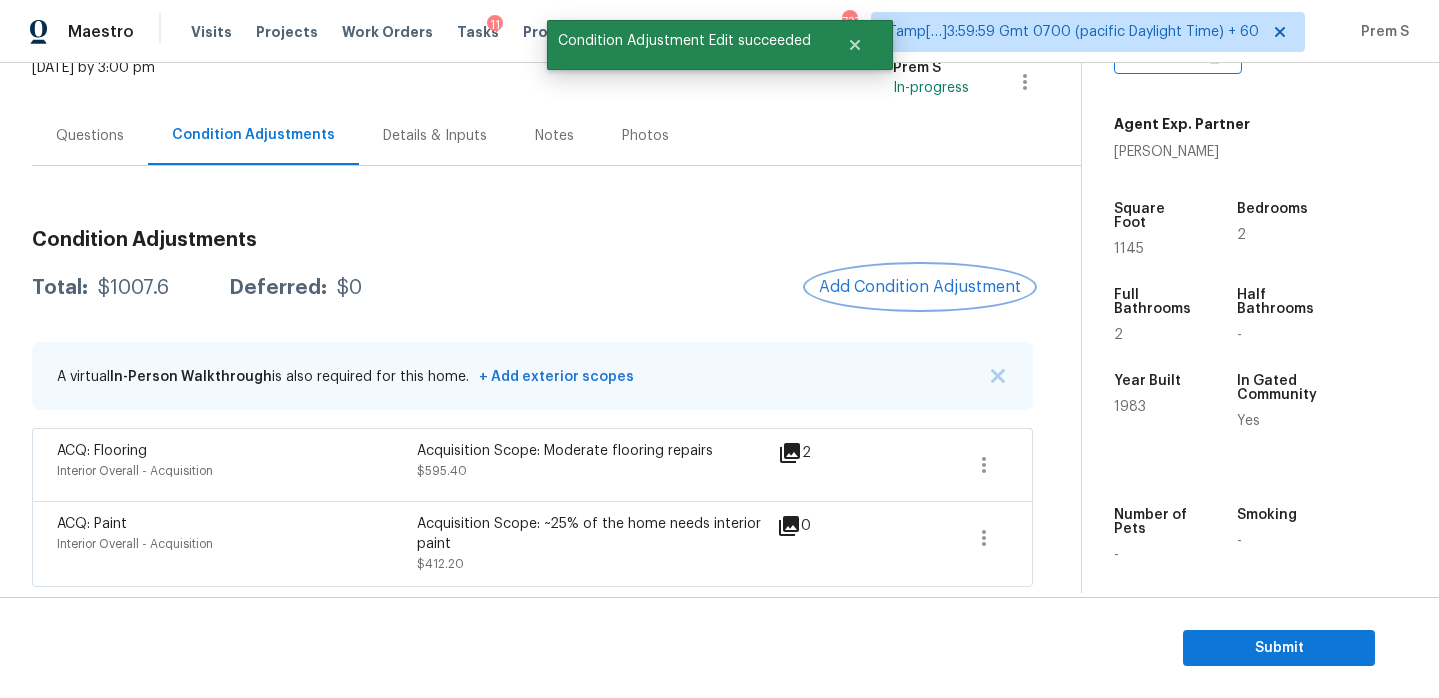 click on "Add Condition Adjustment" at bounding box center (920, 287) 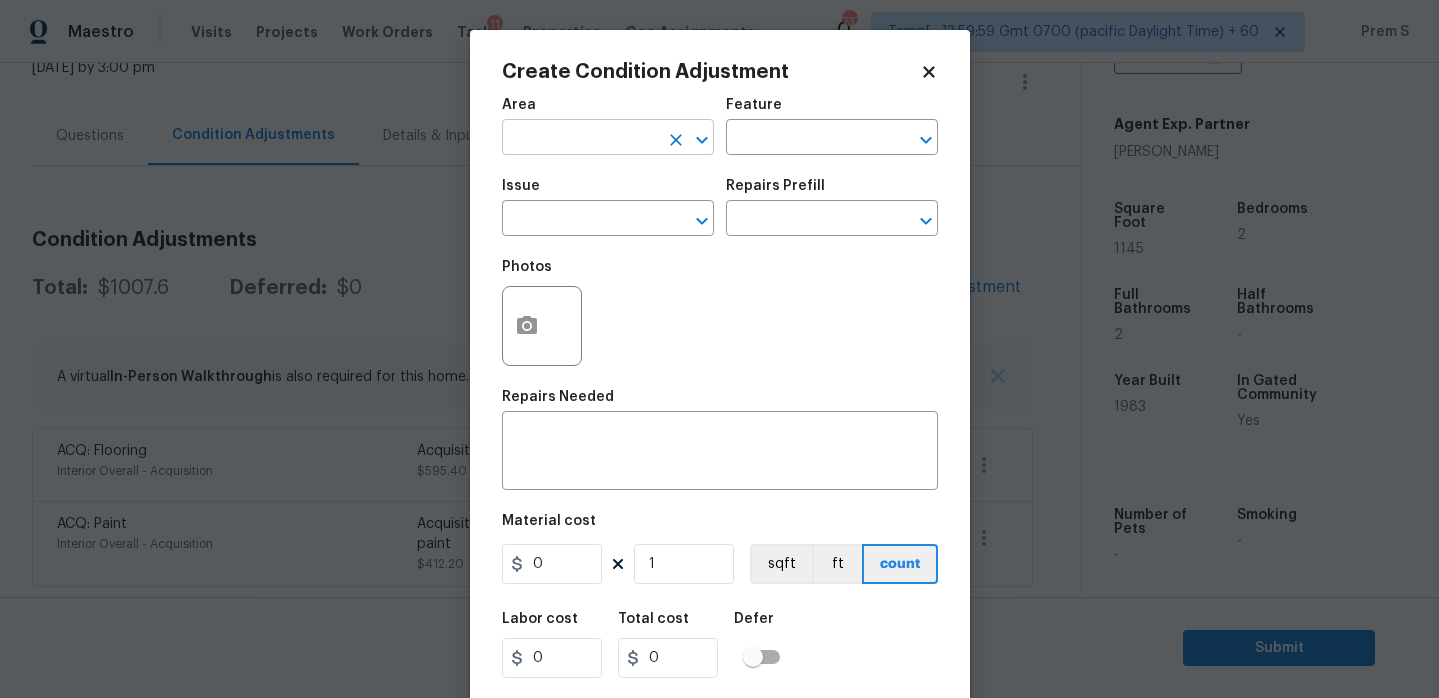 click at bounding box center [580, 139] 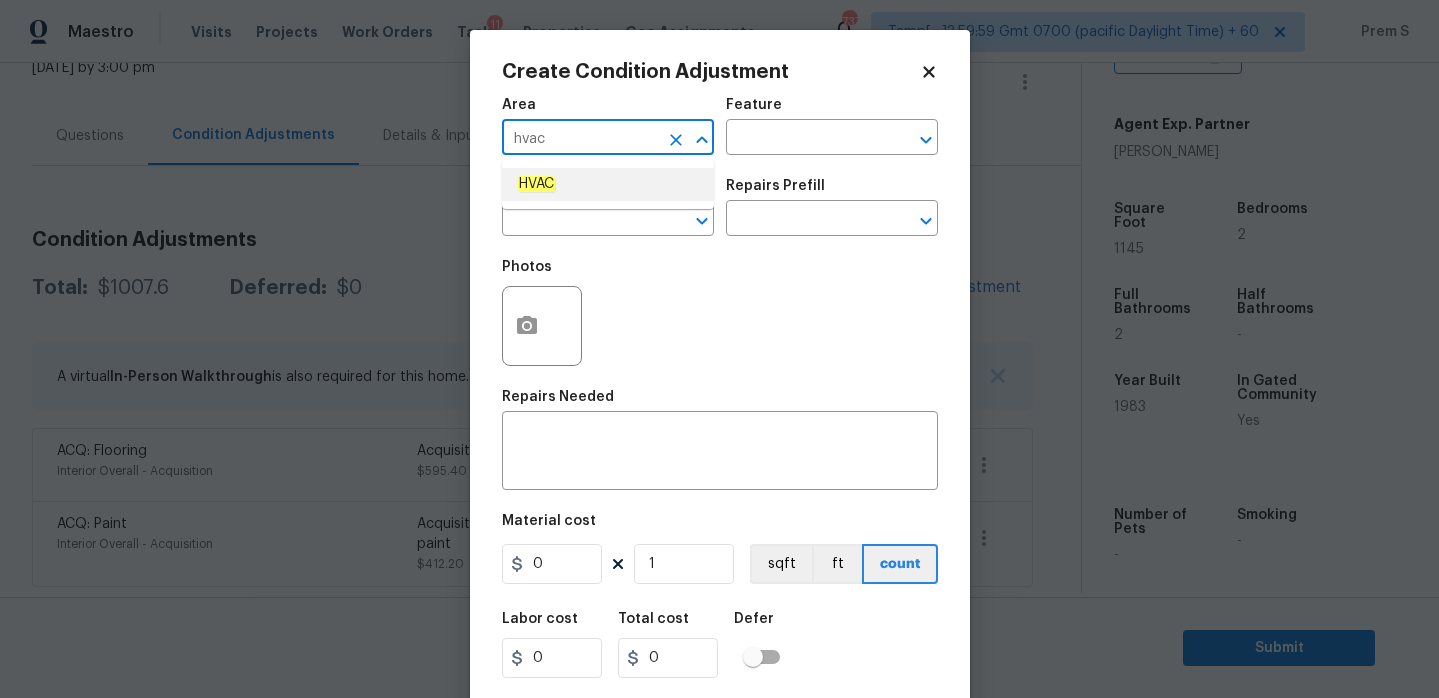 click on "HVAC" at bounding box center [608, 184] 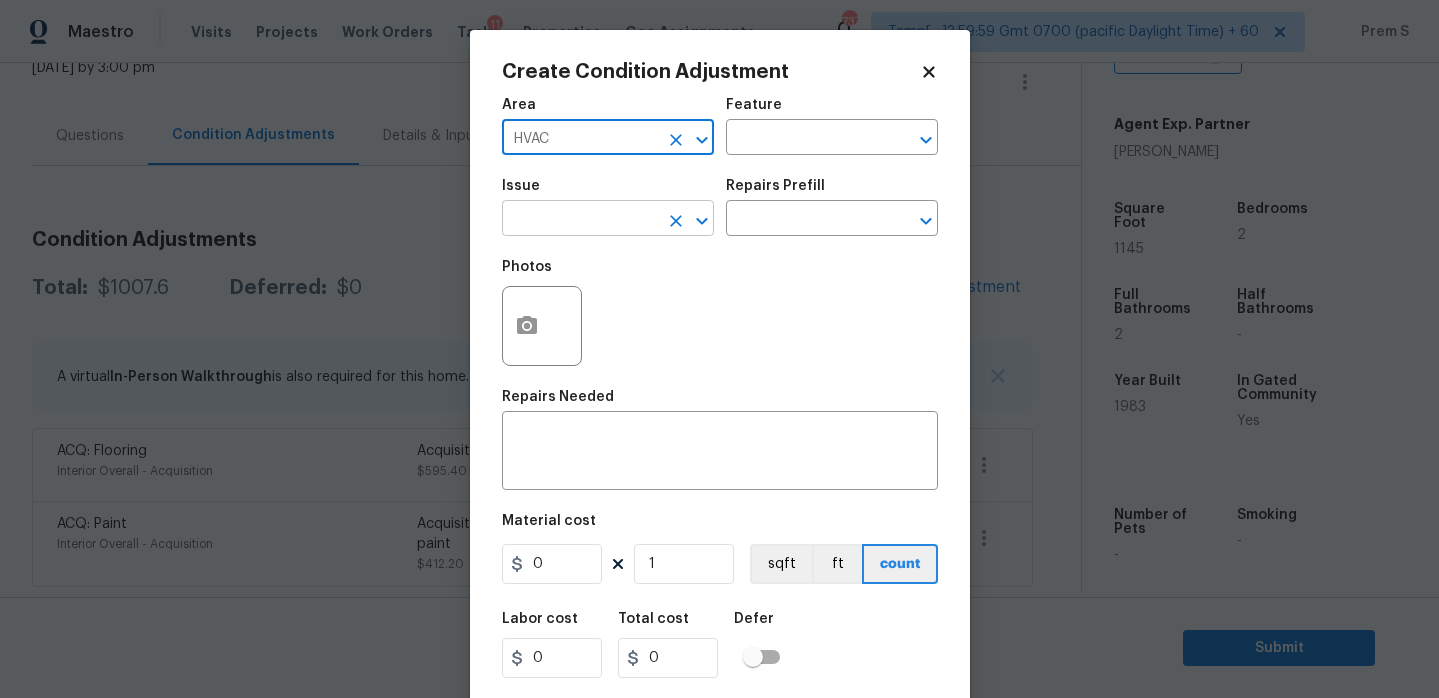 type on "HVAC" 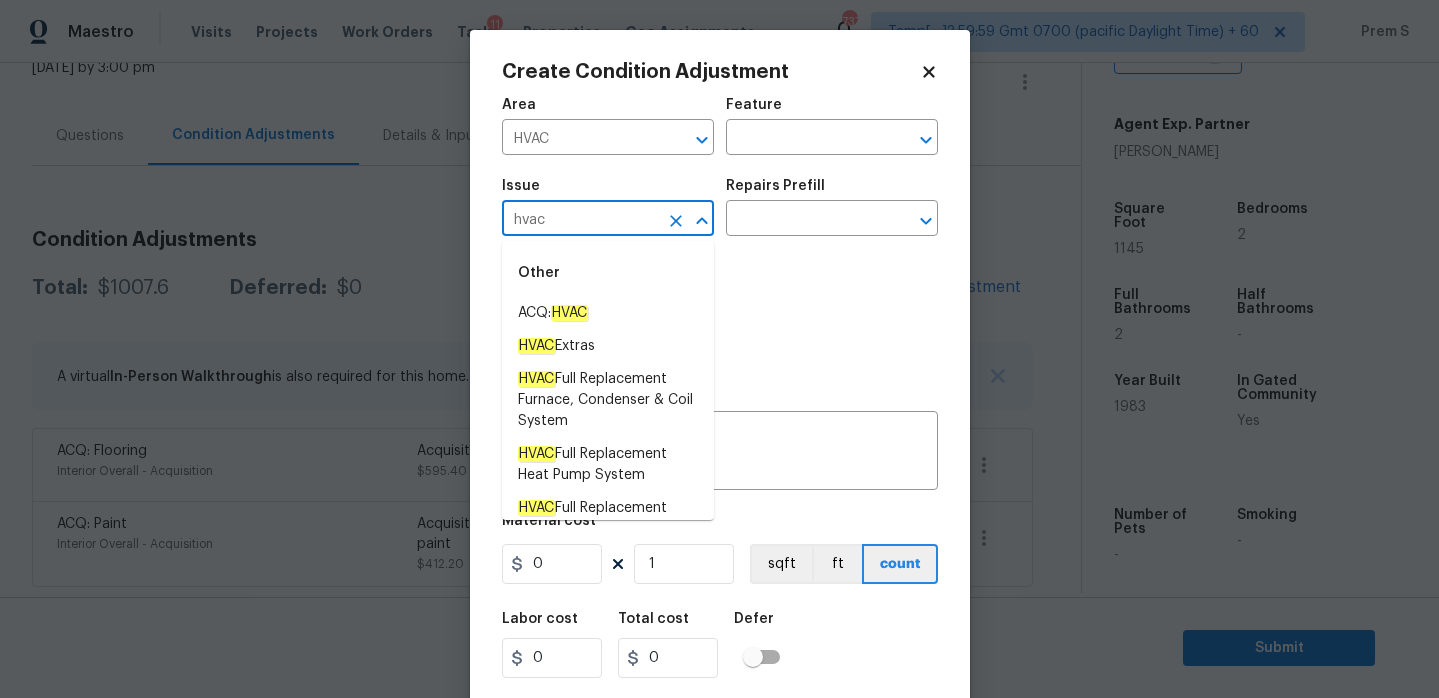 click on "Other" at bounding box center [608, 273] 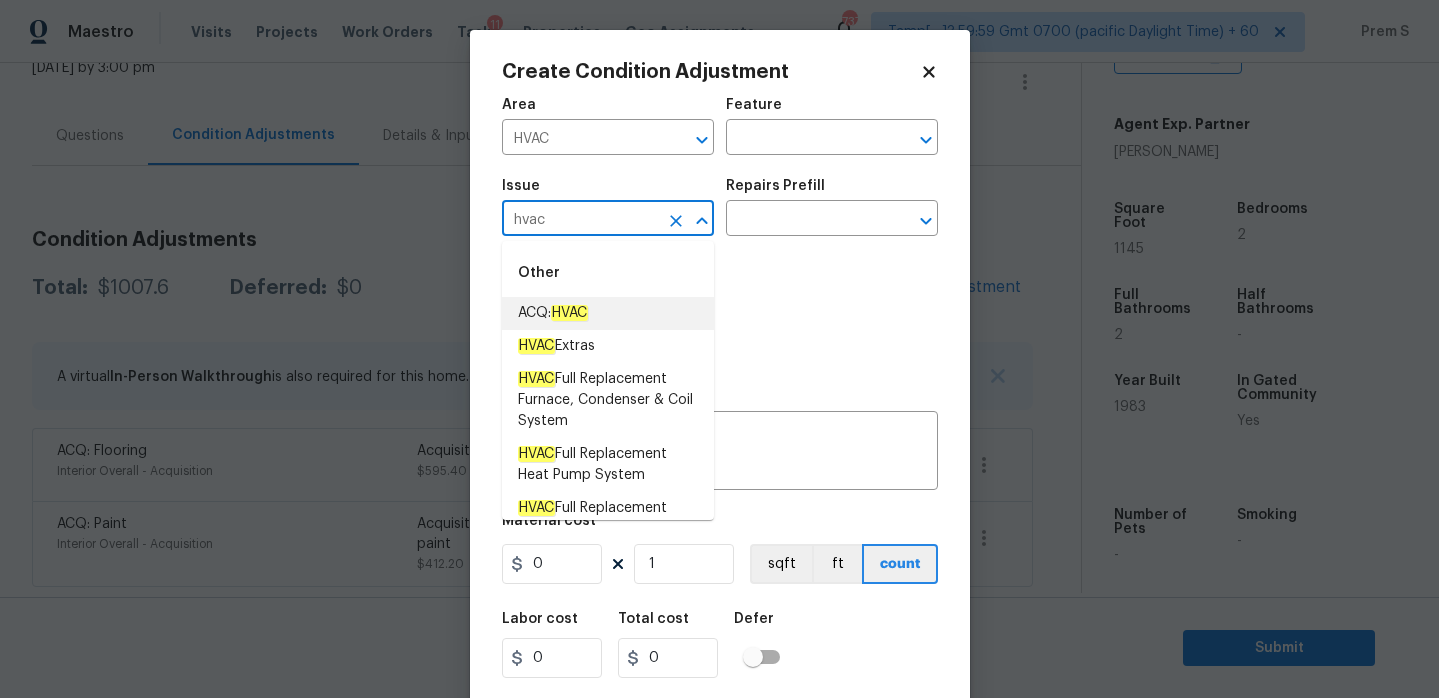 click on "ACQ:  HVAC" at bounding box center (608, 313) 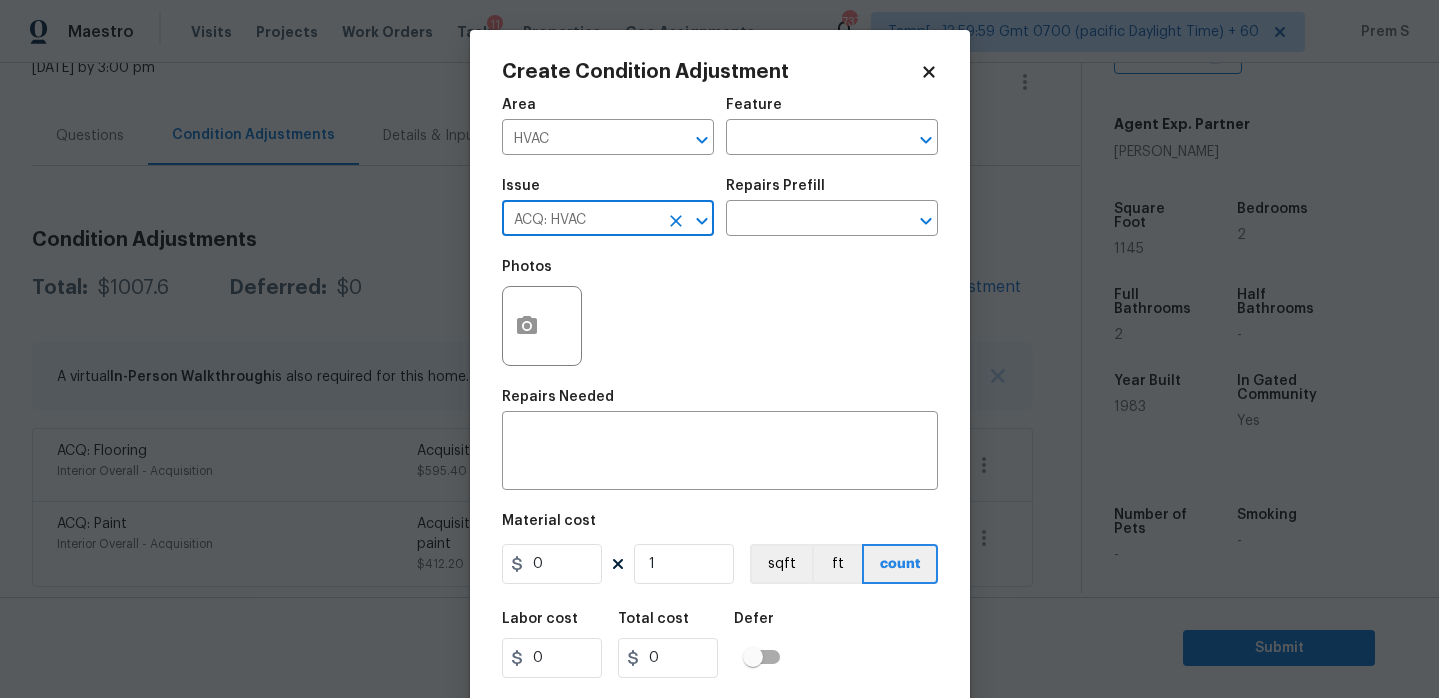type on "ACQ: HVAC" 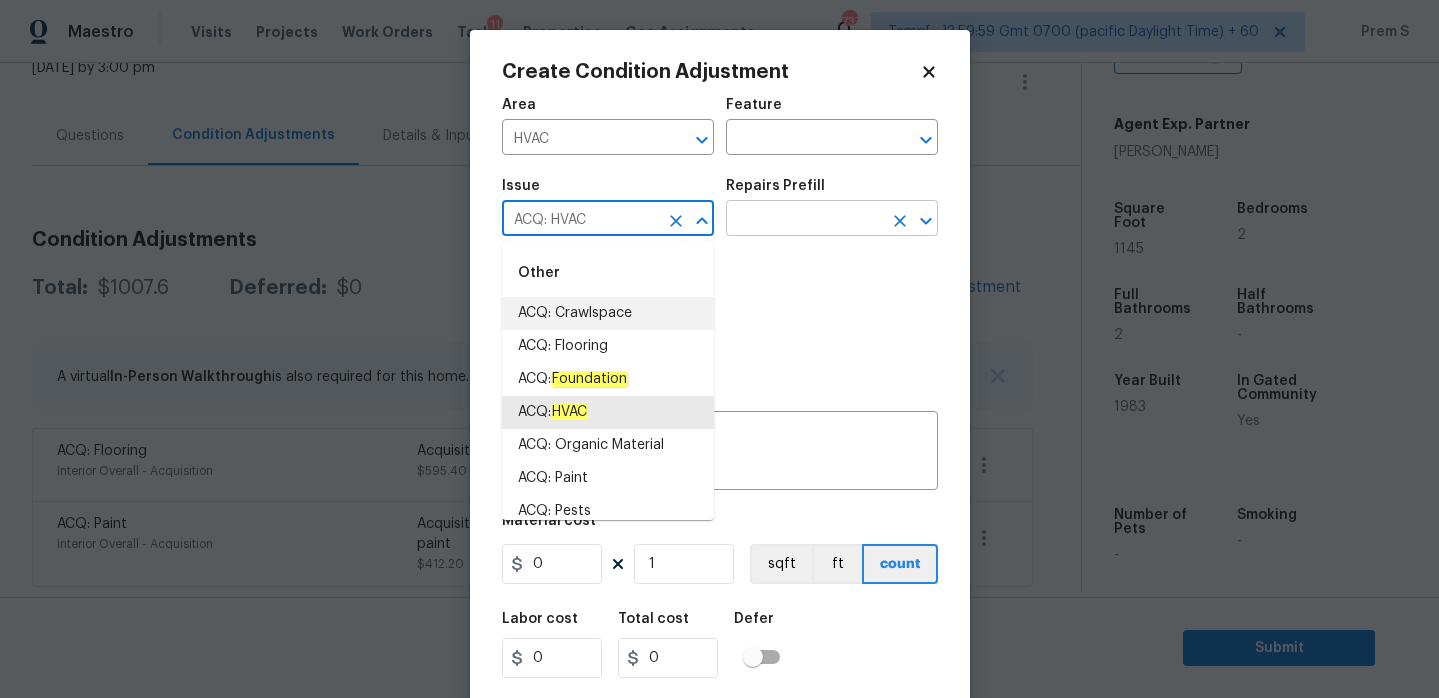 click at bounding box center [804, 220] 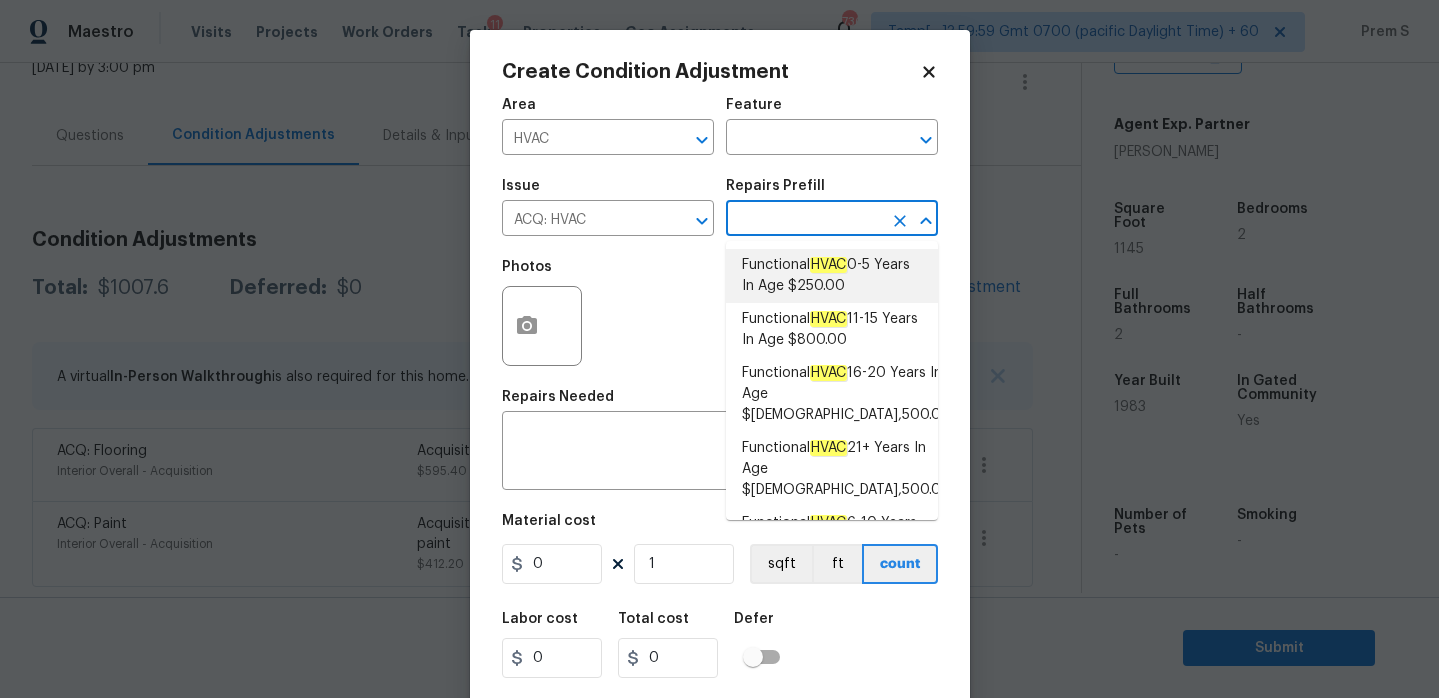 click on "Functional  HVAC  0-5 Years In Age $250.00" at bounding box center (832, 276) 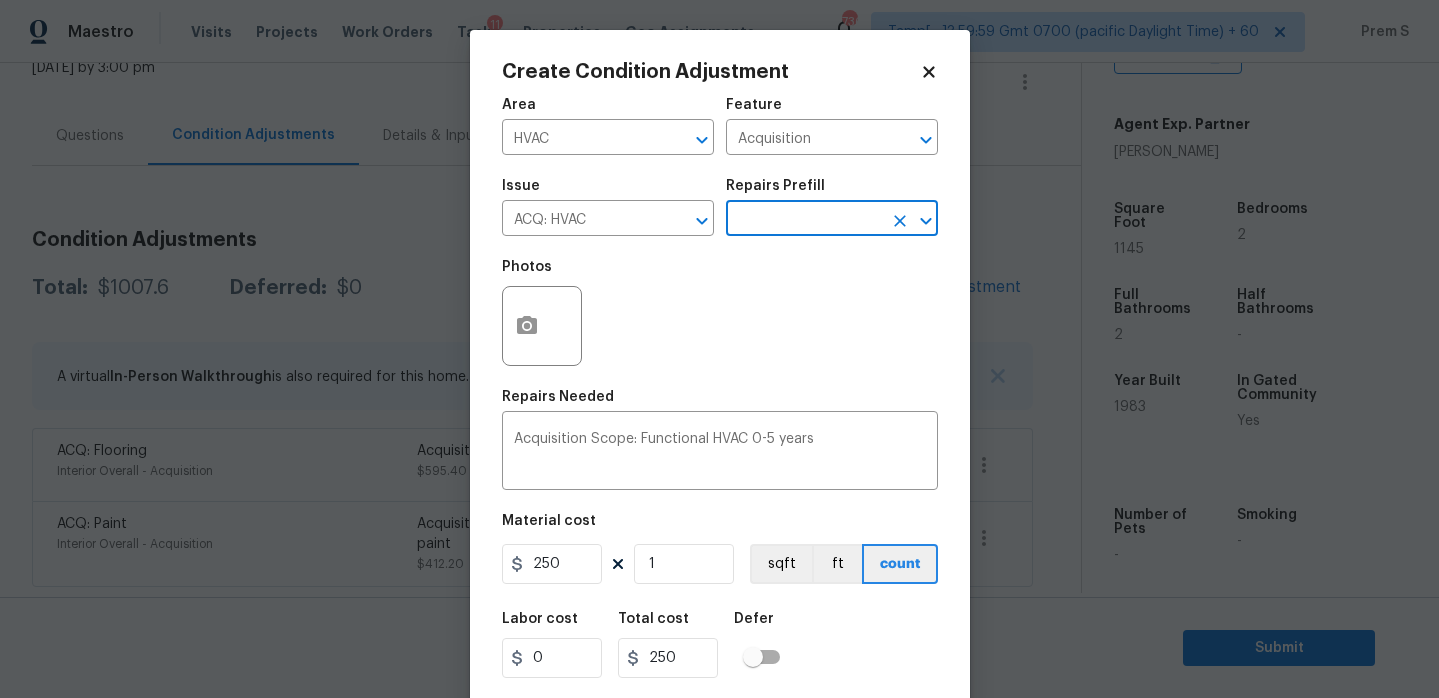 scroll, scrollTop: 49, scrollLeft: 0, axis: vertical 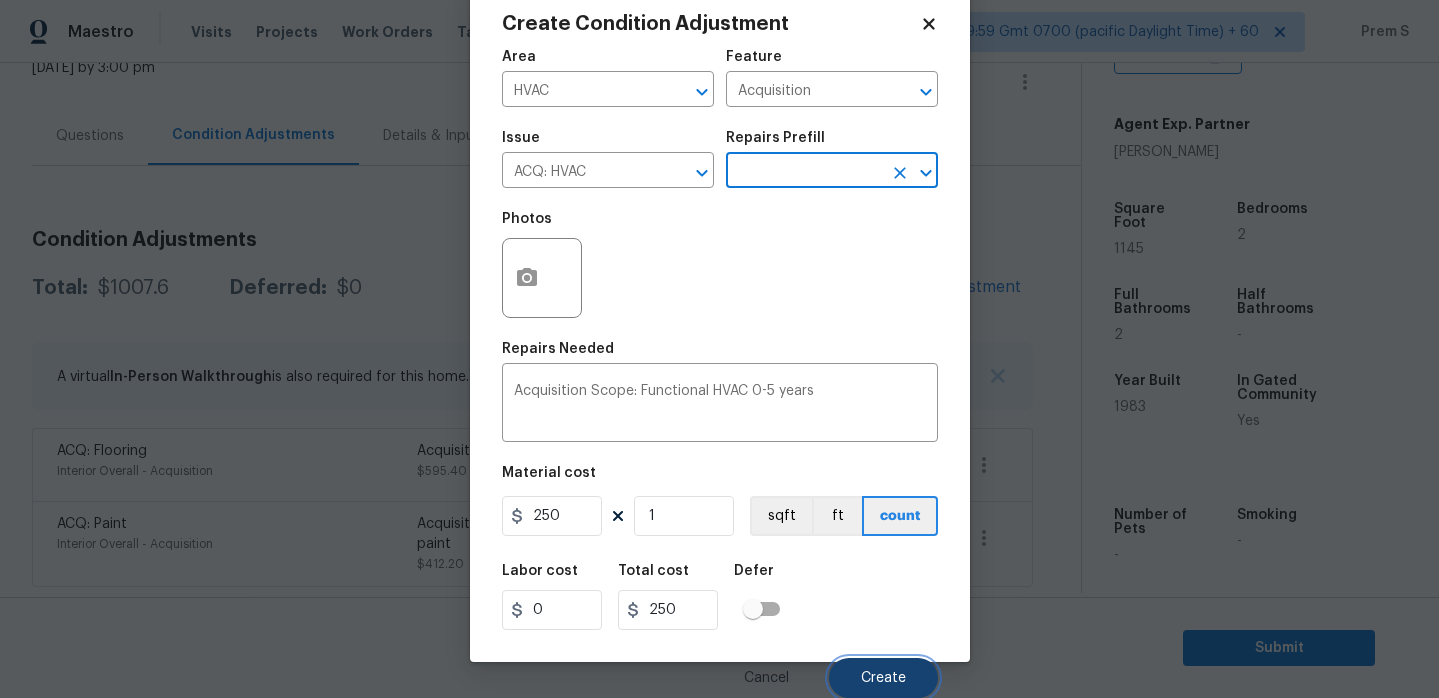 click on "Create" at bounding box center [883, 678] 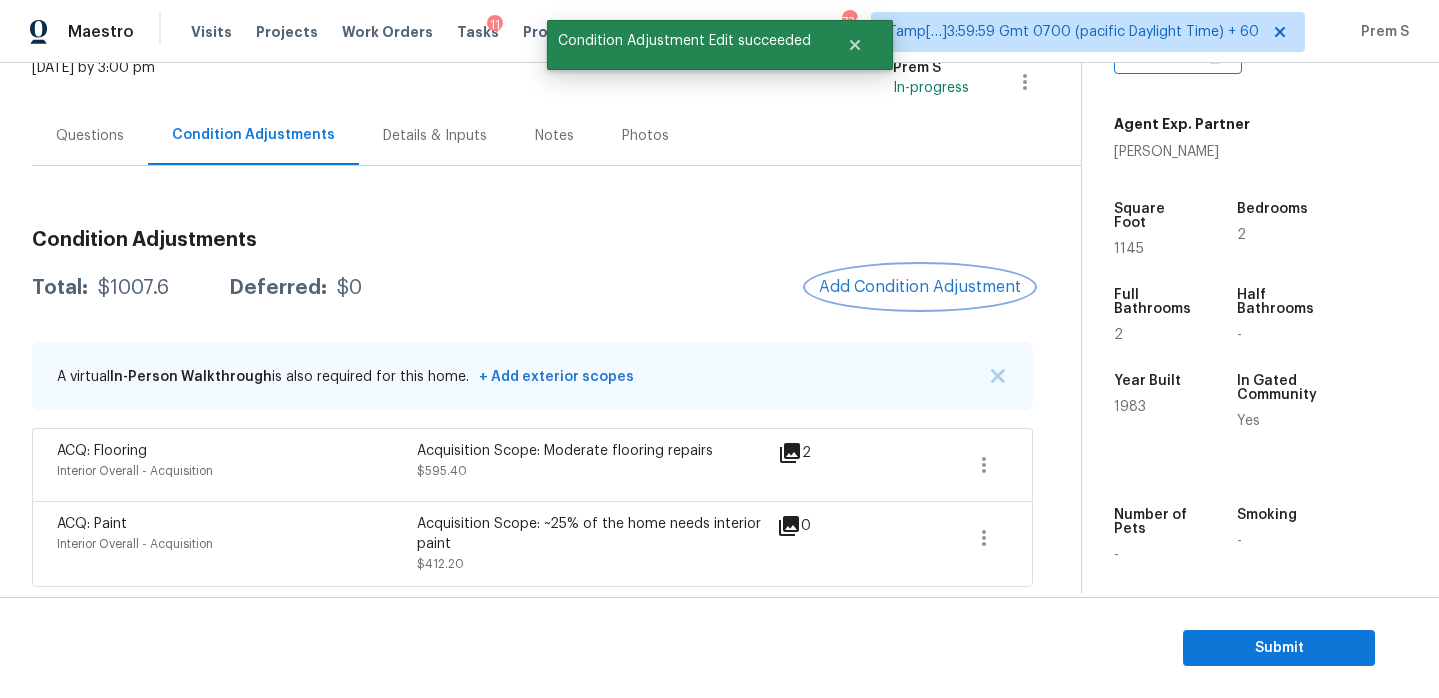 scroll, scrollTop: 0, scrollLeft: 0, axis: both 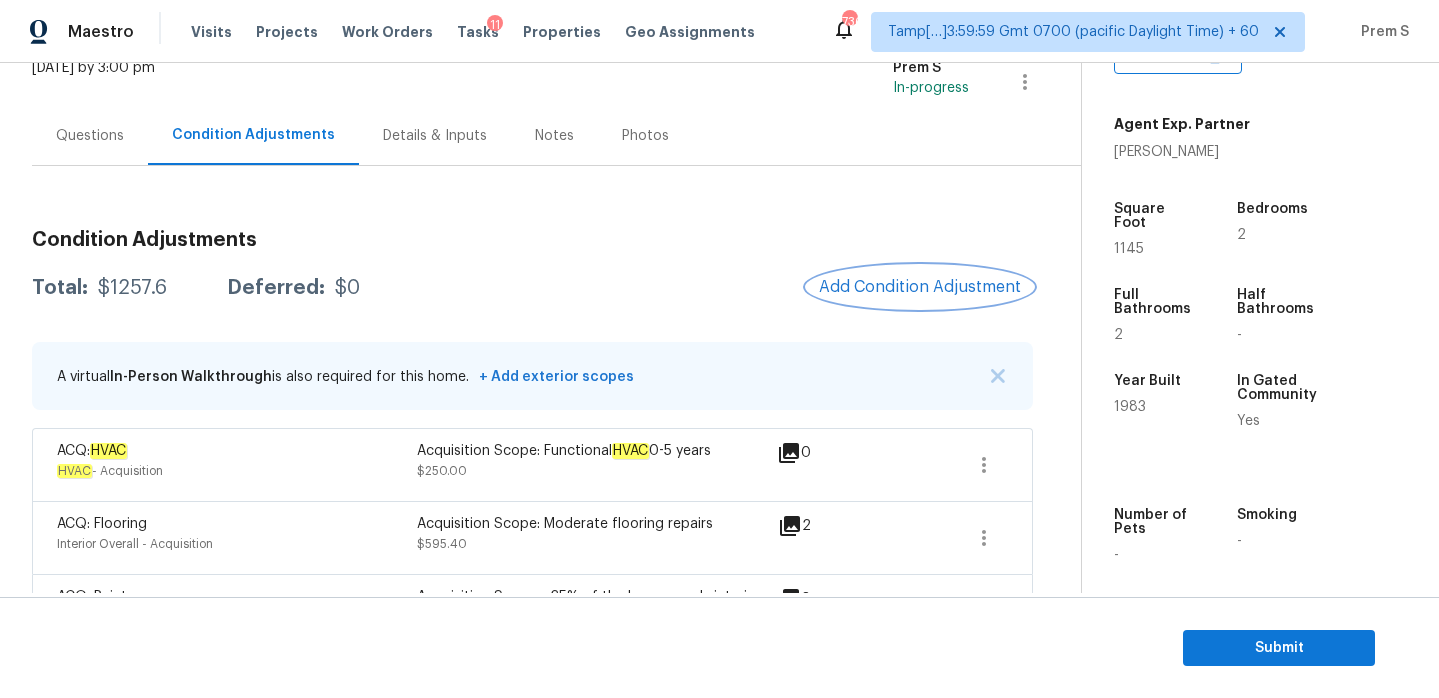 click on "Add Condition Adjustment" at bounding box center [920, 287] 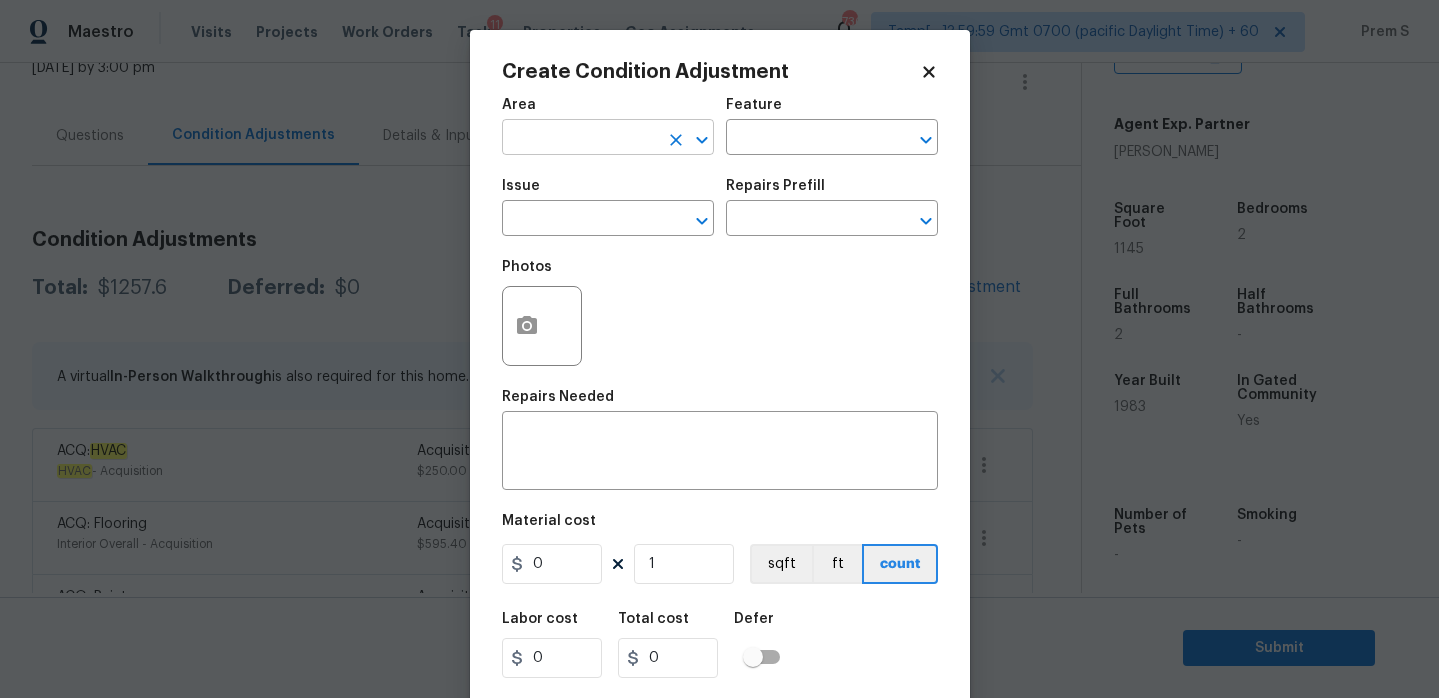 click at bounding box center (580, 139) 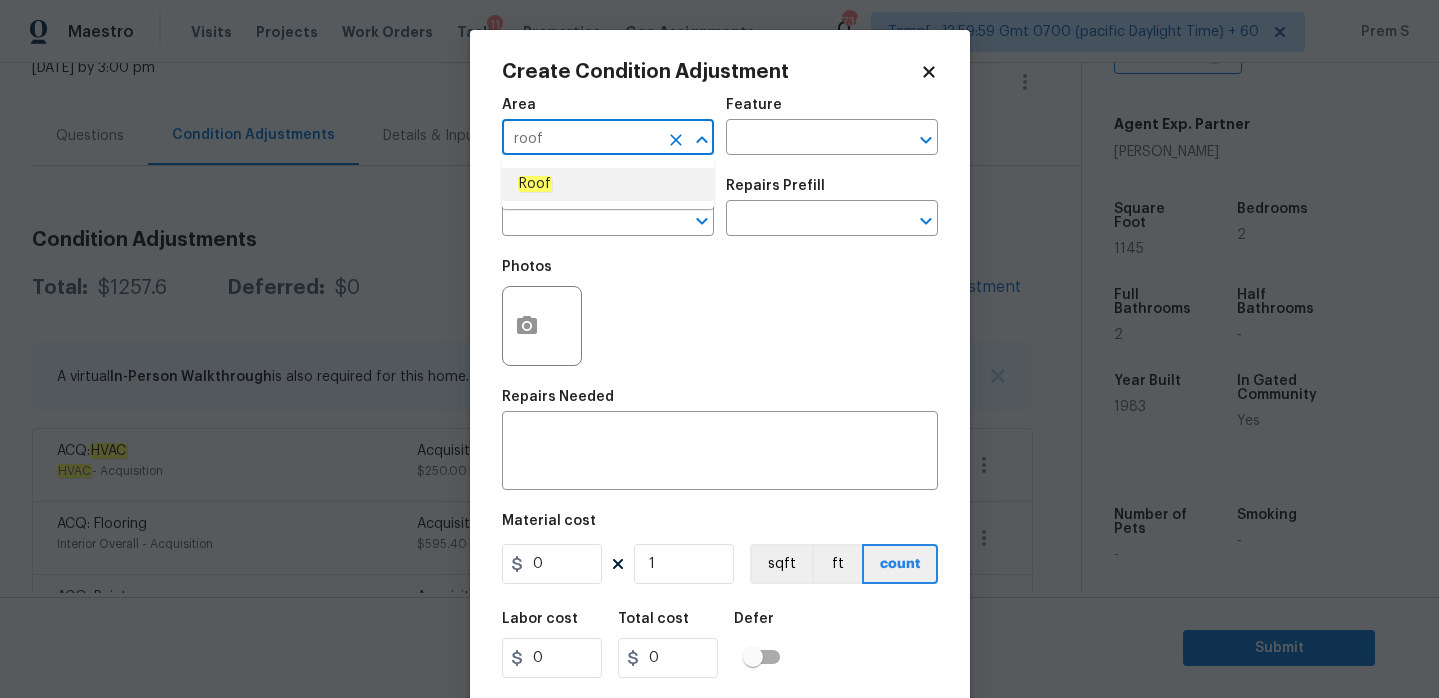 click on "Roof" at bounding box center (608, 184) 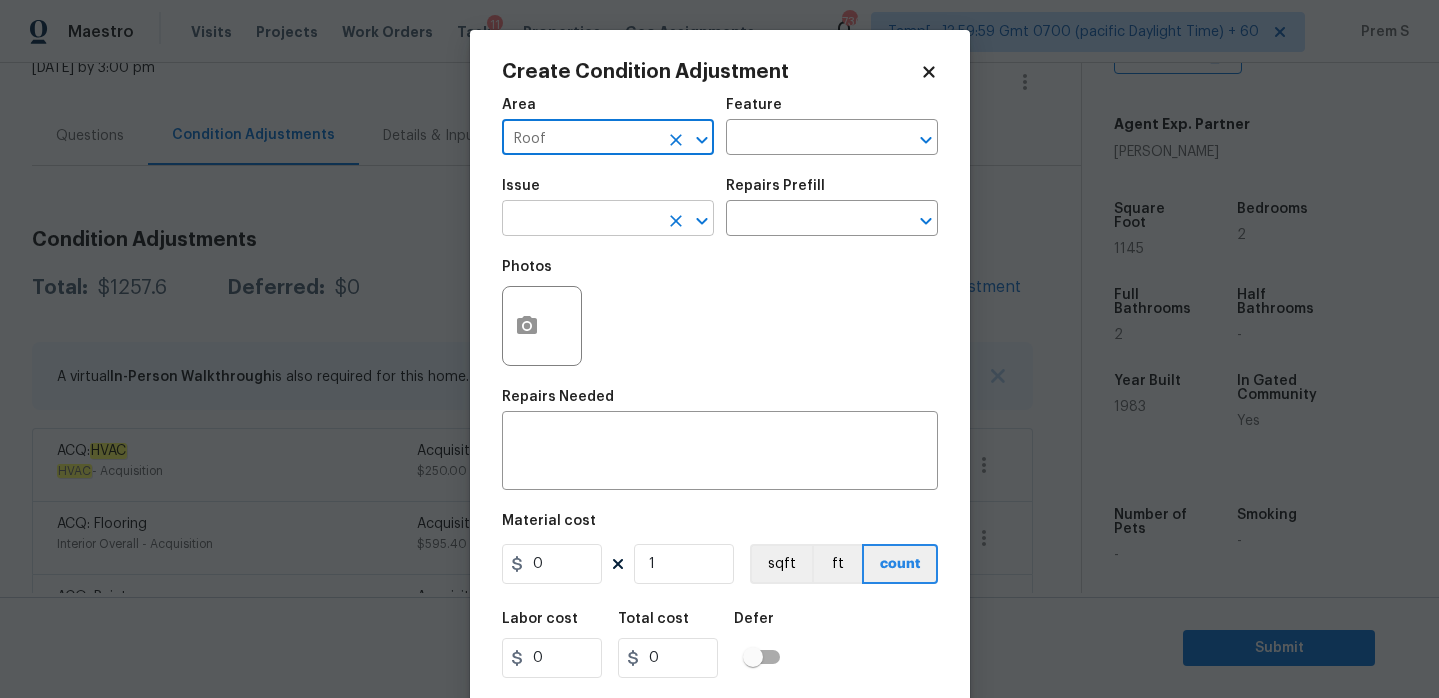 type on "Roof" 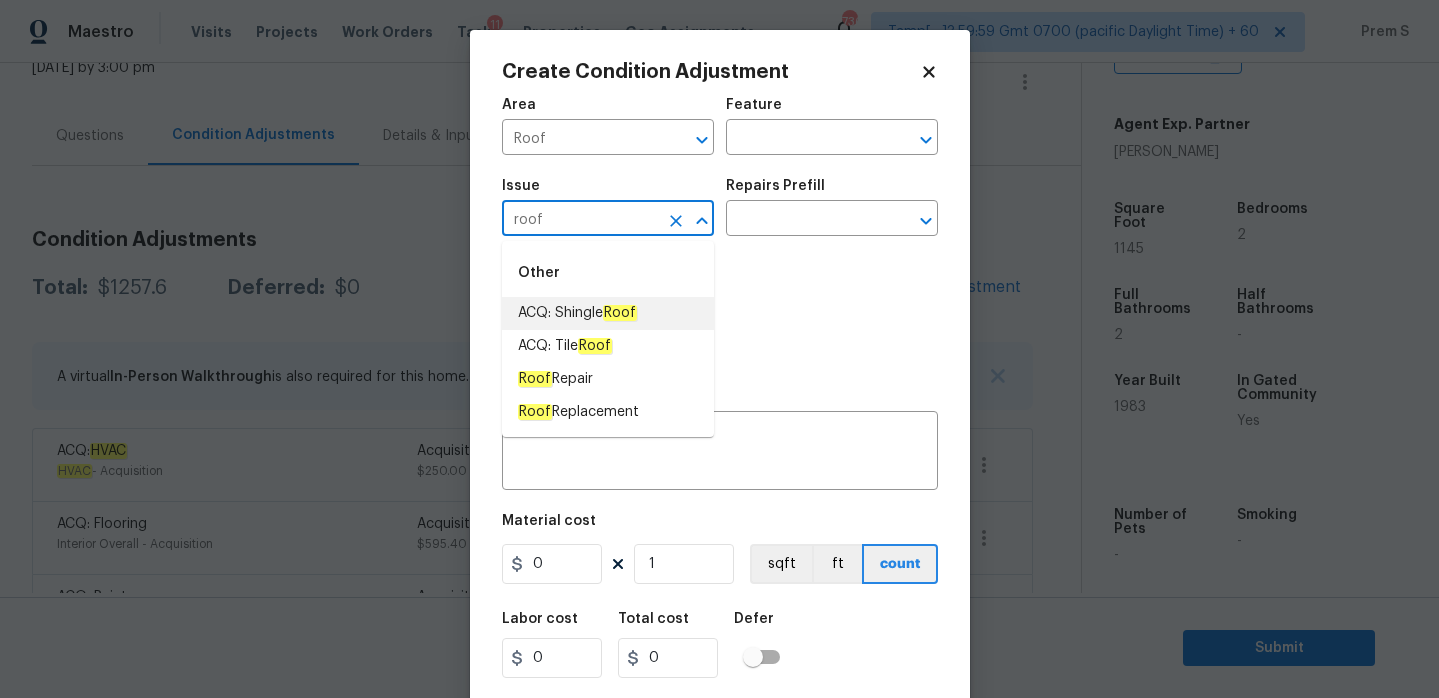 click on "ACQ: Shingle  Roof" at bounding box center [608, 313] 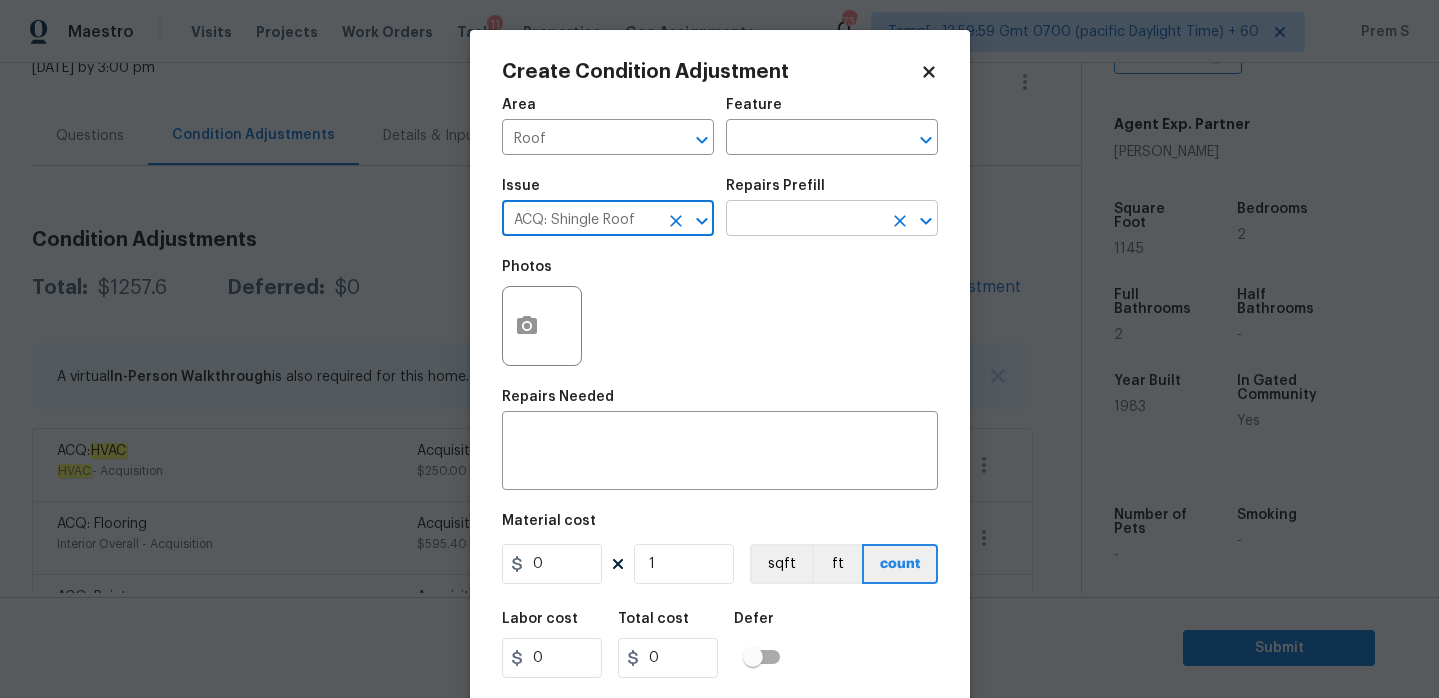 type on "ACQ: Shingle Roof" 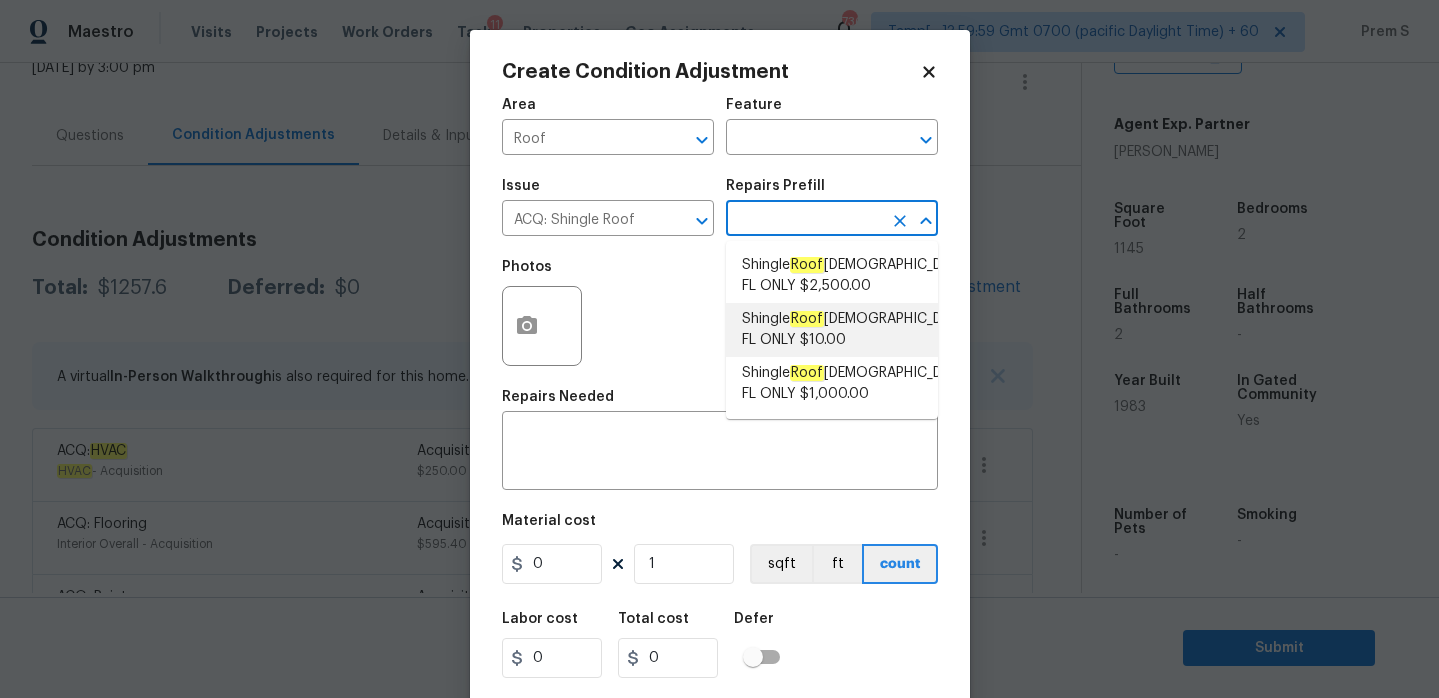 click on "Shingle  Roof  15+ Years Old FL ONLY $10.00" at bounding box center [856, 330] 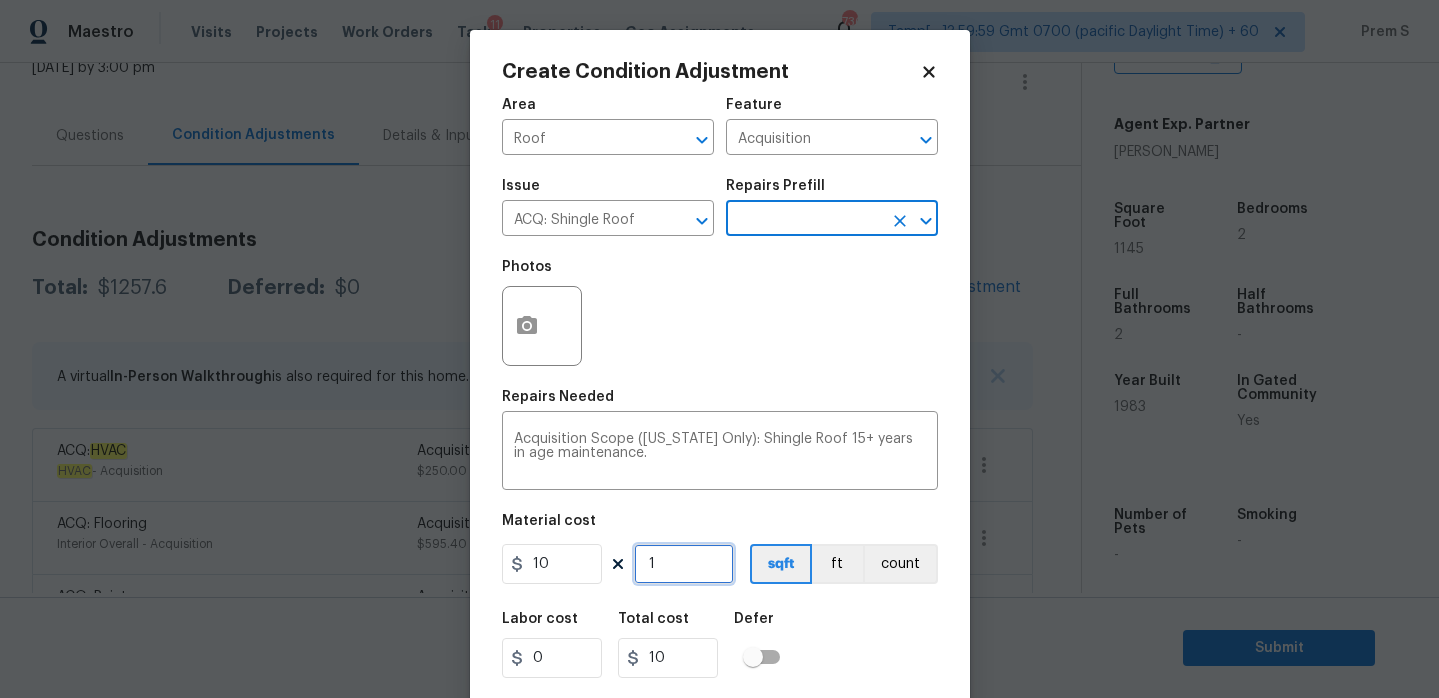 click on "1" at bounding box center [684, 564] 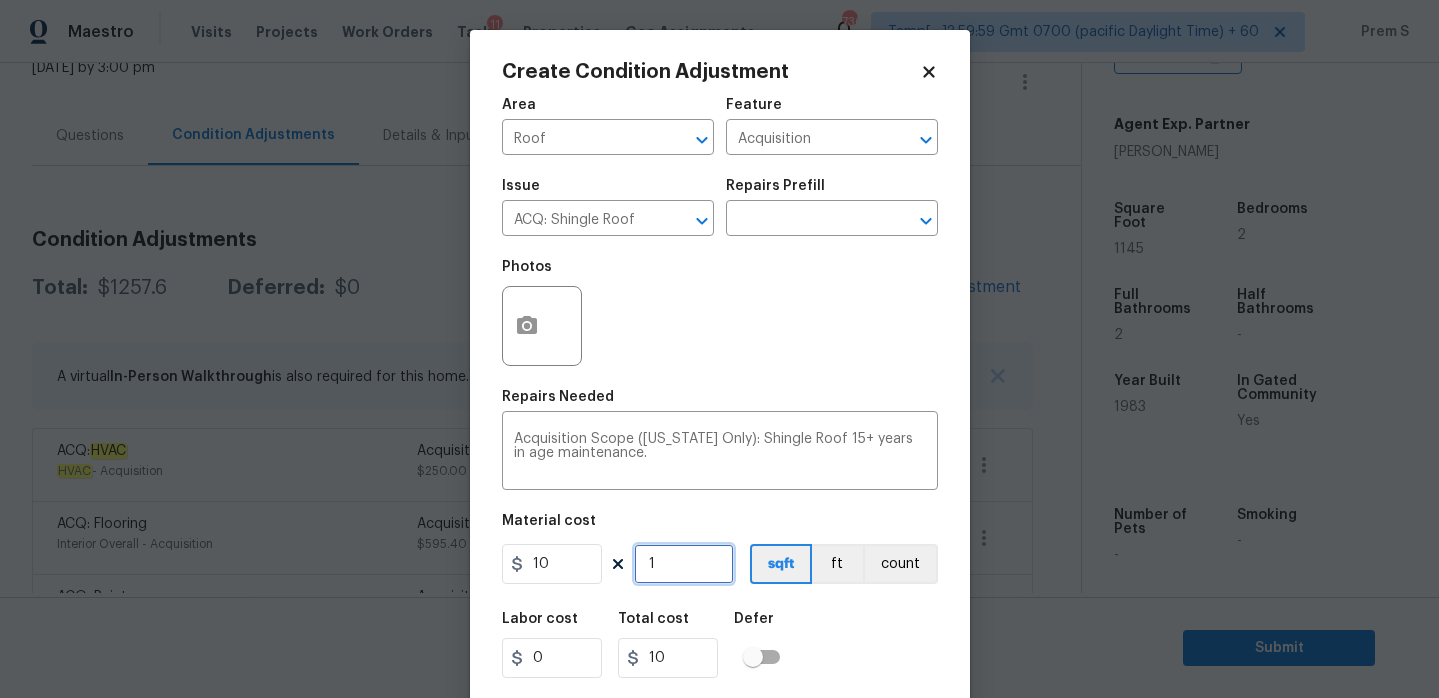 type on "11" 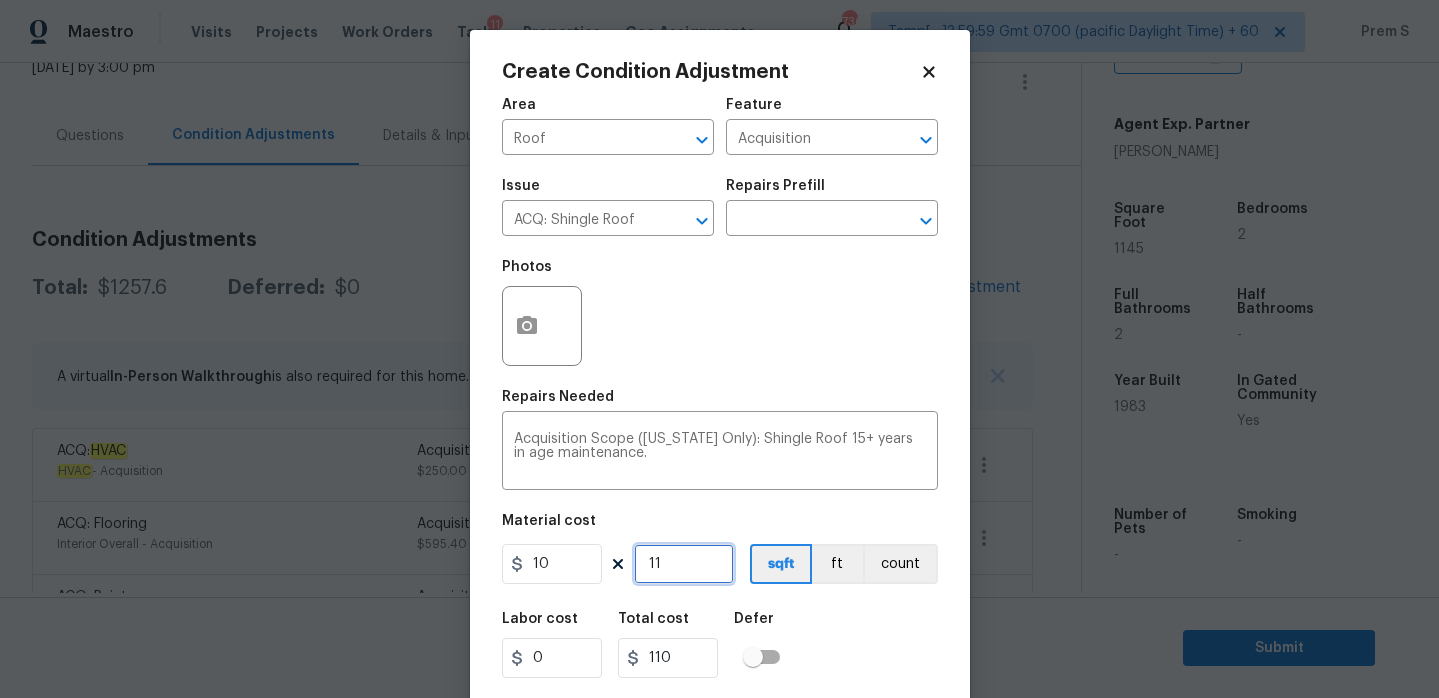 type on "114" 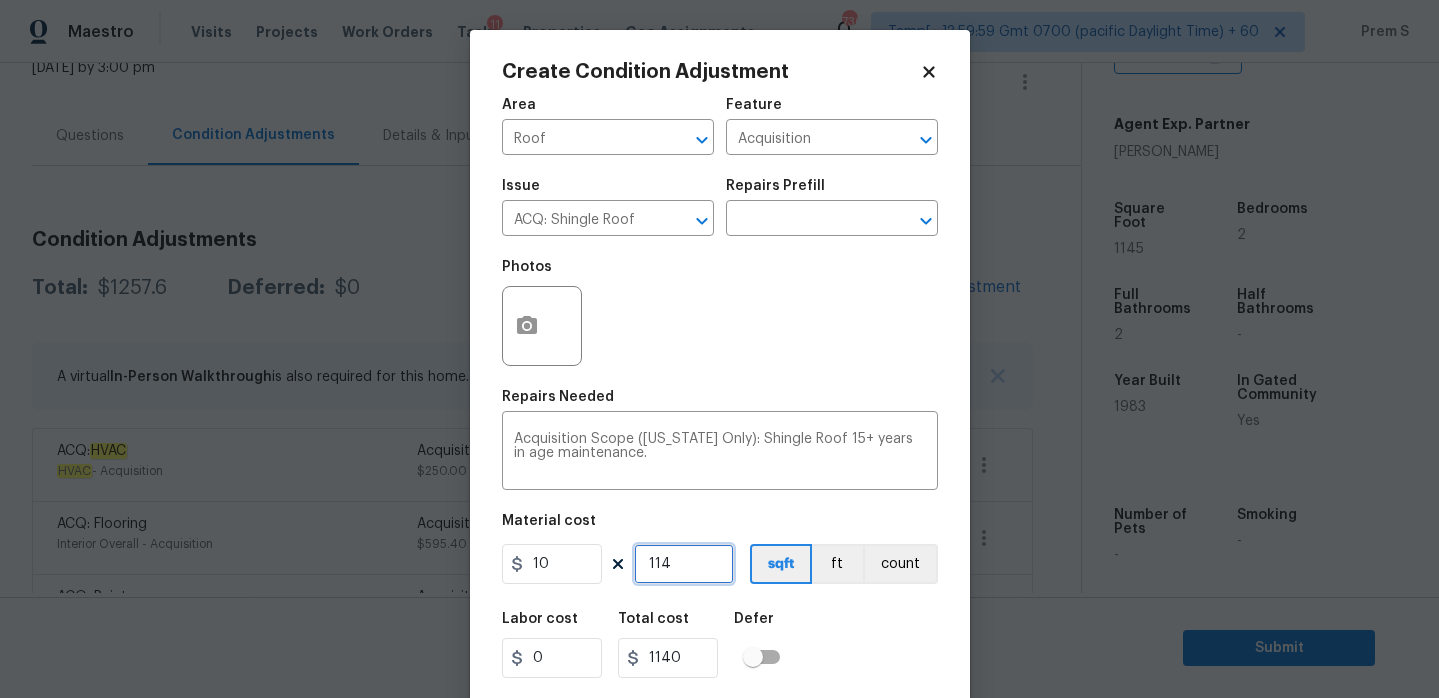 type on "1145" 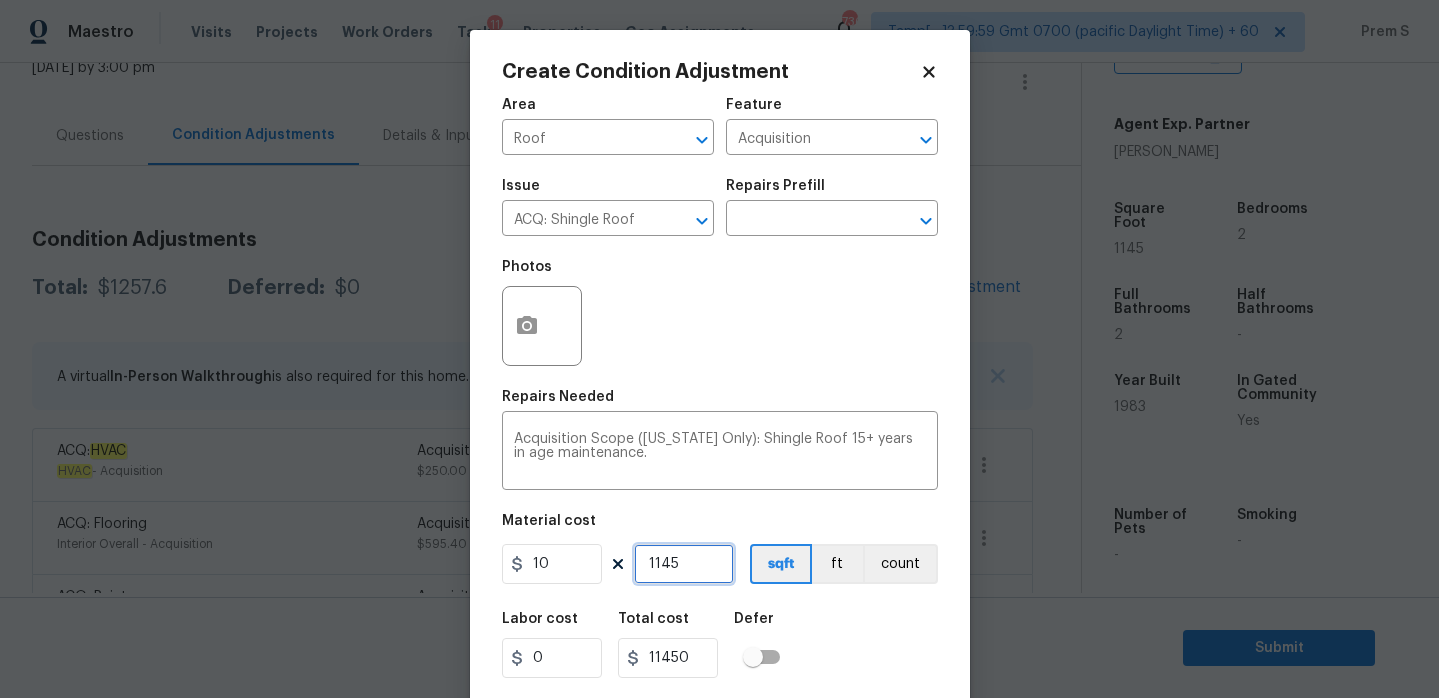 type on "1145" 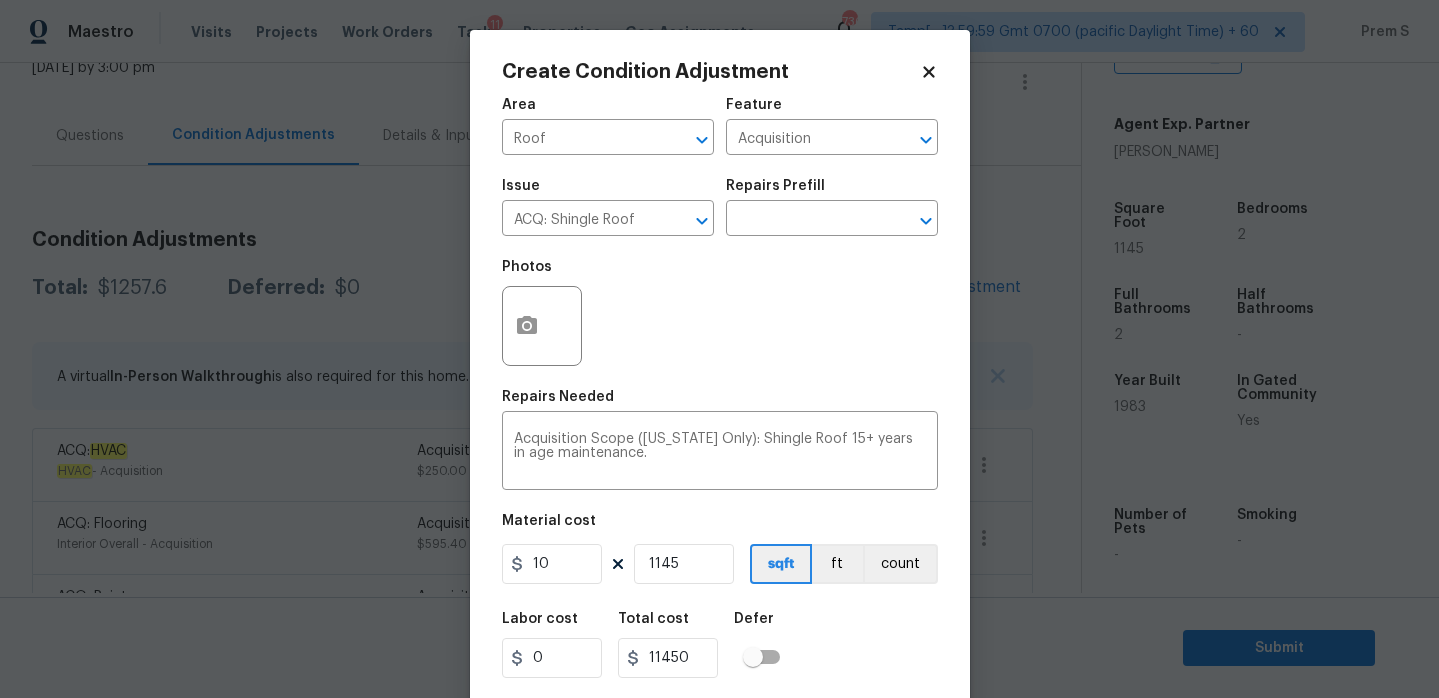 click on "Labor cost 0 Total cost 11450 Defer" at bounding box center (720, 645) 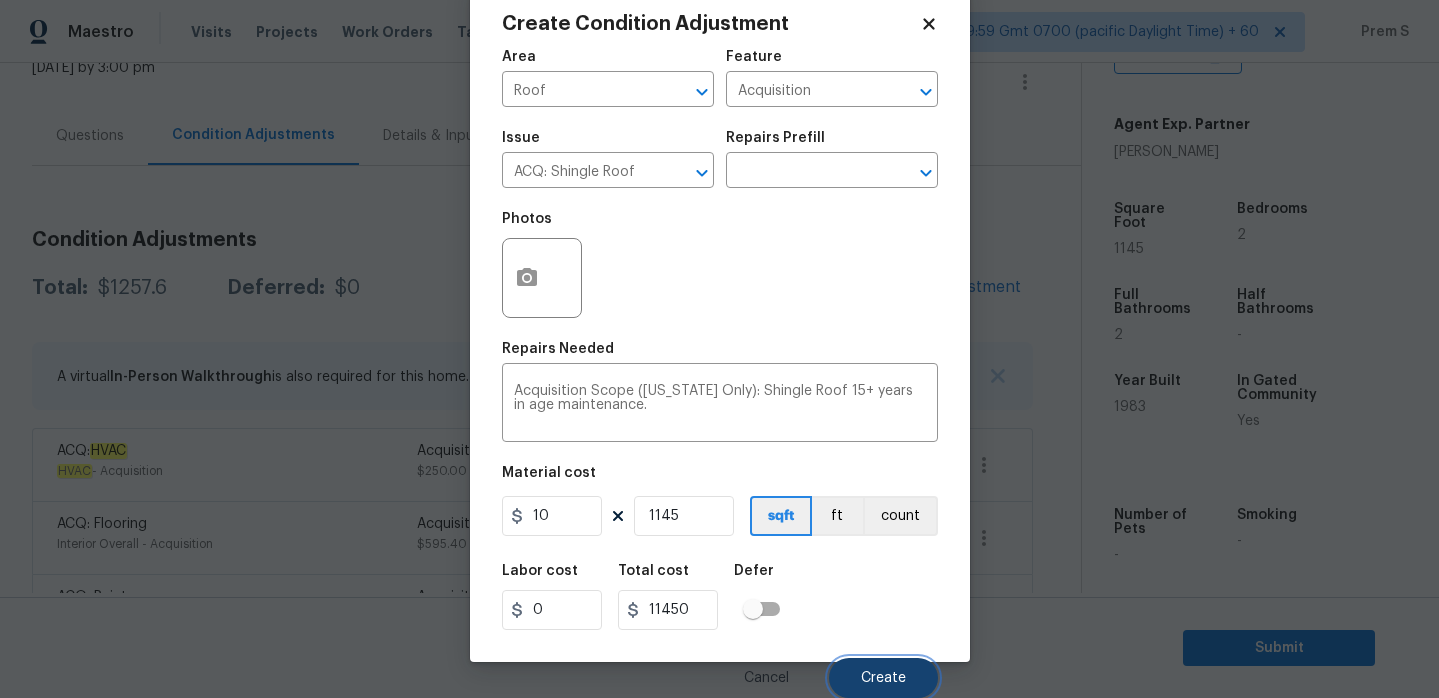 click on "Create" at bounding box center (883, 678) 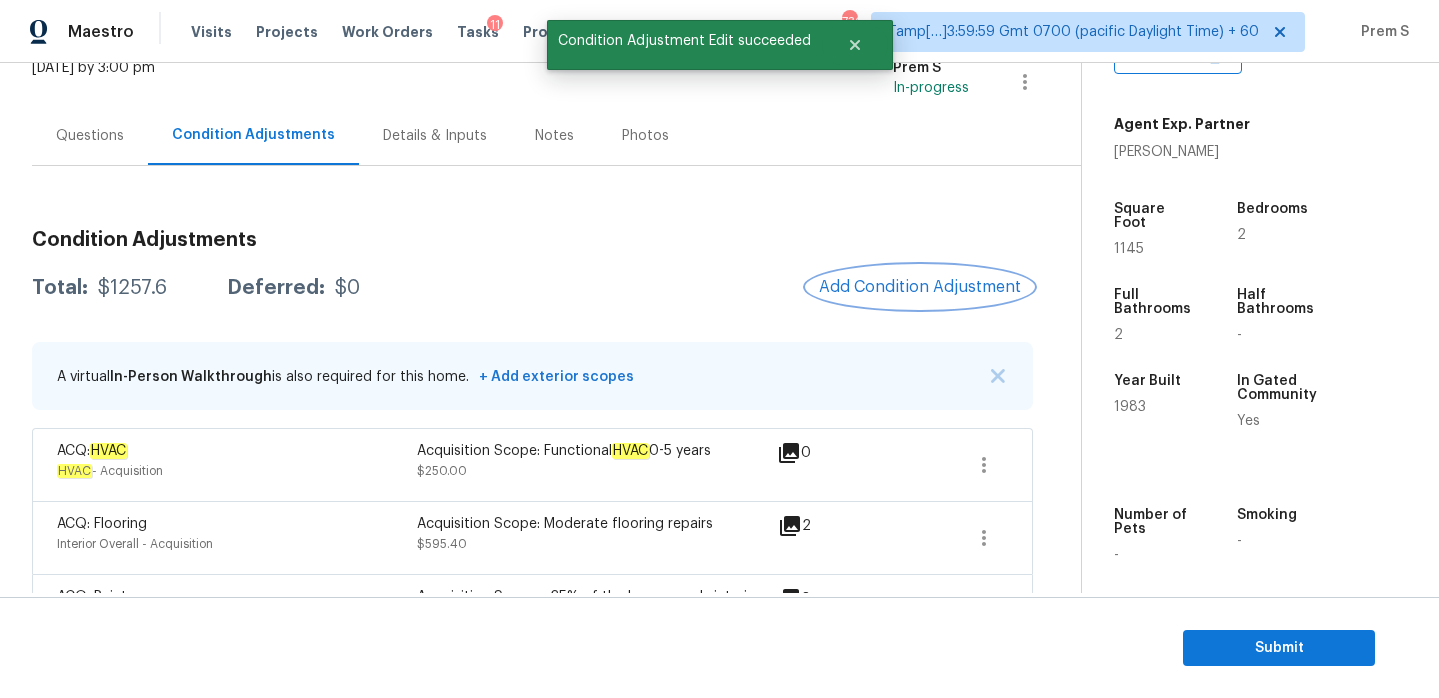 scroll, scrollTop: 0, scrollLeft: 0, axis: both 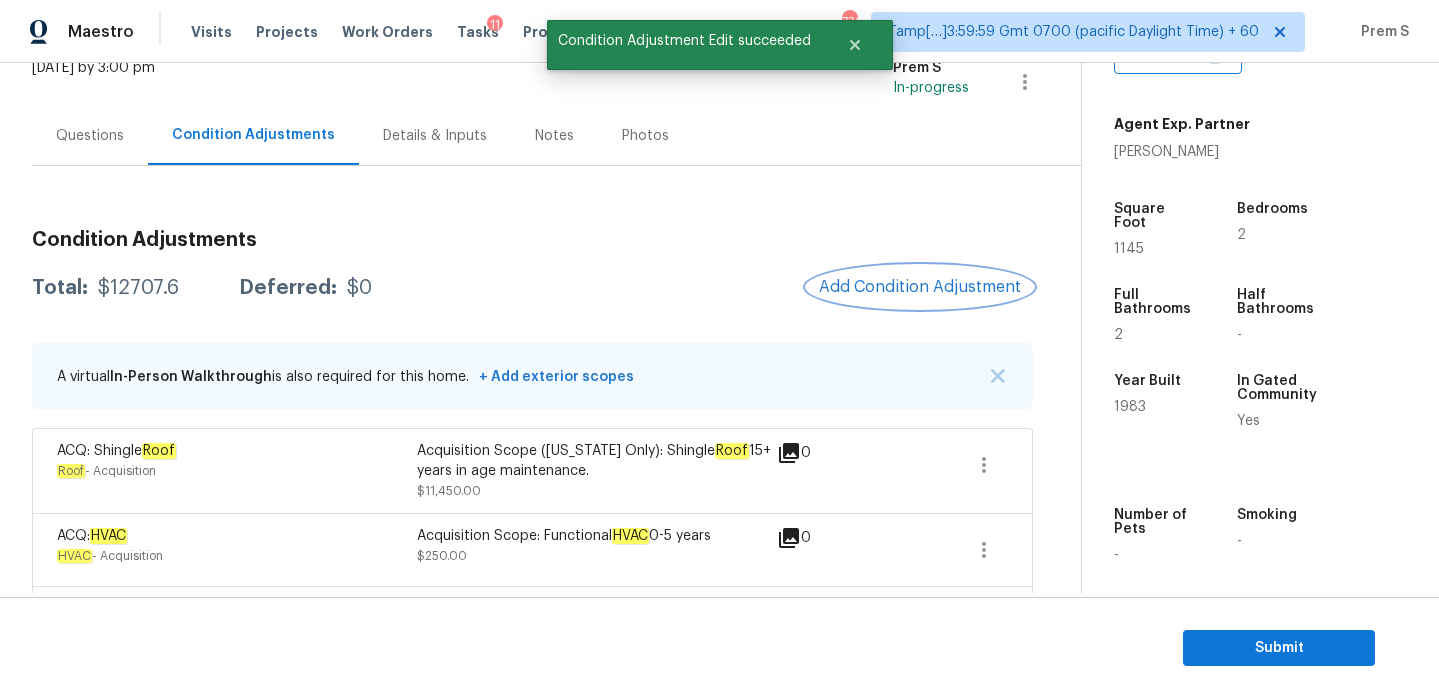 click on "Add Condition Adjustment" at bounding box center [920, 287] 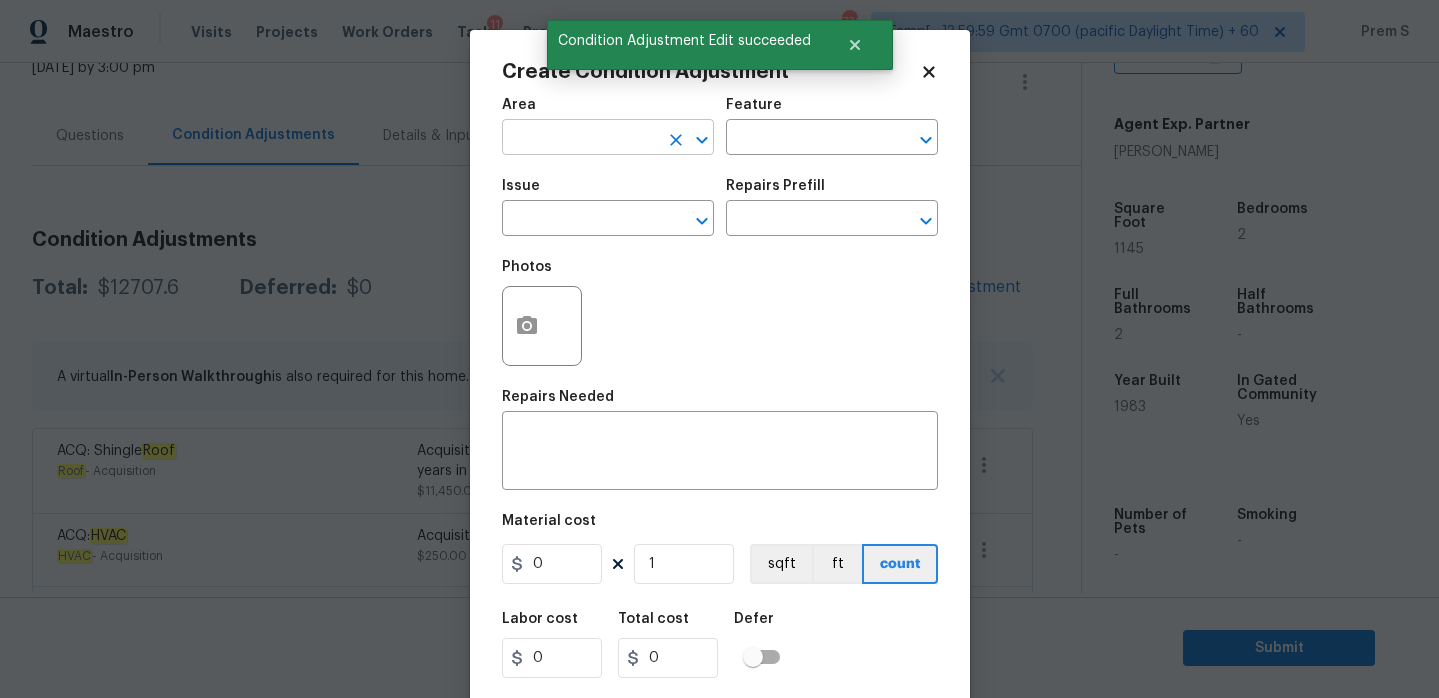 click at bounding box center [580, 139] 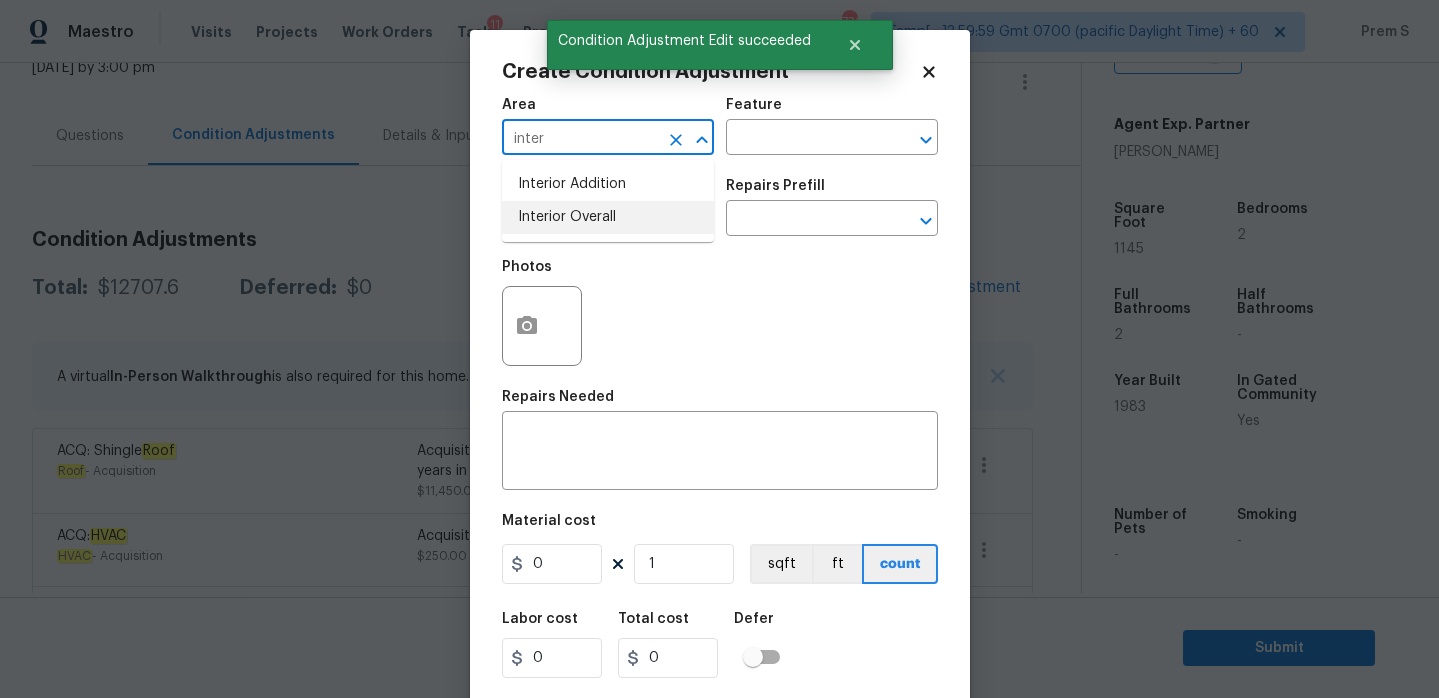 click on "Interior Overall" at bounding box center [608, 217] 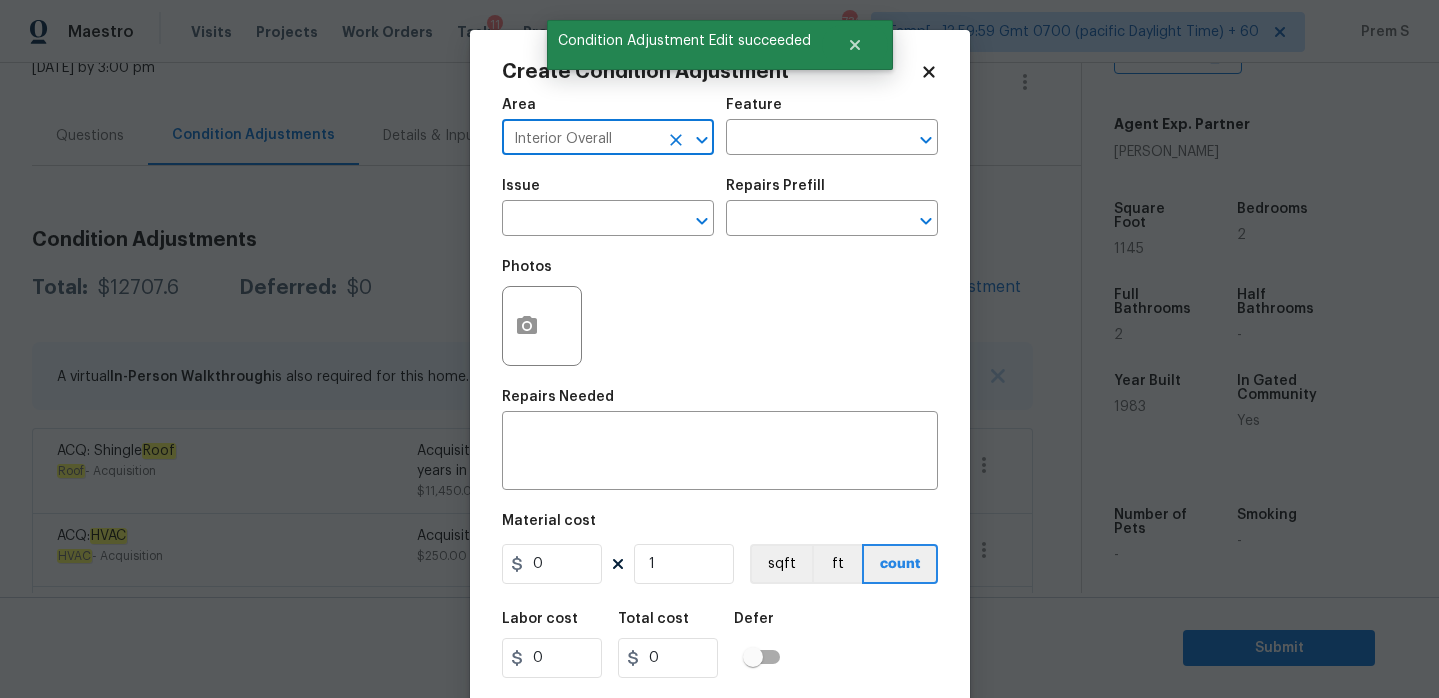 type on "Interior Overall" 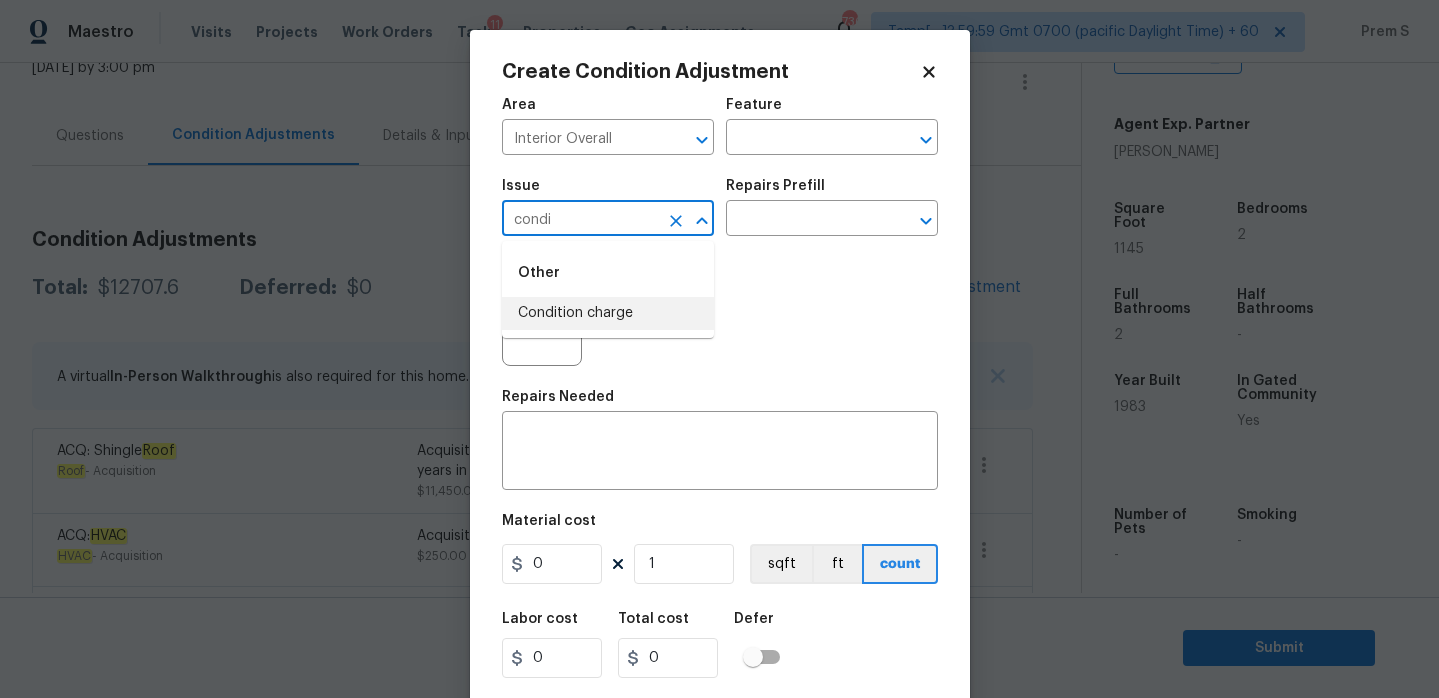 click on "Condition charge" at bounding box center [608, 313] 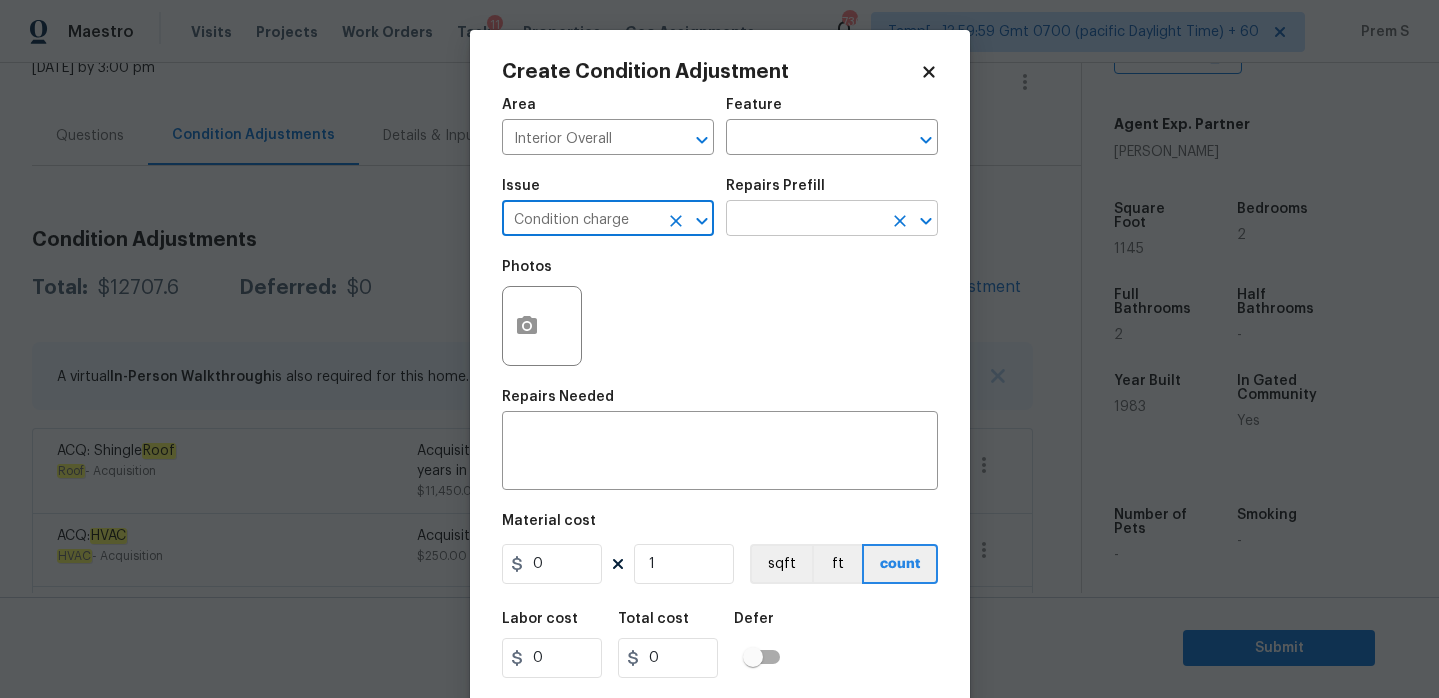type on "Condition charge" 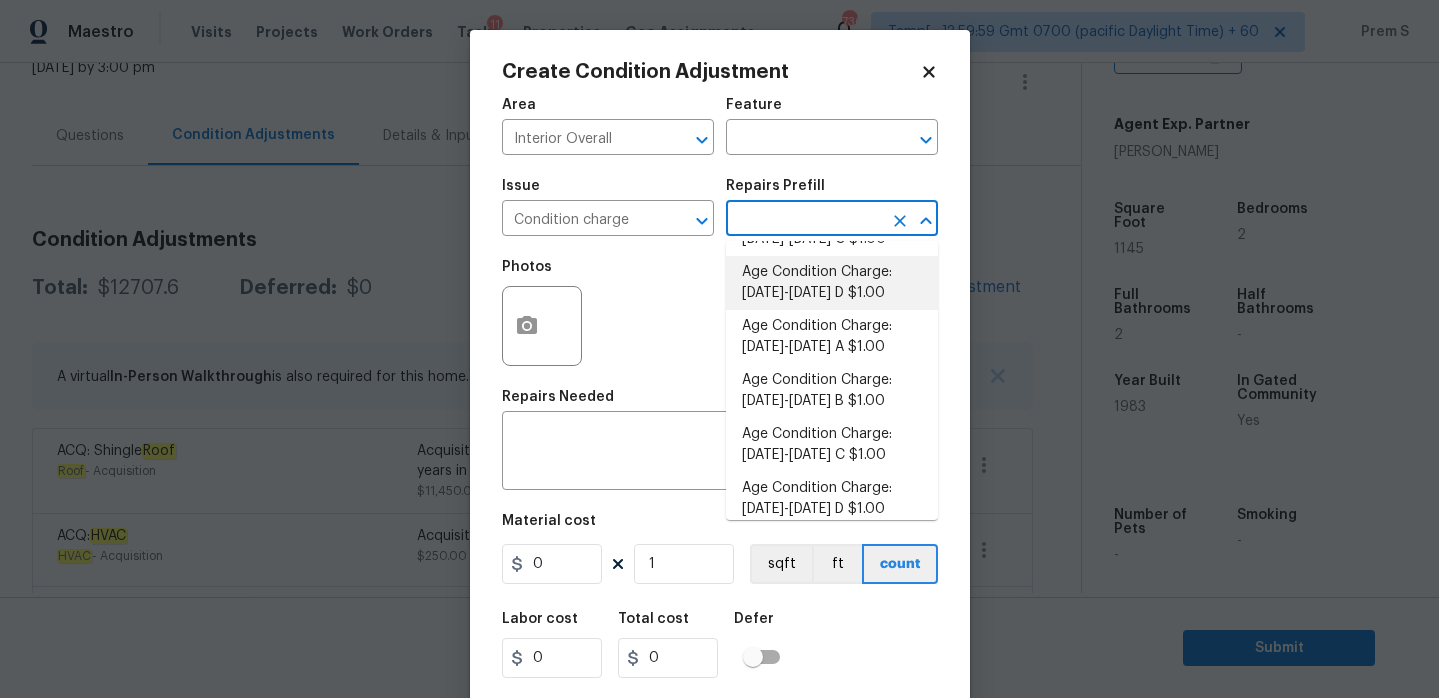 scroll, scrollTop: 226, scrollLeft: 0, axis: vertical 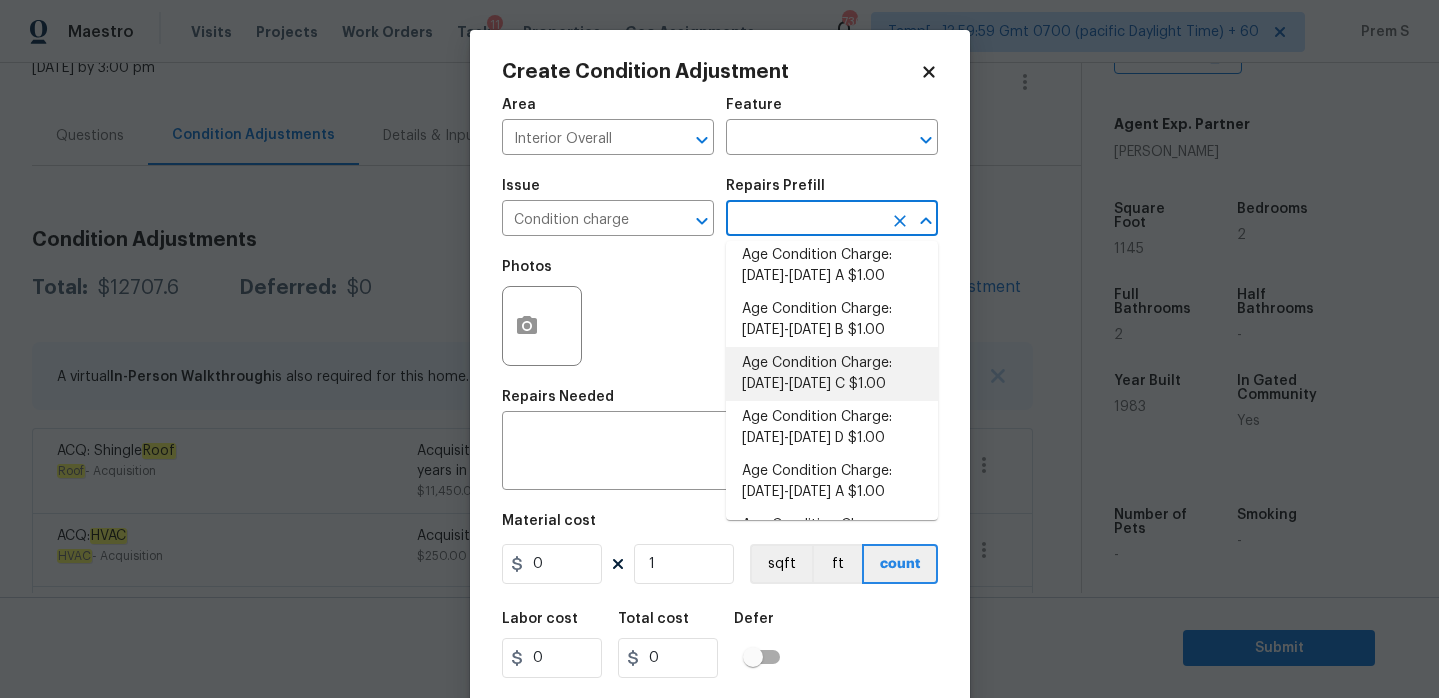 click on "Age Condition Charge: 1979-1992 C	 $1.00" at bounding box center [832, 374] 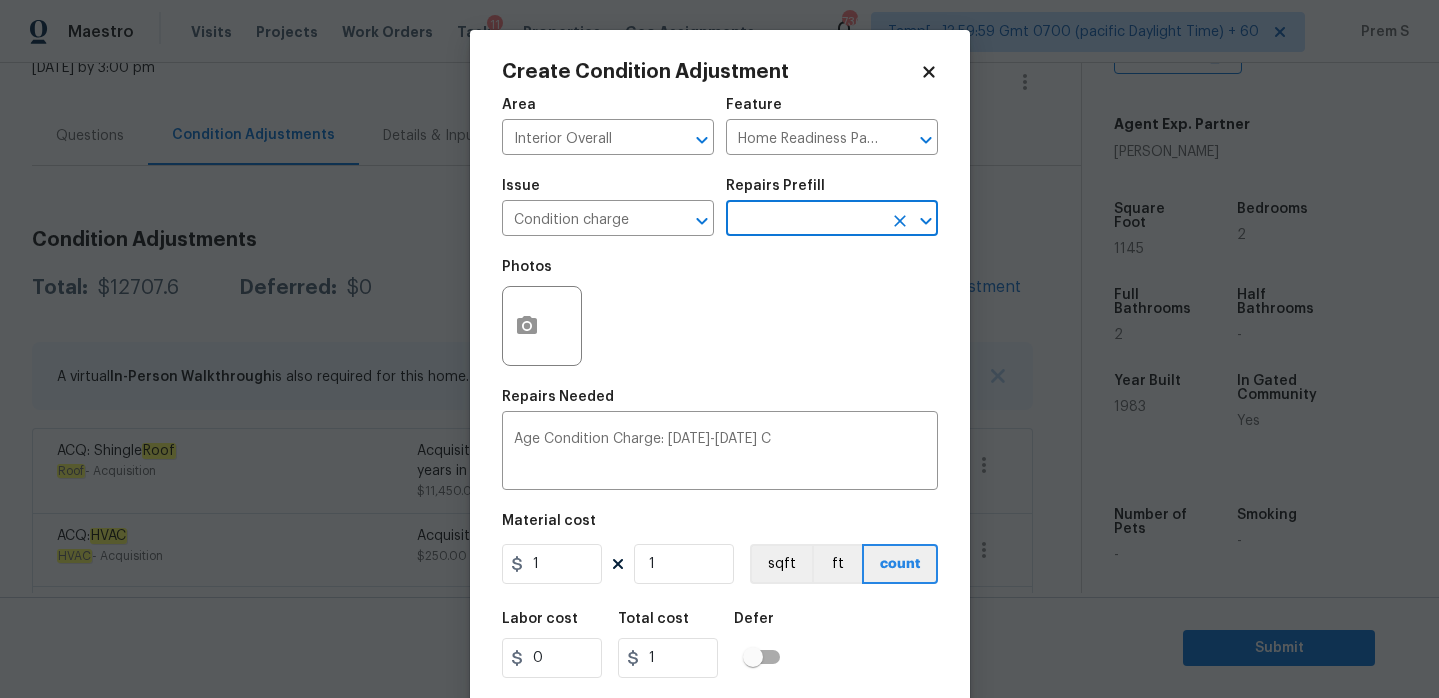 click 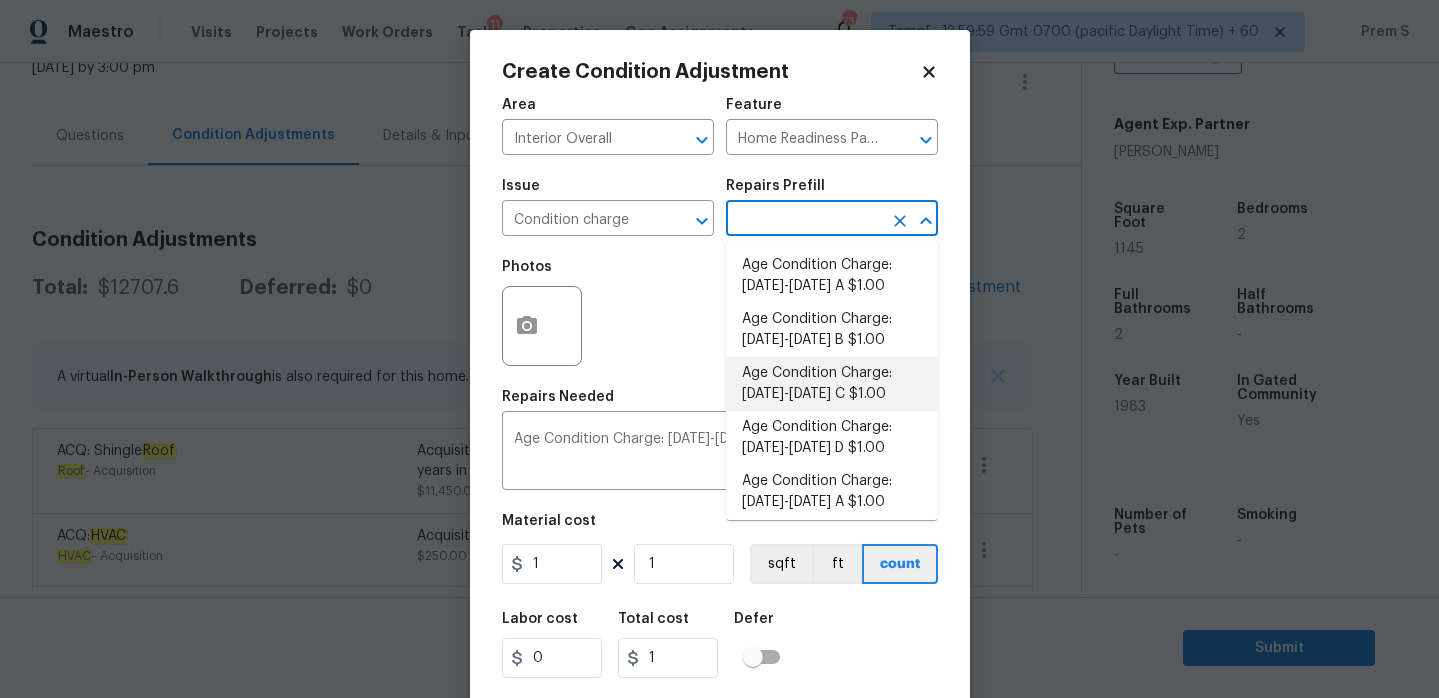 scroll, scrollTop: 107, scrollLeft: 0, axis: vertical 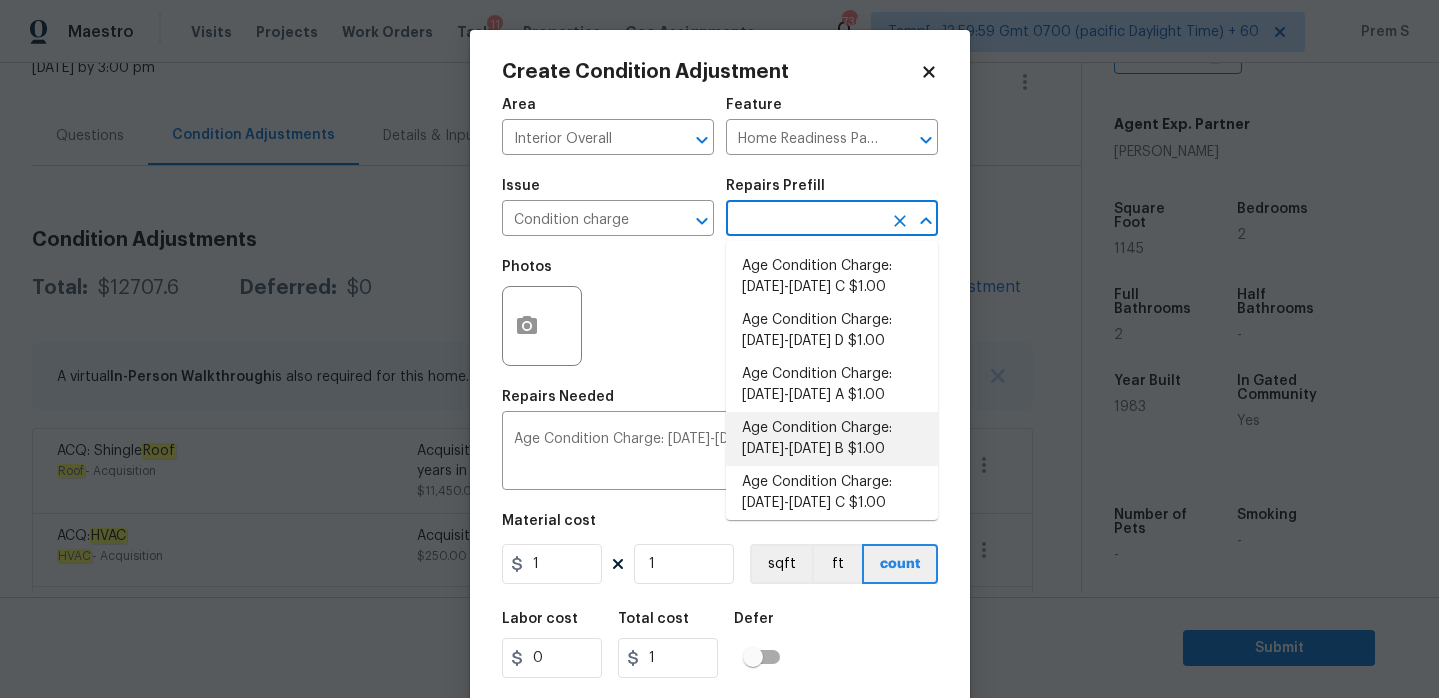 click on "Age Condition Charge: 1979-1992 B	 $1.00" at bounding box center [832, 439] 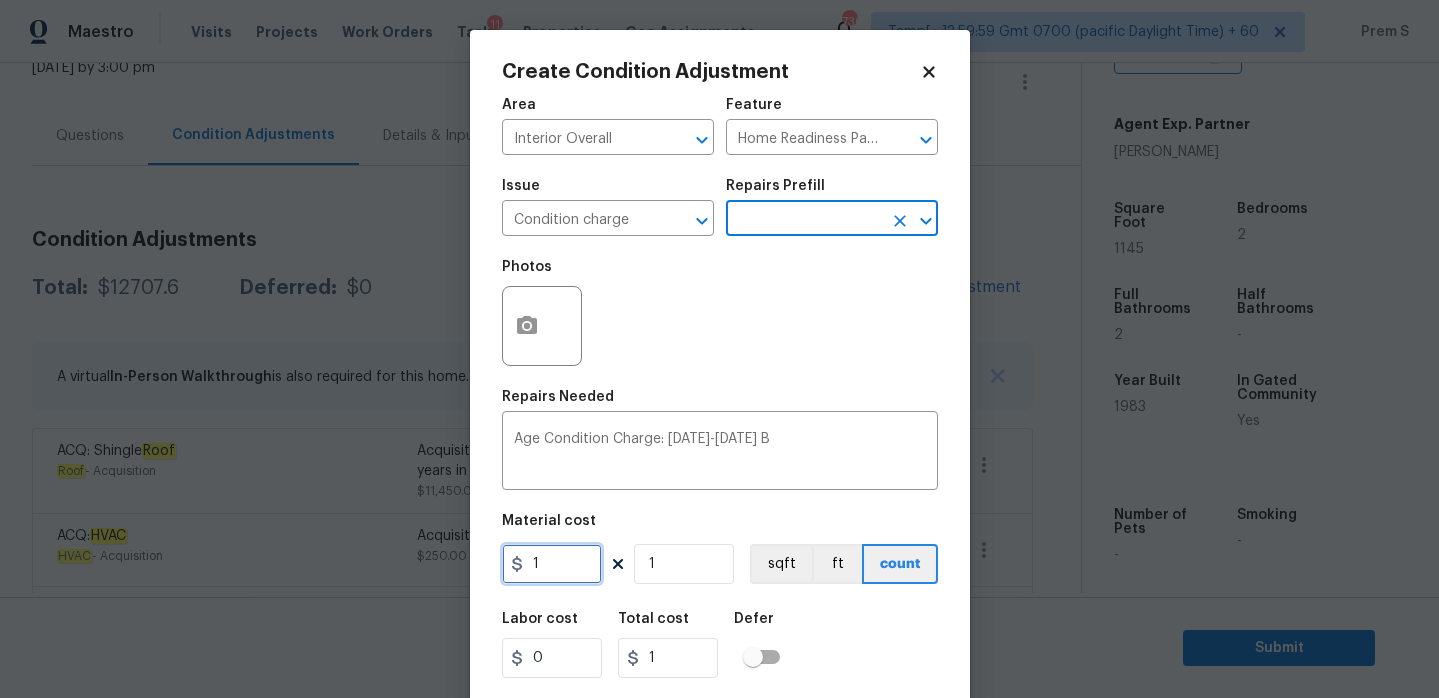 click on "1" at bounding box center [552, 564] 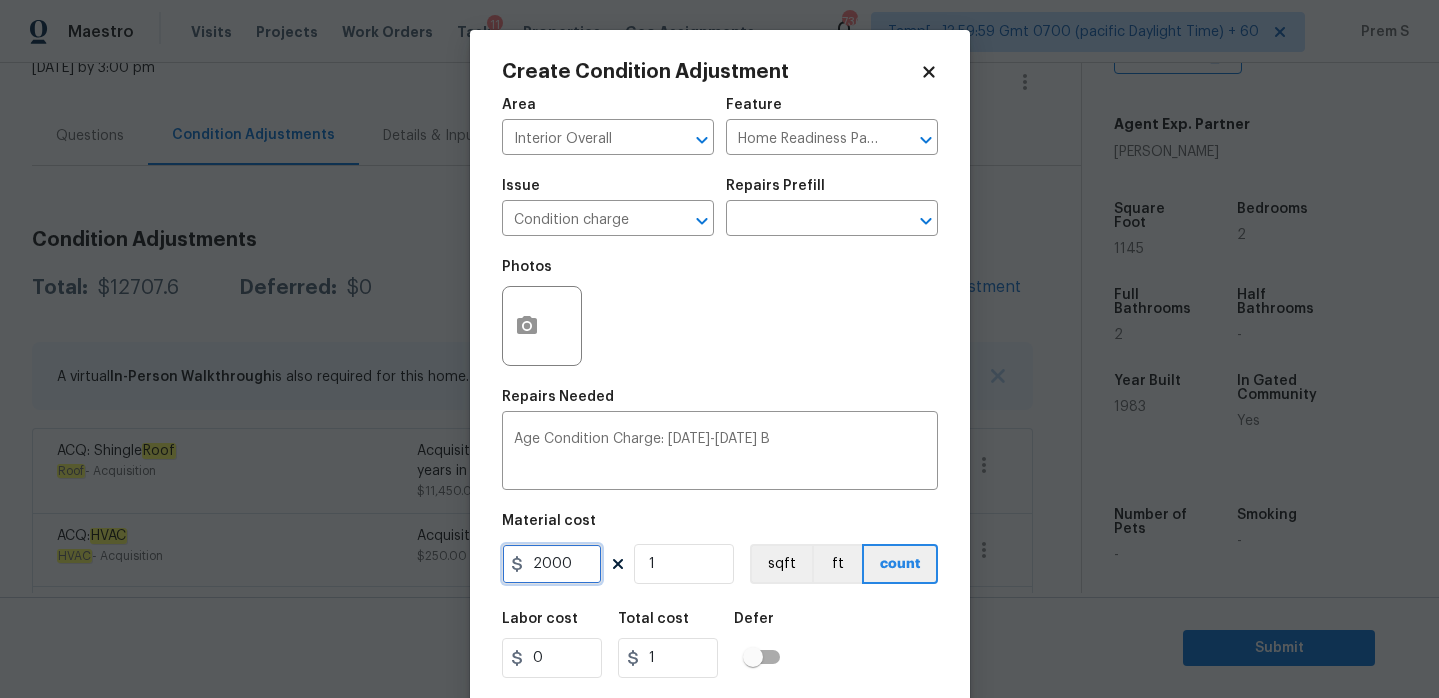 type on "2000" 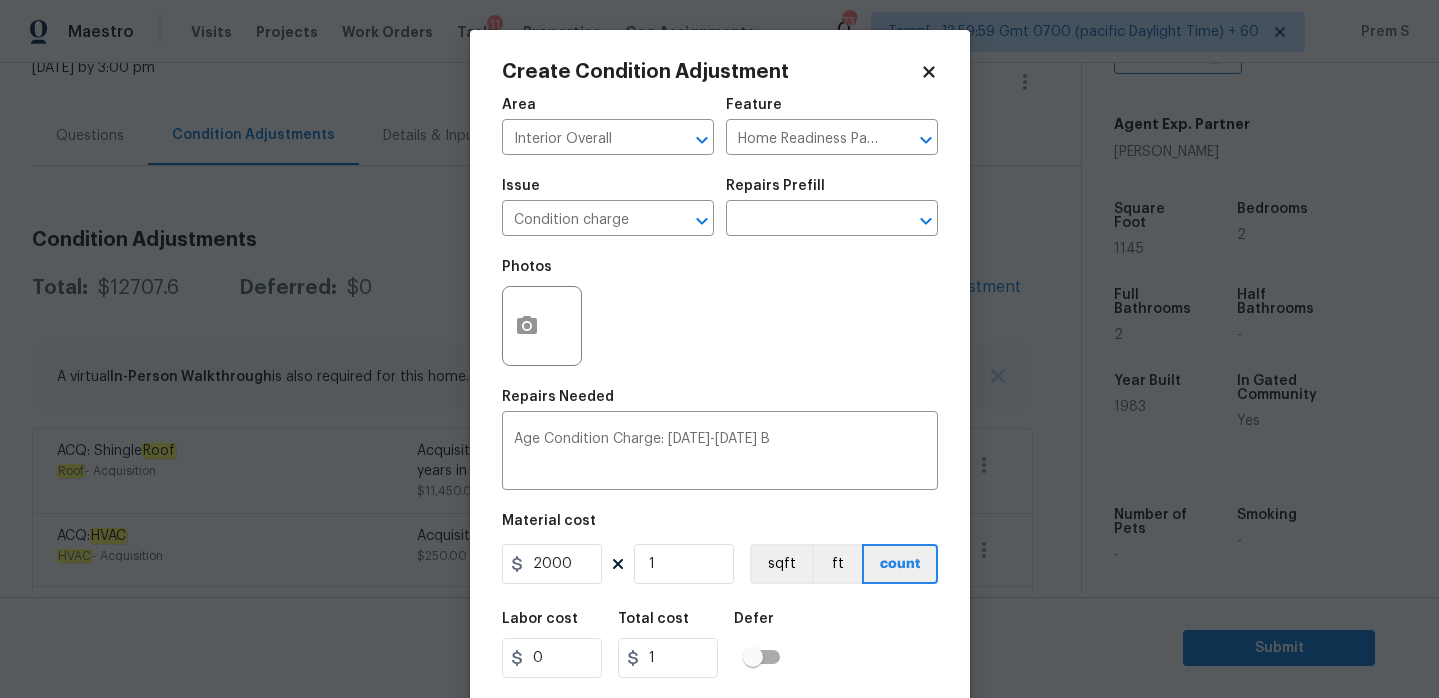 type on "2000" 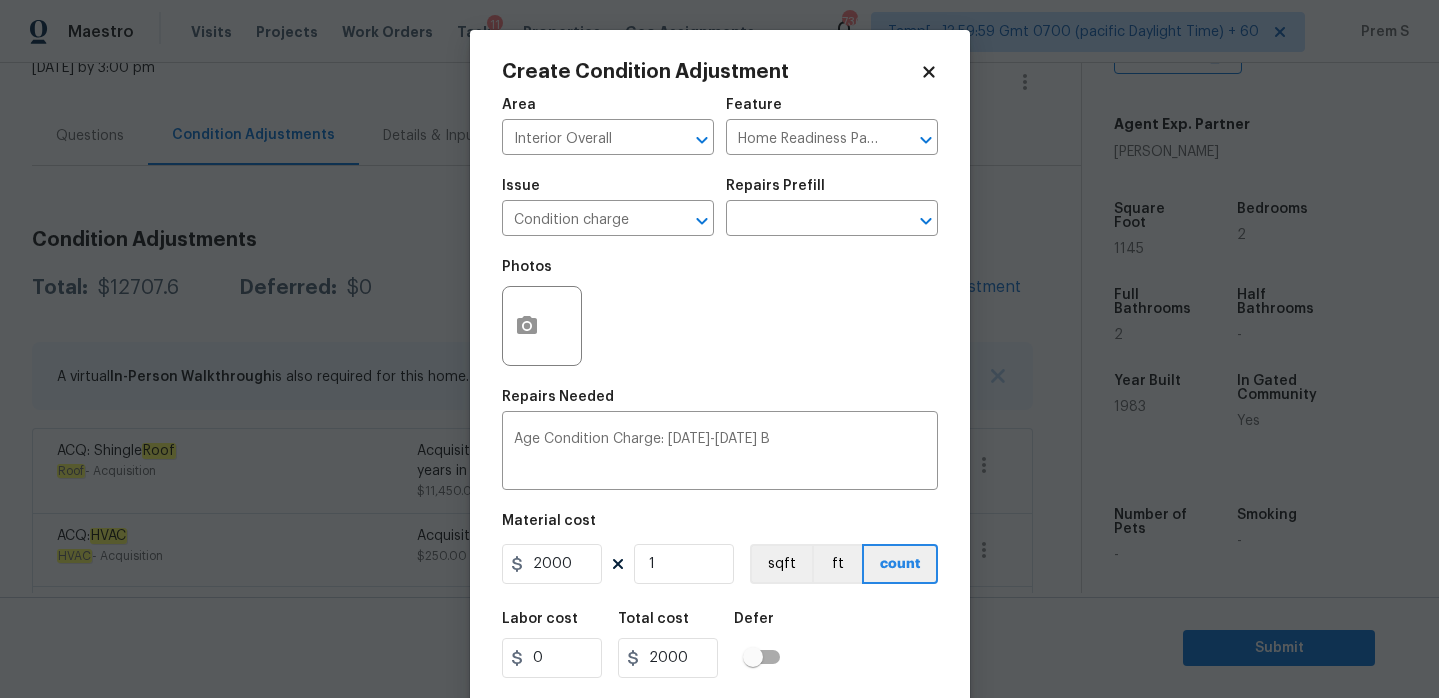 click on "Labor cost 0 Total cost 2000 Defer" at bounding box center [720, 645] 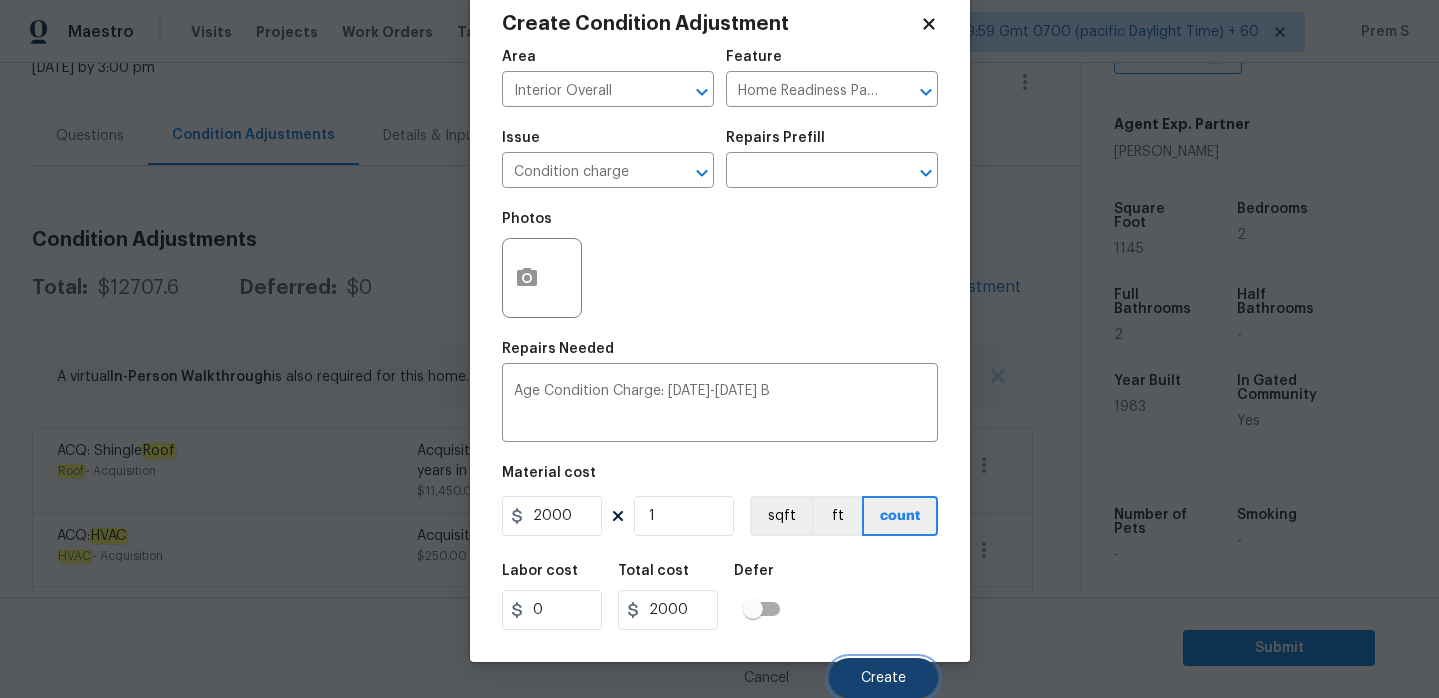 click on "Create" at bounding box center [883, 678] 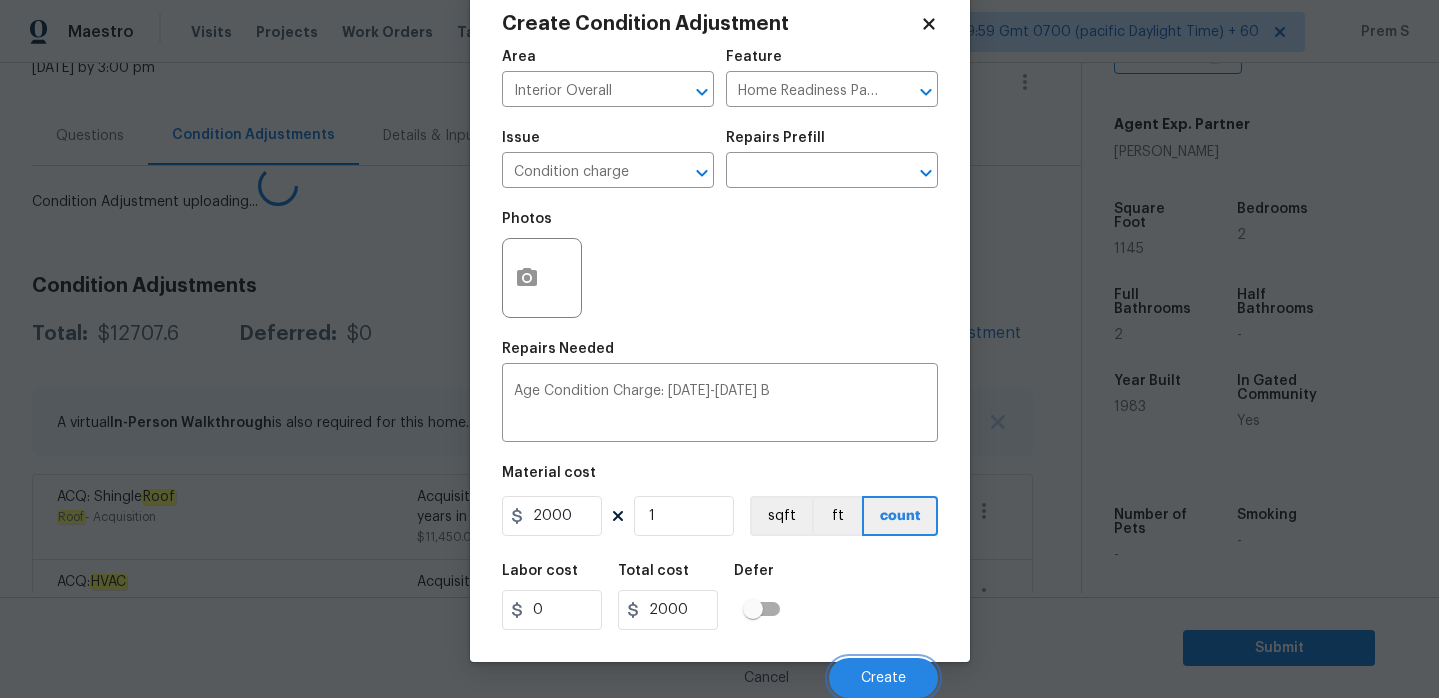 scroll, scrollTop: 42, scrollLeft: 0, axis: vertical 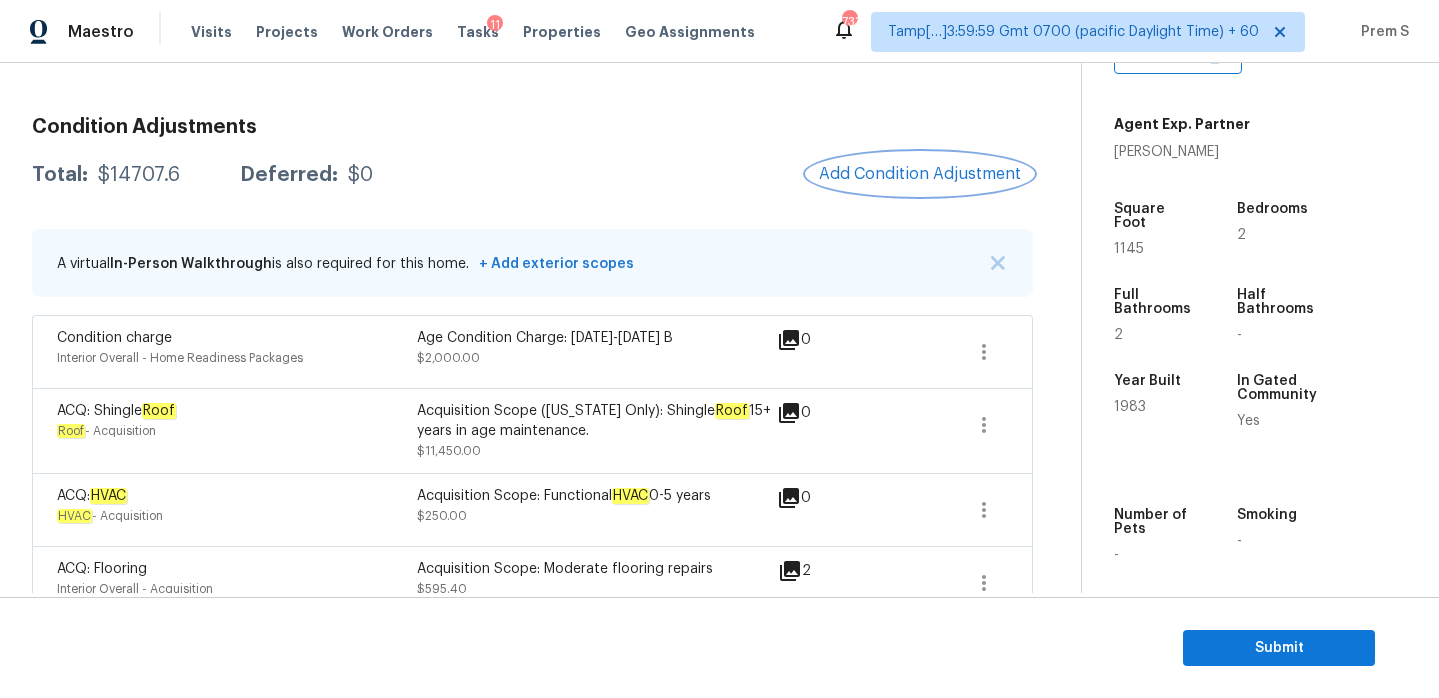 click on "Add Condition Adjustment" at bounding box center [920, 174] 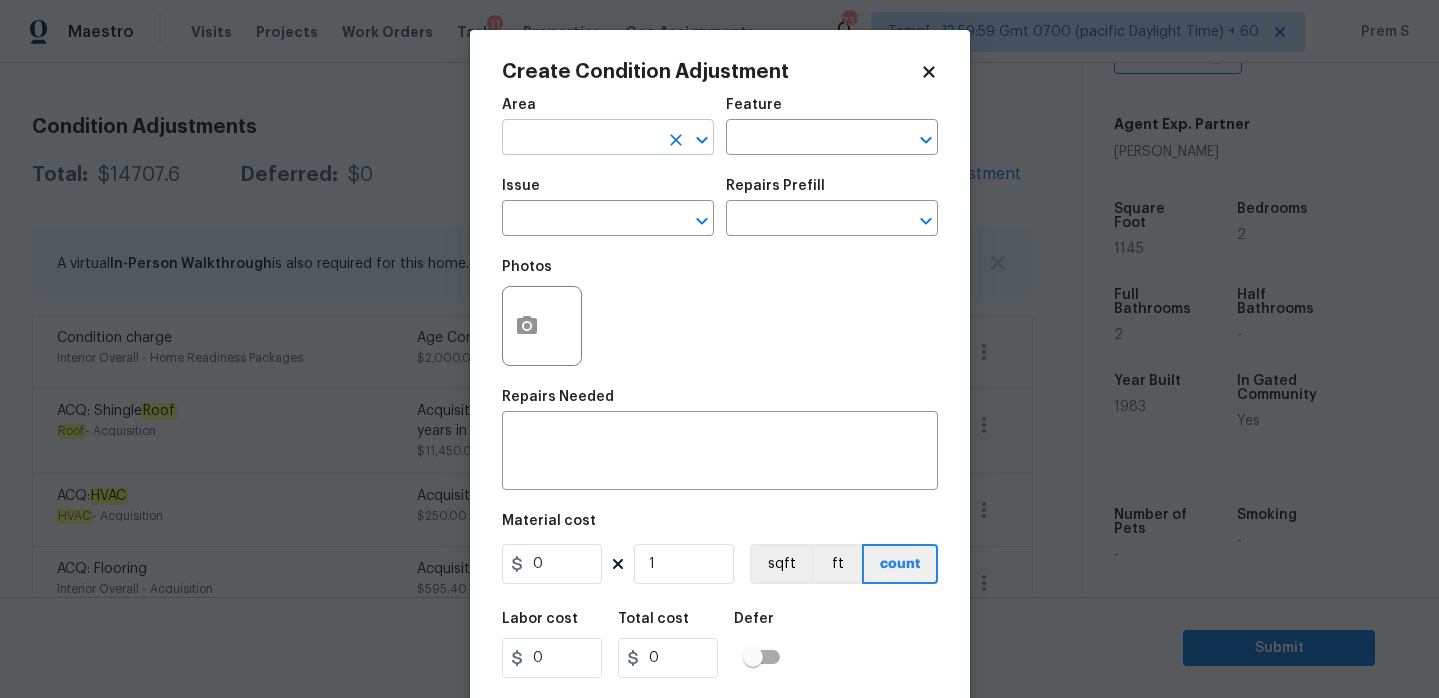 click at bounding box center [580, 139] 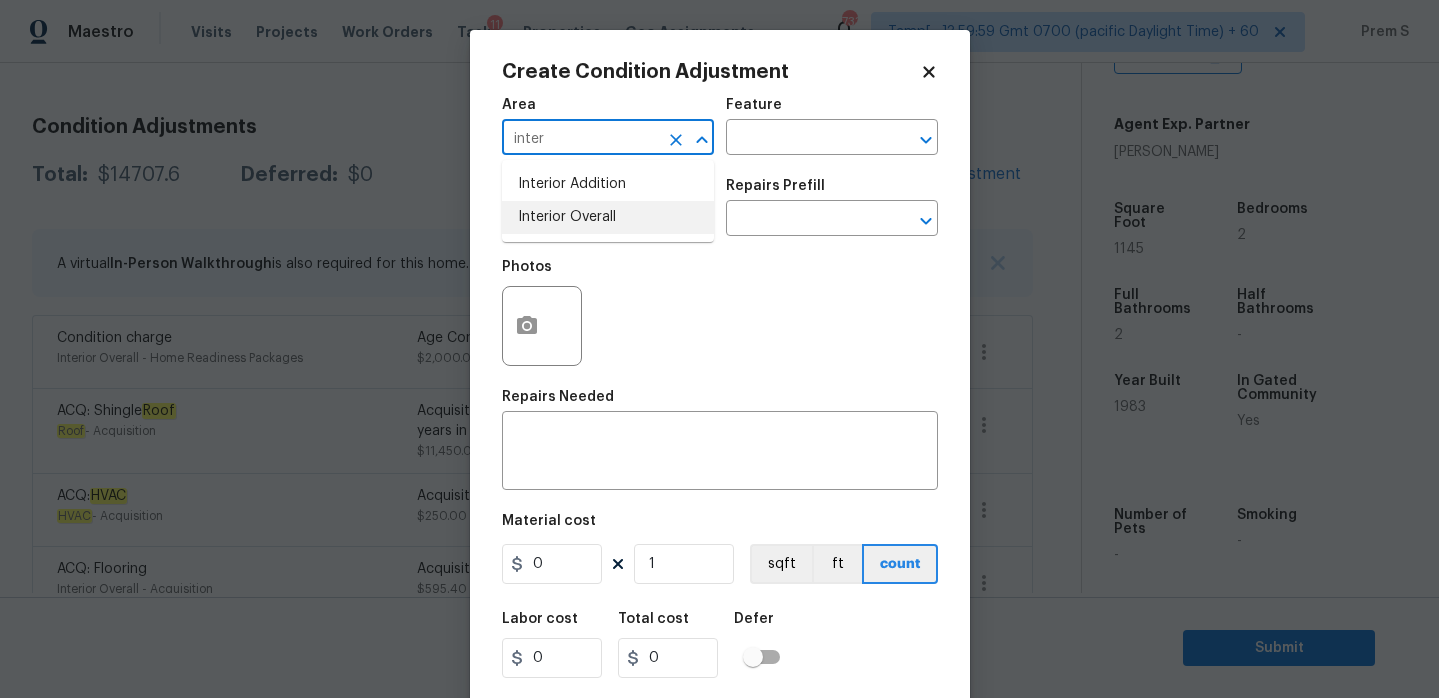 click on "Interior Overall" at bounding box center [608, 217] 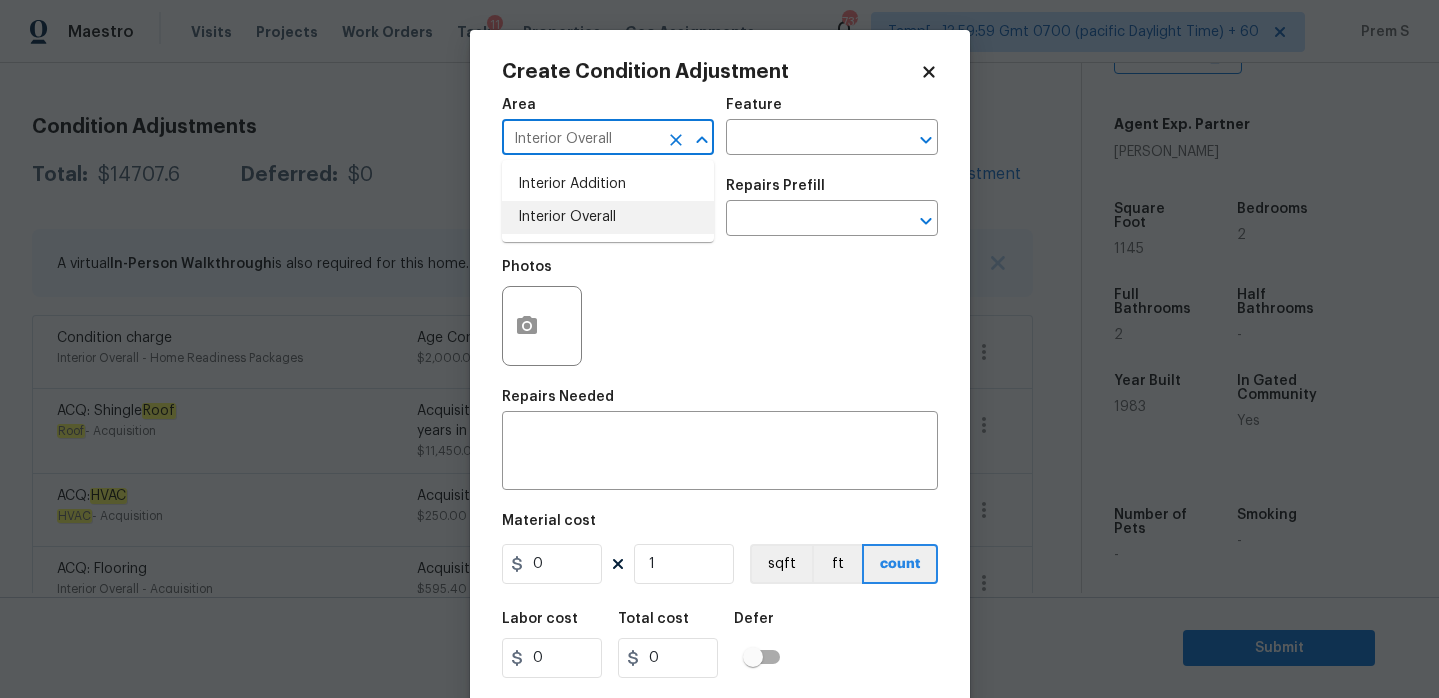 type on "Interior Overall" 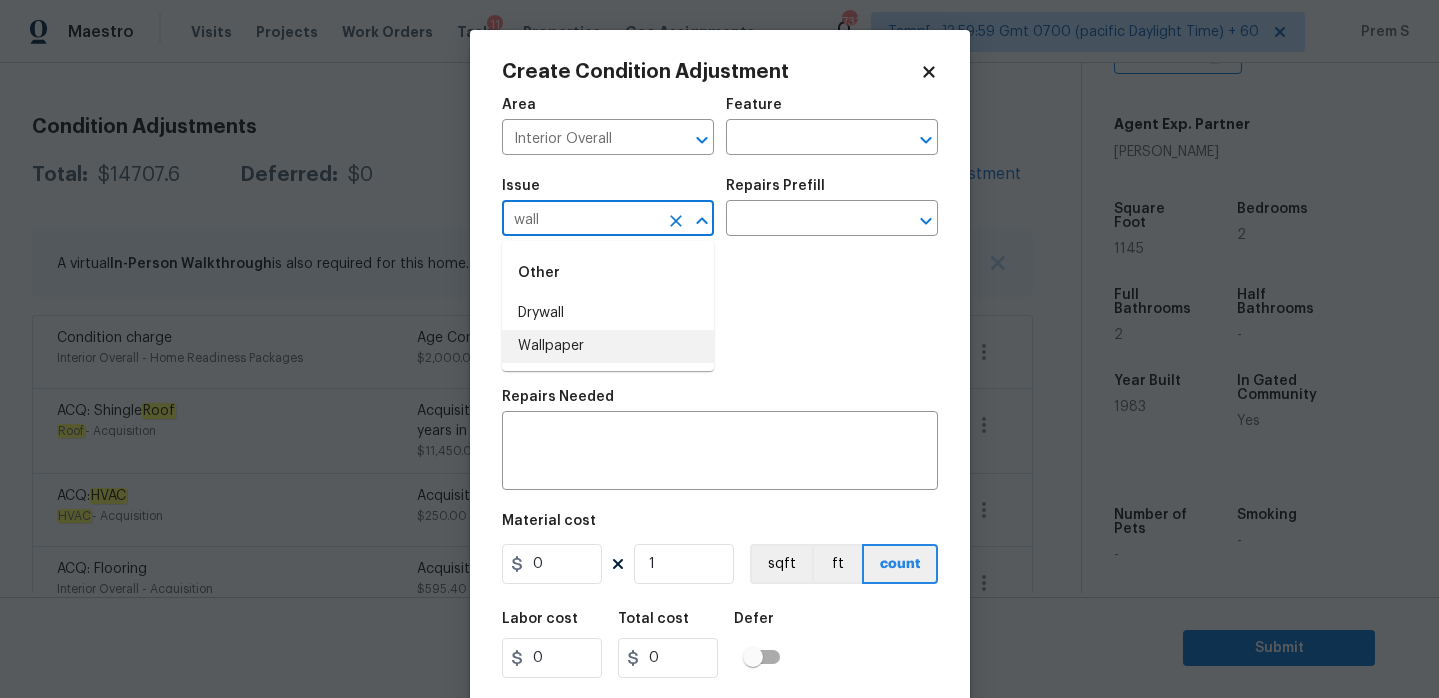 click on "Wallpaper" at bounding box center [608, 346] 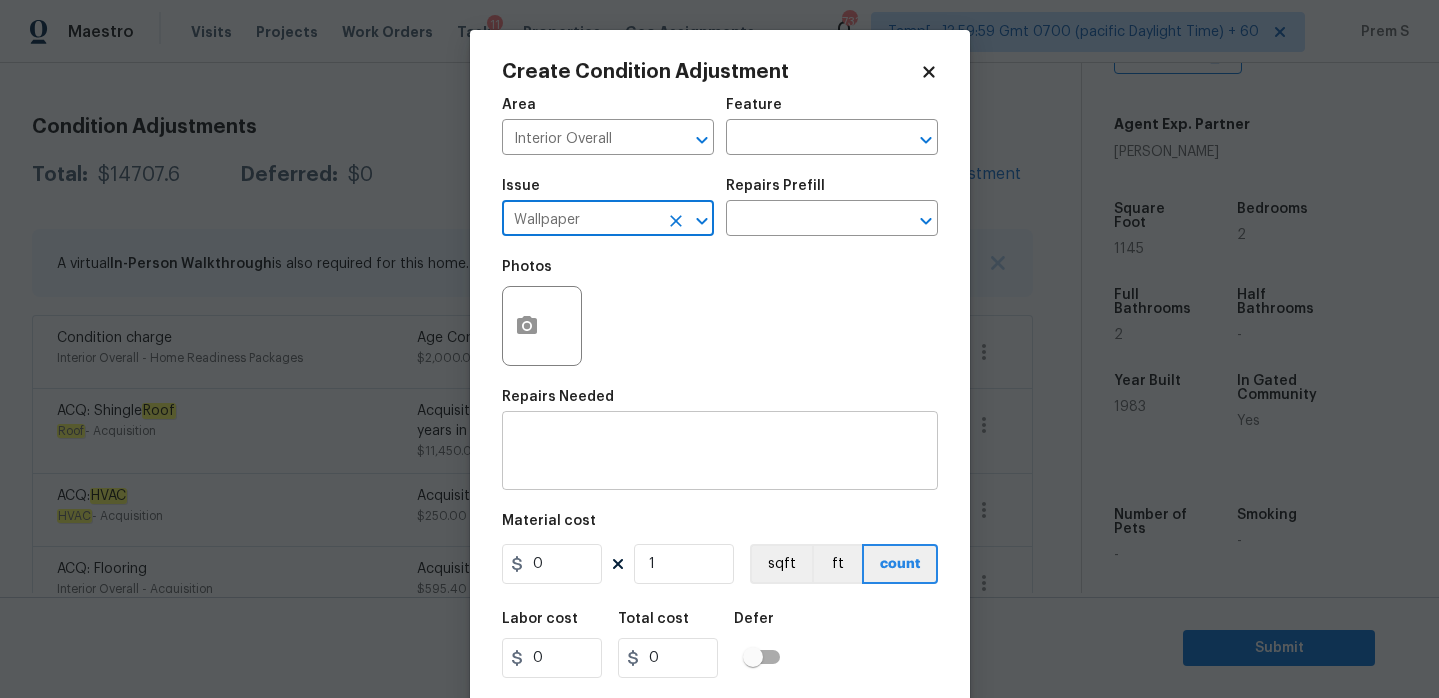 type on "Wallpaper" 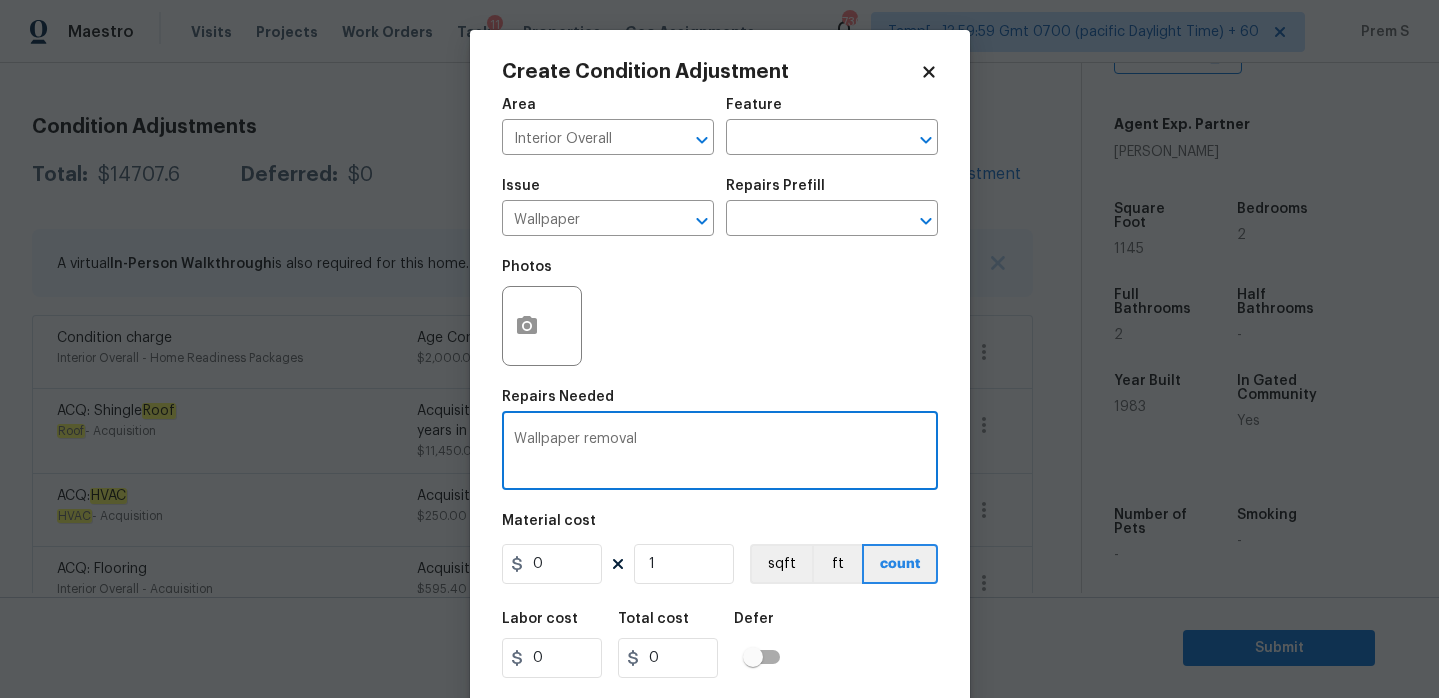 type on "Wallpaper removal" 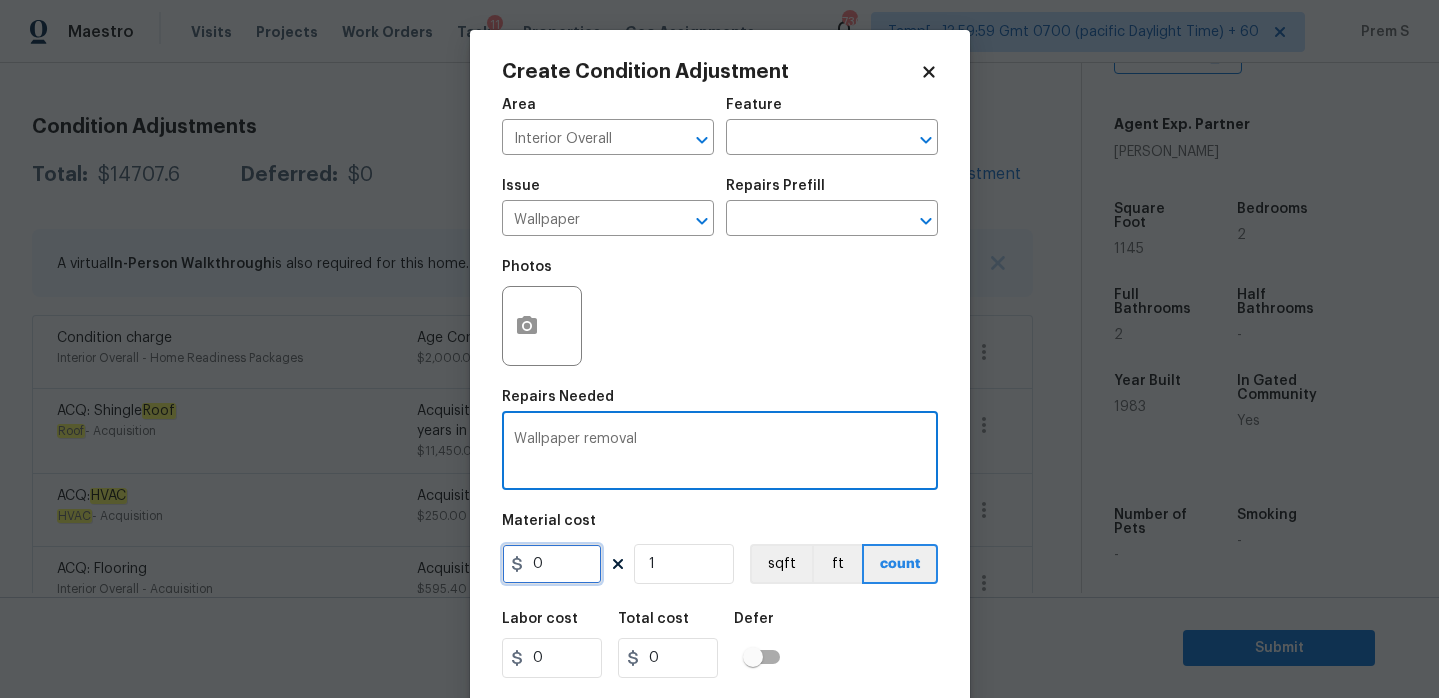click on "0" at bounding box center (552, 564) 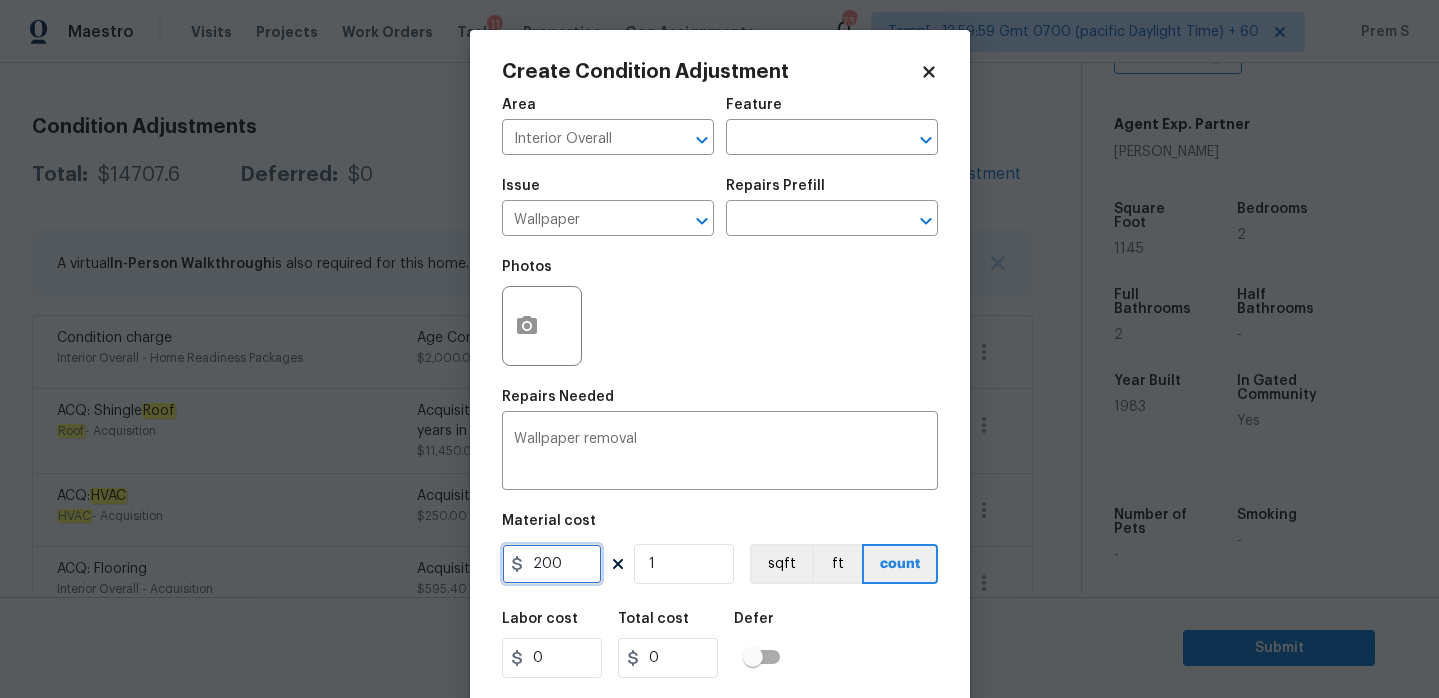 type on "200" 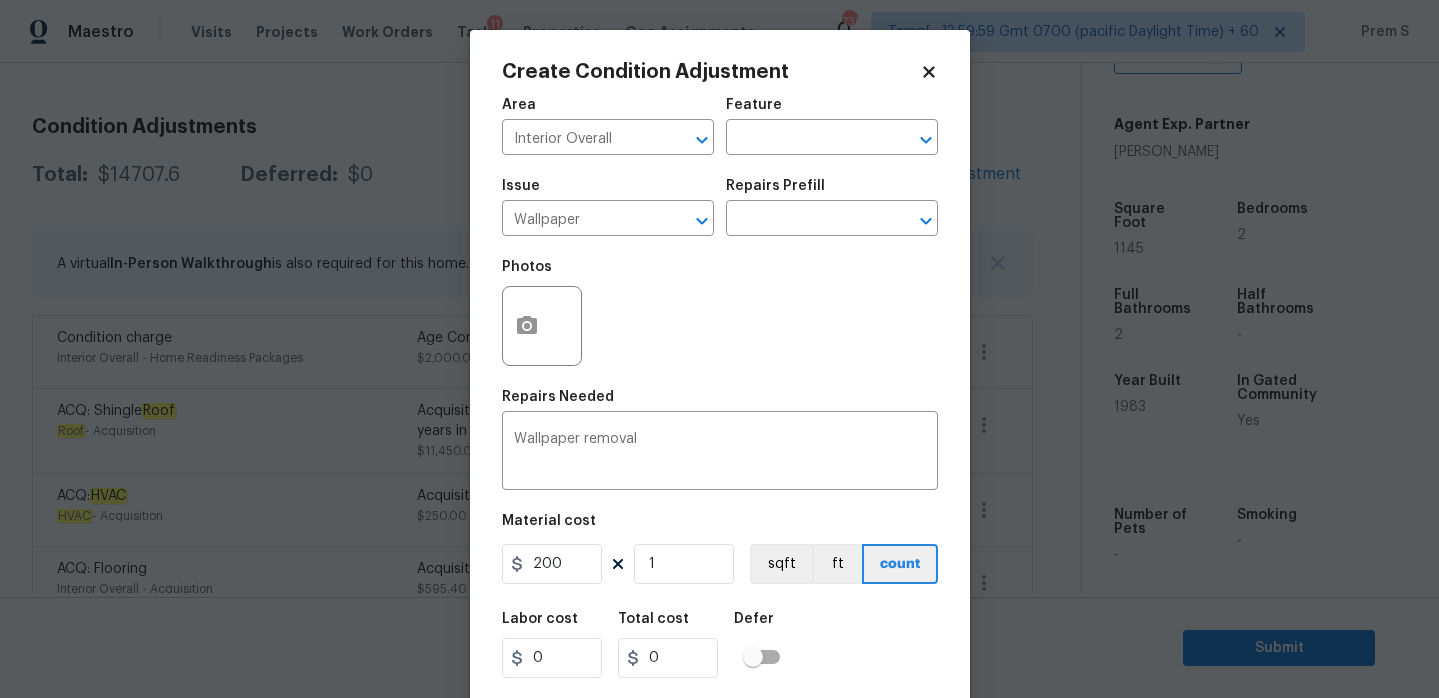 type on "200" 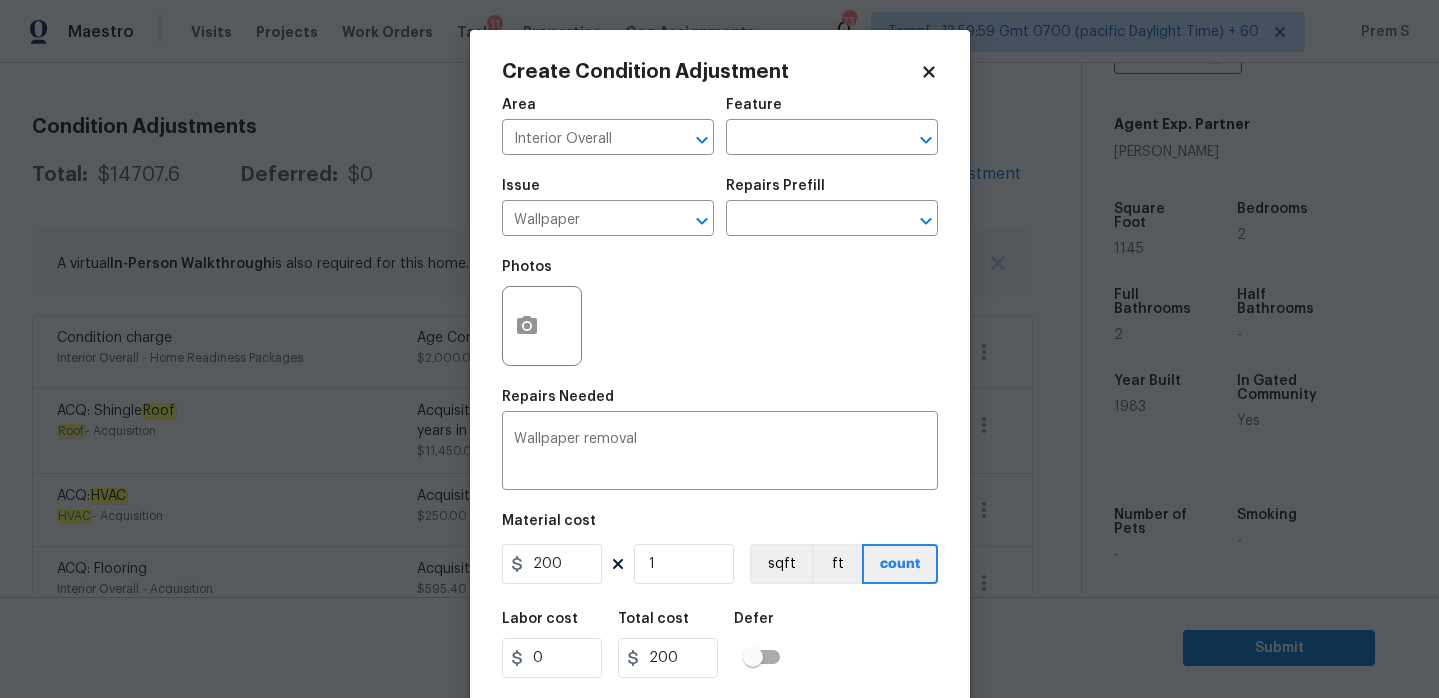 click on "Labor cost 0 Total cost 200 Defer" at bounding box center [720, 645] 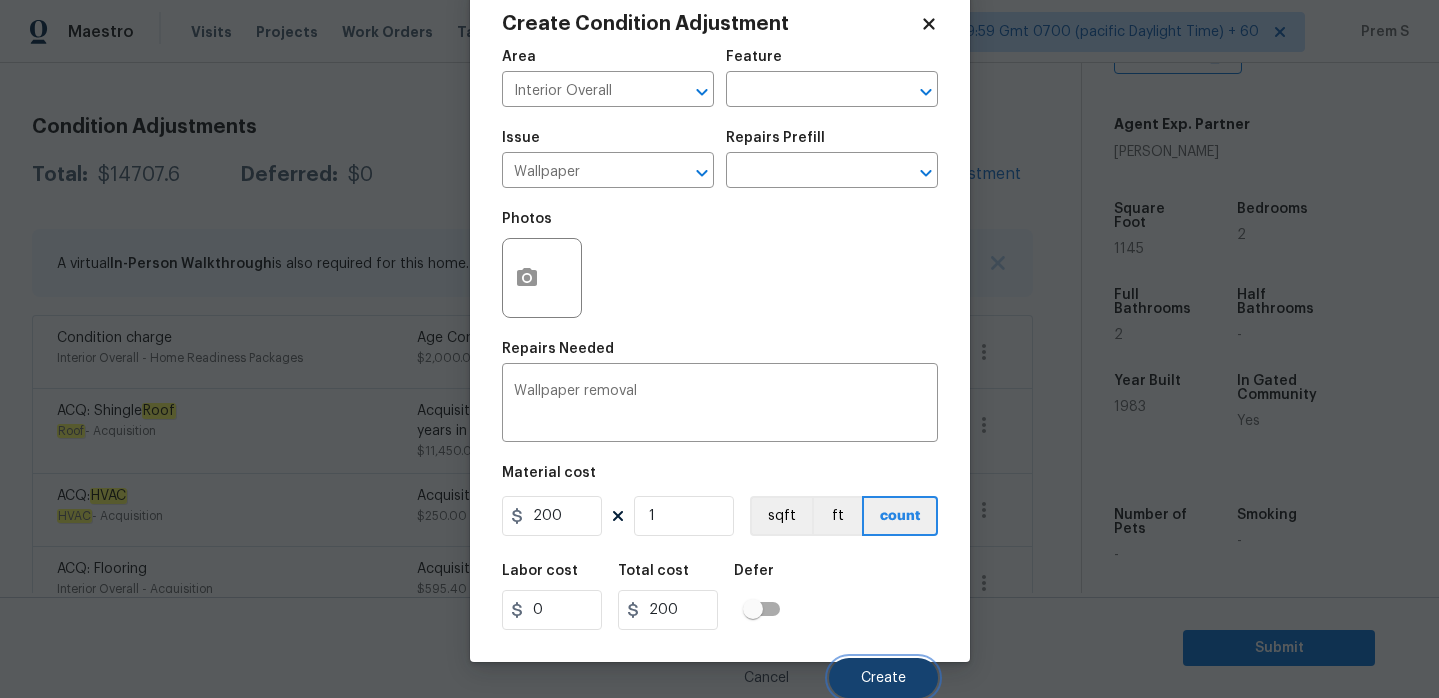 click on "Create" at bounding box center (883, 678) 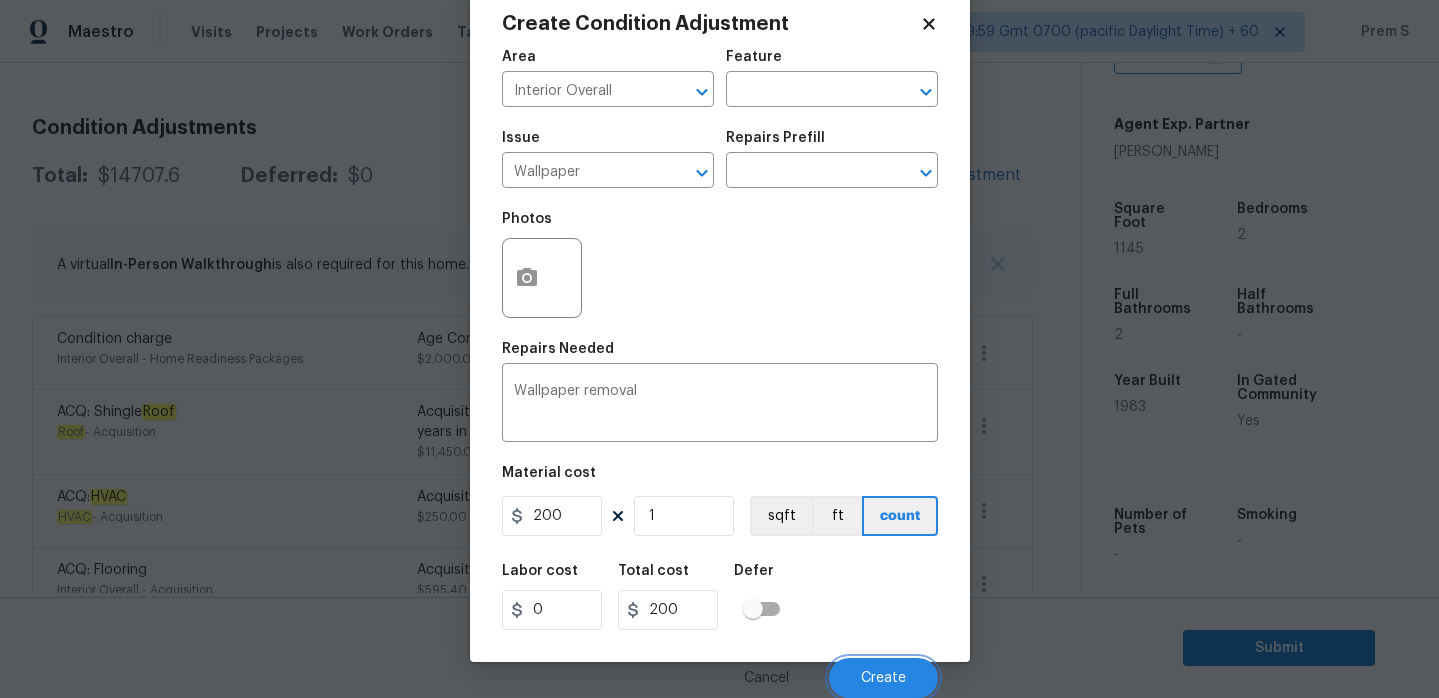 scroll, scrollTop: 250, scrollLeft: 0, axis: vertical 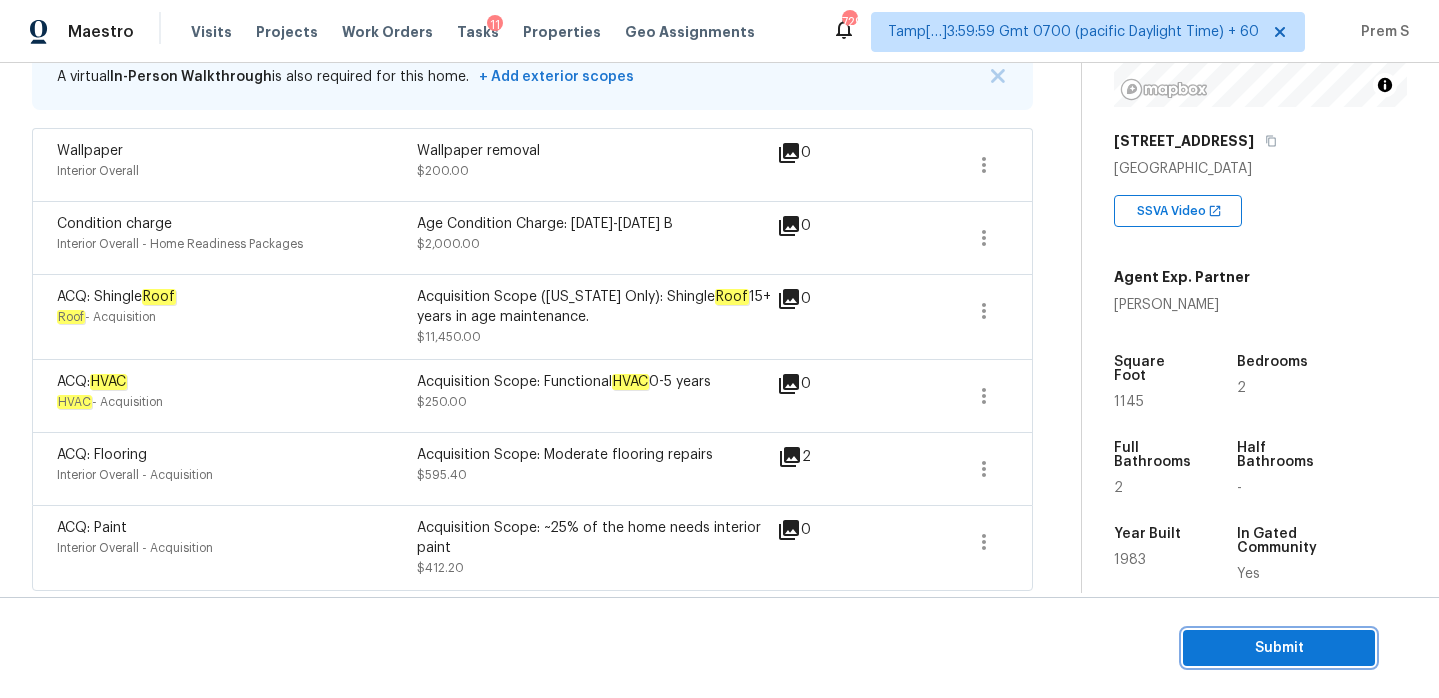 click on "Submit" at bounding box center (1279, 648) 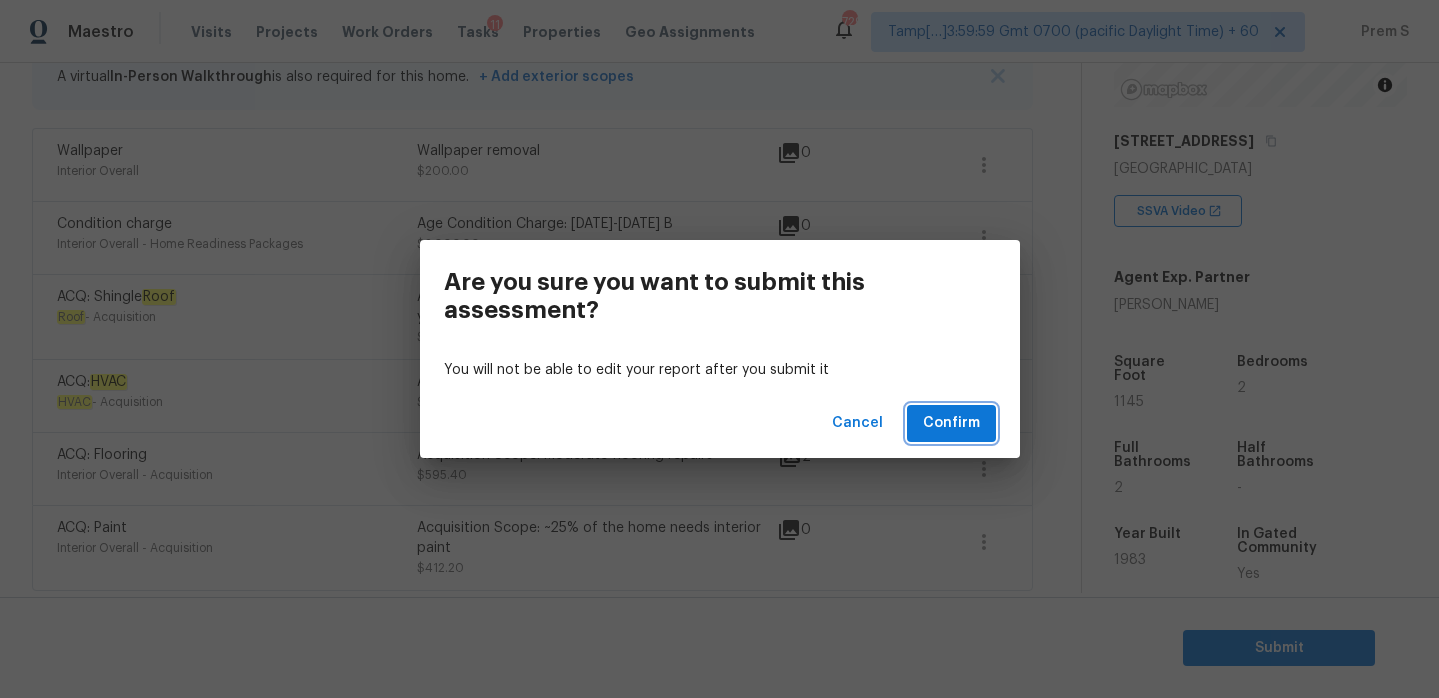 click on "Confirm" at bounding box center (951, 423) 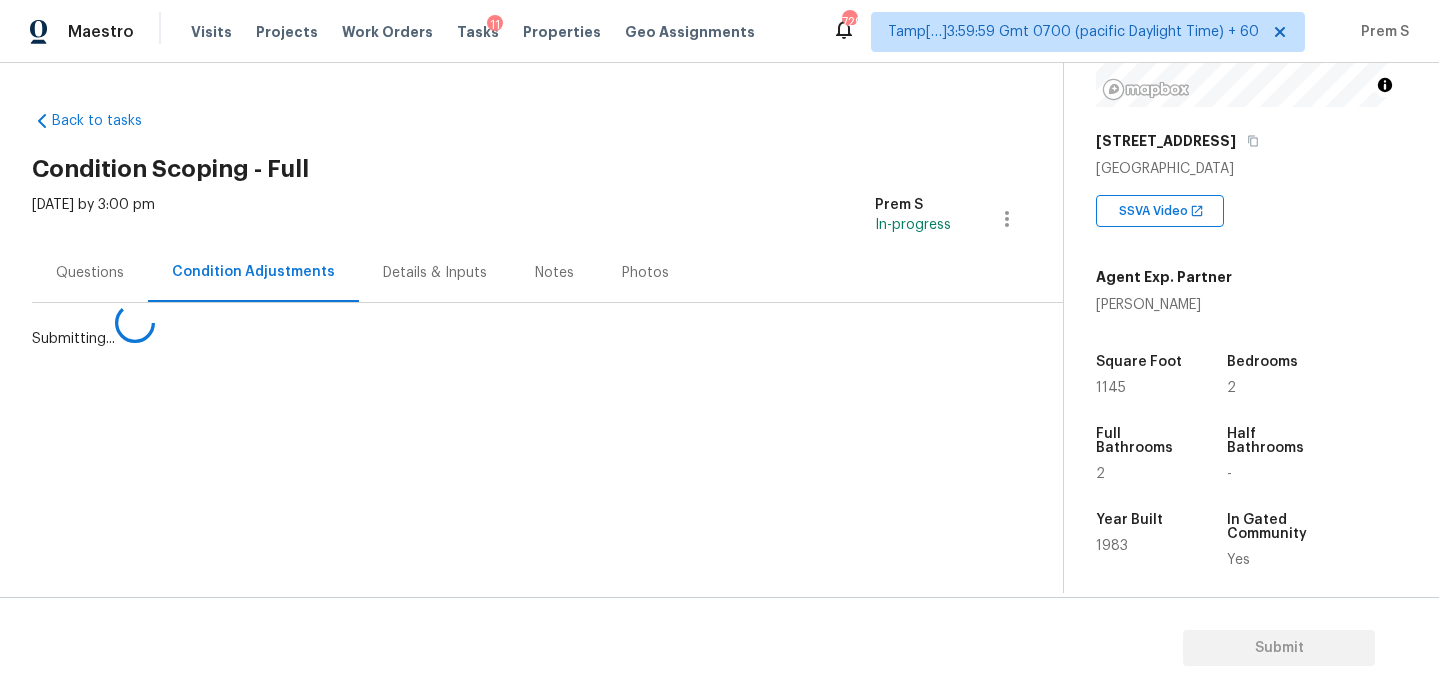 scroll, scrollTop: 0, scrollLeft: 0, axis: both 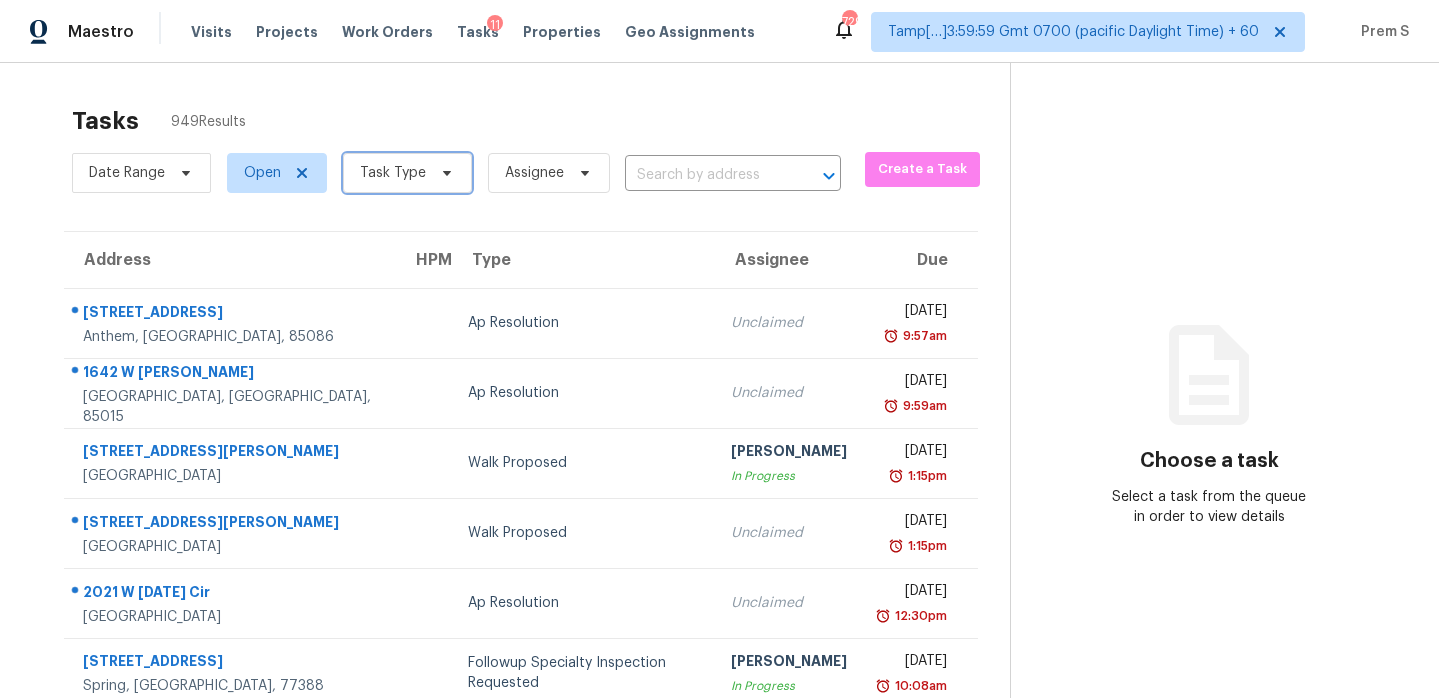 click on "Task Type" at bounding box center [393, 173] 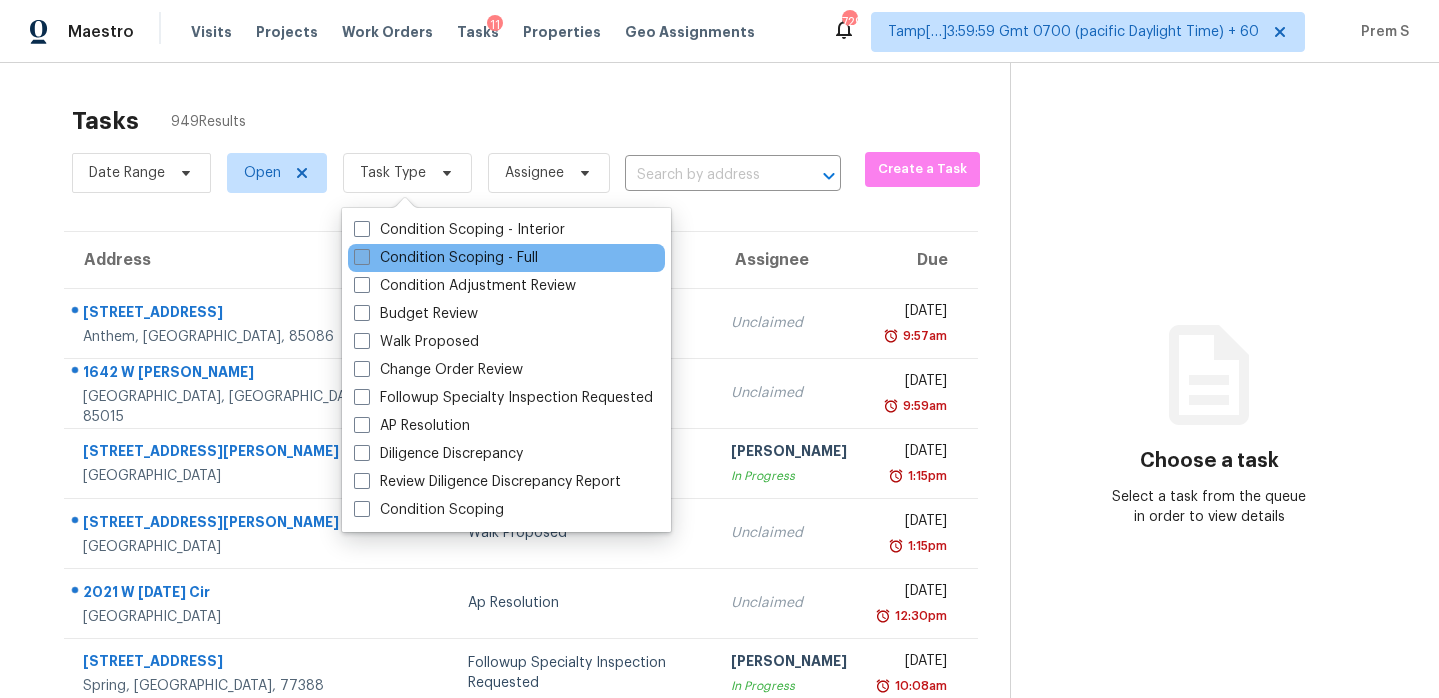 click on "Condition Scoping - Full" at bounding box center [446, 258] 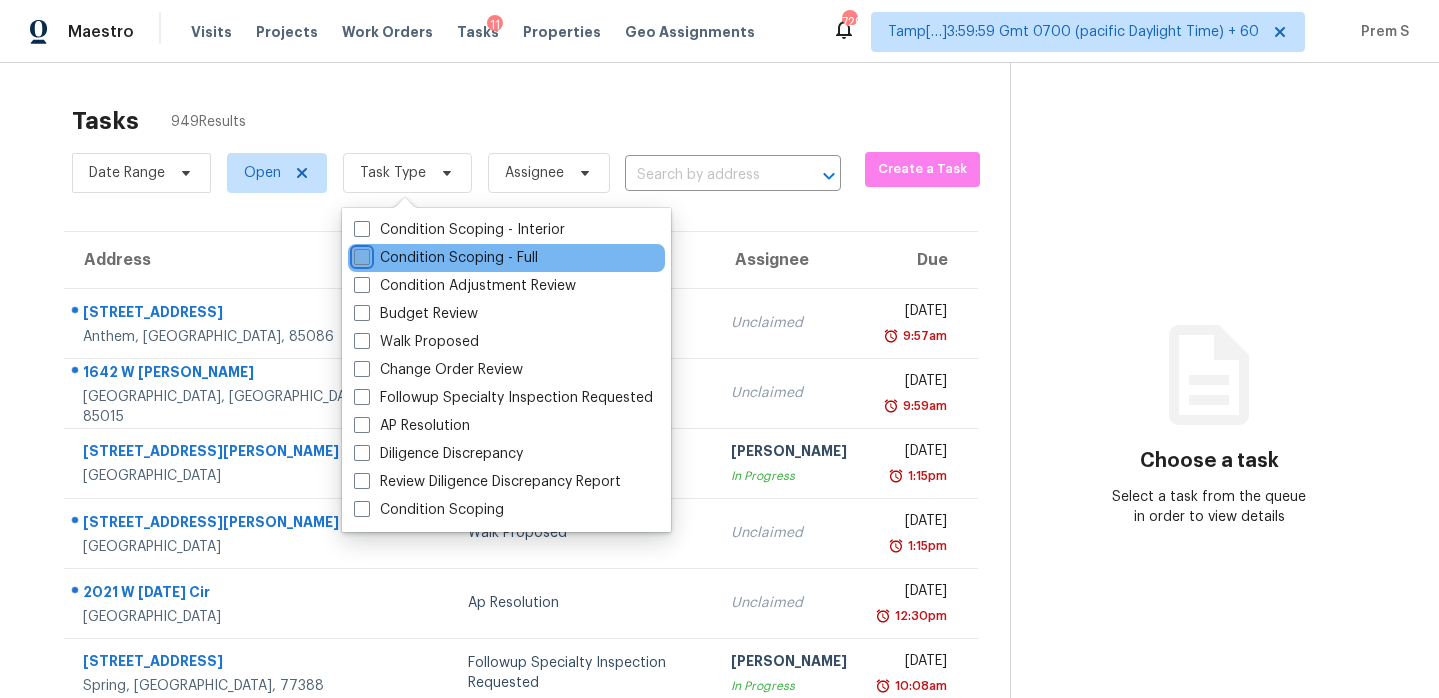 click on "Condition Scoping - Full" at bounding box center (360, 254) 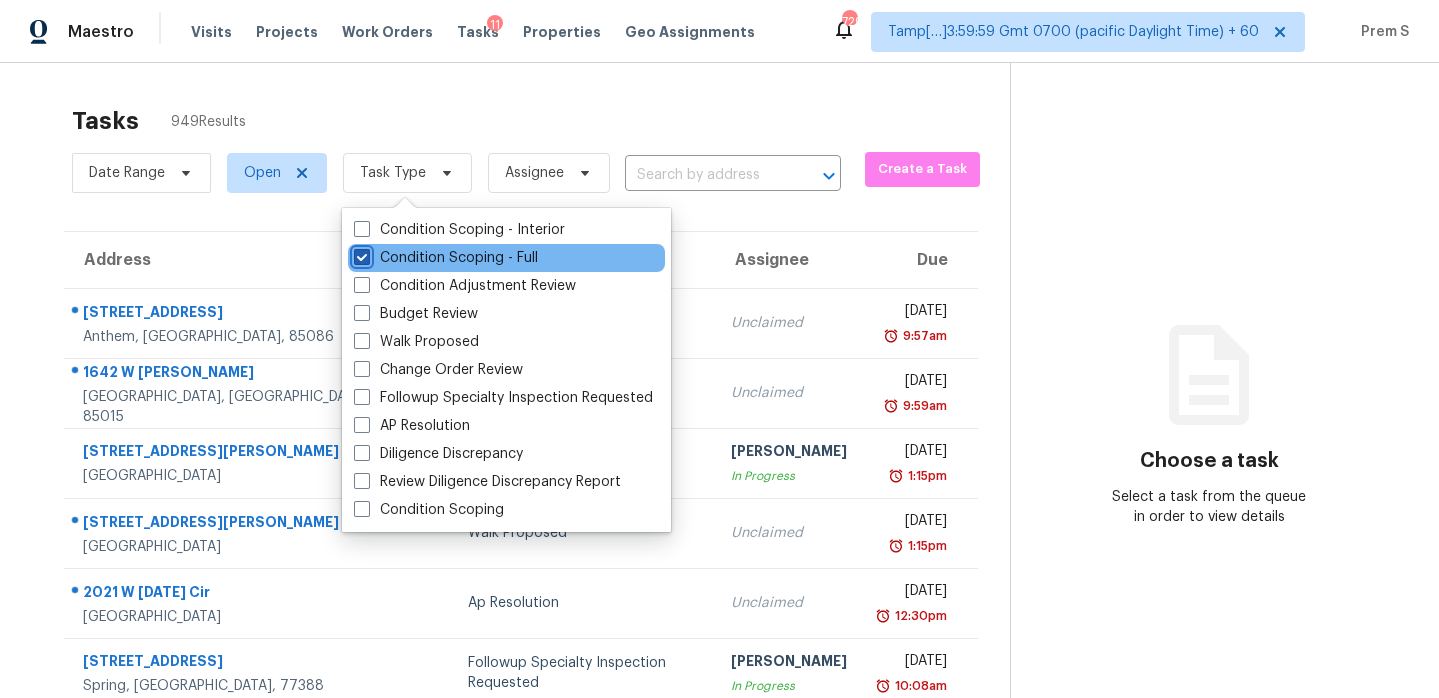 checkbox on "true" 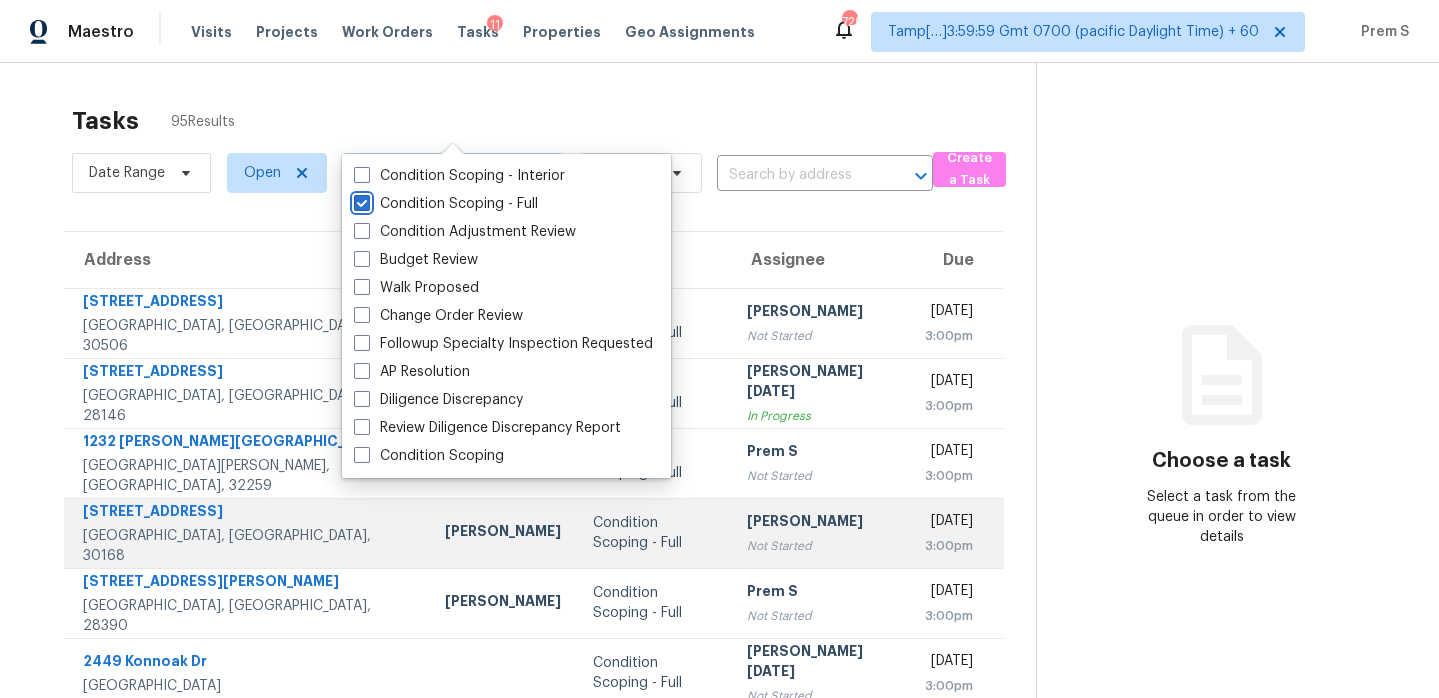 scroll, scrollTop: 343, scrollLeft: 0, axis: vertical 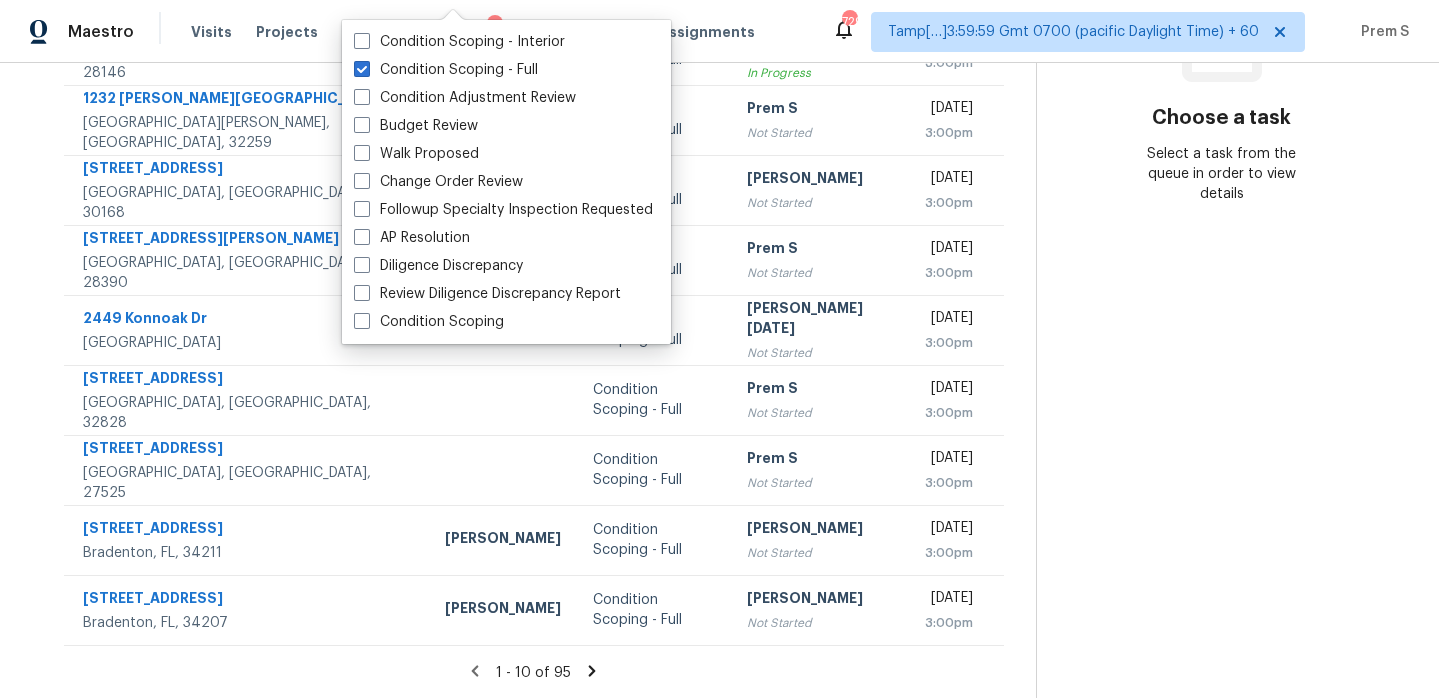 click 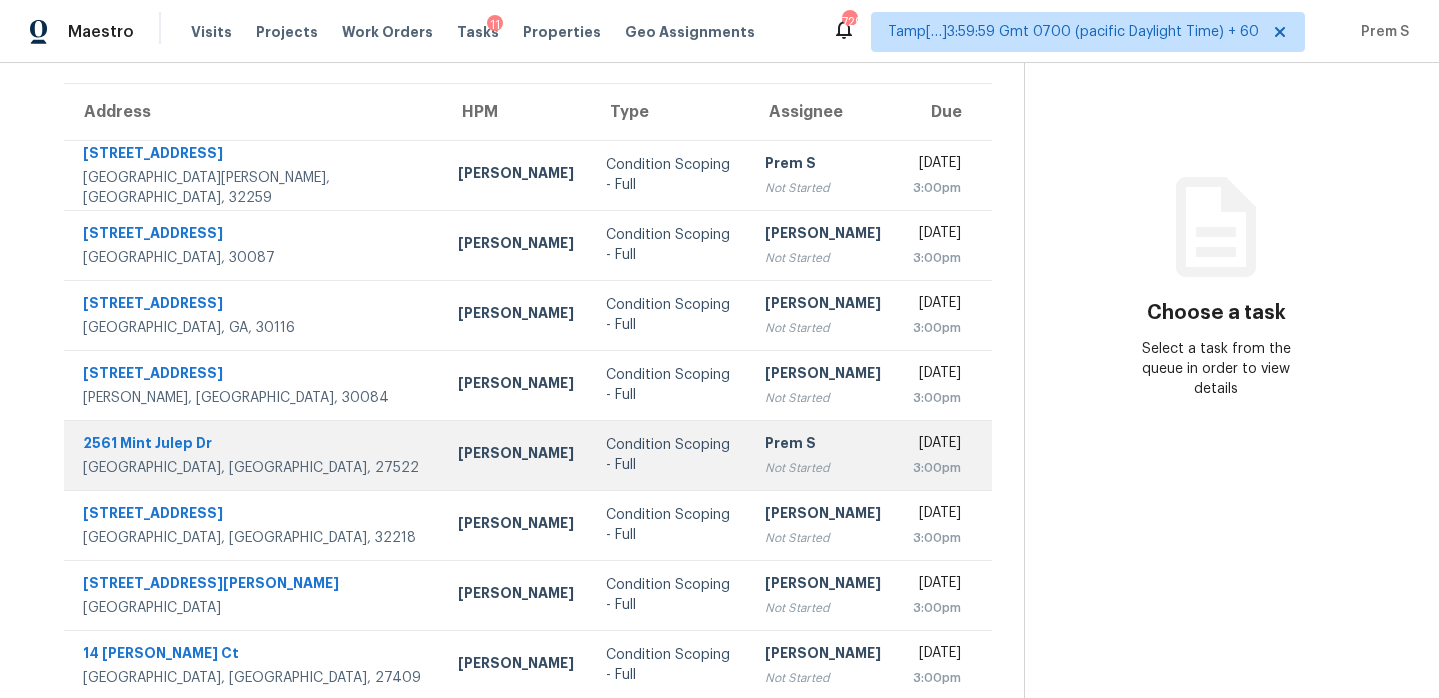 scroll, scrollTop: 343, scrollLeft: 0, axis: vertical 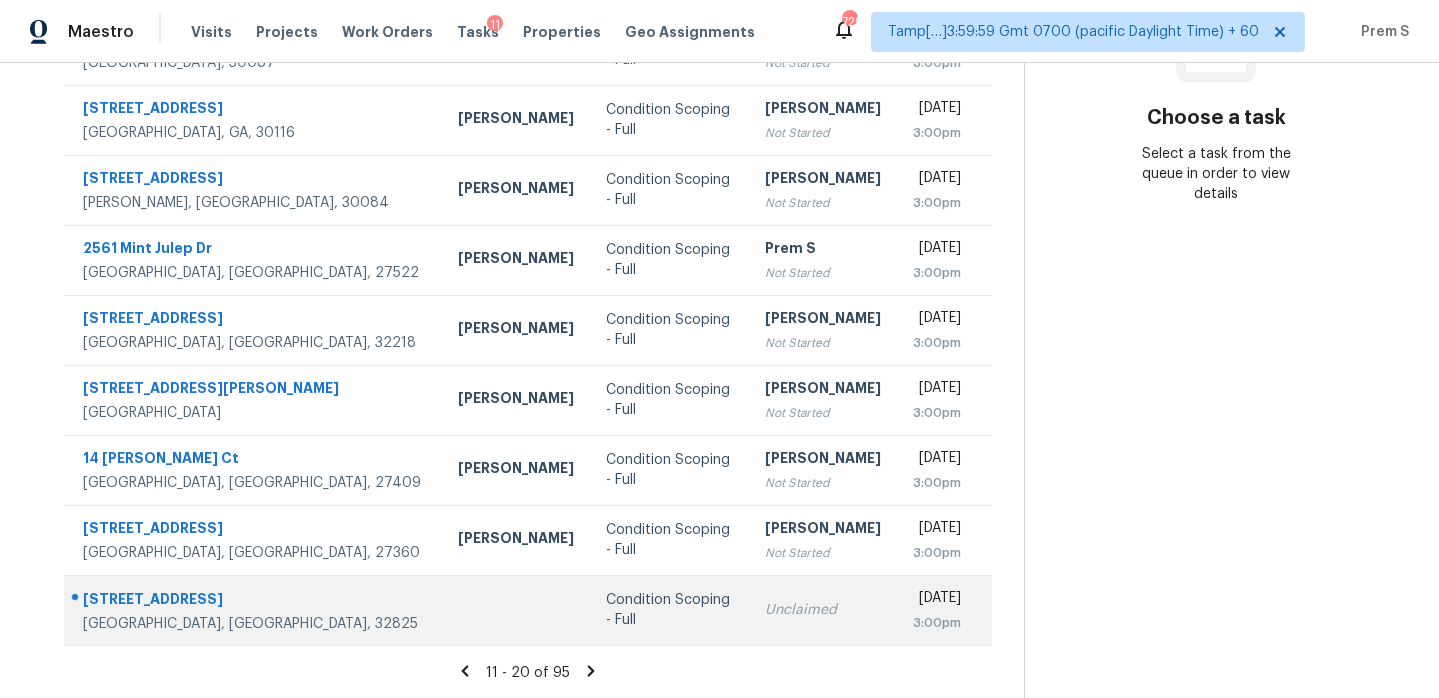 click on "Unclaimed" at bounding box center [823, 610] 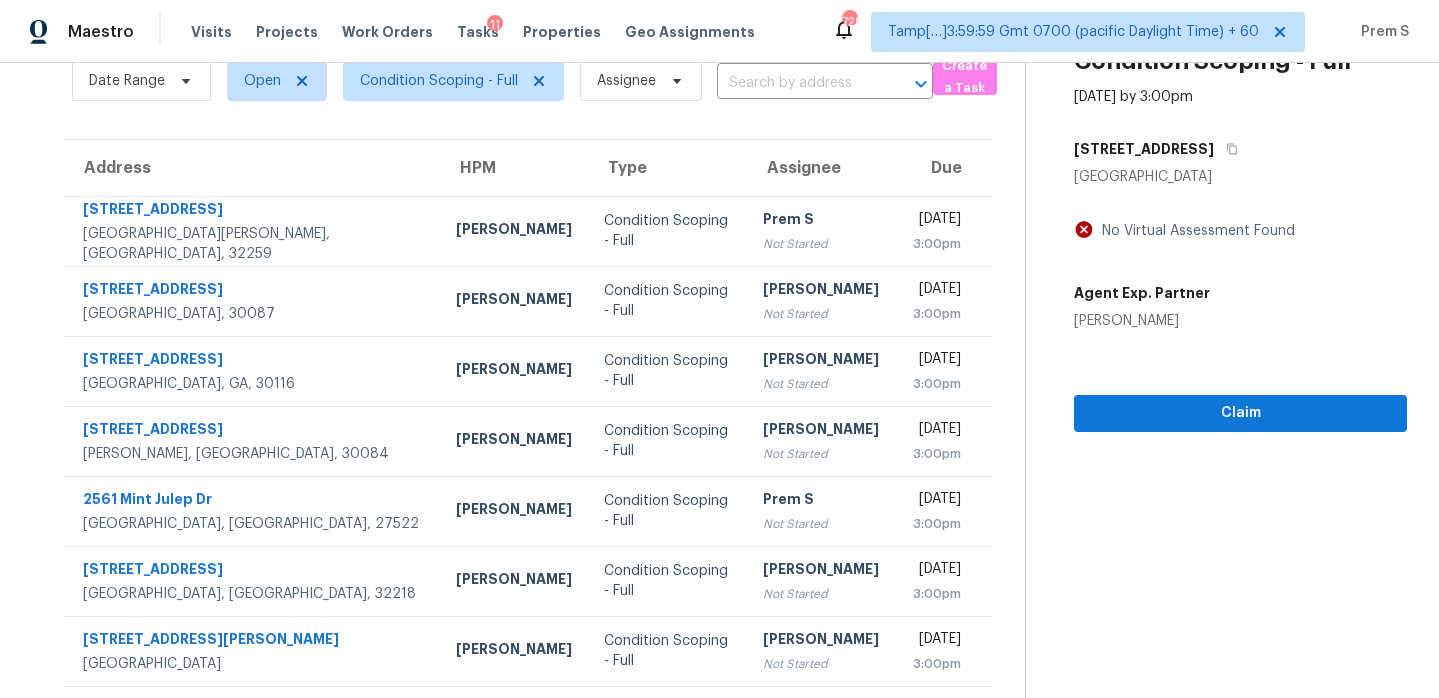 scroll, scrollTop: 57, scrollLeft: 0, axis: vertical 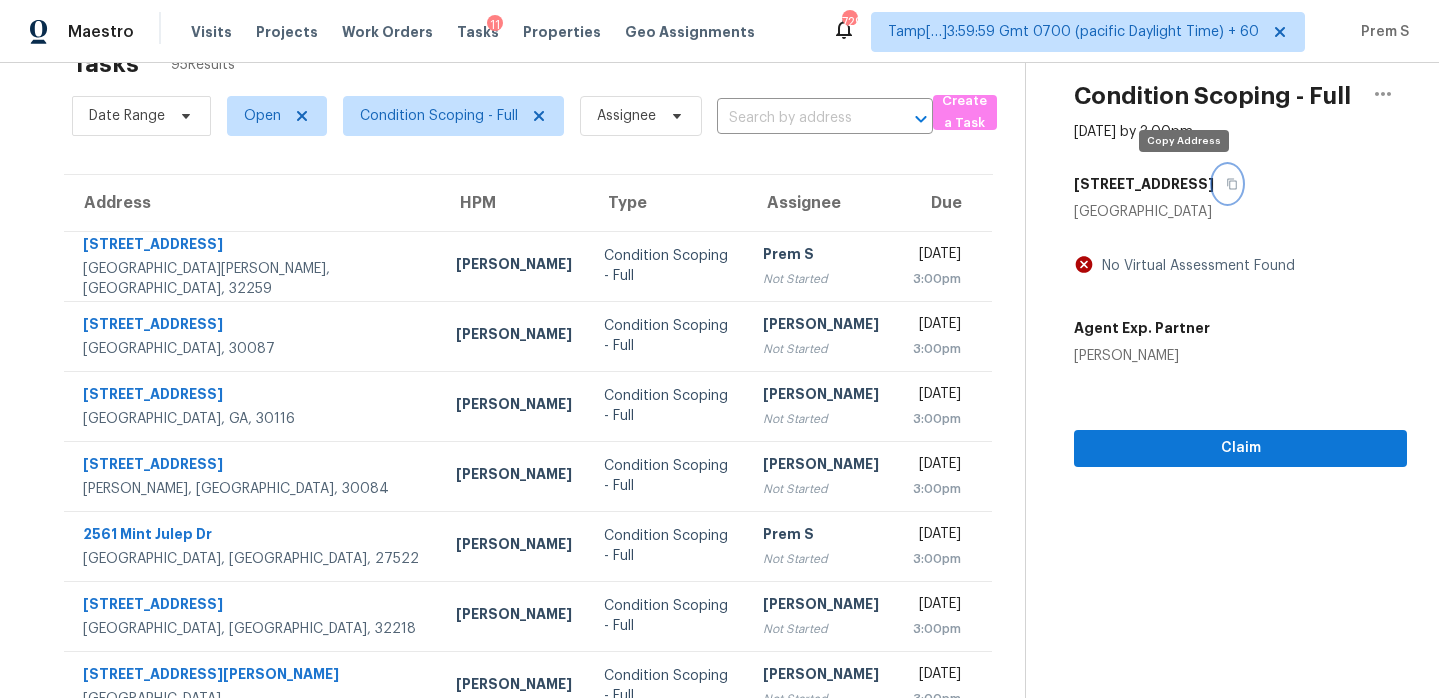 click 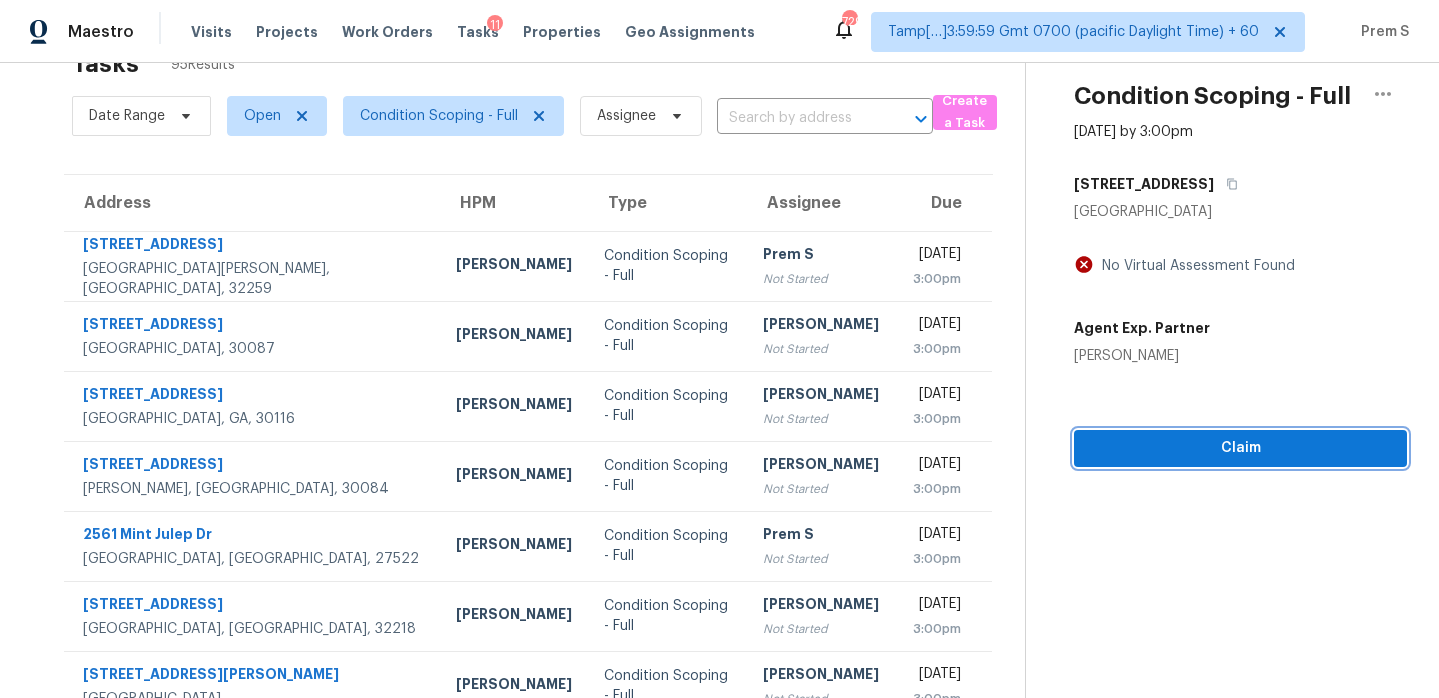 click on "Claim" at bounding box center (1240, 448) 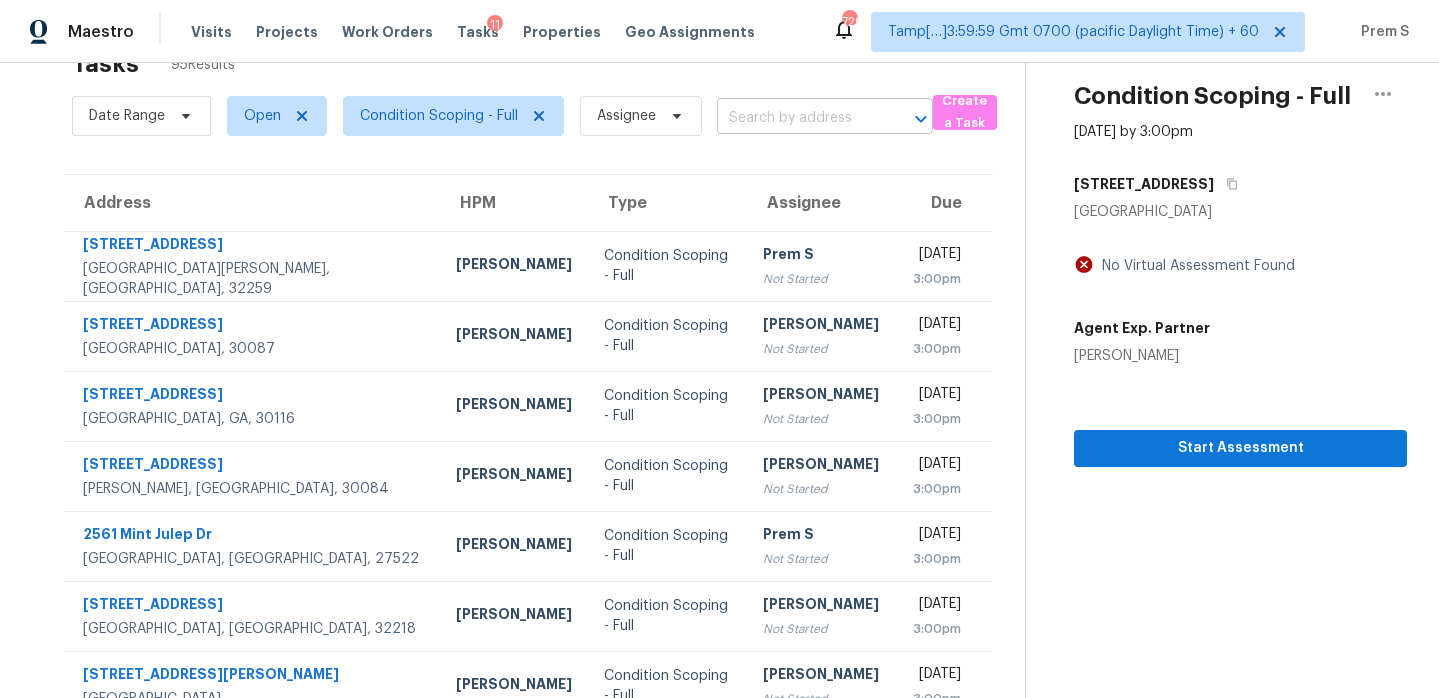 click at bounding box center (797, 118) 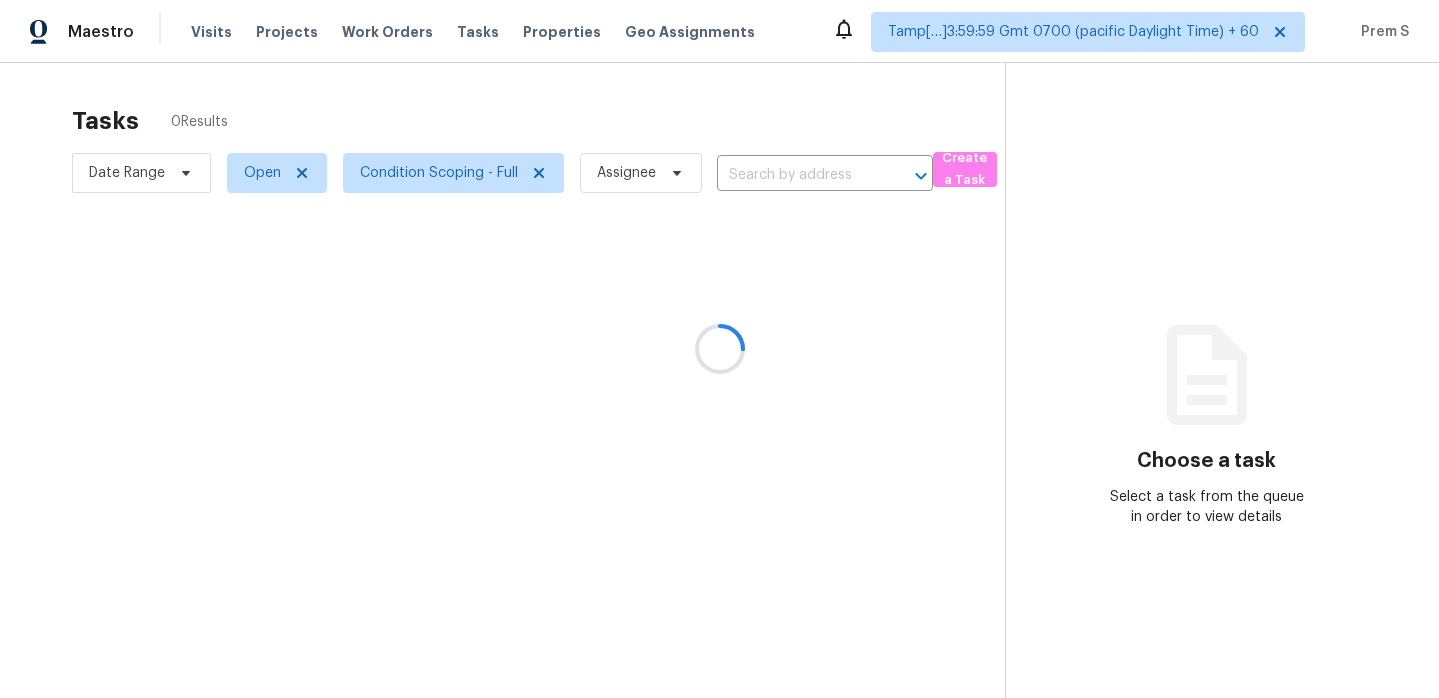 scroll, scrollTop: 0, scrollLeft: 0, axis: both 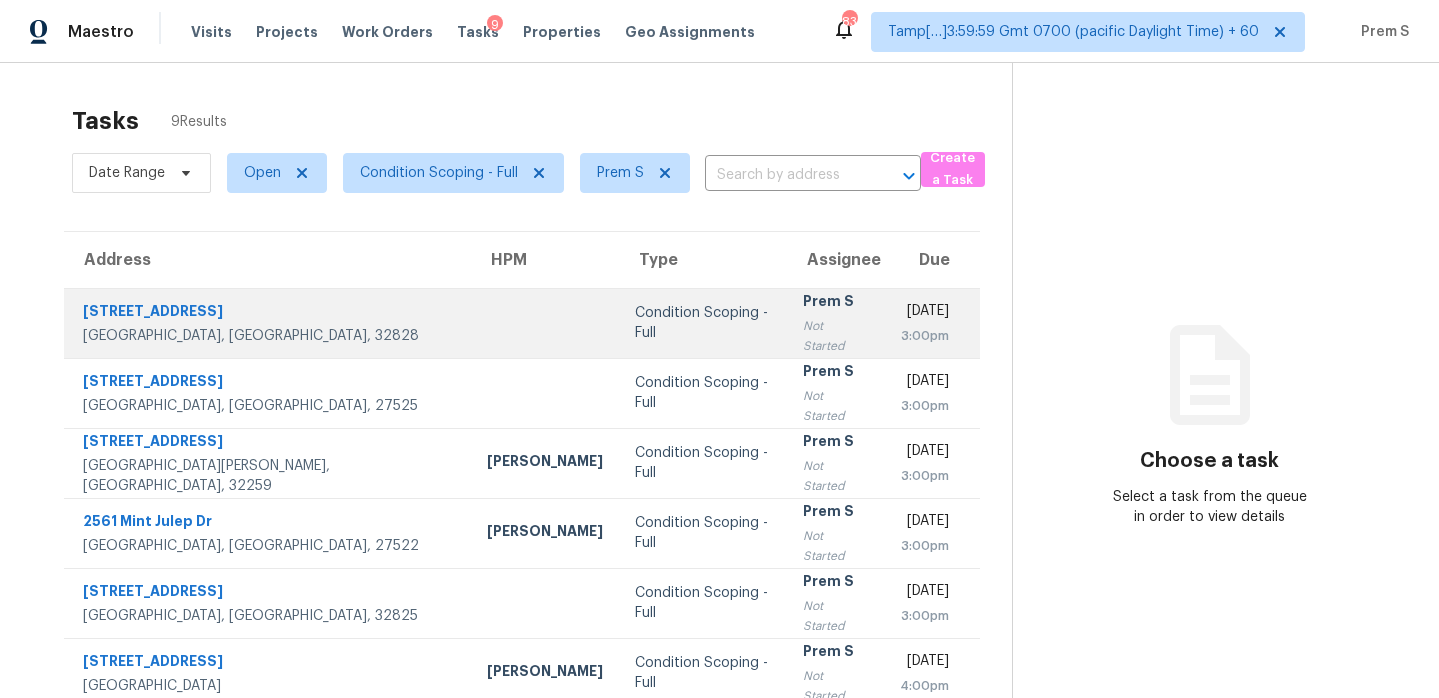 click on "3:00pm" at bounding box center (924, 336) 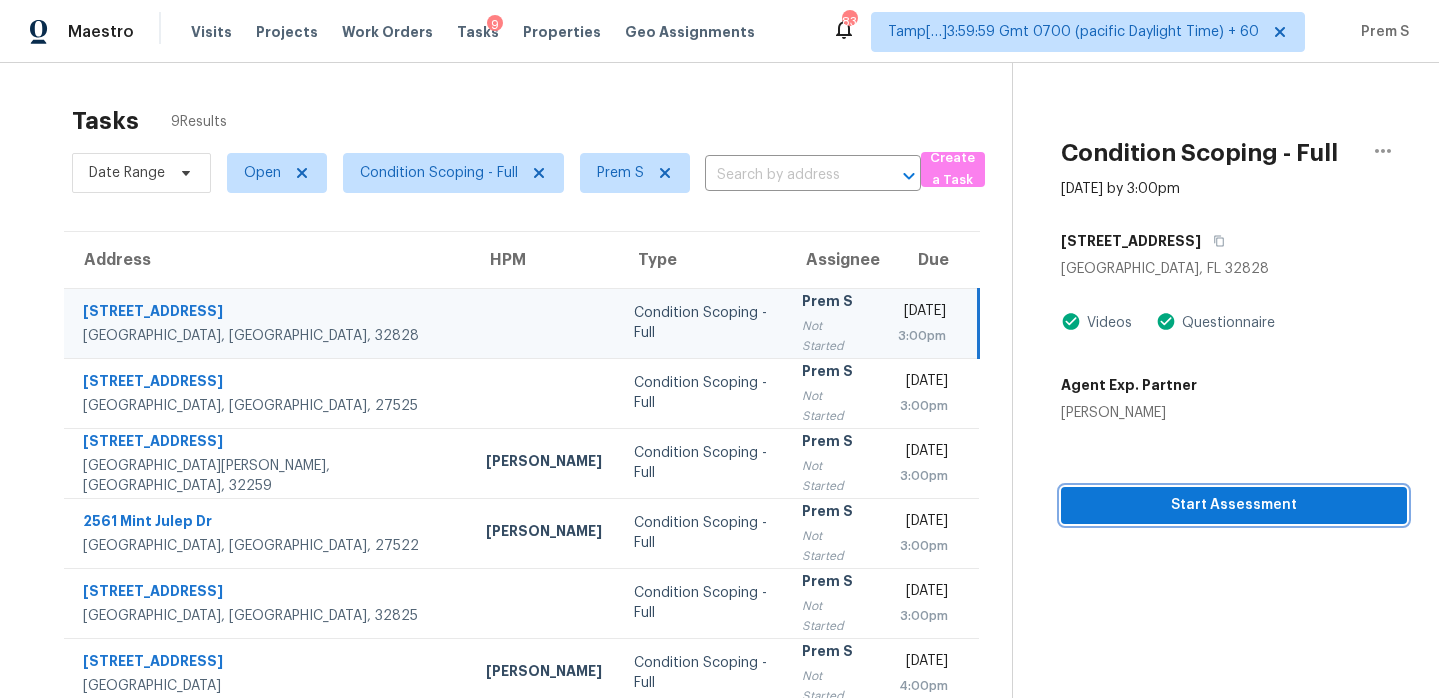 click on "Start Assessment" at bounding box center (1234, 505) 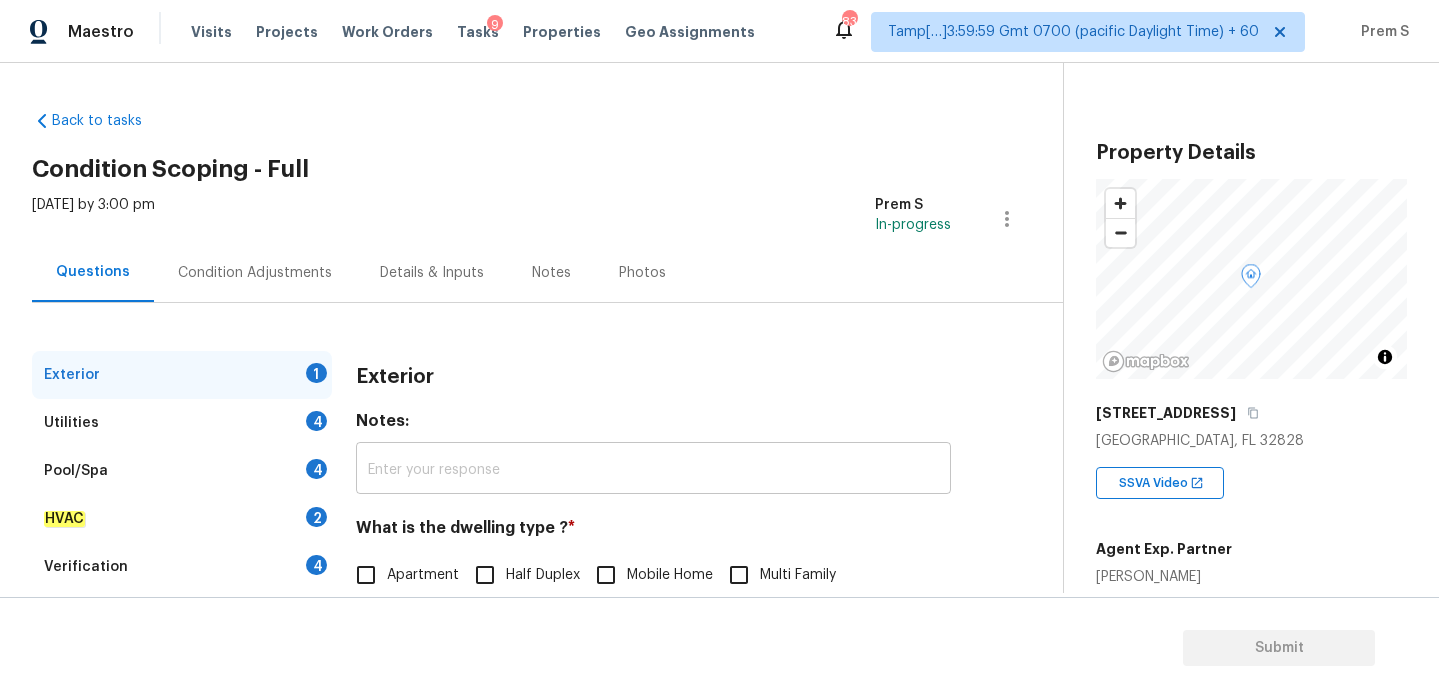 scroll, scrollTop: 237, scrollLeft: 0, axis: vertical 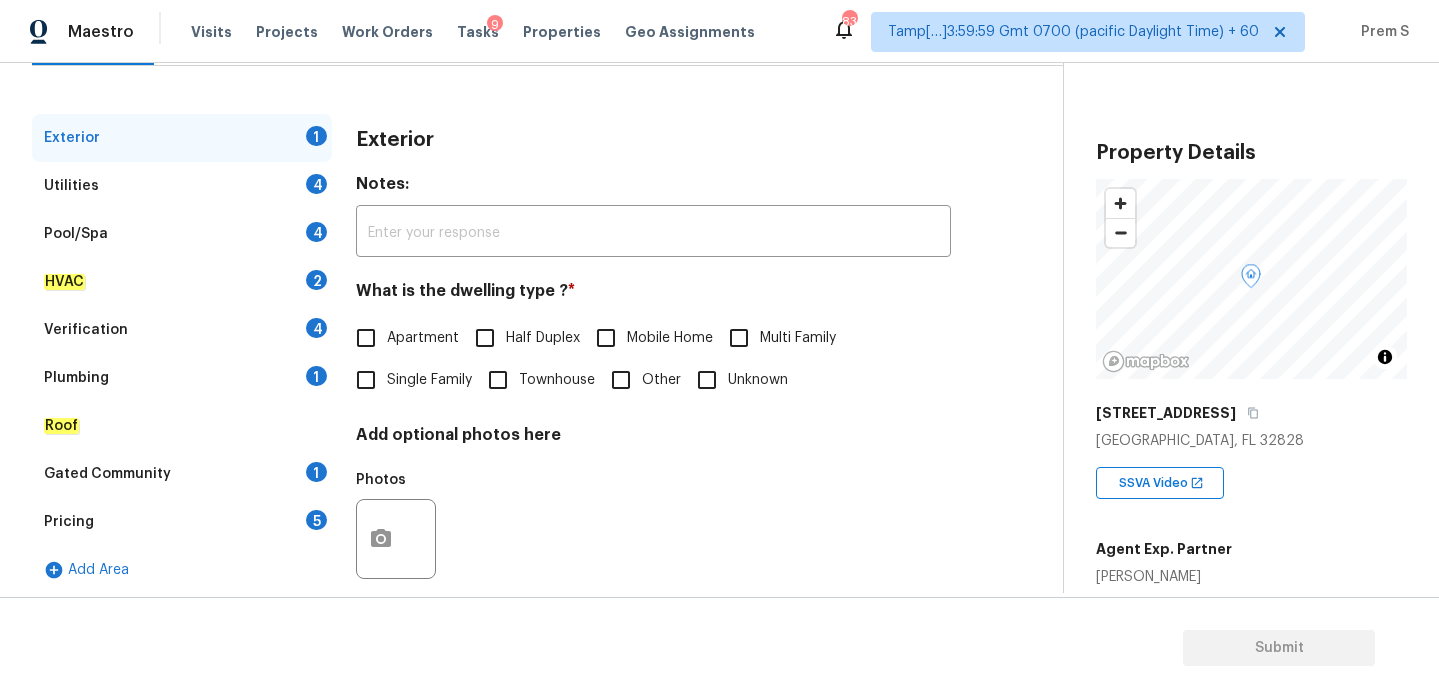 click on "Single Family" at bounding box center [366, 380] 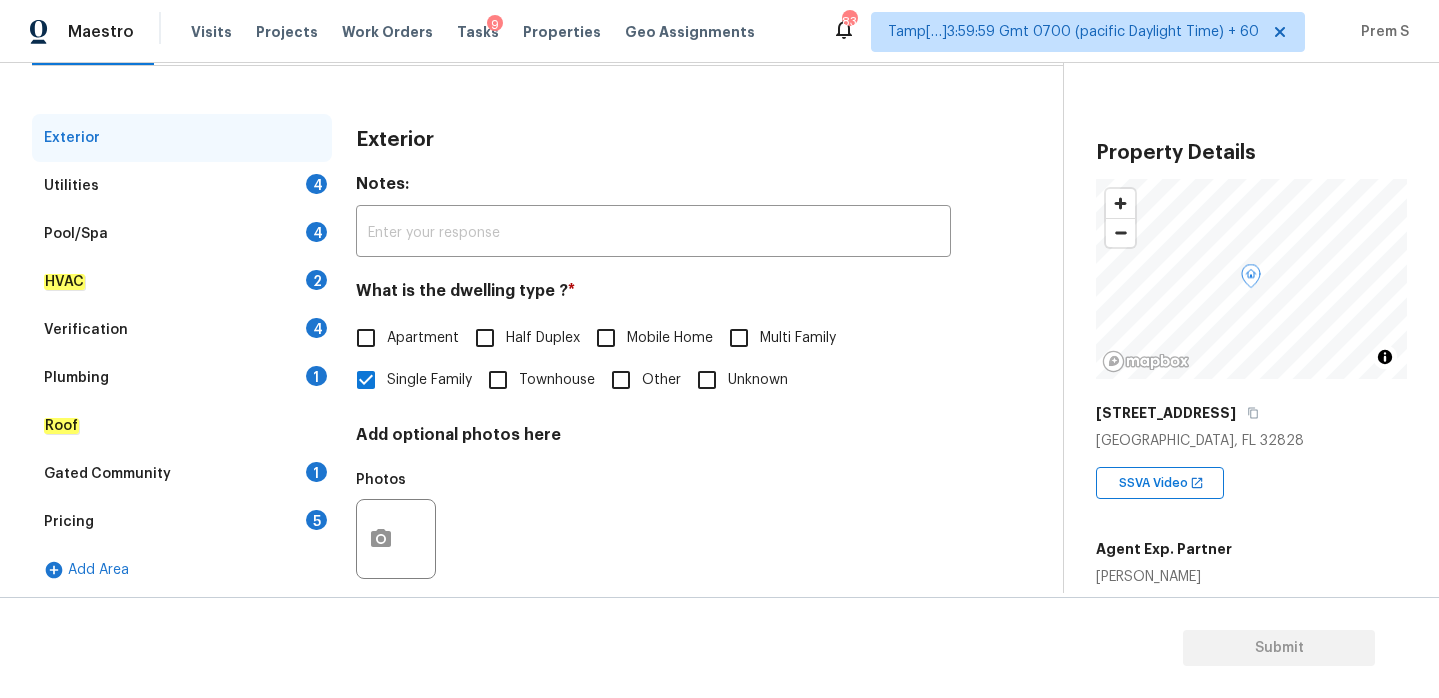 click on "Utilities 4" at bounding box center [182, 186] 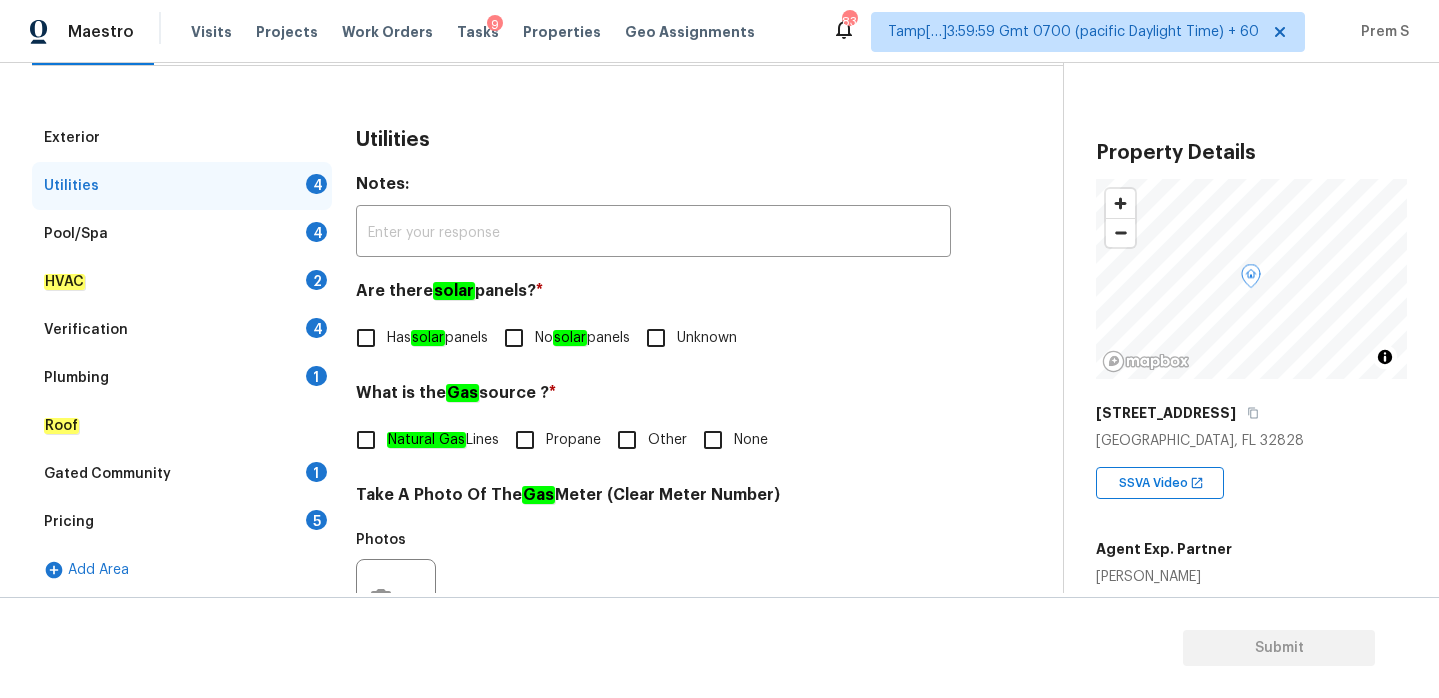 click on "No  solar  panels" at bounding box center (582, 338) 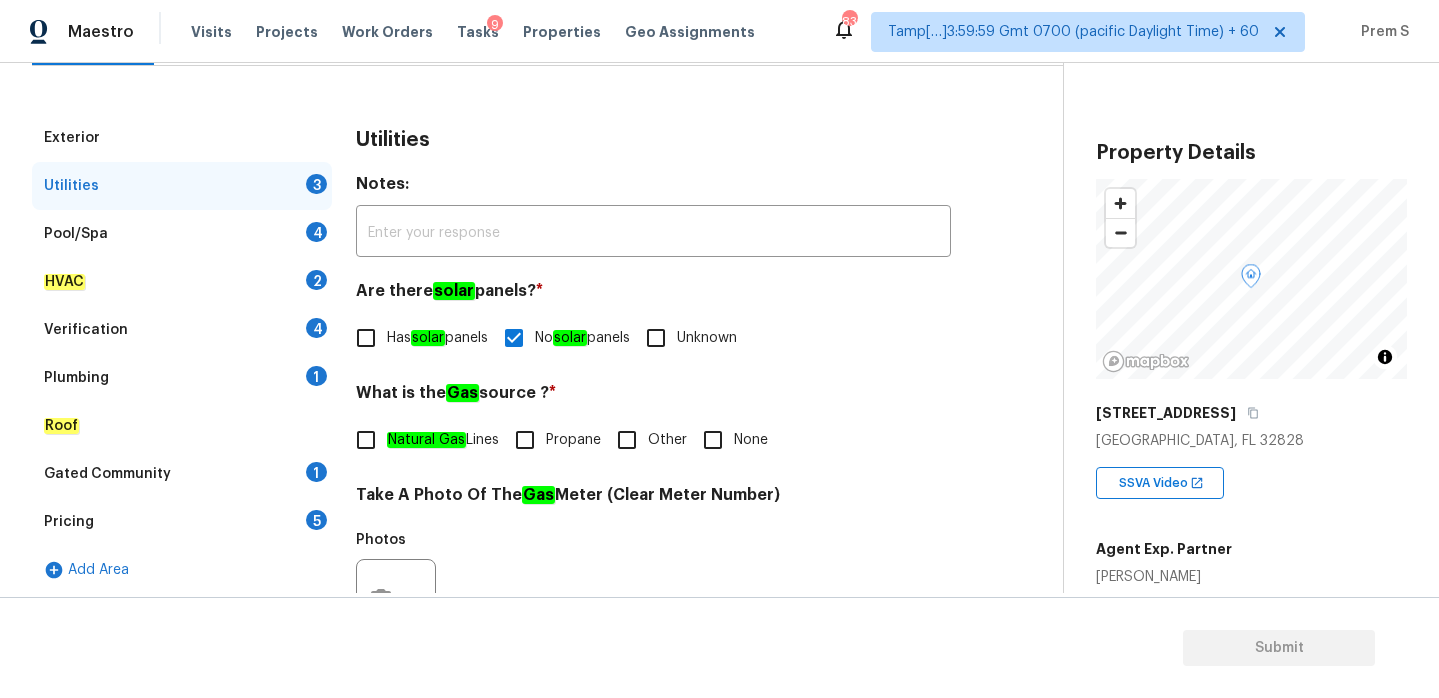 click on "Other" at bounding box center (627, 440) 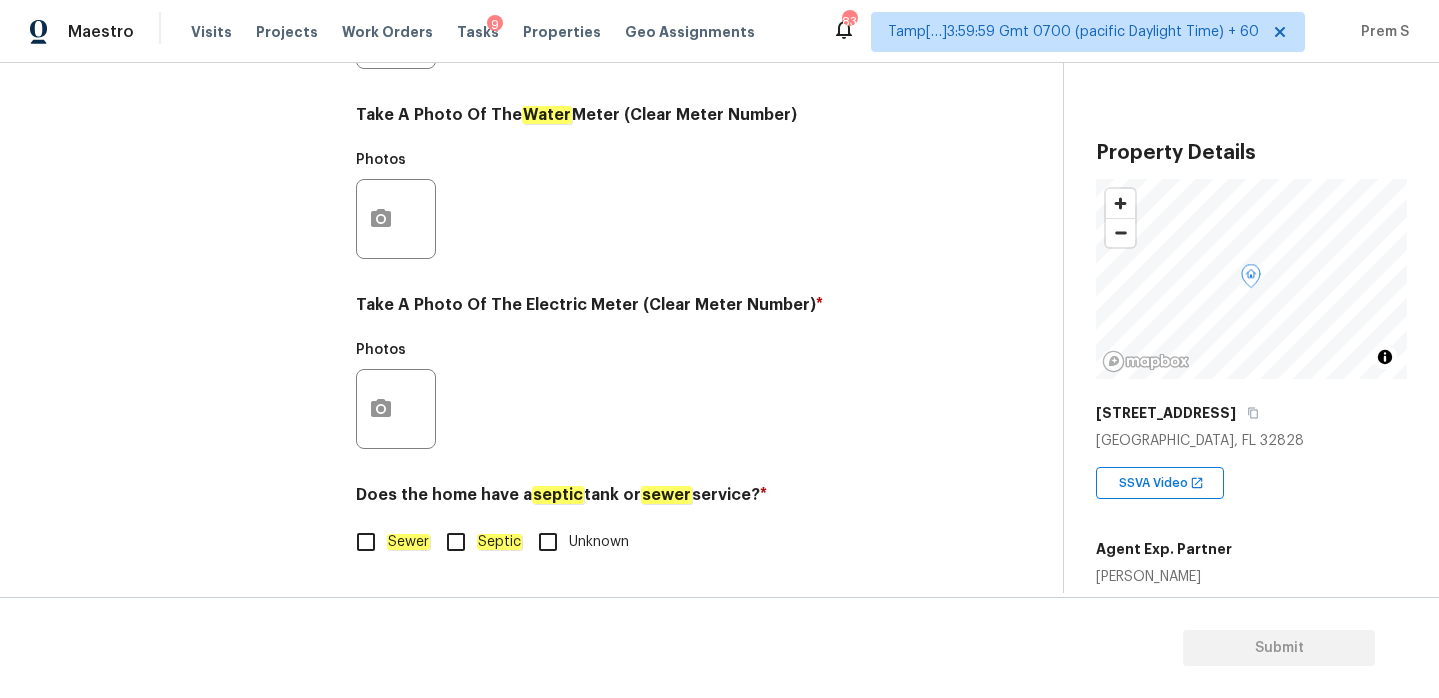 scroll, scrollTop: 807, scrollLeft: 0, axis: vertical 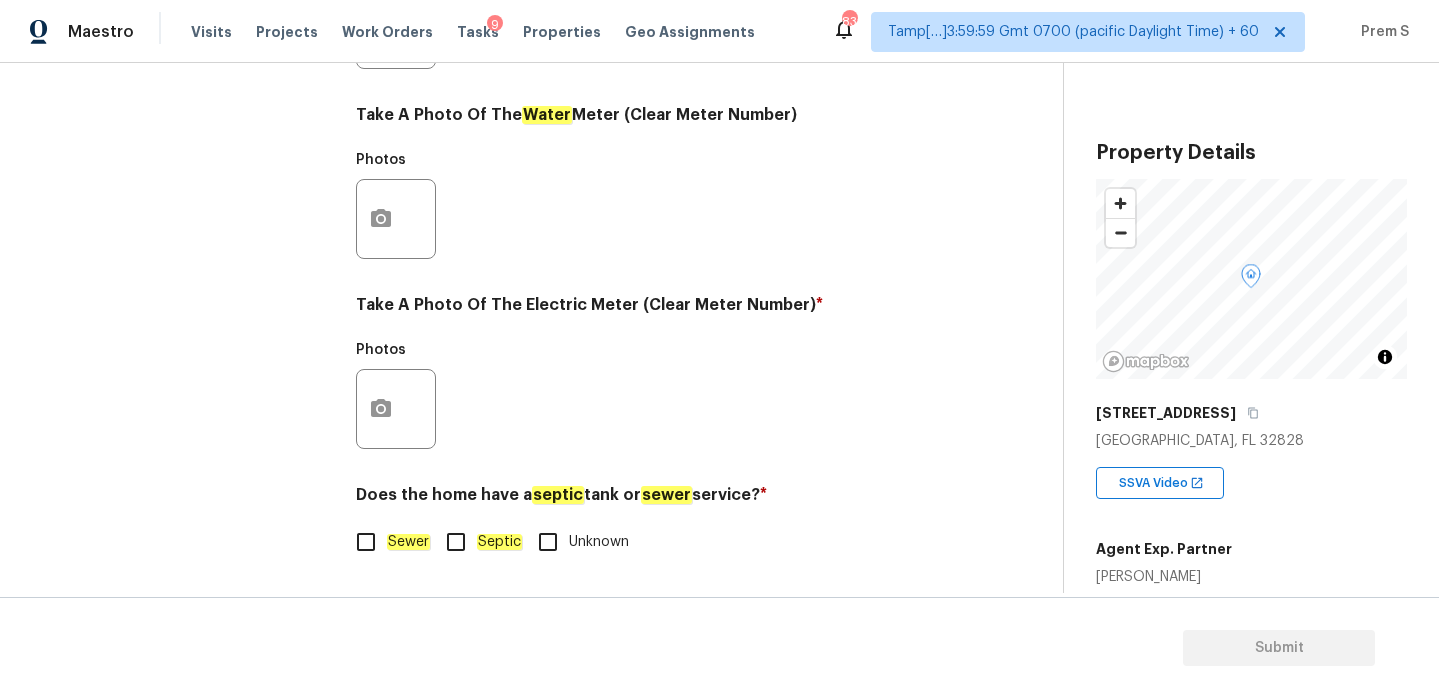 click on "Sewer" 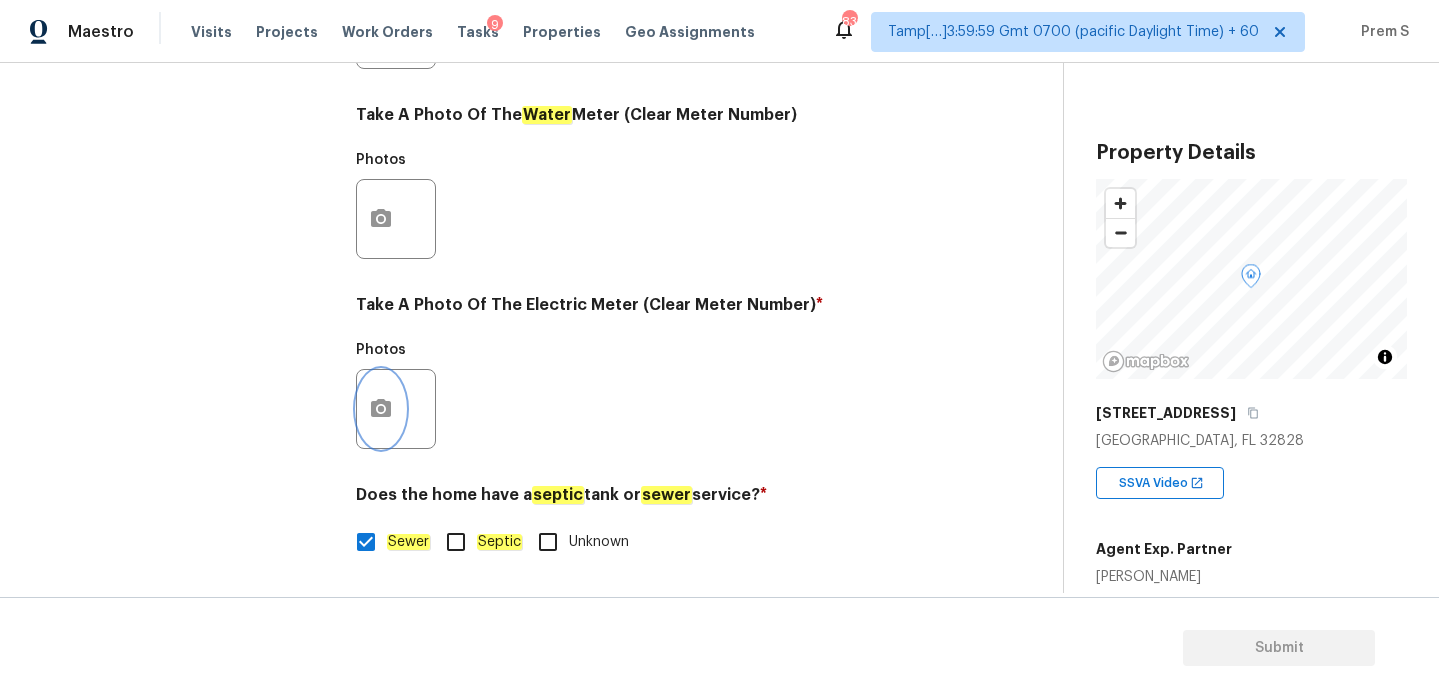 click at bounding box center (381, 409) 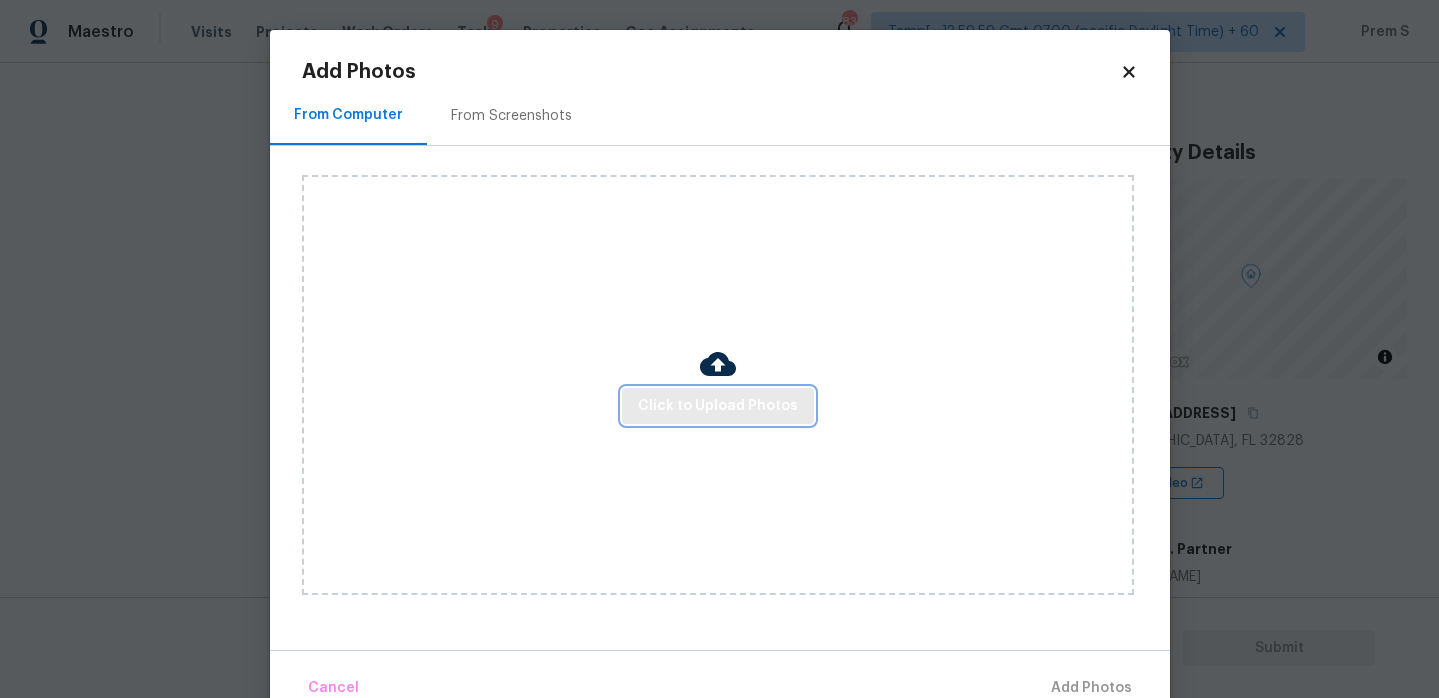 click on "Click to Upload Photos" at bounding box center [718, 406] 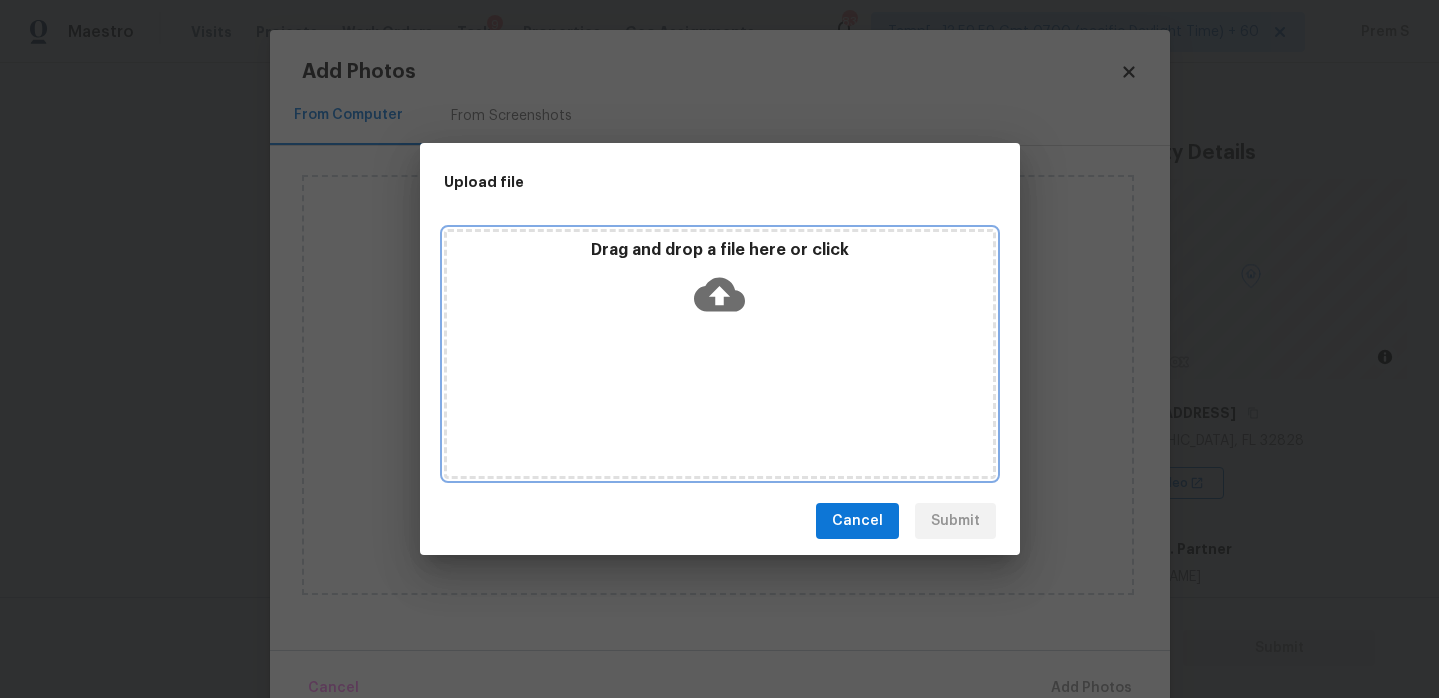 click 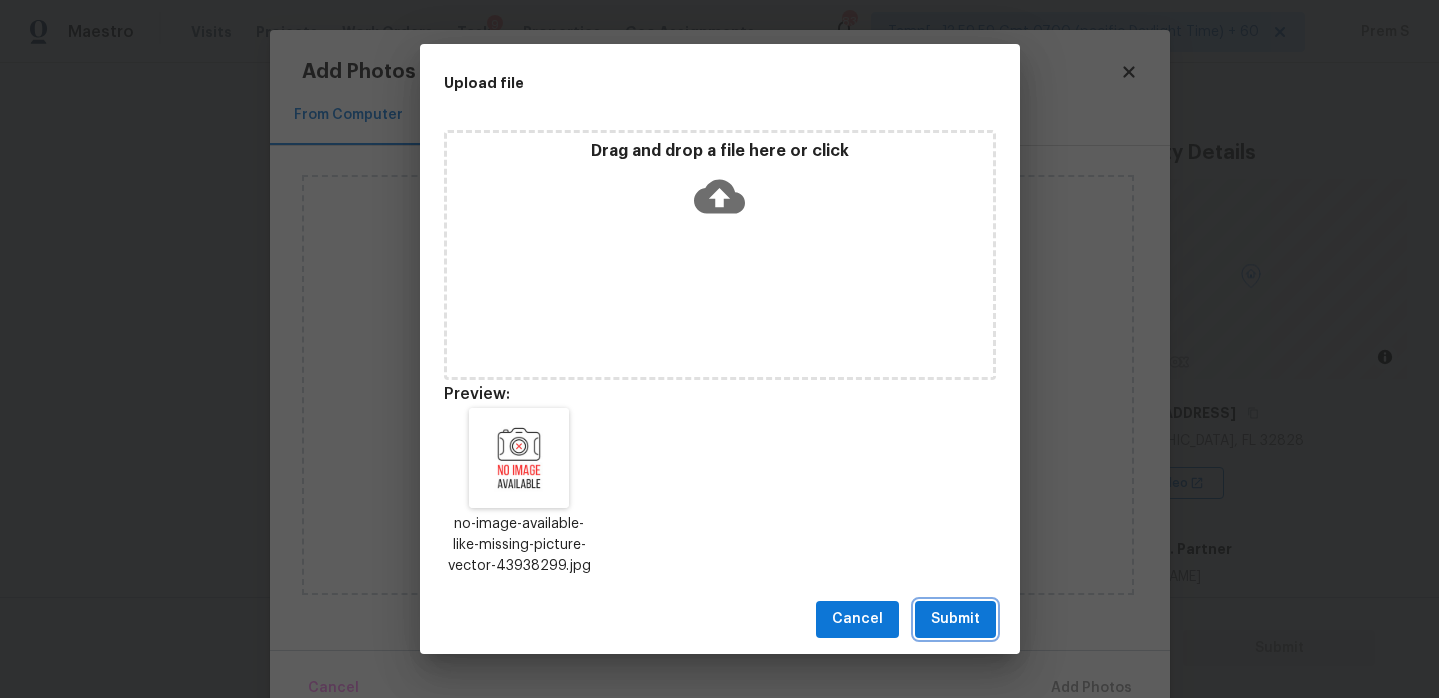 click on "Submit" at bounding box center (955, 619) 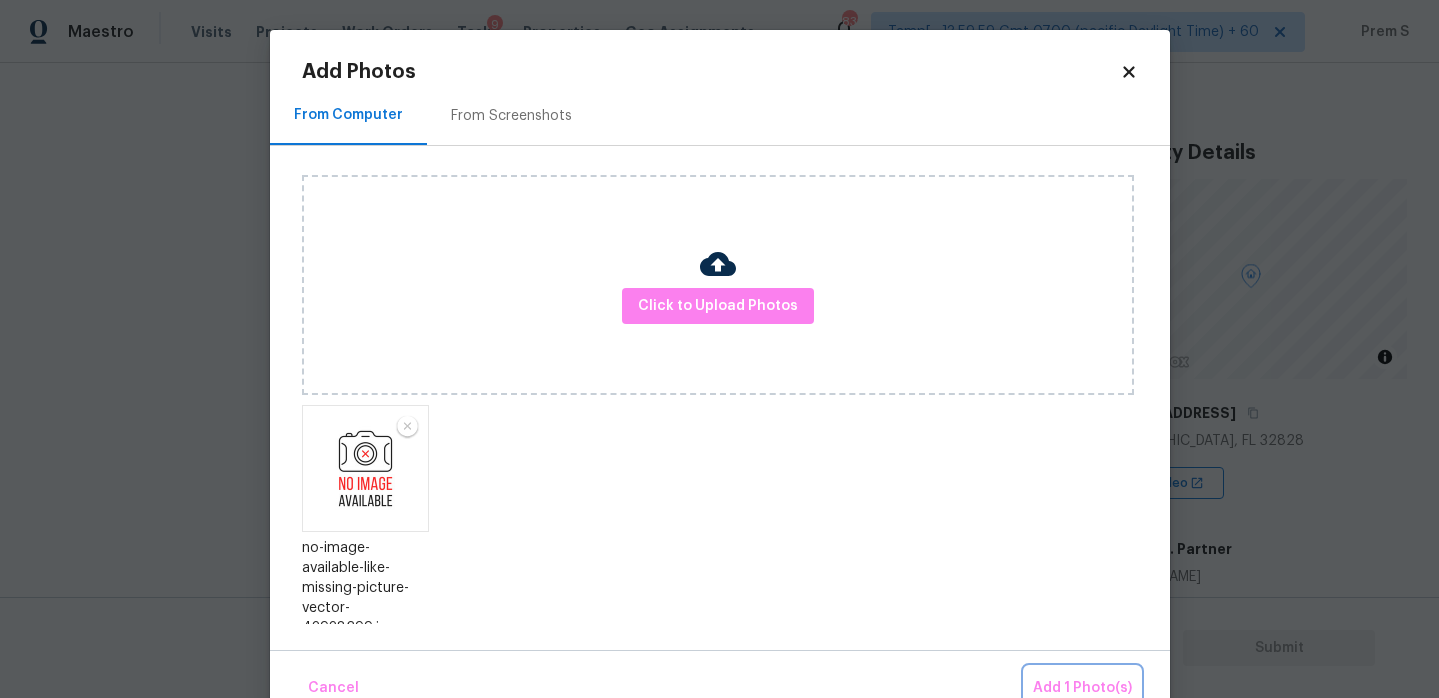 click on "Add 1 Photo(s)" at bounding box center [1082, 688] 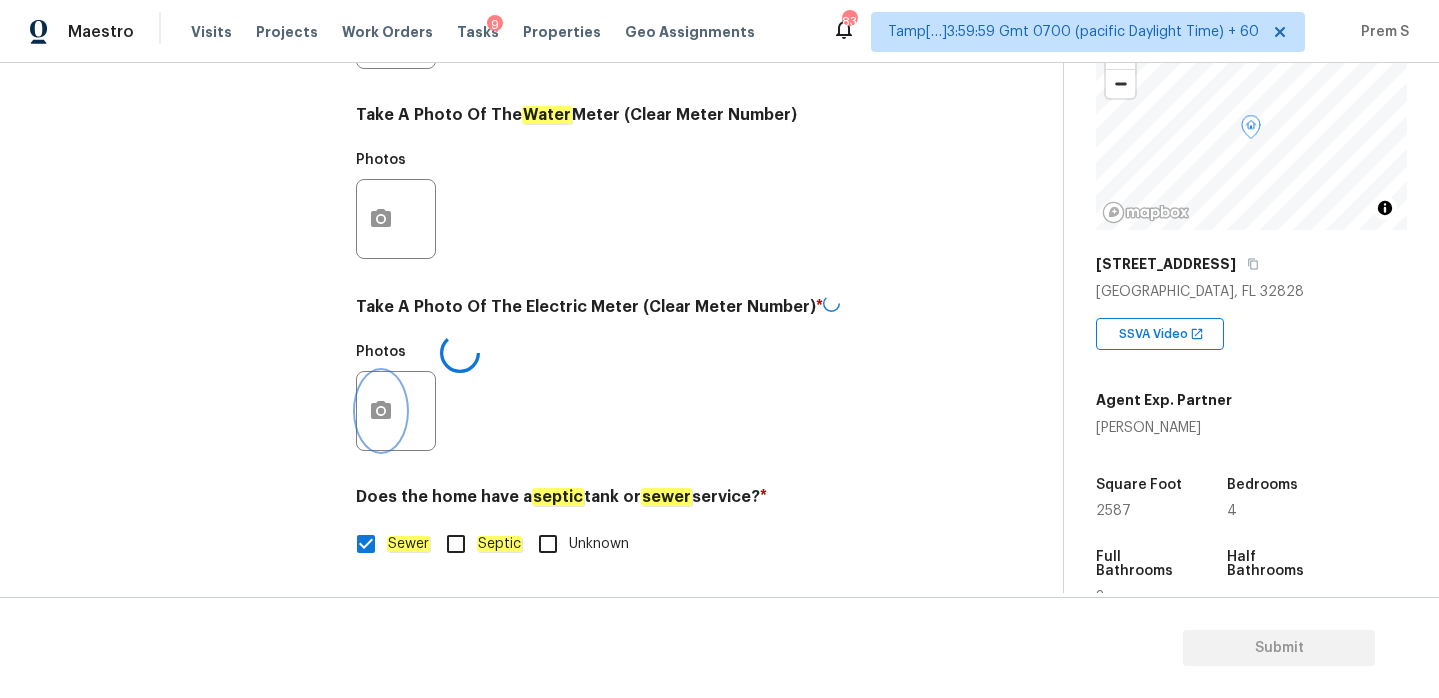 scroll, scrollTop: 506, scrollLeft: 0, axis: vertical 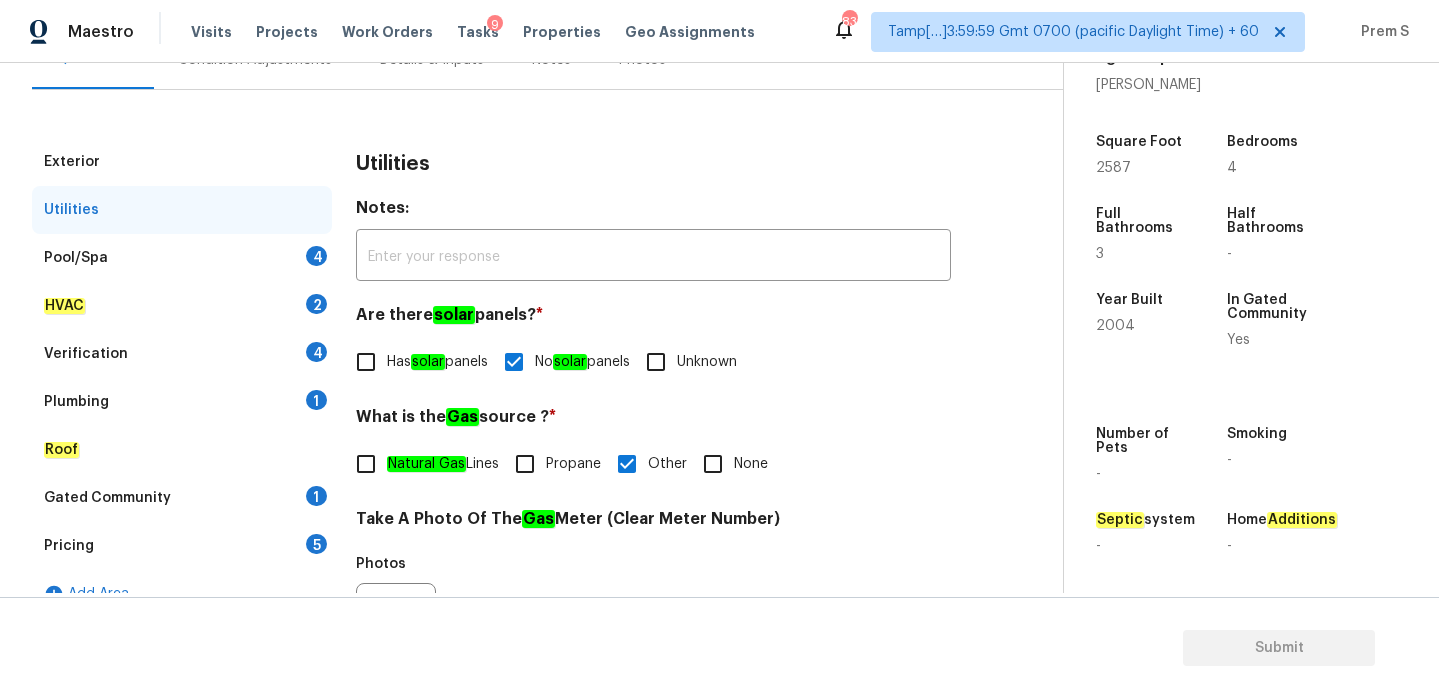click on "Pool/Spa 4" at bounding box center (182, 258) 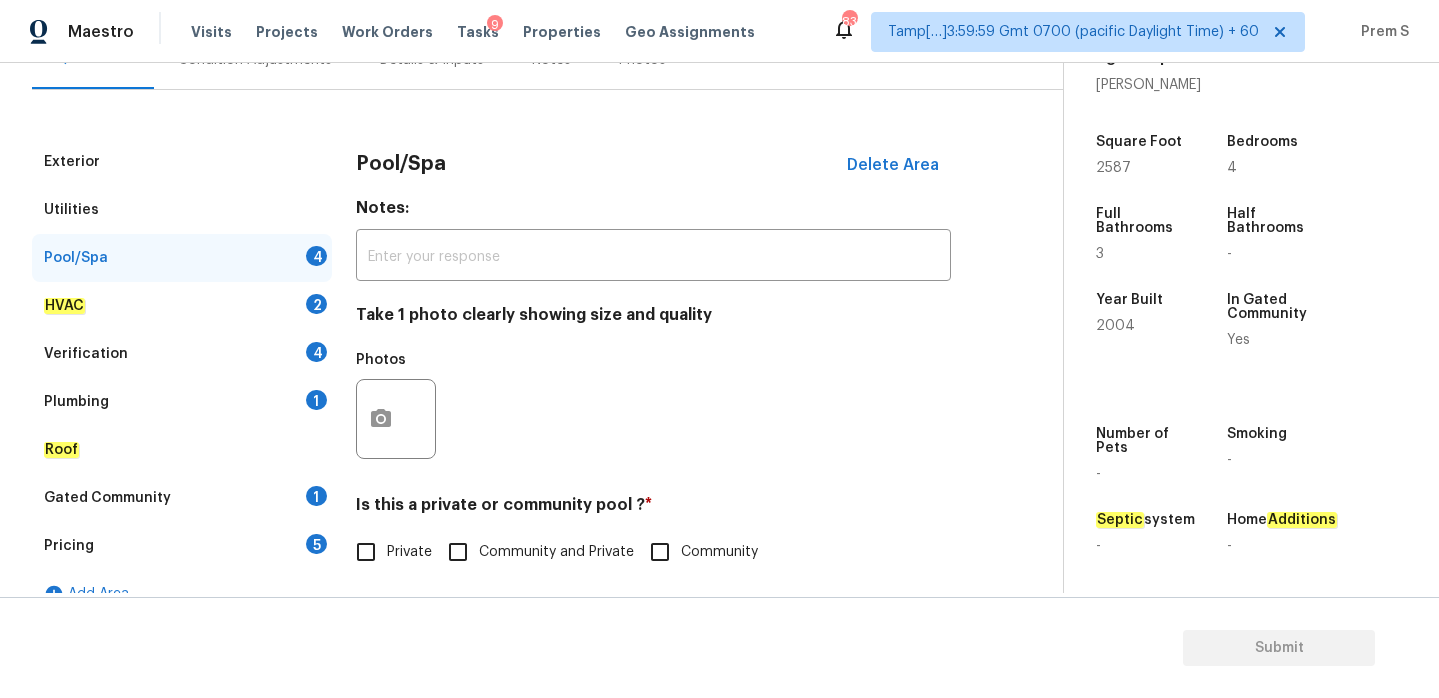 scroll, scrollTop: 428, scrollLeft: 0, axis: vertical 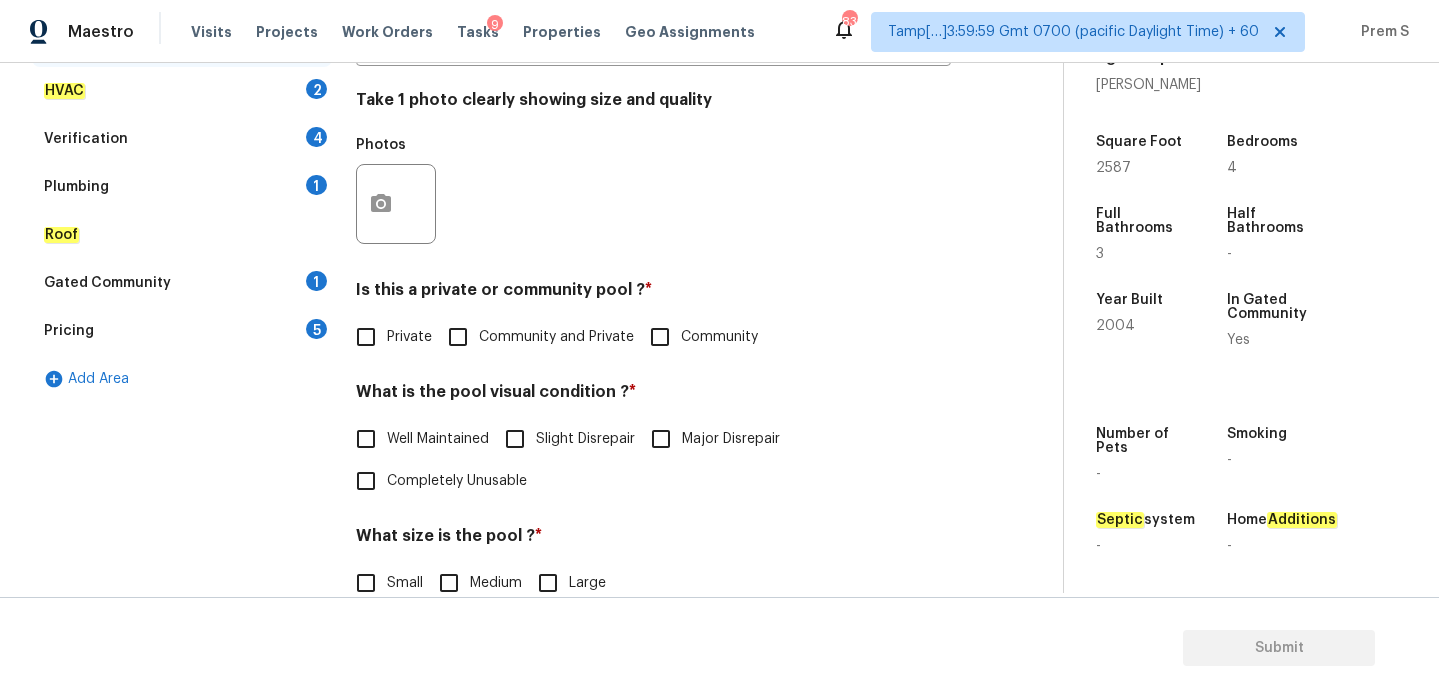 click on "Private" at bounding box center [366, 337] 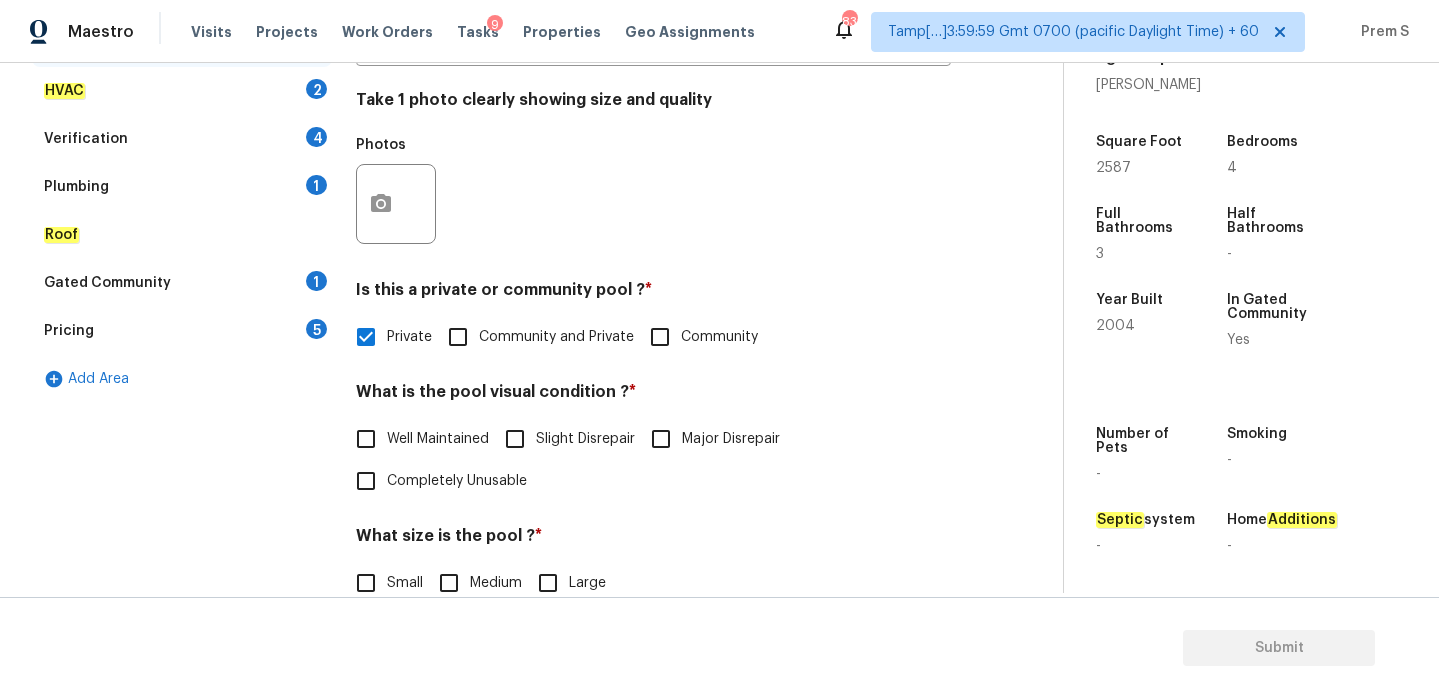 click on "Well Maintained" at bounding box center [438, 439] 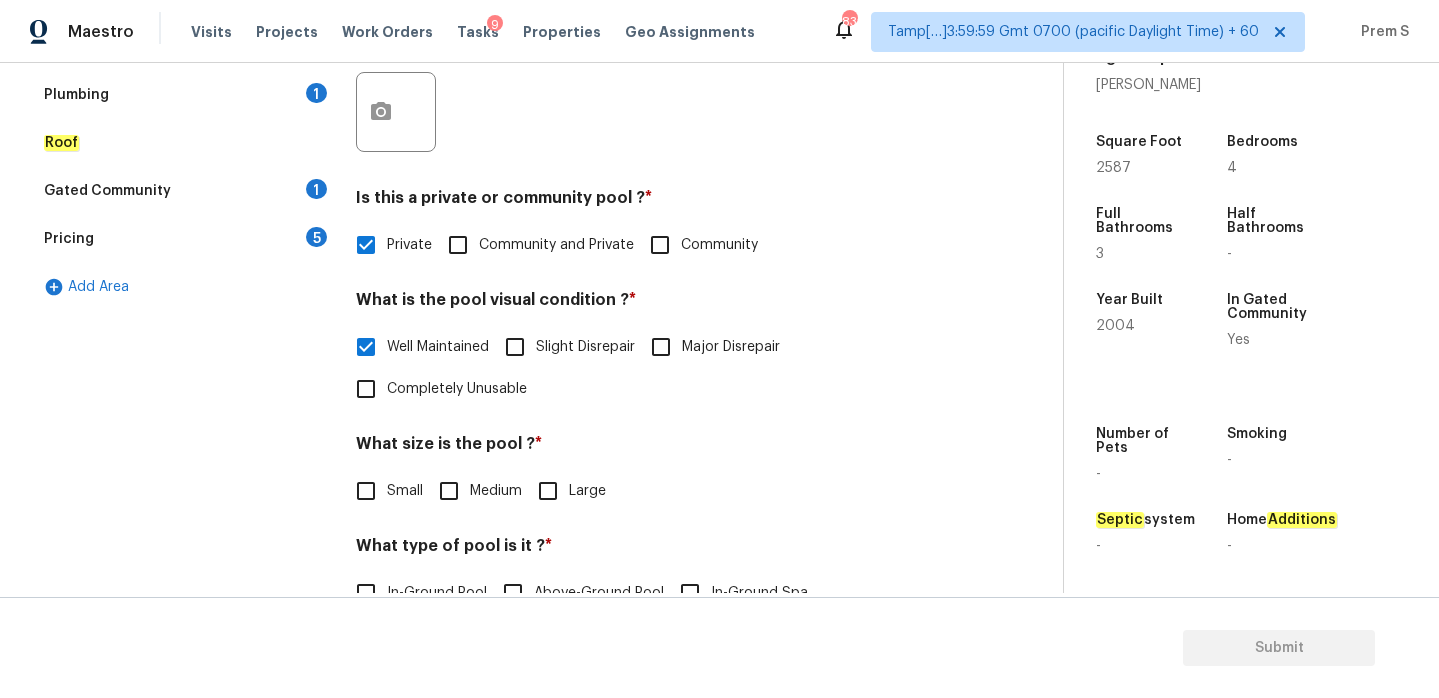 click on "Medium" at bounding box center (449, 491) 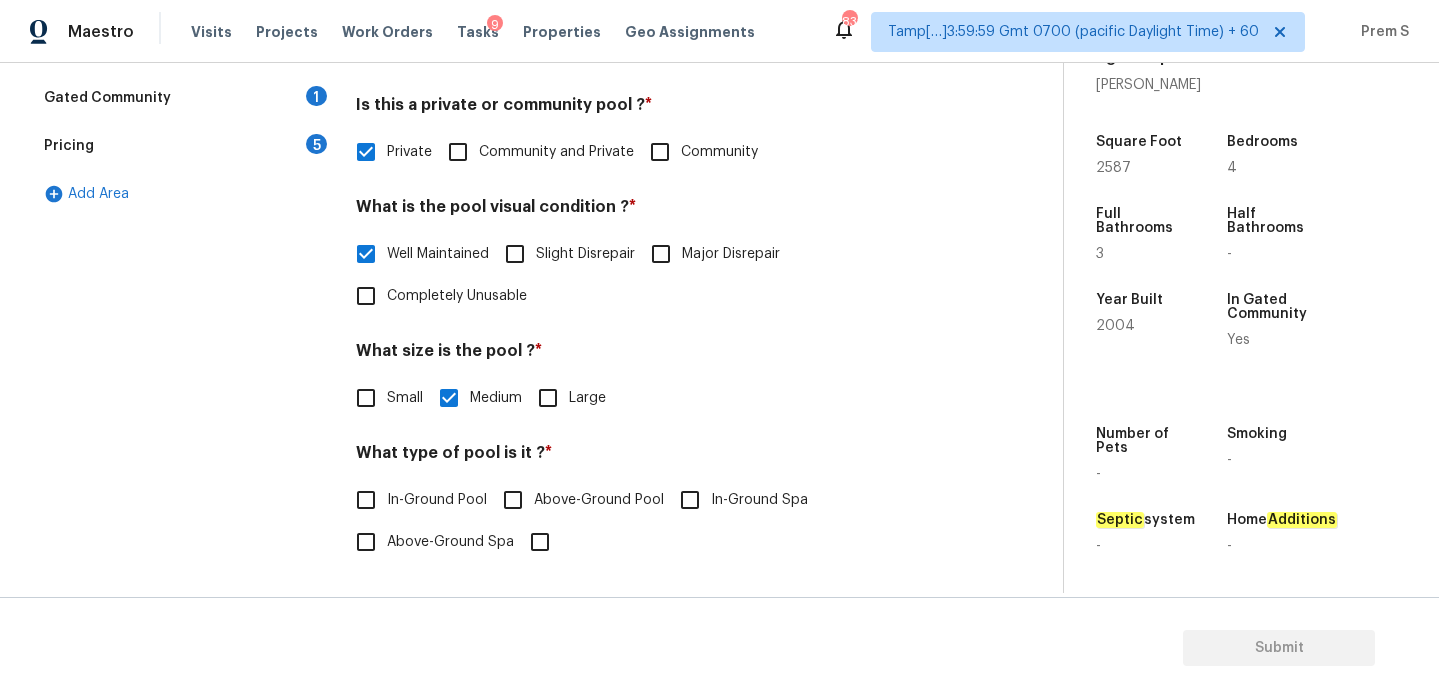 scroll, scrollTop: 613, scrollLeft: 0, axis: vertical 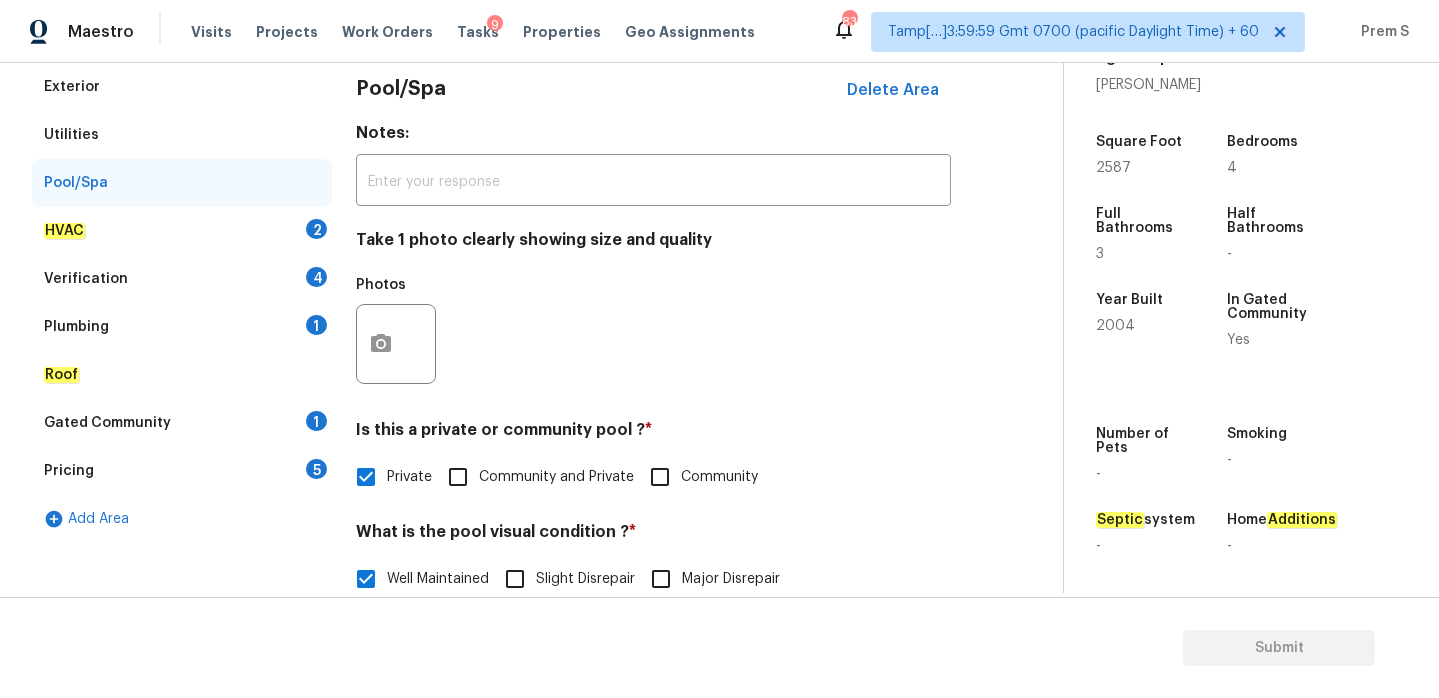 click on "2" at bounding box center (316, 229) 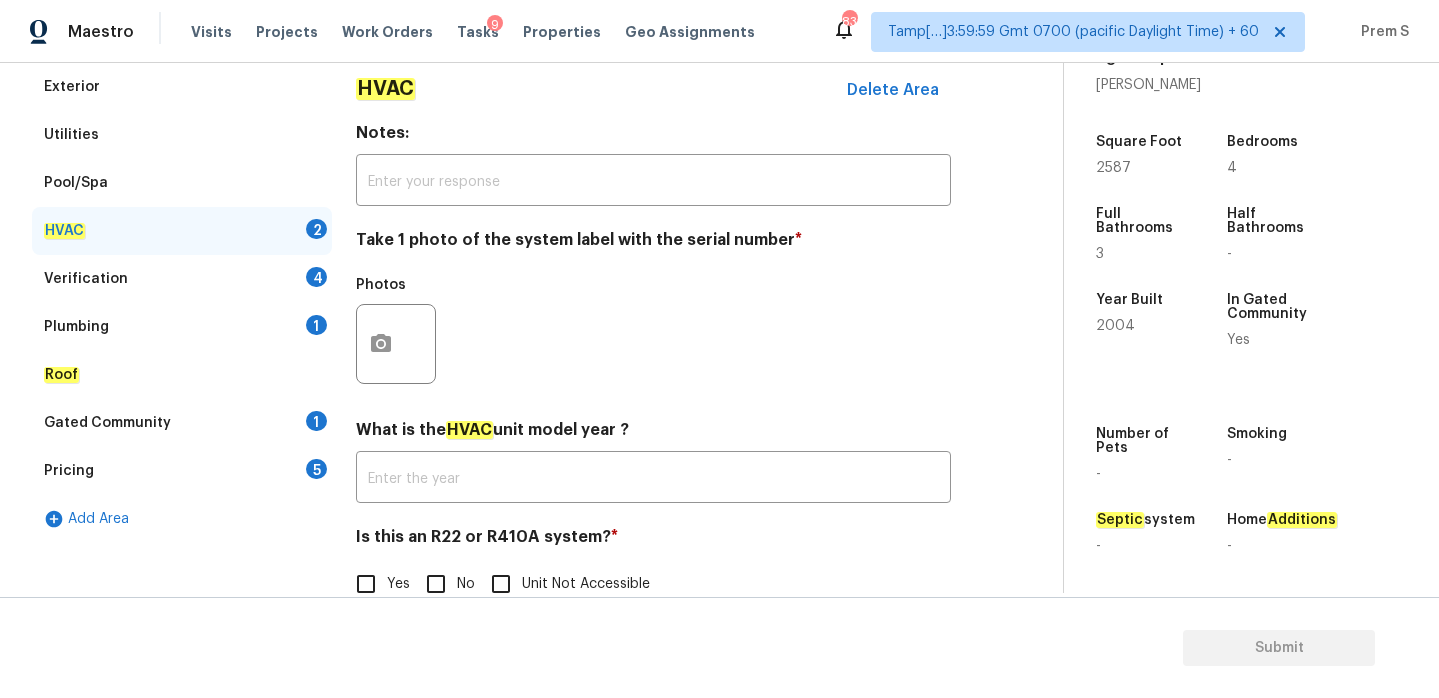 click on "No" at bounding box center (436, 584) 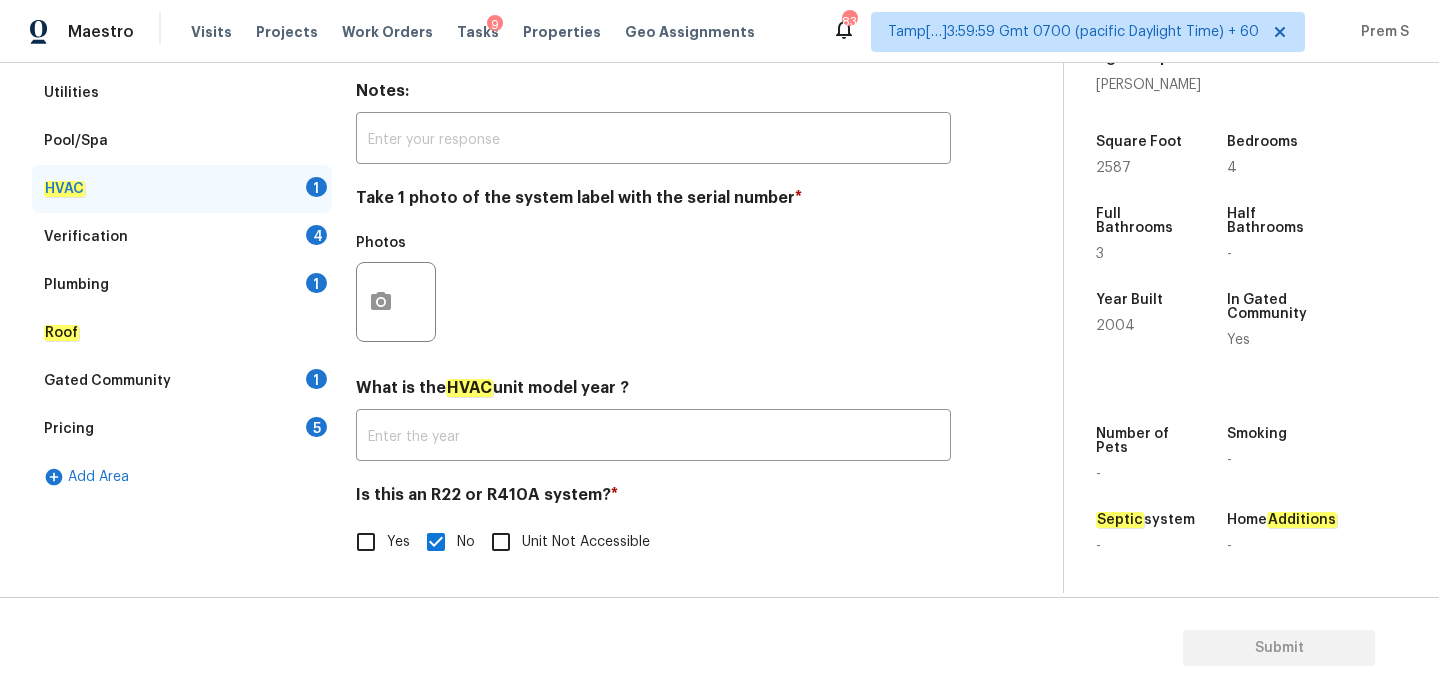 scroll, scrollTop: 266, scrollLeft: 0, axis: vertical 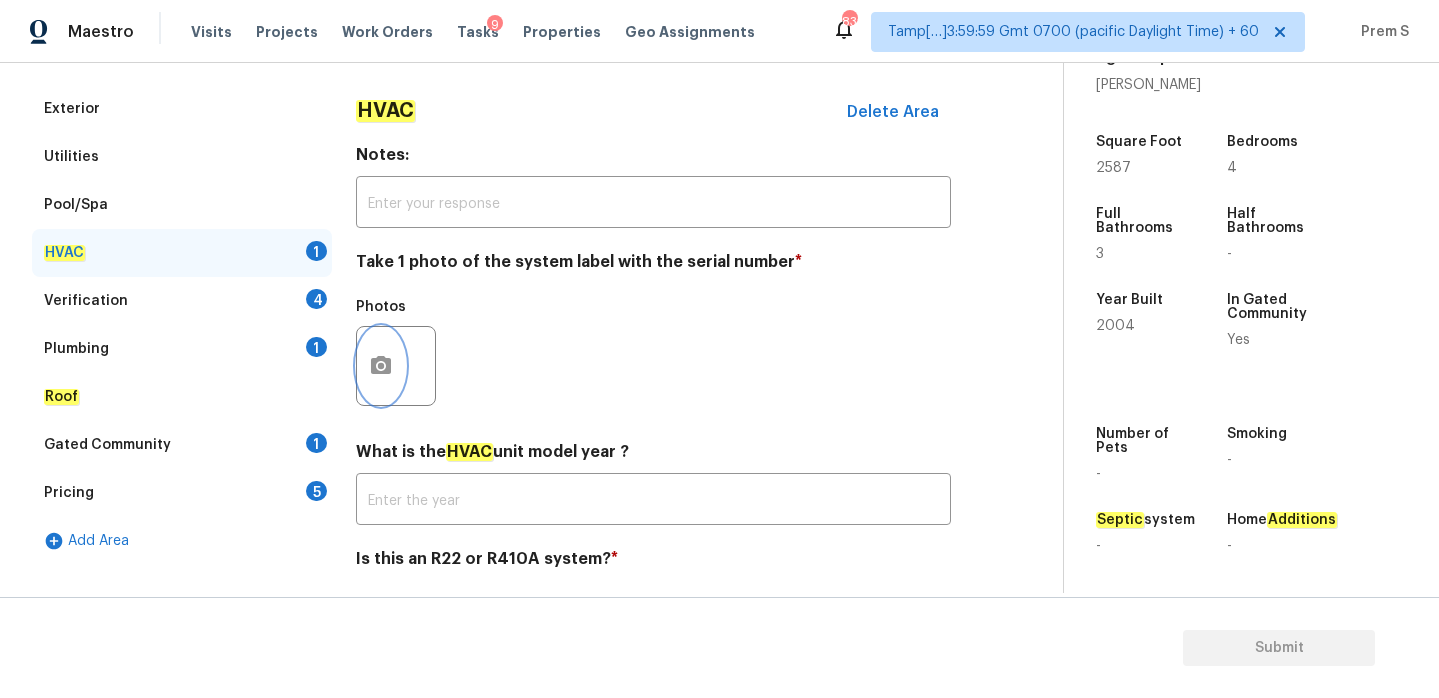 click 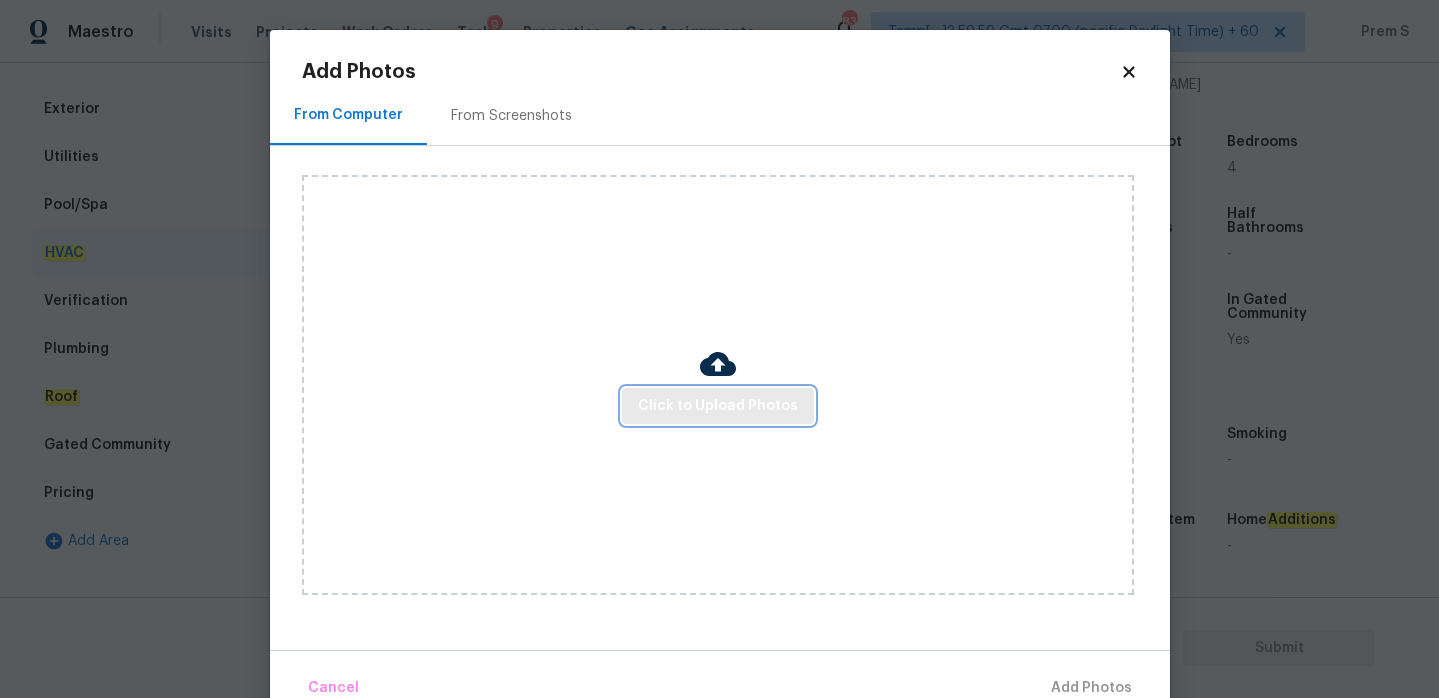 click on "Click to Upload Photos" at bounding box center (718, 406) 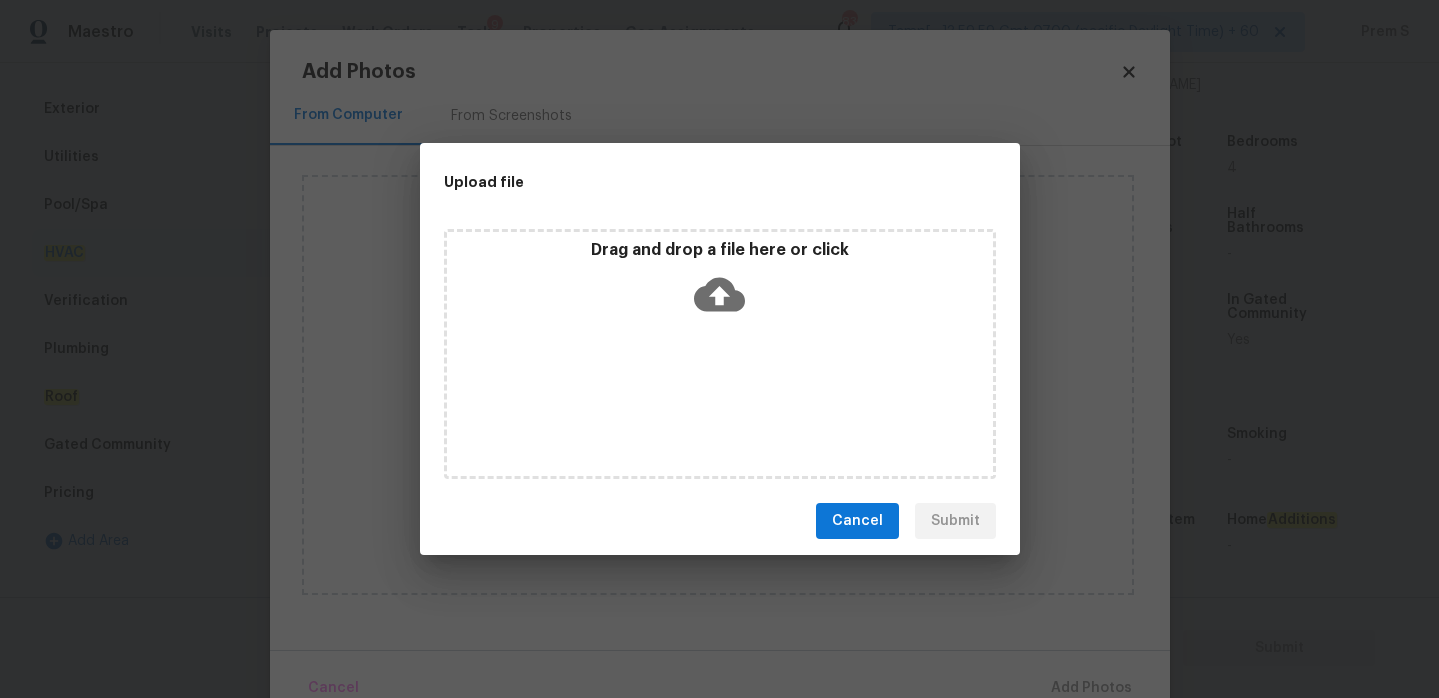 click 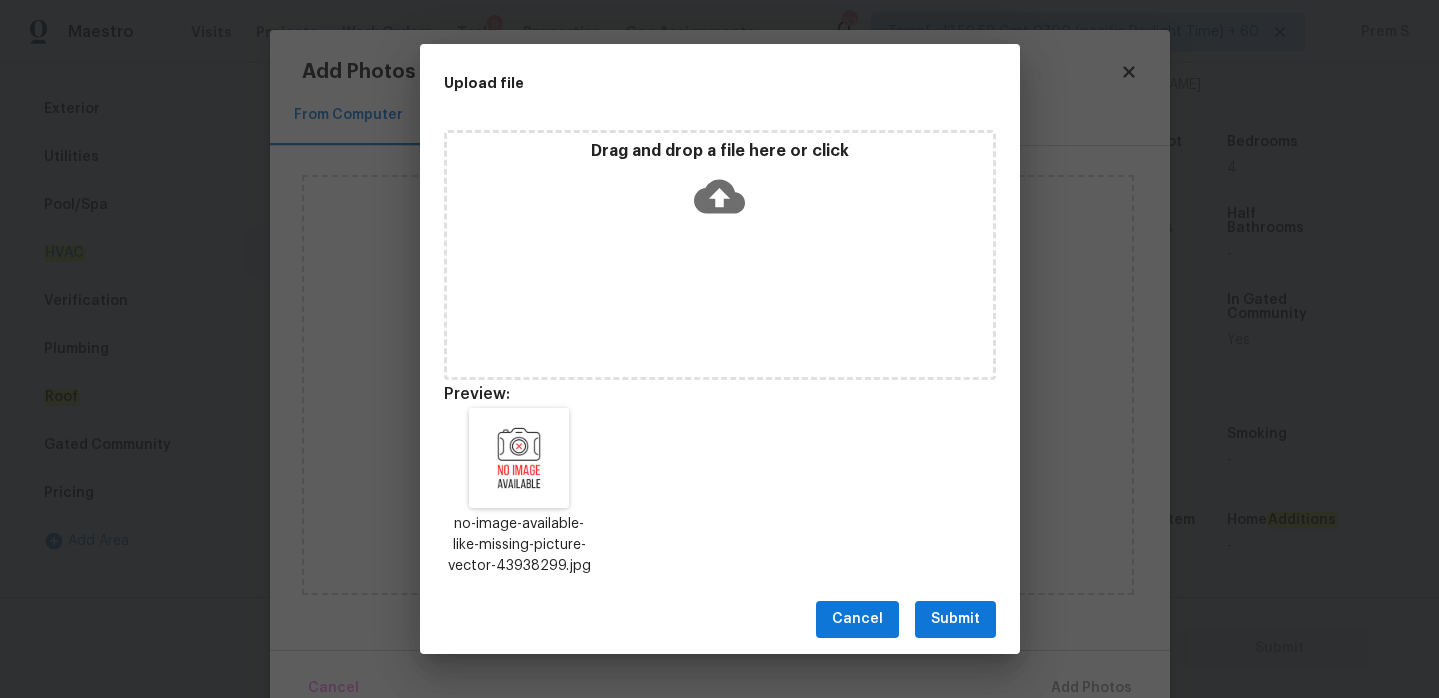 click on "Submit" at bounding box center [955, 619] 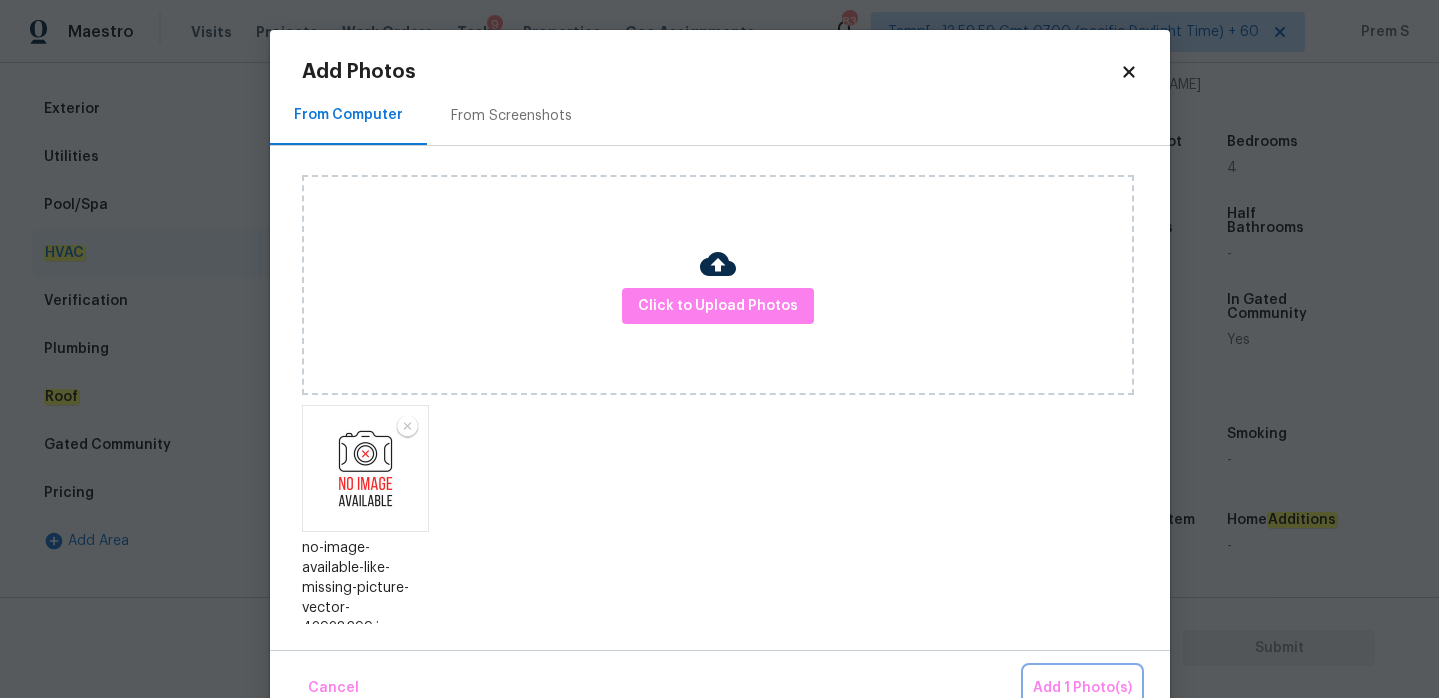 click on "Add 1 Photo(s)" at bounding box center (1082, 688) 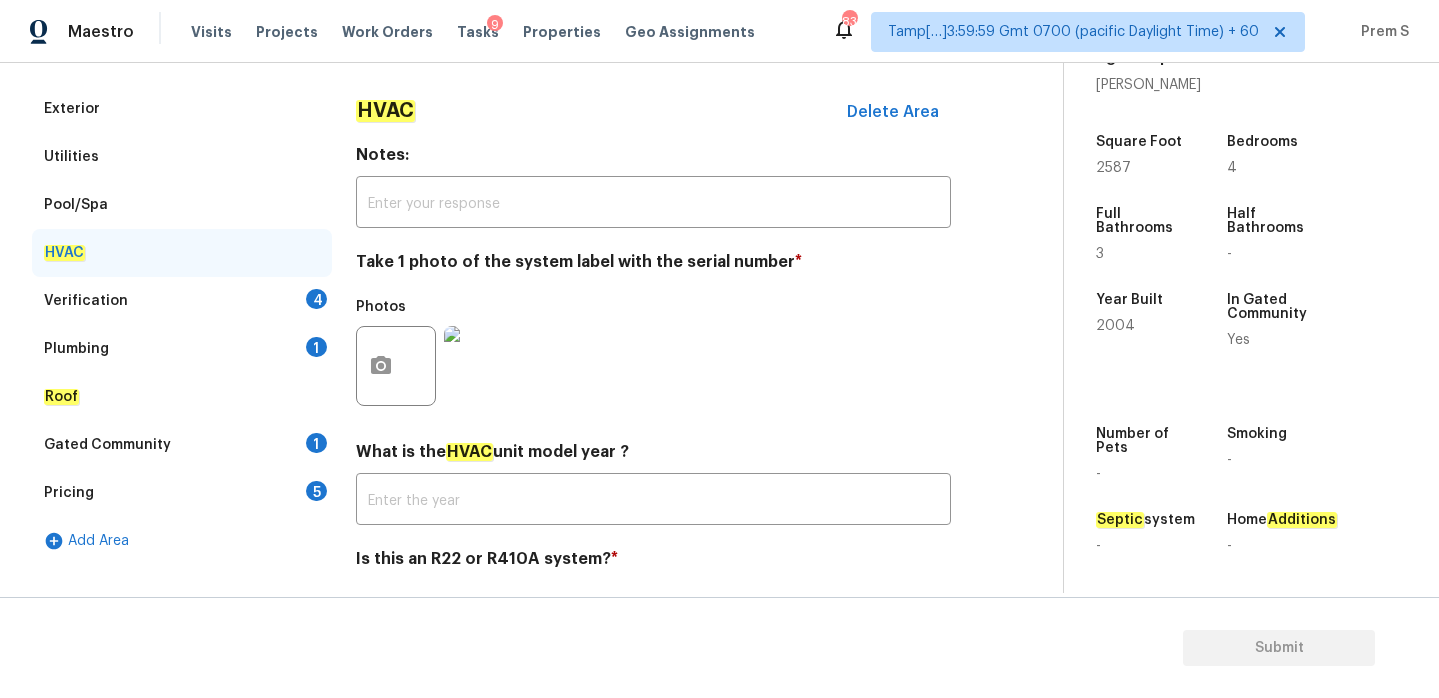 click on "Verification 4" at bounding box center (182, 301) 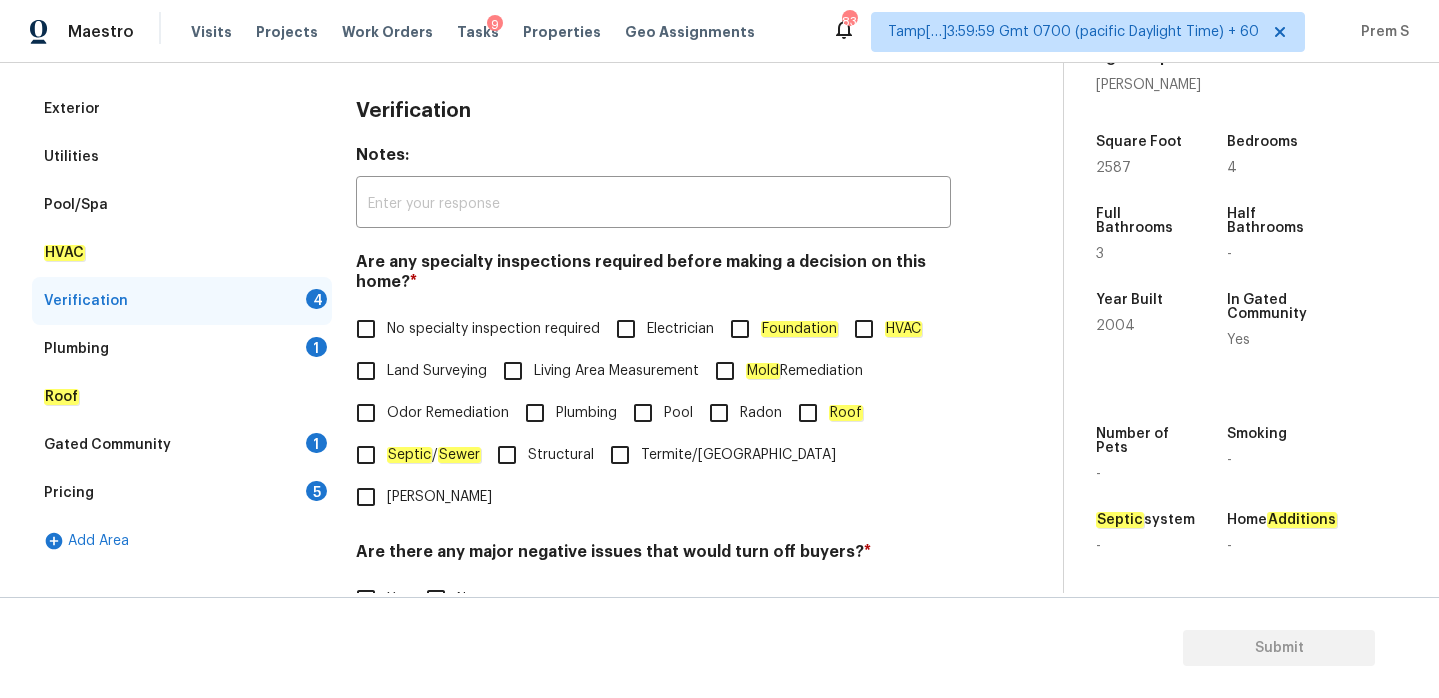 click on "No specialty inspection required" at bounding box center [493, 329] 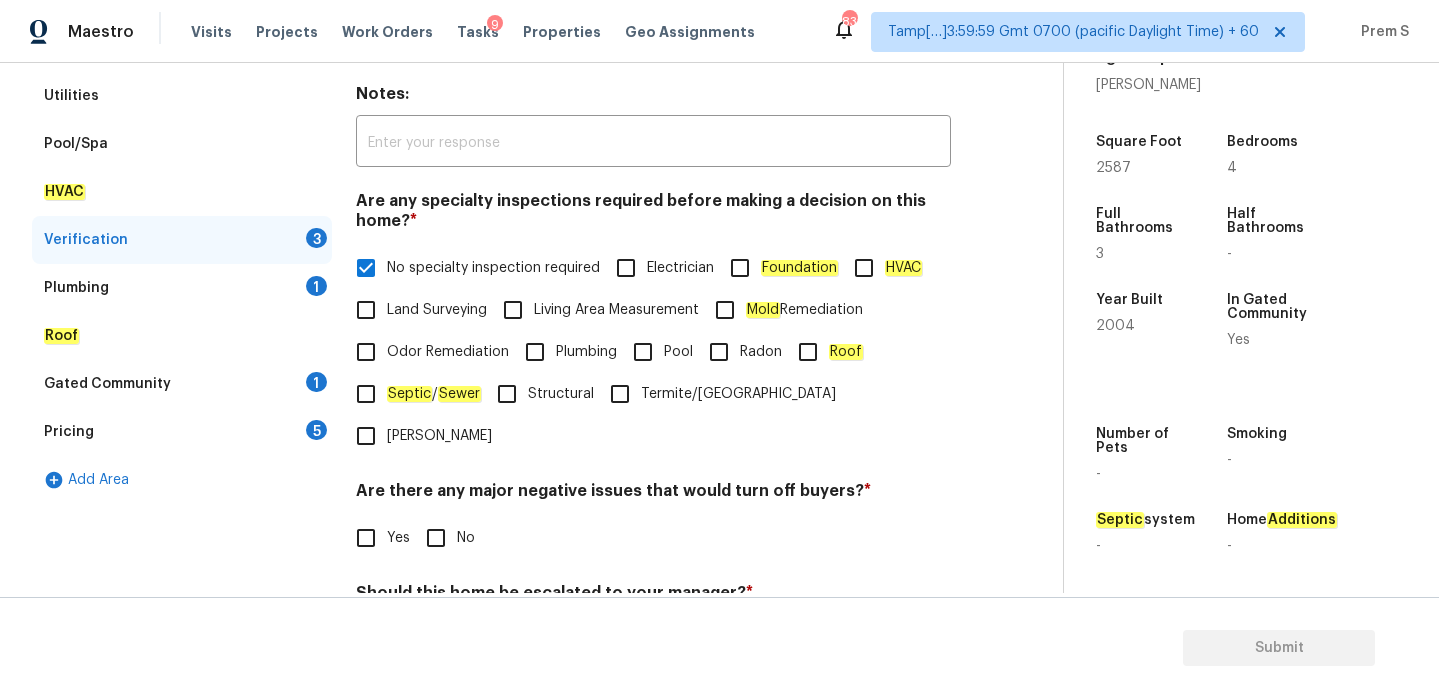 scroll, scrollTop: 388, scrollLeft: 0, axis: vertical 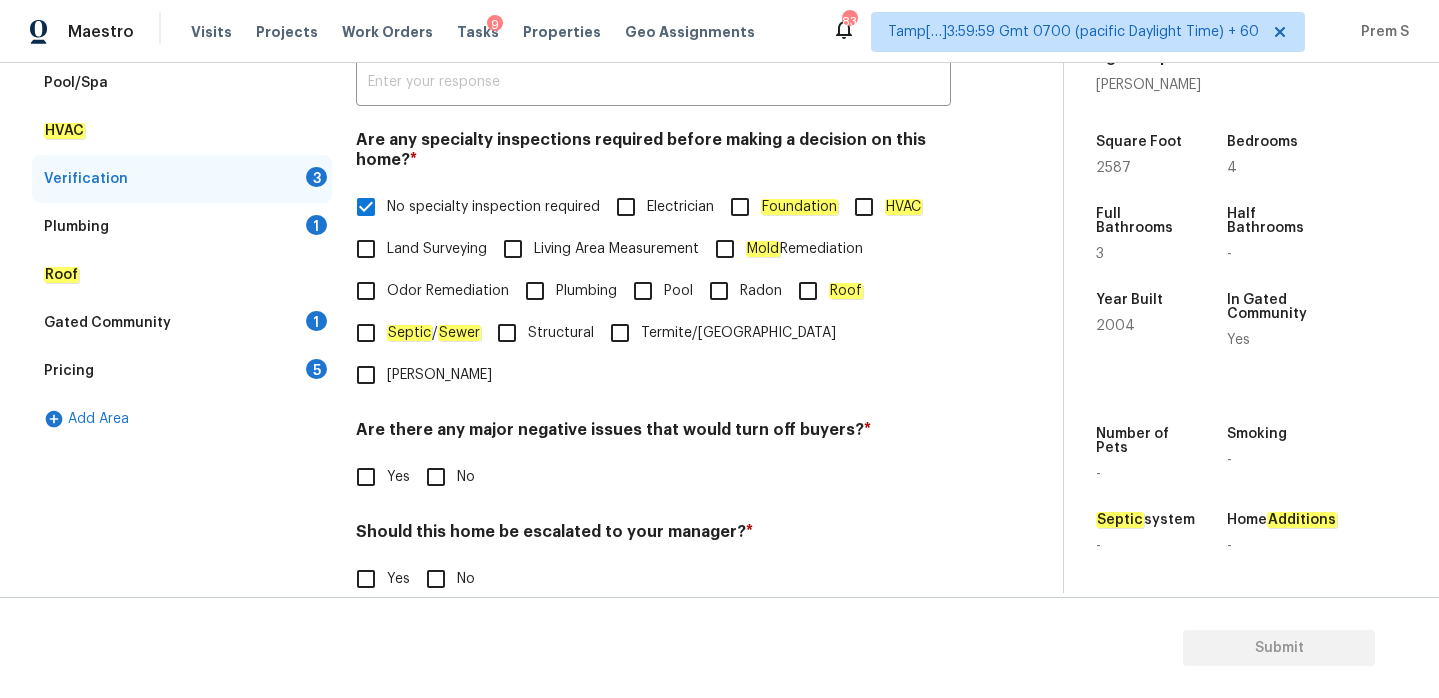 click on "No" at bounding box center [436, 477] 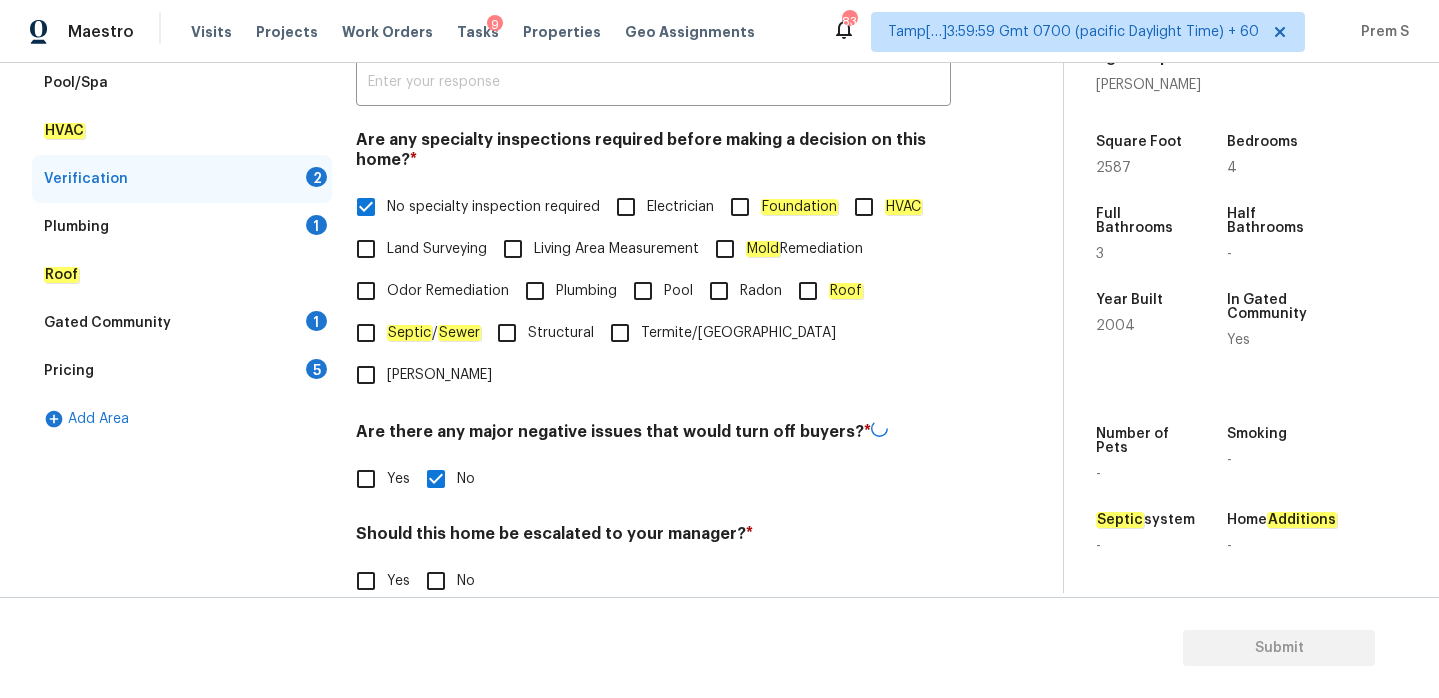 click on "No" at bounding box center [436, 581] 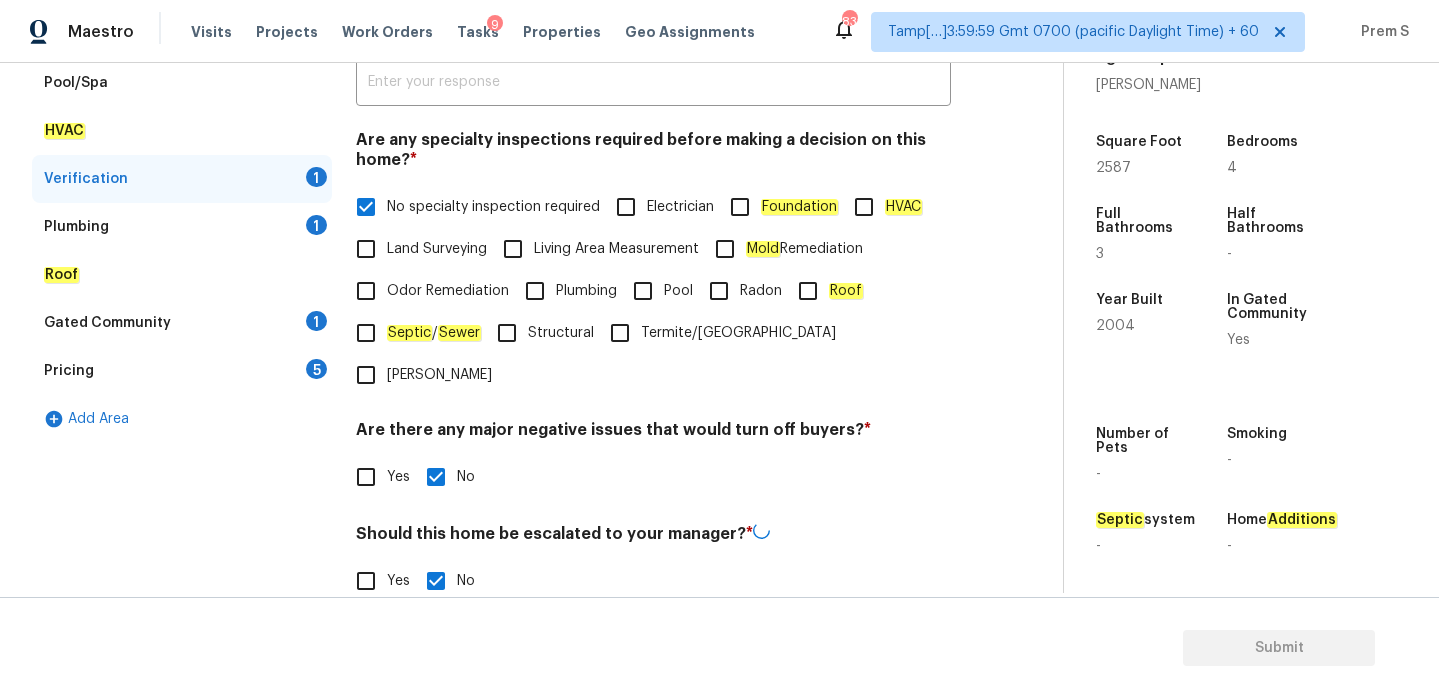 scroll, scrollTop: 505, scrollLeft: 0, axis: vertical 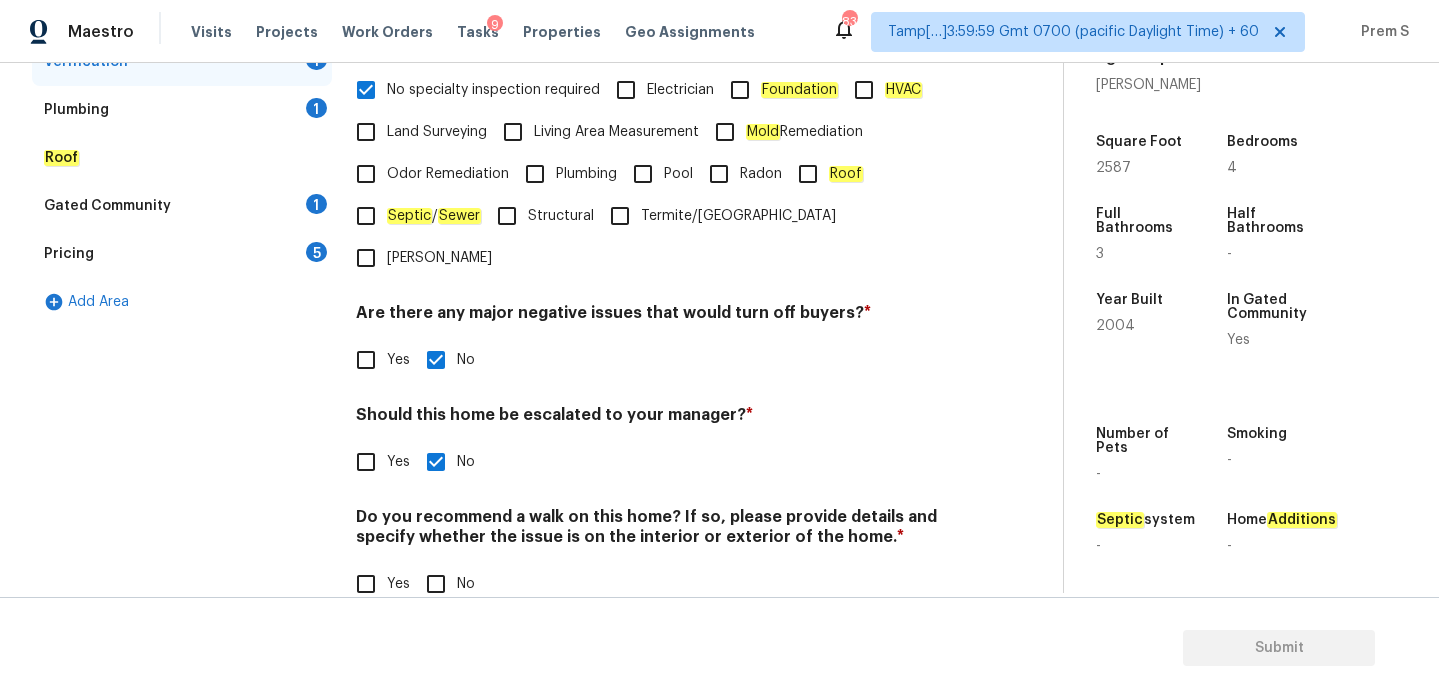 click on "No" at bounding box center (436, 584) 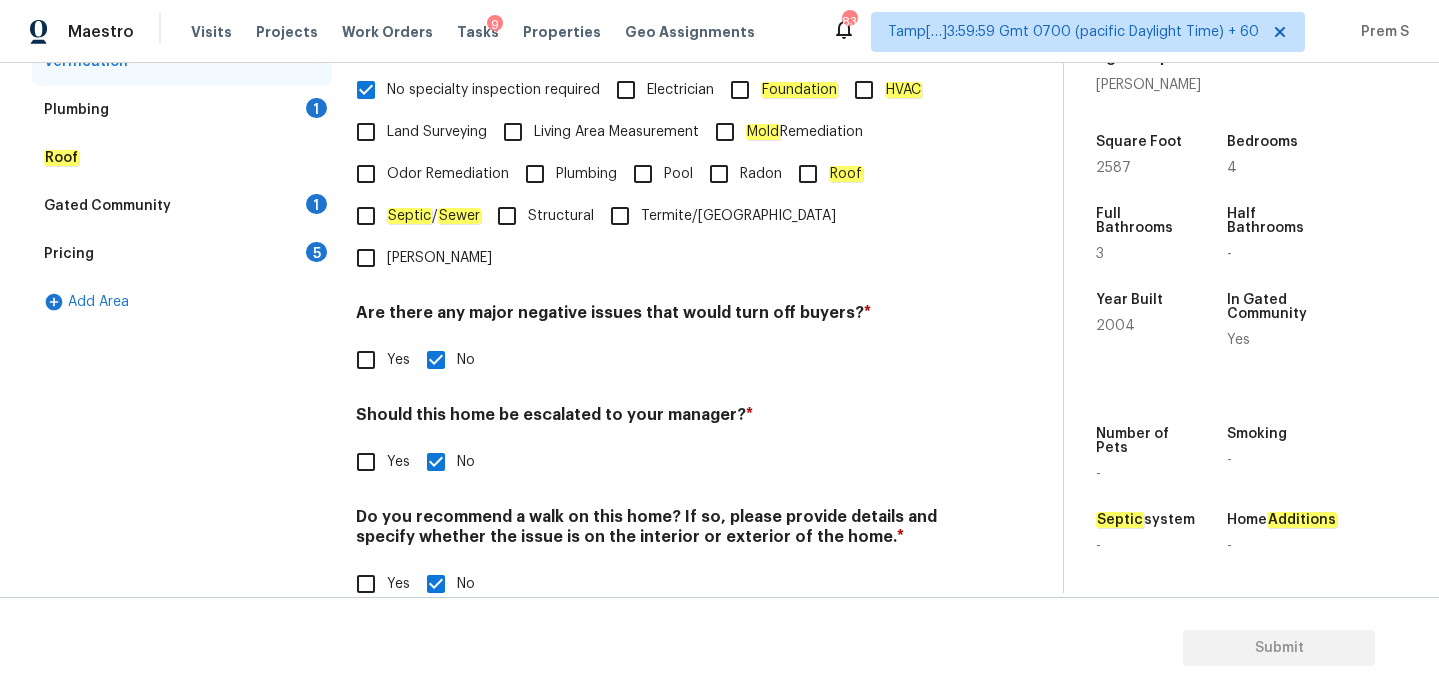 click on "Yes" at bounding box center (366, 462) 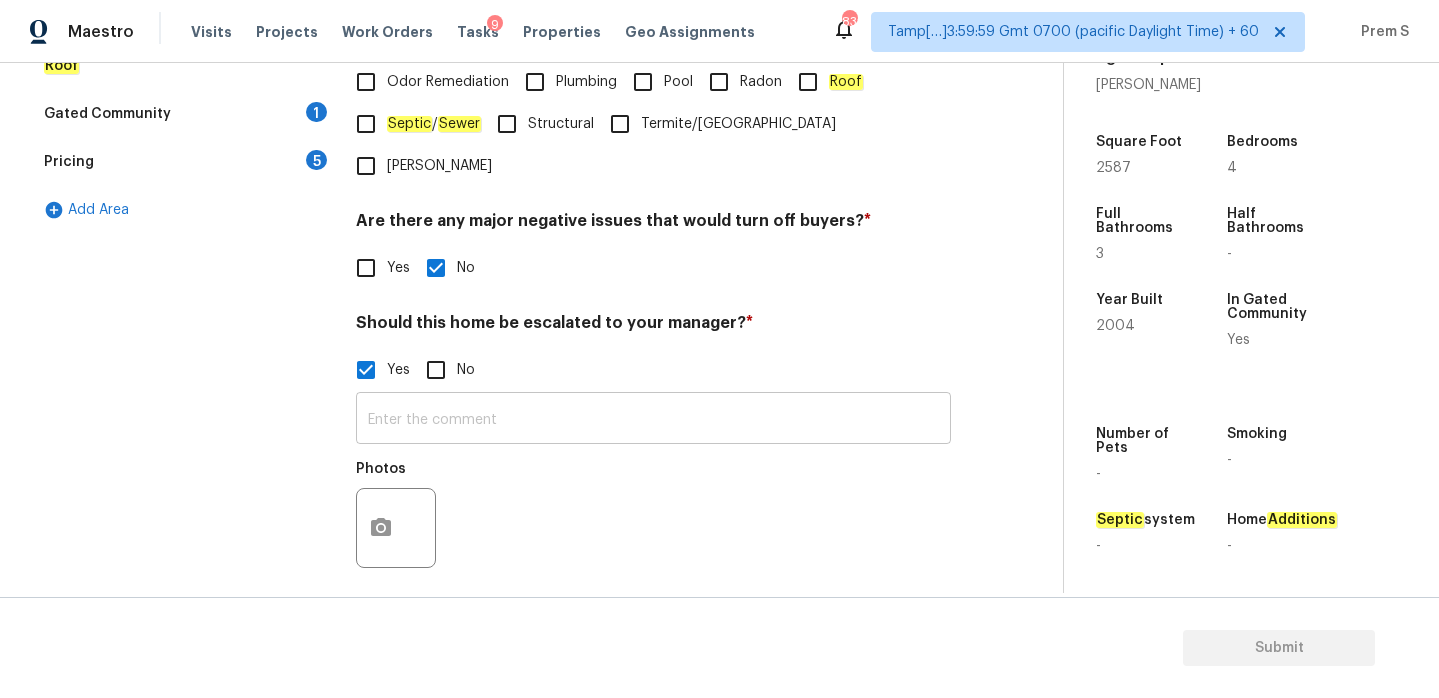 scroll, scrollTop: 600, scrollLeft: 0, axis: vertical 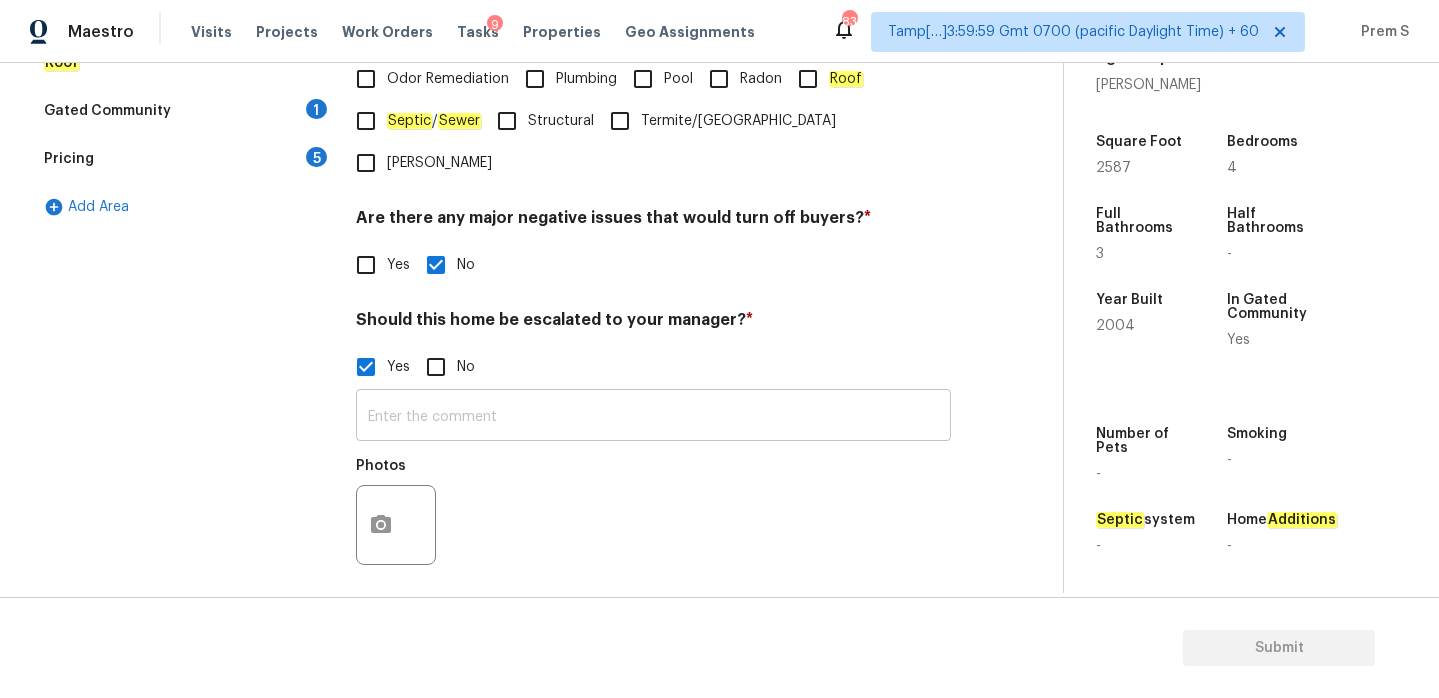 click at bounding box center (653, 417) 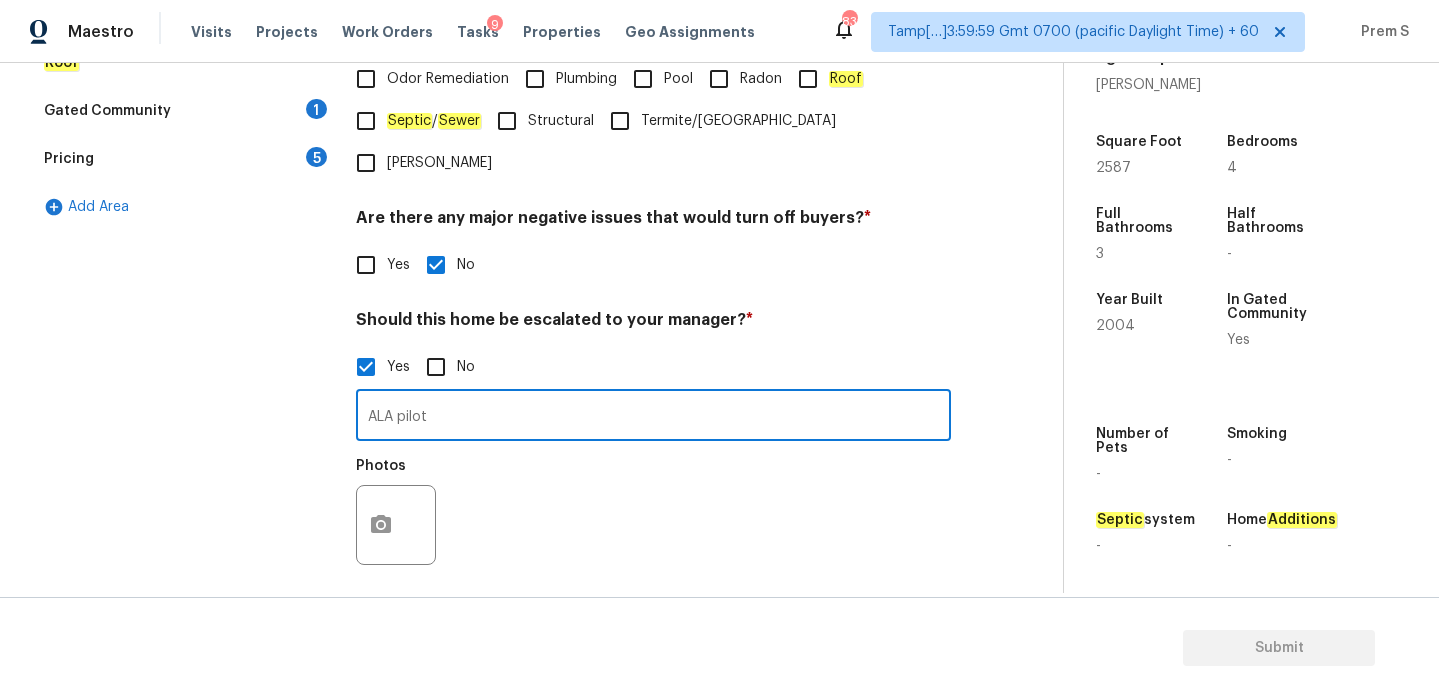 type on "ALA pilot" 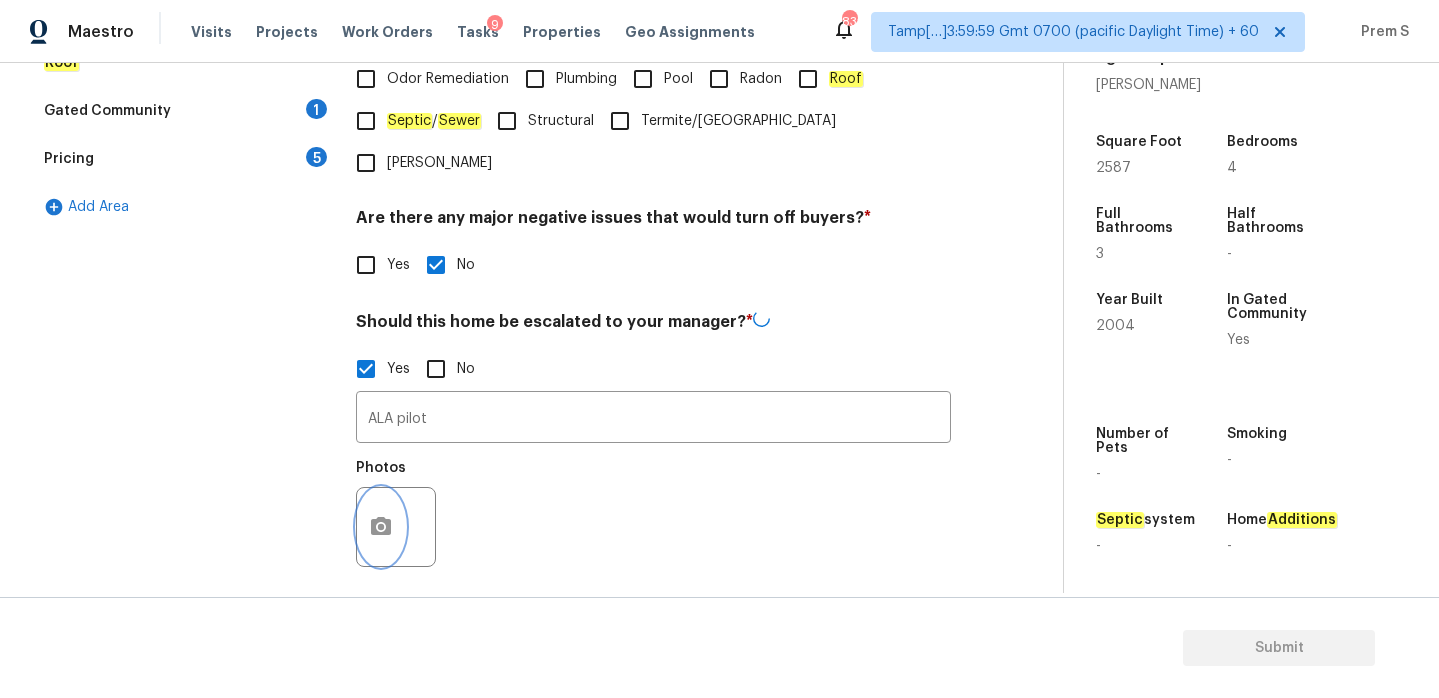 click 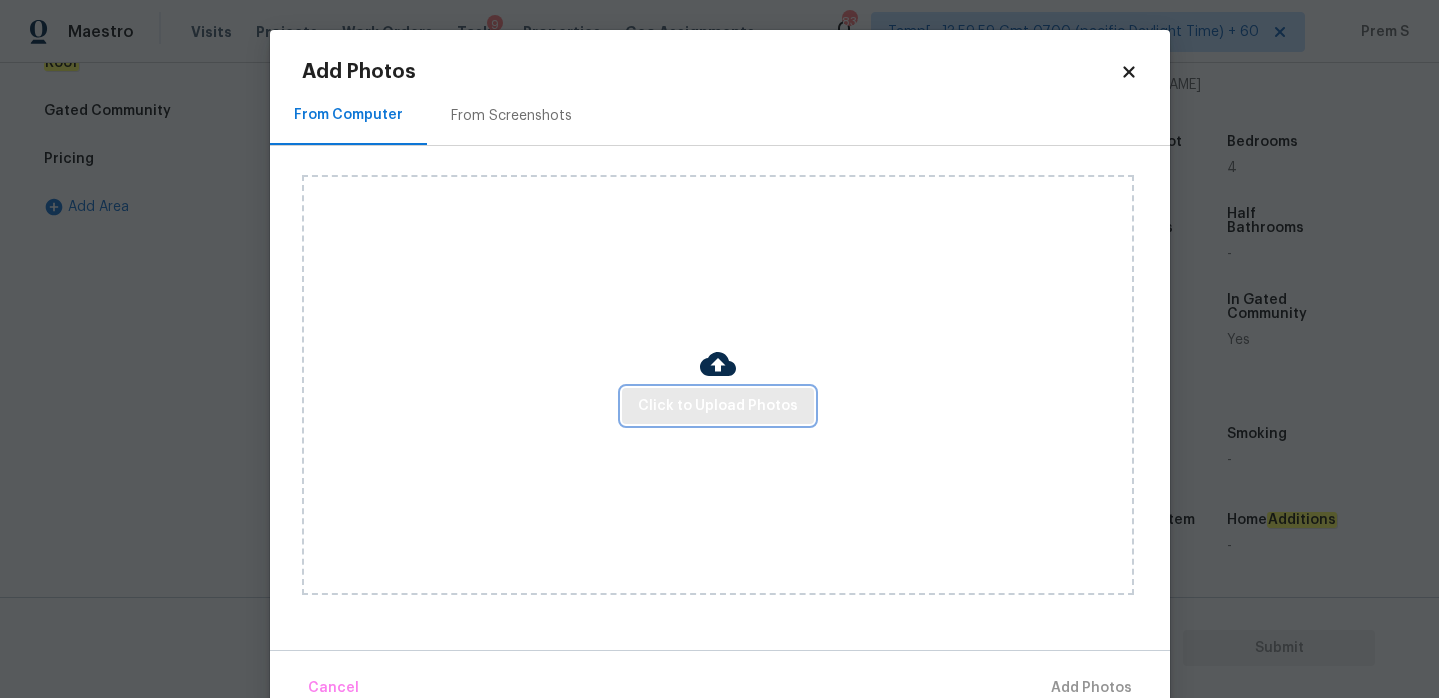 click on "Click to Upload Photos" at bounding box center [718, 406] 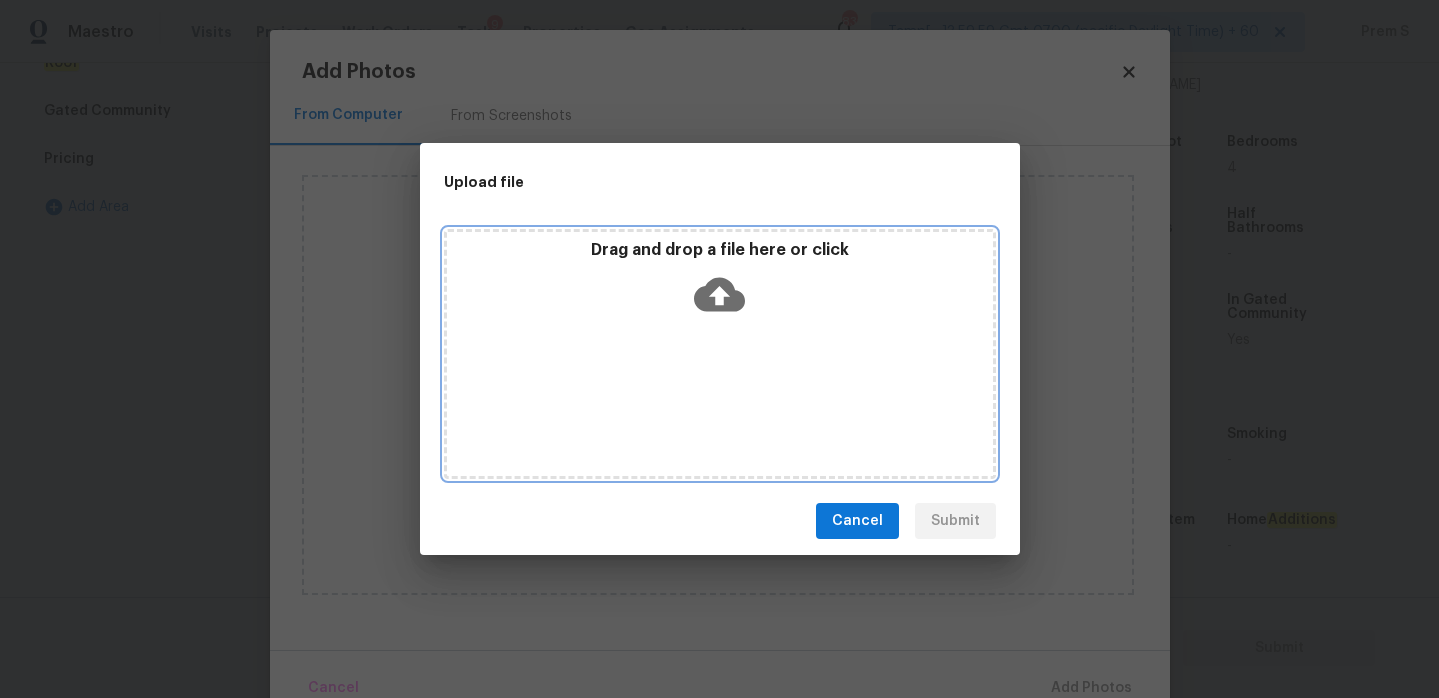 click 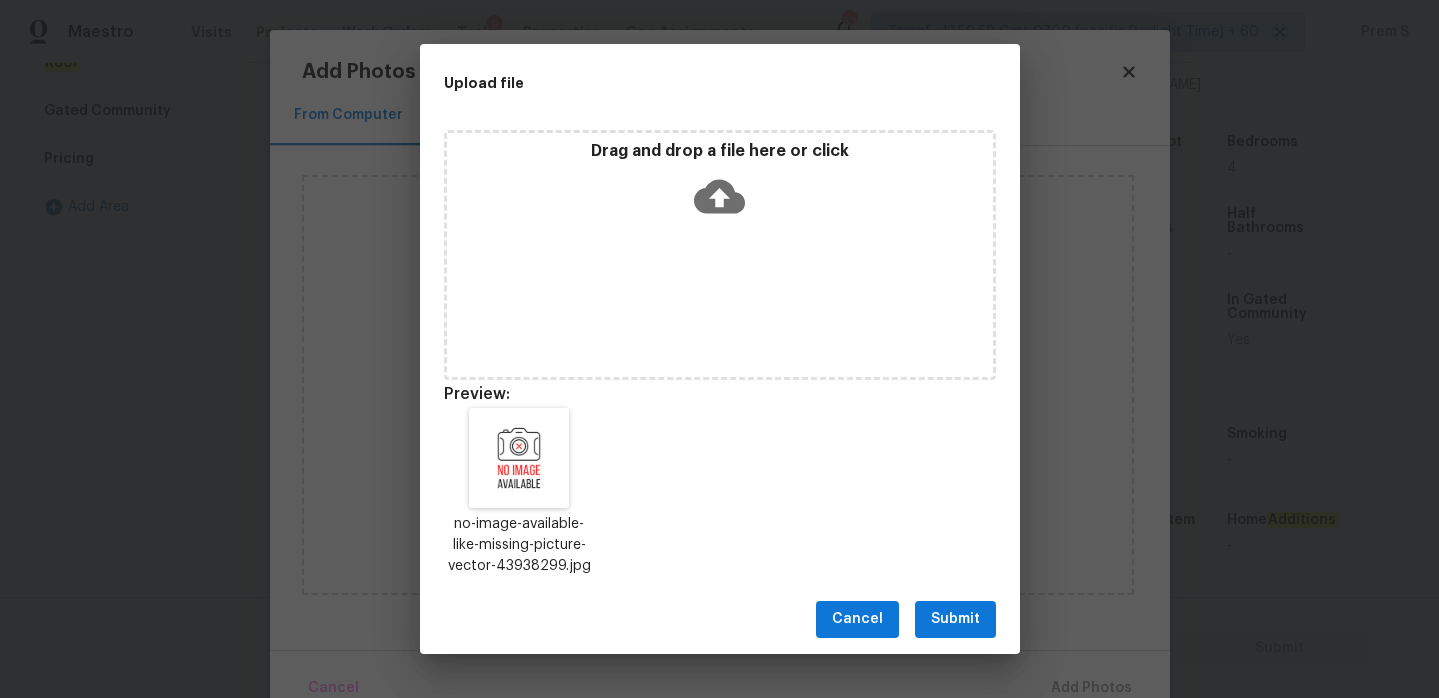 click on "Submit" at bounding box center [955, 619] 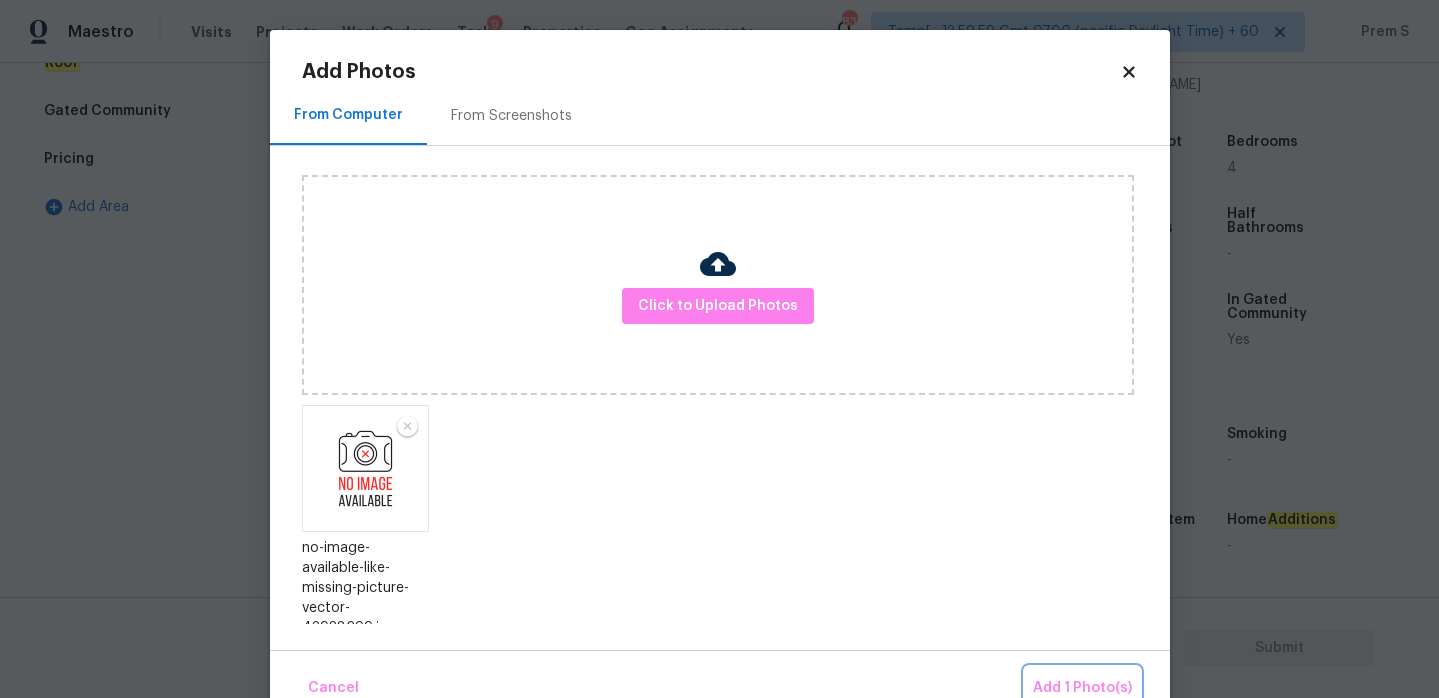 click on "Add 1 Photo(s)" at bounding box center [1082, 688] 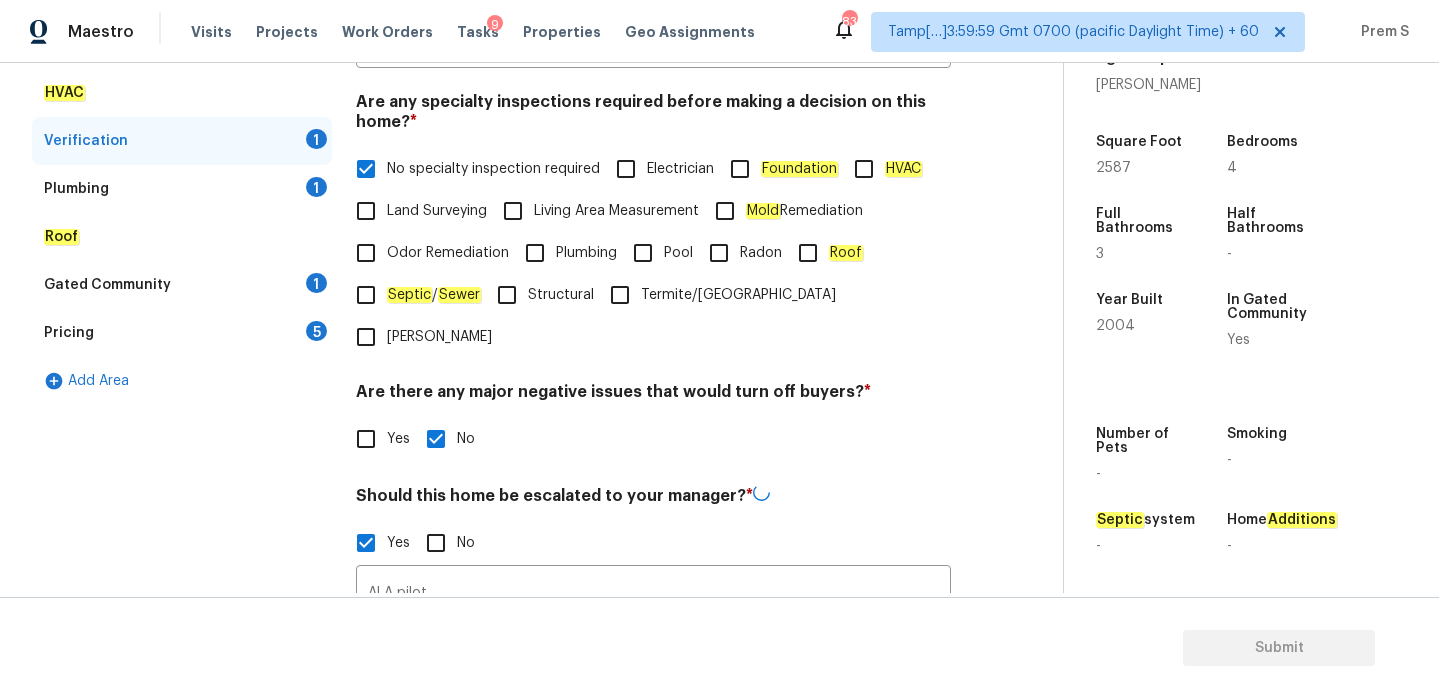 scroll, scrollTop: 424, scrollLeft: 0, axis: vertical 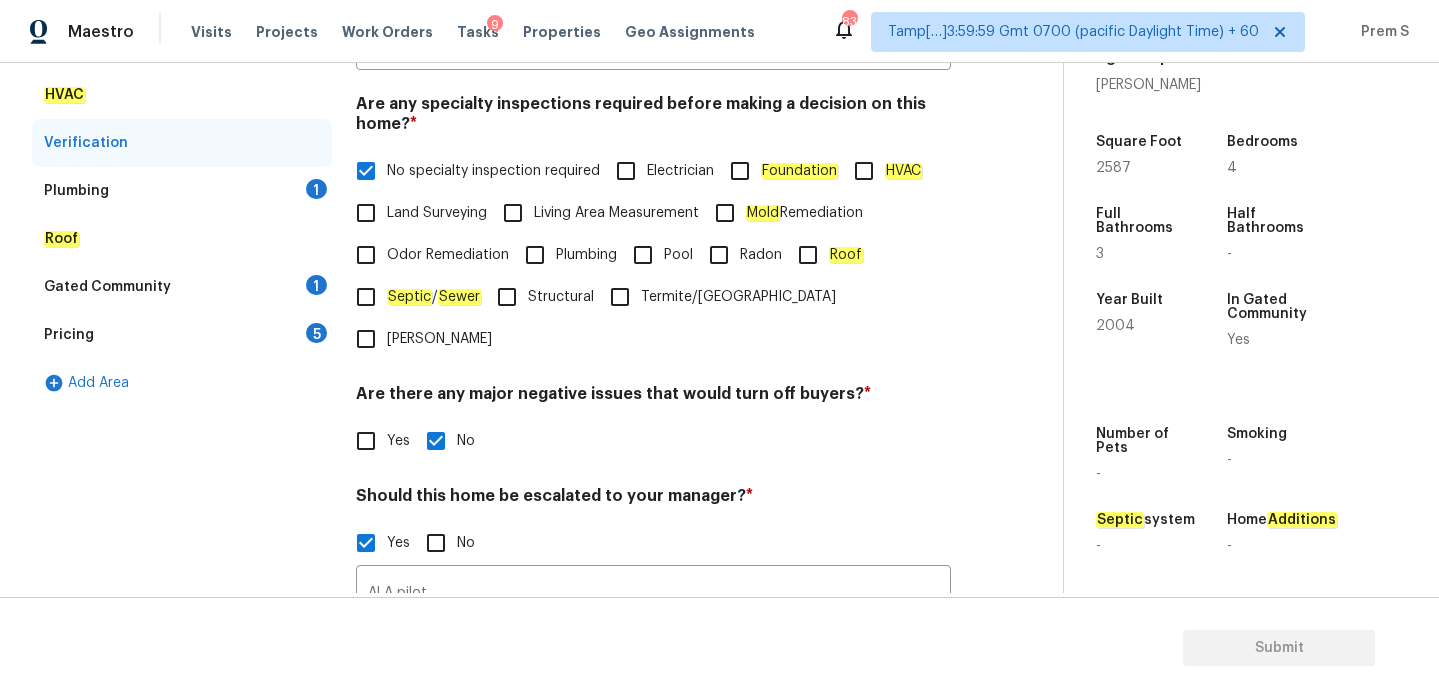 click on "Plumbing 1" at bounding box center [182, 191] 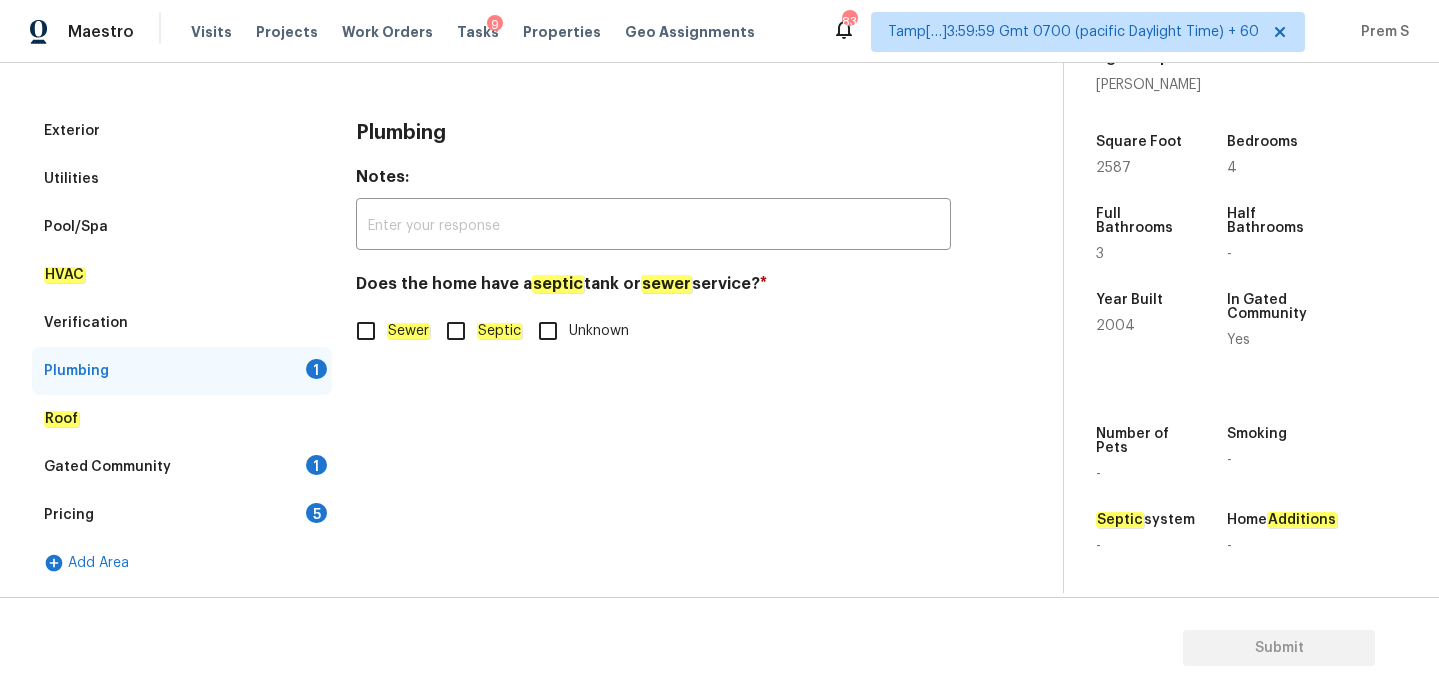 click on "Sewer" at bounding box center (366, 331) 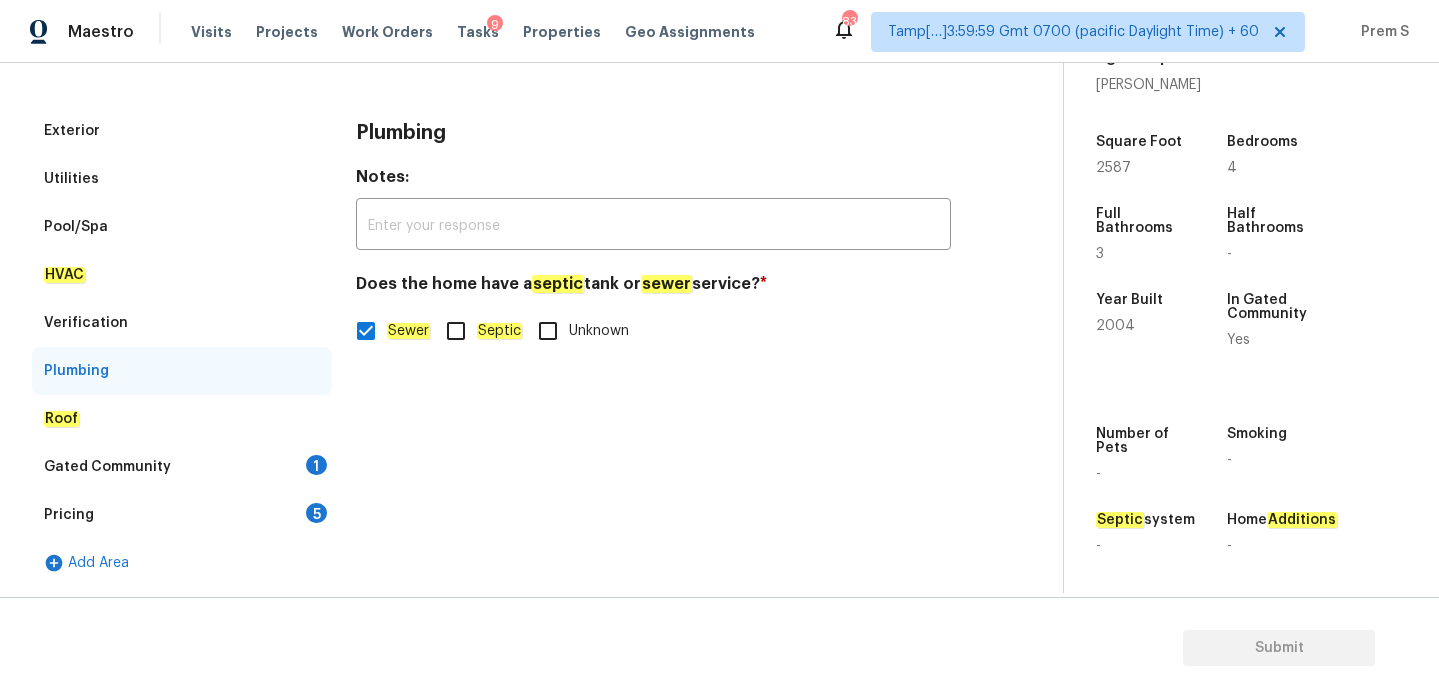 click on "Gated Community 1" at bounding box center (182, 467) 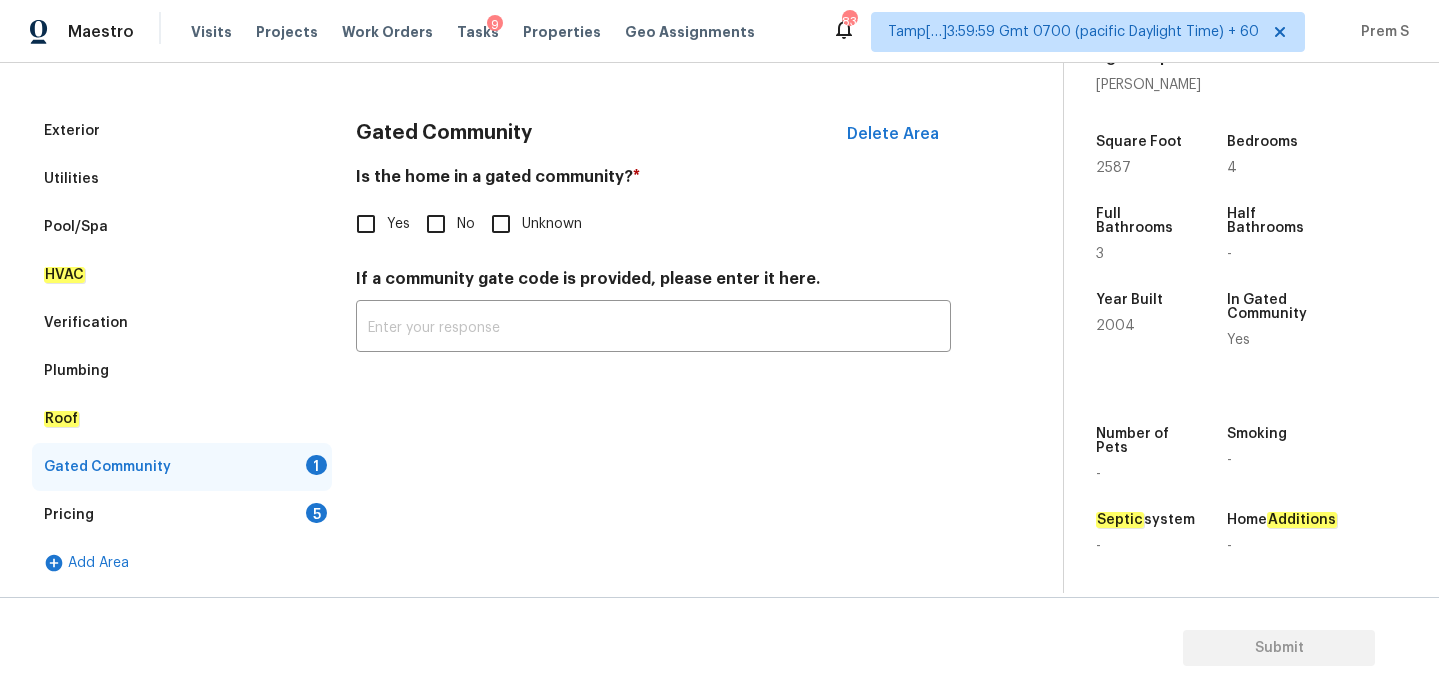 click on "No" at bounding box center (436, 224) 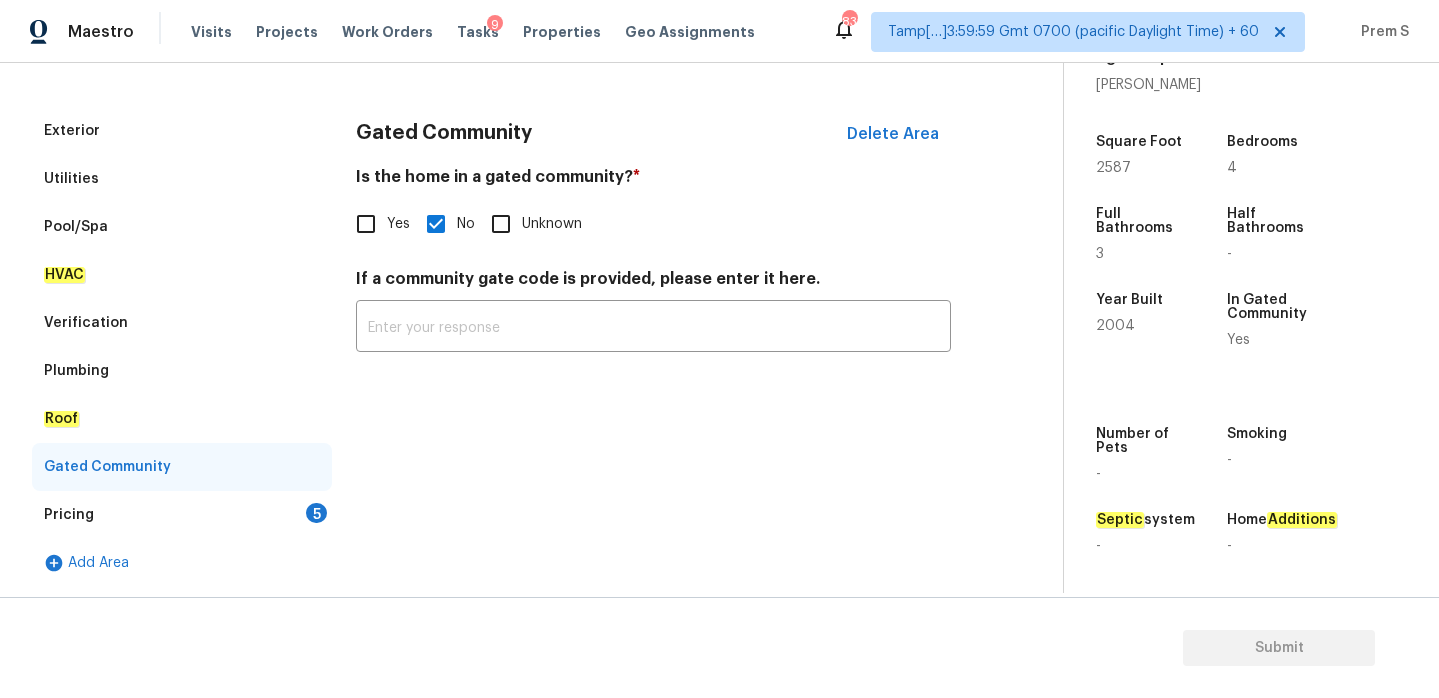 click on "Pricing 5" at bounding box center [182, 515] 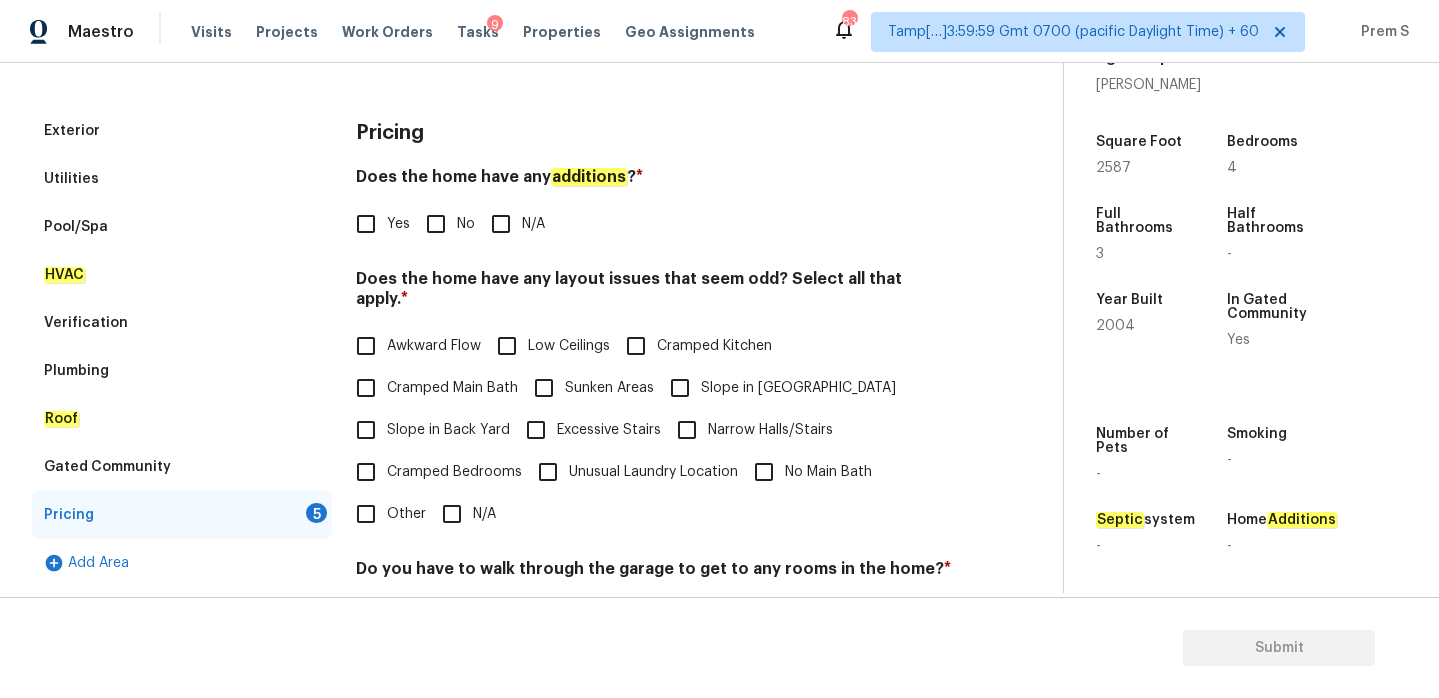 click on "No" at bounding box center (436, 224) 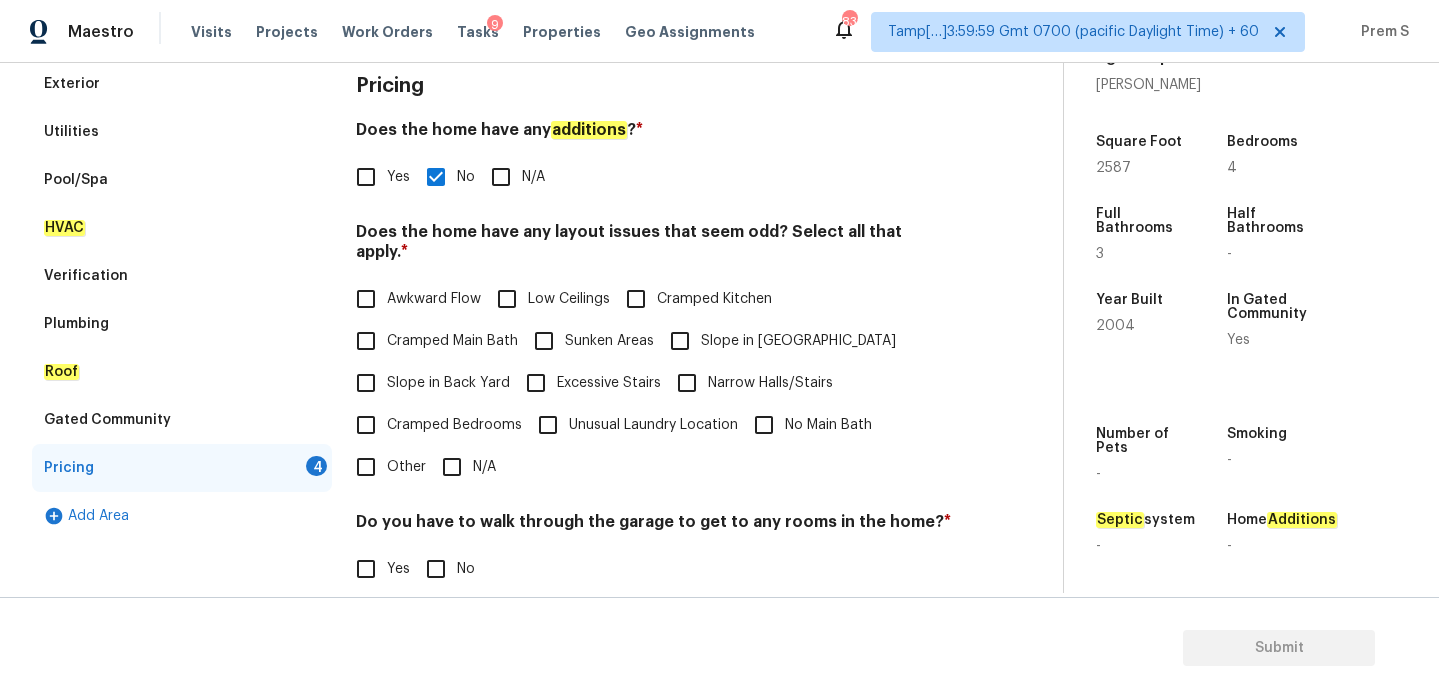 scroll, scrollTop: 364, scrollLeft: 0, axis: vertical 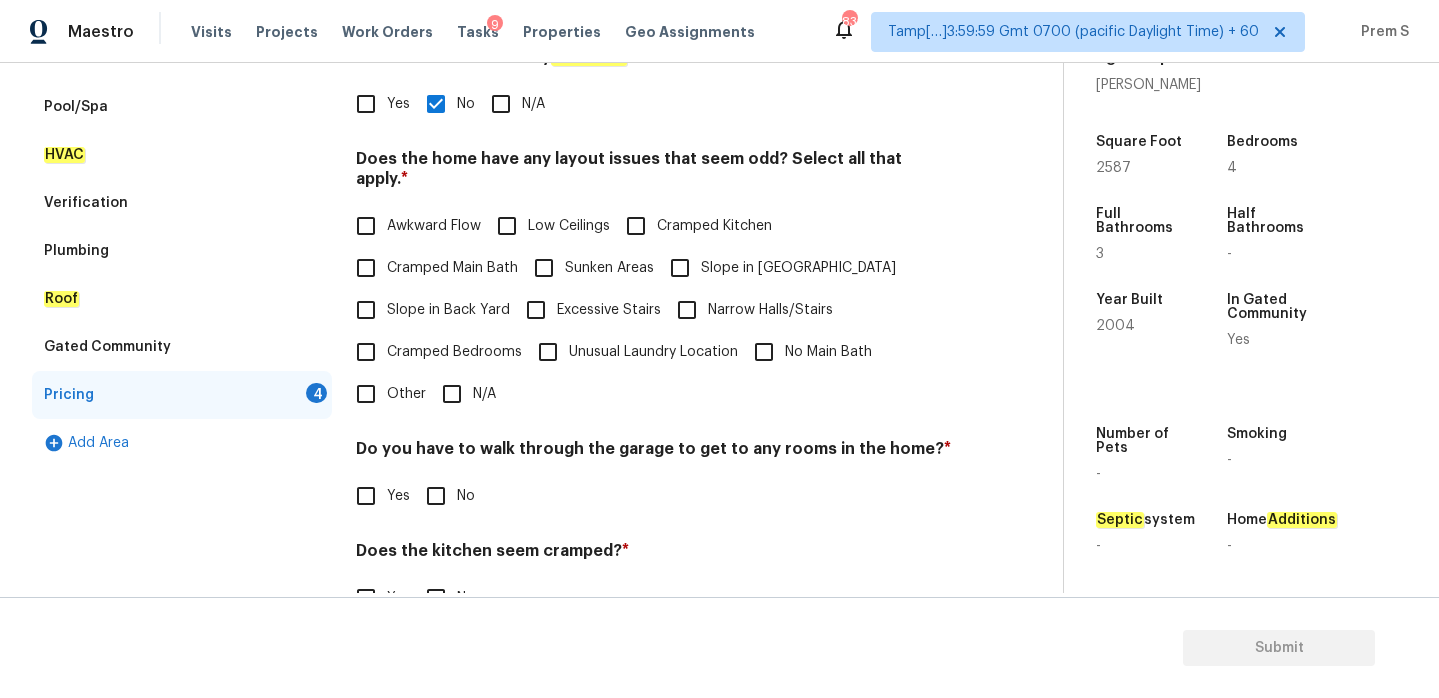 click on "N/A" at bounding box center [452, 394] 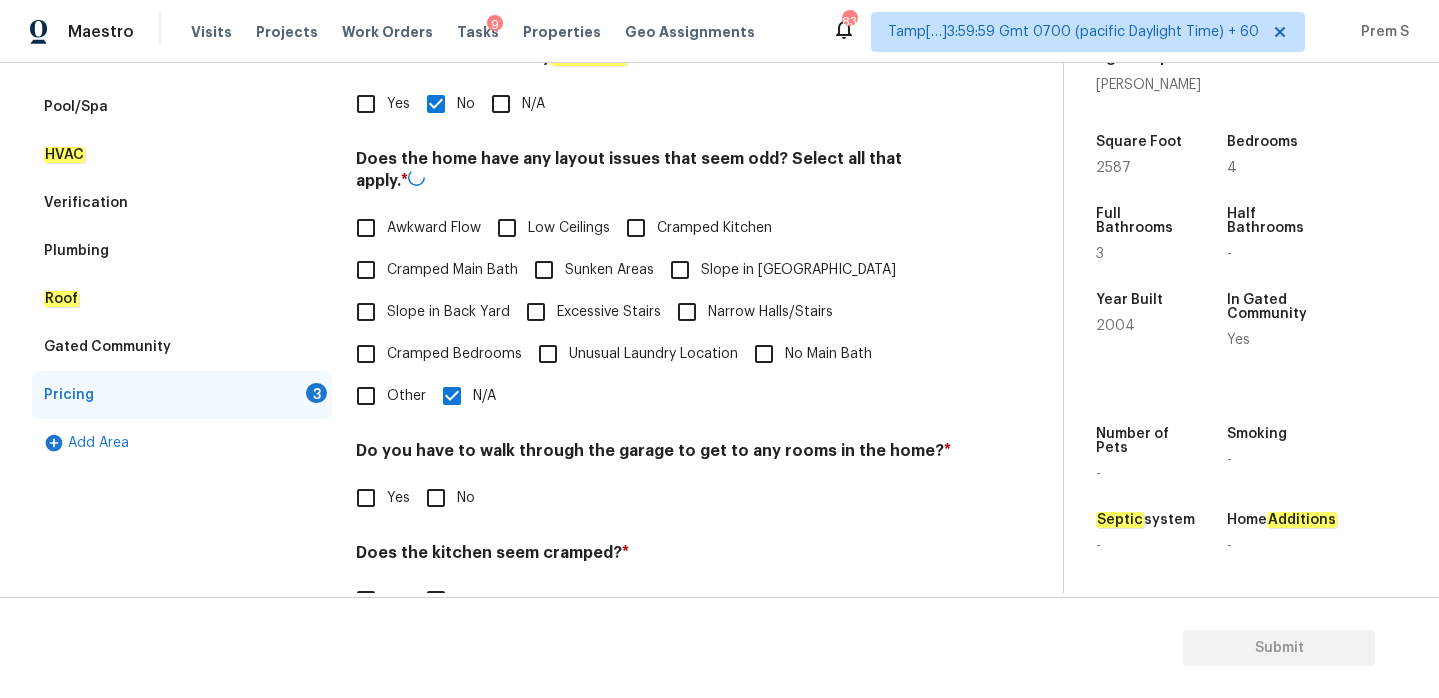 click on "No" at bounding box center (436, 498) 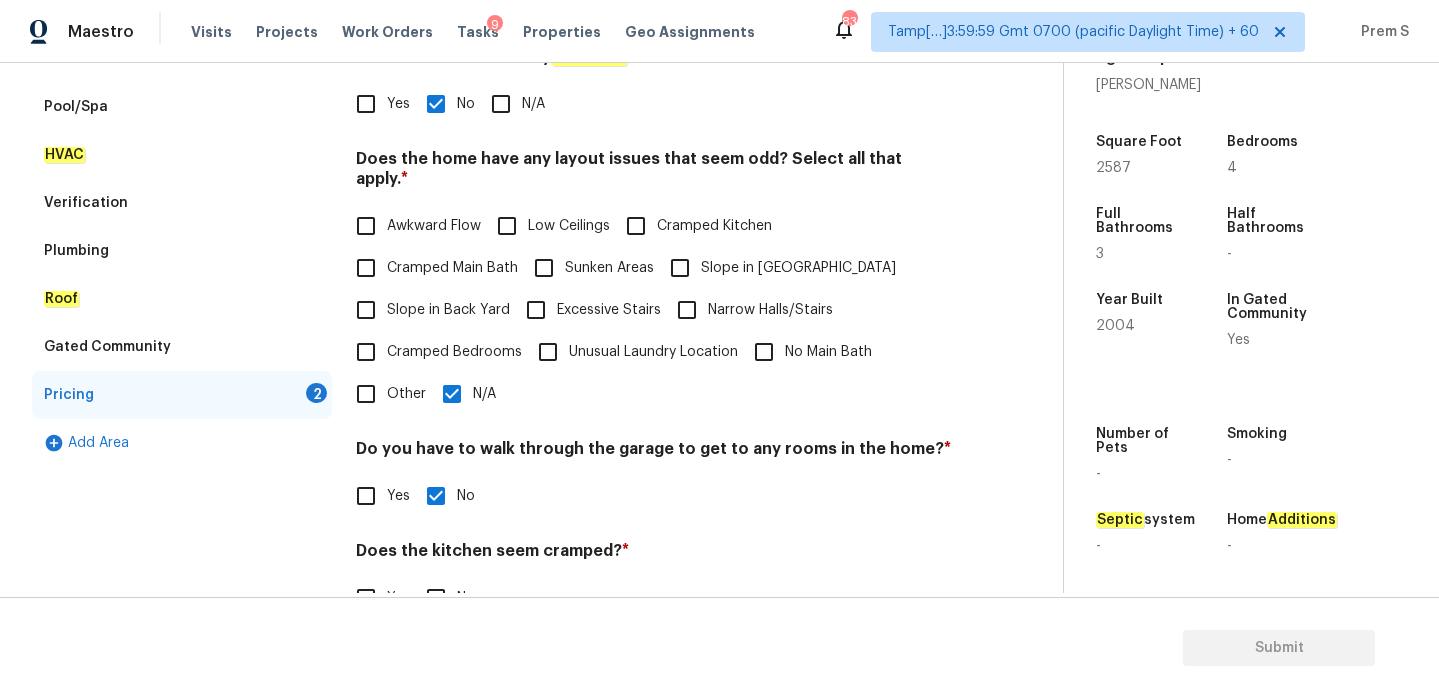 click on "No" at bounding box center (436, 598) 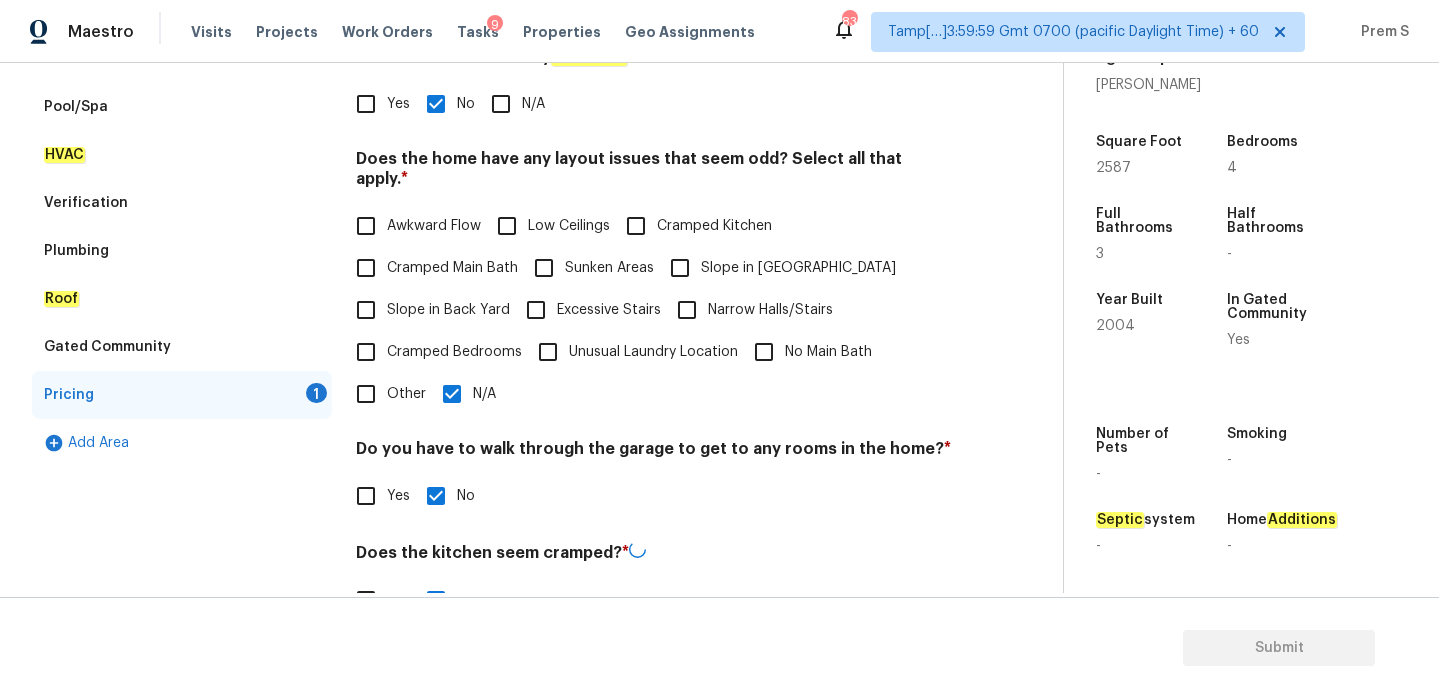 scroll, scrollTop: 502, scrollLeft: 0, axis: vertical 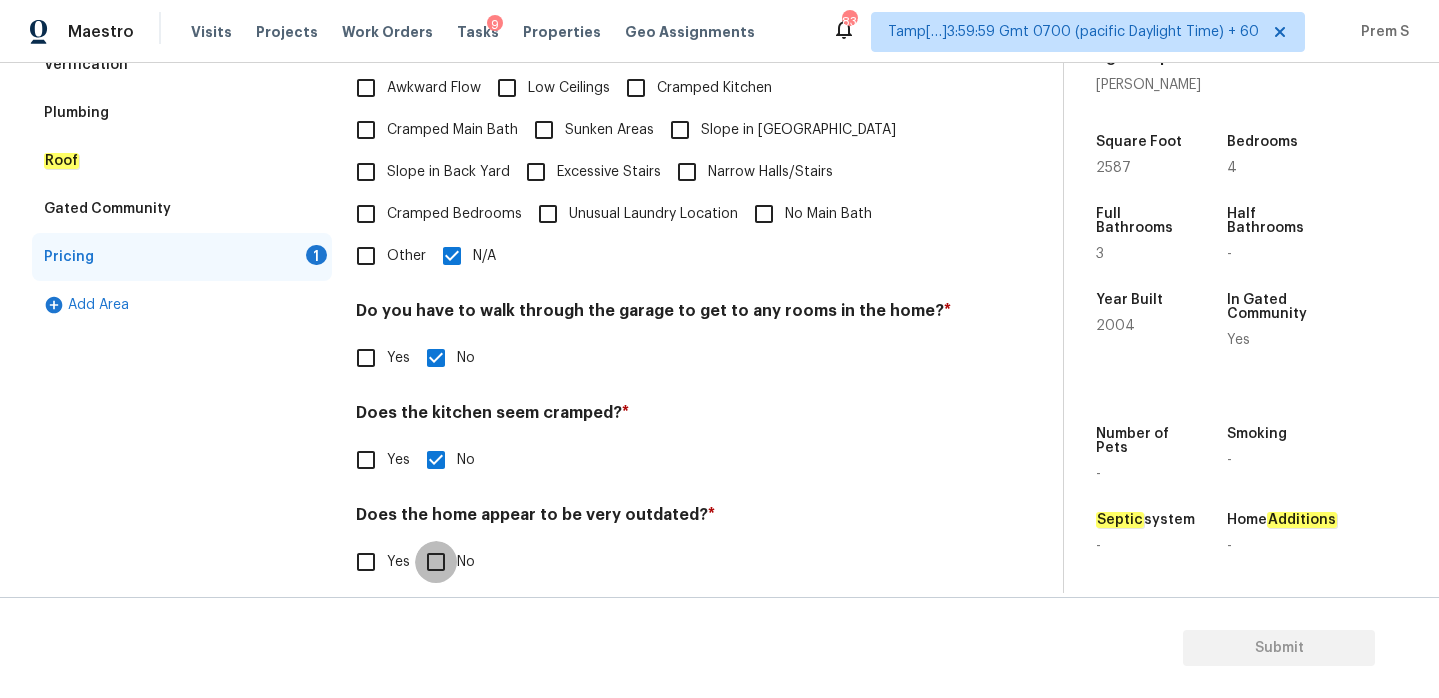 click on "No" at bounding box center [436, 562] 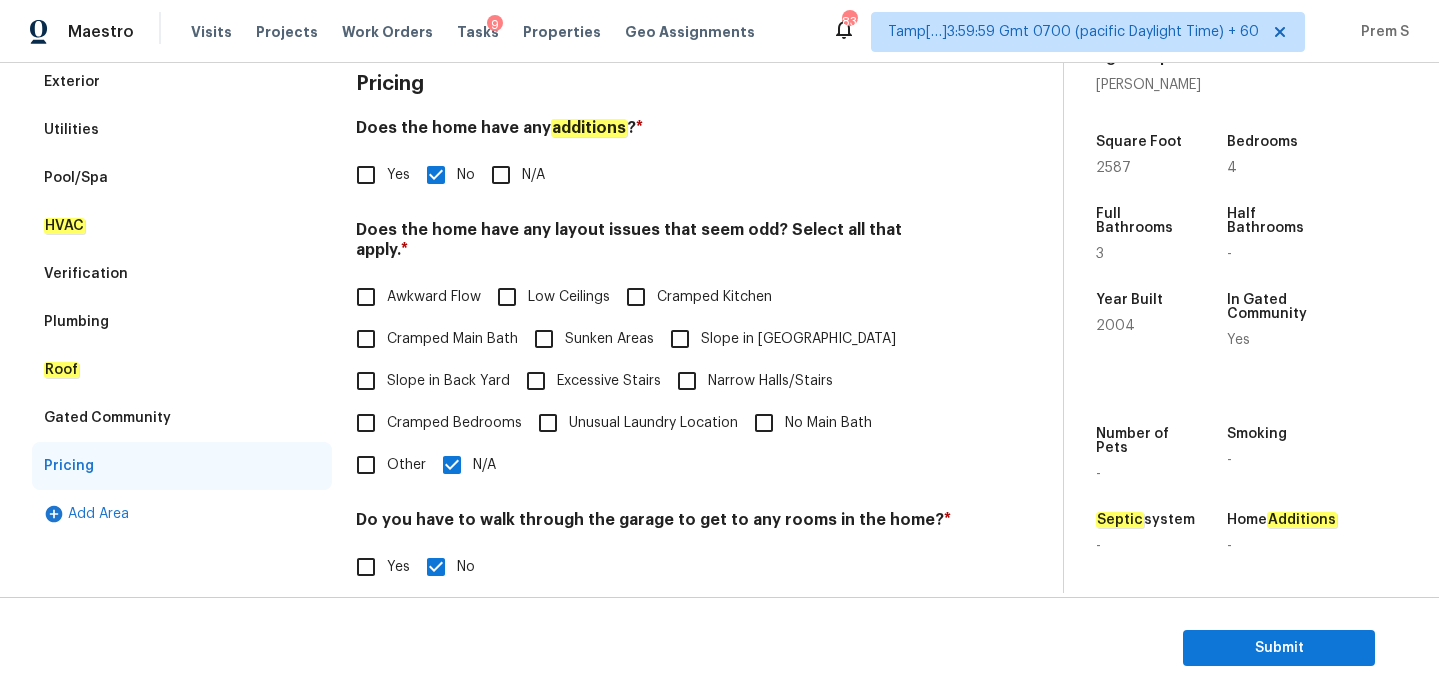 scroll, scrollTop: 294, scrollLeft: 0, axis: vertical 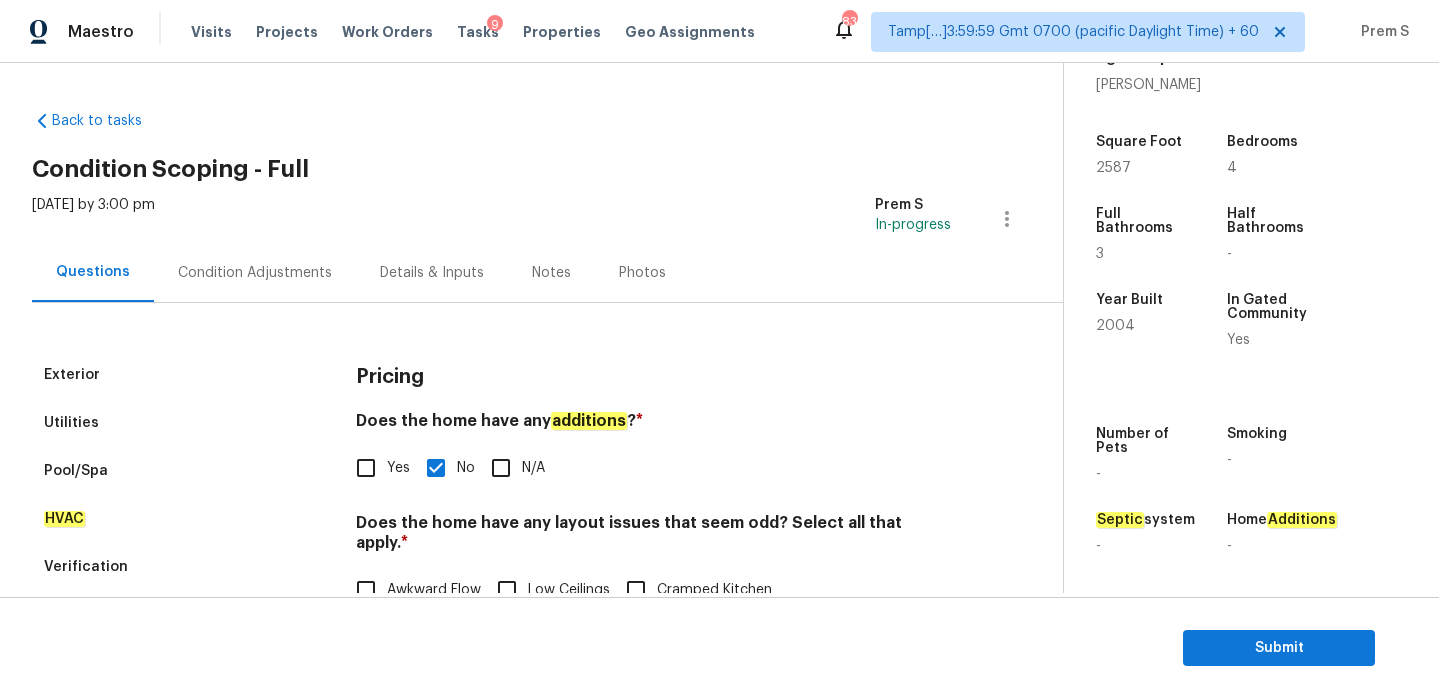 click on "Condition Adjustments" at bounding box center (255, 273) 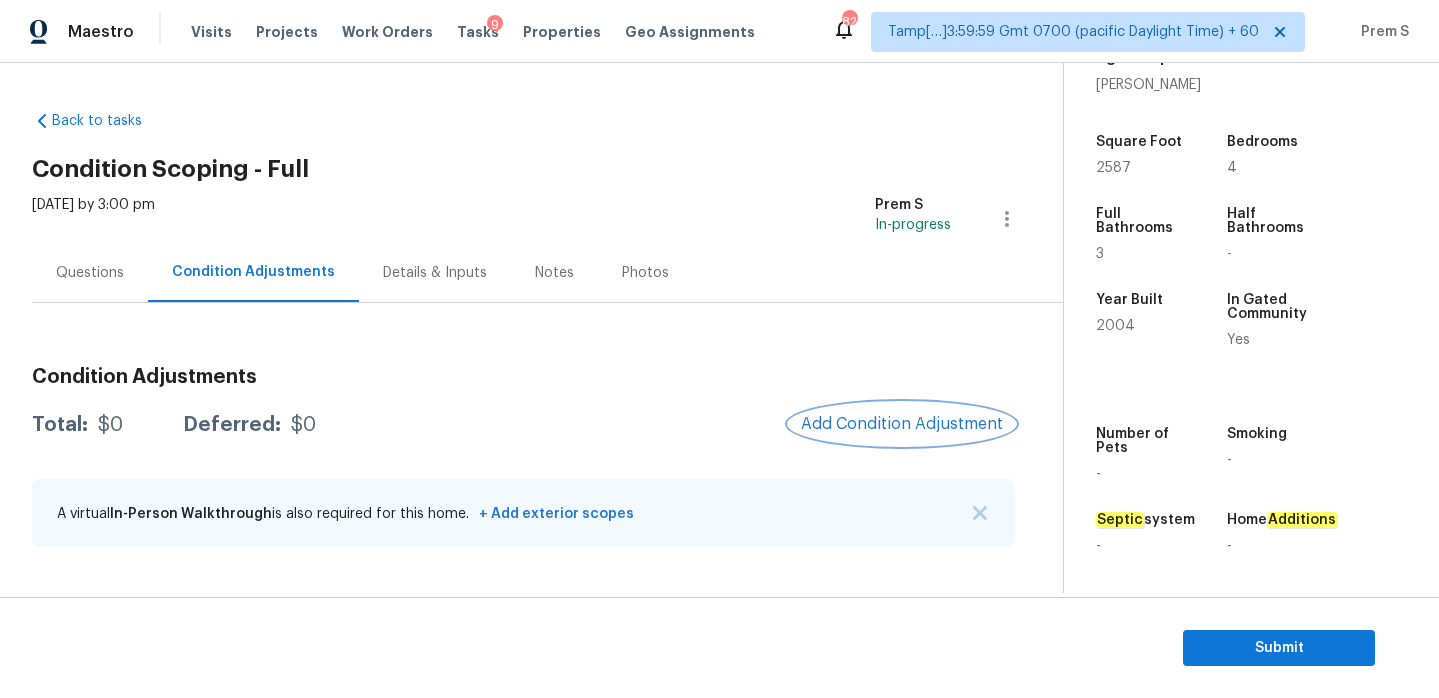 click on "Add Condition Adjustment" at bounding box center (902, 424) 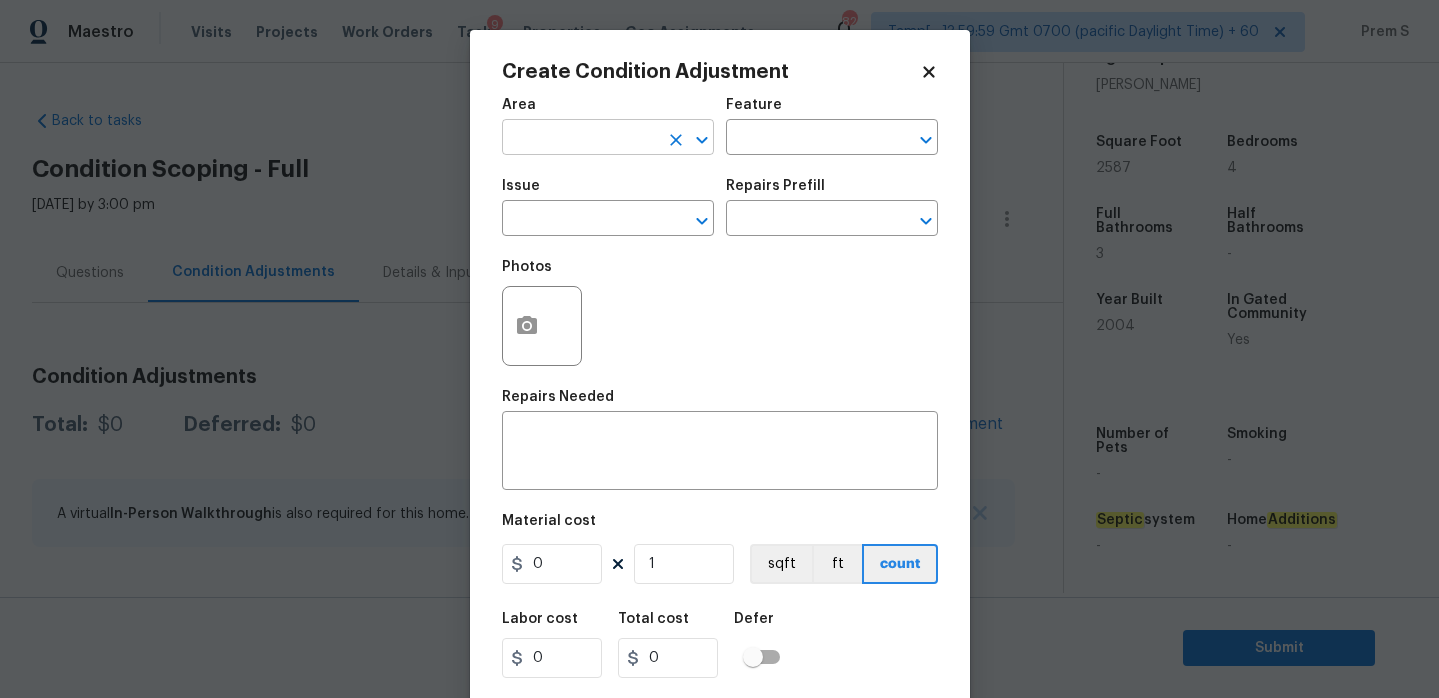 click at bounding box center (580, 139) 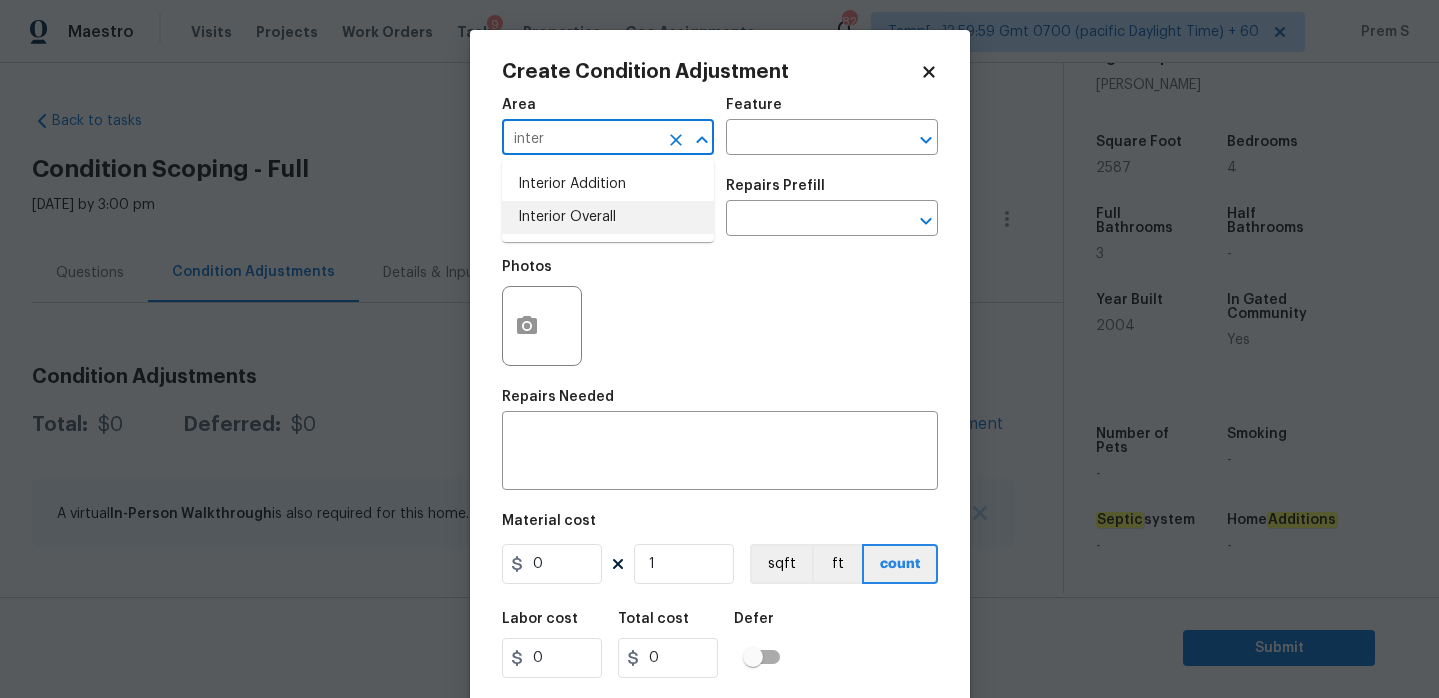 click on "Interior Overall" at bounding box center [608, 217] 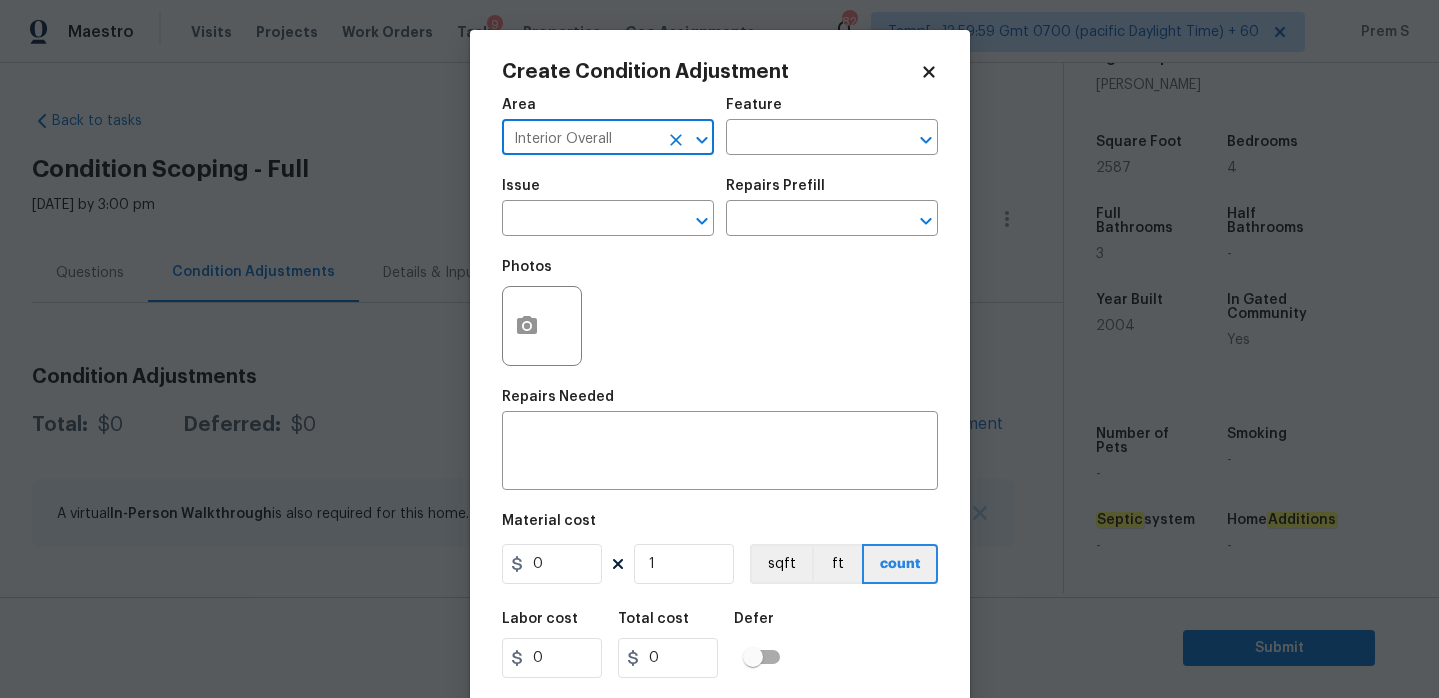 type on "Interior Overall" 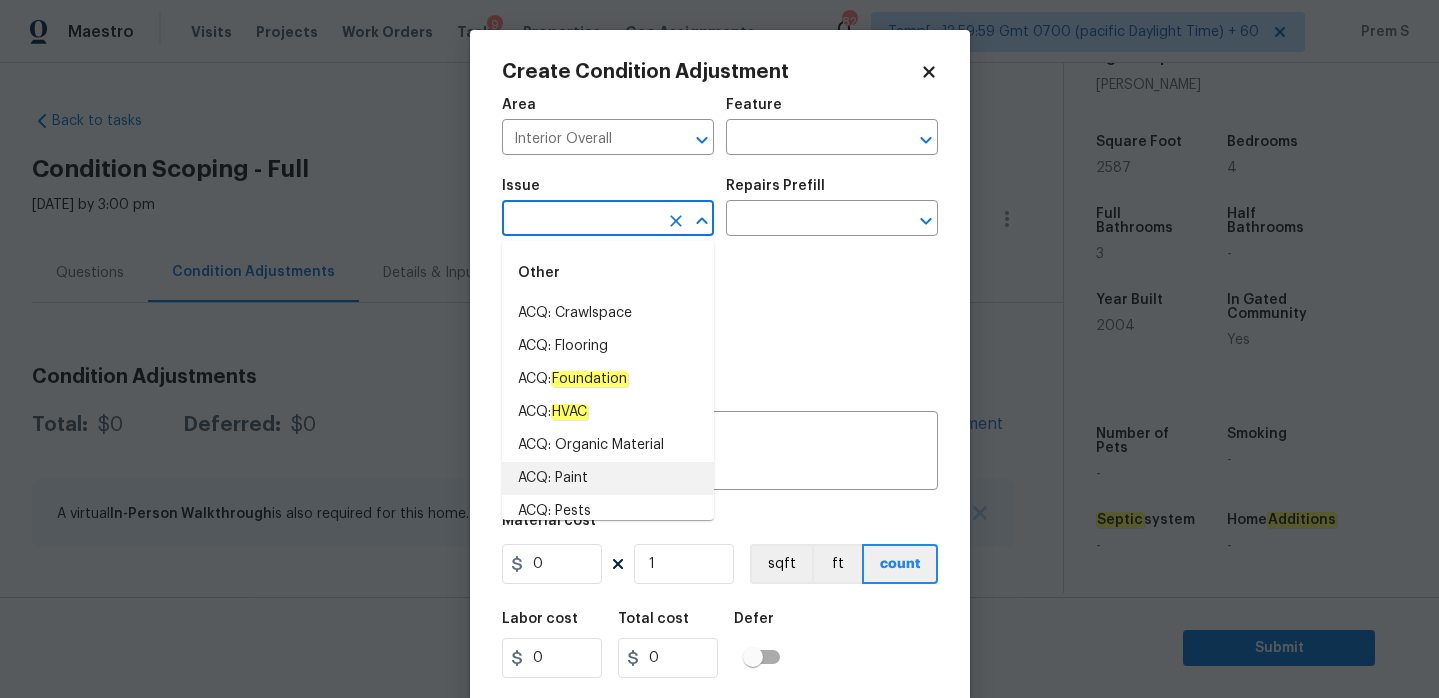 click on "ACQ: Paint" at bounding box center (608, 478) 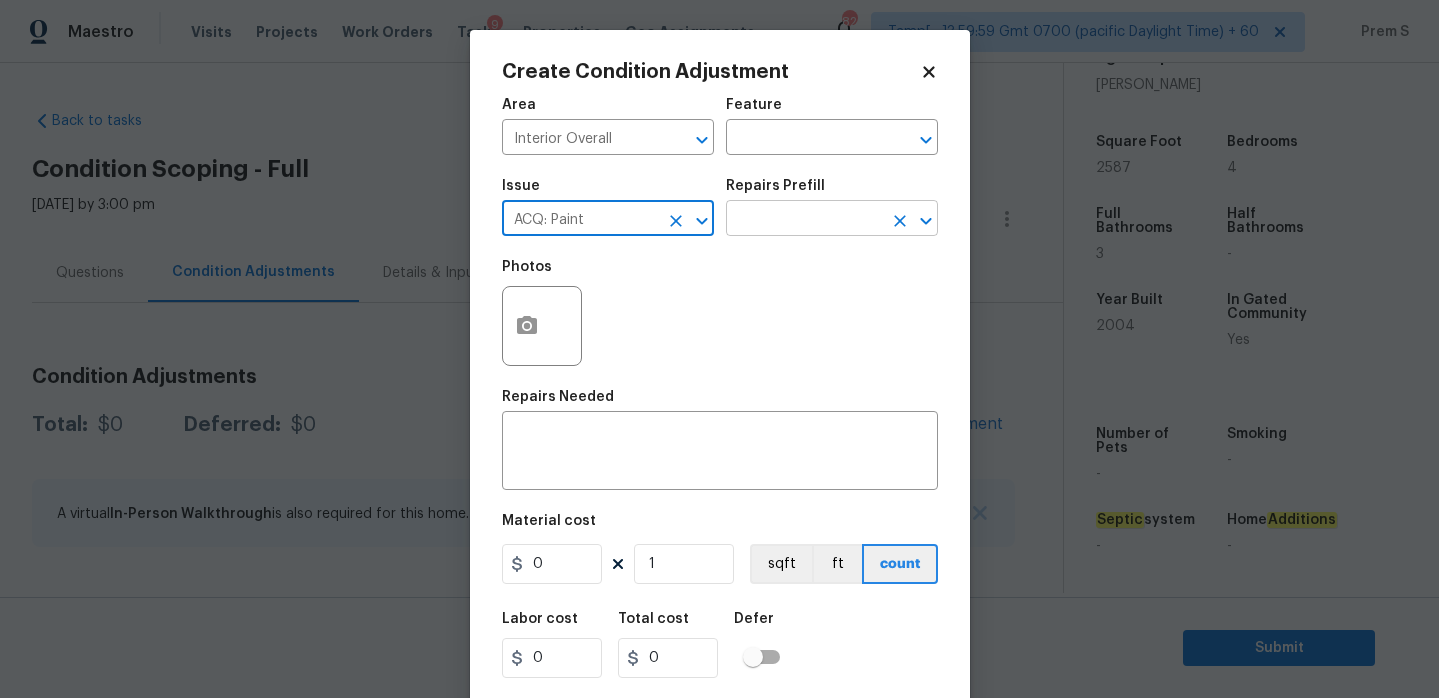 click at bounding box center [804, 220] 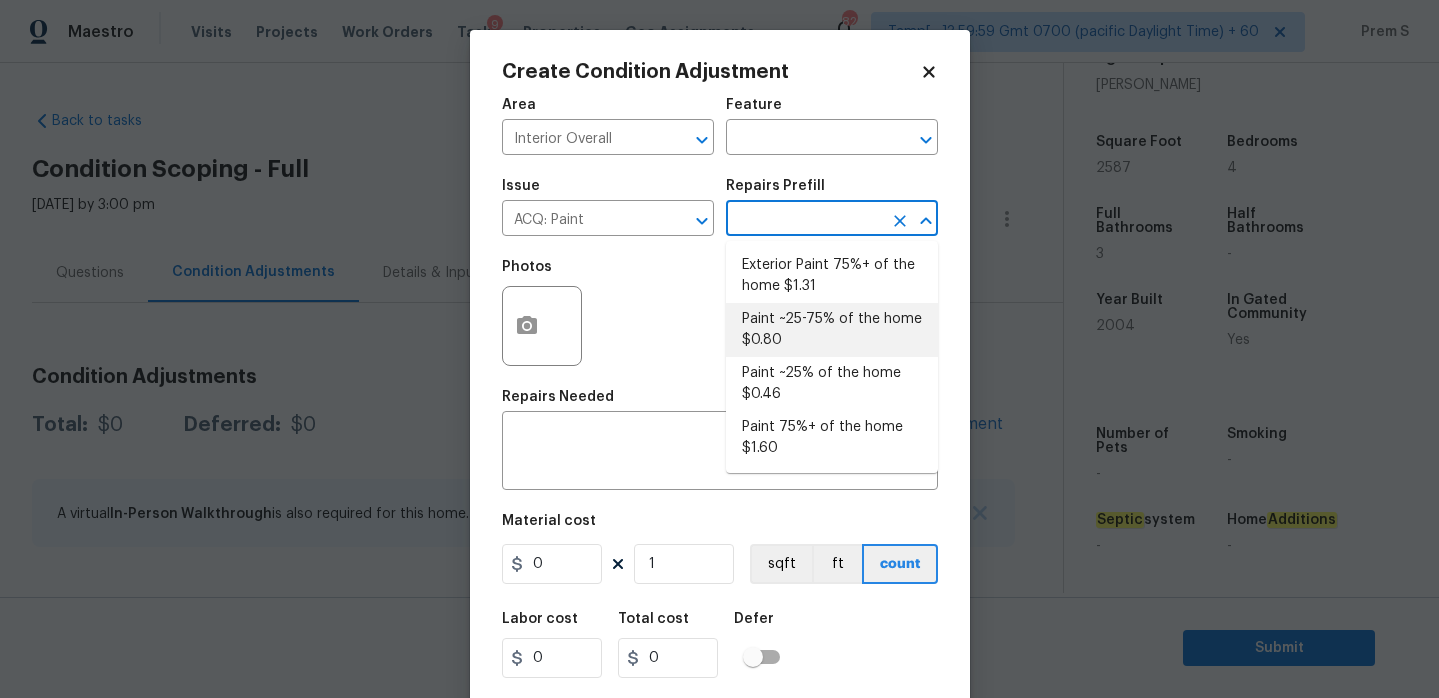 click on "Paint ~25-75% of the home $0.80" at bounding box center (832, 330) 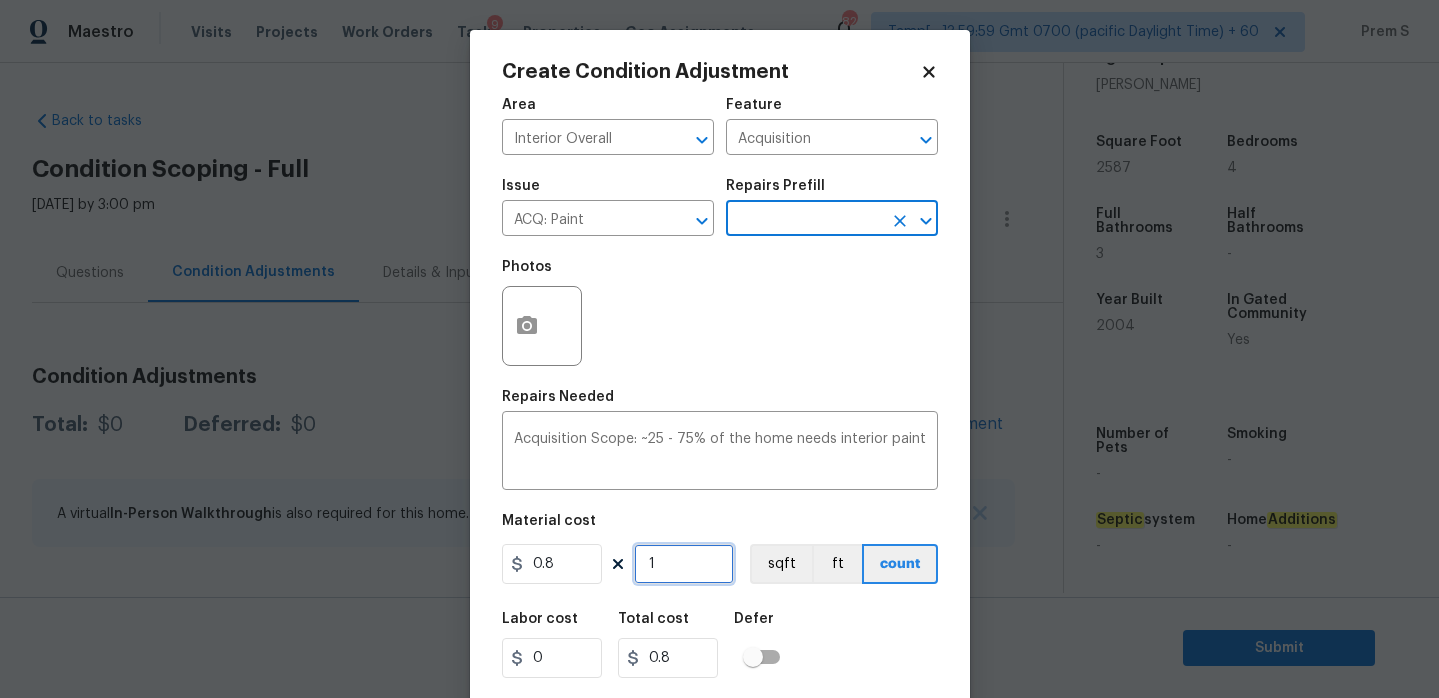 click on "1" at bounding box center [684, 564] 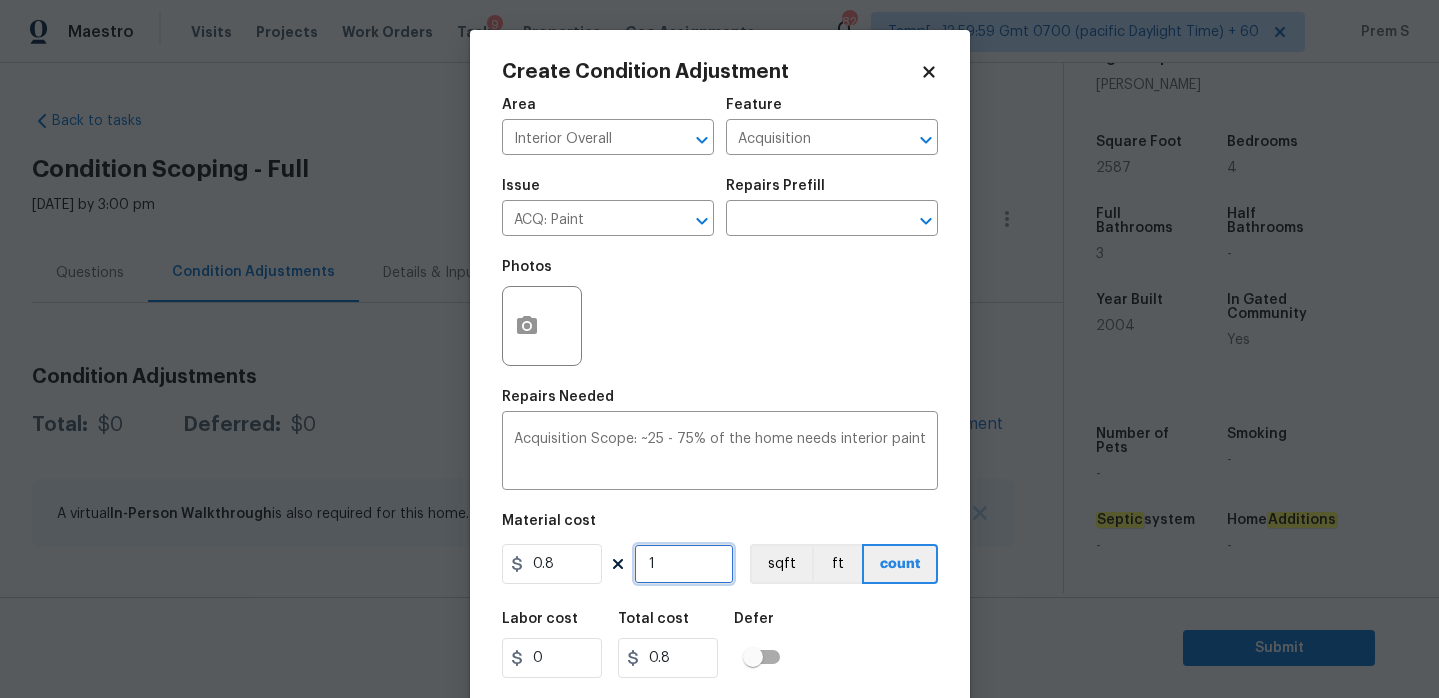 click on "1" at bounding box center (684, 564) 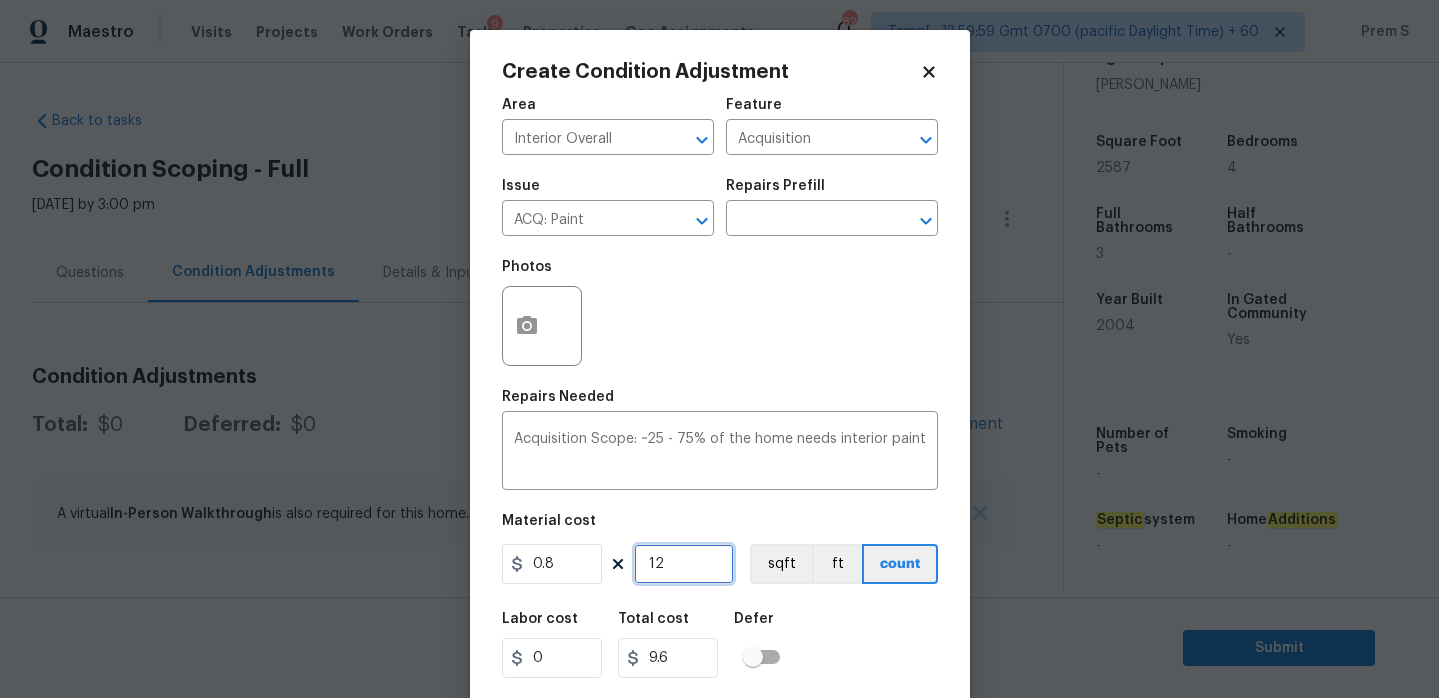 type on "125" 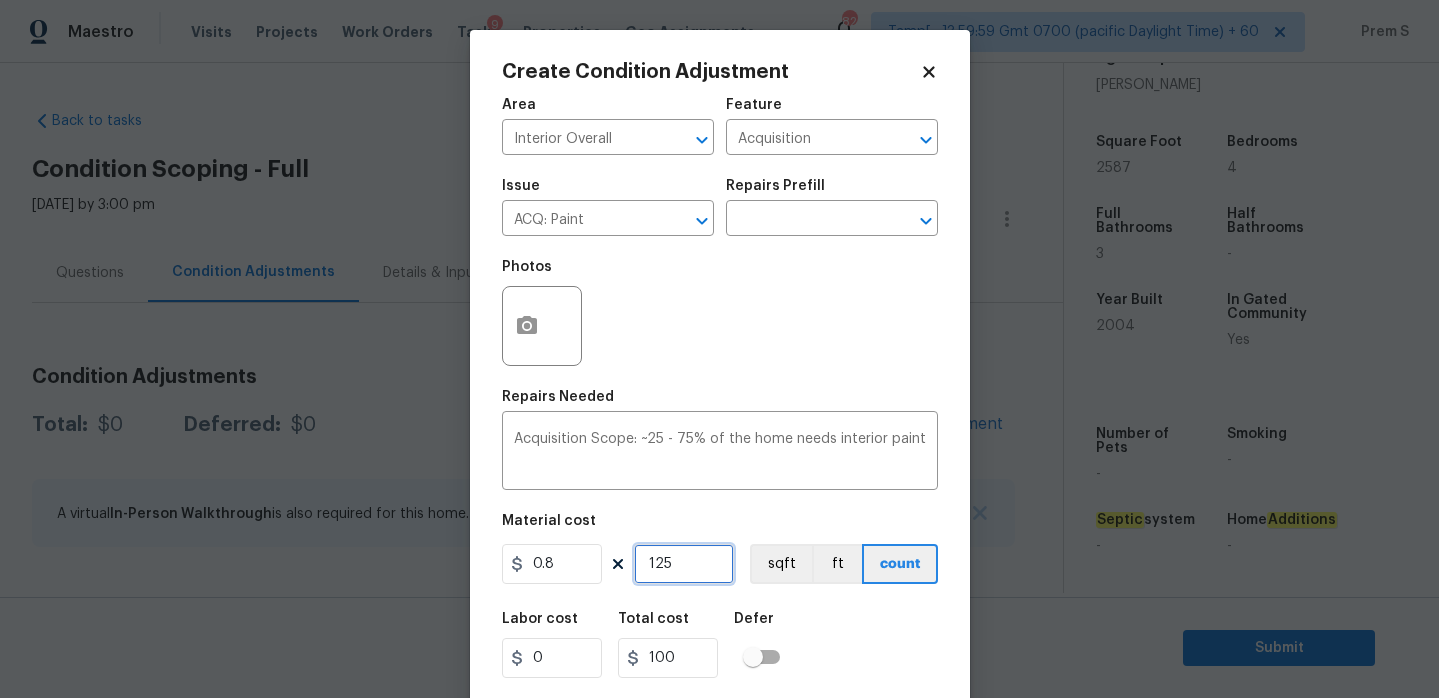 type on "1258" 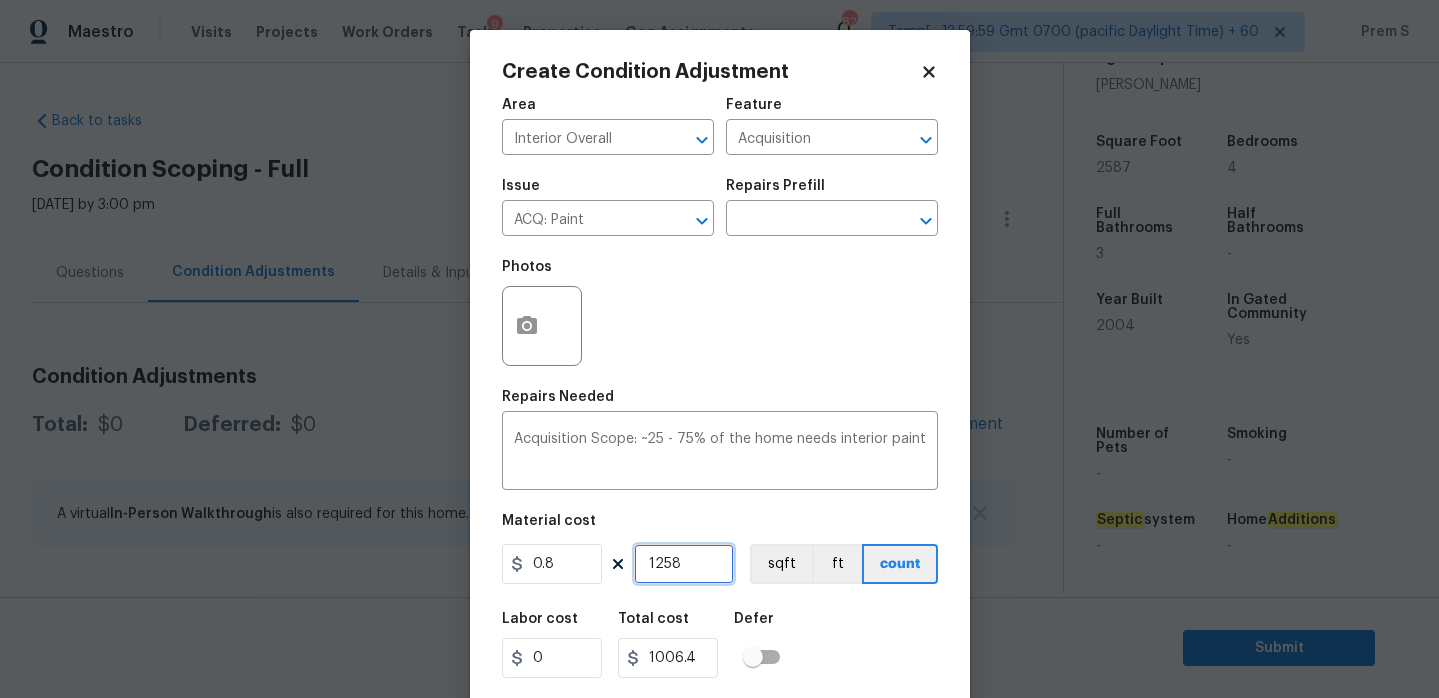 type on "12587" 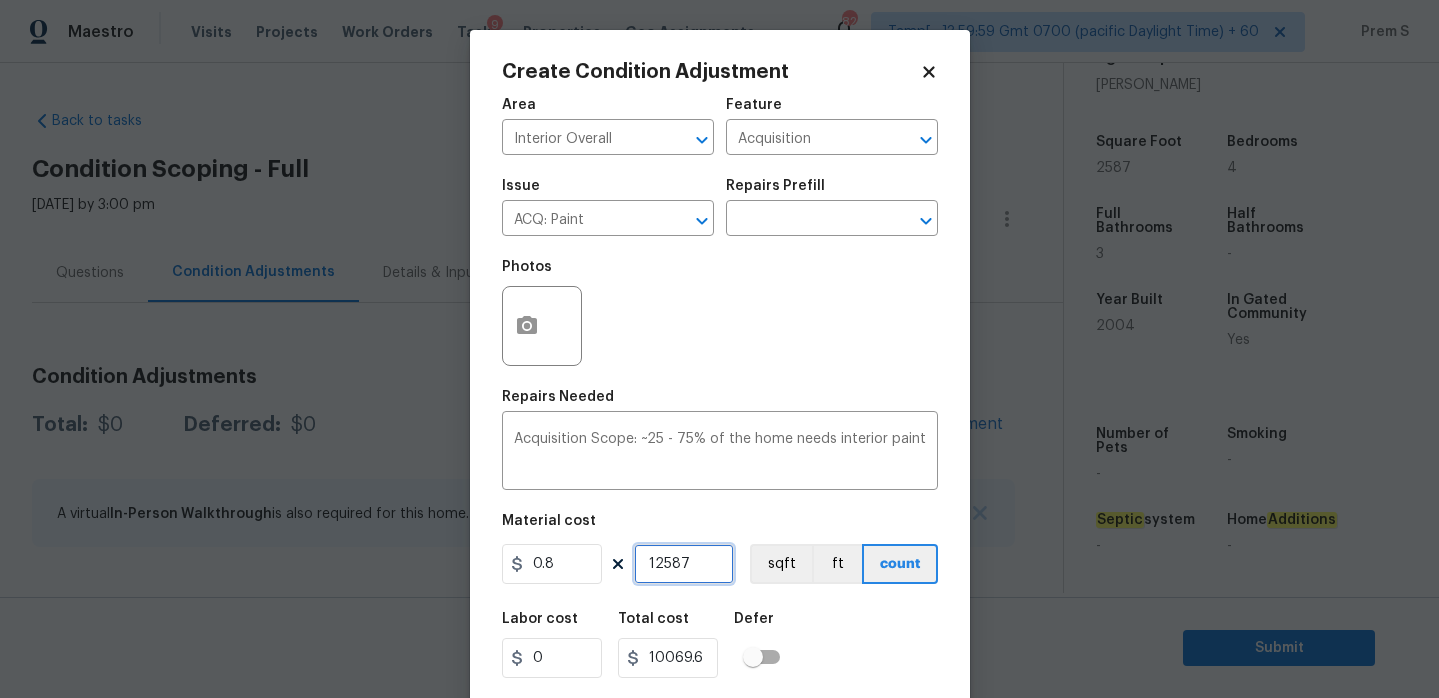 click on "12587" at bounding box center (684, 564) 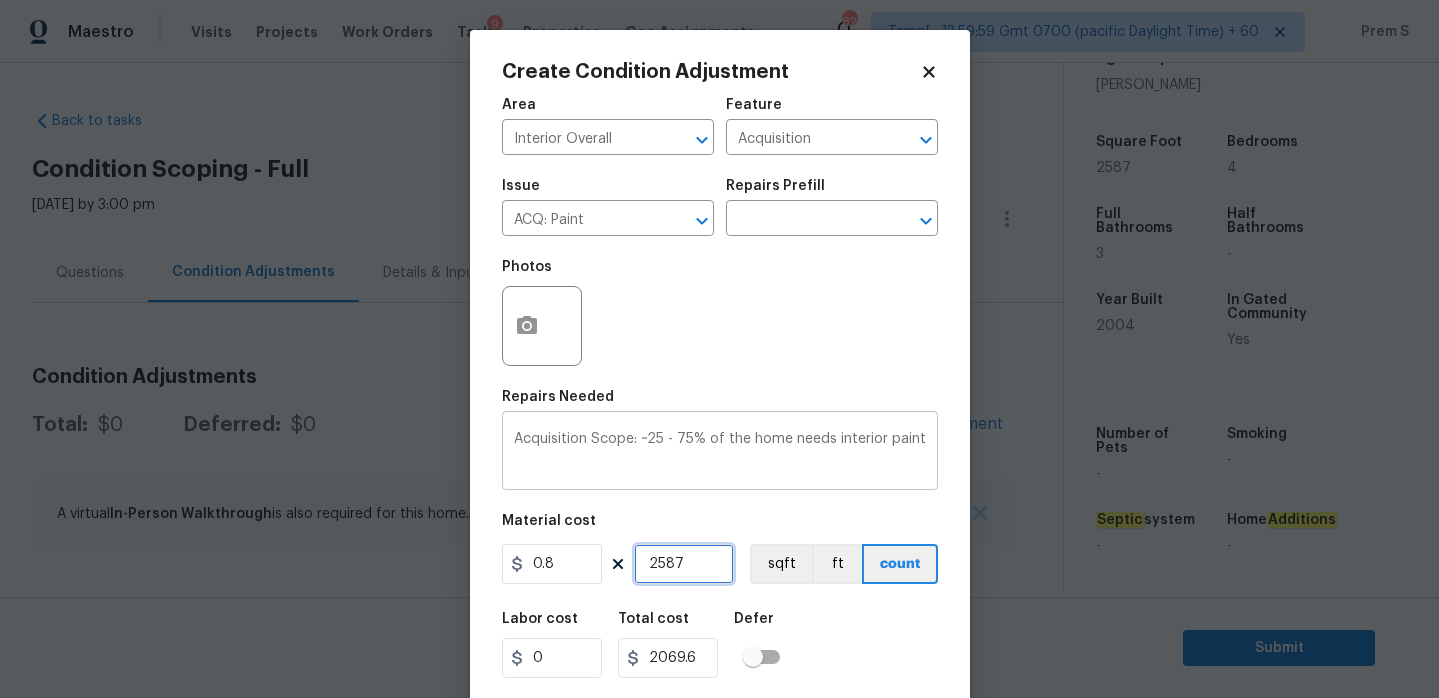 scroll, scrollTop: 49, scrollLeft: 0, axis: vertical 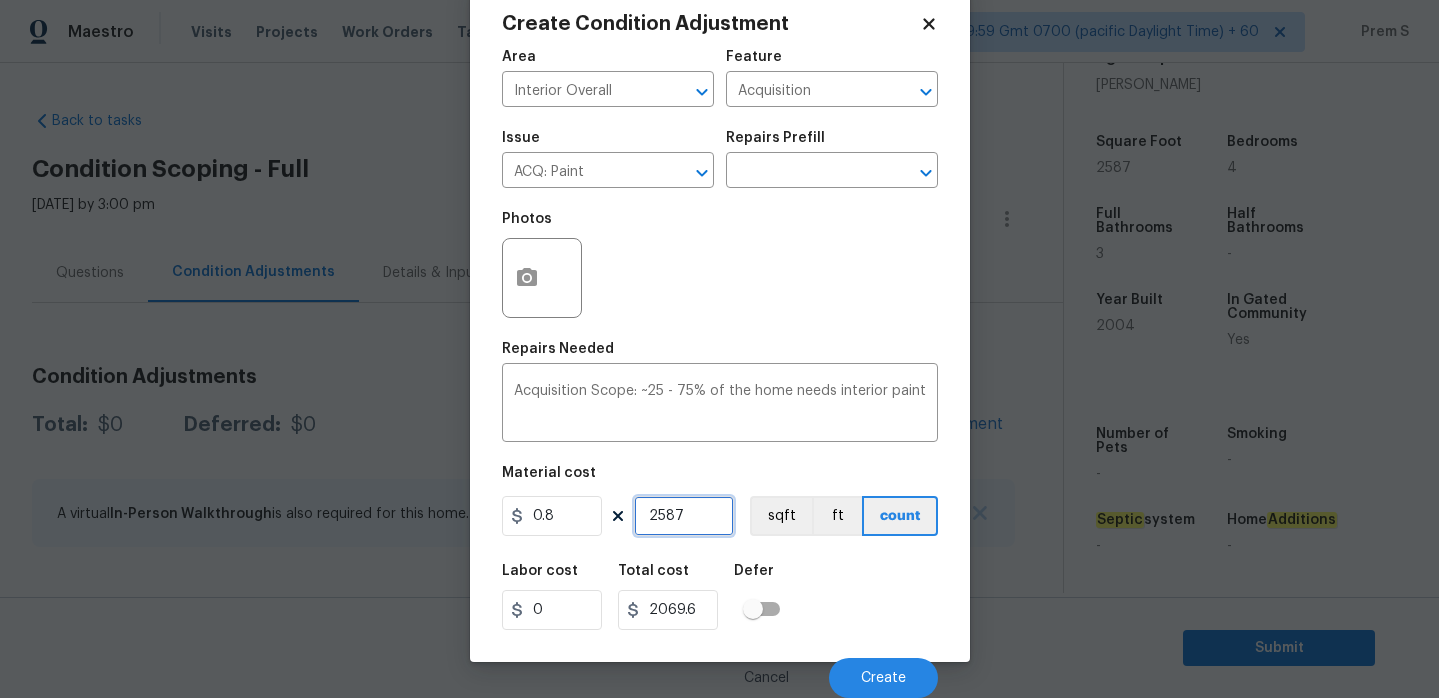 type on "2587" 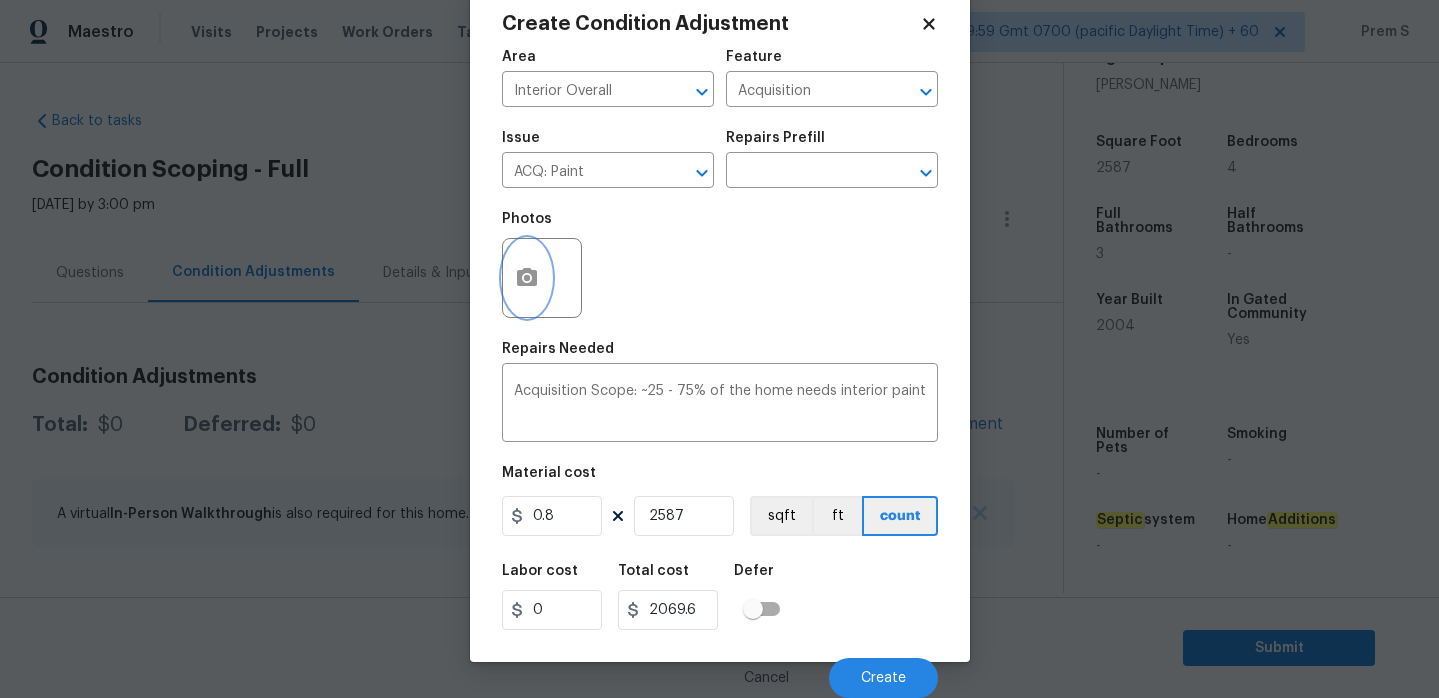 click at bounding box center [527, 278] 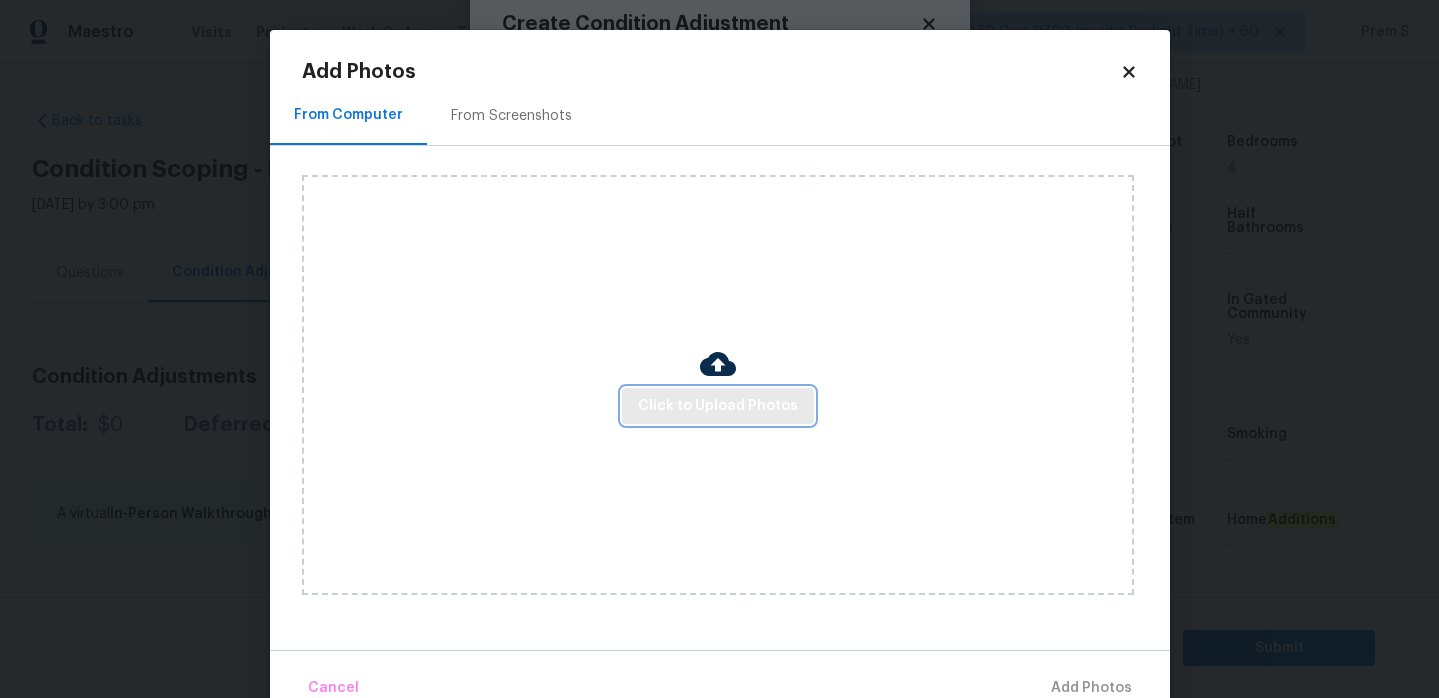 click on "Click to Upload Photos" at bounding box center (718, 406) 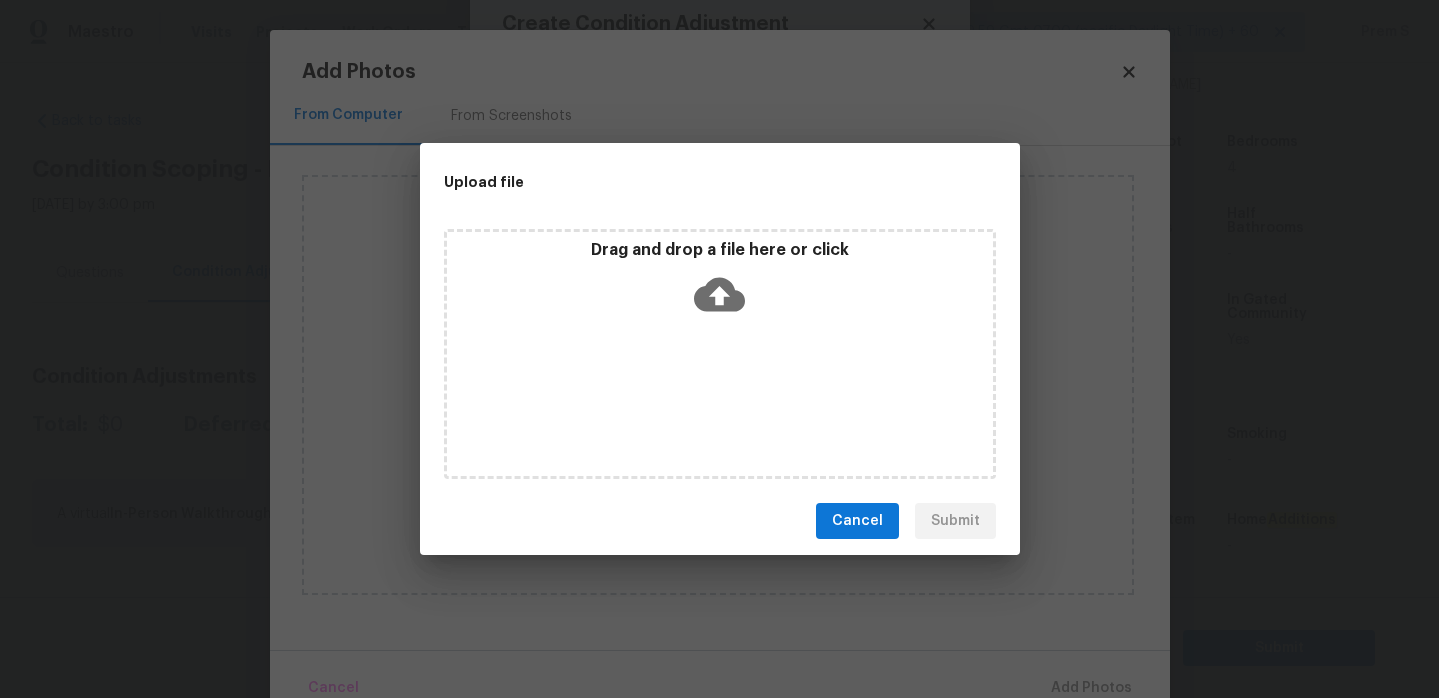 click 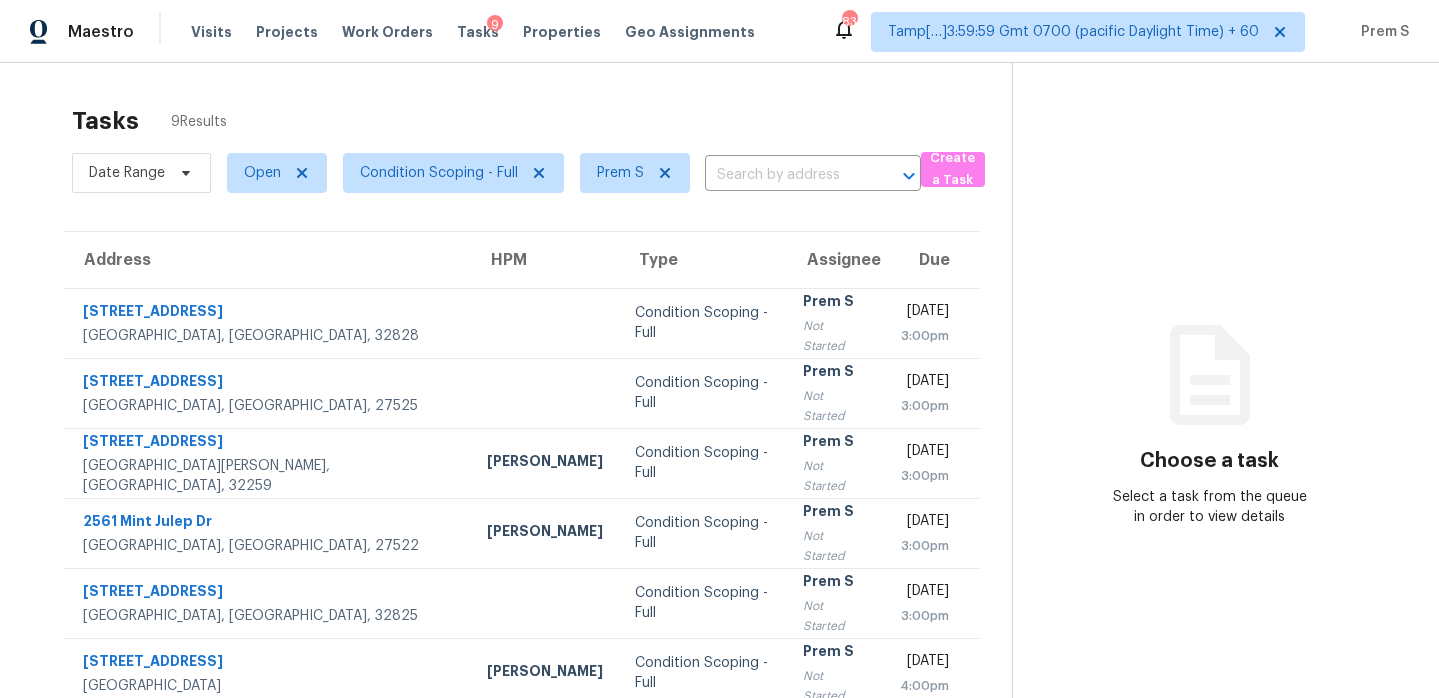 scroll, scrollTop: 0, scrollLeft: 0, axis: both 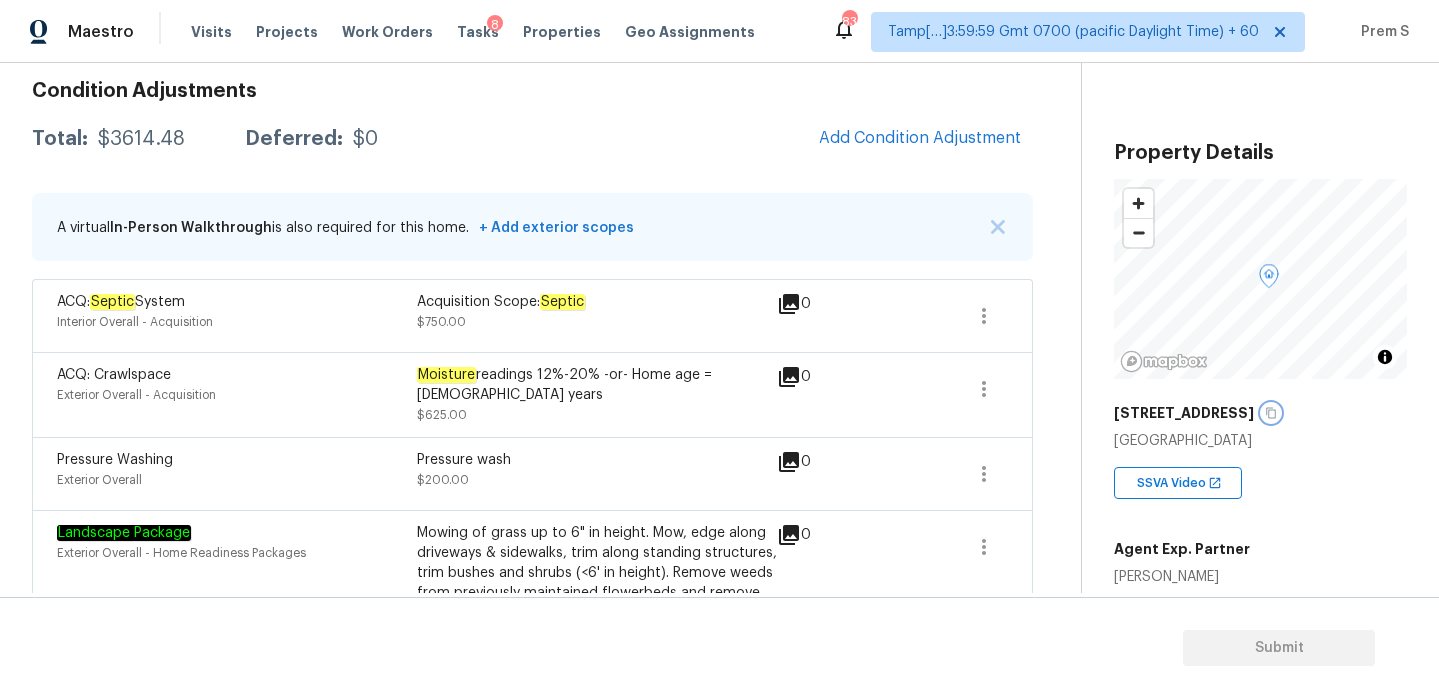 click 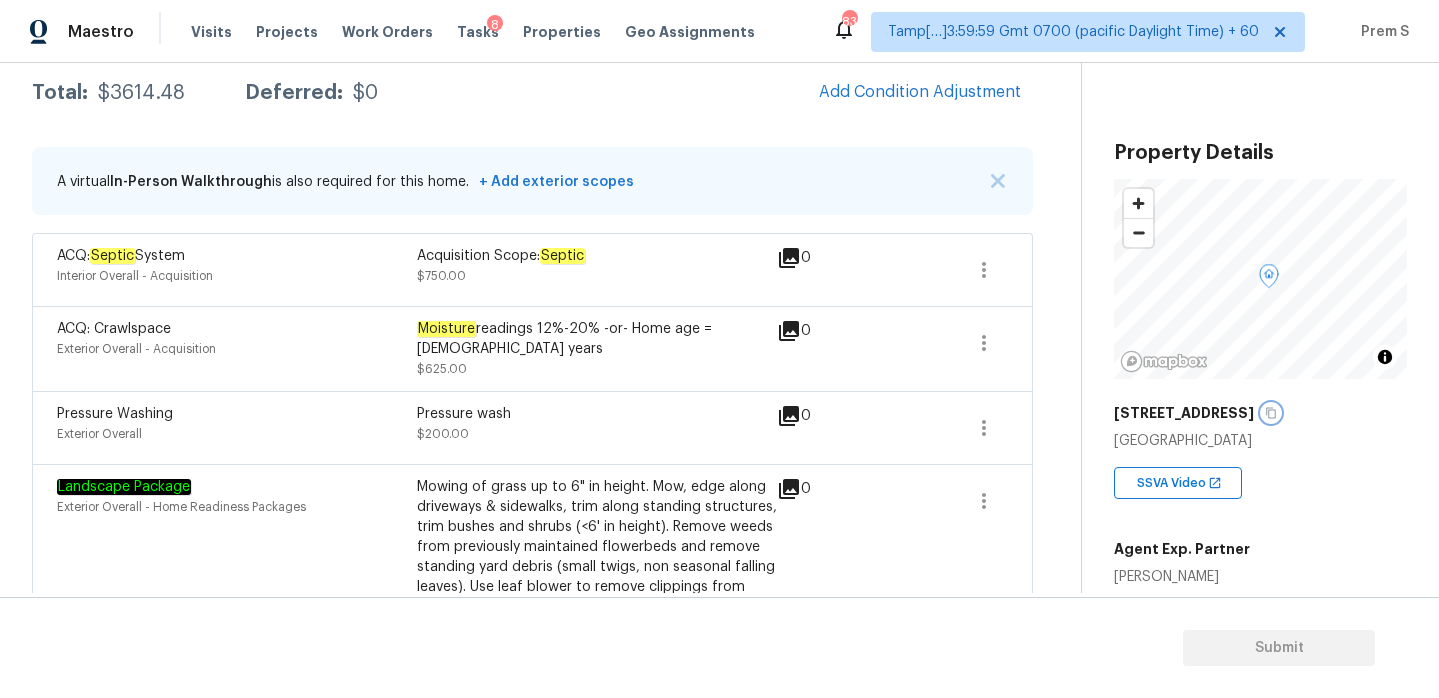 scroll, scrollTop: 288, scrollLeft: 0, axis: vertical 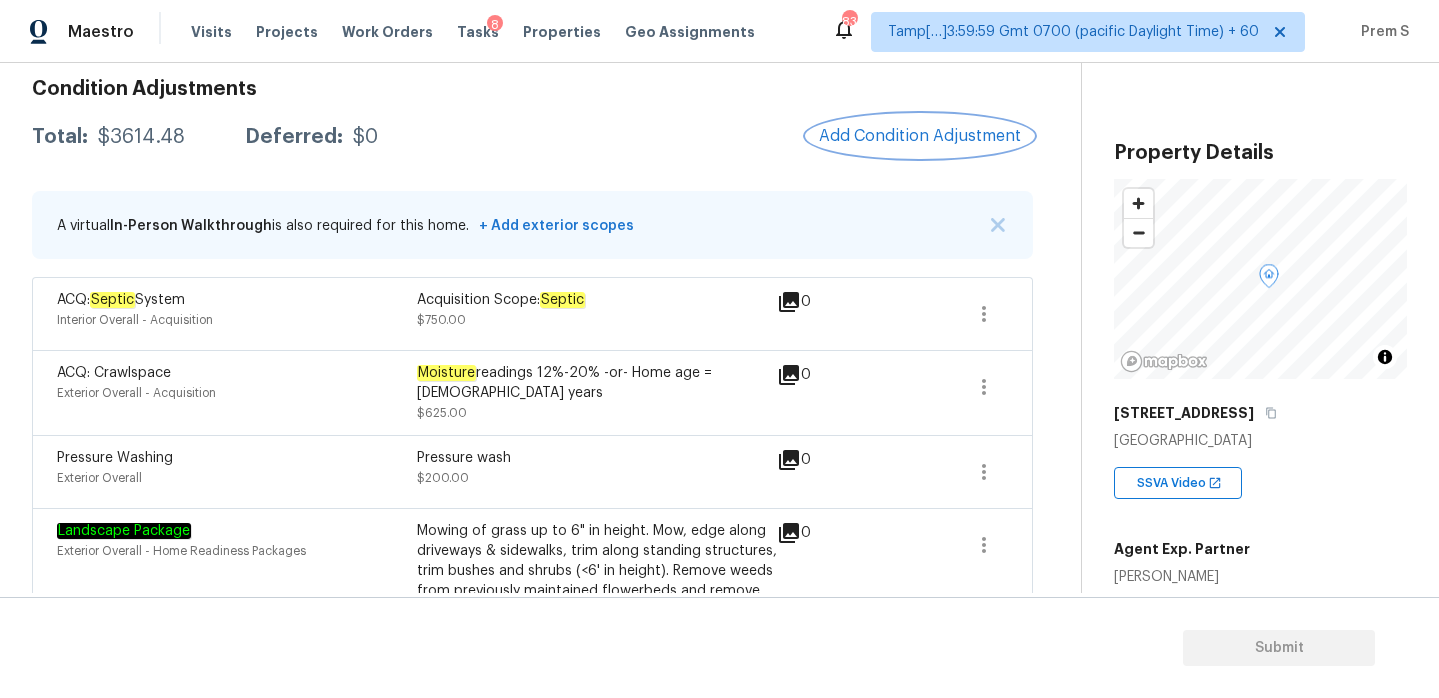 click on "Add Condition Adjustment" at bounding box center [920, 136] 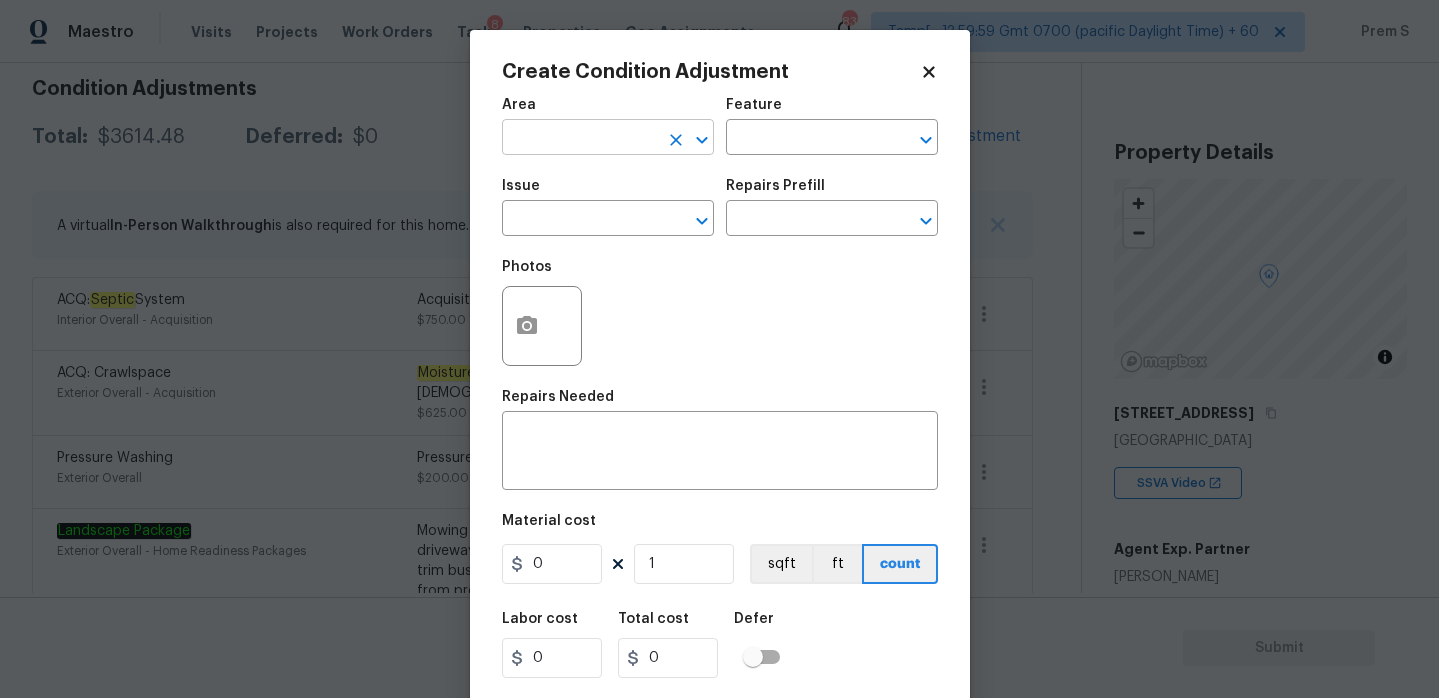 click at bounding box center (580, 139) 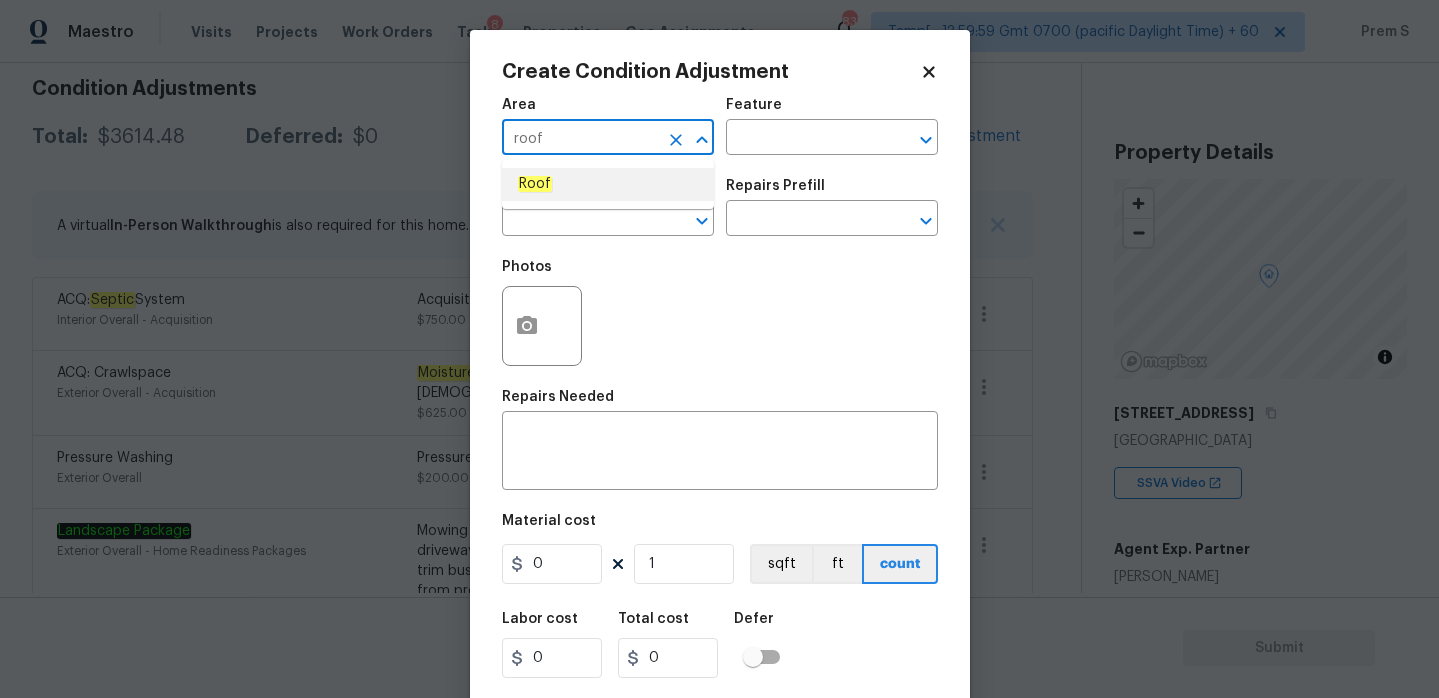 click on "Roof" at bounding box center (608, 184) 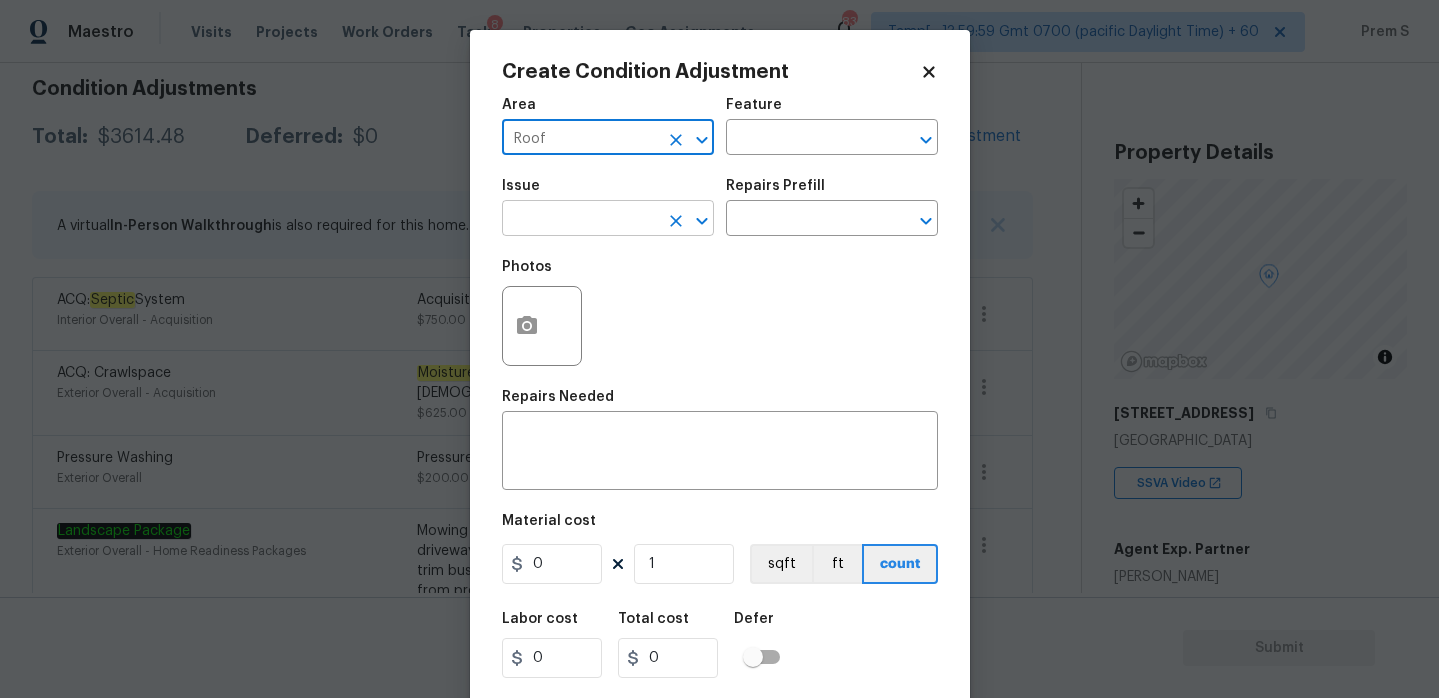 type on "Roof" 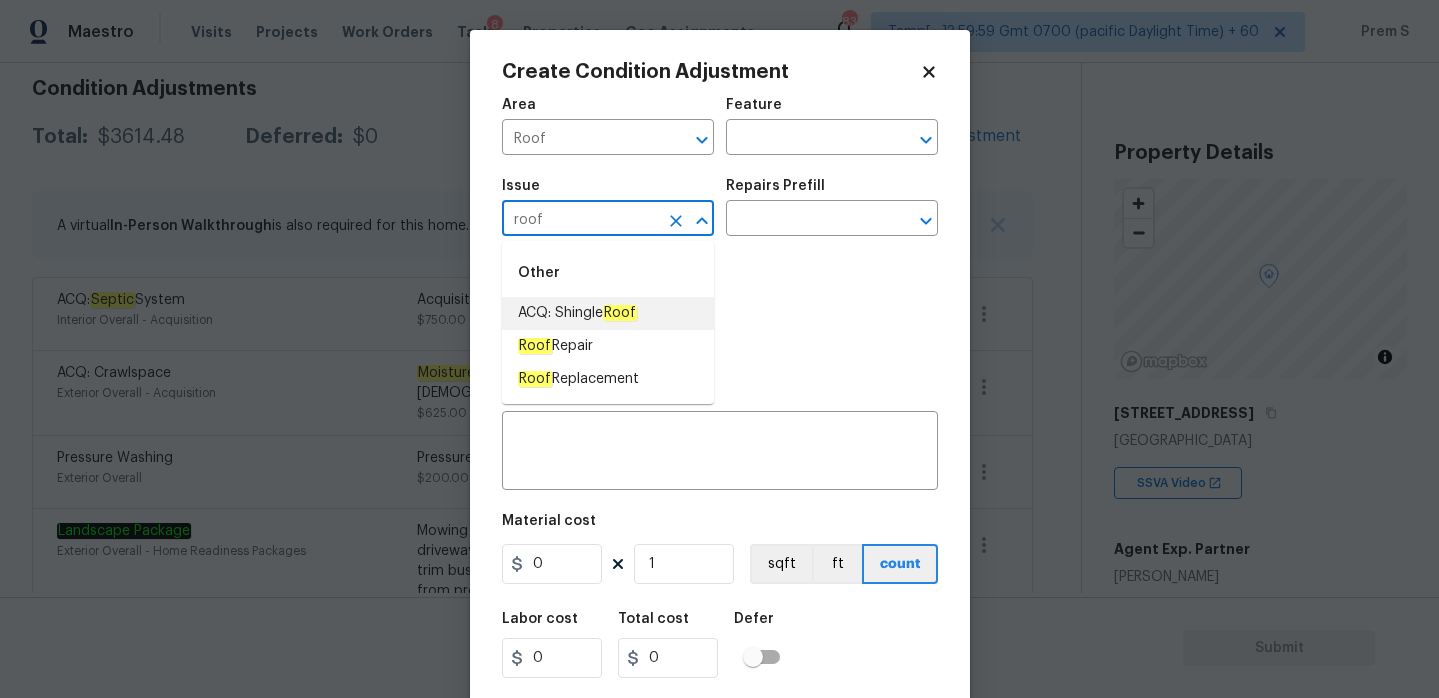 click on "ACQ: Shingle  Roof" at bounding box center [577, 313] 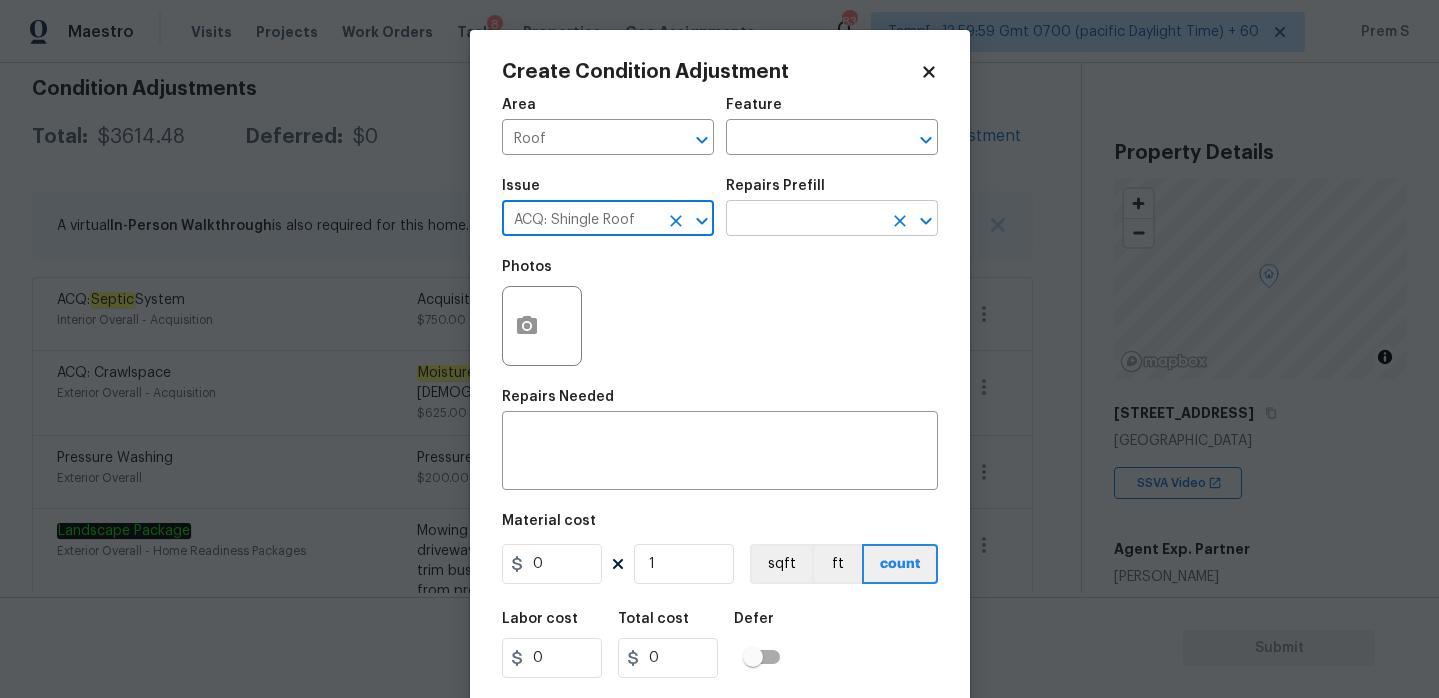 type on "ACQ: Shingle Roof" 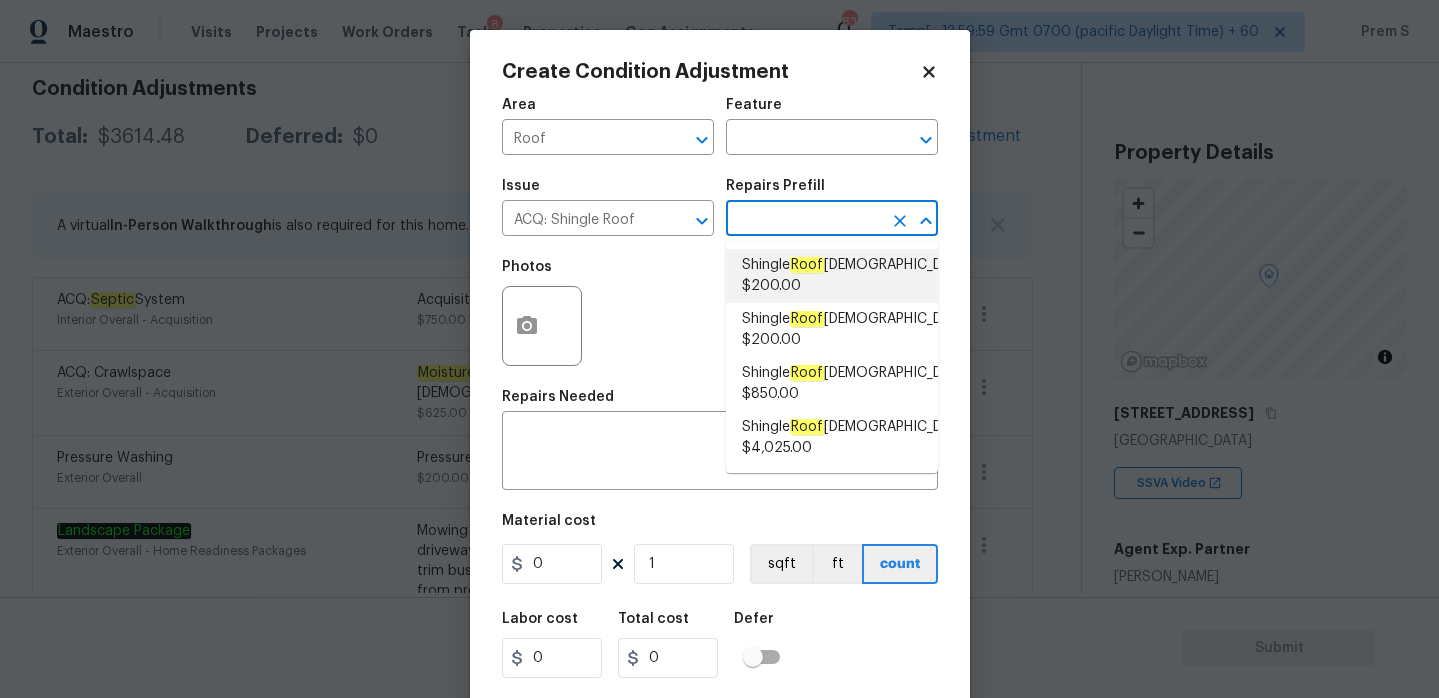 click on "Shingle  Roof  [DEMOGRAPHIC_DATA] $200.00" at bounding box center [856, 276] 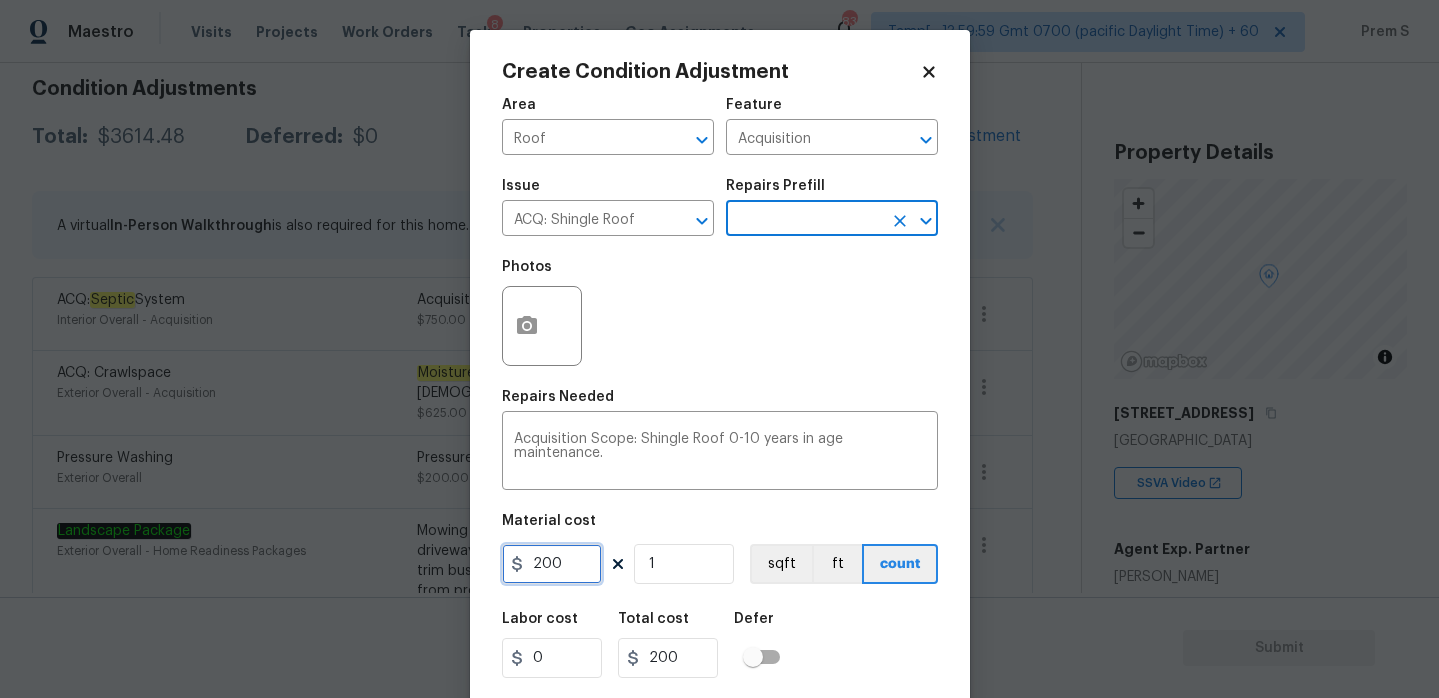 click on "200" at bounding box center [552, 564] 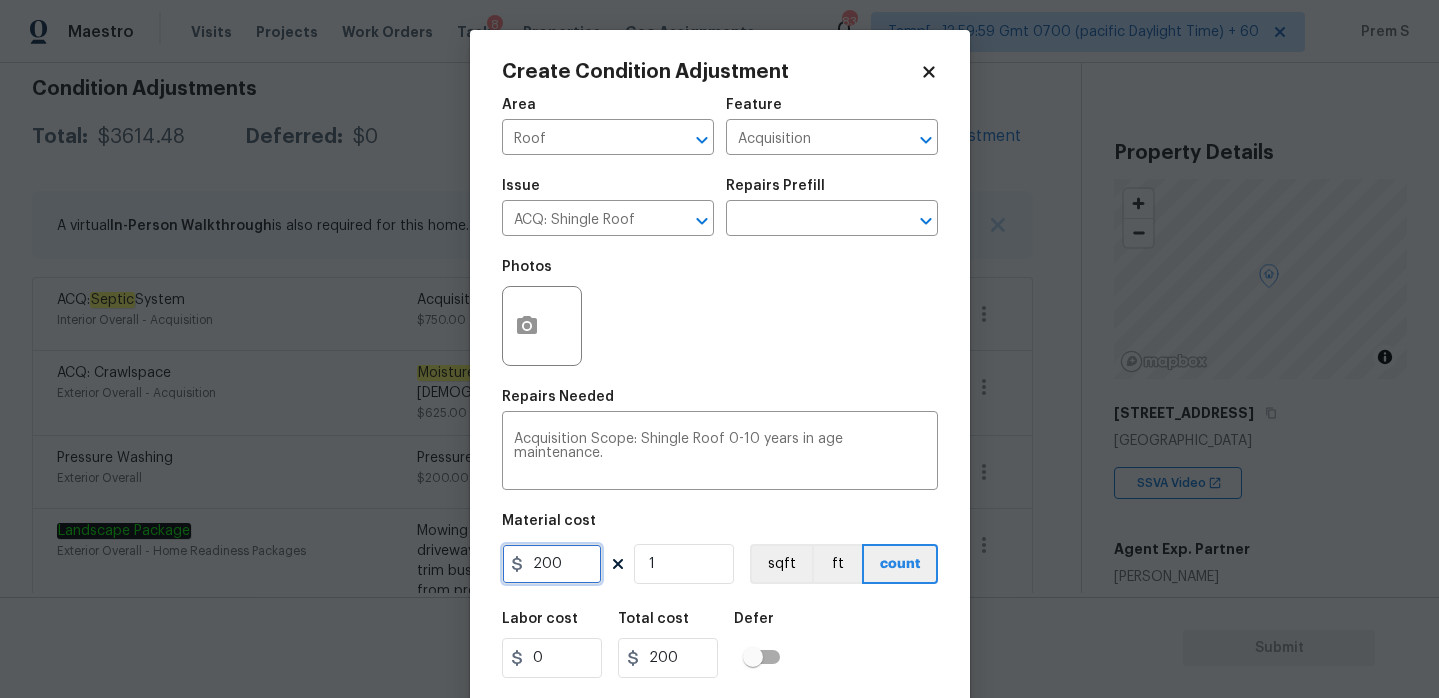 click on "200" at bounding box center [552, 564] 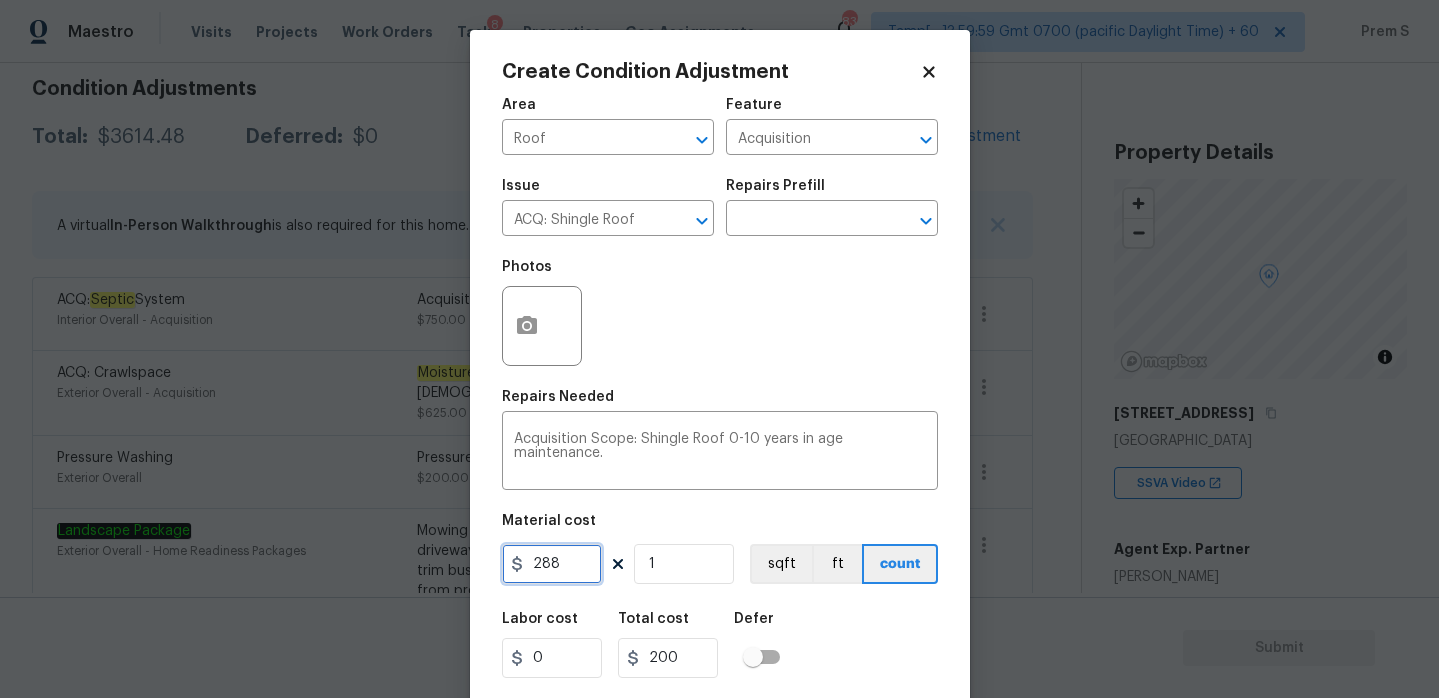 type on "288" 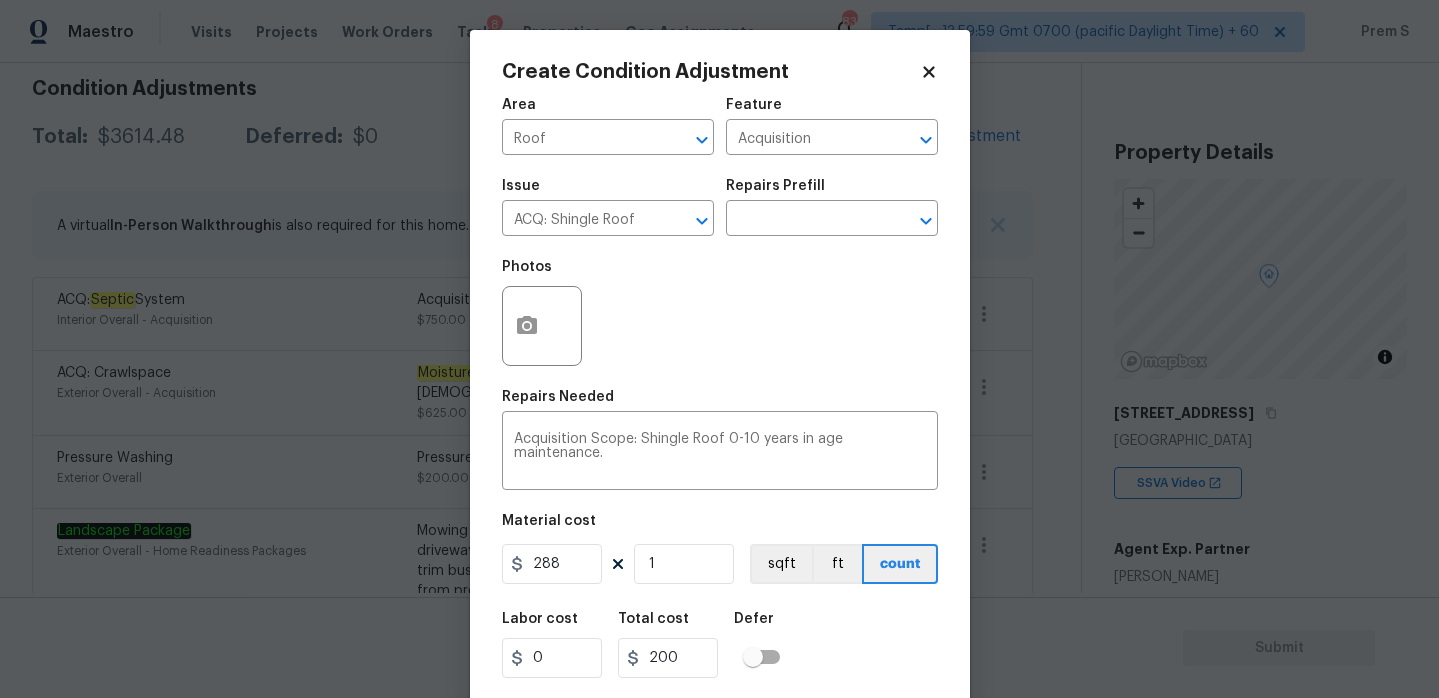 type on "288" 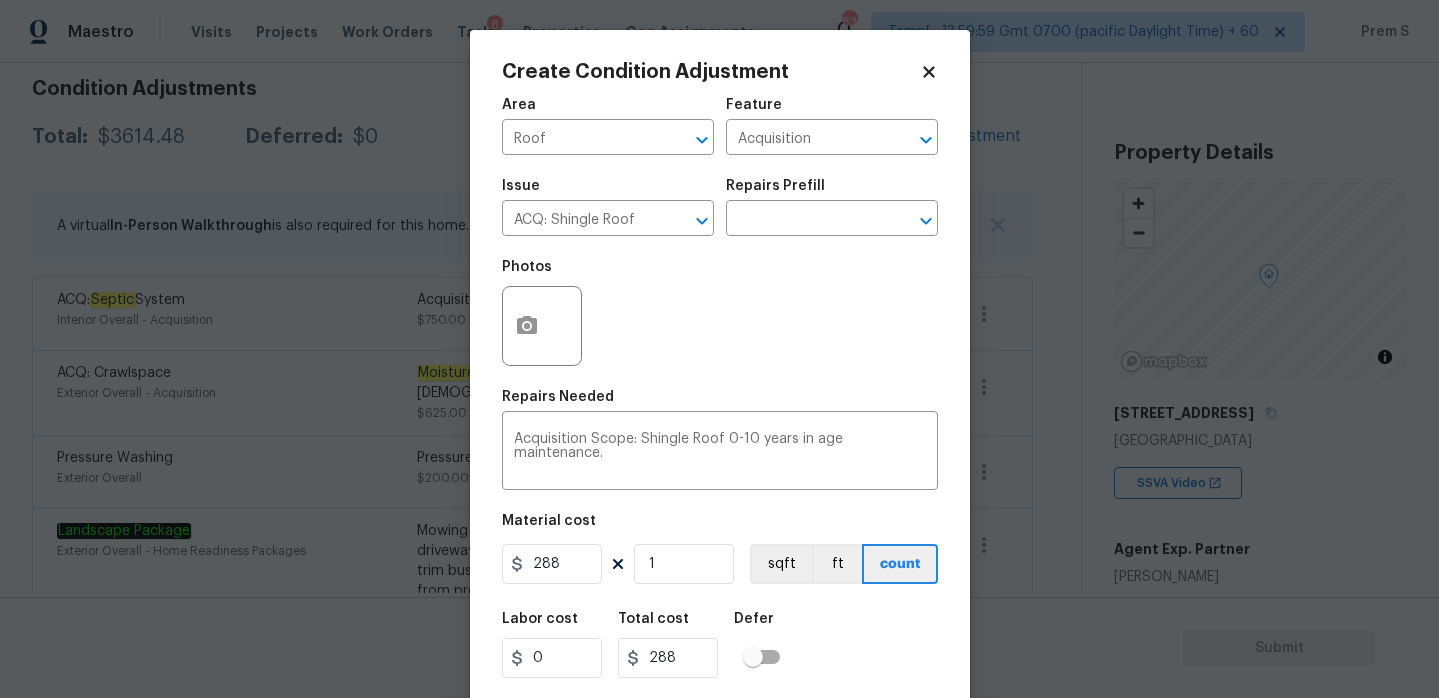 click on "Labor cost 0 Total cost 288 Defer" at bounding box center [720, 645] 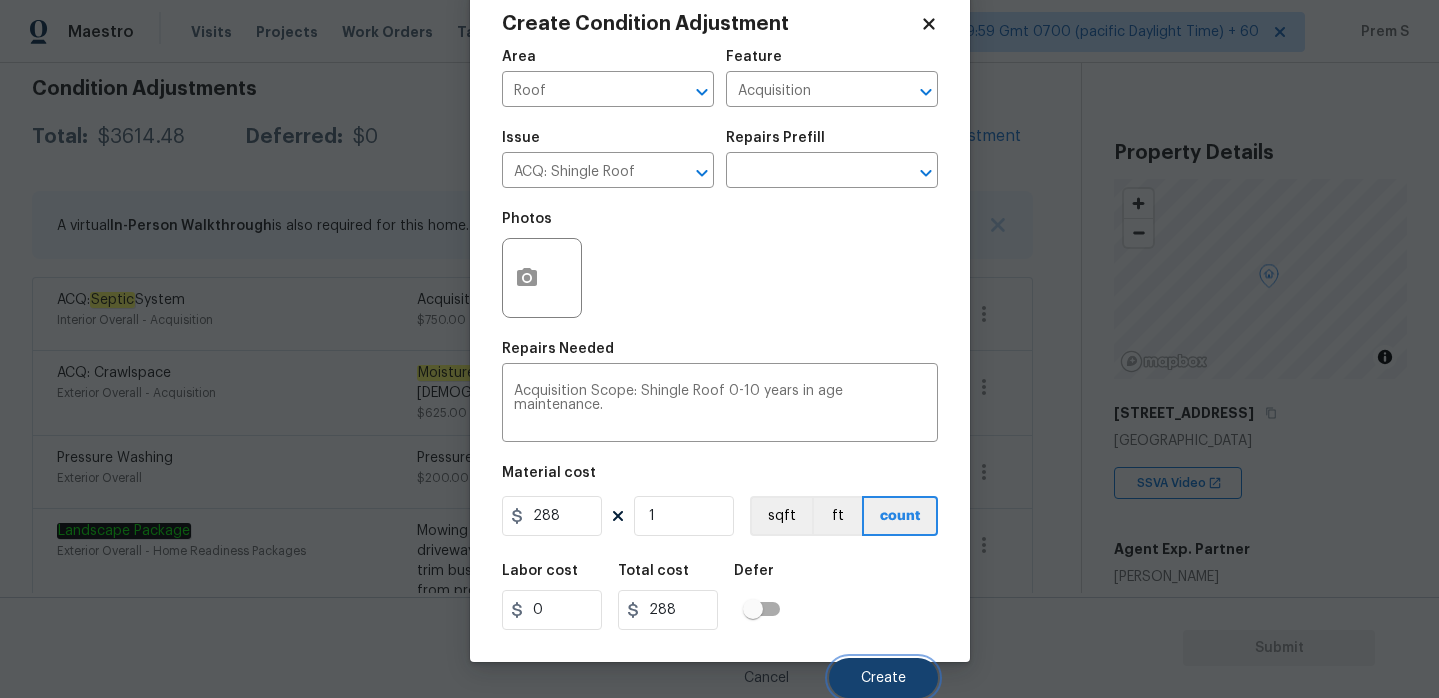 click on "Create" at bounding box center (883, 678) 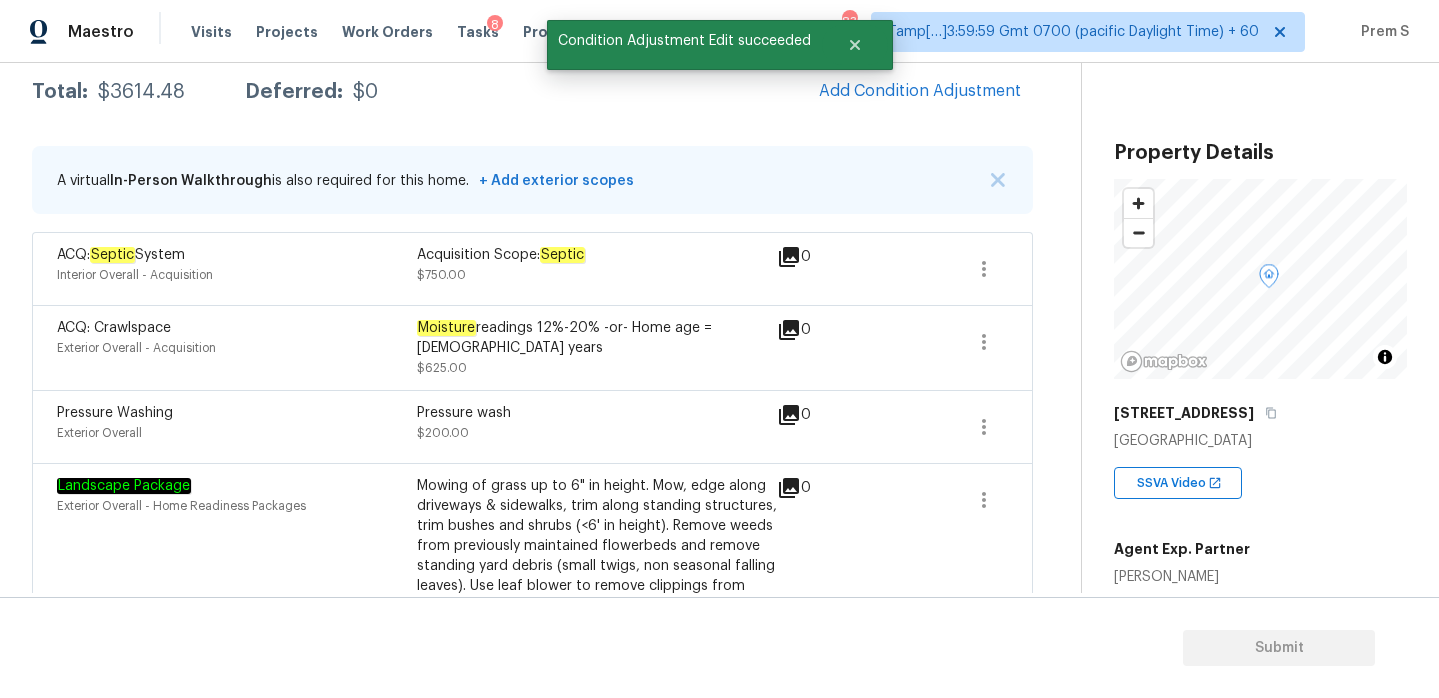 scroll, scrollTop: 288, scrollLeft: 0, axis: vertical 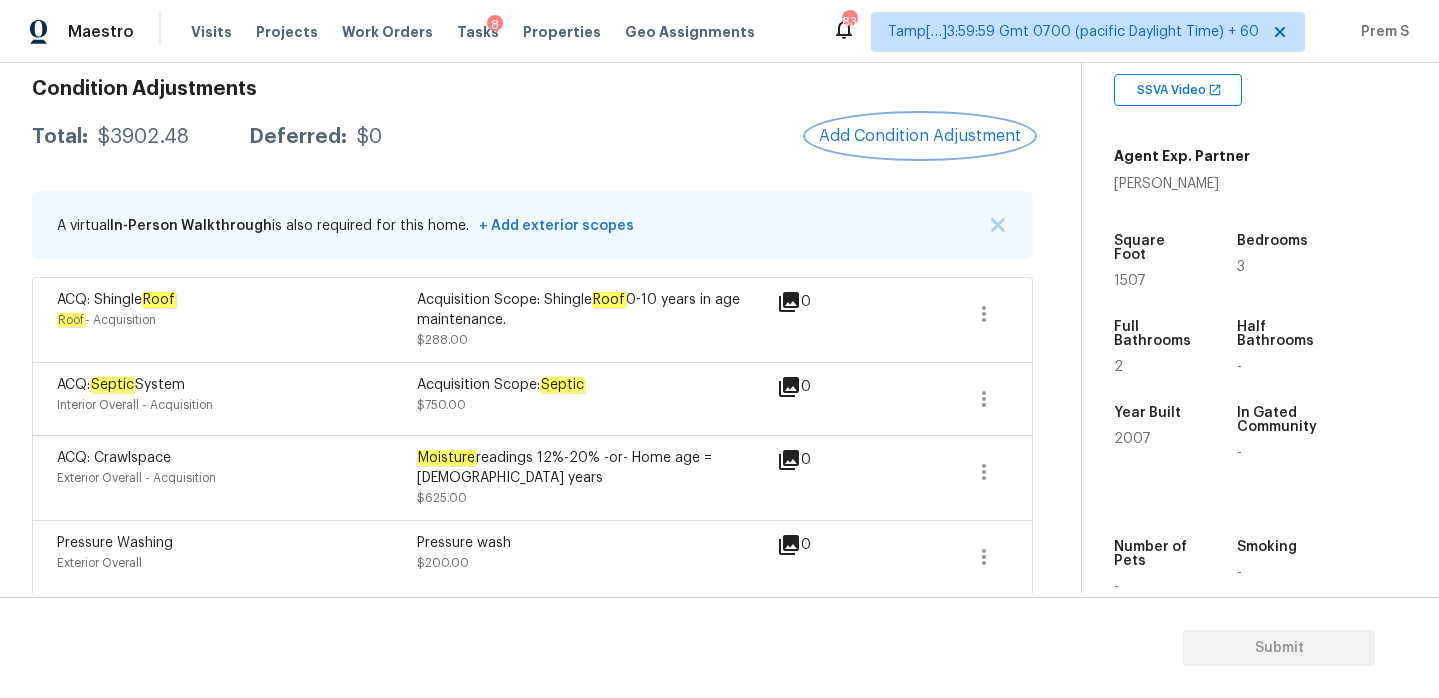 click on "Add Condition Adjustment" at bounding box center [920, 136] 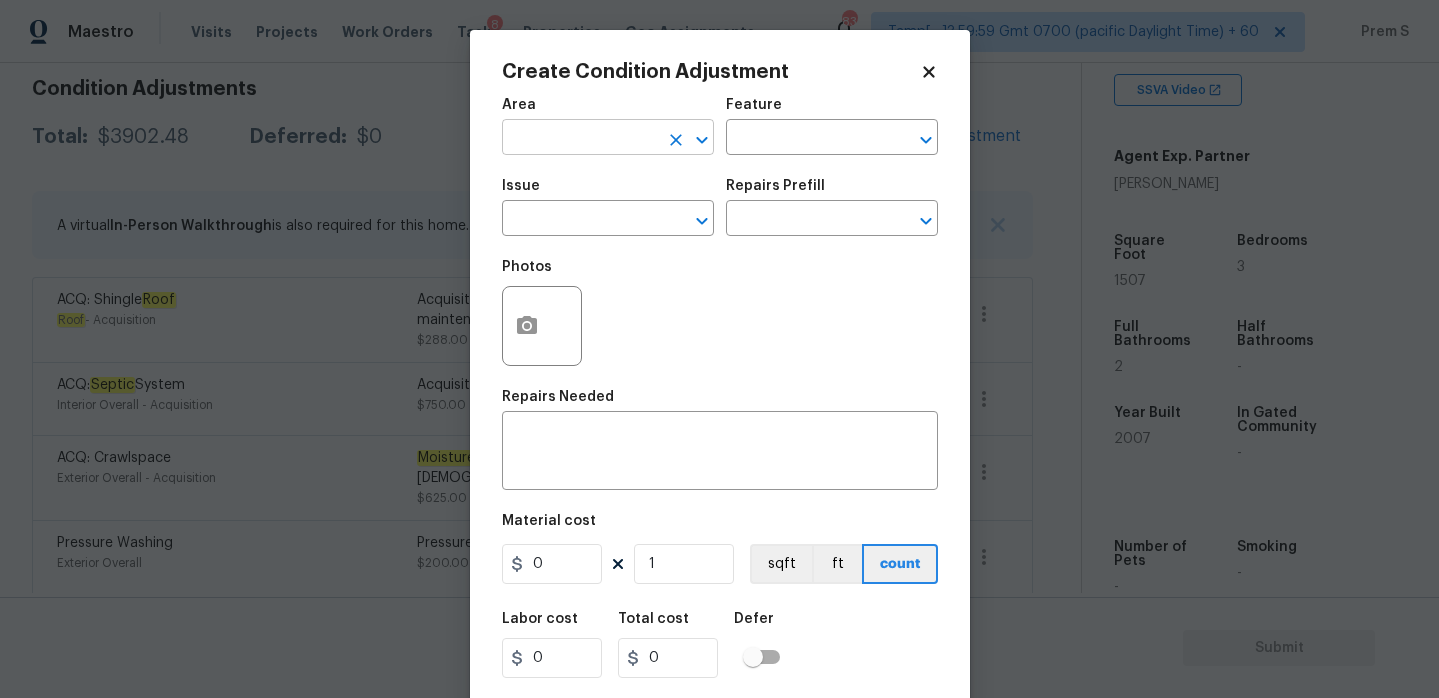 click at bounding box center [580, 139] 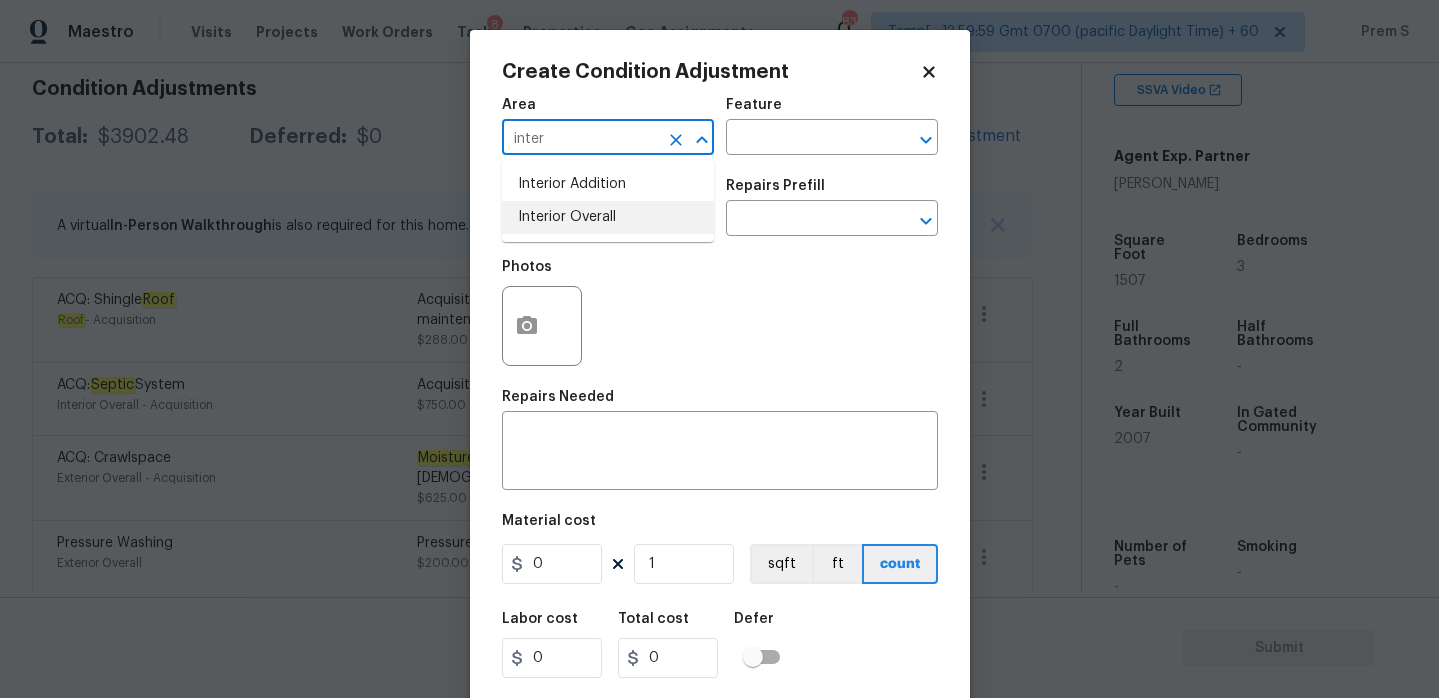 click on "Interior Overall" at bounding box center [608, 217] 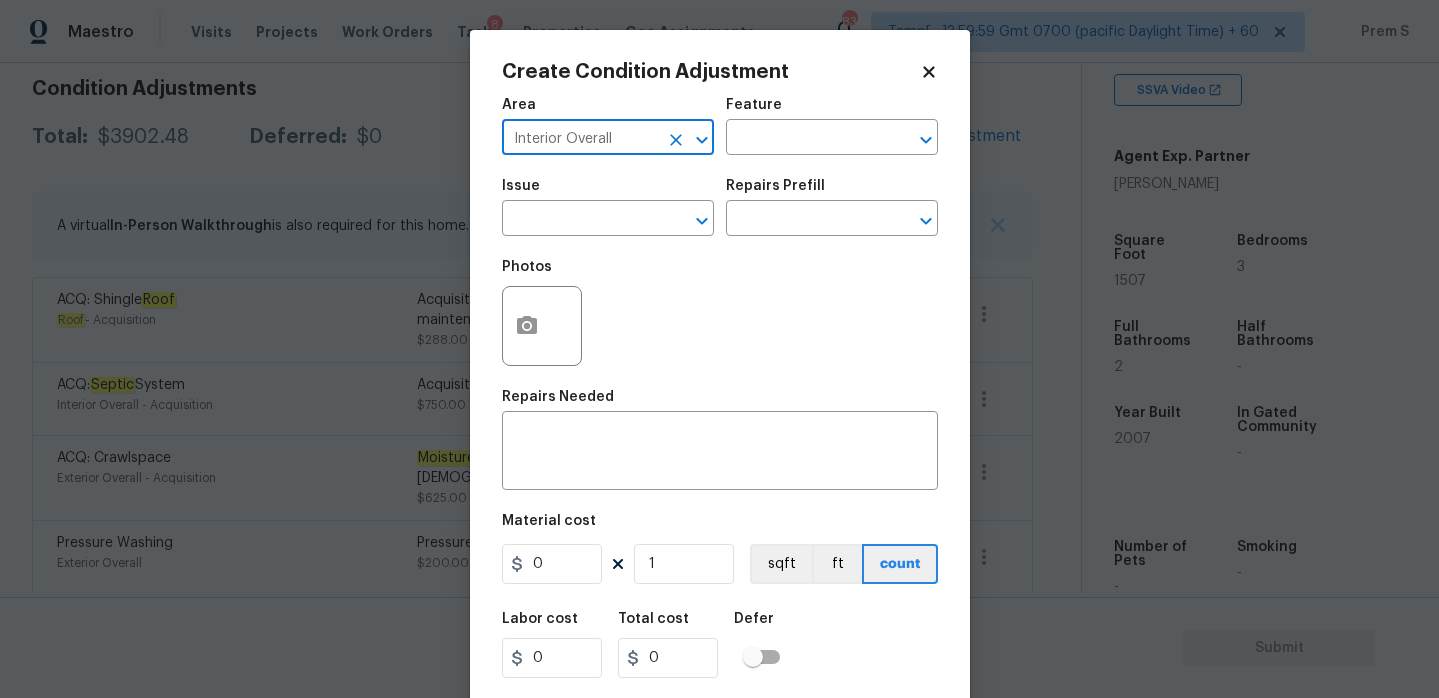 type on "Interior Overall" 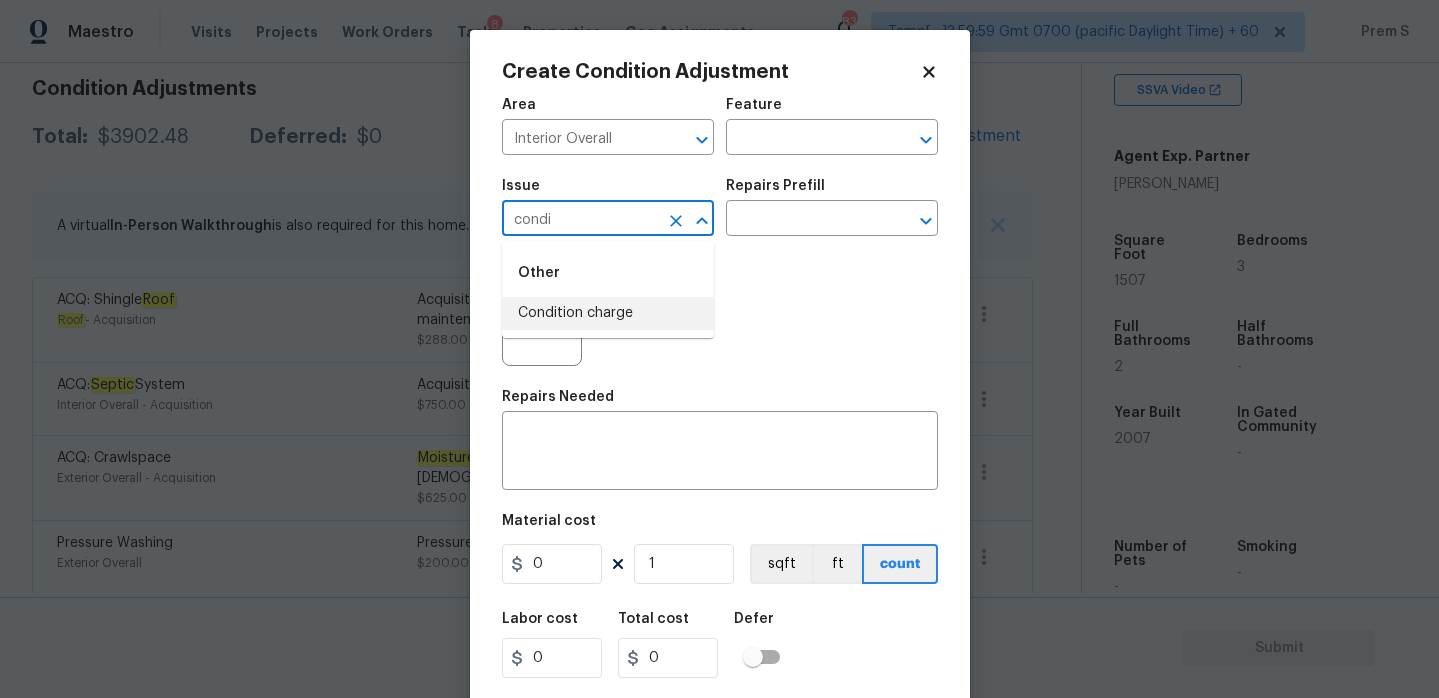 click on "Condition charge" at bounding box center (608, 313) 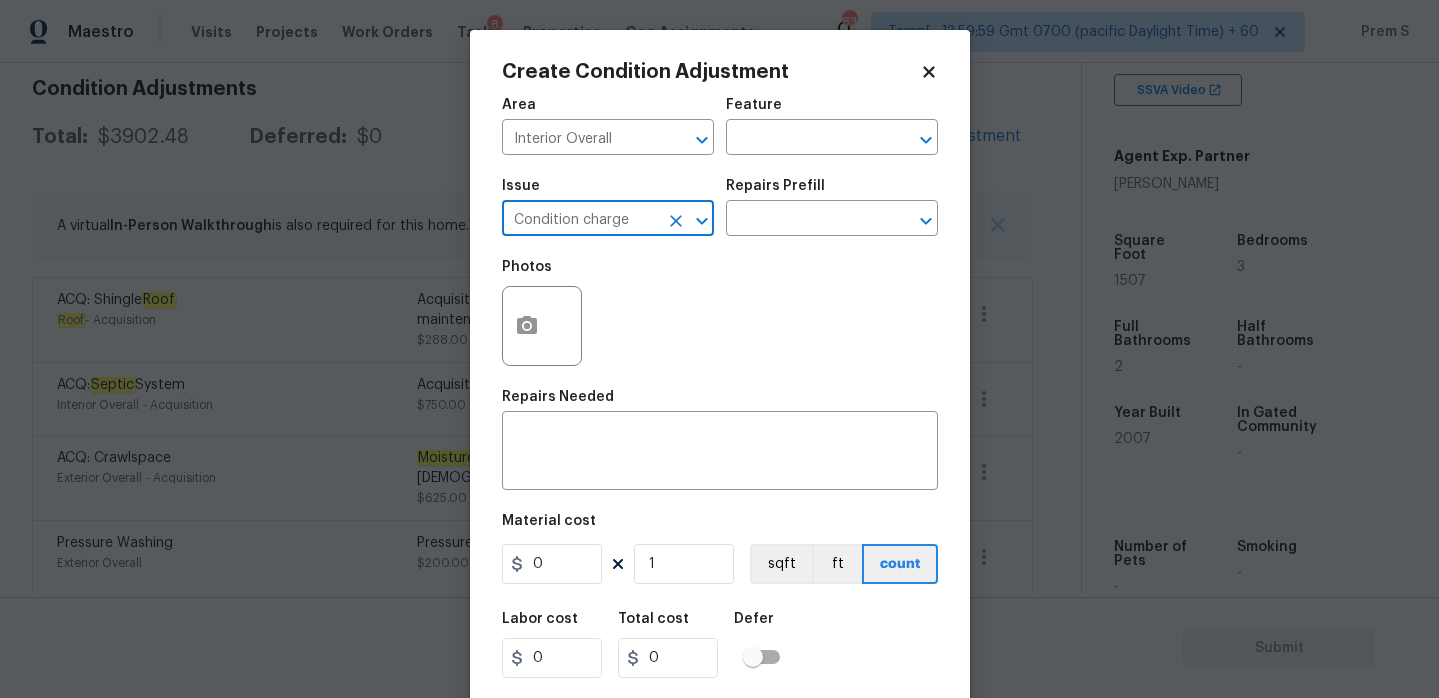 type on "Condition charge" 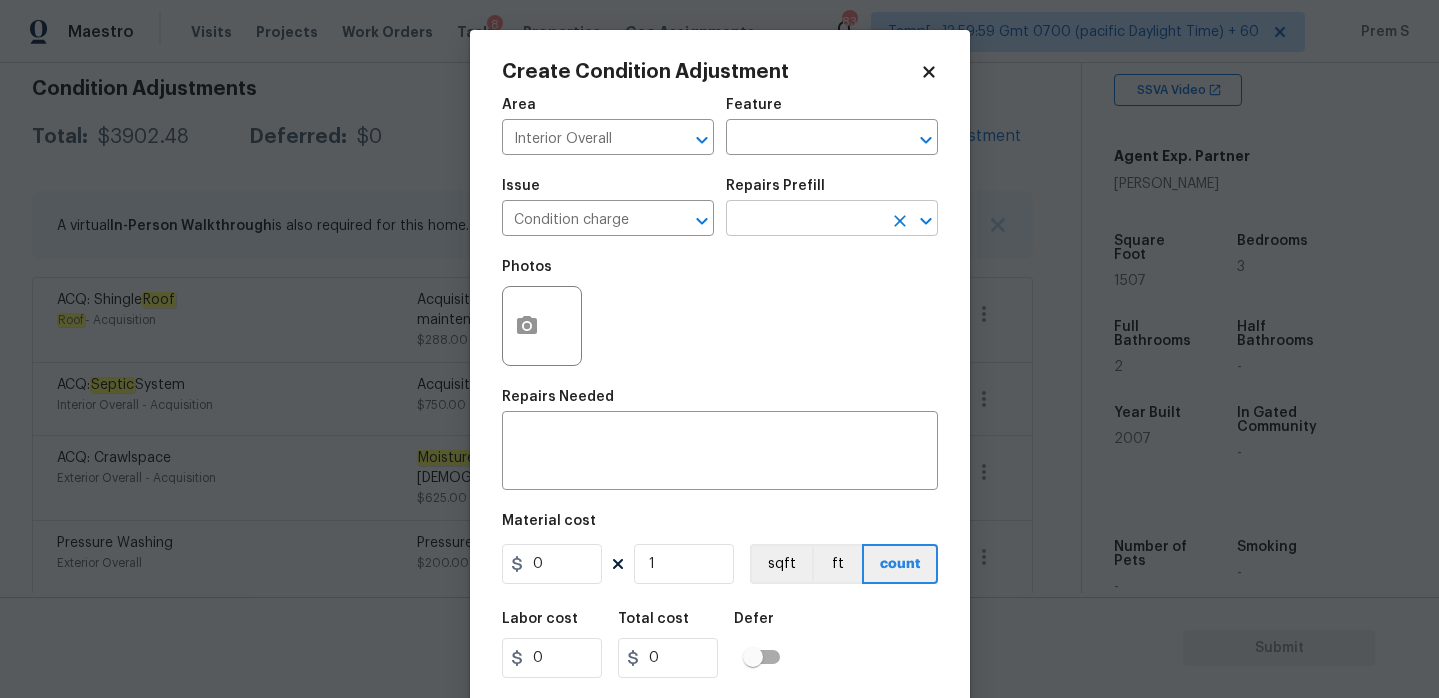 click at bounding box center [804, 220] 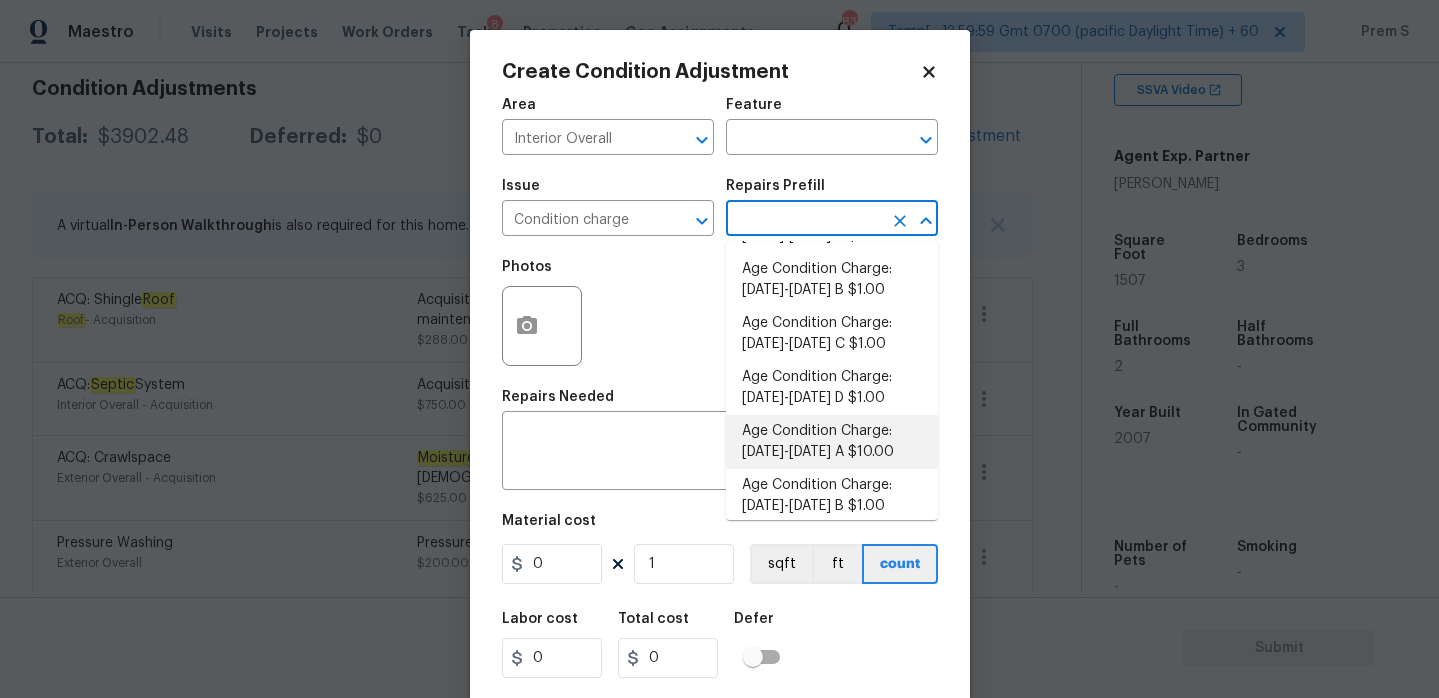 scroll, scrollTop: 256, scrollLeft: 0, axis: vertical 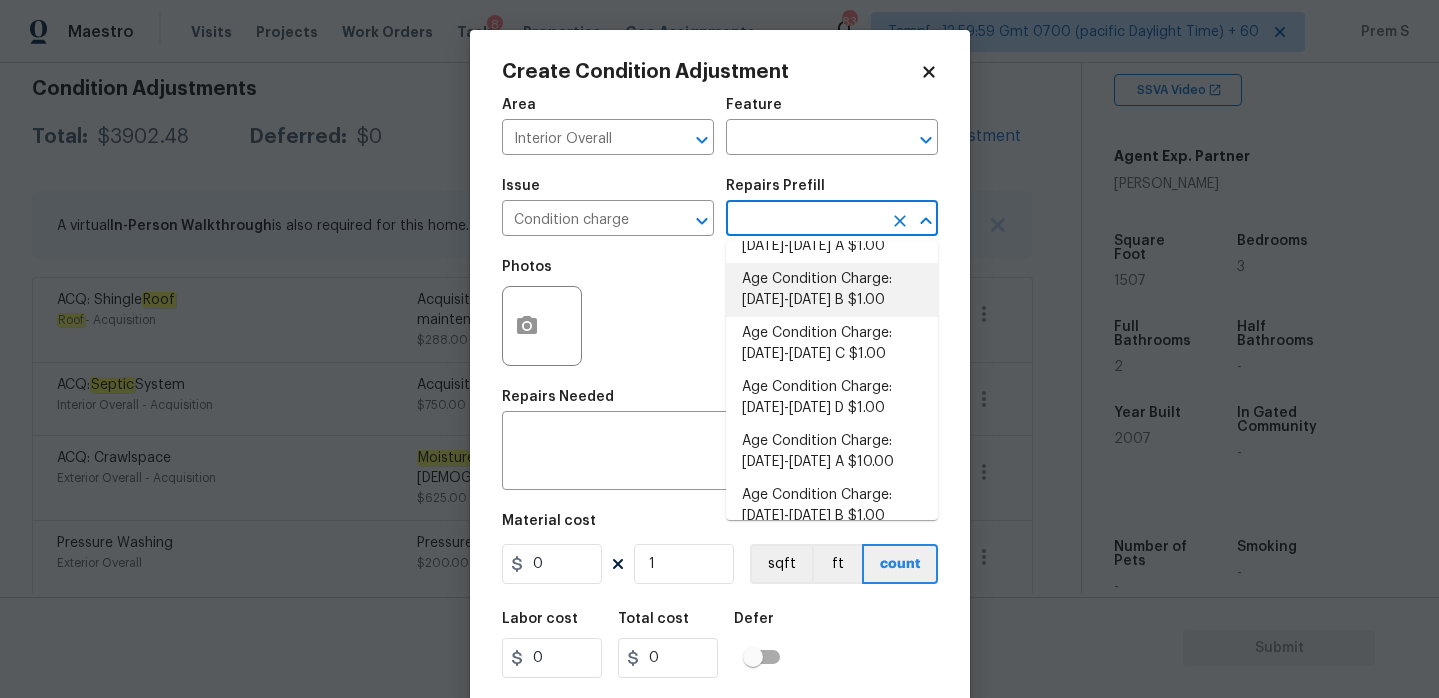 click on "Age Condition Charge: [DATE]-[DATE] B	 $1.00" at bounding box center [832, 290] 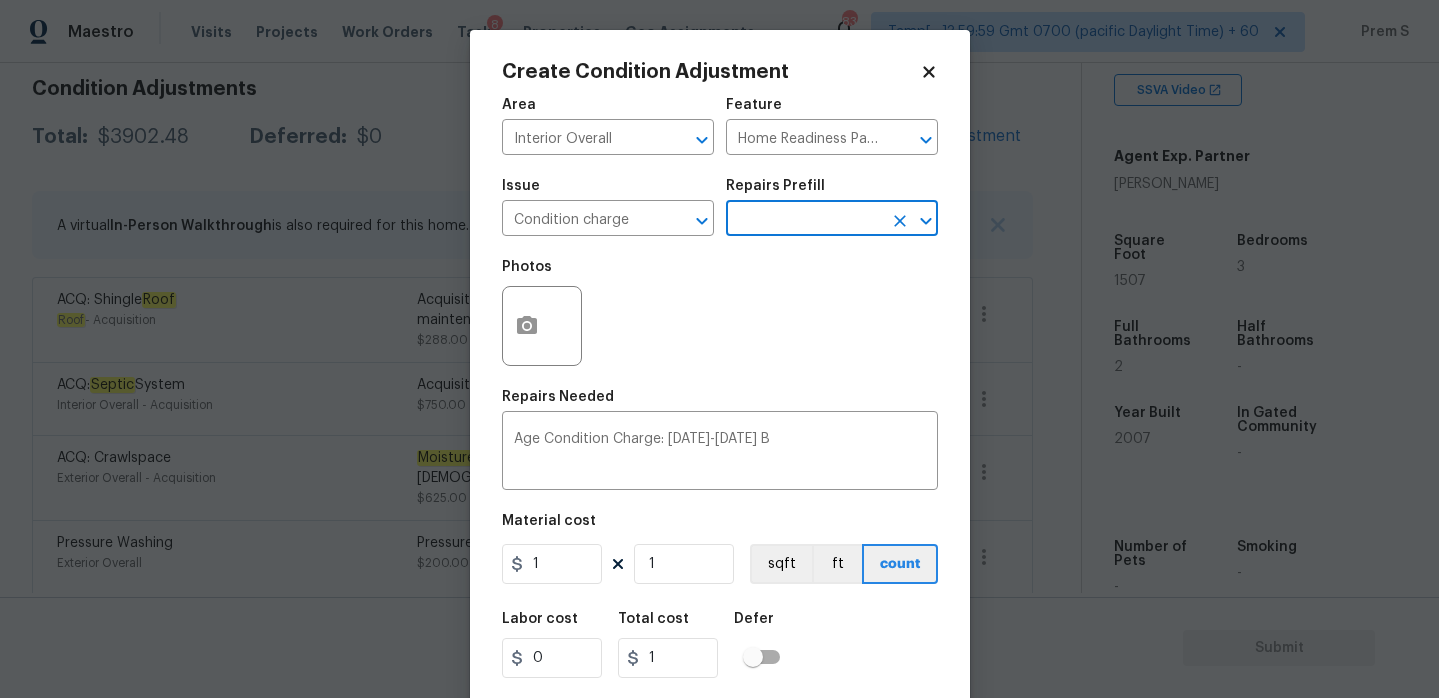 scroll, scrollTop: 49, scrollLeft: 0, axis: vertical 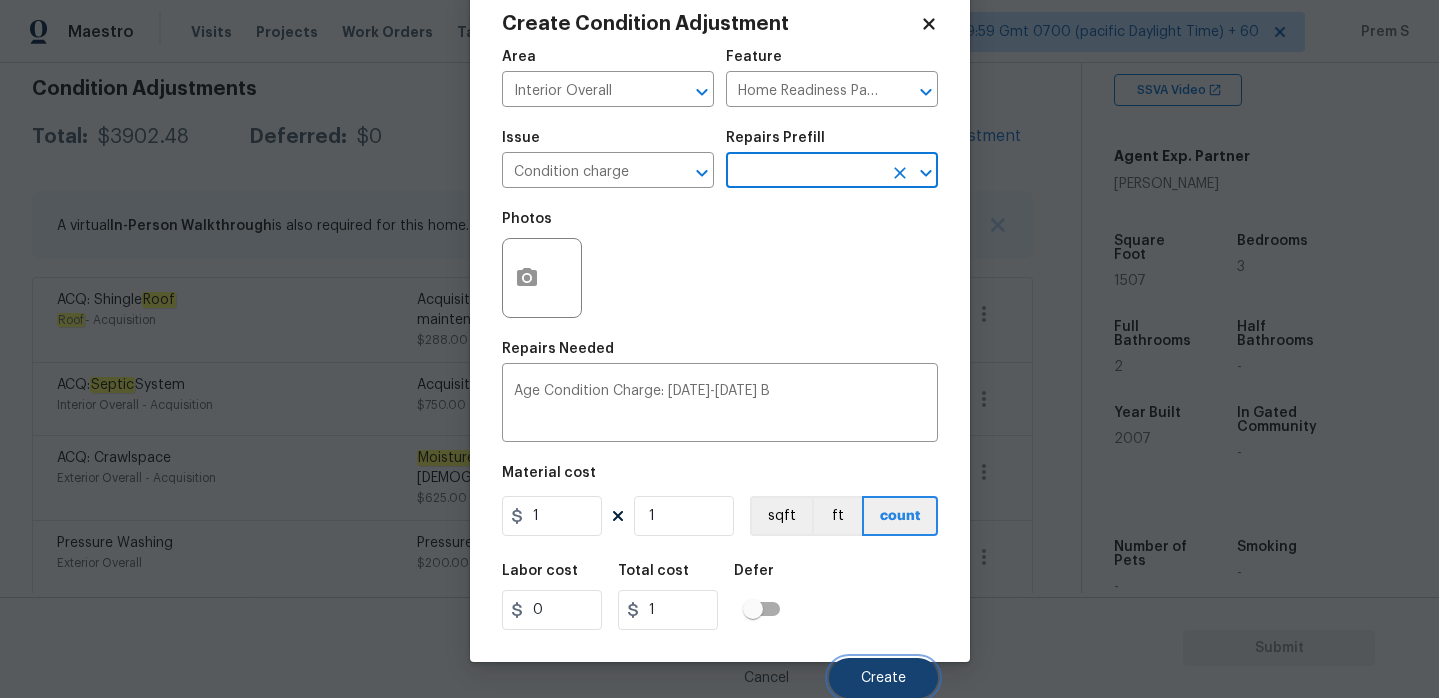 click on "Create" at bounding box center (883, 678) 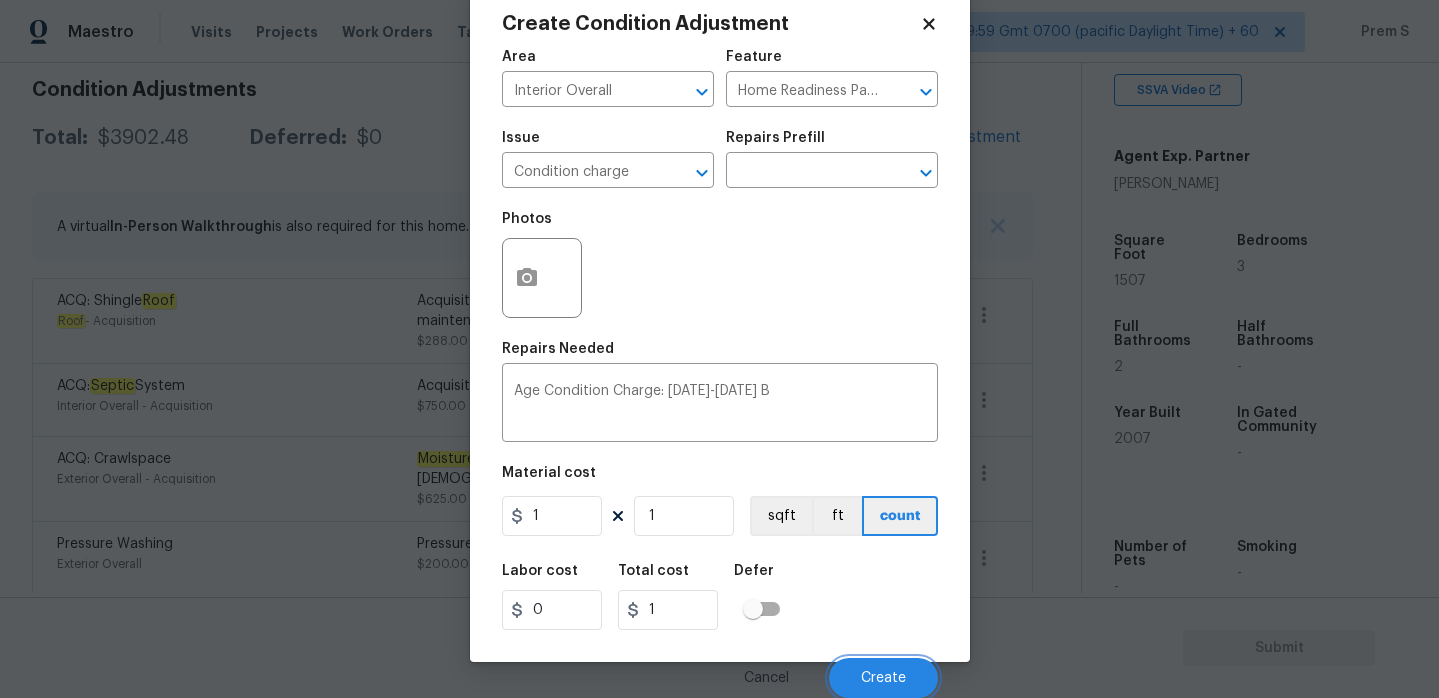 scroll, scrollTop: 288, scrollLeft: 0, axis: vertical 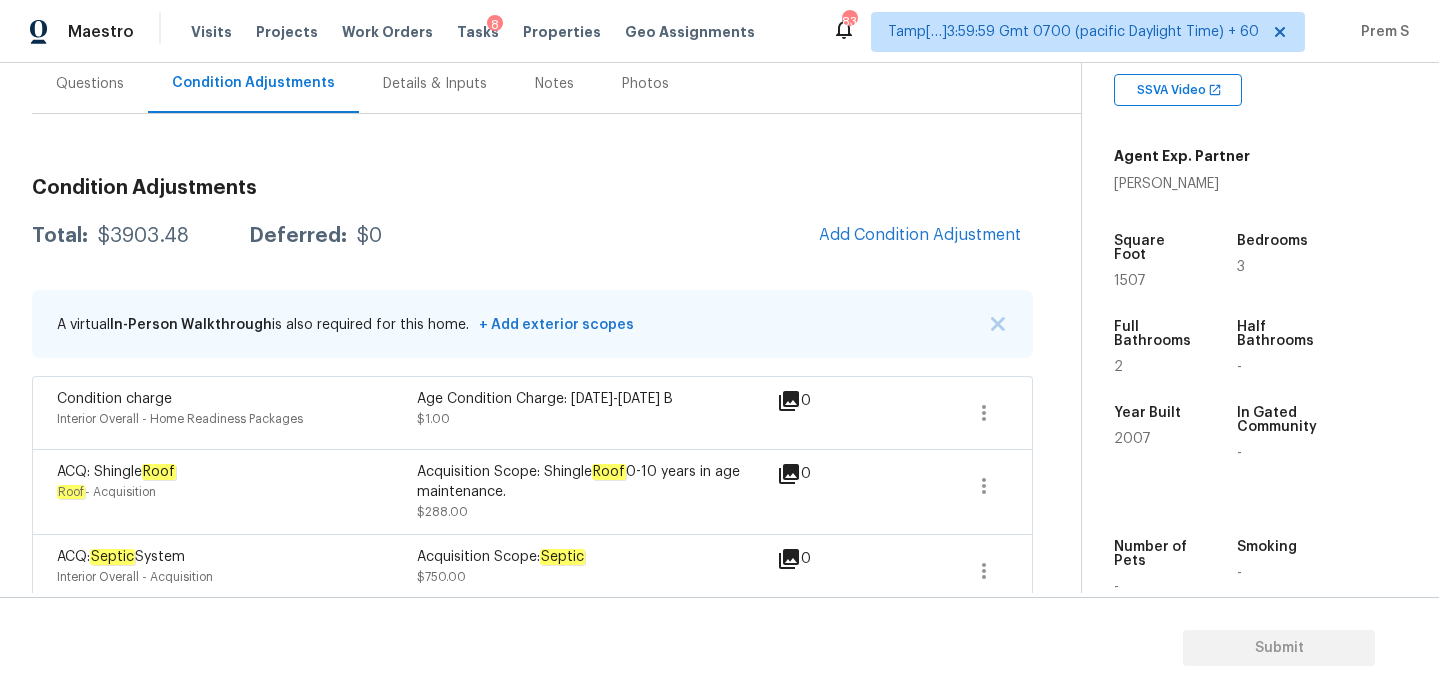 click on "Questions" at bounding box center [90, 84] 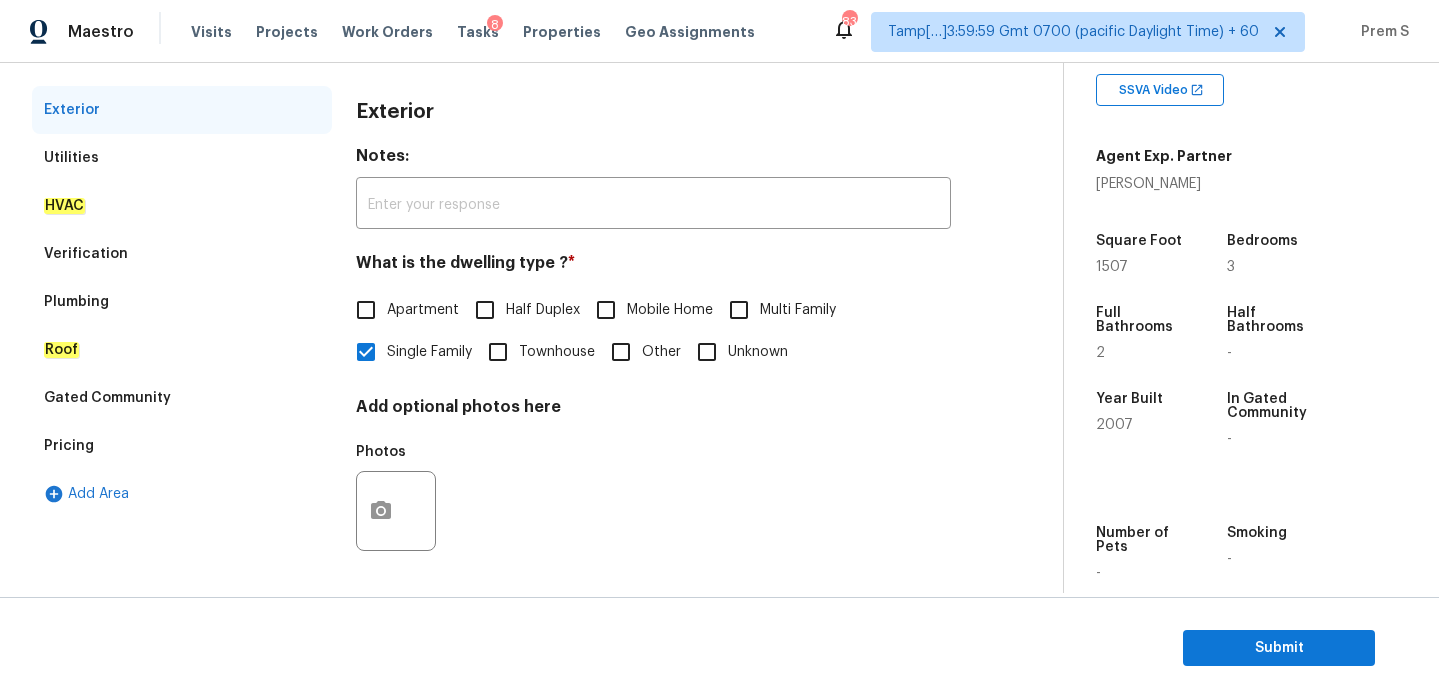 scroll, scrollTop: 105, scrollLeft: 0, axis: vertical 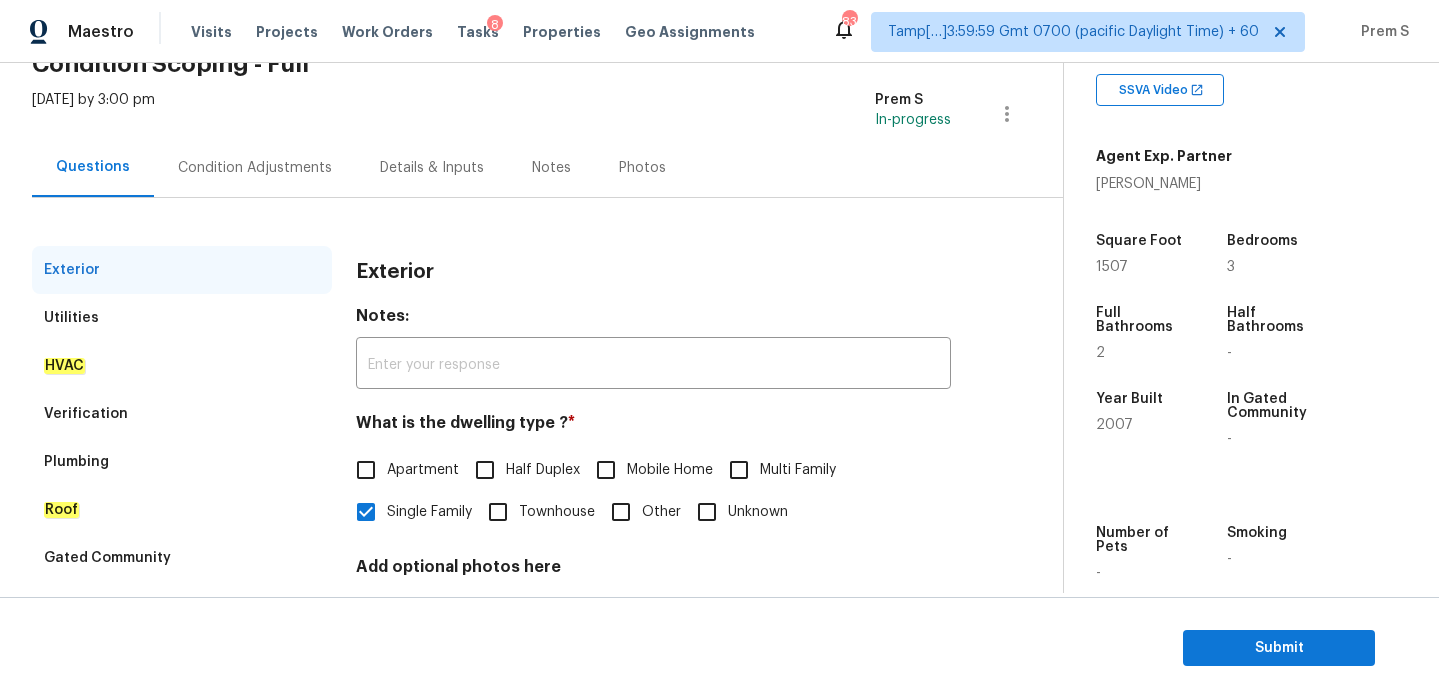 click on "Condition Adjustments" at bounding box center (255, 168) 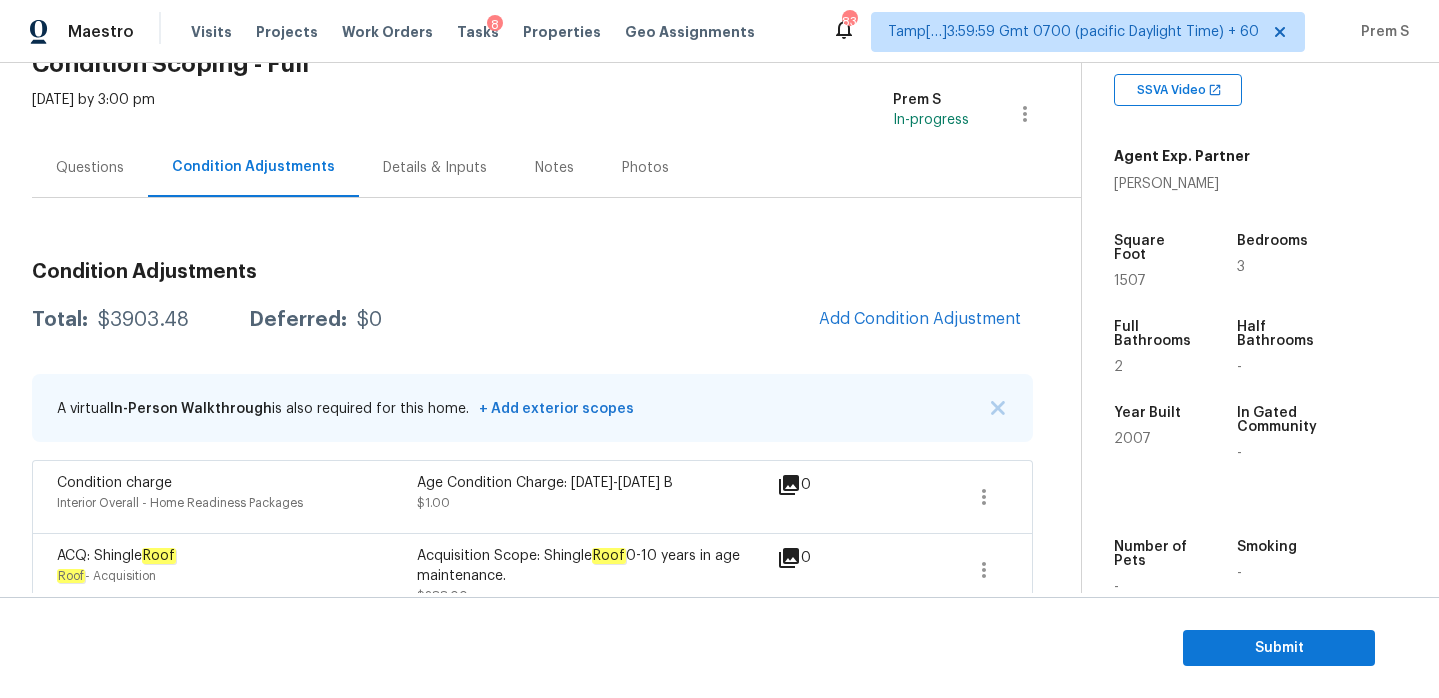 scroll, scrollTop: 184, scrollLeft: 0, axis: vertical 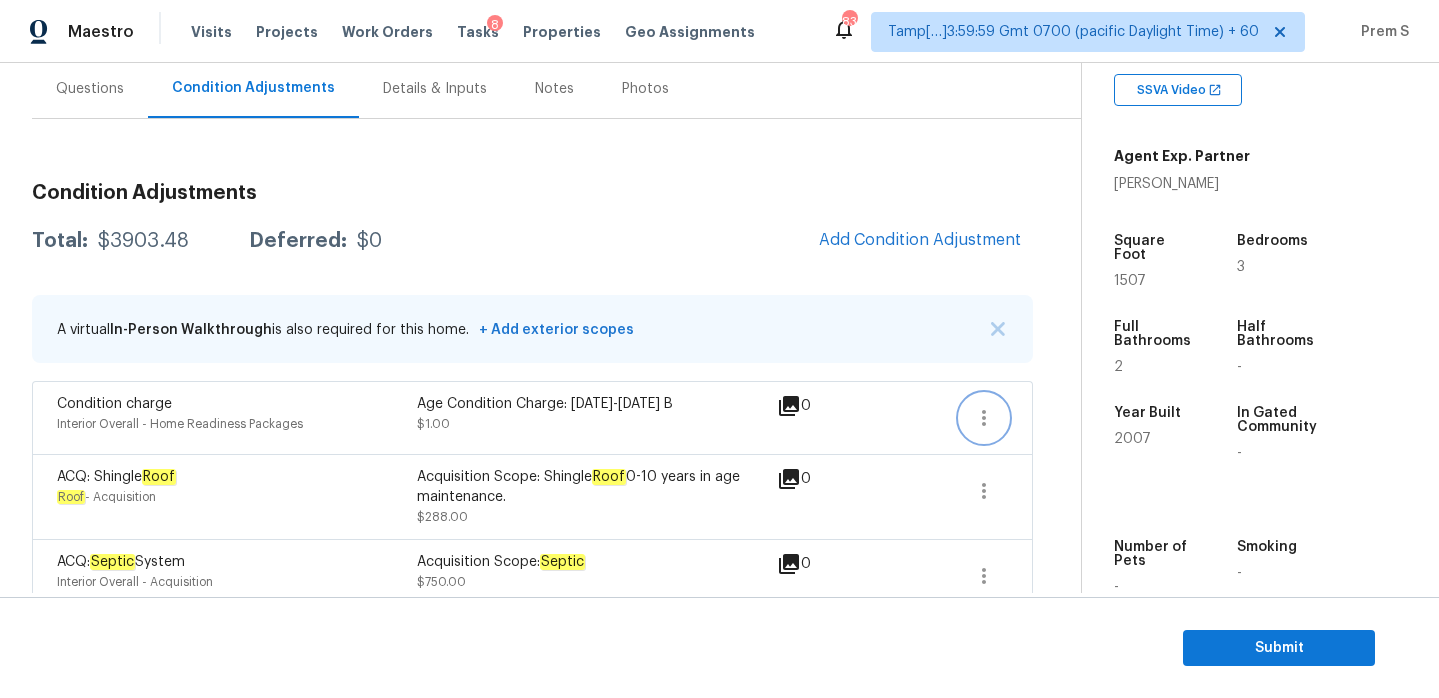 click 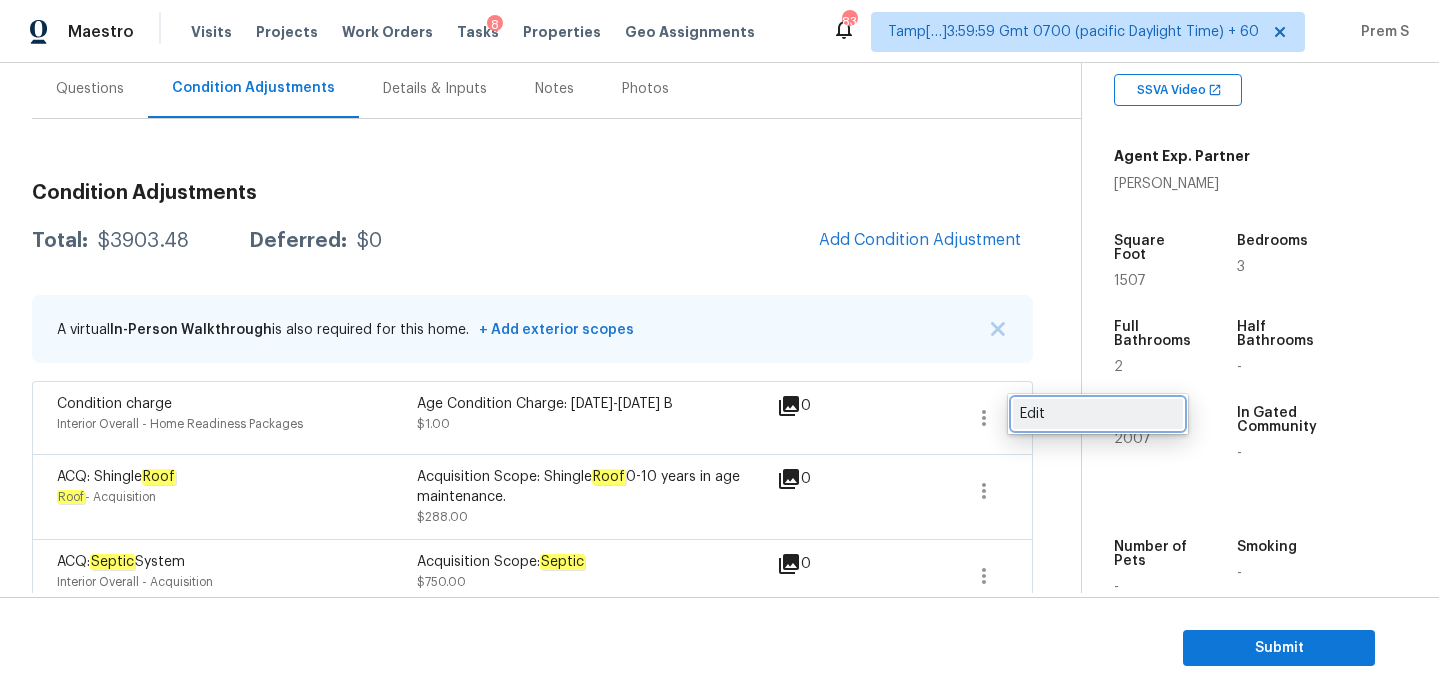 click on "Edit" at bounding box center (1098, 414) 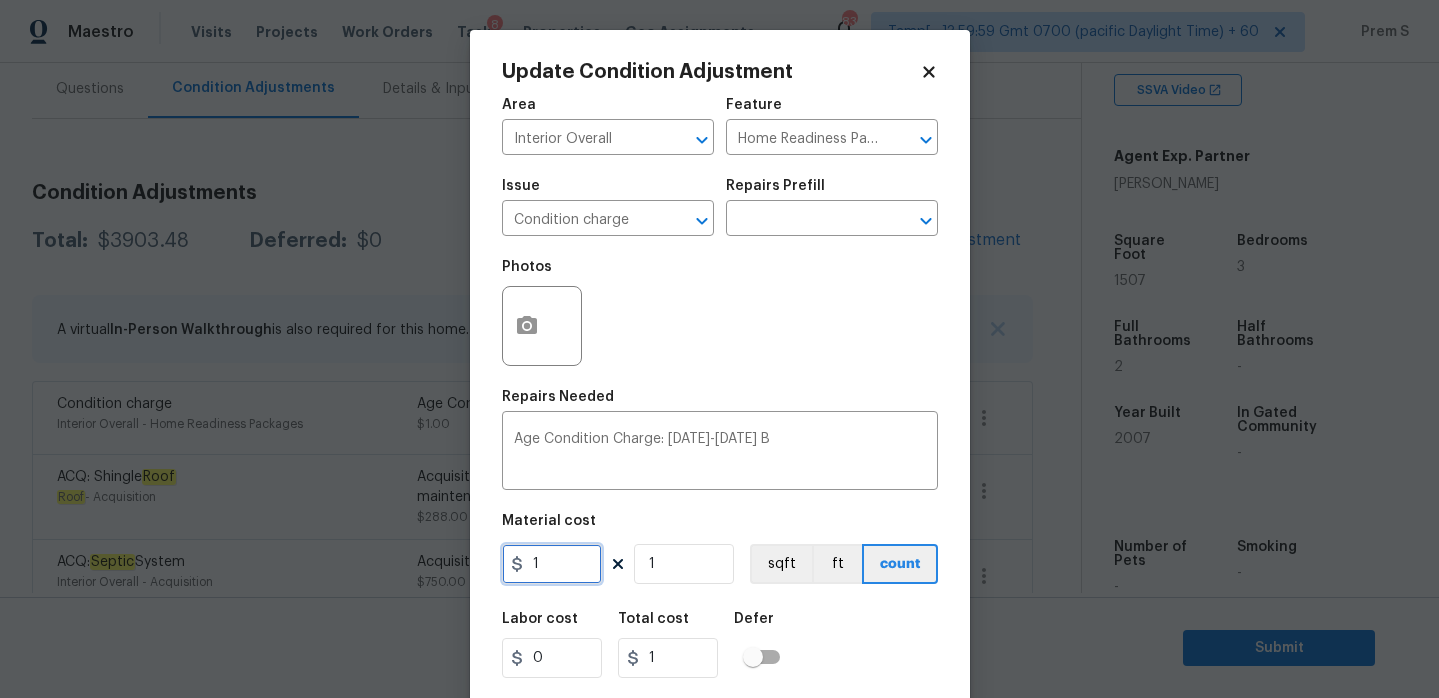 click on "1" at bounding box center (552, 564) 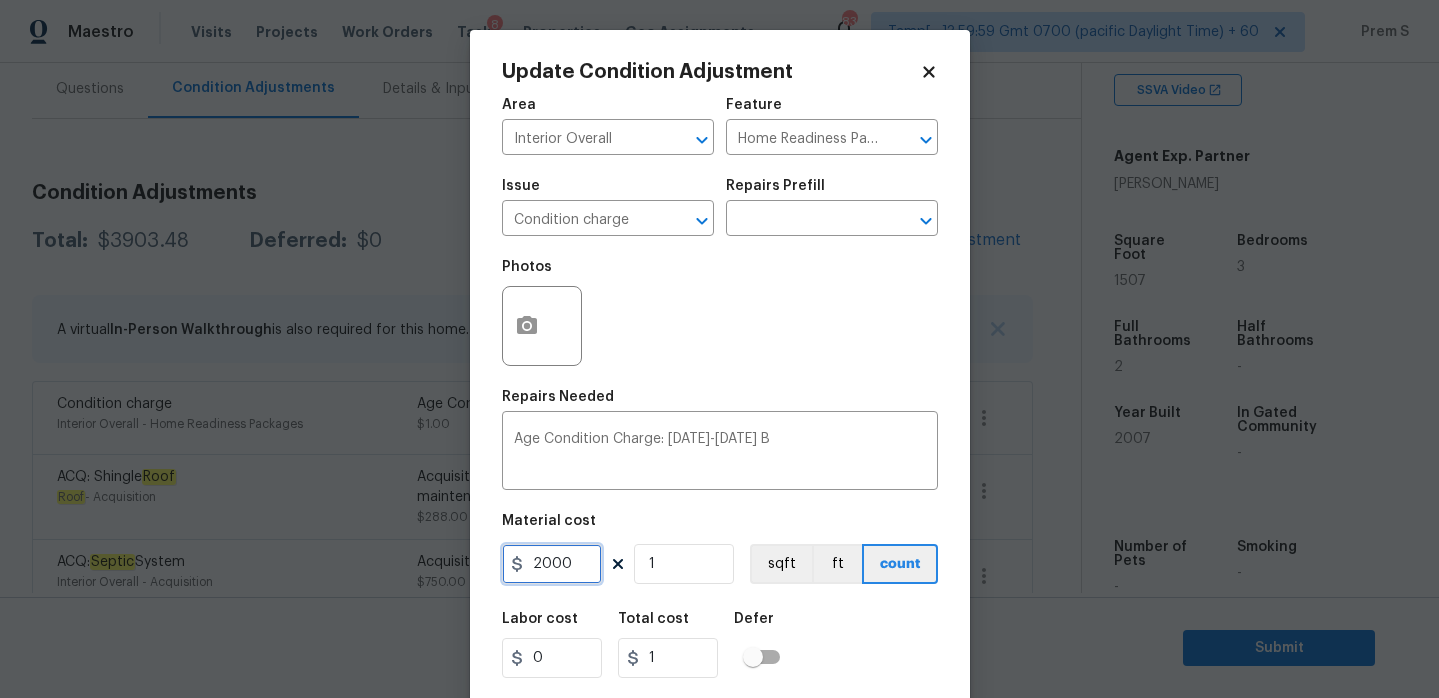 type on "2000" 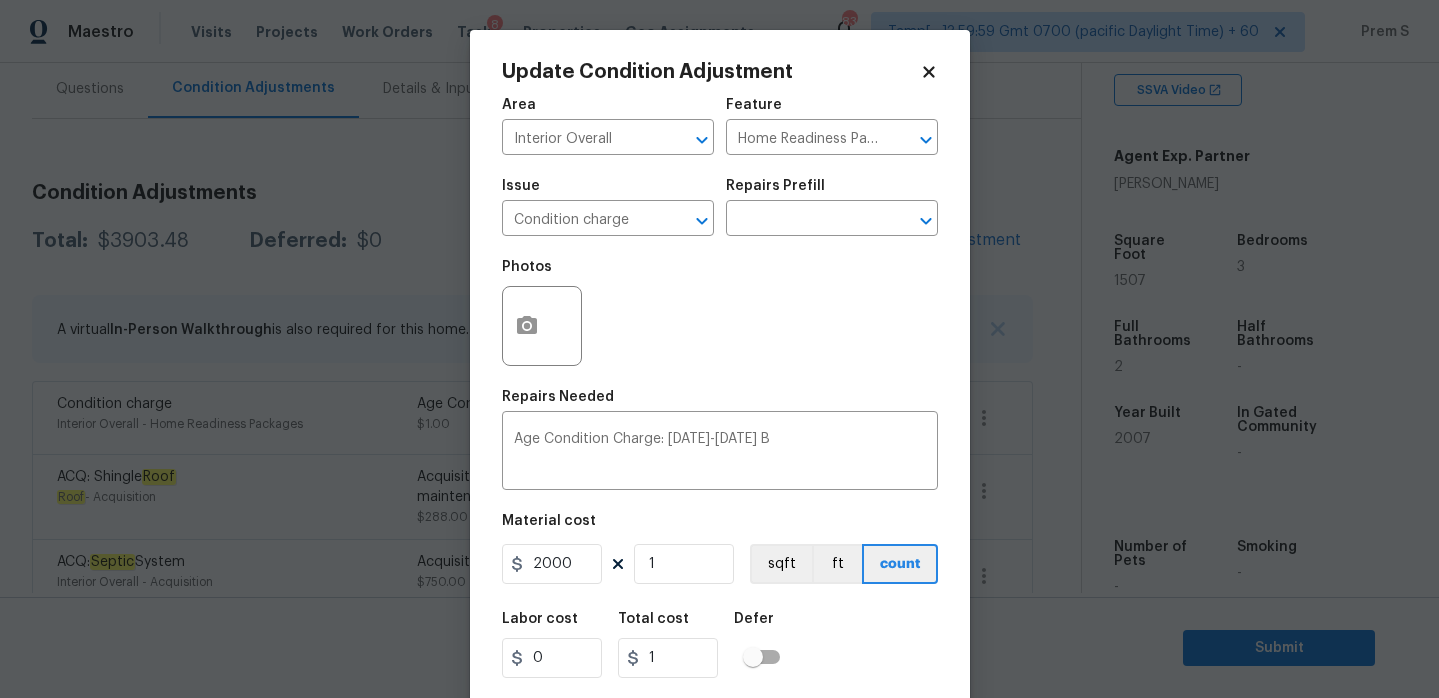 type on "2000" 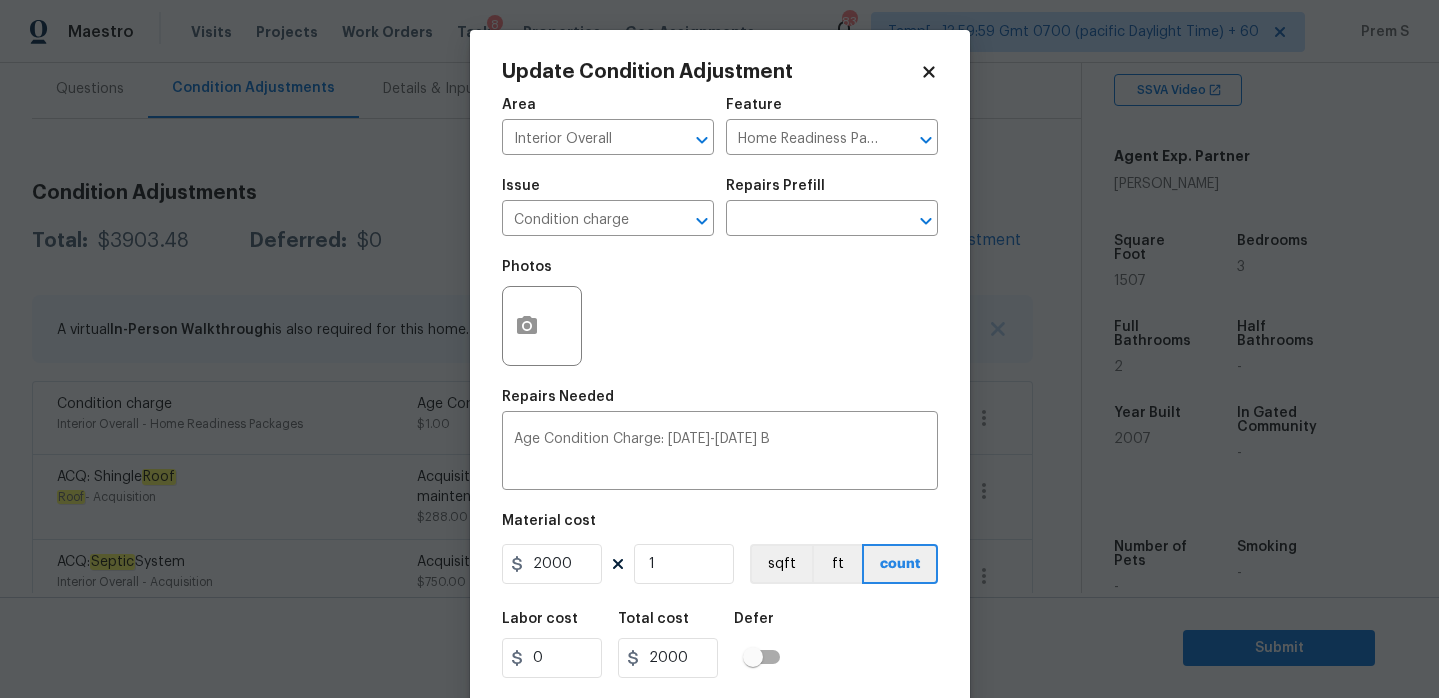 click on "Labor cost 0 Total cost 2000 Defer" at bounding box center (720, 645) 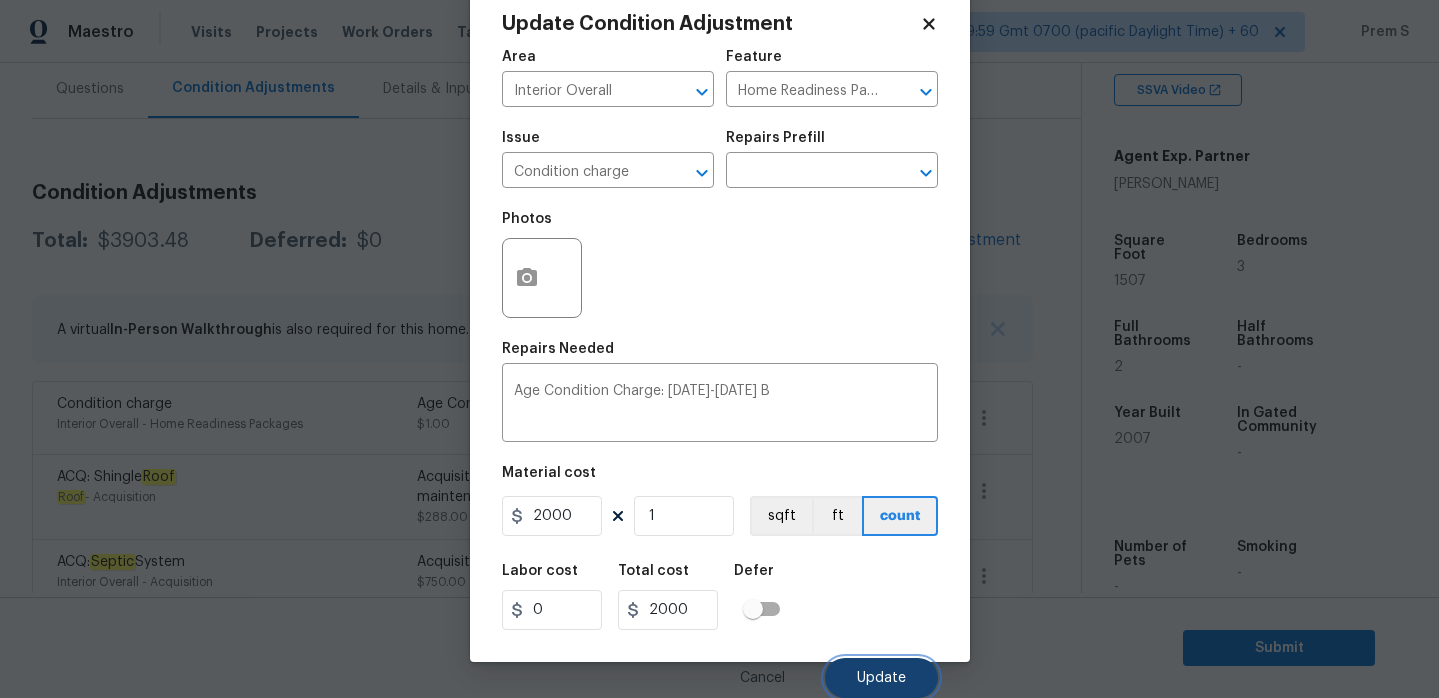click on "Update" at bounding box center (881, 678) 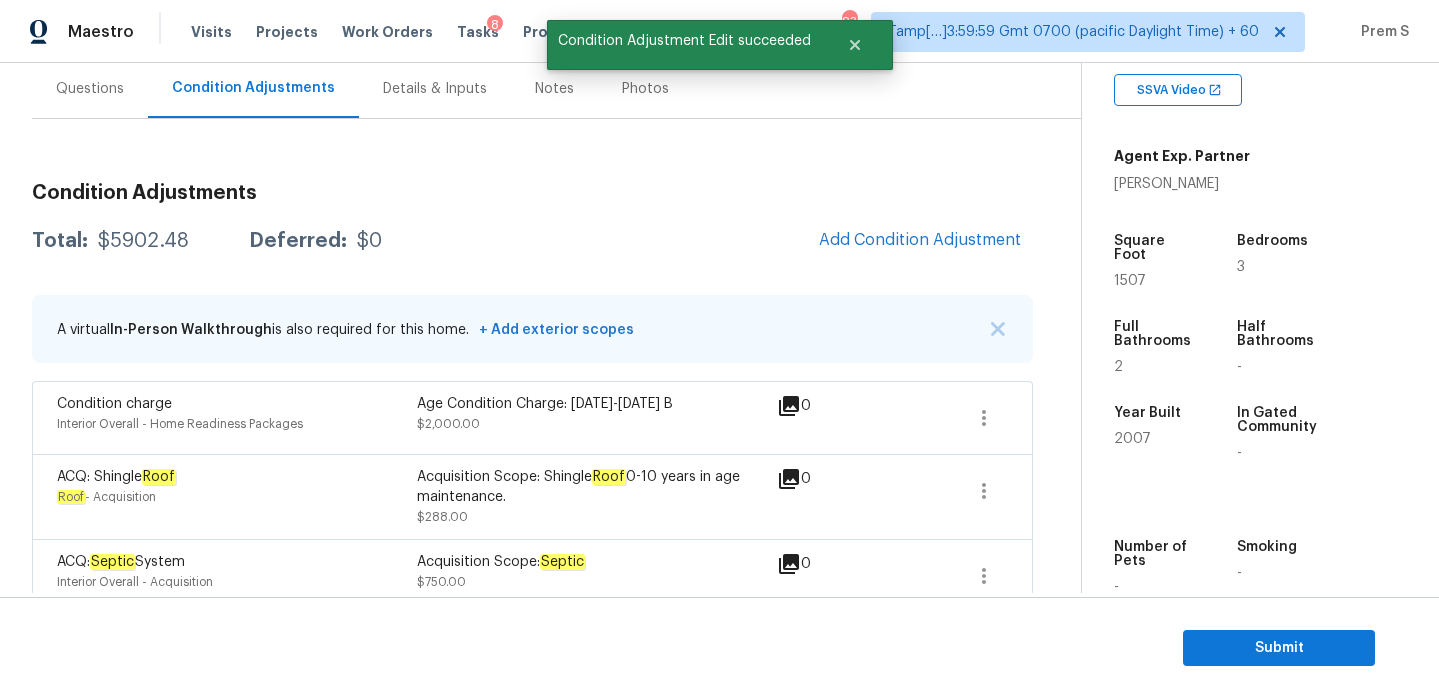 scroll, scrollTop: 0, scrollLeft: 0, axis: both 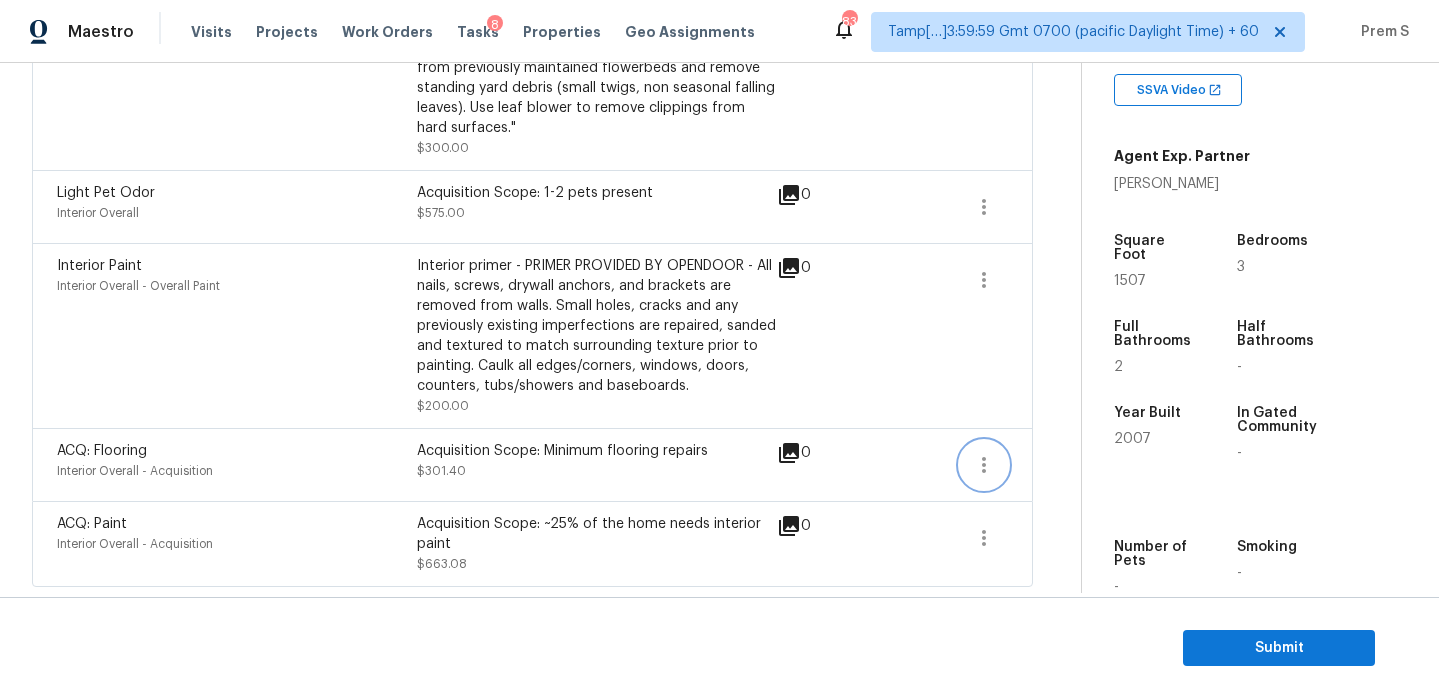 click 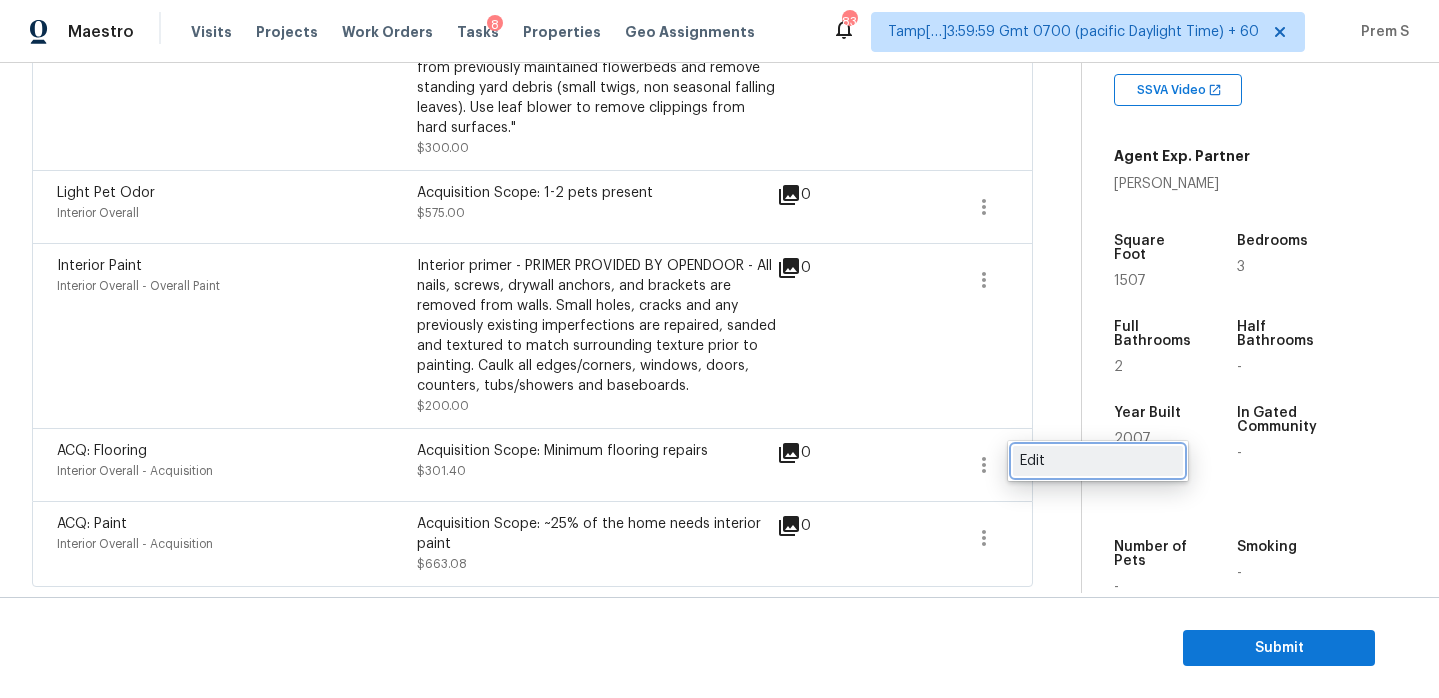 click on "Edit" at bounding box center (1098, 461) 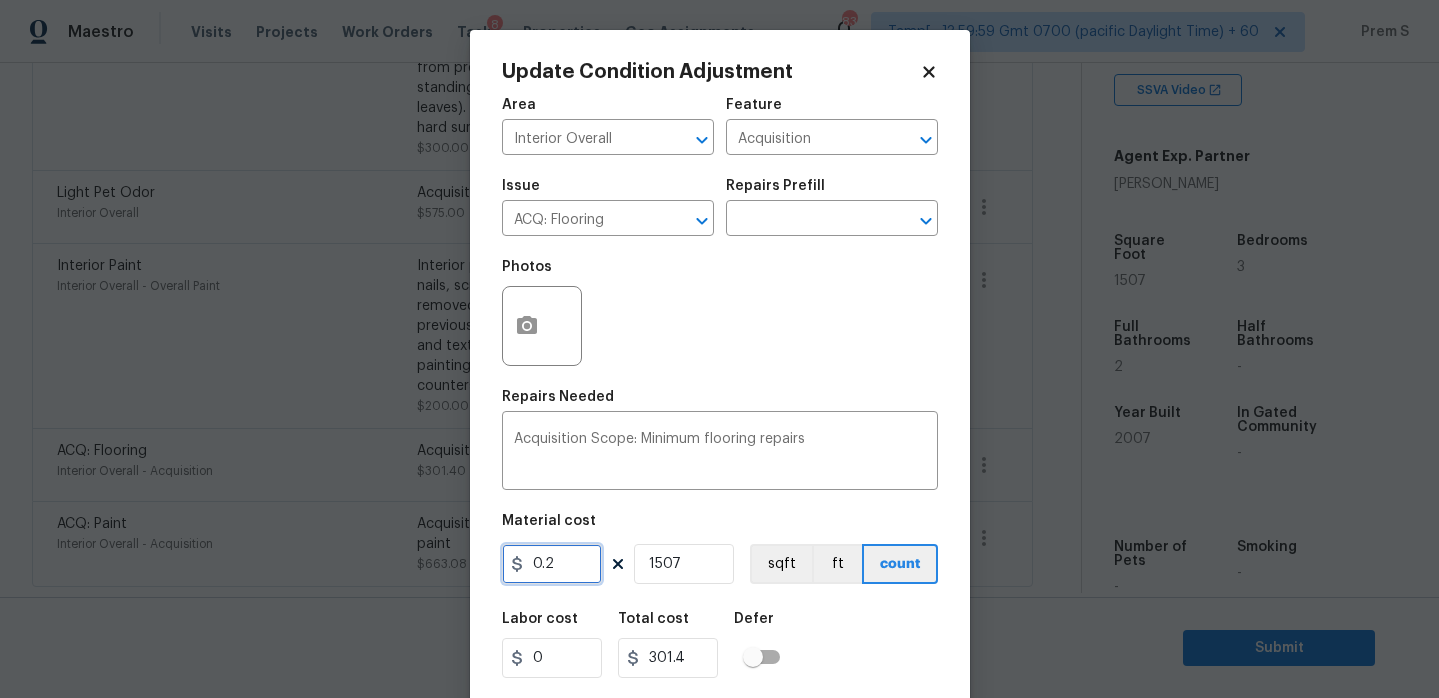 click on "0.2" at bounding box center [552, 564] 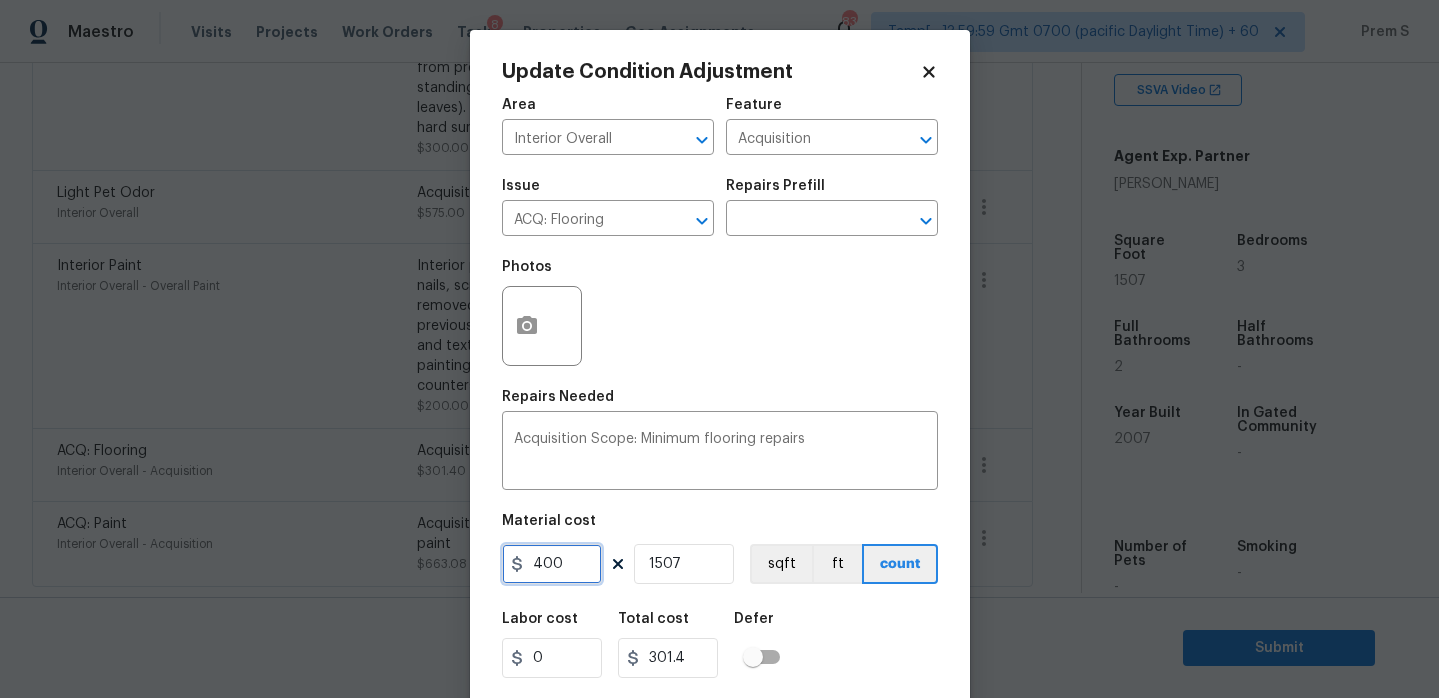 type on "400" 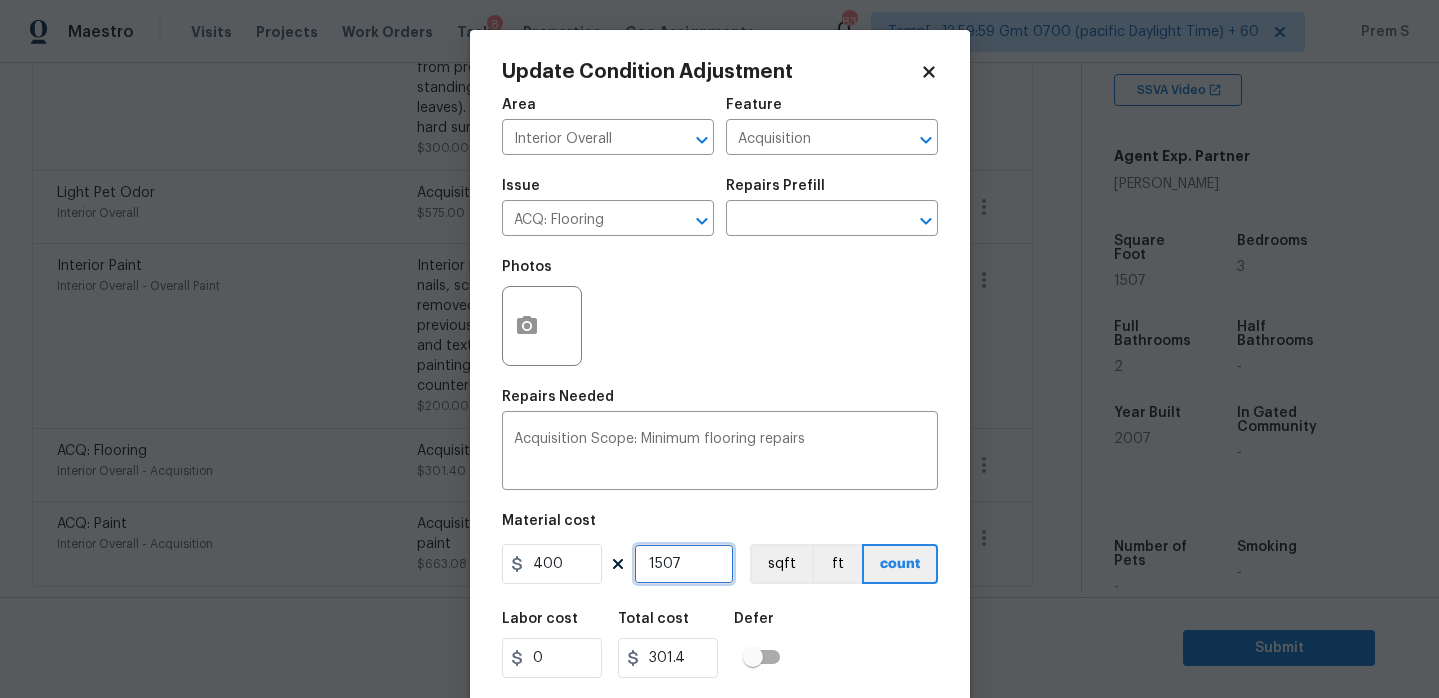type on "602800" 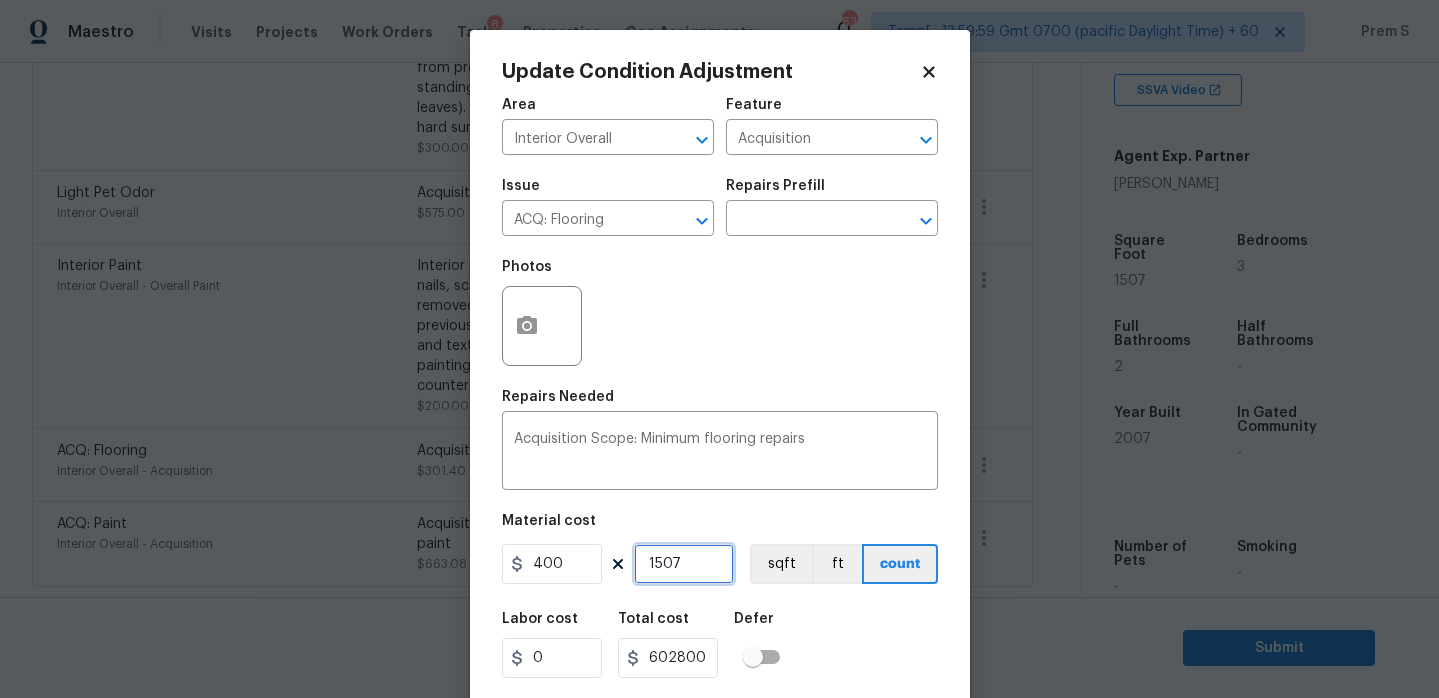 type on "1" 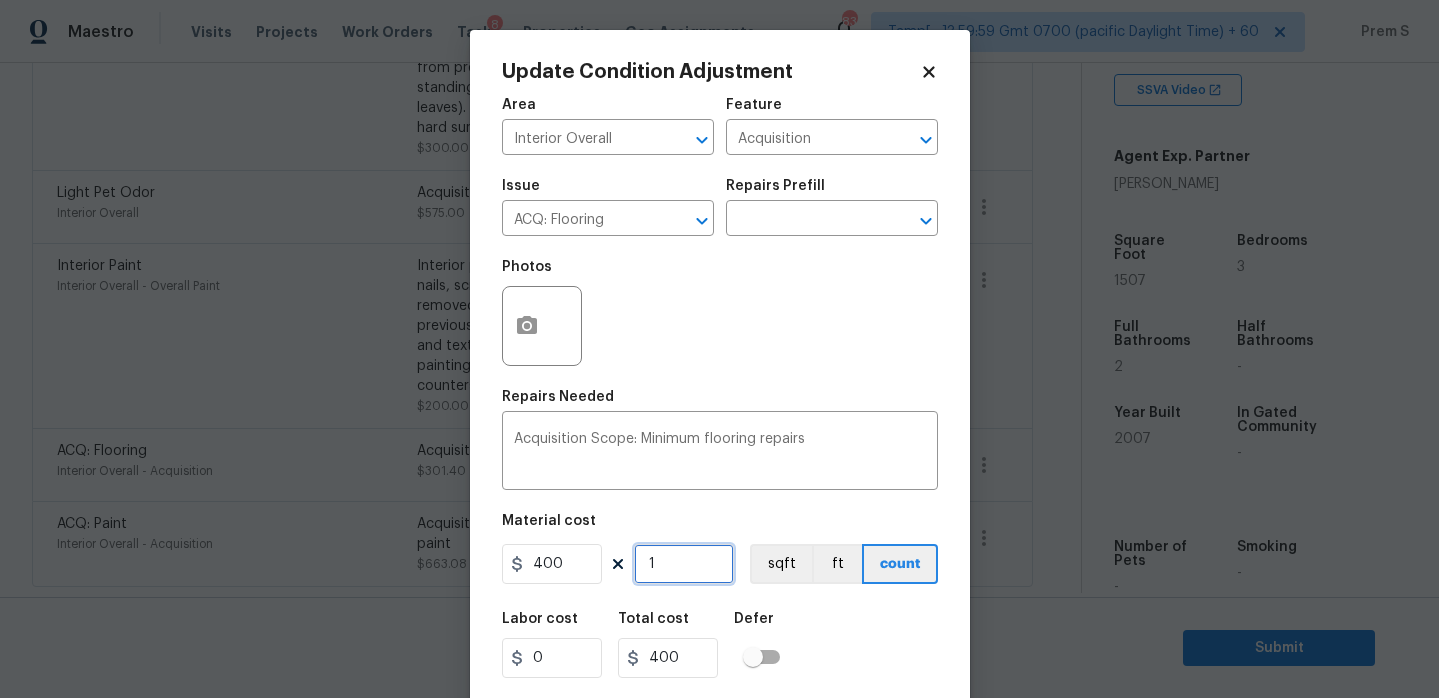 type on "1" 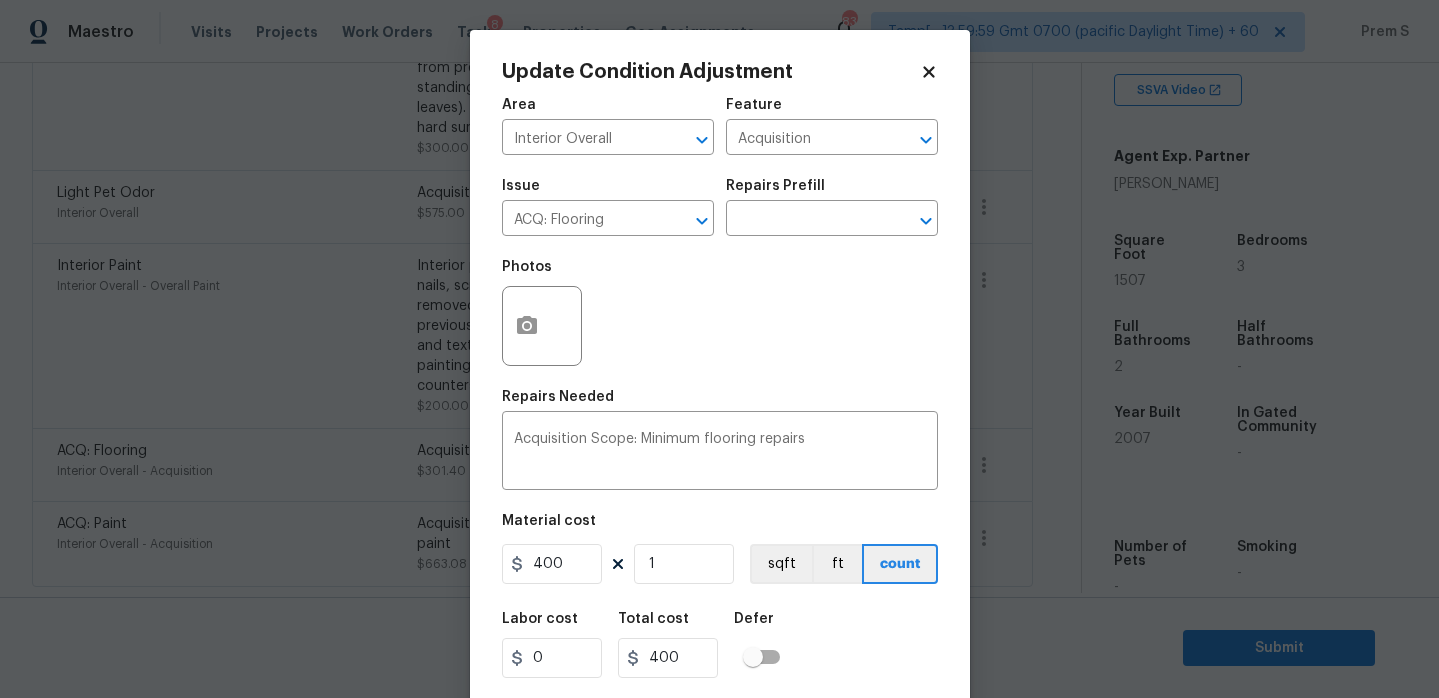 click on "Labor cost 0 Total cost 400 Defer" at bounding box center [720, 645] 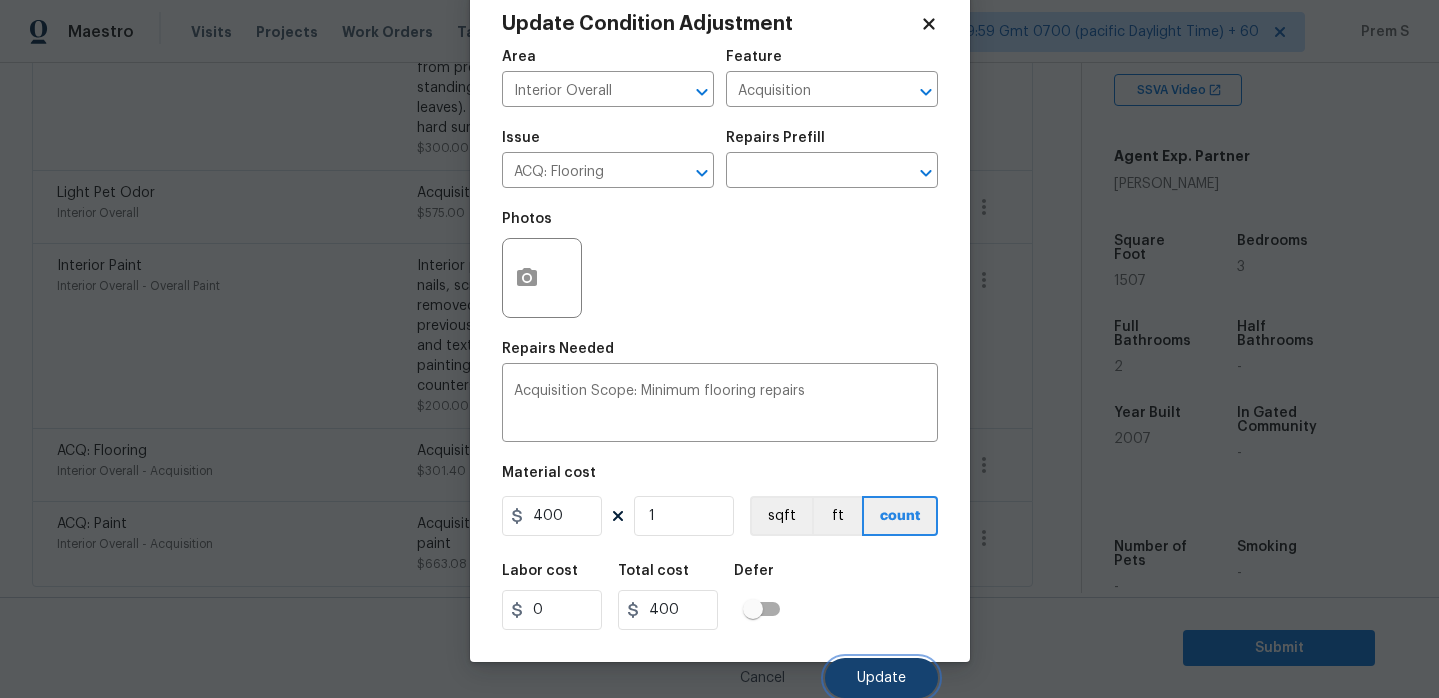 click on "Update" at bounding box center (881, 678) 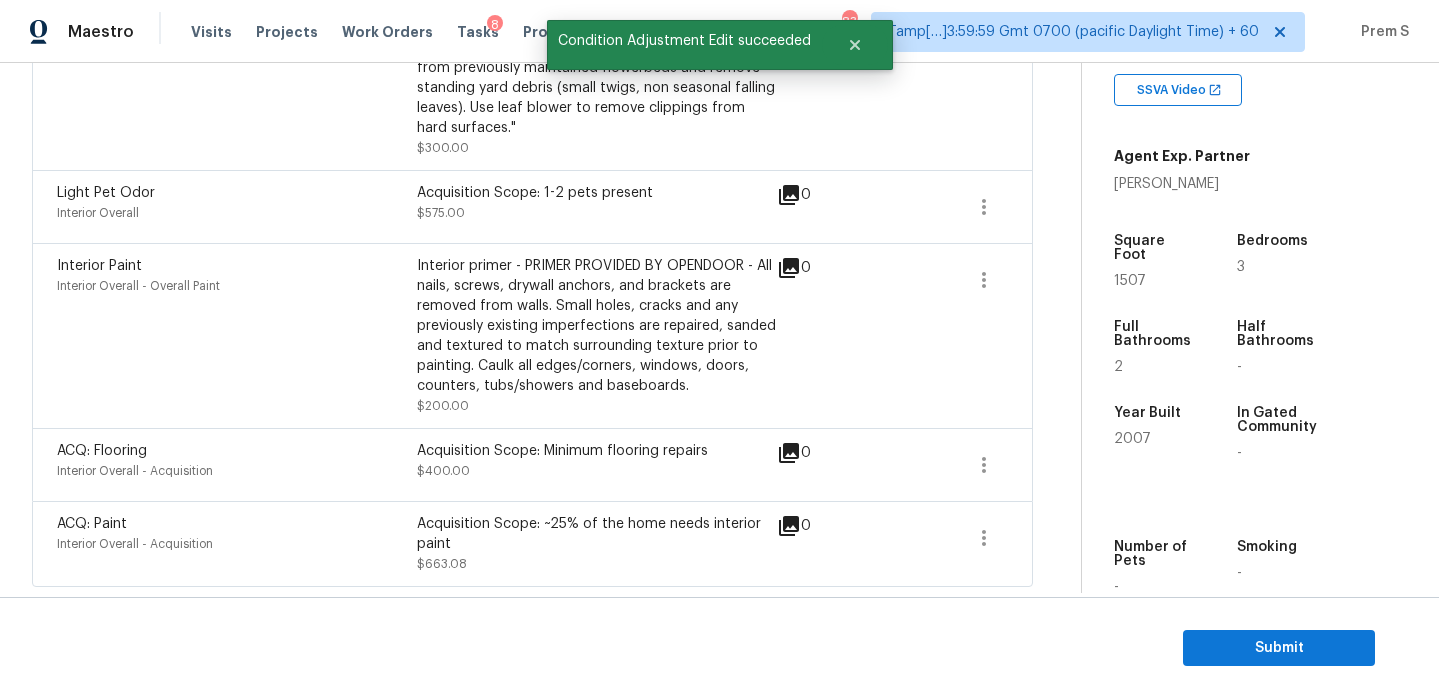scroll, scrollTop: 971, scrollLeft: 0, axis: vertical 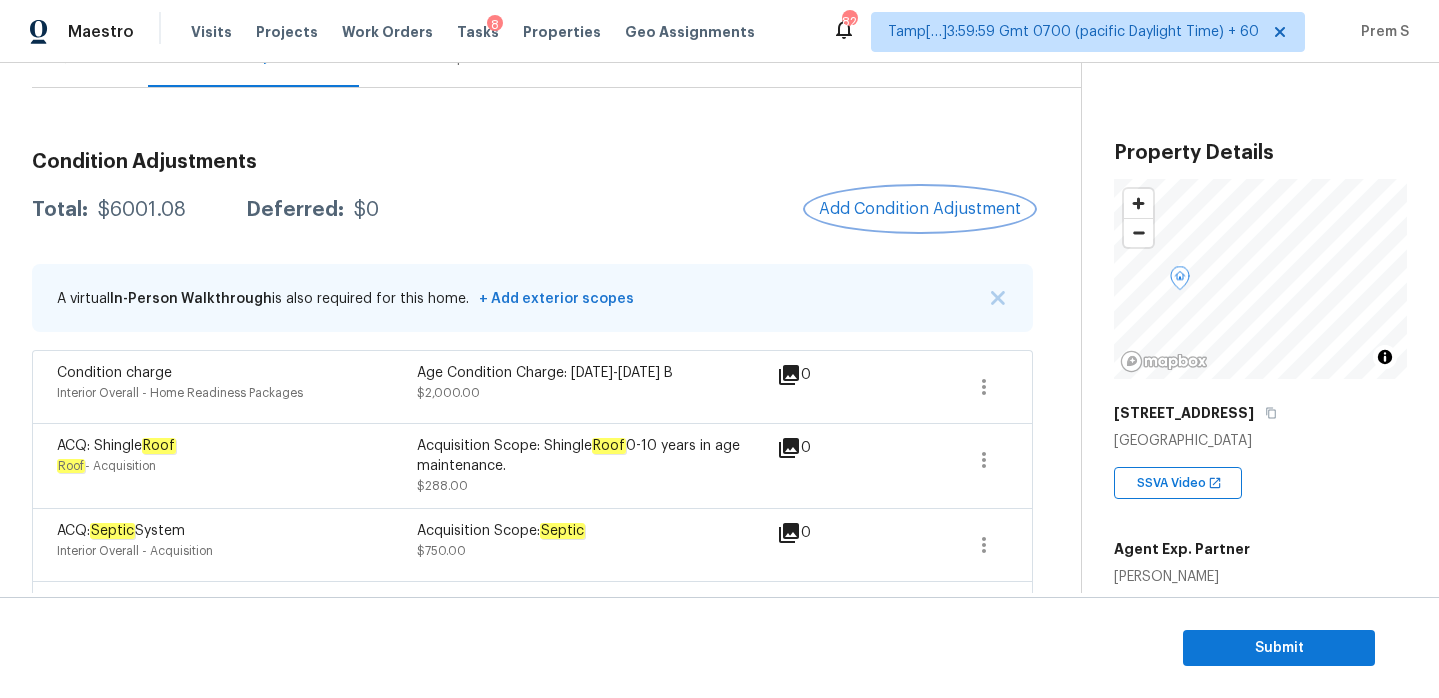 click on "Add Condition Adjustment" at bounding box center [920, 209] 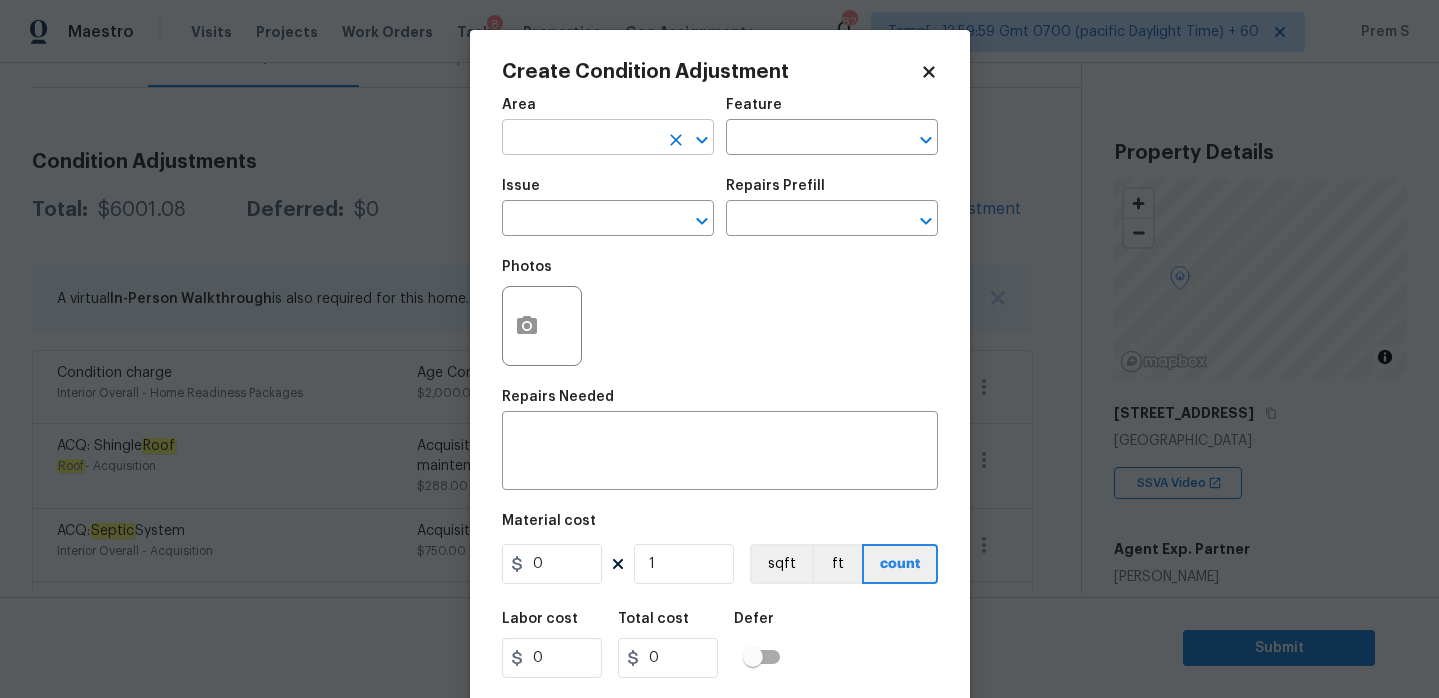 click at bounding box center [580, 139] 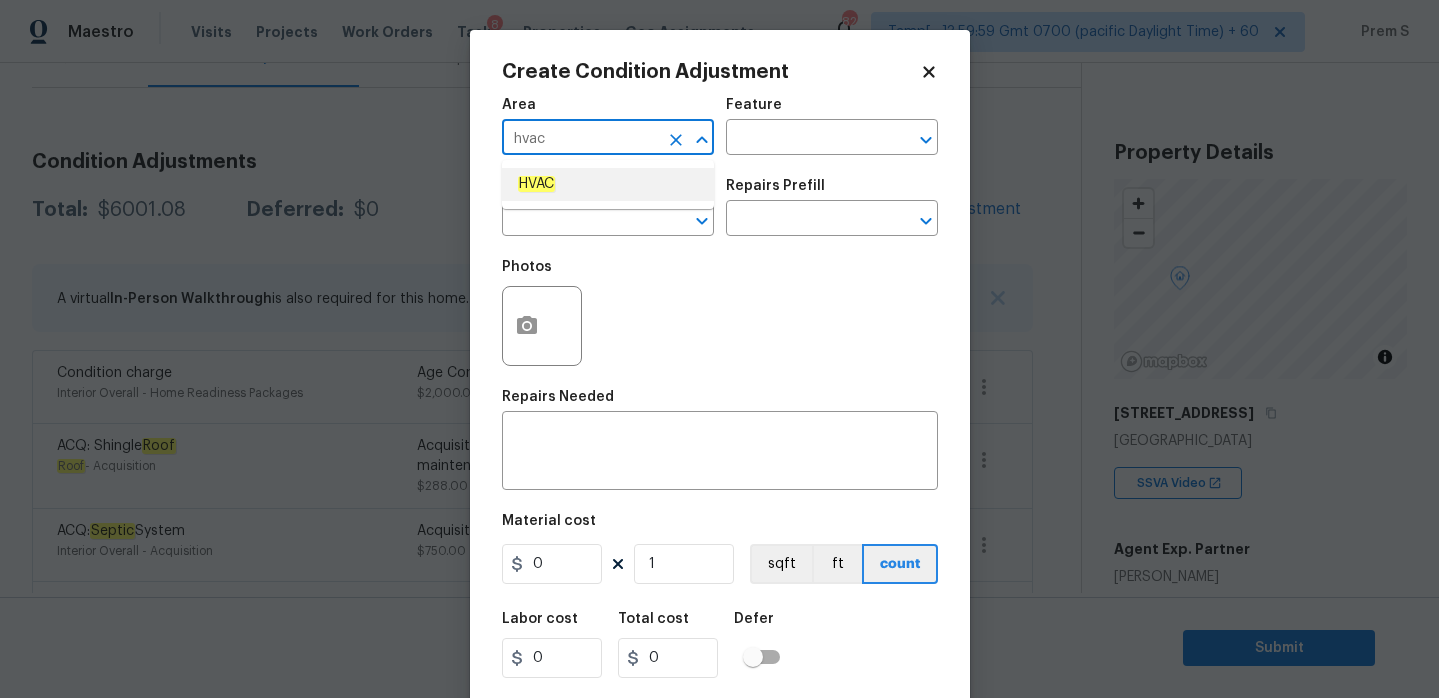 click on "HVAC" 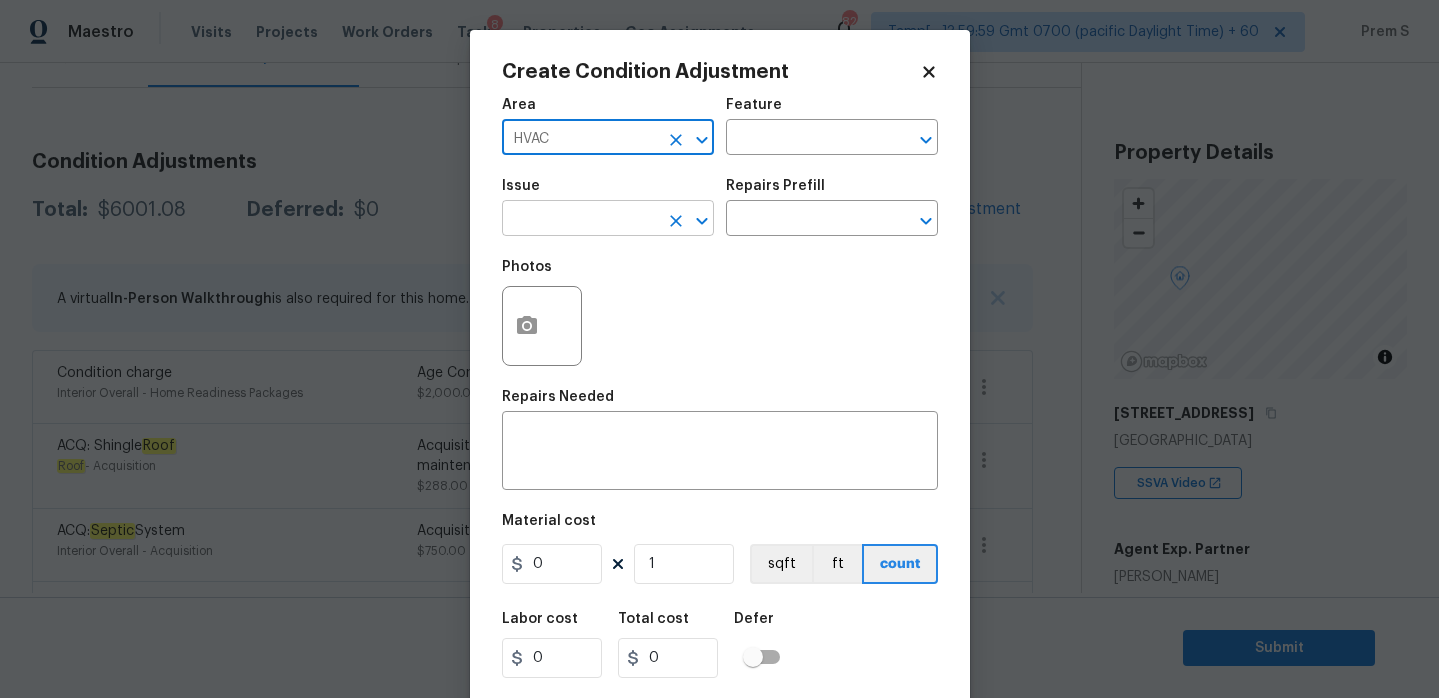 type on "HVAC" 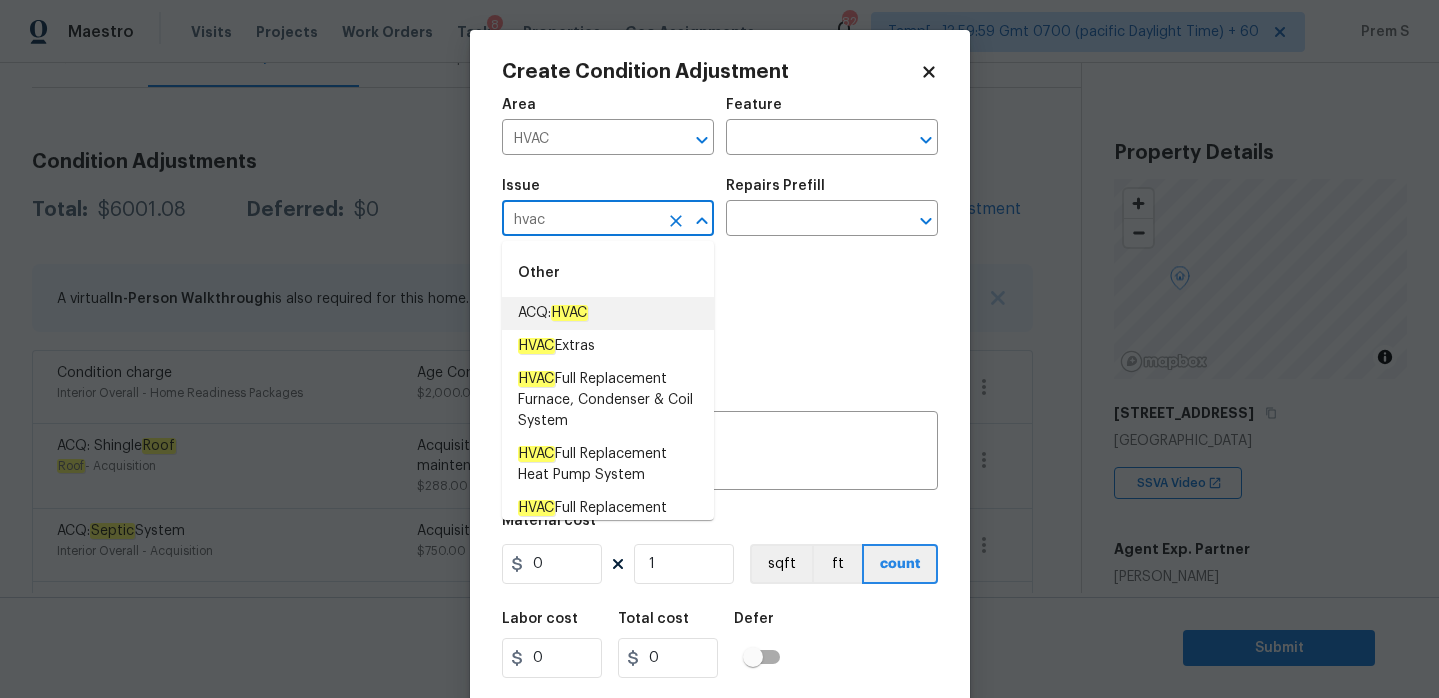 click on "HVAC" at bounding box center (569, 313) 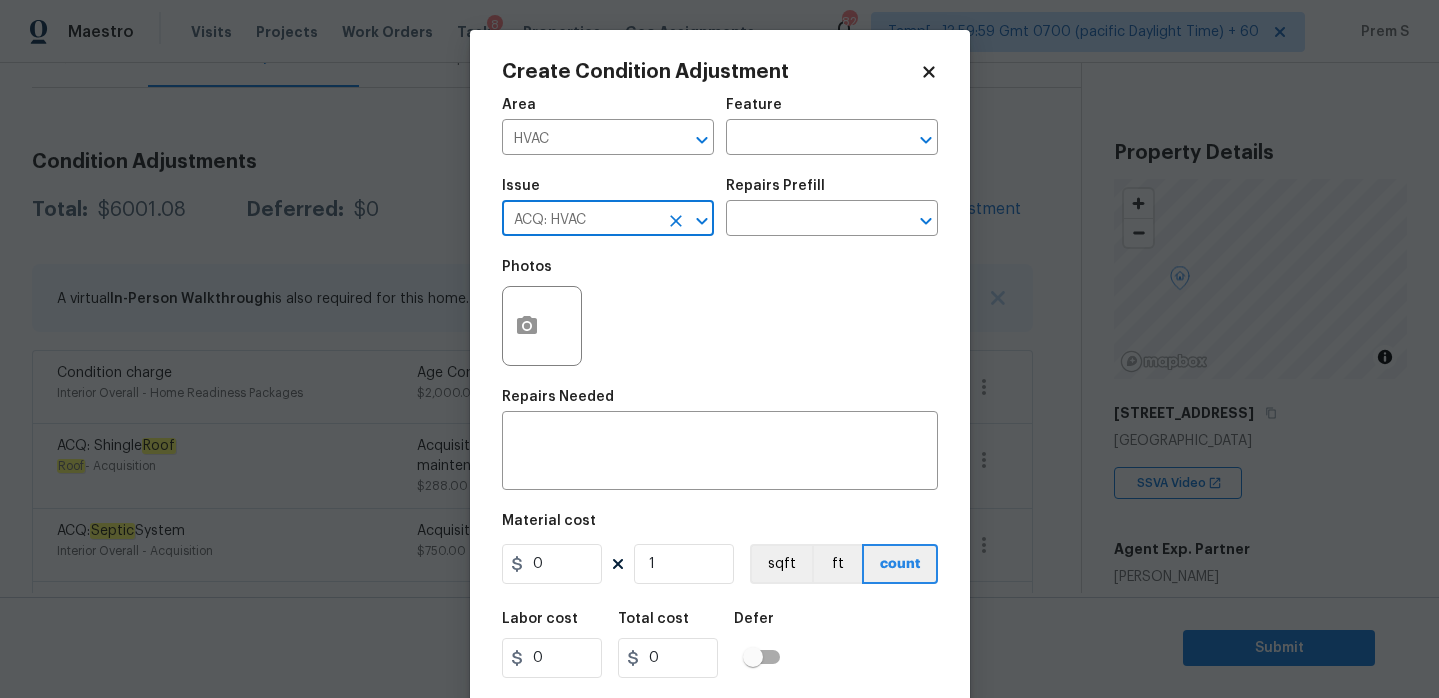 type on "ACQ: HVAC" 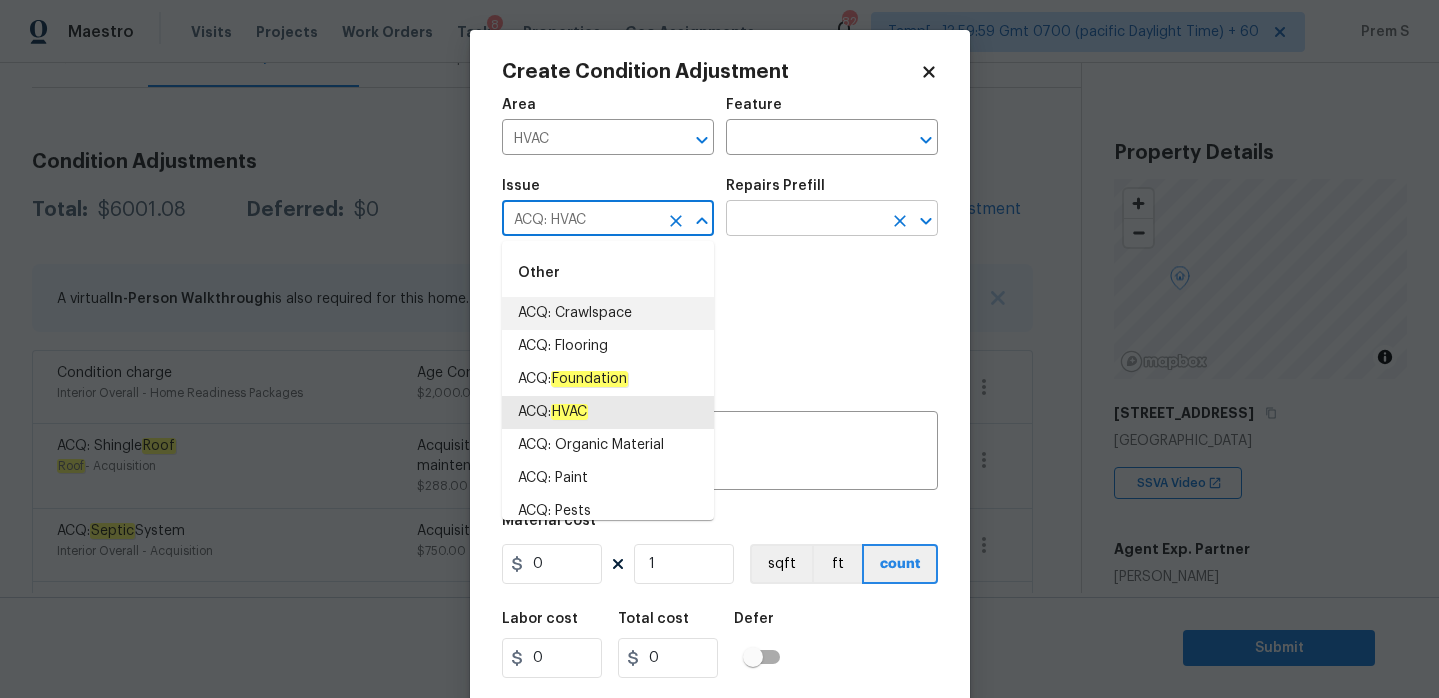 click at bounding box center [804, 220] 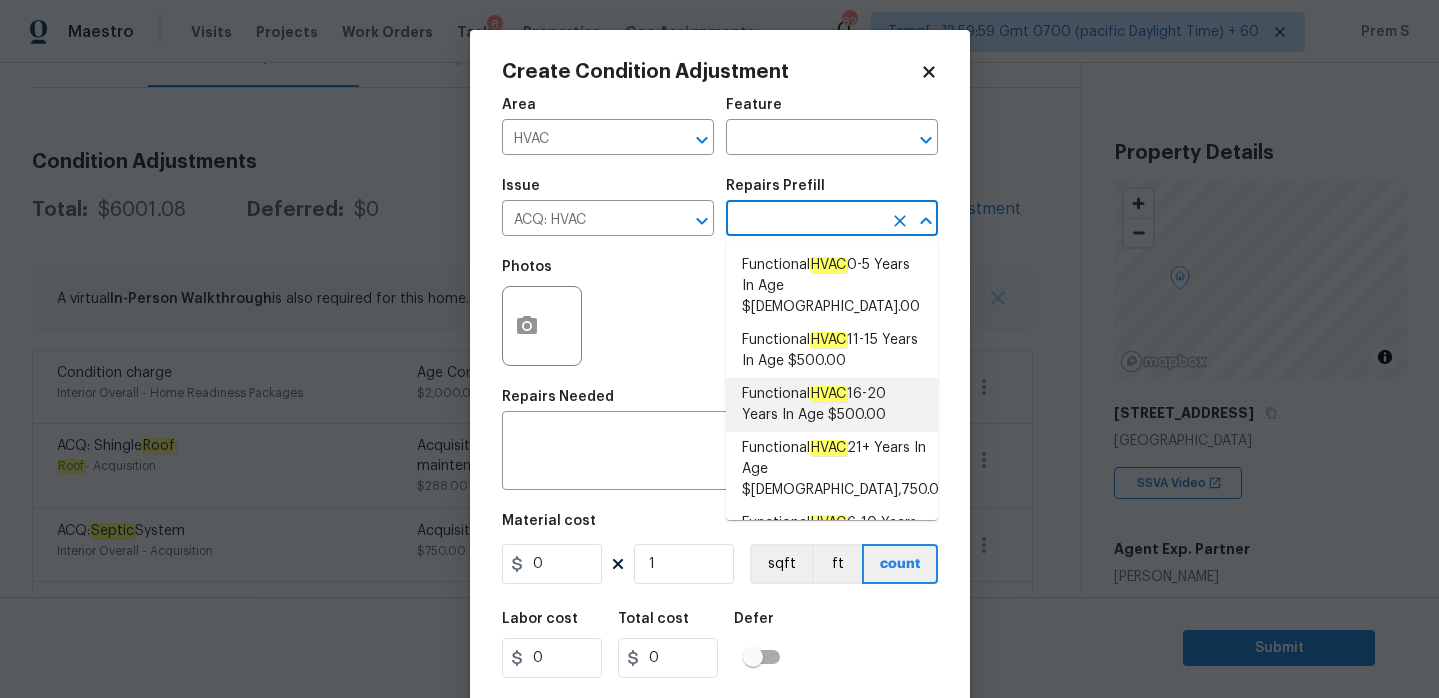click on "Functional  HVAC  16-20 Years In Age $500.00" at bounding box center (832, 405) 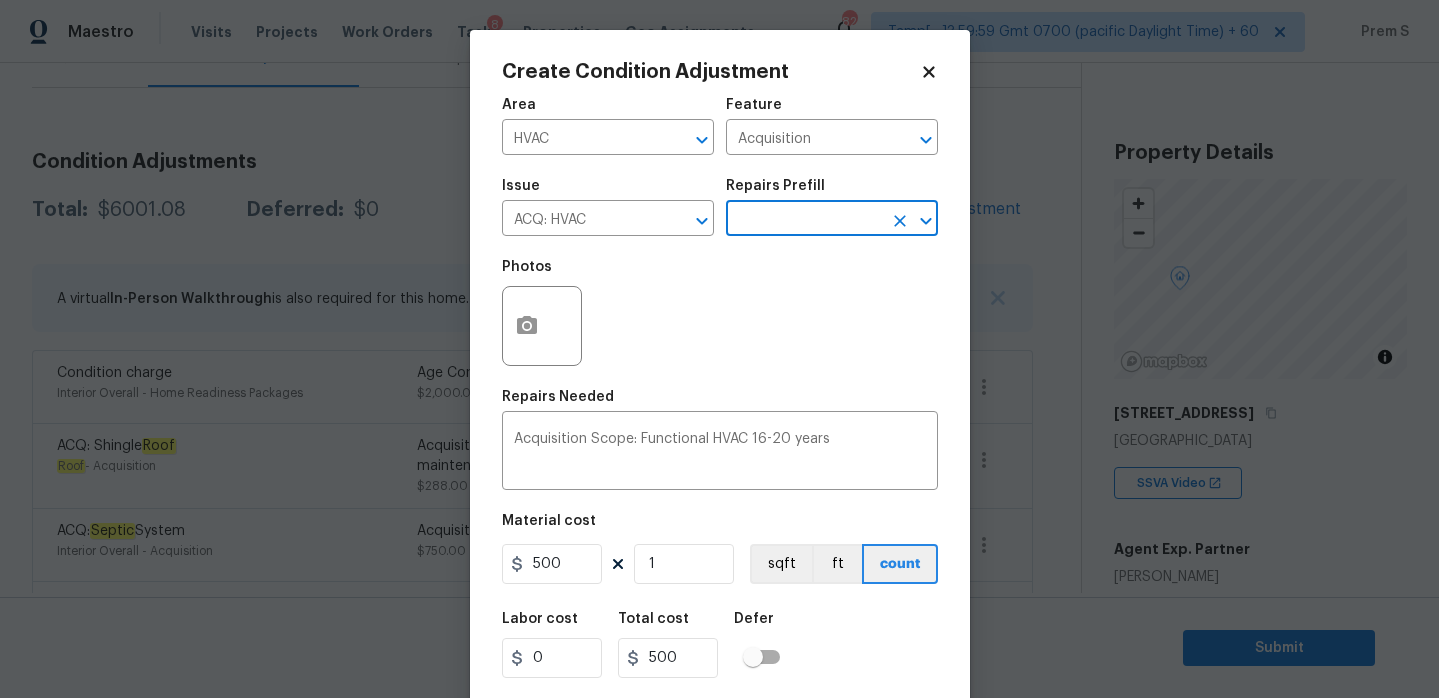 scroll, scrollTop: 49, scrollLeft: 0, axis: vertical 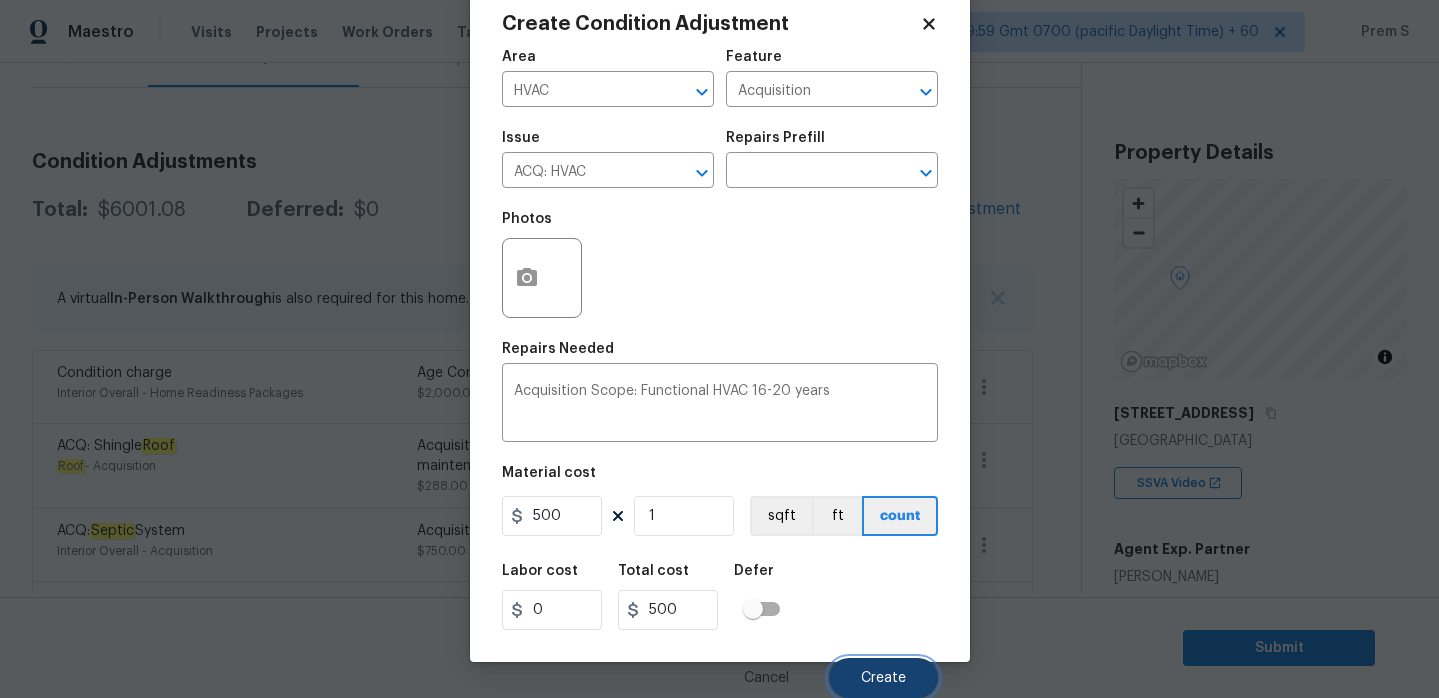 click on "Create" at bounding box center (883, 678) 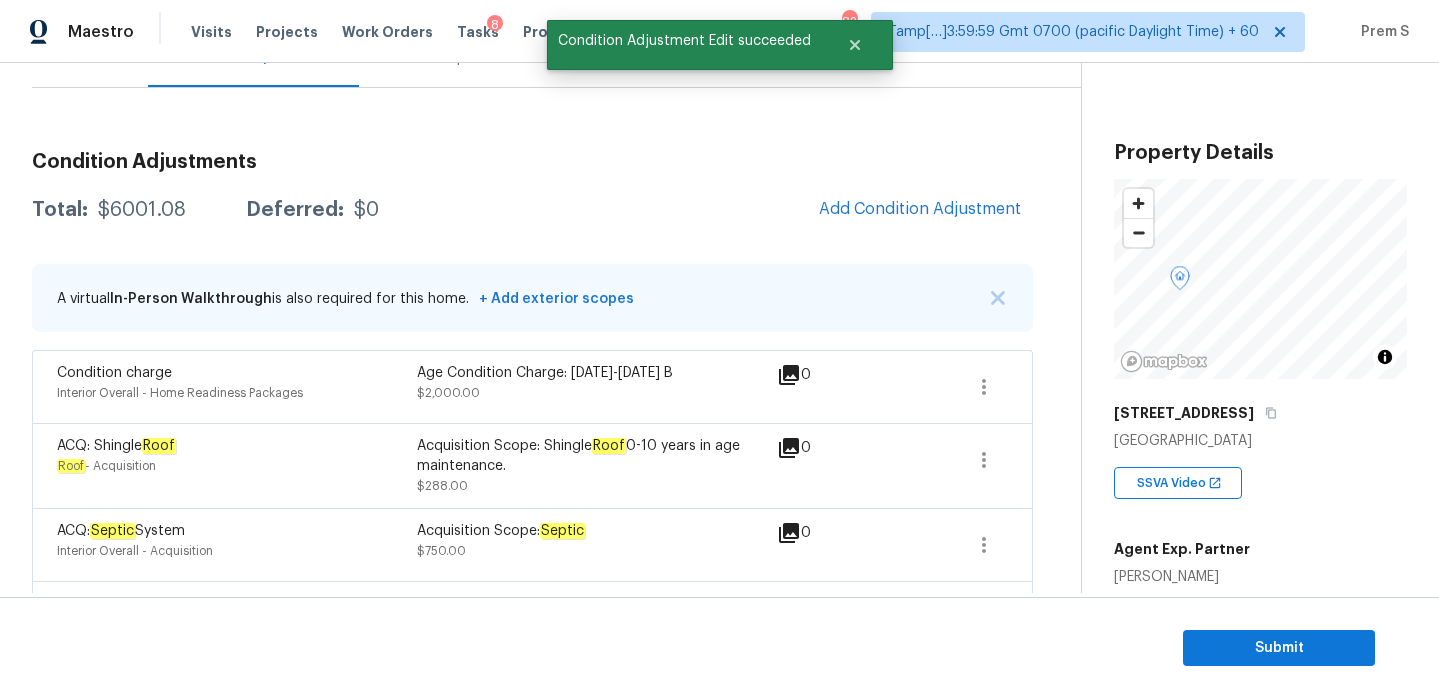 scroll, scrollTop: 42, scrollLeft: 0, axis: vertical 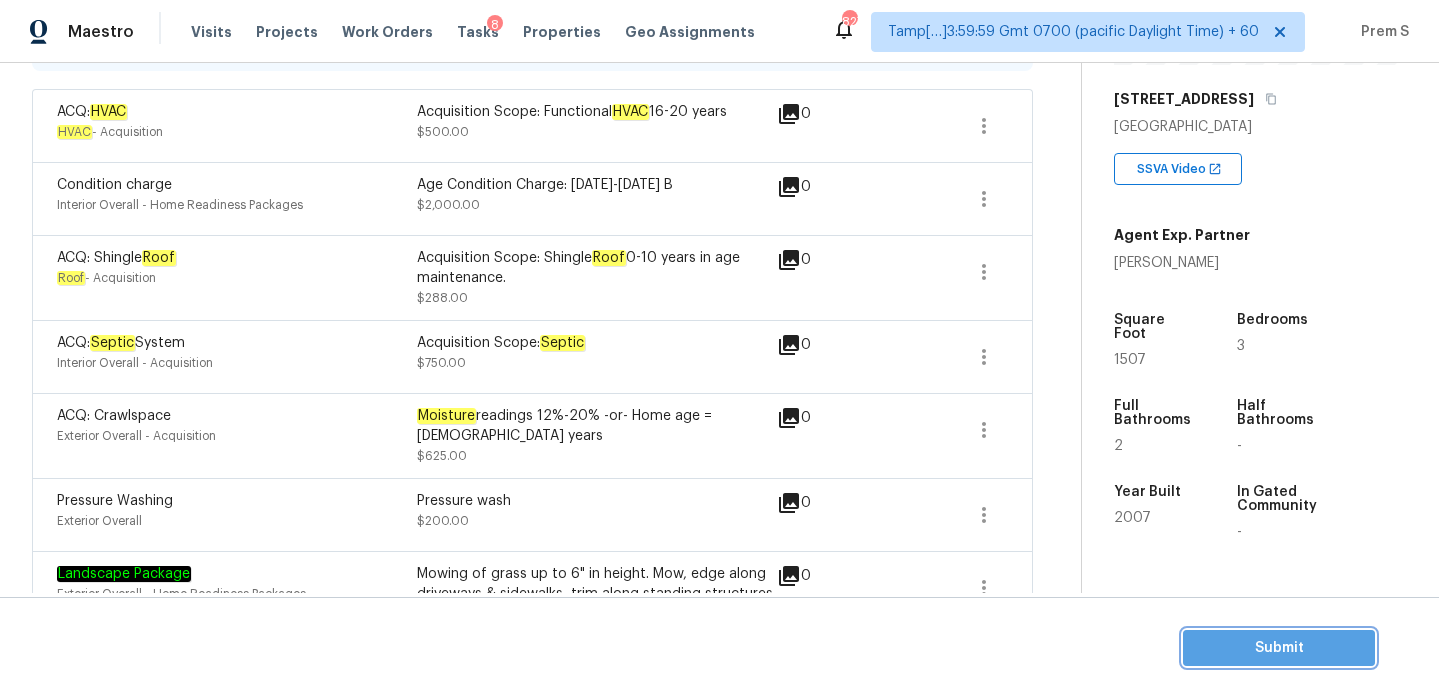 click on "Submit" at bounding box center (1279, 648) 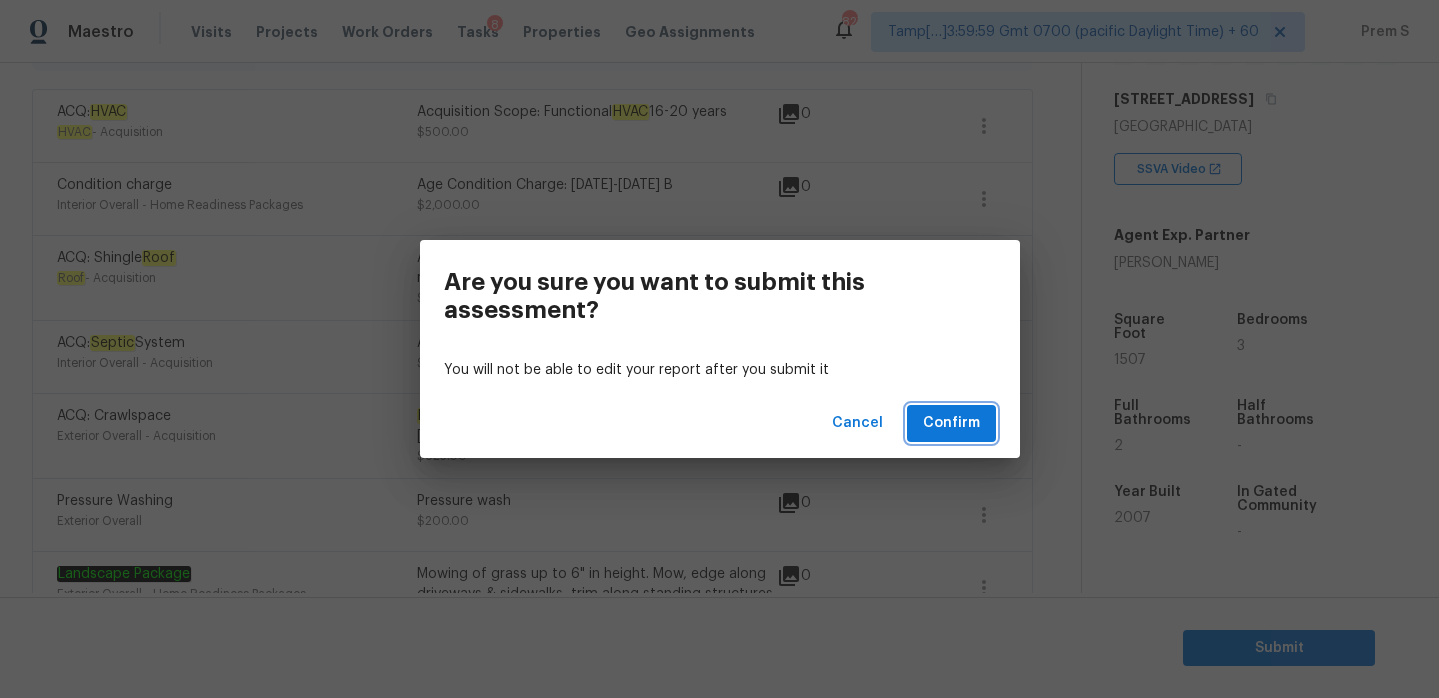 click on "Confirm" at bounding box center [951, 423] 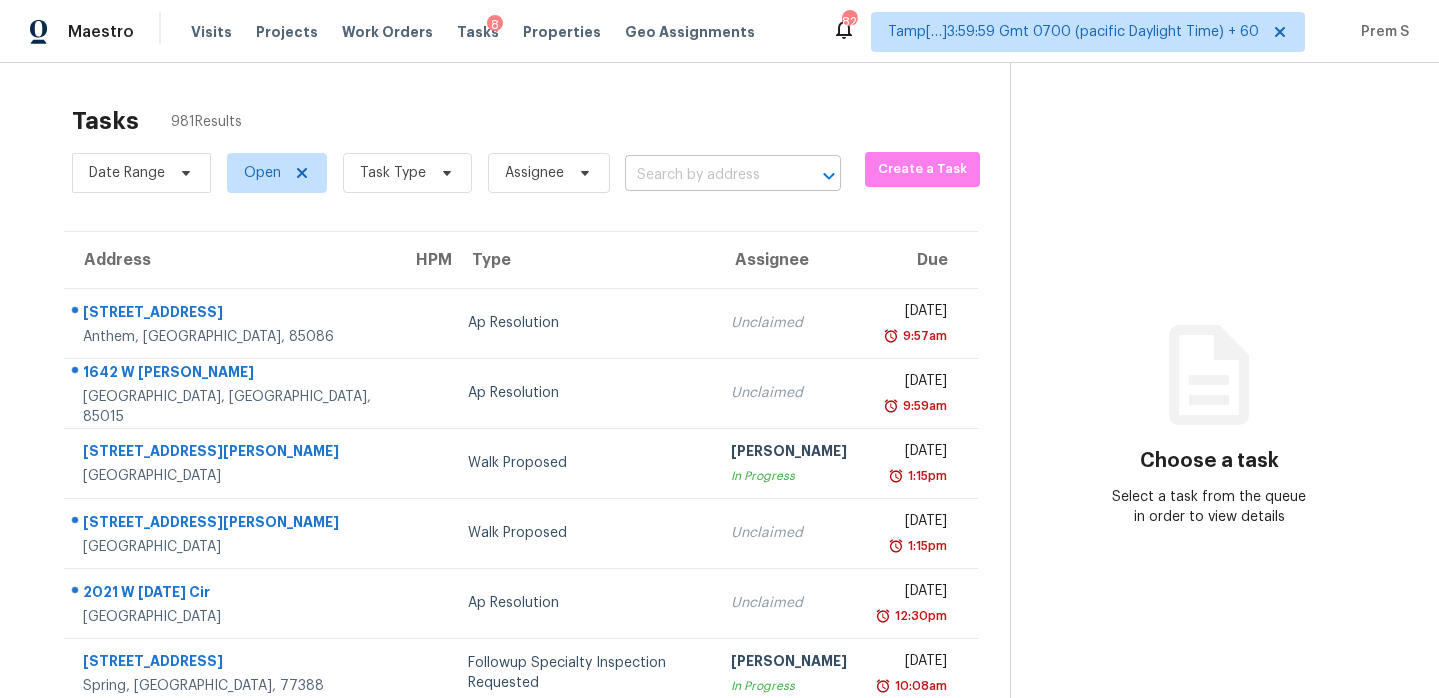 click at bounding box center [705, 175] 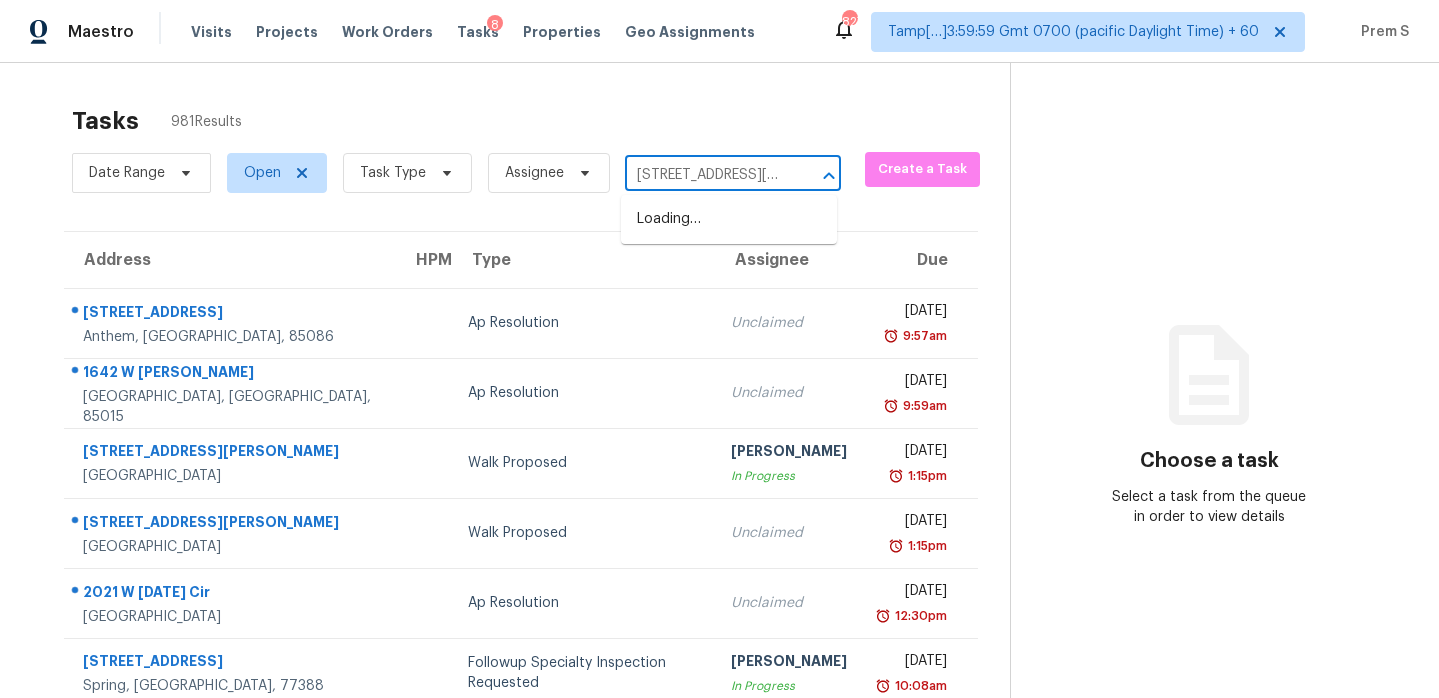 scroll, scrollTop: 0, scrollLeft: 109, axis: horizontal 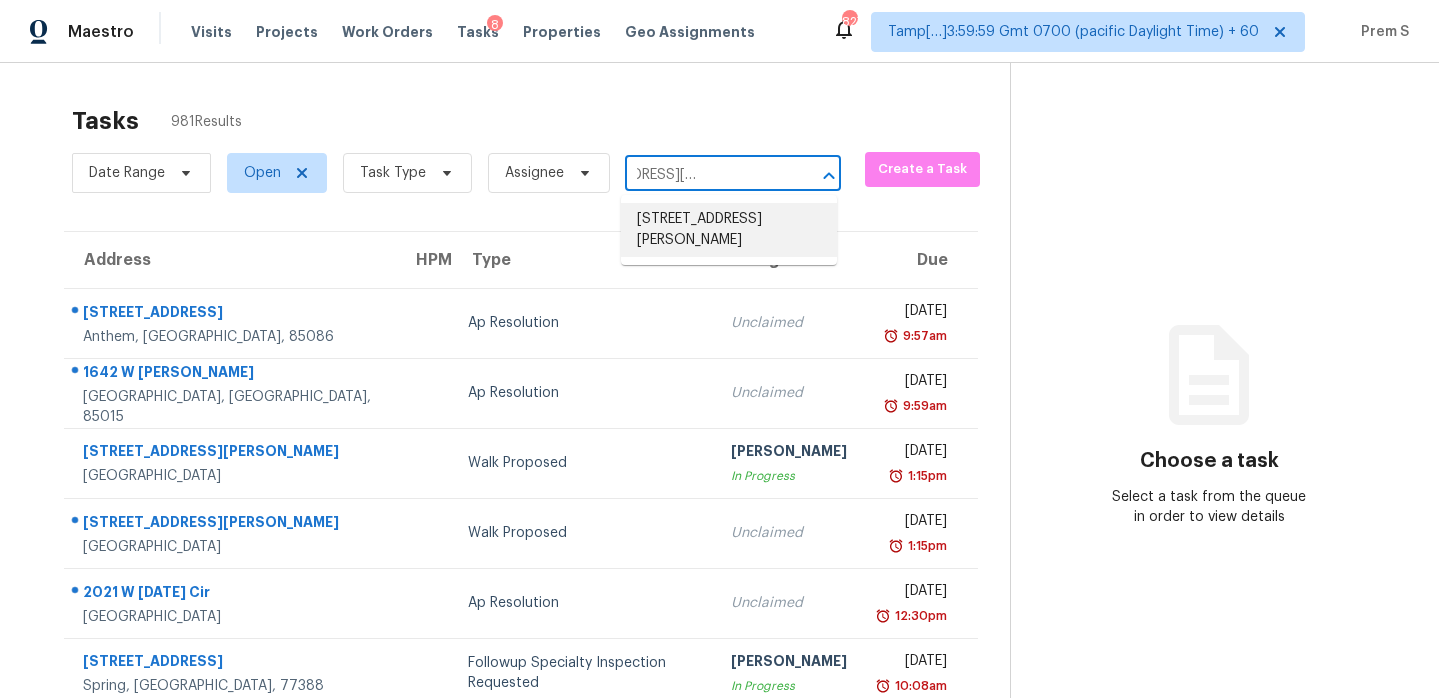 click on "[STREET_ADDRESS][PERSON_NAME]" at bounding box center [729, 230] 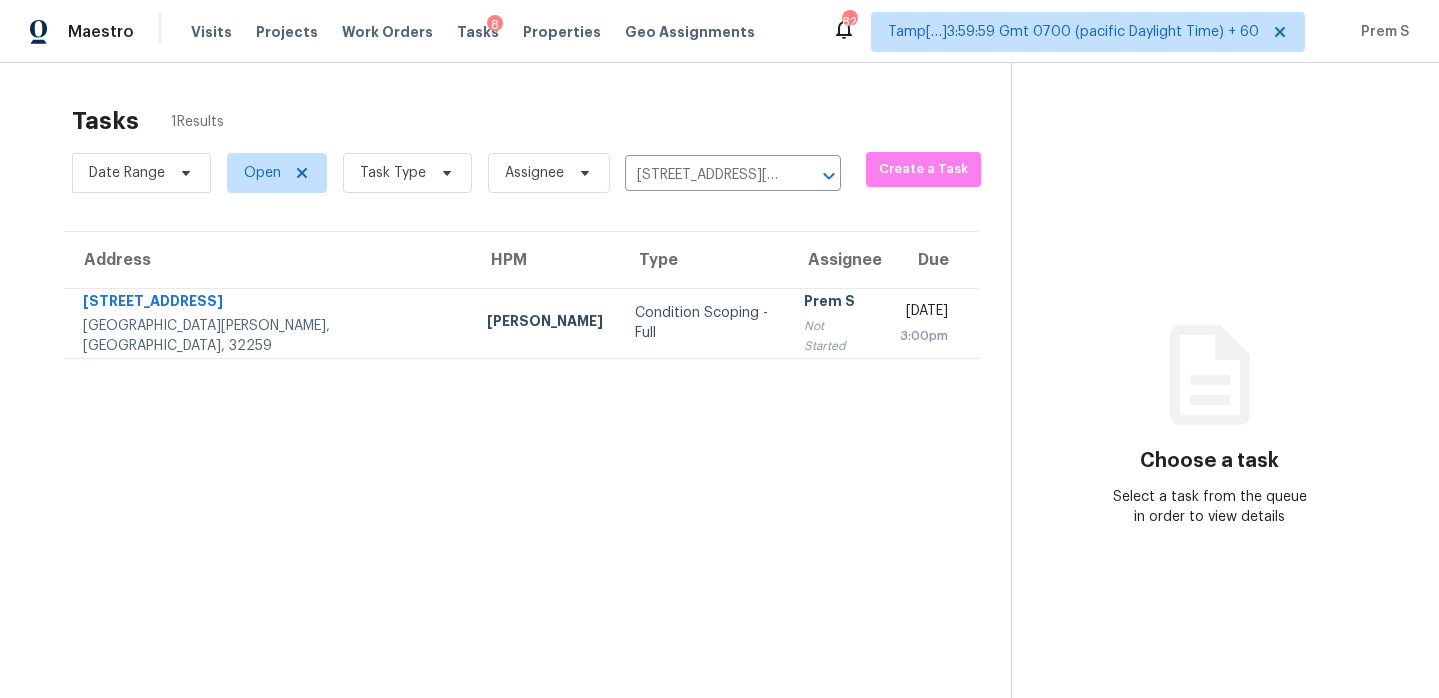 click on "Not Started" at bounding box center [836, 336] 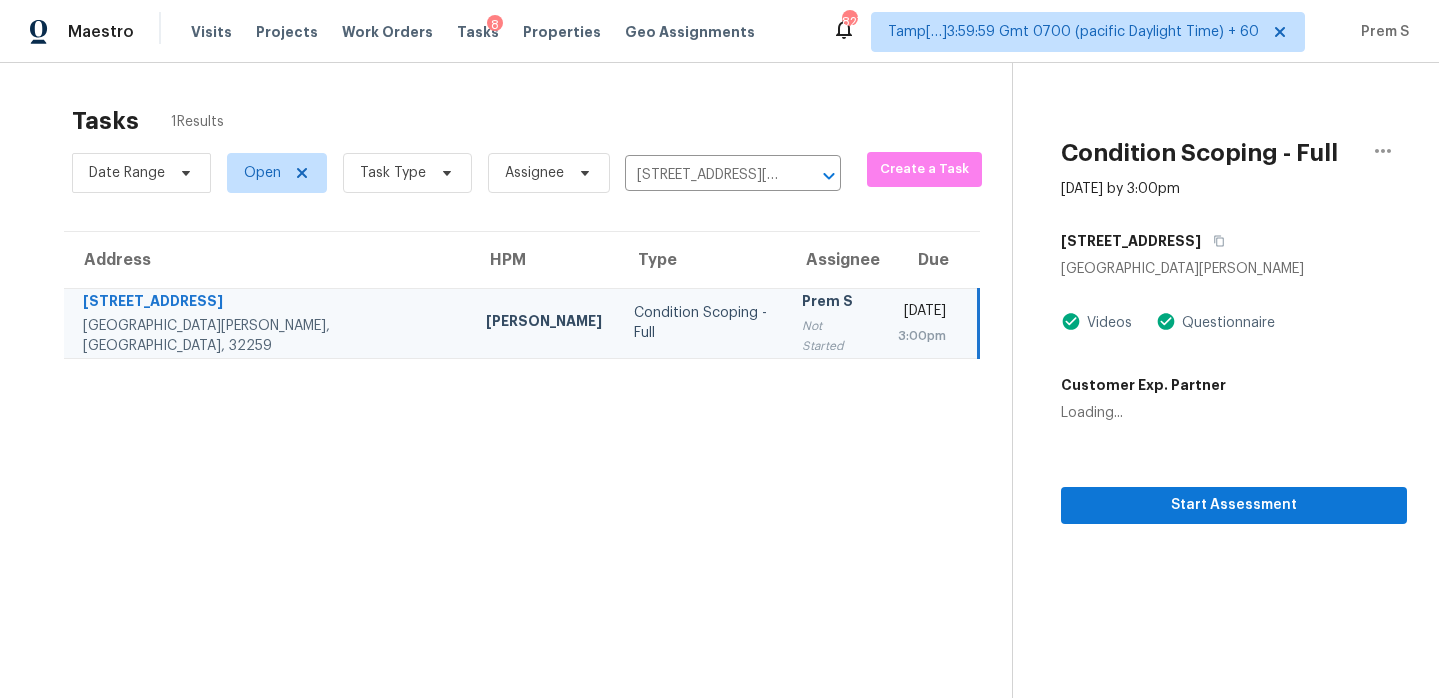 scroll, scrollTop: 63, scrollLeft: 0, axis: vertical 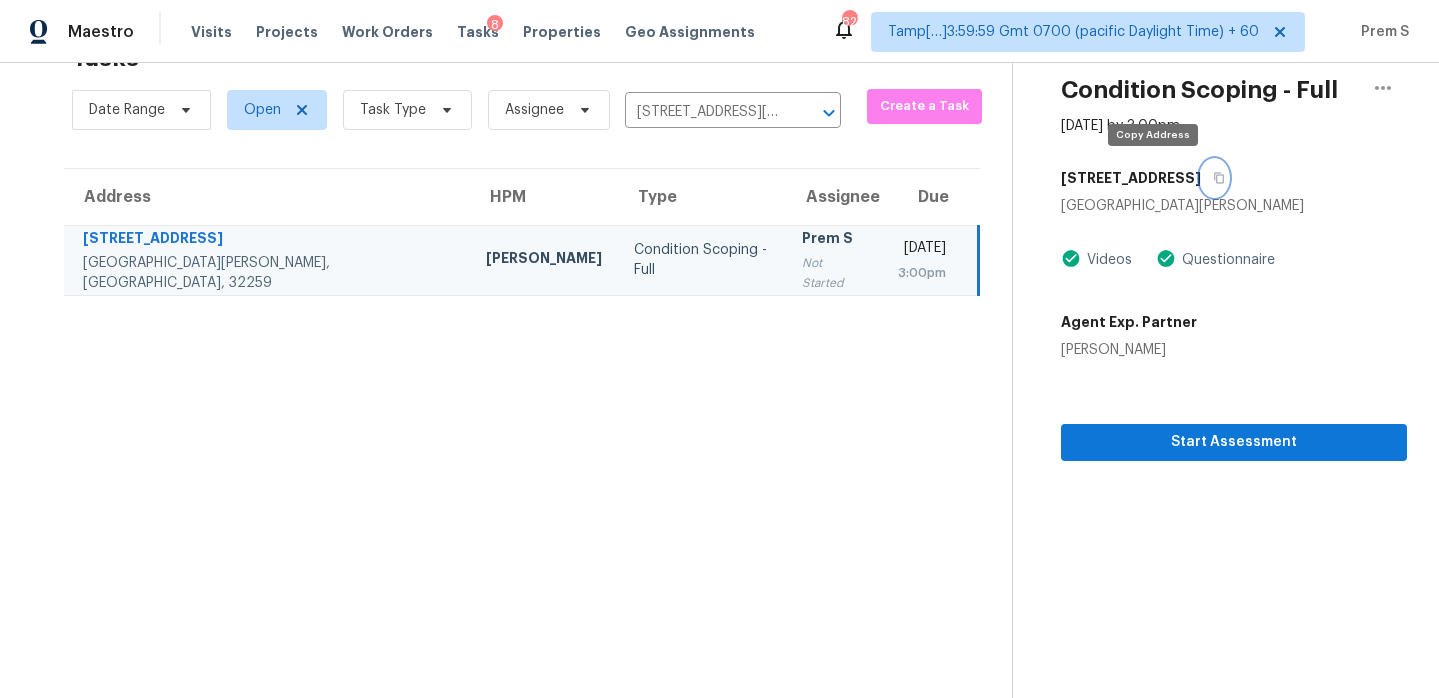 click 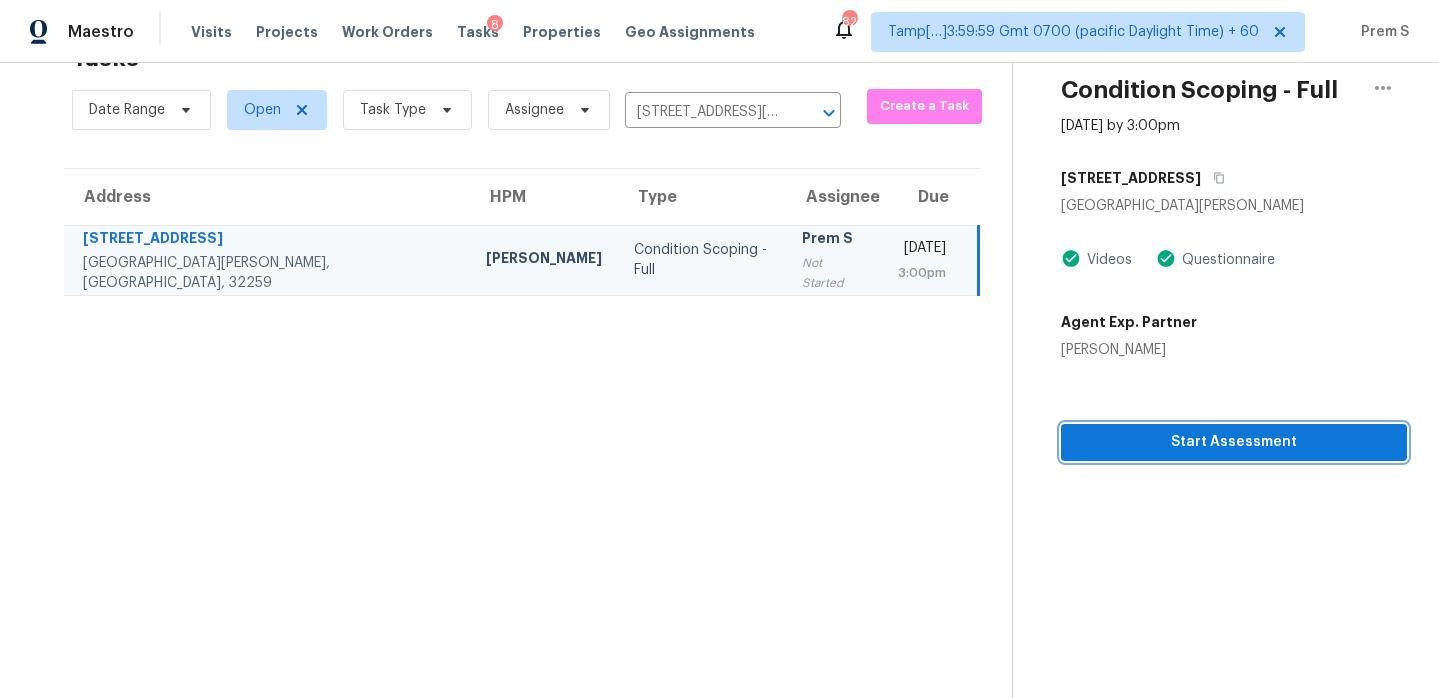 click on "Start Assessment" at bounding box center (1234, 442) 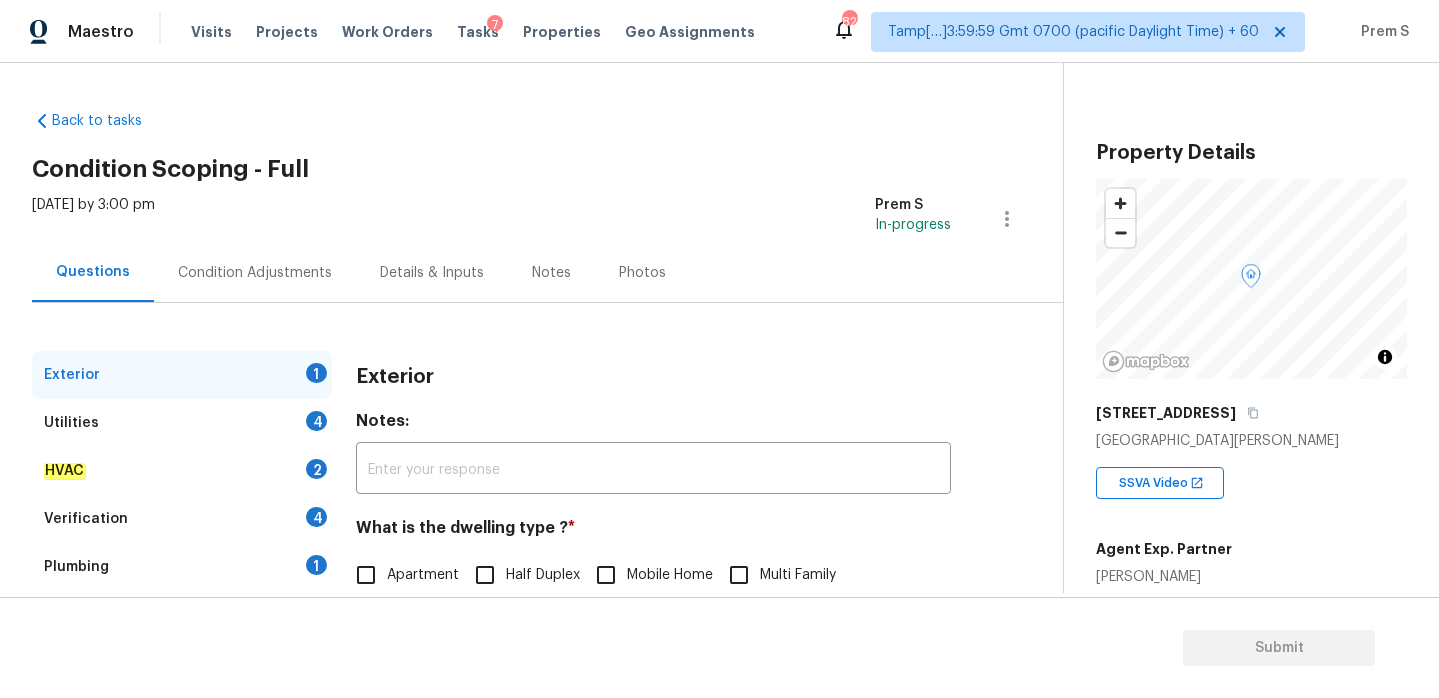 scroll, scrollTop: 228, scrollLeft: 0, axis: vertical 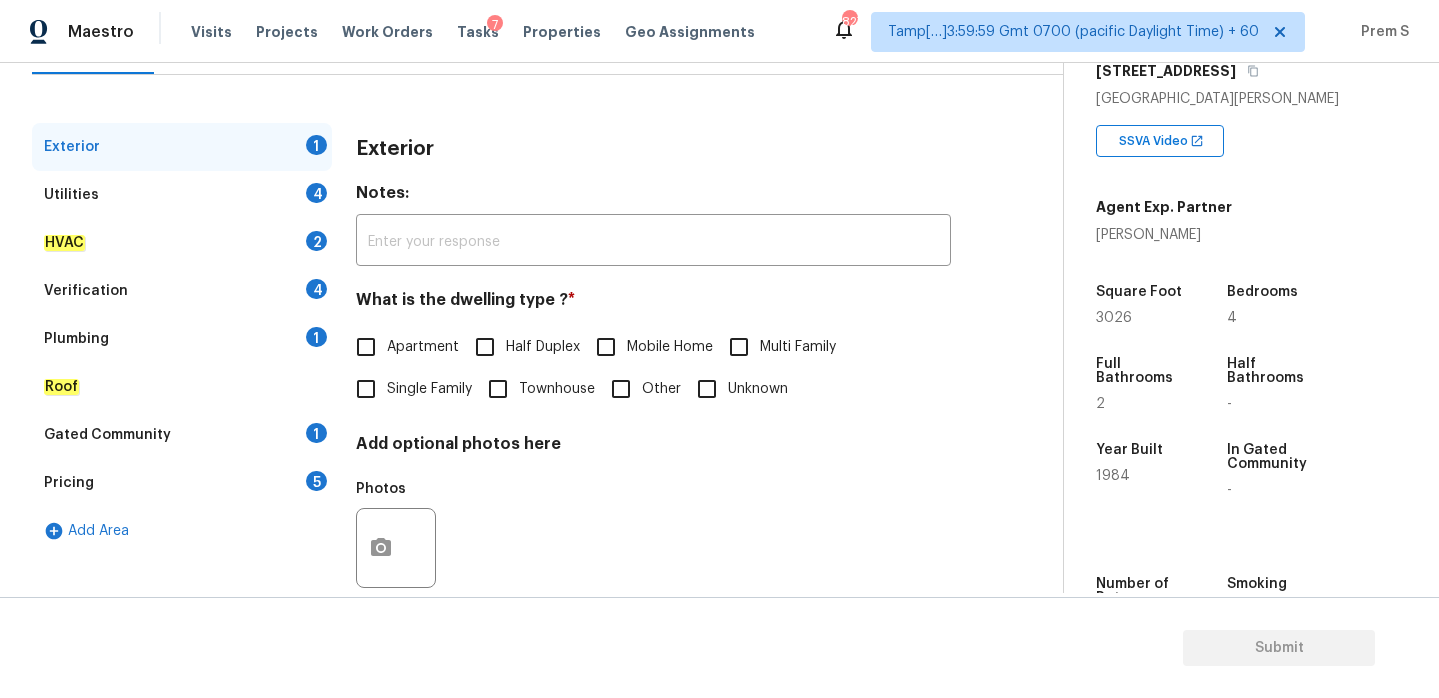 click on "Single Family" at bounding box center [429, 389] 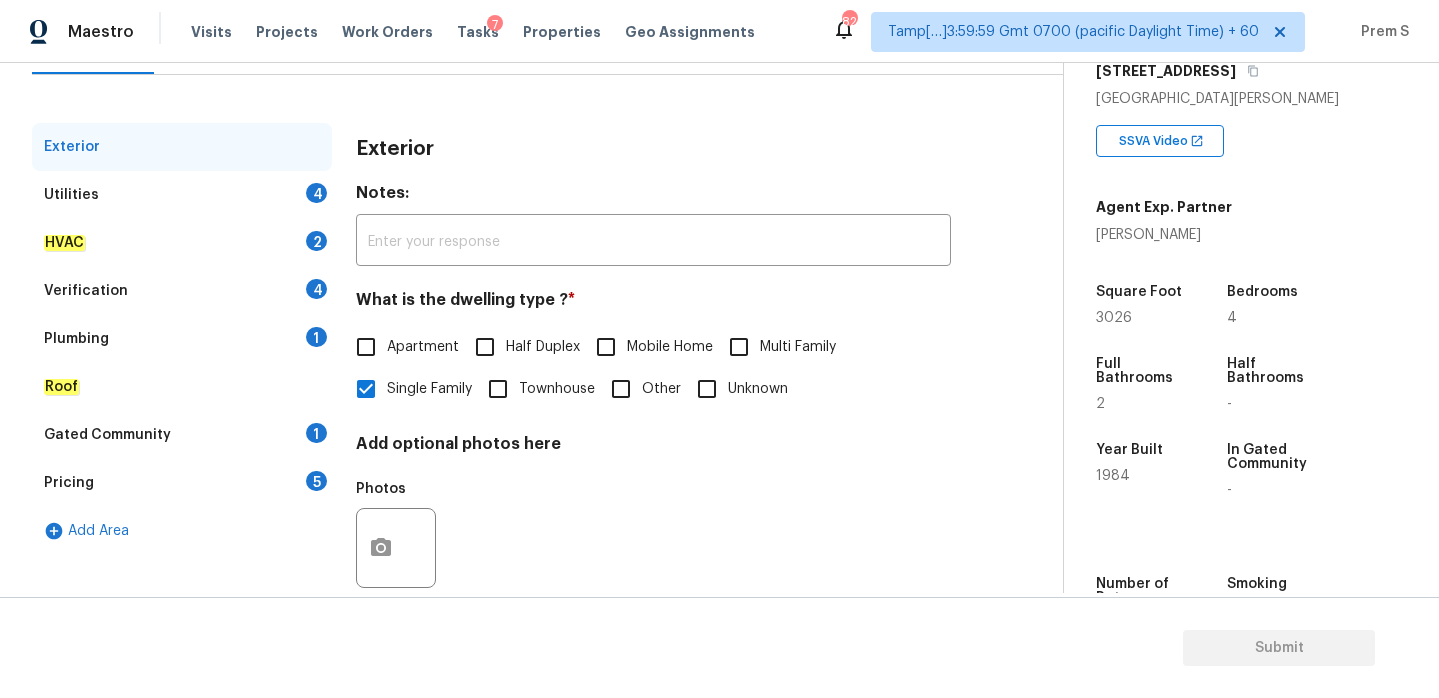 scroll, scrollTop: 506, scrollLeft: 0, axis: vertical 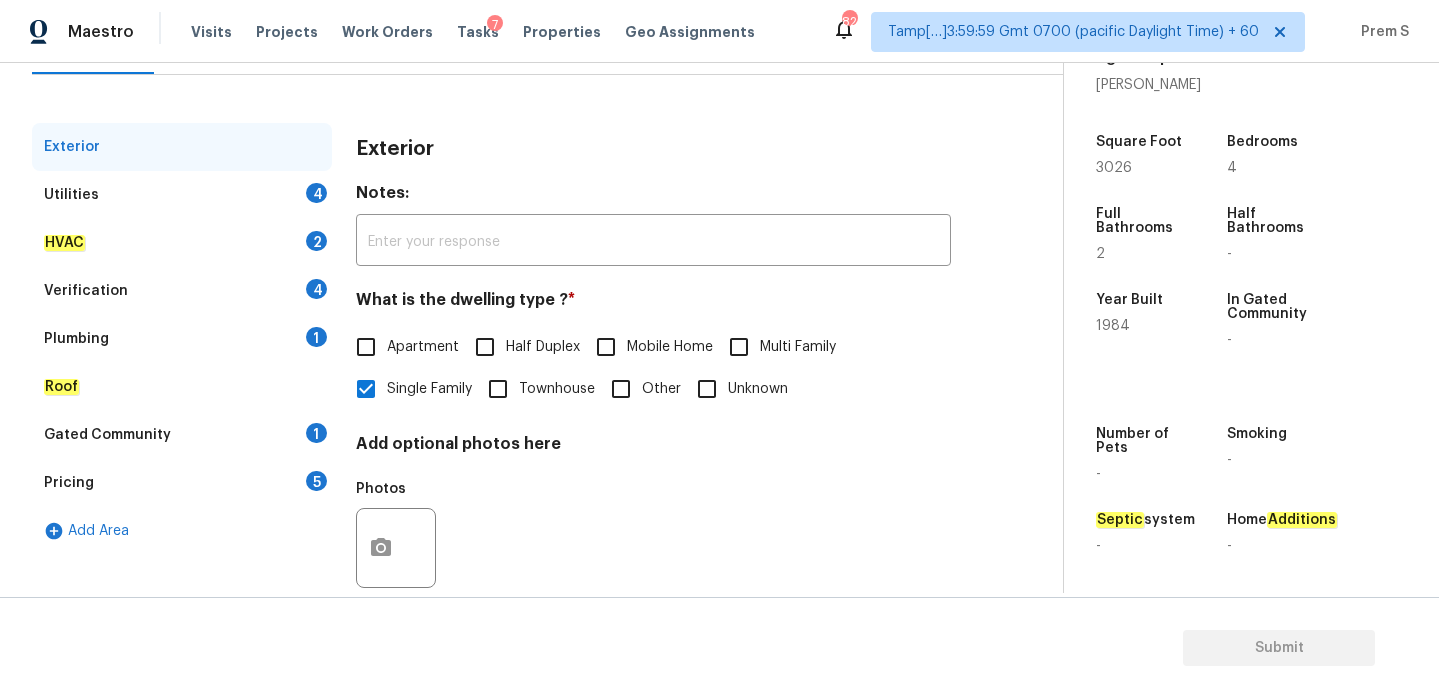click on "Utilities 4" at bounding box center (182, 195) 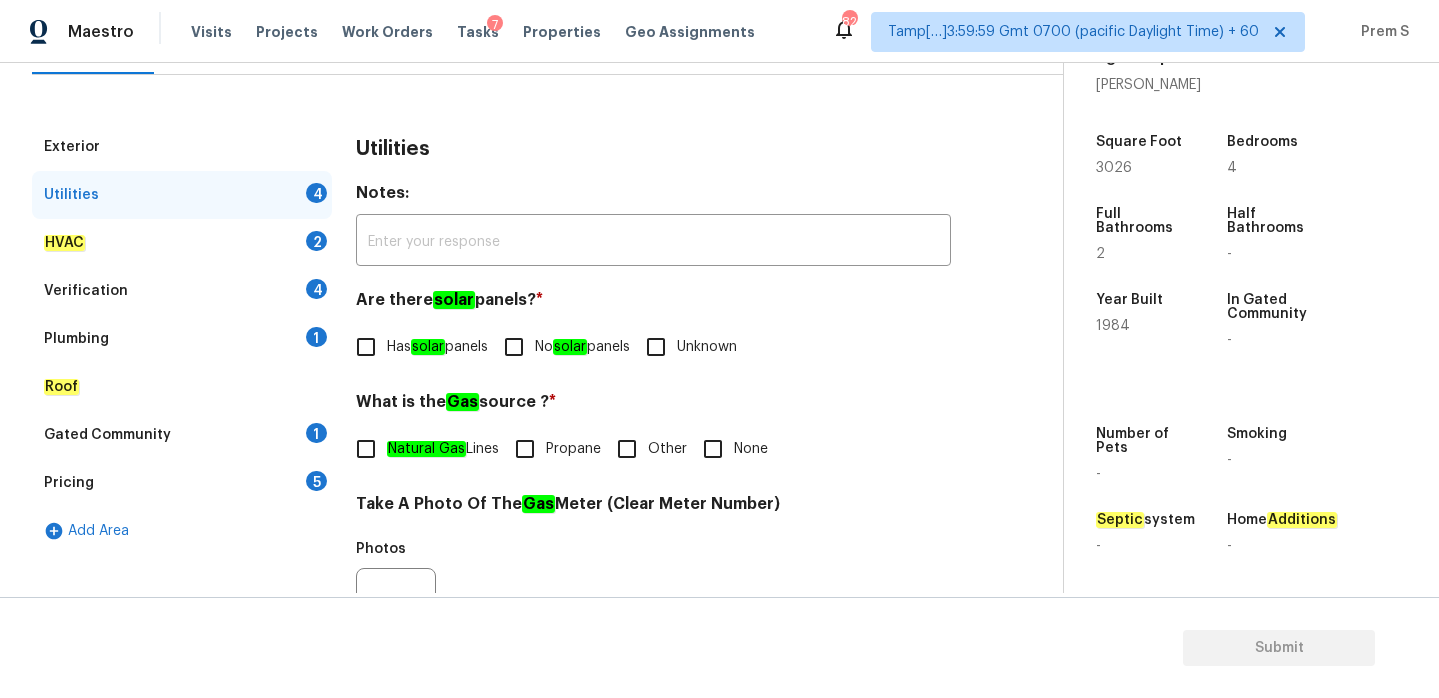 click on "No  solar  panels" at bounding box center [514, 347] 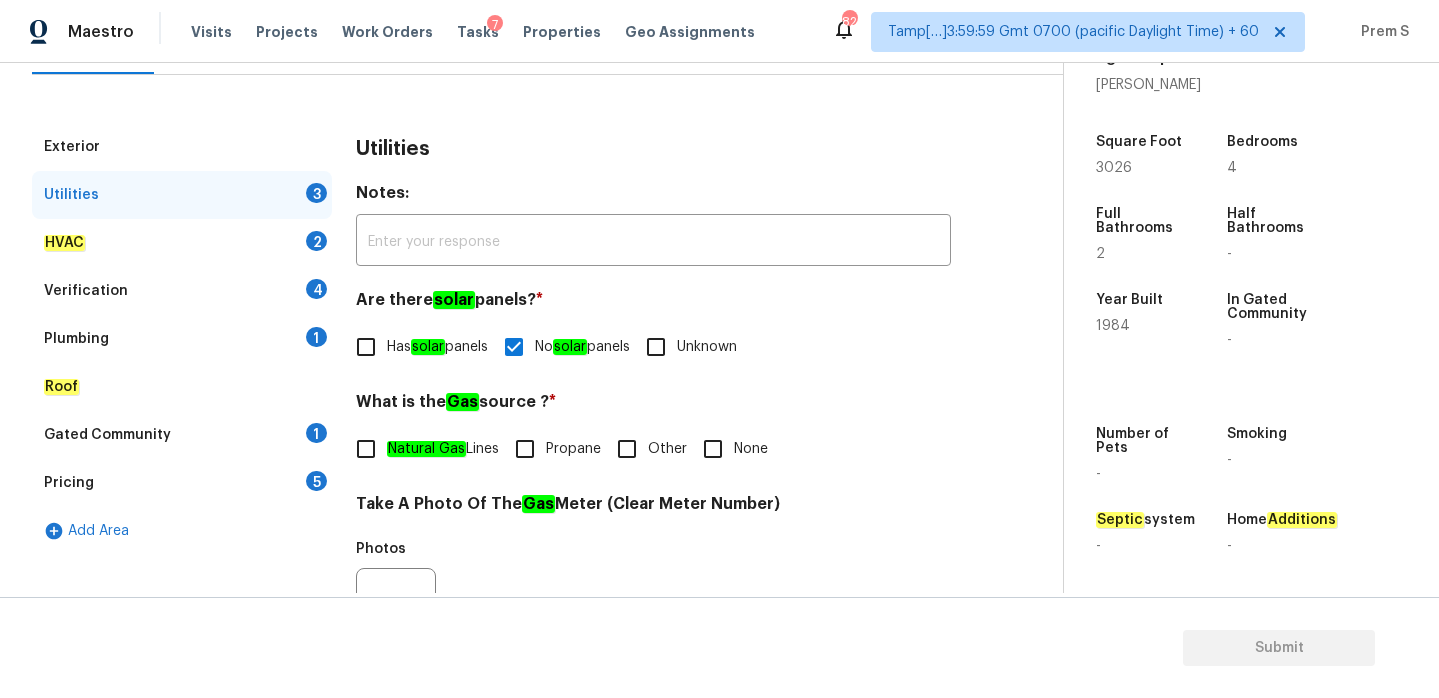 scroll, scrollTop: 263, scrollLeft: 0, axis: vertical 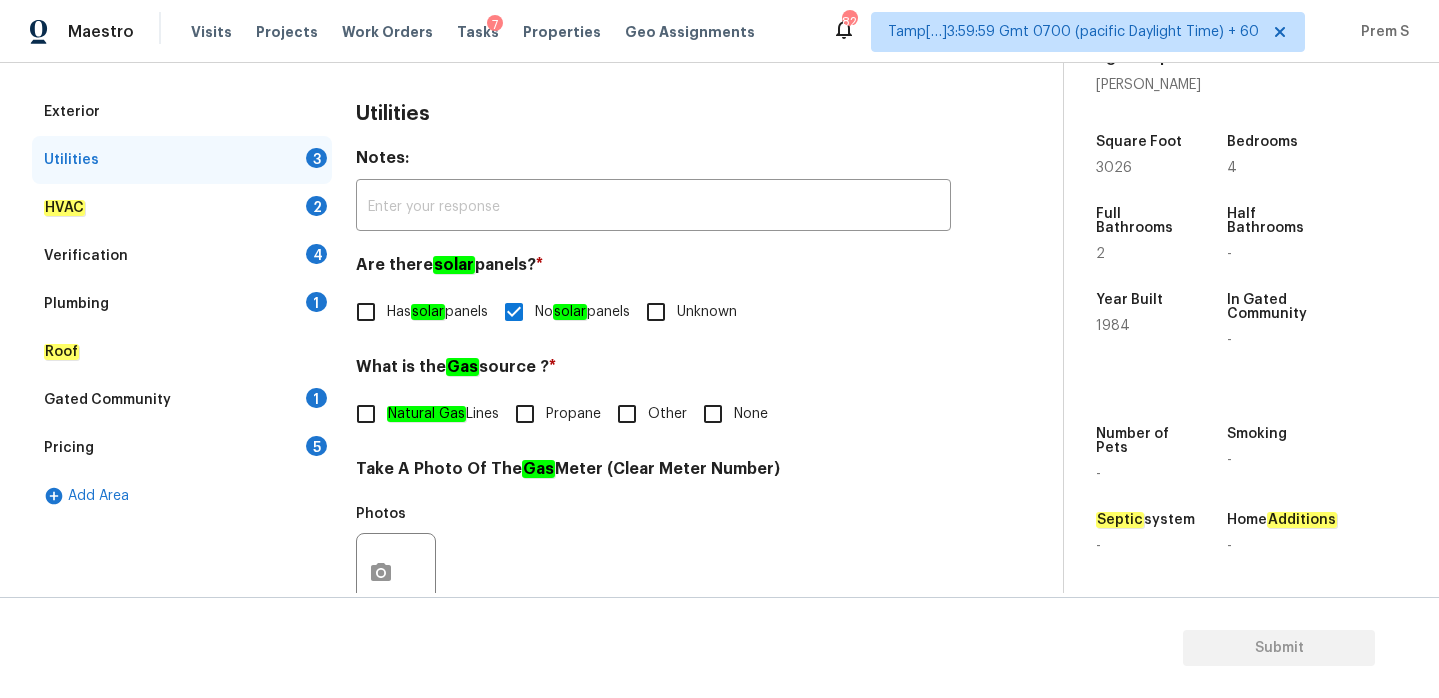 click on "Other" at bounding box center [627, 414] 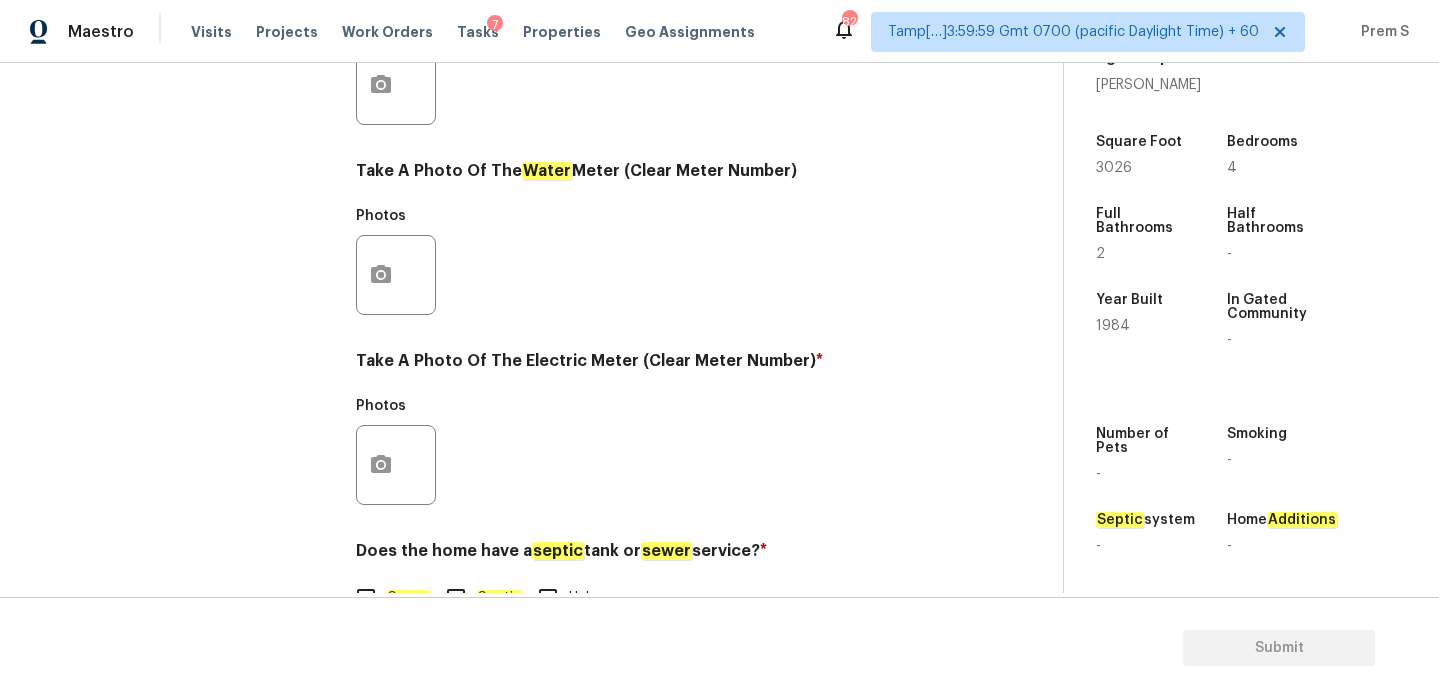 scroll, scrollTop: 807, scrollLeft: 0, axis: vertical 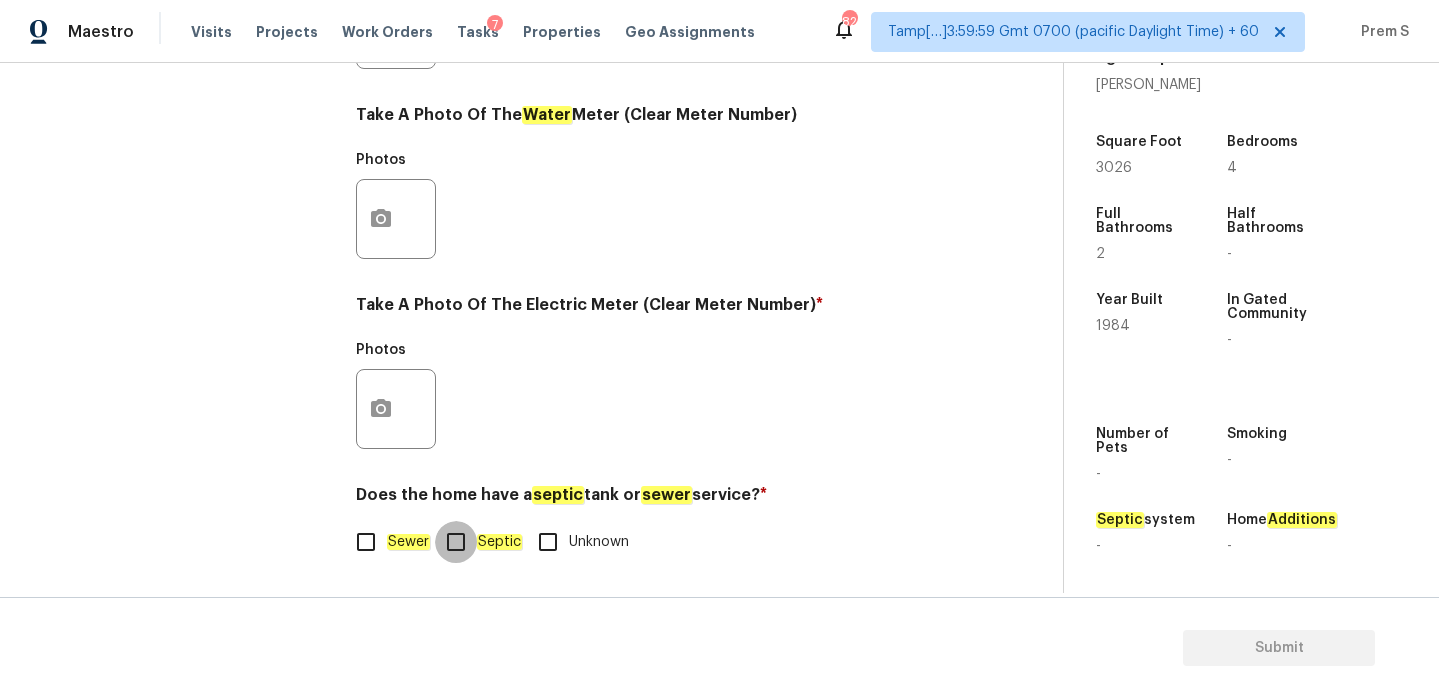 click on "Septic" at bounding box center [456, 542] 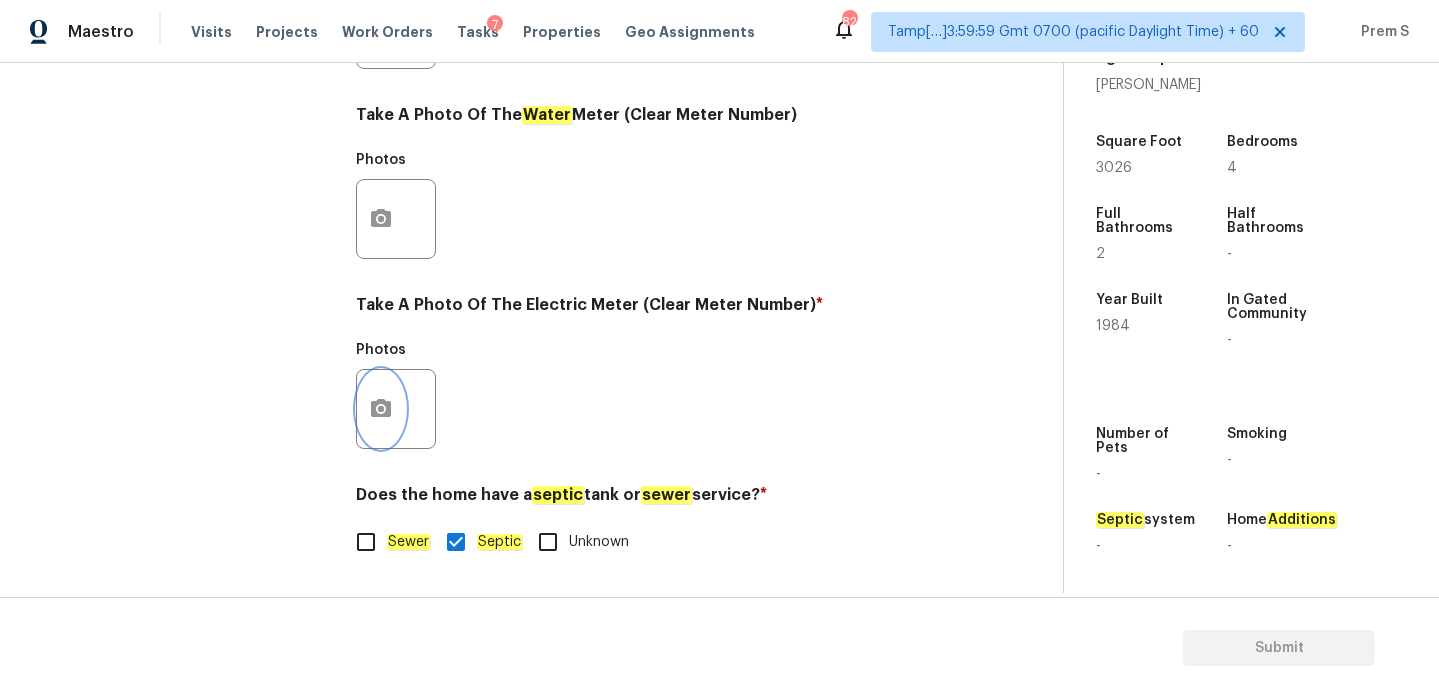 click 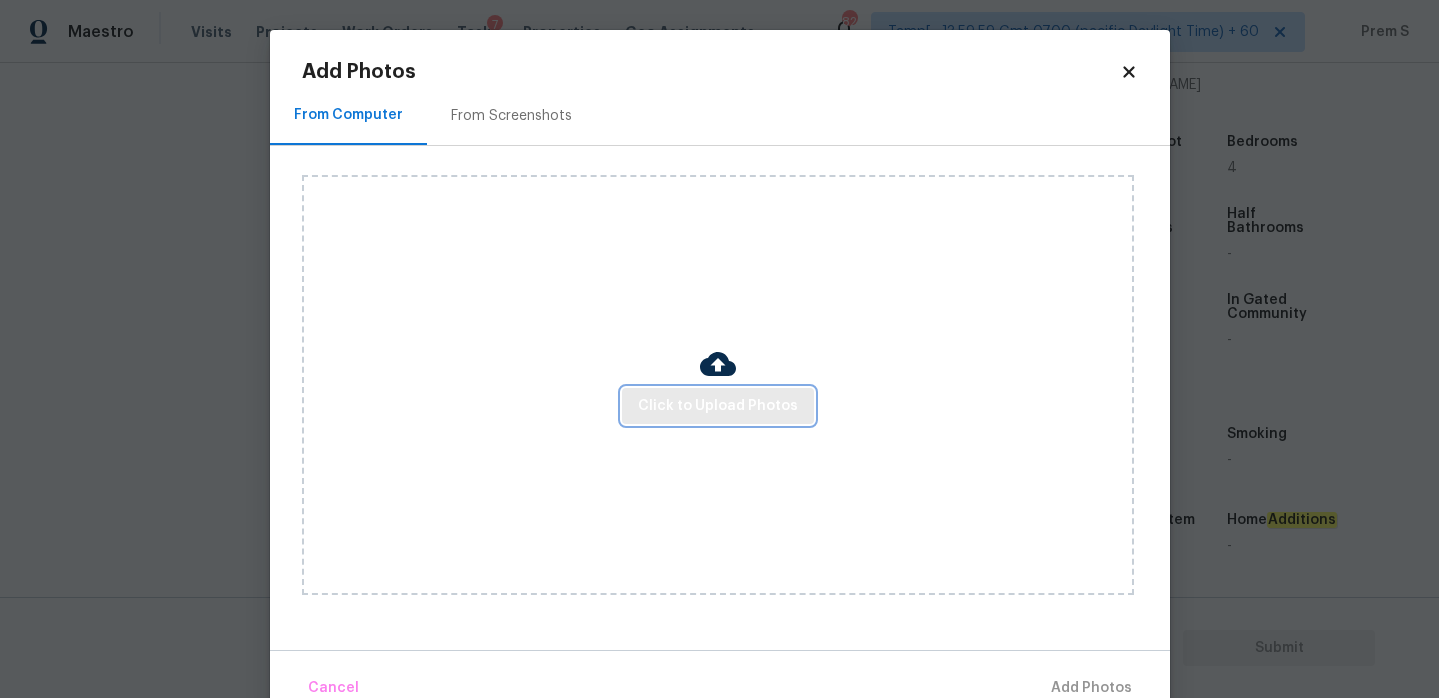 click on "Click to Upload Photos" at bounding box center (718, 406) 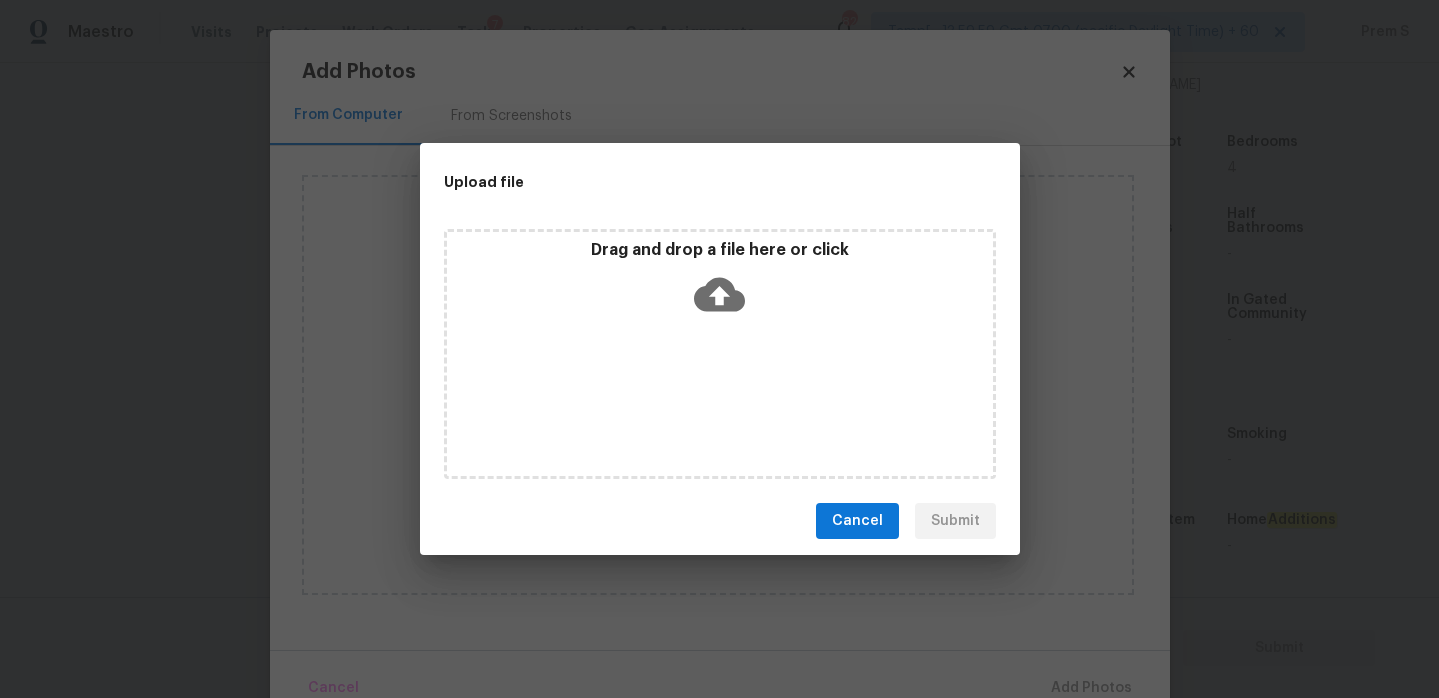 click 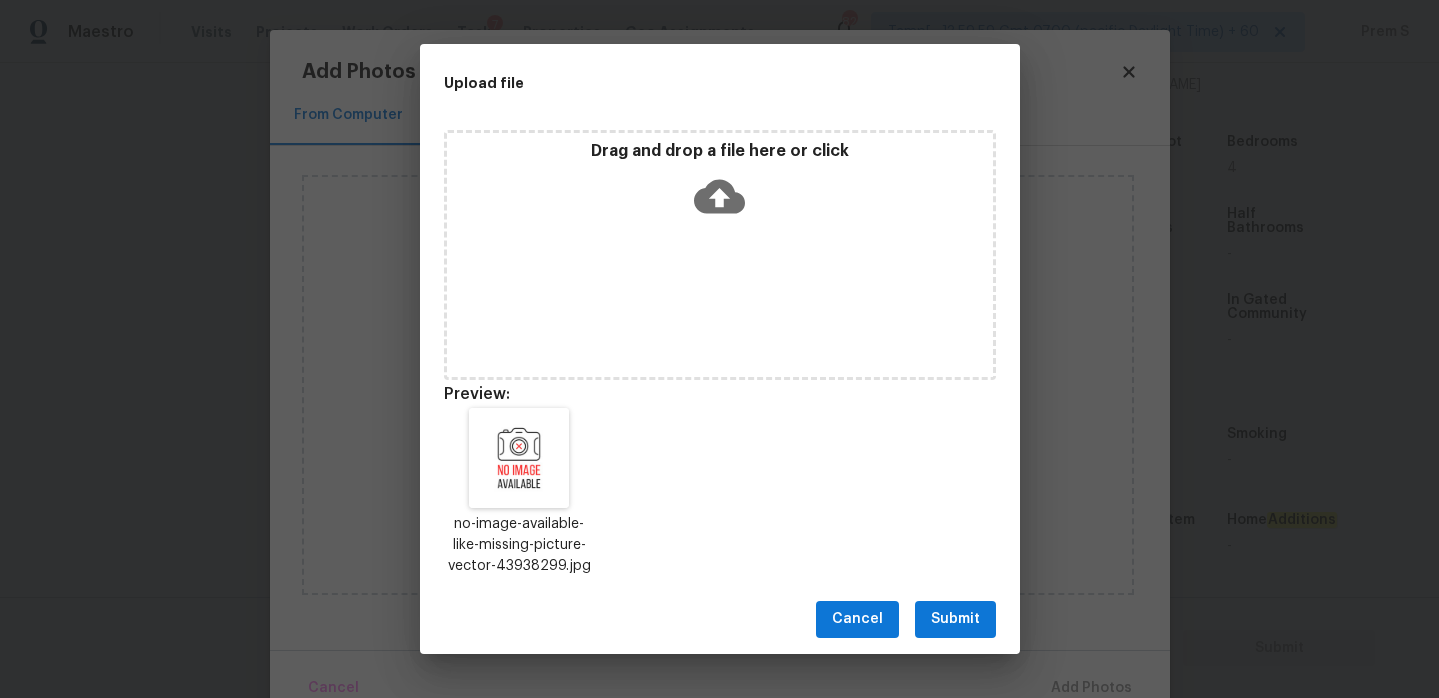 click on "Submit" at bounding box center (955, 619) 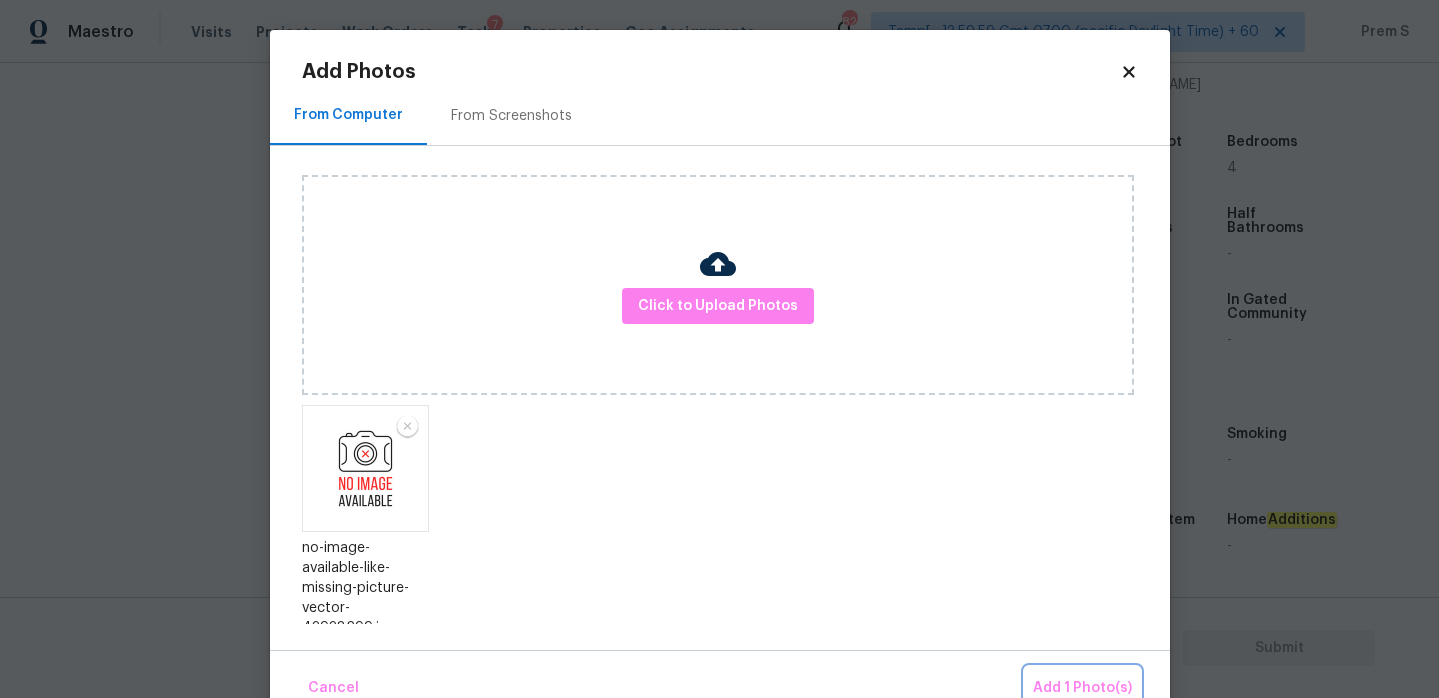 click on "Add 1 Photo(s)" at bounding box center (1082, 688) 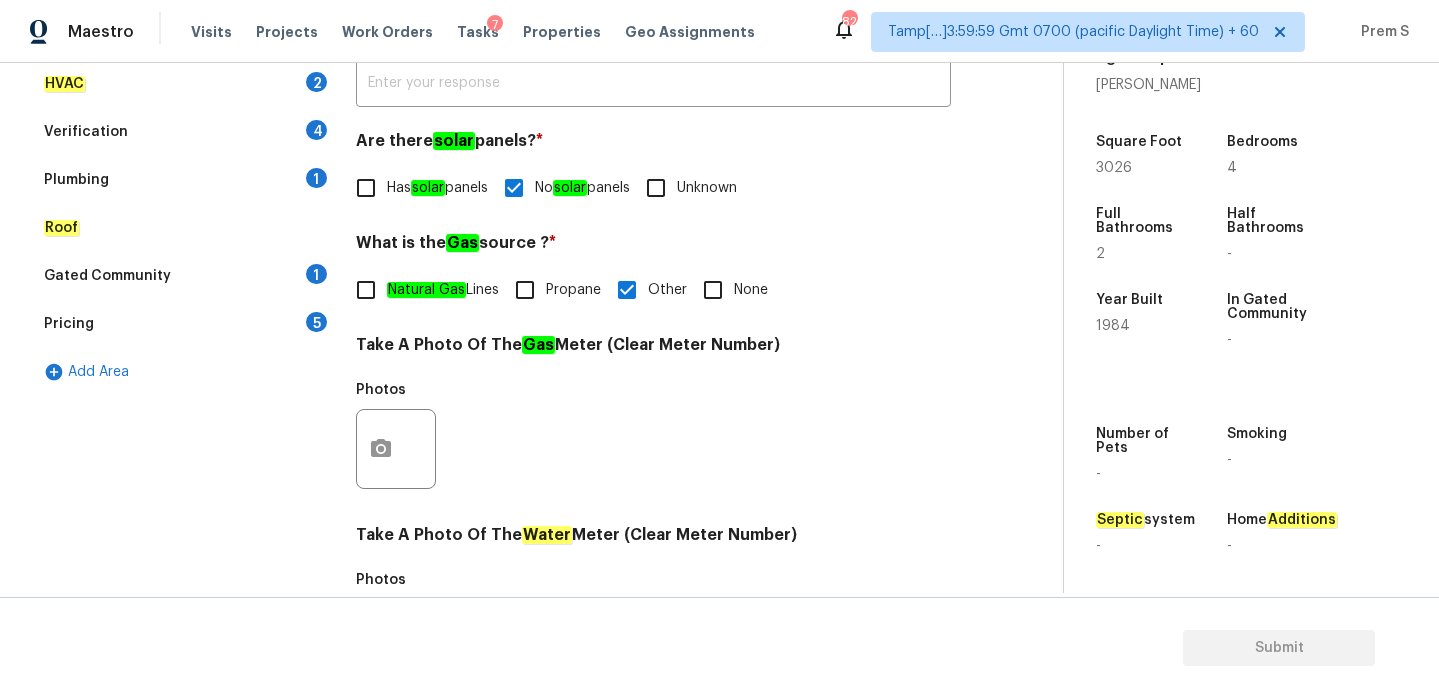 scroll, scrollTop: 345, scrollLeft: 0, axis: vertical 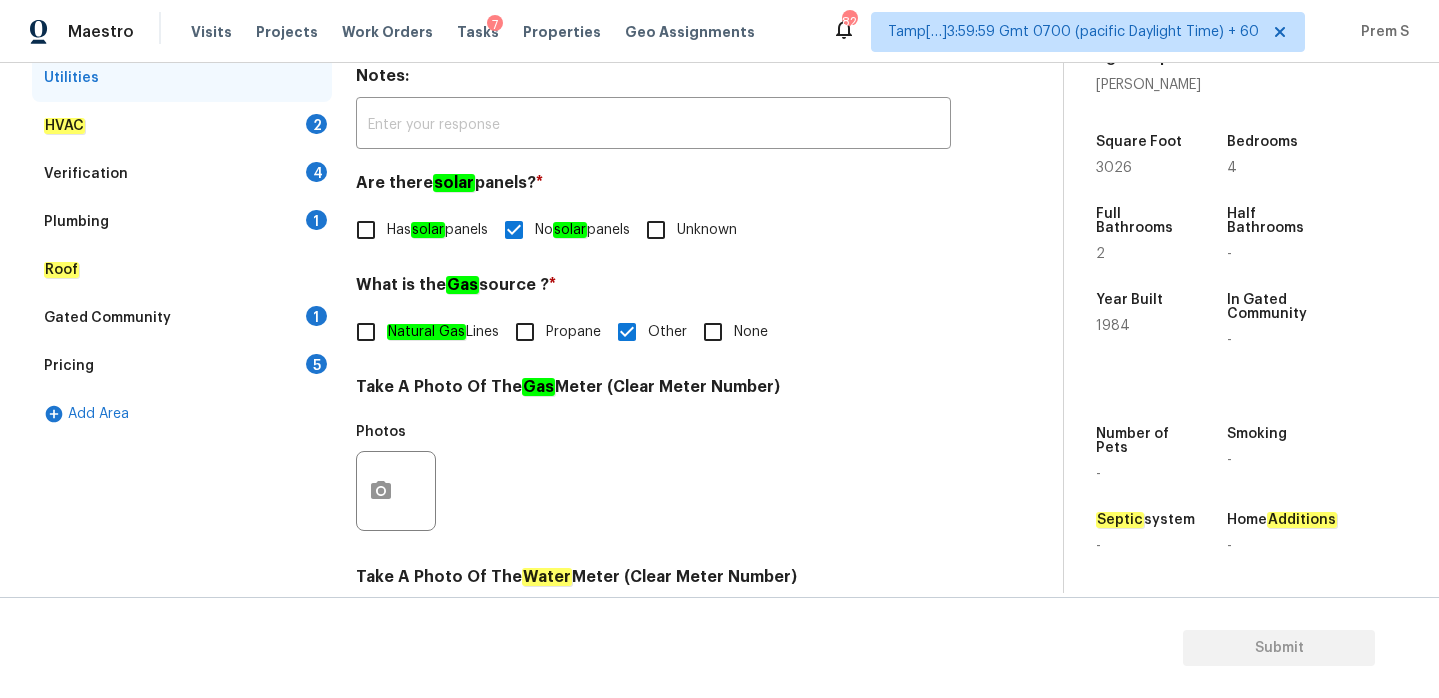 click on "HVAC 2" at bounding box center (182, 126) 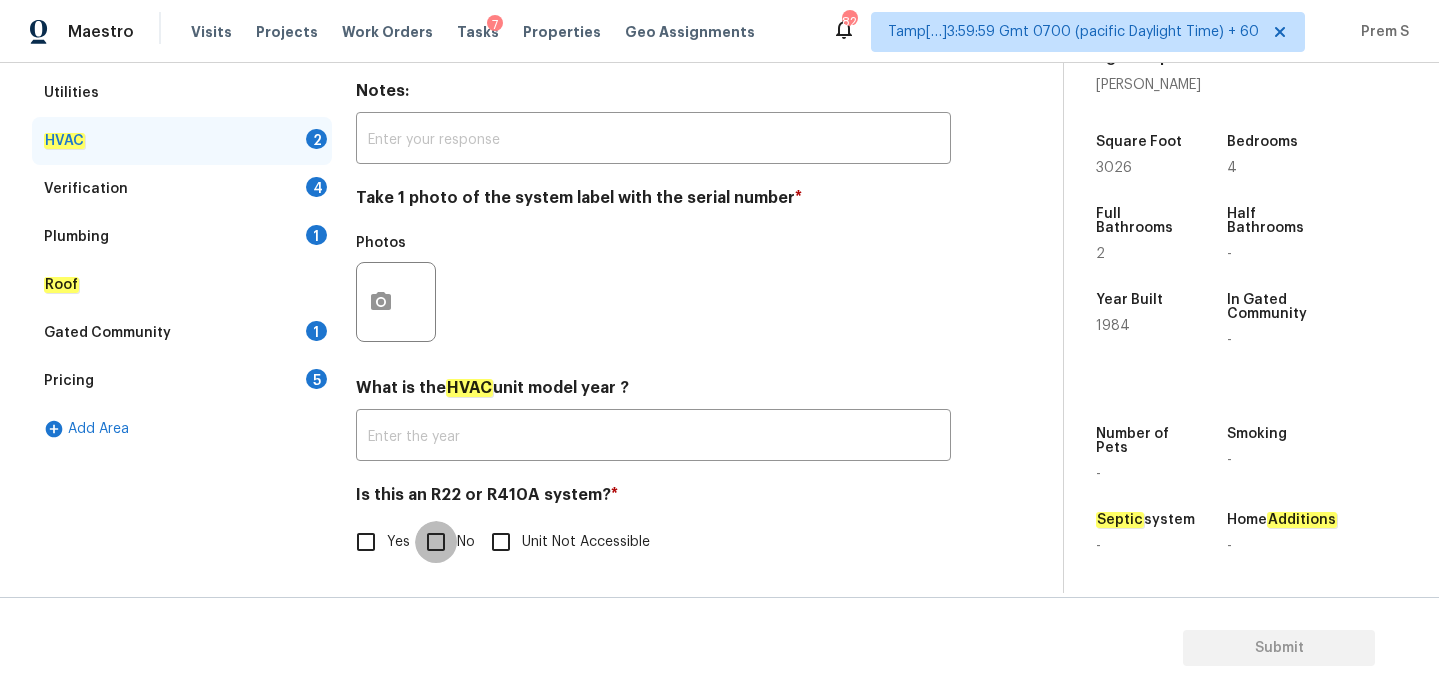 click on "No" at bounding box center [436, 542] 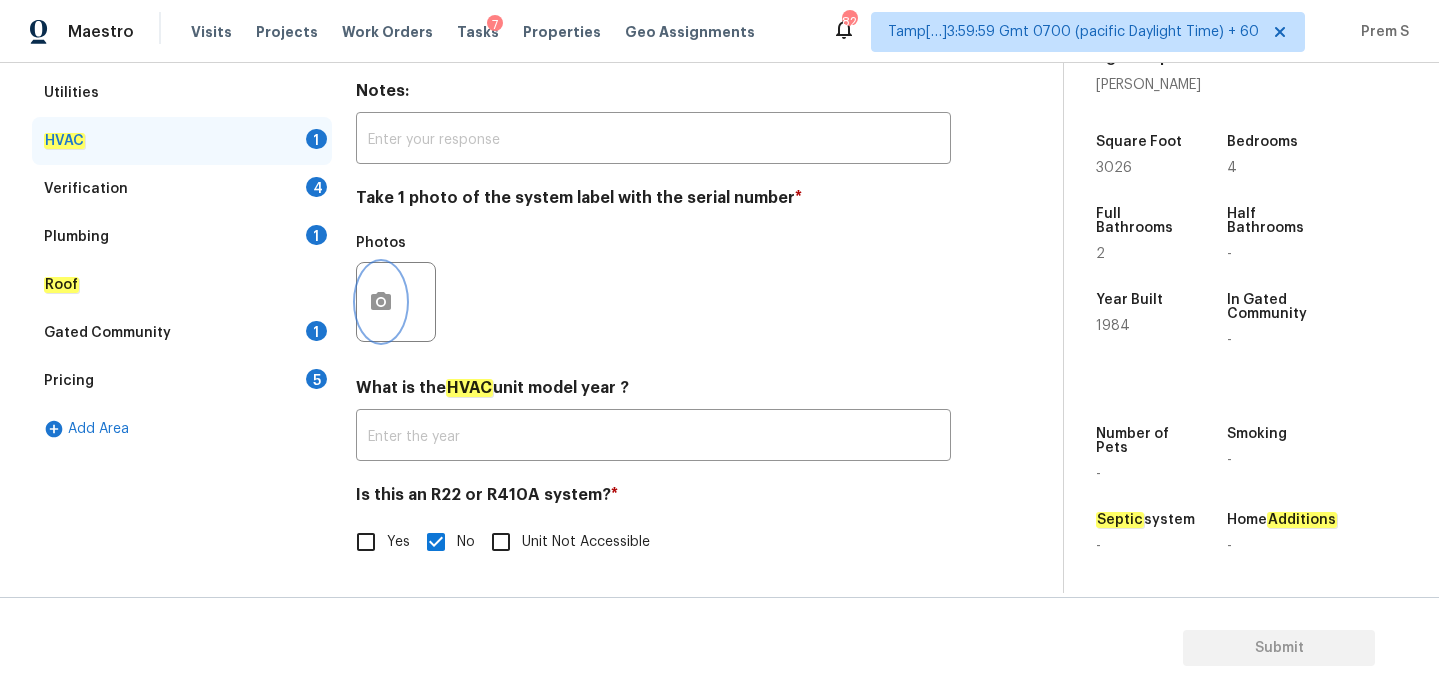 click 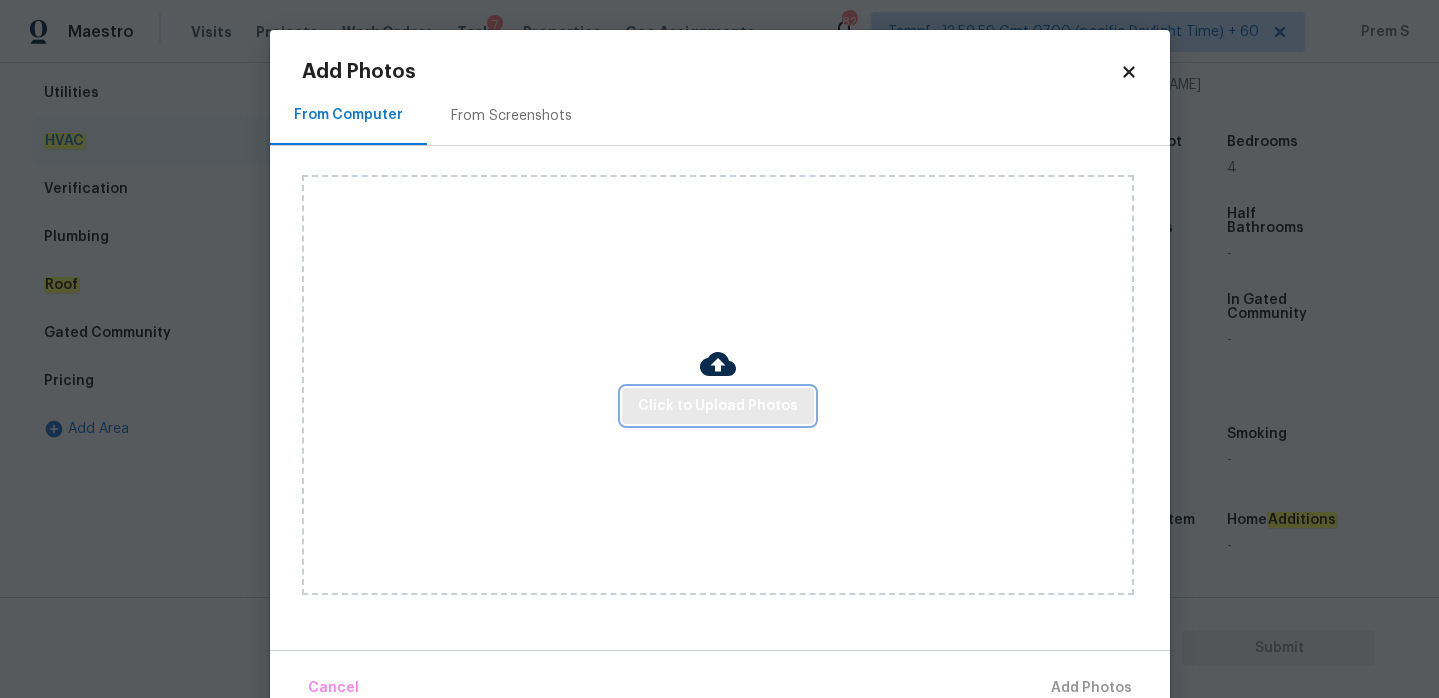 click on "Click to Upload Photos" at bounding box center [718, 406] 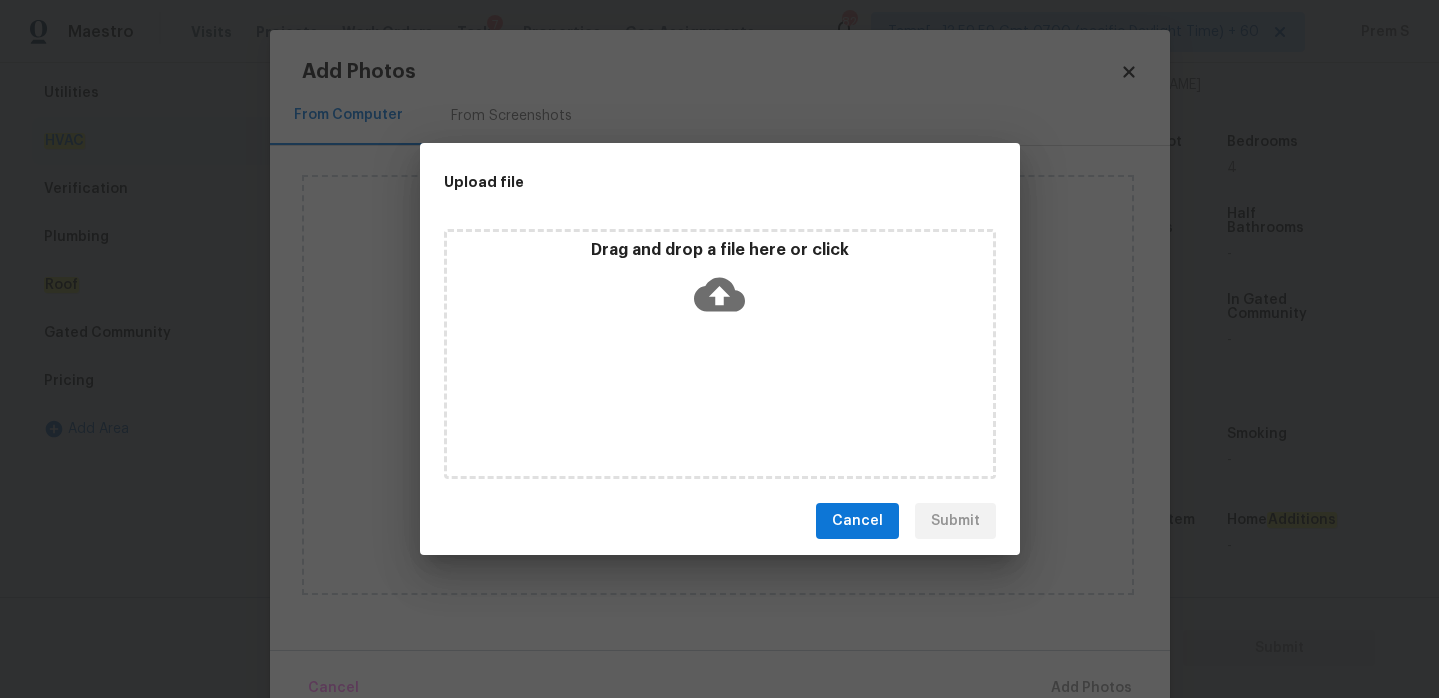 click 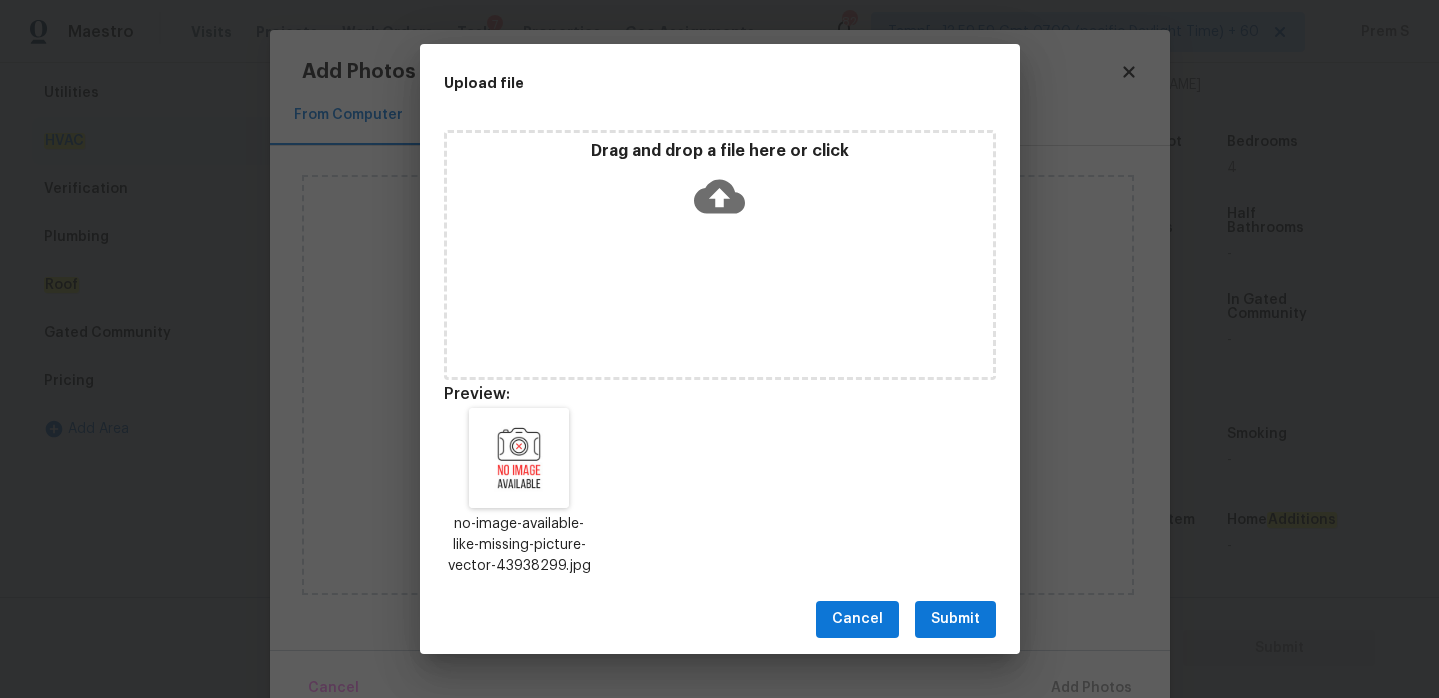 click on "Submit" at bounding box center (955, 619) 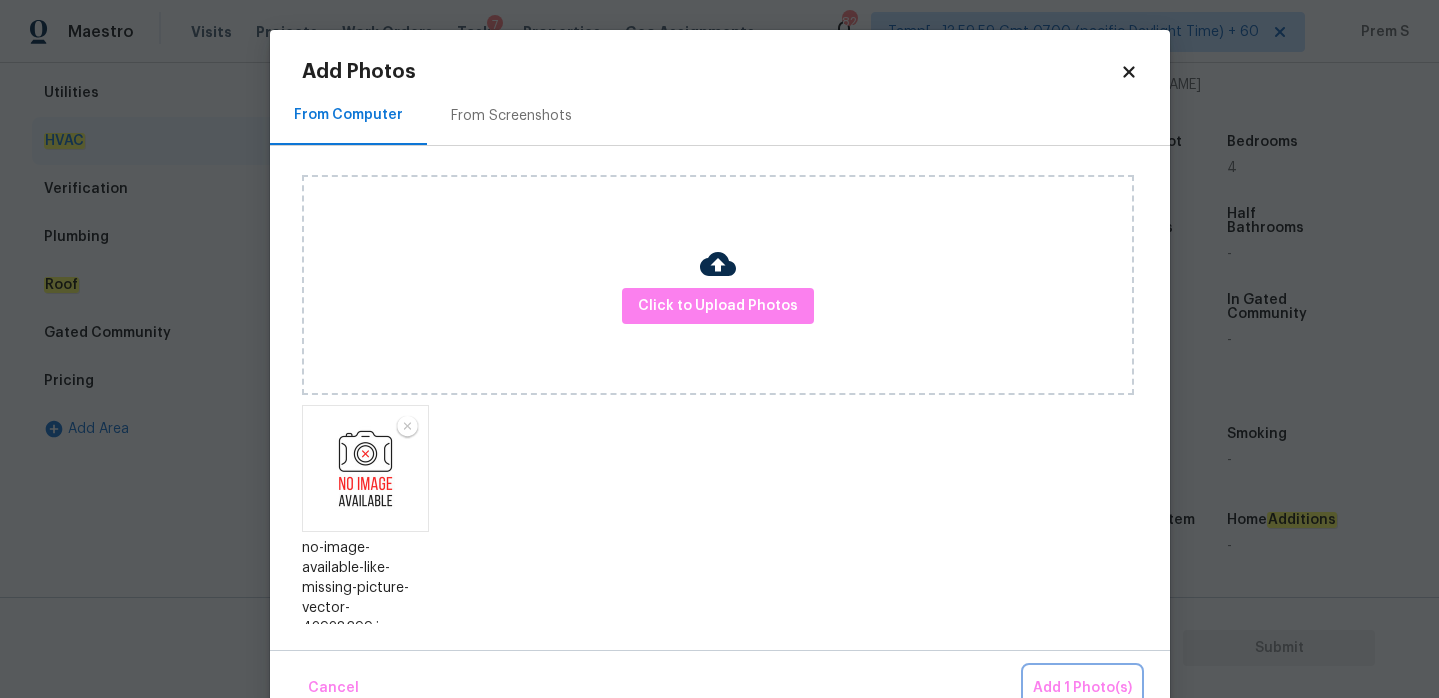 click on "Add 1 Photo(s)" at bounding box center [1082, 688] 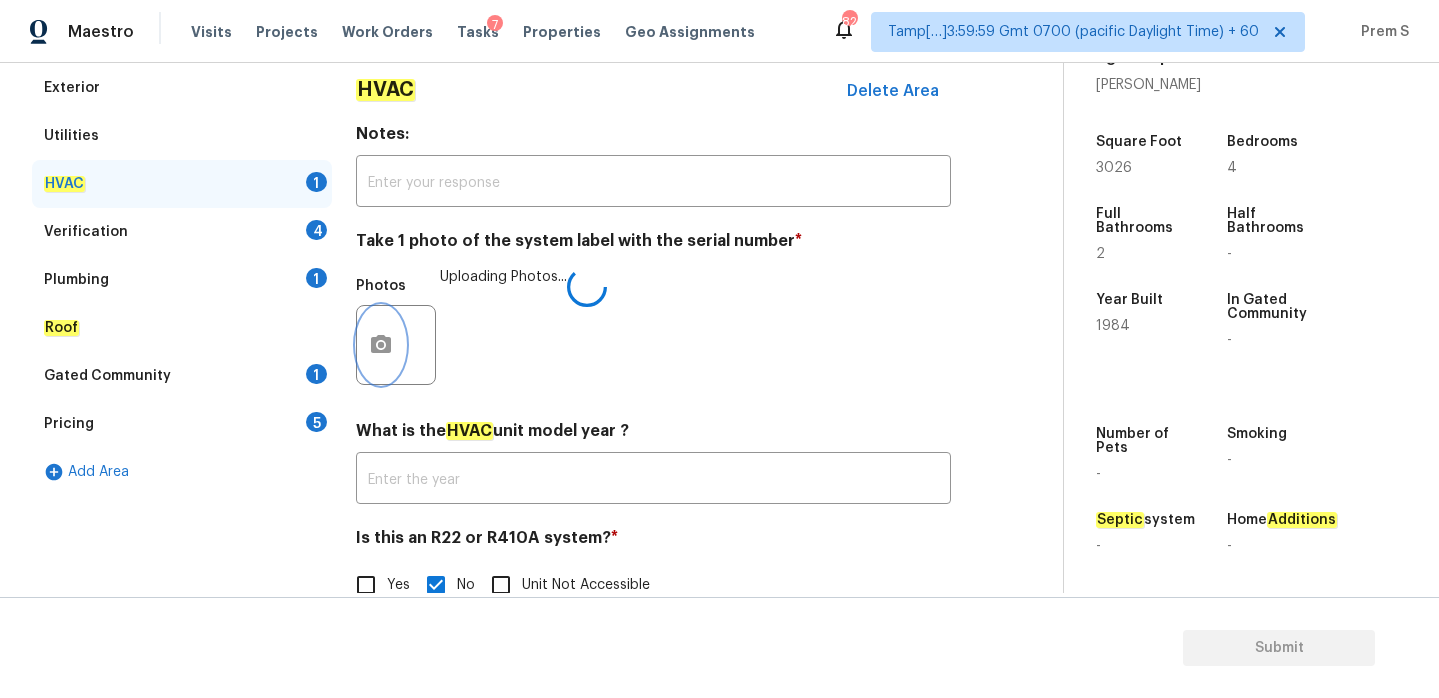 scroll, scrollTop: 279, scrollLeft: 0, axis: vertical 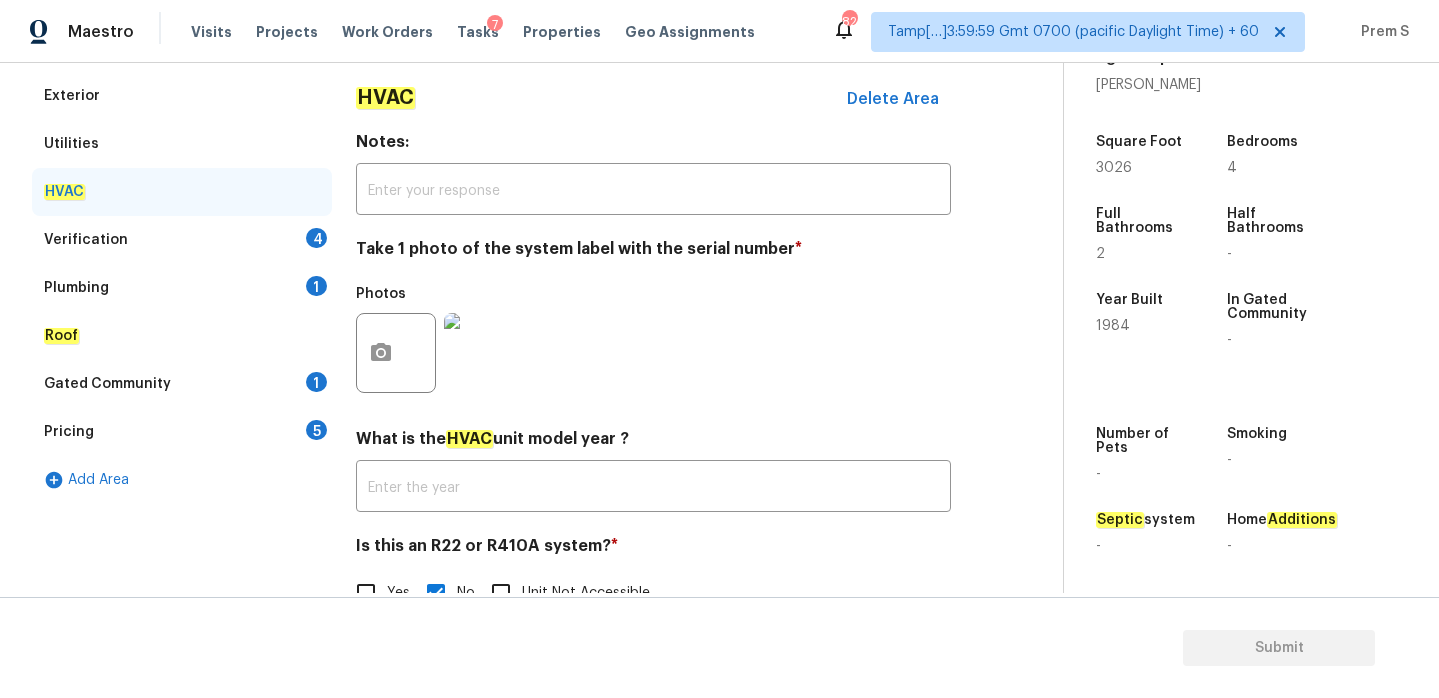 click on "4" at bounding box center (316, 238) 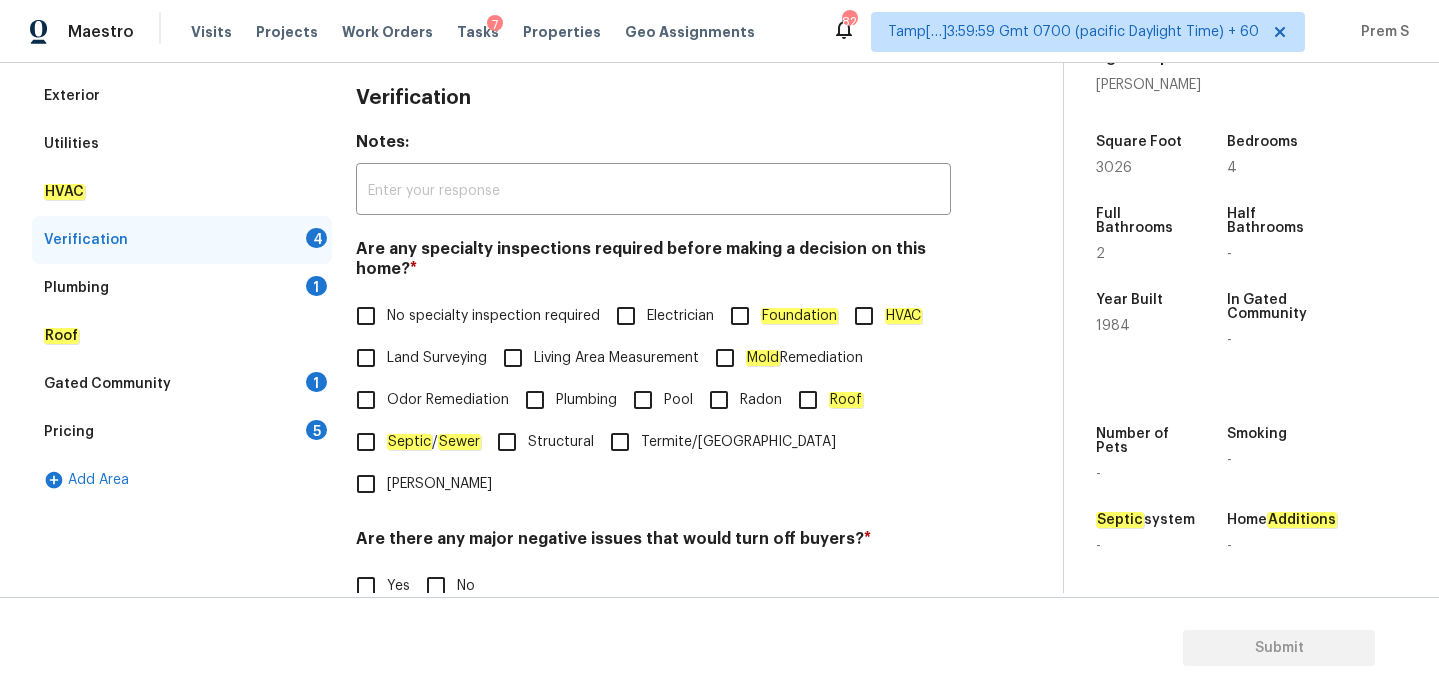 click on "No specialty inspection required" at bounding box center (493, 316) 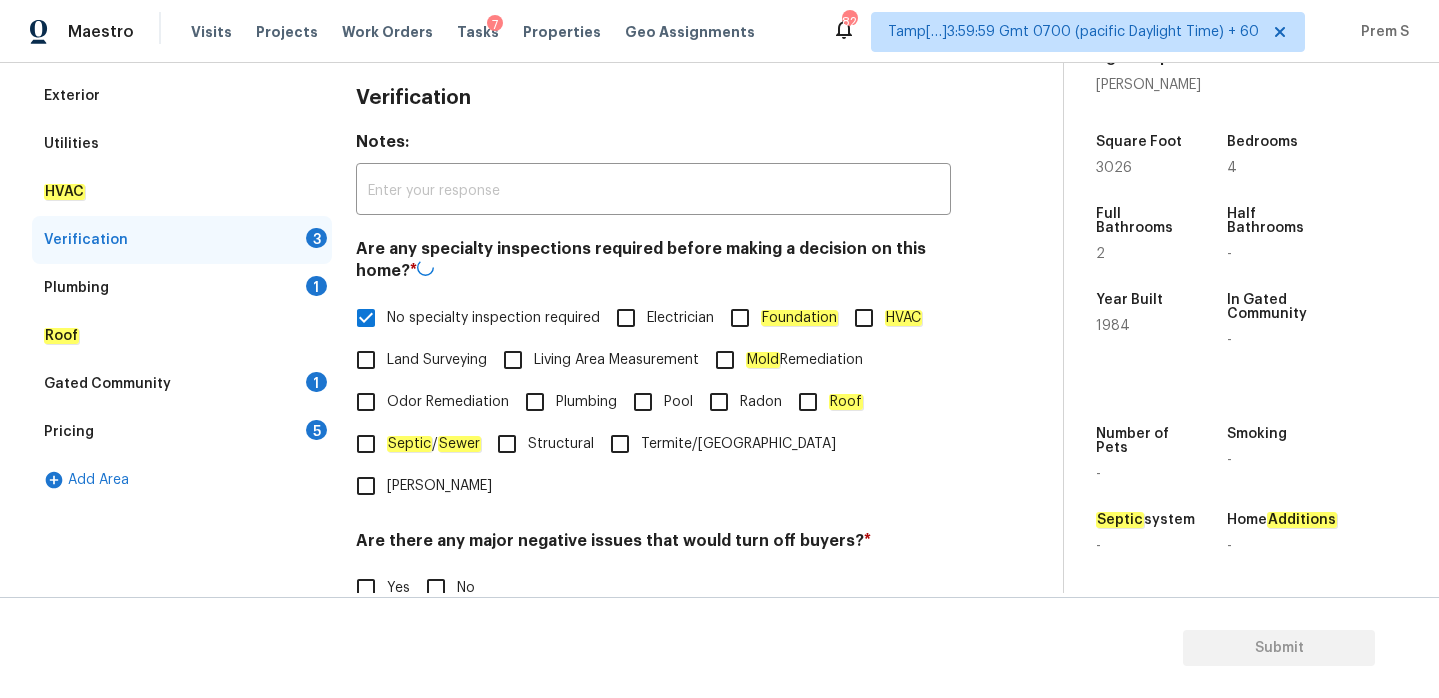 scroll, scrollTop: 280, scrollLeft: 0, axis: vertical 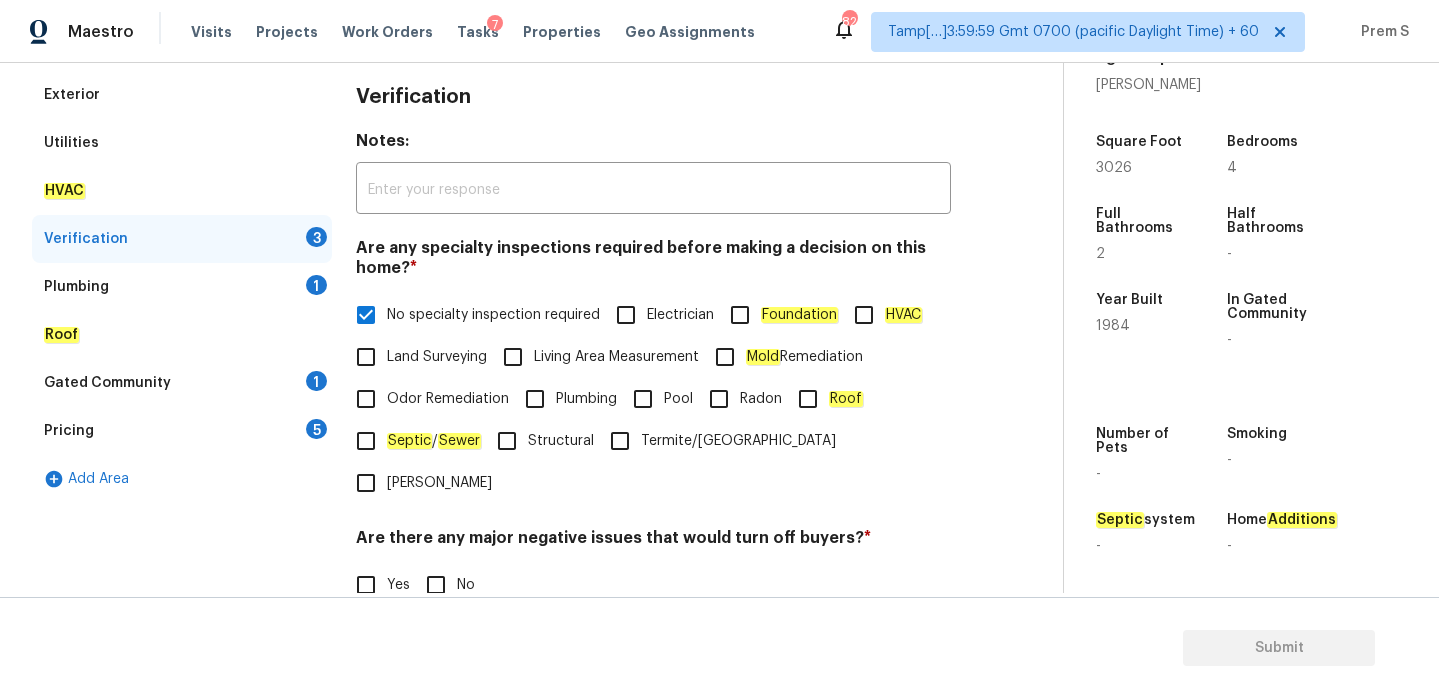 click on "No" at bounding box center [436, 585] 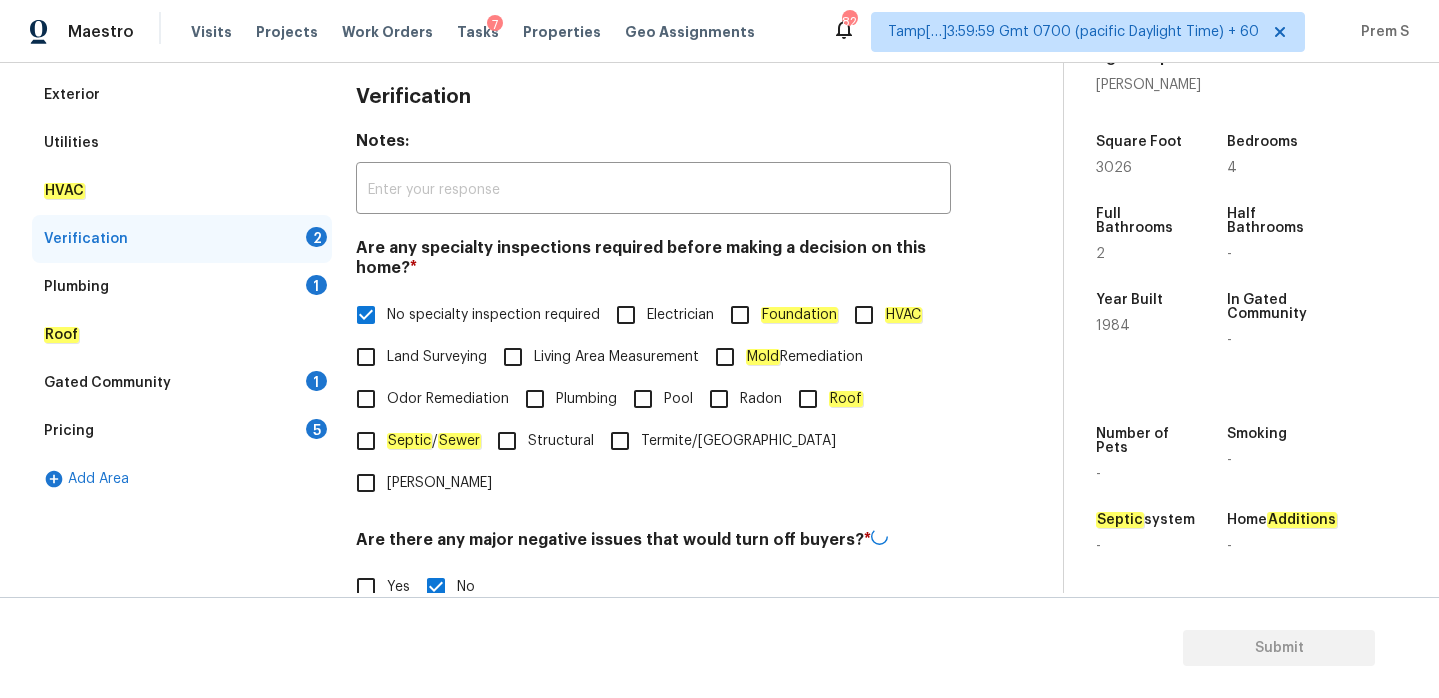 scroll, scrollTop: 505, scrollLeft: 0, axis: vertical 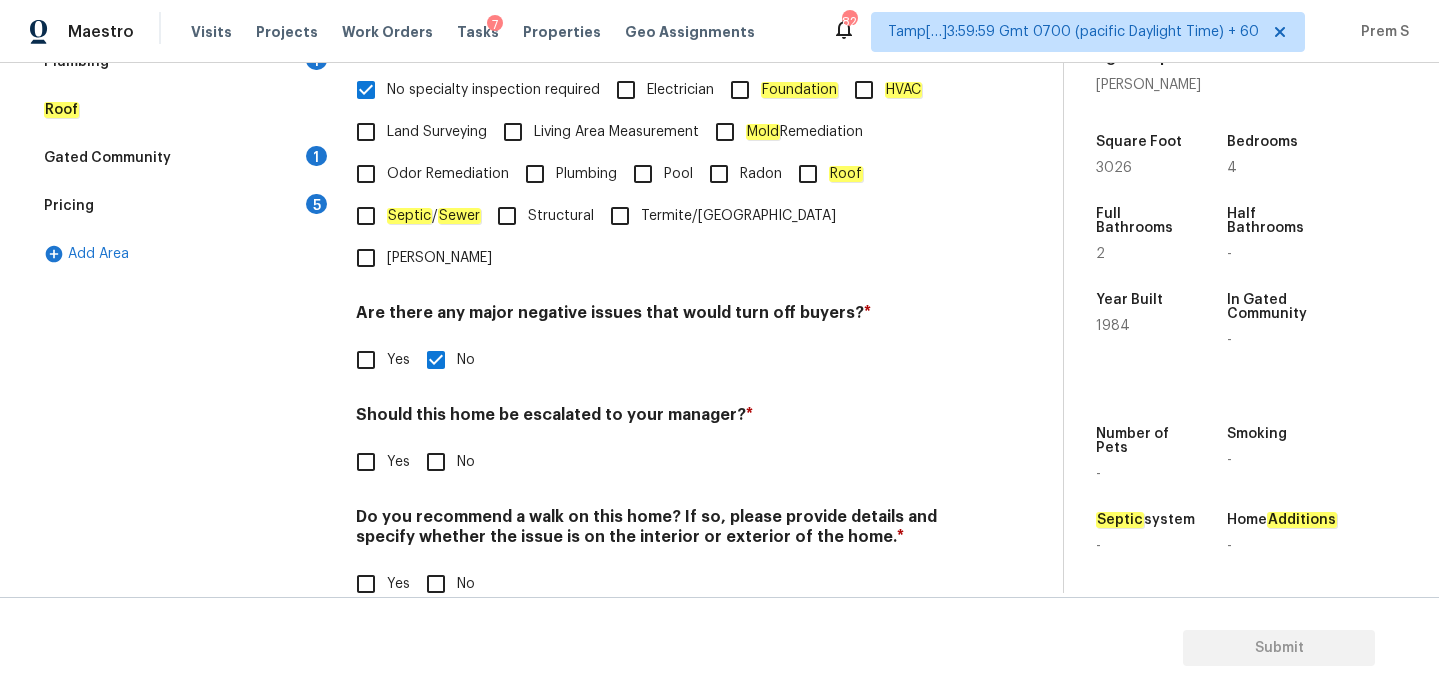 click on "Yes" at bounding box center (366, 462) 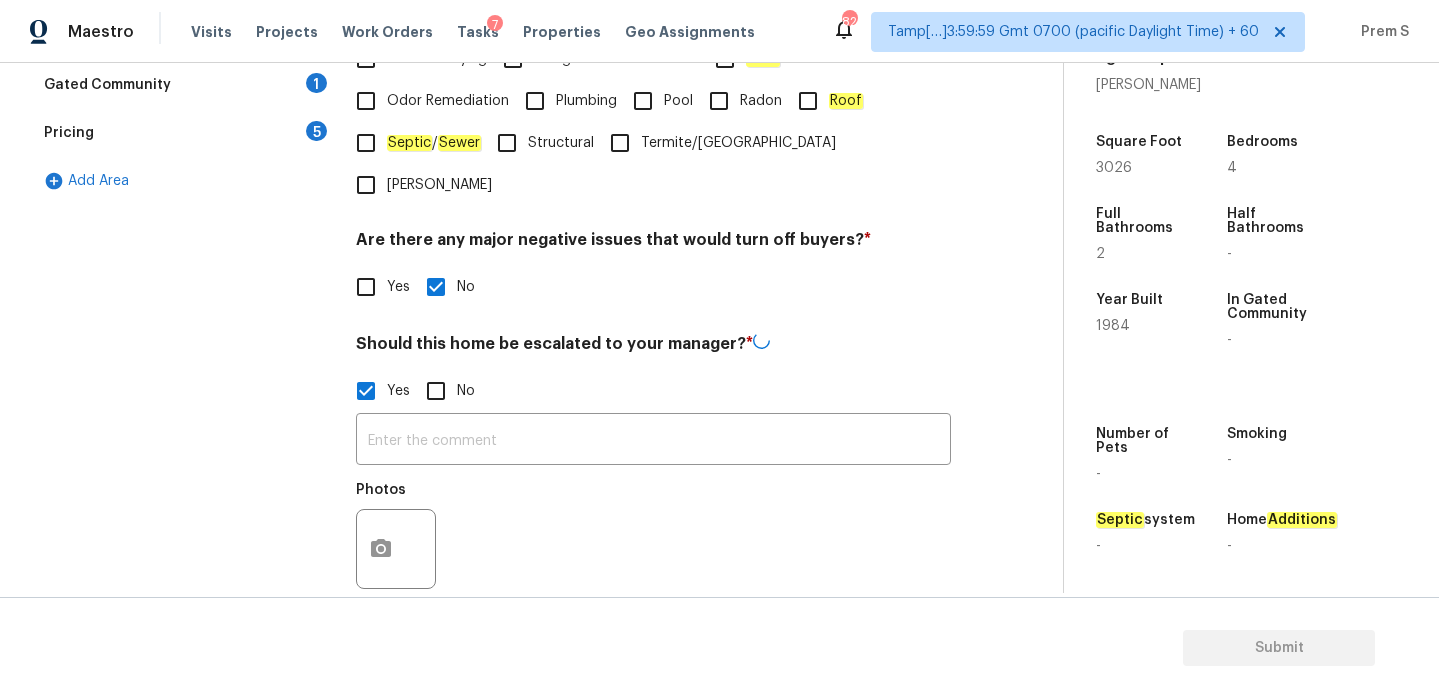 scroll, scrollTop: 643, scrollLeft: 0, axis: vertical 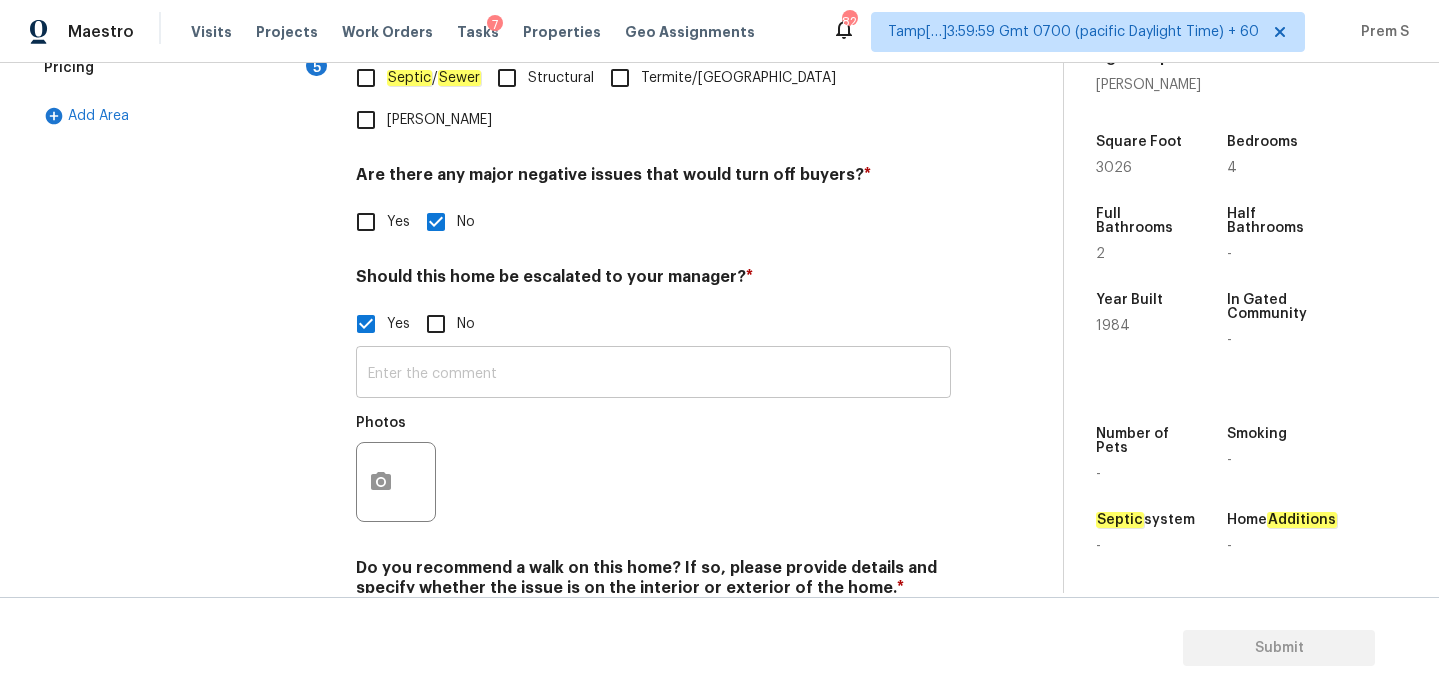 click at bounding box center [653, 374] 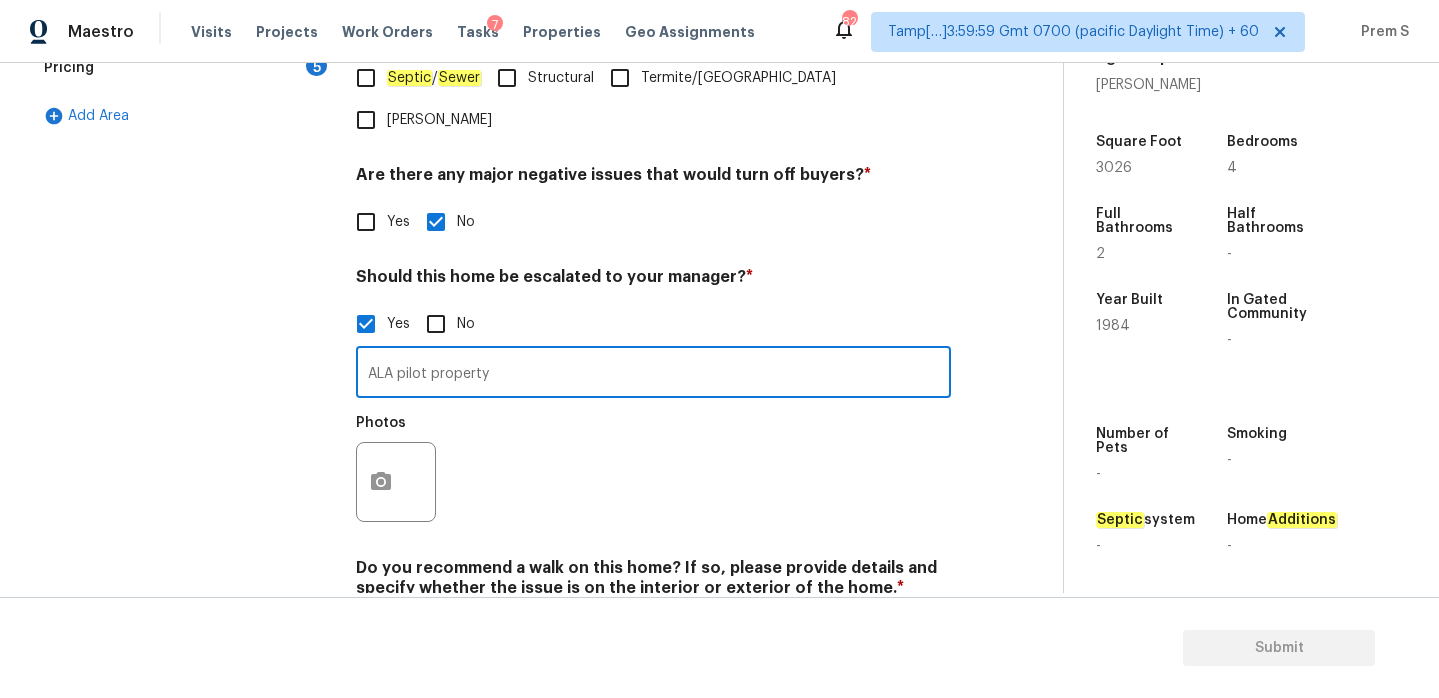 type on "ALA pilot property" 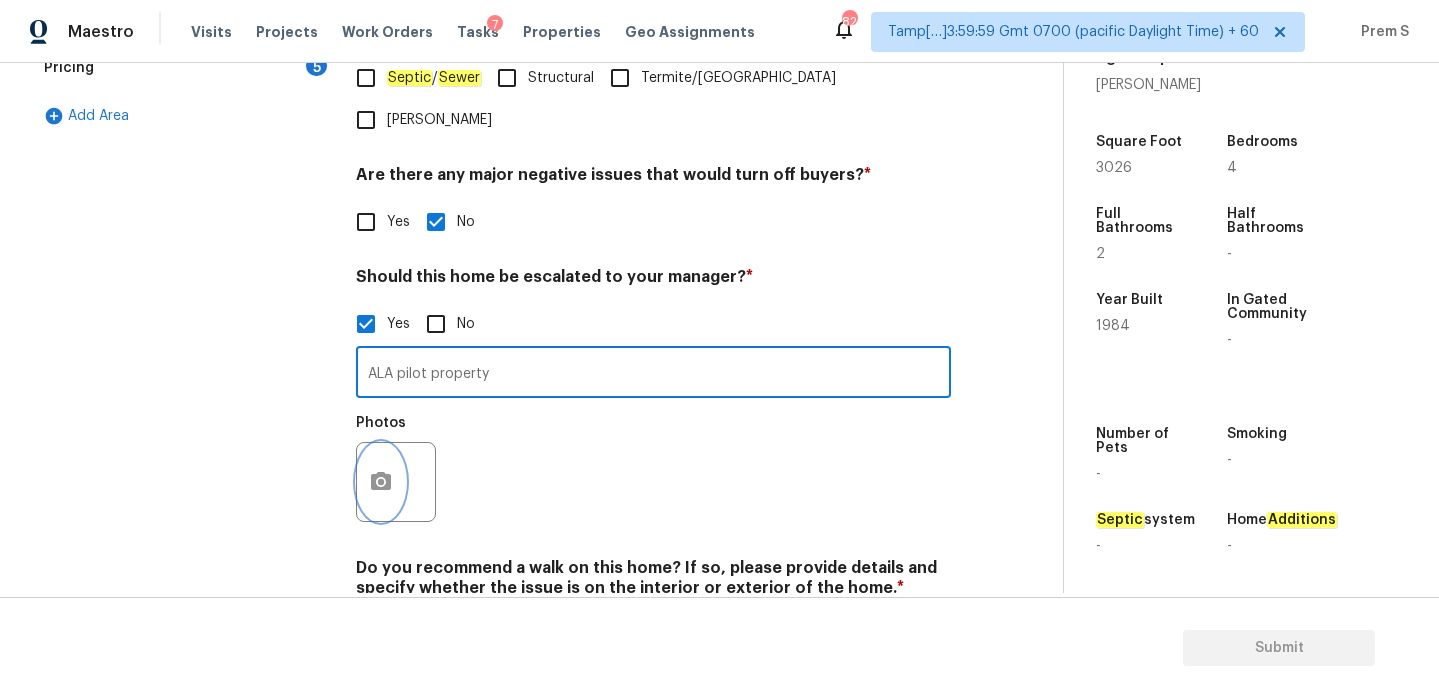 click at bounding box center (381, 482) 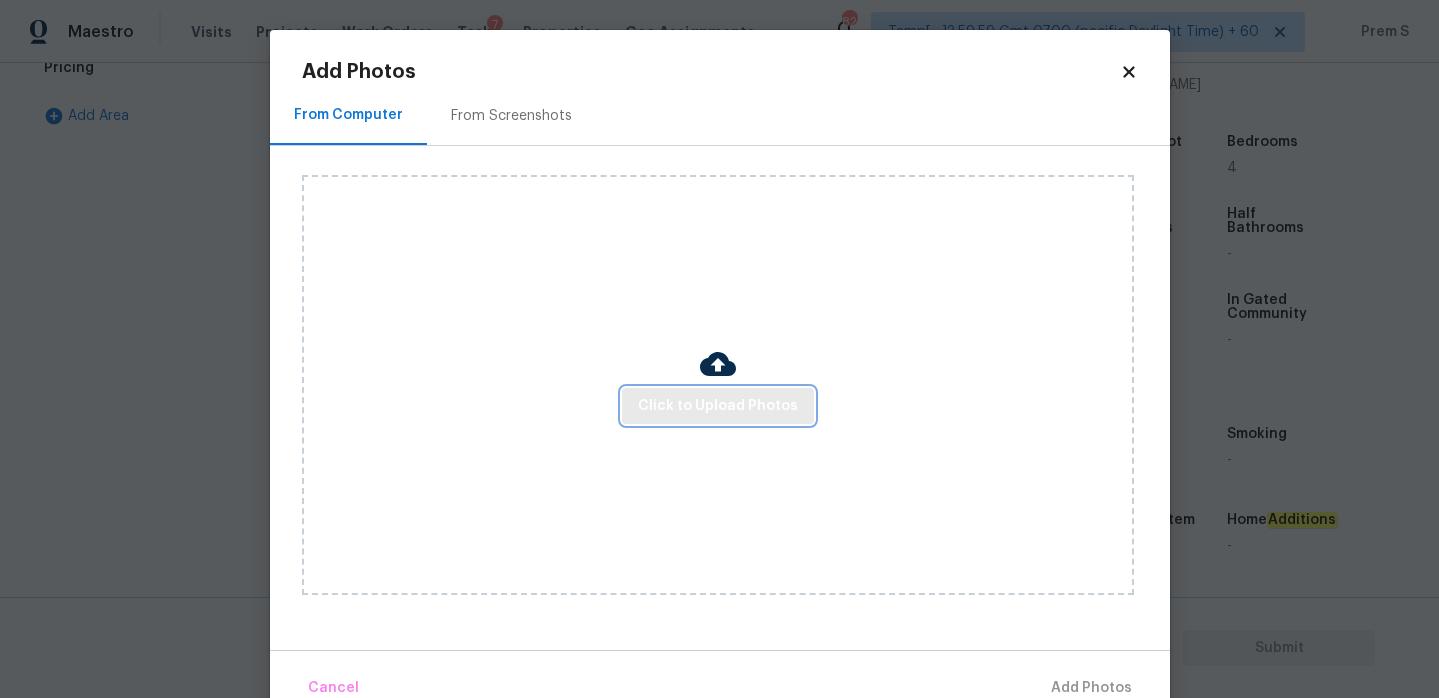 click on "Click to Upload Photos" at bounding box center [718, 406] 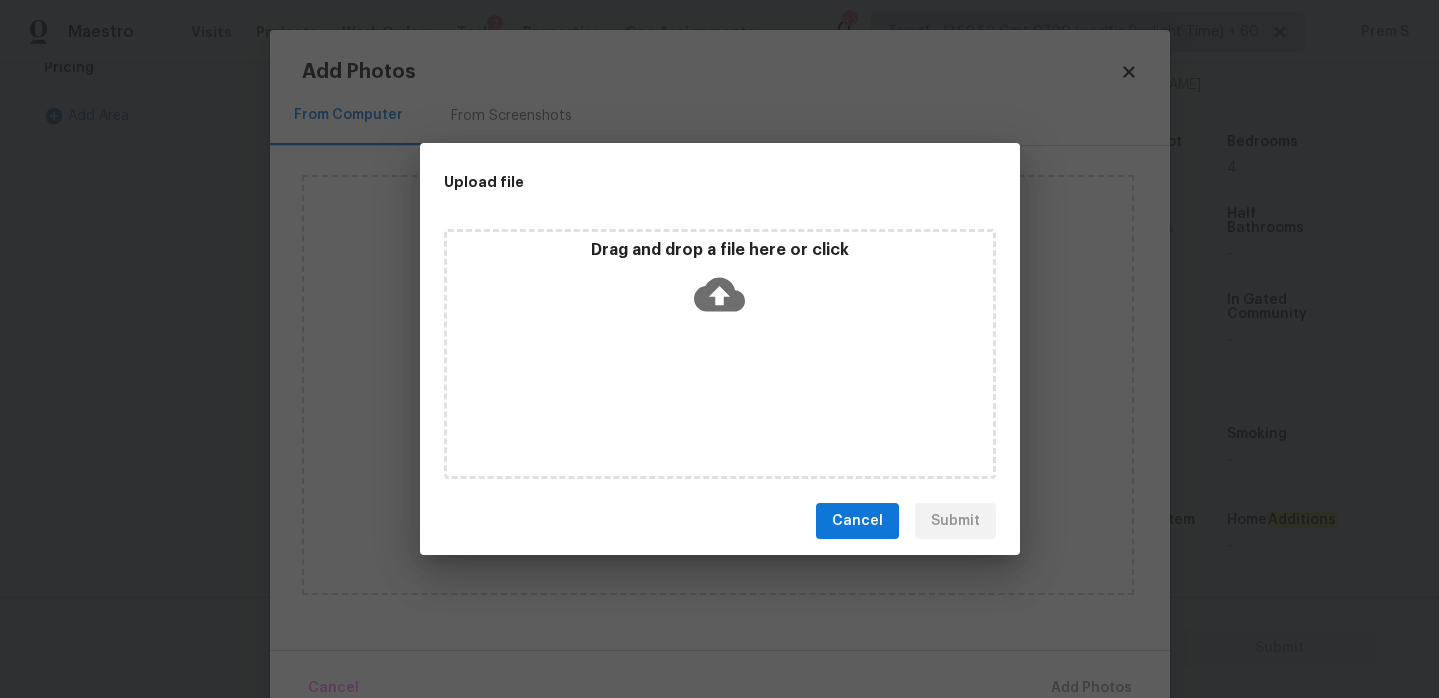 click 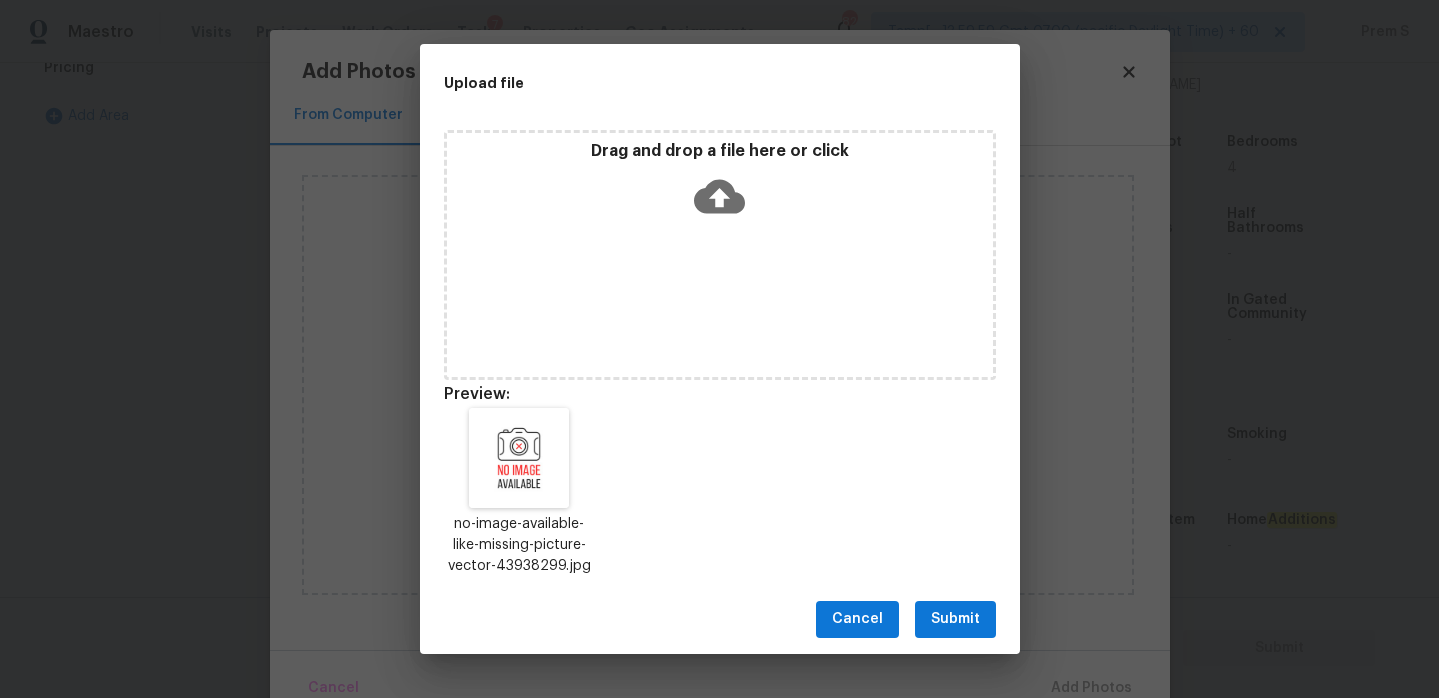 click on "Submit" at bounding box center [955, 619] 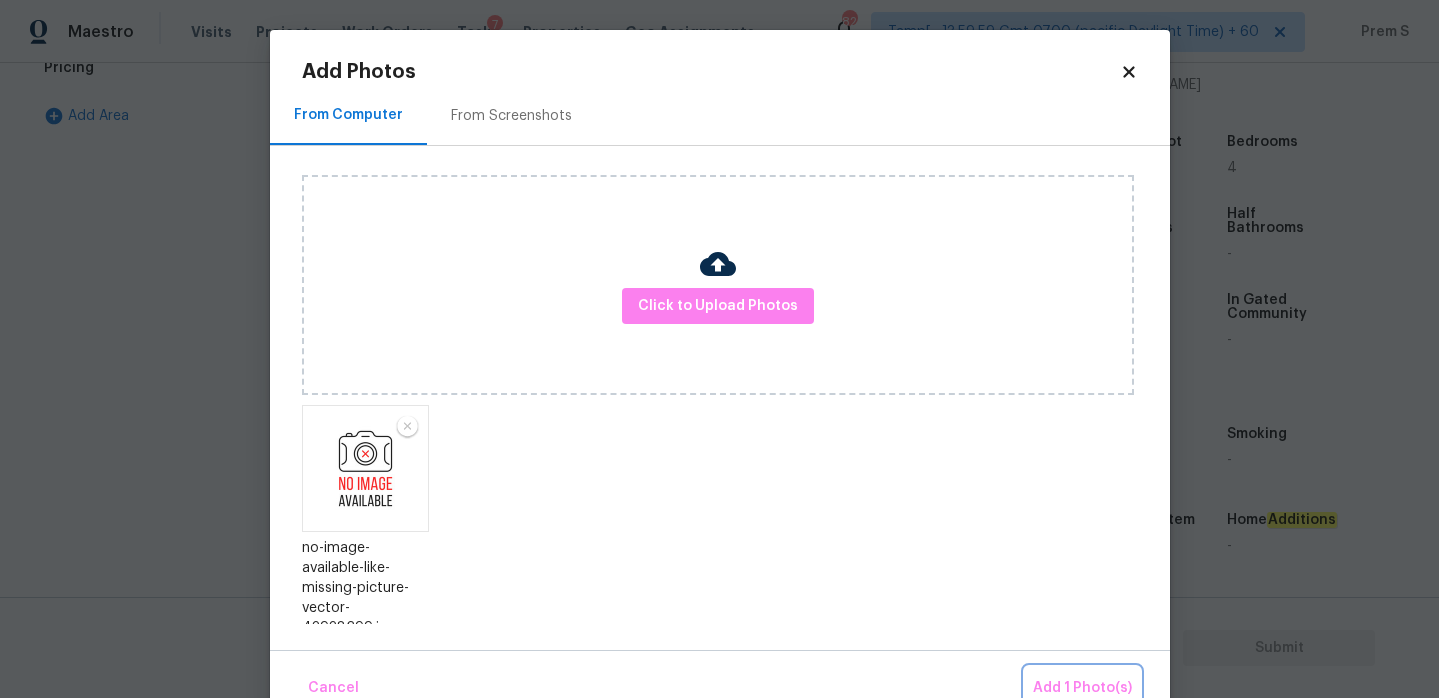 click on "Add 1 Photo(s)" at bounding box center (1082, 688) 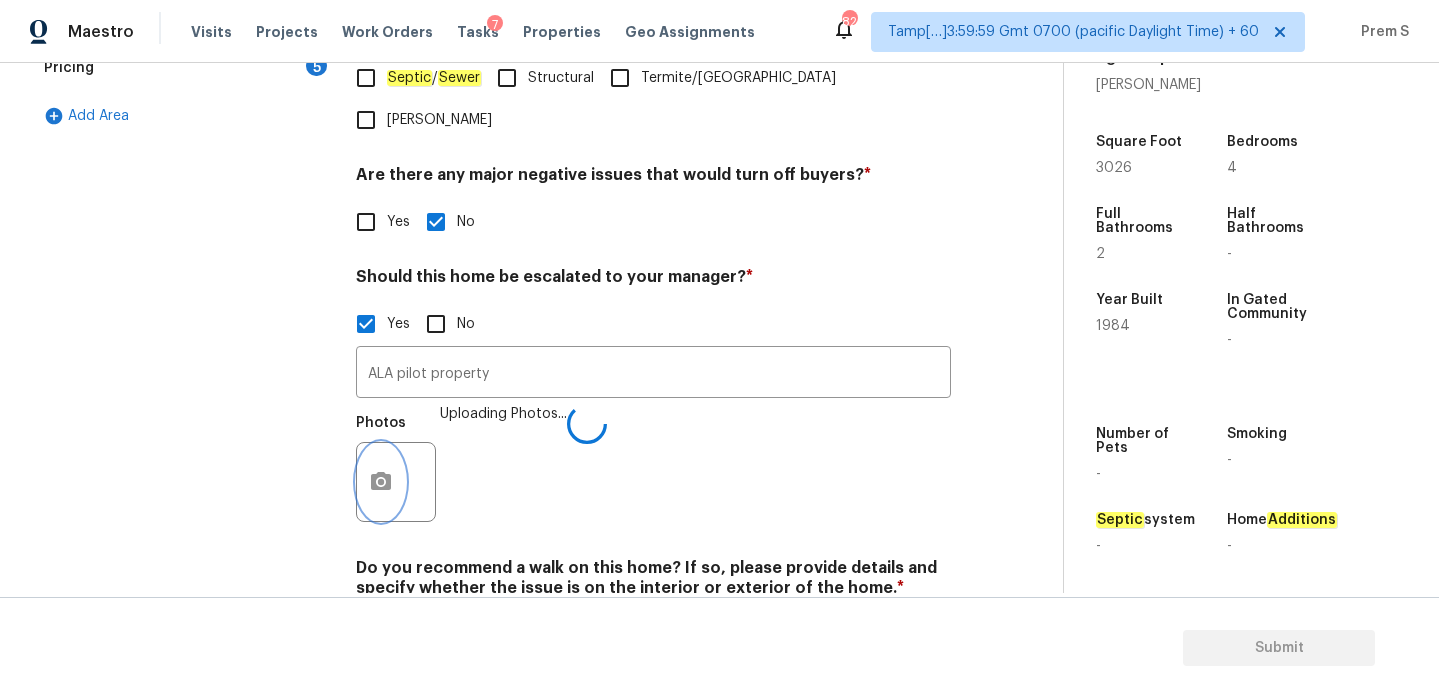 scroll, scrollTop: 695, scrollLeft: 0, axis: vertical 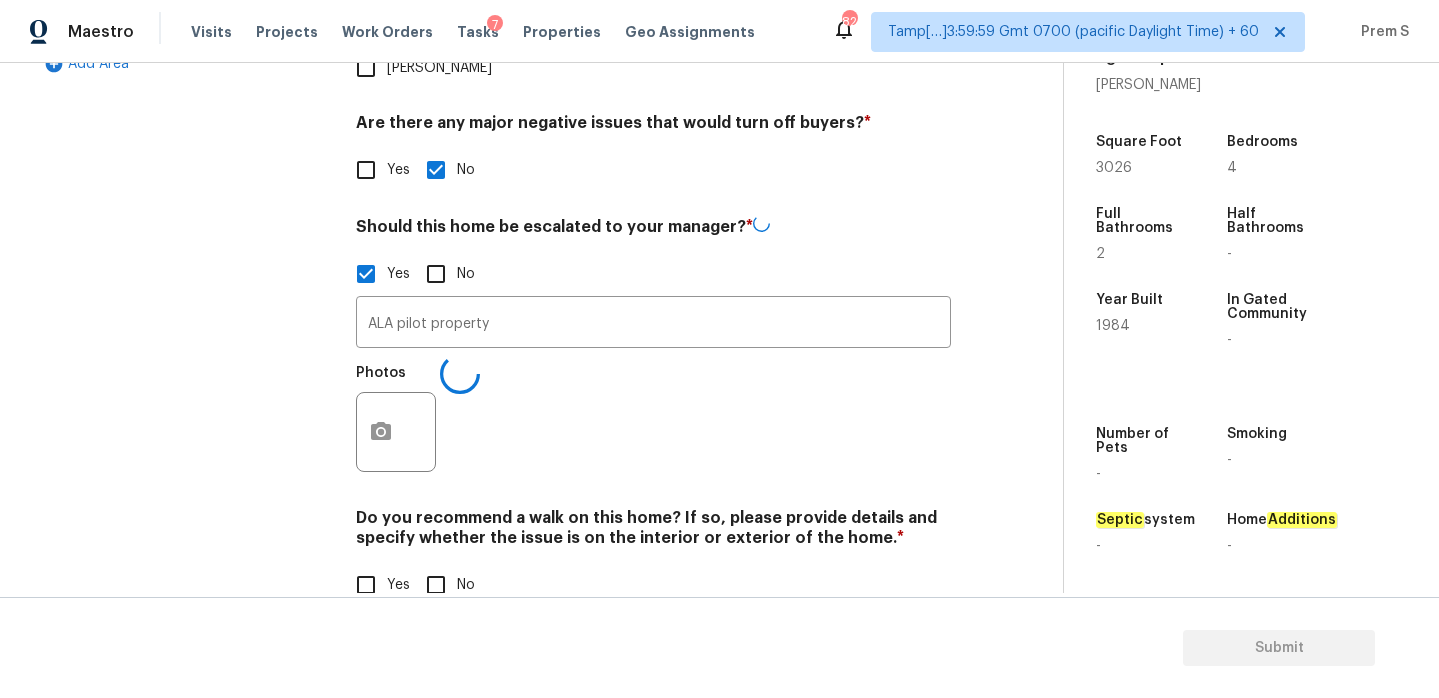 click on "No" at bounding box center [436, 585] 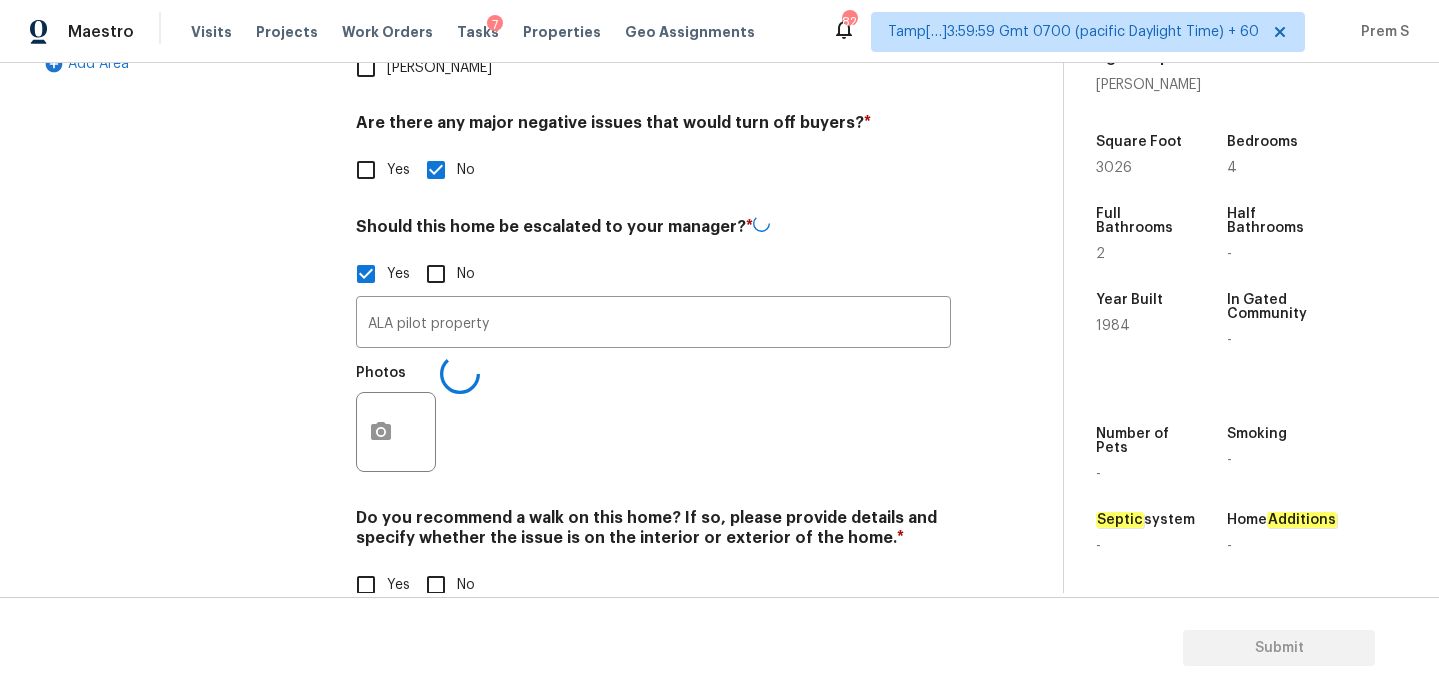 checkbox on "true" 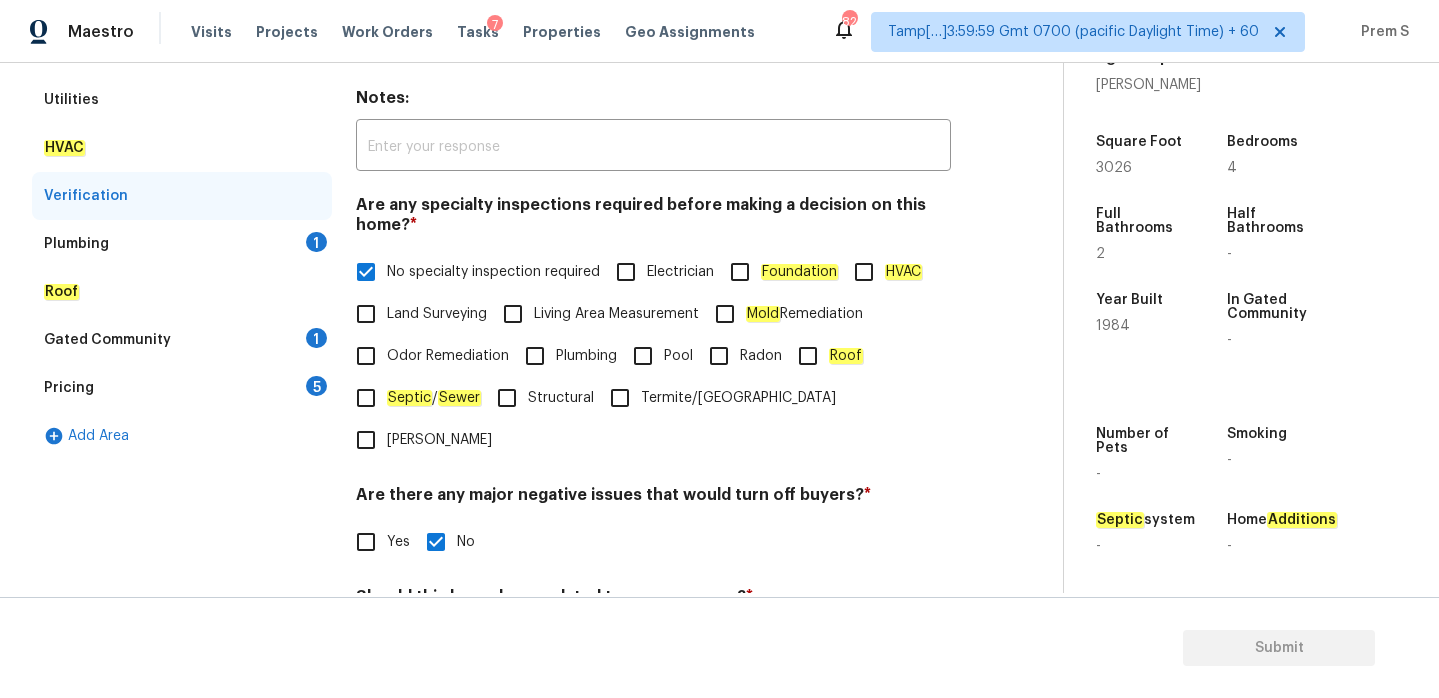 click on "Plumbing 1" at bounding box center (182, 244) 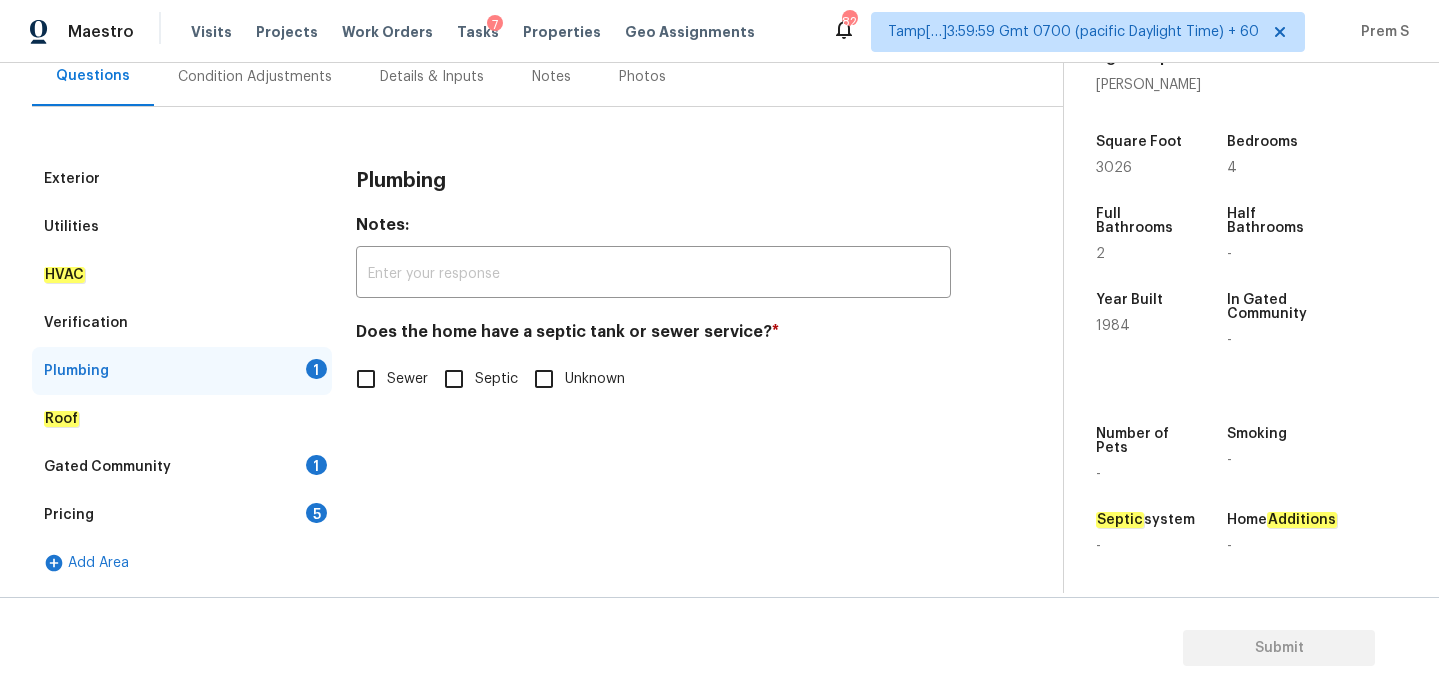 scroll, scrollTop: 196, scrollLeft: 0, axis: vertical 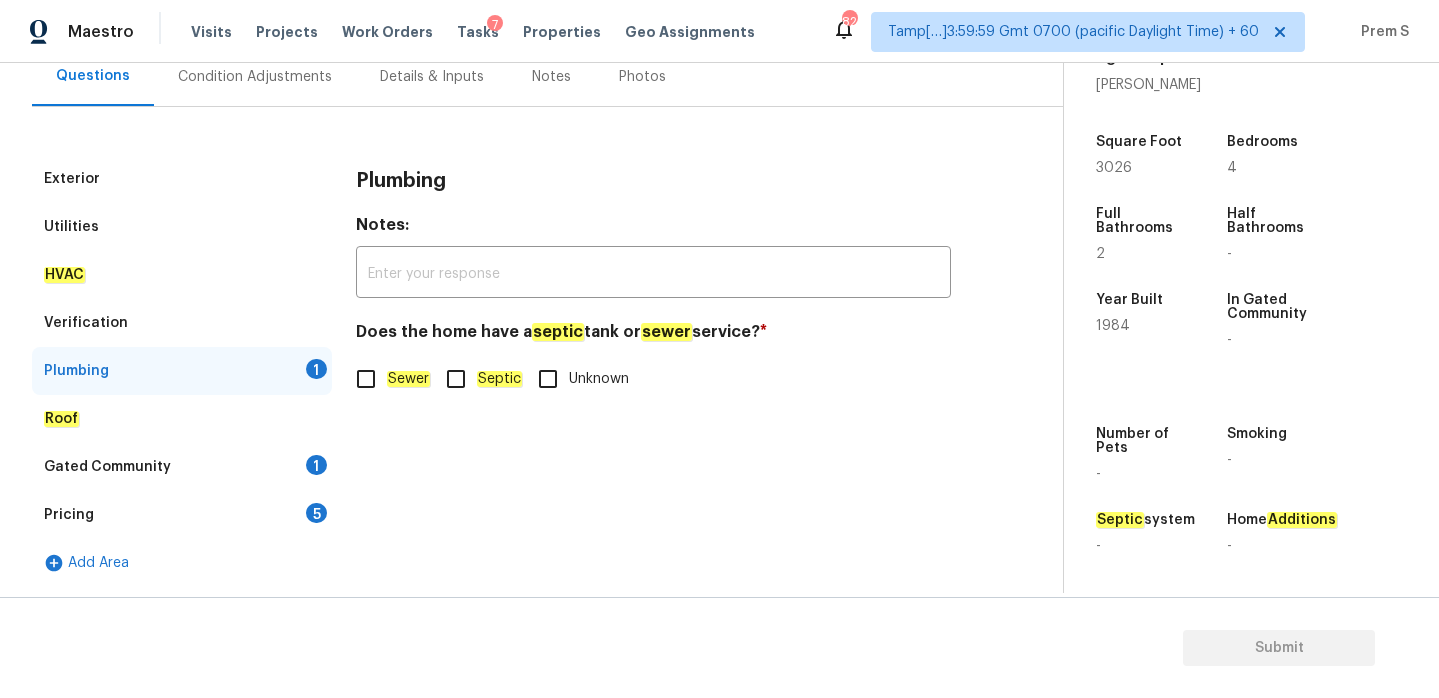 click on "Septic" 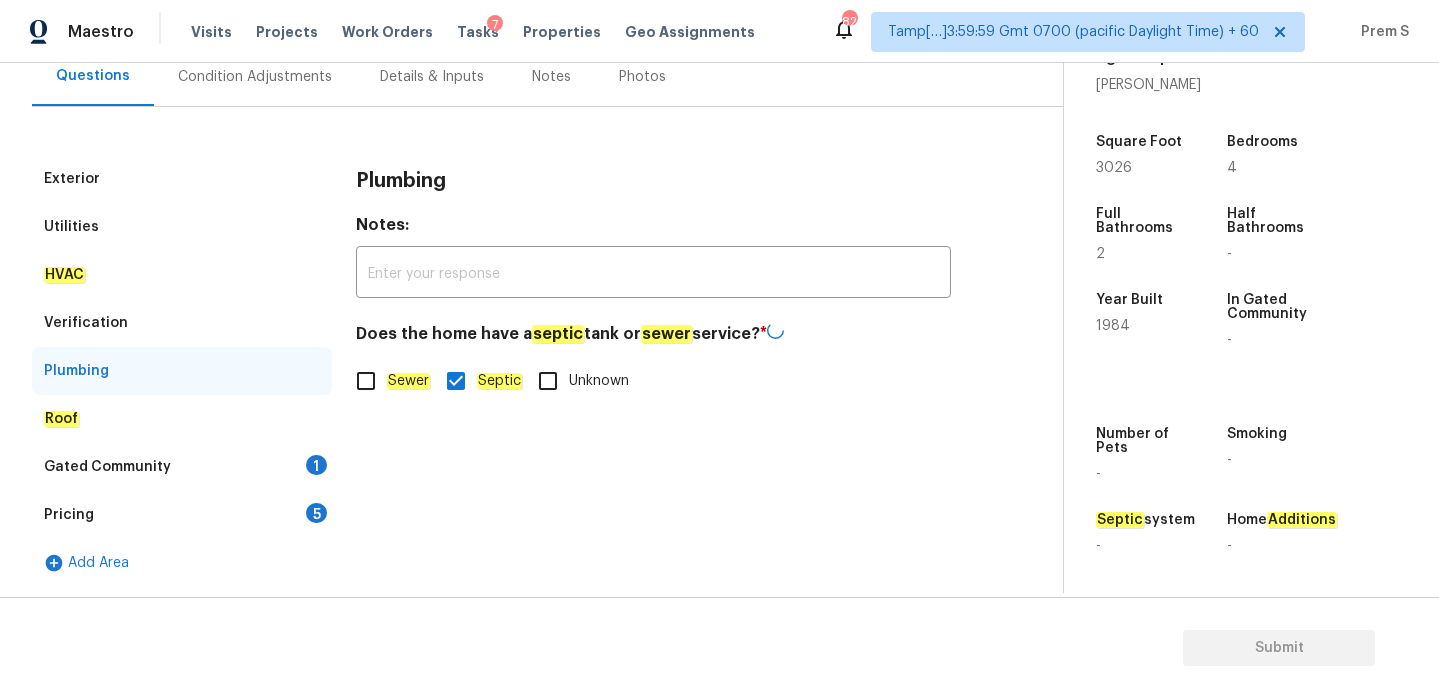 click on "1" at bounding box center (316, 465) 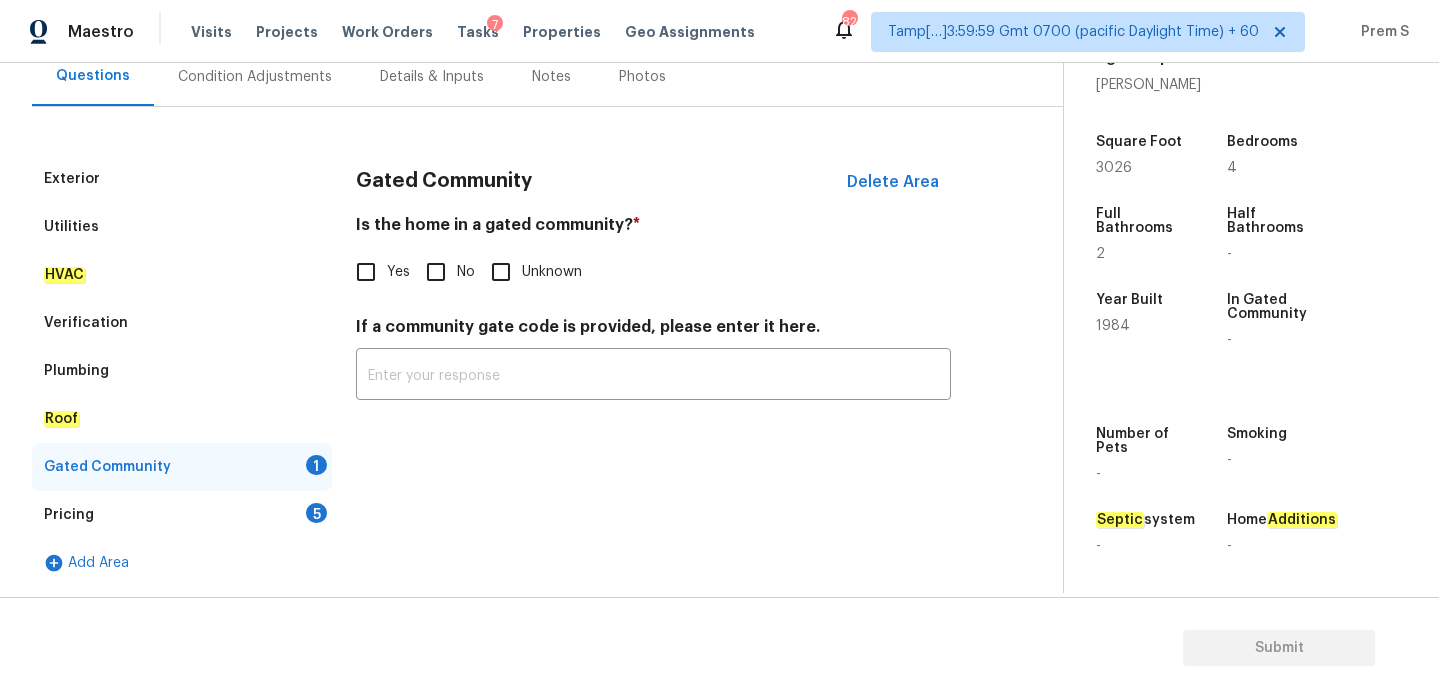click on "No" at bounding box center (436, 272) 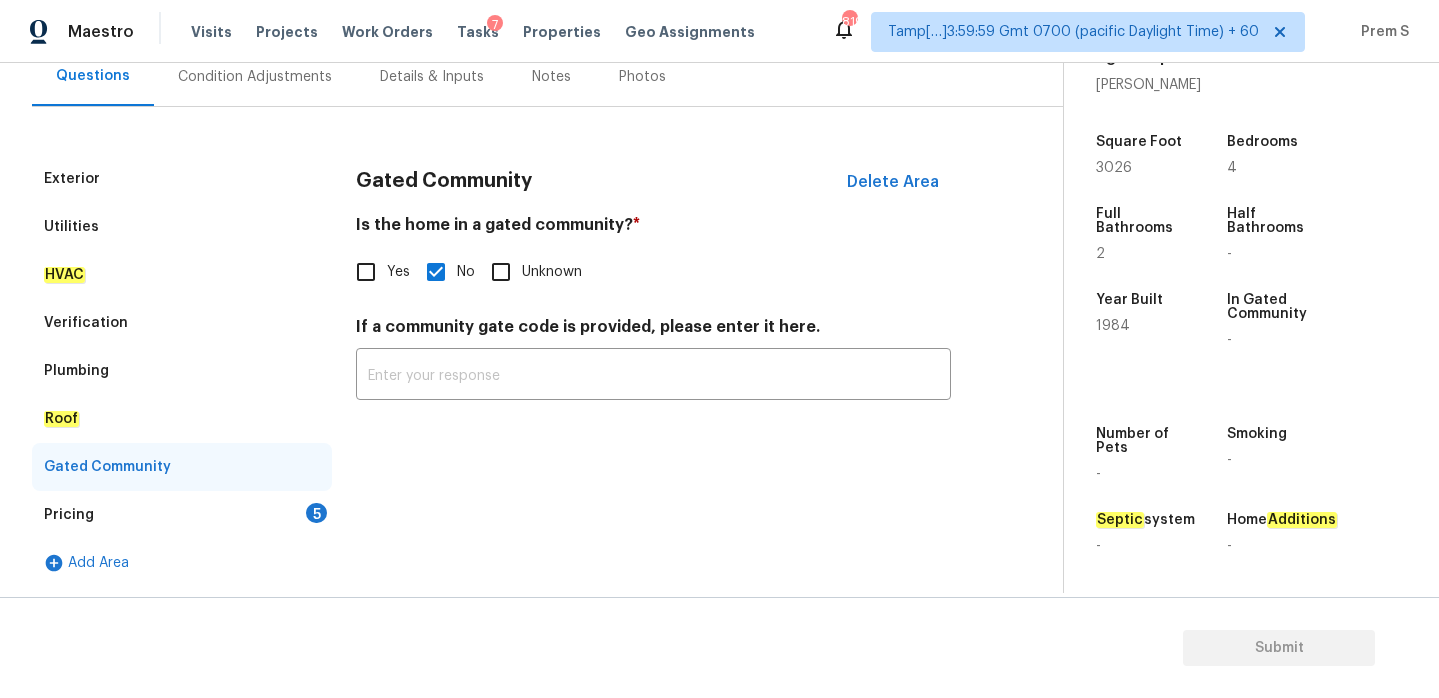 click on "5" at bounding box center (316, 513) 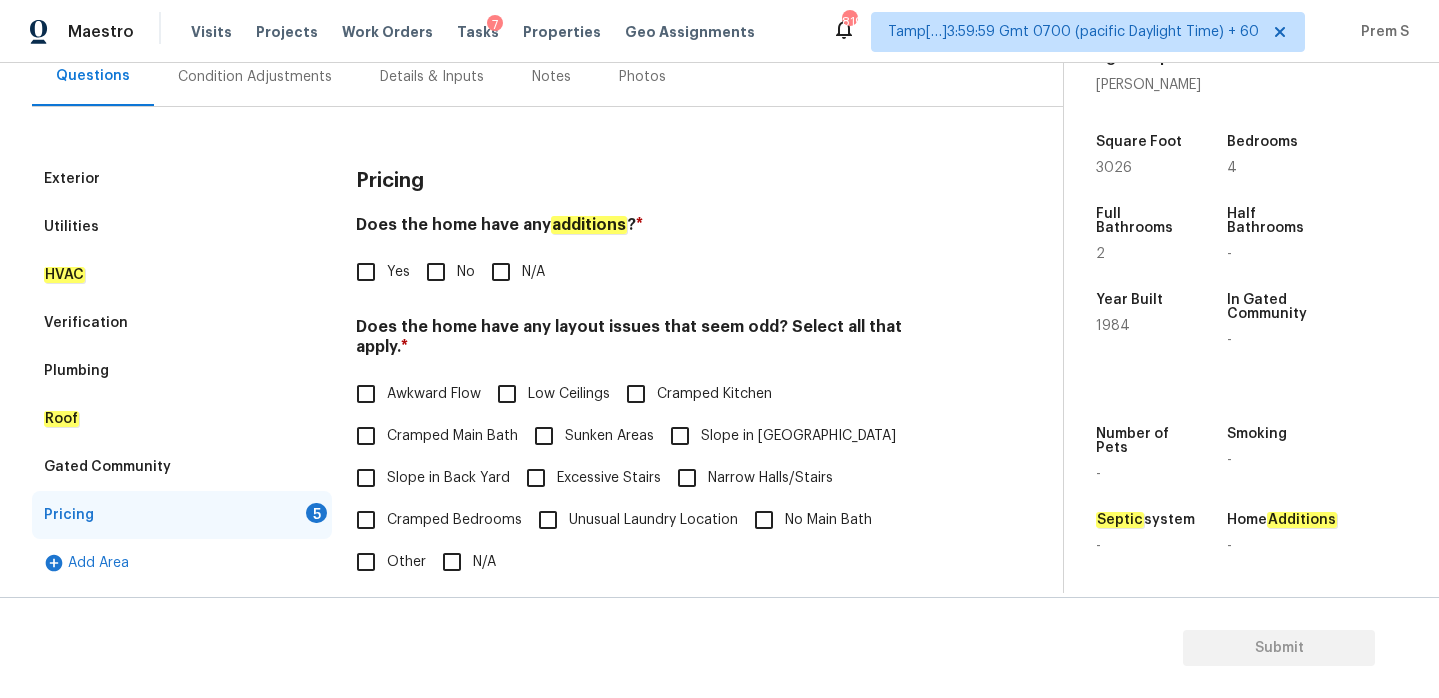 click on "No" at bounding box center [436, 272] 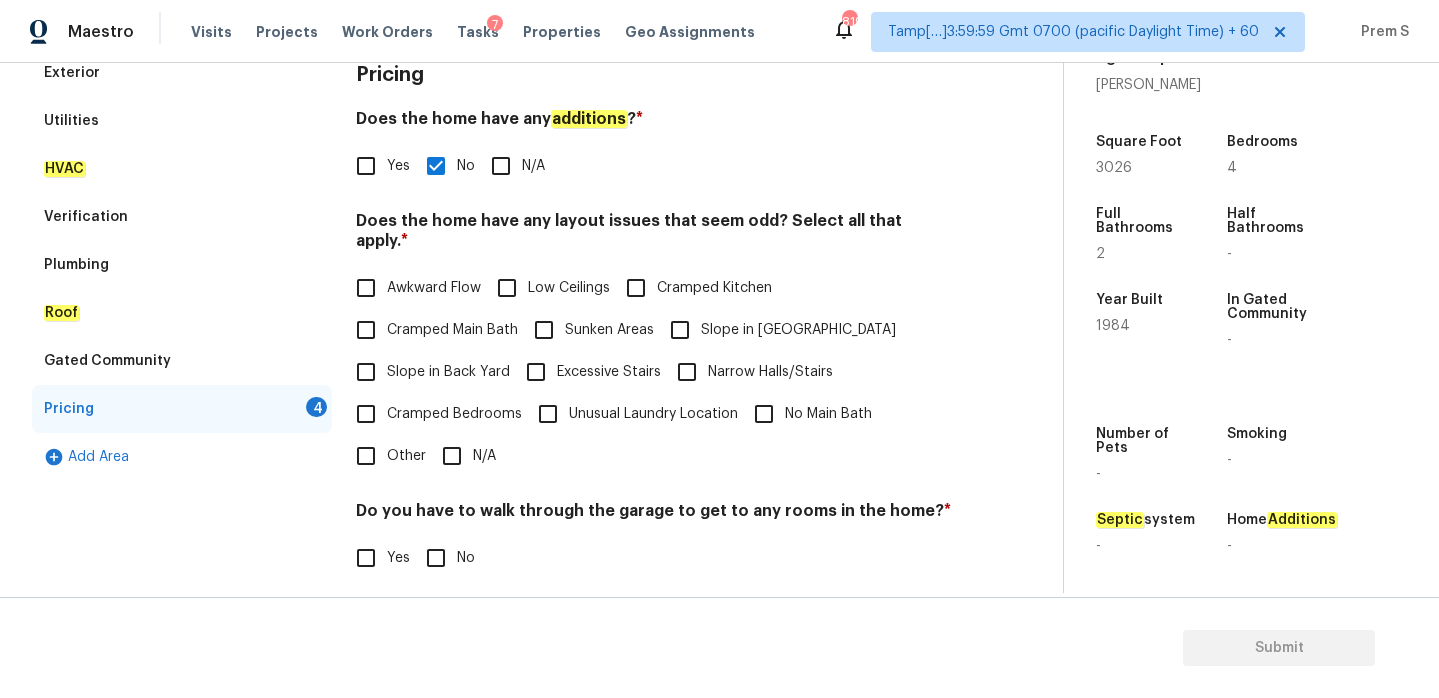 scroll, scrollTop: 430, scrollLeft: 0, axis: vertical 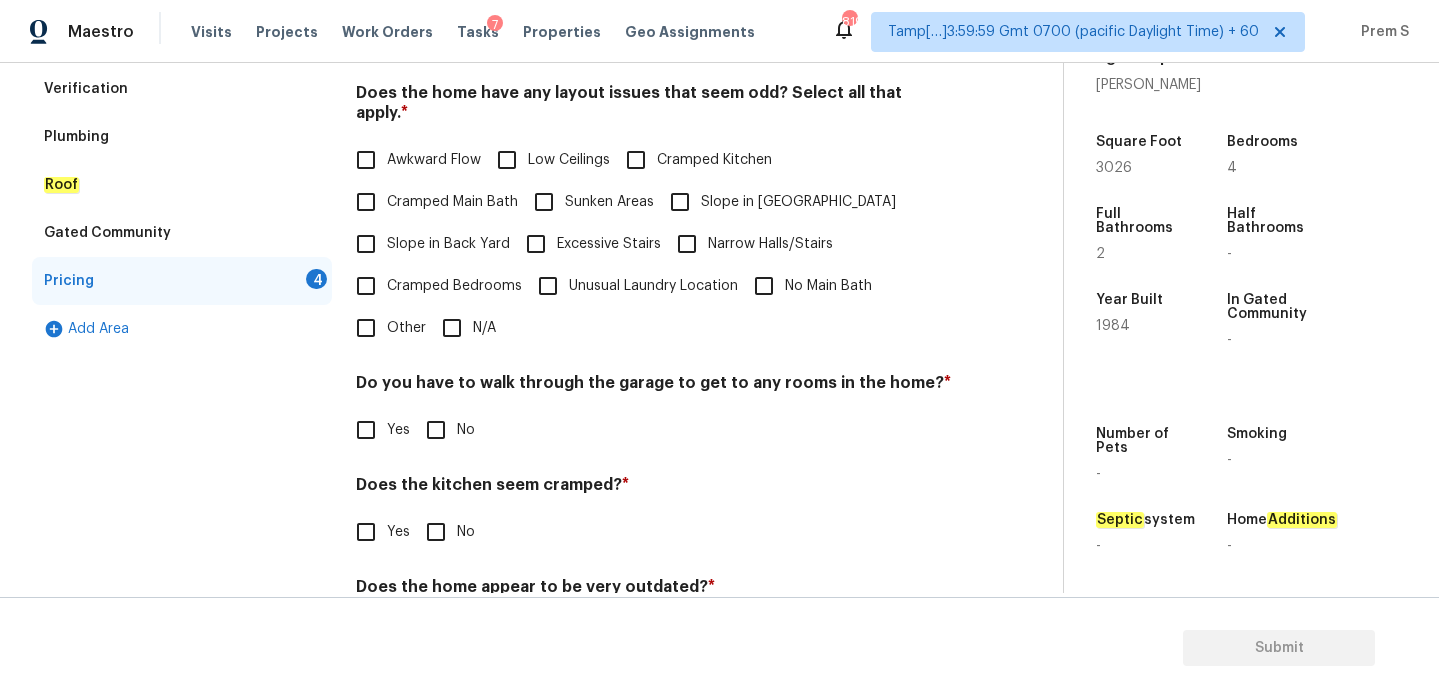 click on "N/A" at bounding box center (452, 328) 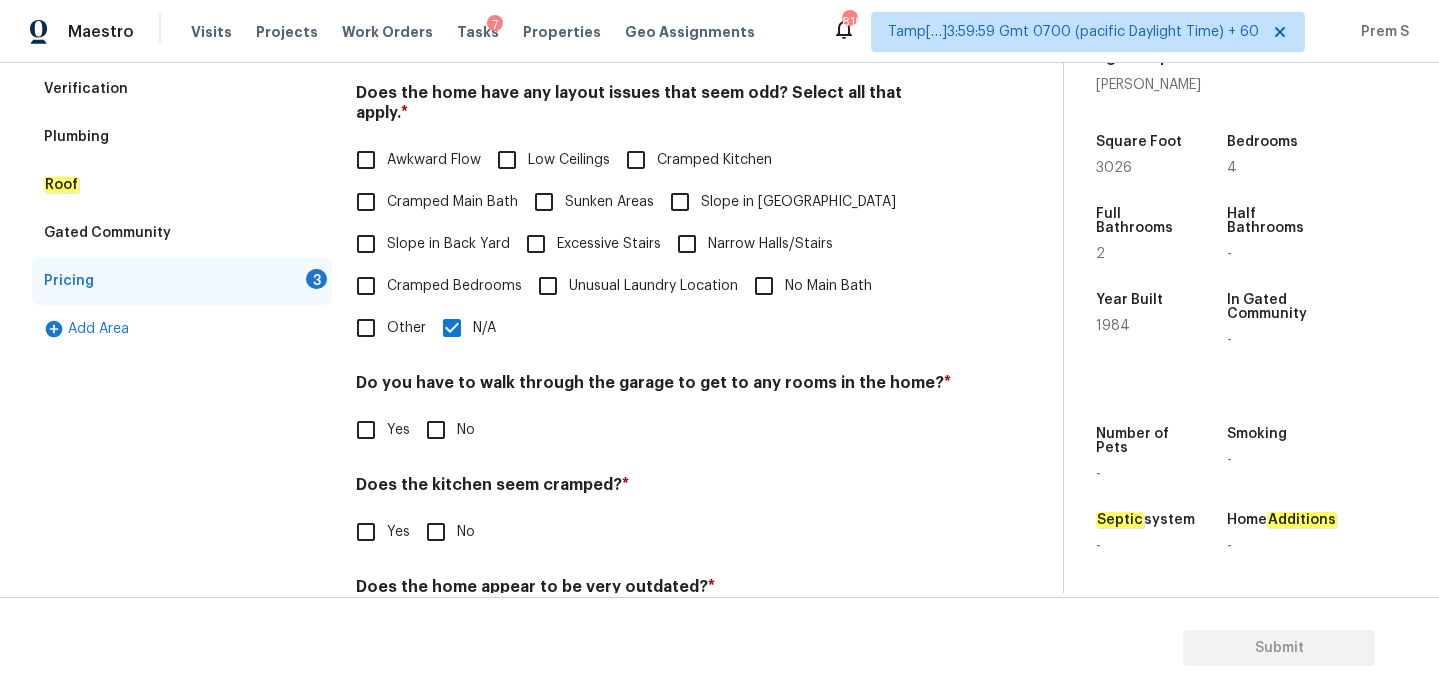 click on "No" at bounding box center (436, 430) 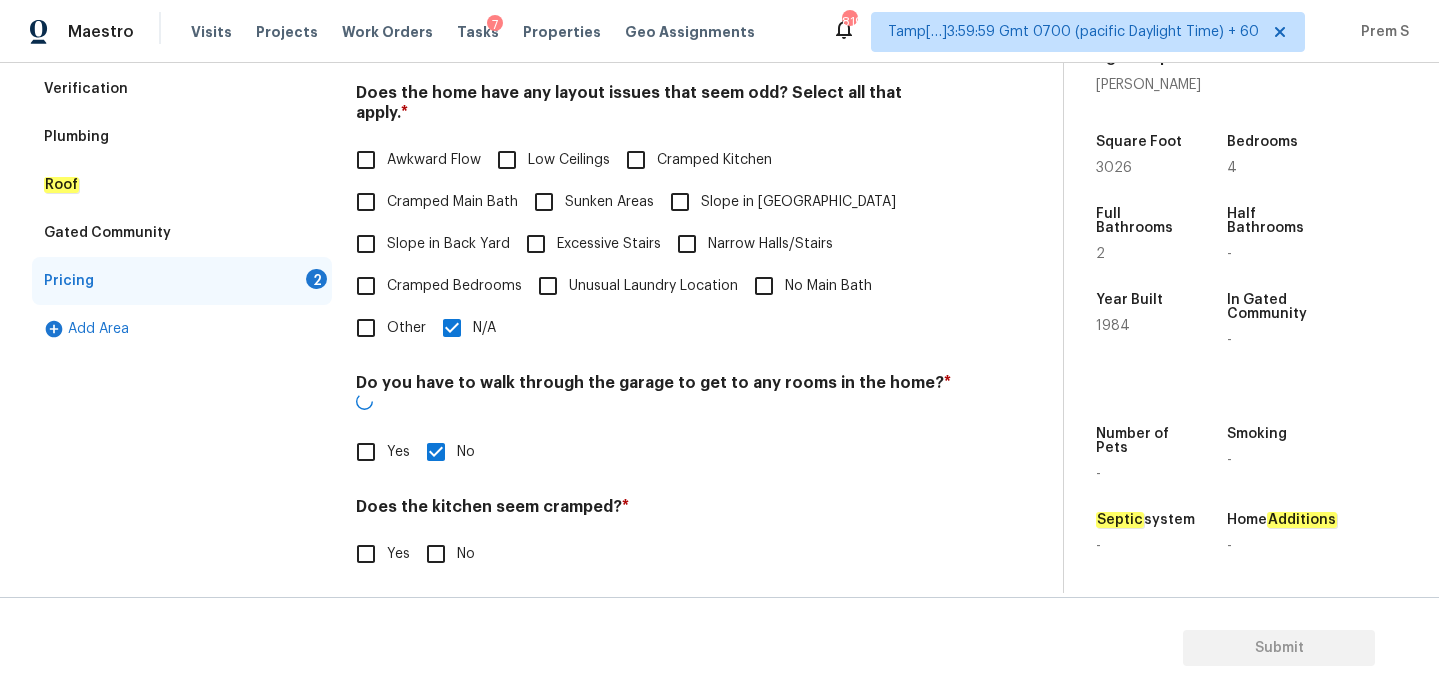 click on "No" at bounding box center (436, 554) 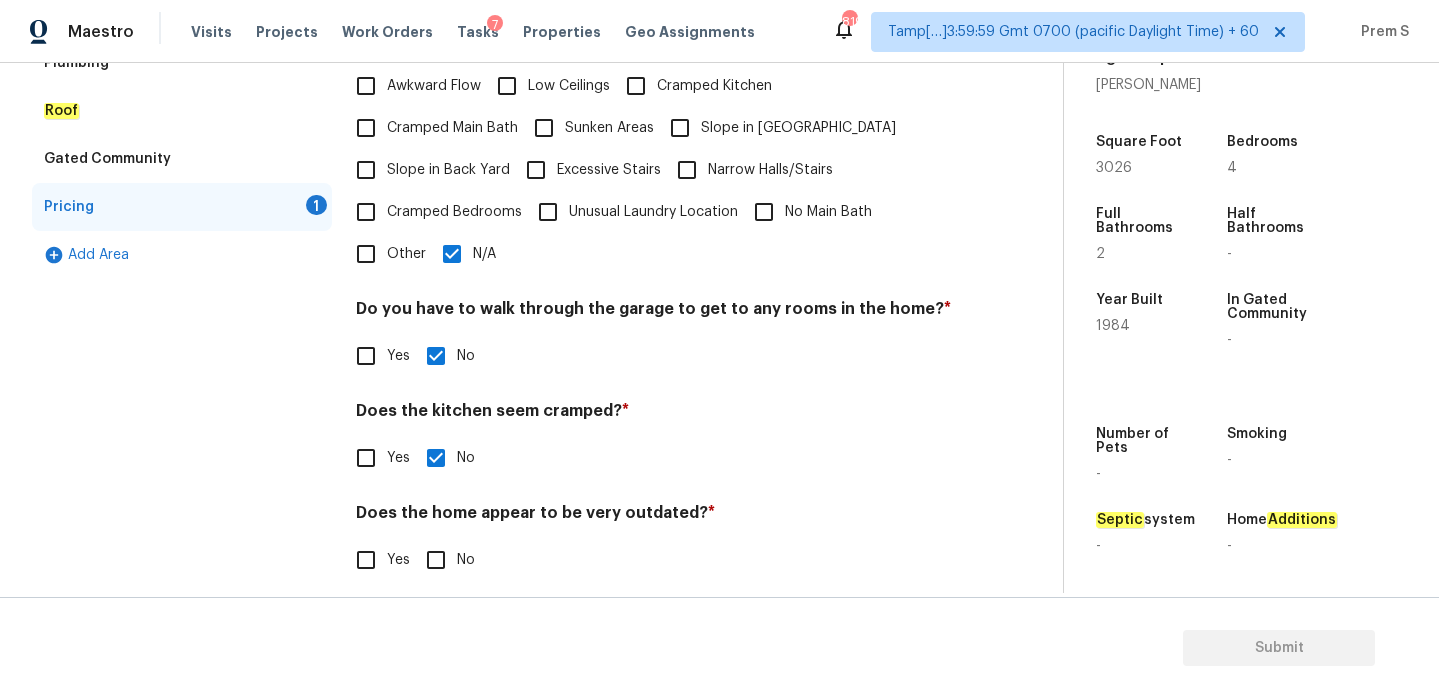 scroll, scrollTop: 502, scrollLeft: 0, axis: vertical 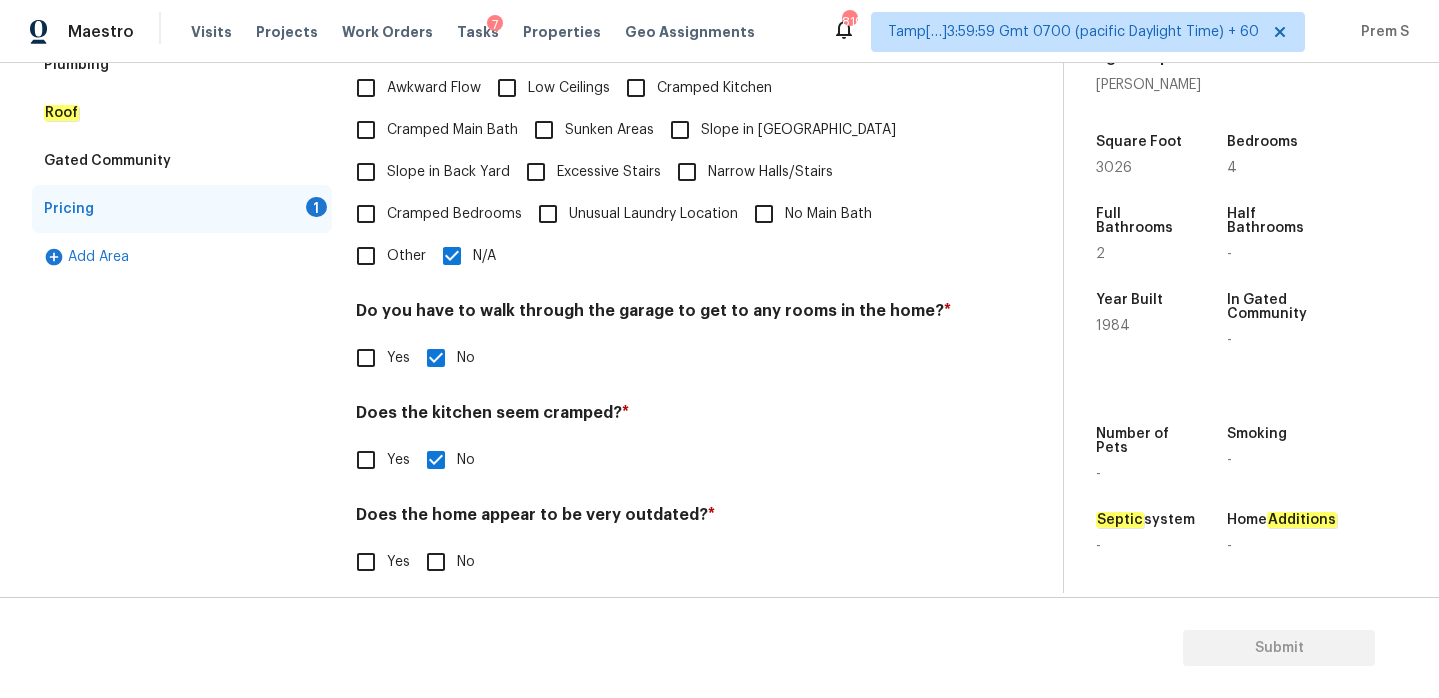 click on "No" at bounding box center (436, 562) 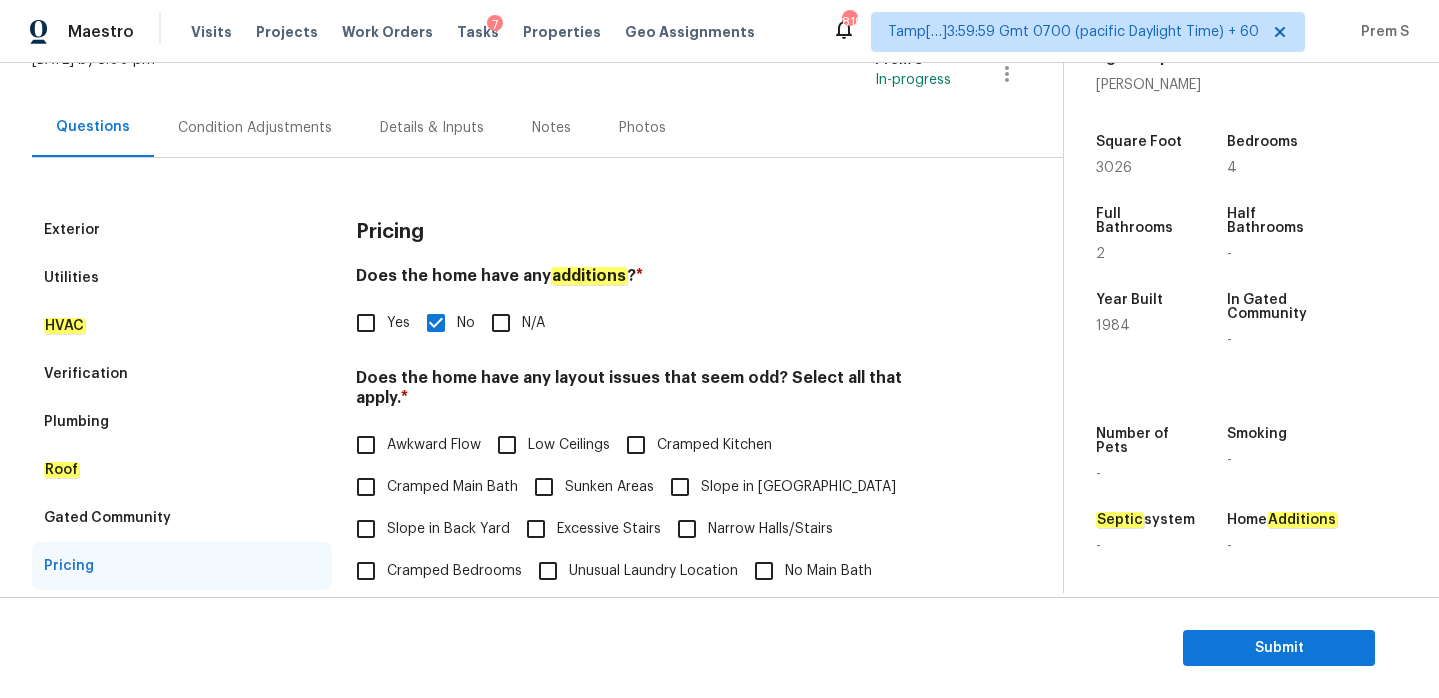 scroll, scrollTop: 146, scrollLeft: 0, axis: vertical 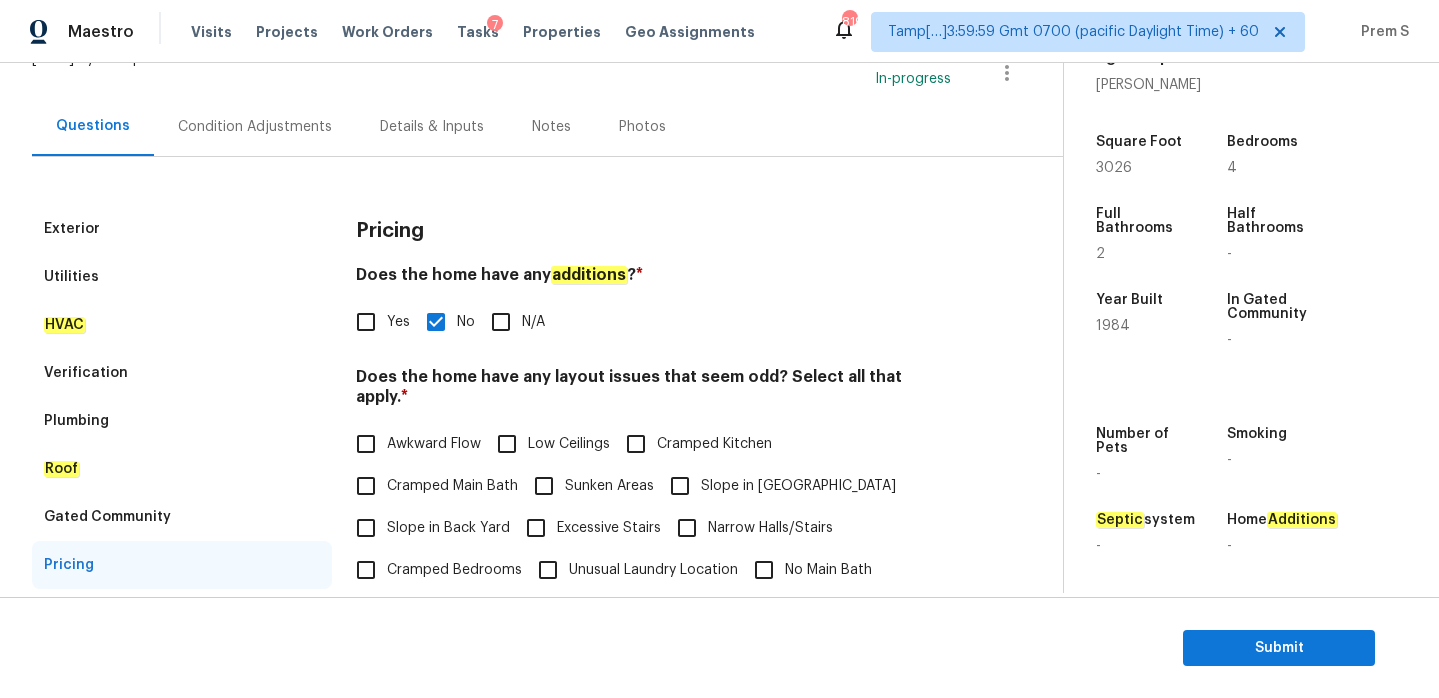 click on "Condition Adjustments" at bounding box center (255, 127) 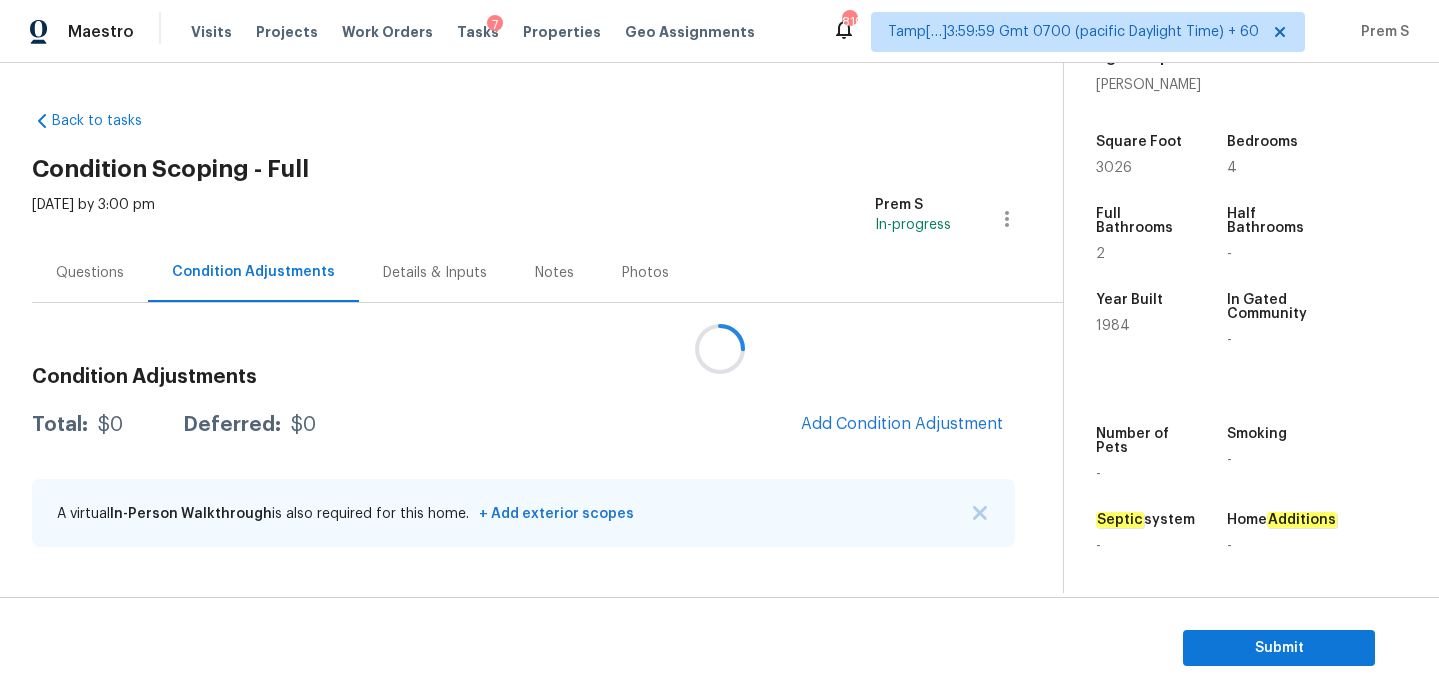 scroll, scrollTop: 0, scrollLeft: 0, axis: both 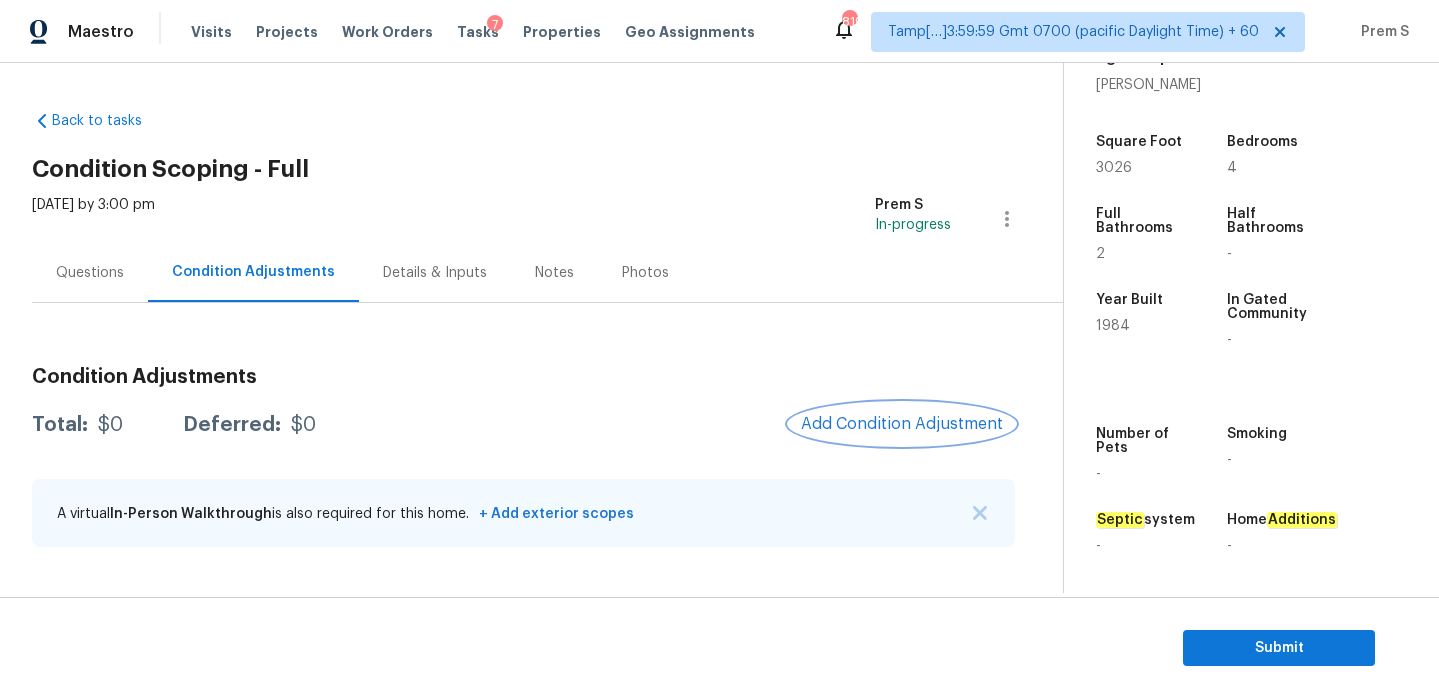 click on "Add Condition Adjustment" at bounding box center (902, 424) 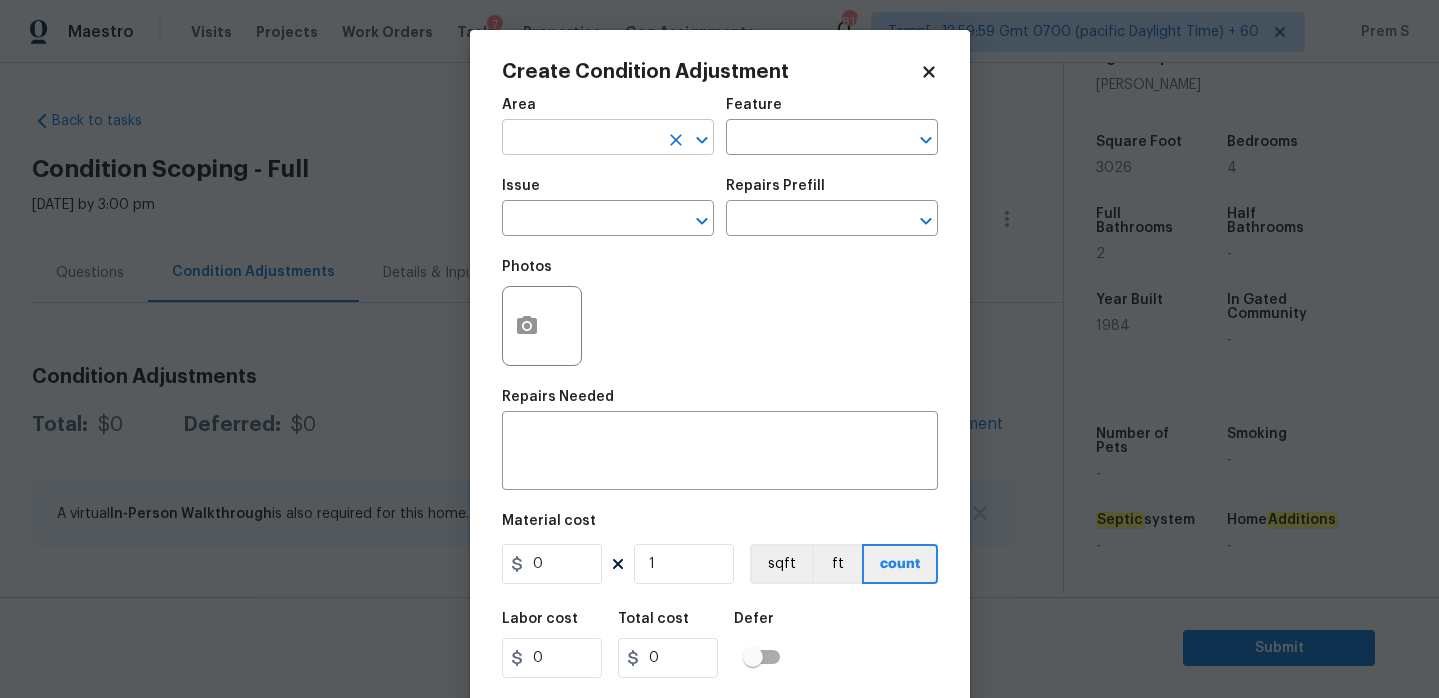 click at bounding box center [580, 139] 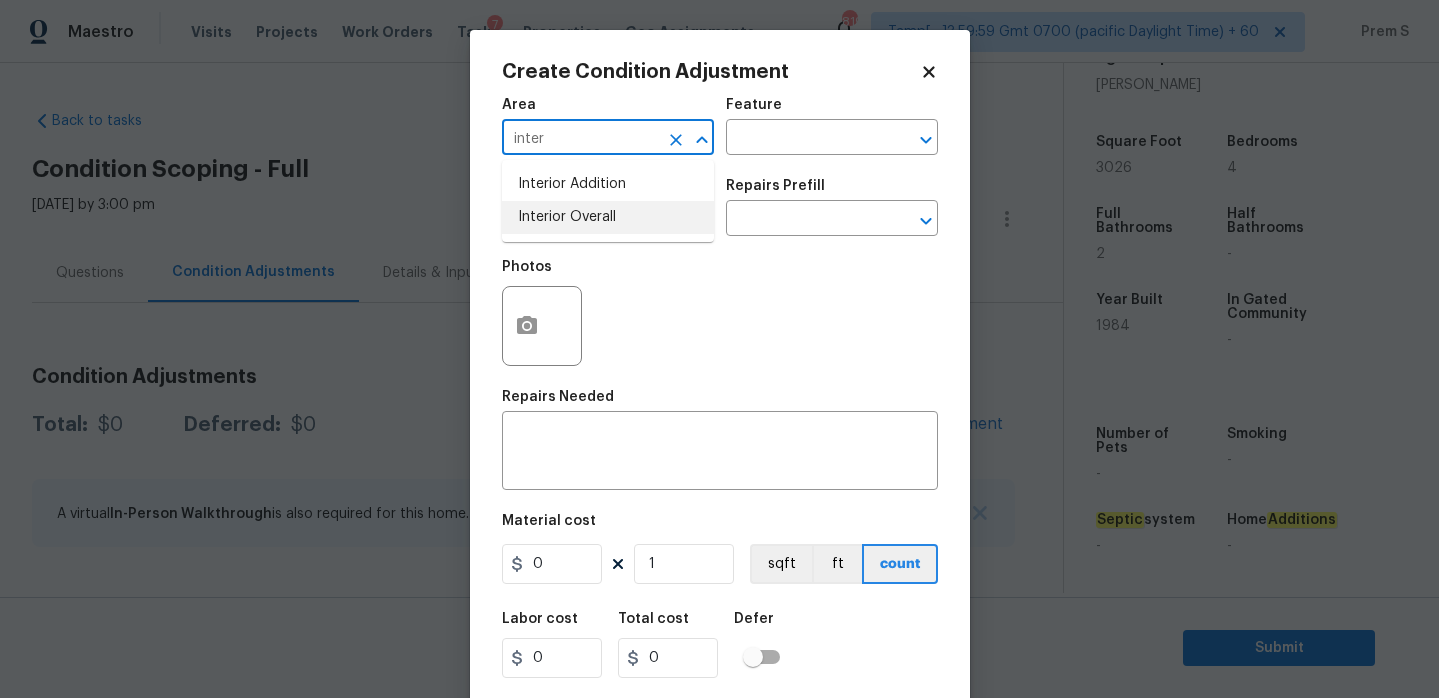 click on "Interior Overall" at bounding box center [608, 217] 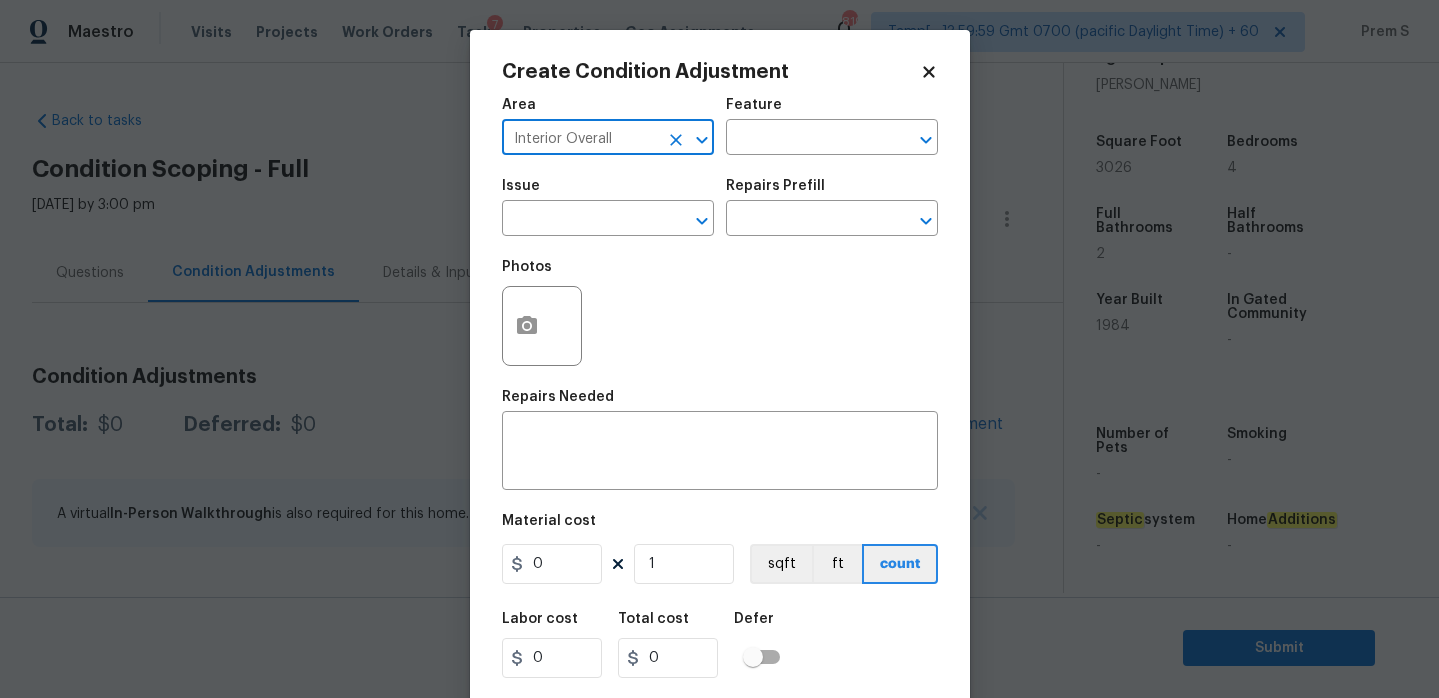 type on "Interior Overall" 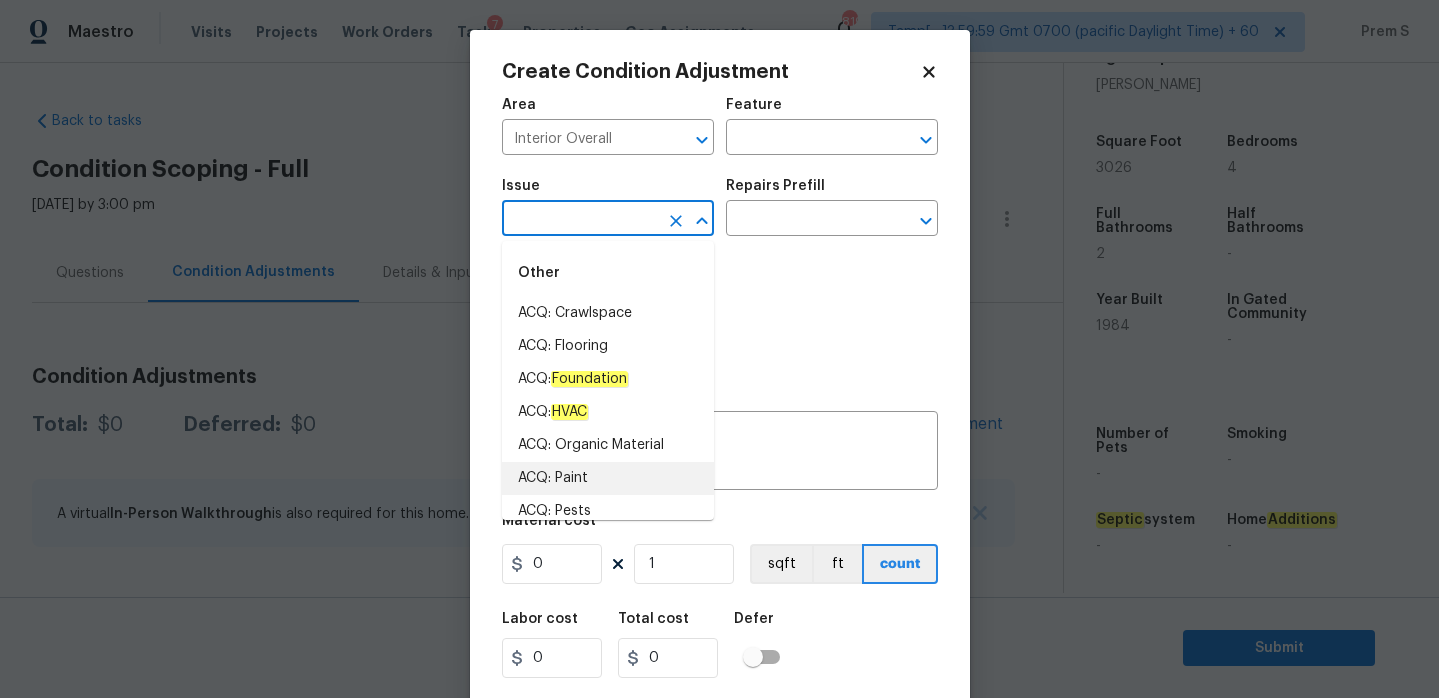 click on "ACQ: Paint" at bounding box center [608, 478] 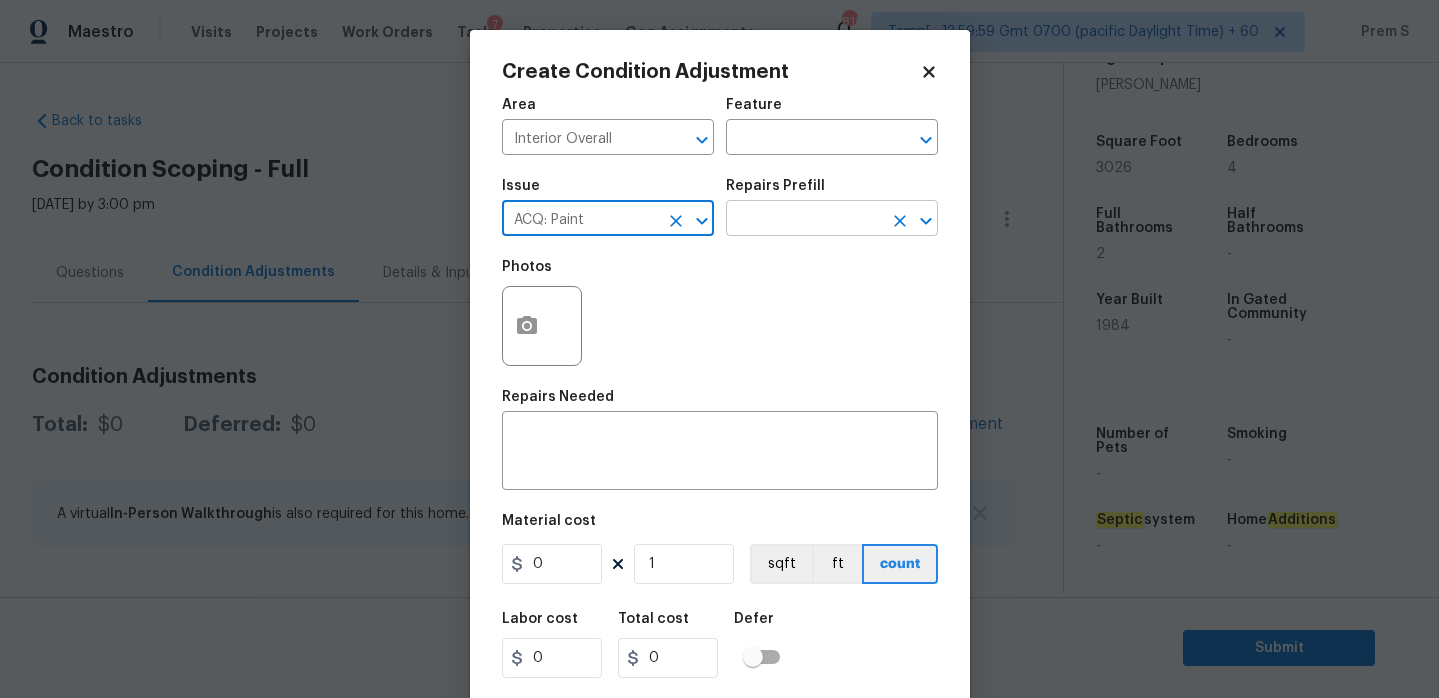 click at bounding box center [804, 220] 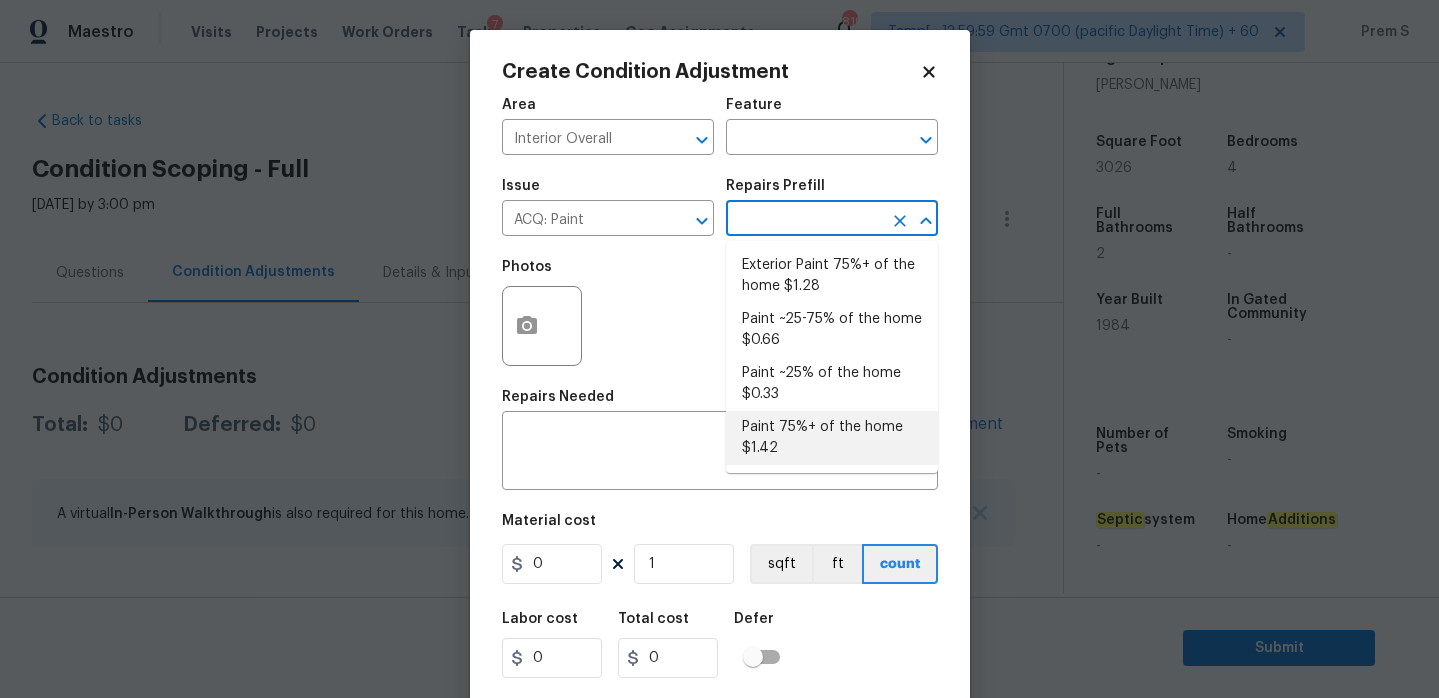 click on "Paint 75%+ of the home $1.42" at bounding box center (832, 438) 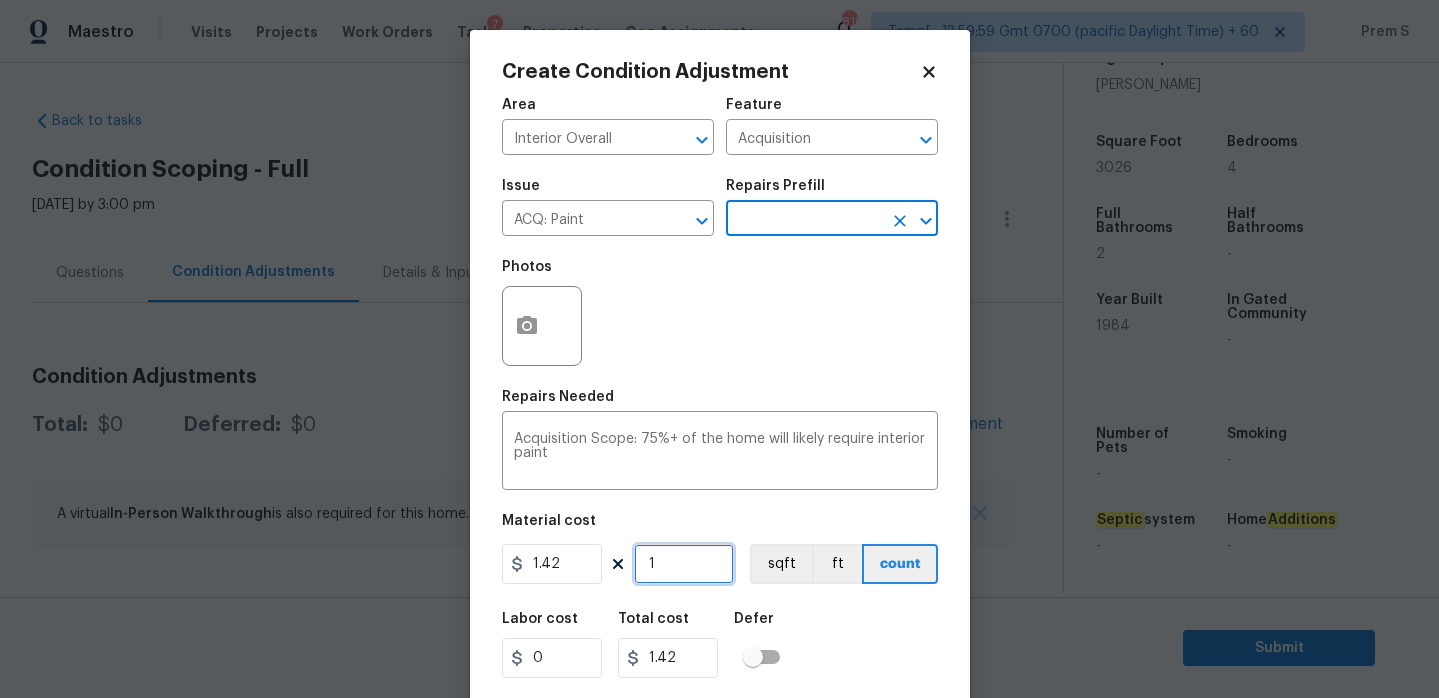 click on "1" at bounding box center (684, 564) 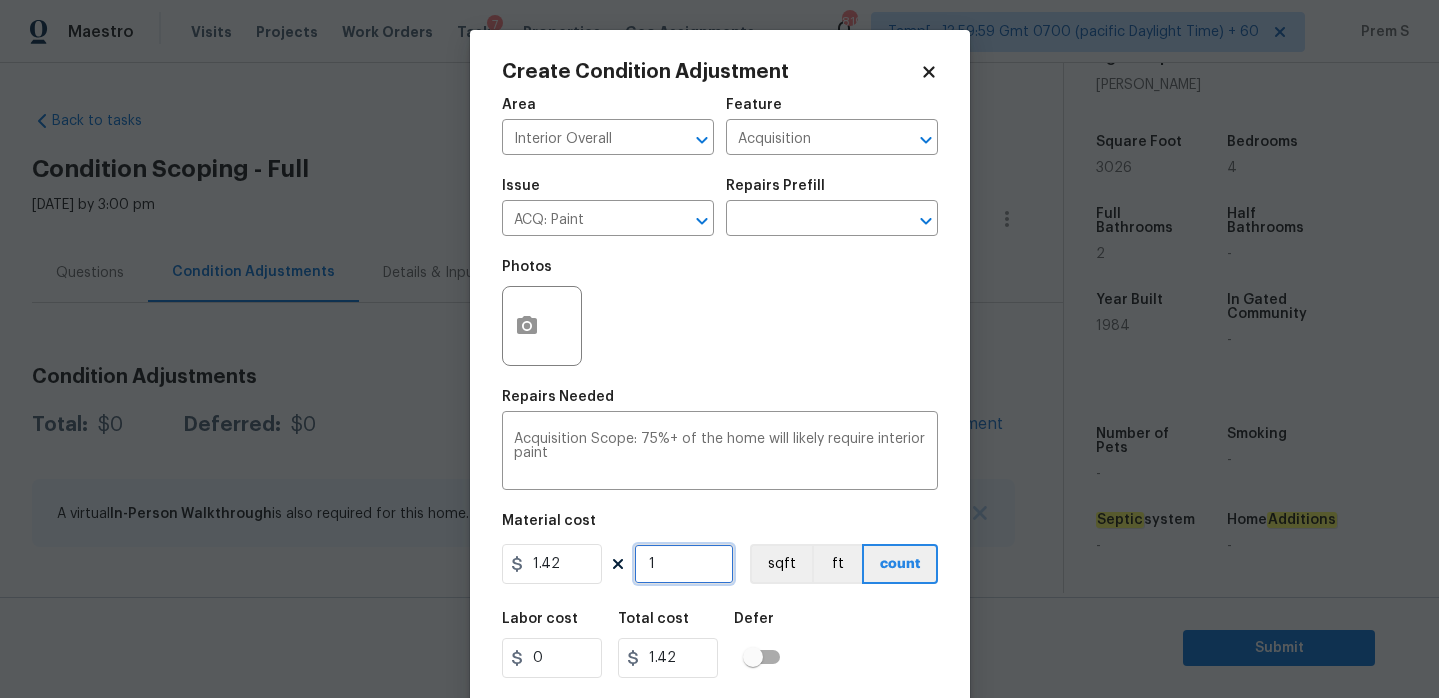 click on "1" at bounding box center (684, 564) 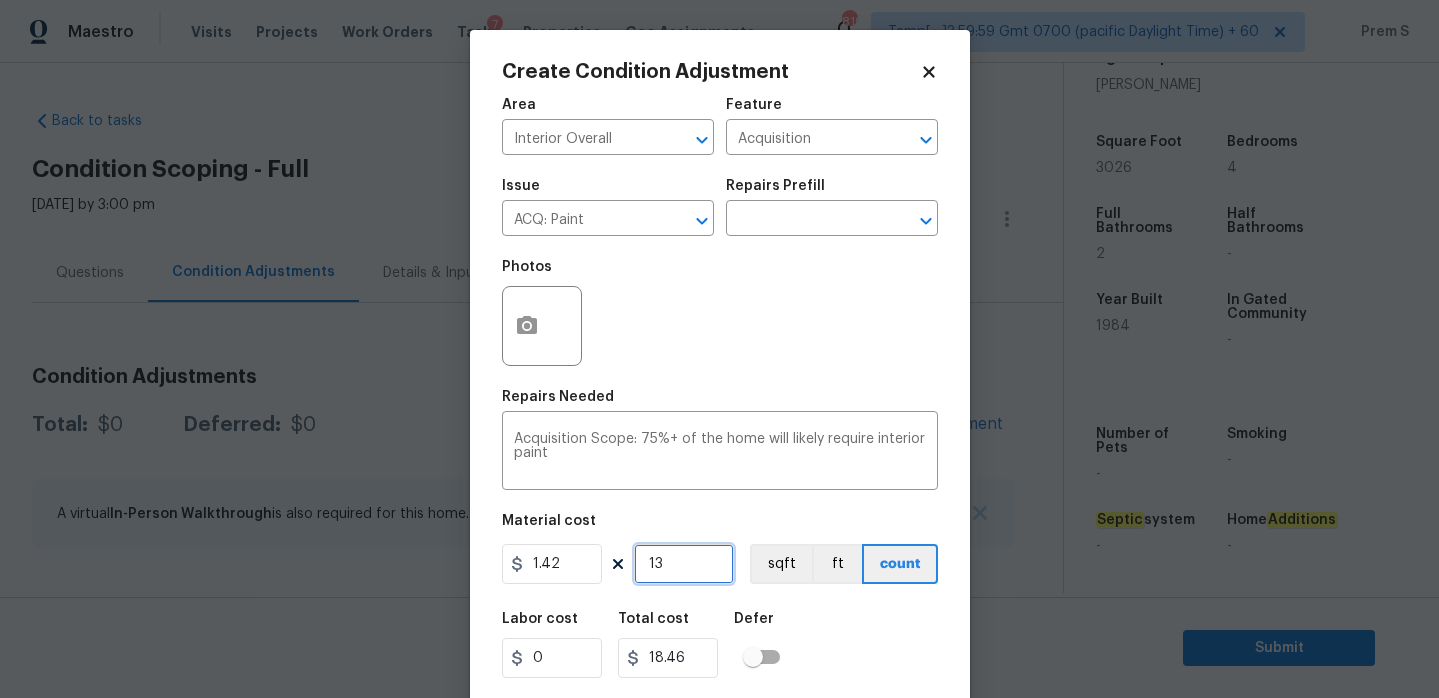 type on "130" 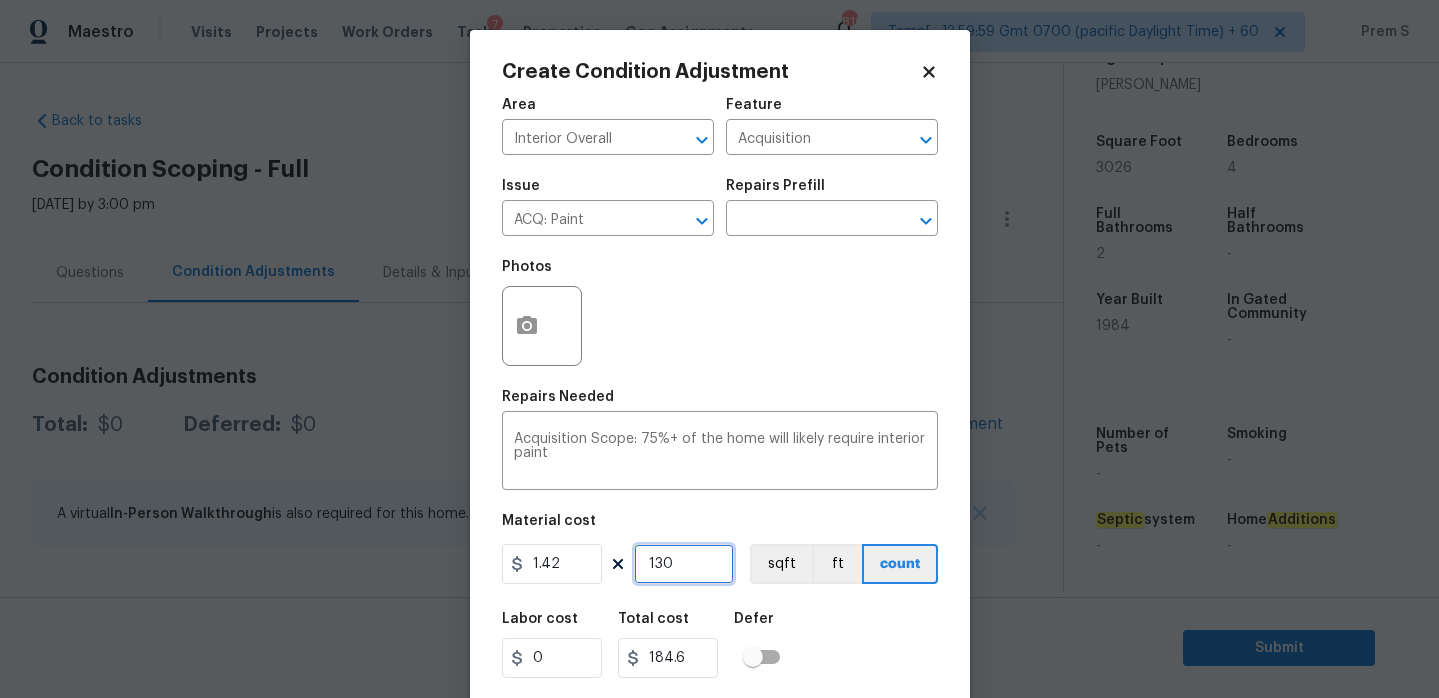 type on "1302" 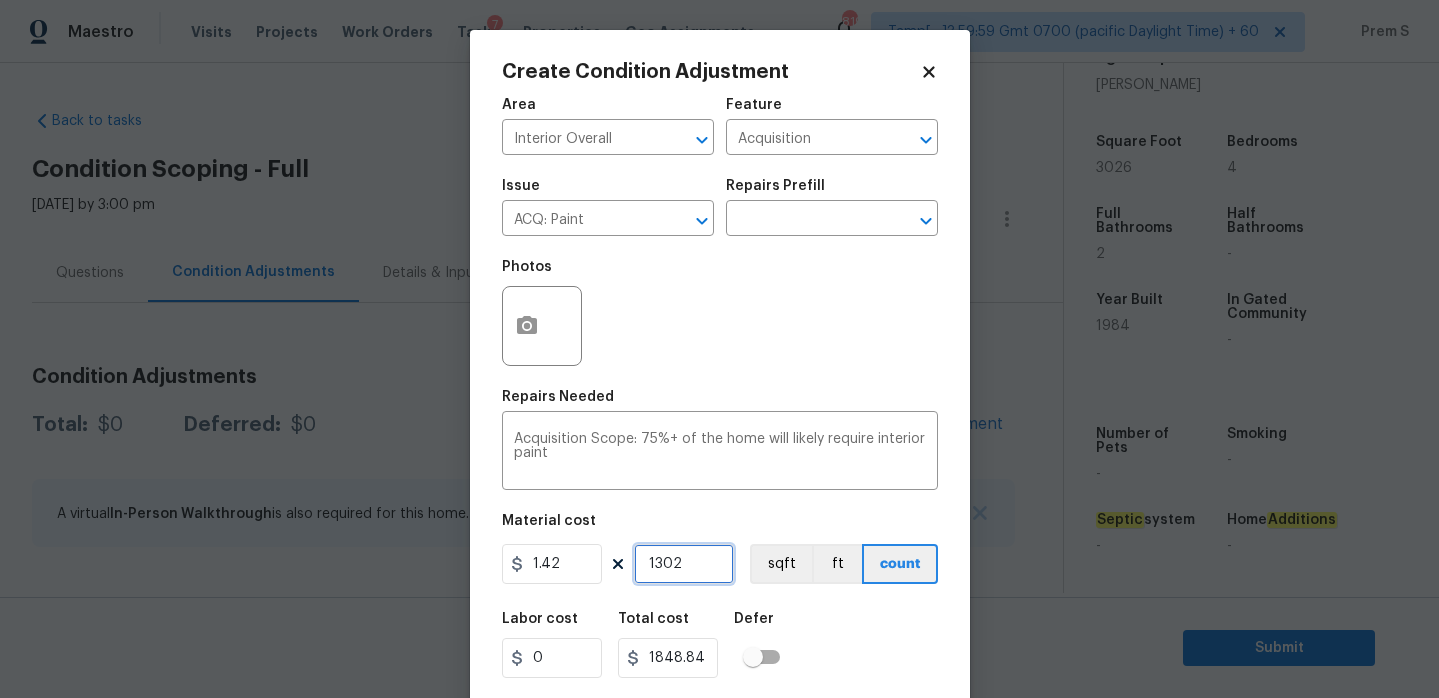 type on "13026" 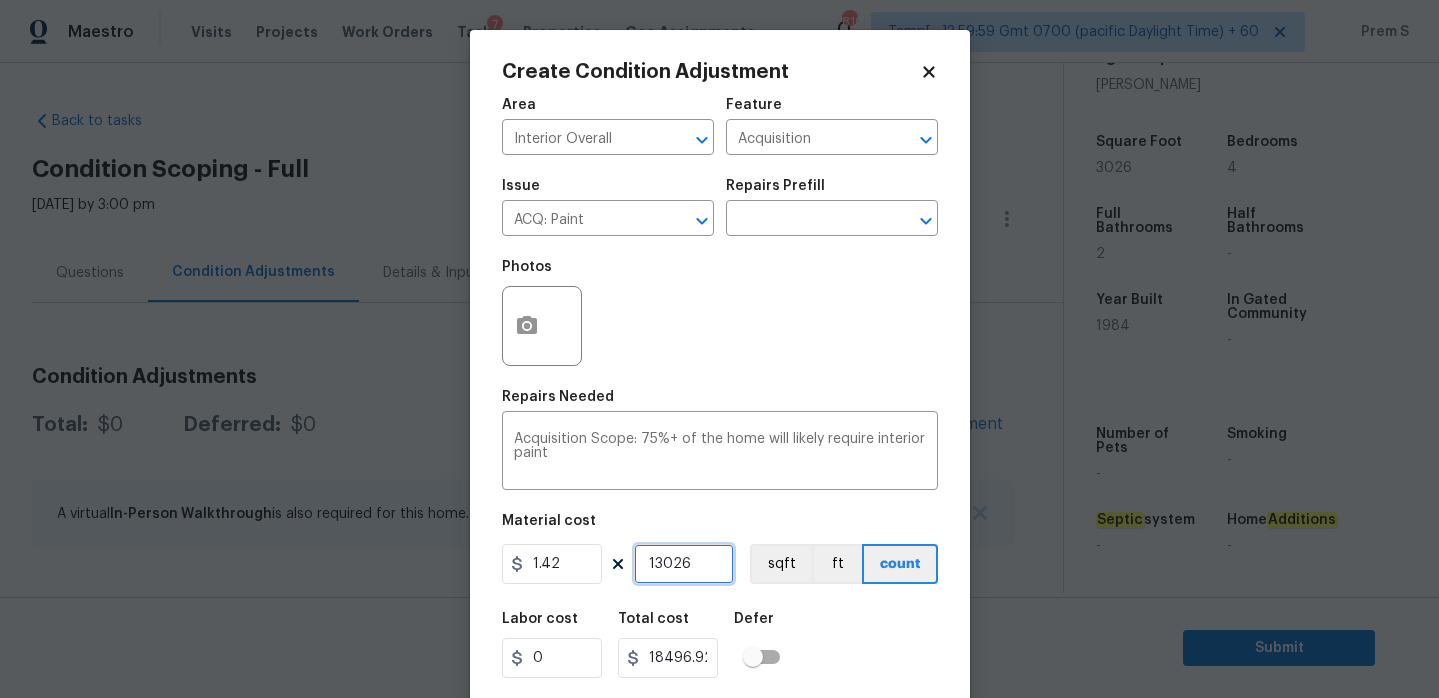 click on "13026" at bounding box center (684, 564) 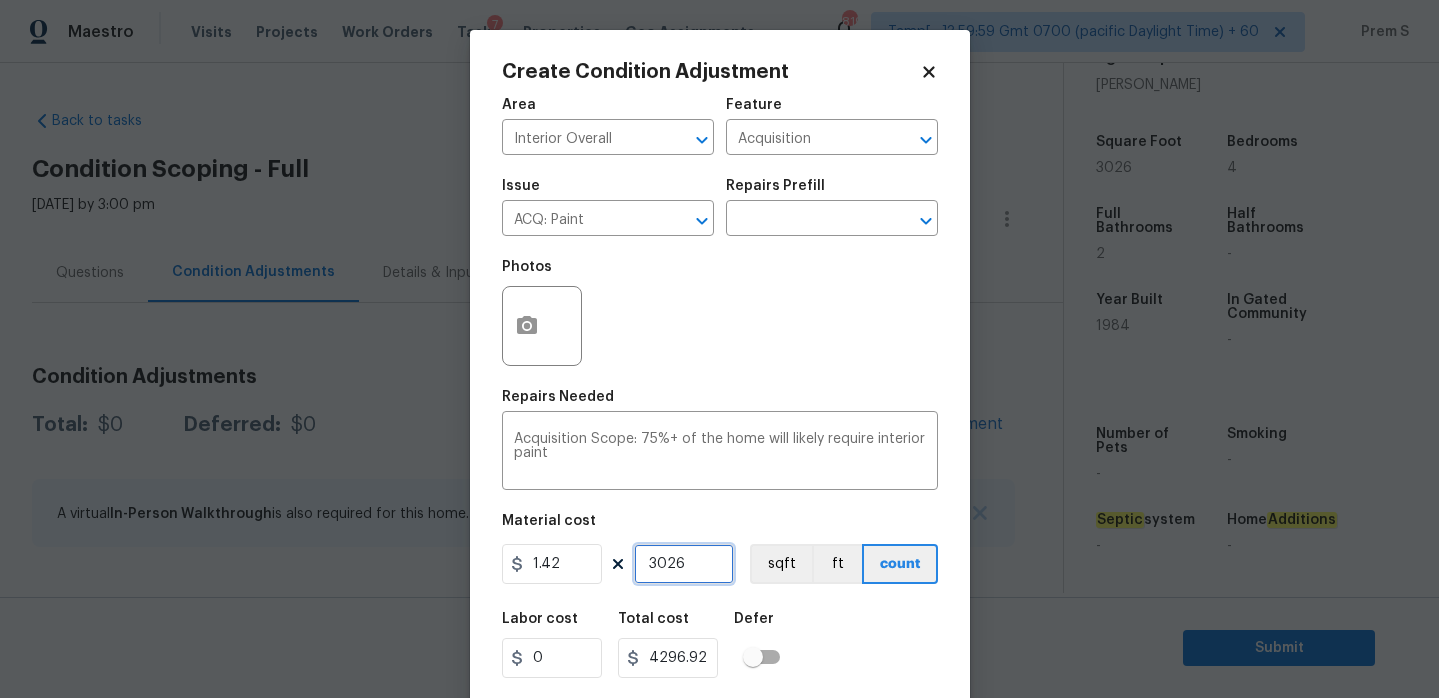 type on "3026" 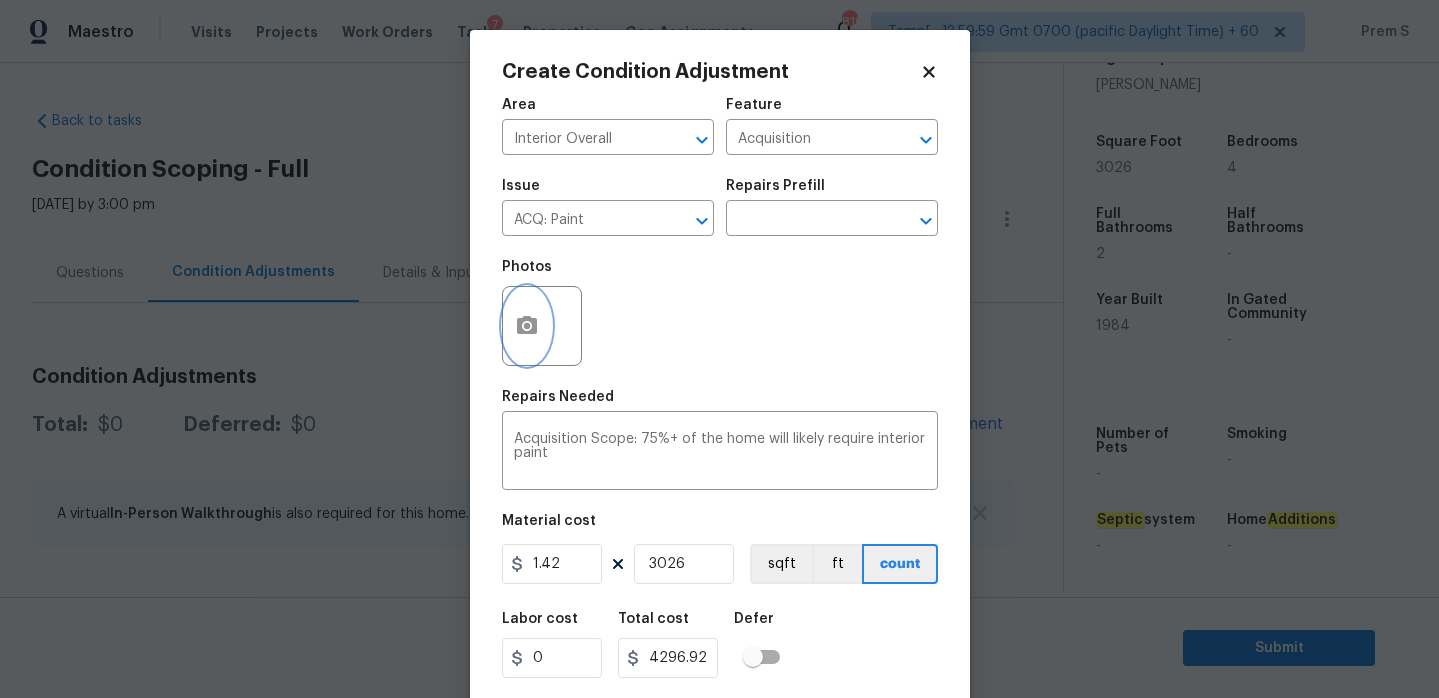 click 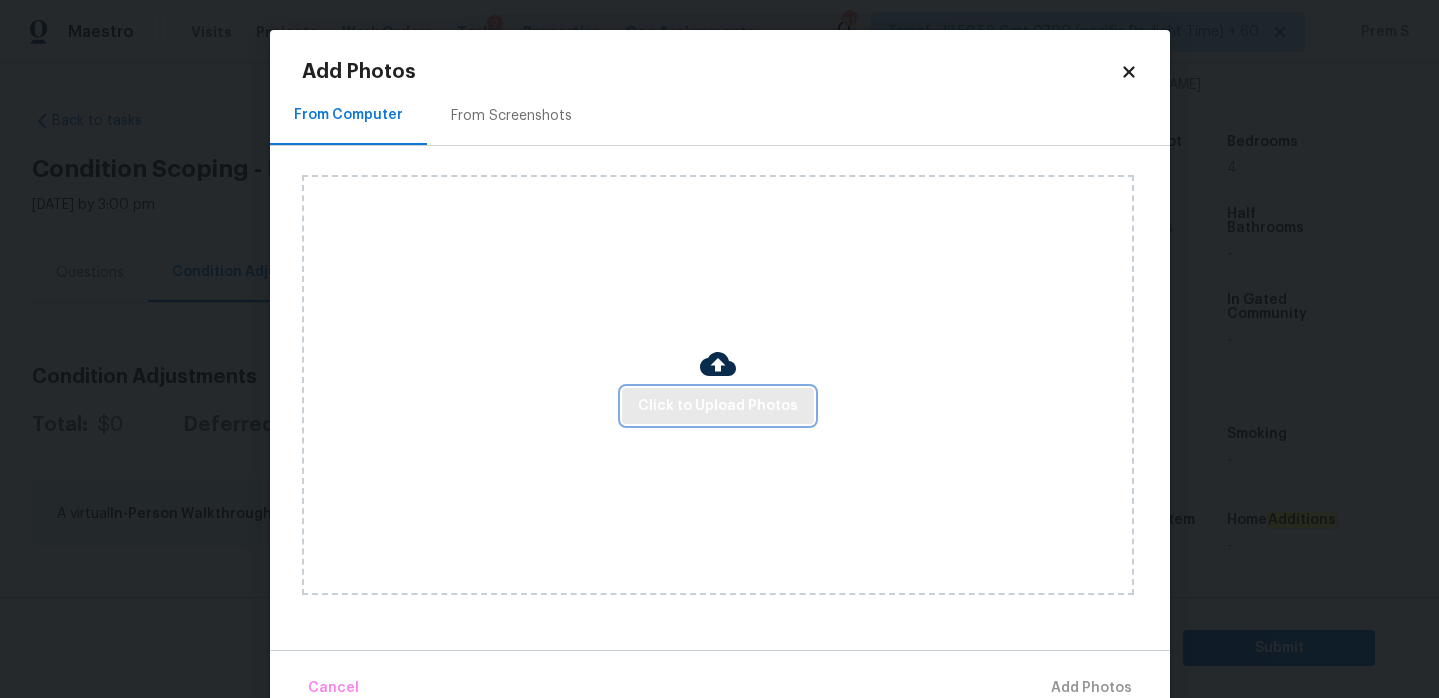 click on "Click to Upload Photos" at bounding box center [718, 406] 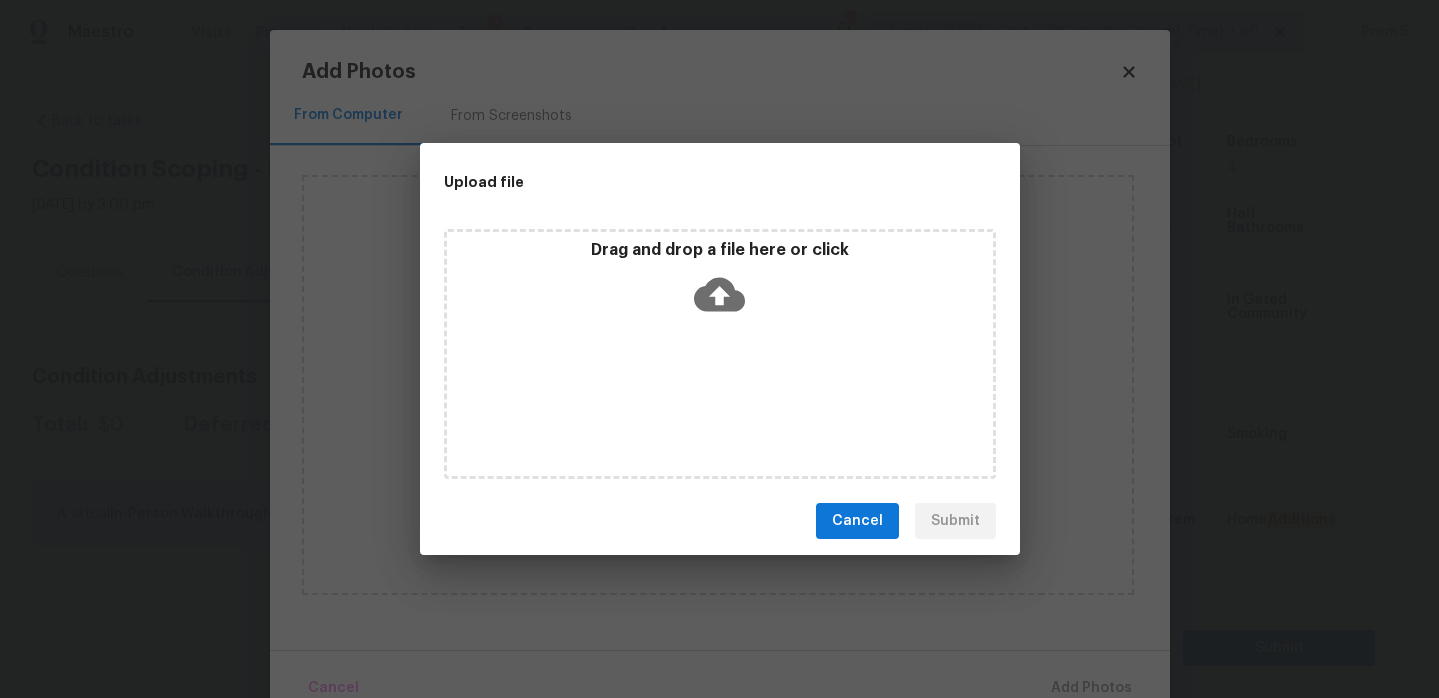click 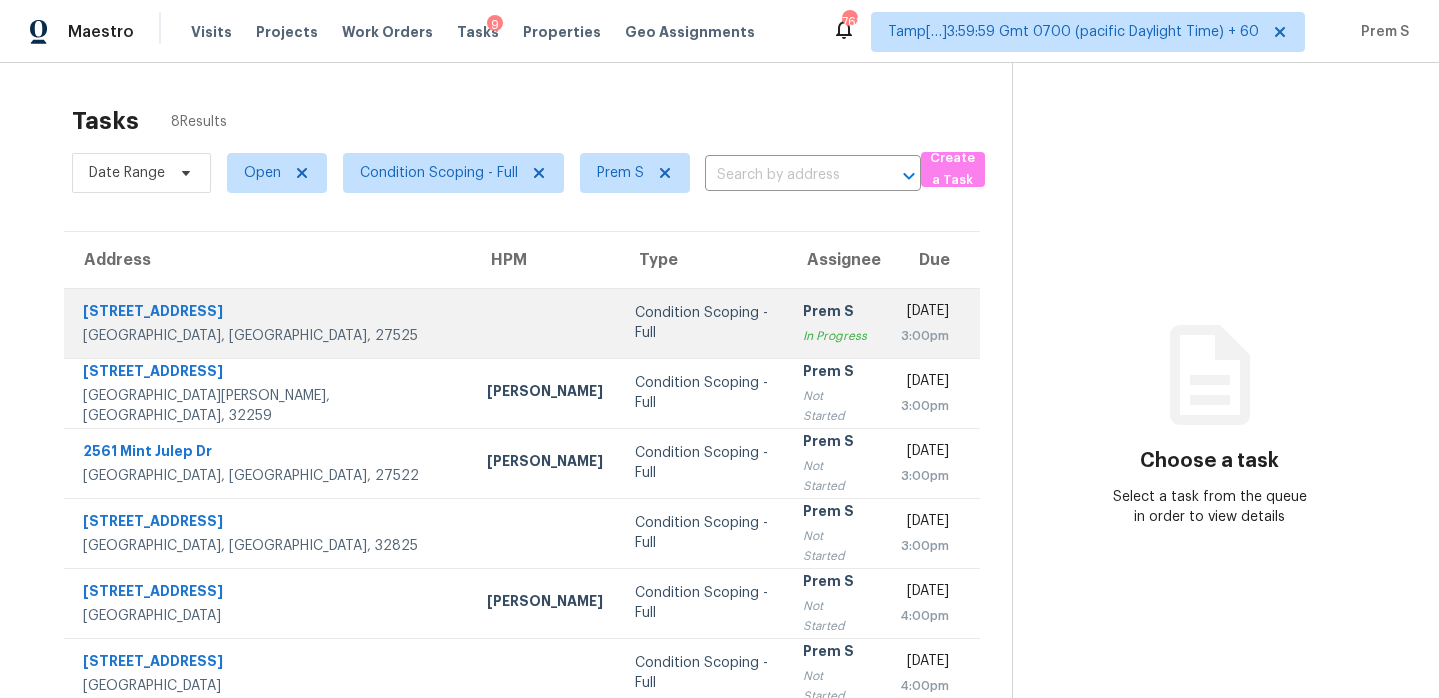 scroll, scrollTop: 0, scrollLeft: 0, axis: both 